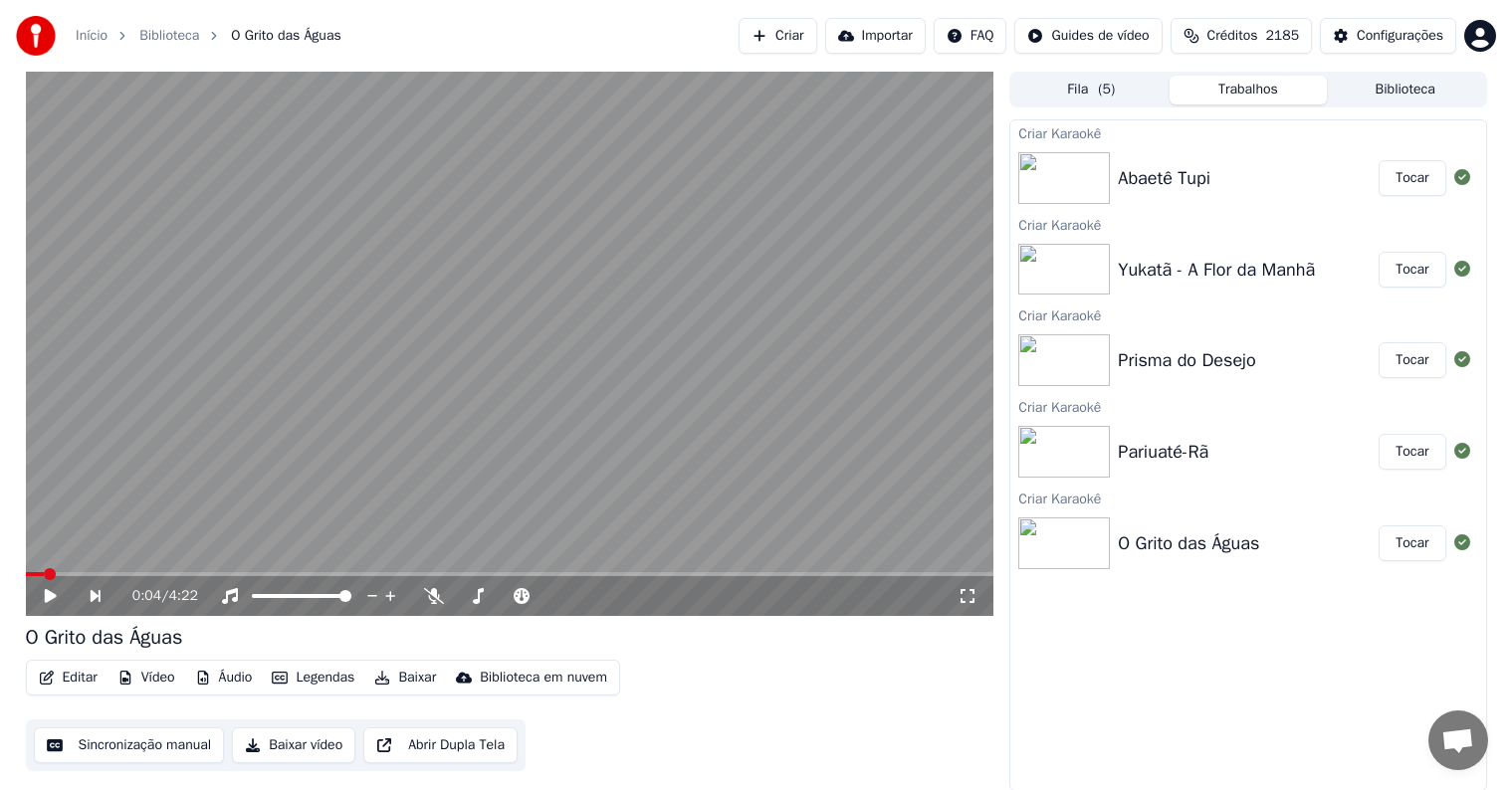 scroll, scrollTop: 0, scrollLeft: 0, axis: both 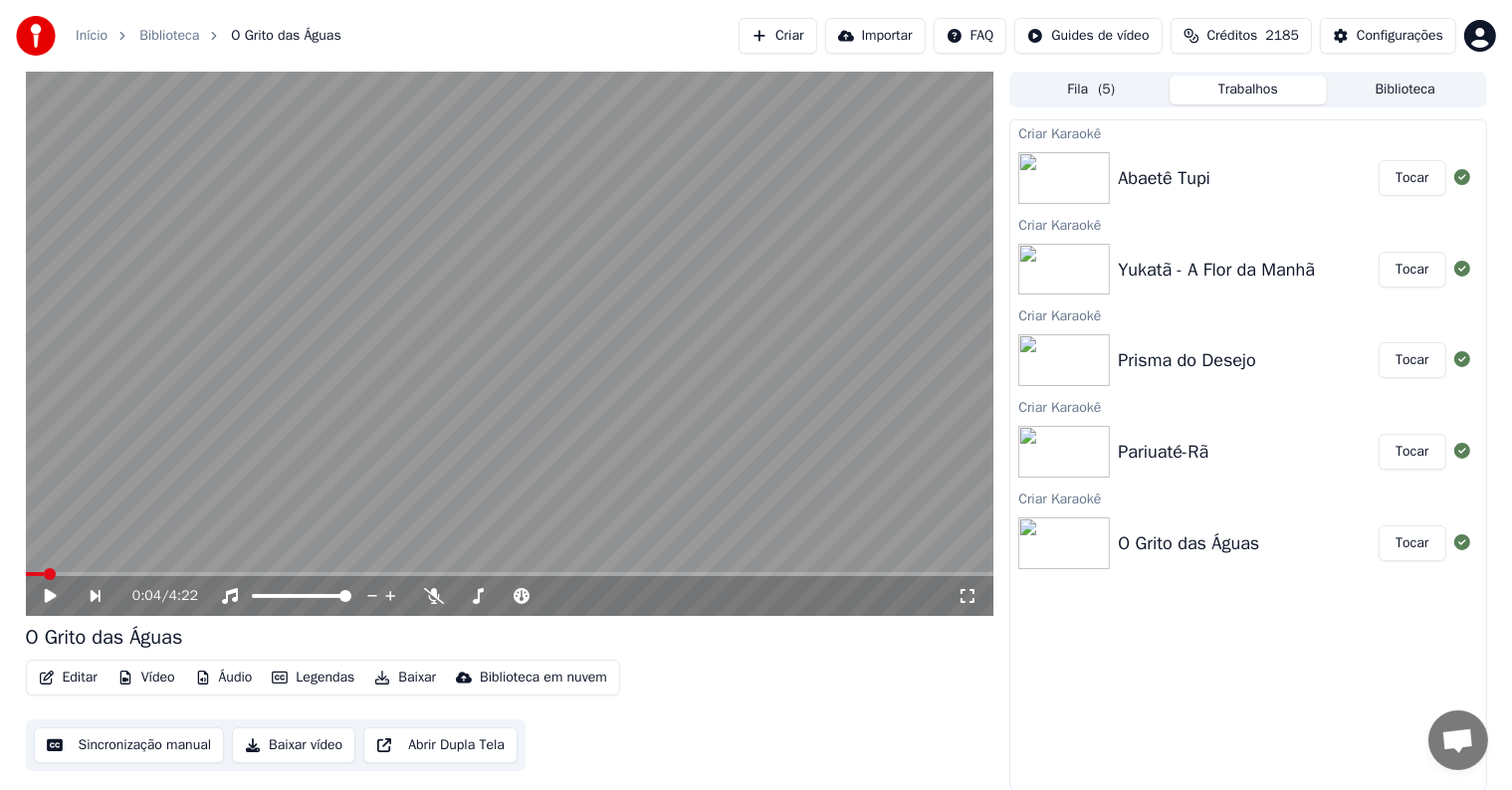 click on "Tocar" at bounding box center (1411, 543) 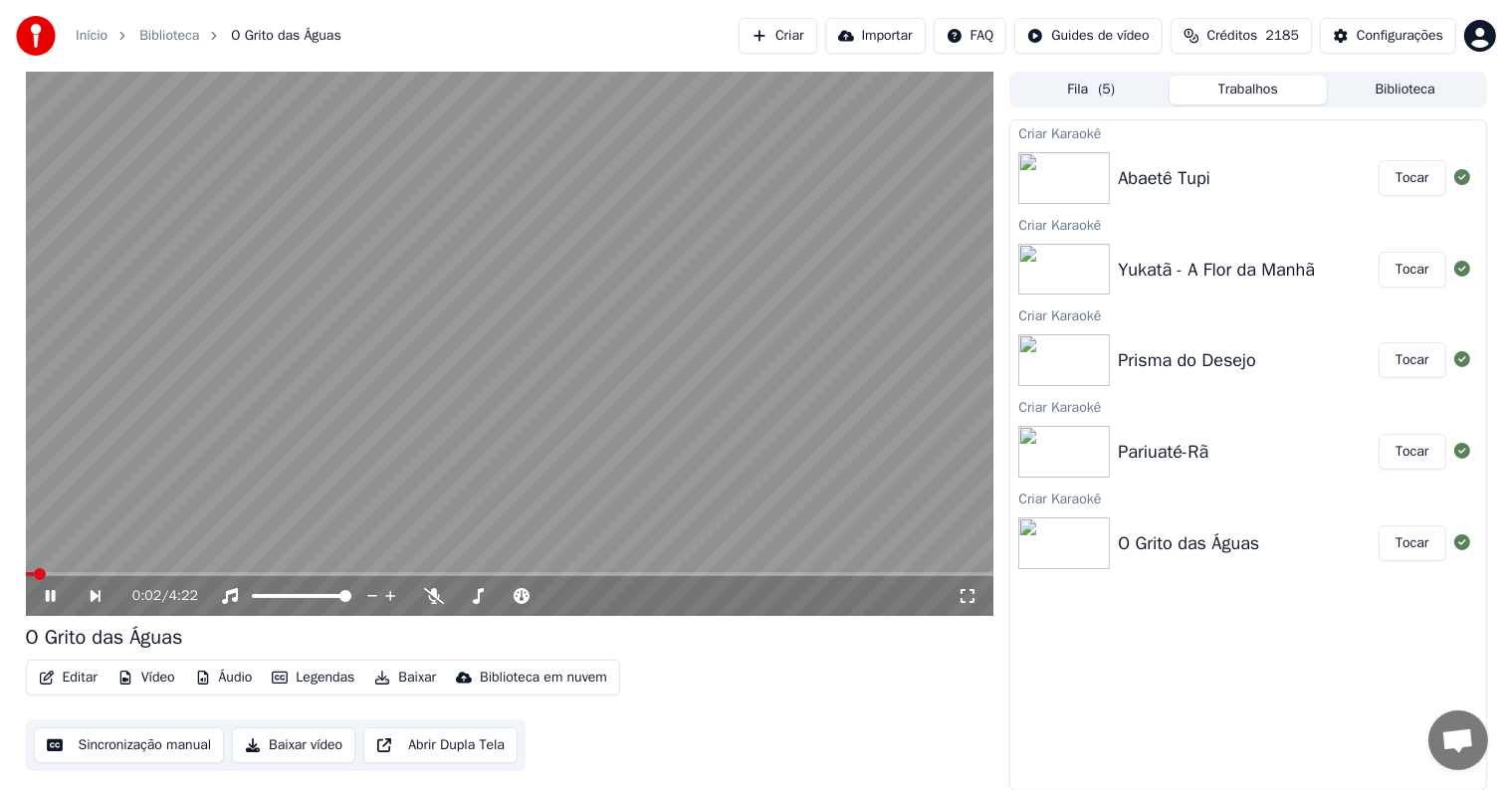 click at bounding box center [510, 343] 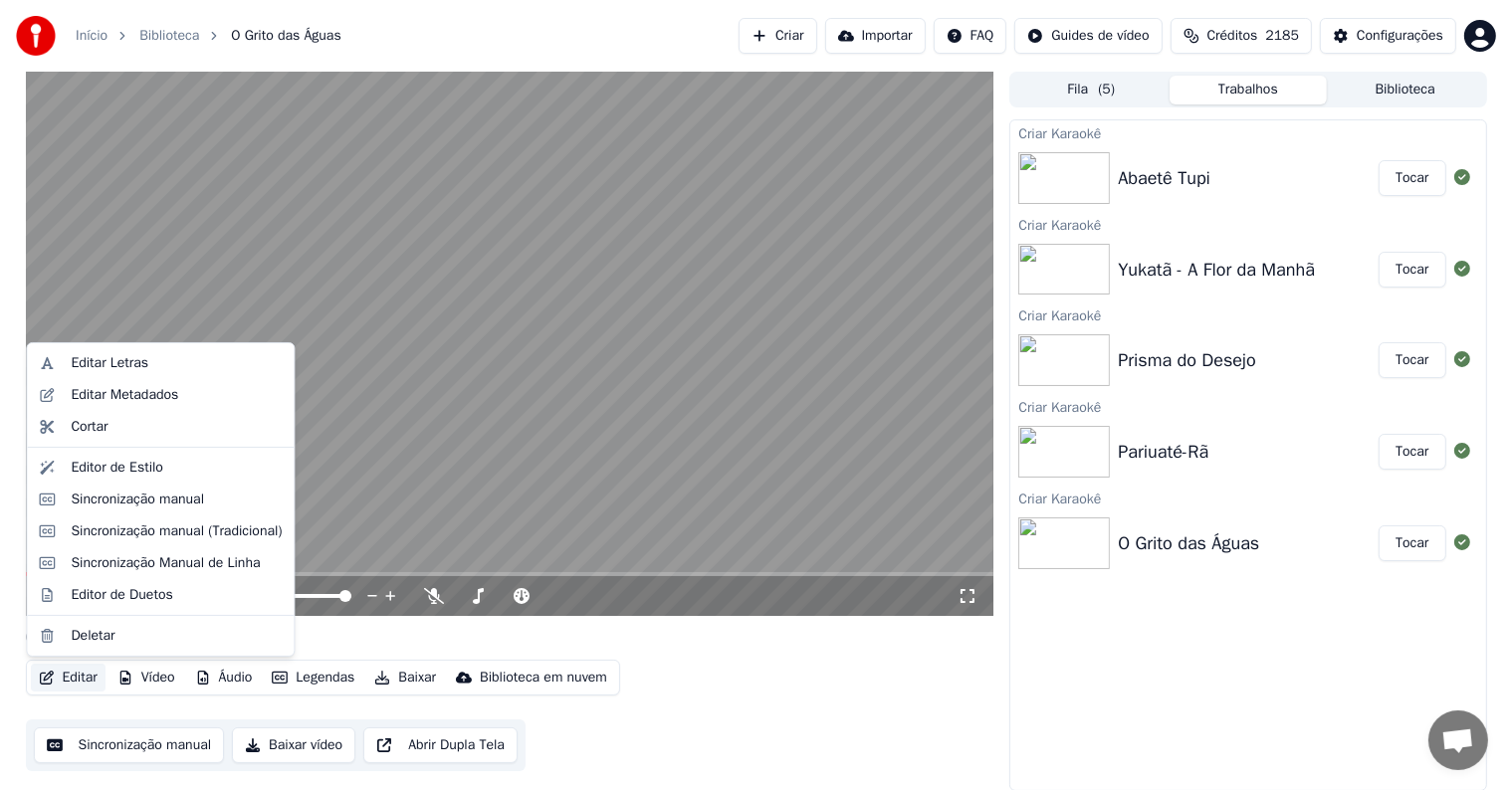 click on "Editar" at bounding box center (68, 678) 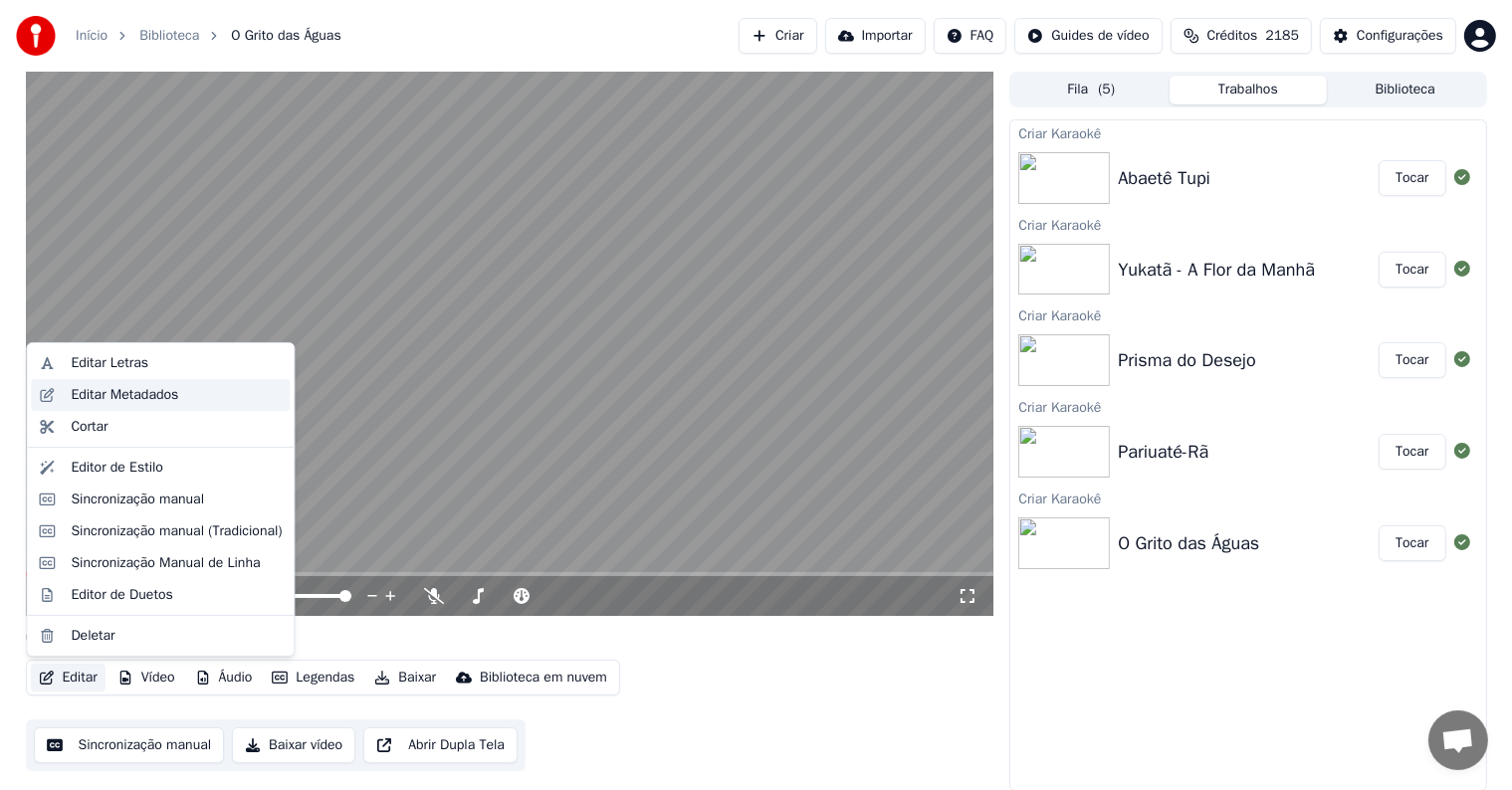 click on "Editar Metadados" at bounding box center (124, 395) 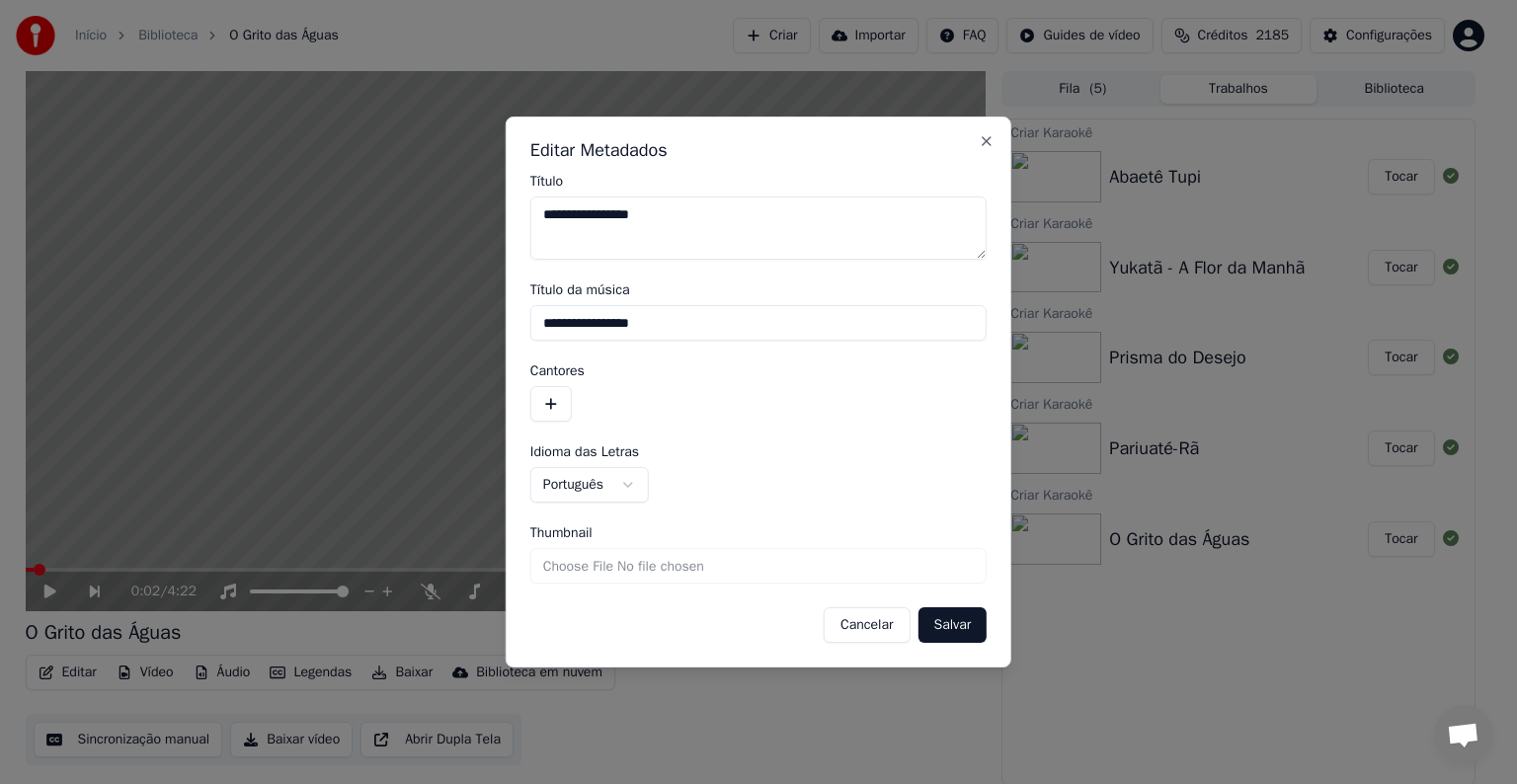 drag, startPoint x: 663, startPoint y: 331, endPoint x: 526, endPoint y: 331, distance: 137 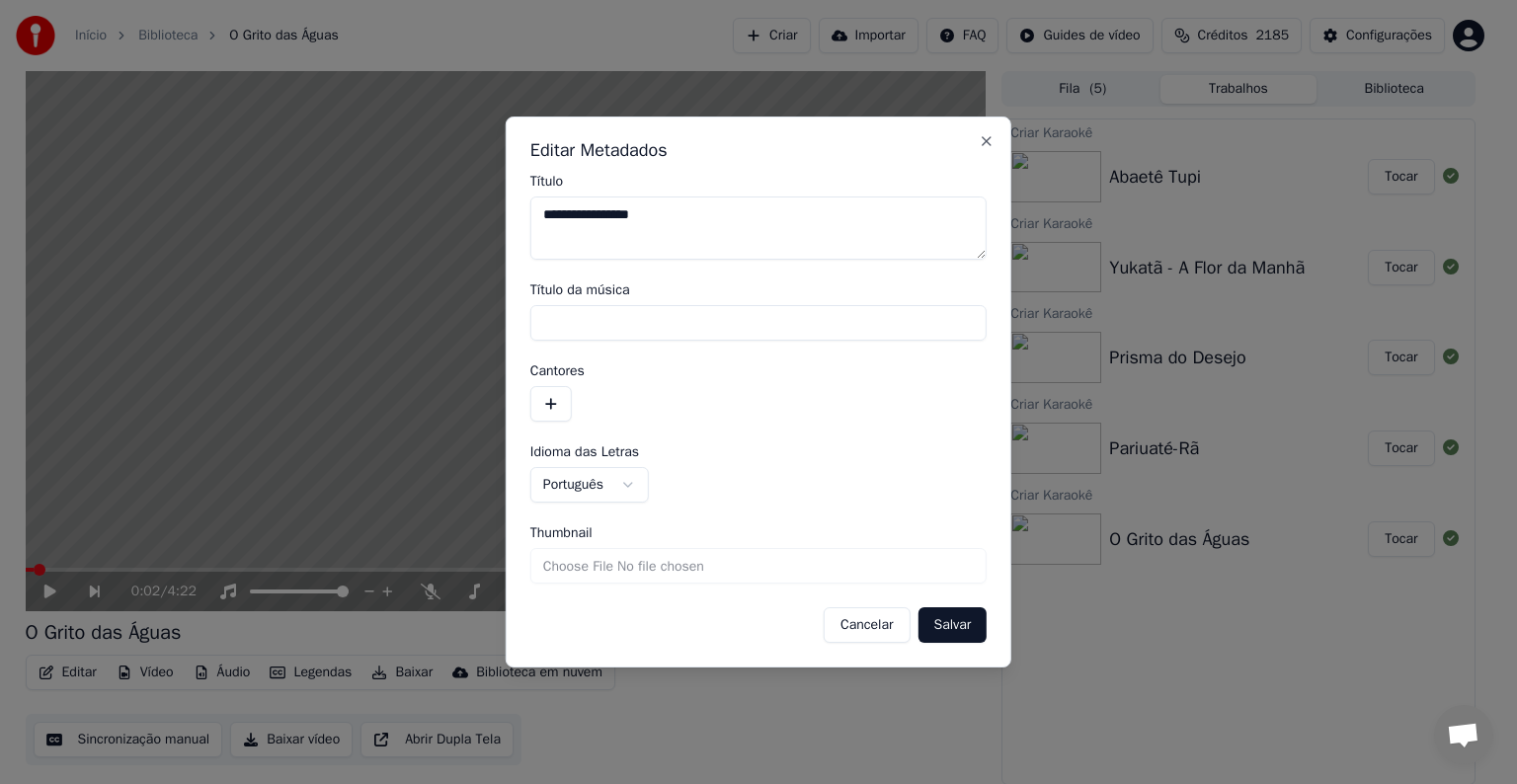 type 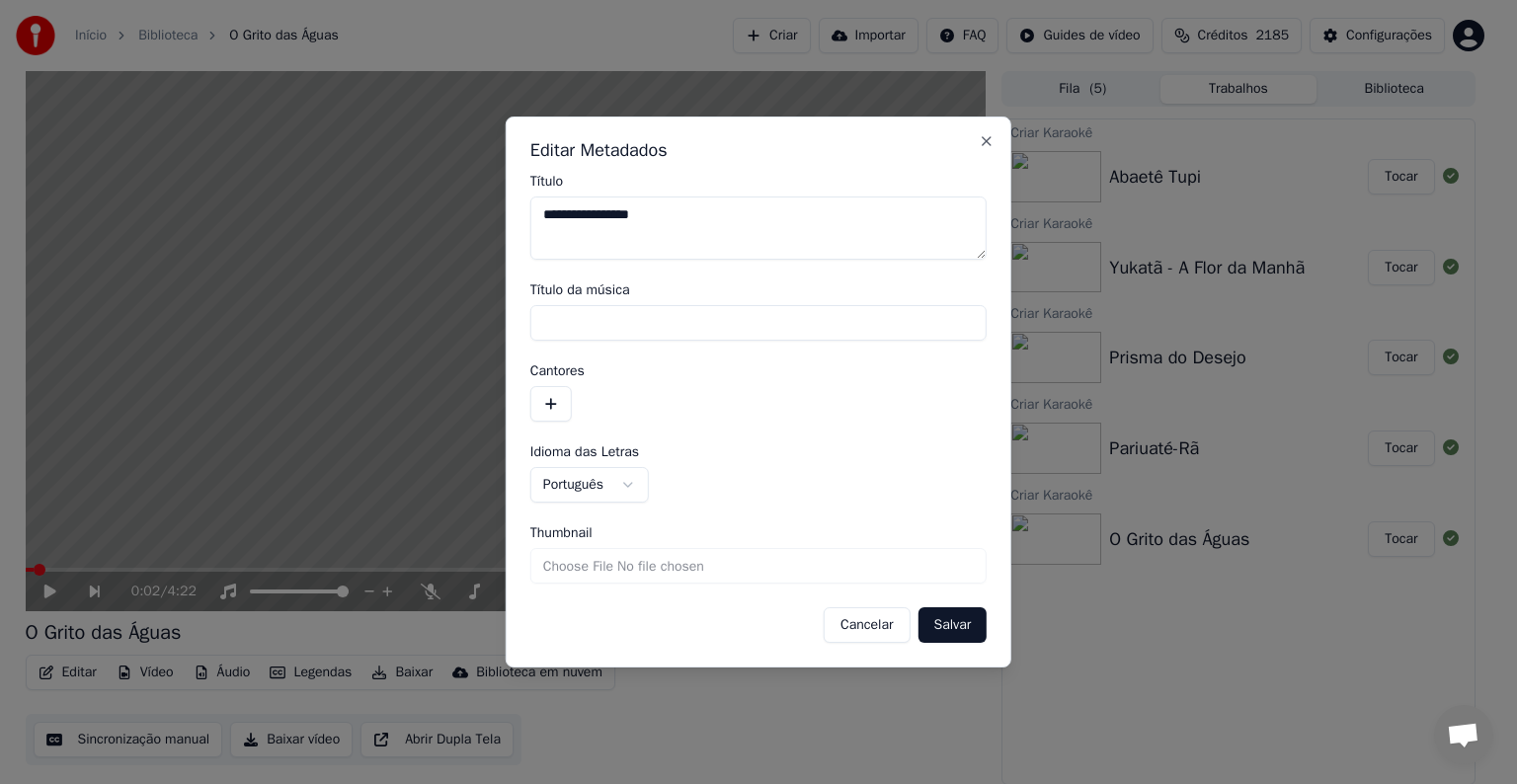 click at bounding box center [551, 404] 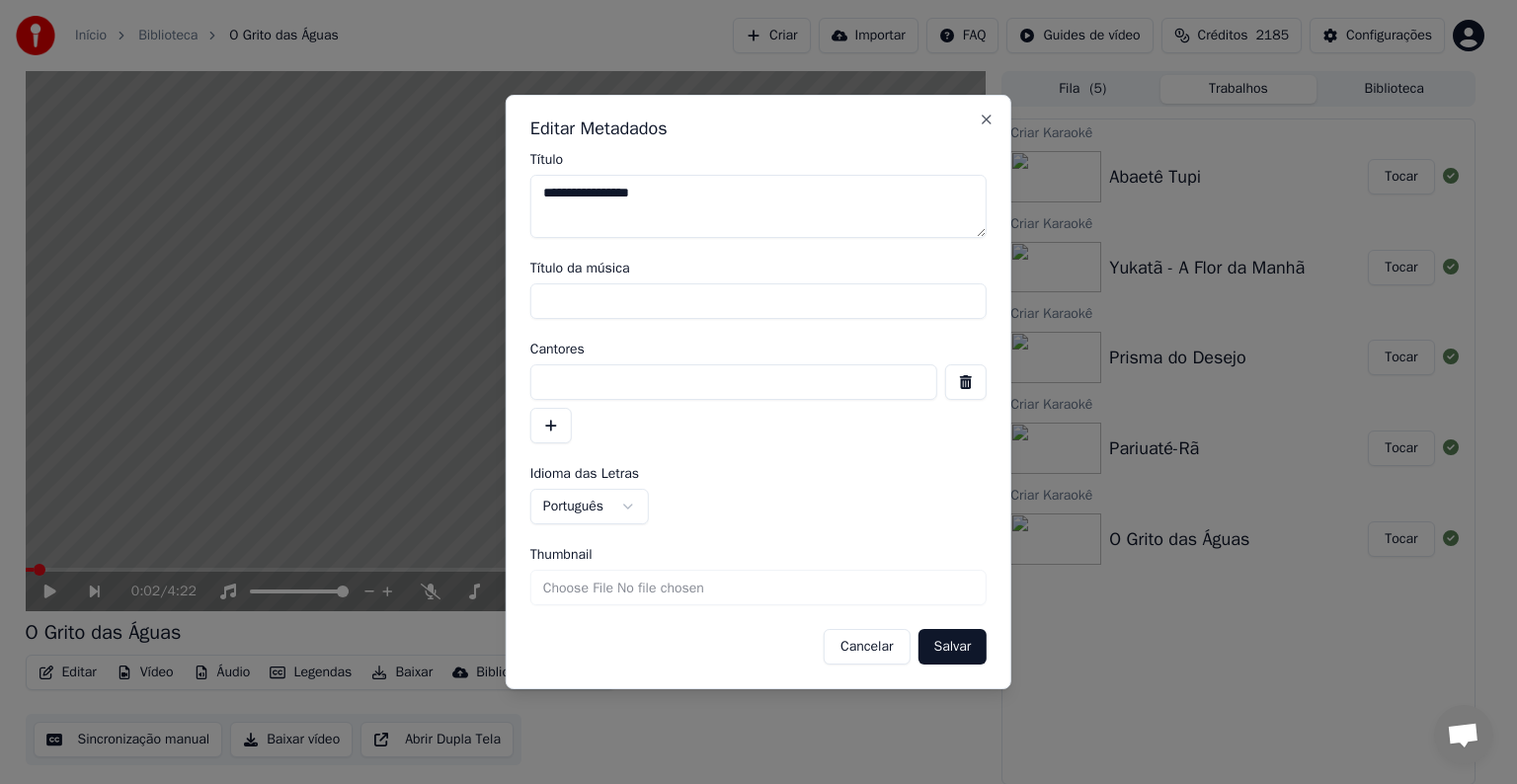 click at bounding box center (734, 382) 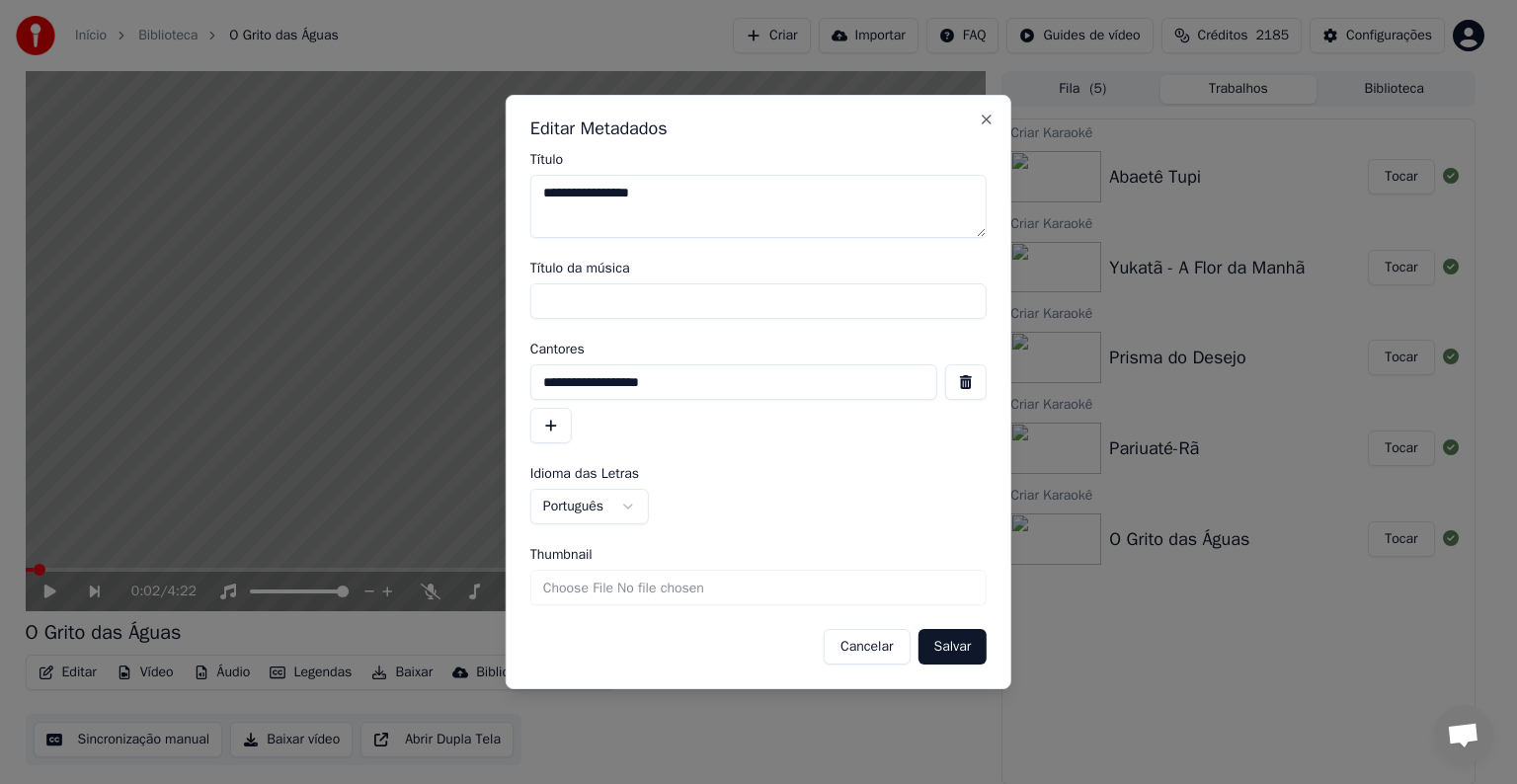 click on "**********" at bounding box center [734, 382] 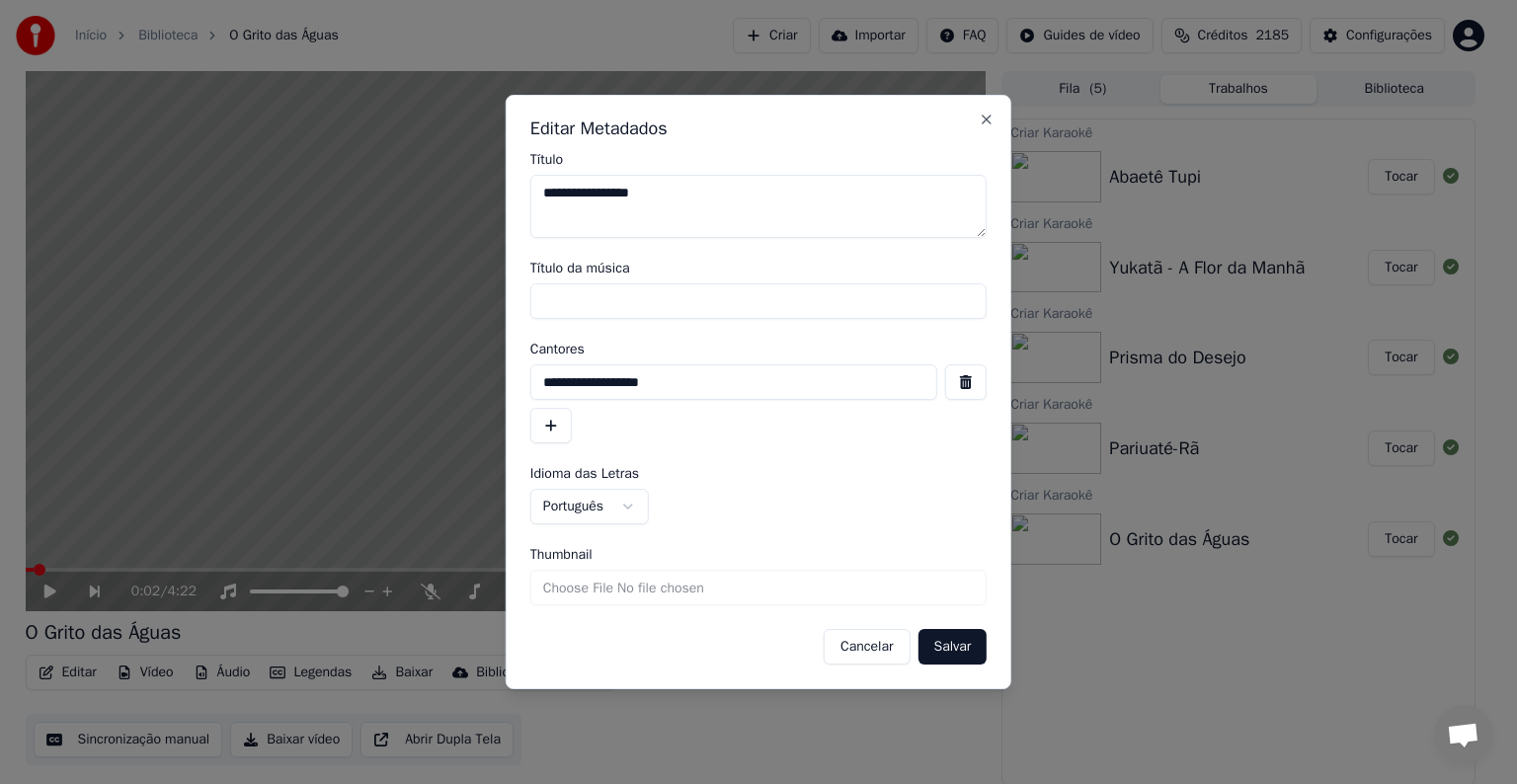 click on "Salvar" at bounding box center (952, 647) 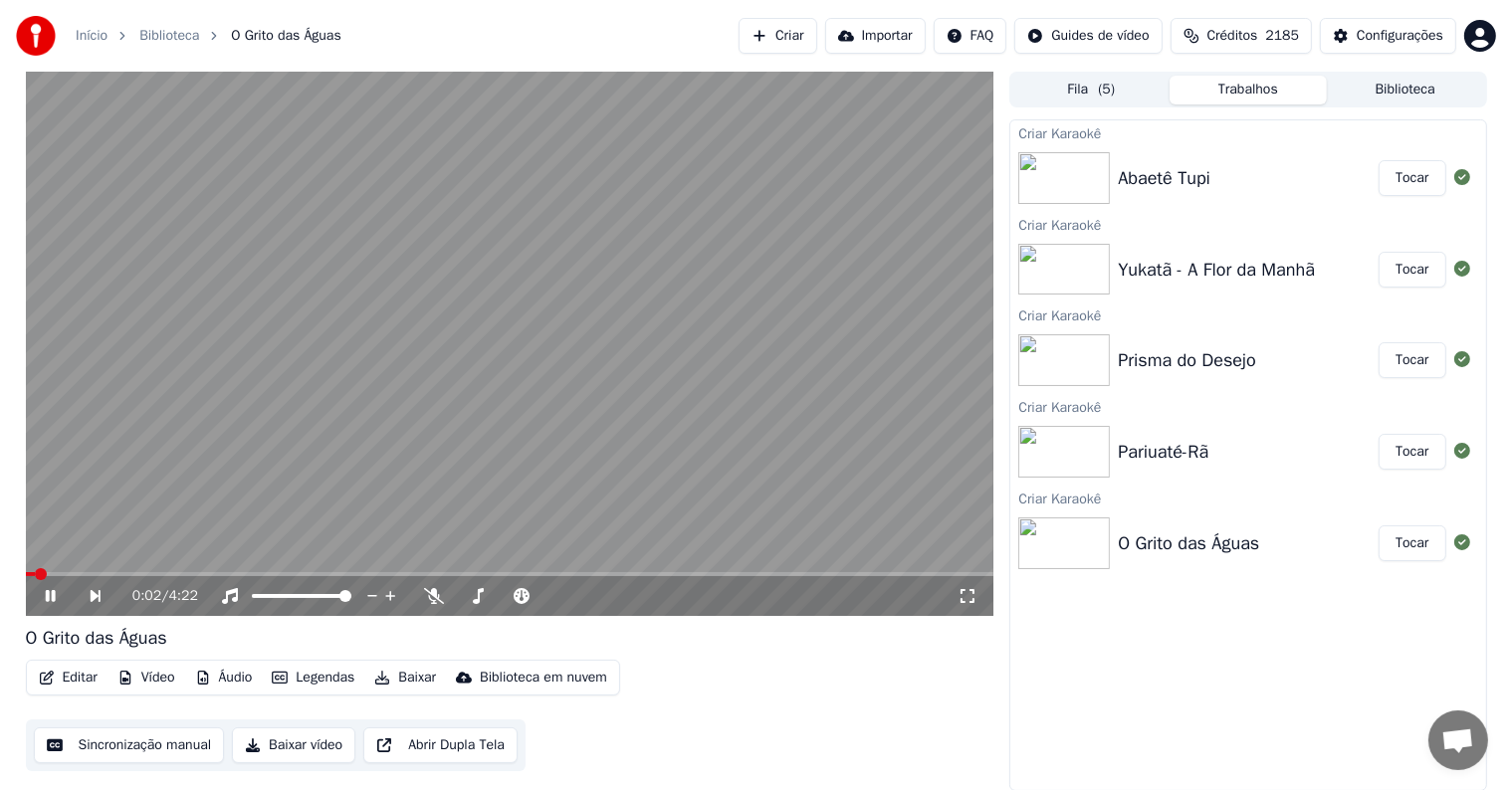 click at bounding box center [510, 343] 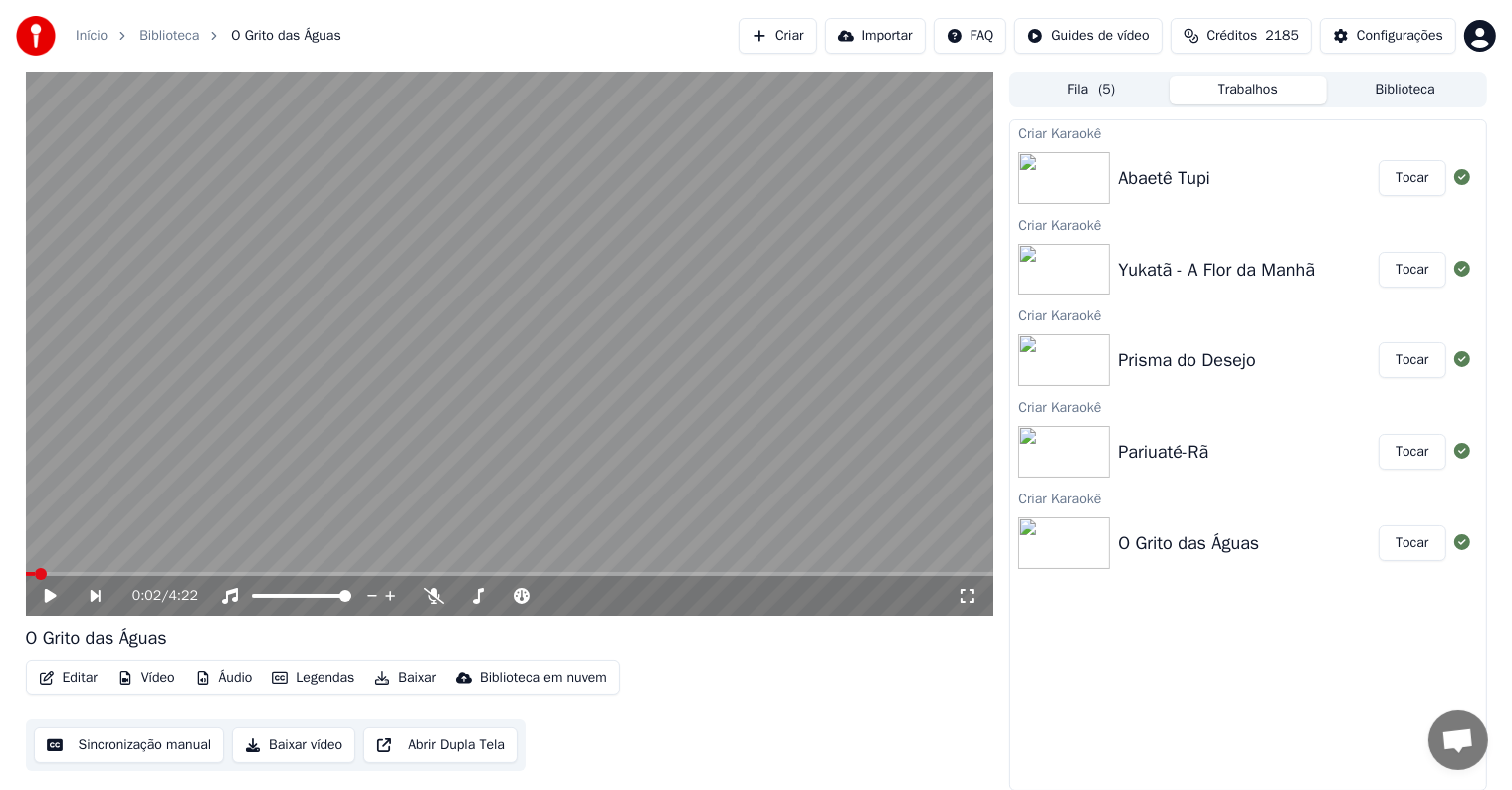 click on "Sincronização manual" at bounding box center [129, 745] 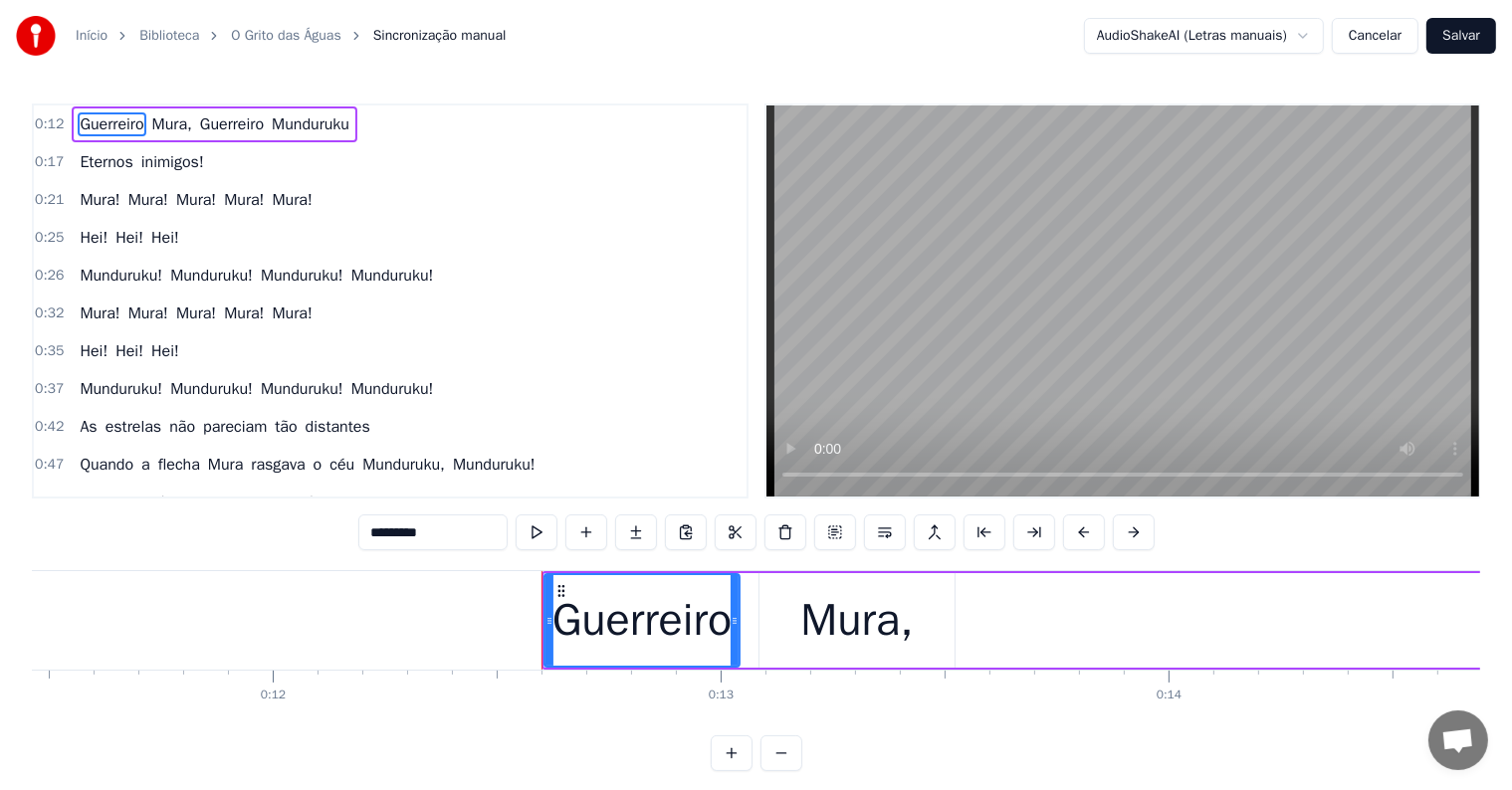 scroll, scrollTop: 0, scrollLeft: 5543, axis: horizontal 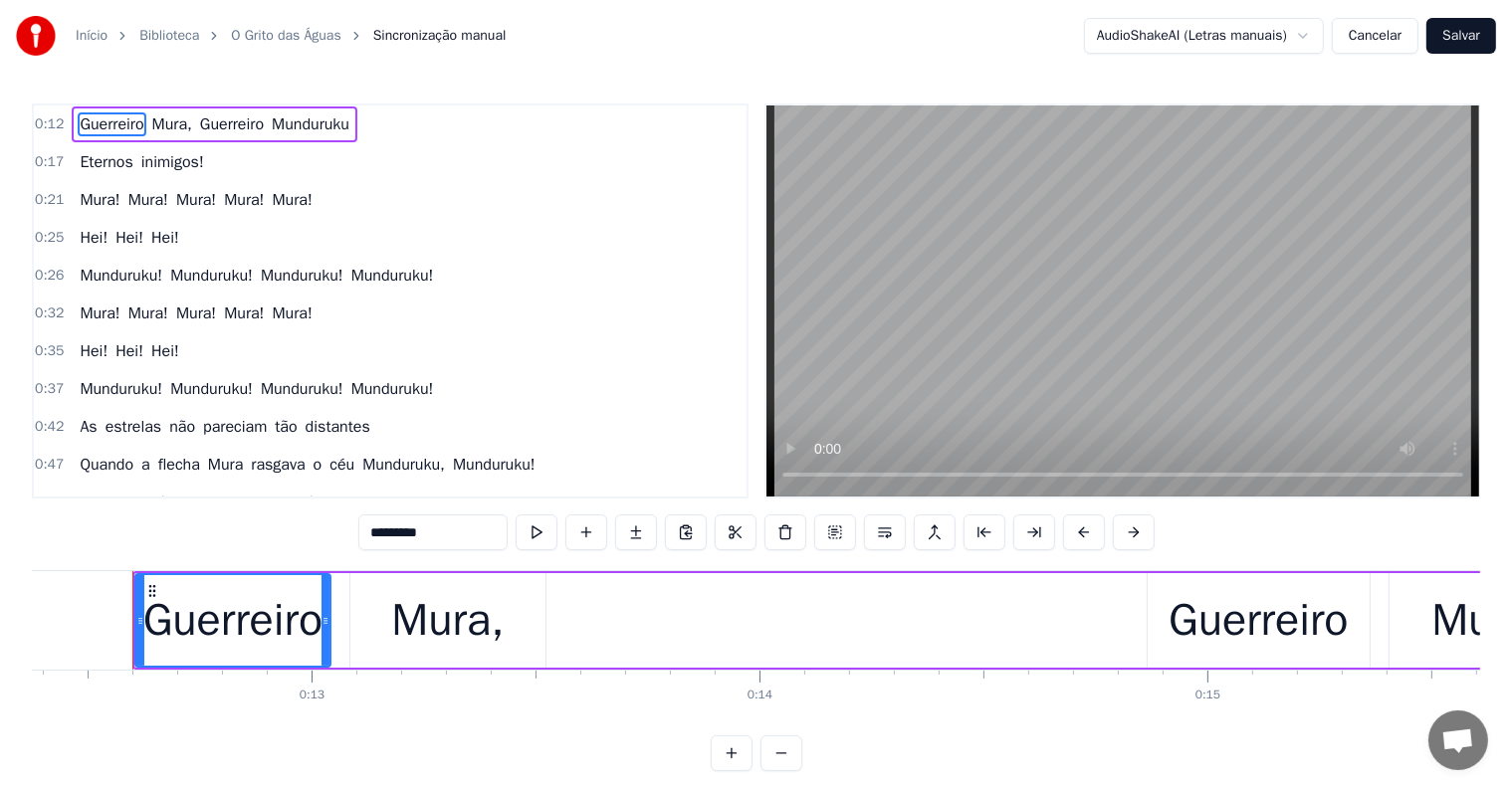 type 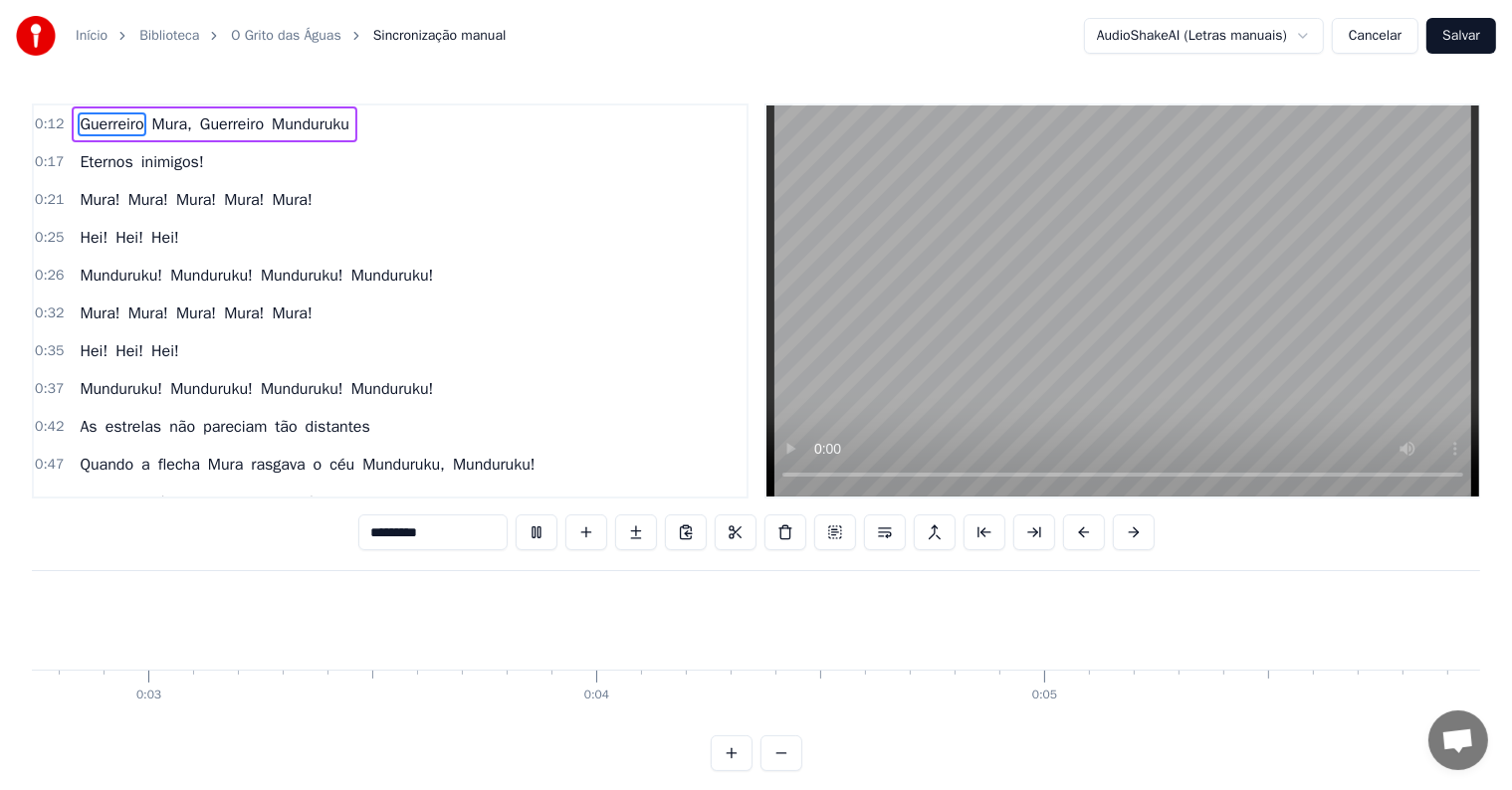 scroll, scrollTop: 0, scrollLeft: 869, axis: horizontal 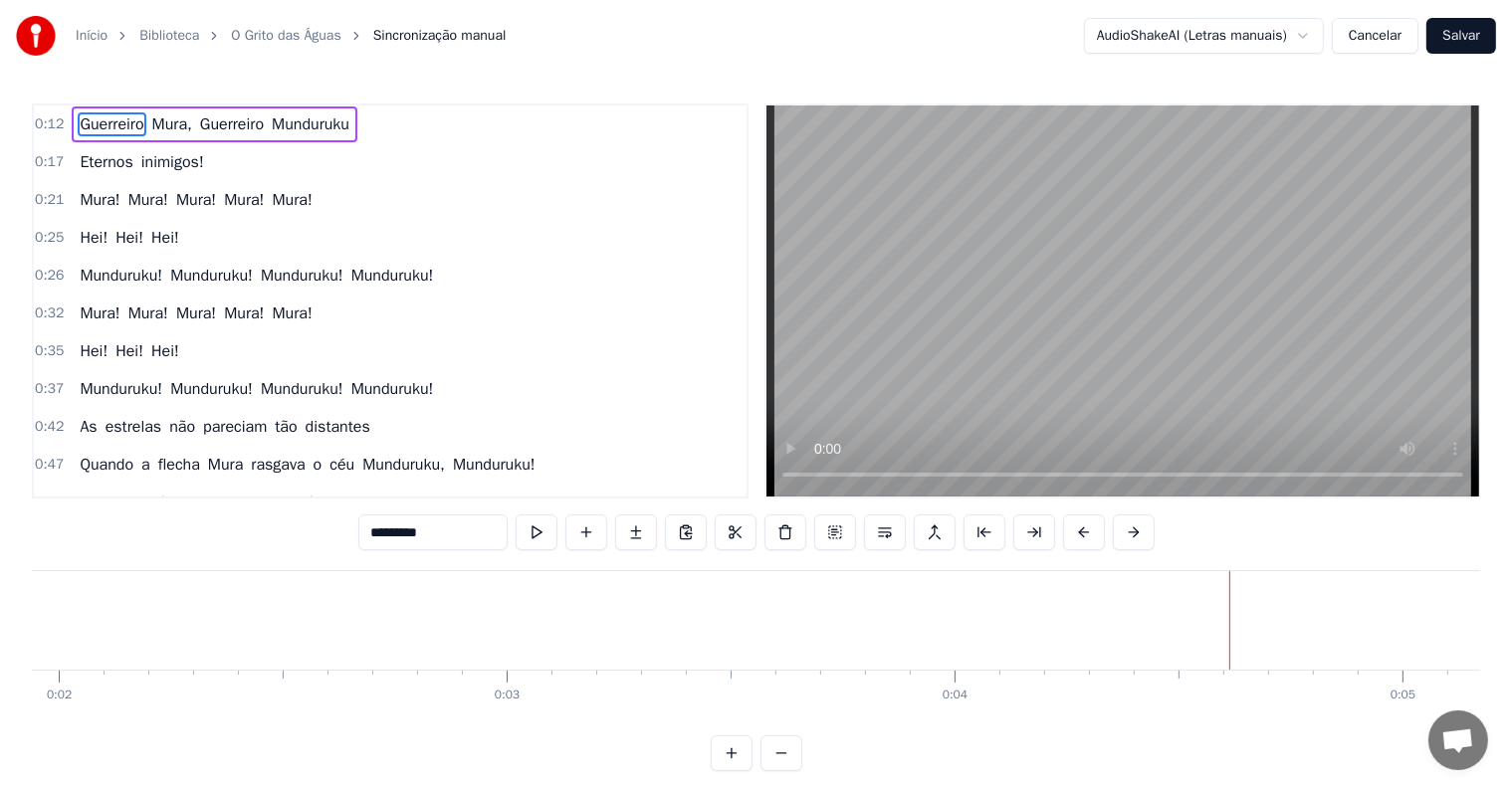 click at bounding box center [1229, 620] 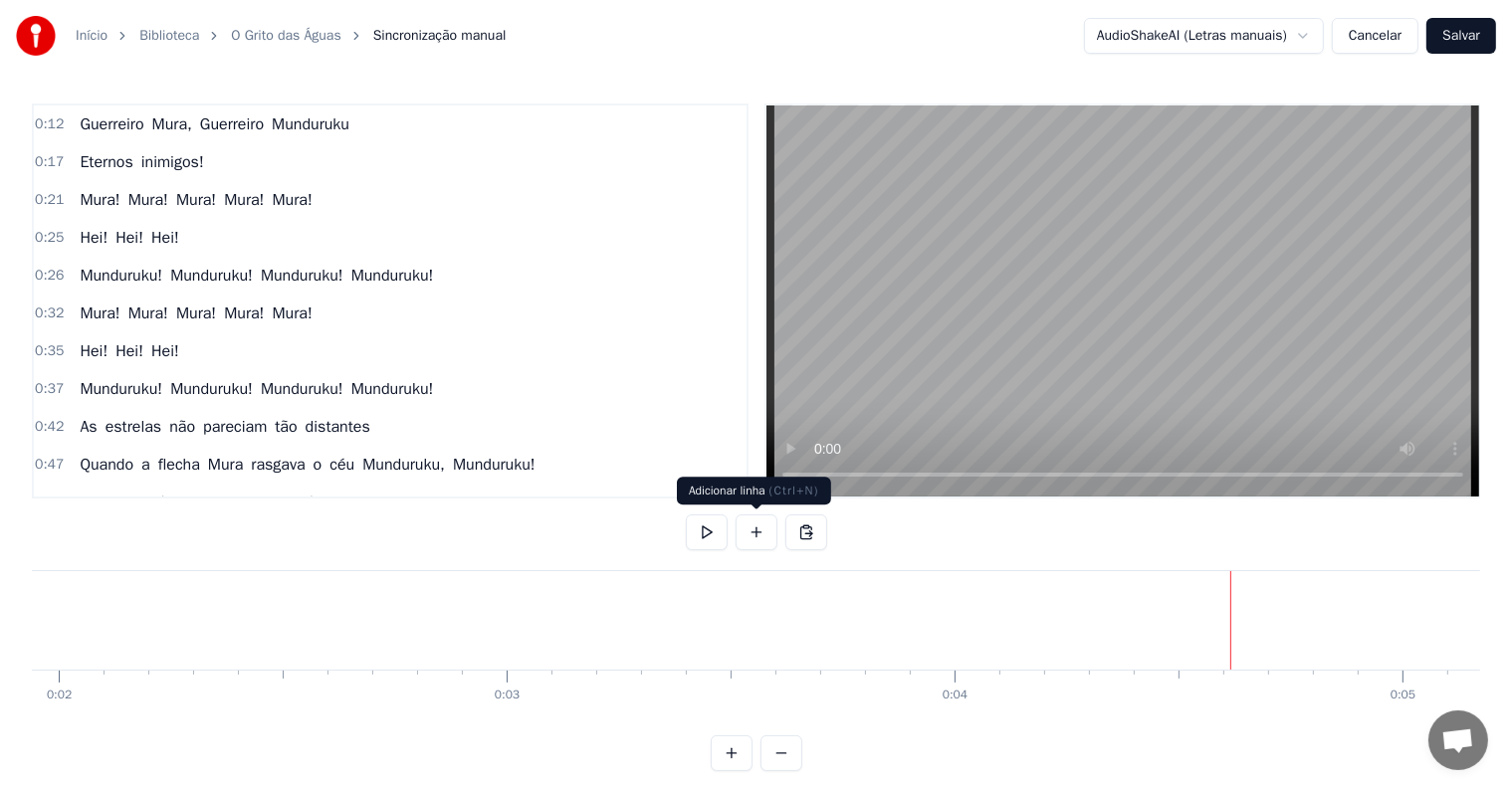click at bounding box center [756, 532] 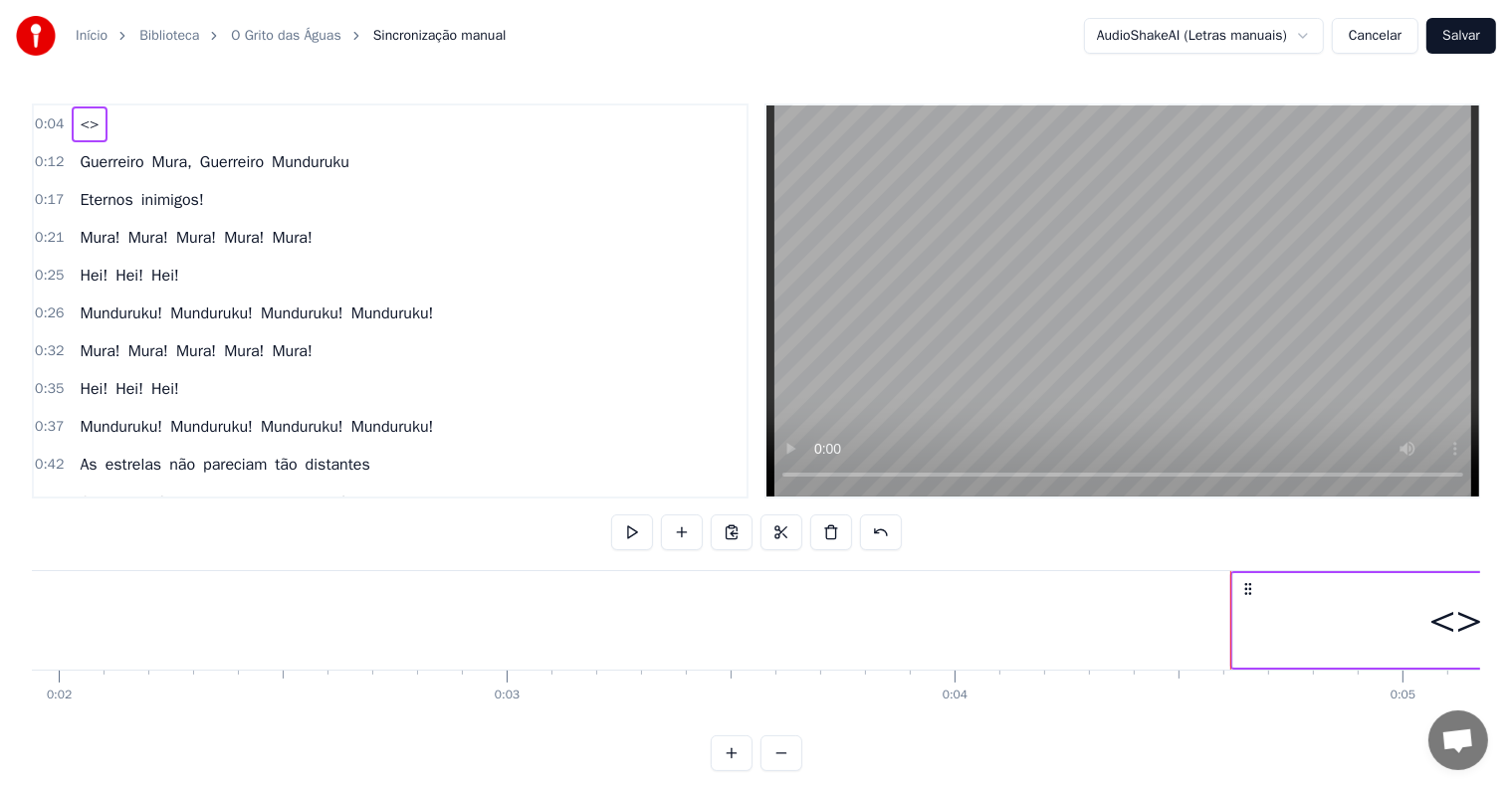 click on "<>" at bounding box center (1456, 620) 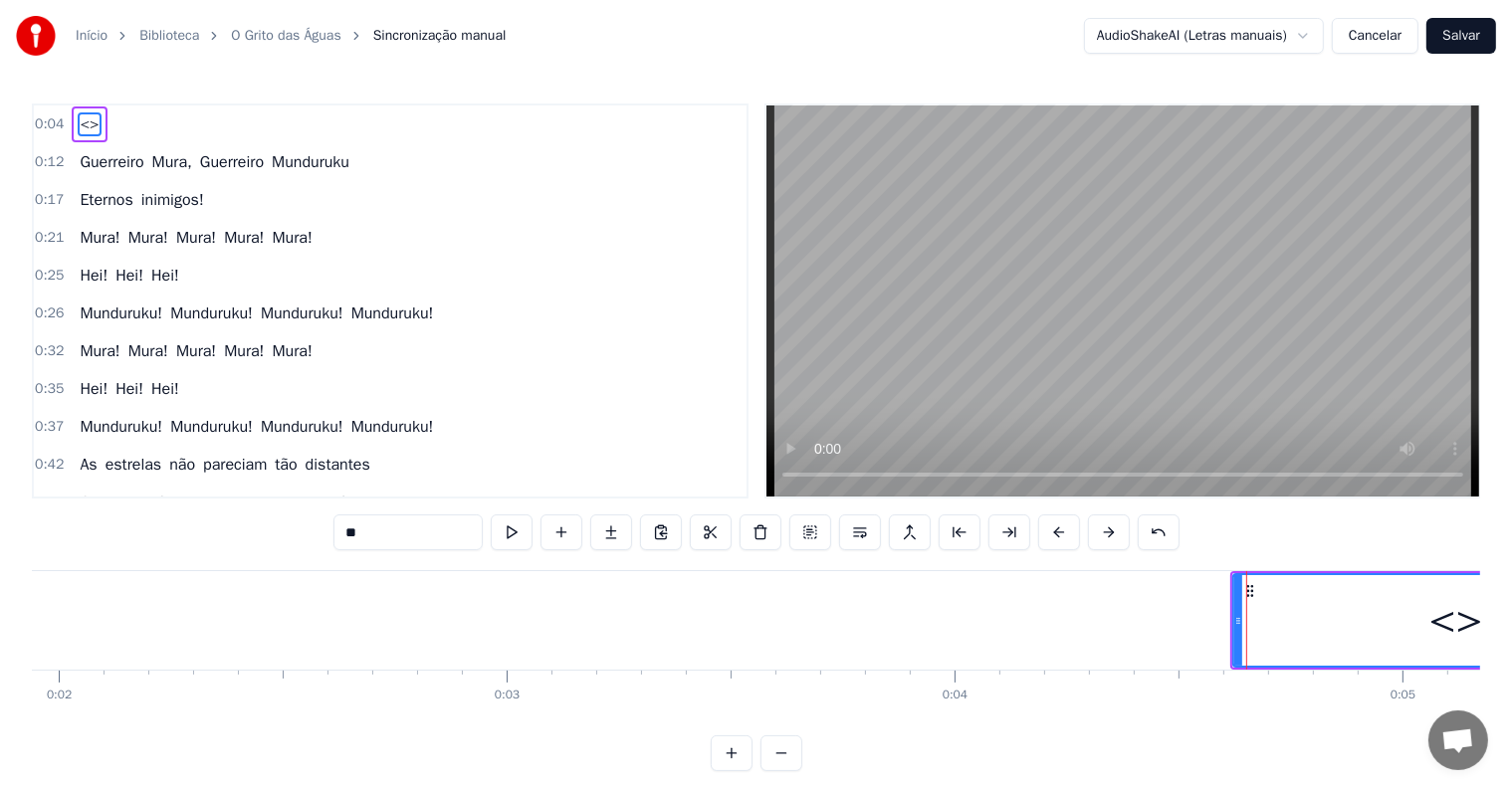 click on "**" at bounding box center (408, 532) 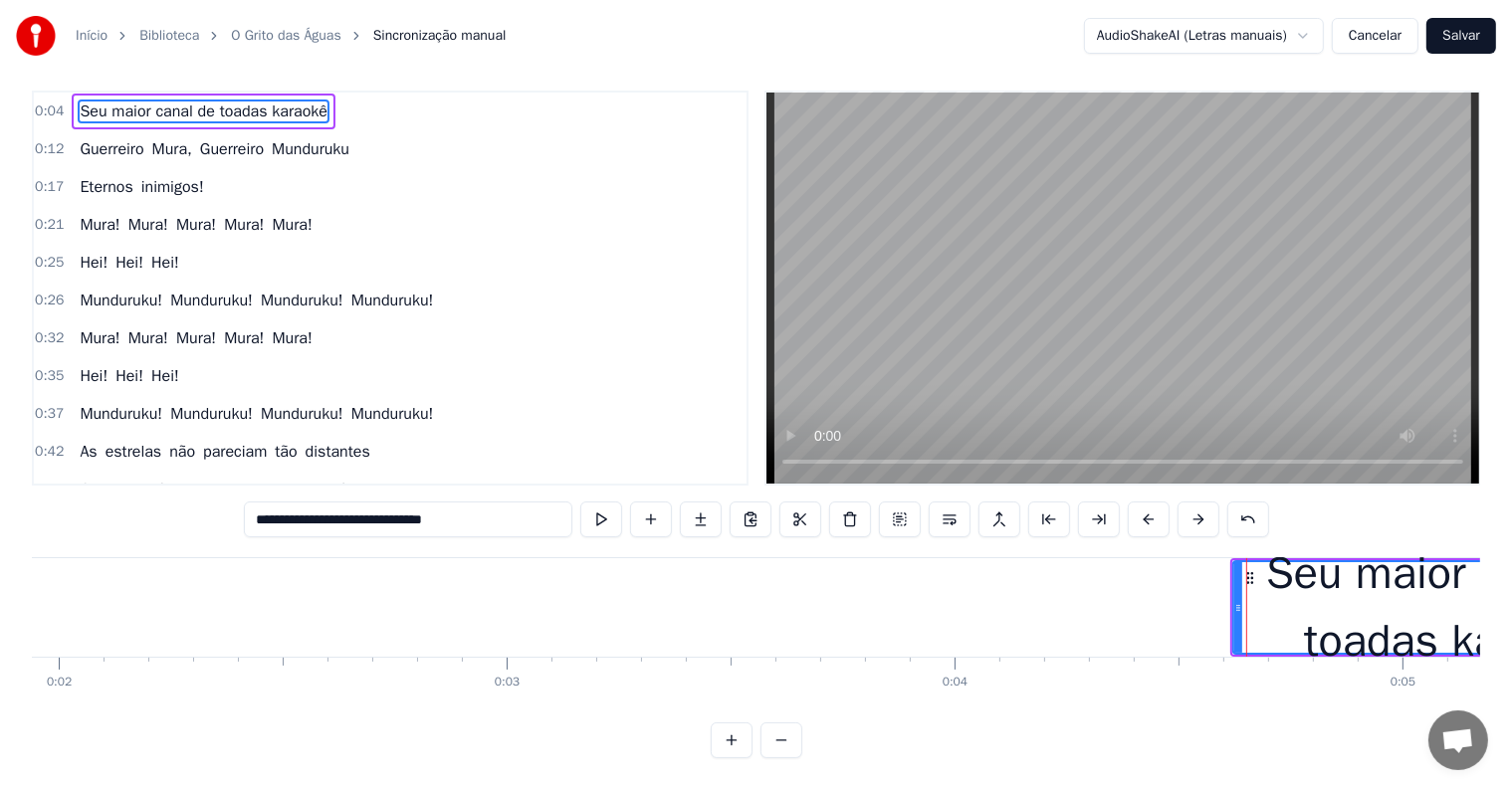 scroll, scrollTop: 30, scrollLeft: 0, axis: vertical 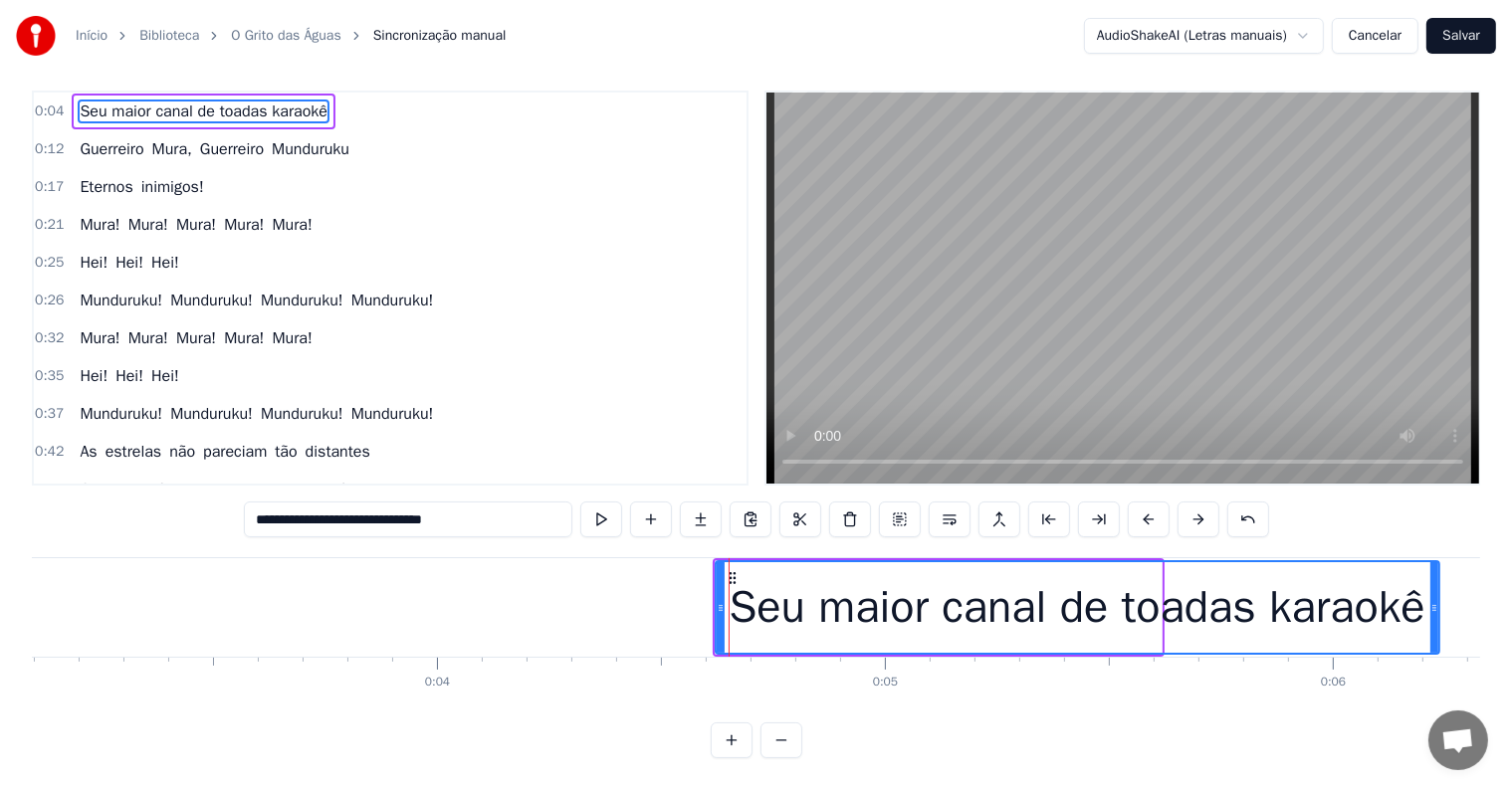 drag, startPoint x: 1152, startPoint y: 585, endPoint x: 1429, endPoint y: 575, distance: 277.18045 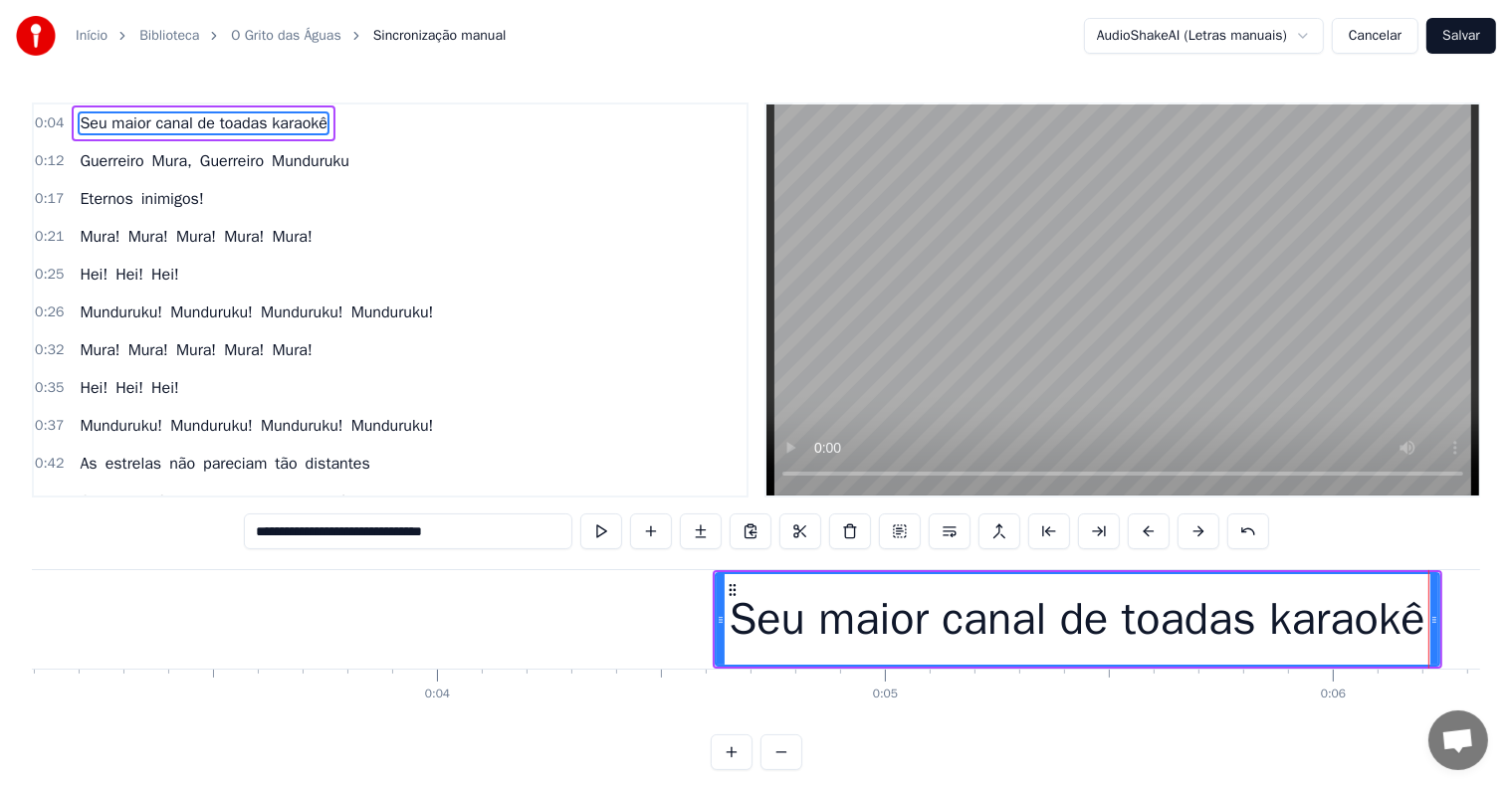 scroll, scrollTop: 0, scrollLeft: 0, axis: both 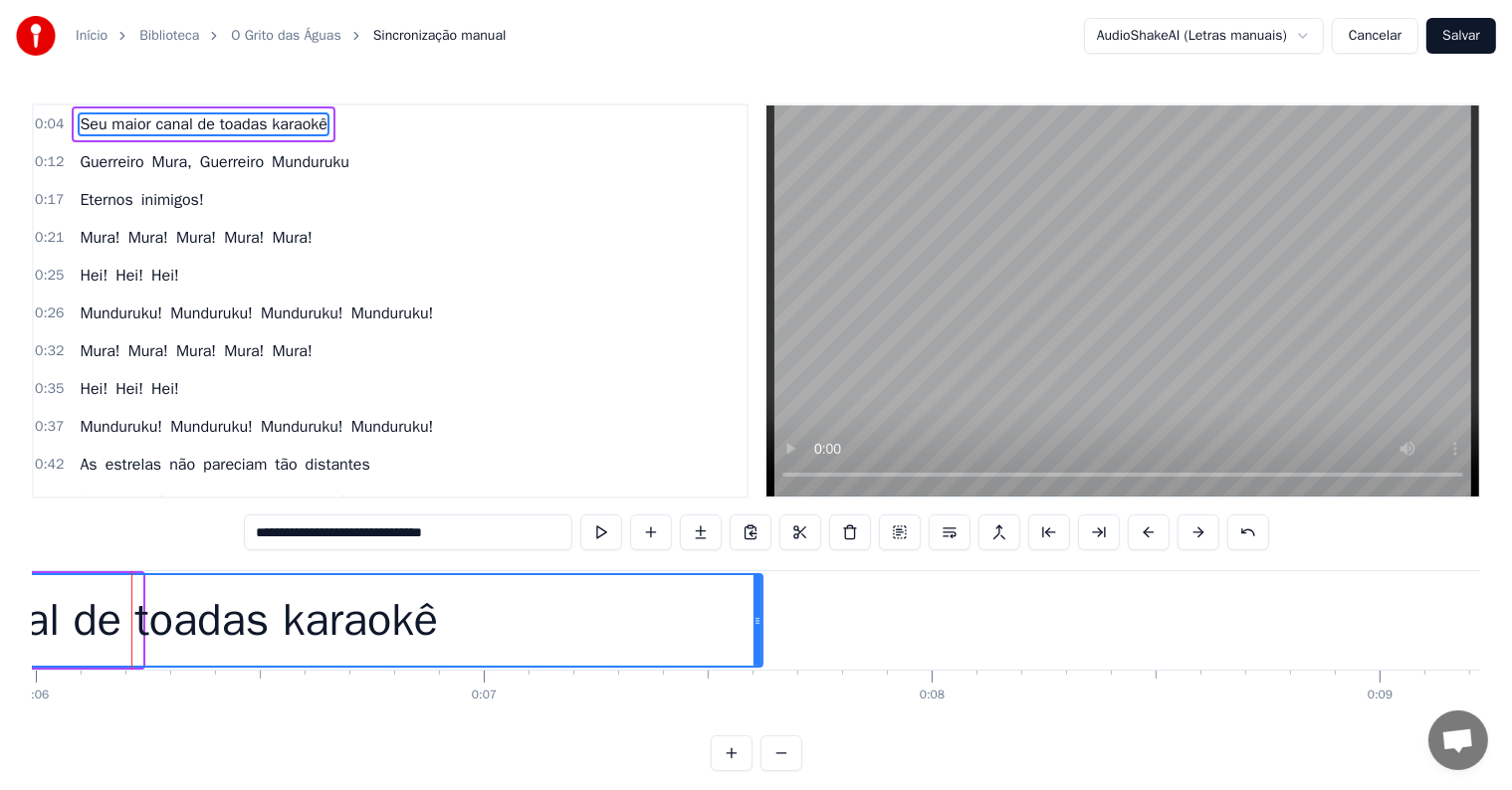 drag, startPoint x: 136, startPoint y: 608, endPoint x: 768, endPoint y: 645, distance: 633.082 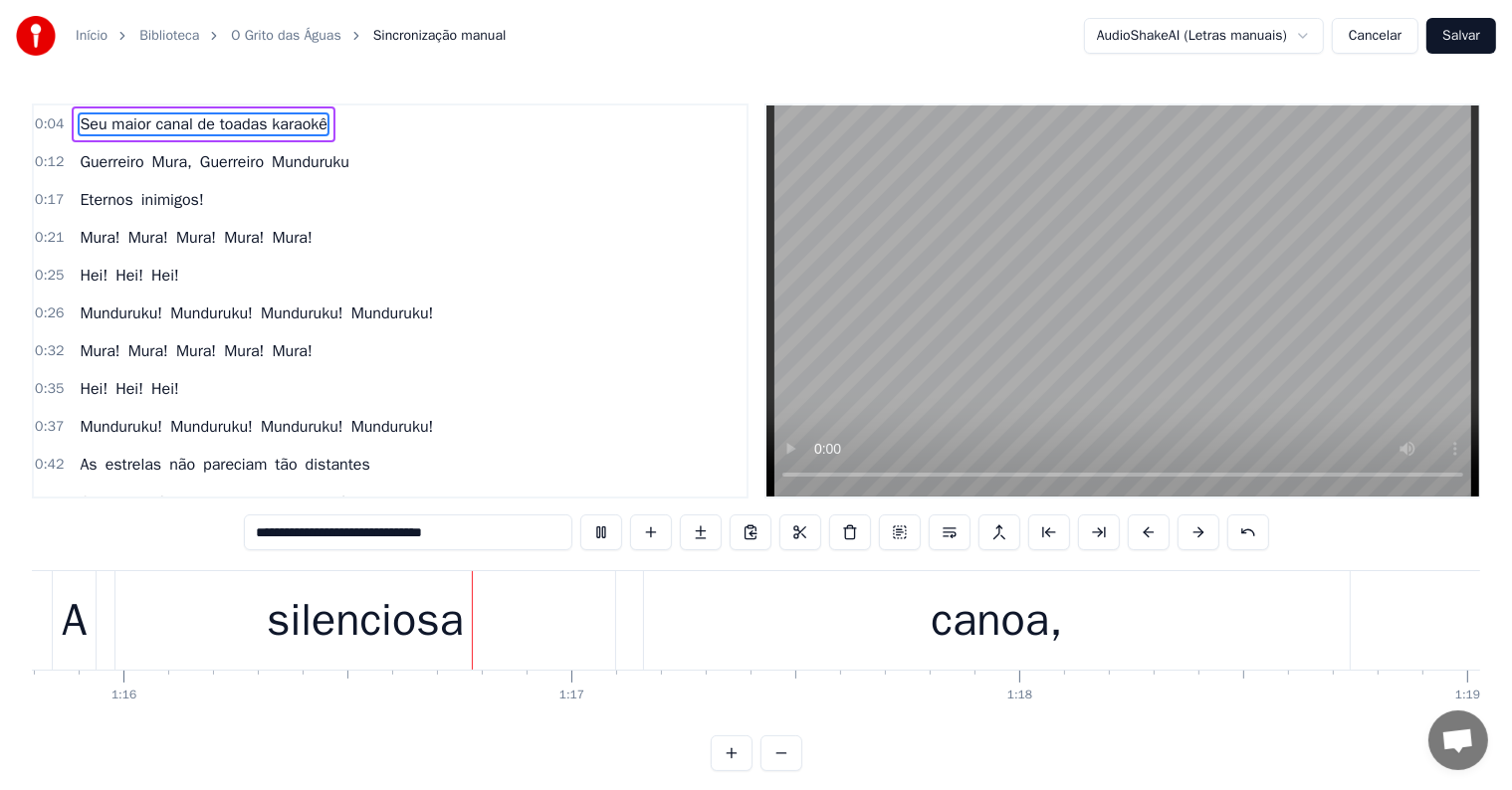 scroll, scrollTop: 0, scrollLeft: 33951, axis: horizontal 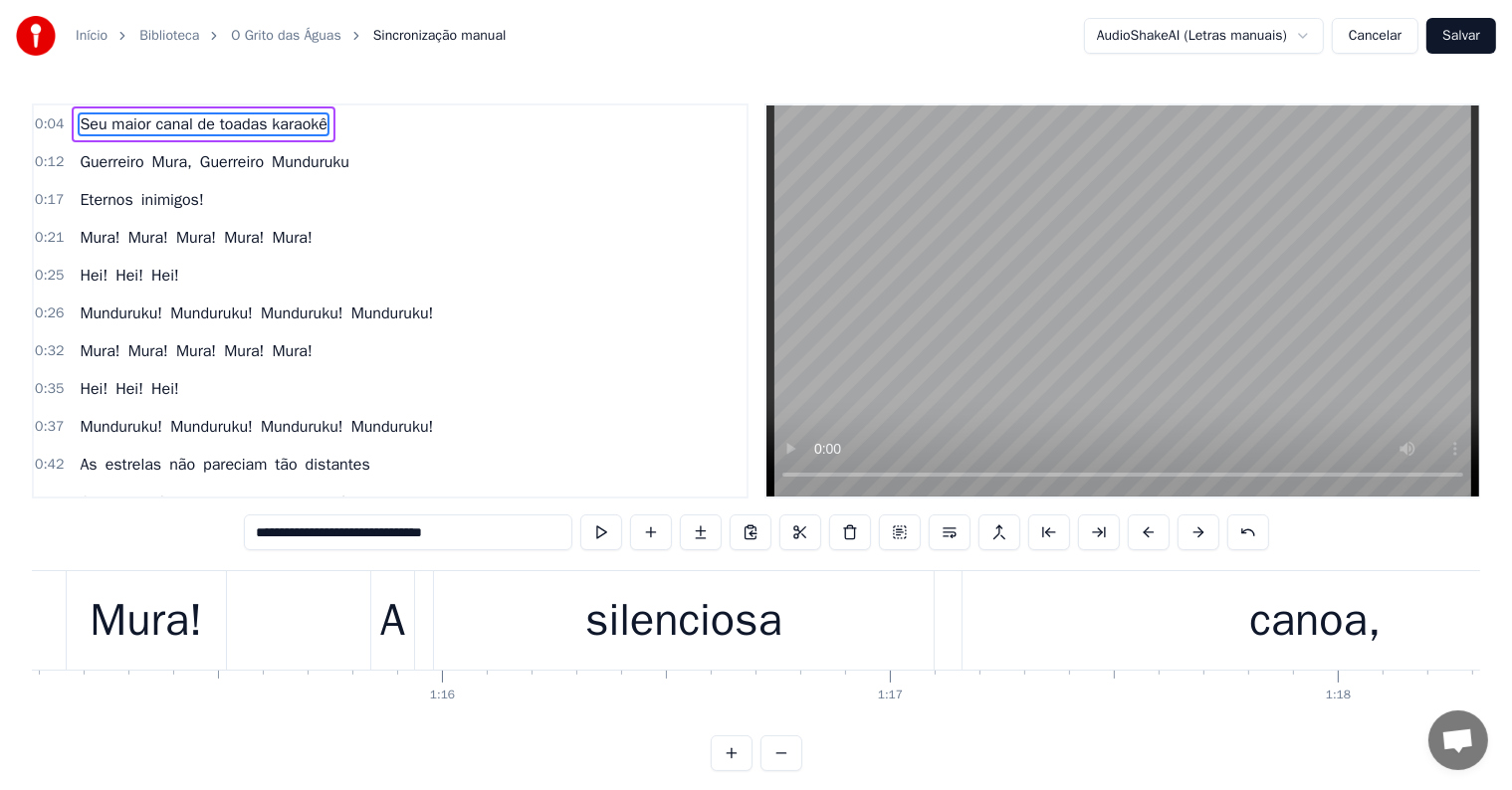 click on "Mura!" at bounding box center [145, 621] 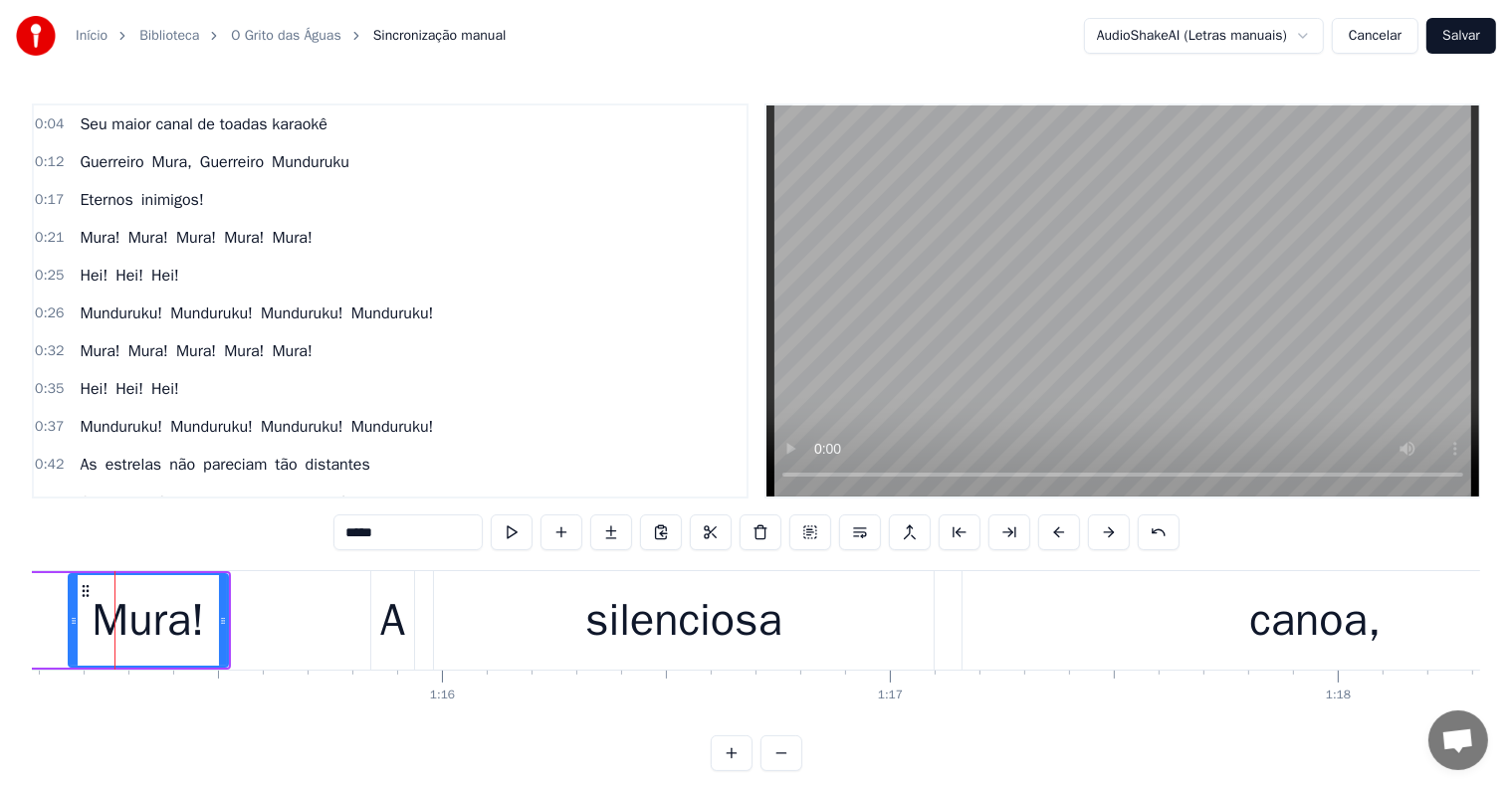 scroll, scrollTop: 25, scrollLeft: 0, axis: vertical 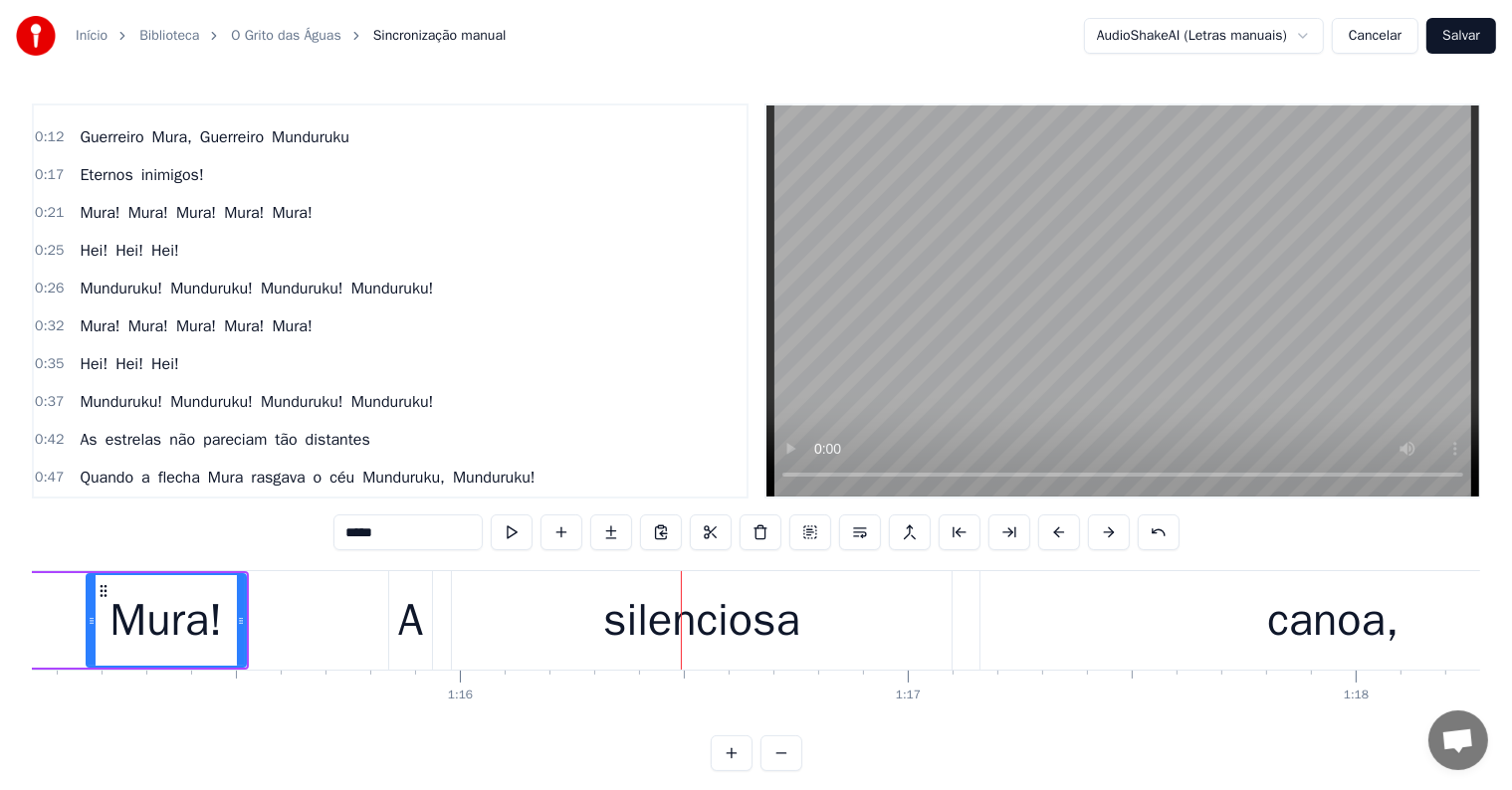 click on "A" at bounding box center [410, 621] 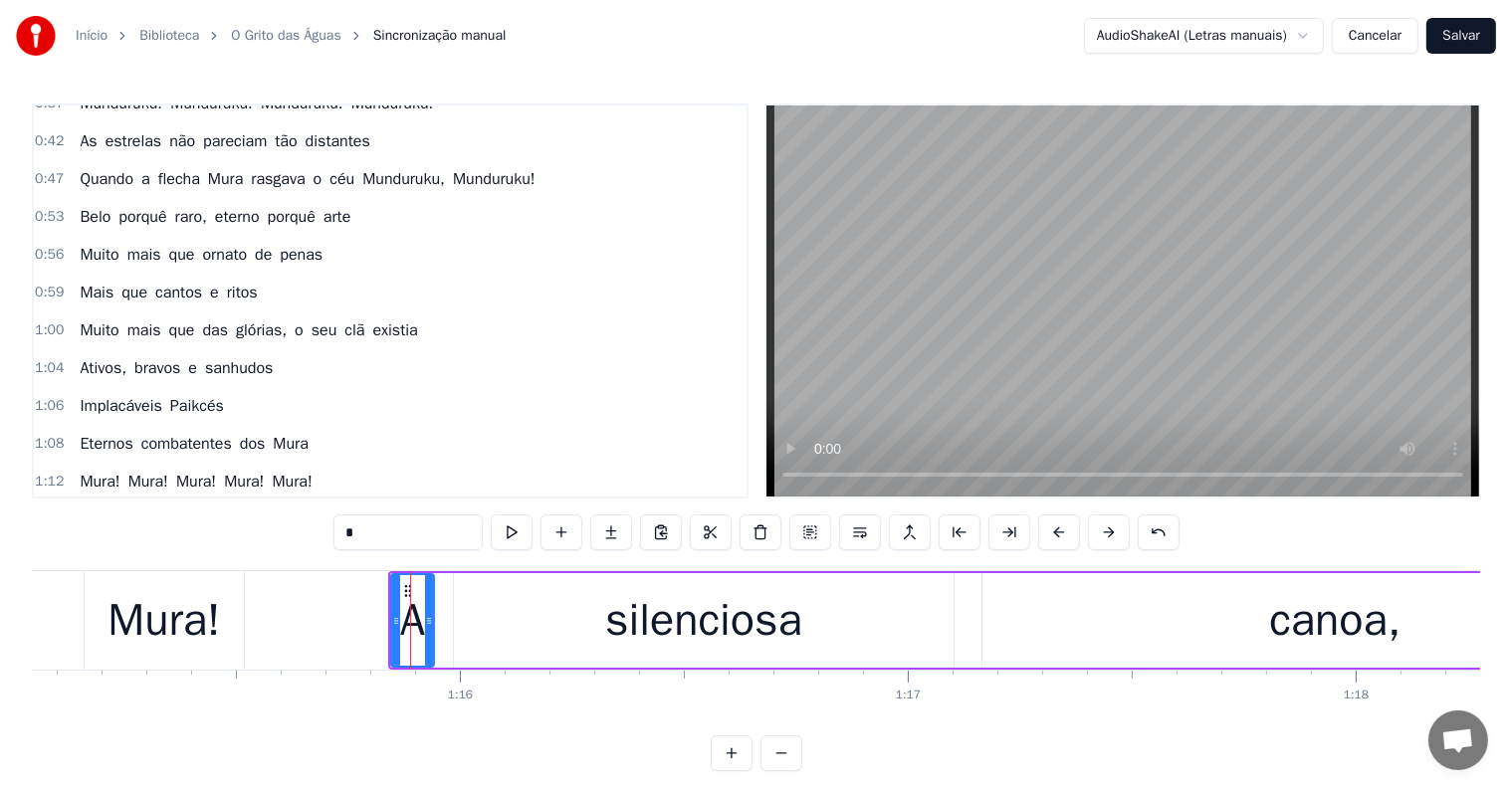 scroll, scrollTop: 517, scrollLeft: 0, axis: vertical 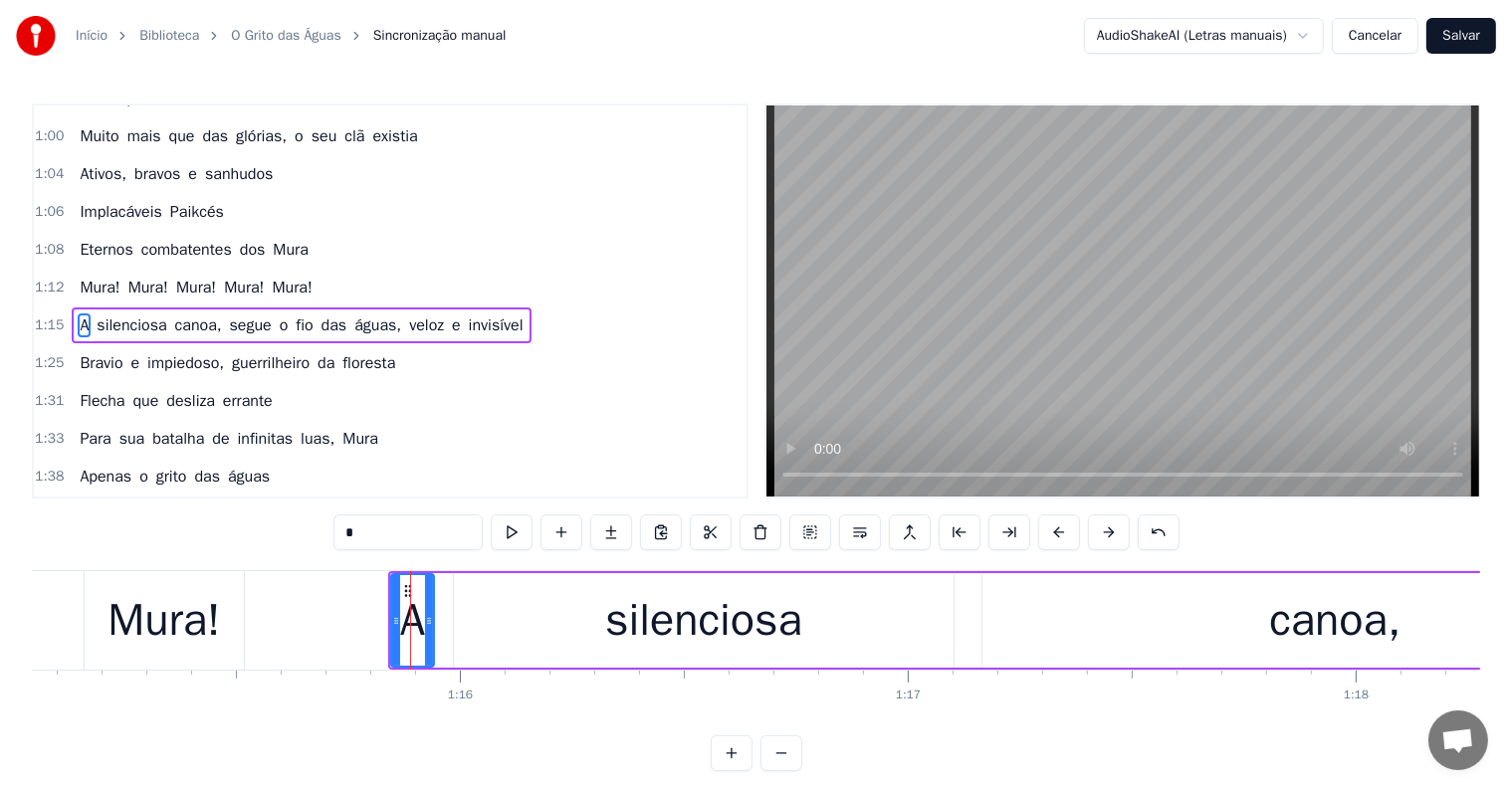 drag, startPoint x: 373, startPoint y: 540, endPoint x: 295, endPoint y: 527, distance: 79.07591 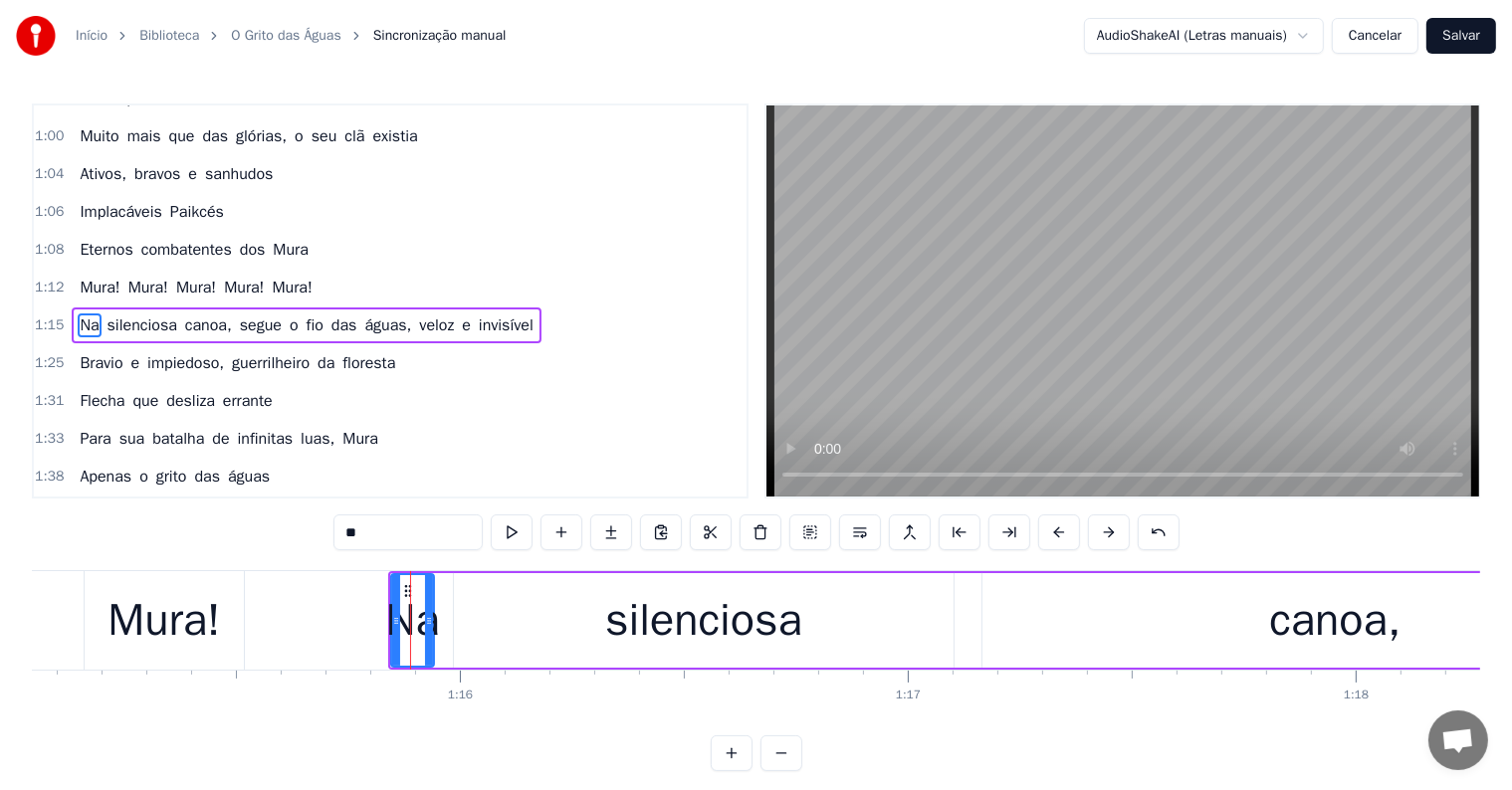 click on "Mura!" at bounding box center [164, 620] 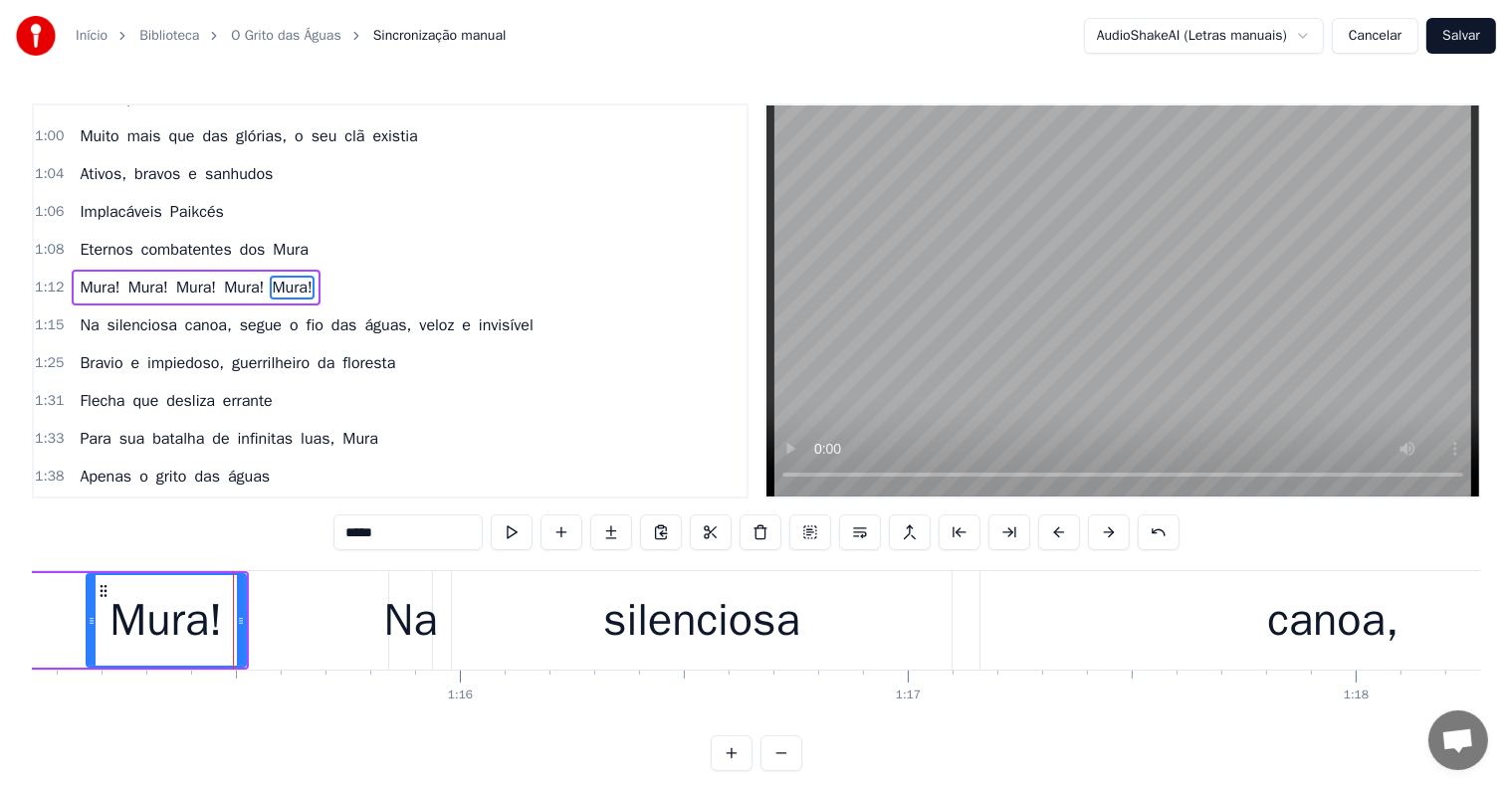 scroll, scrollTop: 482, scrollLeft: 0, axis: vertical 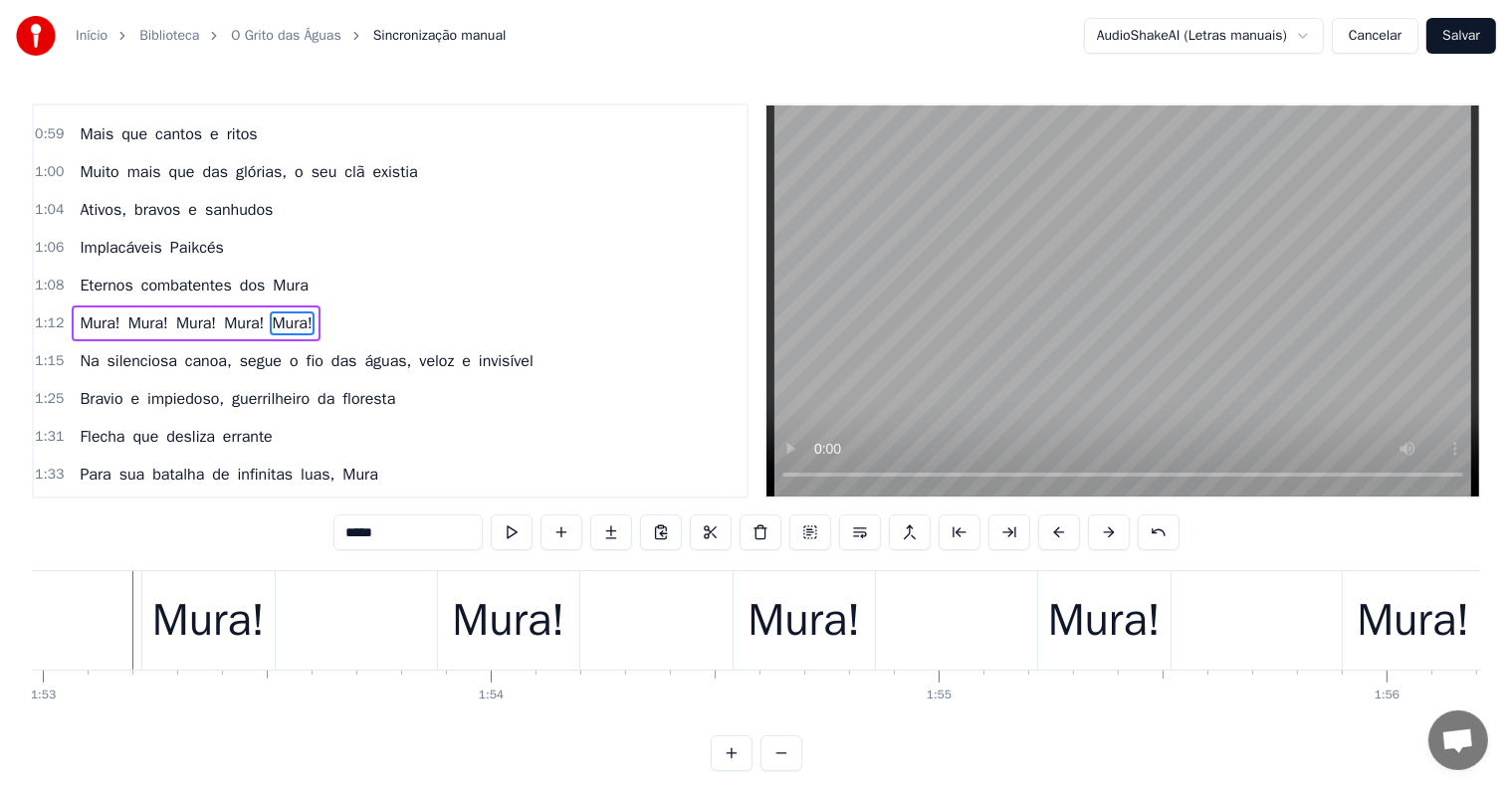 click on "Mura!" at bounding box center (208, 621) 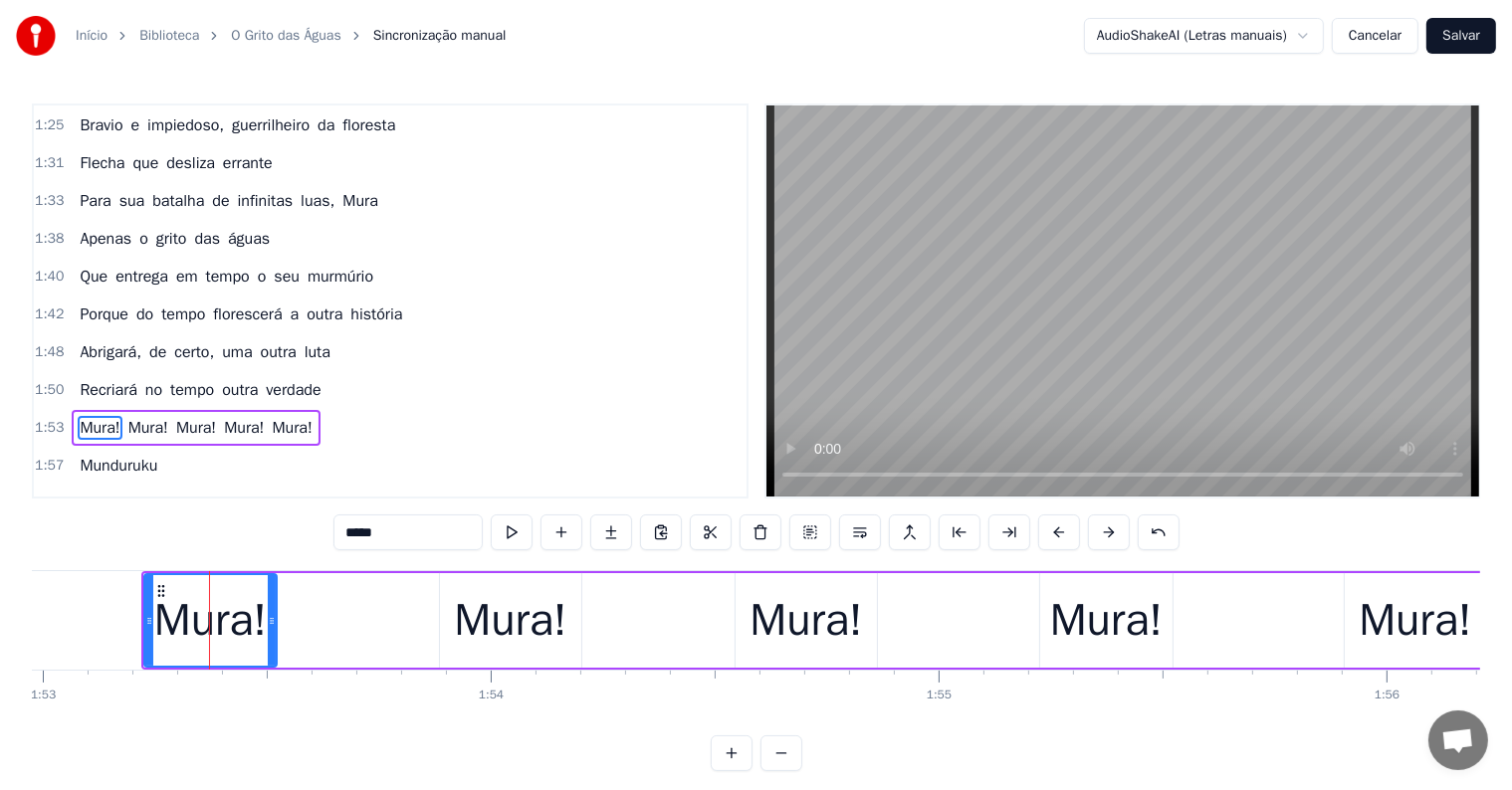 scroll, scrollTop: 848, scrollLeft: 0, axis: vertical 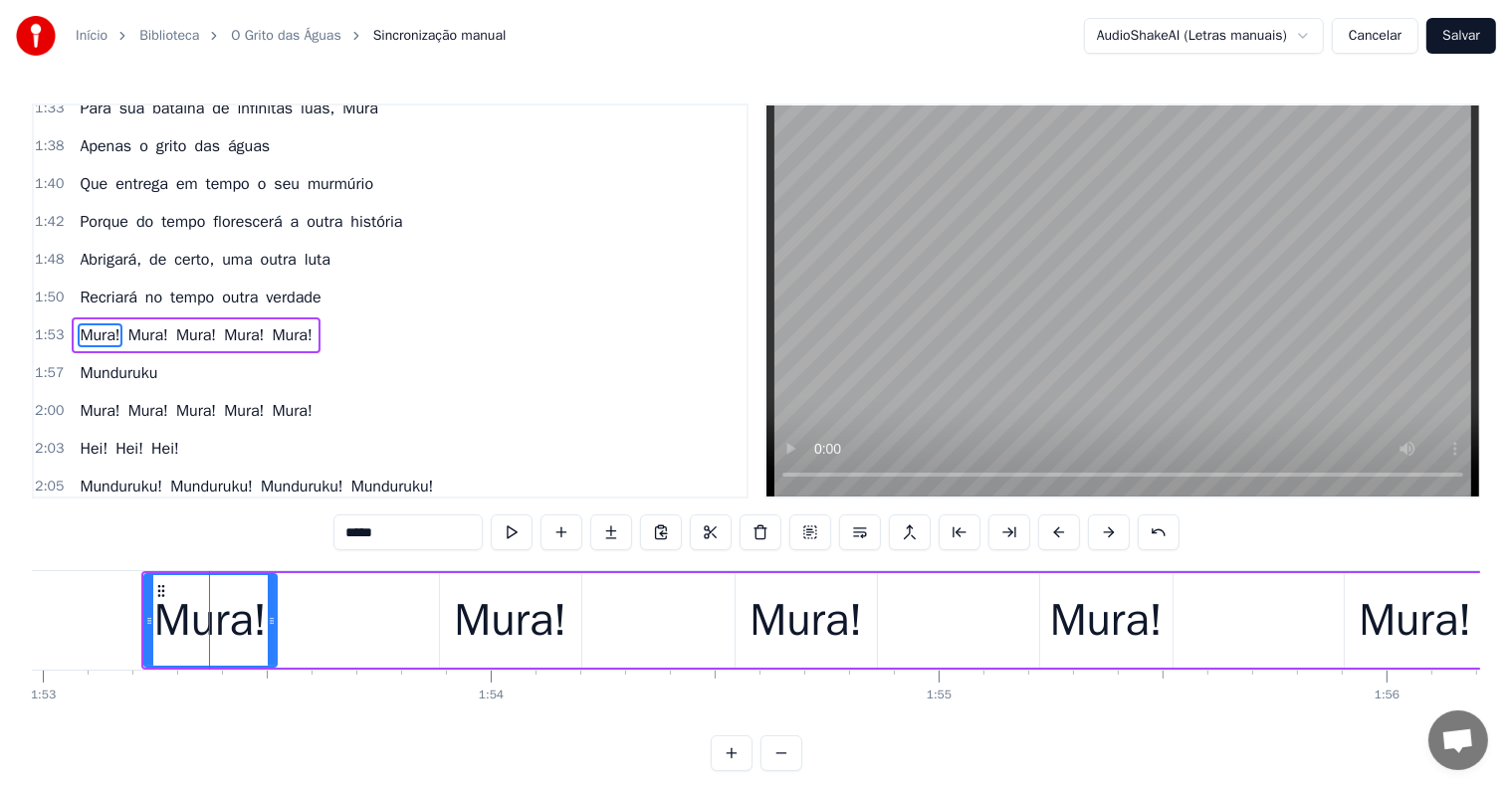 click on "Recriará" at bounding box center (108, 297) 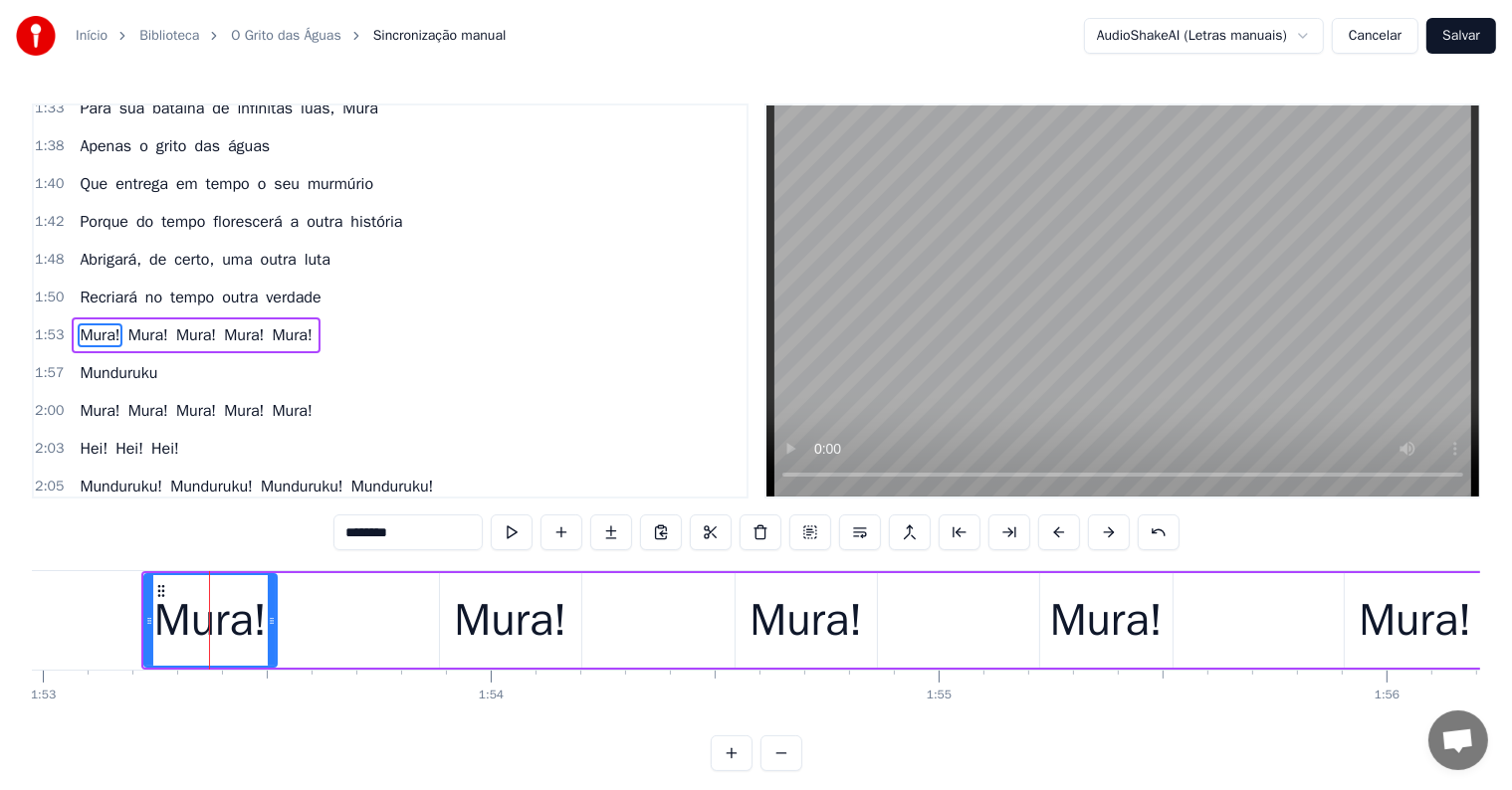 scroll, scrollTop: 811, scrollLeft: 0, axis: vertical 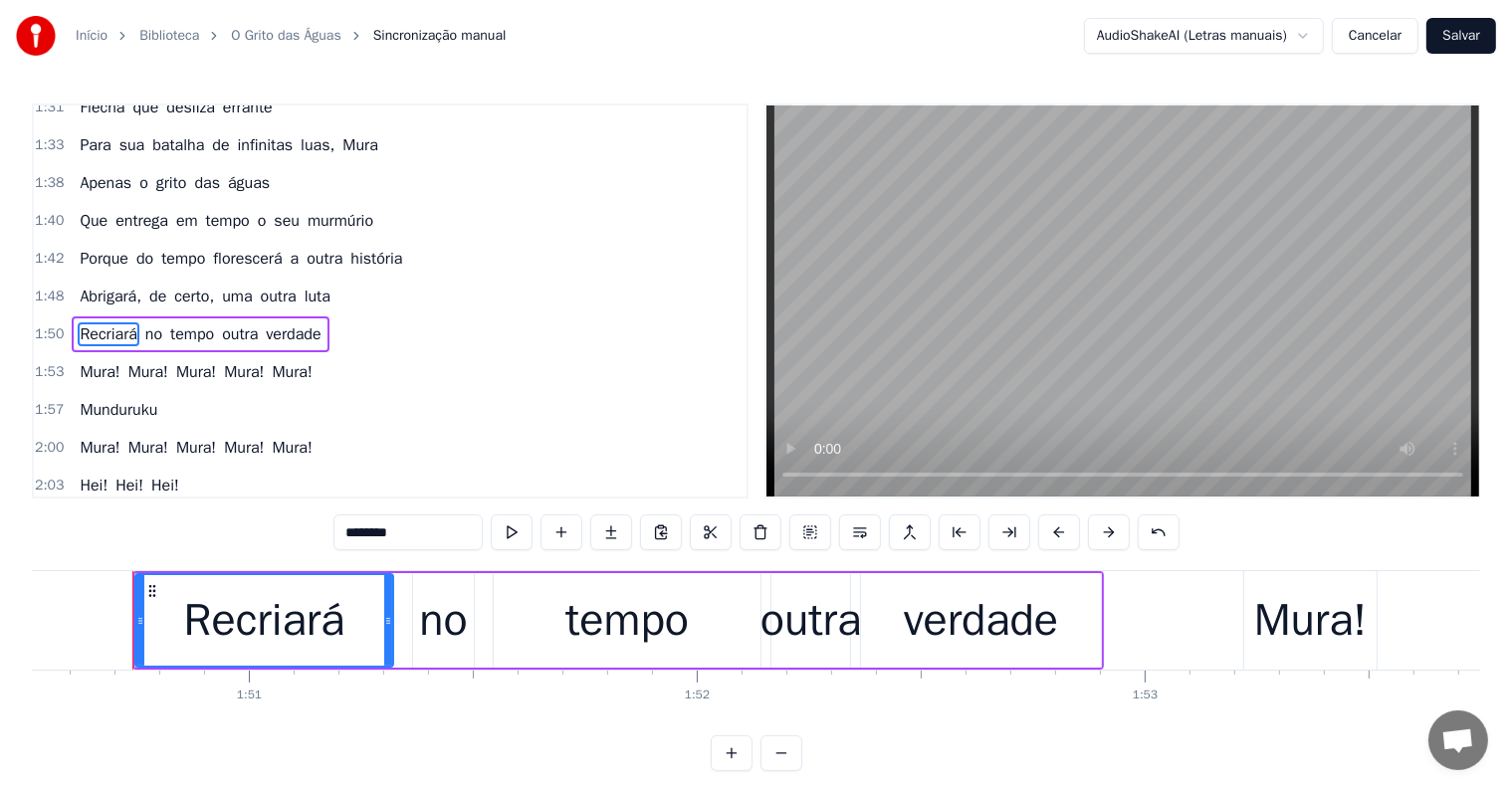 click on "tempo" at bounding box center [627, 620] 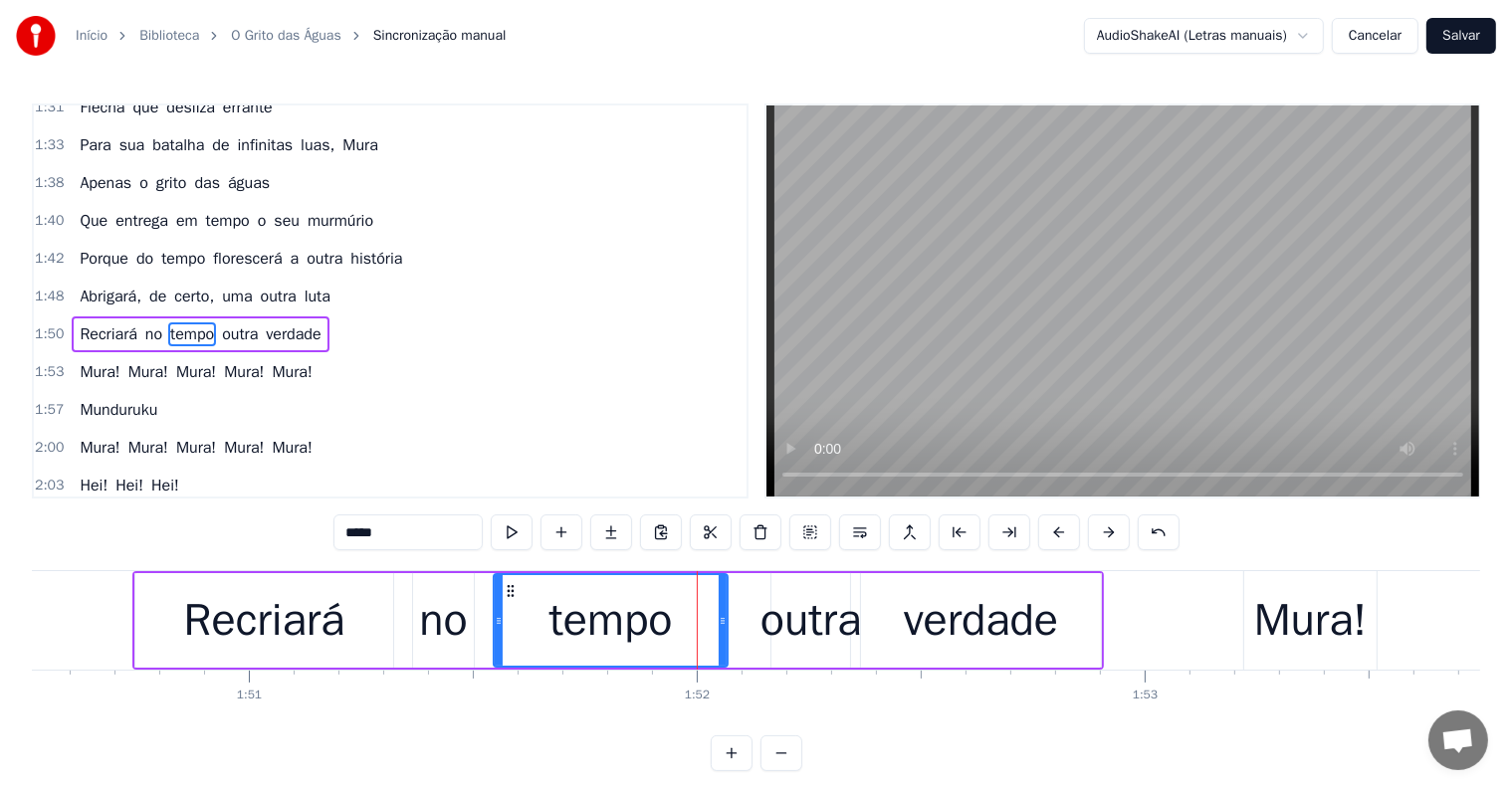 drag, startPoint x: 752, startPoint y: 619, endPoint x: 719, endPoint y: 617, distance: 33.06055 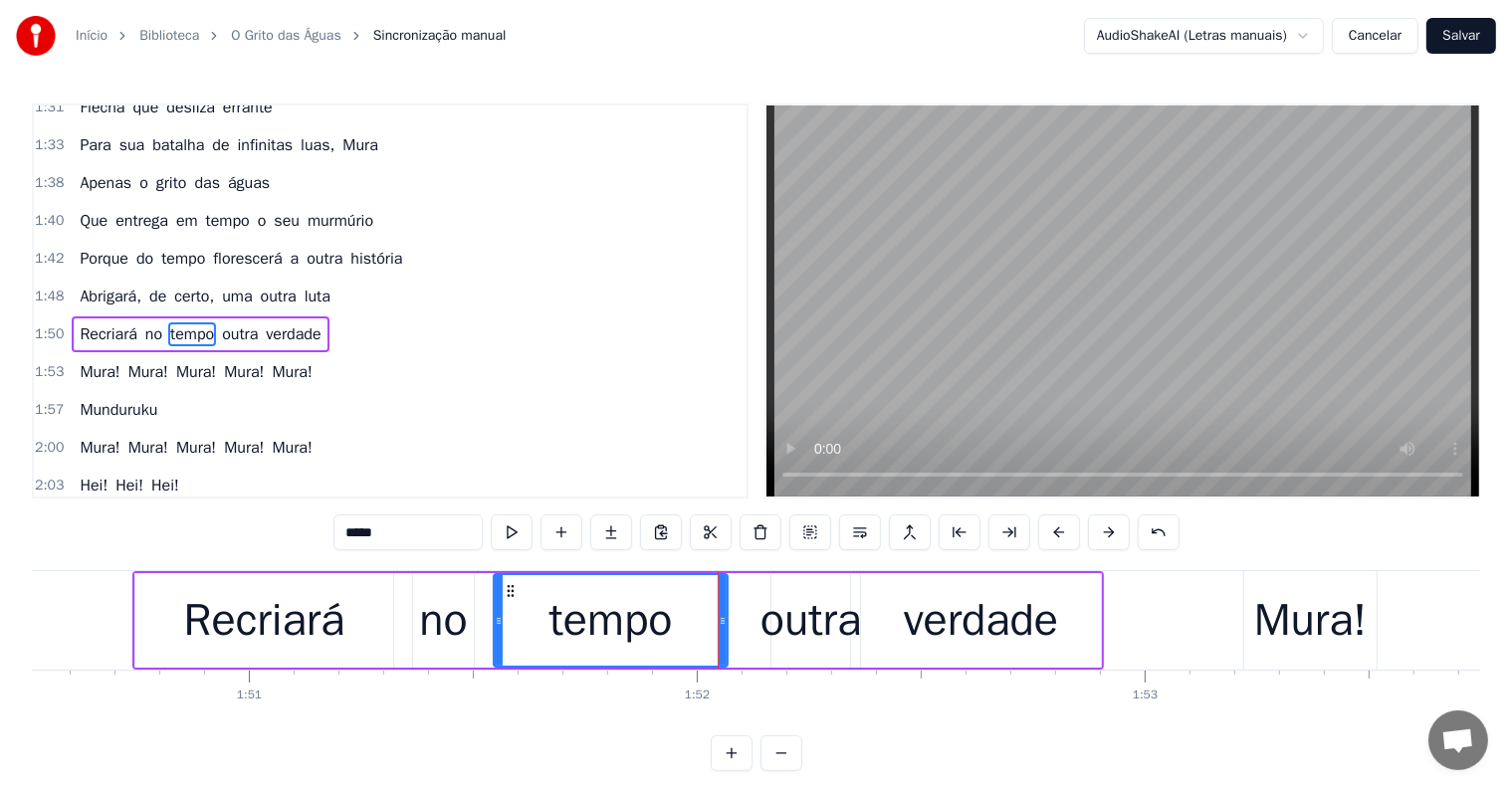 click on "no" at bounding box center [443, 620] 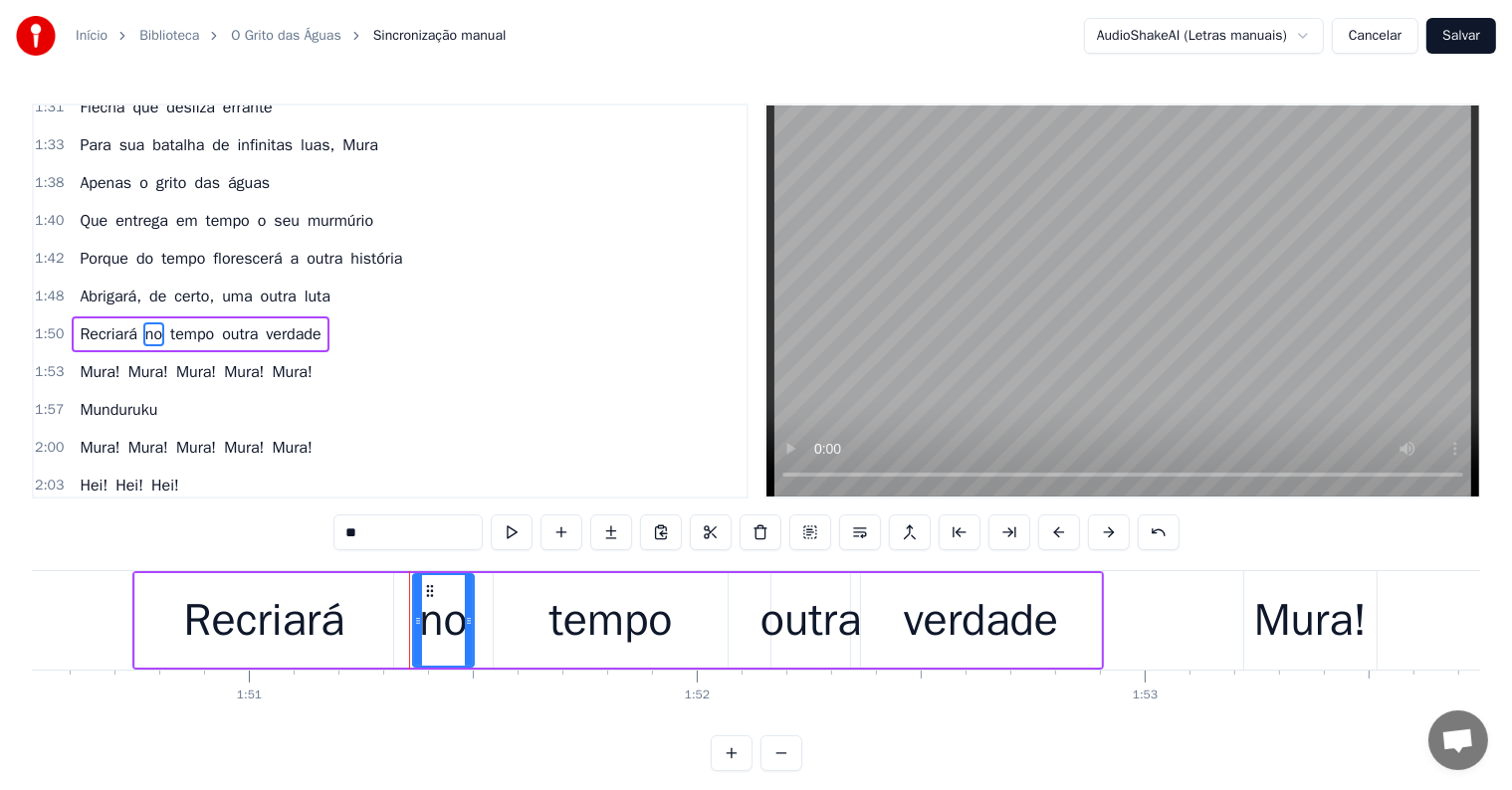 click on "outra" at bounding box center (811, 621) 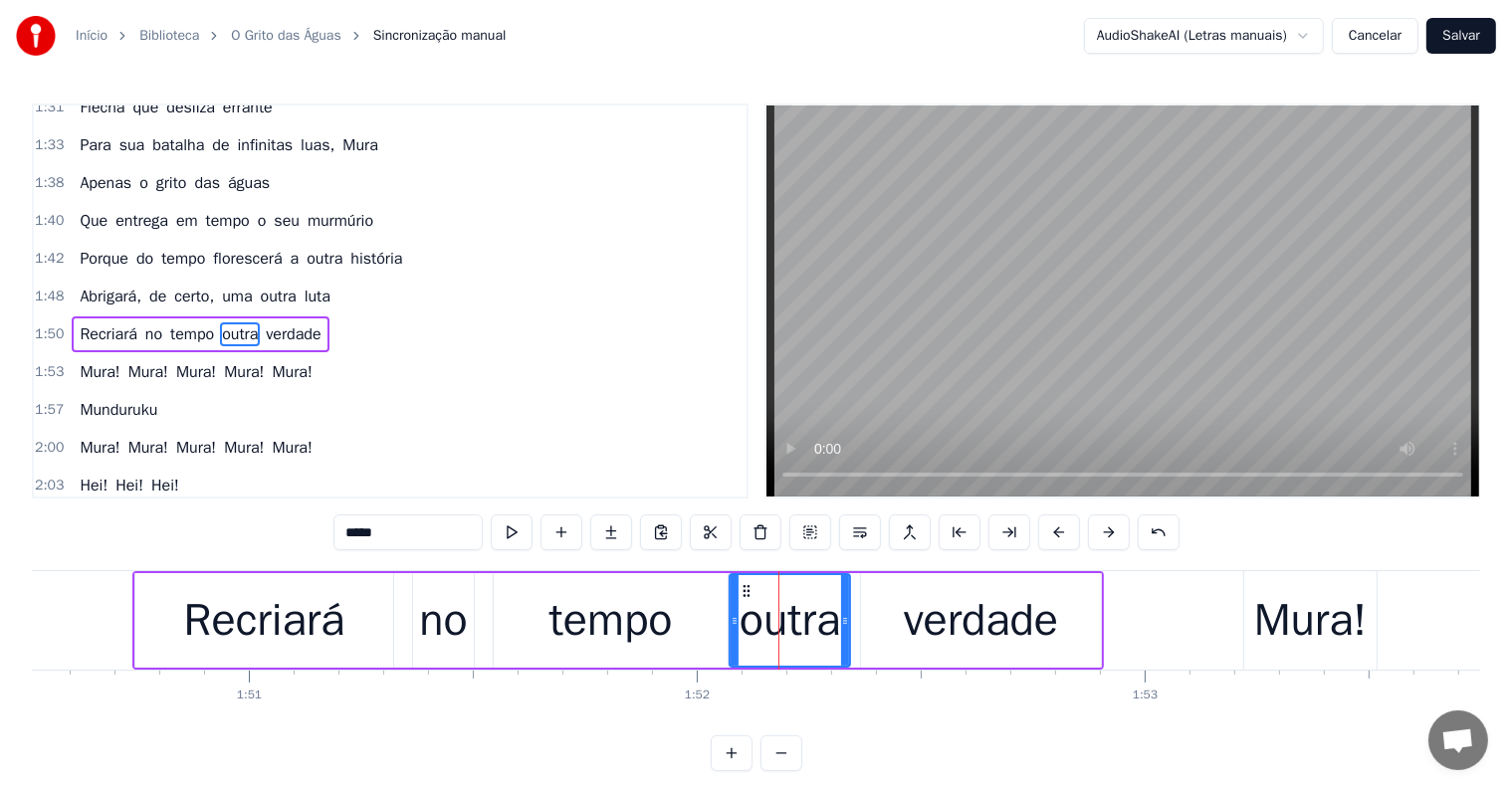 drag, startPoint x: 774, startPoint y: 625, endPoint x: 731, endPoint y: 618, distance: 43.566042 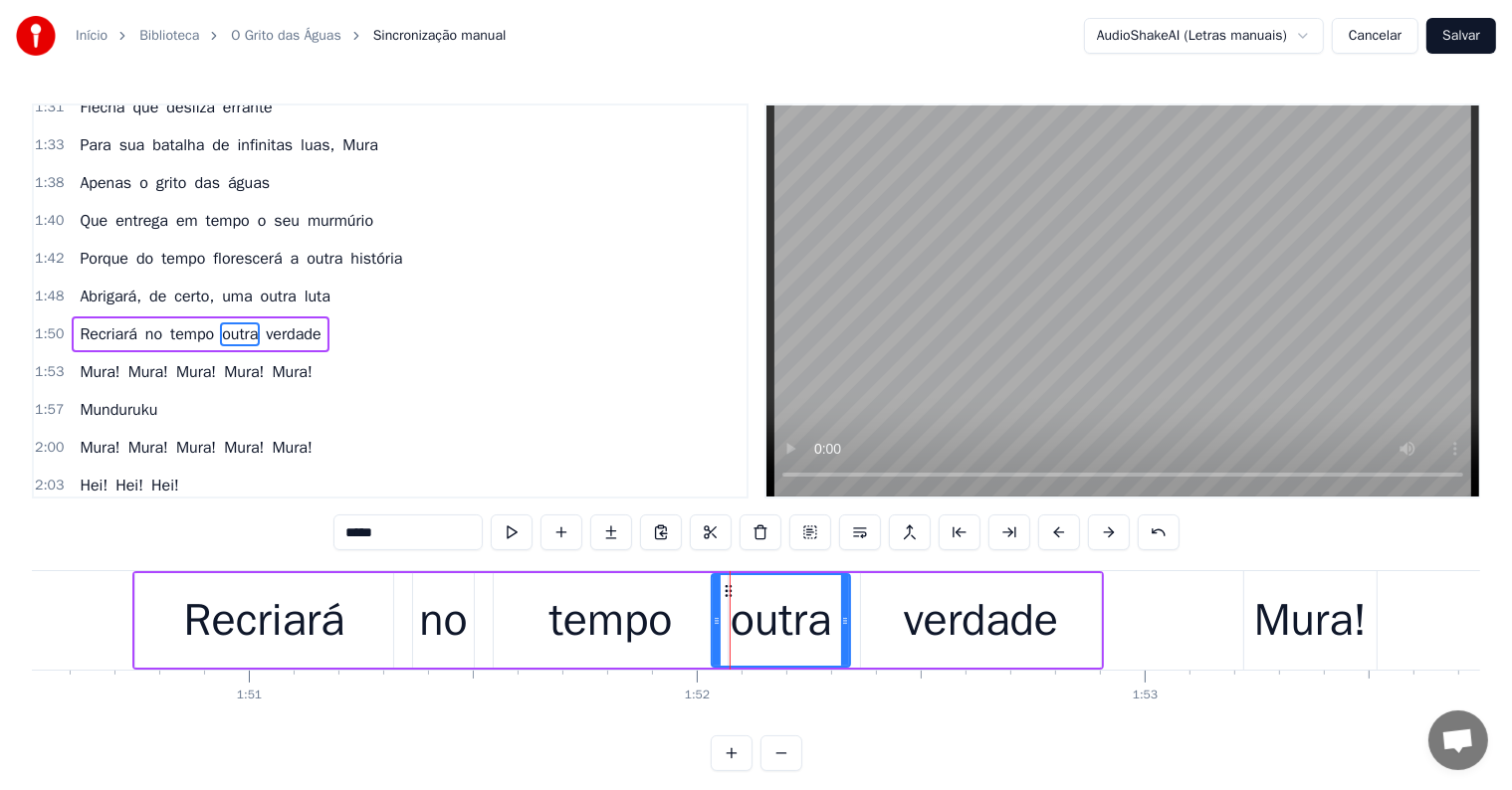 drag, startPoint x: 731, startPoint y: 618, endPoint x: 715, endPoint y: 619, distance: 16.03122 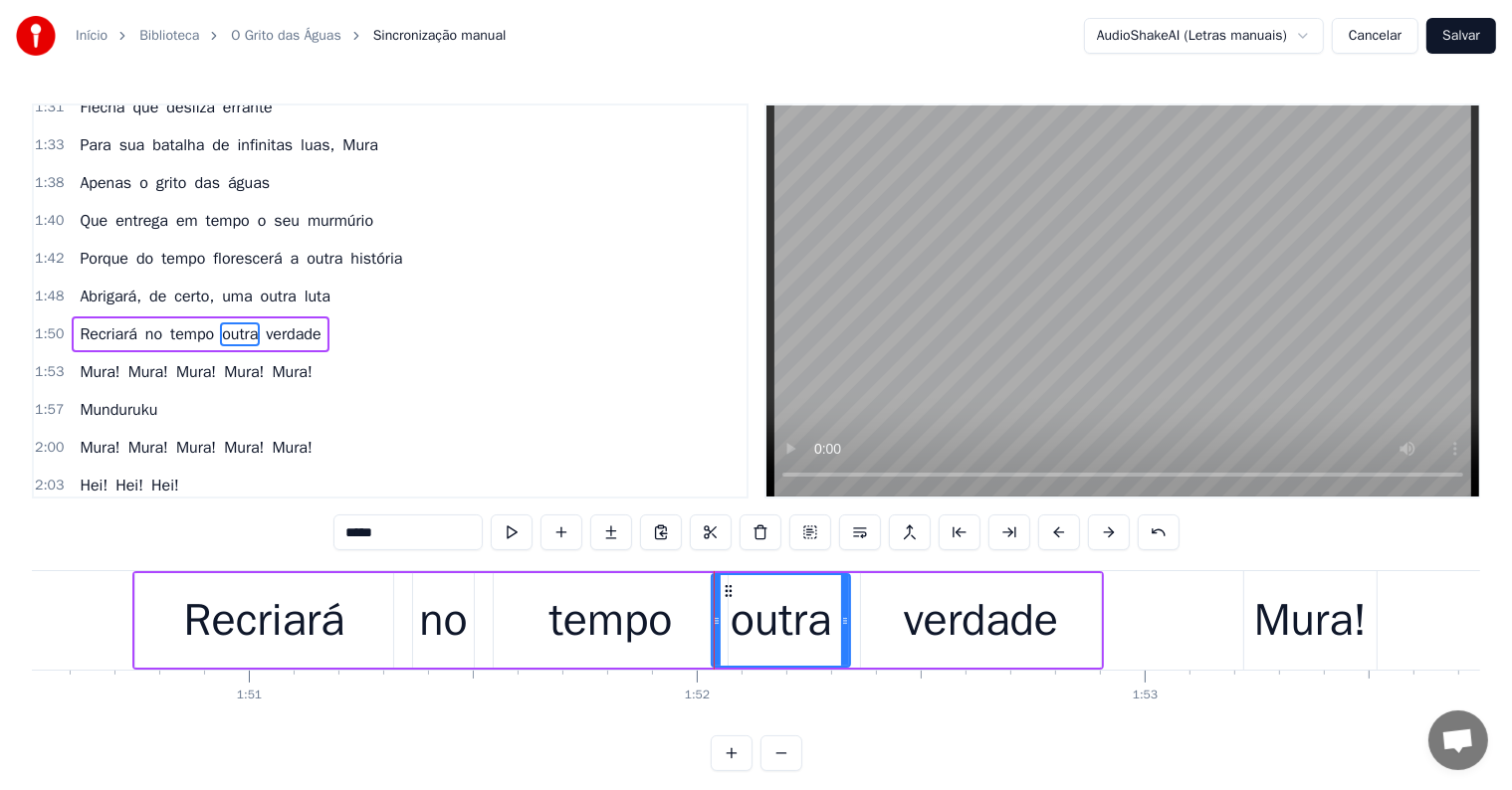 click on "tempo" at bounding box center [610, 621] 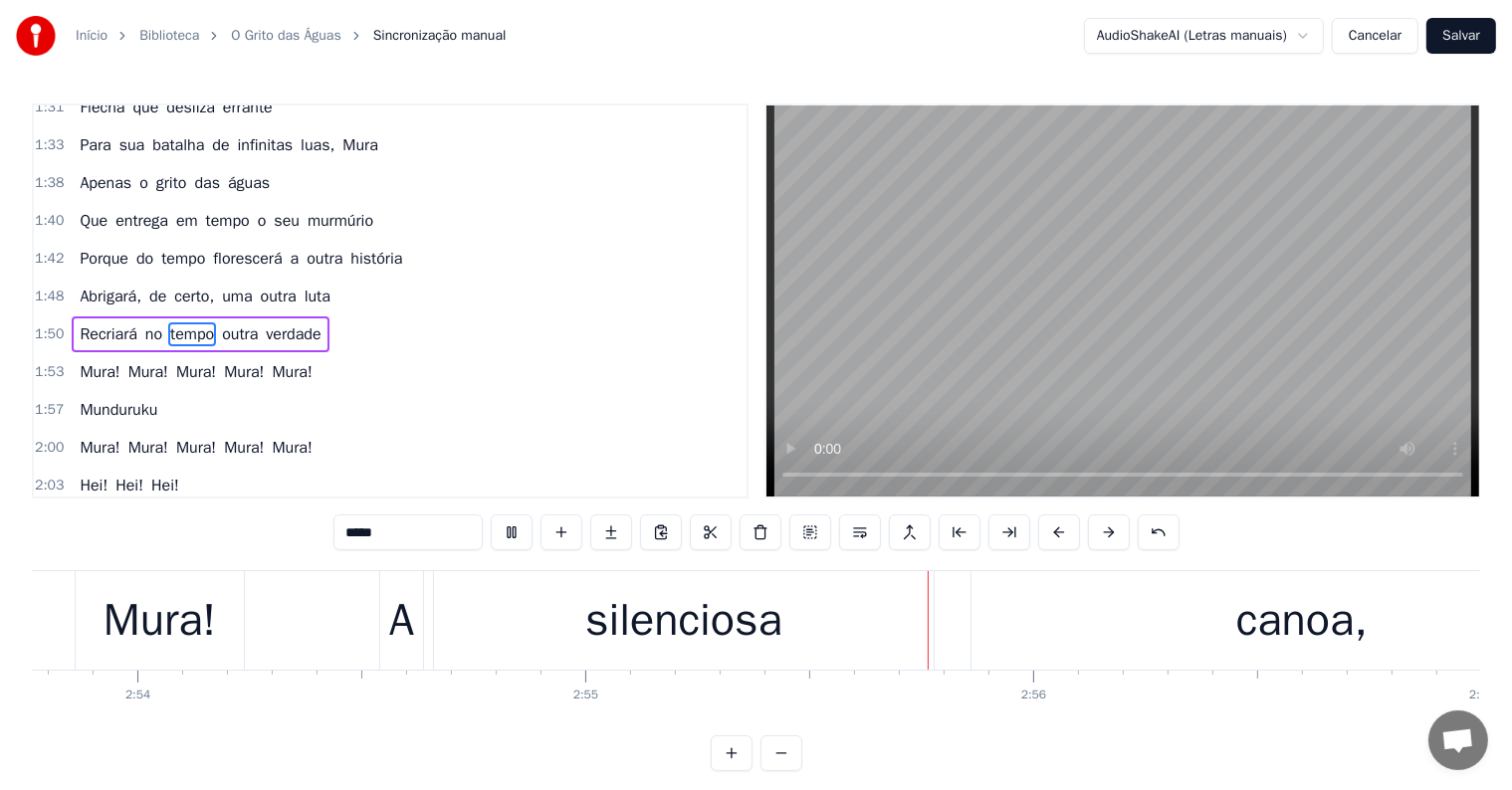 scroll, scrollTop: 0, scrollLeft: 78343, axis: horizontal 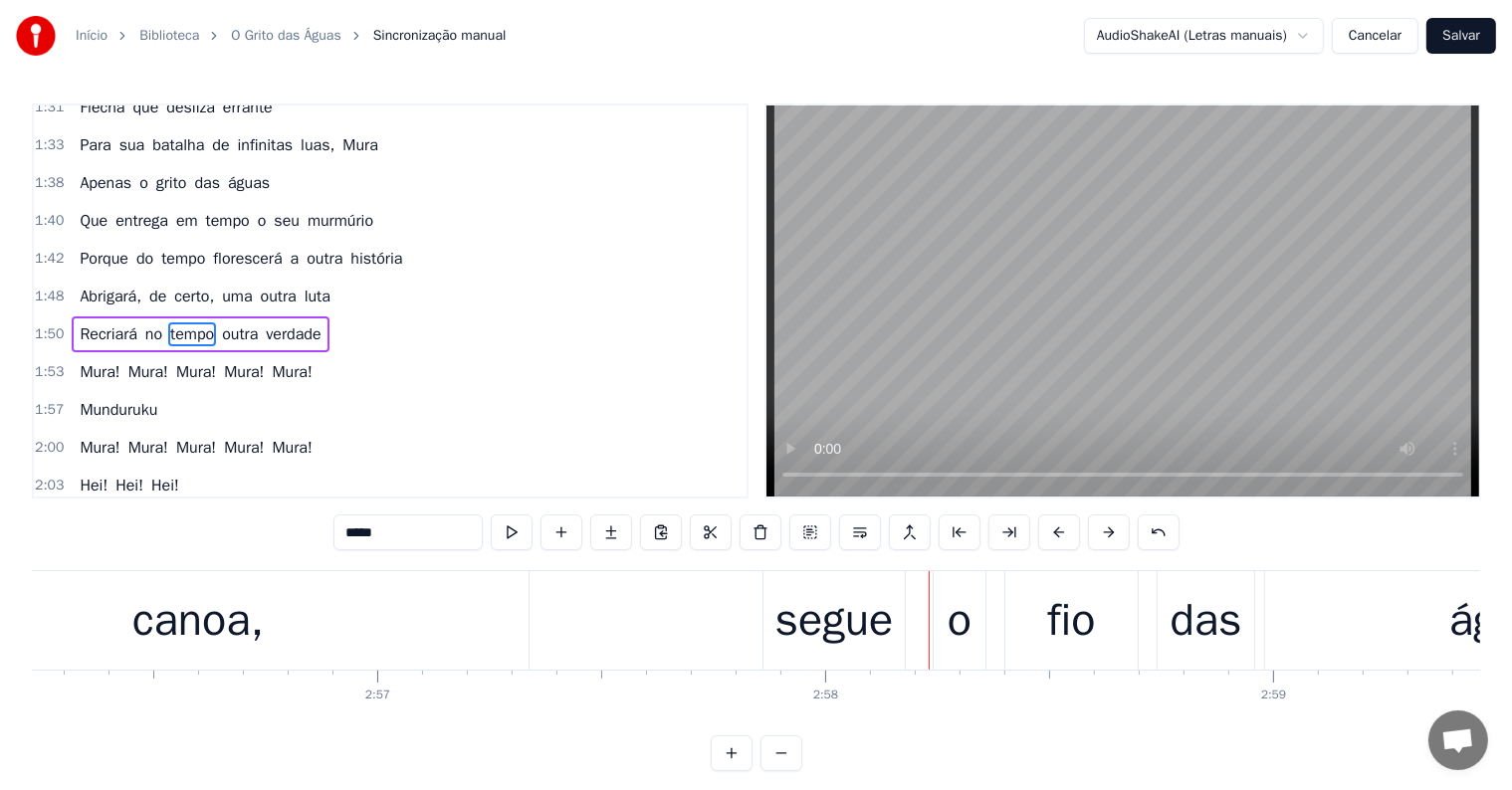 click on "canoa," at bounding box center [198, 620] 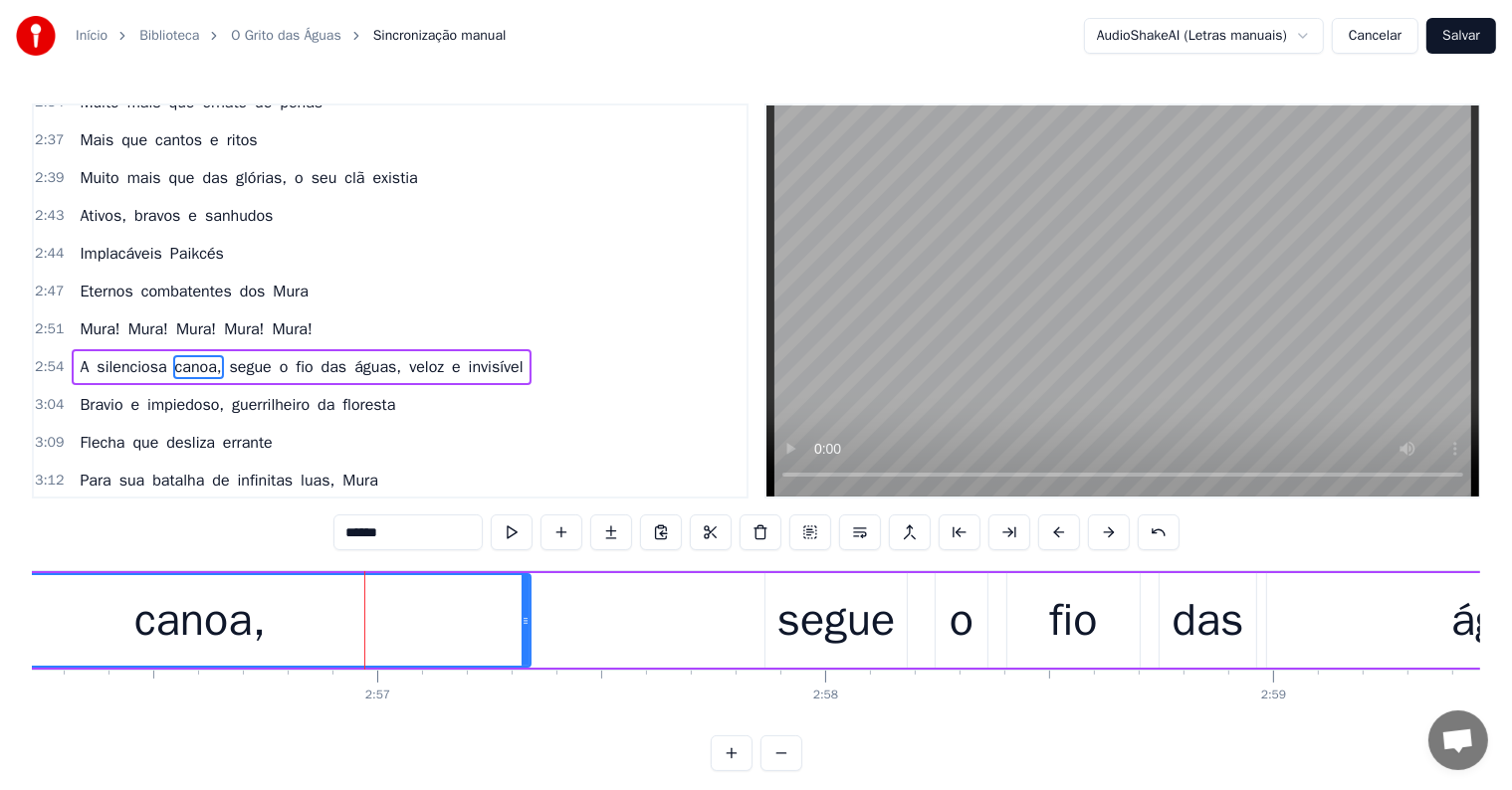 scroll, scrollTop: 1506, scrollLeft: 0, axis: vertical 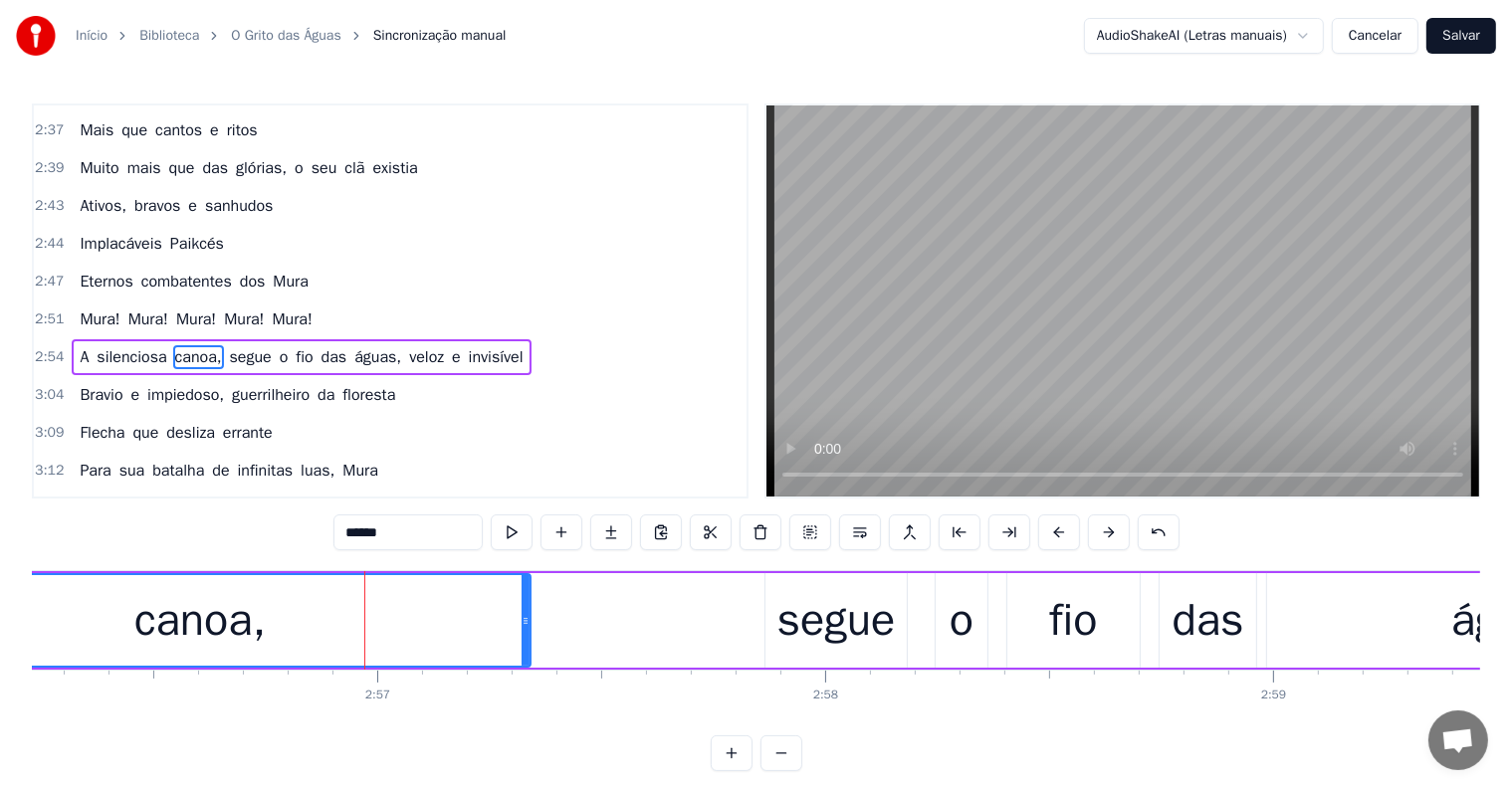 click on "segue" at bounding box center [836, 621] 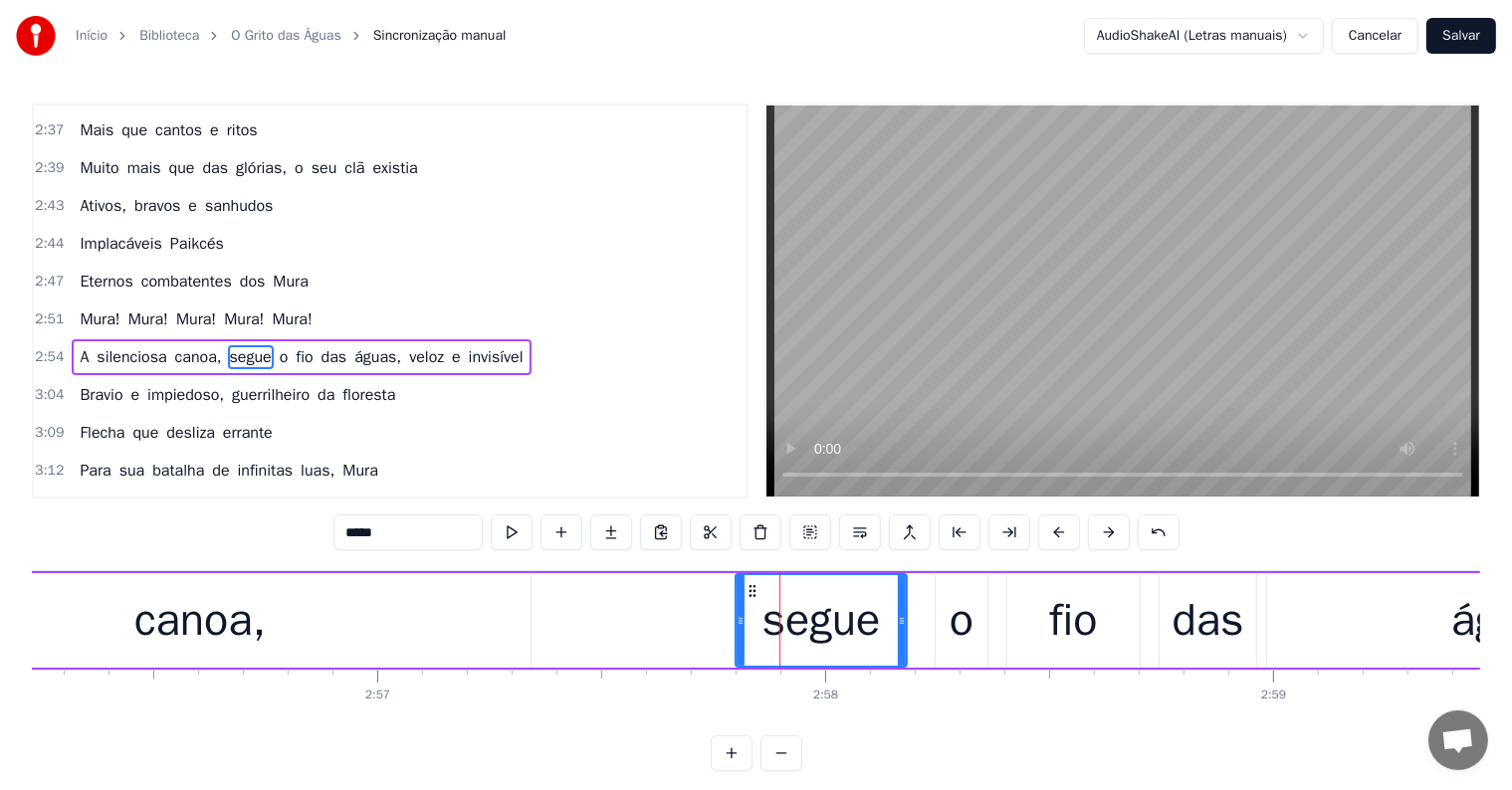 drag, startPoint x: 770, startPoint y: 616, endPoint x: 741, endPoint y: 620, distance: 29.274562 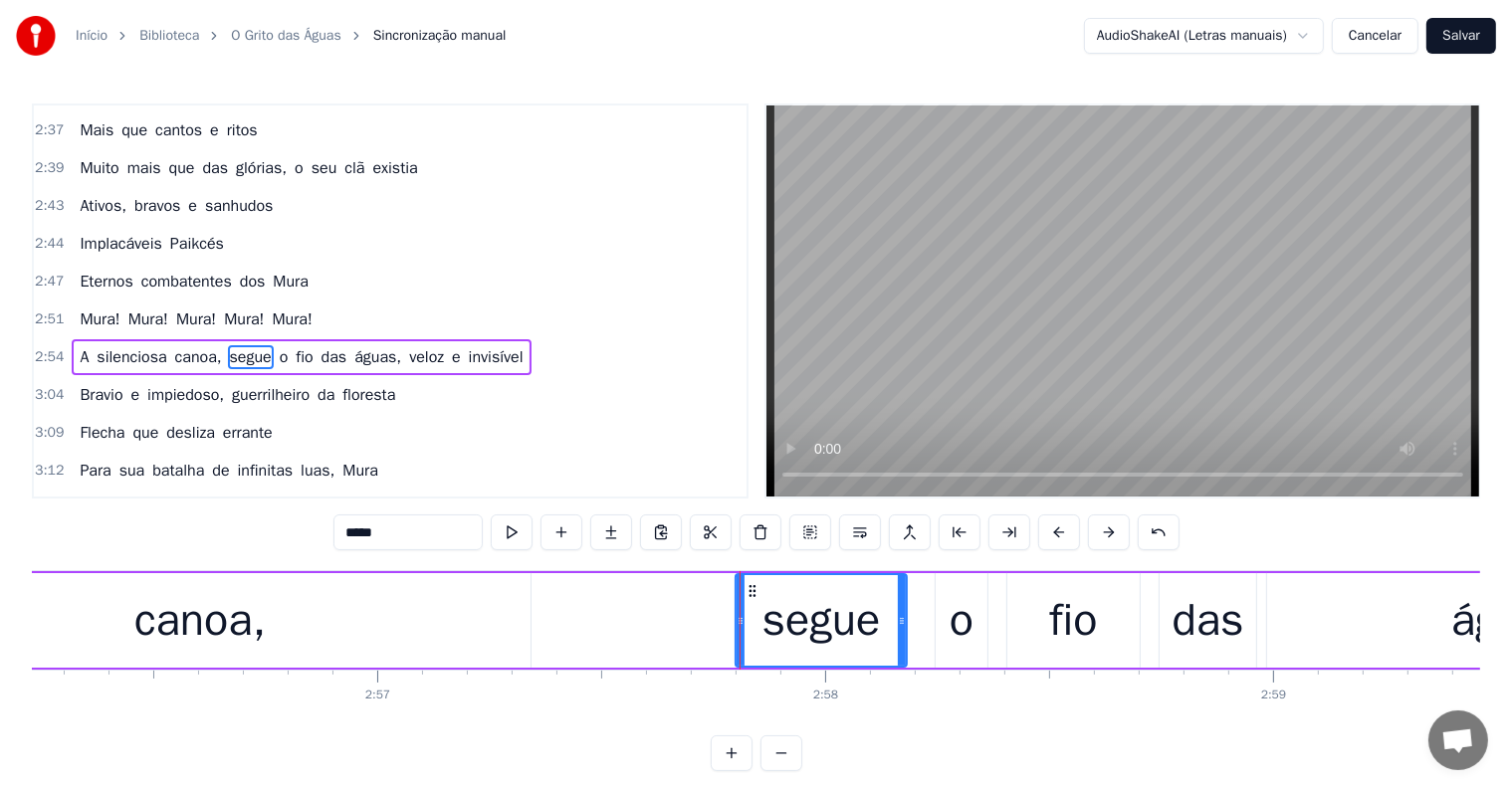click on "canoa," at bounding box center (200, 620) 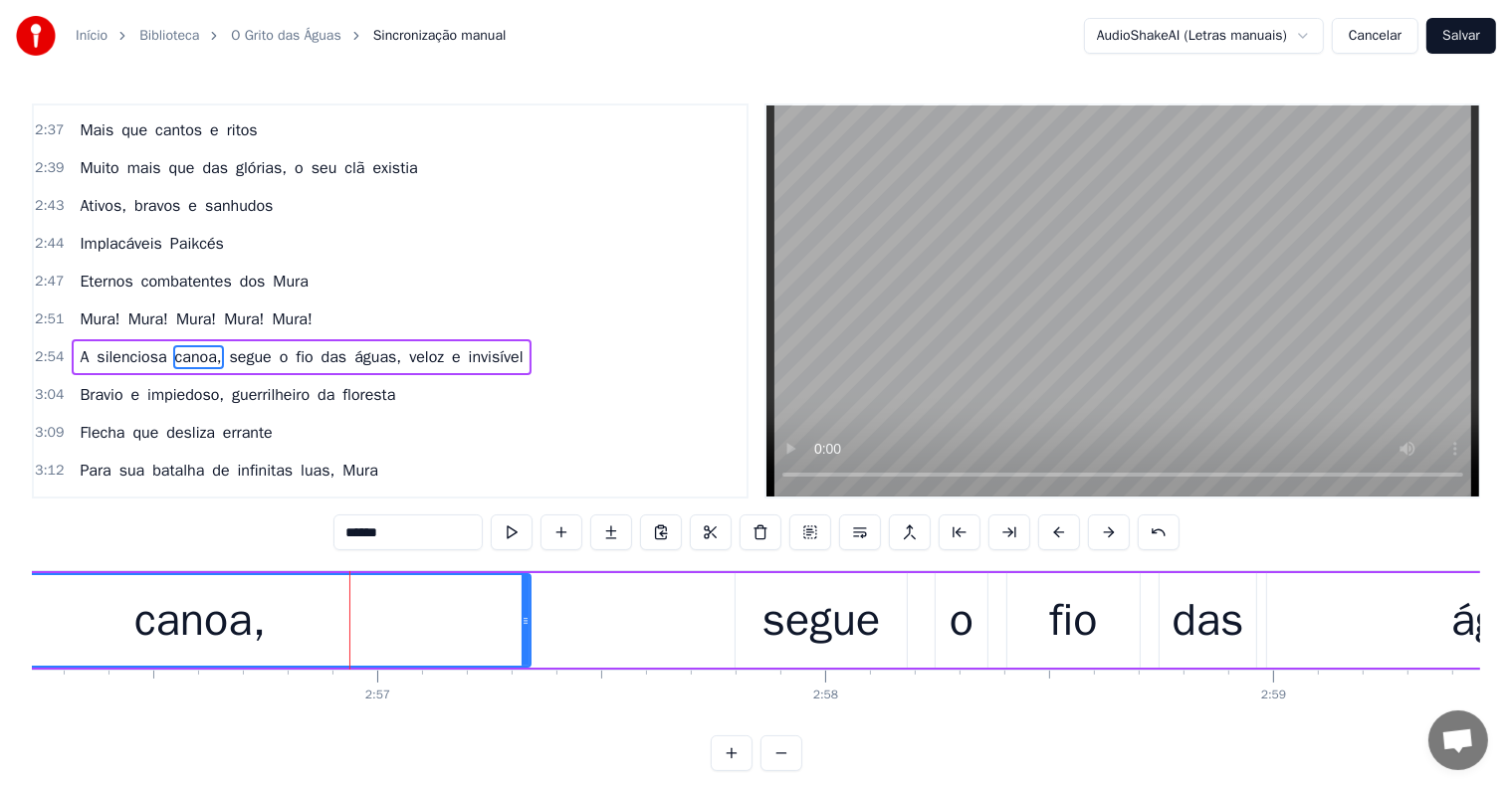 click on "segue" at bounding box center (821, 621) 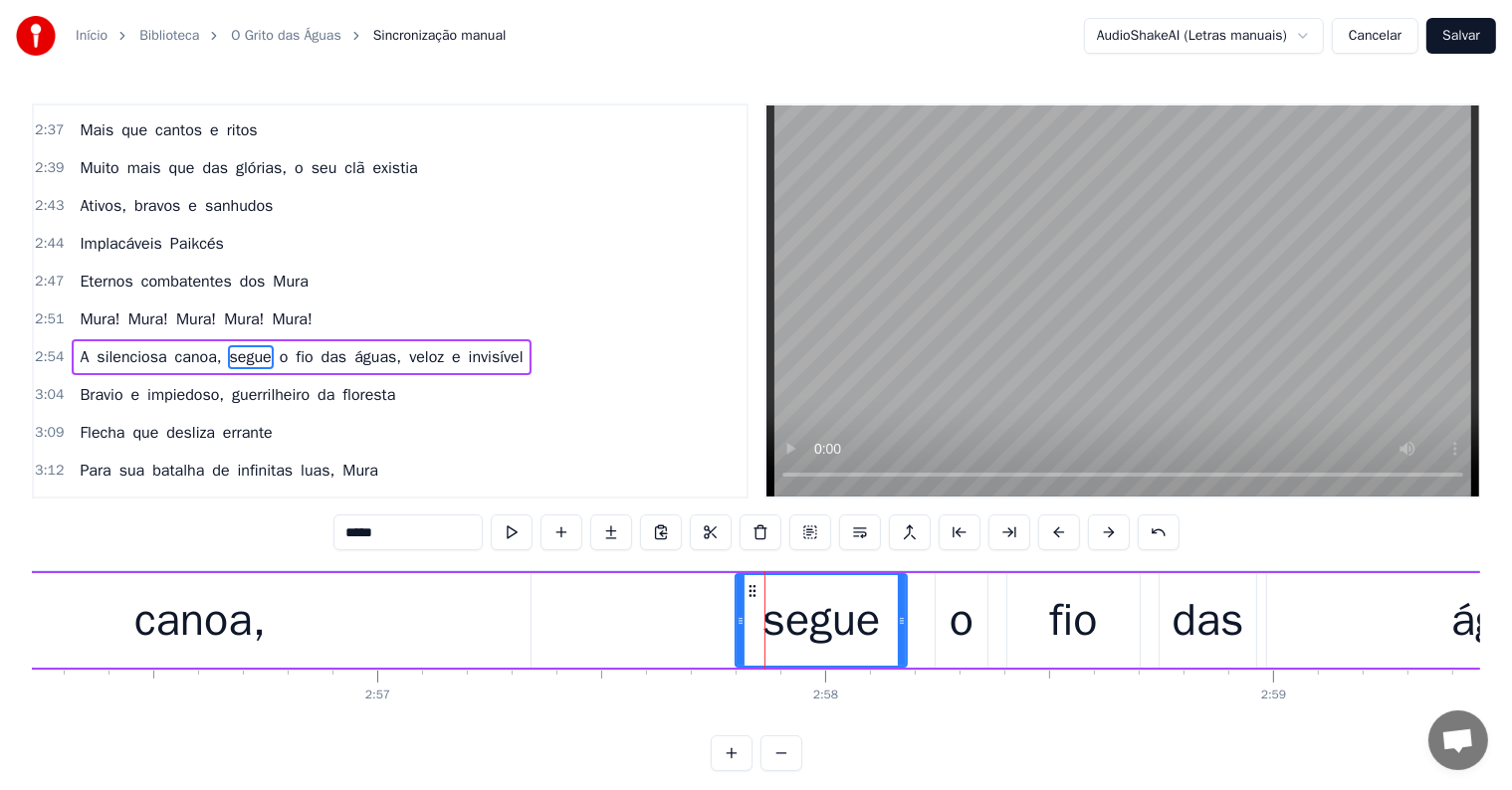 click on "canoa," at bounding box center [200, 620] 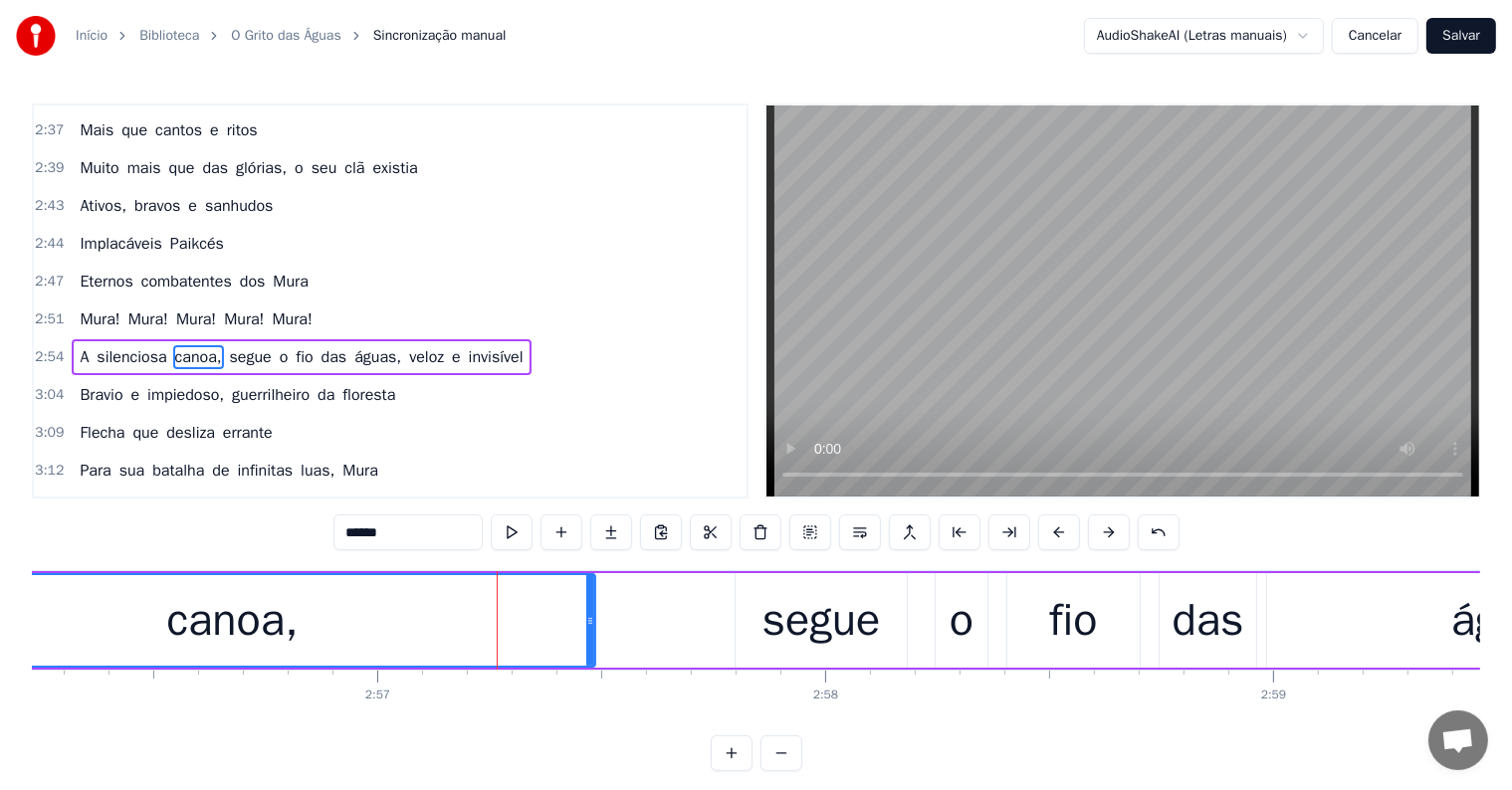 drag, startPoint x: 573, startPoint y: 625, endPoint x: 588, endPoint y: 625, distance: 15 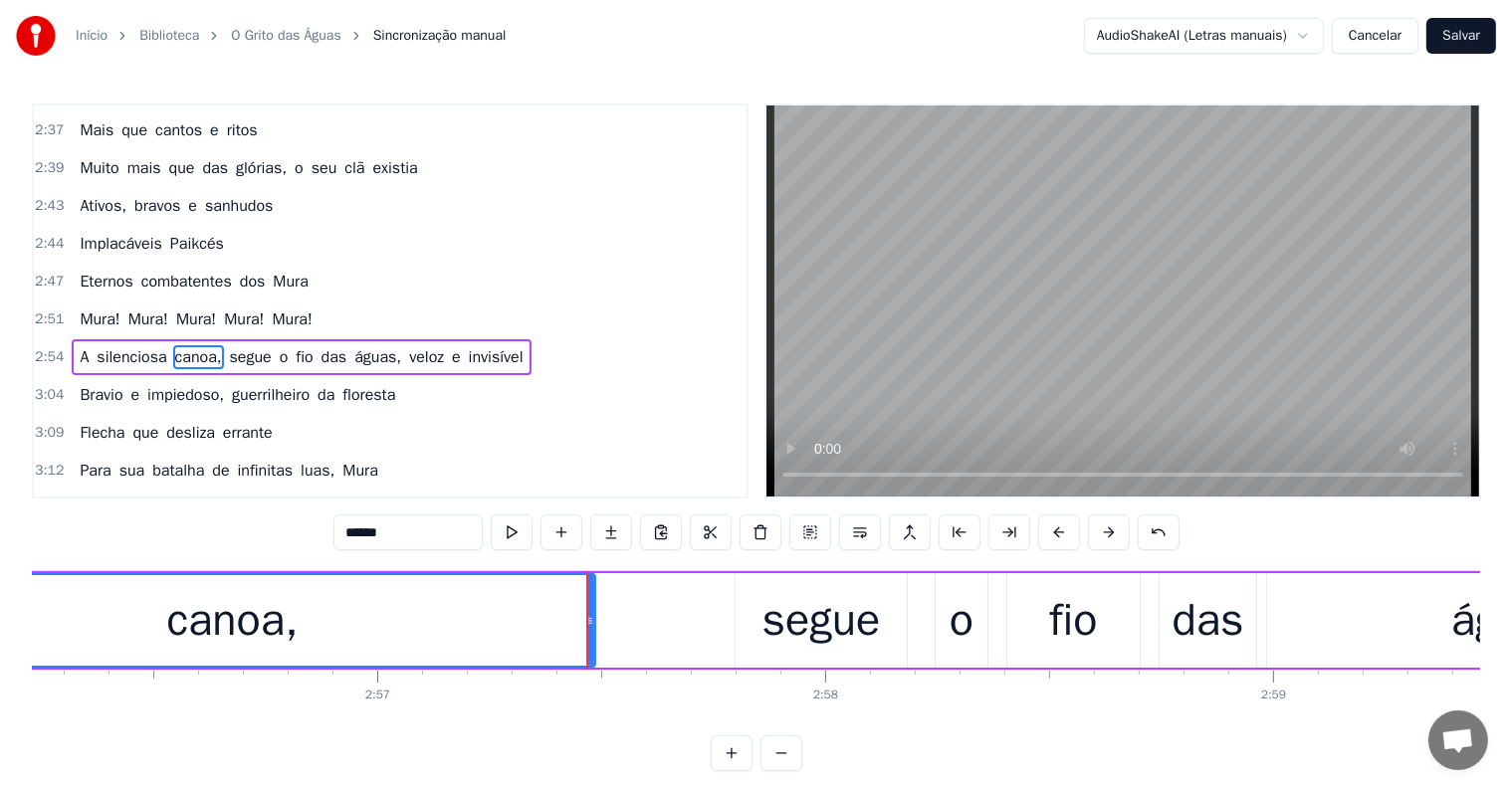click on "canoa," at bounding box center [232, 620] 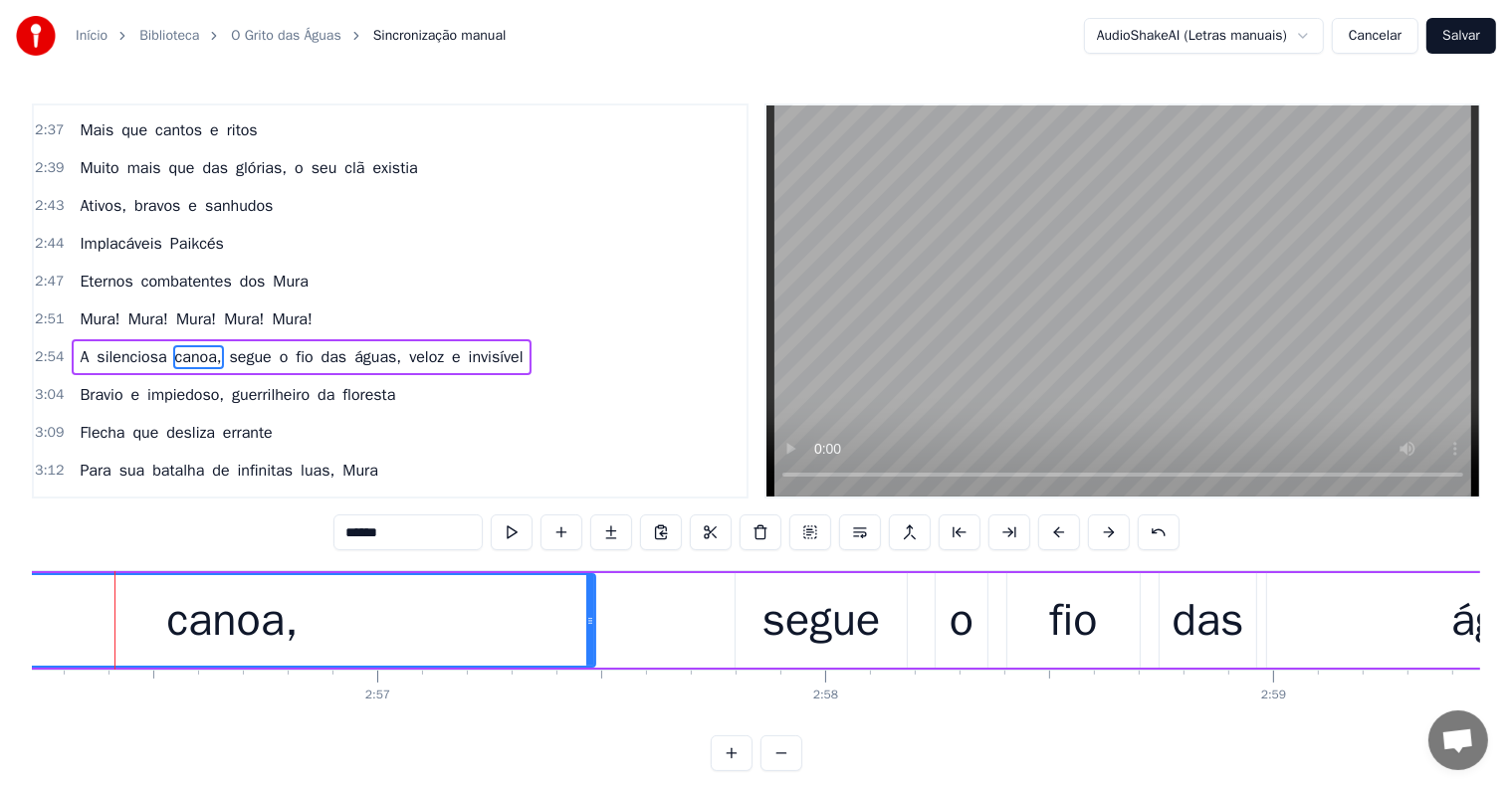 scroll, scrollTop: 0, scrollLeft: 78920, axis: horizontal 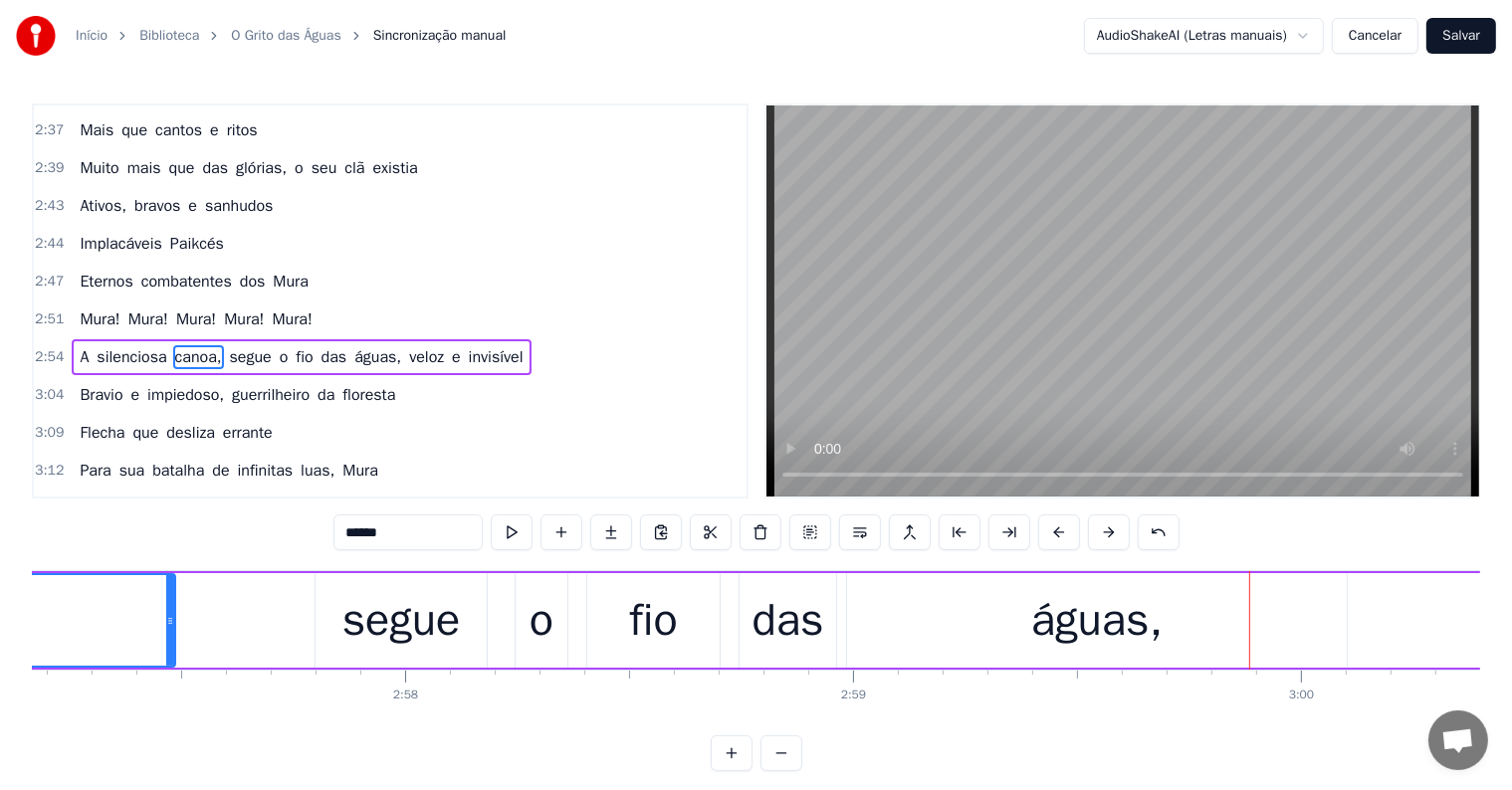 click on "canoa," at bounding box center [-188, 620] 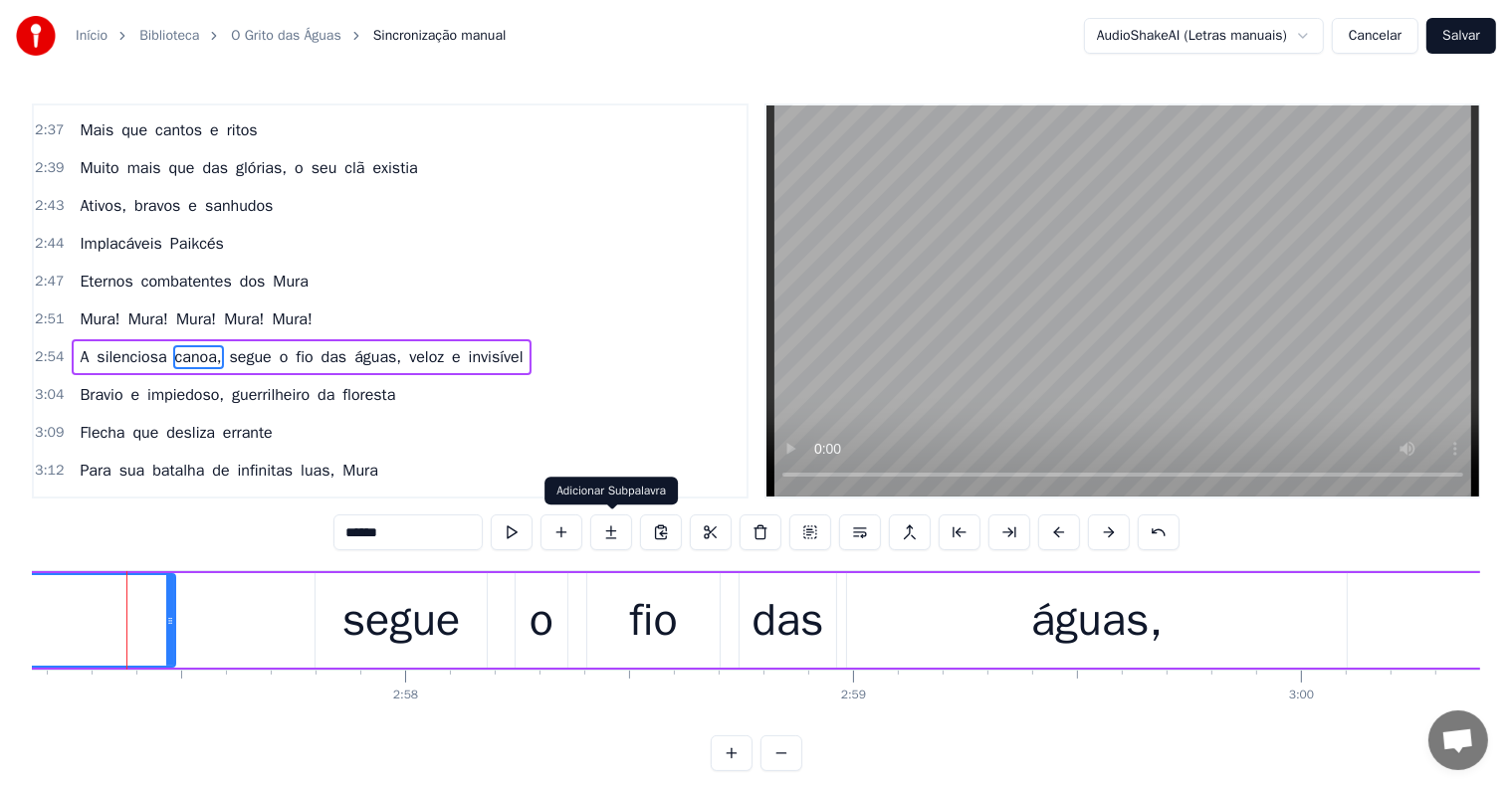 scroll, scrollTop: 0, scrollLeft: 79353, axis: horizontal 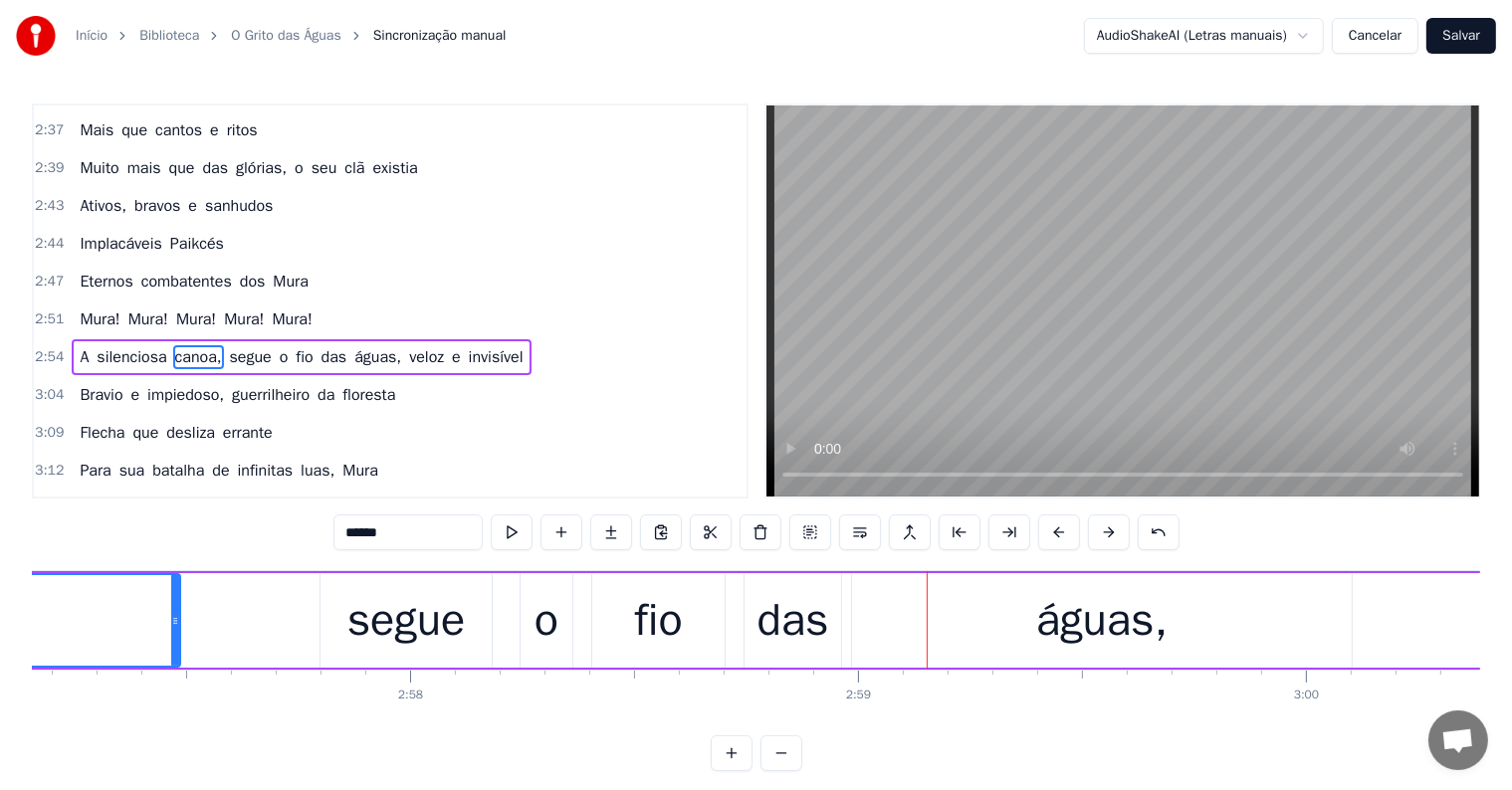 click on "fio" at bounding box center (658, 621) 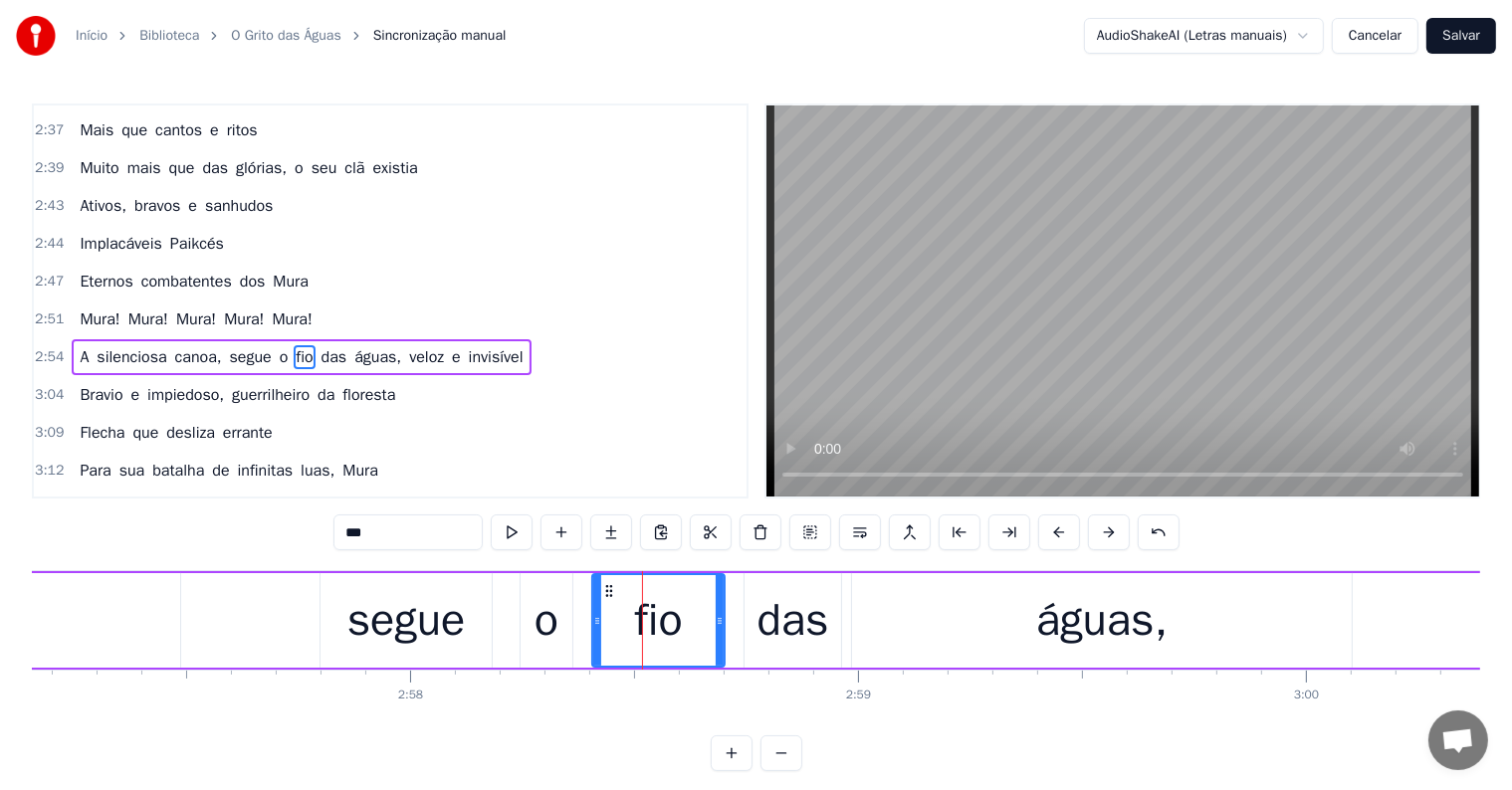 click on "***" at bounding box center [408, 532] 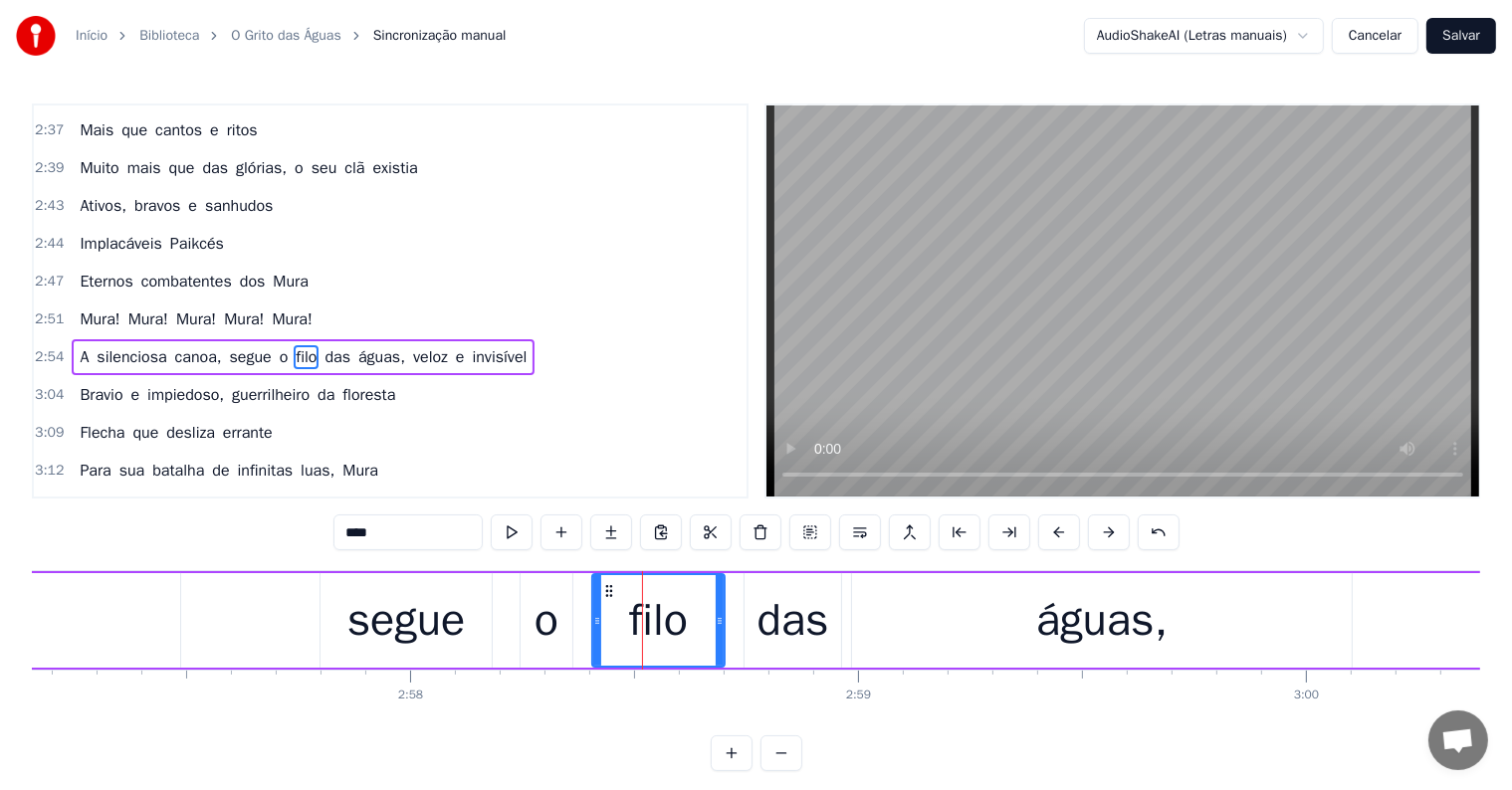 click on "****" at bounding box center [408, 532] 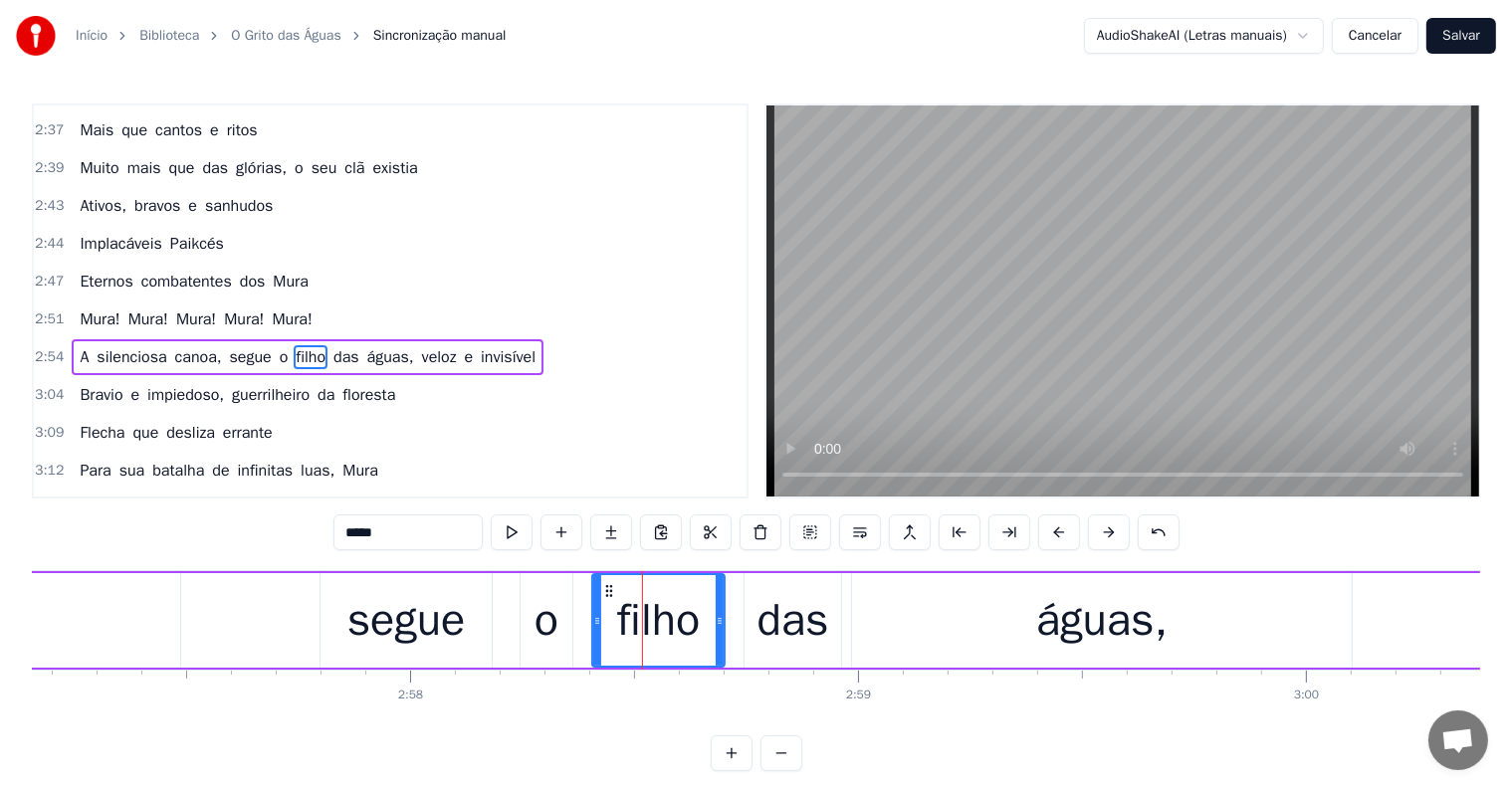 type on "*****" 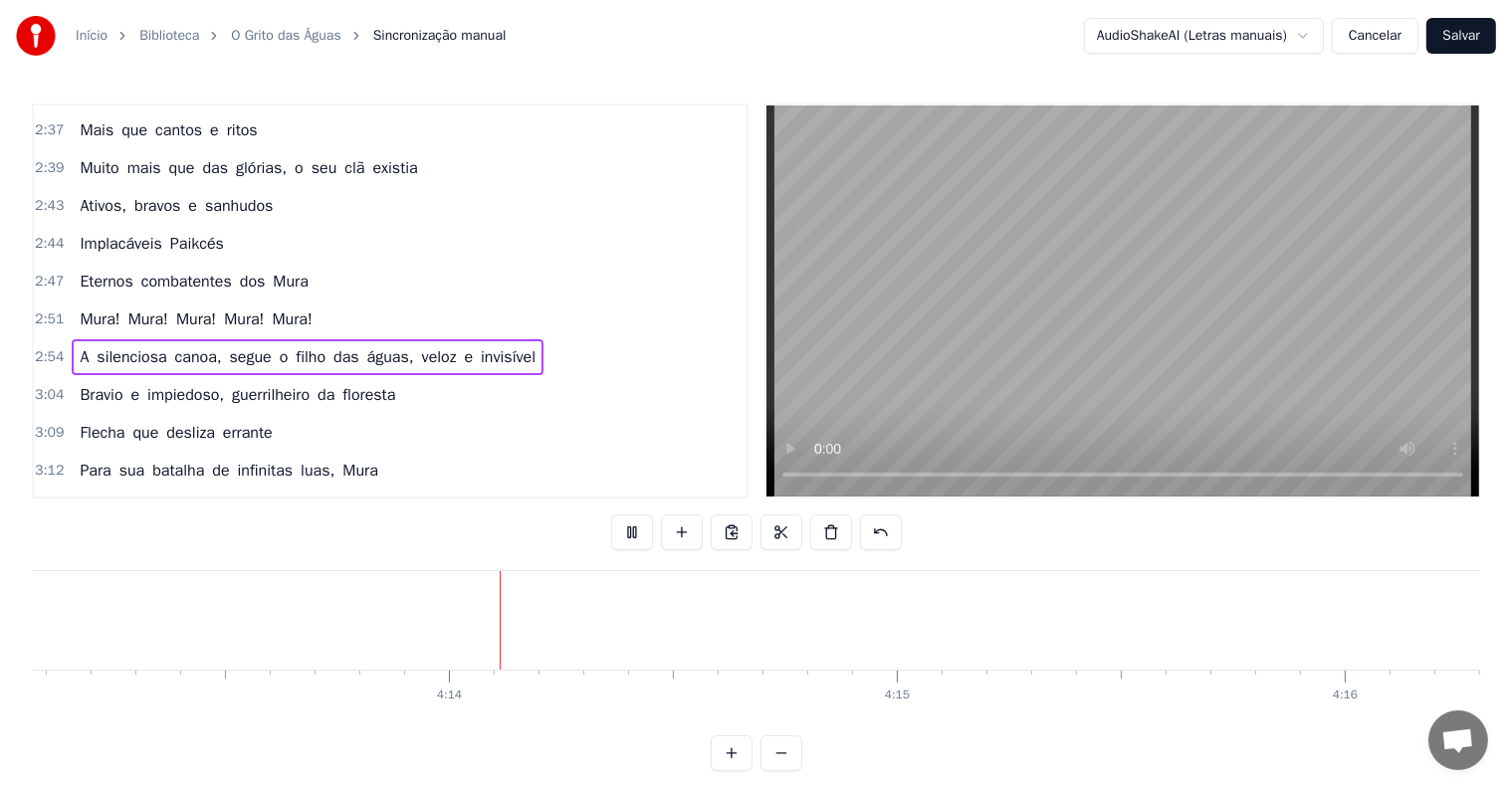 scroll, scrollTop: 0, scrollLeft: 113434, axis: horizontal 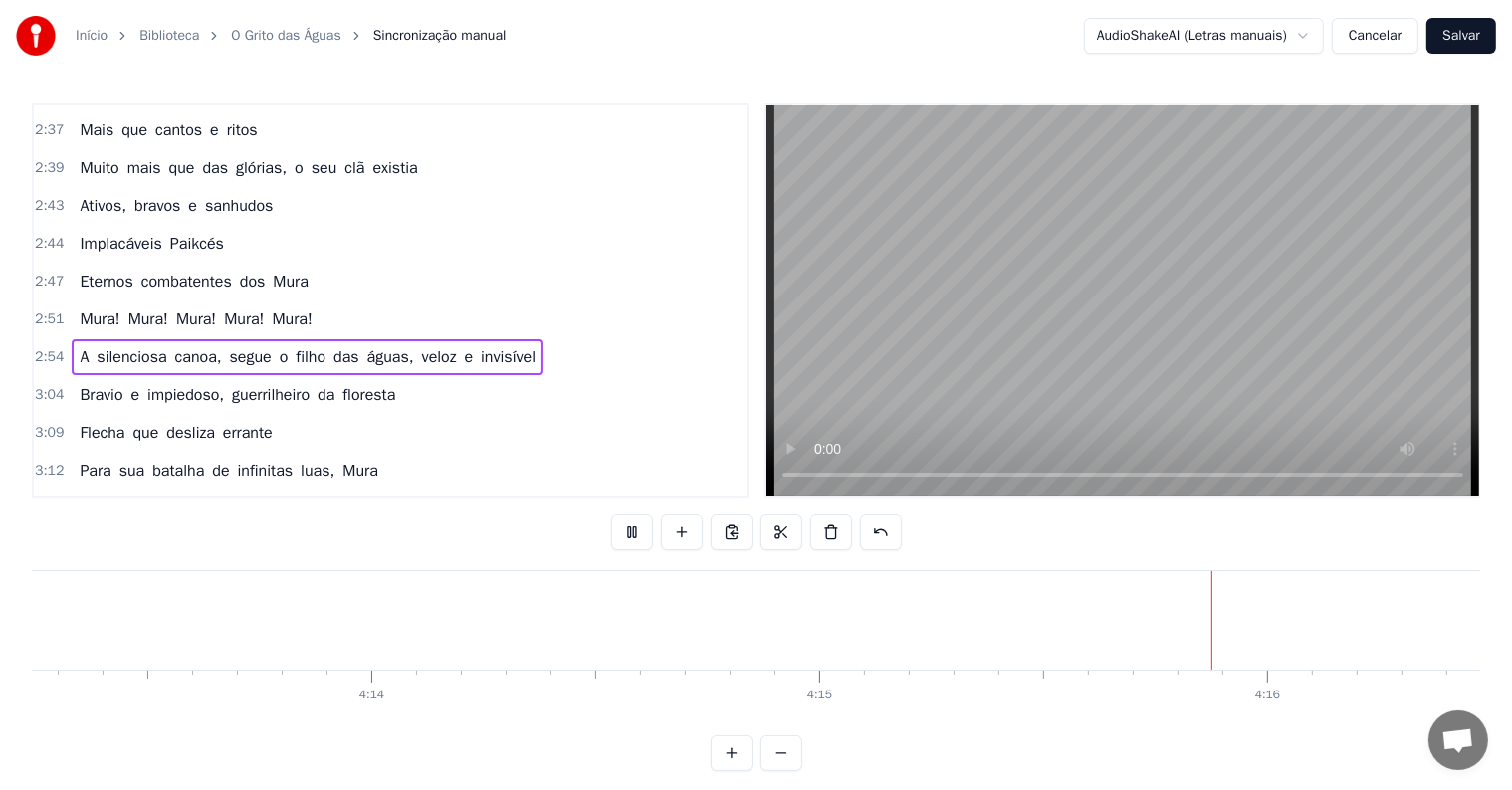 click on "Salvar" at bounding box center (1461, 36) 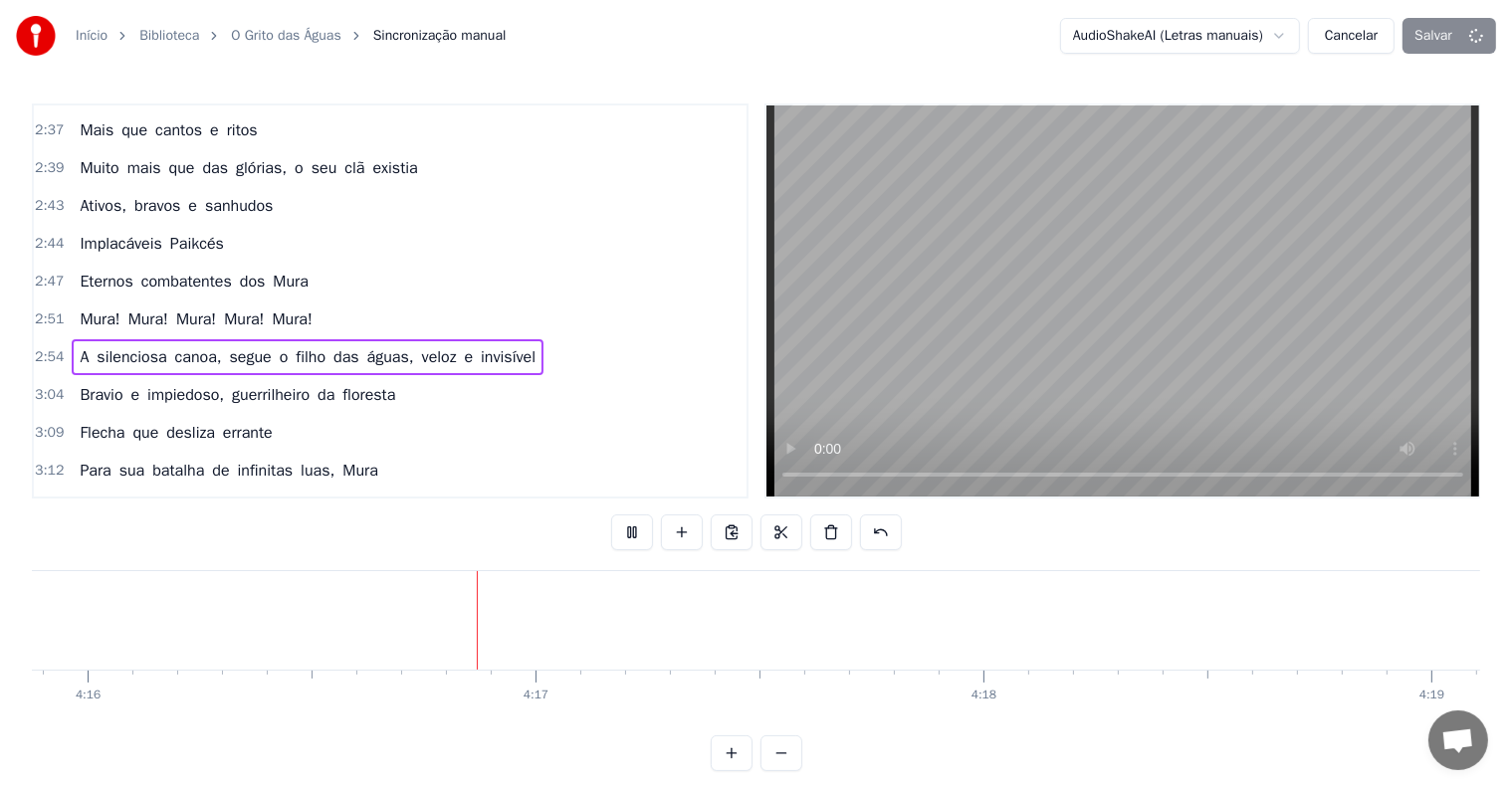 scroll, scrollTop: 0, scrollLeft: 114683, axis: horizontal 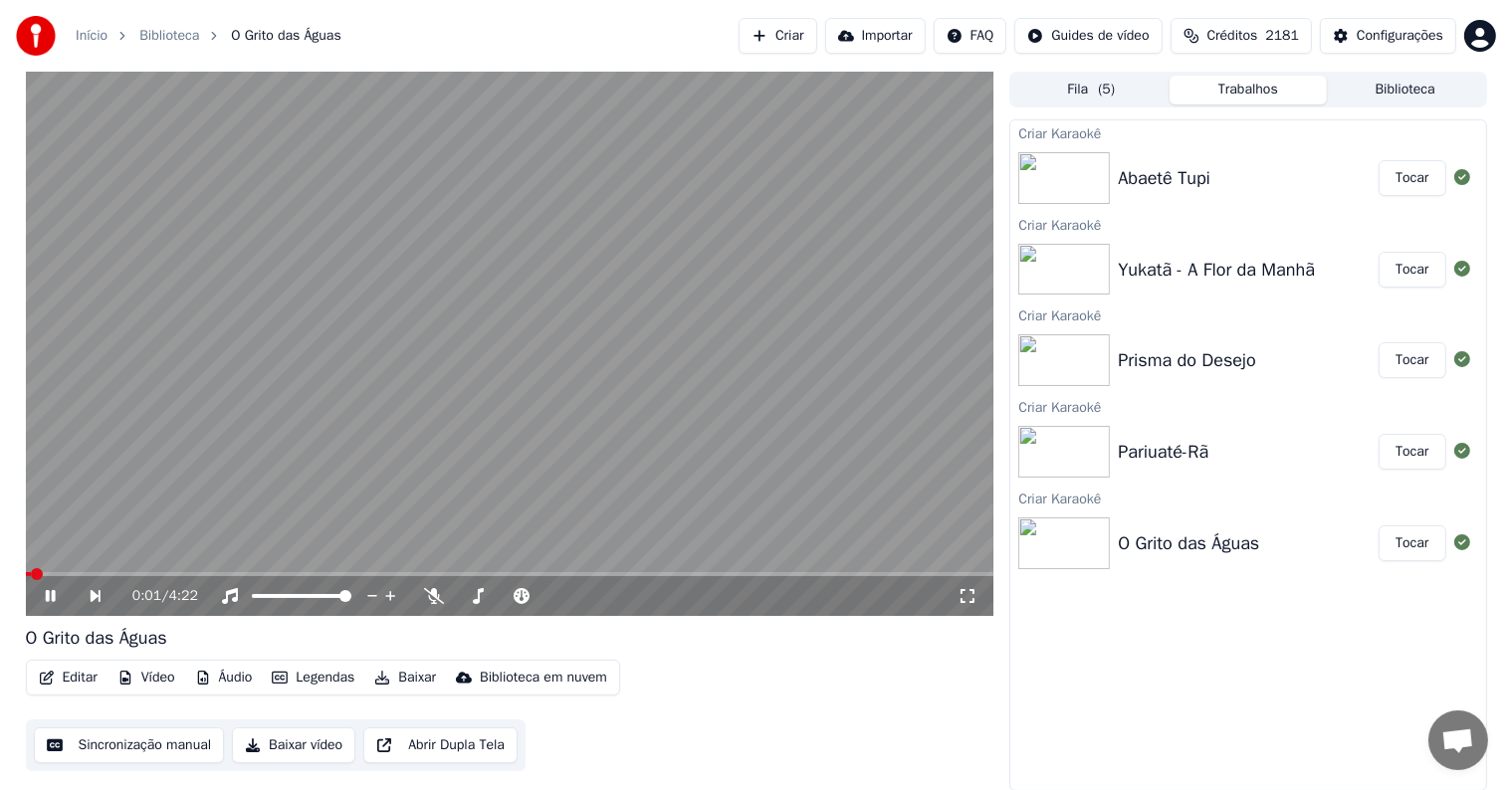 click at bounding box center [510, 343] 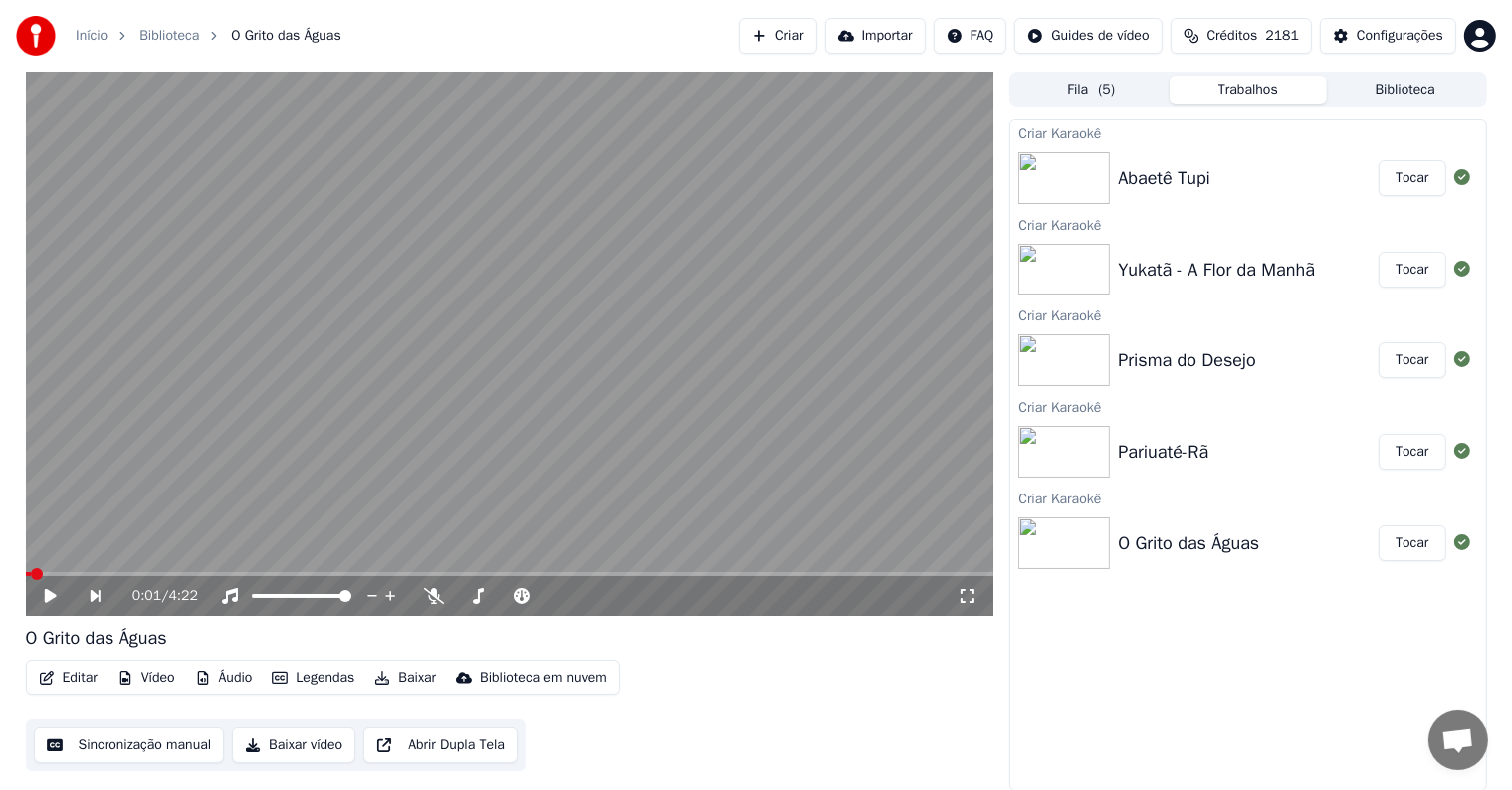 click on "Sincronização manual" at bounding box center [129, 745] 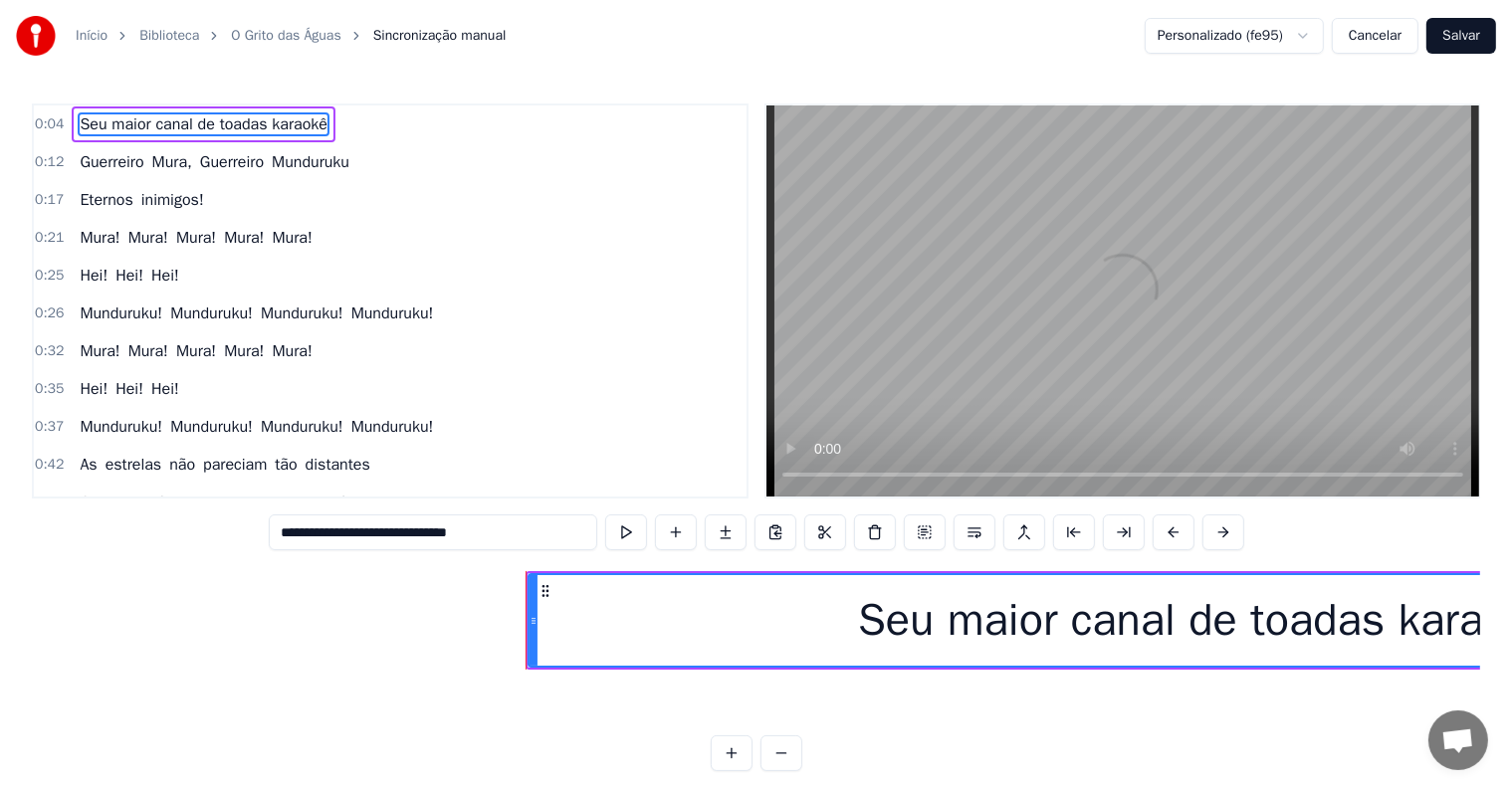 scroll, scrollTop: 0, scrollLeft: 1967, axis: horizontal 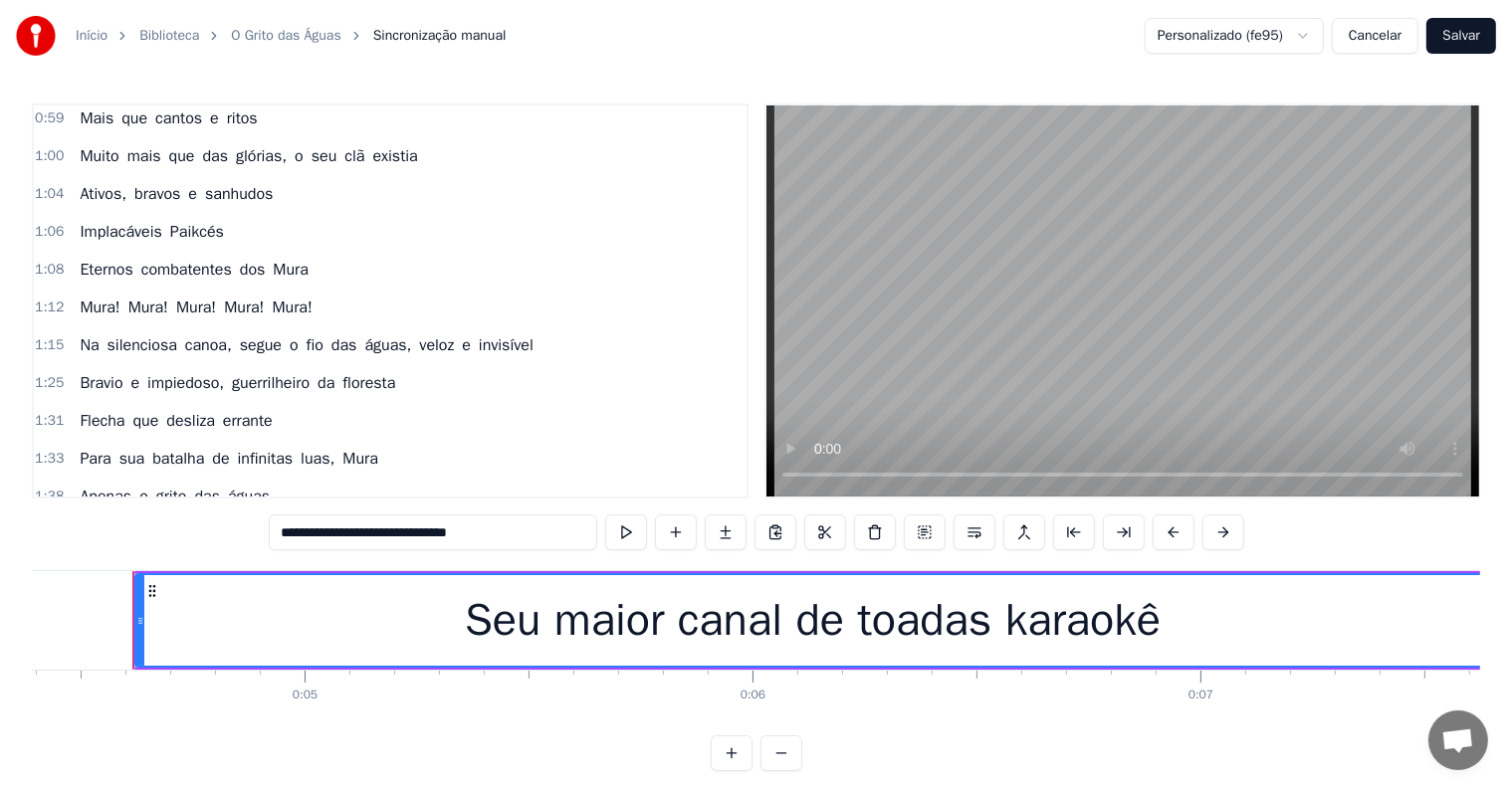 click on "fio" at bounding box center [315, 345] 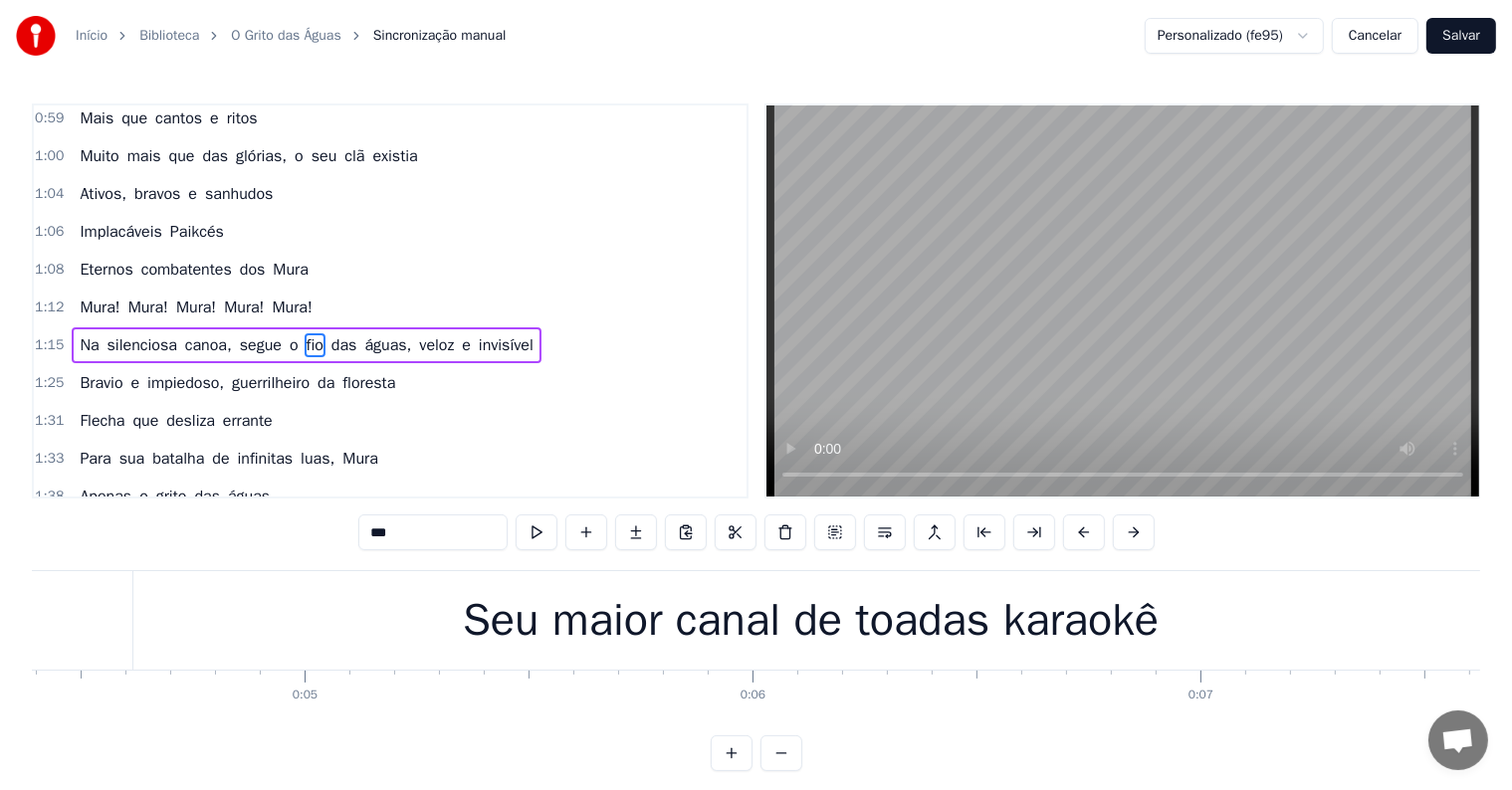 scroll, scrollTop: 517, scrollLeft: 0, axis: vertical 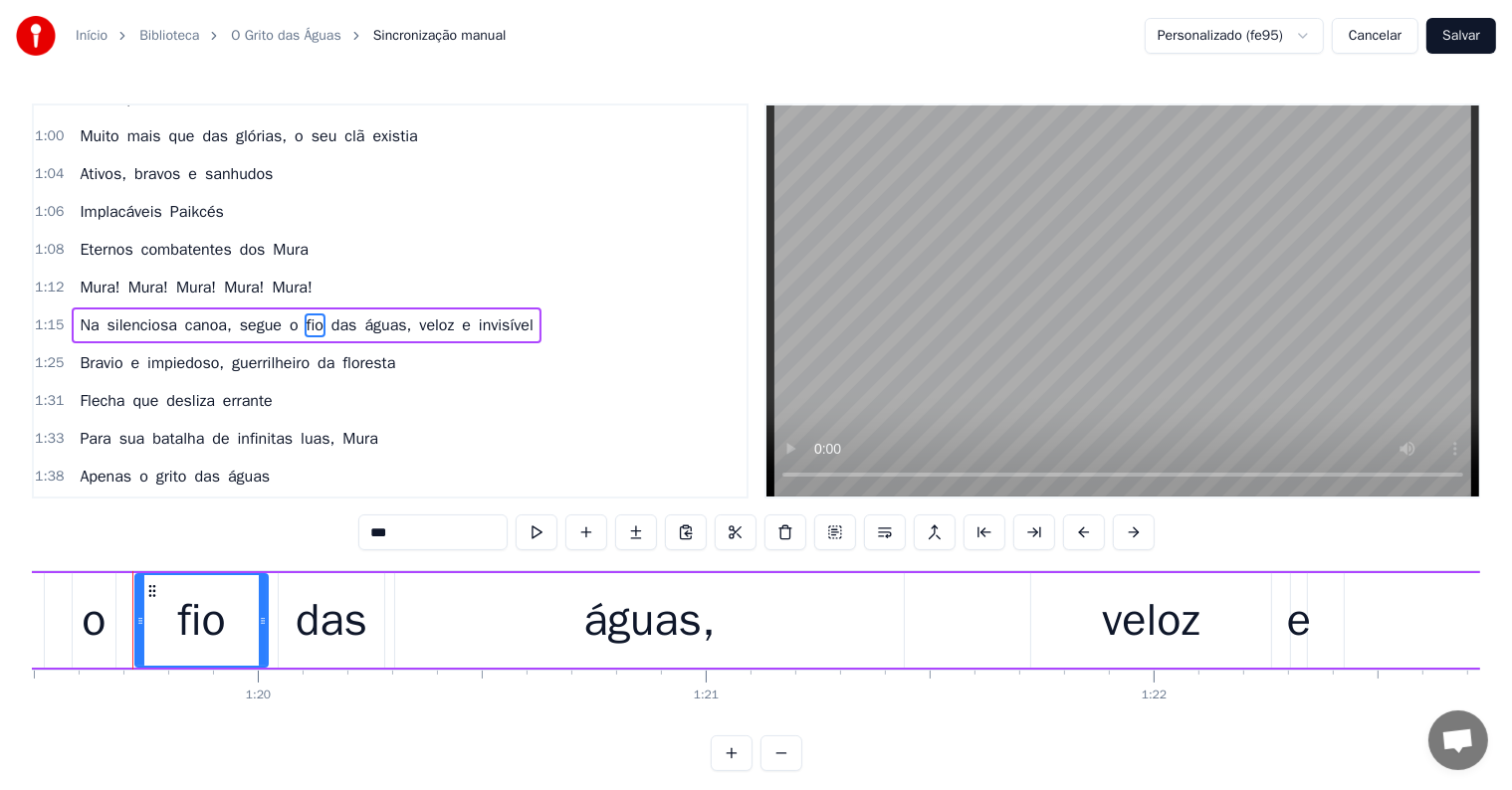 click on "***" at bounding box center [433, 532] 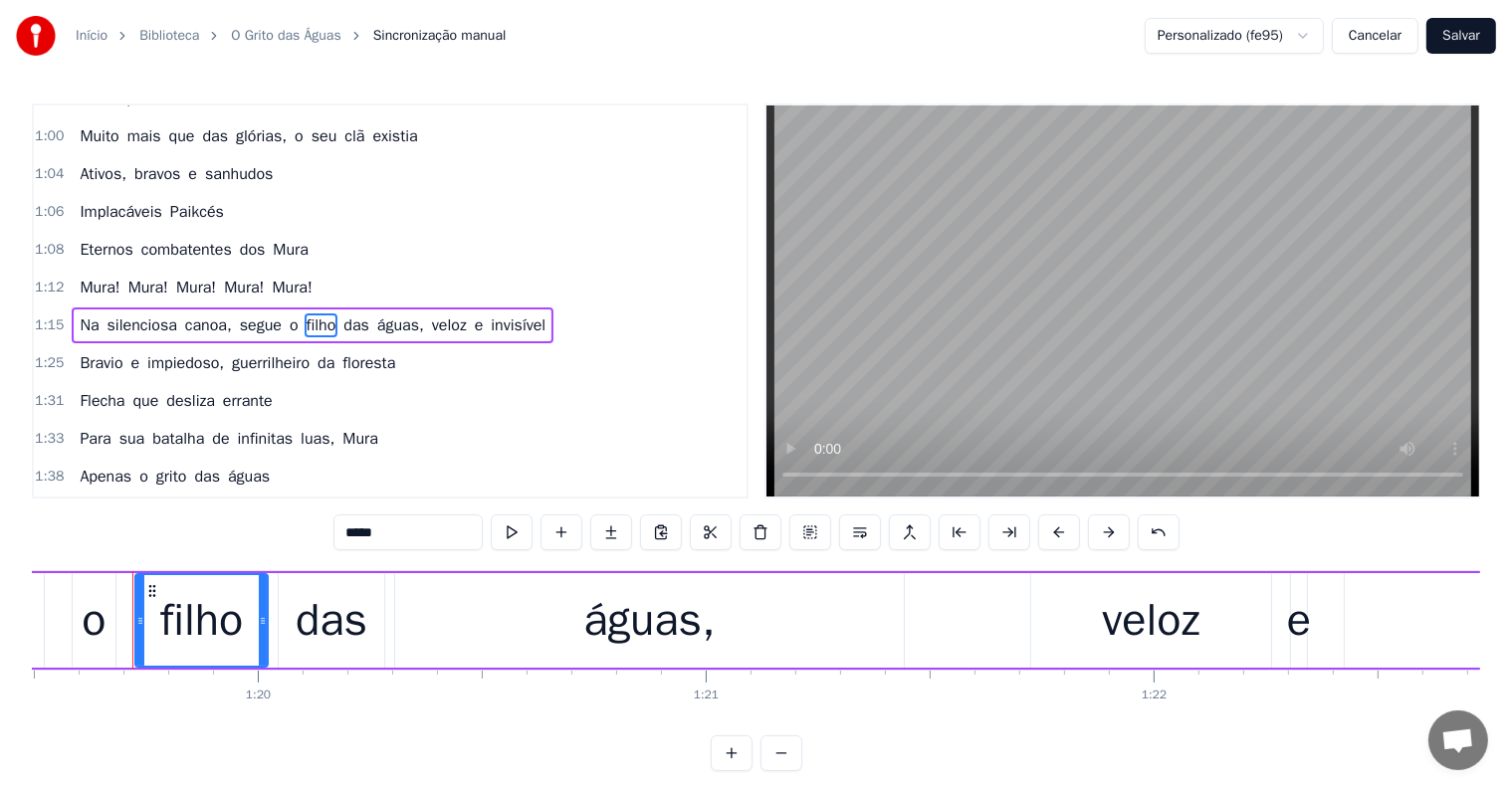 type on "*****" 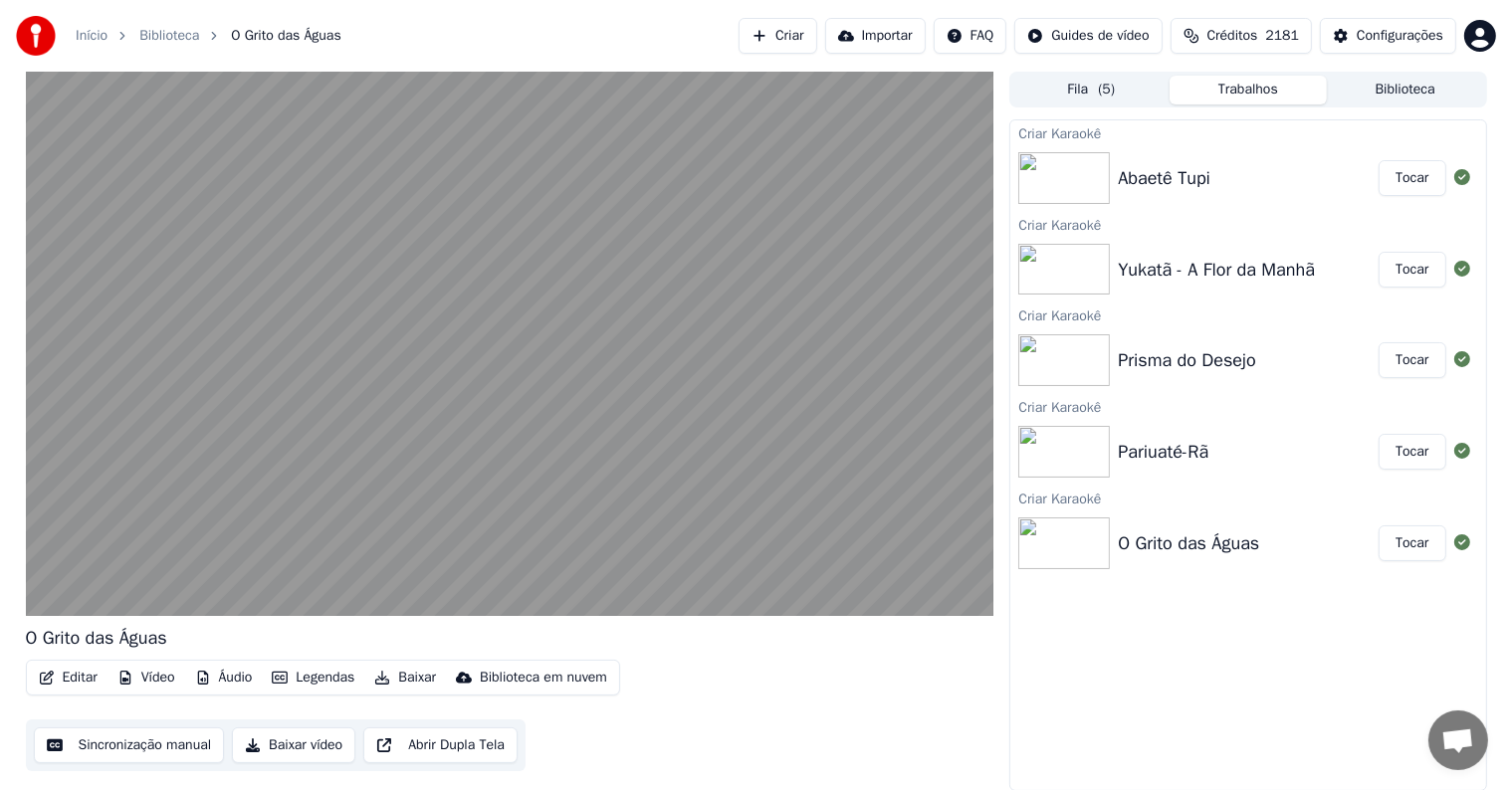 click on "Tocar" at bounding box center [1411, 452] 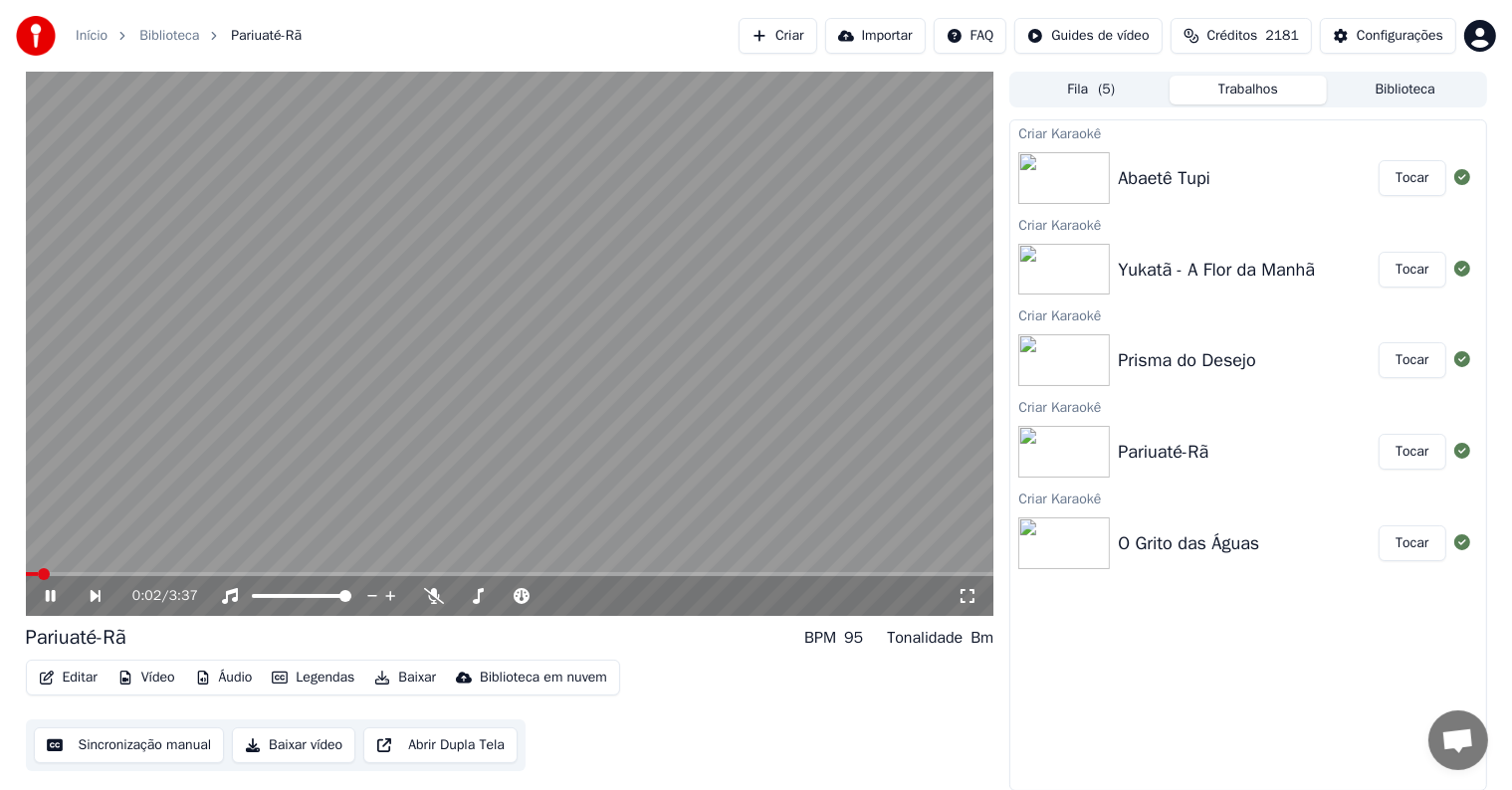 click at bounding box center (510, 343) 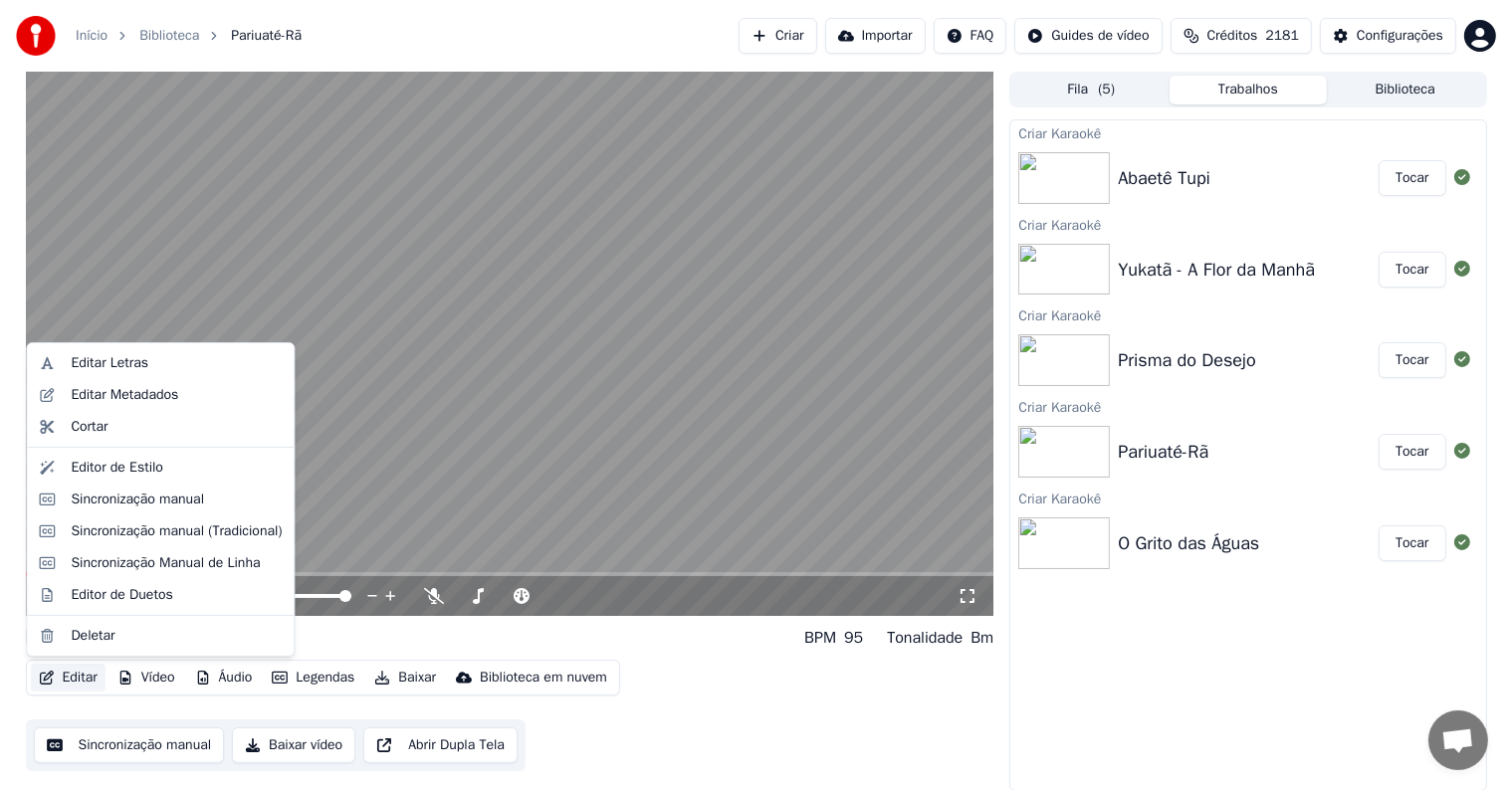 click on "Editar" at bounding box center (68, 678) 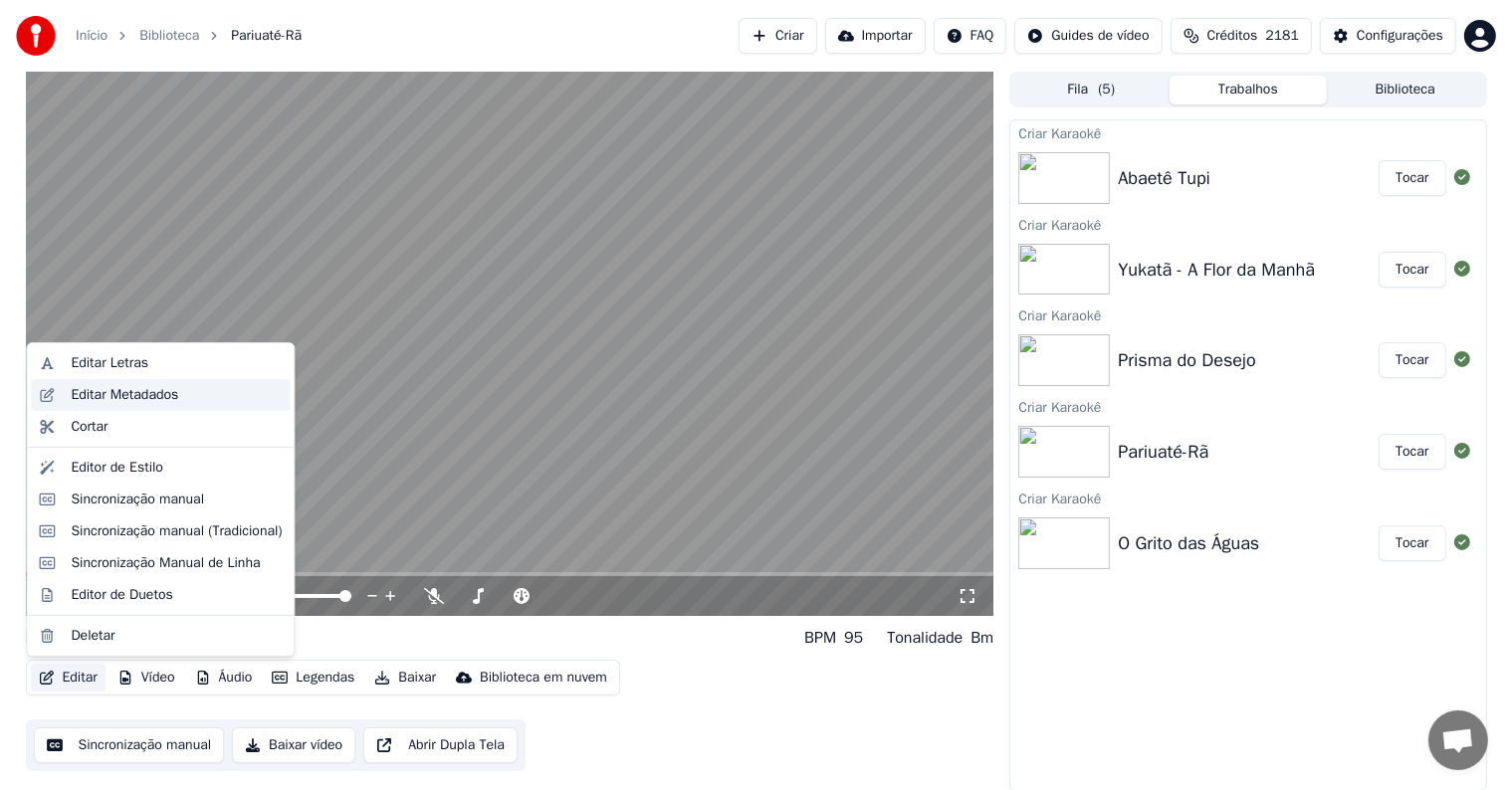 click on "Editar Metadados" at bounding box center (124, 395) 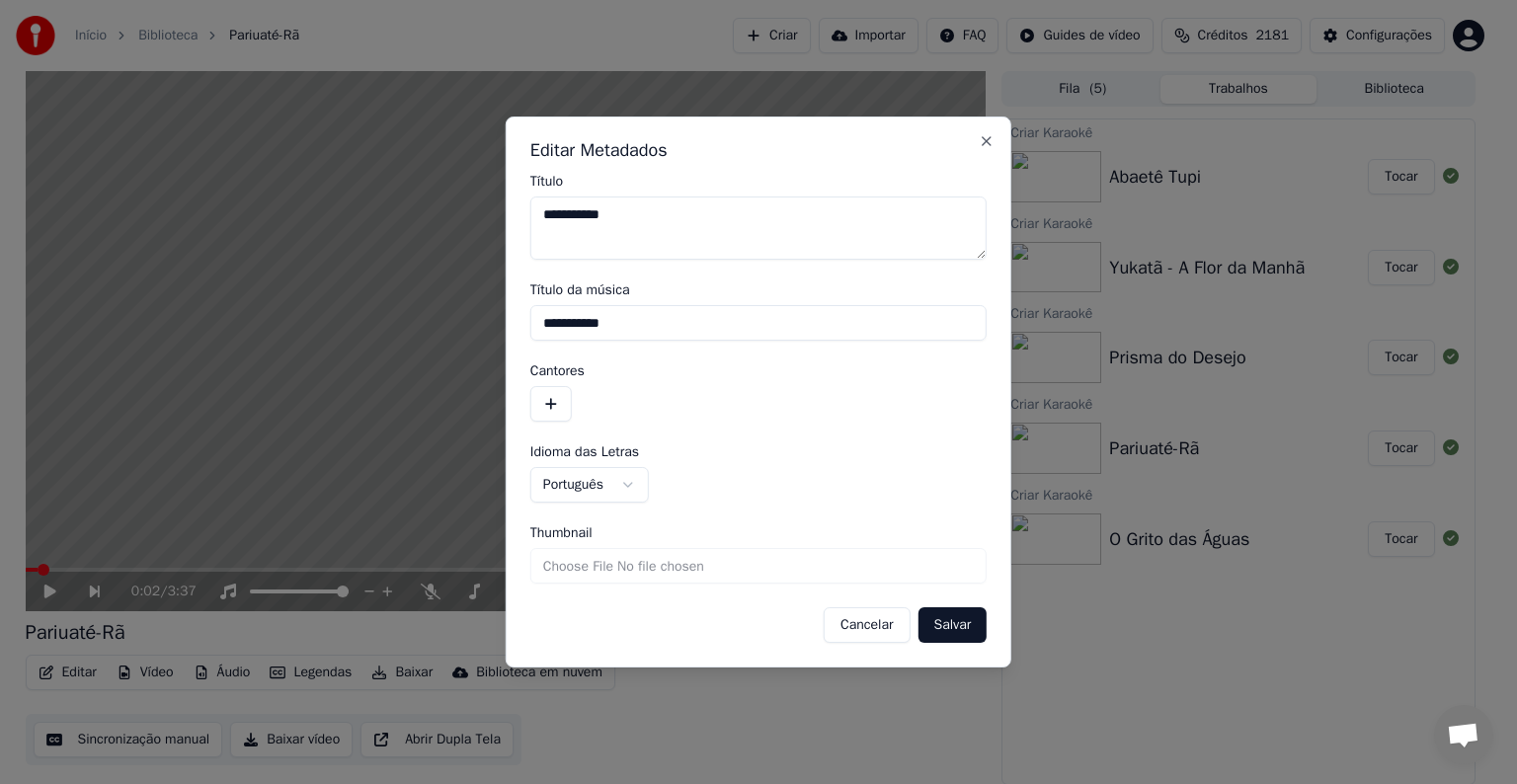 drag, startPoint x: 622, startPoint y: 322, endPoint x: 493, endPoint y: 310, distance: 129.55694 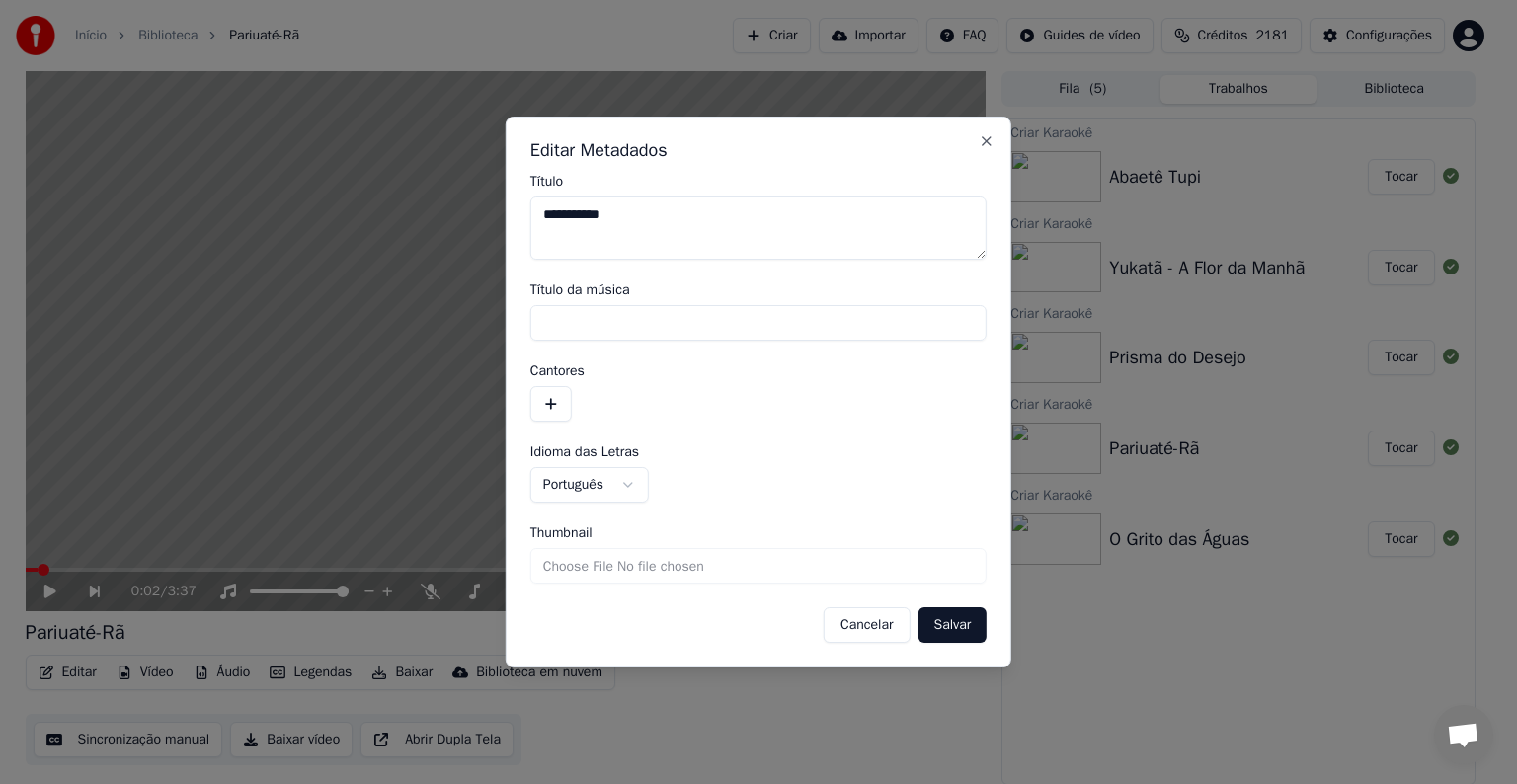 type 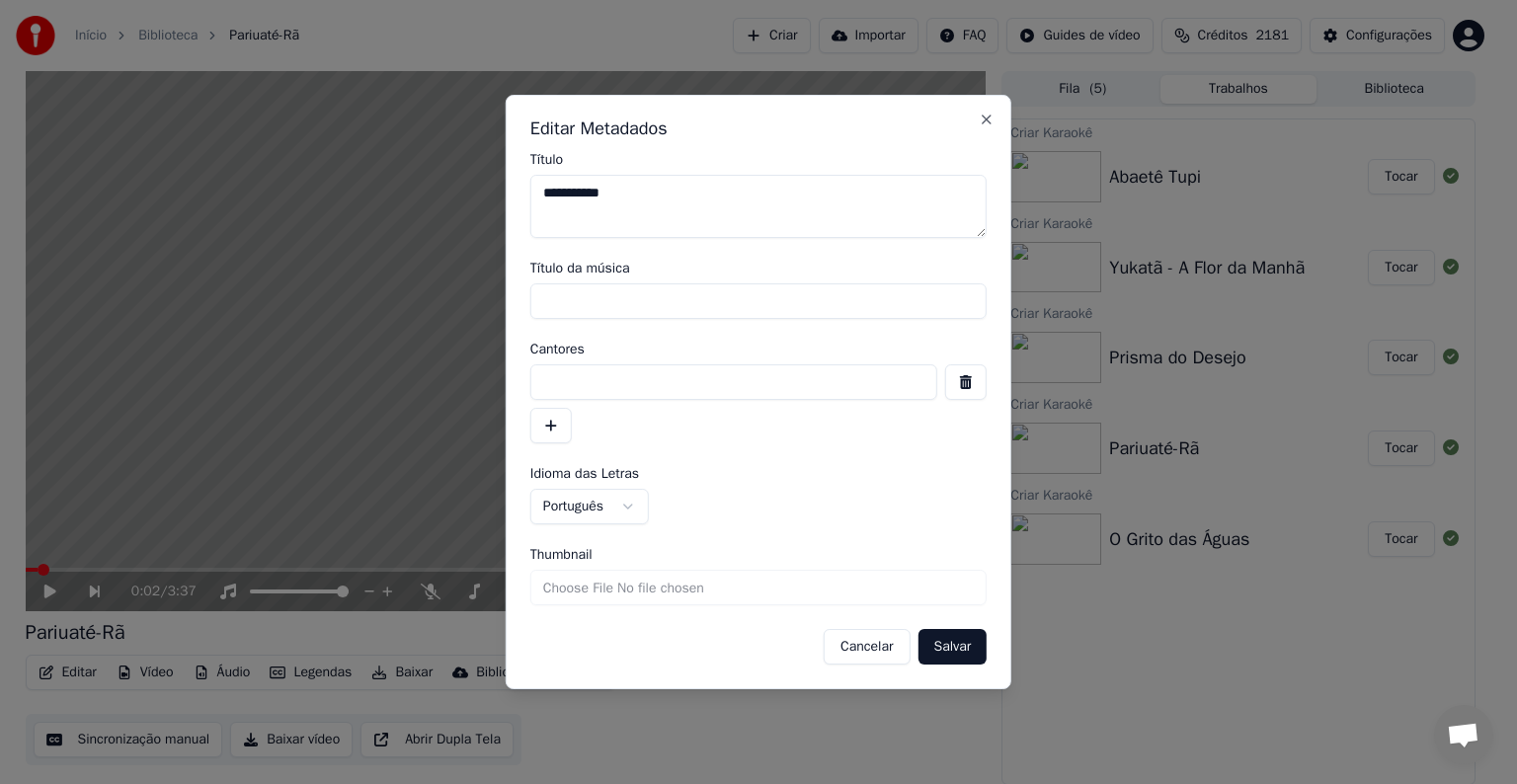 click at bounding box center (734, 382) 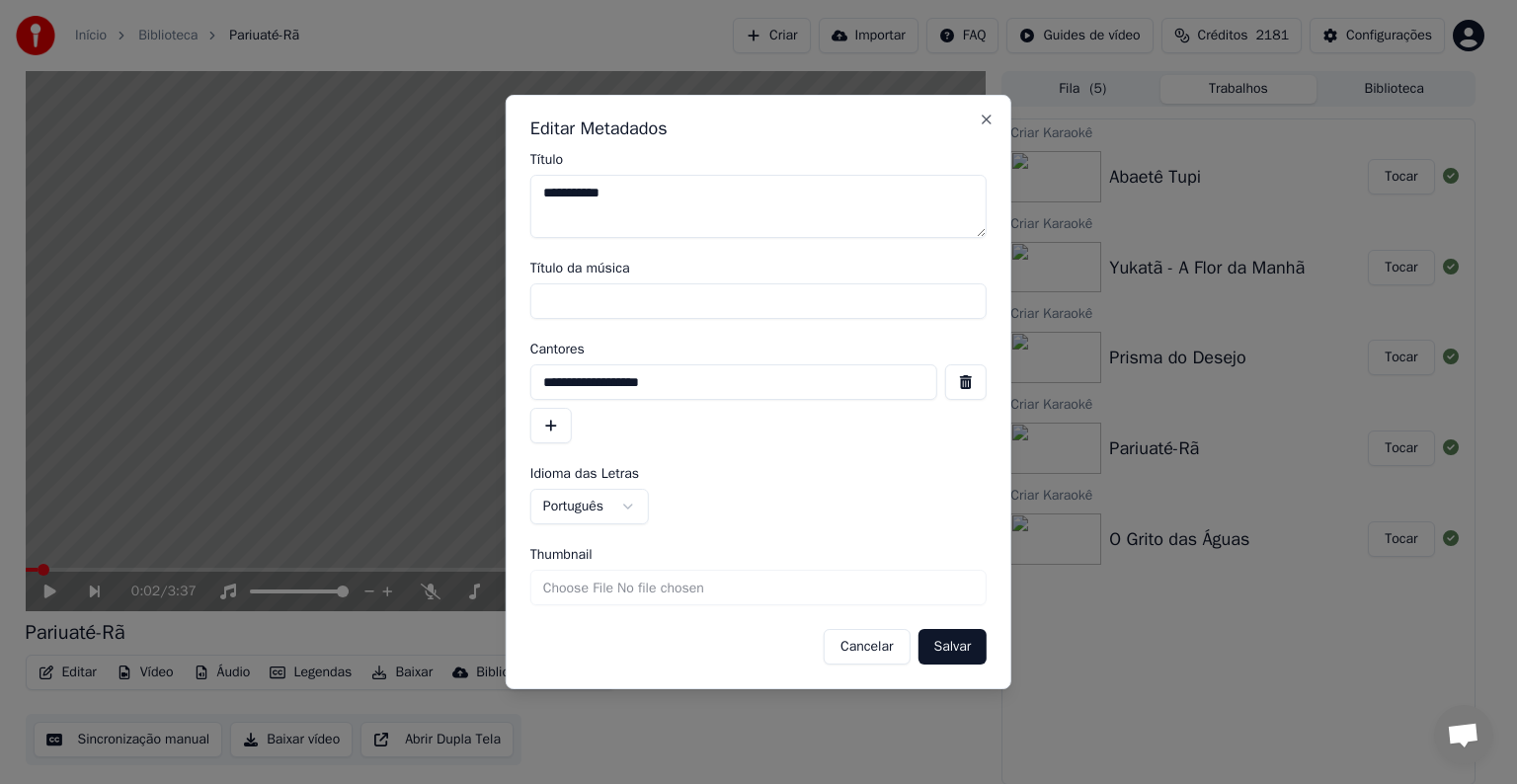 type on "**********" 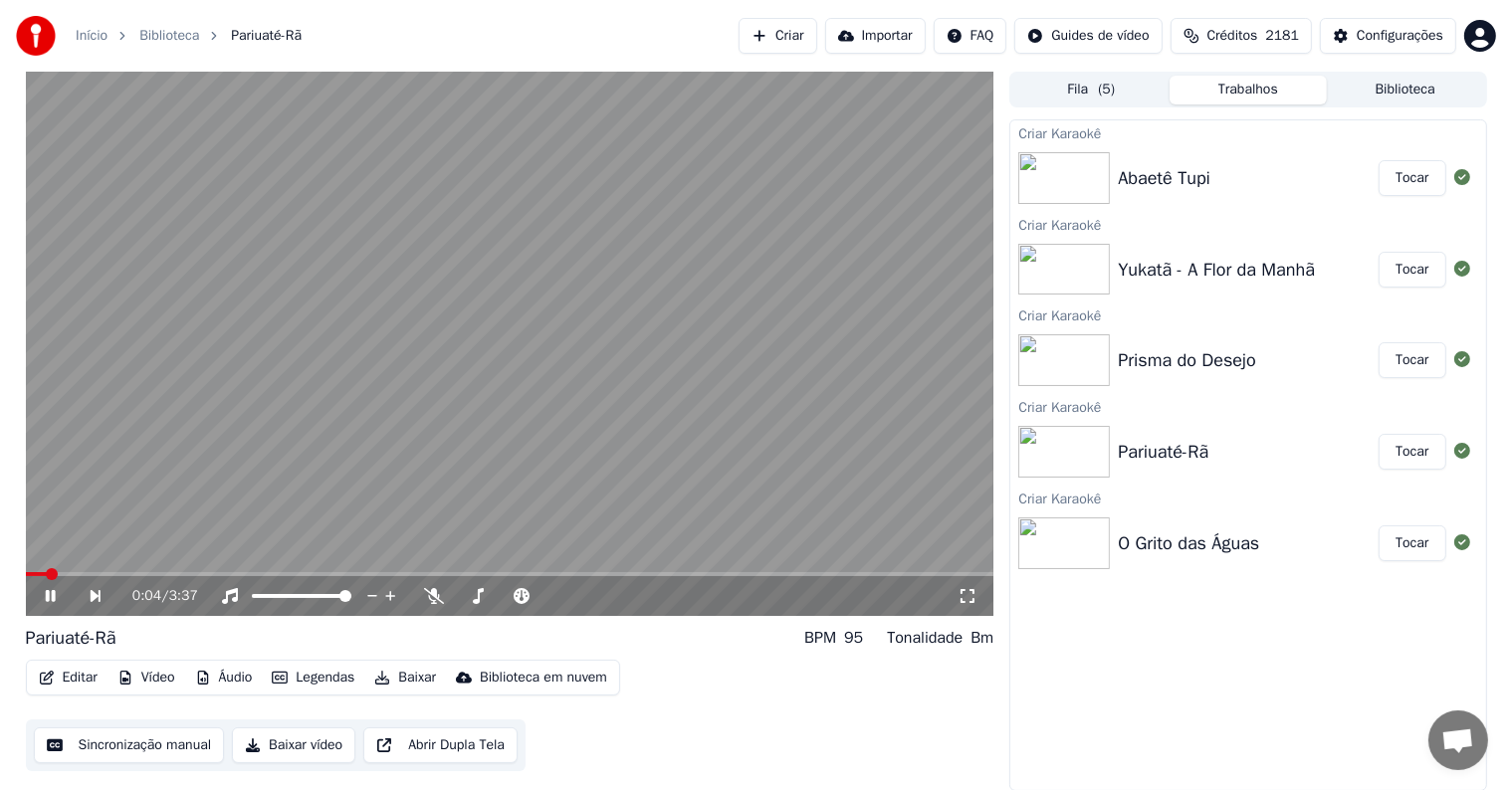 click at bounding box center [510, 343] 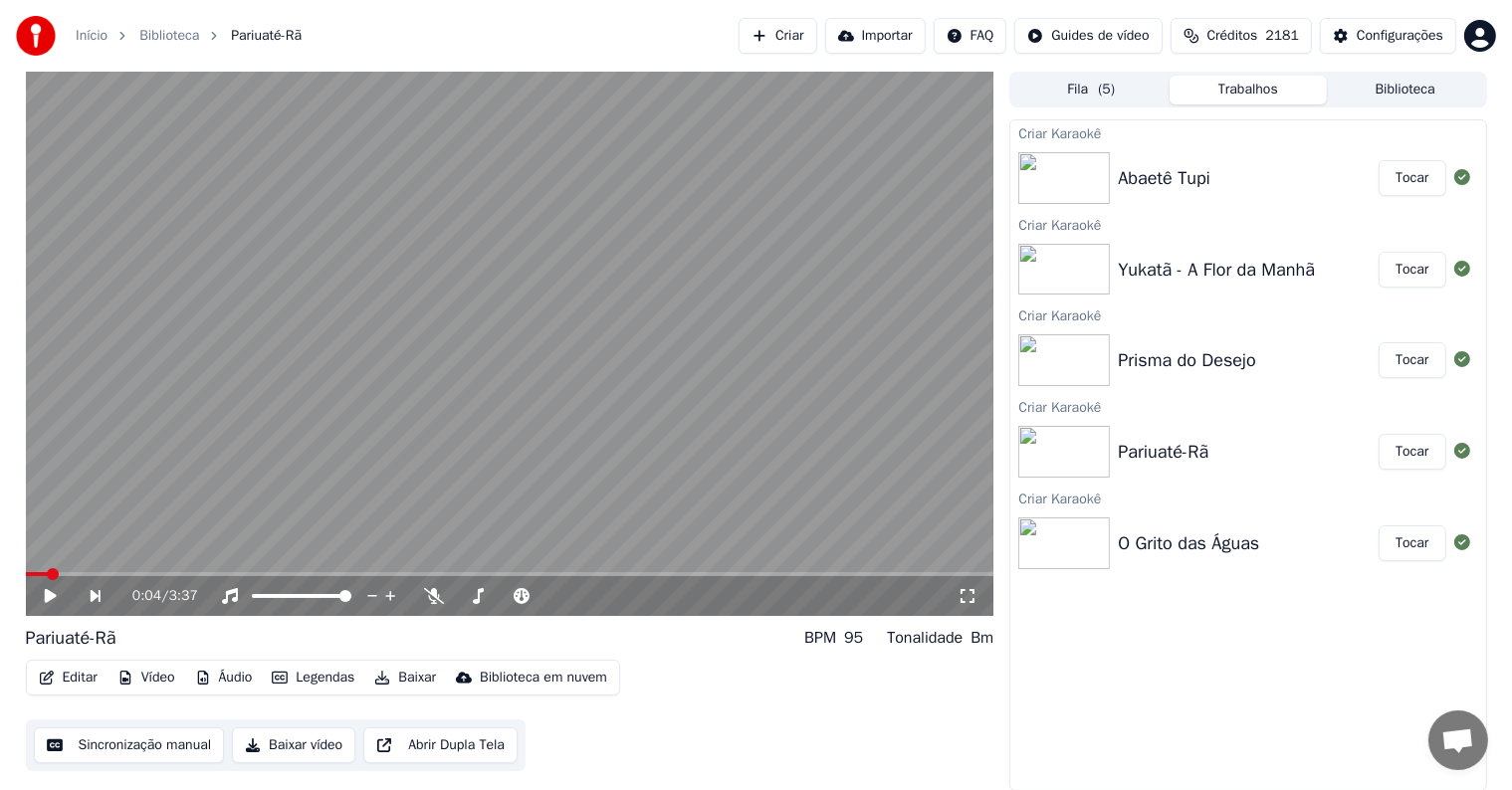 click on "Sincronização manual" at bounding box center (129, 745) 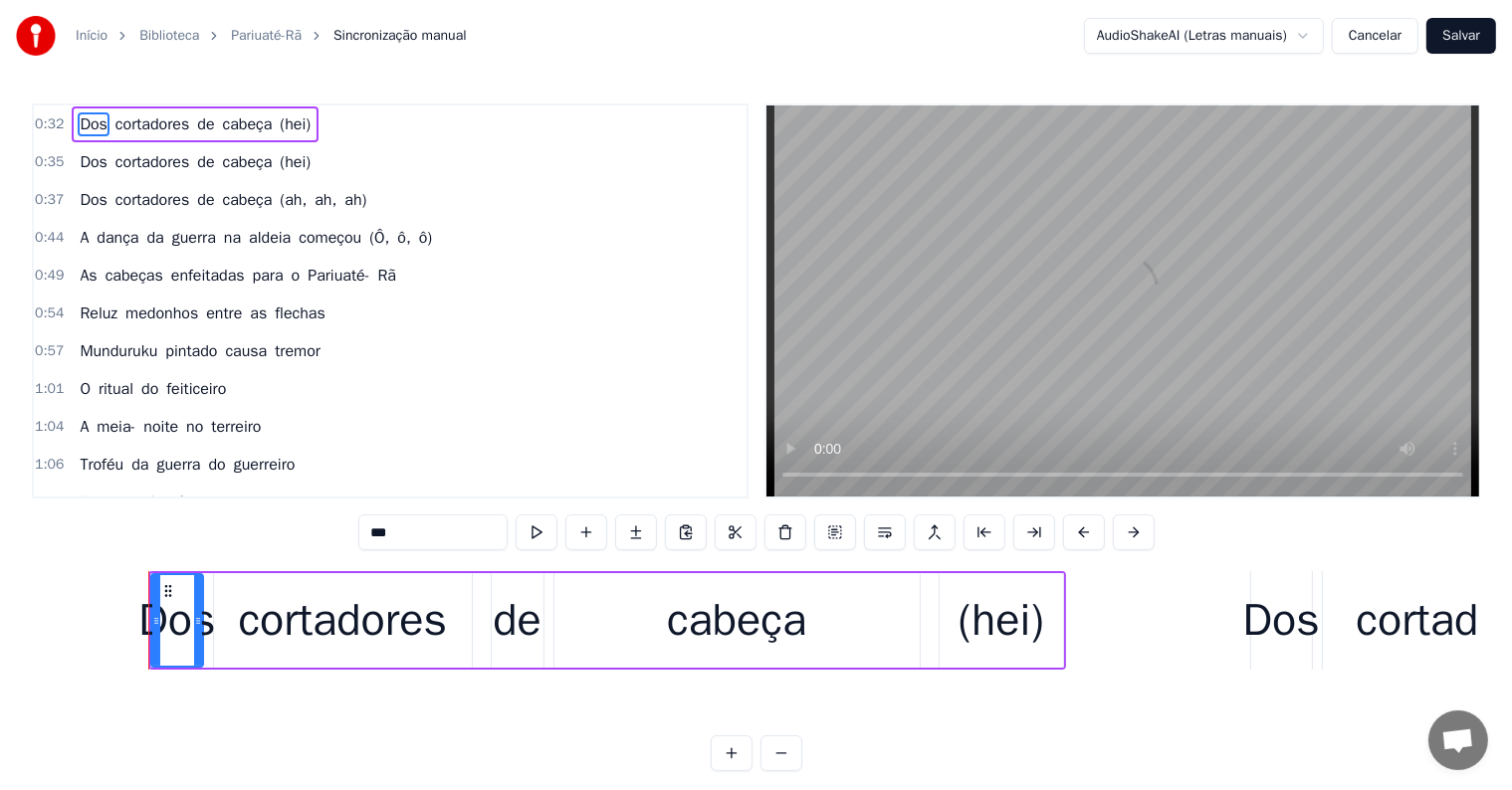 scroll, scrollTop: 0, scrollLeft: 14511, axis: horizontal 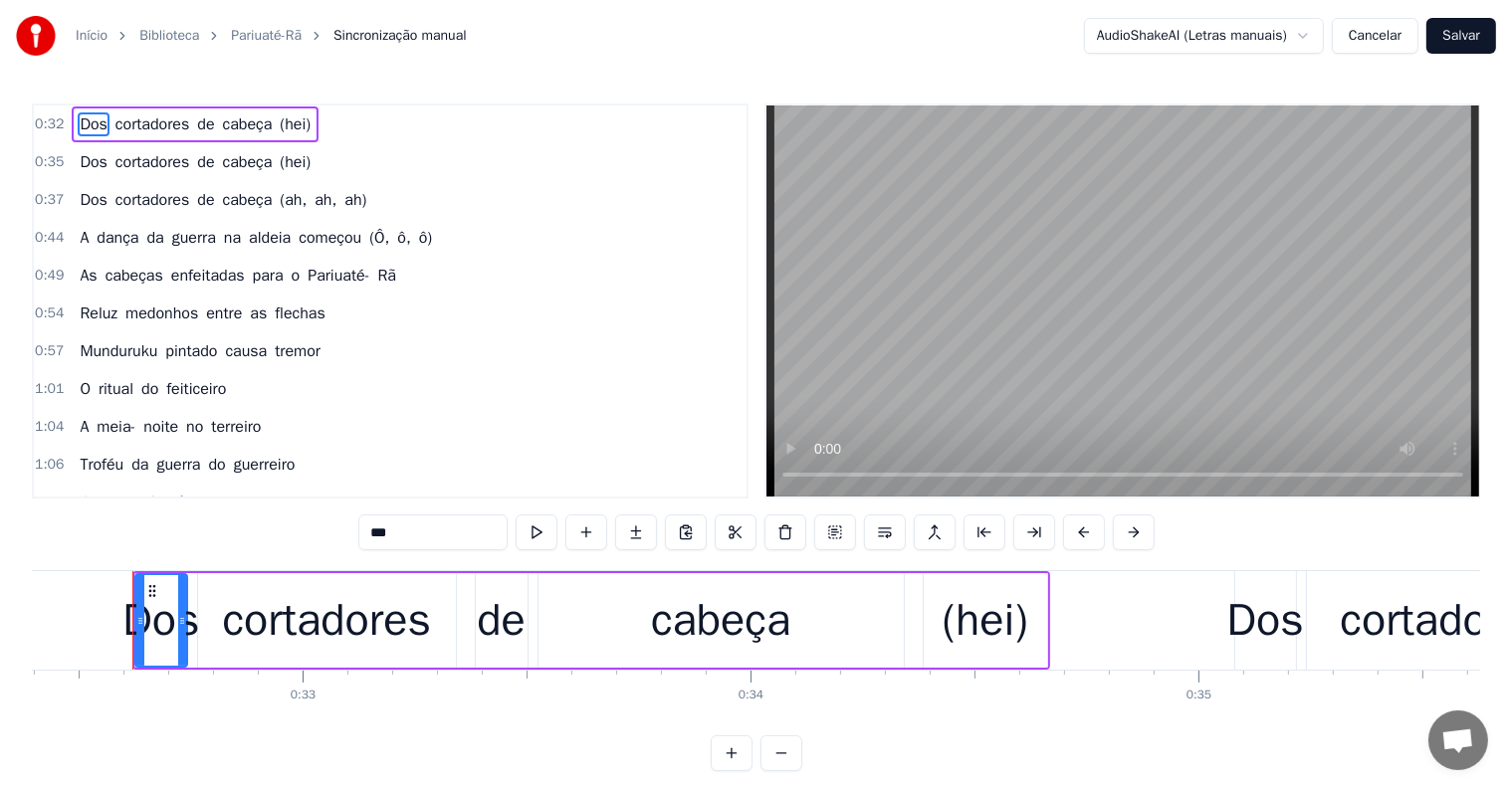 type 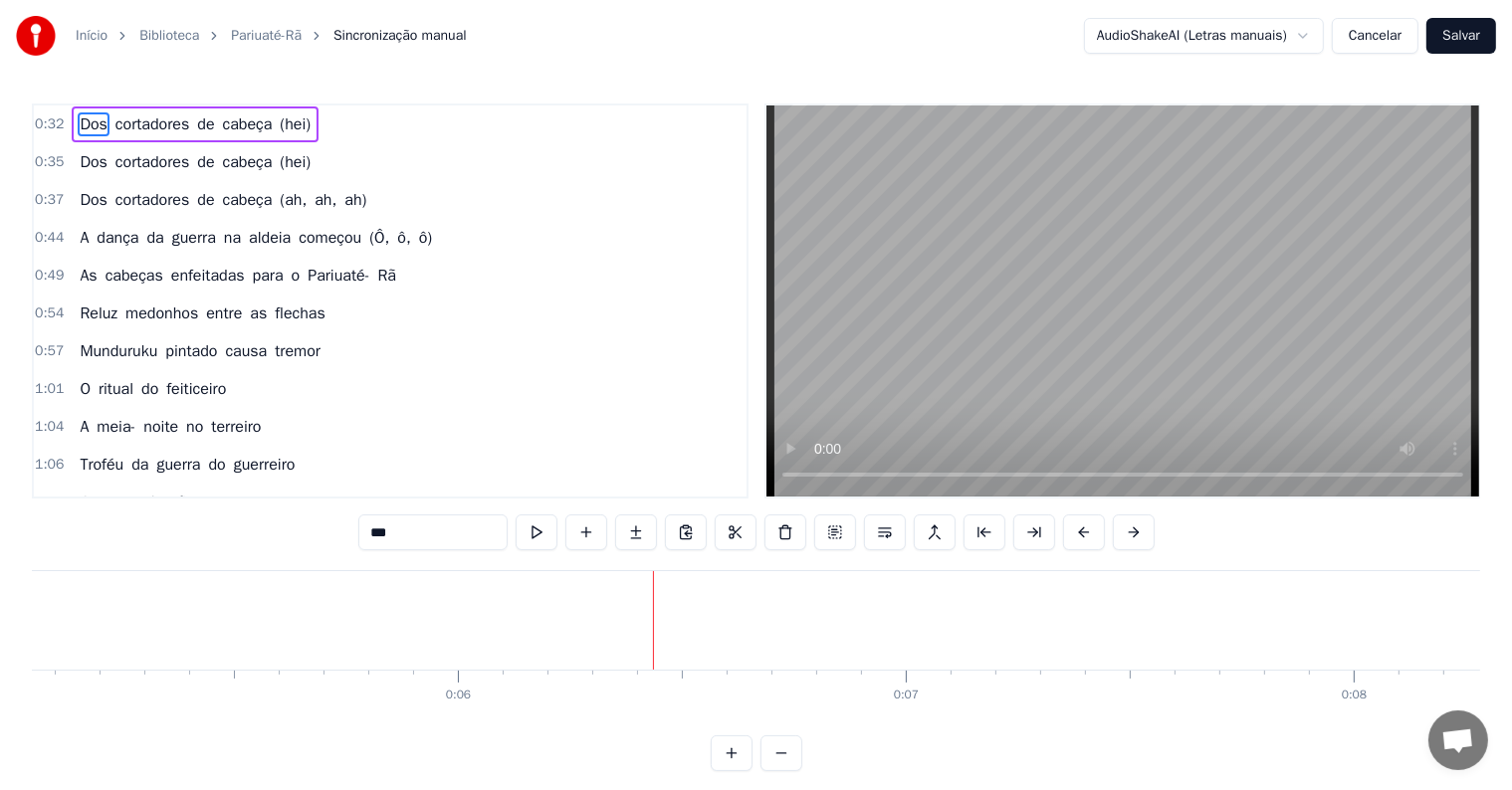 scroll, scrollTop: 0, scrollLeft: 2563, axis: horizontal 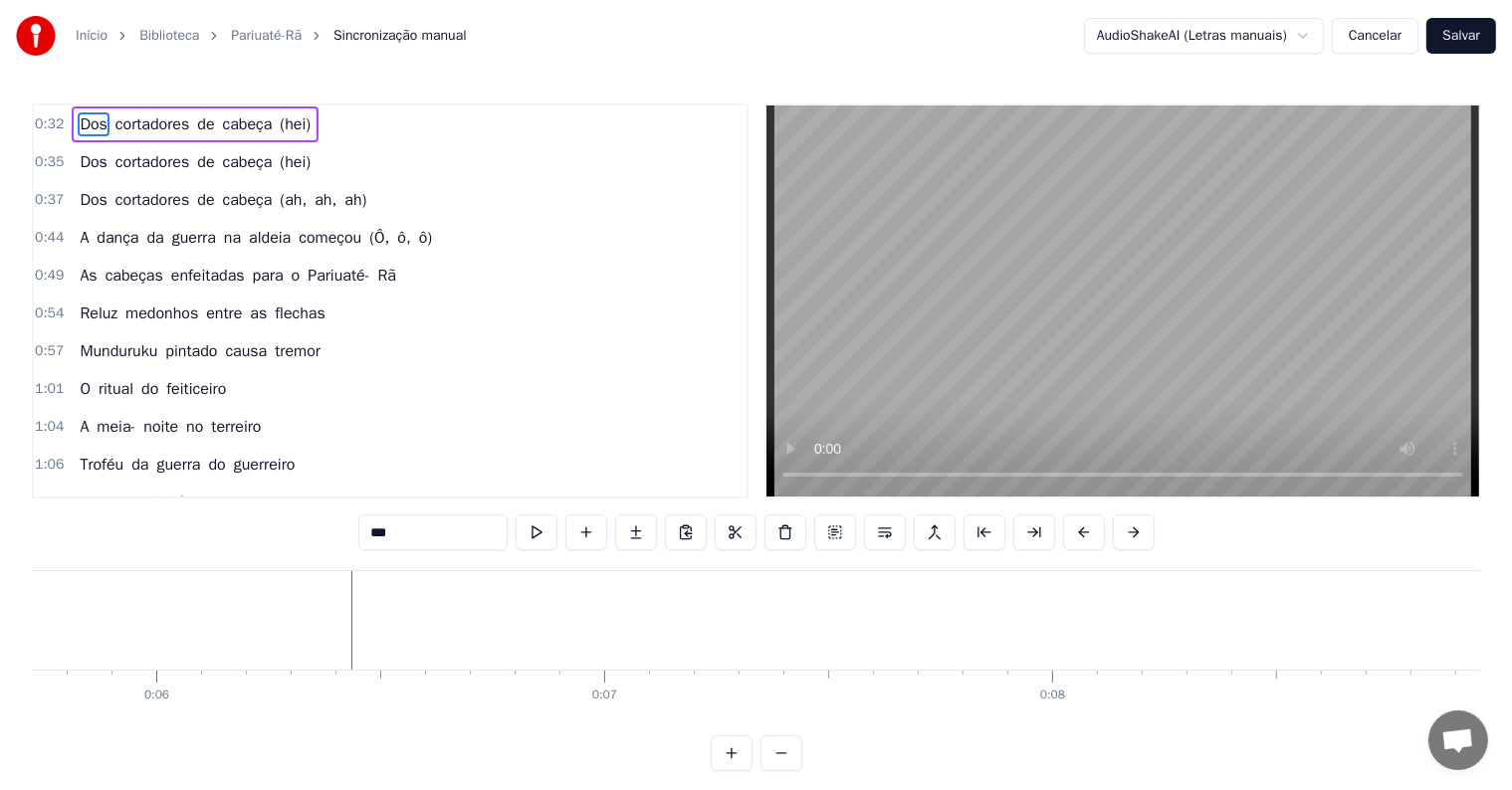 click at bounding box center [351, 620] 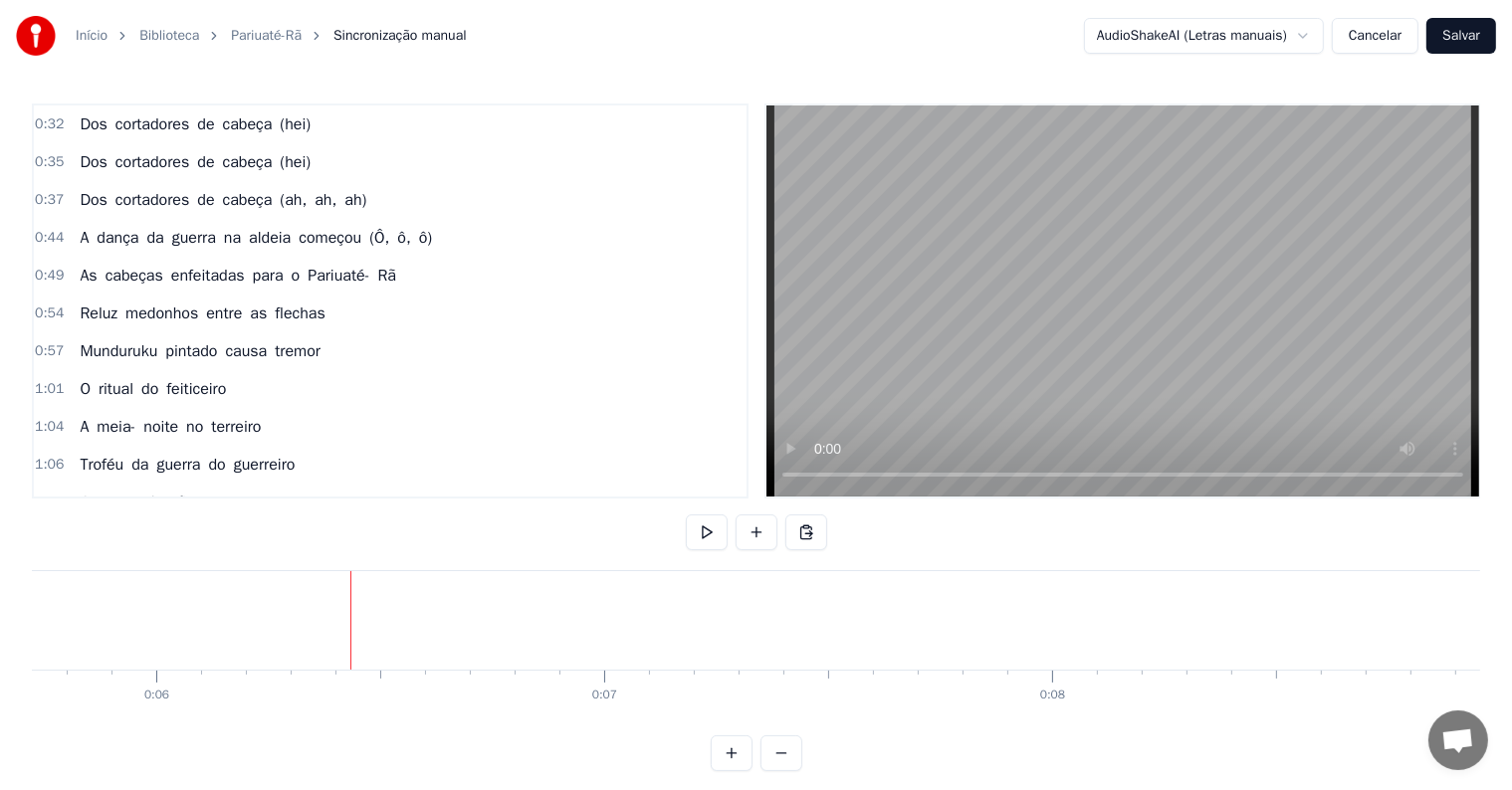 click at bounding box center (756, 532) 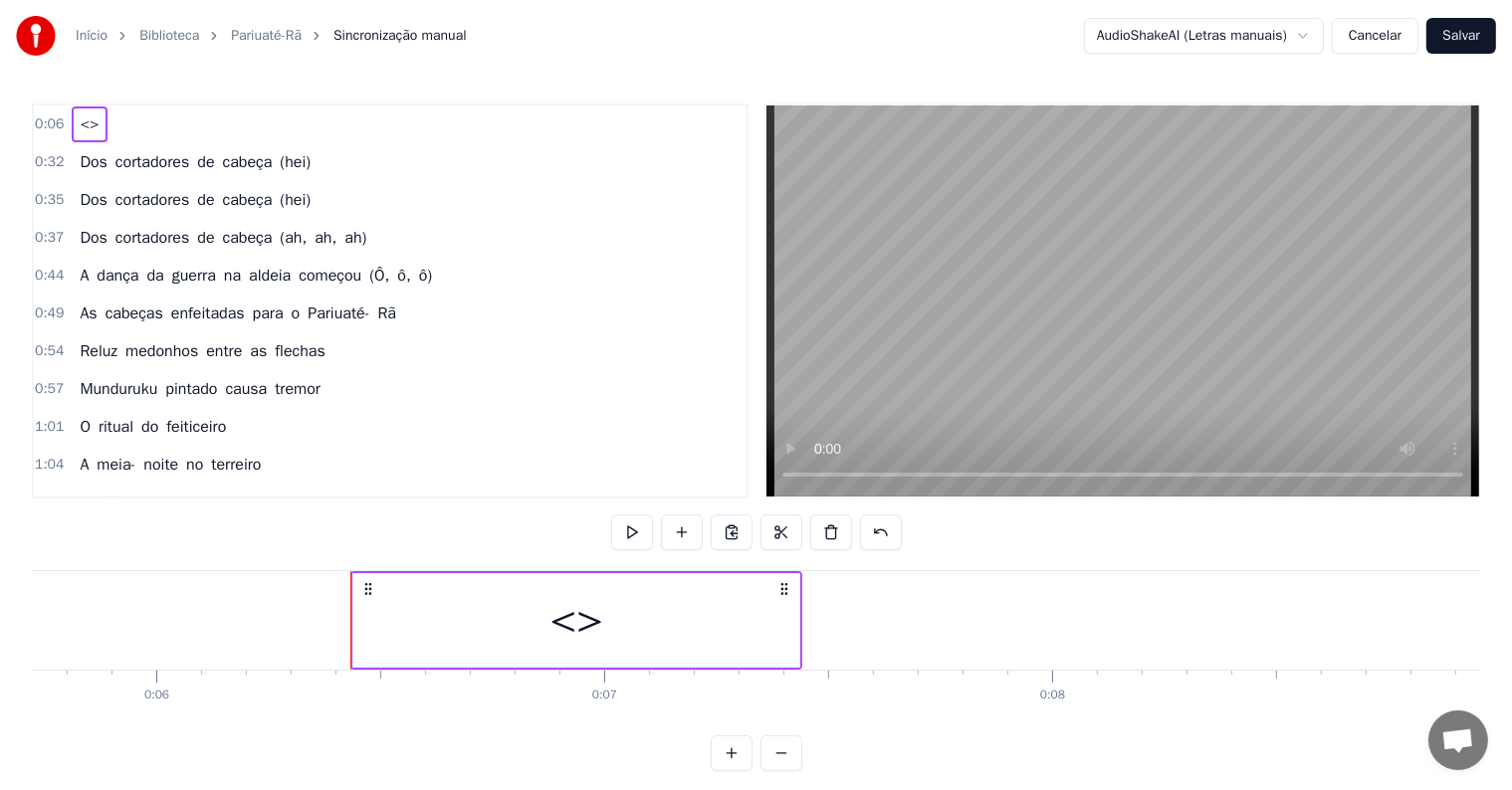 click on "<>" at bounding box center [576, 620] 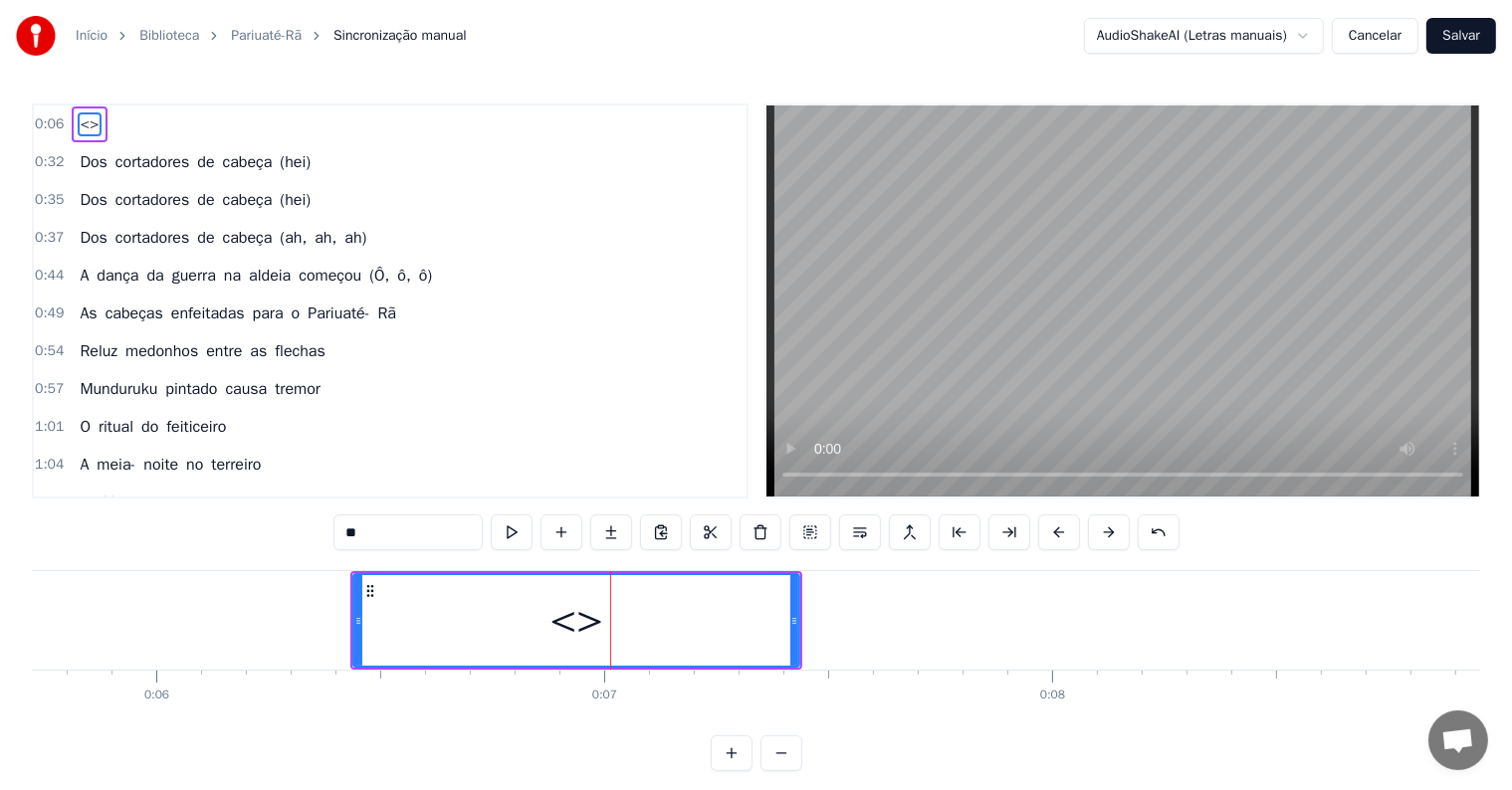 drag, startPoint x: 436, startPoint y: 531, endPoint x: 293, endPoint y: 533, distance: 143.01399 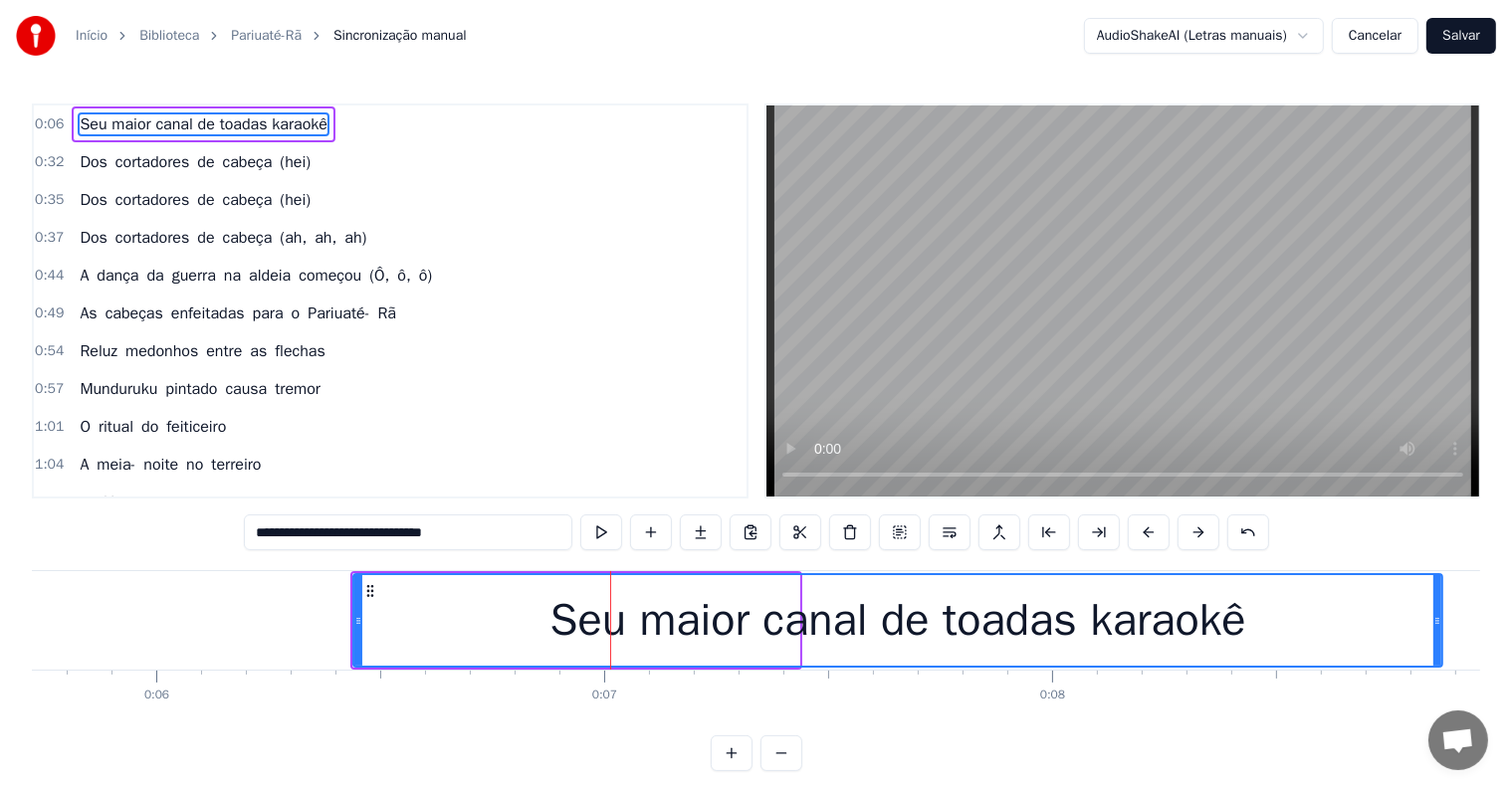 drag, startPoint x: 789, startPoint y: 622, endPoint x: 1432, endPoint y: 609, distance: 643.1314 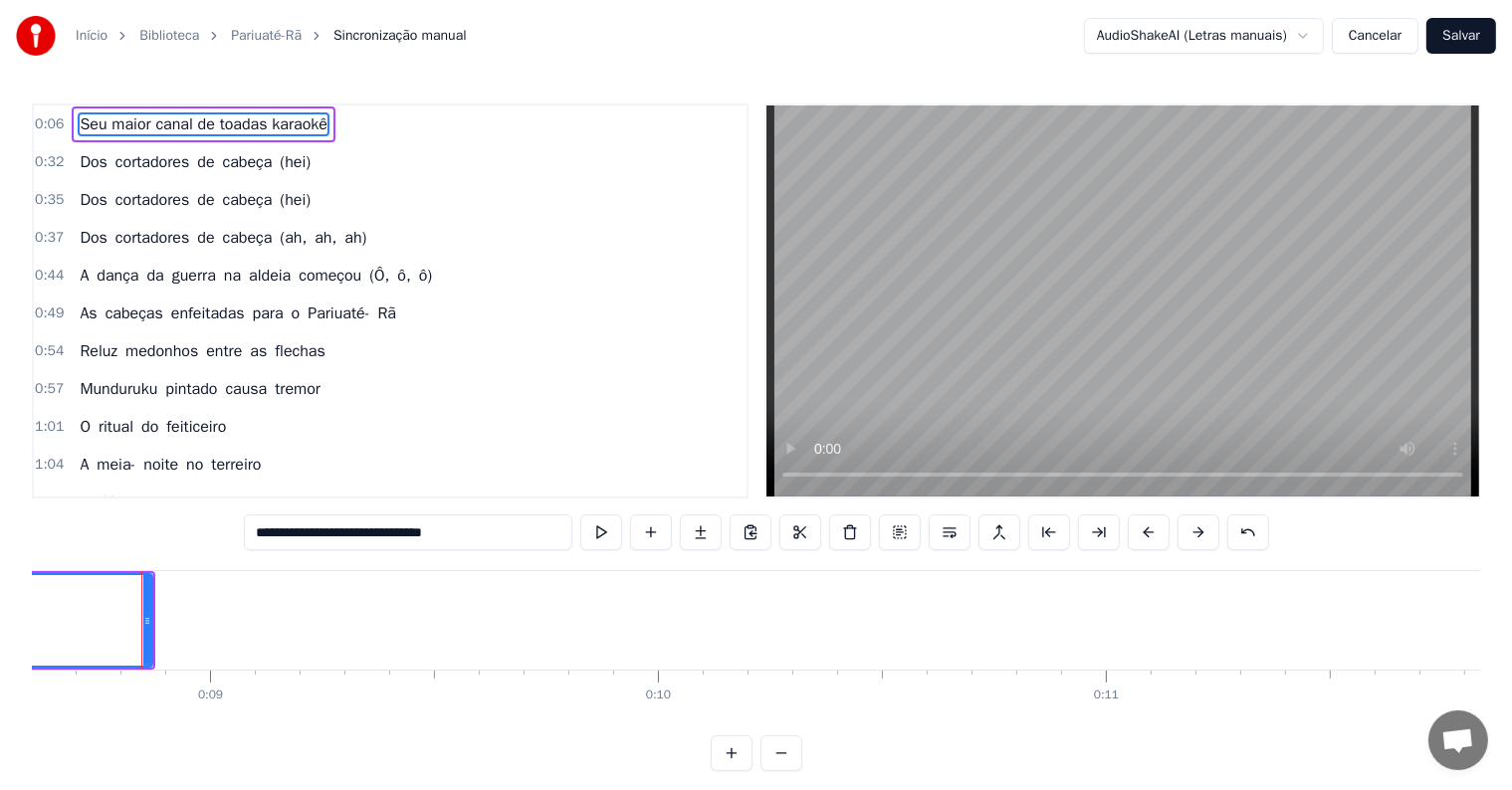 scroll, scrollTop: 0, scrollLeft: 3862, axis: horizontal 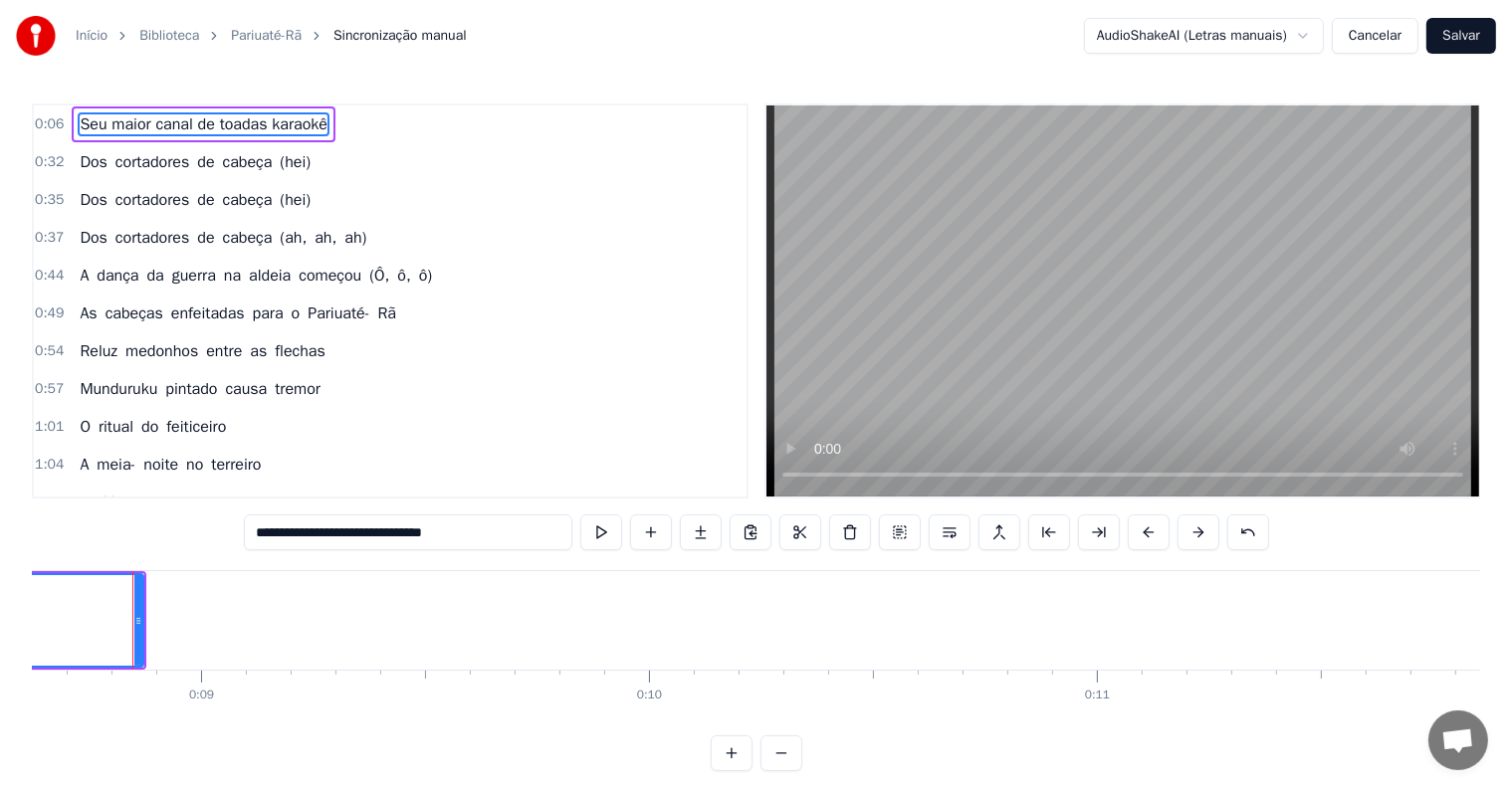 type on "**********" 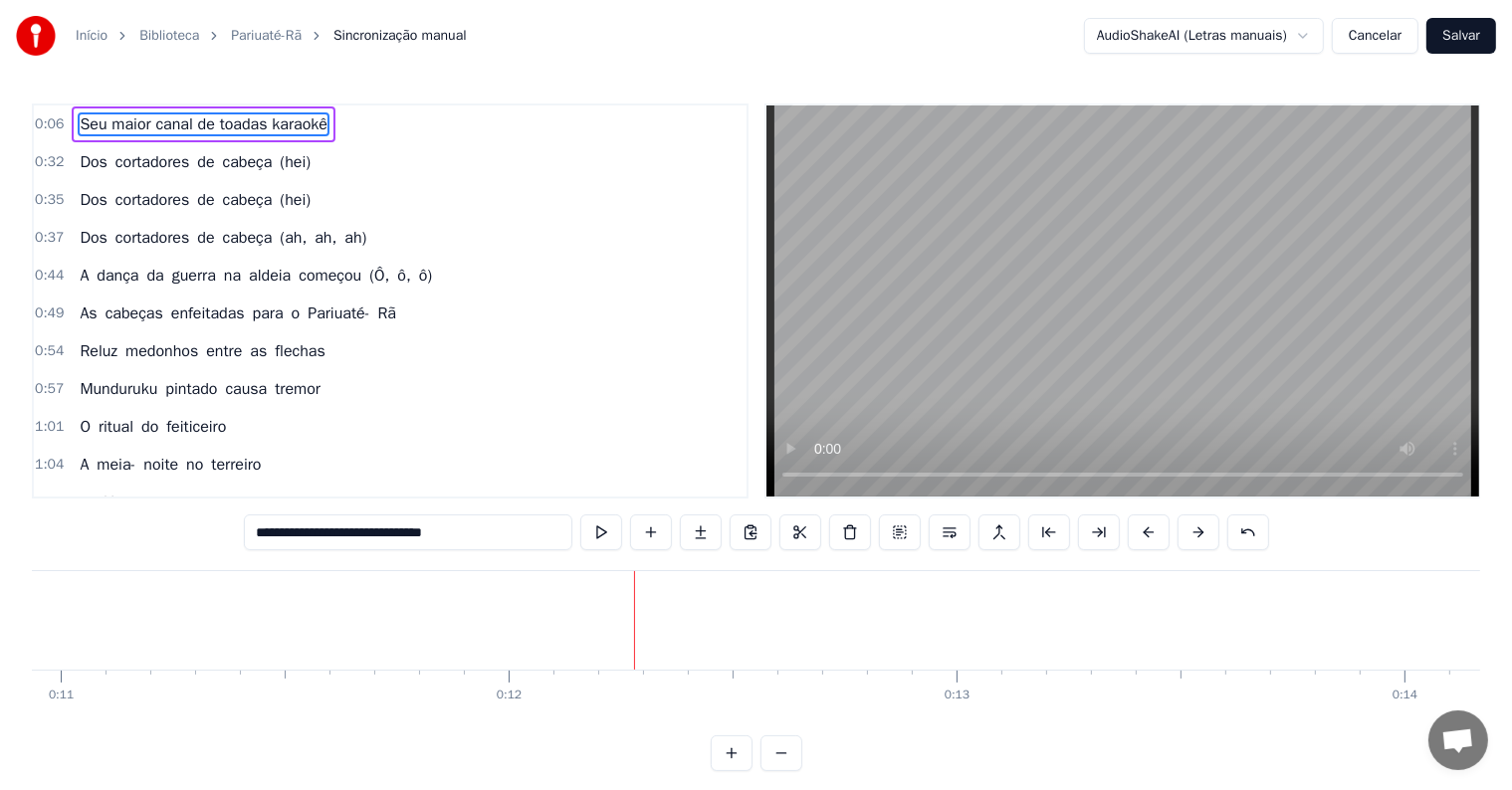 scroll, scrollTop: 0, scrollLeft: 5139, axis: horizontal 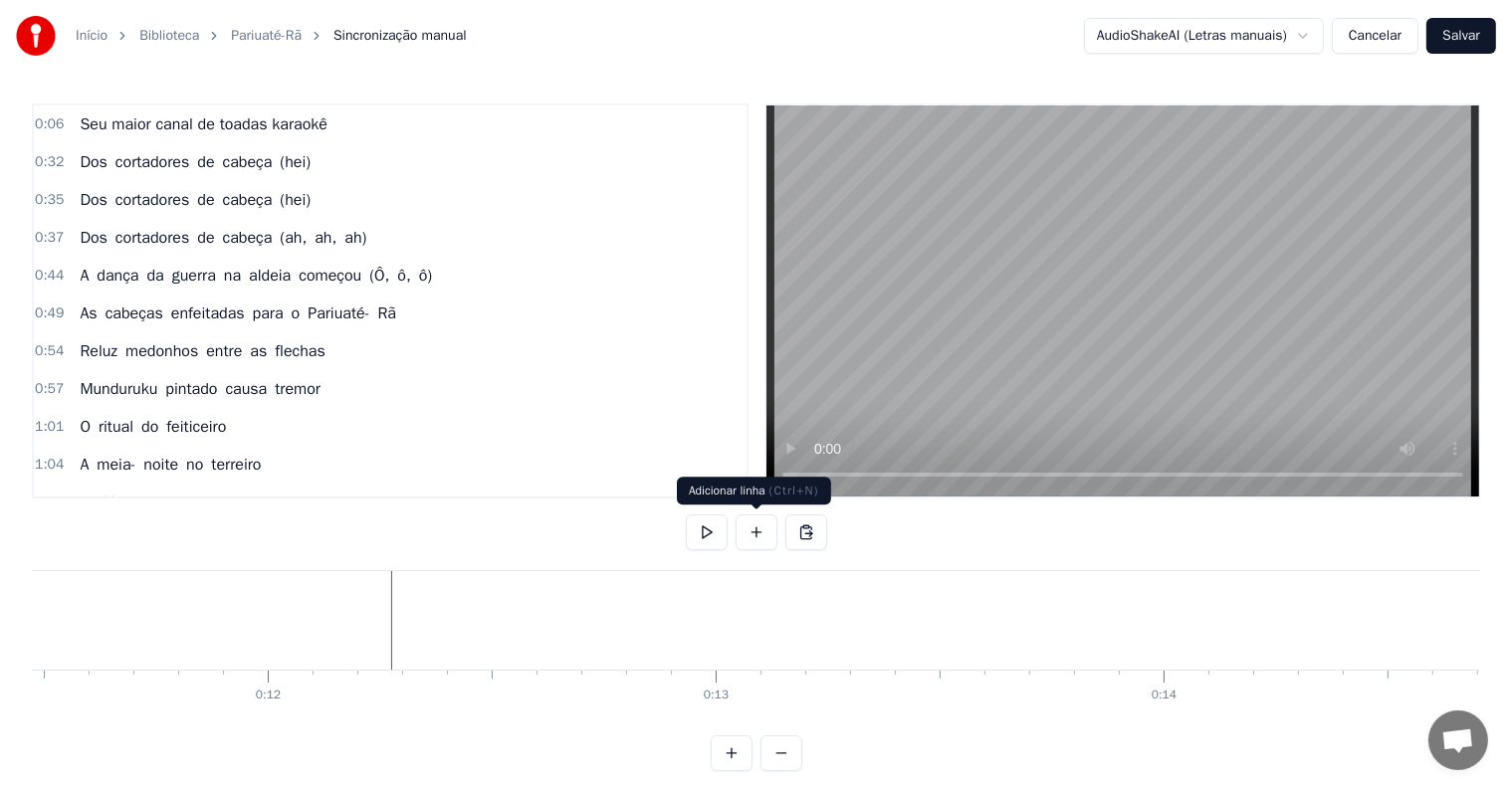 click at bounding box center [756, 532] 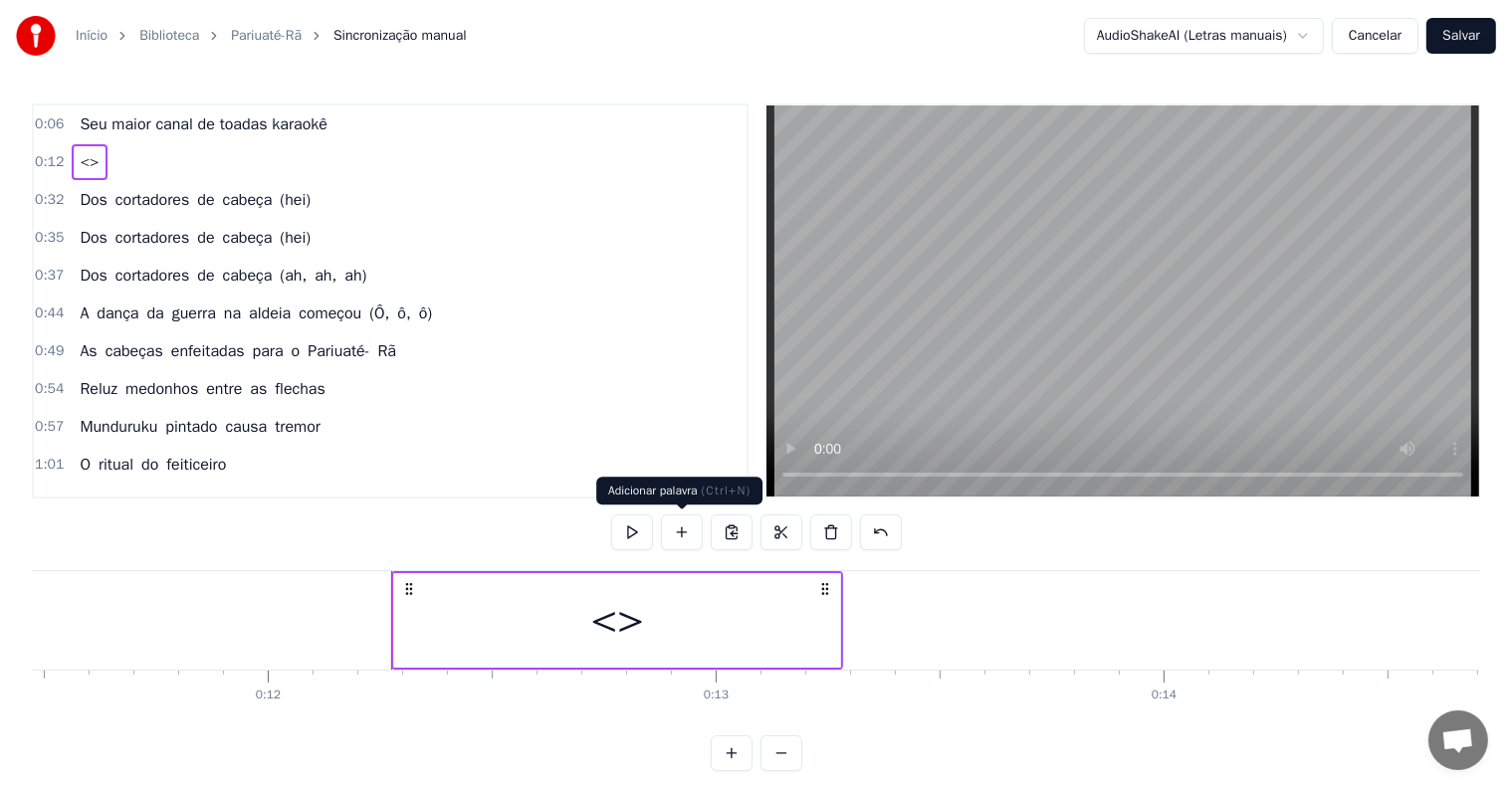 click on "<>" at bounding box center [617, 621] 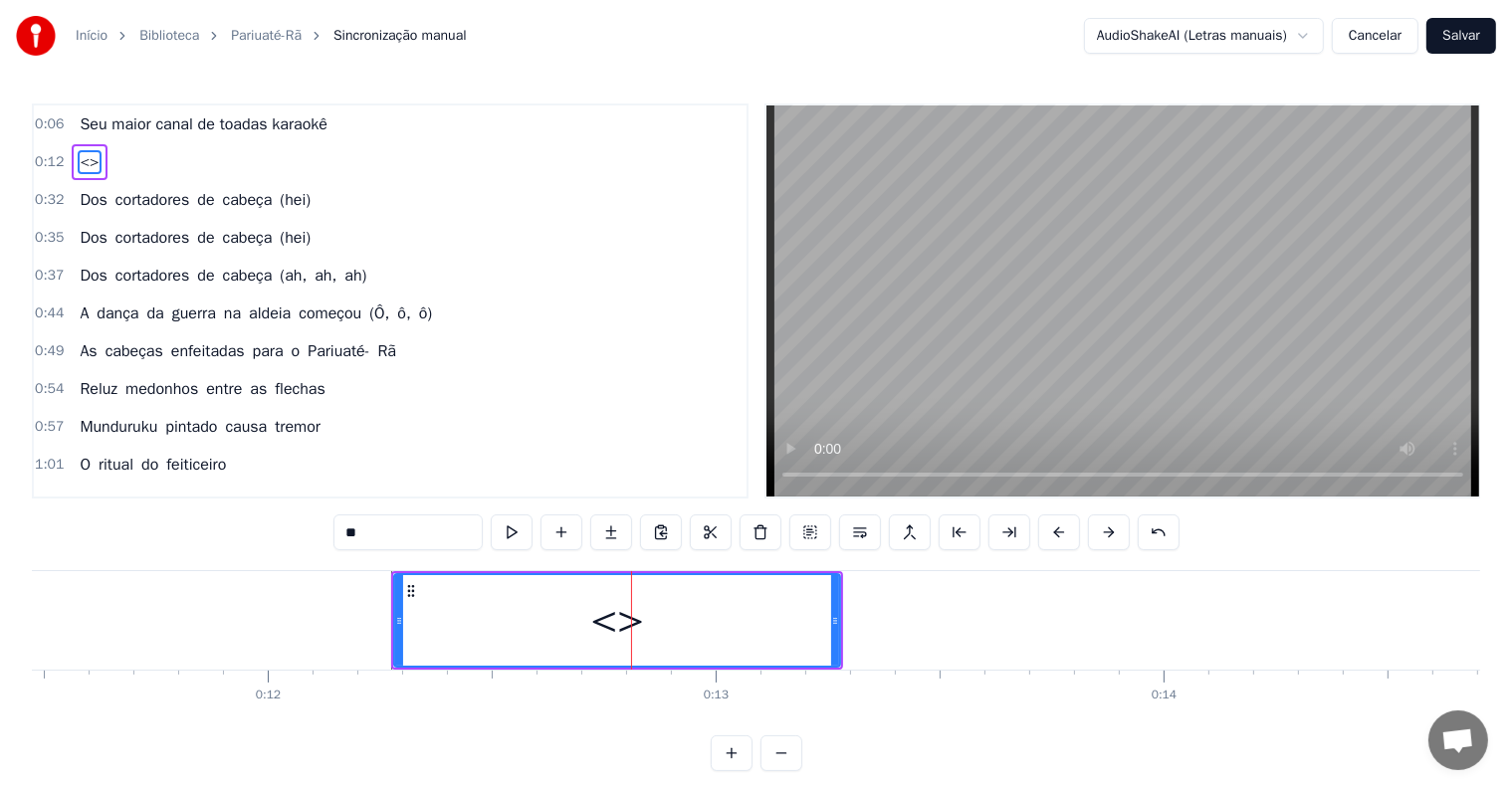 drag, startPoint x: 432, startPoint y: 537, endPoint x: 102, endPoint y: 502, distance: 331.85087 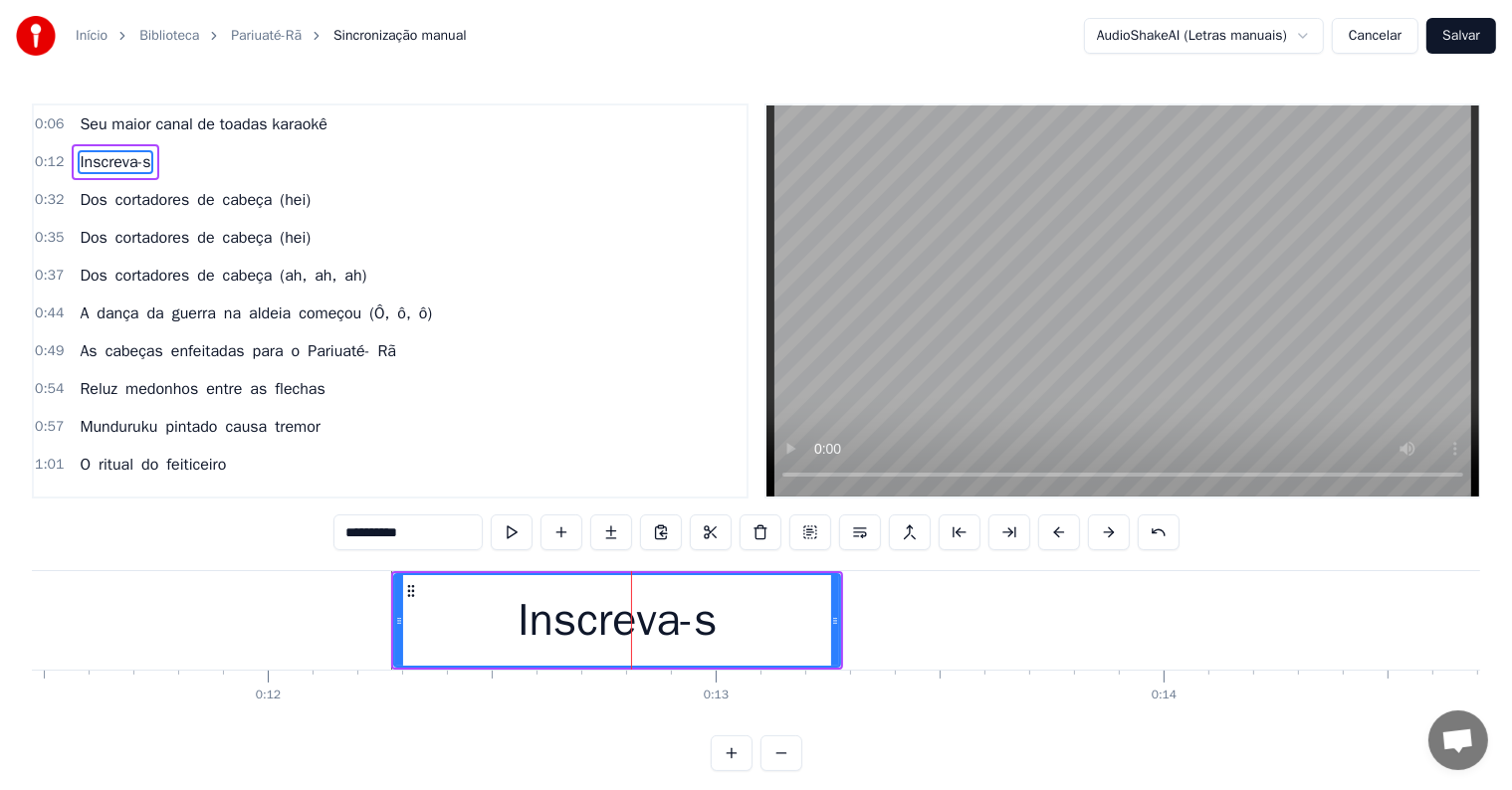type on "**********" 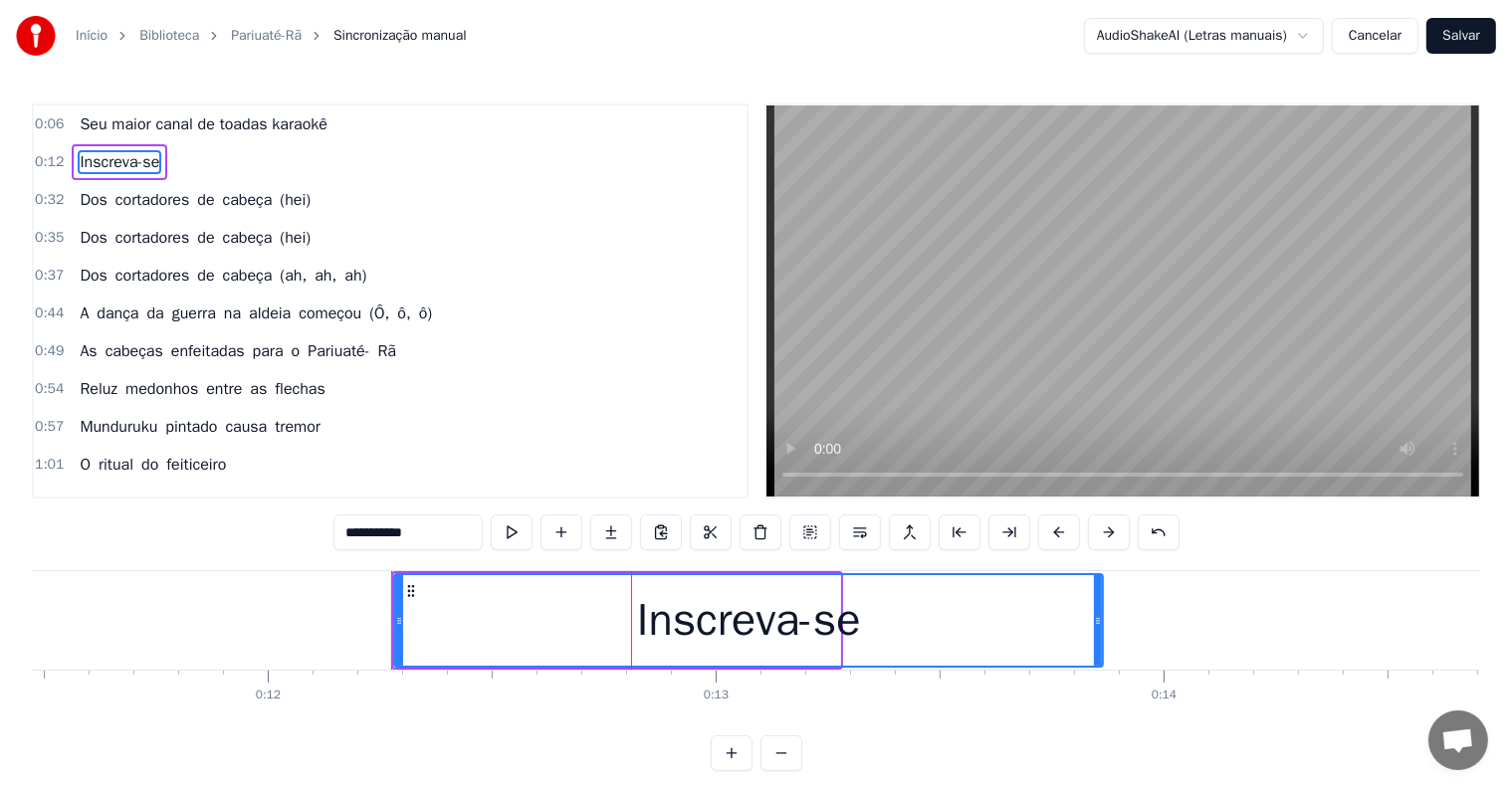 drag, startPoint x: 836, startPoint y: 617, endPoint x: 1099, endPoint y: 609, distance: 263.1216 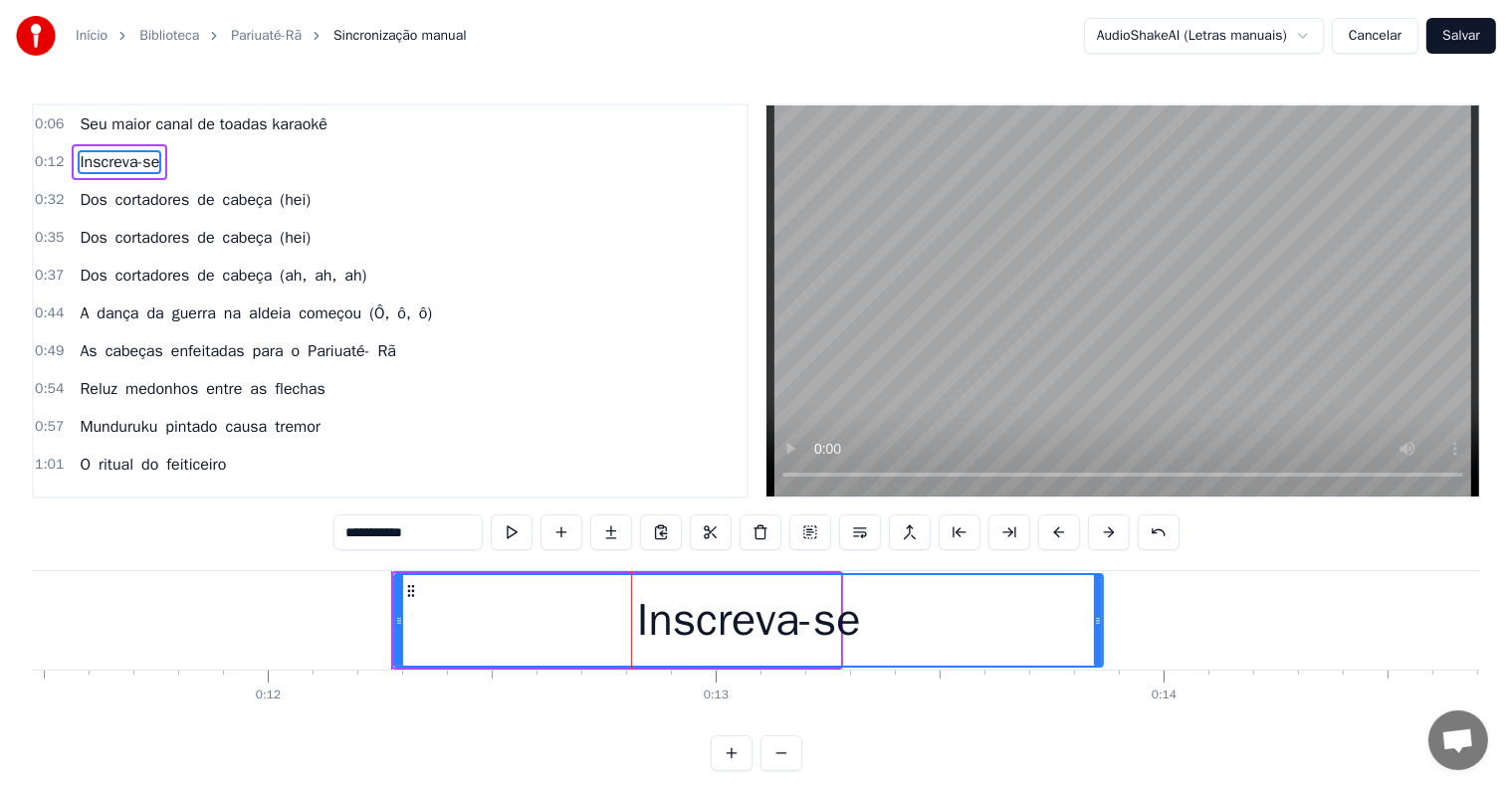 click at bounding box center (1098, 620) 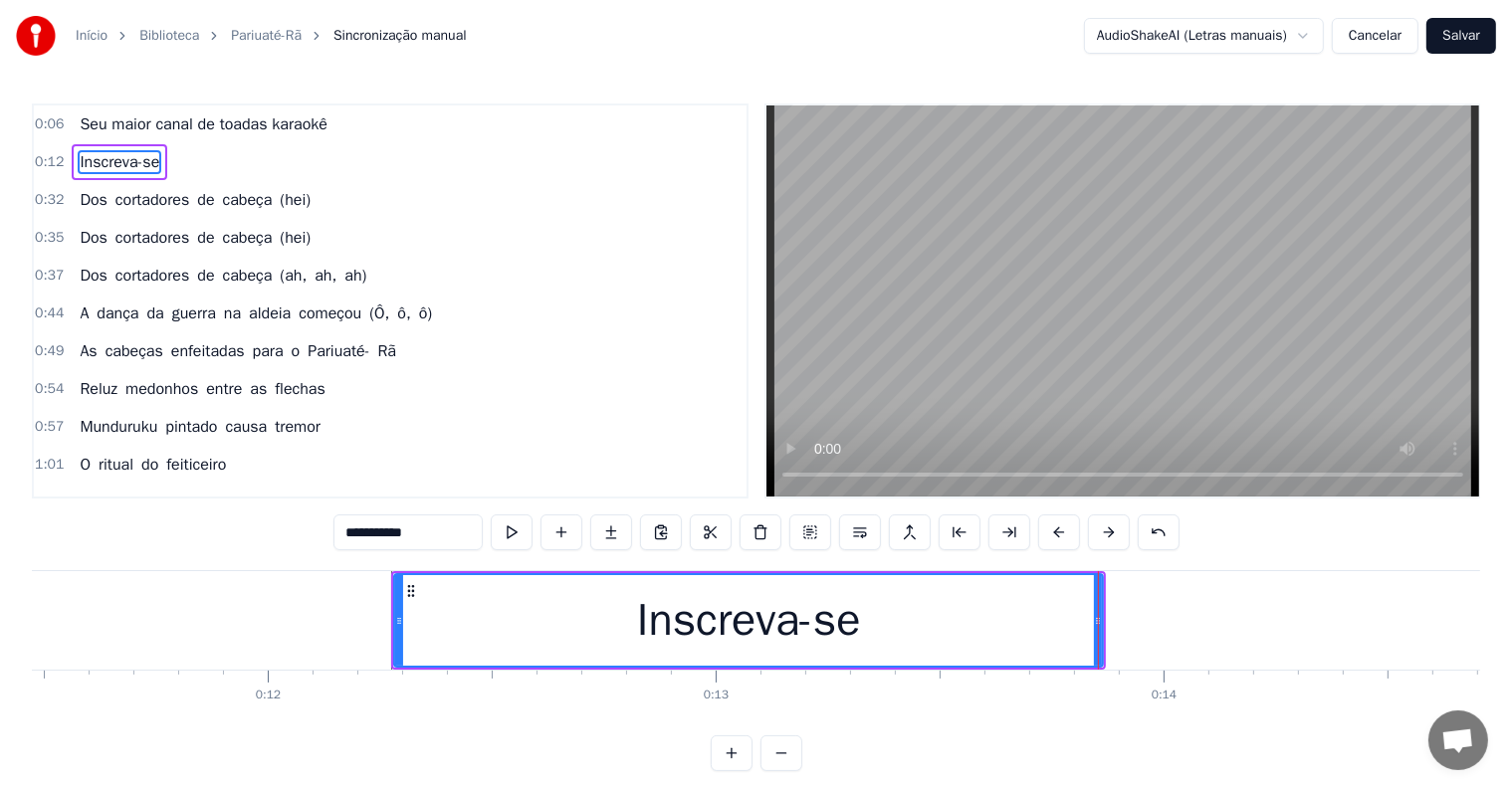 click at bounding box center [43533, 620] 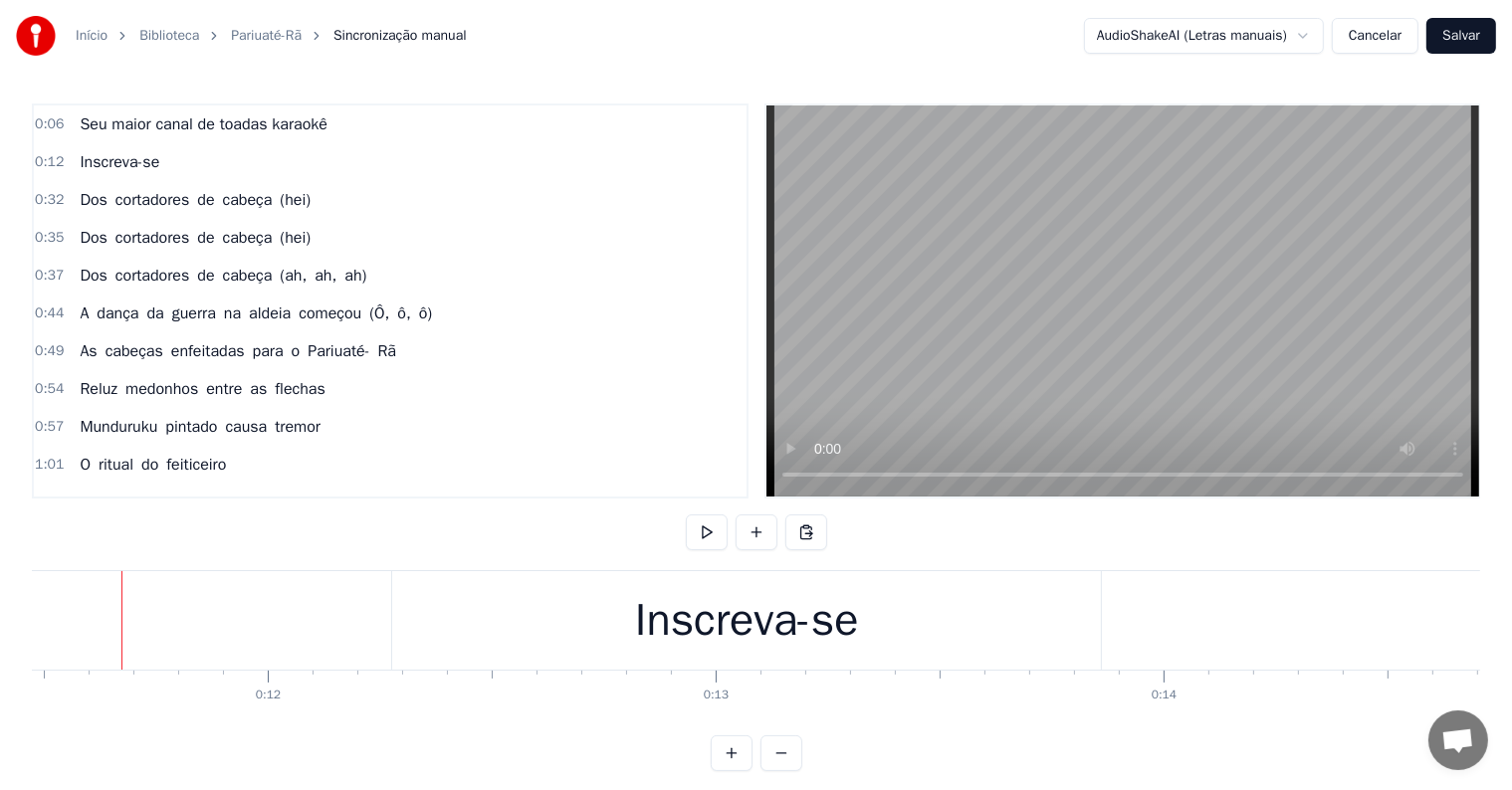 scroll, scrollTop: 0, scrollLeft: 5128, axis: horizontal 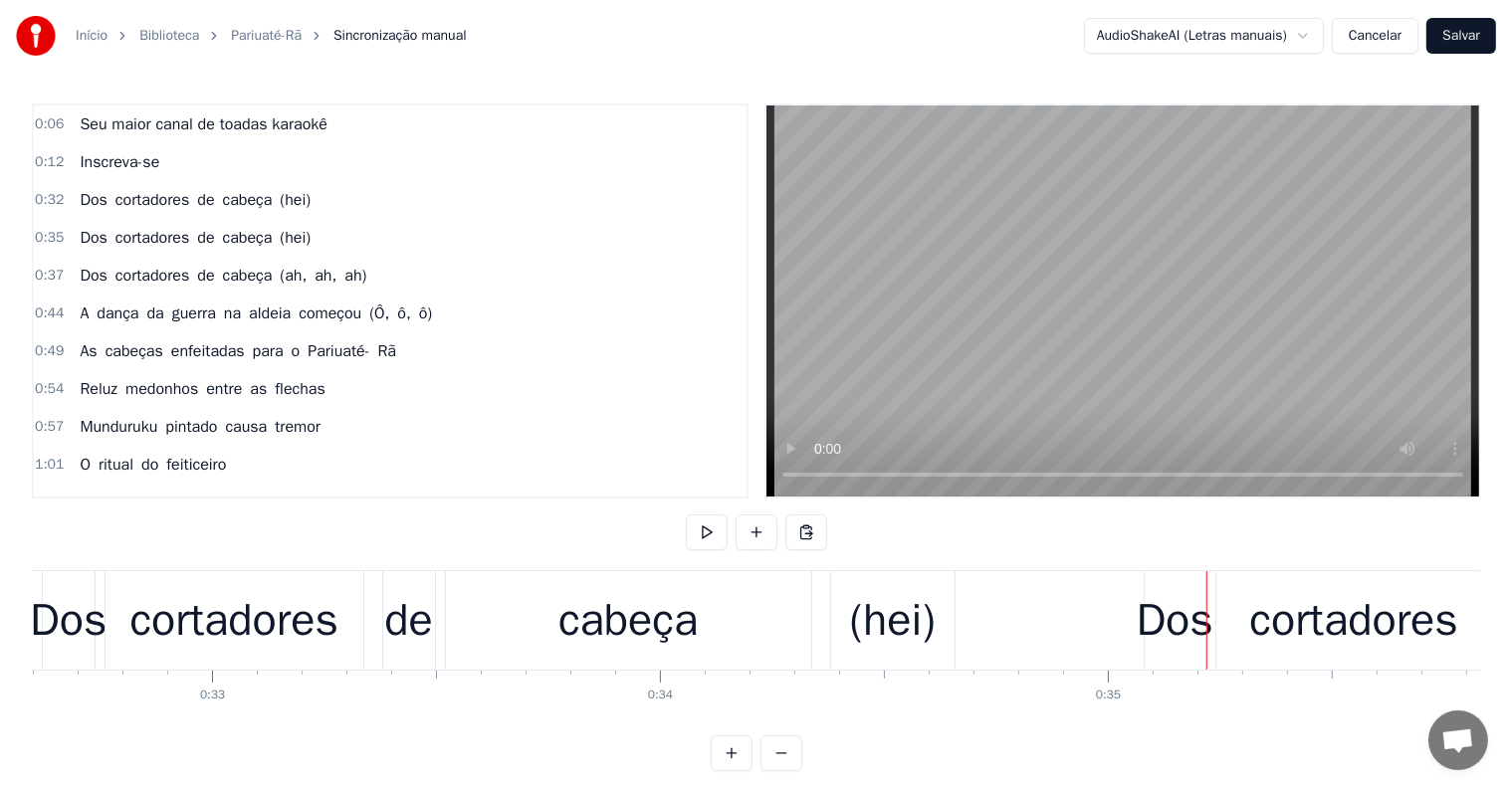 click on "cortadores" at bounding box center (233, 621) 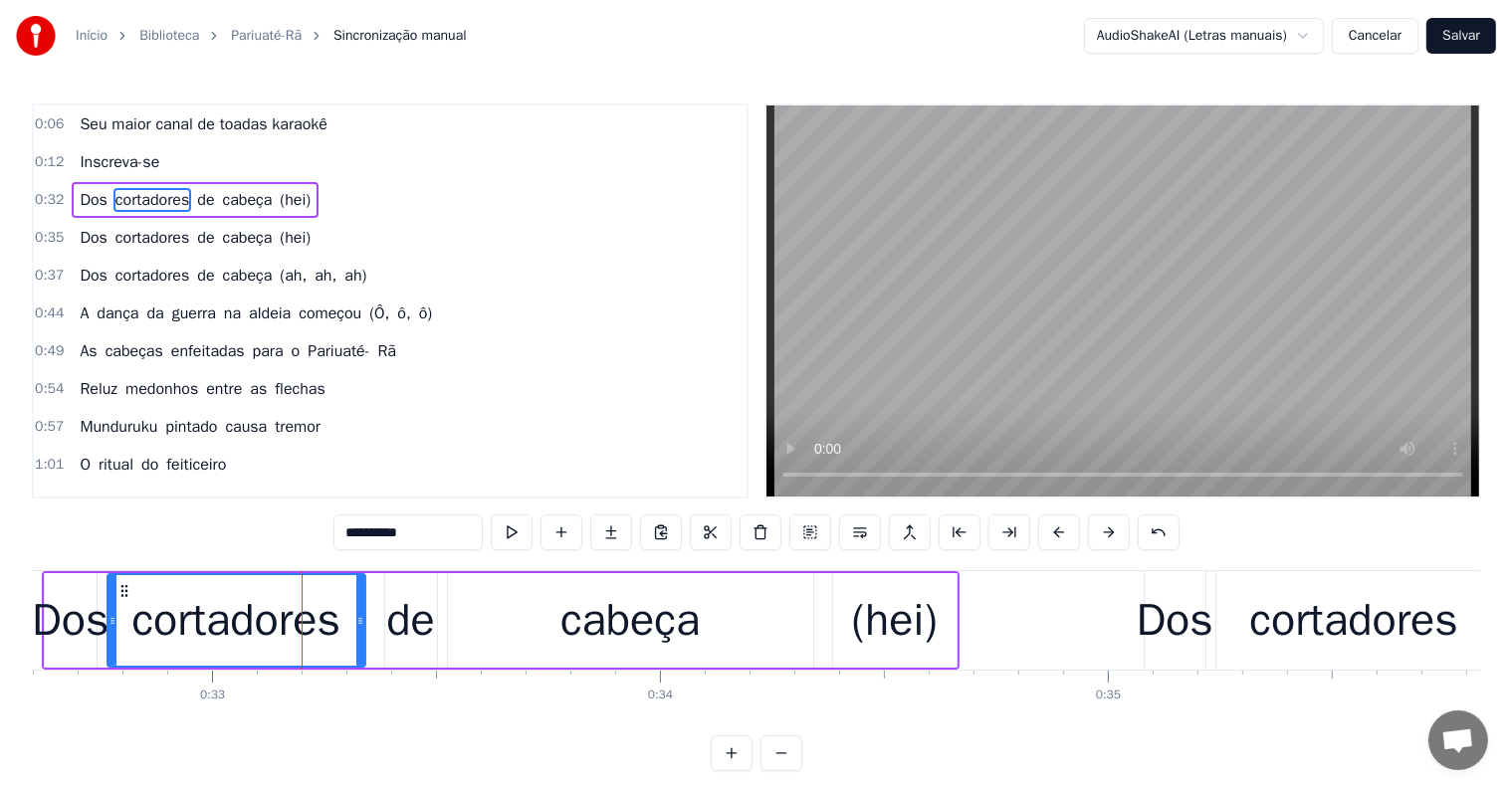 click on "de" at bounding box center [410, 621] 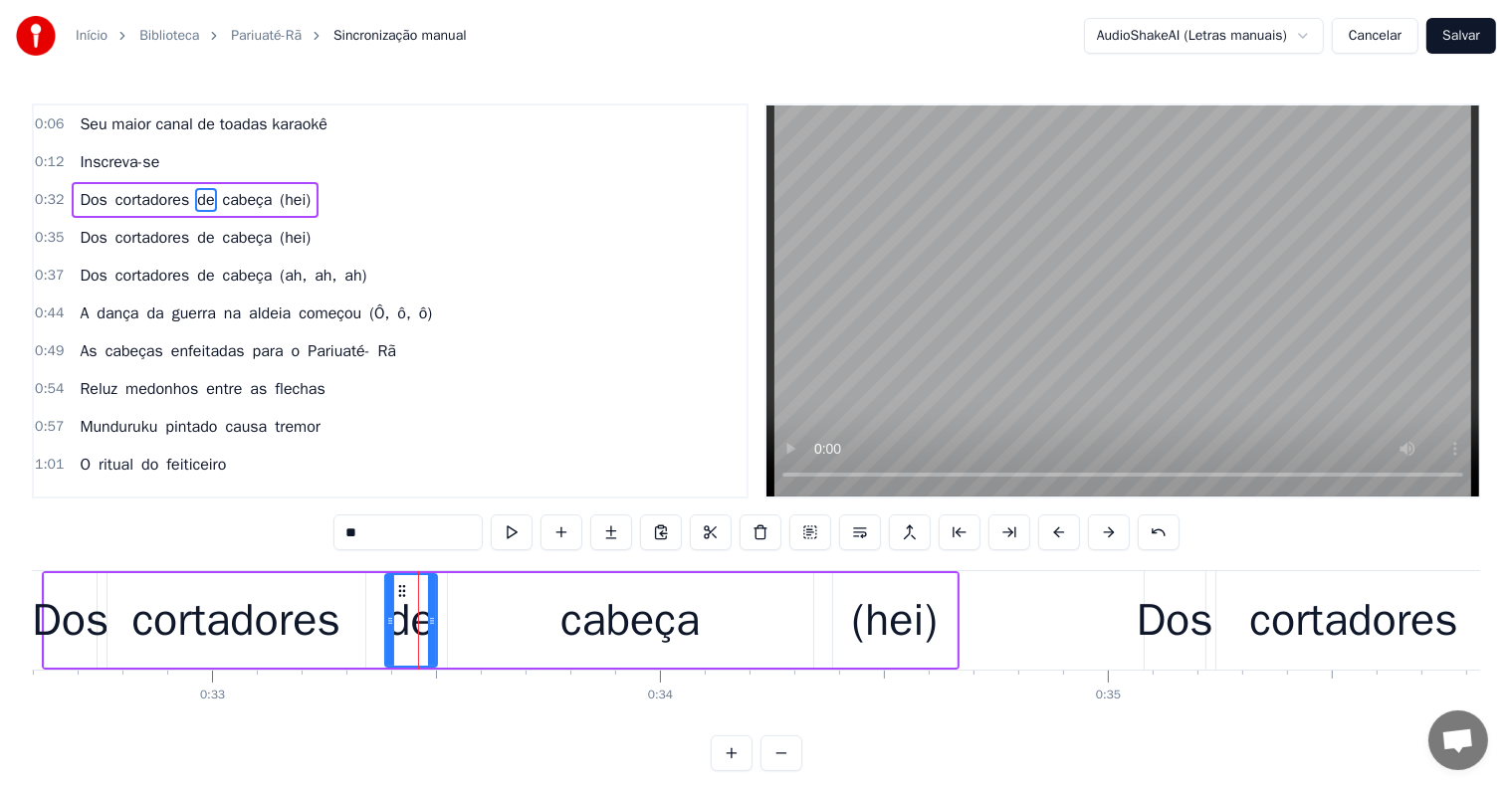 click on "cortadores" at bounding box center (236, 620) 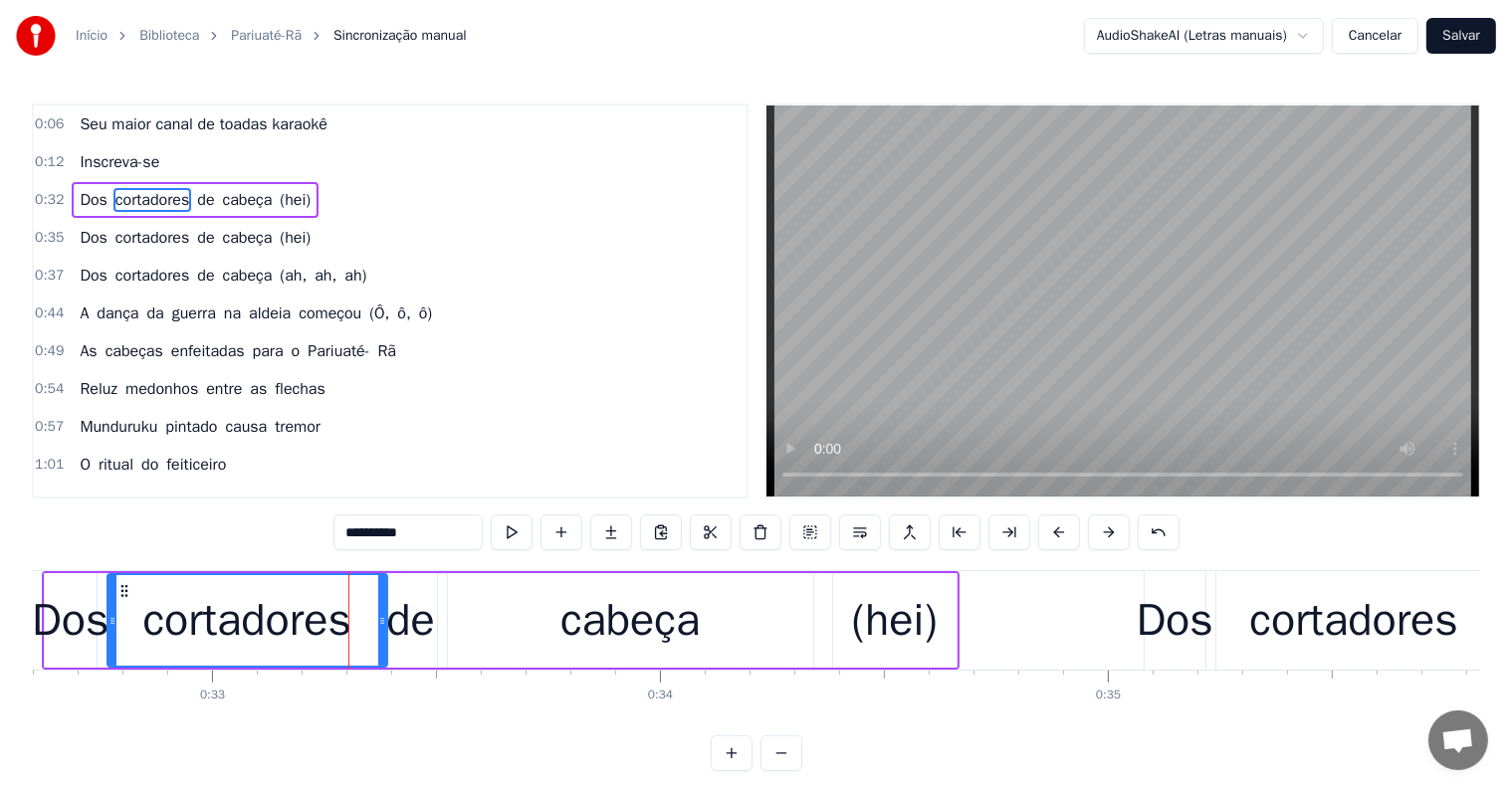 drag, startPoint x: 358, startPoint y: 617, endPoint x: 380, endPoint y: 620, distance: 22.203603 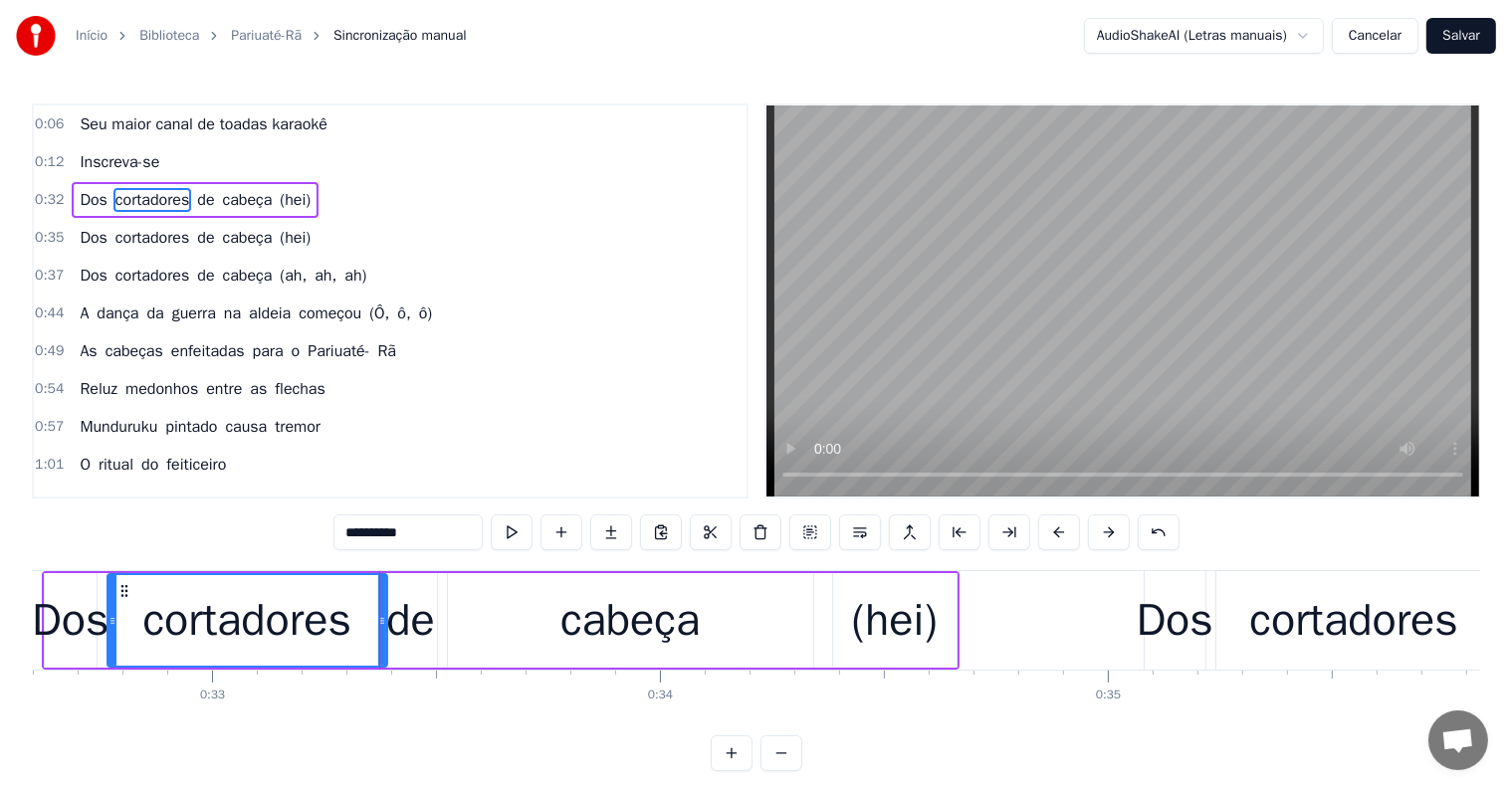 click on "cortadores" at bounding box center [246, 621] 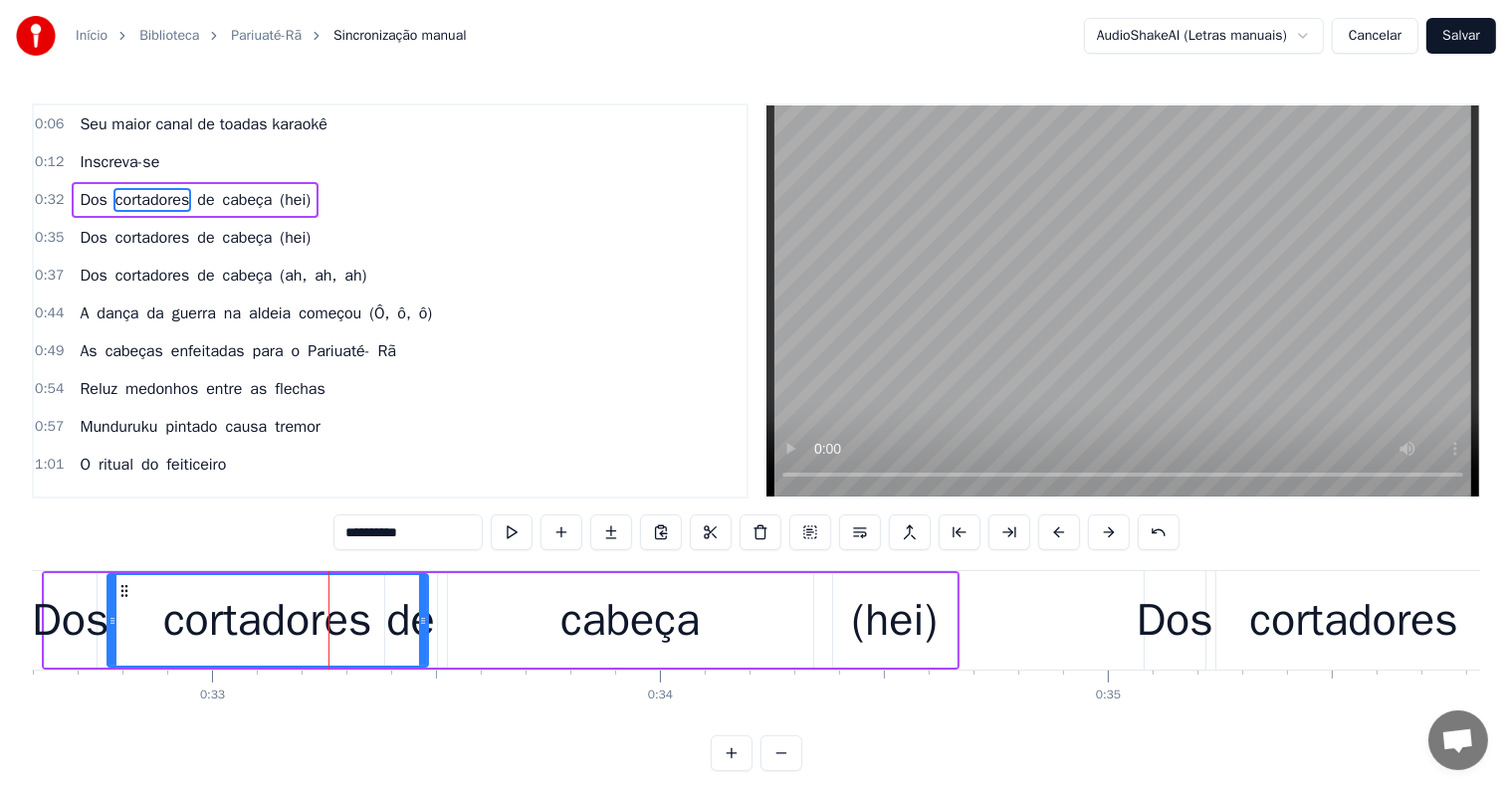 click 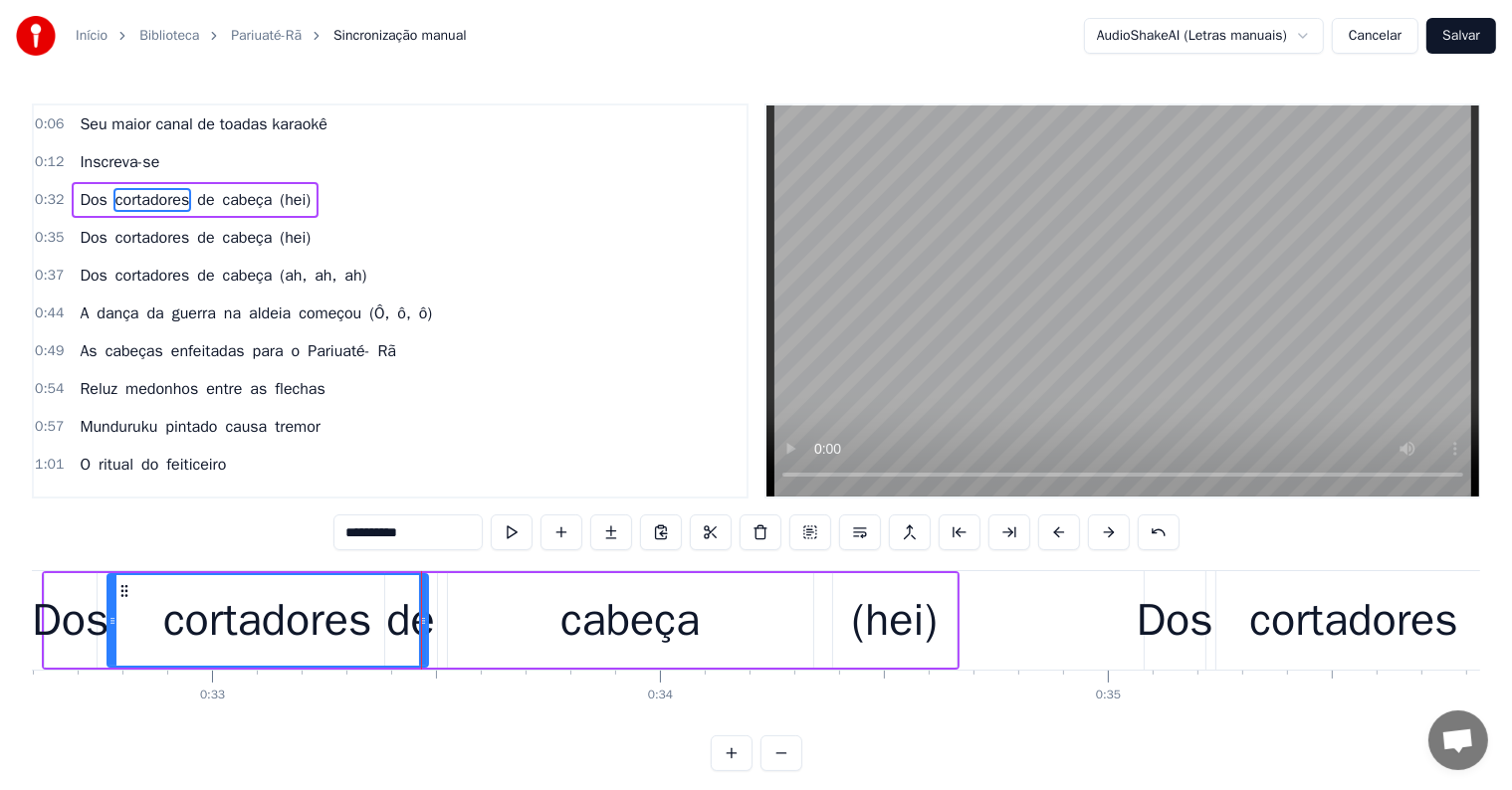 click on "de" at bounding box center [410, 621] 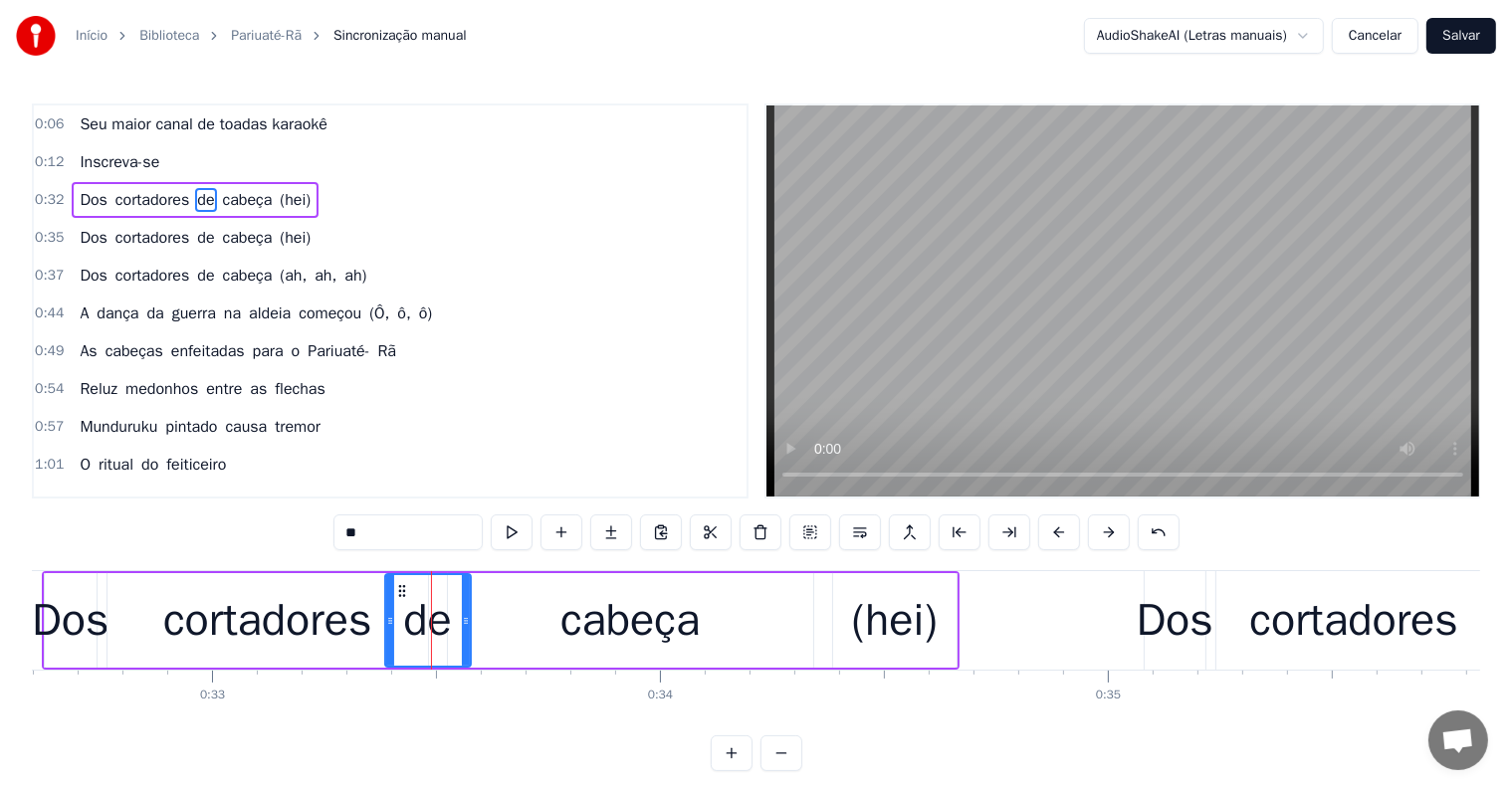 drag, startPoint x: 432, startPoint y: 621, endPoint x: 466, endPoint y: 627, distance: 34.525353 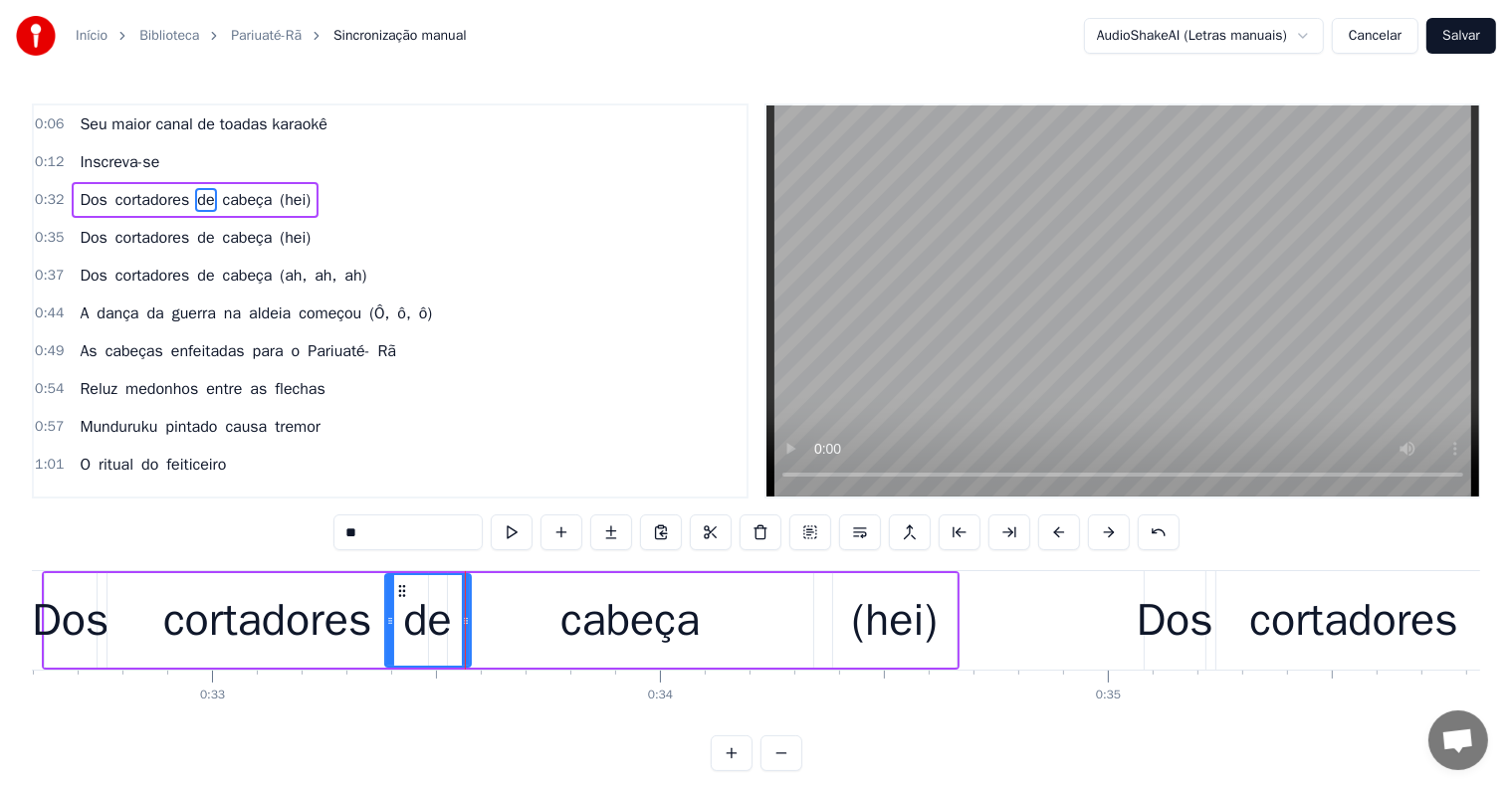 click on "cortadores" at bounding box center (267, 621) 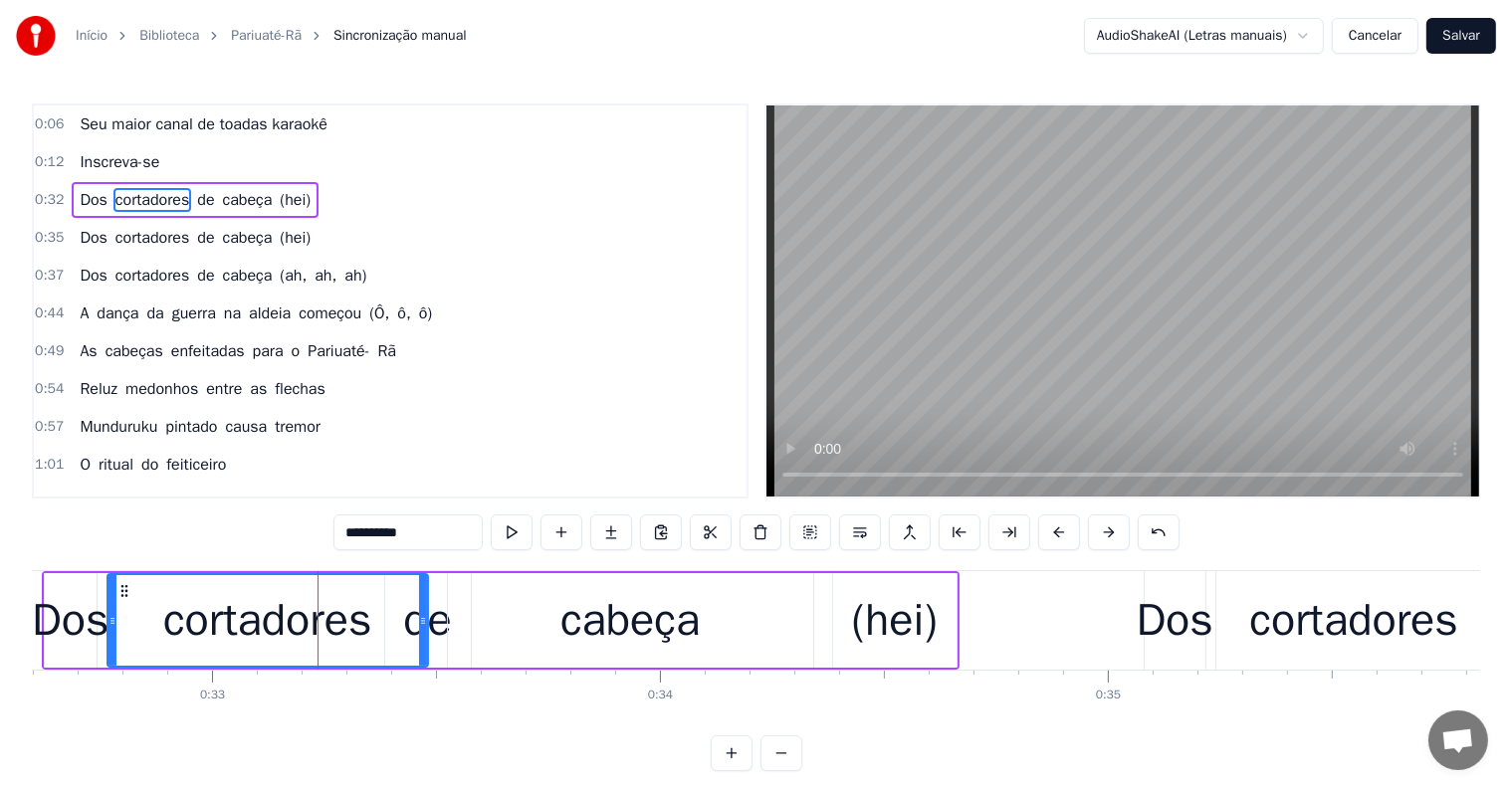 click on "de" at bounding box center [427, 621] 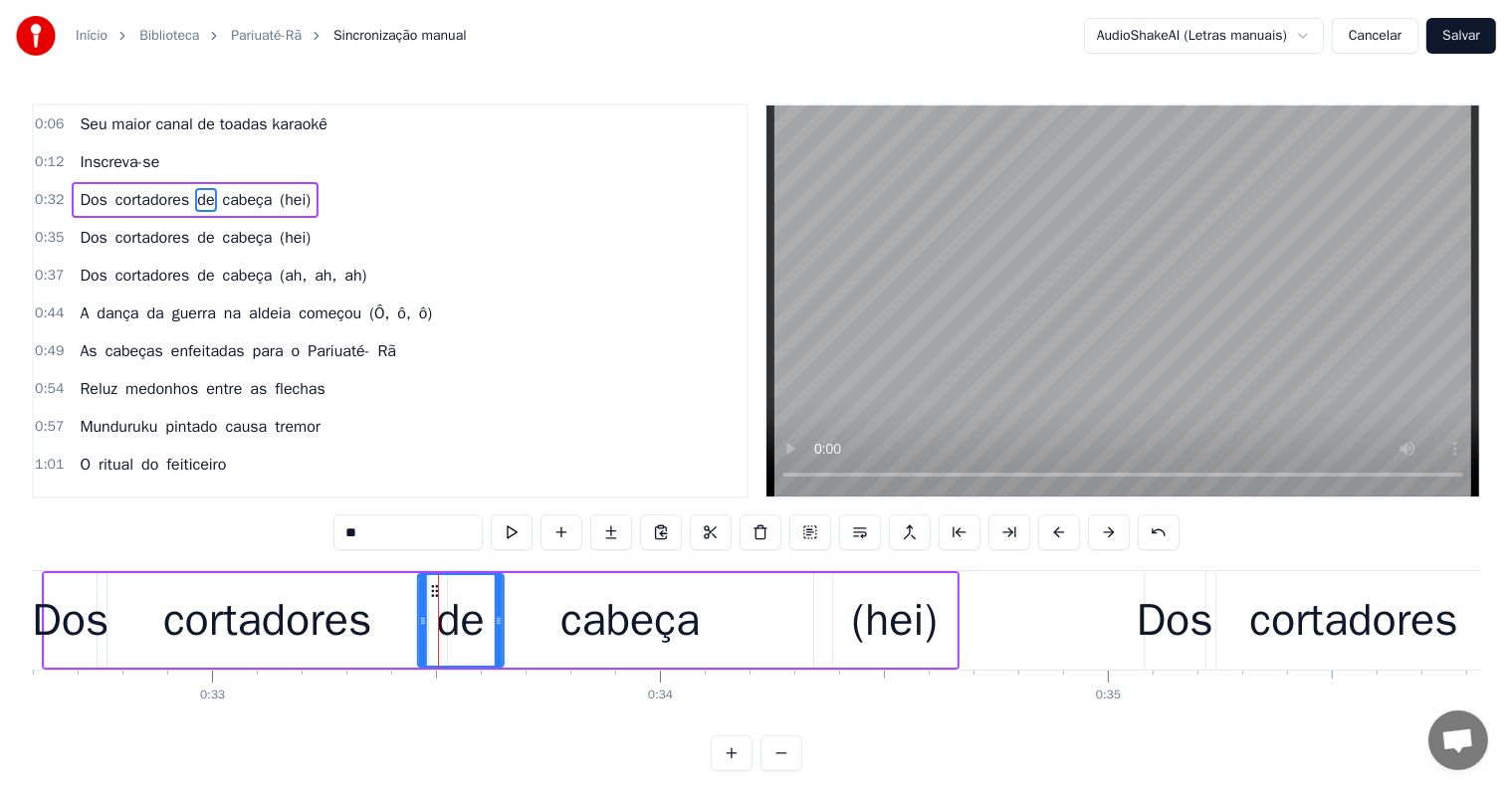drag, startPoint x: 398, startPoint y: 587, endPoint x: 431, endPoint y: 590, distance: 33.13608 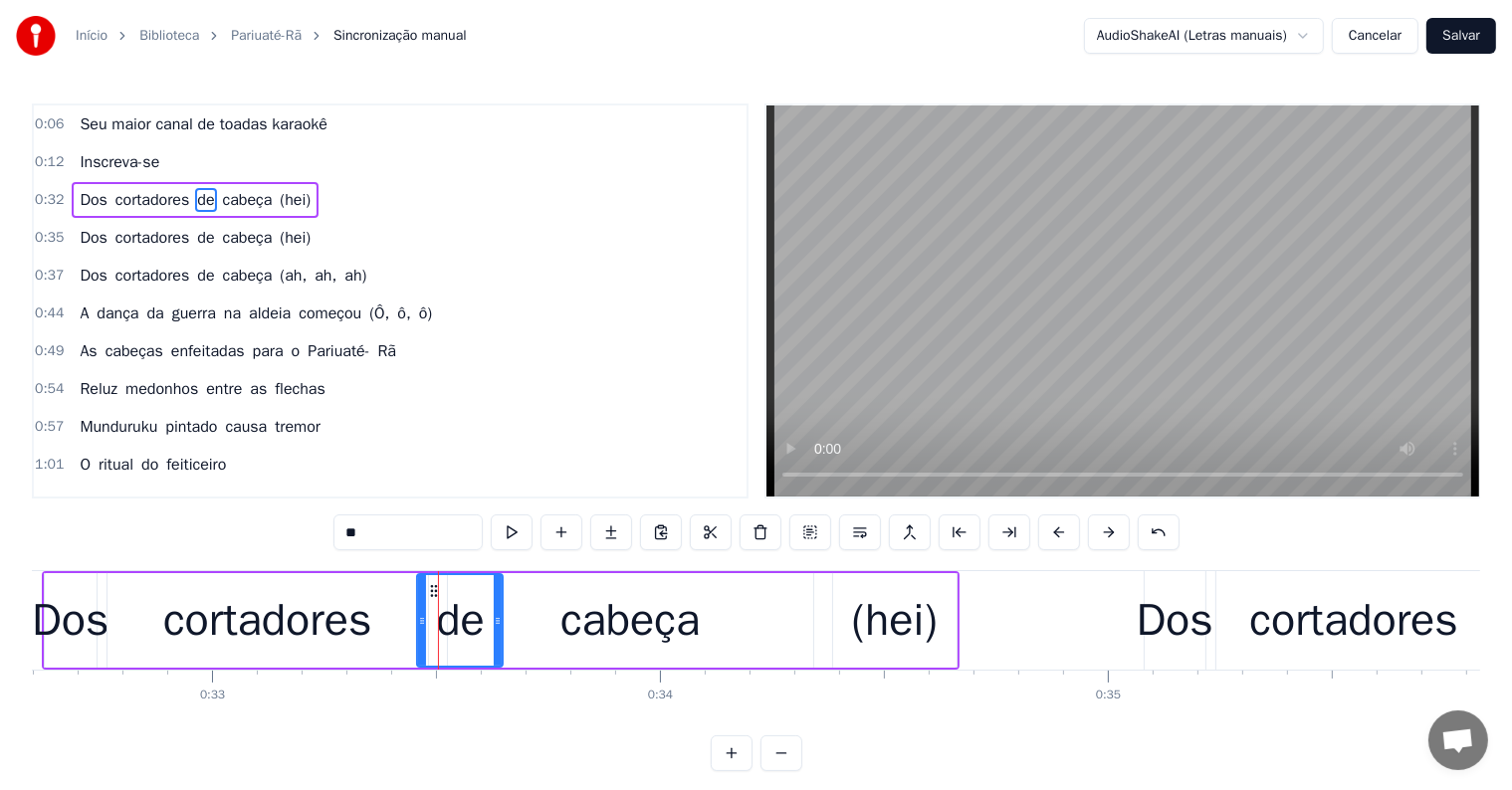 click on "cortadores" at bounding box center [268, 620] 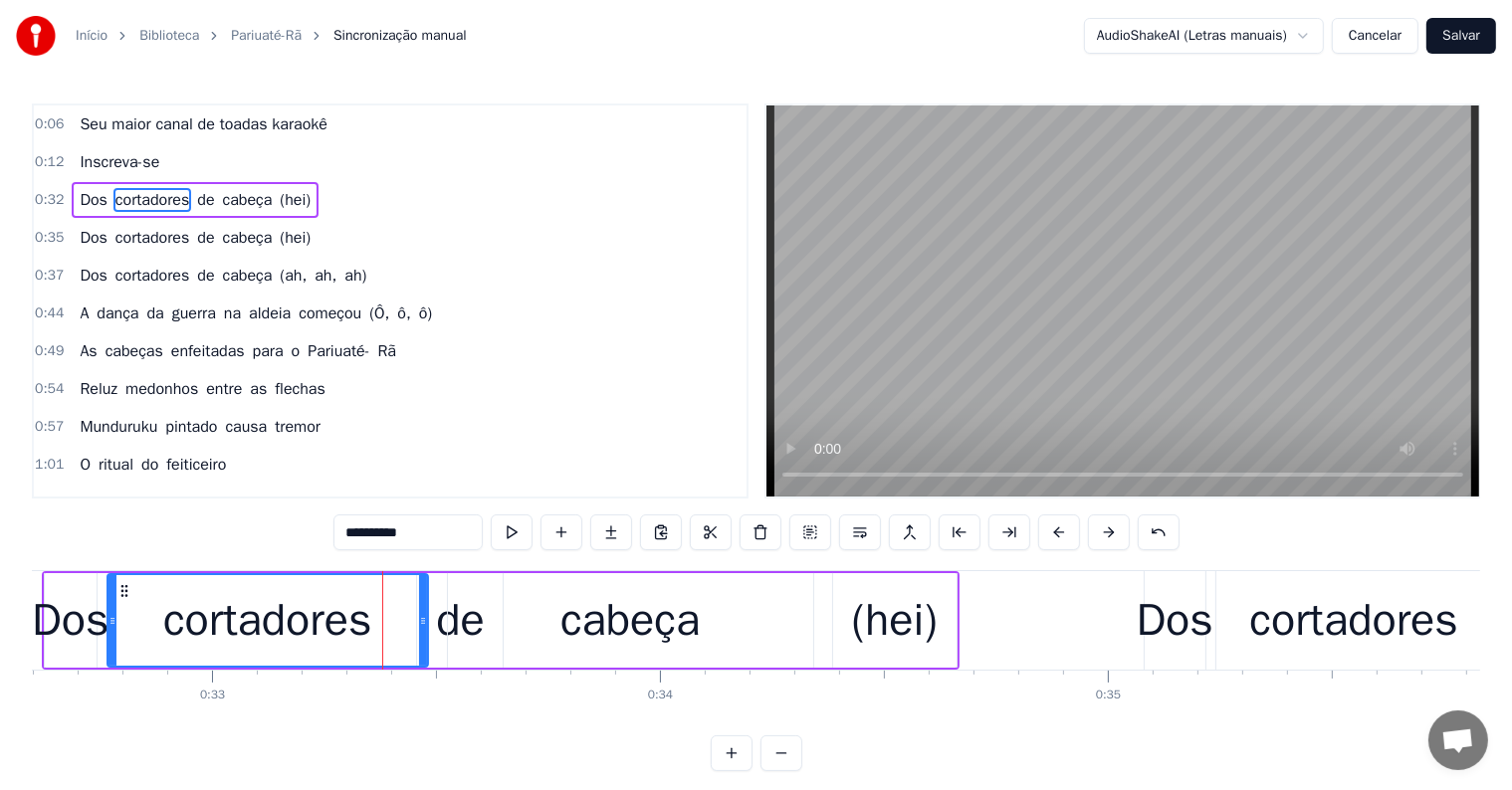 click on "Dos" at bounding box center (70, 621) 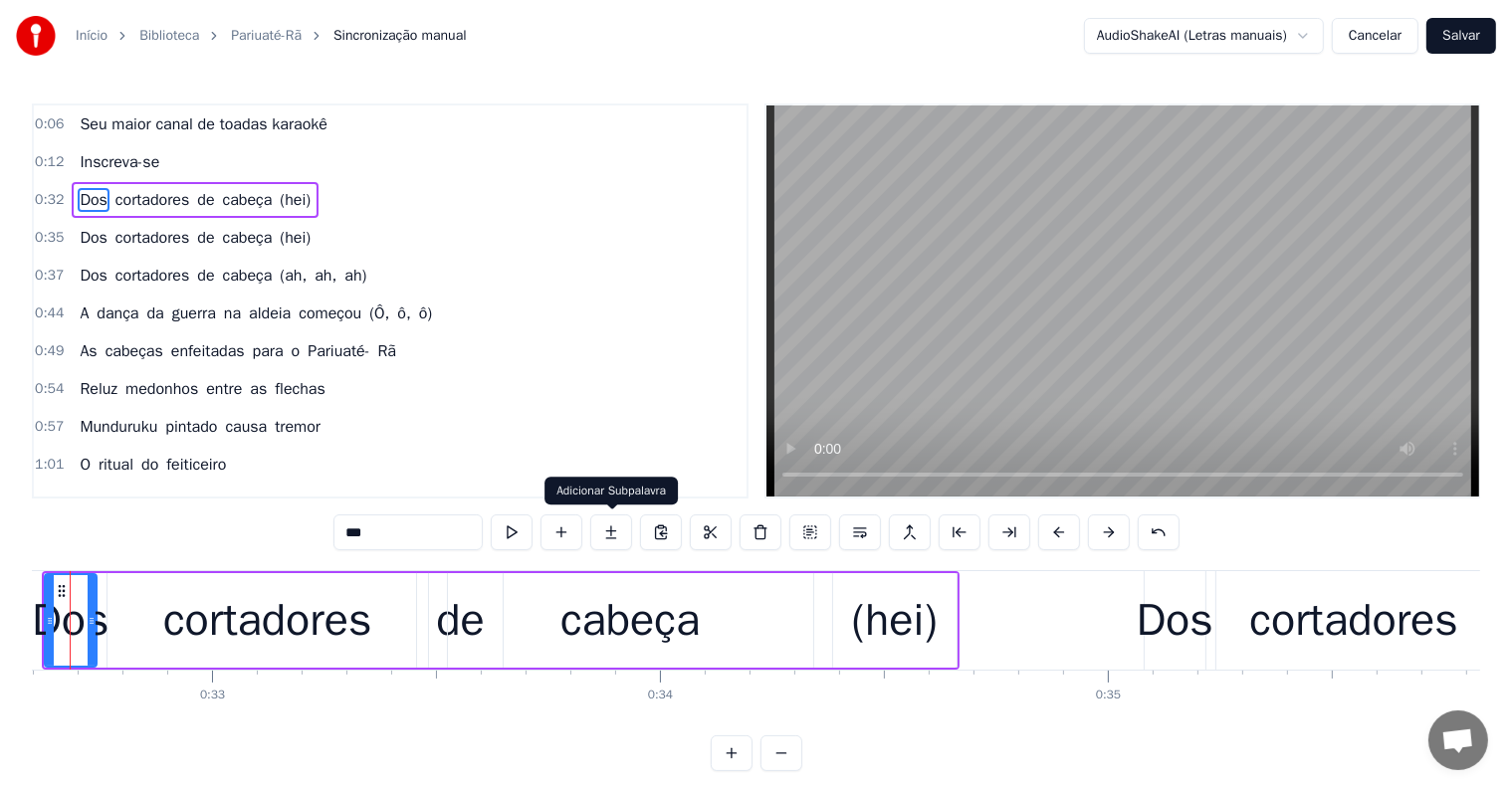 scroll, scrollTop: 0, scrollLeft: 14539, axis: horizontal 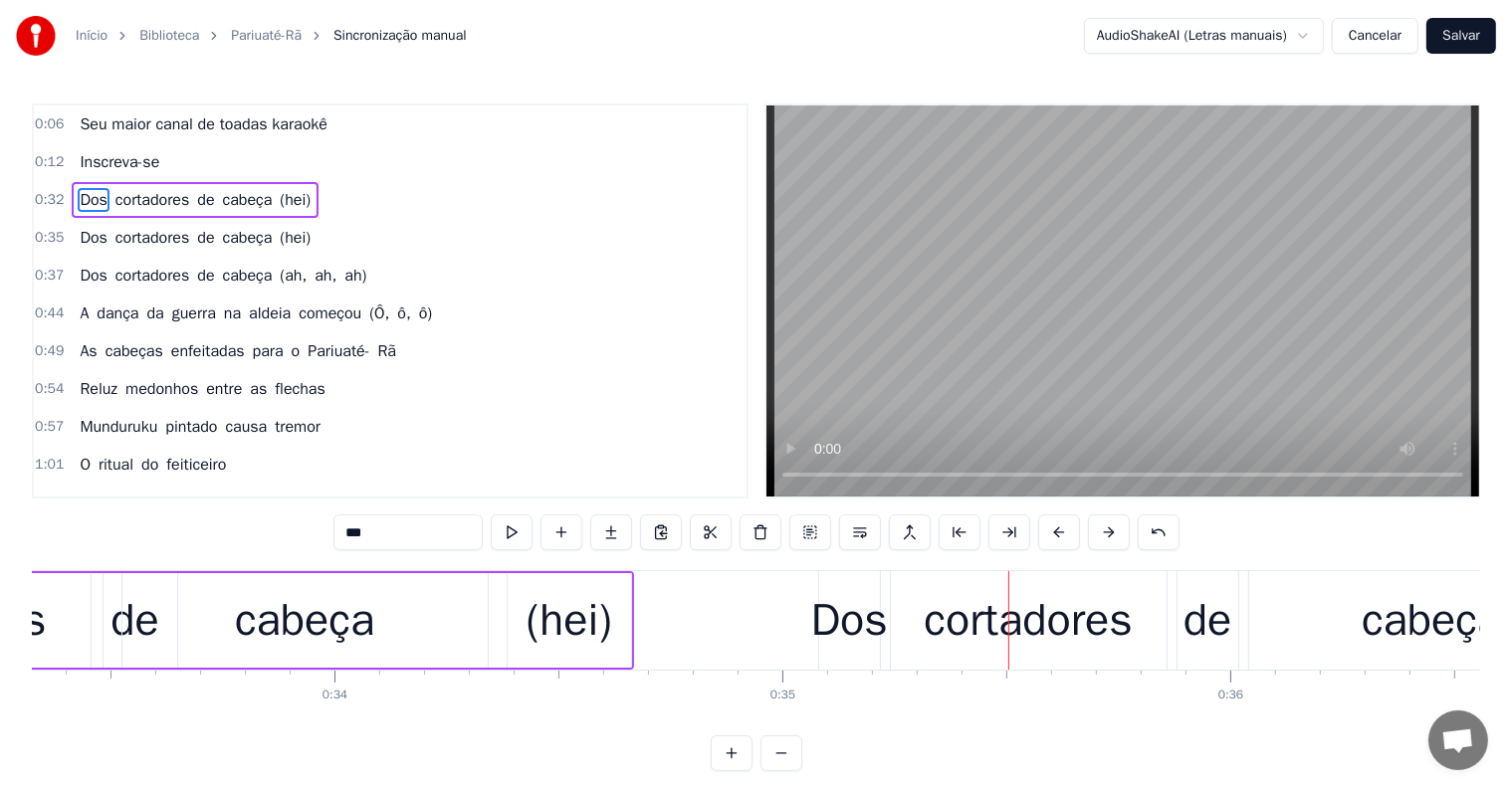 click on "(hei)" at bounding box center [569, 621] 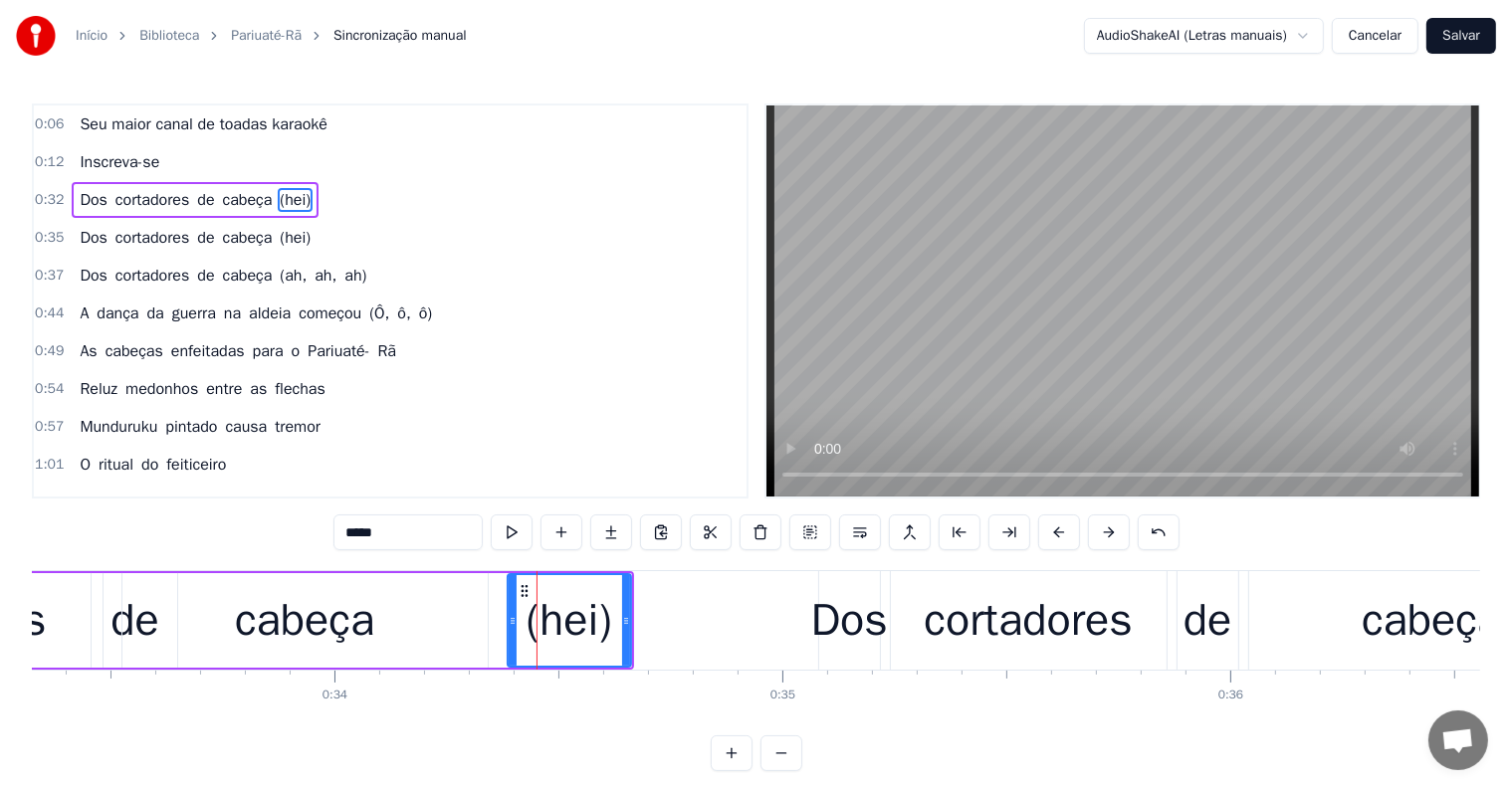 click on "cabeça" at bounding box center [305, 620] 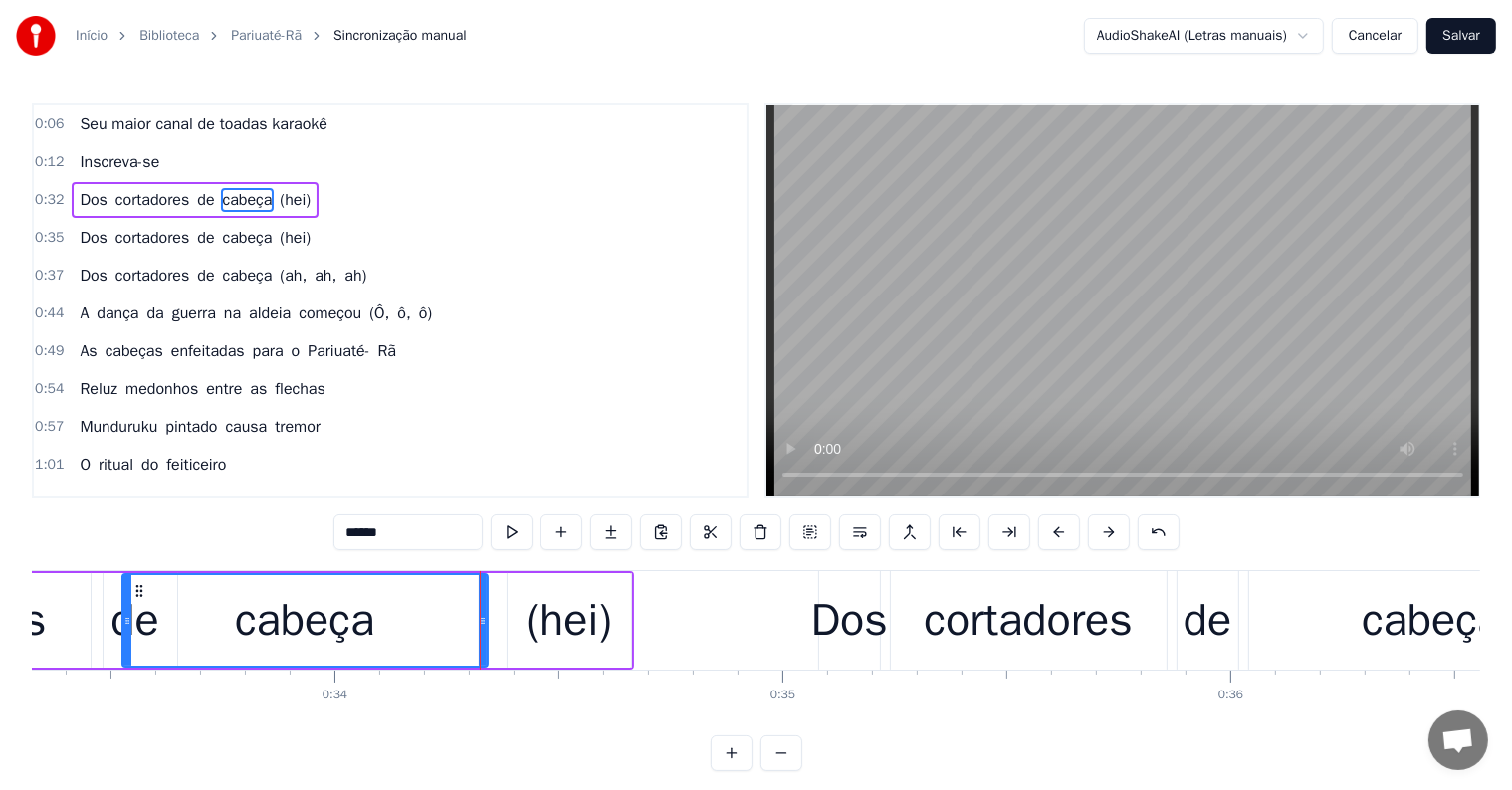 click on "(hei)" at bounding box center (569, 620) 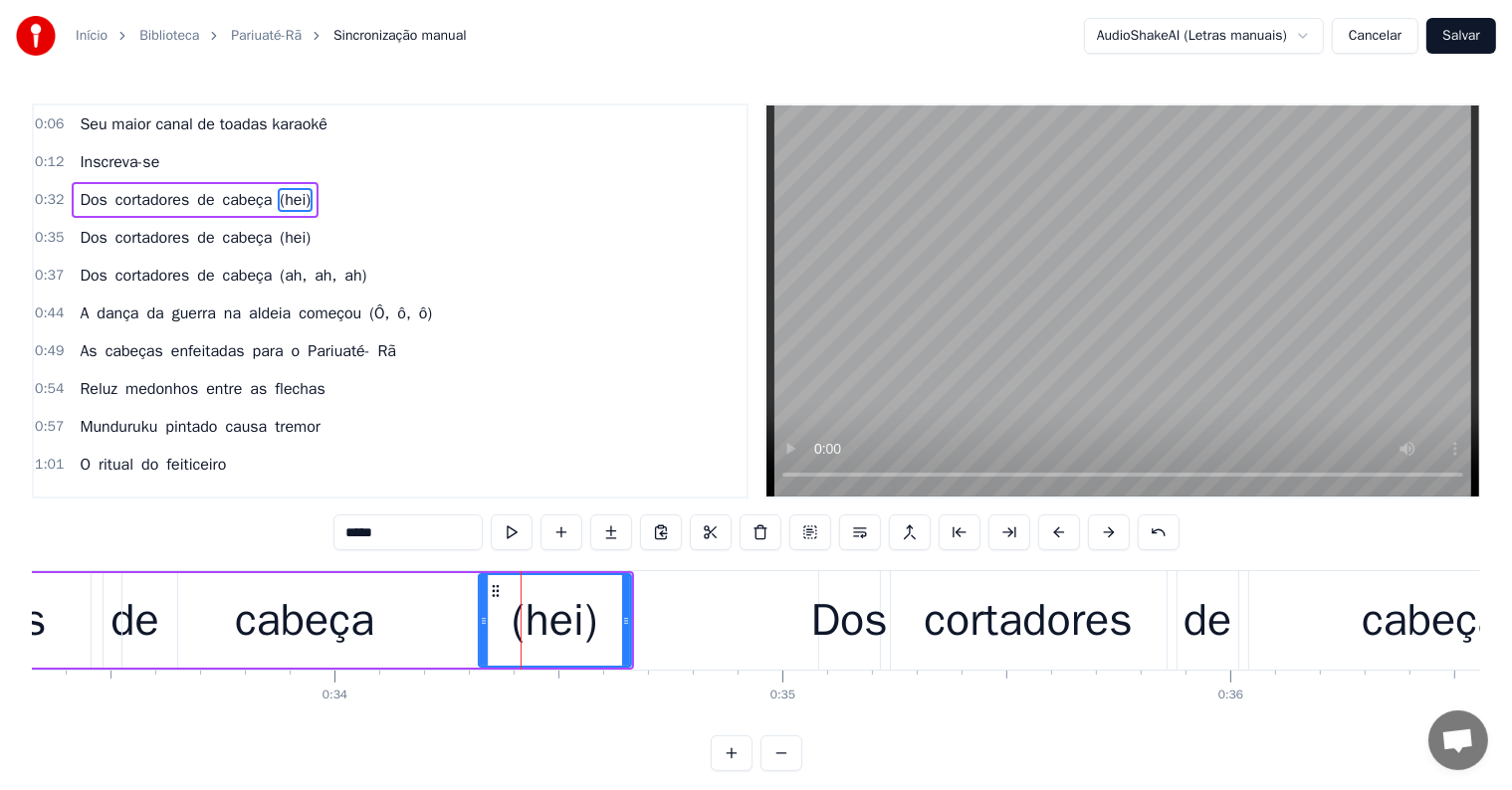 drag, startPoint x: 507, startPoint y: 615, endPoint x: 478, endPoint y: 617, distance: 29.068884 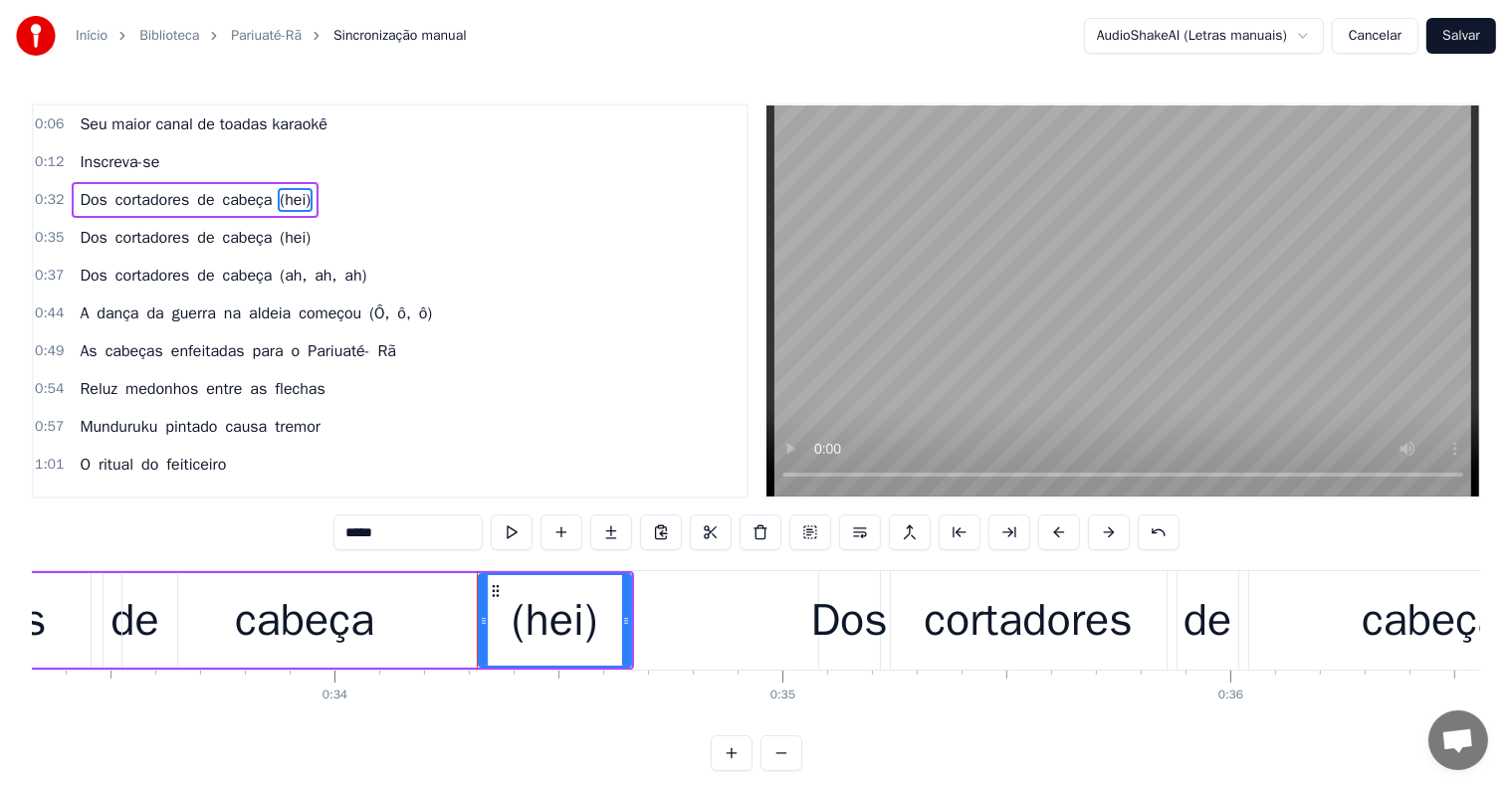 click on "cabeça" at bounding box center (305, 620) 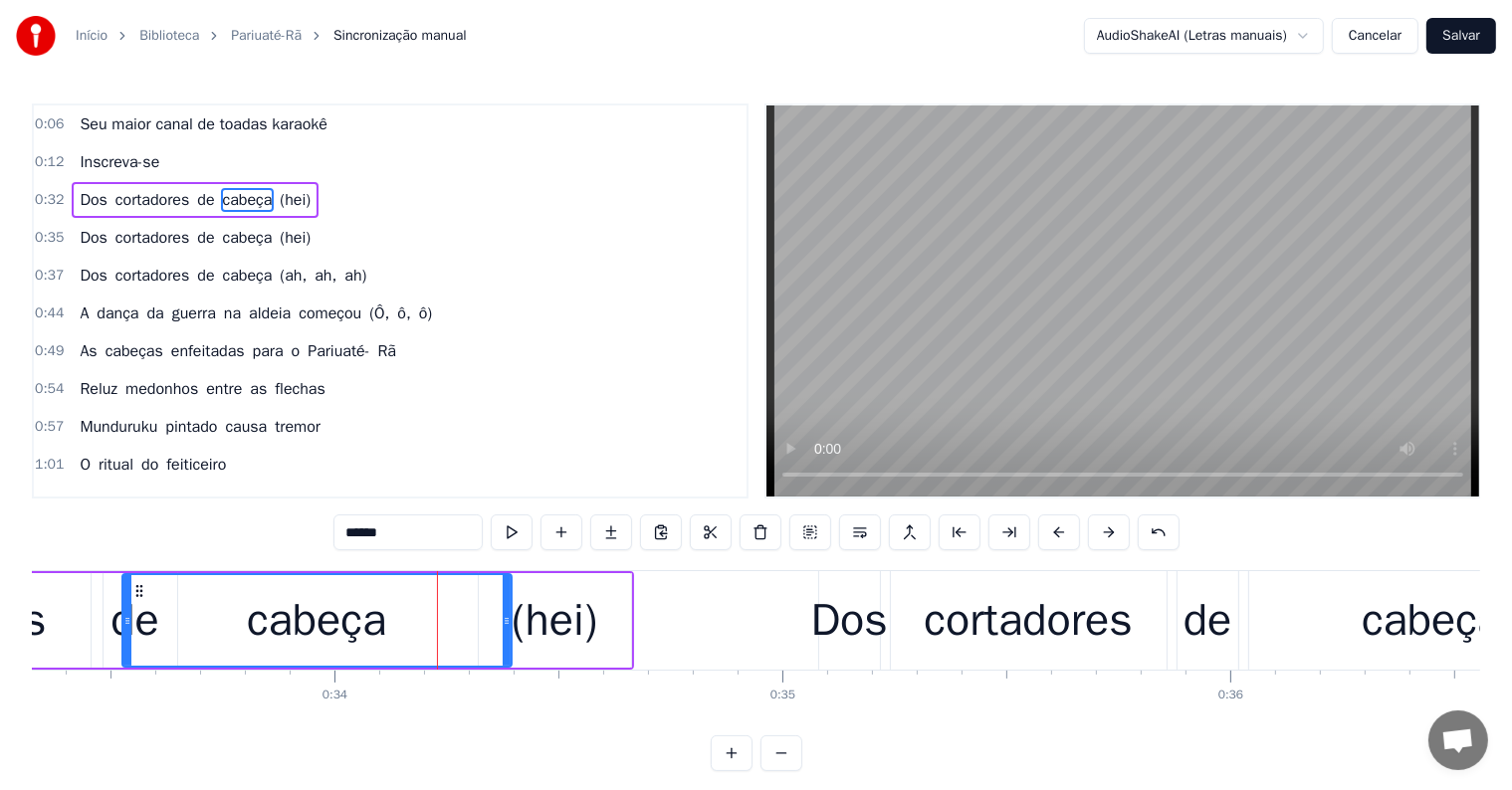 drag, startPoint x: 481, startPoint y: 621, endPoint x: 505, endPoint y: 624, distance: 24.186773 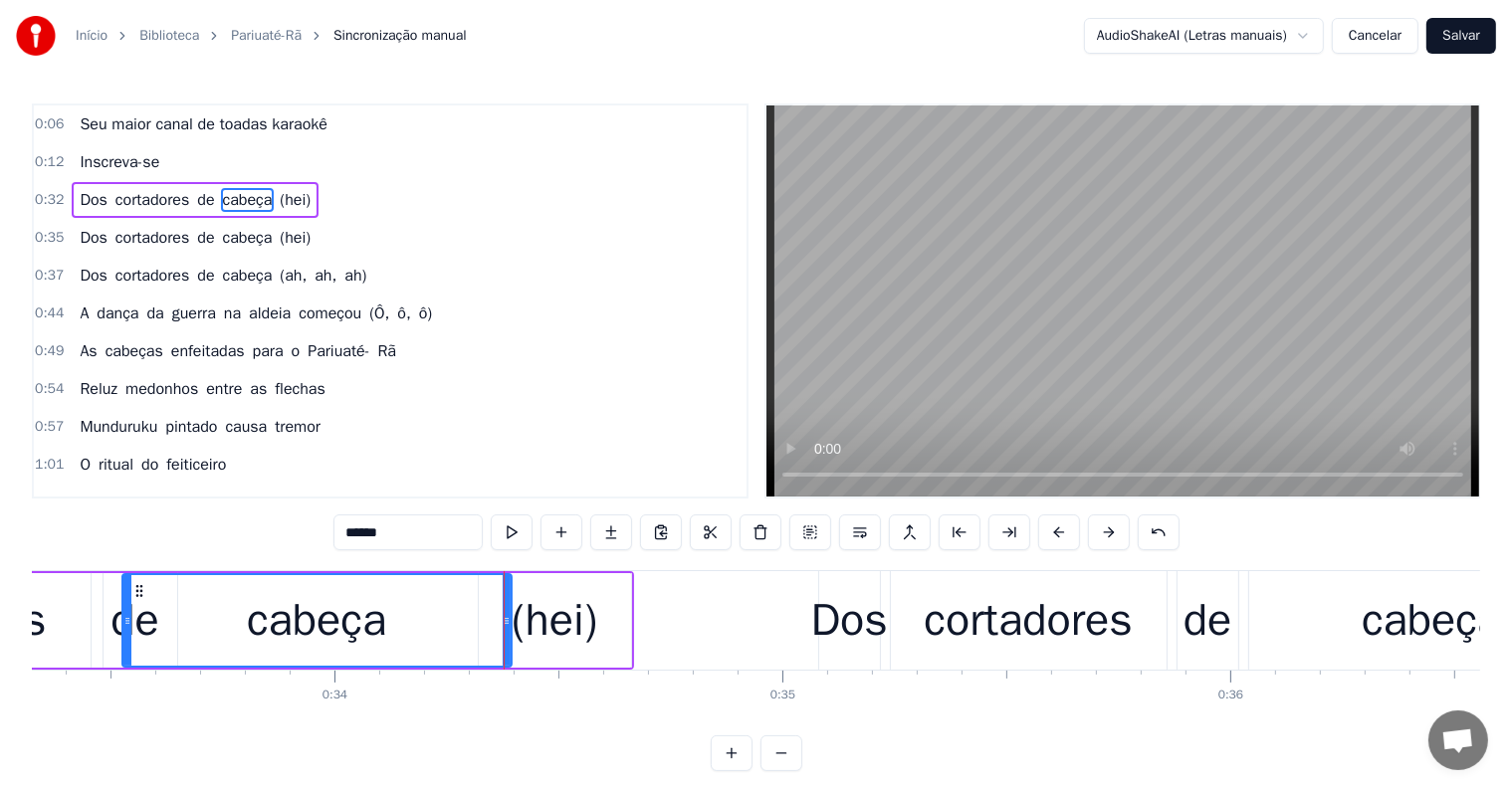 click on "cortadores" at bounding box center (-58, 620) 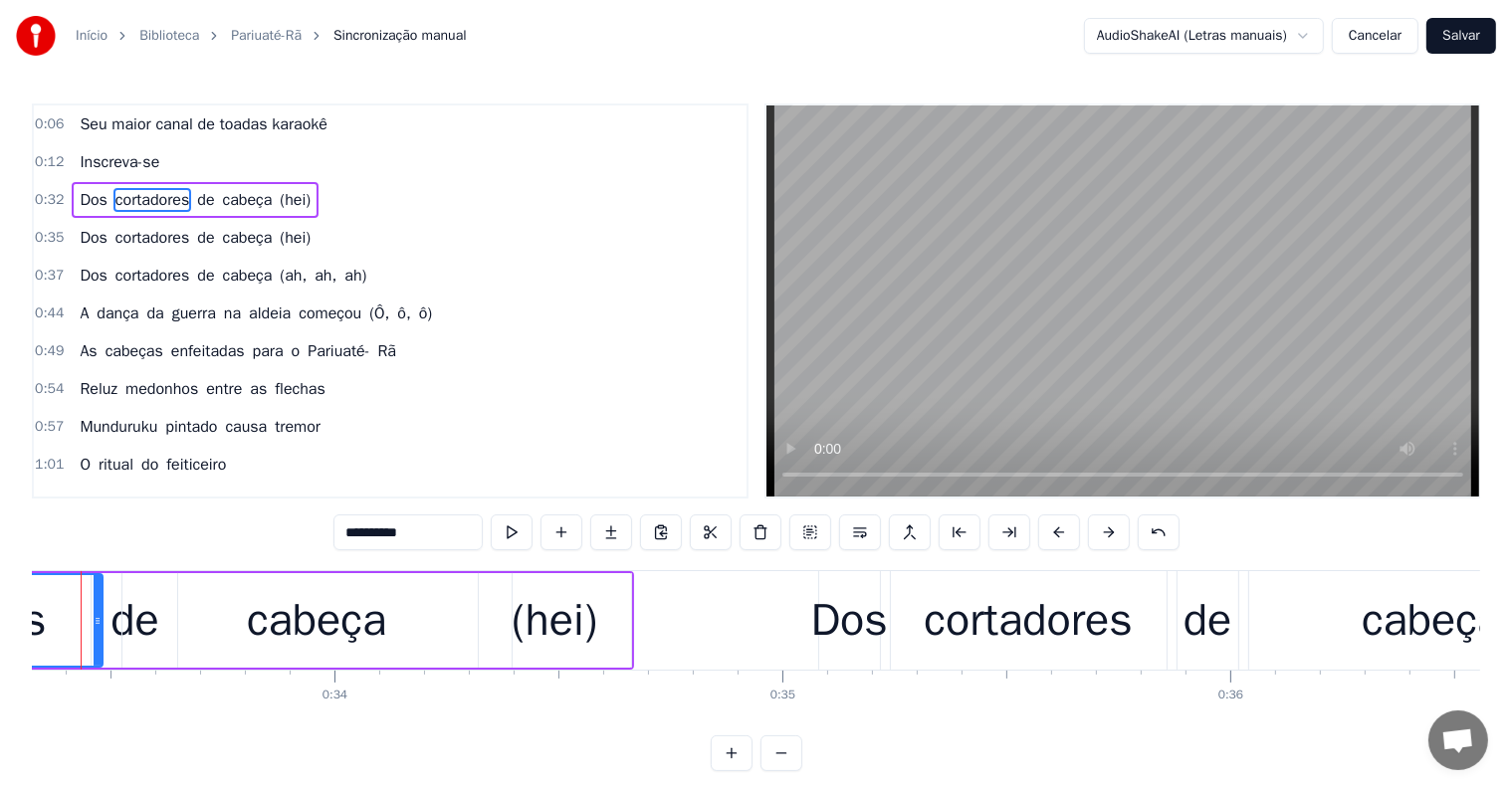 scroll, scrollTop: 0, scrollLeft: 14875, axis: horizontal 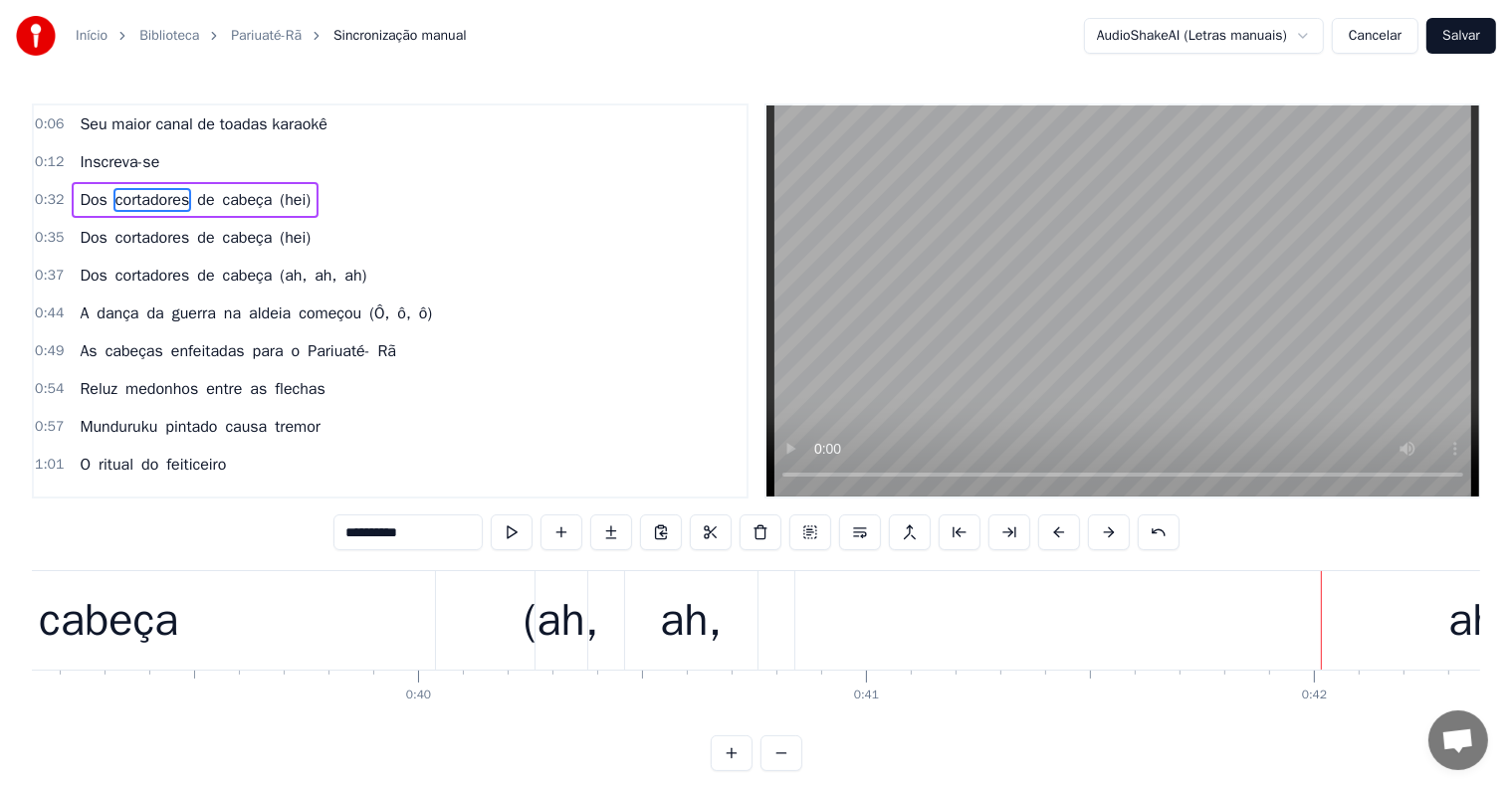 click on "cabeça" at bounding box center [108, 621] 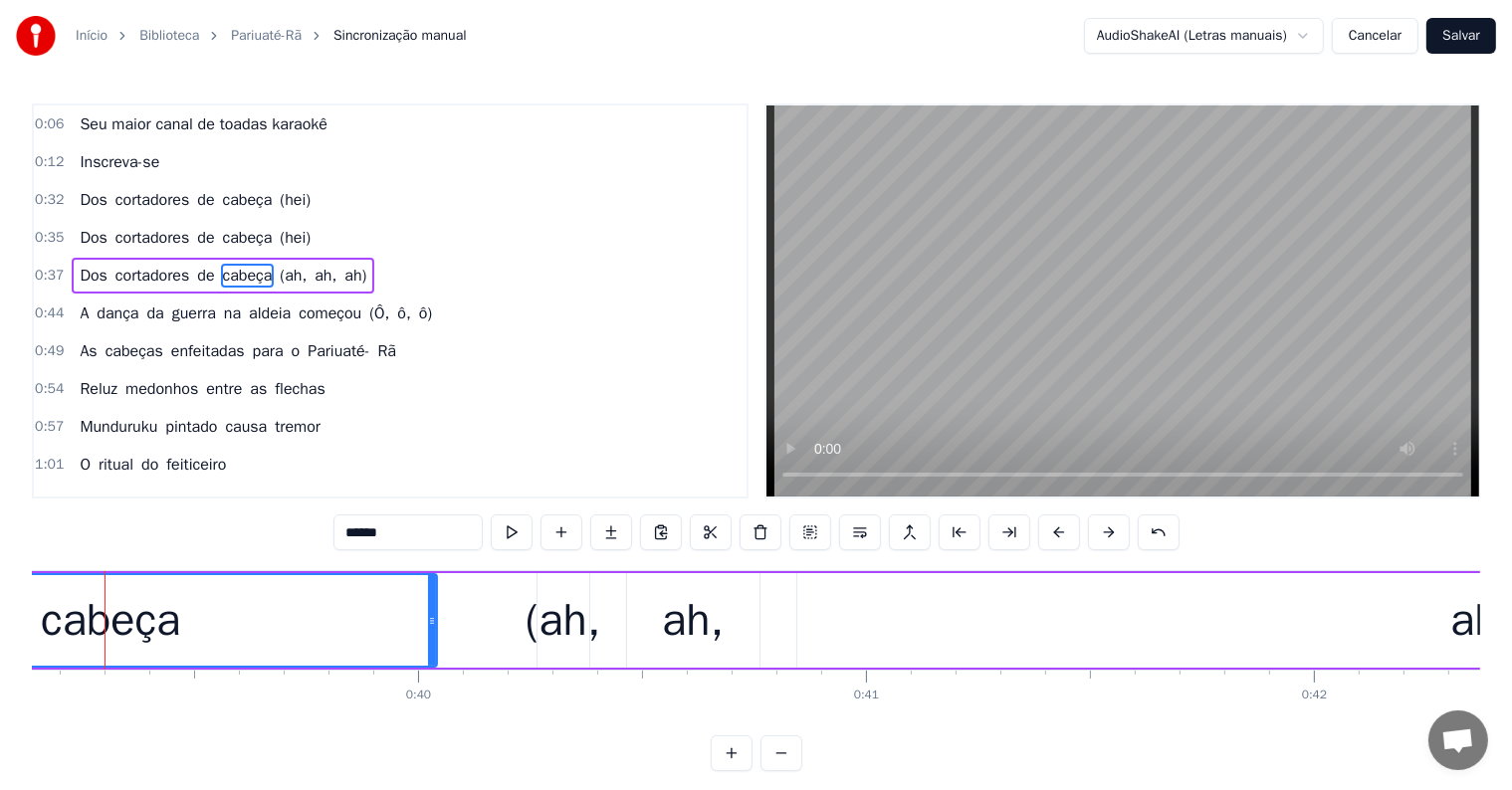 scroll, scrollTop: 0, scrollLeft: 17503, axis: horizontal 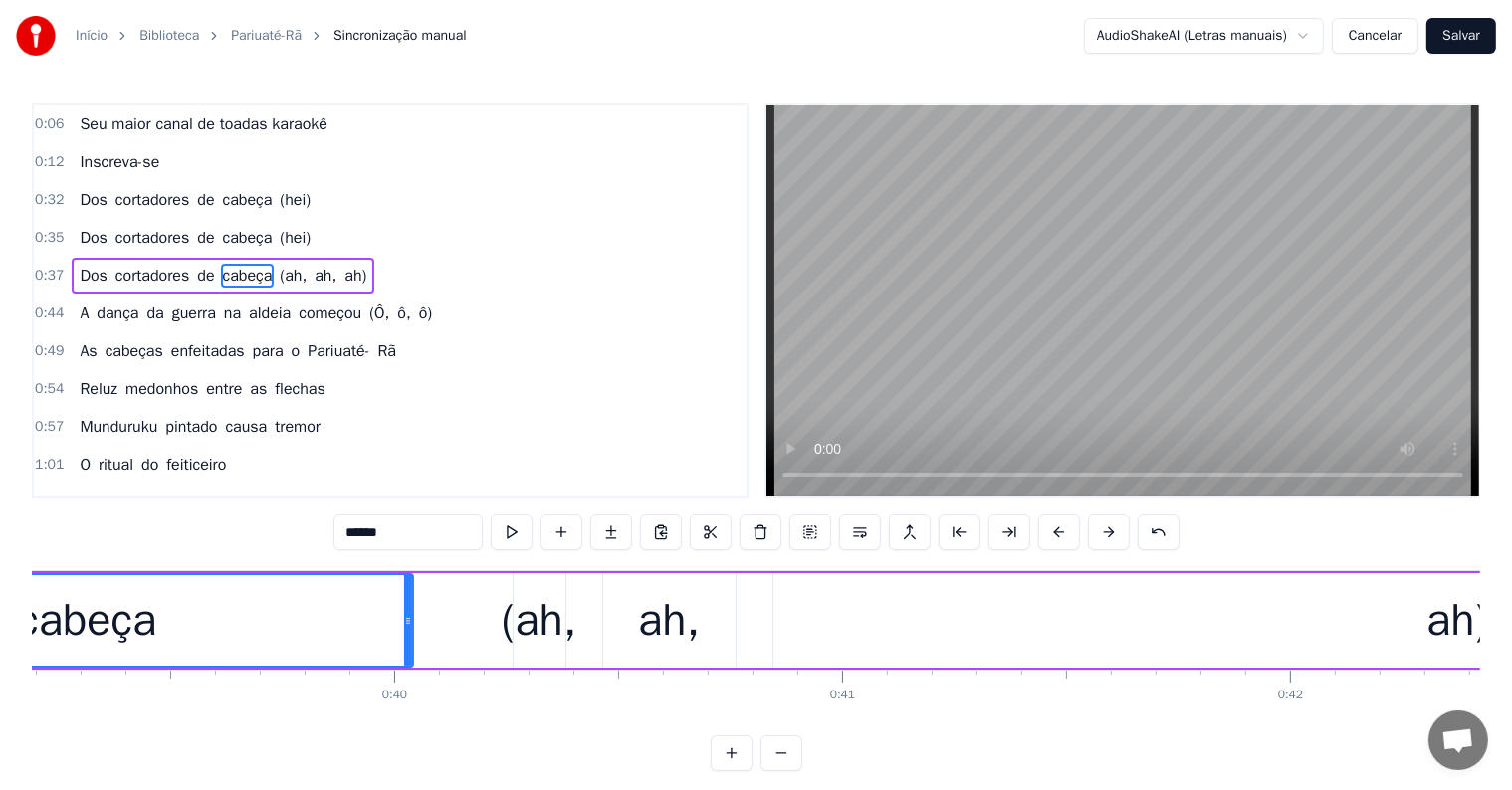 click on "ah," at bounding box center (669, 620) 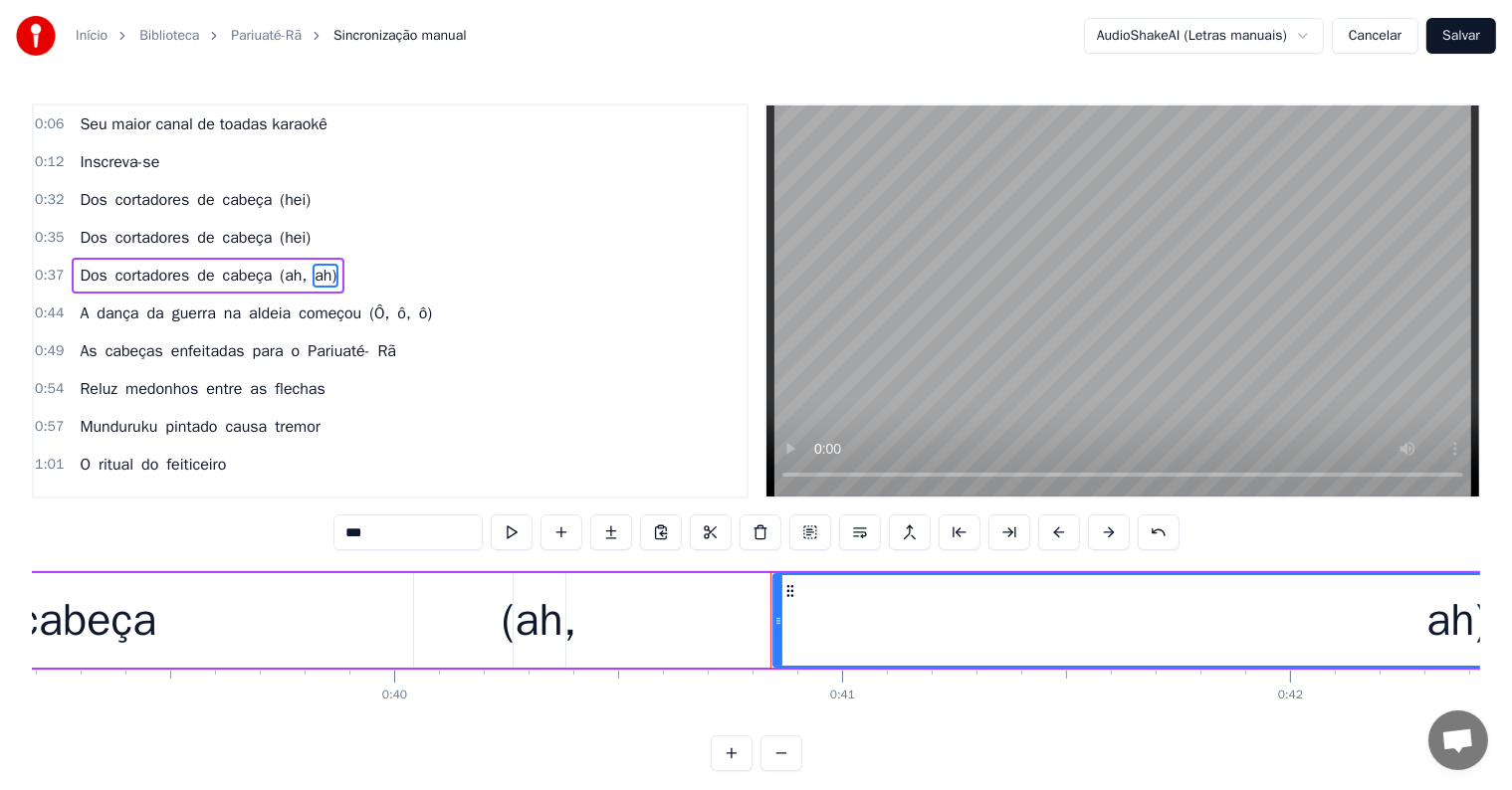 click on "(ah," at bounding box center (540, 621) 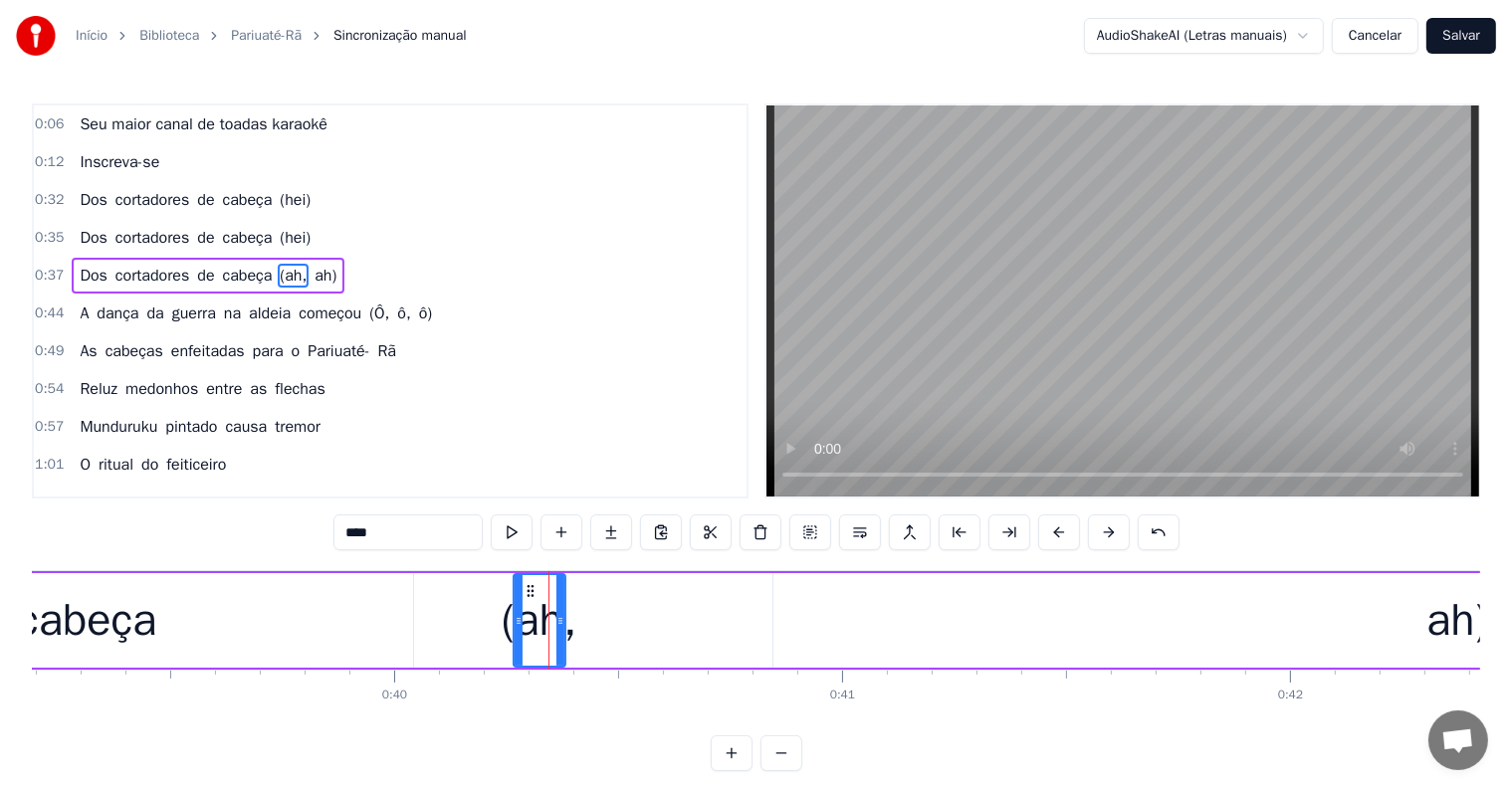 click on "ah)" at bounding box center [1457, 620] 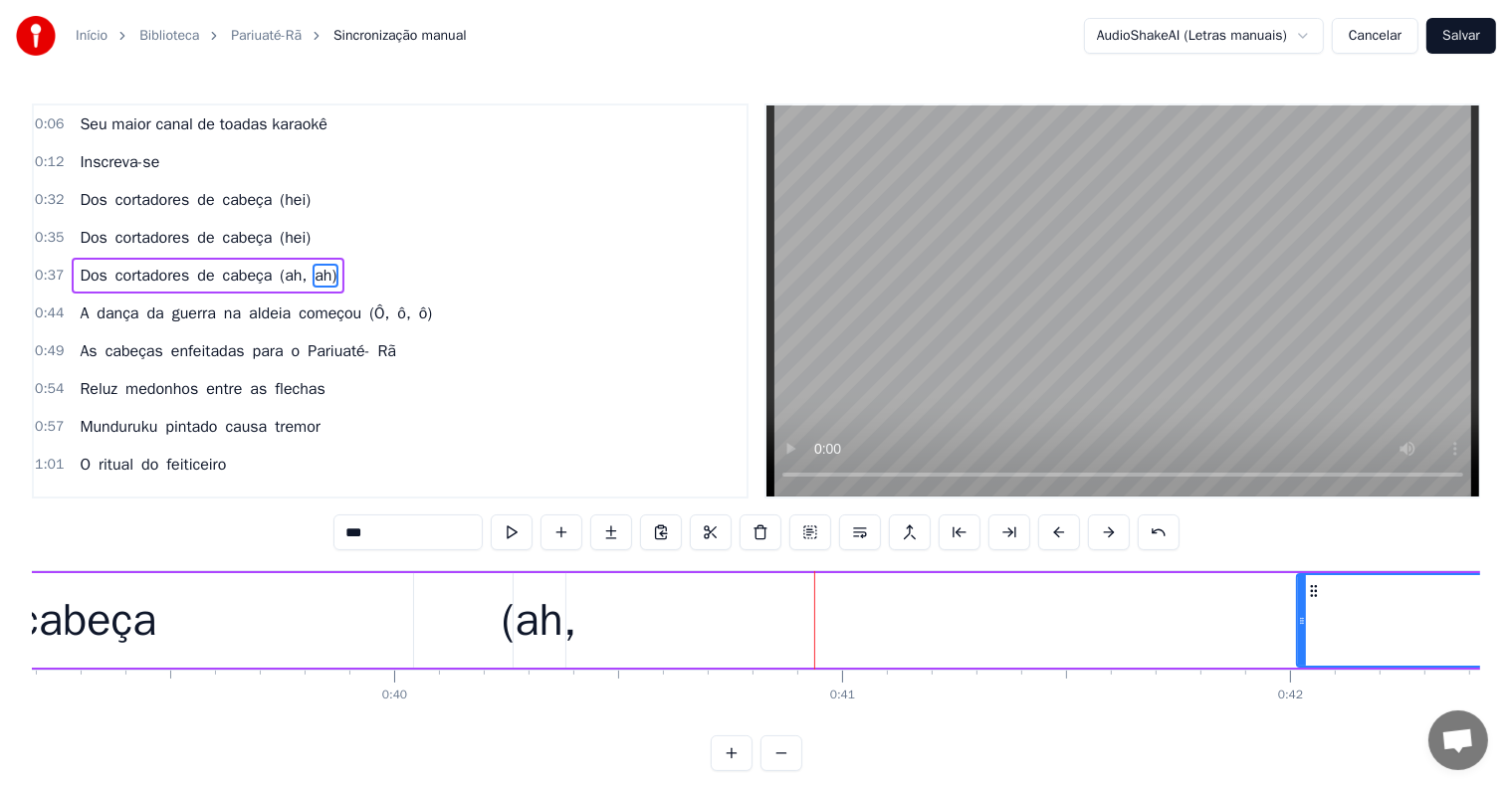 drag, startPoint x: 774, startPoint y: 615, endPoint x: 1290, endPoint y: 640, distance: 516.6053 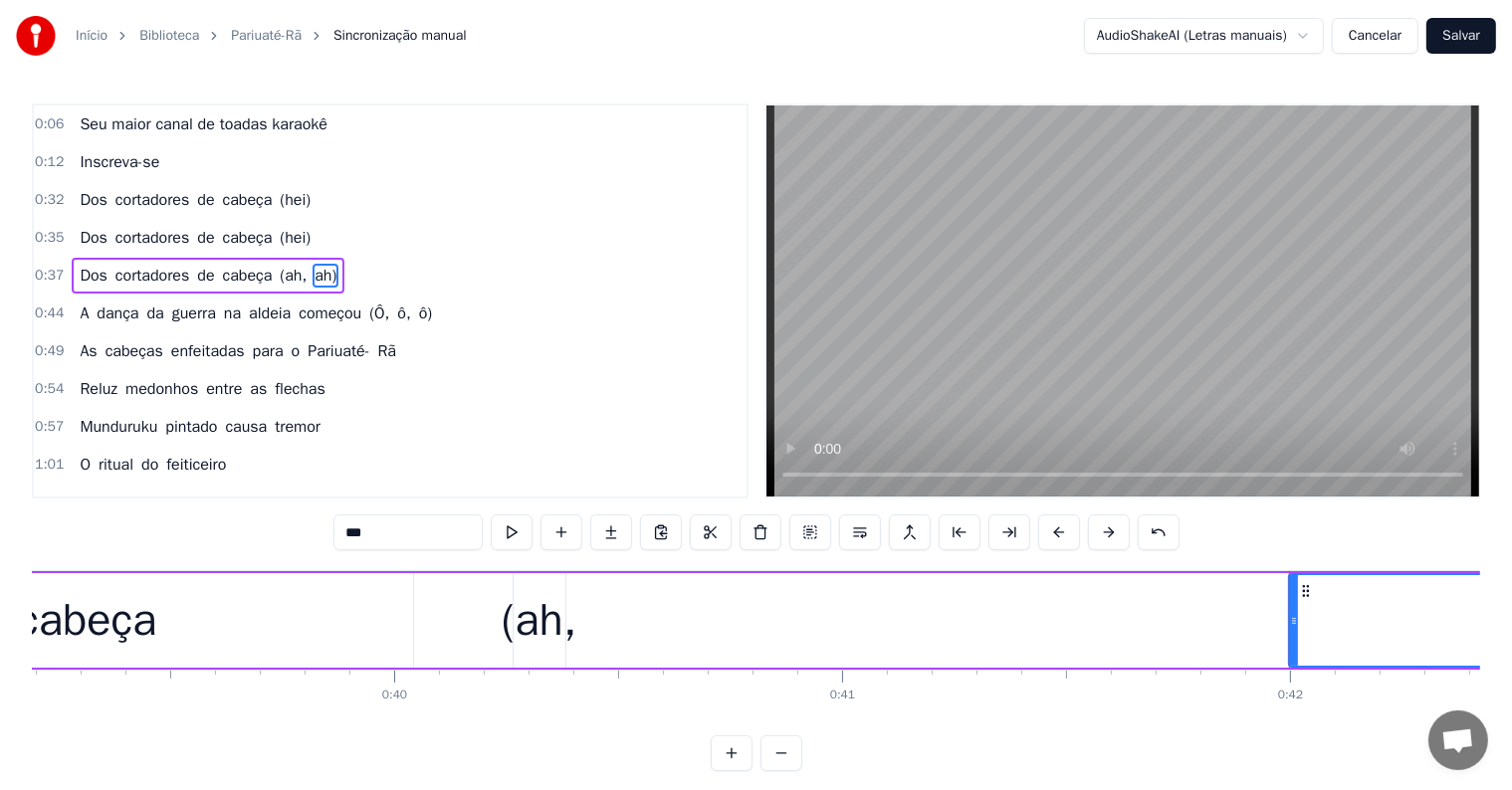 click on "(ah," at bounding box center [540, 621] 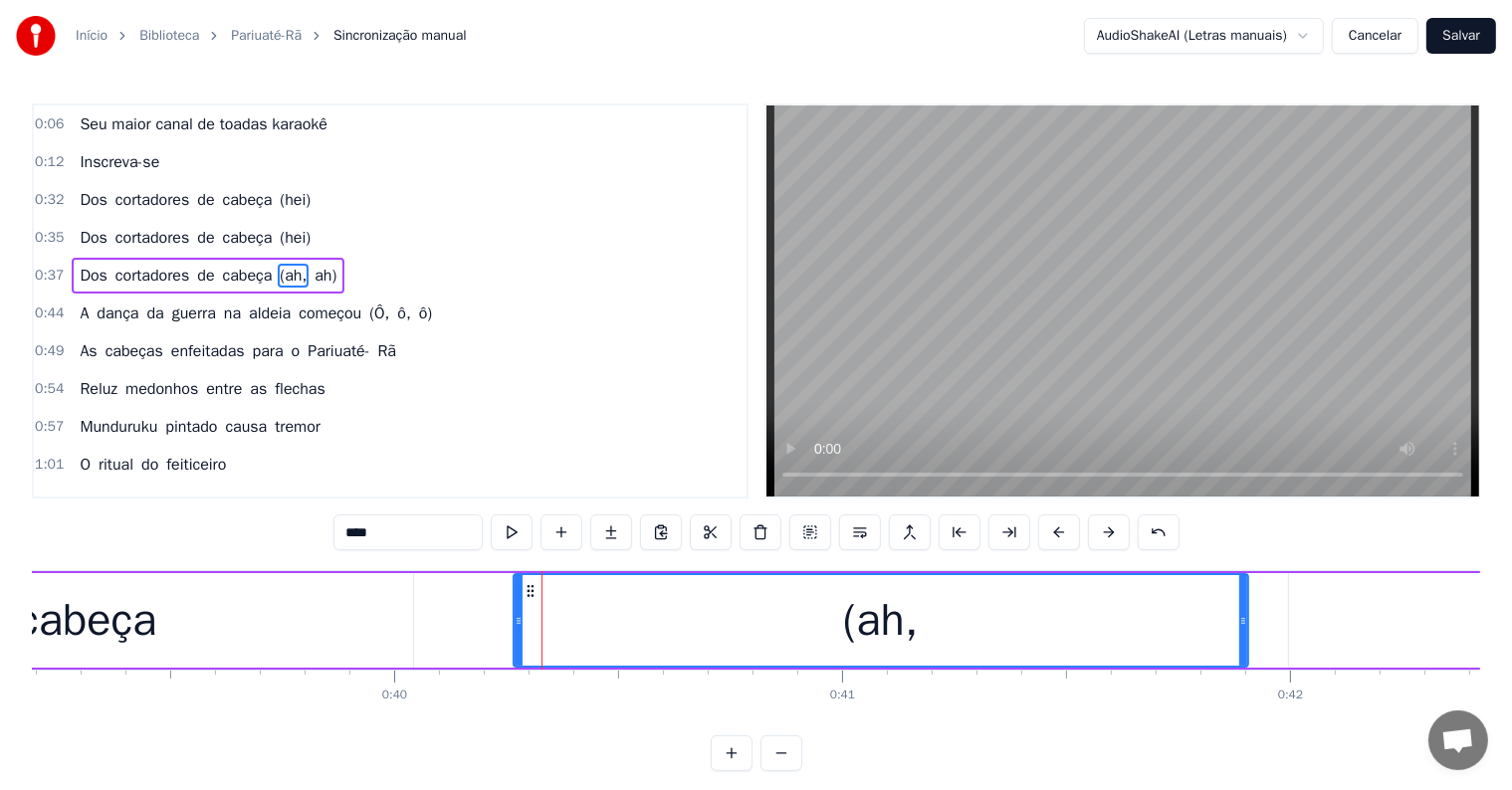 drag, startPoint x: 557, startPoint y: 622, endPoint x: 1240, endPoint y: 645, distance: 683.38715 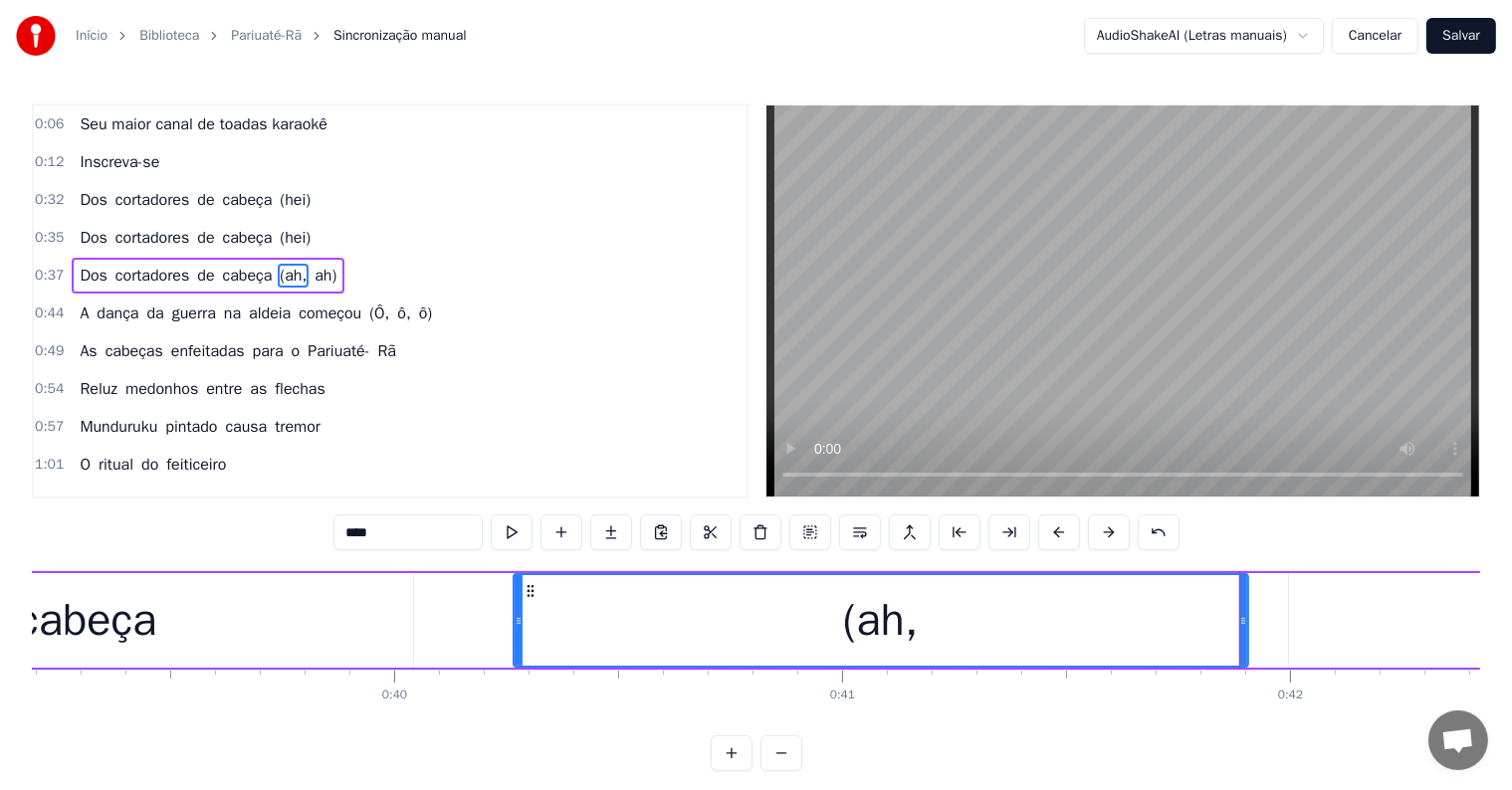 click on "cabeça" at bounding box center [87, 621] 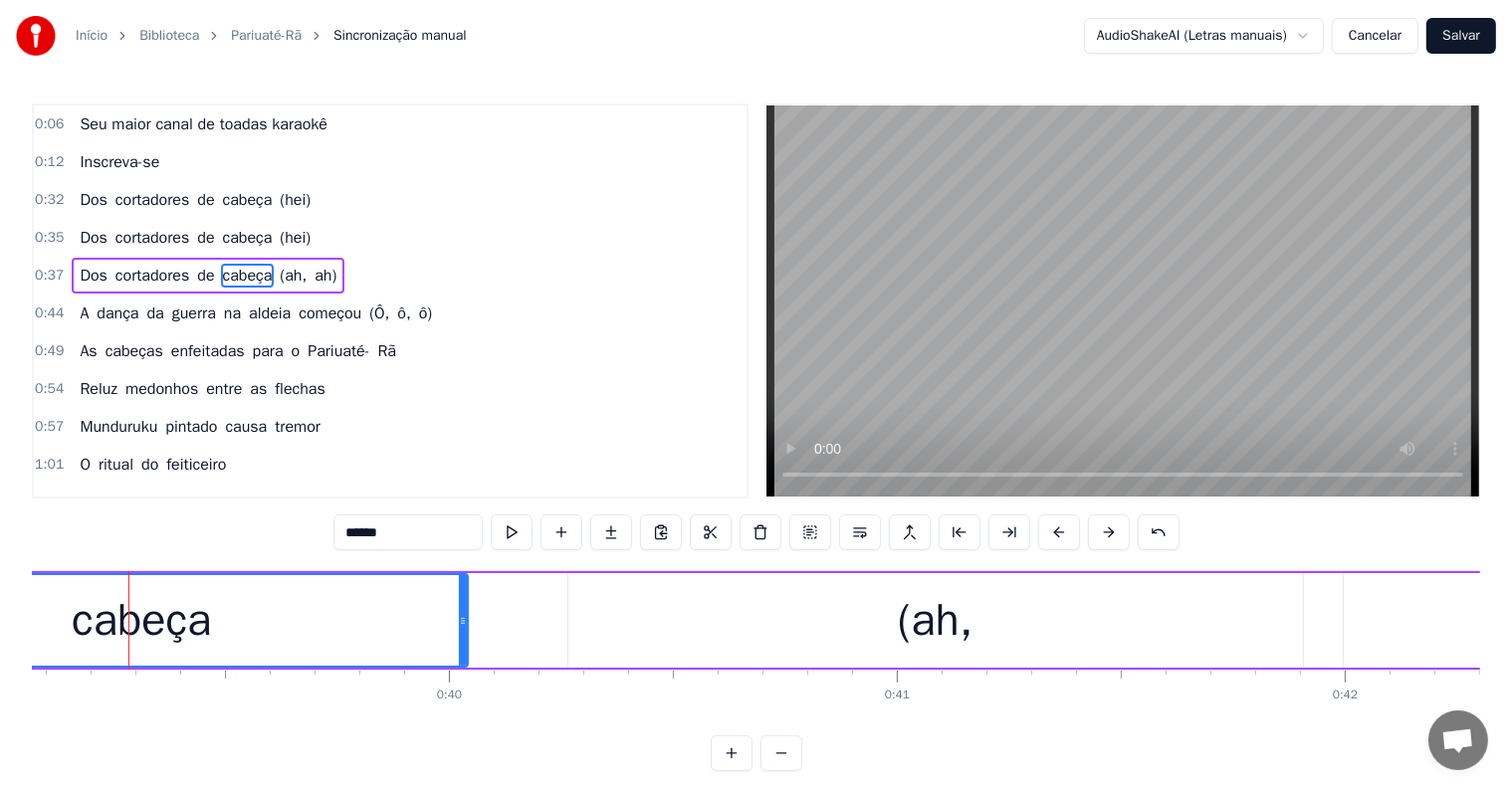 scroll, scrollTop: 0, scrollLeft: 17496, axis: horizontal 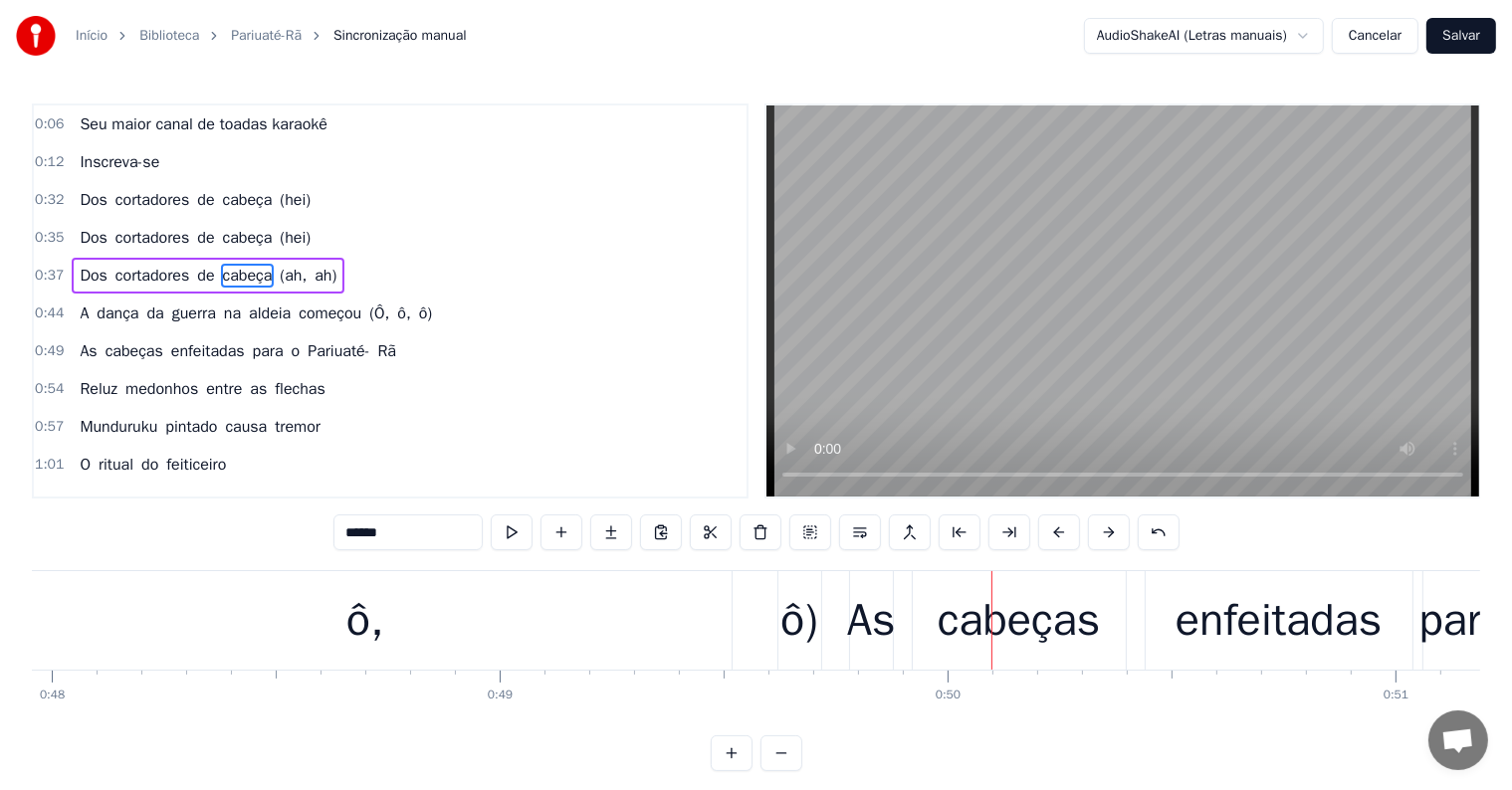 click on "ô," at bounding box center [365, 620] 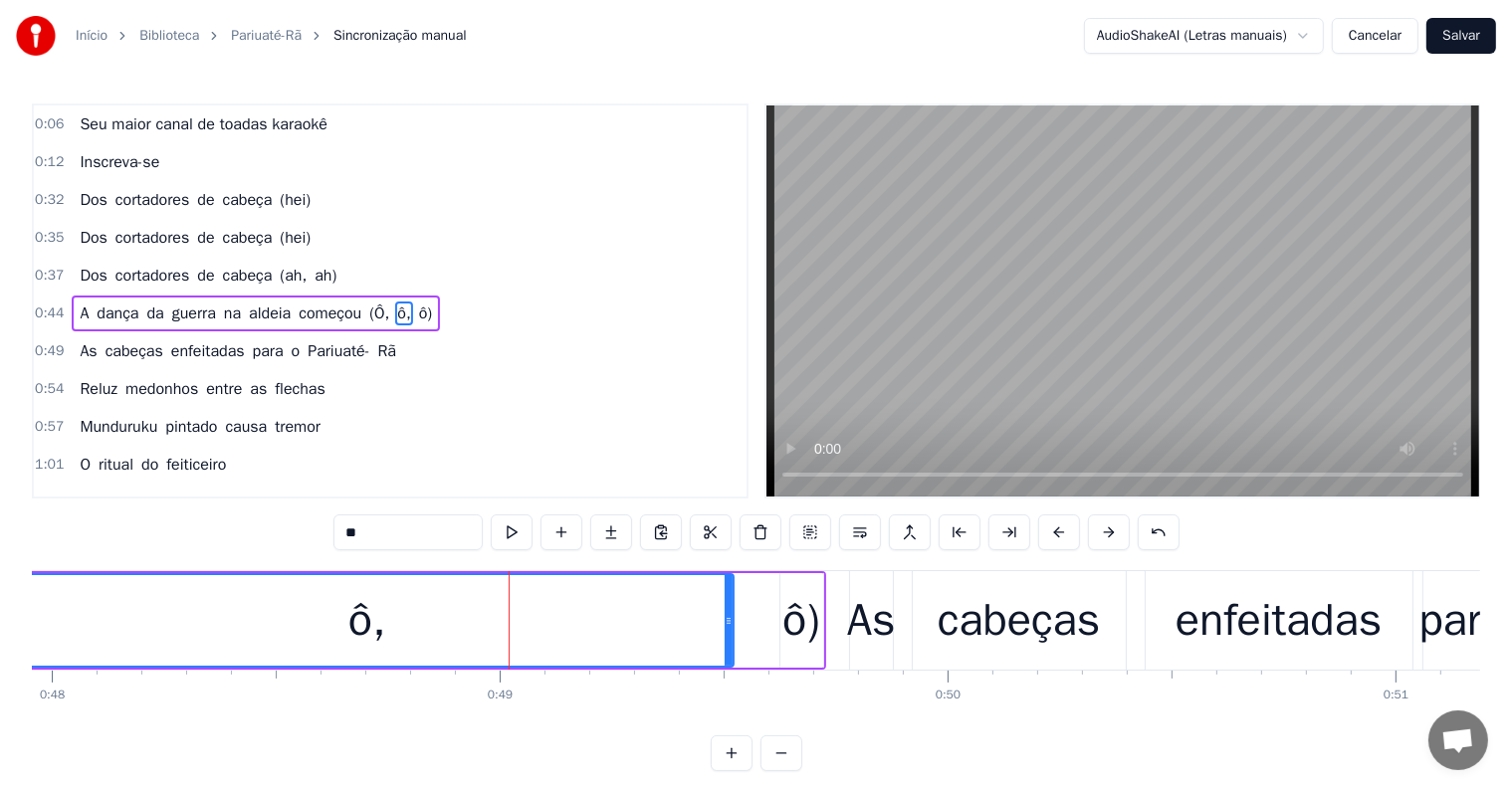 scroll, scrollTop: 5, scrollLeft: 0, axis: vertical 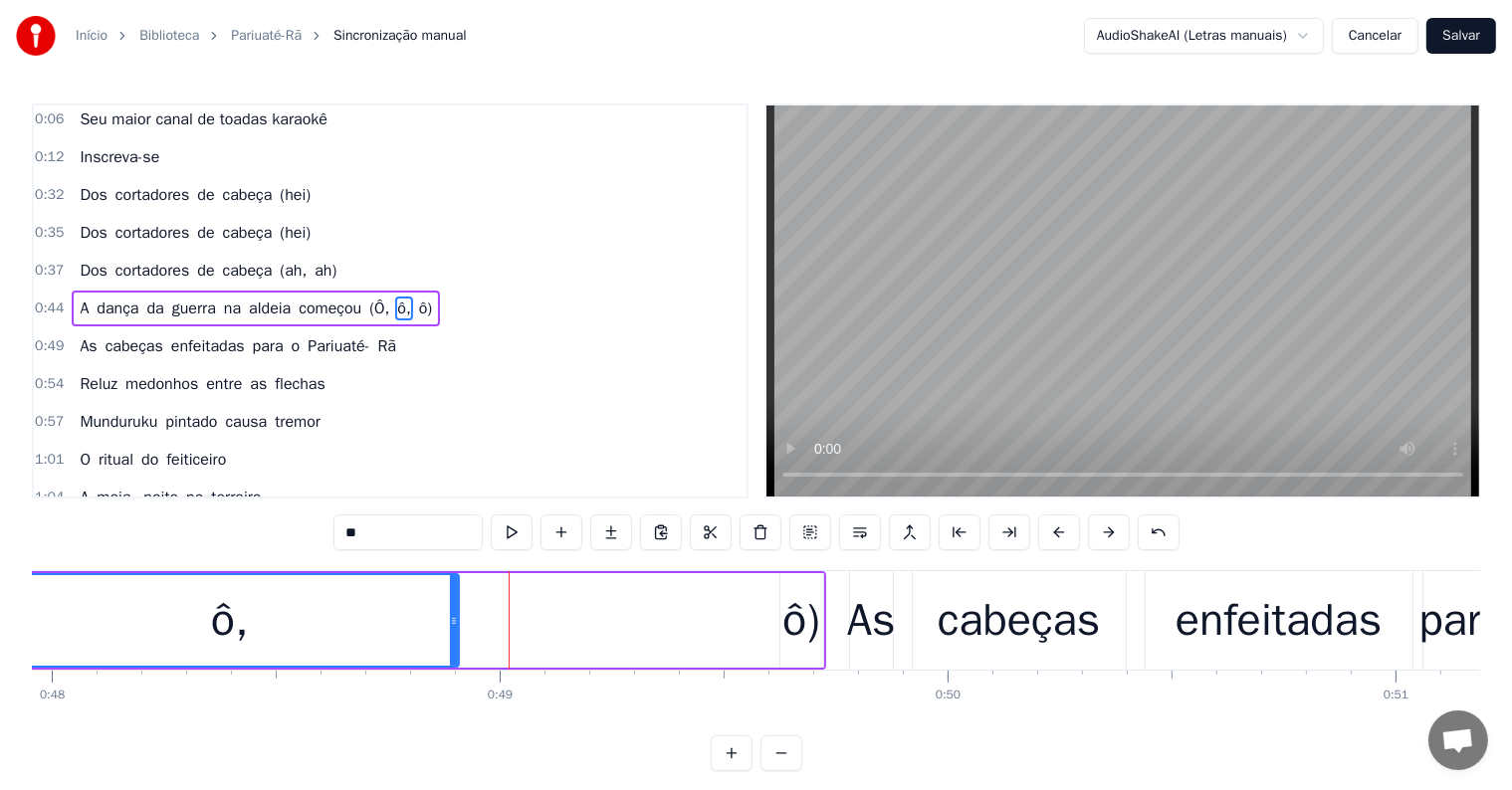 drag, startPoint x: 729, startPoint y: 623, endPoint x: 454, endPoint y: 620, distance: 275.0164 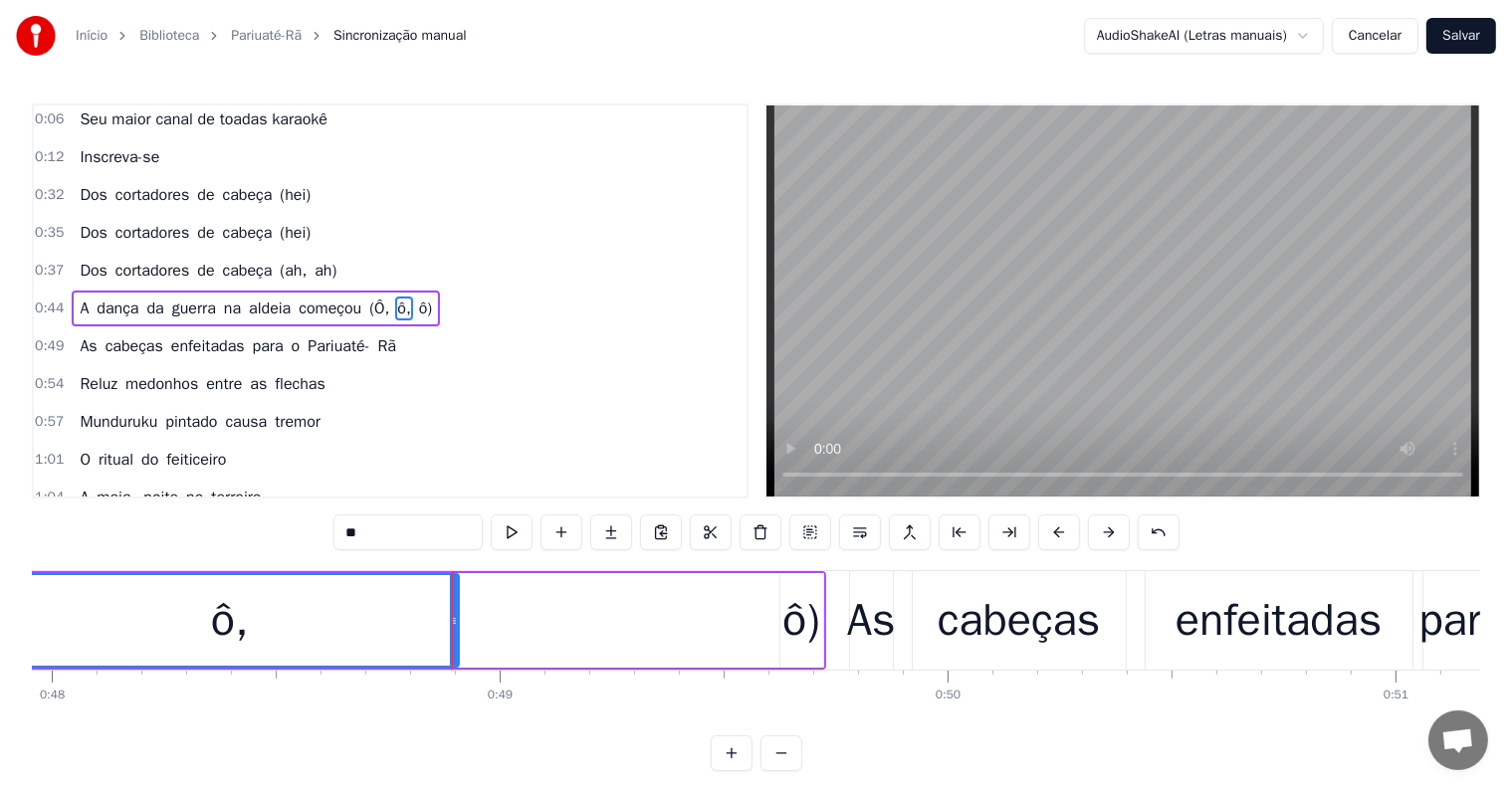 click on "ô)" at bounding box center [801, 621] 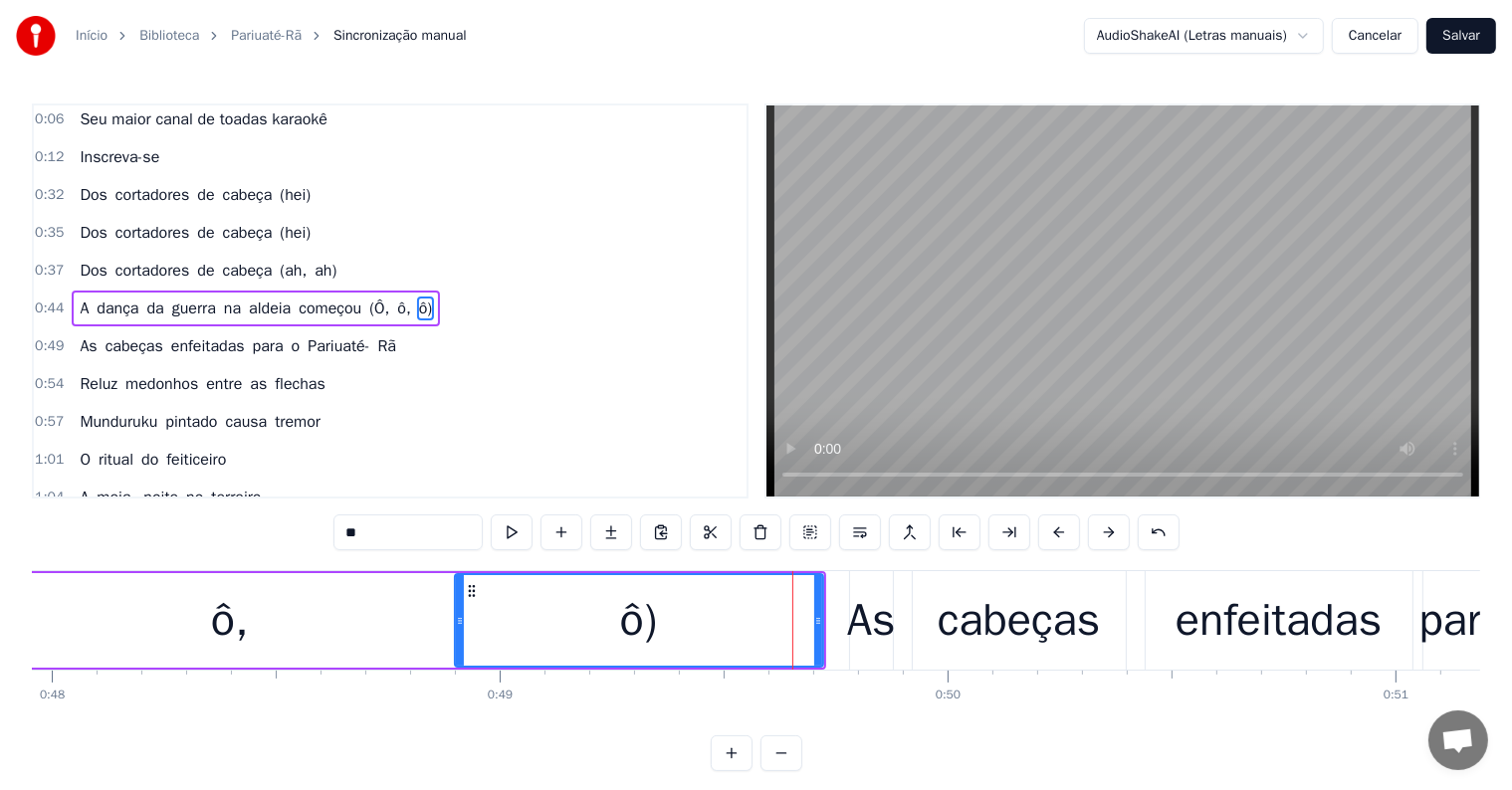 drag, startPoint x: 785, startPoint y: 610, endPoint x: 460, endPoint y: 619, distance: 325.12459 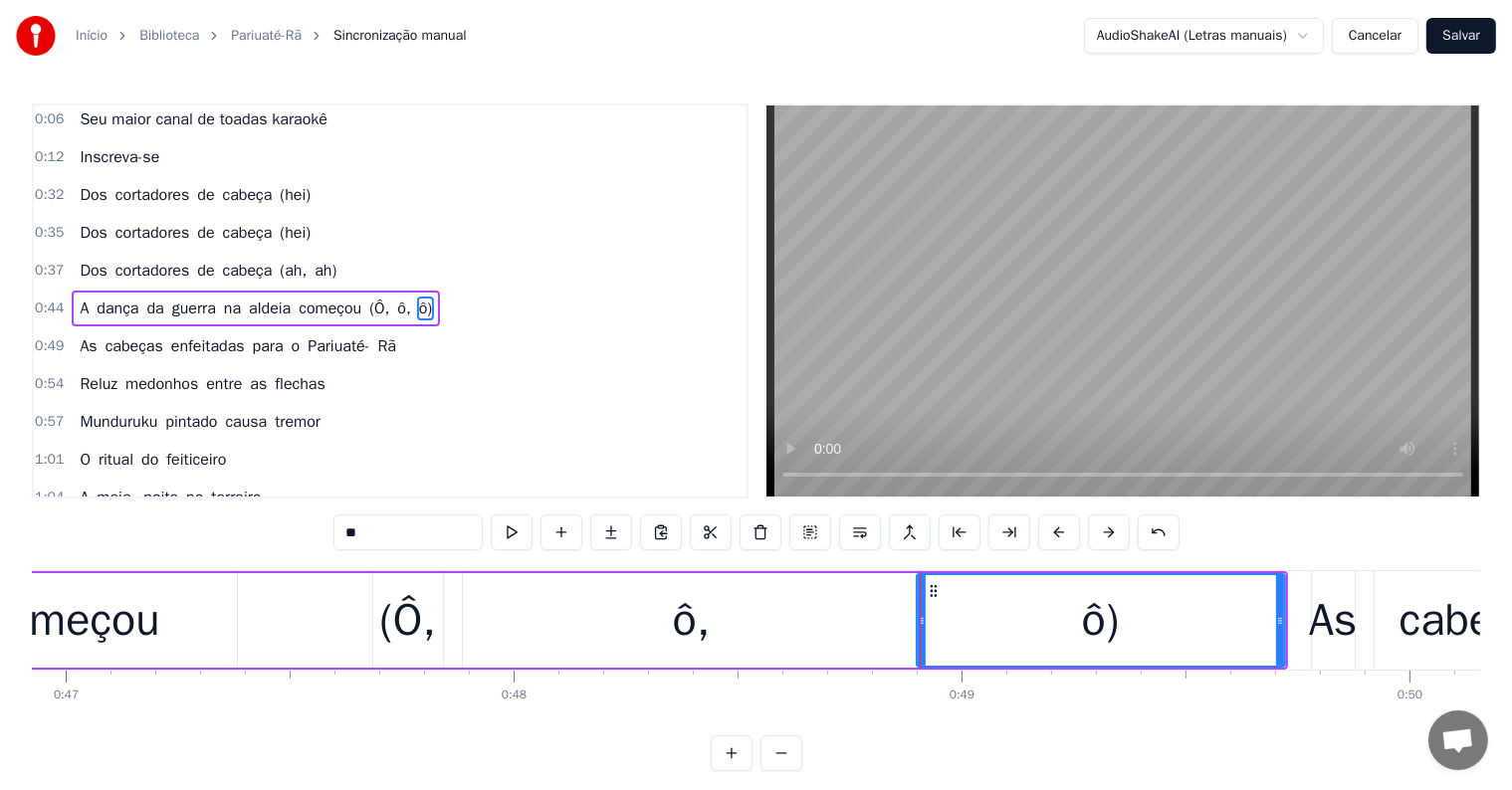 scroll, scrollTop: 0, scrollLeft: 21003, axis: horizontal 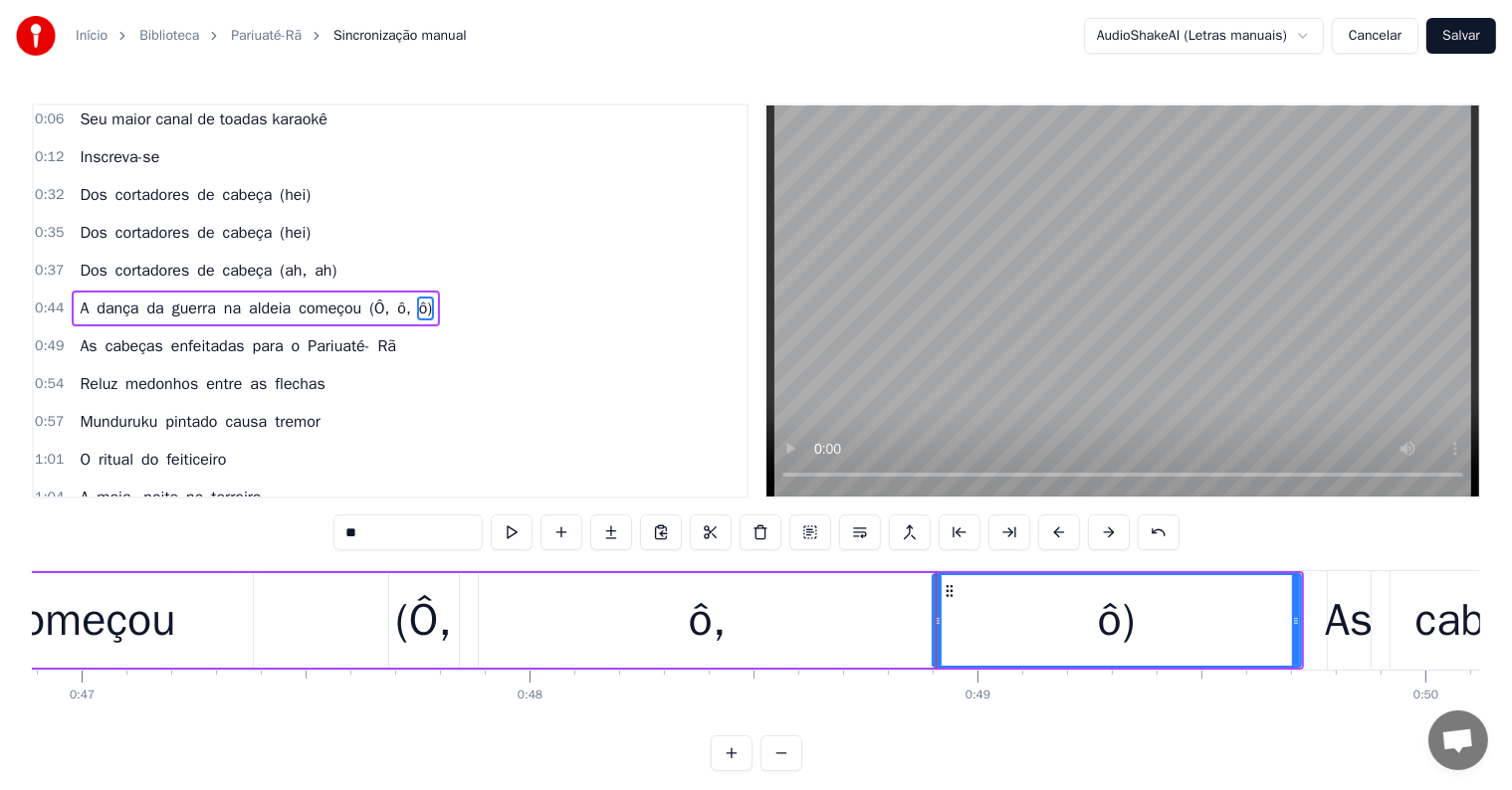 click on "começou" at bounding box center [88, 620] 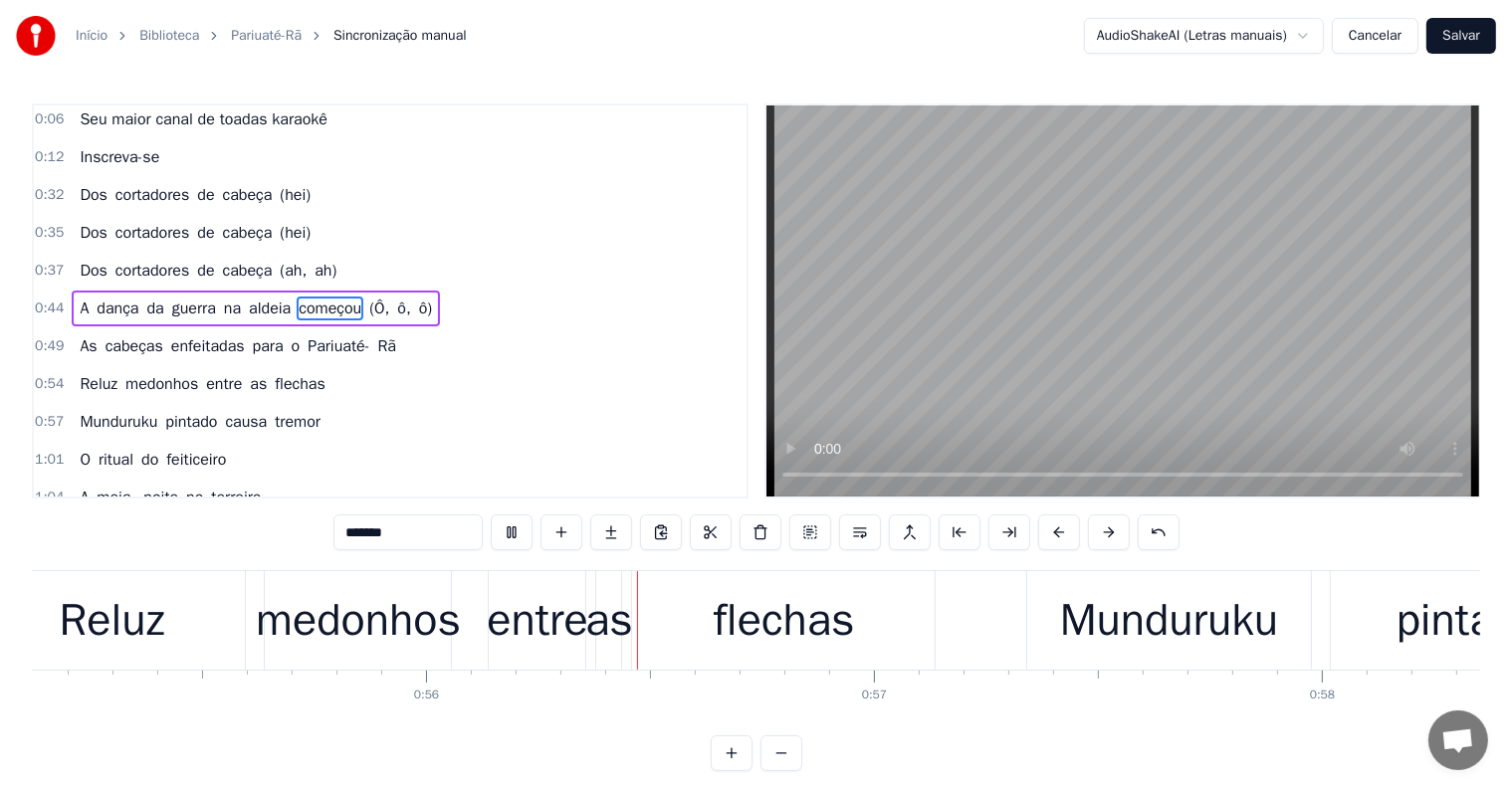 scroll, scrollTop: 0, scrollLeft: 24853, axis: horizontal 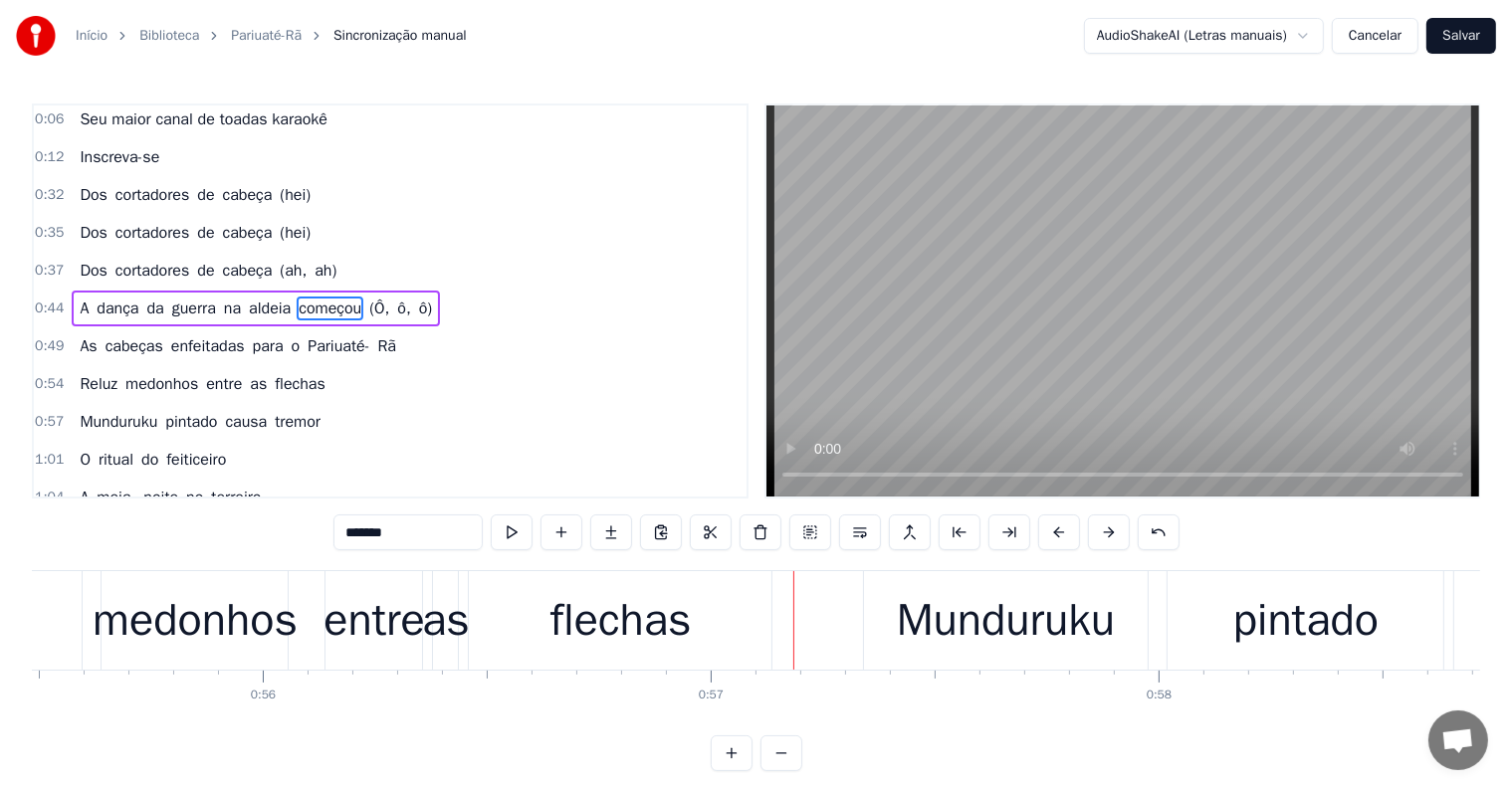 click on "medonhos" at bounding box center [195, 621] 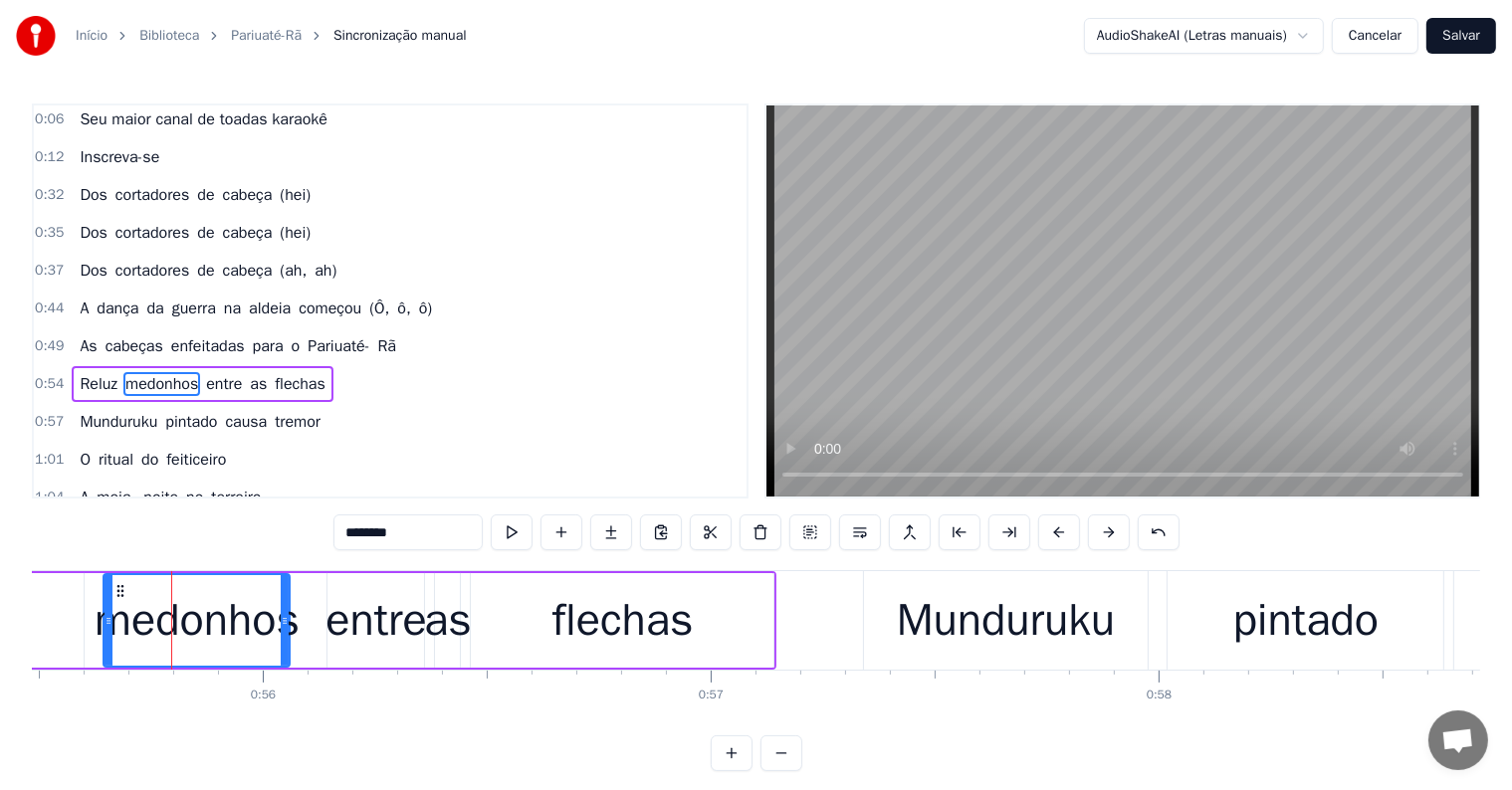 scroll, scrollTop: 79, scrollLeft: 0, axis: vertical 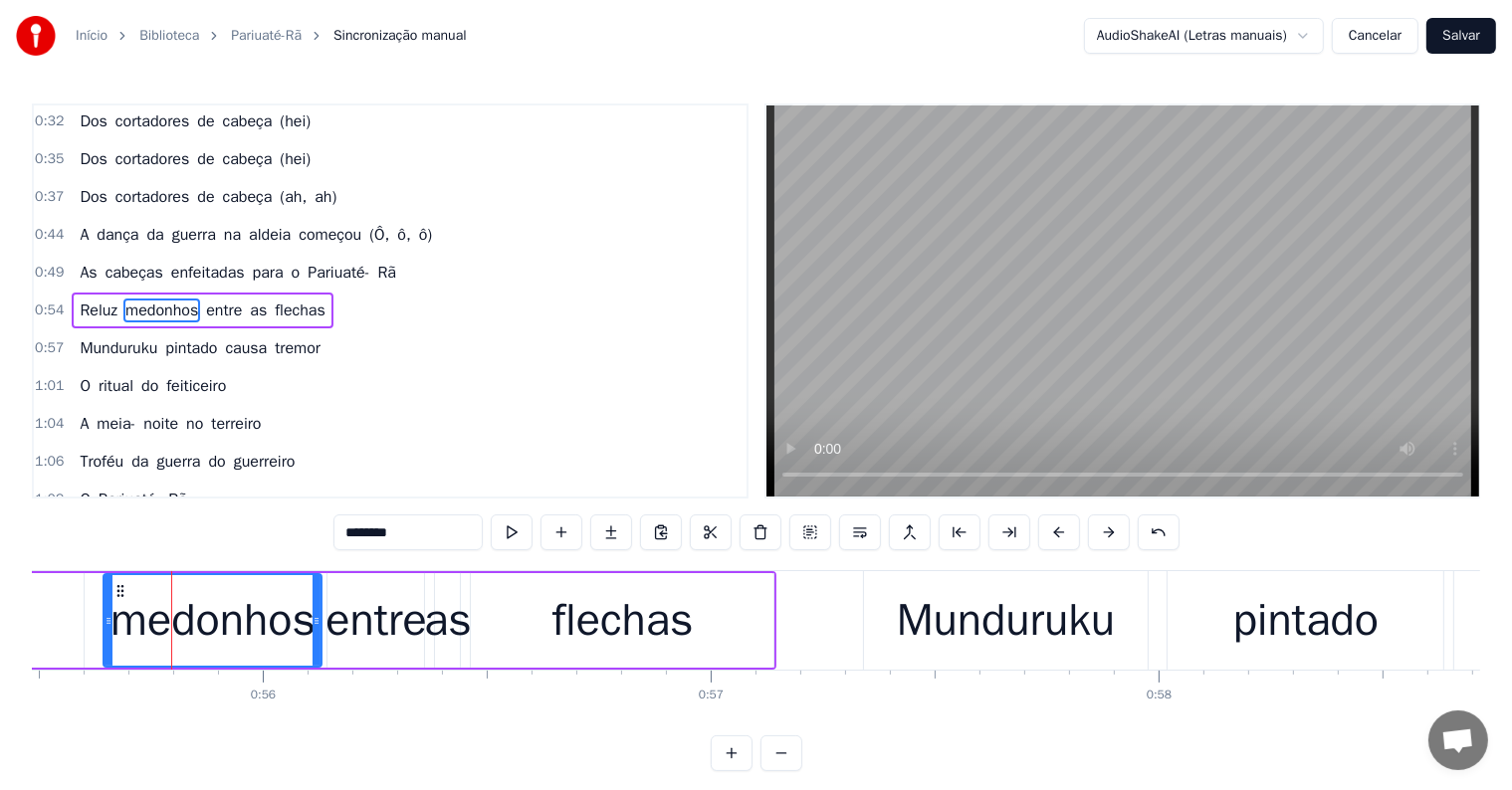 drag, startPoint x: 285, startPoint y: 626, endPoint x: 317, endPoint y: 633, distance: 32.75668 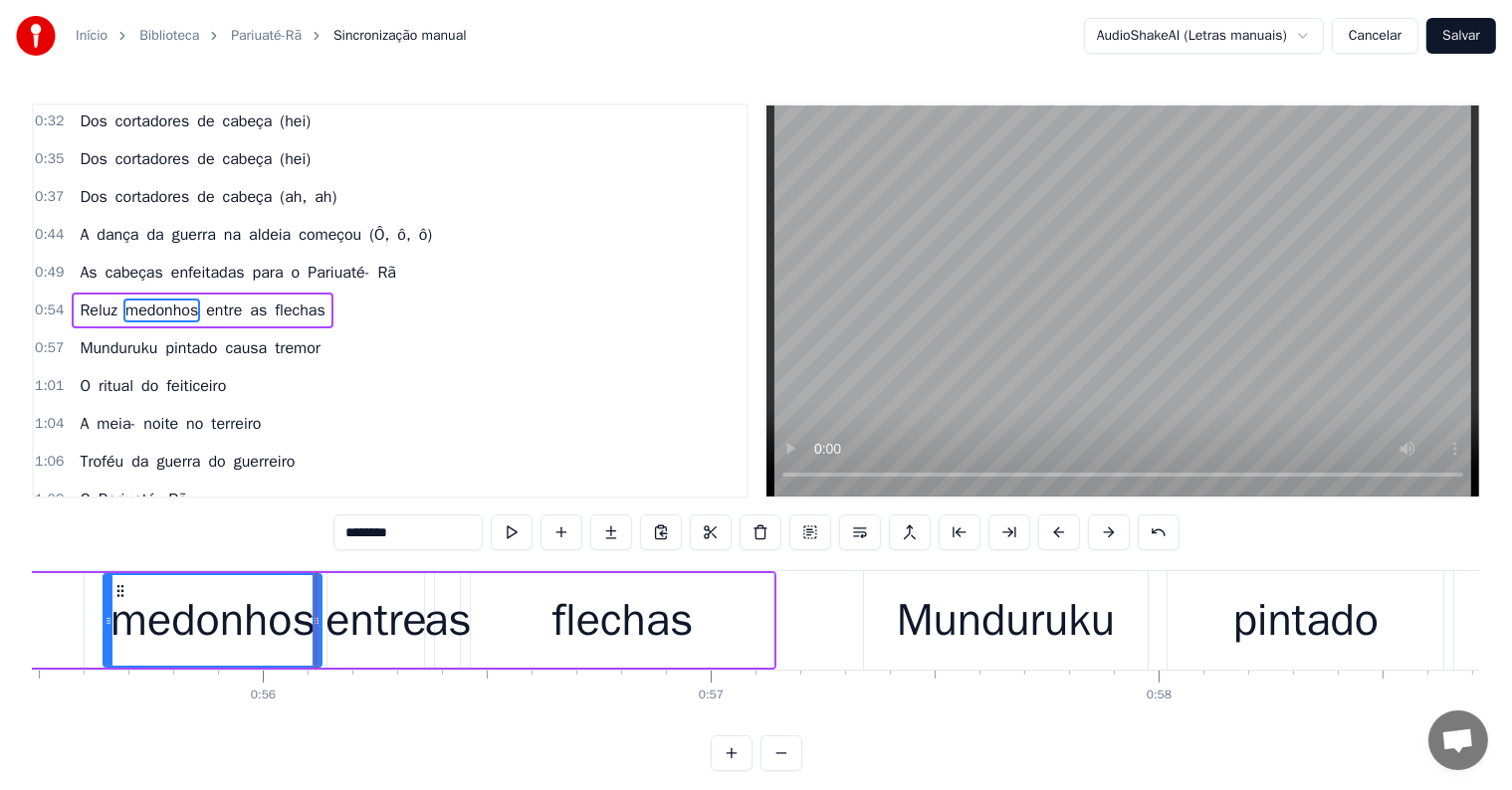 click on "Seu maior canal de toadas karaokê Inscreva-se Dos cortadores de cabeça (hei) Dos cortadores de cabeça (hei) Dos cortadores de cabeça (ah, ah) A dança da guerra na aldeia começou (Ô, ô, ô) As cabeças enfeitadas para o Pariuaté- Rã Reluz medonhos entre as flechas Munduruku pintado causa tremor O ritual do feiticeiro A meia- noite no terreiro Troféu da guerra do guerreiro O Pariuaté- Rã Dos cortadores de cabeça (hei) Dos cortadores de cabeça (hei) Dos cortadores de cabeça (ah, ah, ah) Índios pavorosos azulados da Mundurukânia Tatuados na mata rastejam sombrios A sua glória é a cabeça espetada numa lança Dos cortadores de cabeça (hei) Dos cortadores de cabeça (hei) Dos cortadores de cabeça (ah, ah, ah) Dos cortadores de cabeça (hei) Dos cortadores de cabeça (hei) Dos cortadores de cabeça (ah, ah, ah) A dança da guerra na aldeia começou (Ô, ô, ô) As cabeças enfeitadas para o Pariuaté- Rã Reluz medonhos entre as flechas Munduruku pintado causa tremor O ritual do feiticeiro A no" at bounding box center [23820, 620] 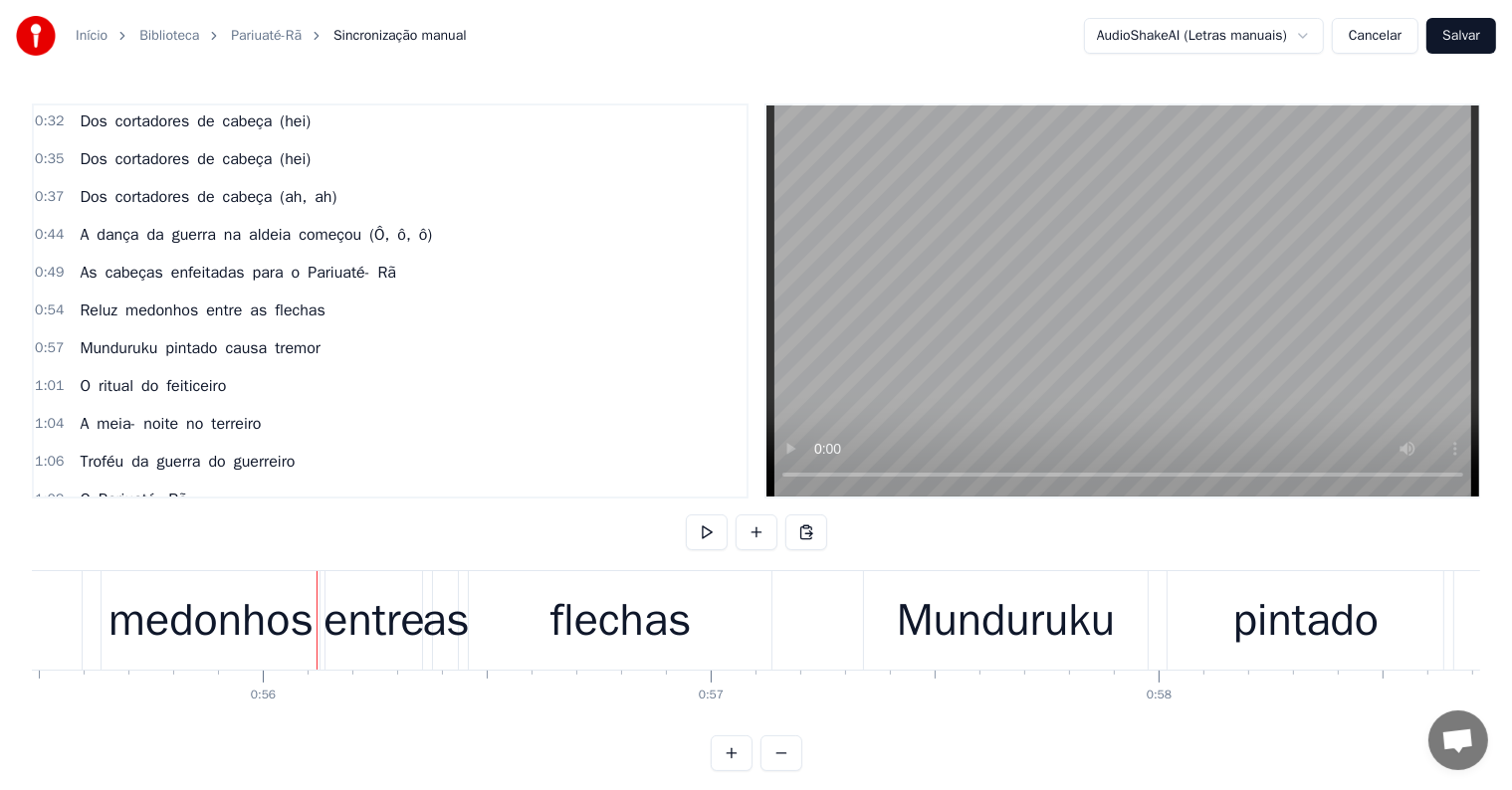 click on "medonhos" at bounding box center (211, 621) 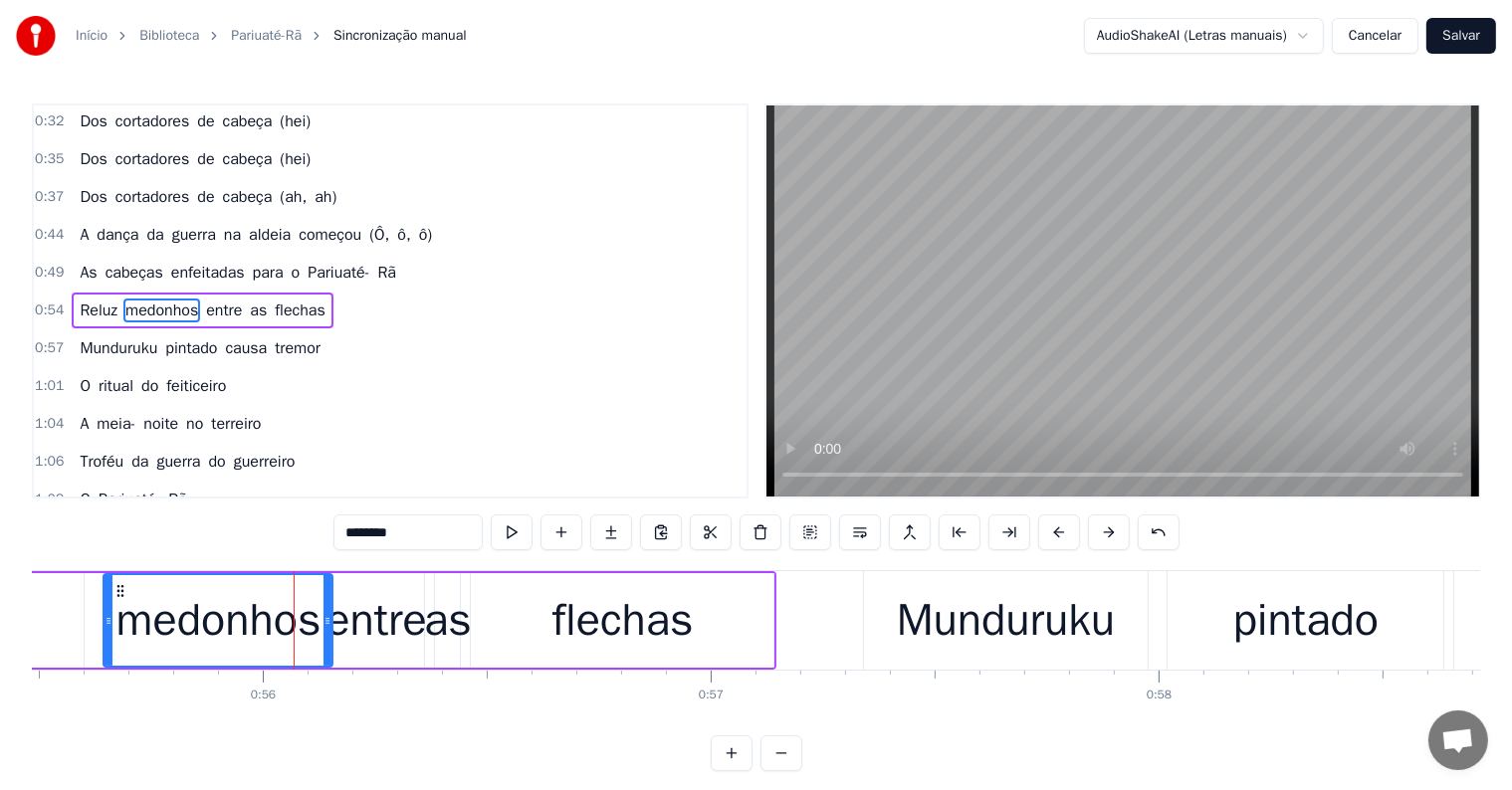 drag, startPoint x: 315, startPoint y: 622, endPoint x: 325, endPoint y: 623, distance: 10.049876 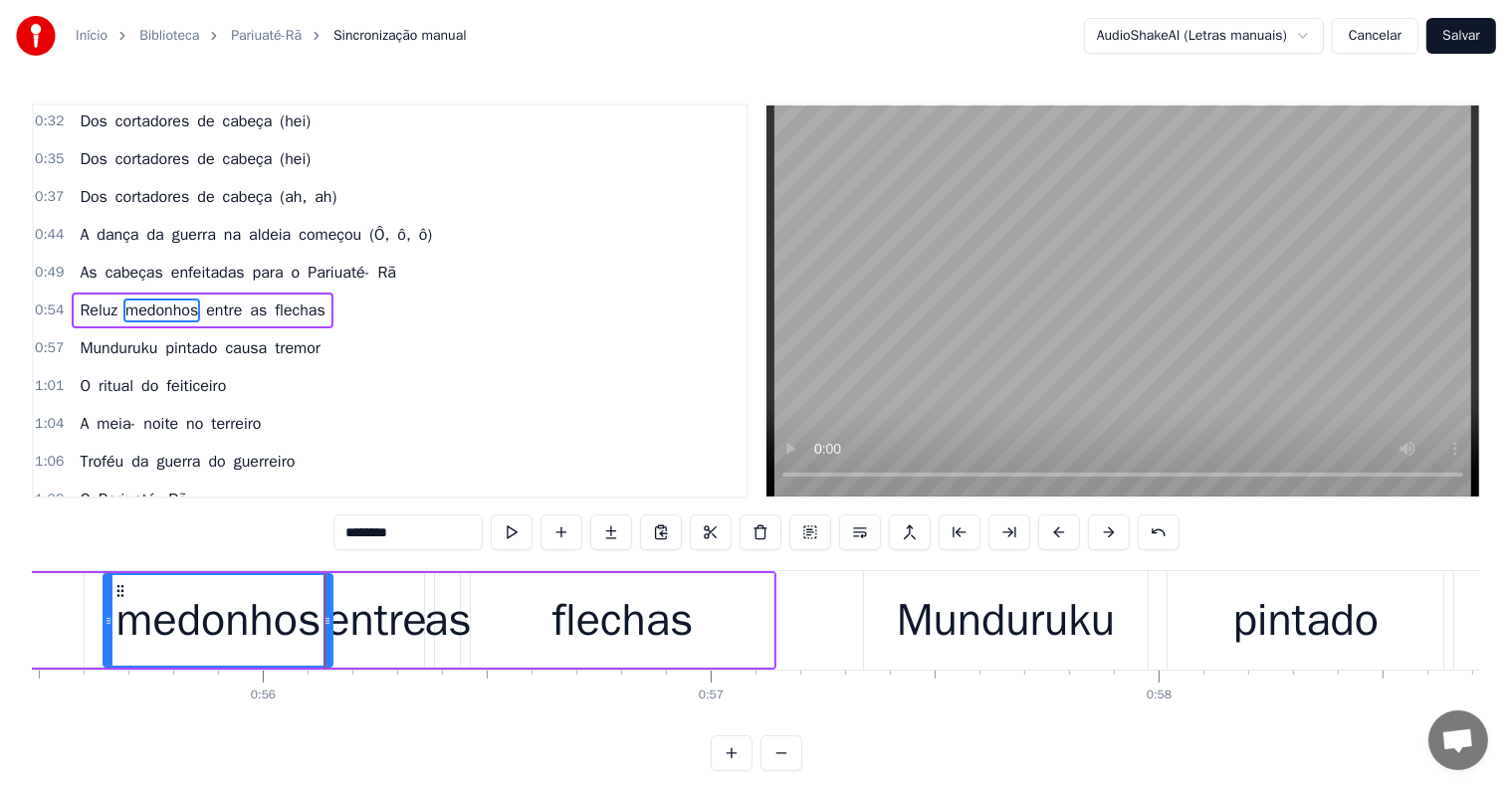 click on "Reluz" at bounding box center (-49, 620) 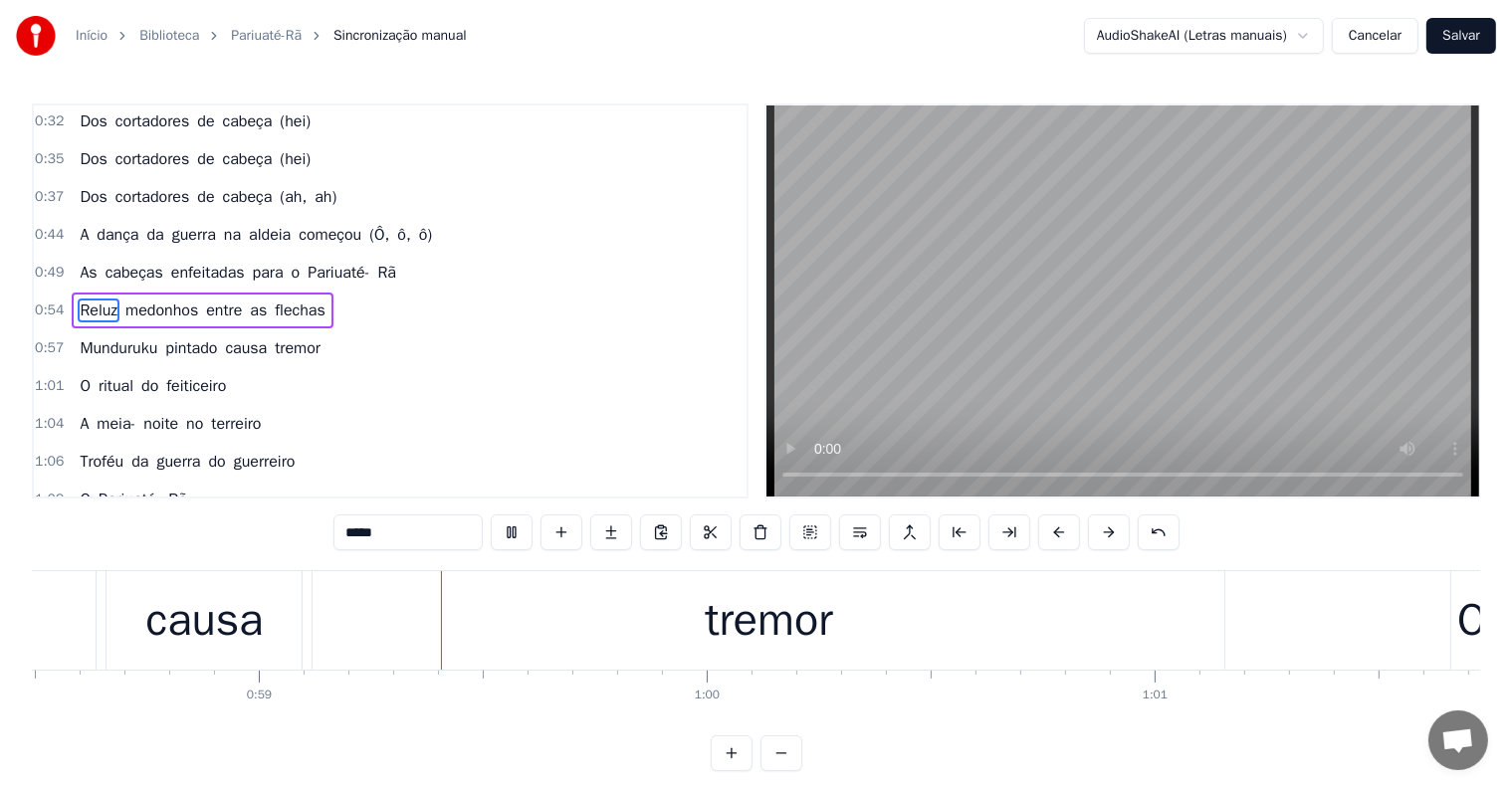 scroll, scrollTop: 0, scrollLeft: 26228, axis: horizontal 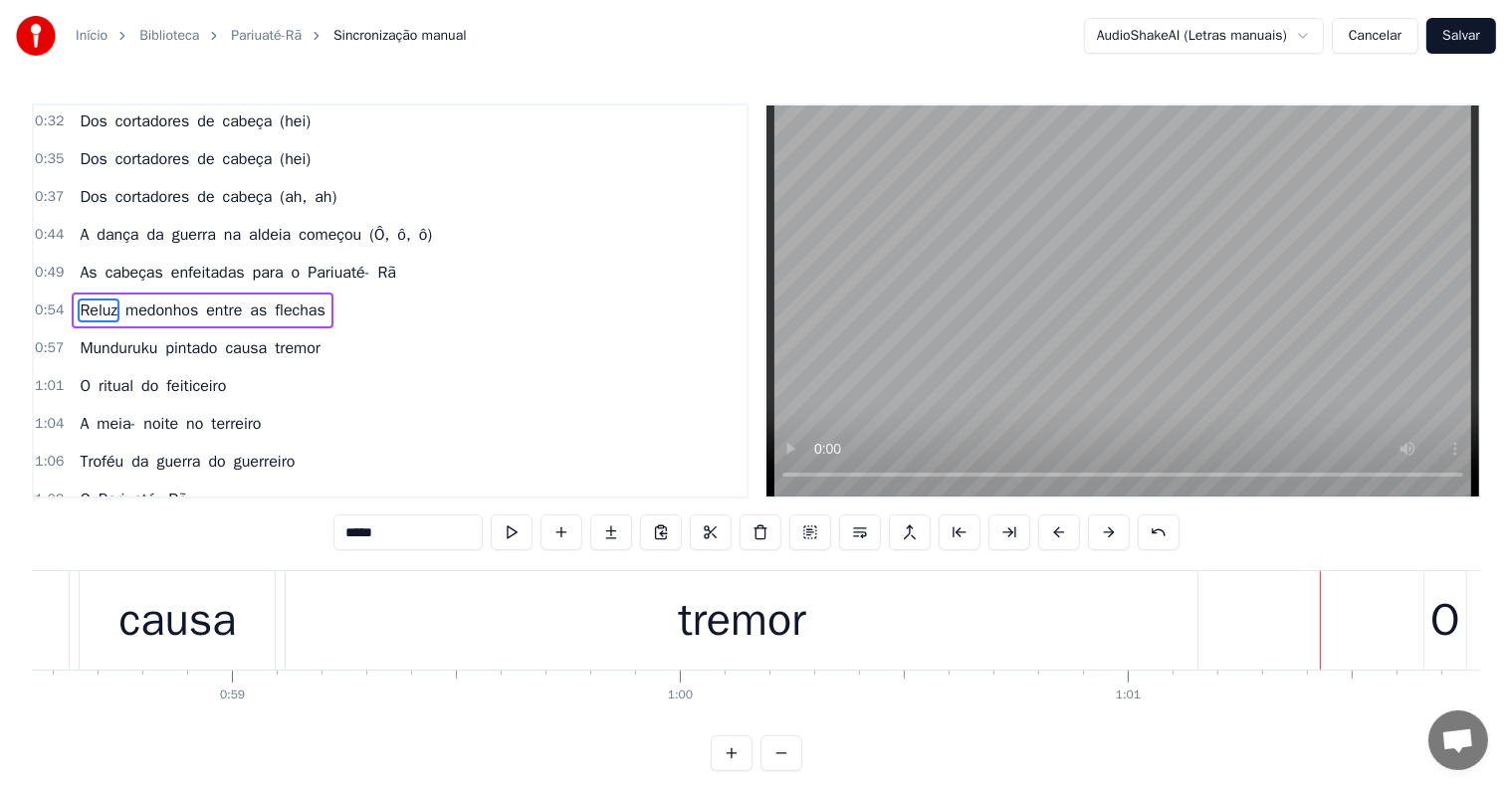 click on "pintado" at bounding box center (-70, 620) 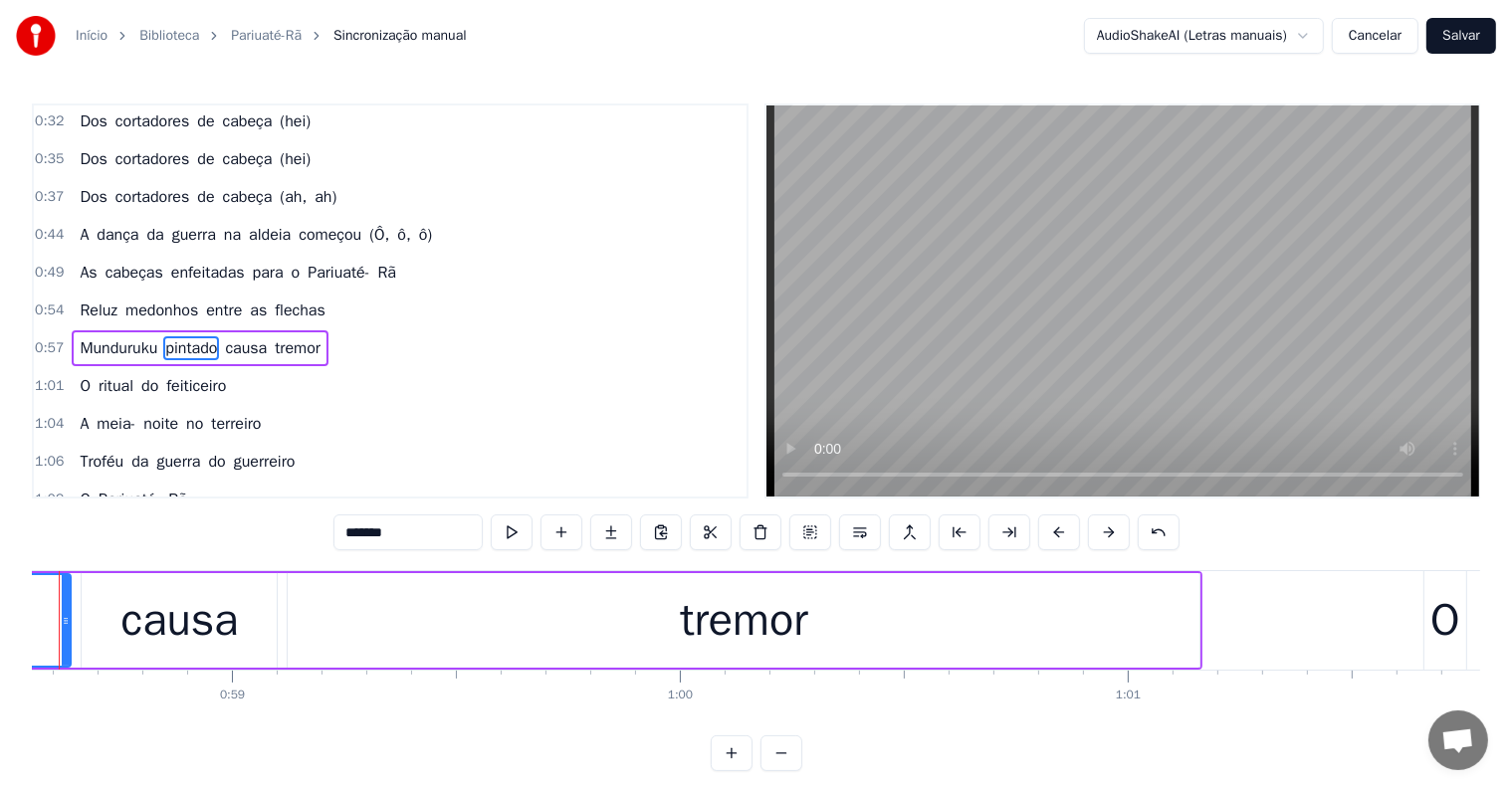 scroll, scrollTop: 93, scrollLeft: 0, axis: vertical 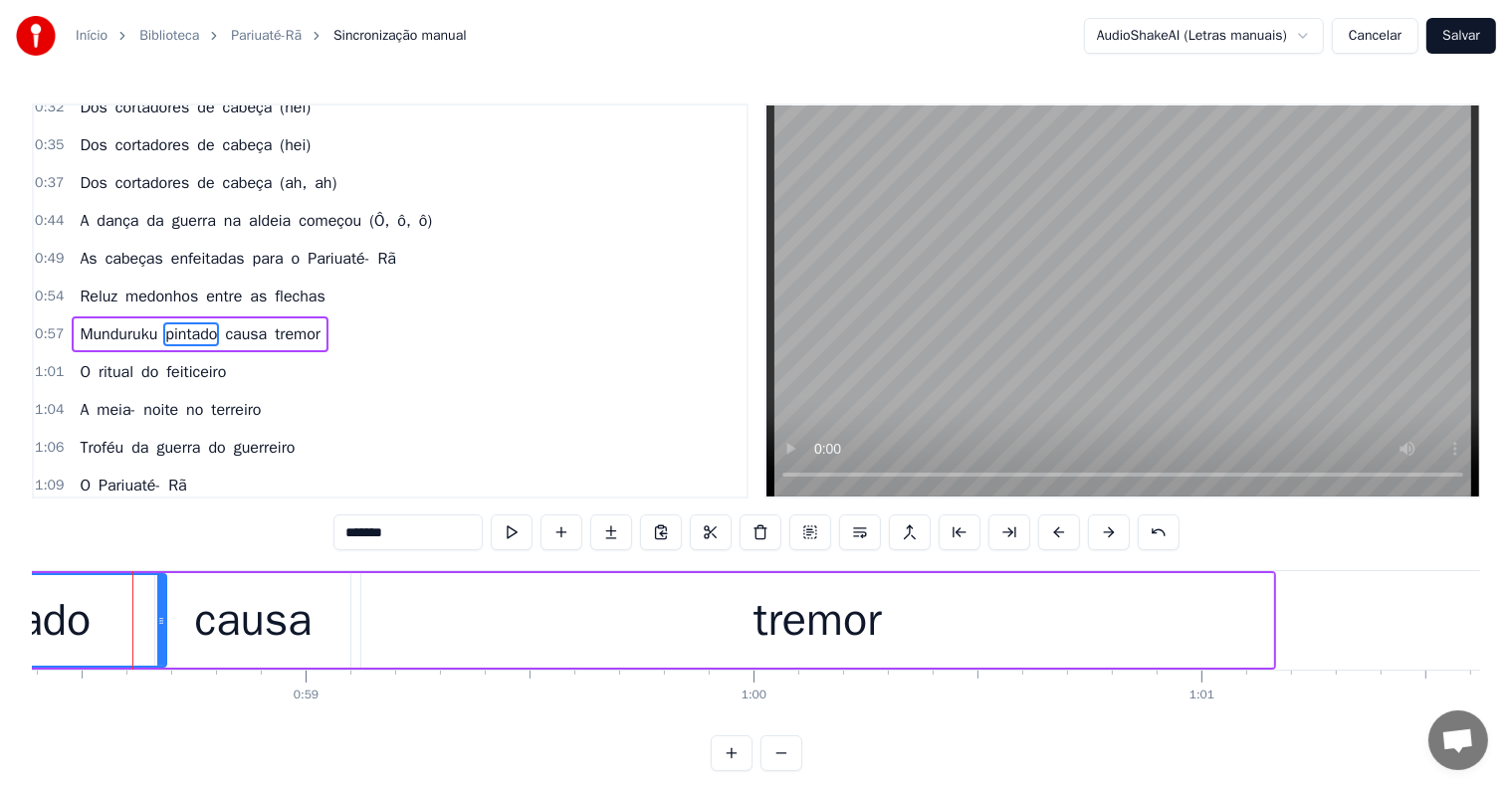 drag, startPoint x: 142, startPoint y: 624, endPoint x: 164, endPoint y: 629, distance: 22.561028 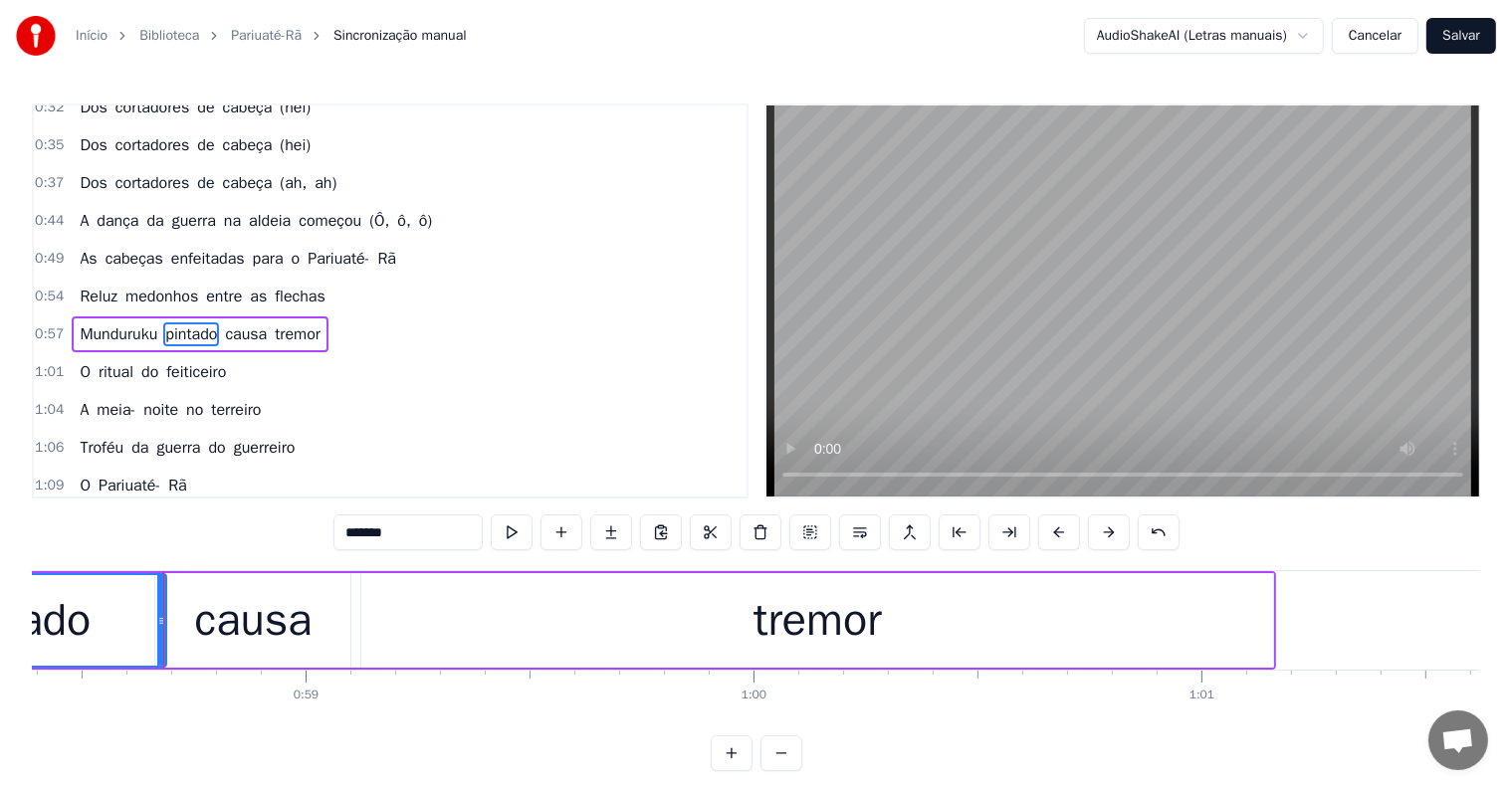 scroll, scrollTop: 115, scrollLeft: 0, axis: vertical 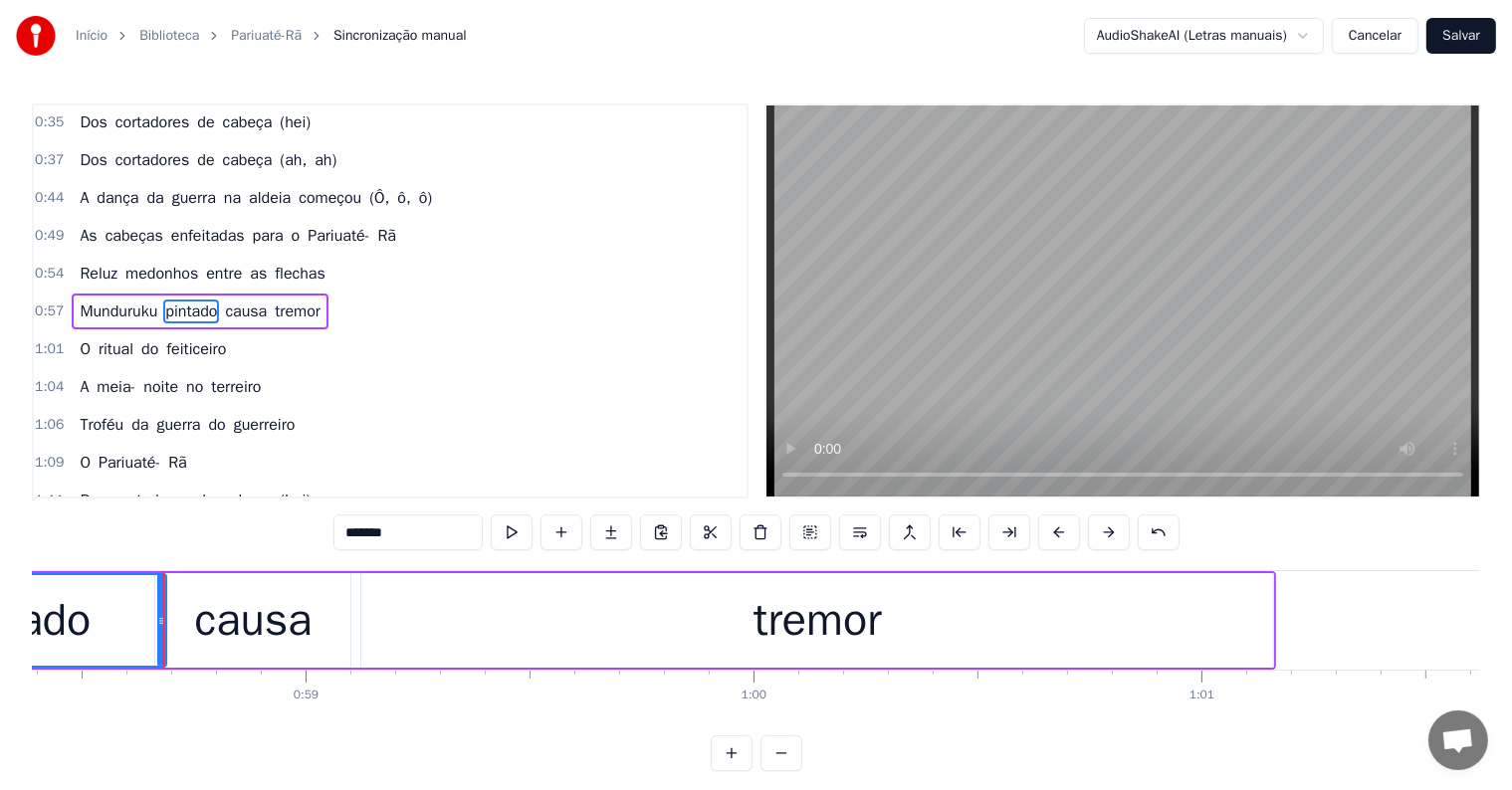 click on "pintado" at bounding box center (17, 620) 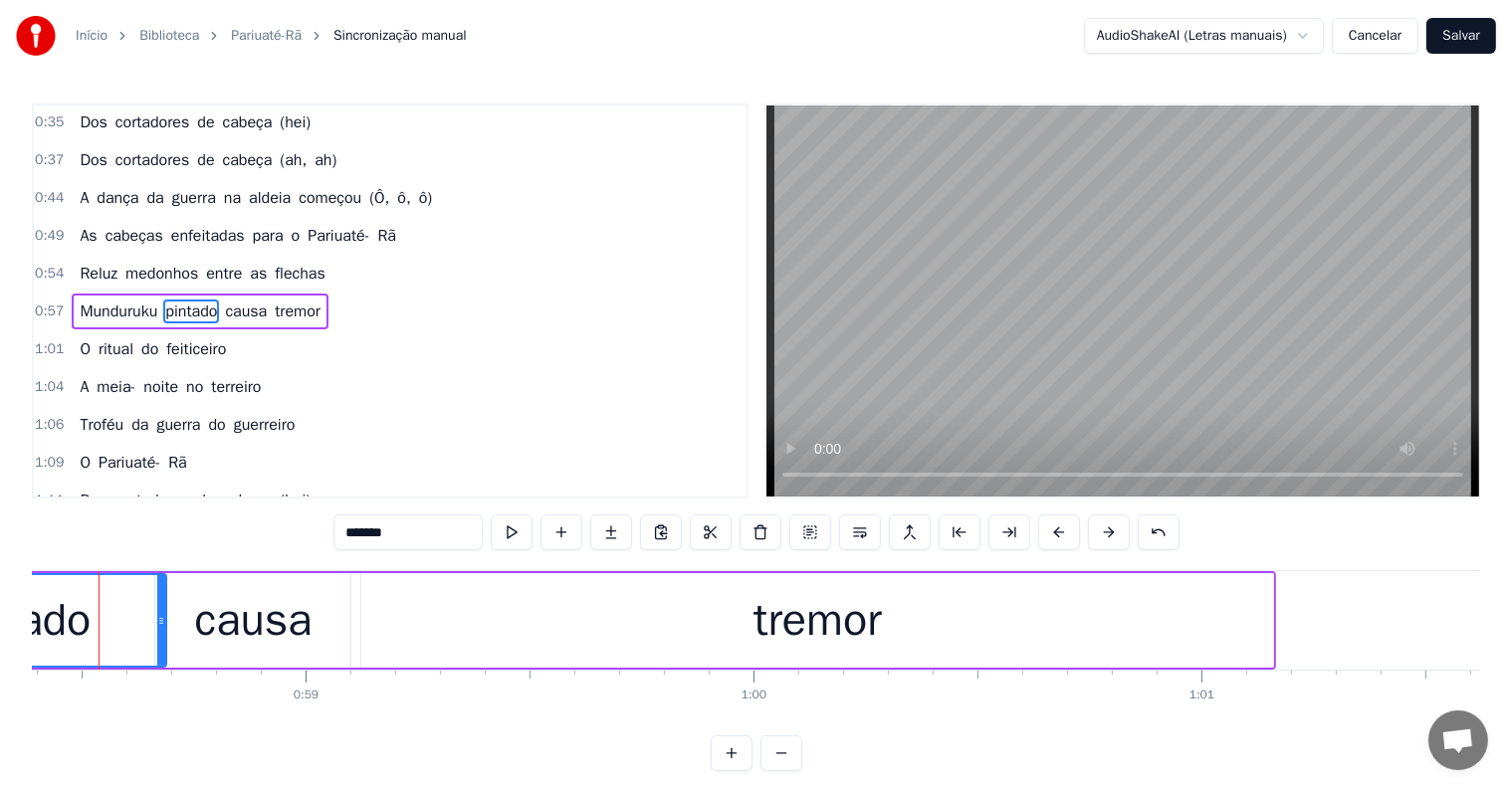 scroll, scrollTop: 0, scrollLeft: 26120, axis: horizontal 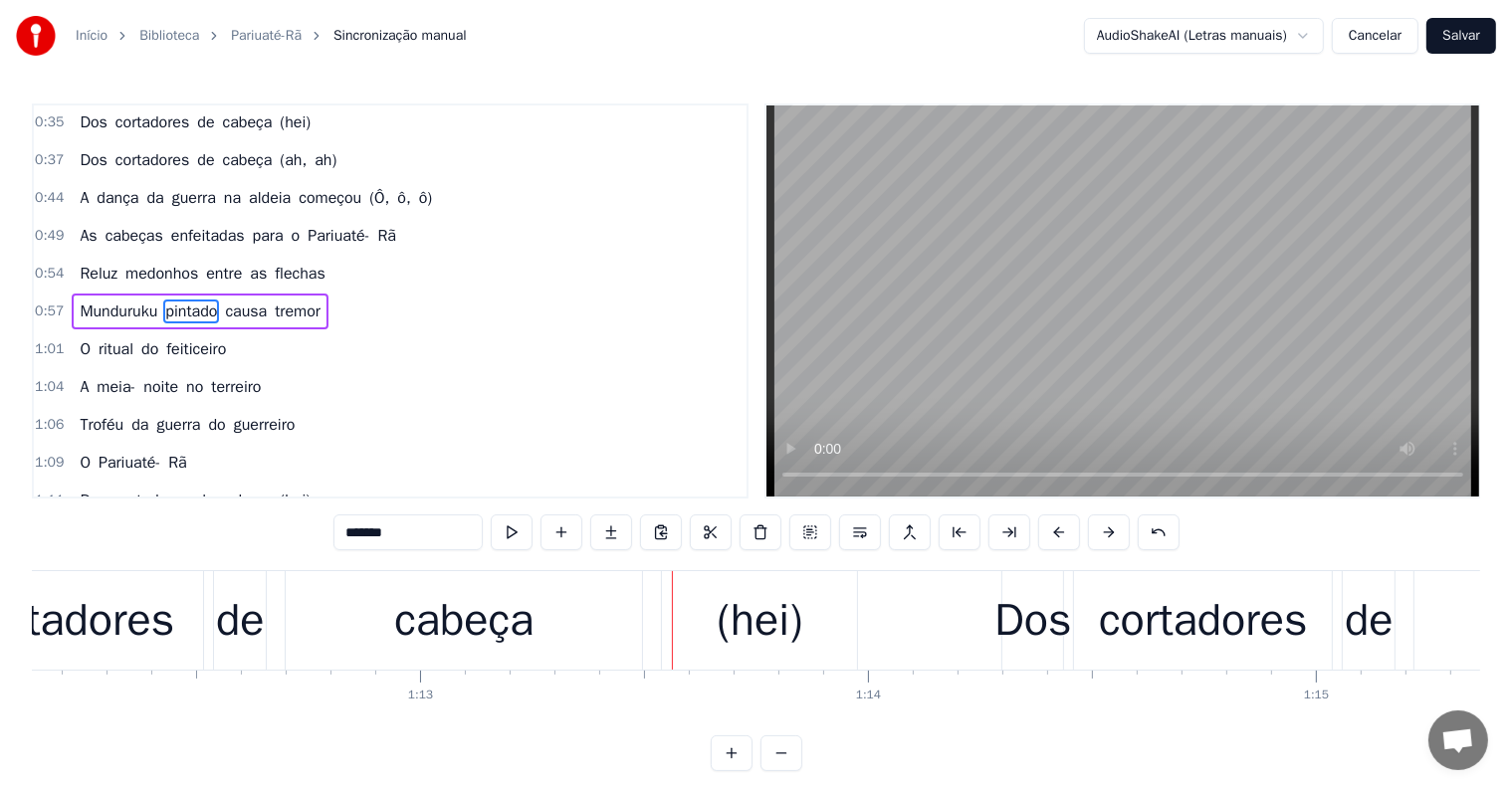 click on "cortadores" at bounding box center [70, 620] 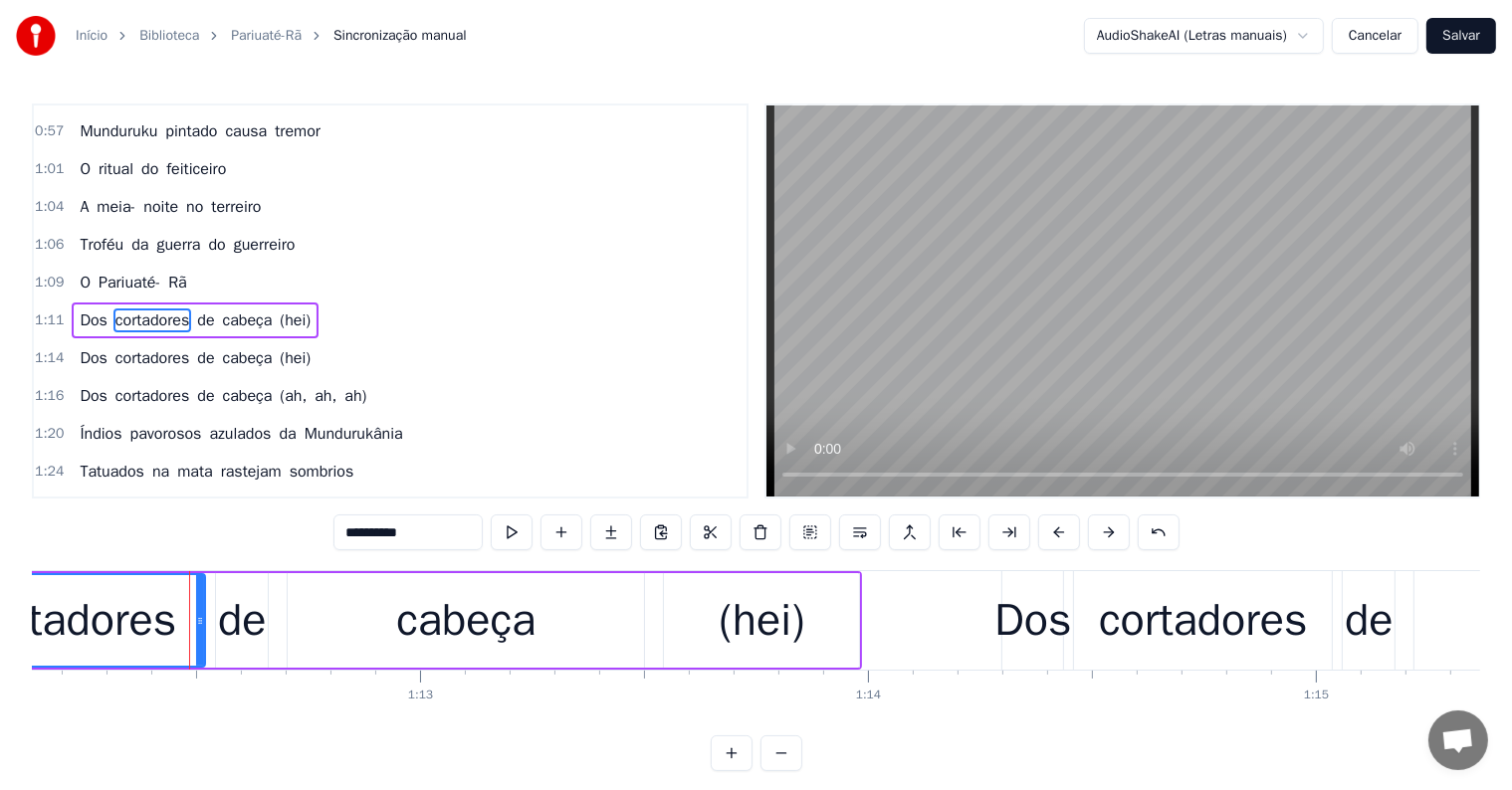 scroll, scrollTop: 298, scrollLeft: 0, axis: vertical 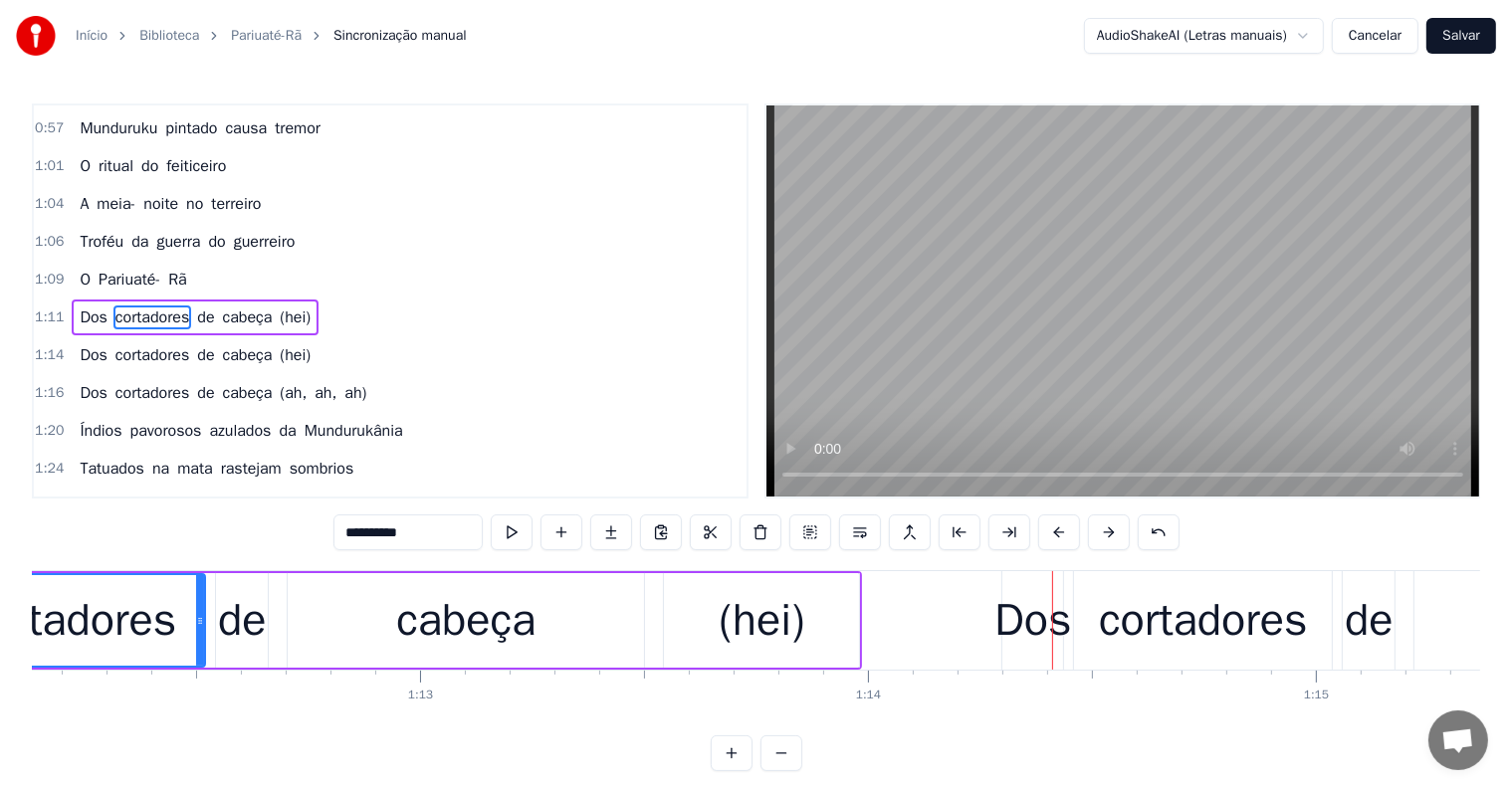 click on "(hei)" at bounding box center [761, 620] 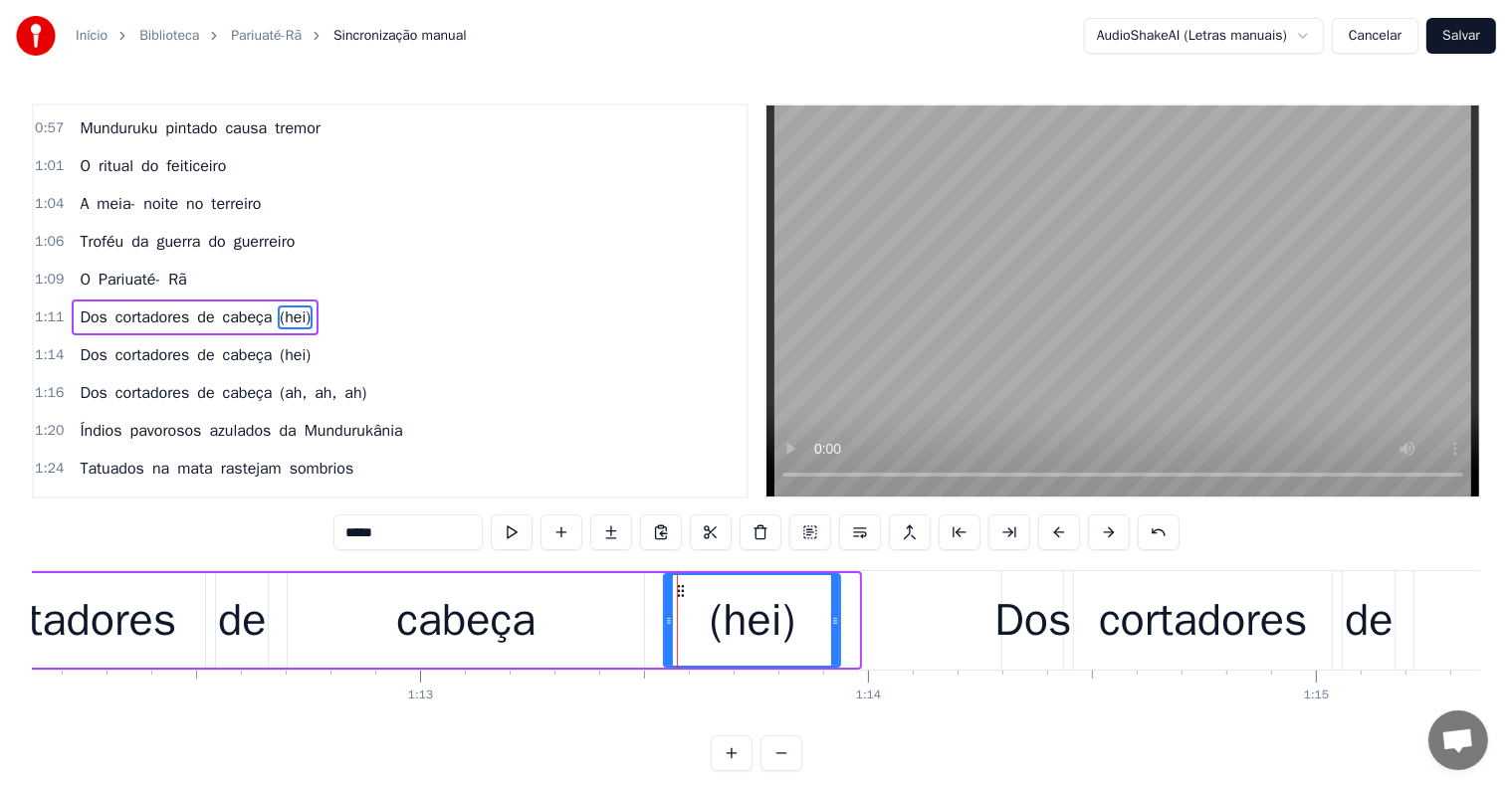 drag, startPoint x: 853, startPoint y: 623, endPoint x: 834, endPoint y: 621, distance: 19.104973 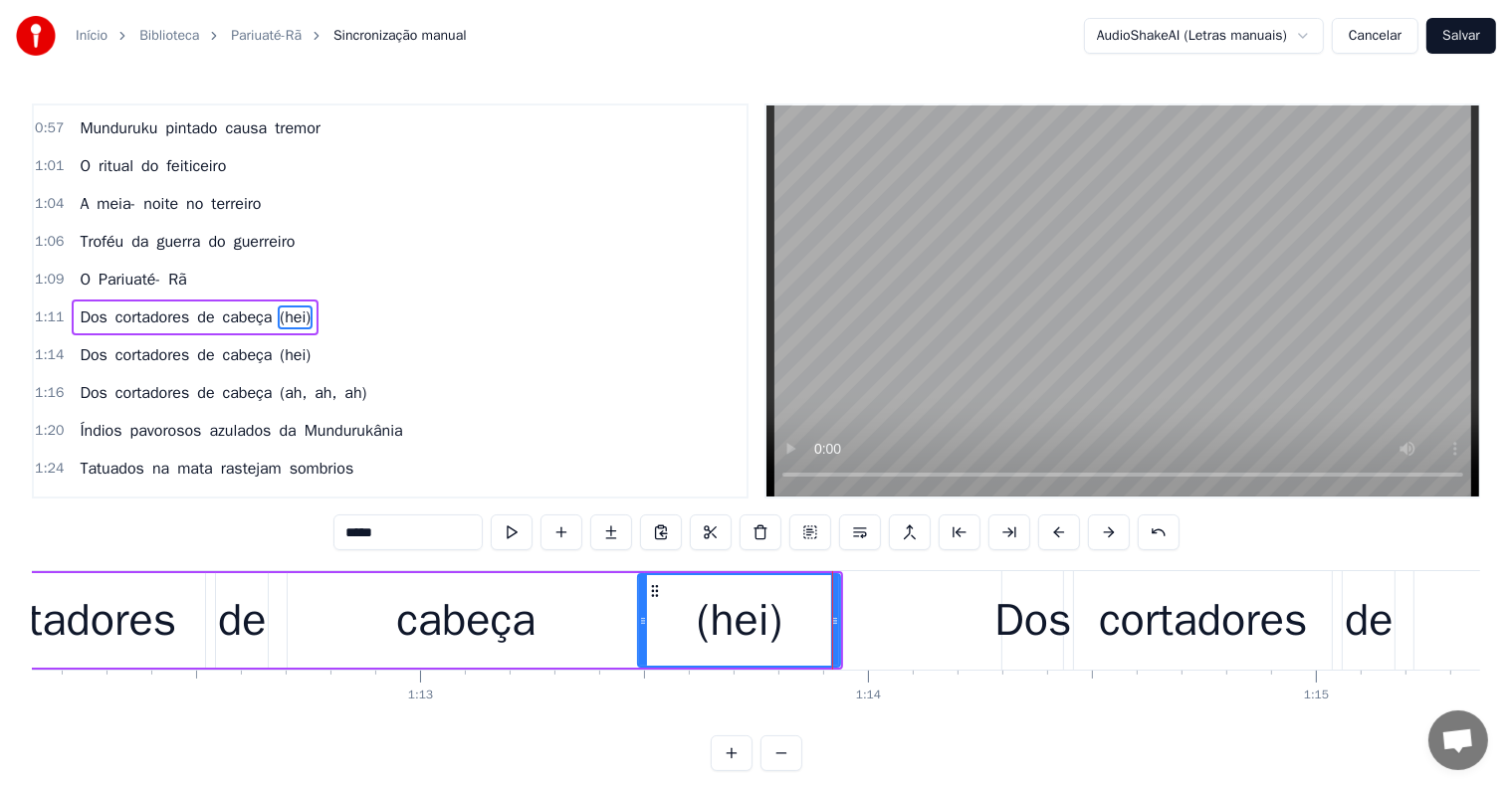 drag, startPoint x: 665, startPoint y: 619, endPoint x: 639, endPoint y: 624, distance: 26.476405 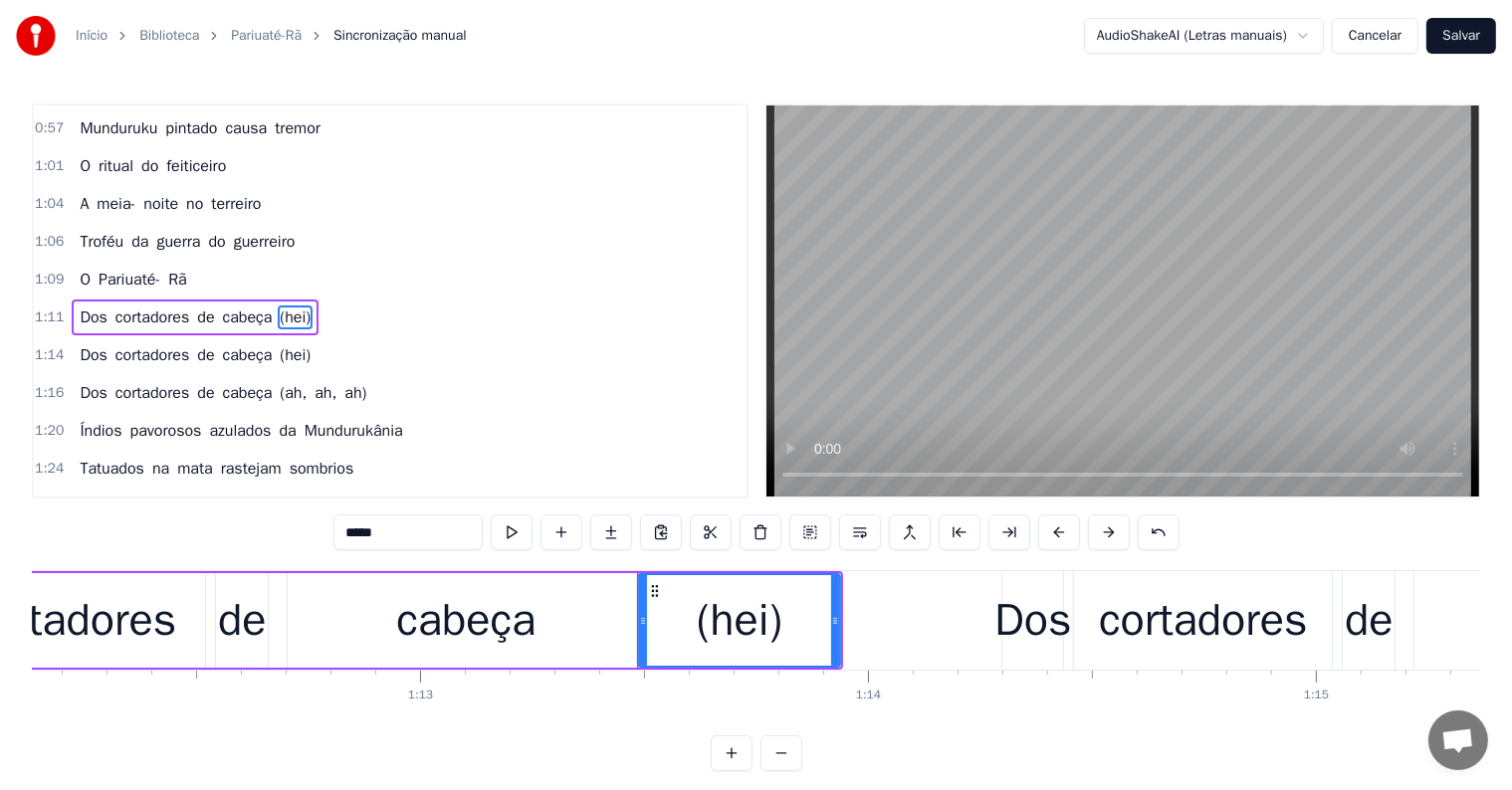 click on "Dos cortadores de cabeça (hei)" at bounding box center (353, 620) 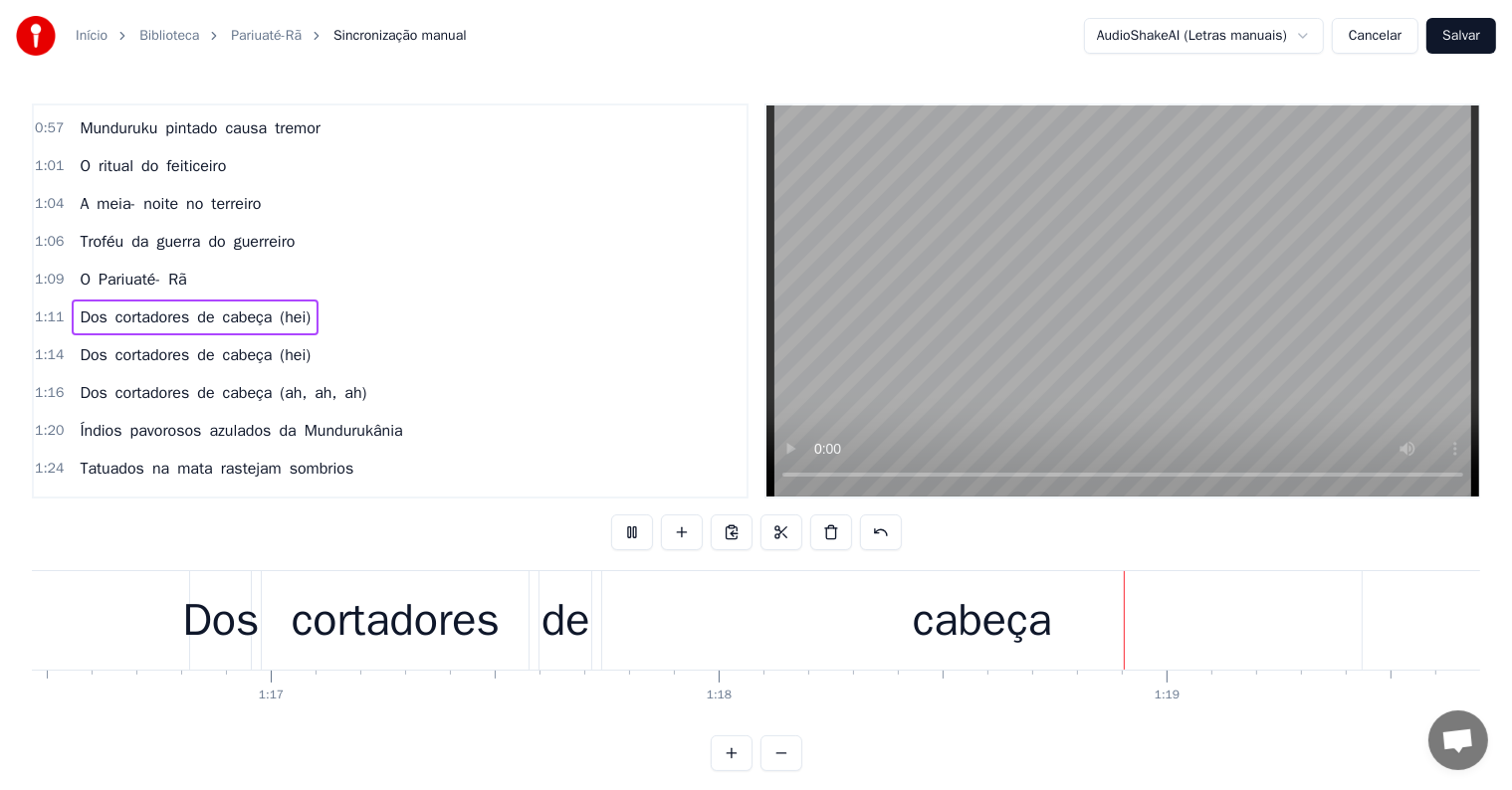 scroll, scrollTop: 0, scrollLeft: 34982, axis: horizontal 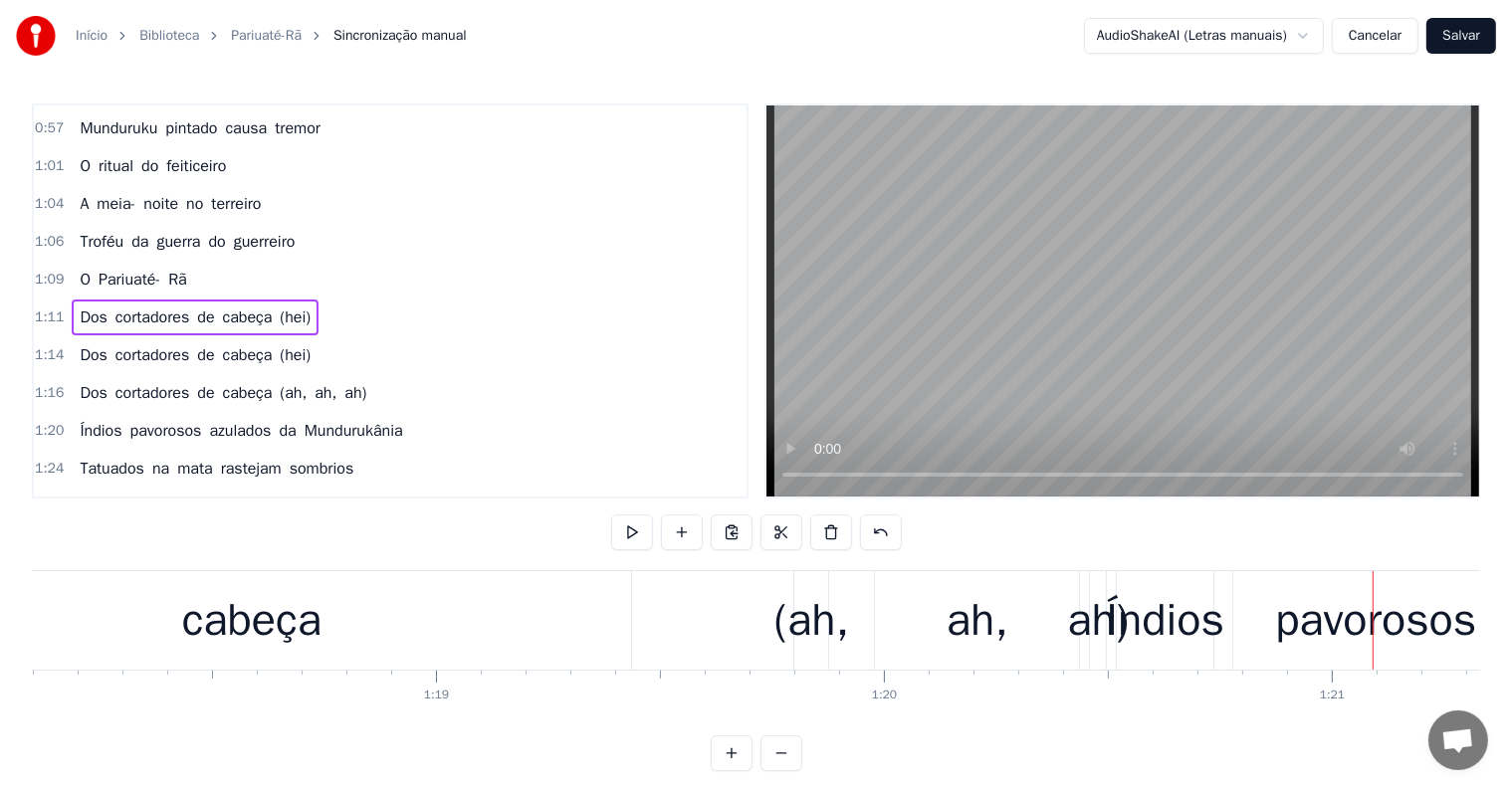 click on "(ah," at bounding box center [812, 621] 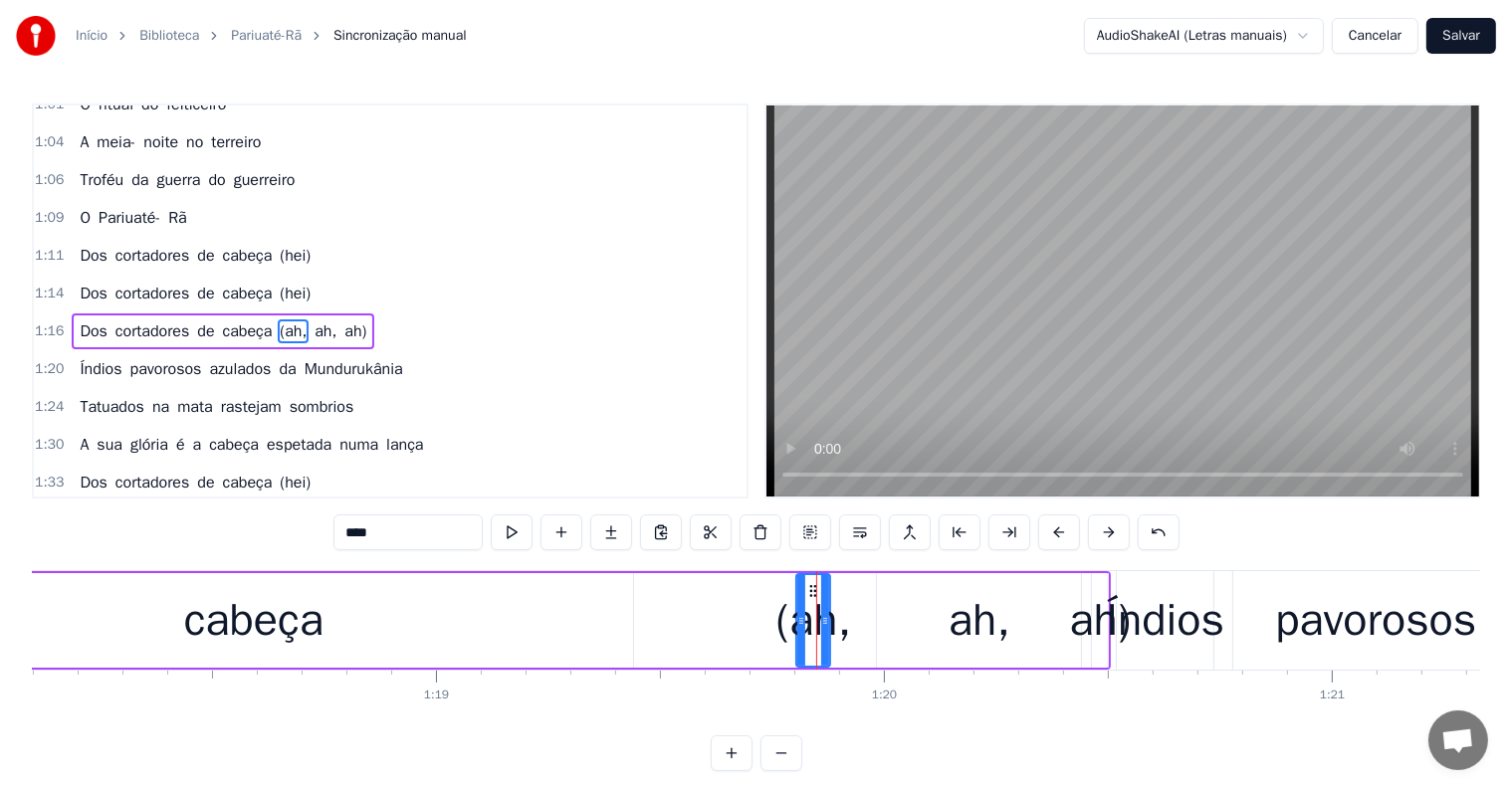 scroll, scrollTop: 371, scrollLeft: 0, axis: vertical 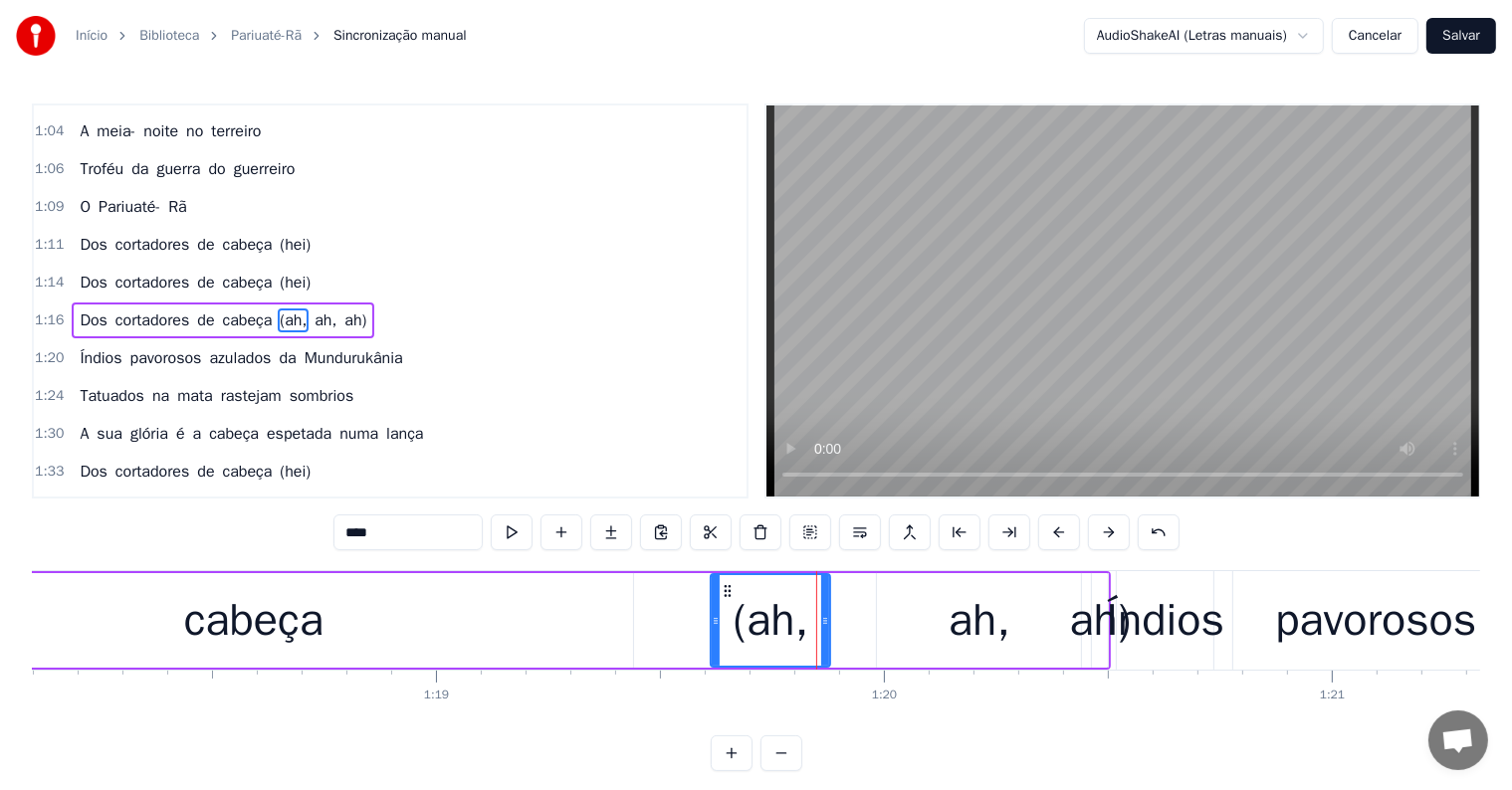 drag, startPoint x: 799, startPoint y: 619, endPoint x: 714, endPoint y: 623, distance: 85.09407 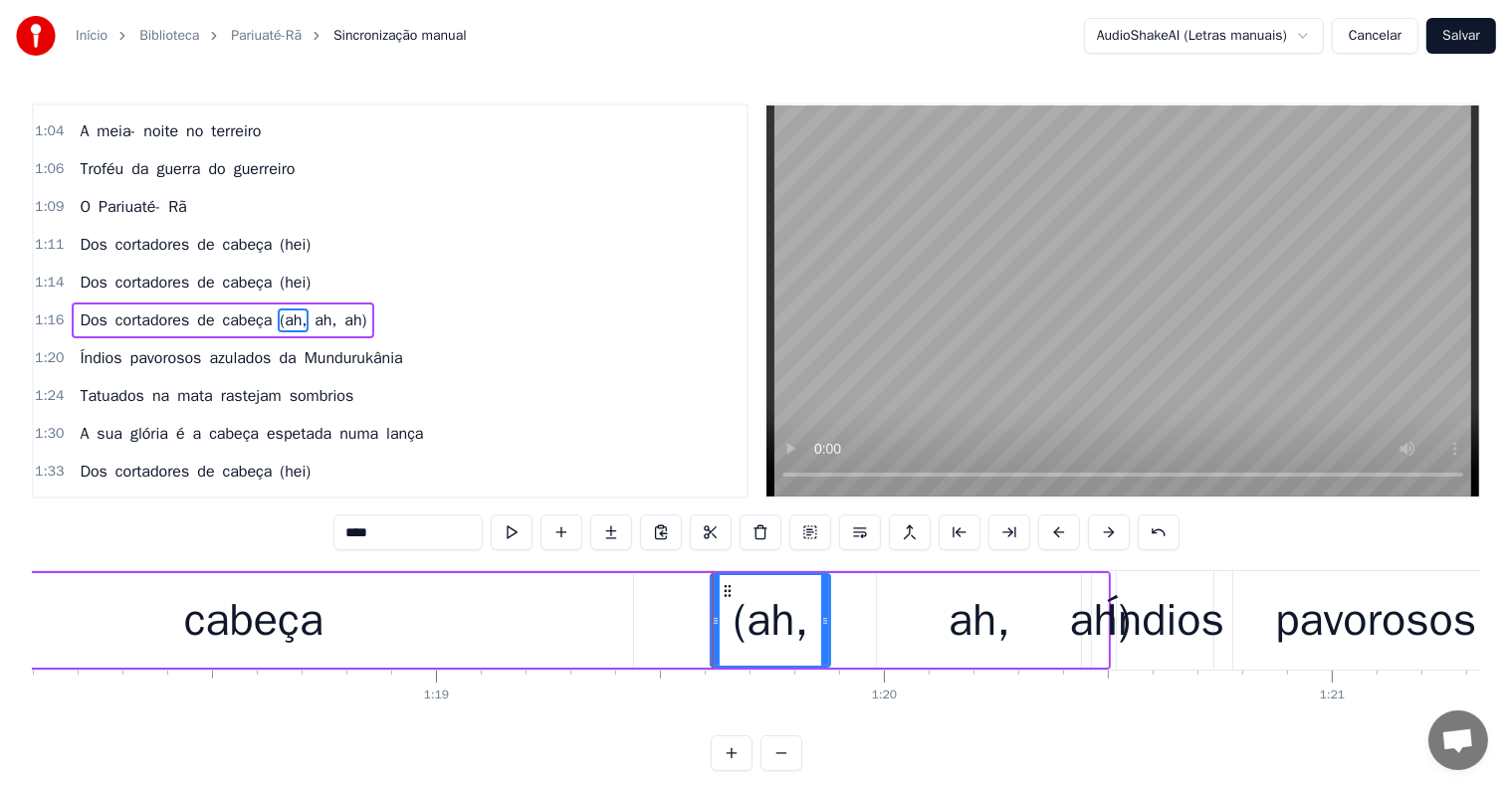 click on "(ah," at bounding box center (771, 621) 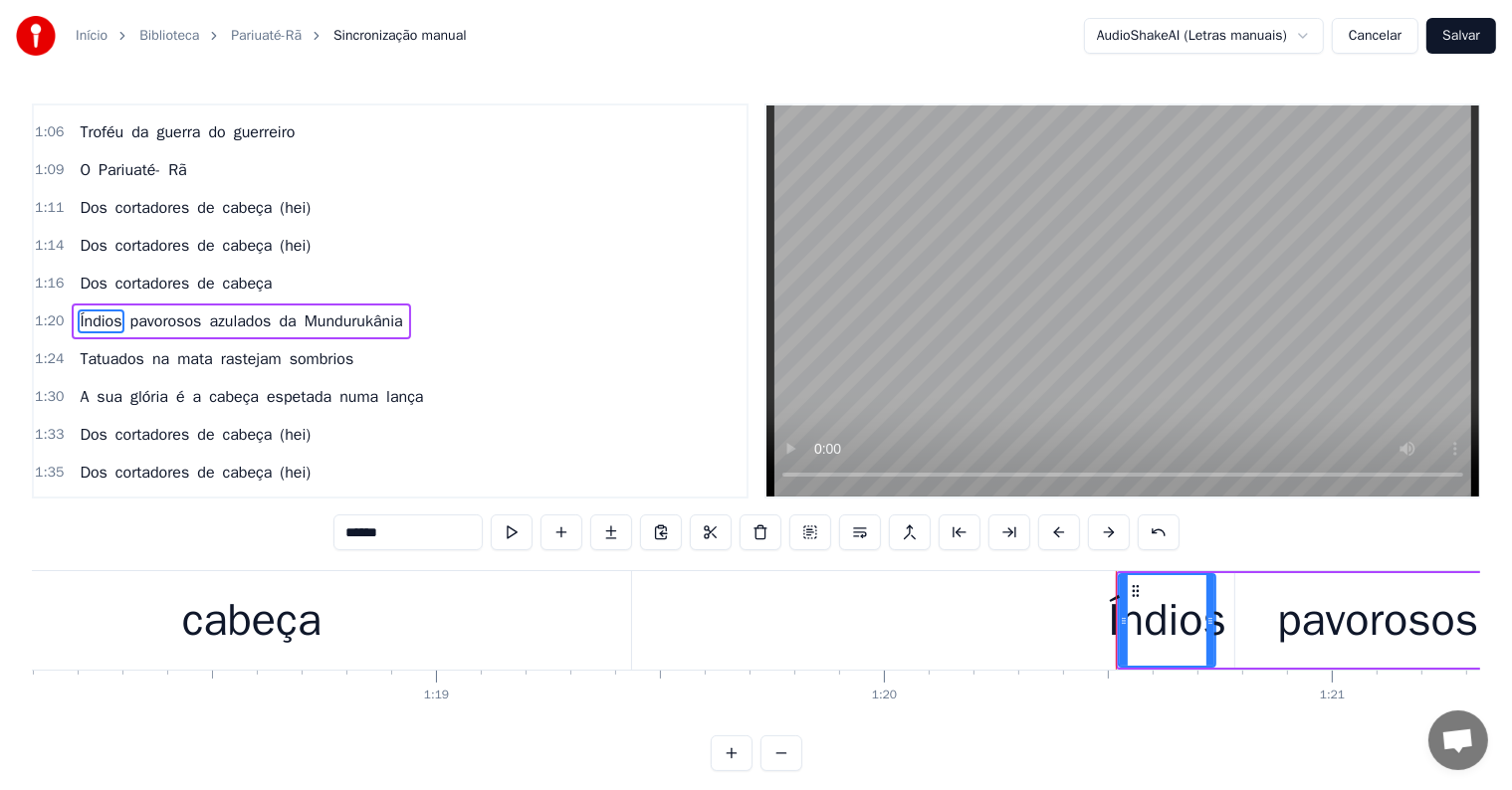 click on "cabeça" at bounding box center [251, 620] 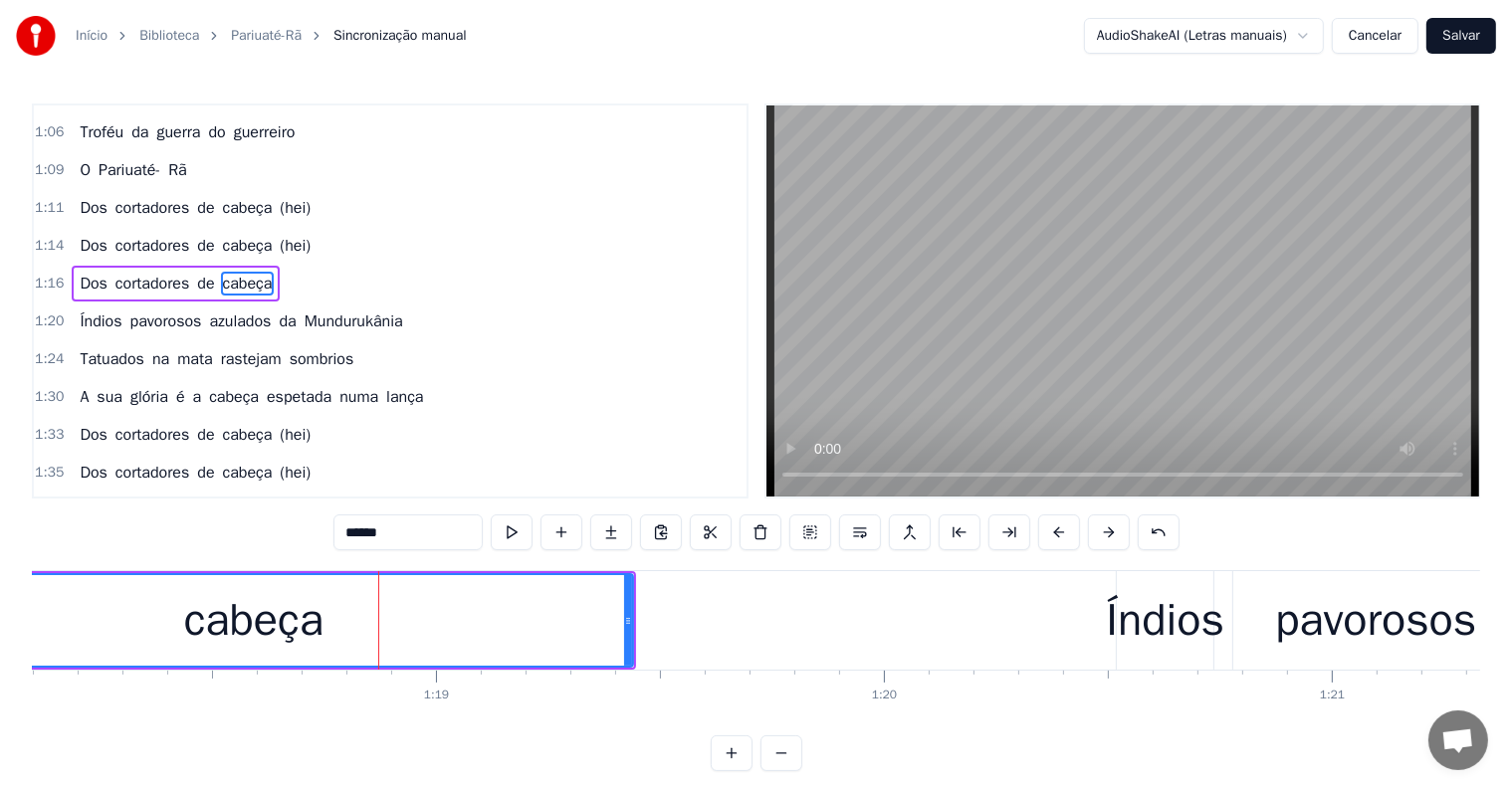 scroll, scrollTop: 371, scrollLeft: 0, axis: vertical 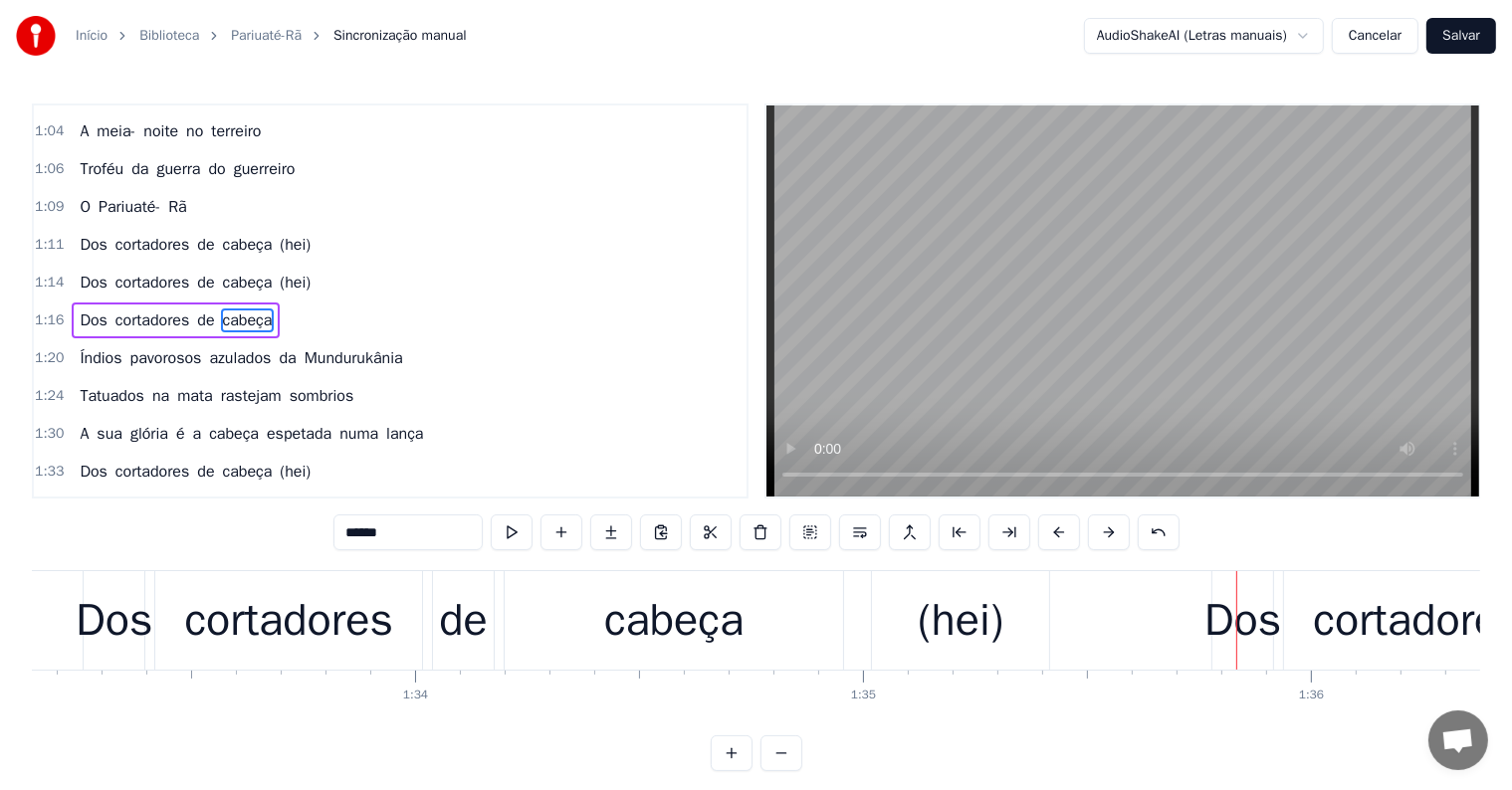 click on "(hei)" at bounding box center (961, 620) 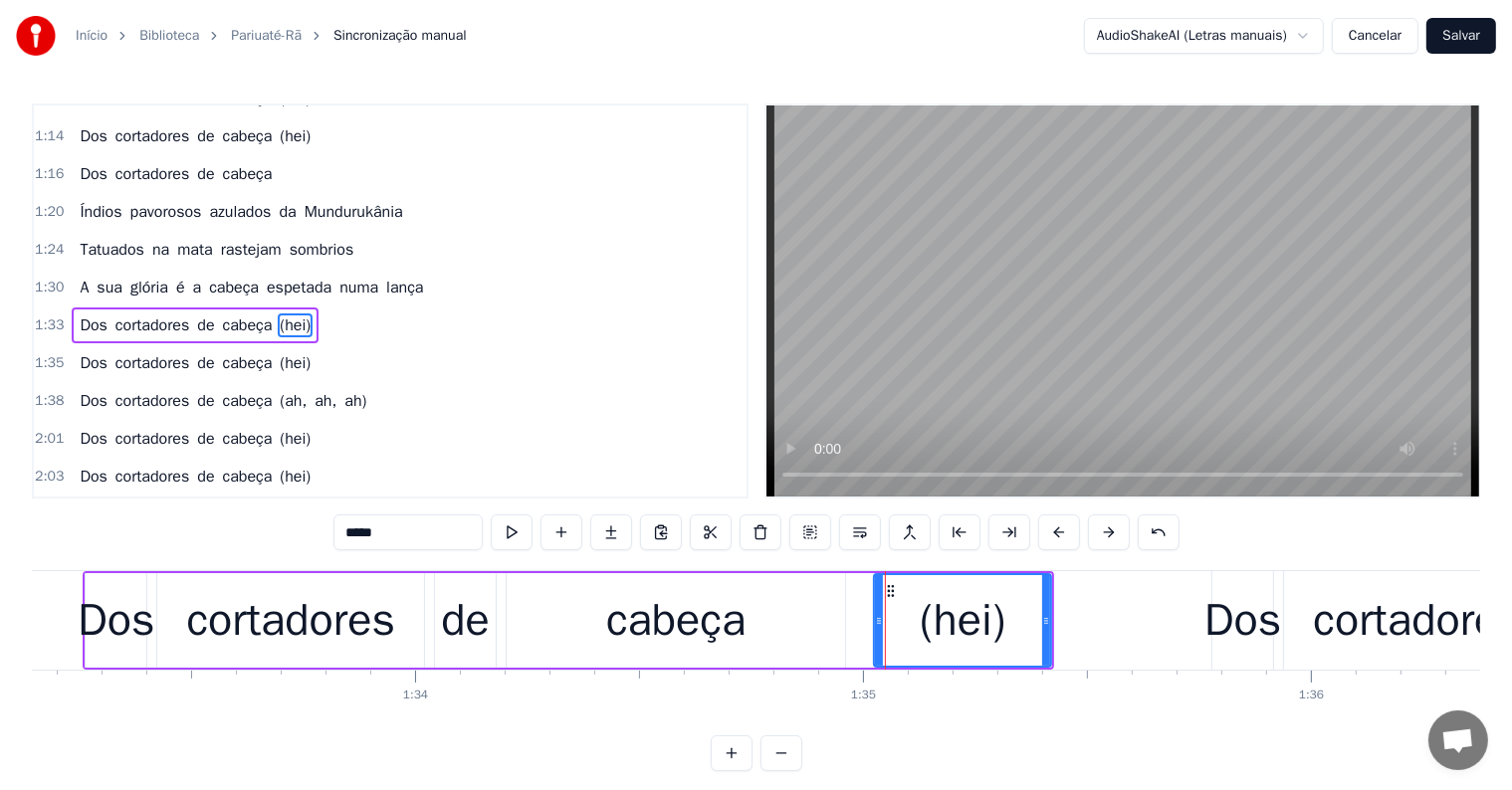 scroll, scrollTop: 517, scrollLeft: 0, axis: vertical 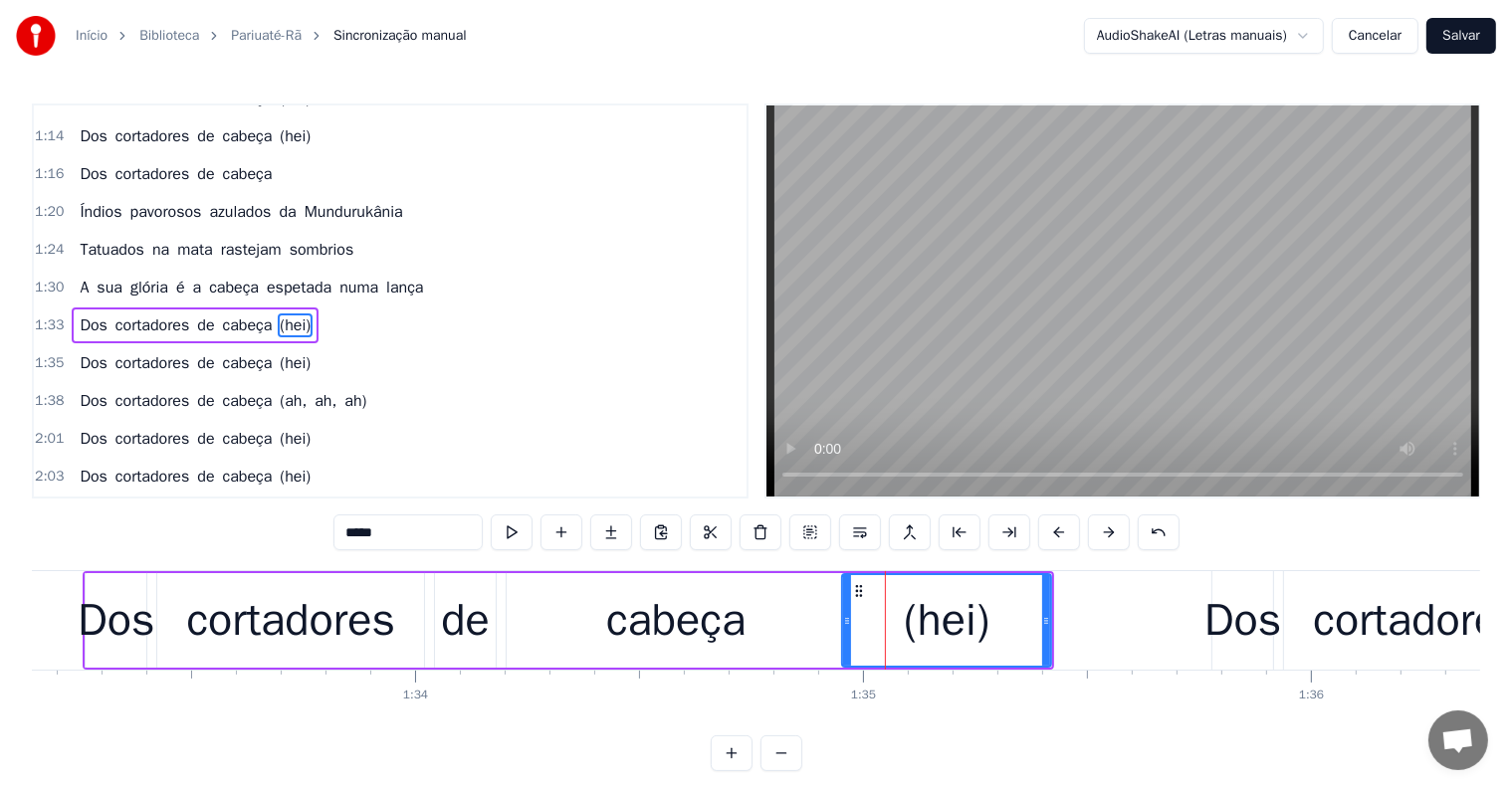 drag, startPoint x: 880, startPoint y: 617, endPoint x: 848, endPoint y: 625, distance: 32.984845 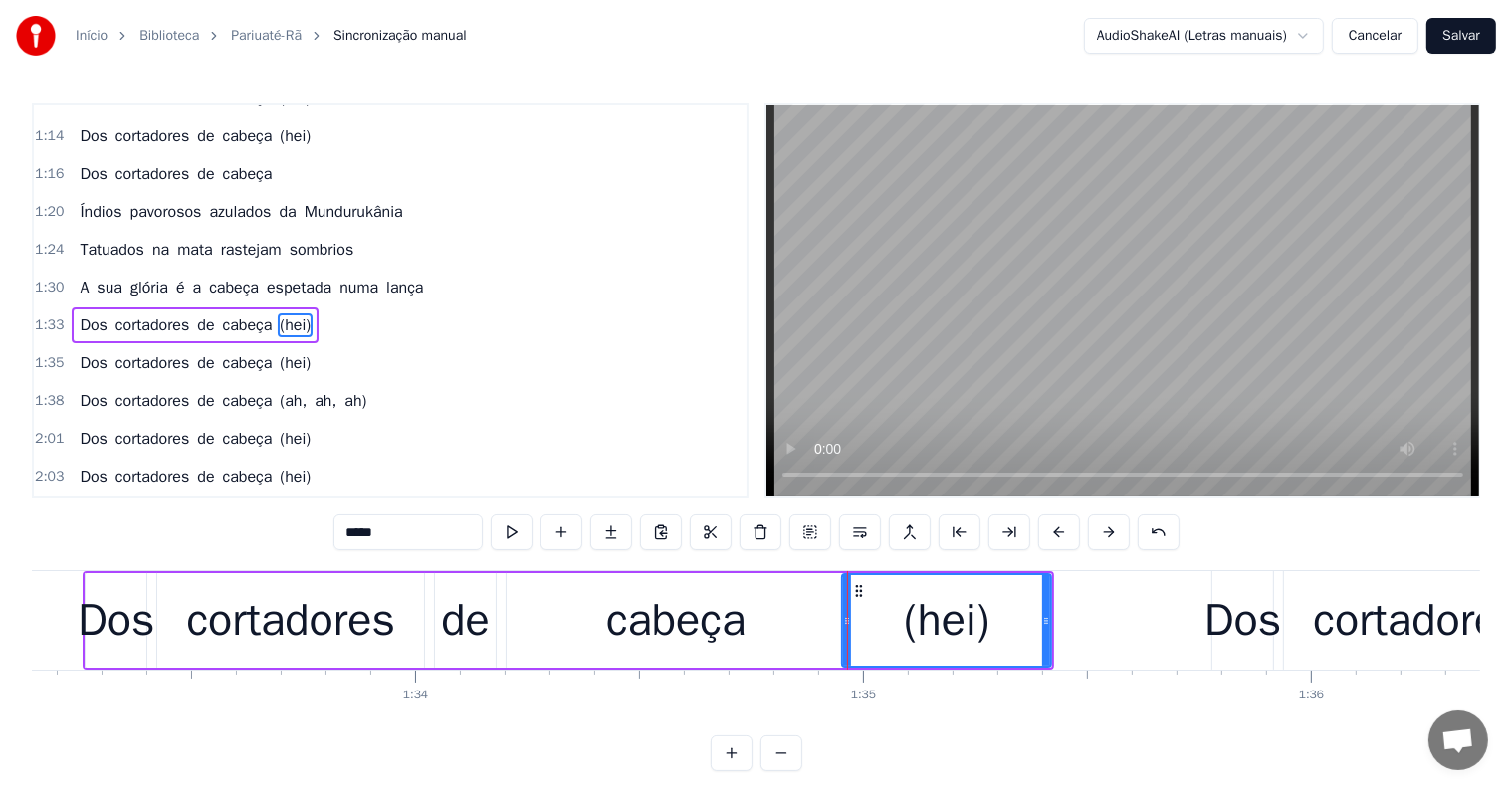 click on "cortadores" at bounding box center (290, 621) 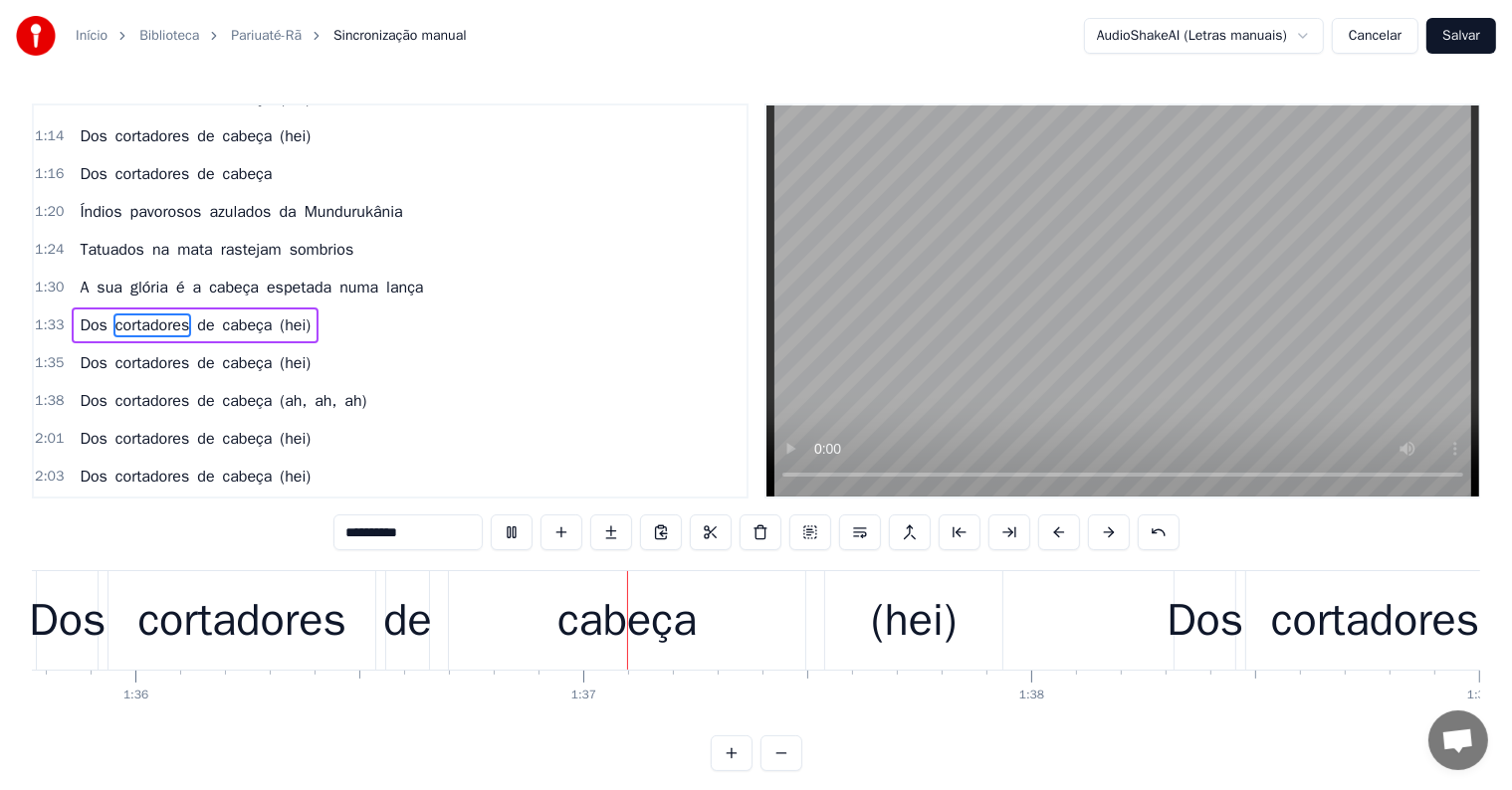 scroll, scrollTop: 0, scrollLeft: 43005, axis: horizontal 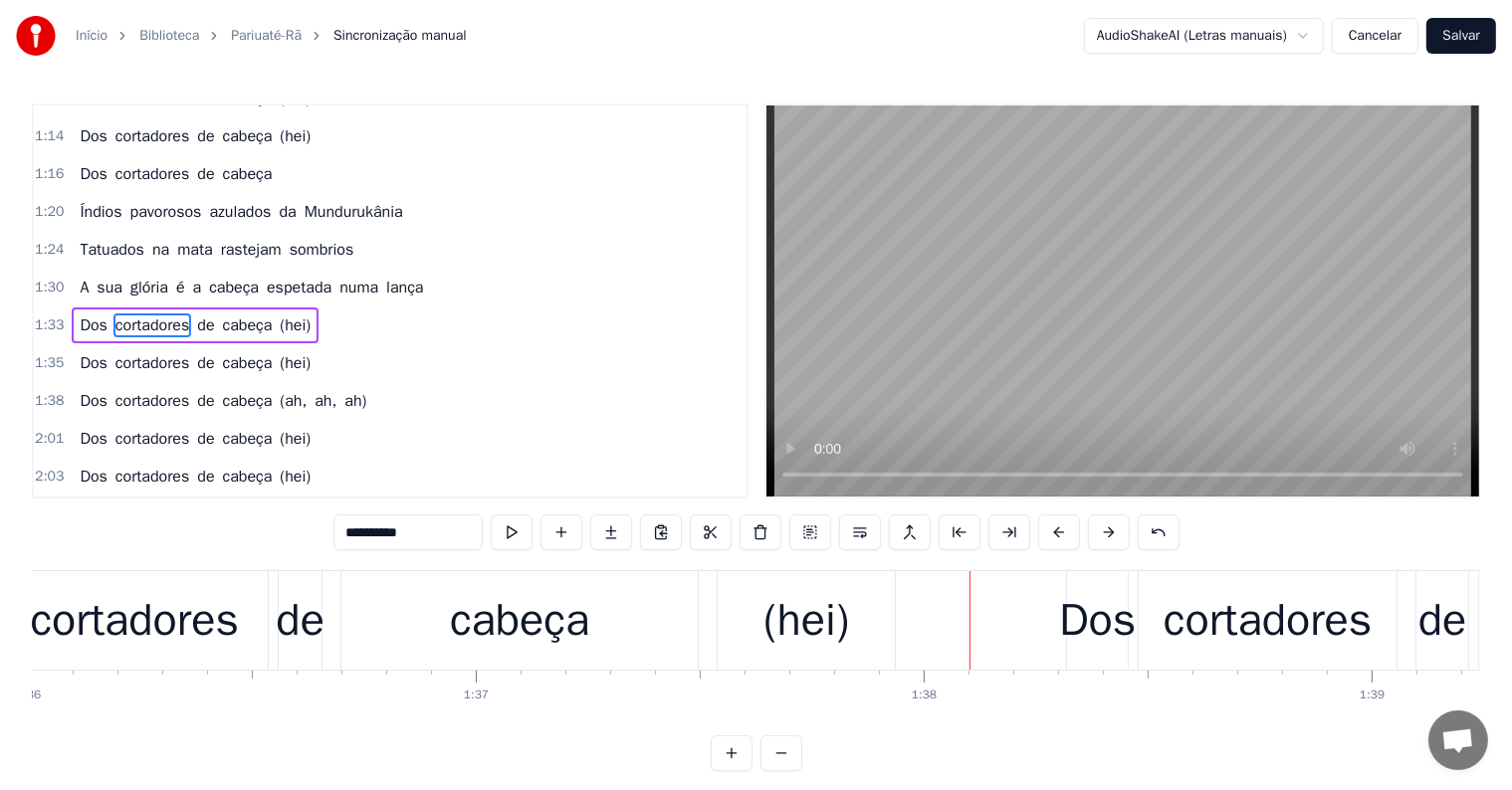 click on "(hei)" at bounding box center [806, 620] 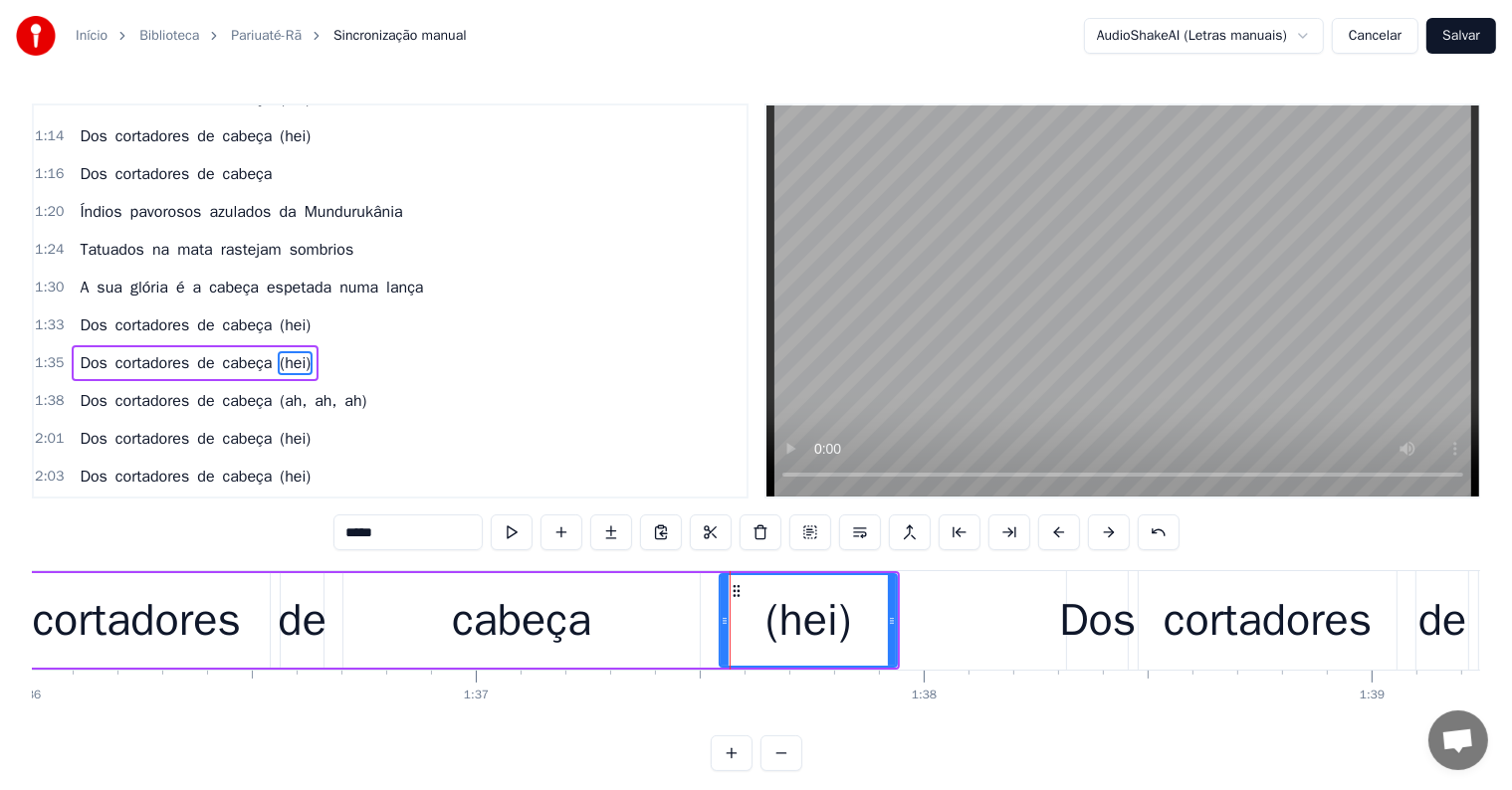 scroll, scrollTop: 554, scrollLeft: 0, axis: vertical 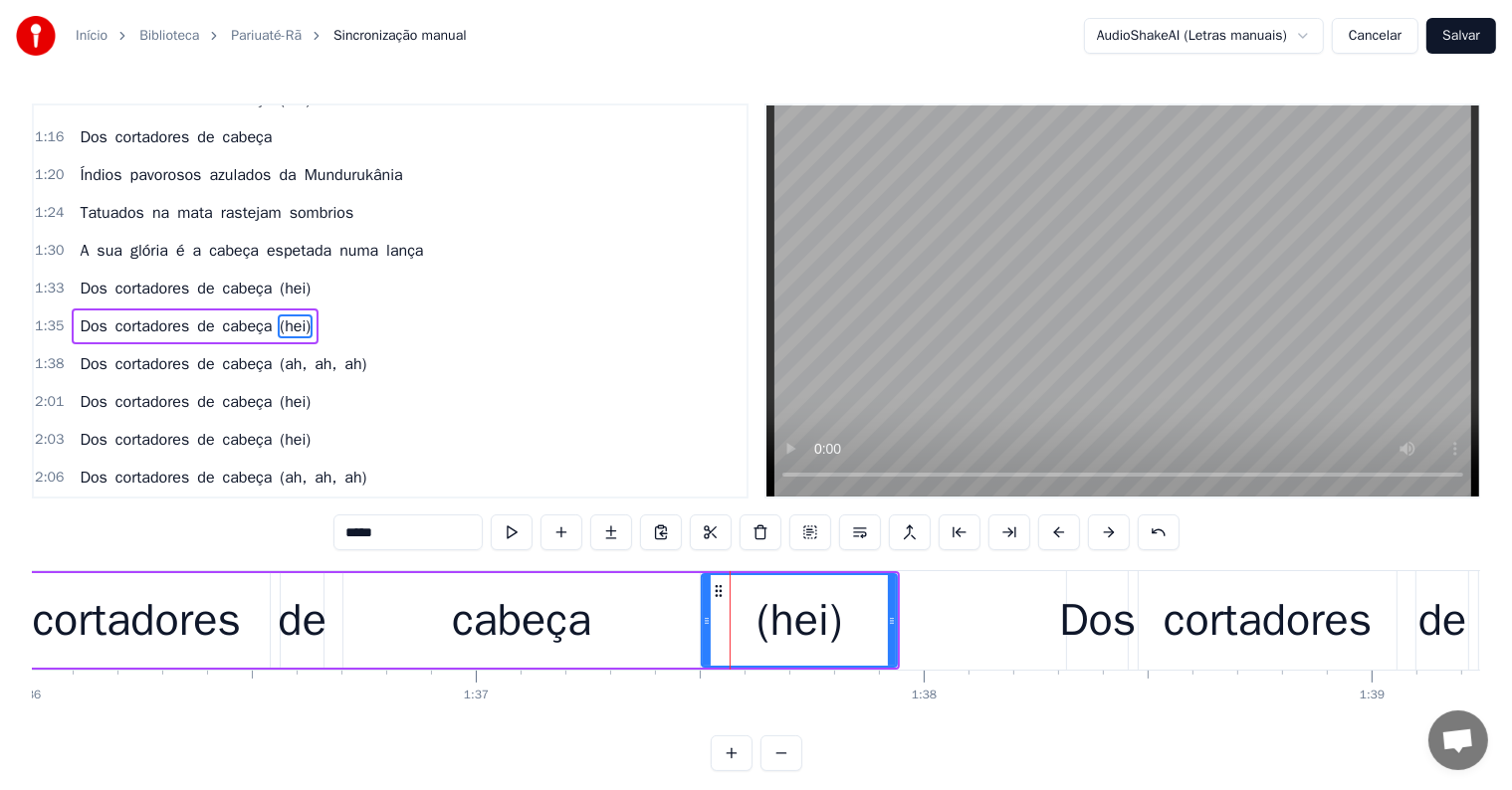 drag, startPoint x: 721, startPoint y: 614, endPoint x: 703, endPoint y: 615, distance: 18.027756 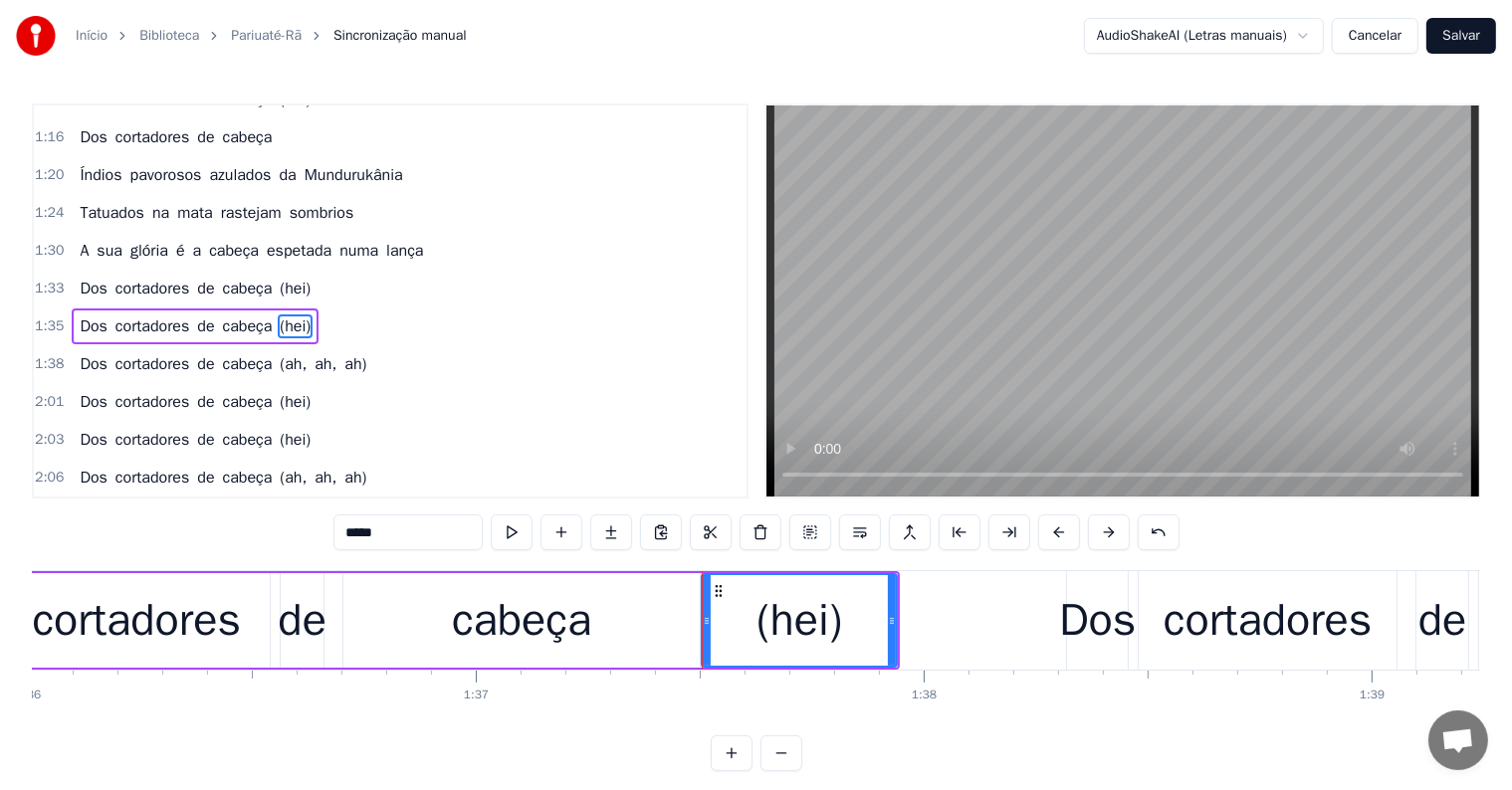 click on "cabeça" at bounding box center (522, 620) 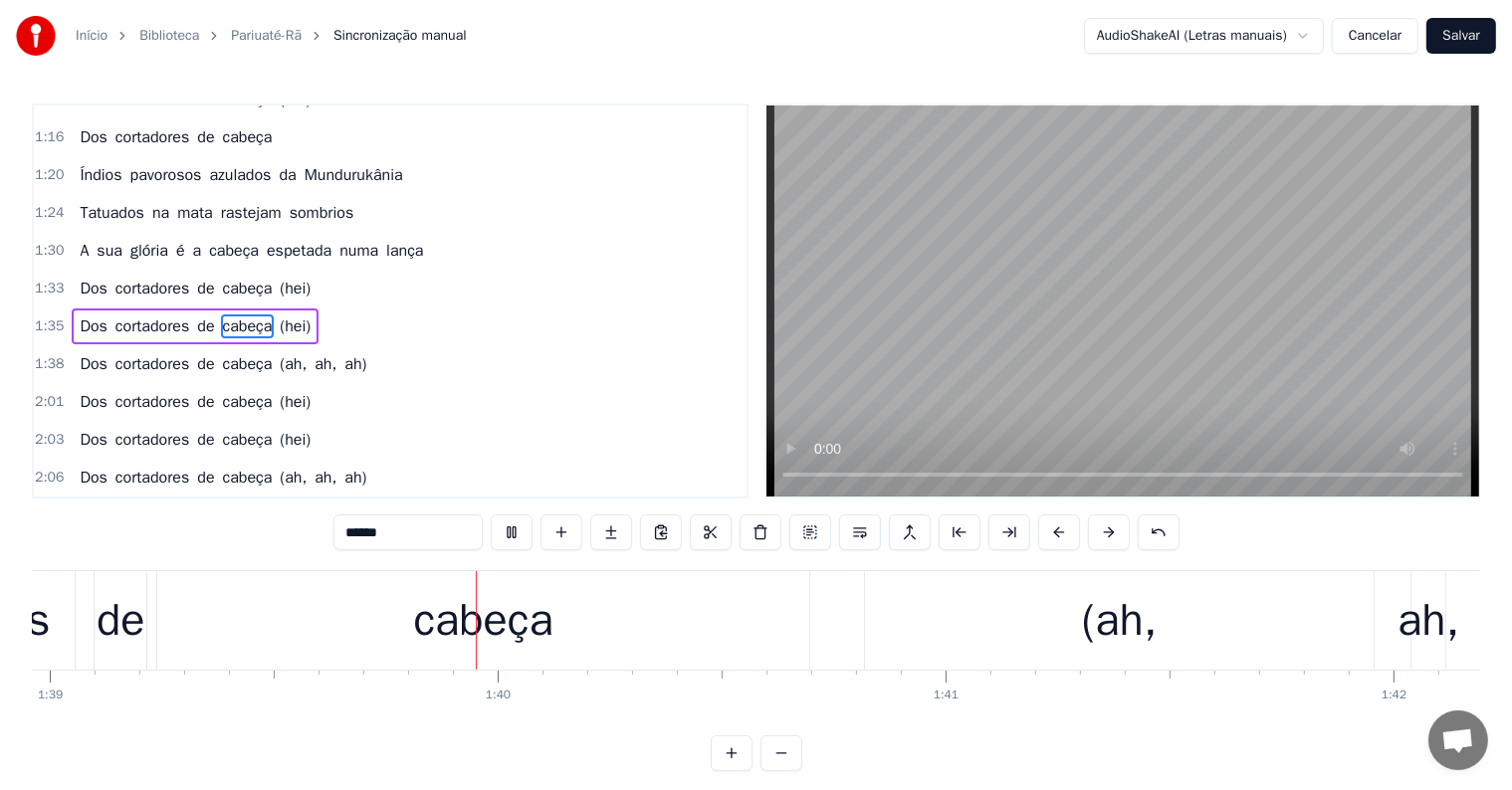 scroll, scrollTop: 0, scrollLeft: 44375, axis: horizontal 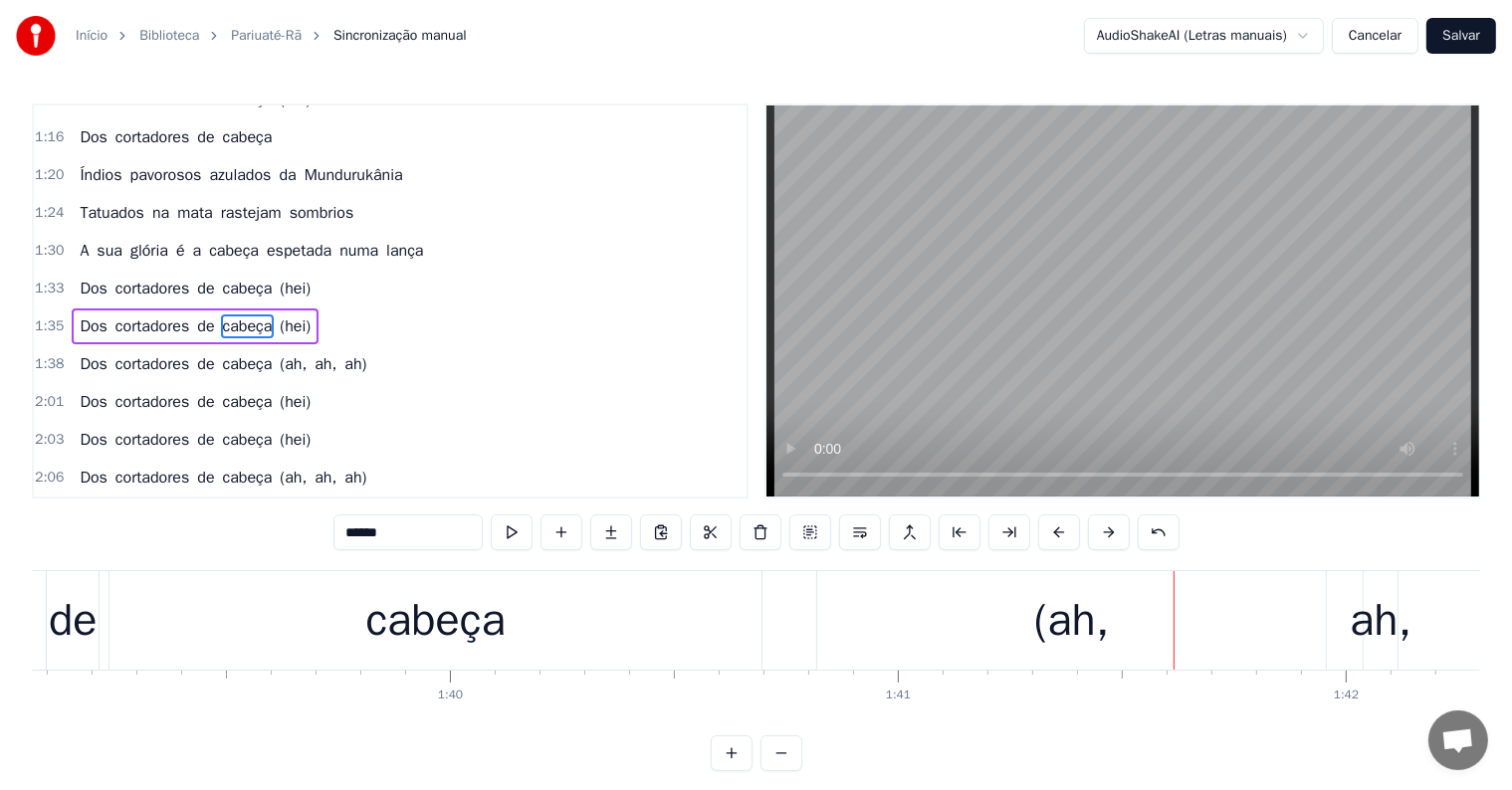 click on "(ah," at bounding box center [1072, 621] 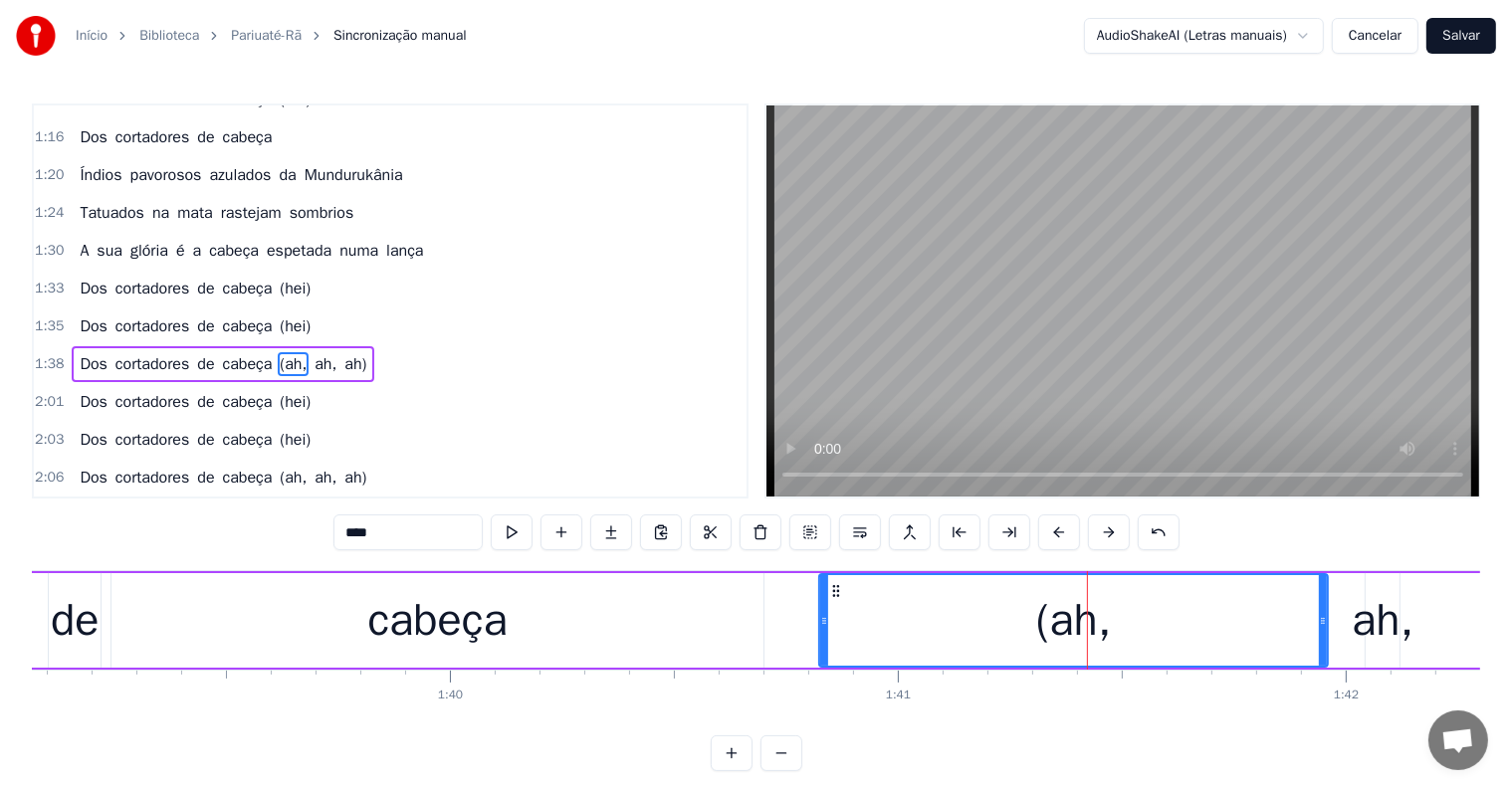 scroll, scrollTop: 591, scrollLeft: 0, axis: vertical 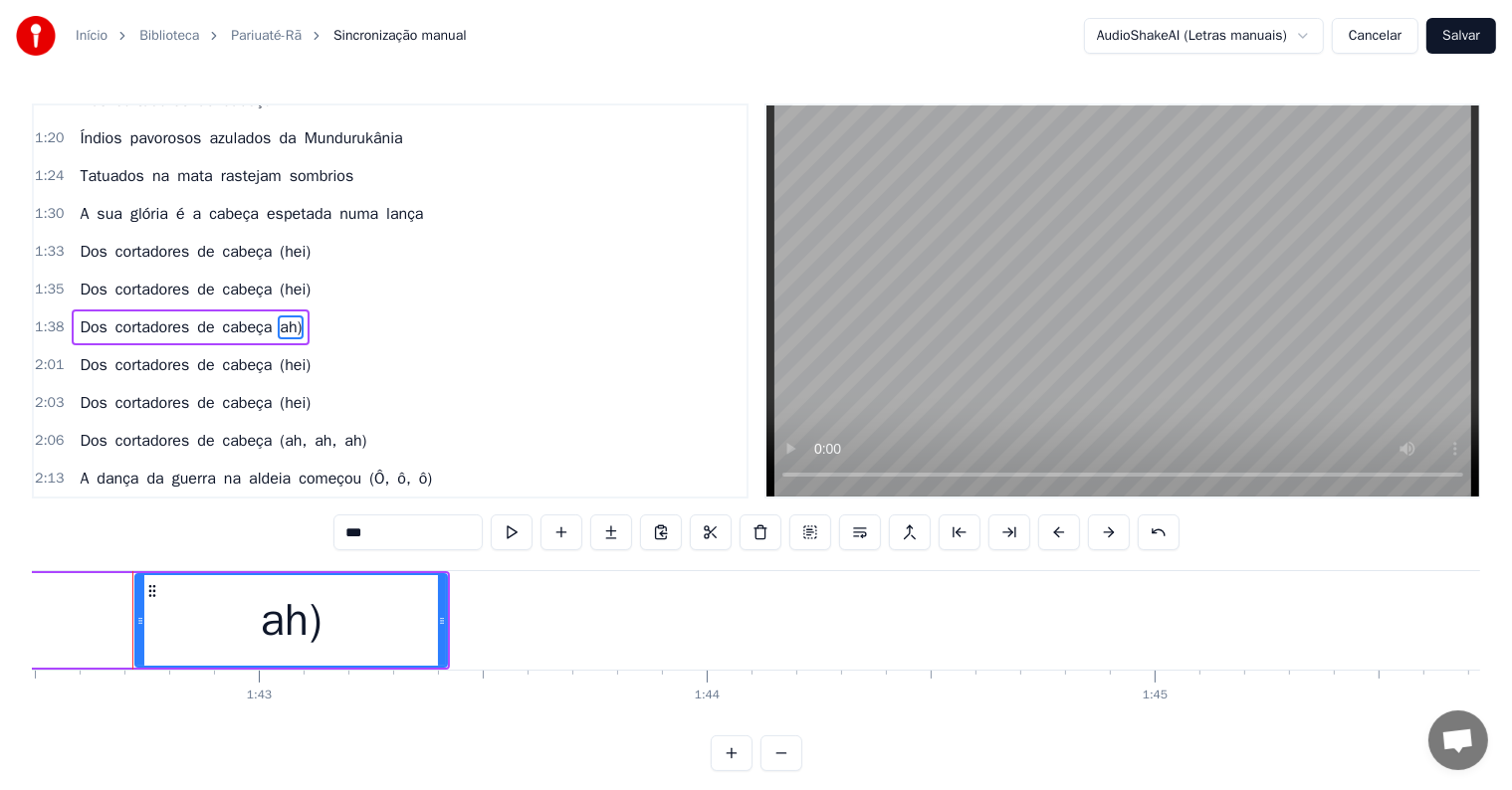 type on "***" 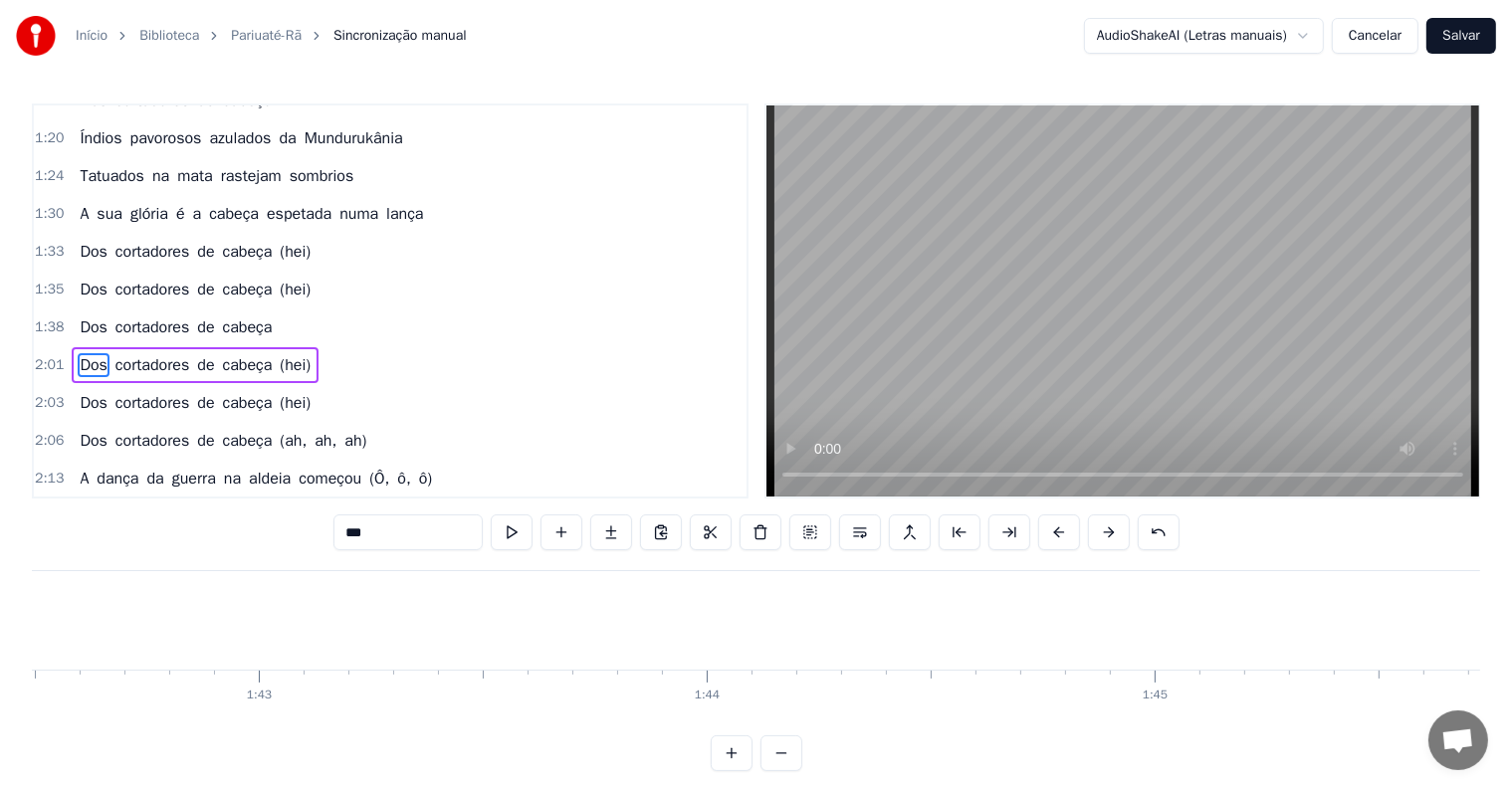 scroll, scrollTop: 622, scrollLeft: 0, axis: vertical 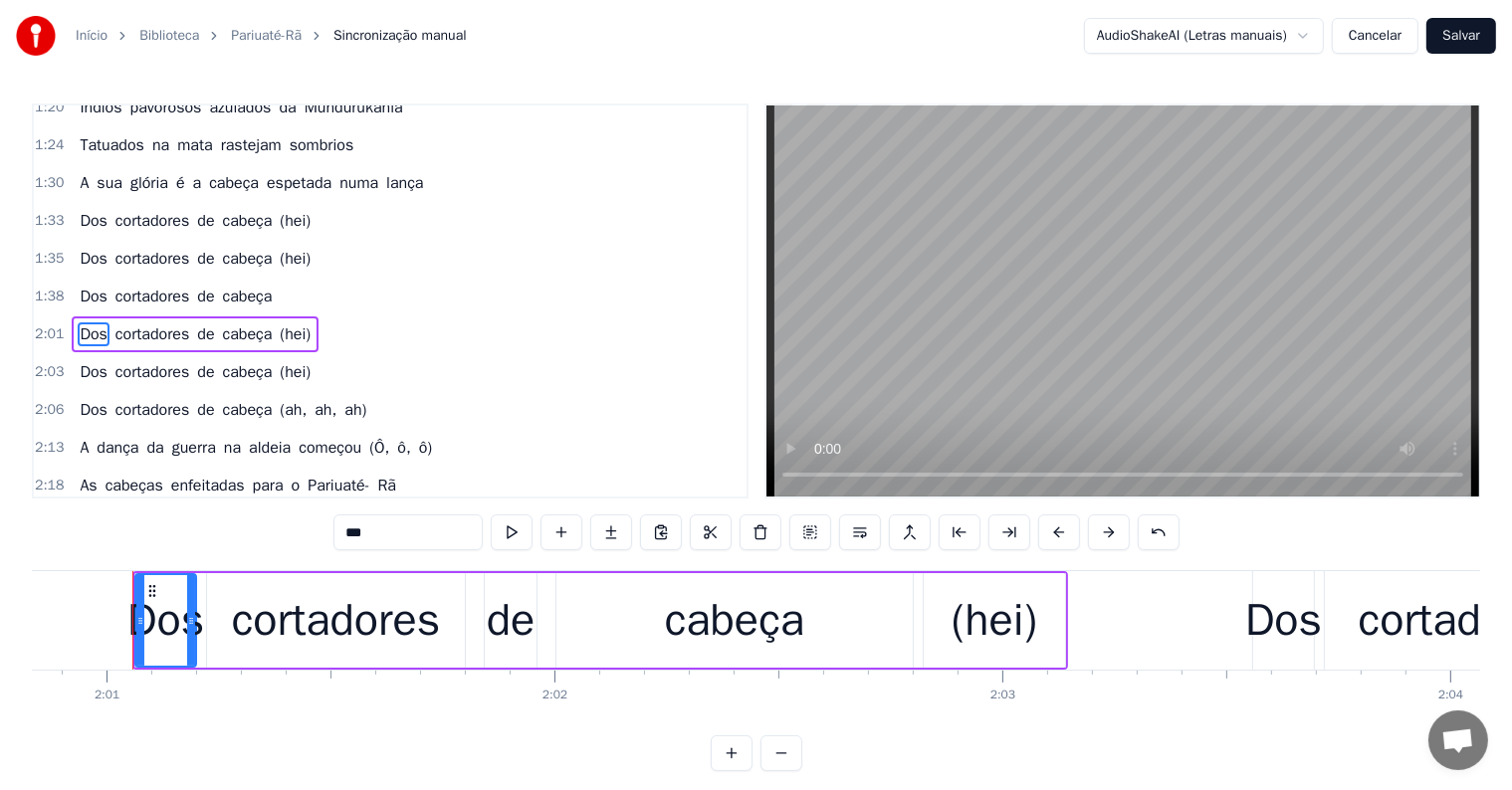 click on "Dos cortadores de cabeça" at bounding box center (175, 296) 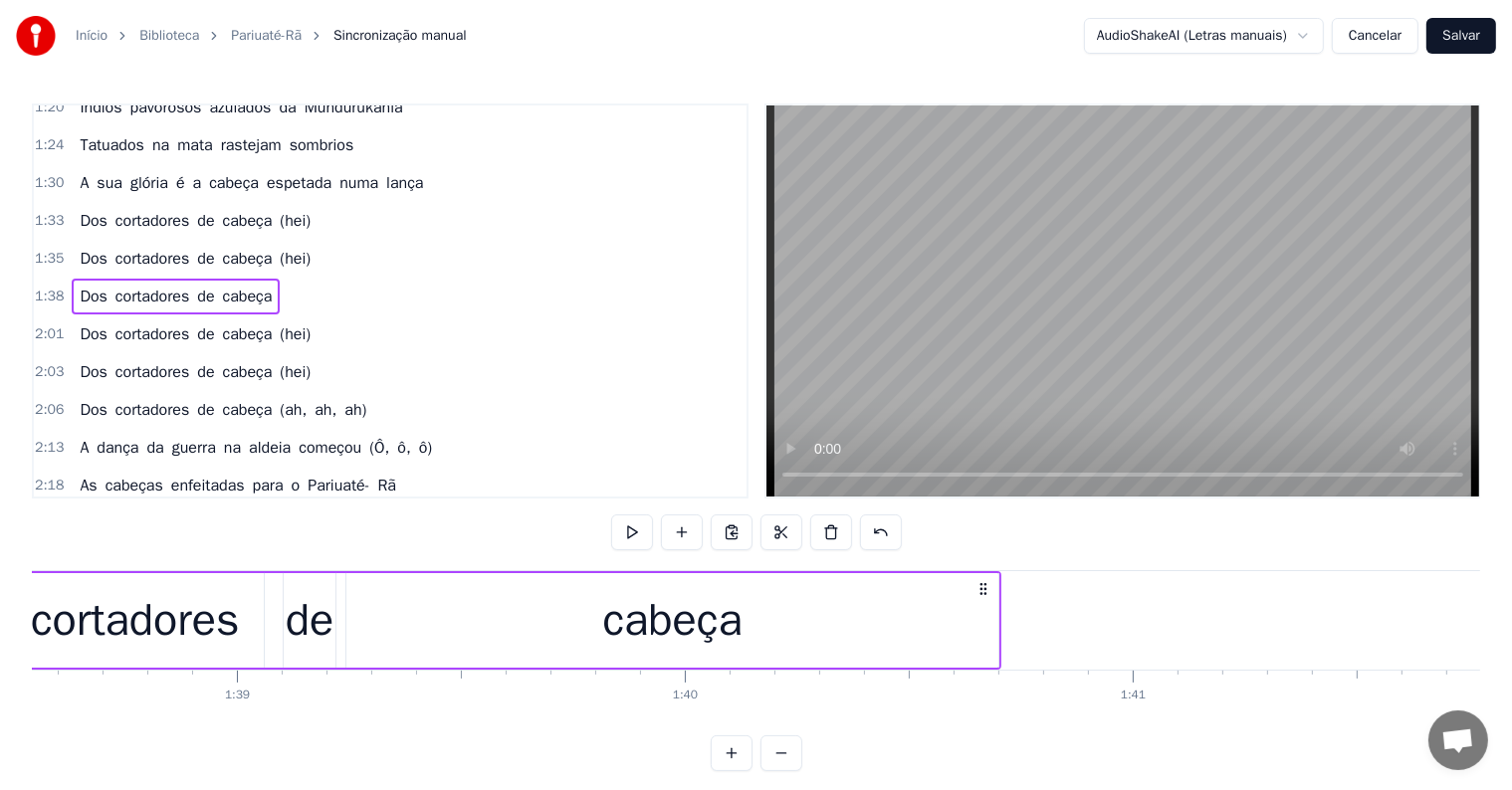 scroll, scrollTop: 0, scrollLeft: 43939, axis: horizontal 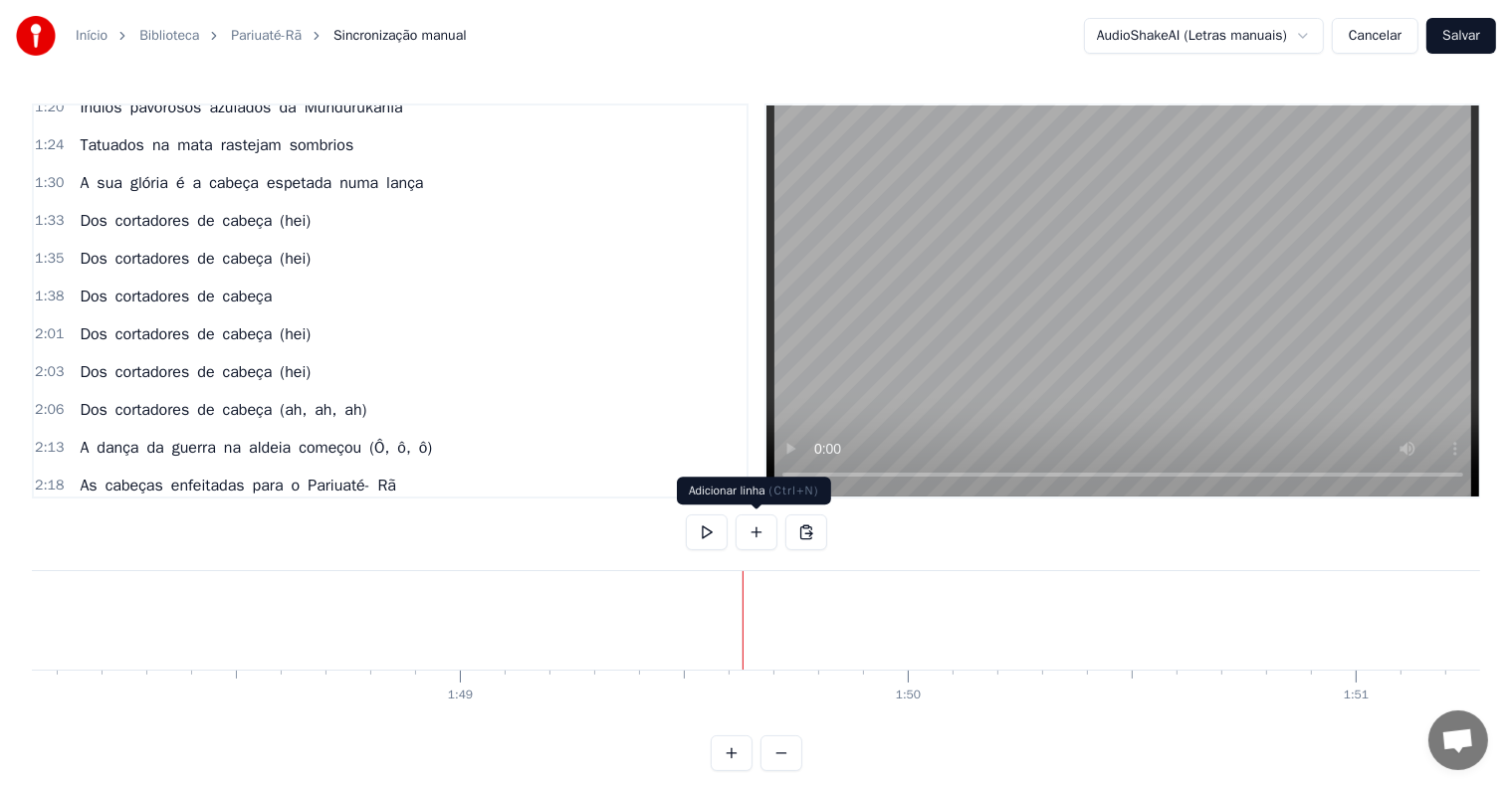 click at bounding box center (756, 532) 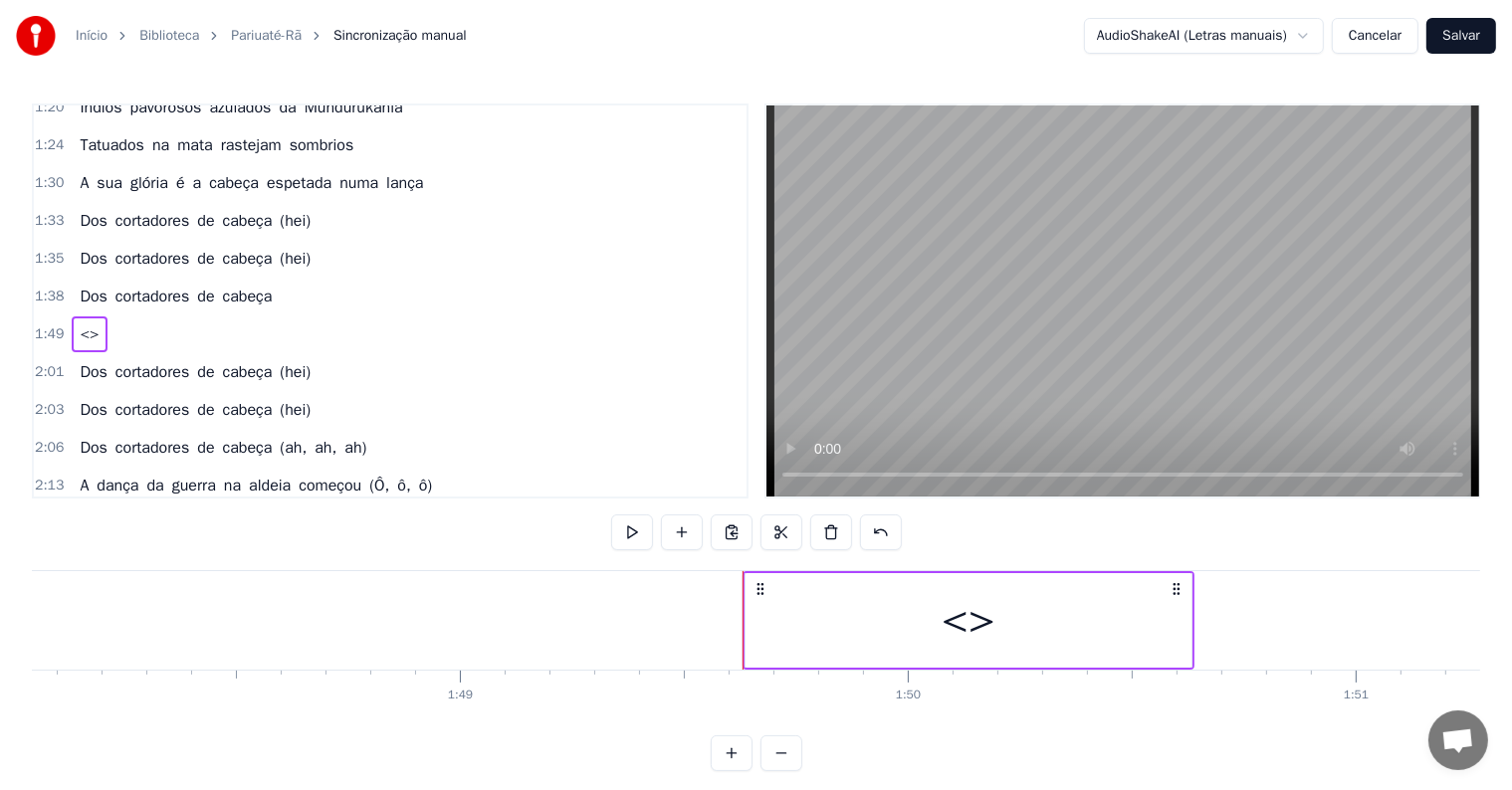 click on "<>" at bounding box center [969, 620] 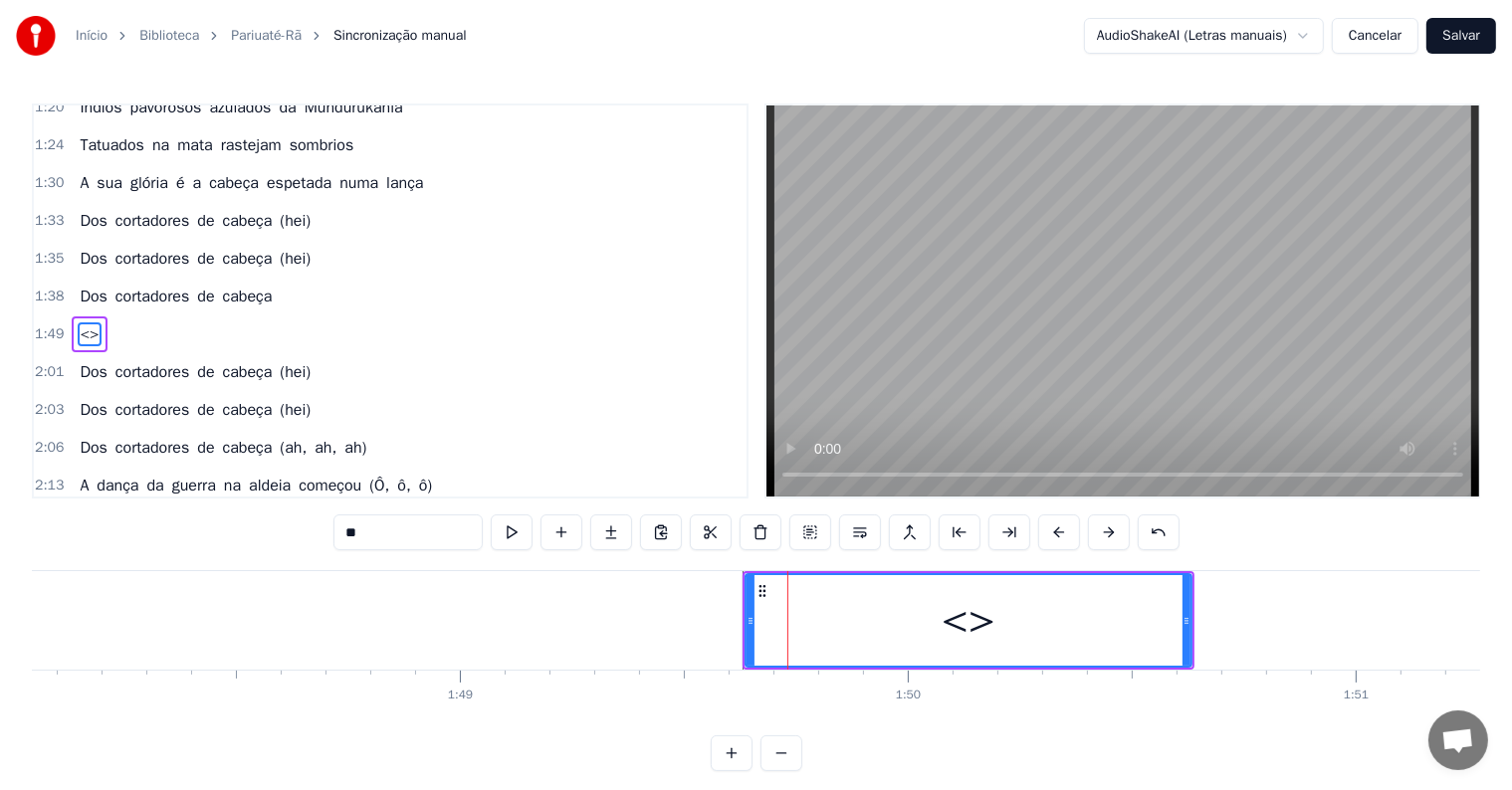 scroll, scrollTop: 628, scrollLeft: 0, axis: vertical 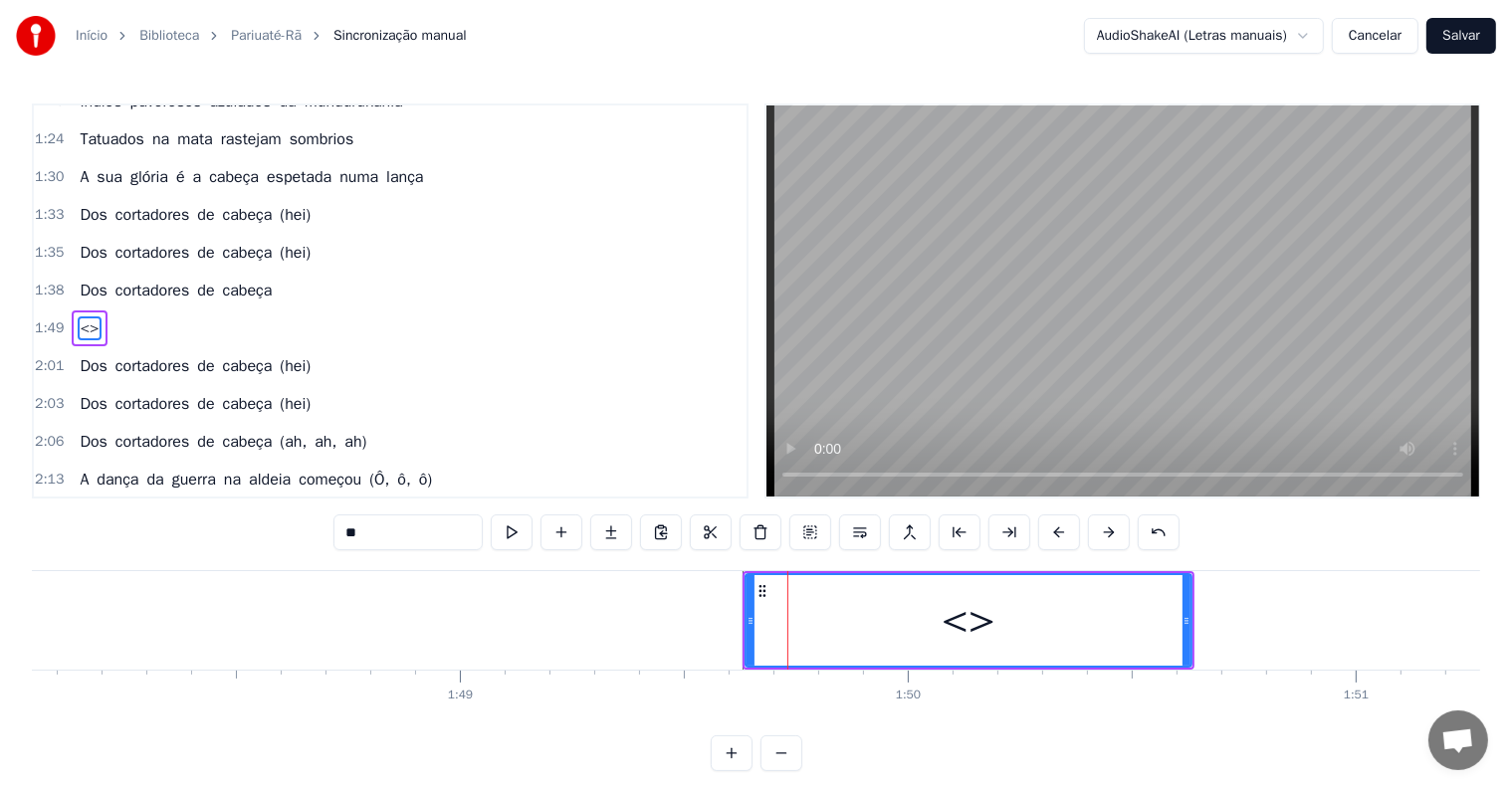 drag, startPoint x: 435, startPoint y: 544, endPoint x: 211, endPoint y: 521, distance: 225.1777 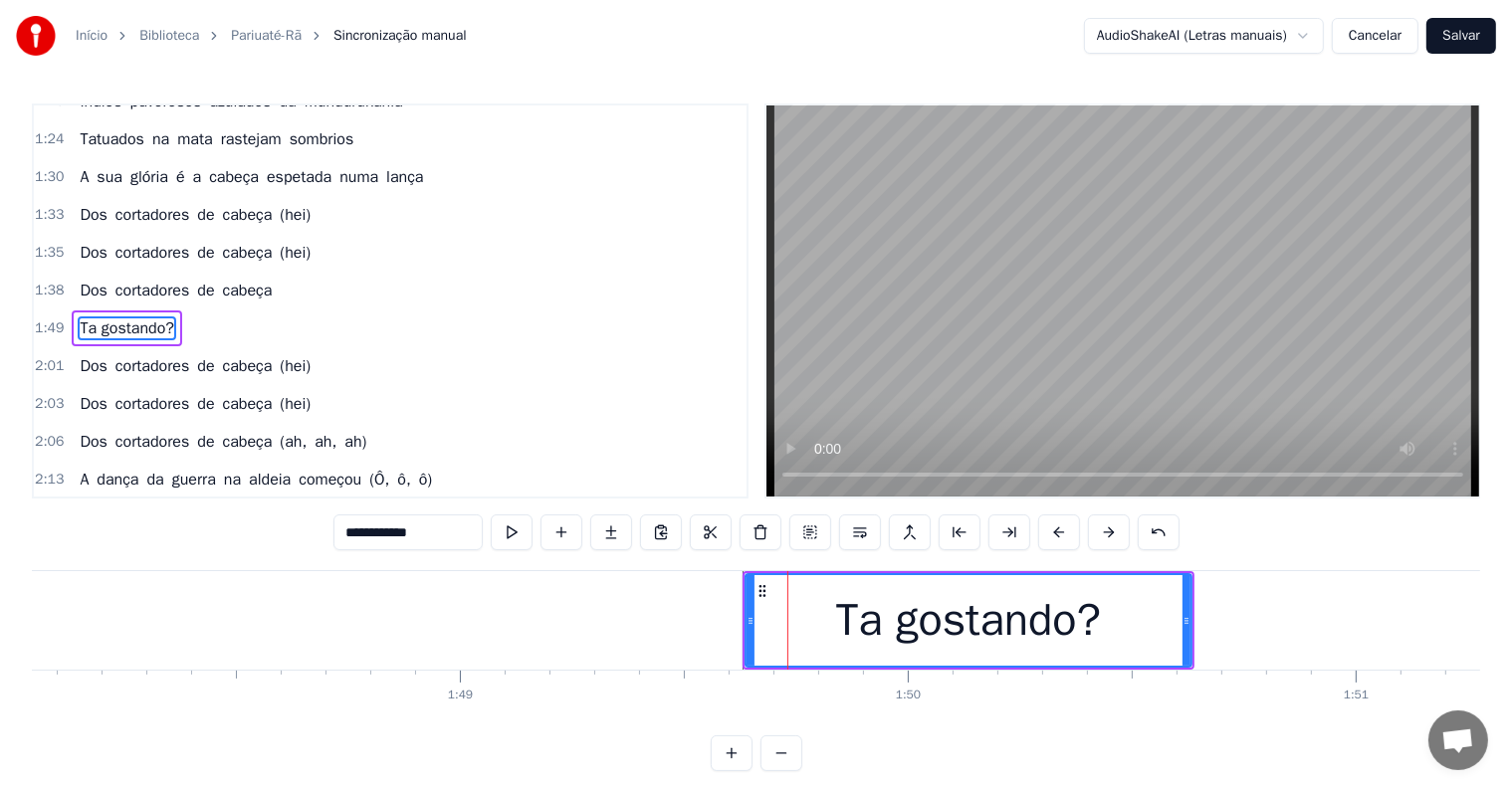 type on "**********" 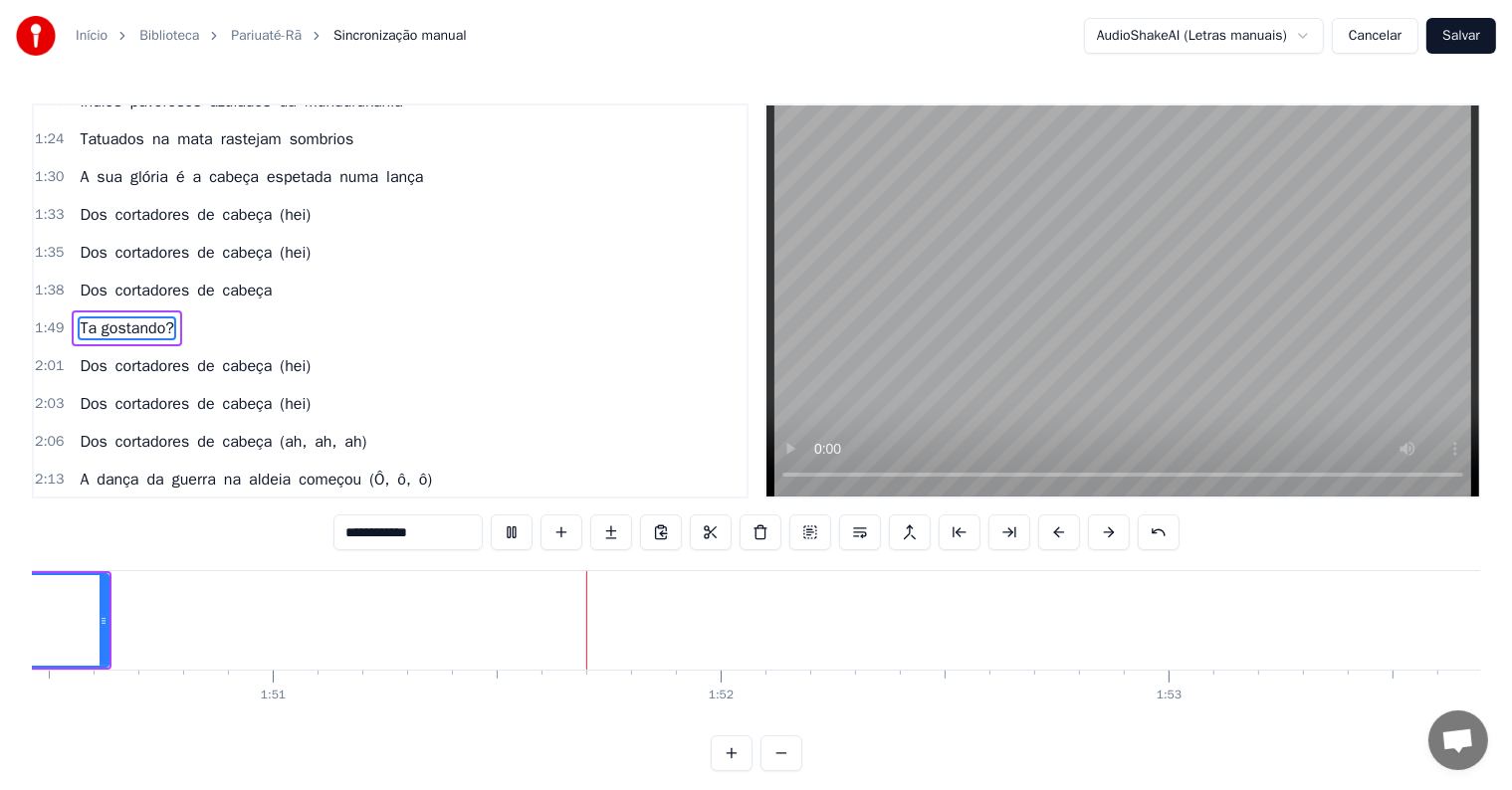 scroll, scrollTop: 0, scrollLeft: 49694, axis: horizontal 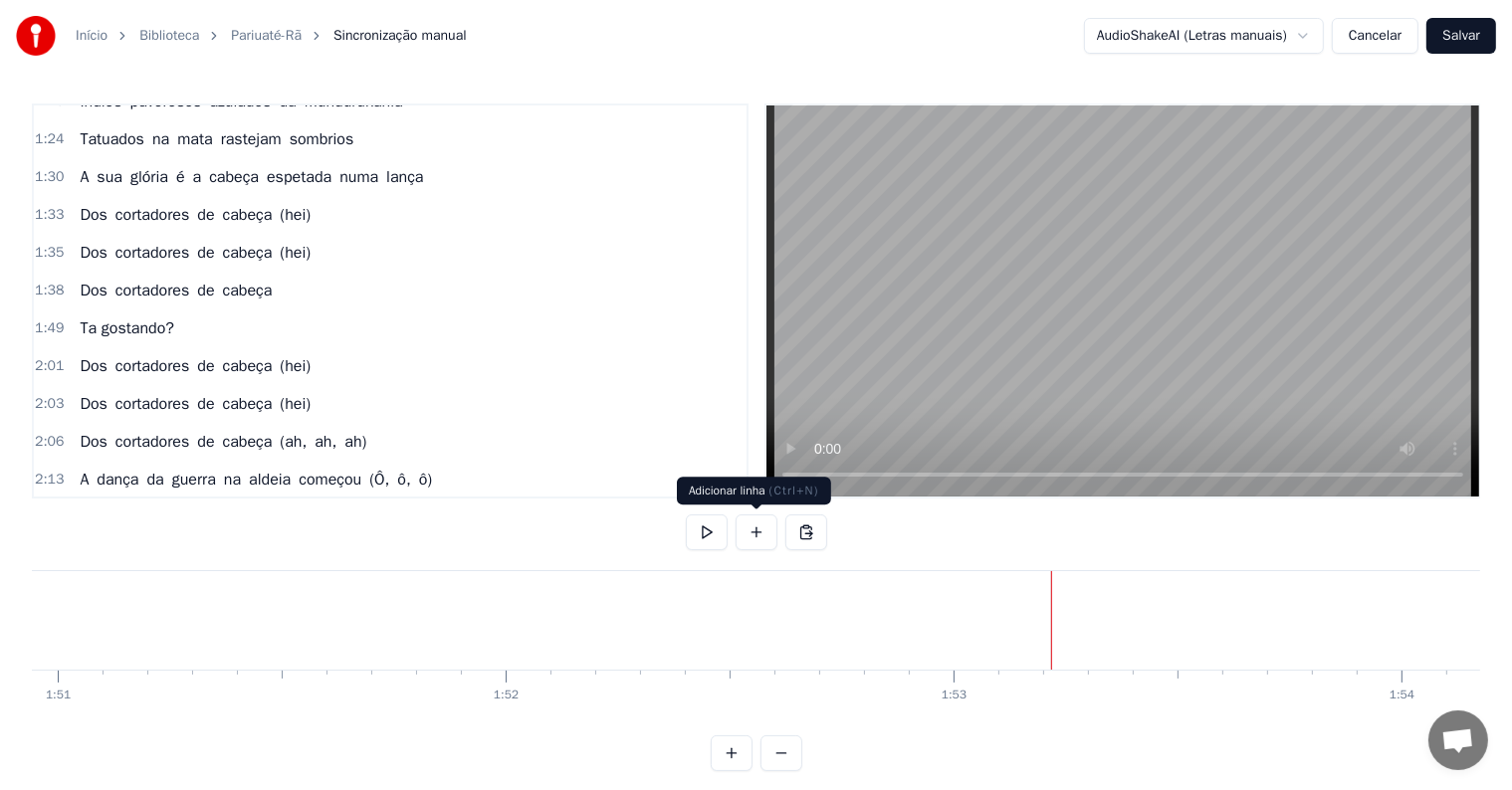 click at bounding box center [756, 532] 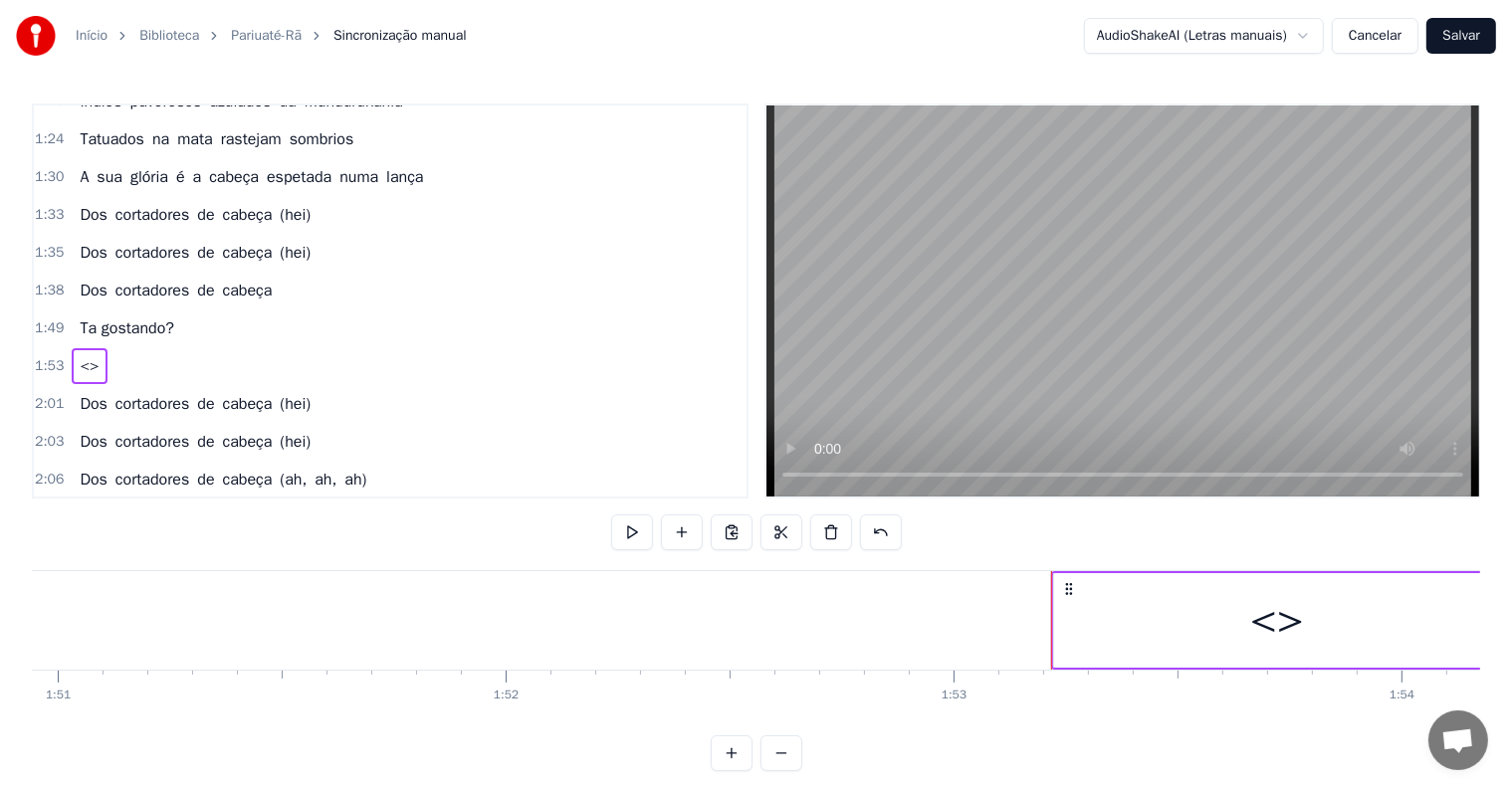 click on "<>" at bounding box center (1277, 620) 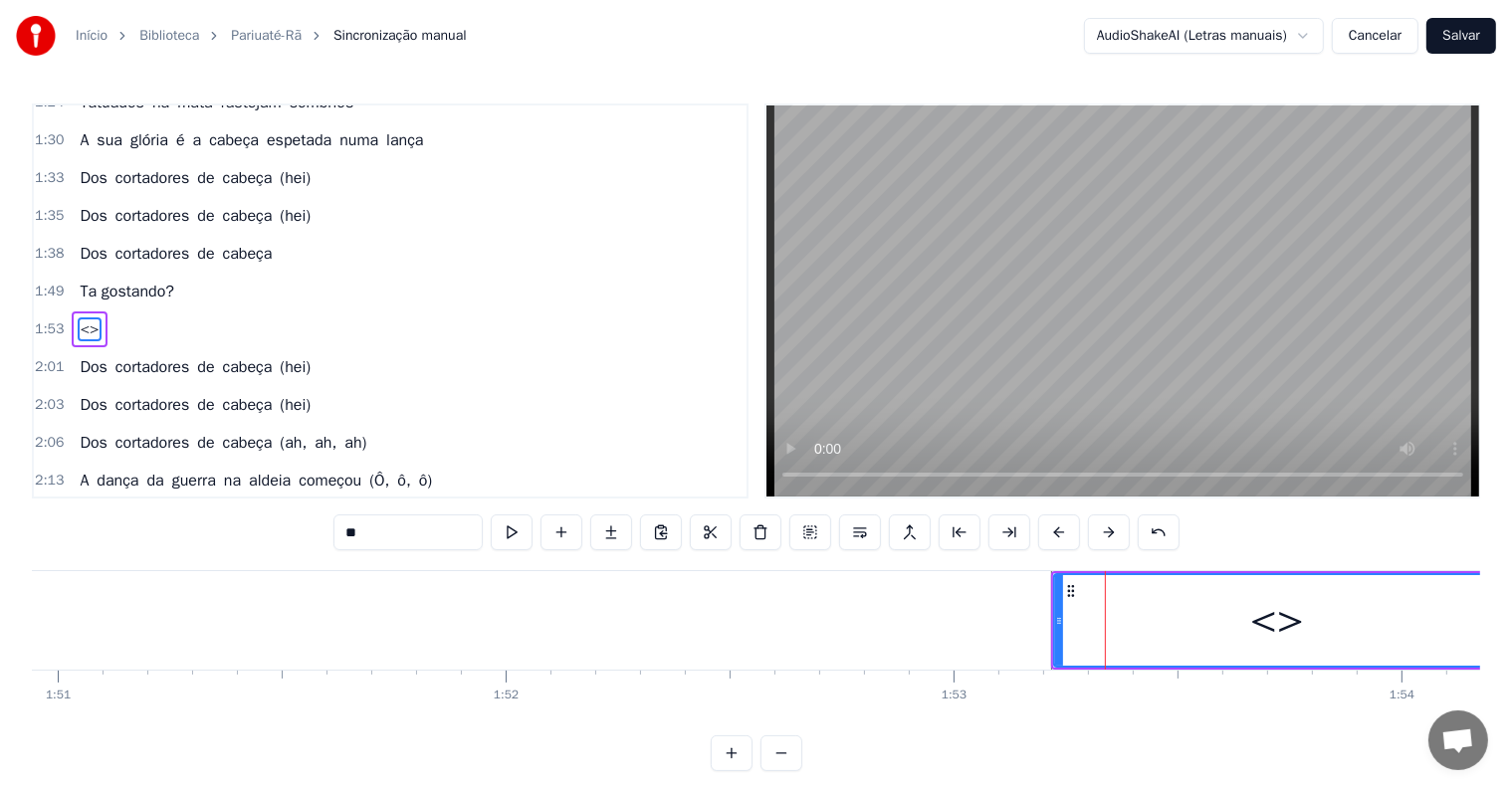drag, startPoint x: 394, startPoint y: 534, endPoint x: 129, endPoint y: 528, distance: 265.06792 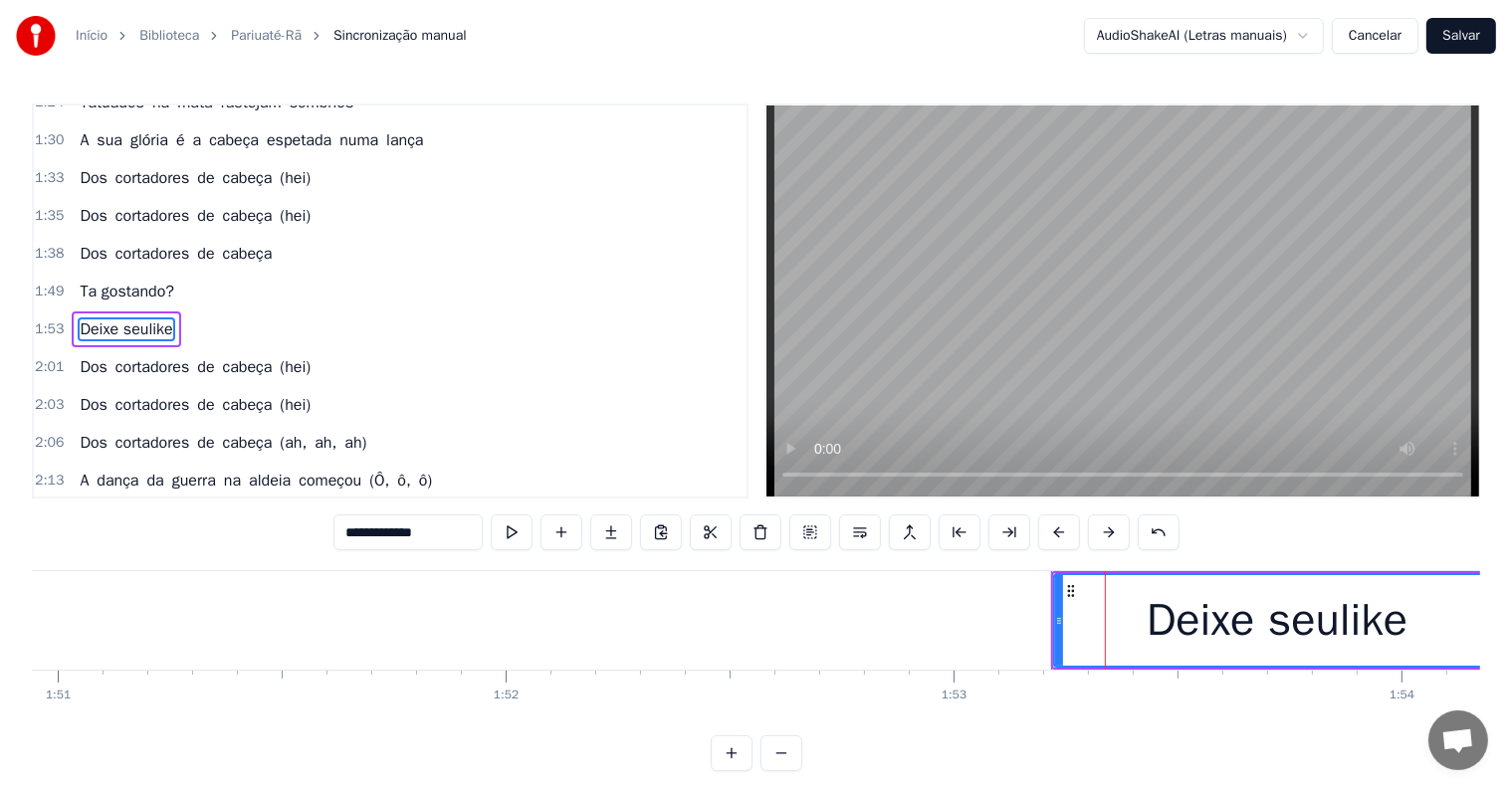 click on "**********" at bounding box center (408, 532) 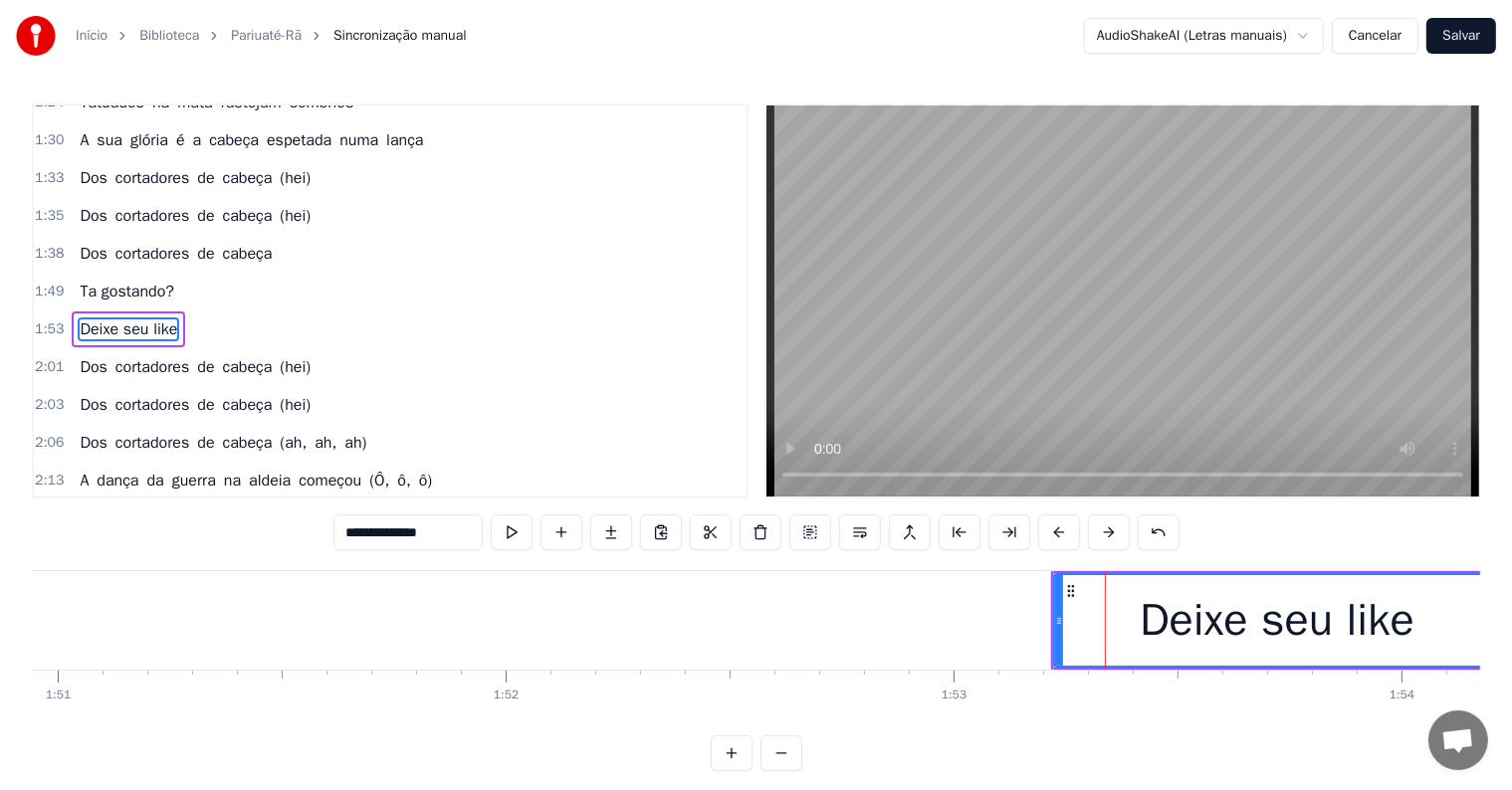 type on "**********" 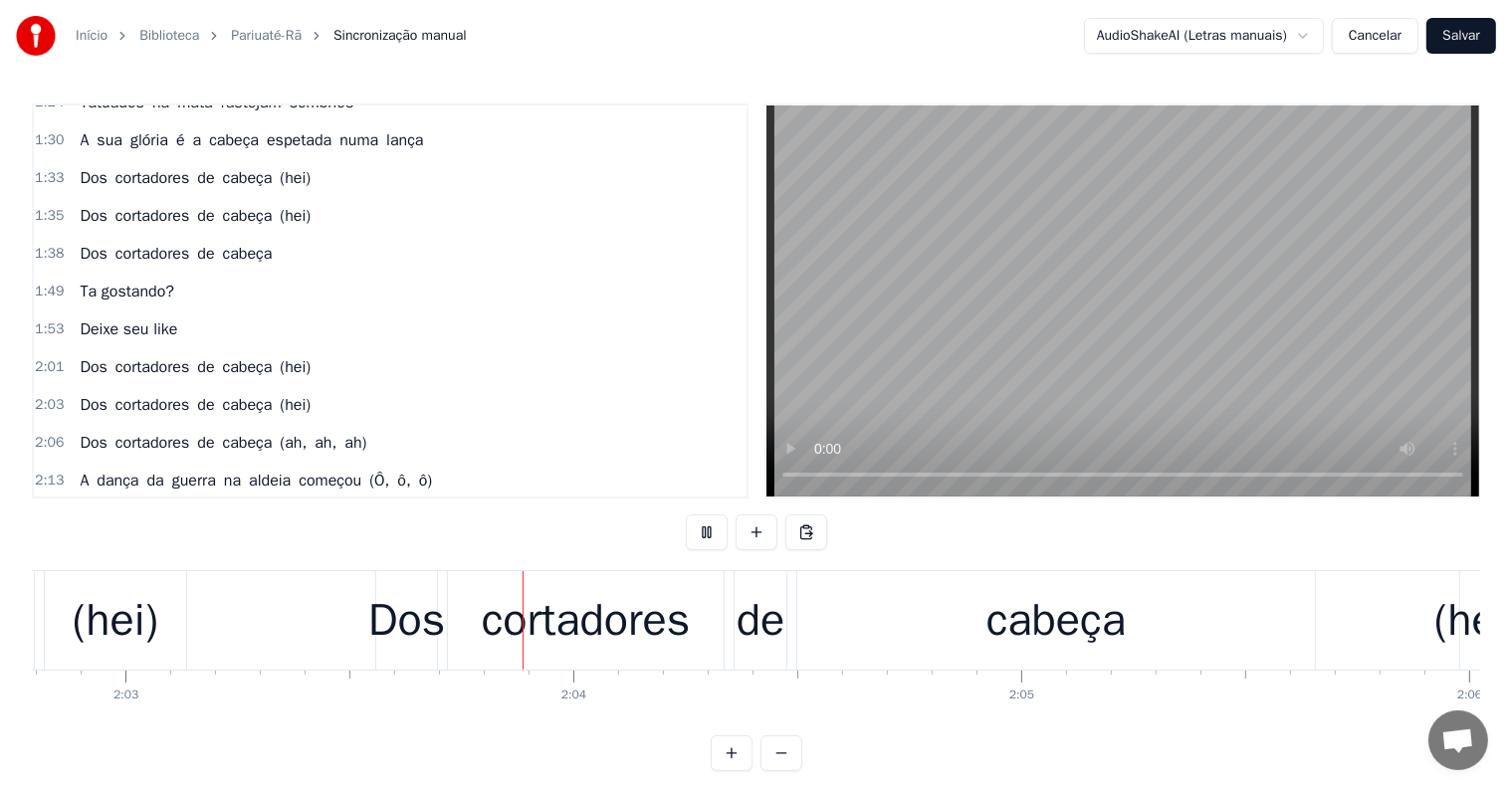 scroll, scrollTop: 0, scrollLeft: 55107, axis: horizontal 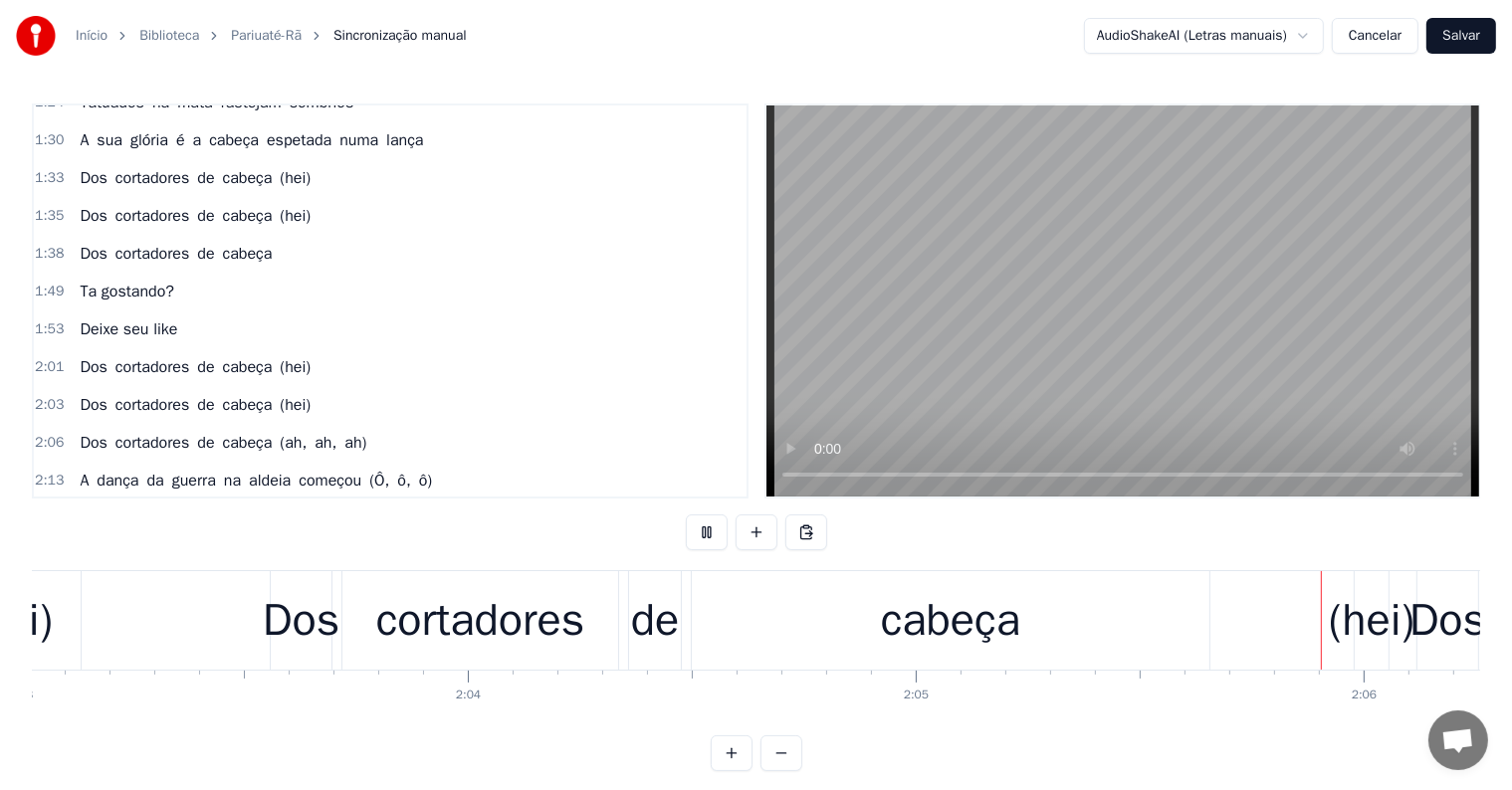 click on "2:03 Dos cortadores de cabeça (hei)" at bounding box center [390, 405] 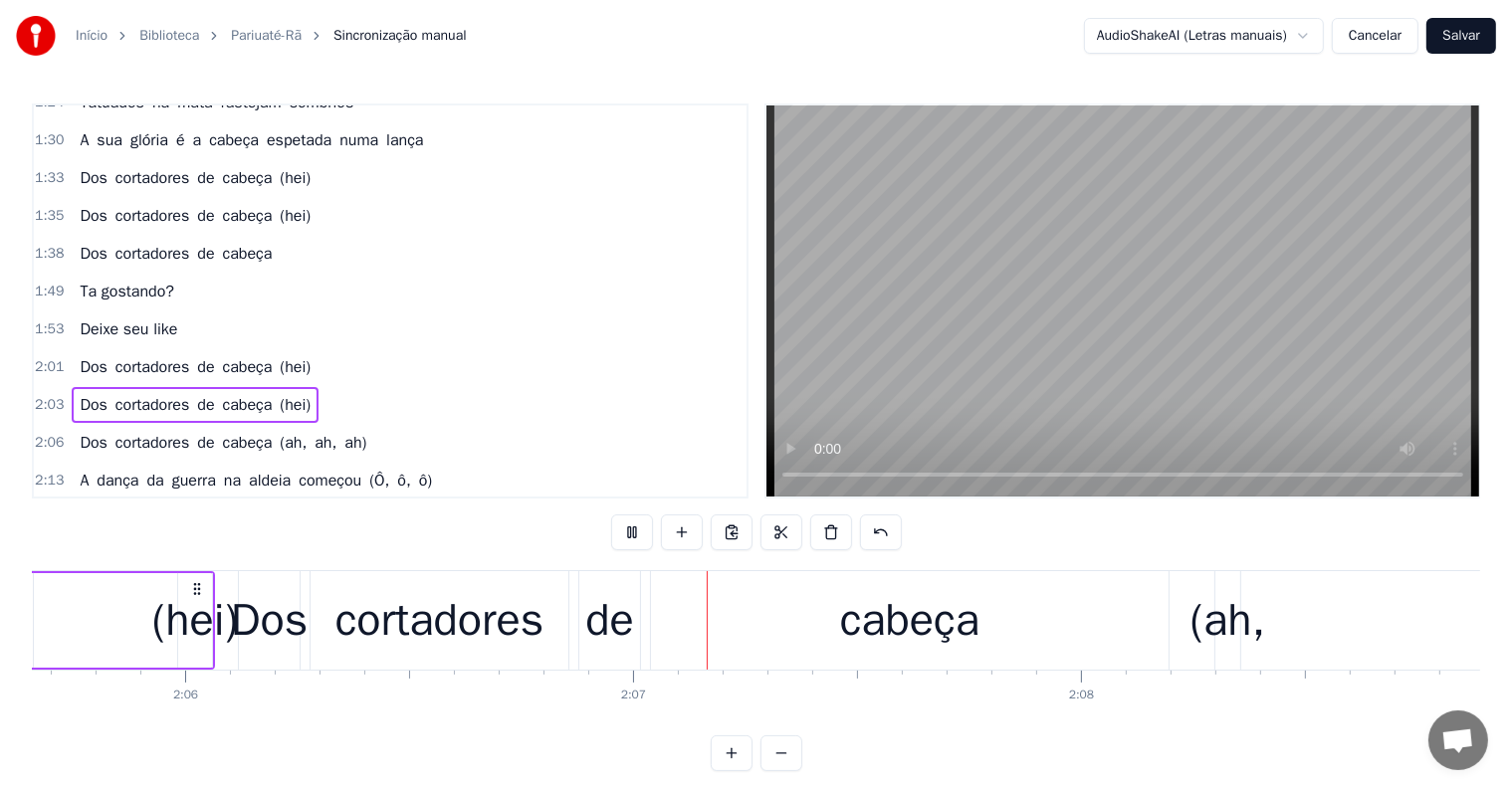 scroll, scrollTop: 0, scrollLeft: 56455, axis: horizontal 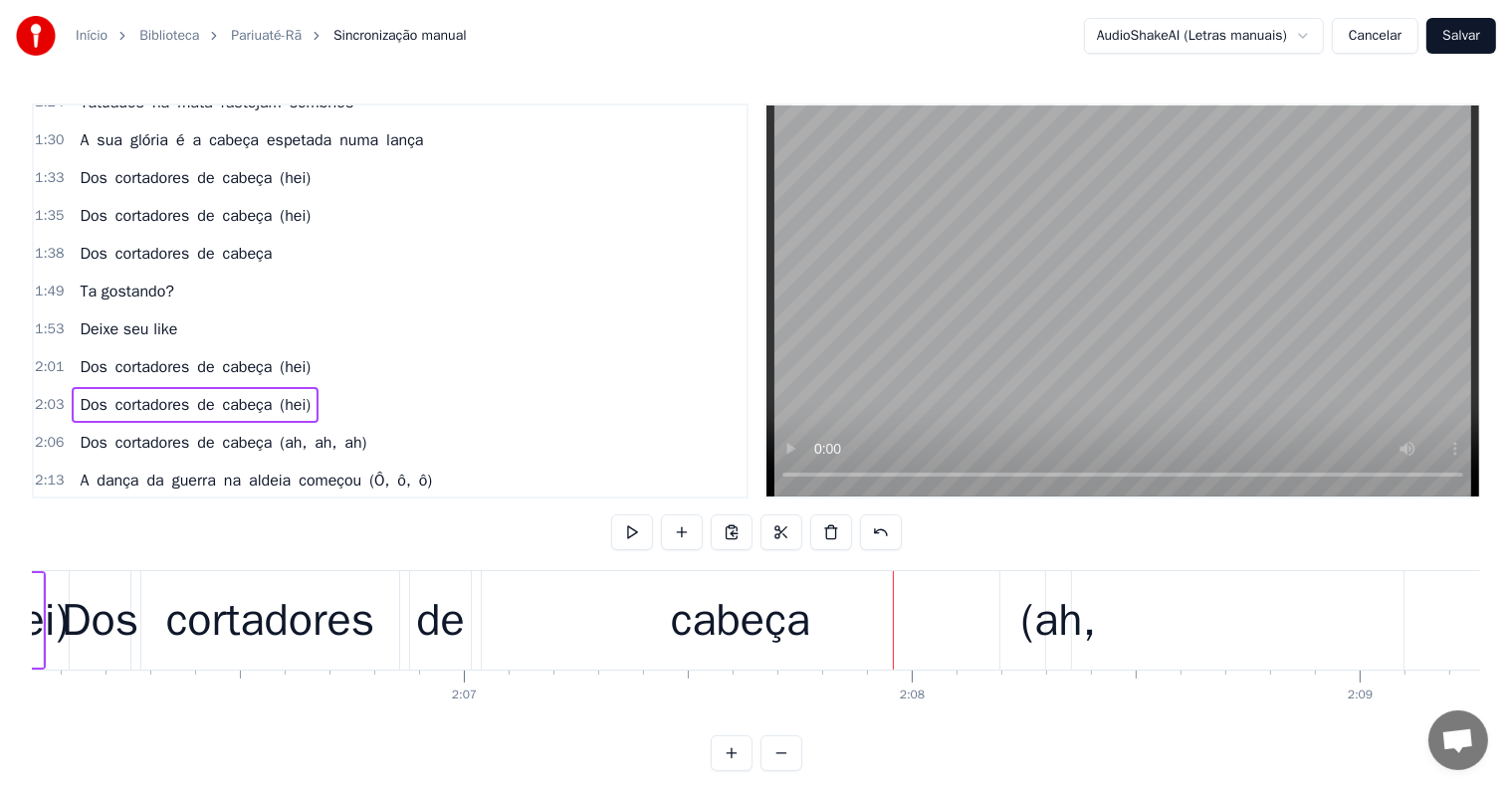 click on "Dos" at bounding box center (100, 621) 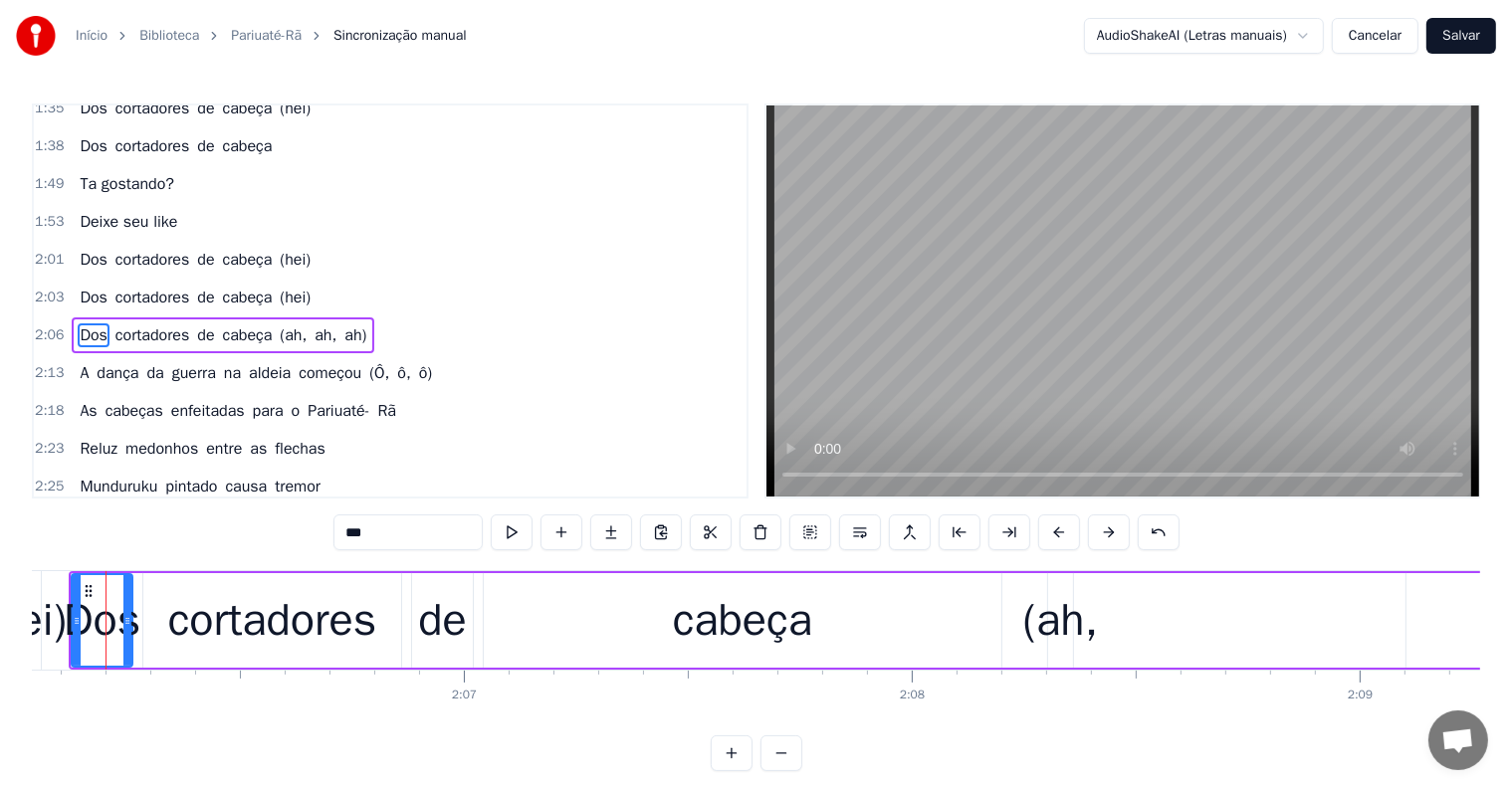 scroll, scrollTop: 774, scrollLeft: 0, axis: vertical 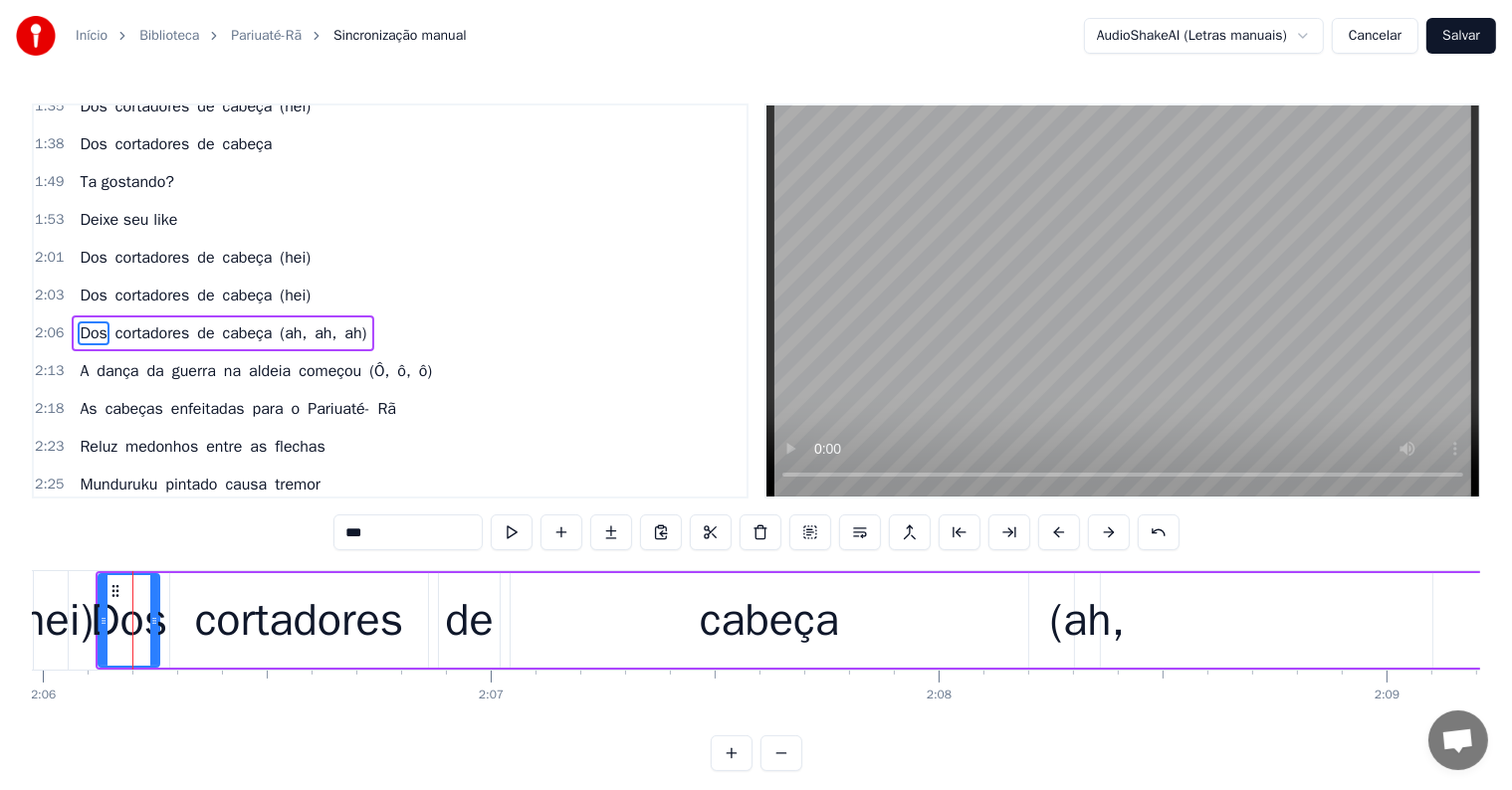 click on "(hei)" at bounding box center [295, 258] 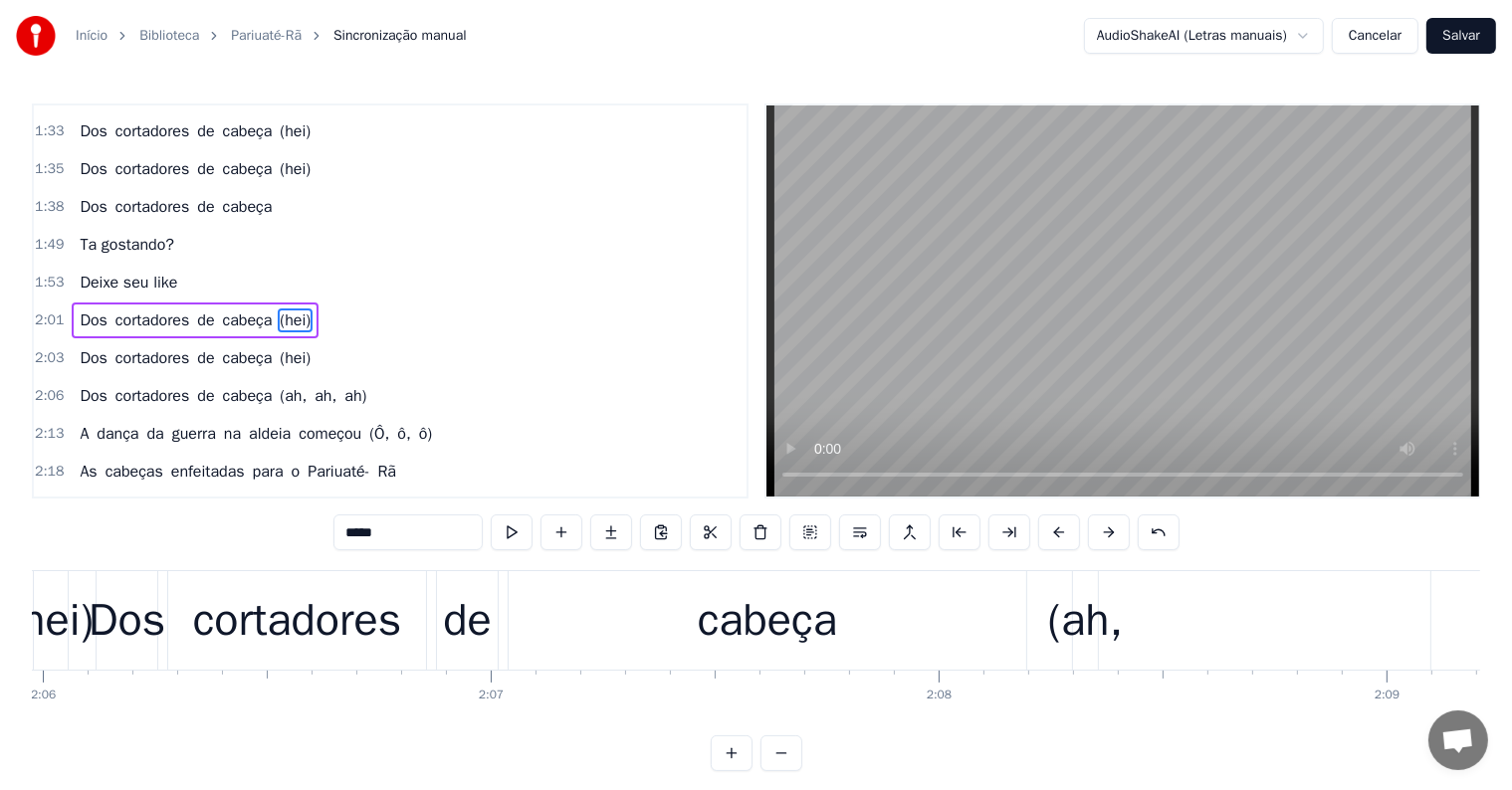 scroll, scrollTop: 700, scrollLeft: 0, axis: vertical 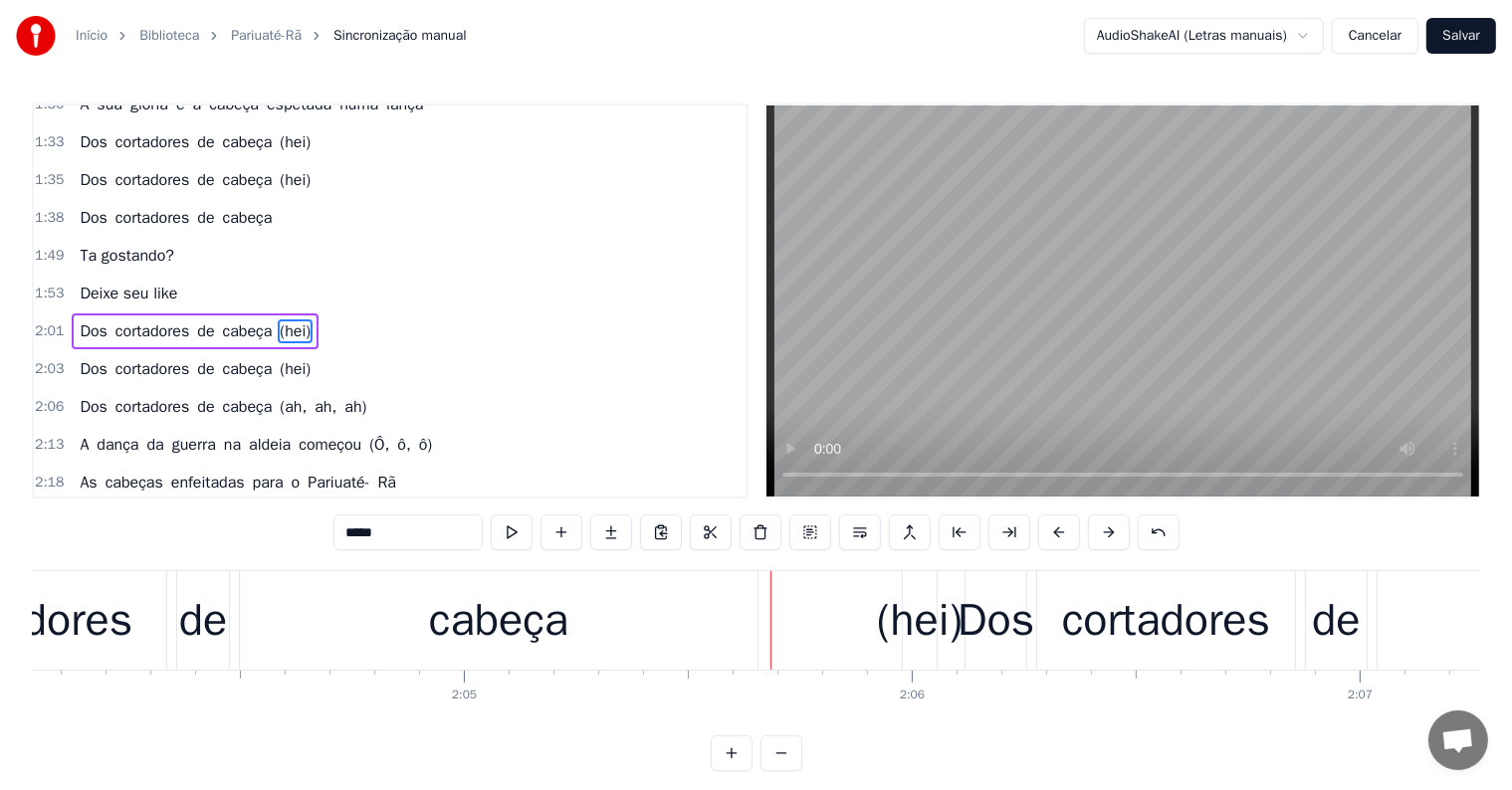 click on "cabeça" at bounding box center (499, 620) 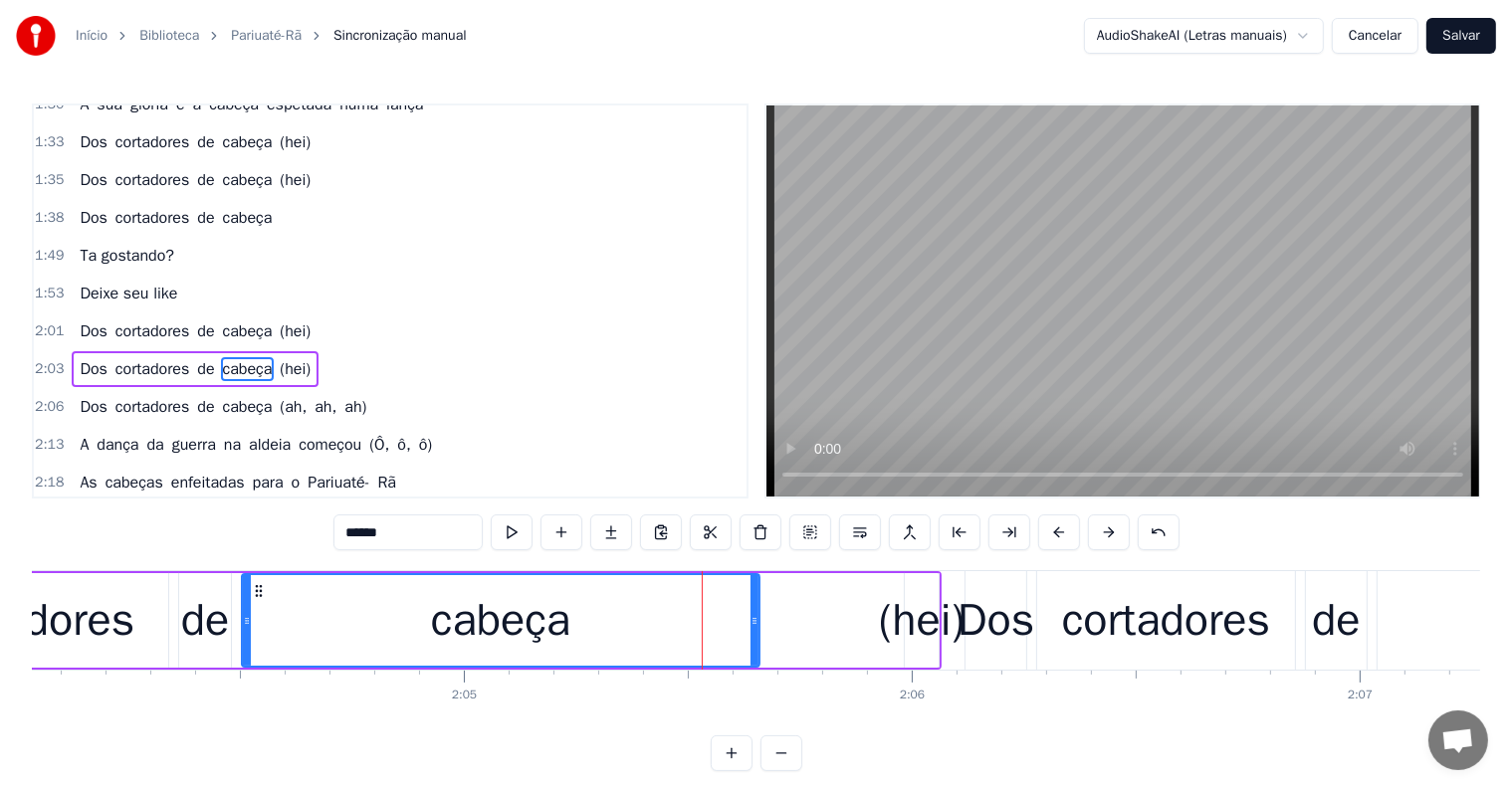 scroll, scrollTop: 737, scrollLeft: 0, axis: vertical 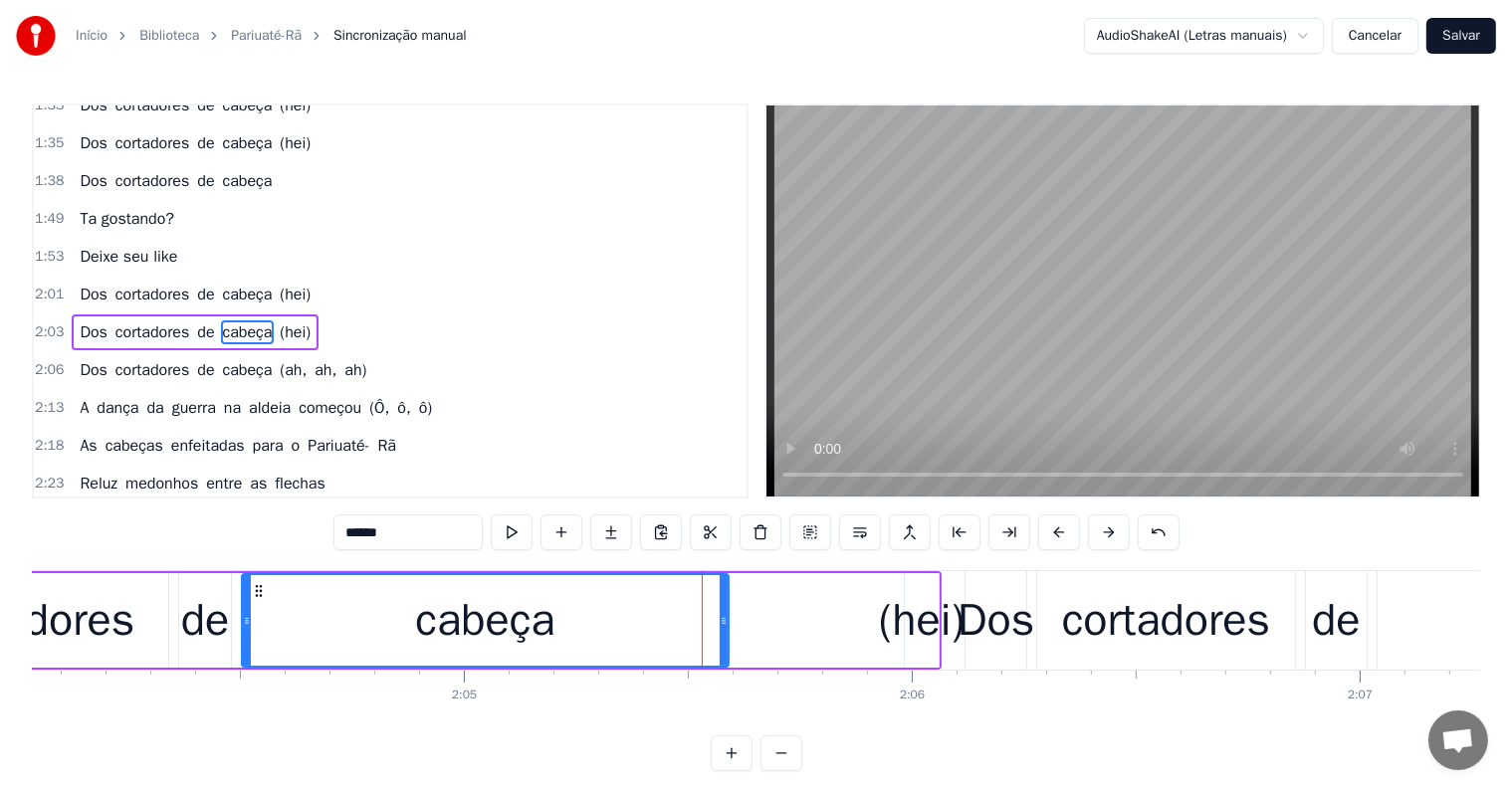 drag, startPoint x: 752, startPoint y: 619, endPoint x: 721, endPoint y: 623, distance: 31.257 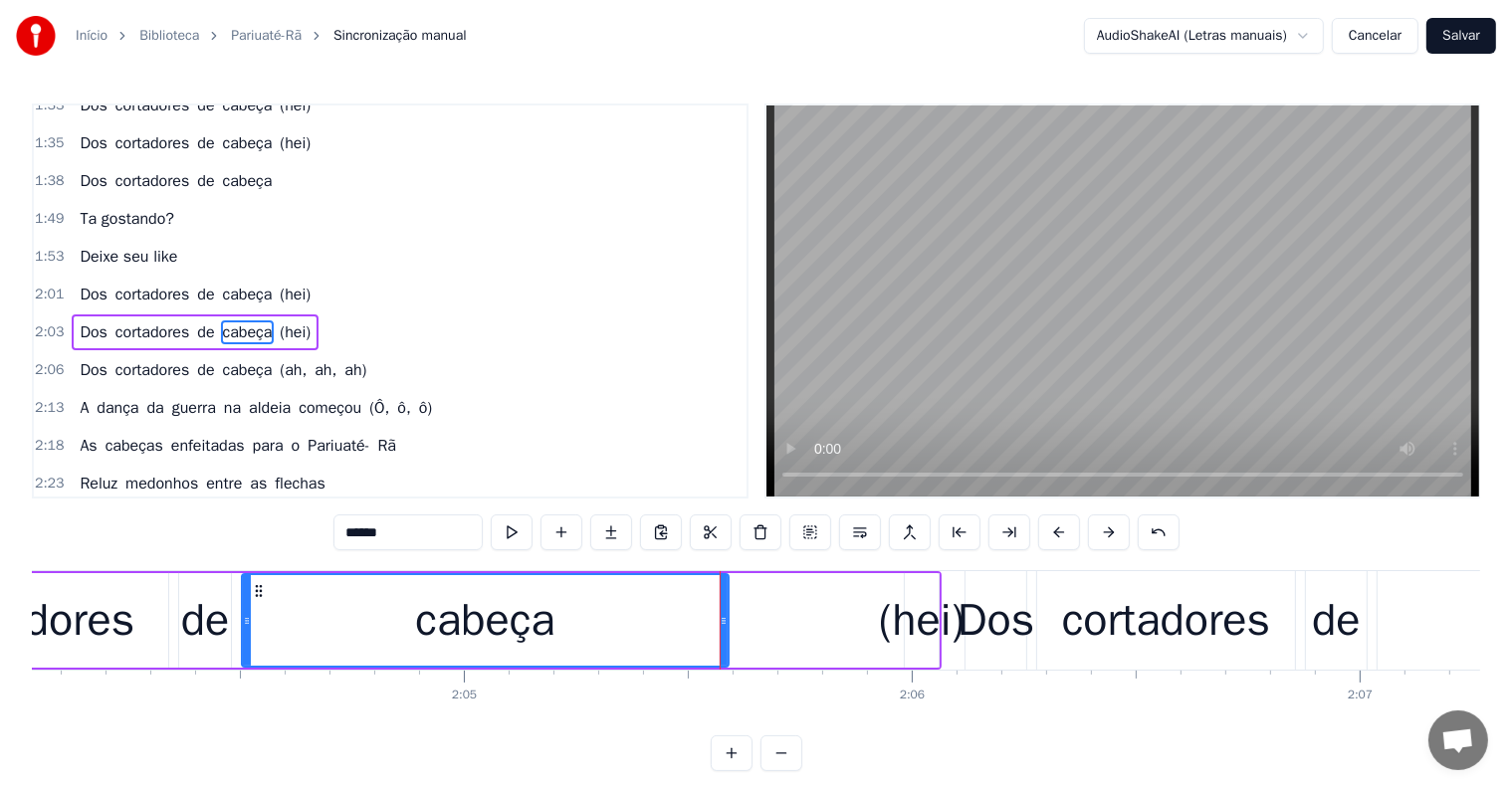 click on "(hei)" at bounding box center (922, 621) 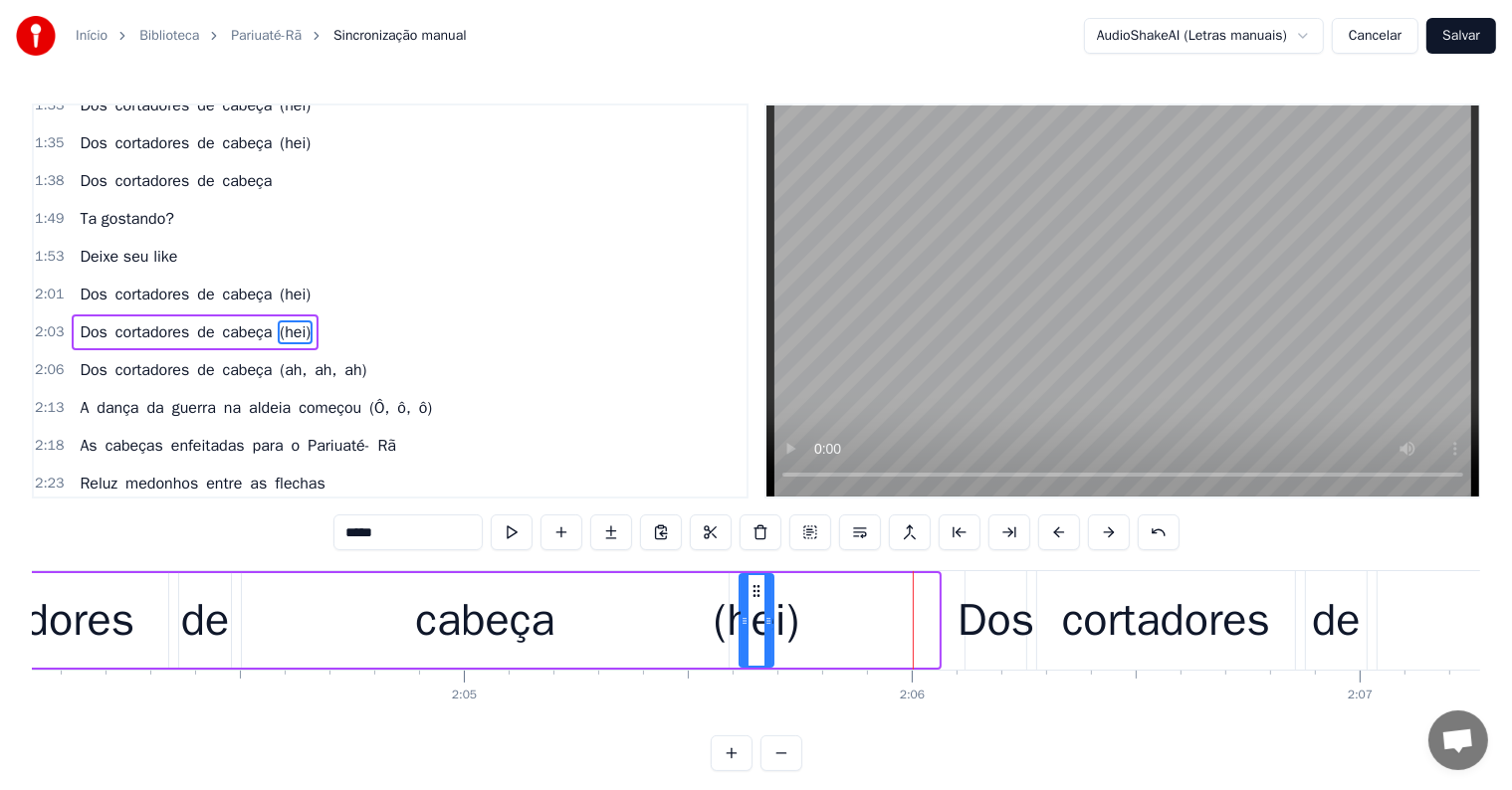 drag, startPoint x: 916, startPoint y: 586, endPoint x: 750, endPoint y: 589, distance: 166.02711 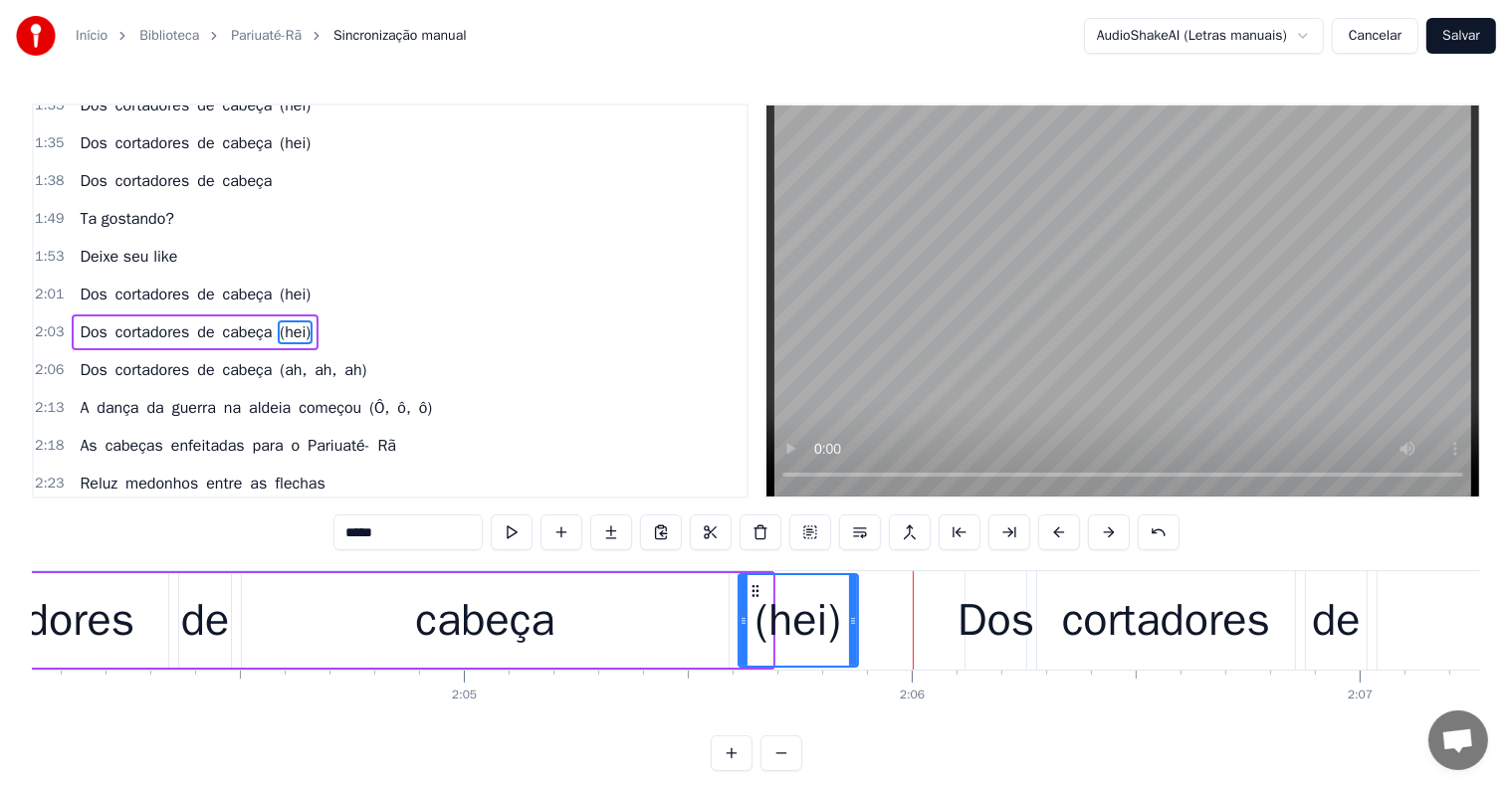 drag, startPoint x: 769, startPoint y: 625, endPoint x: 855, endPoint y: 628, distance: 86.05231 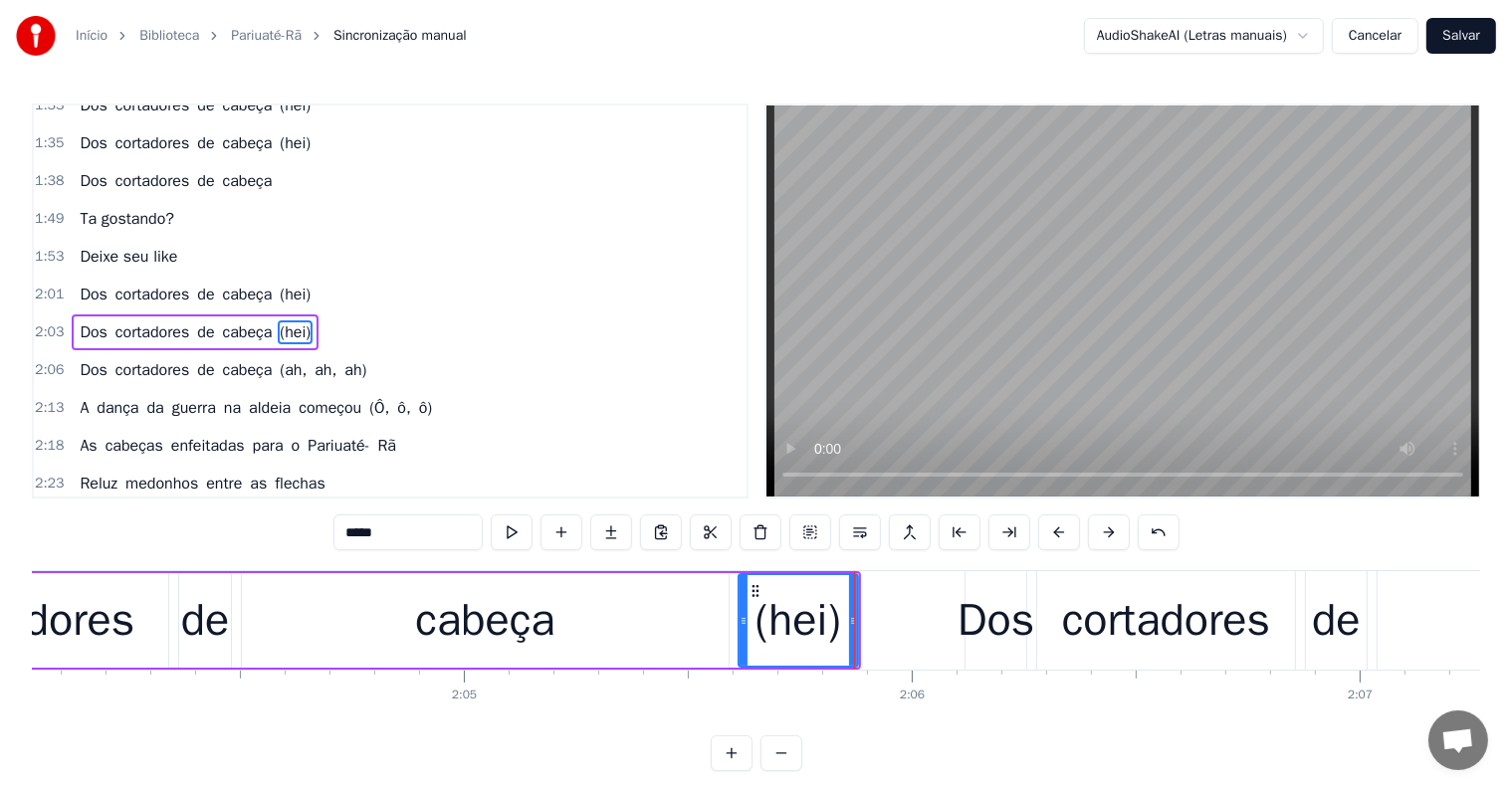 click on "de" at bounding box center [205, 621] 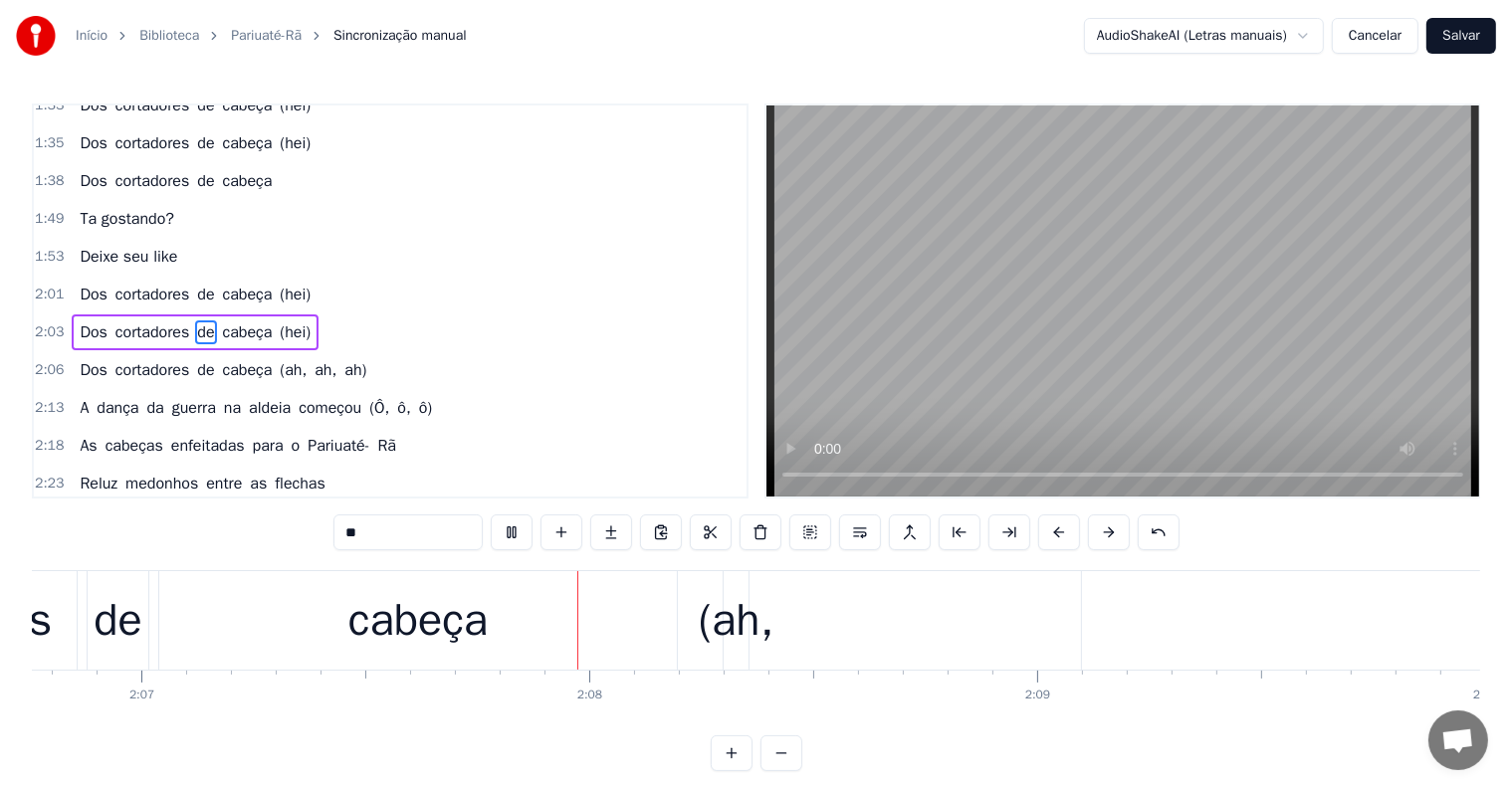 scroll, scrollTop: 0, scrollLeft: 56837, axis: horizontal 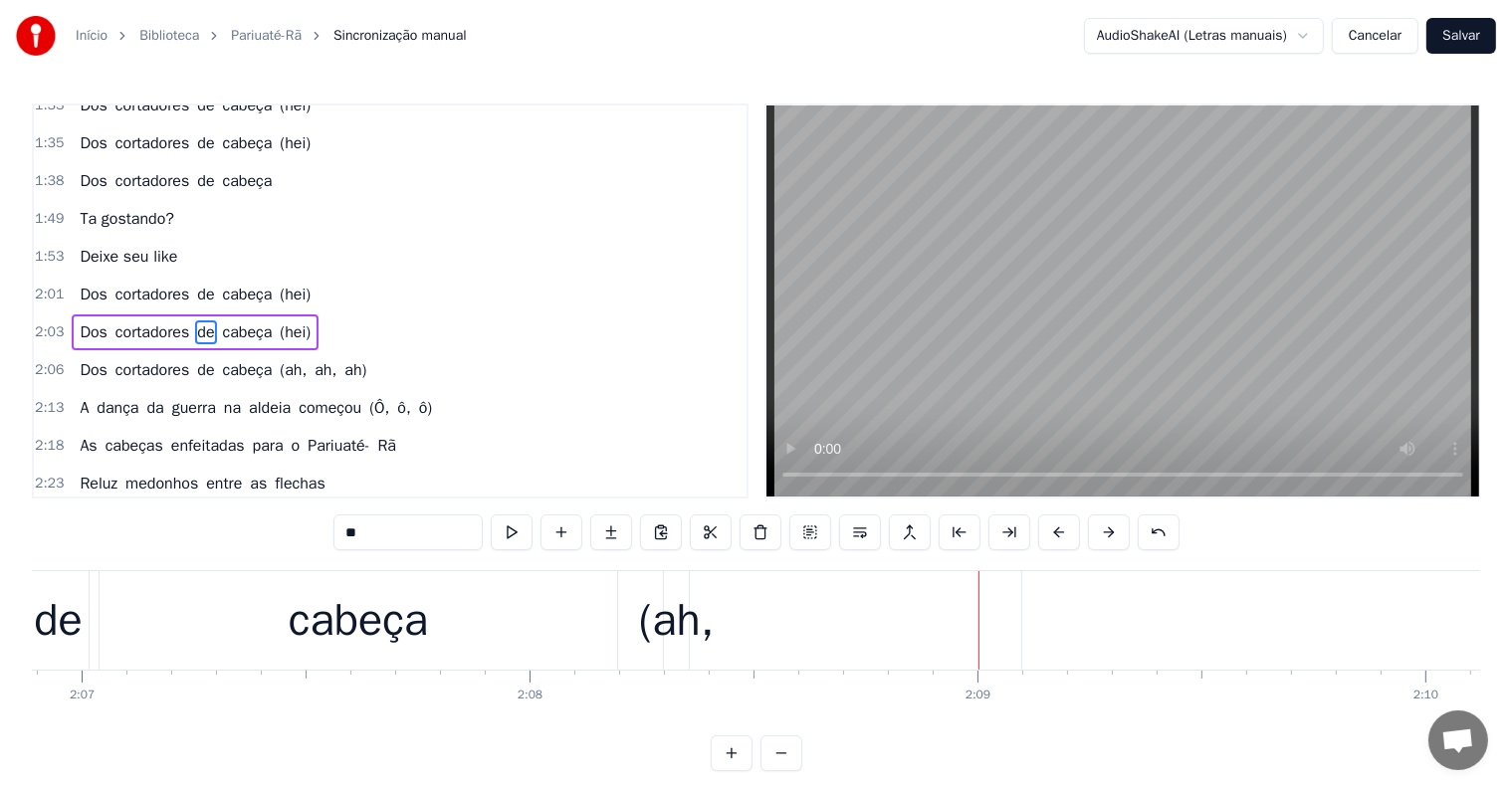 click on "(ah," at bounding box center (677, 621) 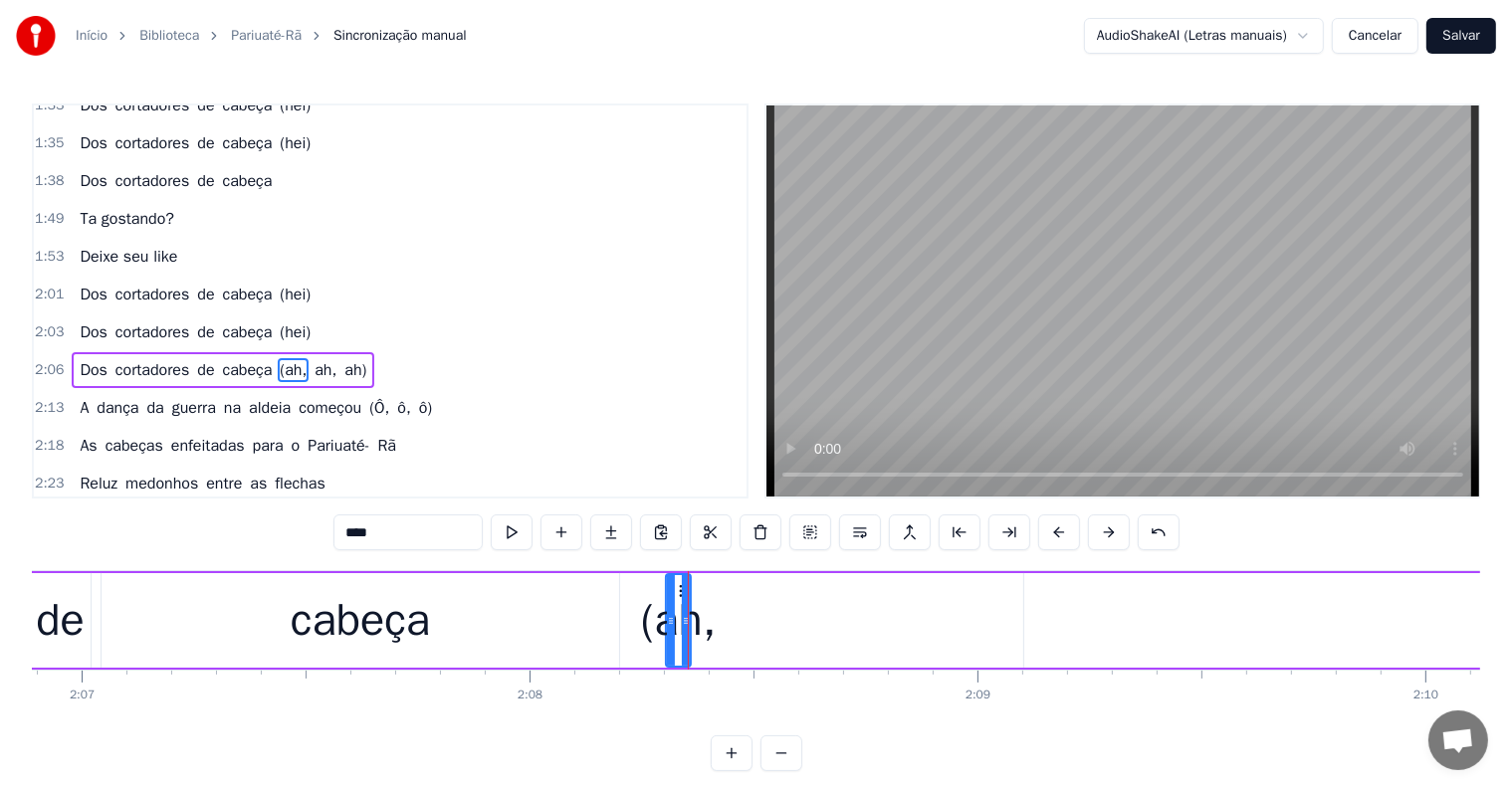 scroll, scrollTop: 774, scrollLeft: 0, axis: vertical 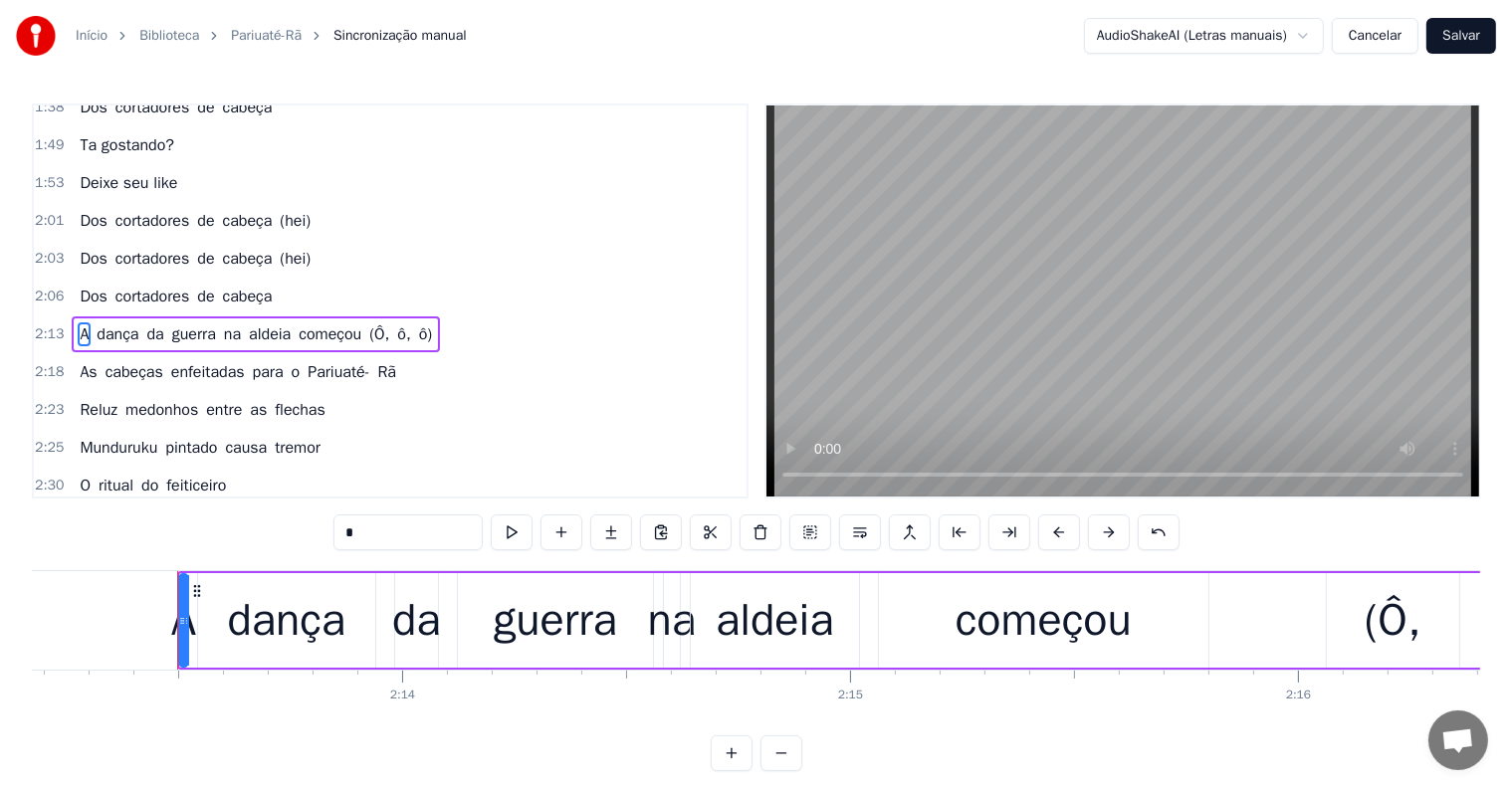 click on "cabeça" at bounding box center [248, 296] 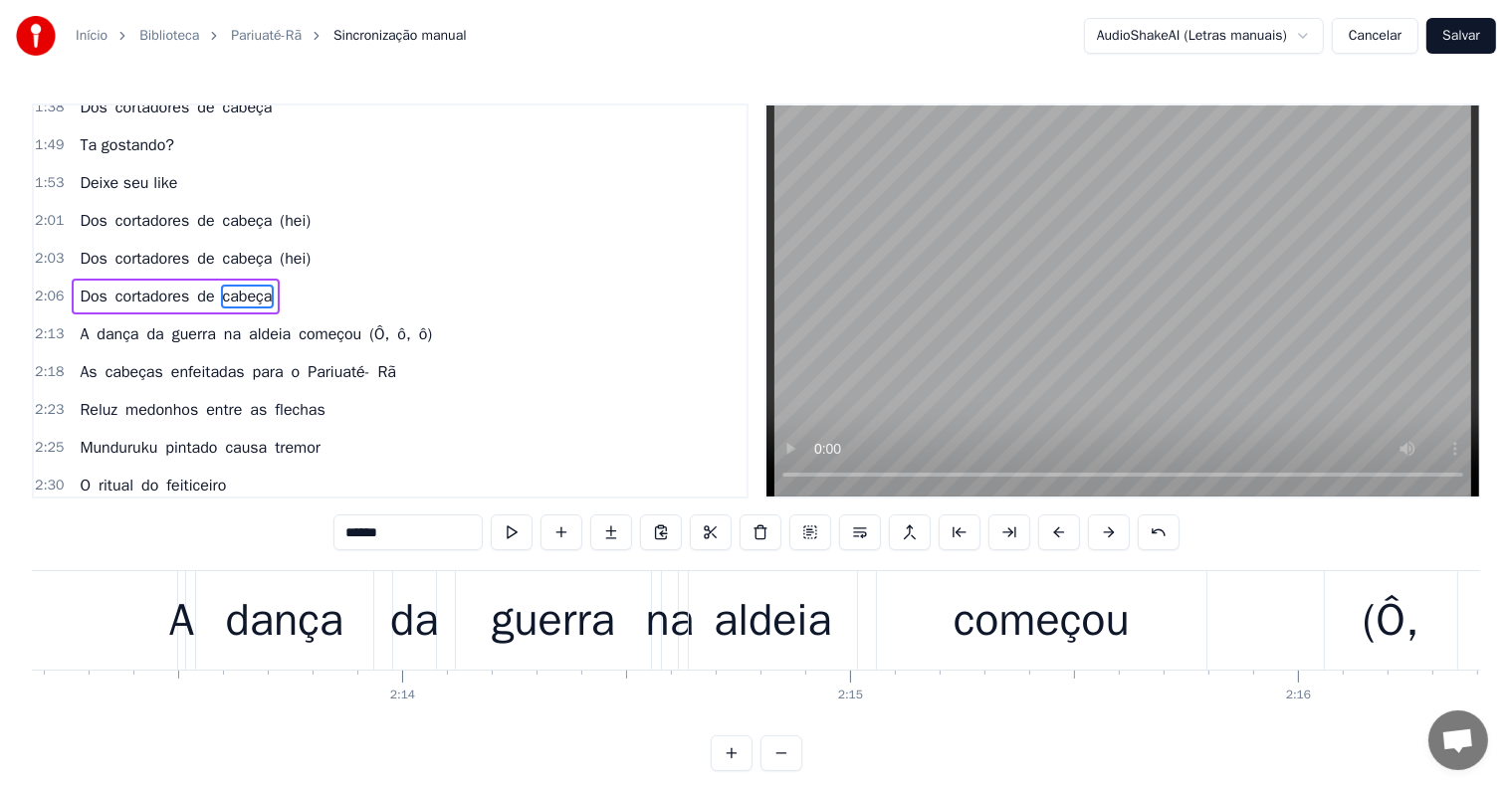 scroll, scrollTop: 774, scrollLeft: 0, axis: vertical 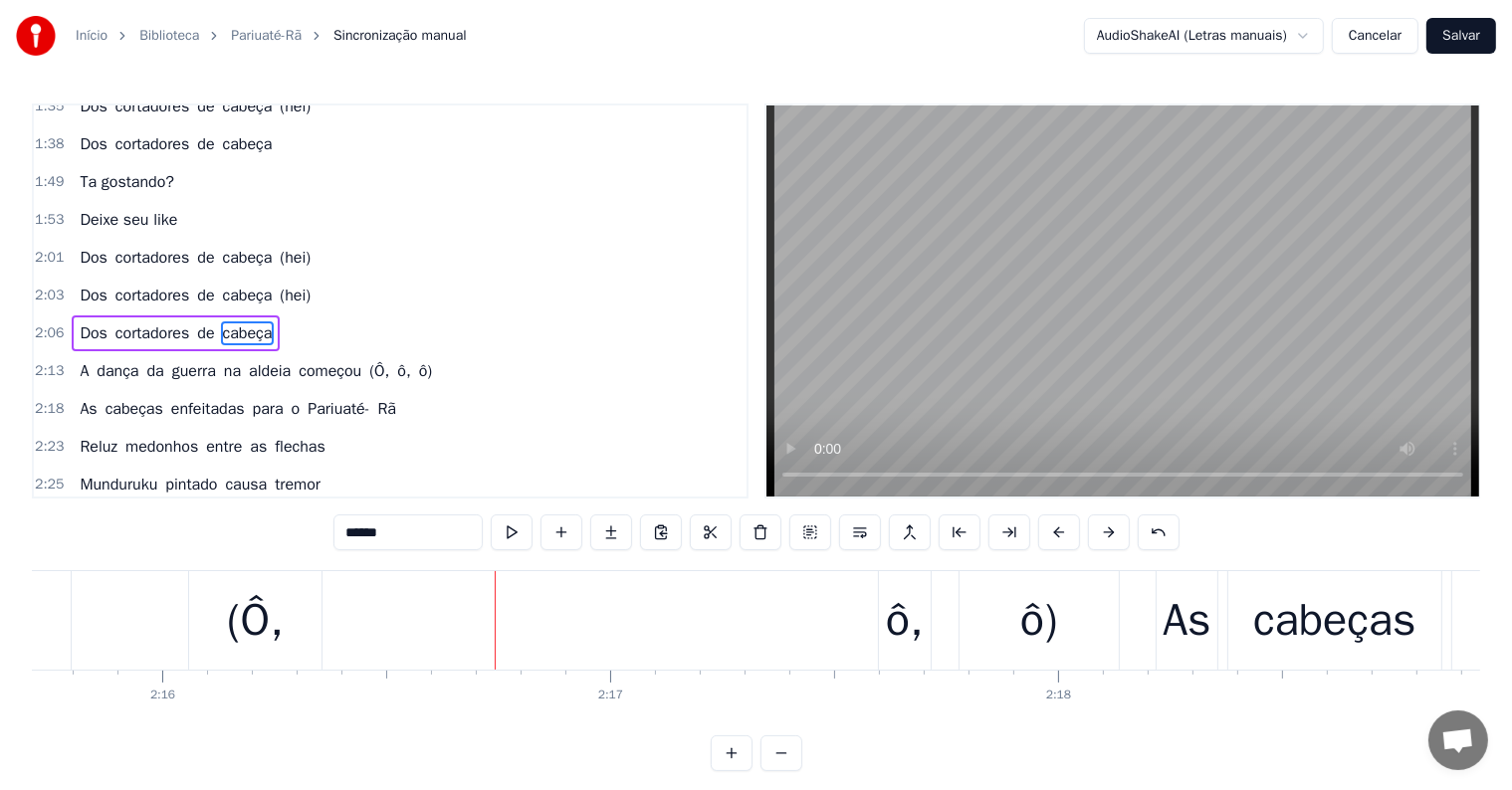 click on "(Ô," at bounding box center (255, 621) 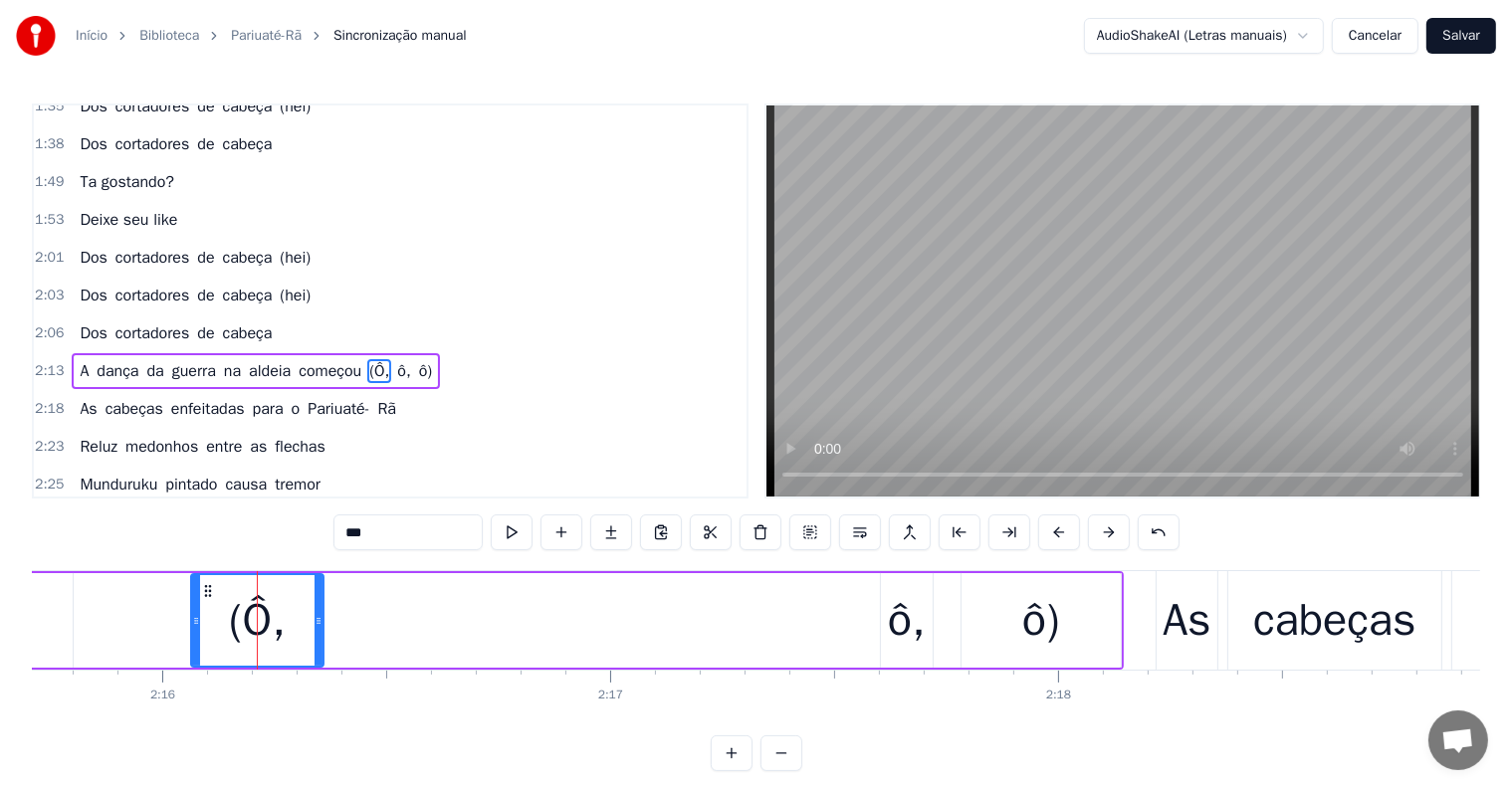 scroll, scrollTop: 811, scrollLeft: 0, axis: vertical 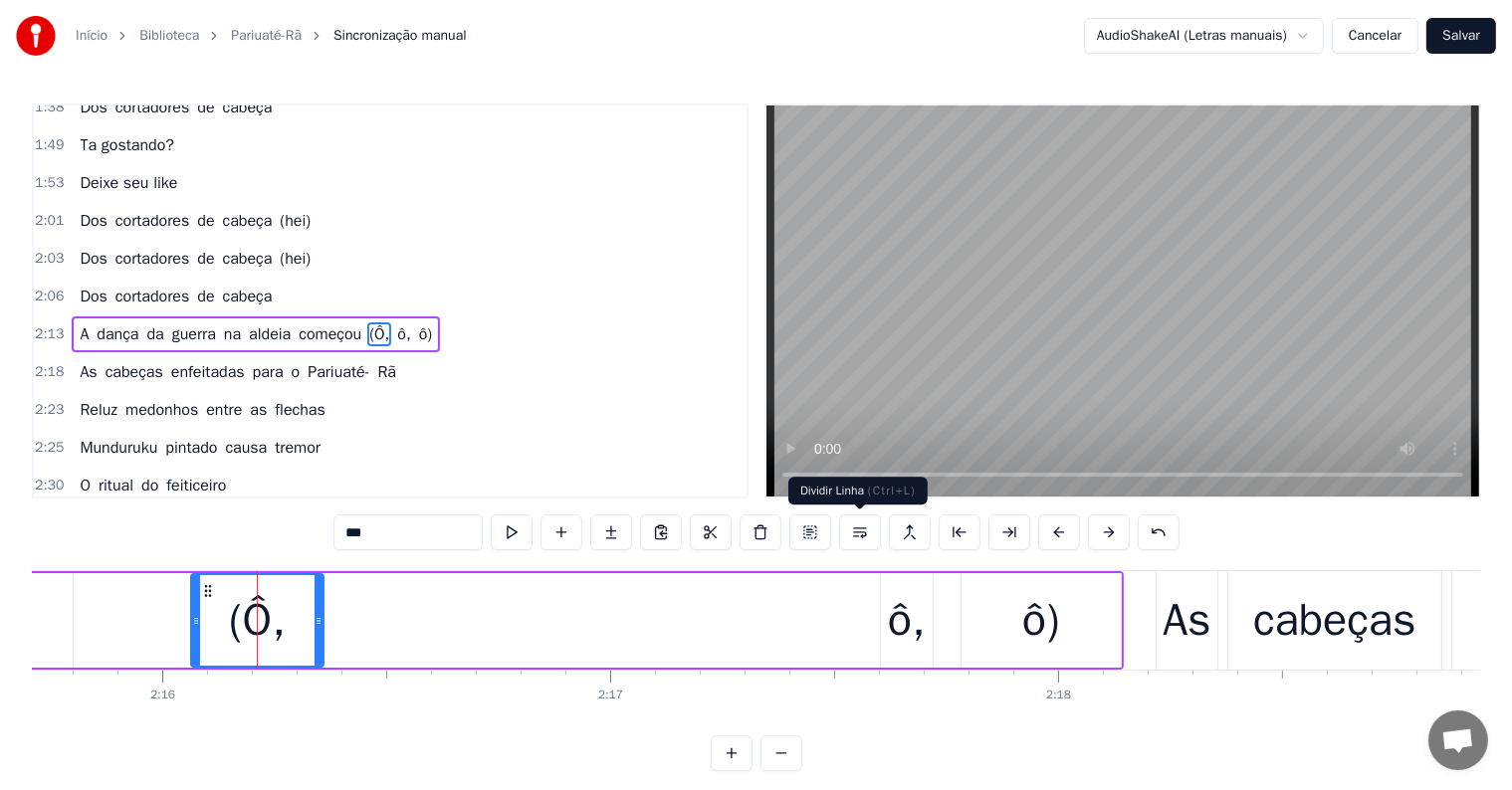 click at bounding box center (860, 532) 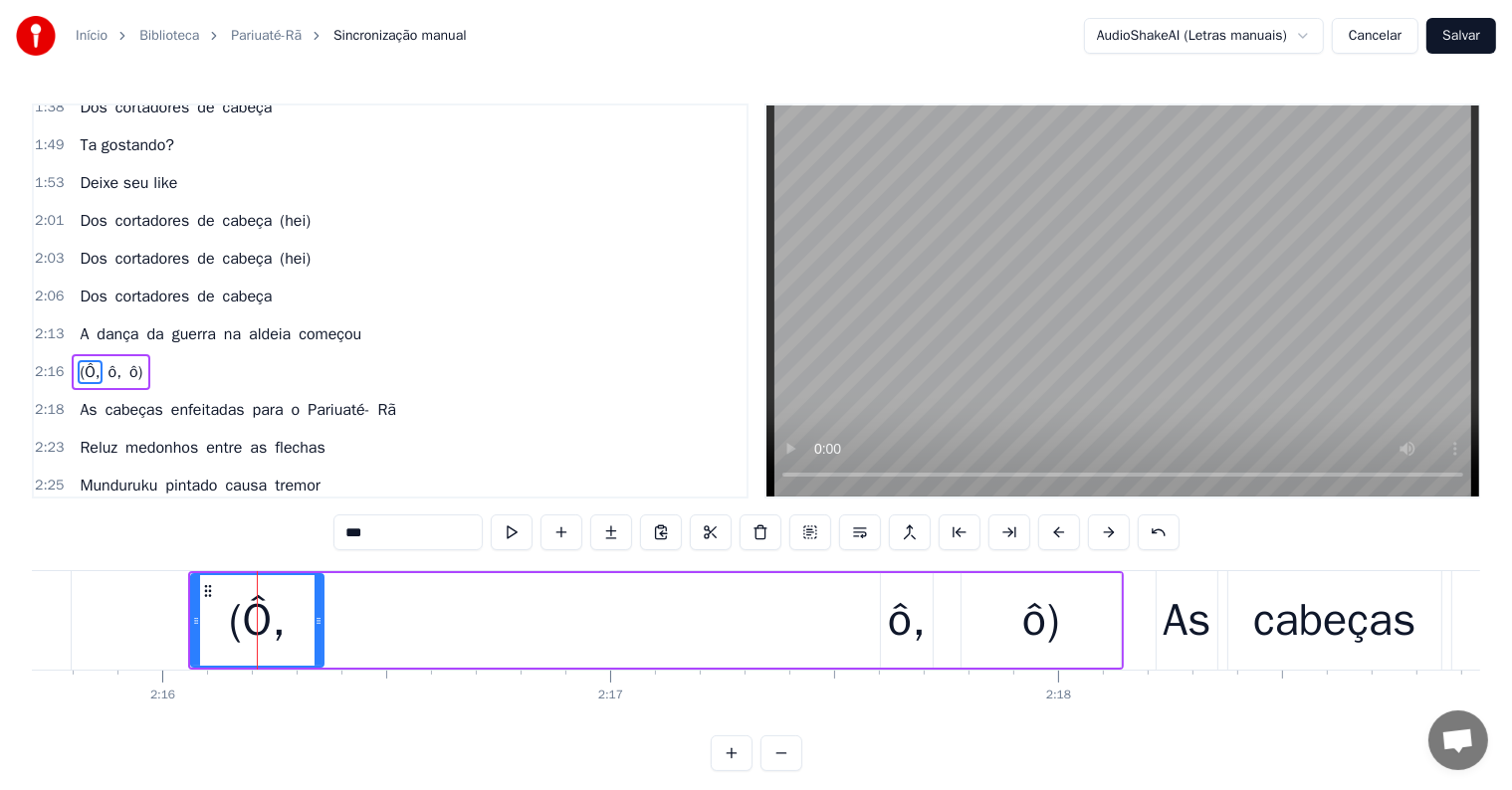 scroll, scrollTop: 848, scrollLeft: 0, axis: vertical 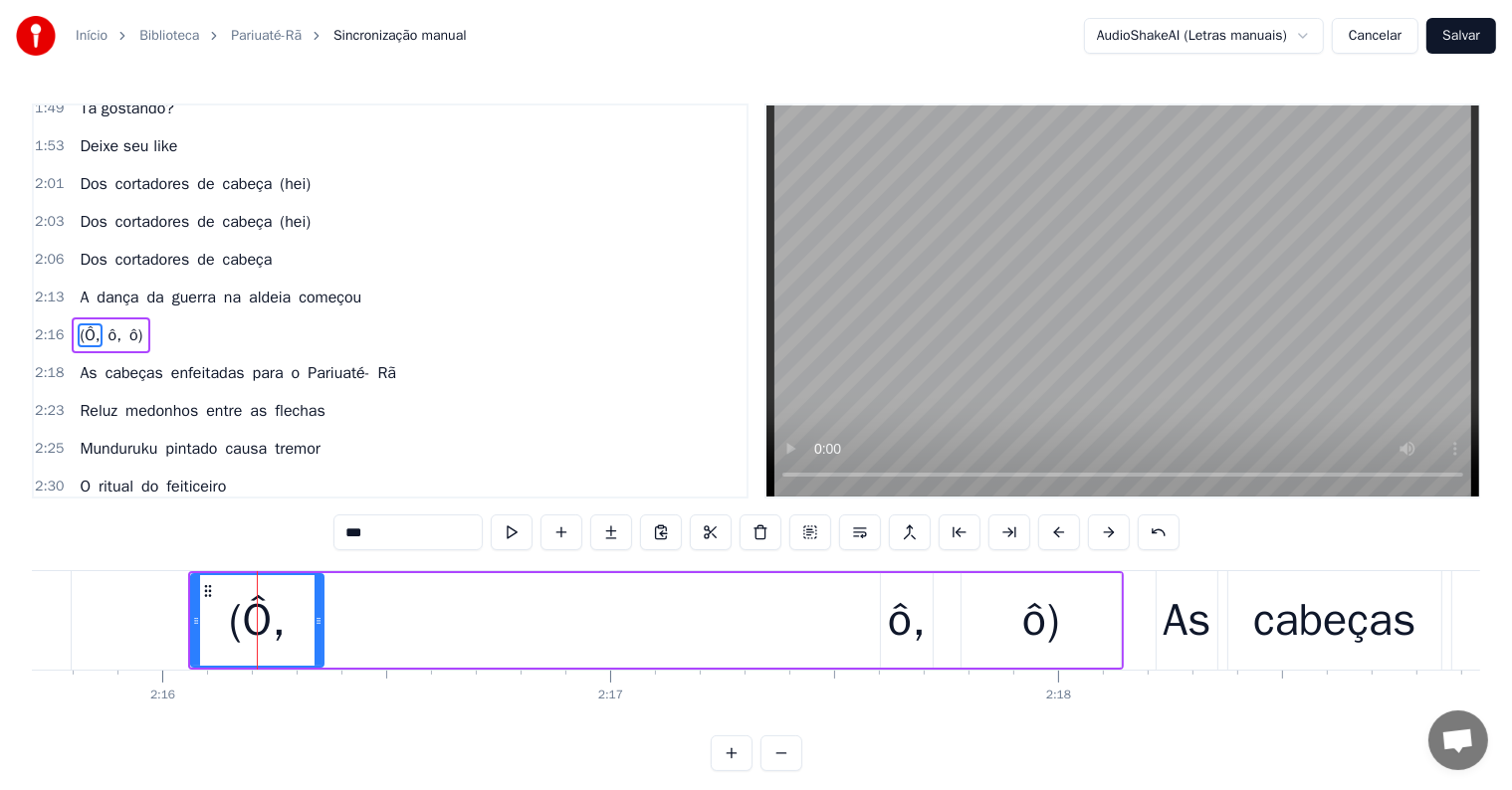 click on "dança" at bounding box center [117, 297] 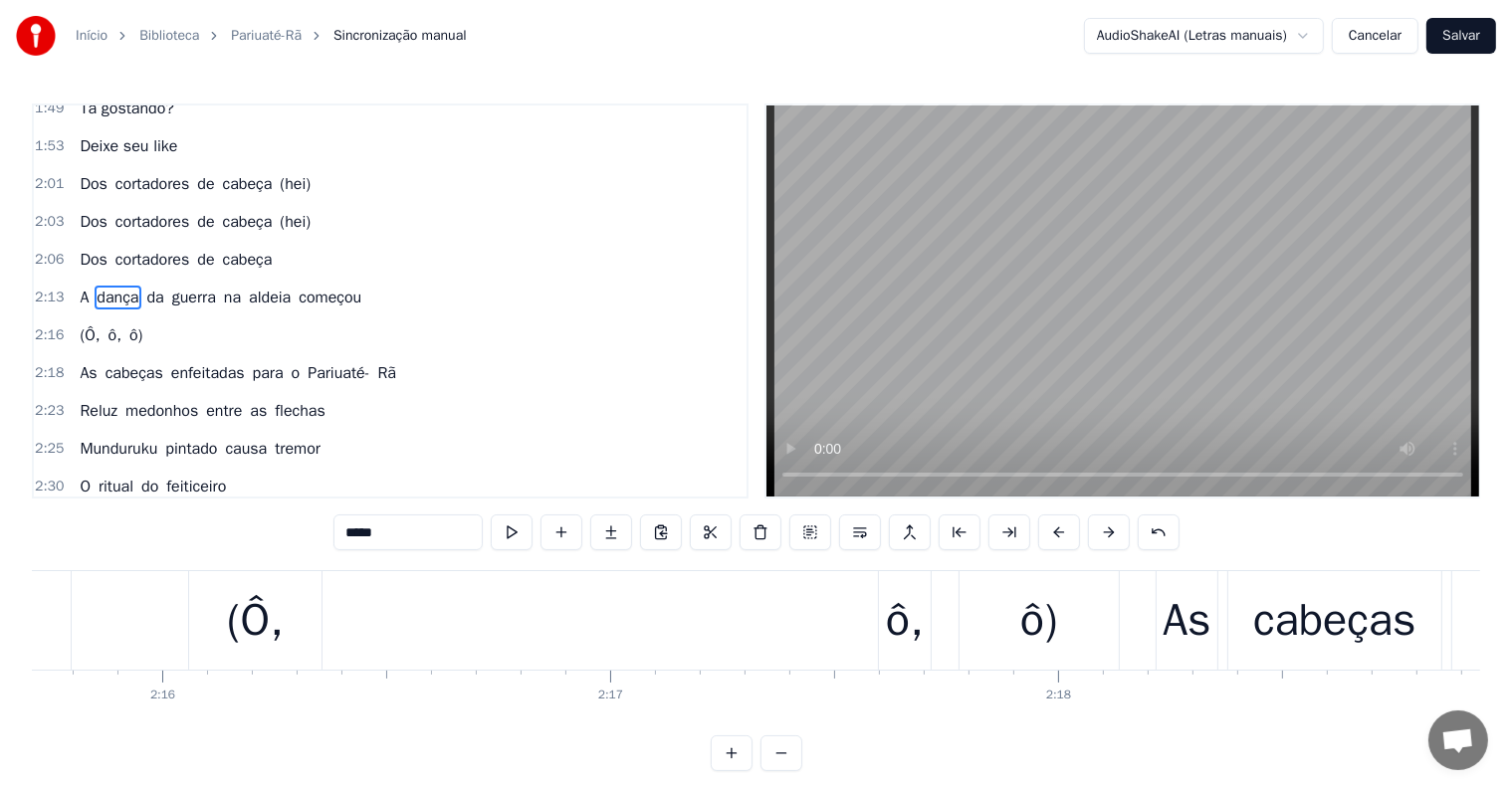 scroll, scrollTop: 845, scrollLeft: 0, axis: vertical 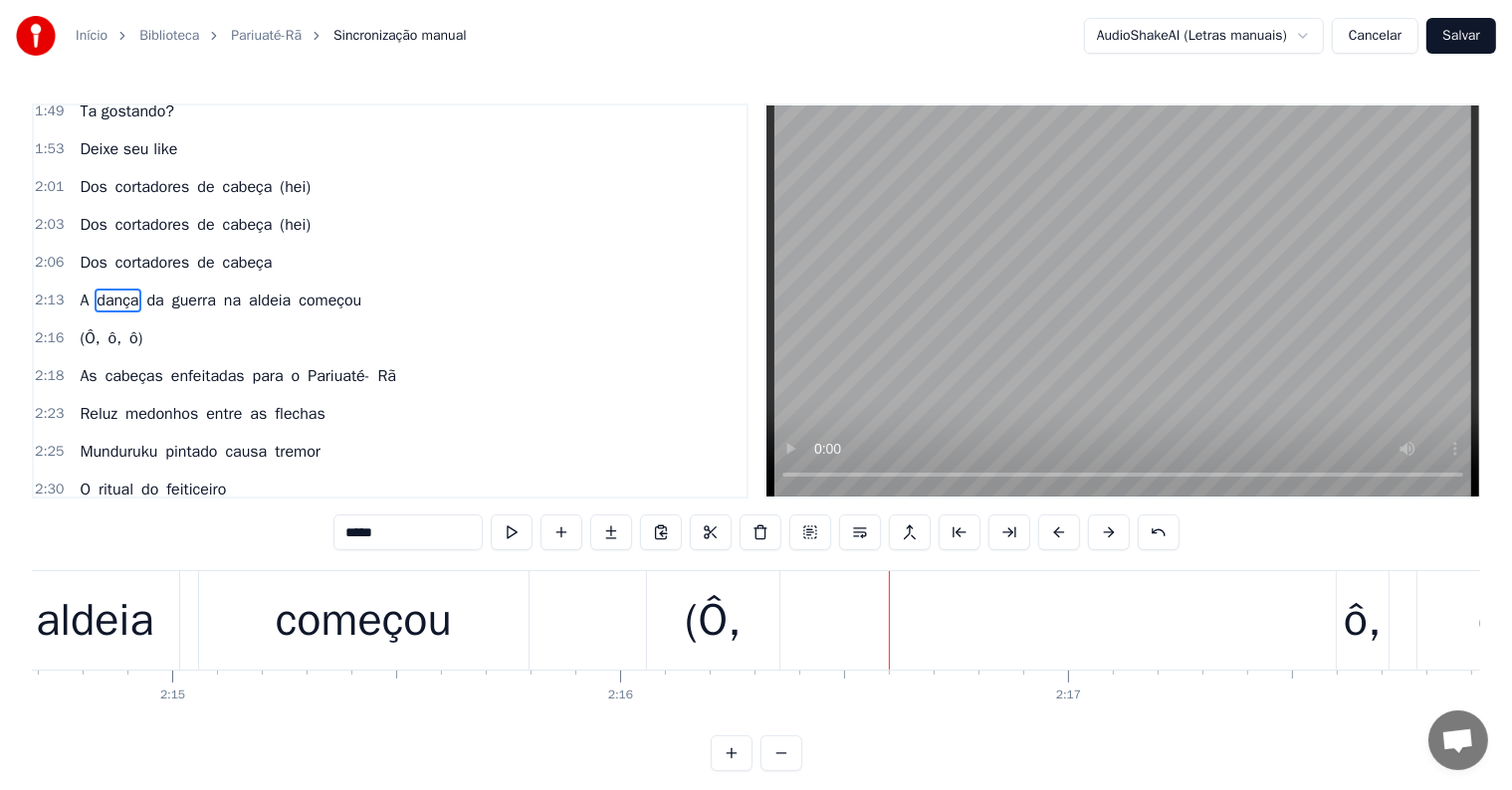 click on "começou" at bounding box center [363, 621] 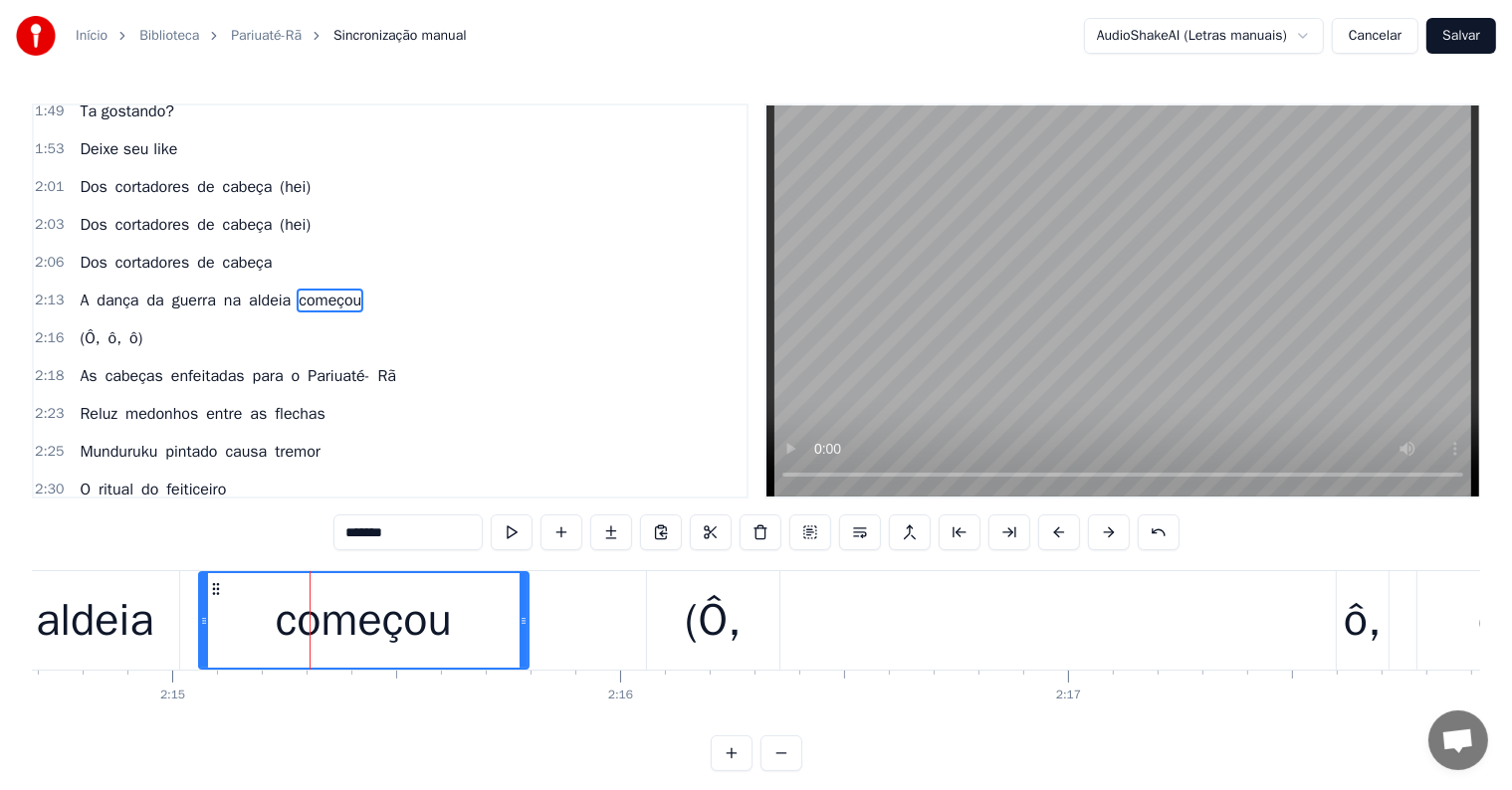 scroll, scrollTop: 811, scrollLeft: 0, axis: vertical 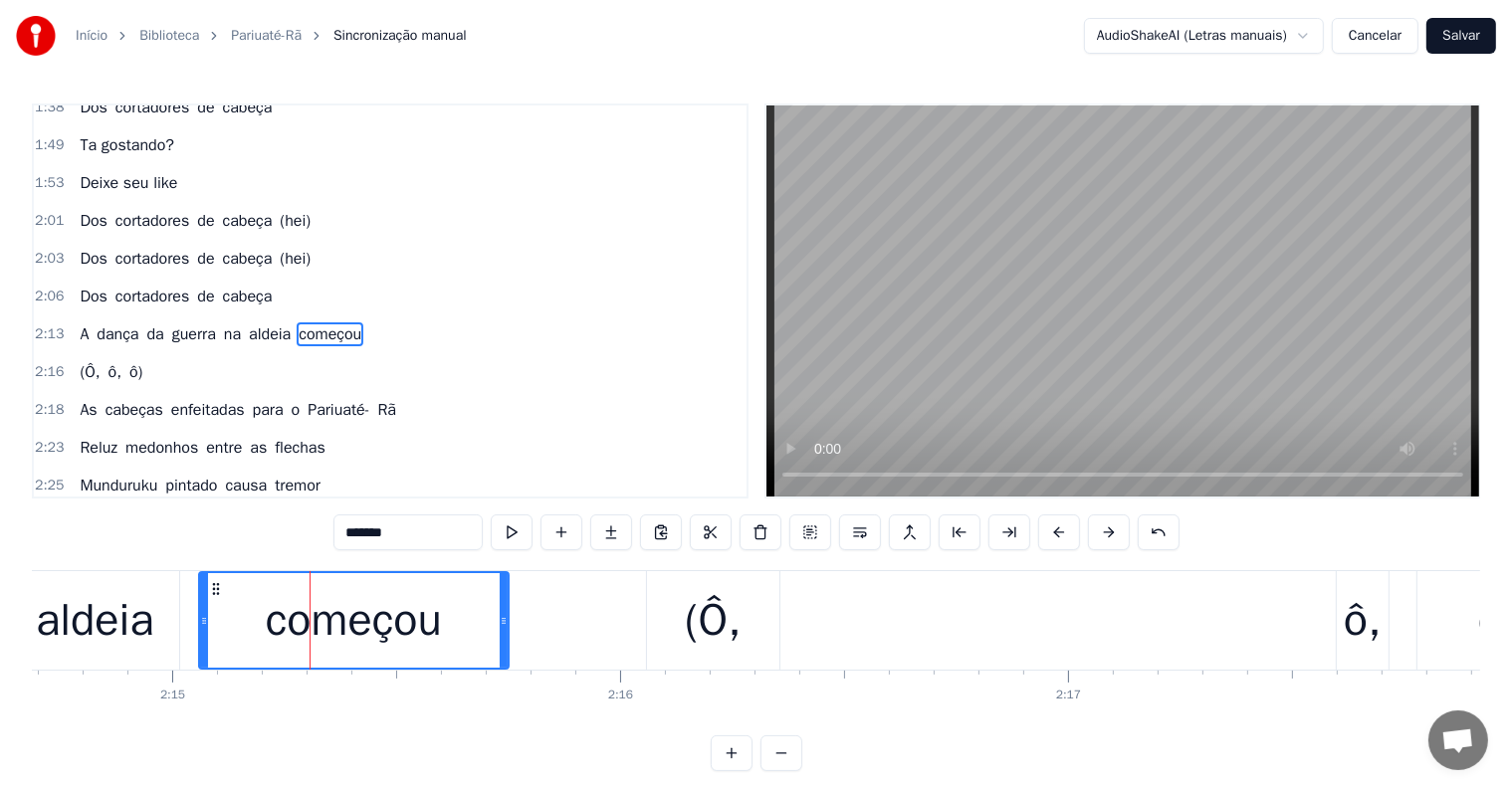 drag, startPoint x: 519, startPoint y: 621, endPoint x: 499, endPoint y: 621, distance: 20 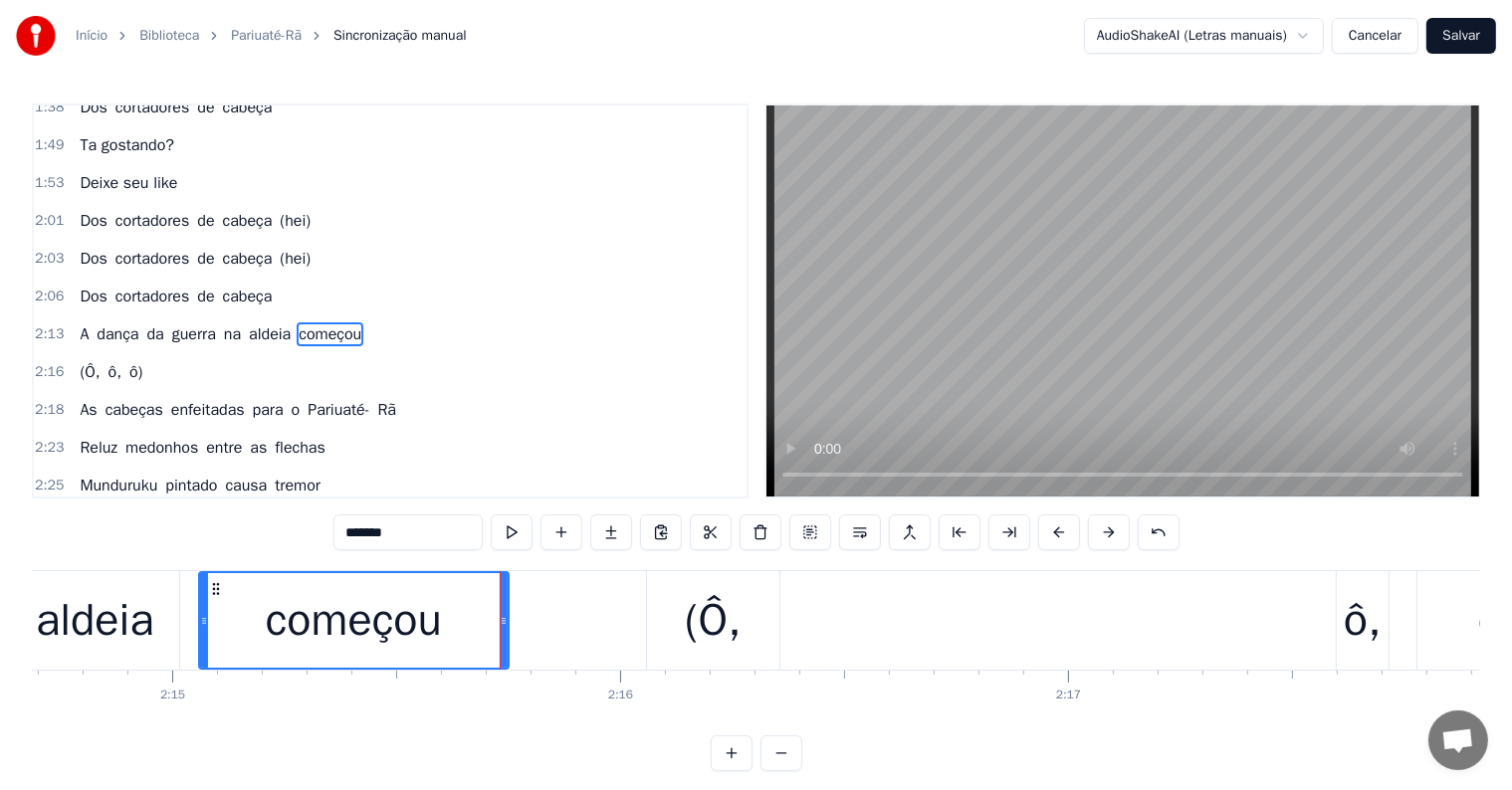 click on "(Ô," at bounding box center (713, 620) 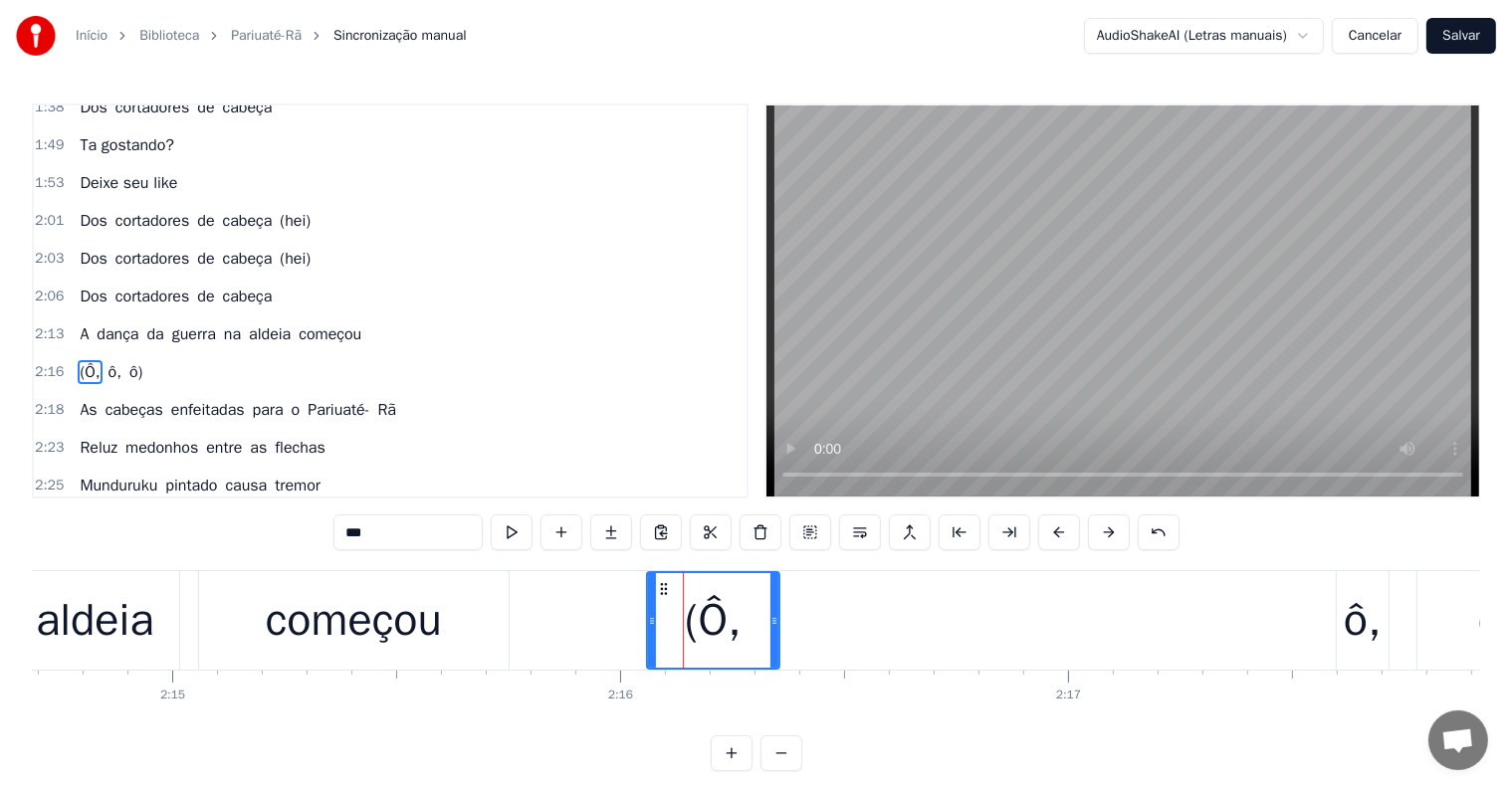 scroll, scrollTop: 848, scrollLeft: 0, axis: vertical 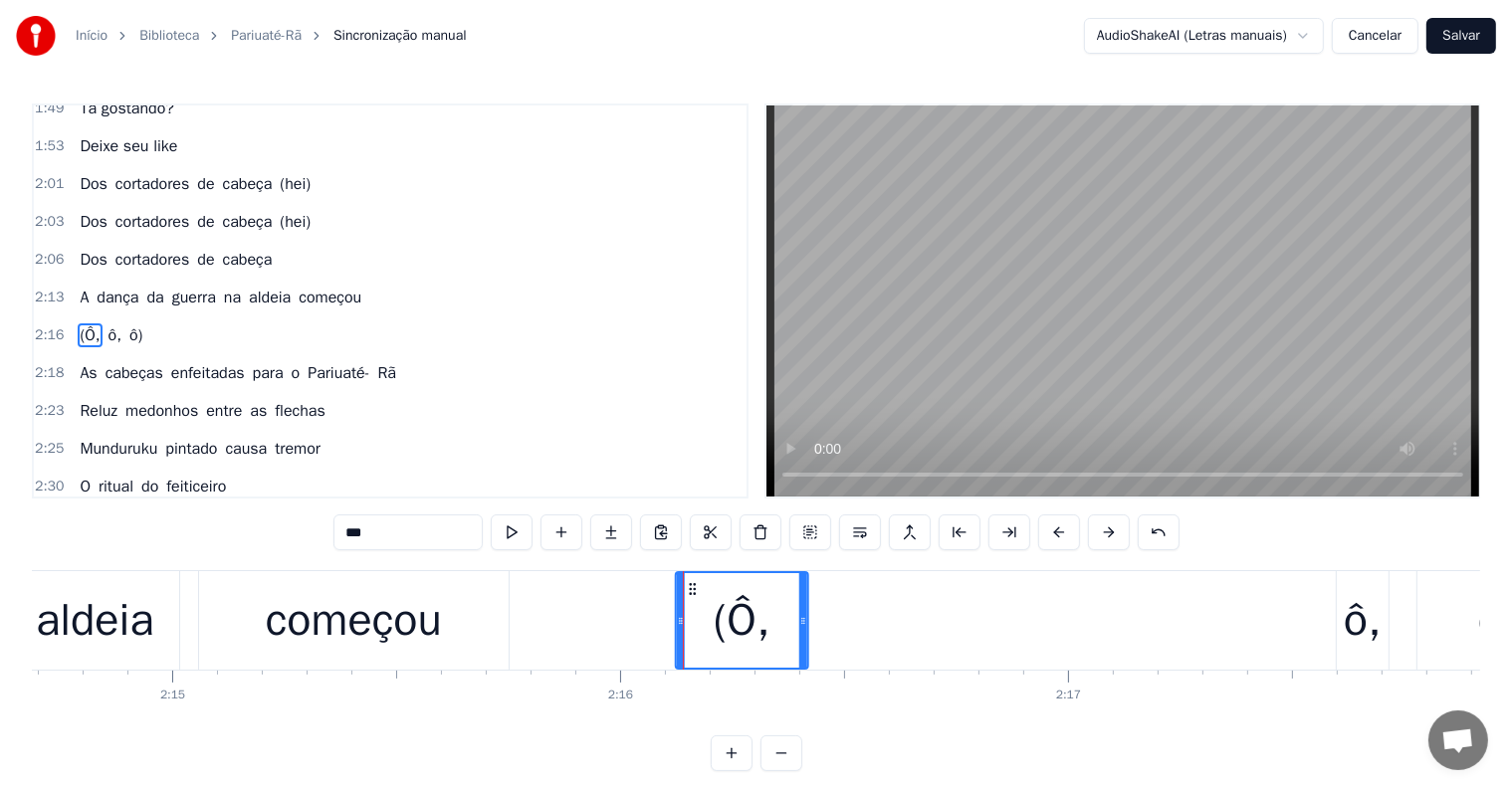 drag, startPoint x: 660, startPoint y: 587, endPoint x: 689, endPoint y: 591, distance: 29.274562 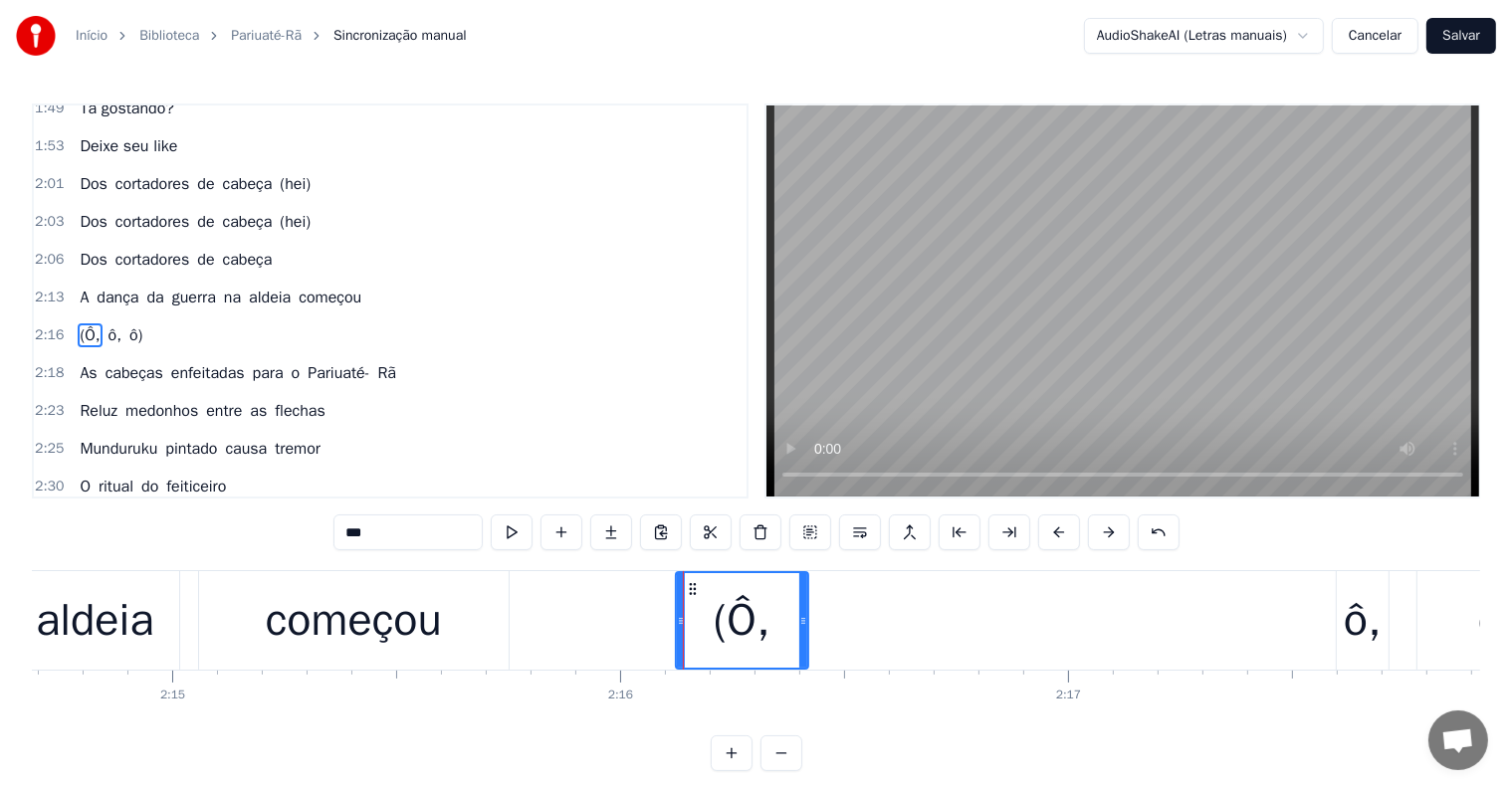 click on "começou" at bounding box center [353, 620] 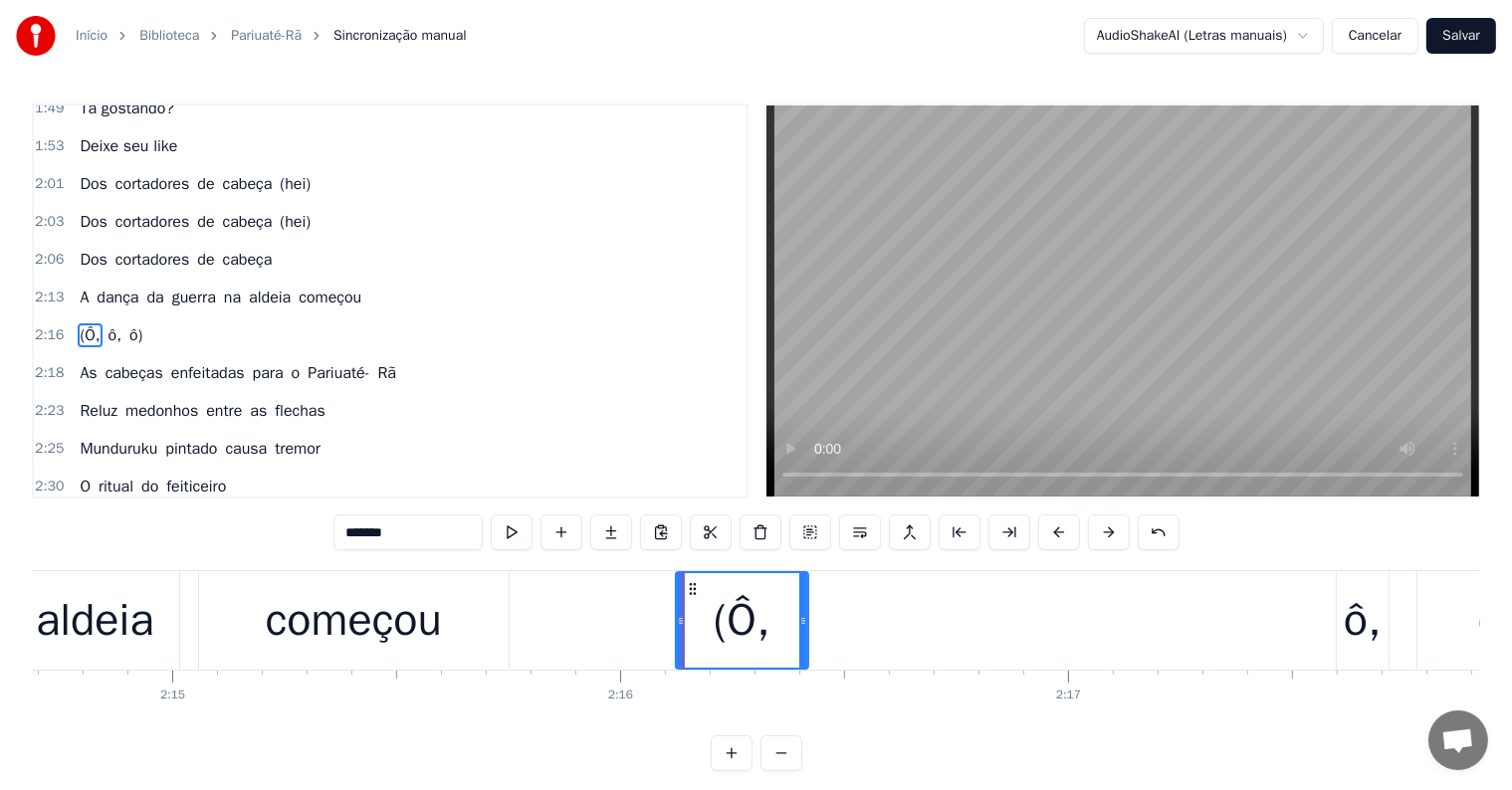 scroll, scrollTop: 811, scrollLeft: 0, axis: vertical 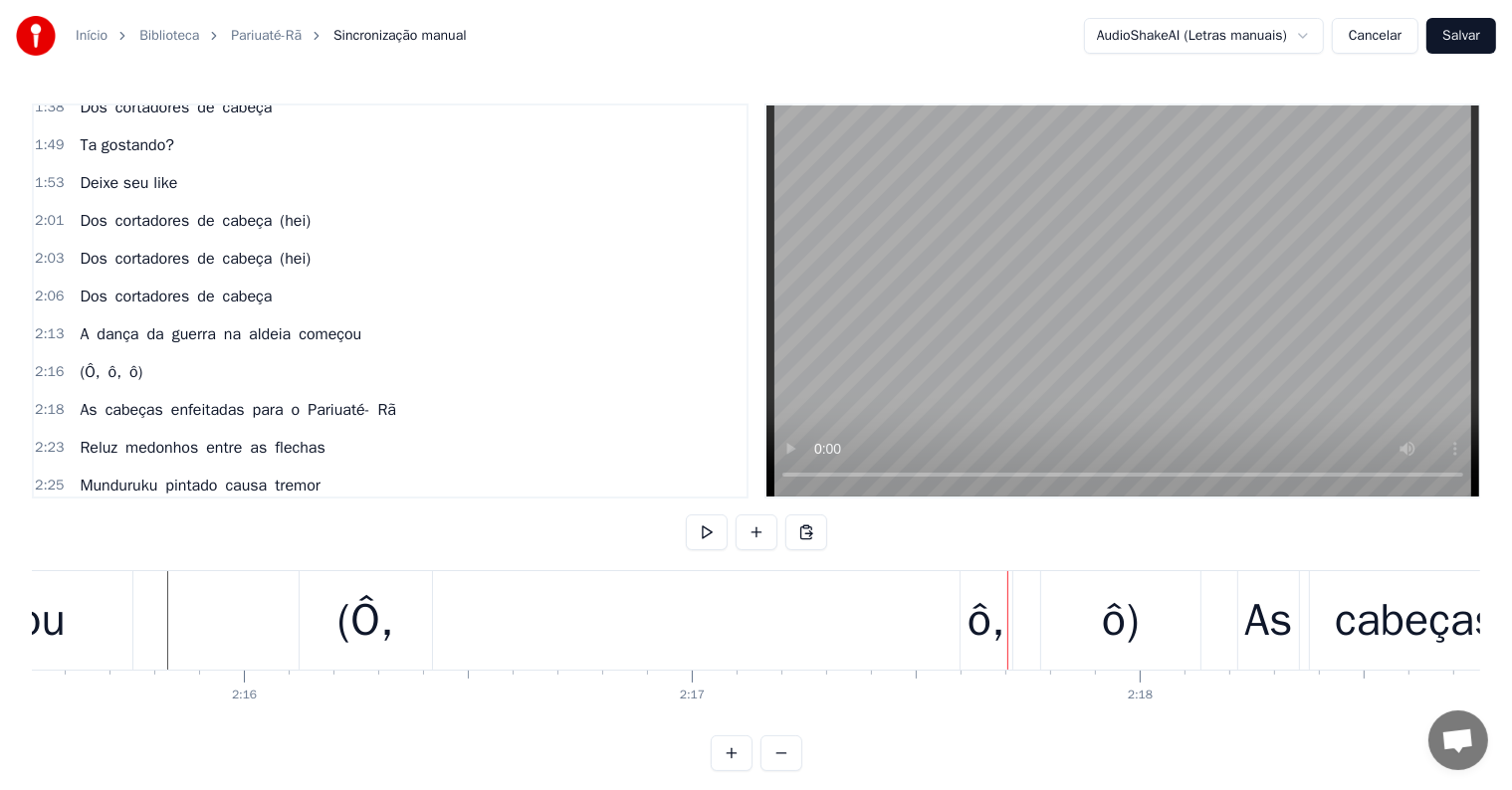 click on "(Ô," at bounding box center (365, 621) 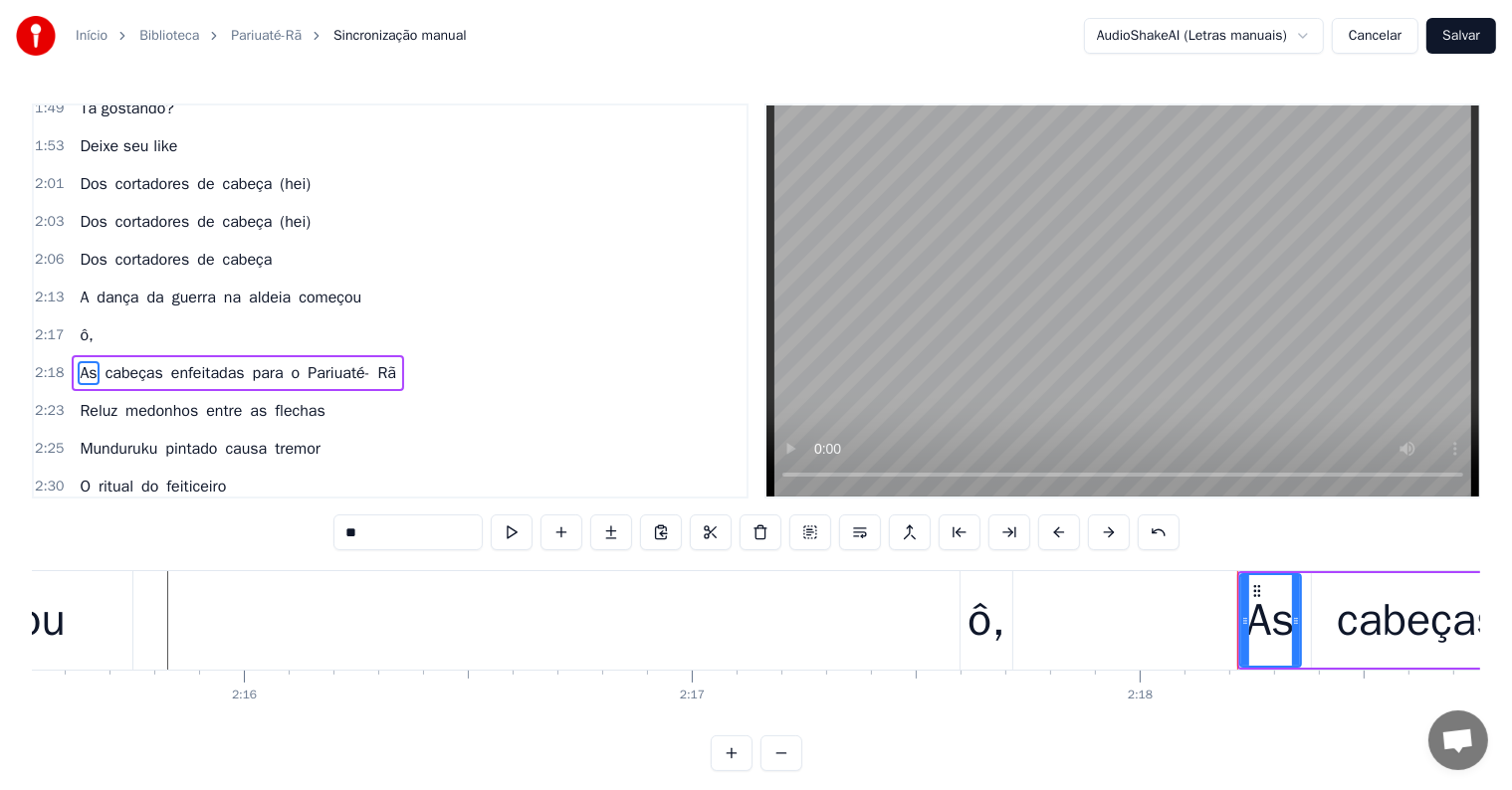 scroll, scrollTop: 884, scrollLeft: 0, axis: vertical 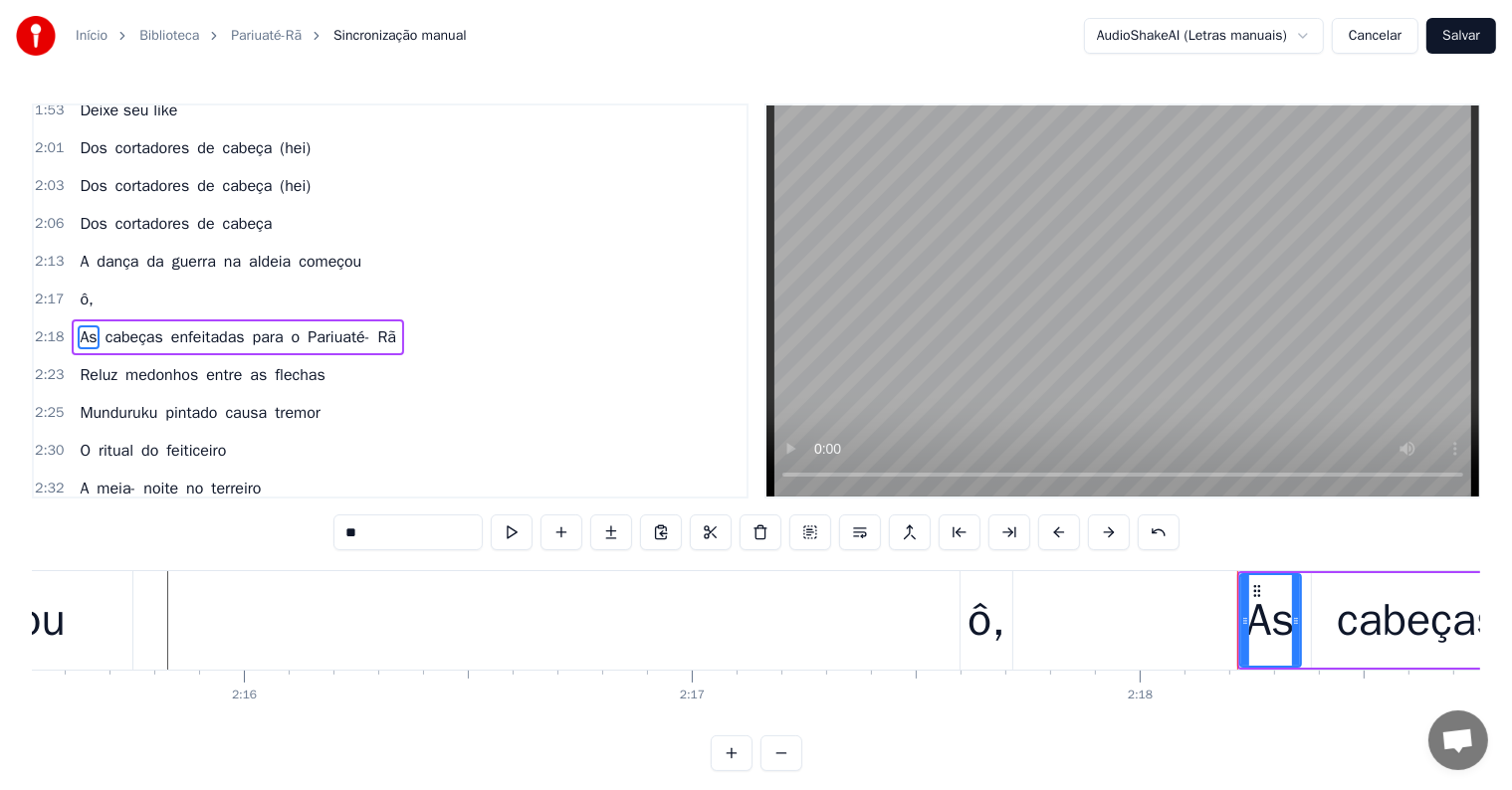 click on "ô," at bounding box center (986, 621) 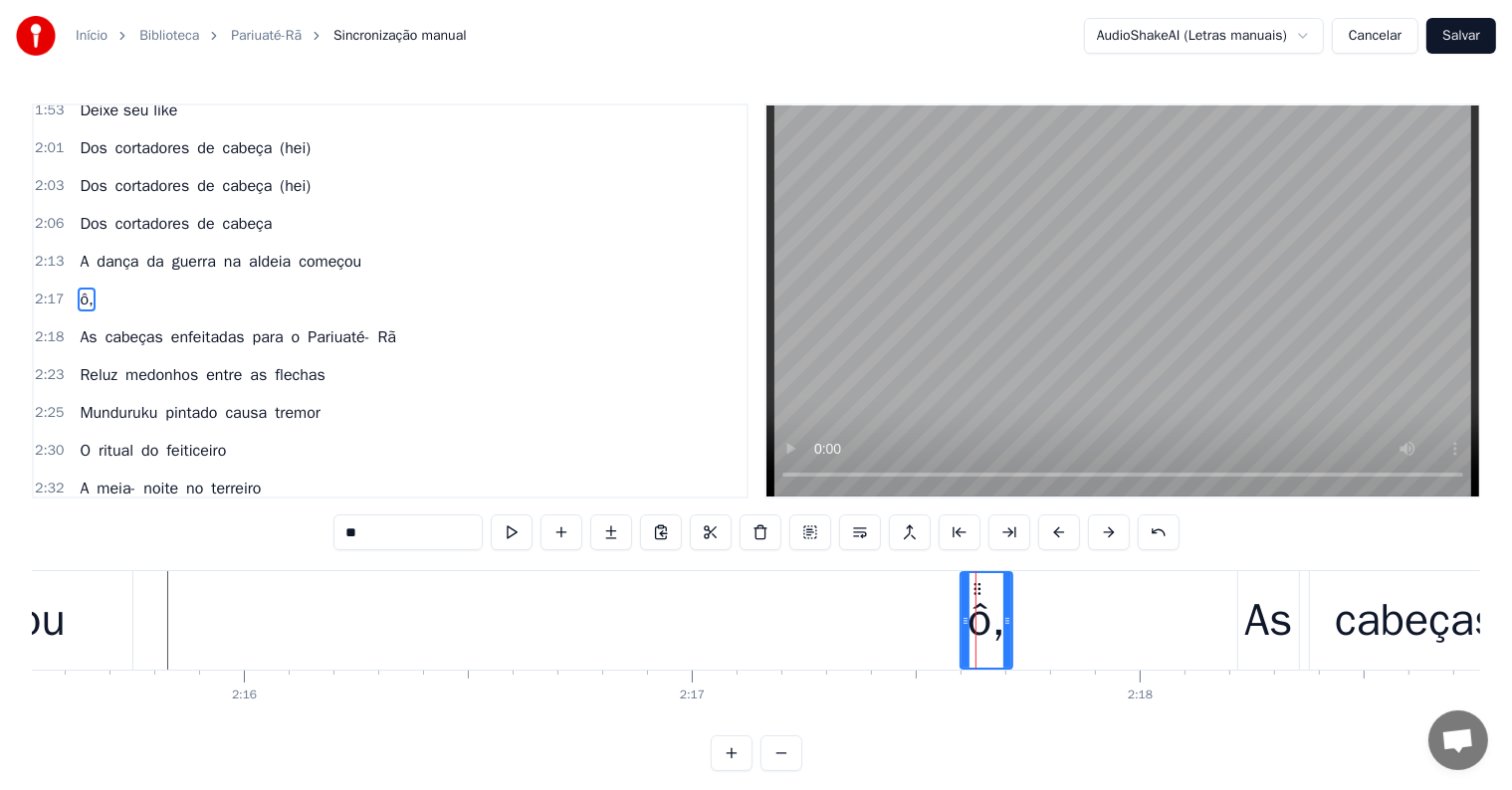 scroll, scrollTop: 848, scrollLeft: 0, axis: vertical 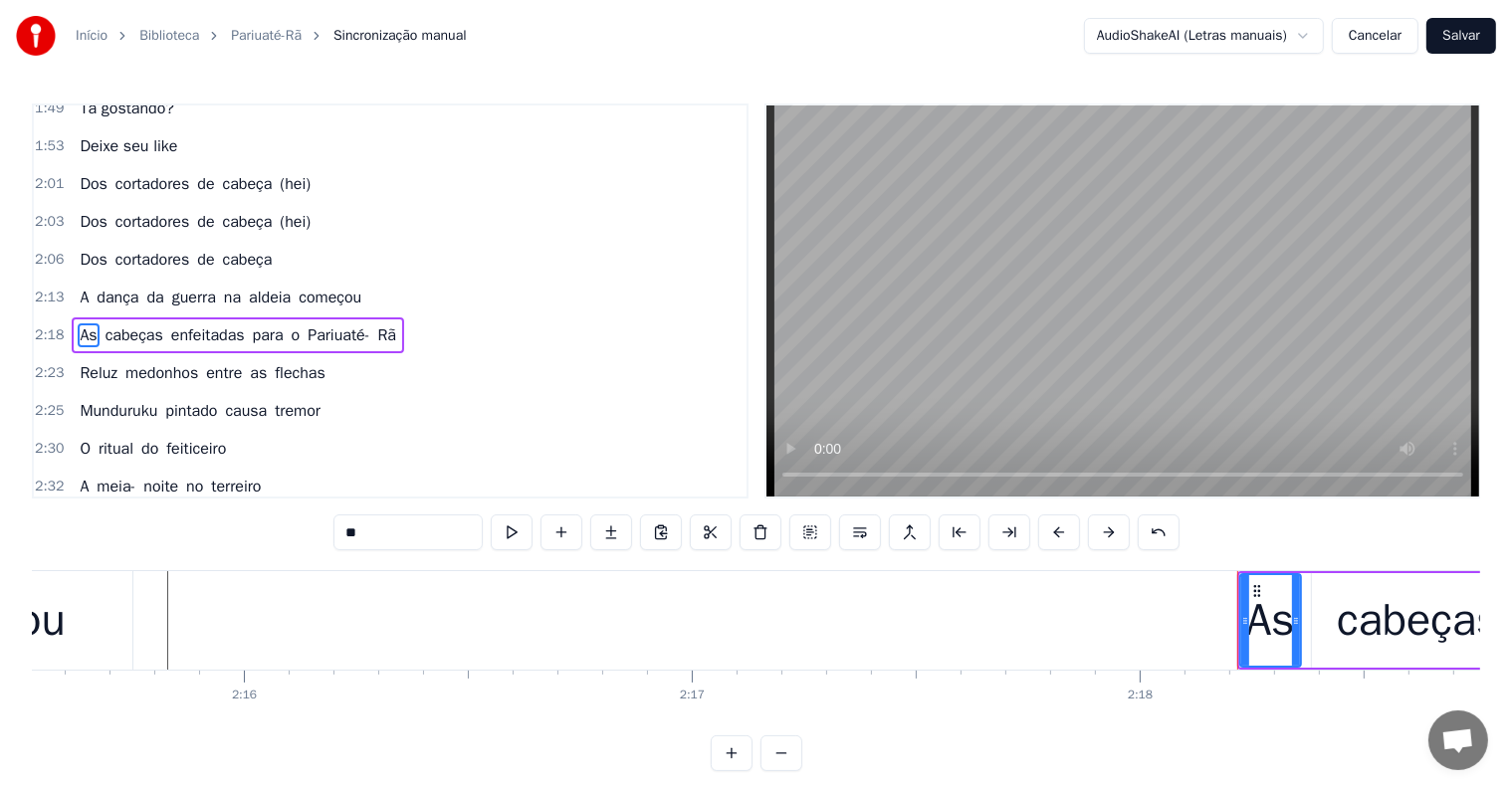 click on "começou" at bounding box center [-23, 620] 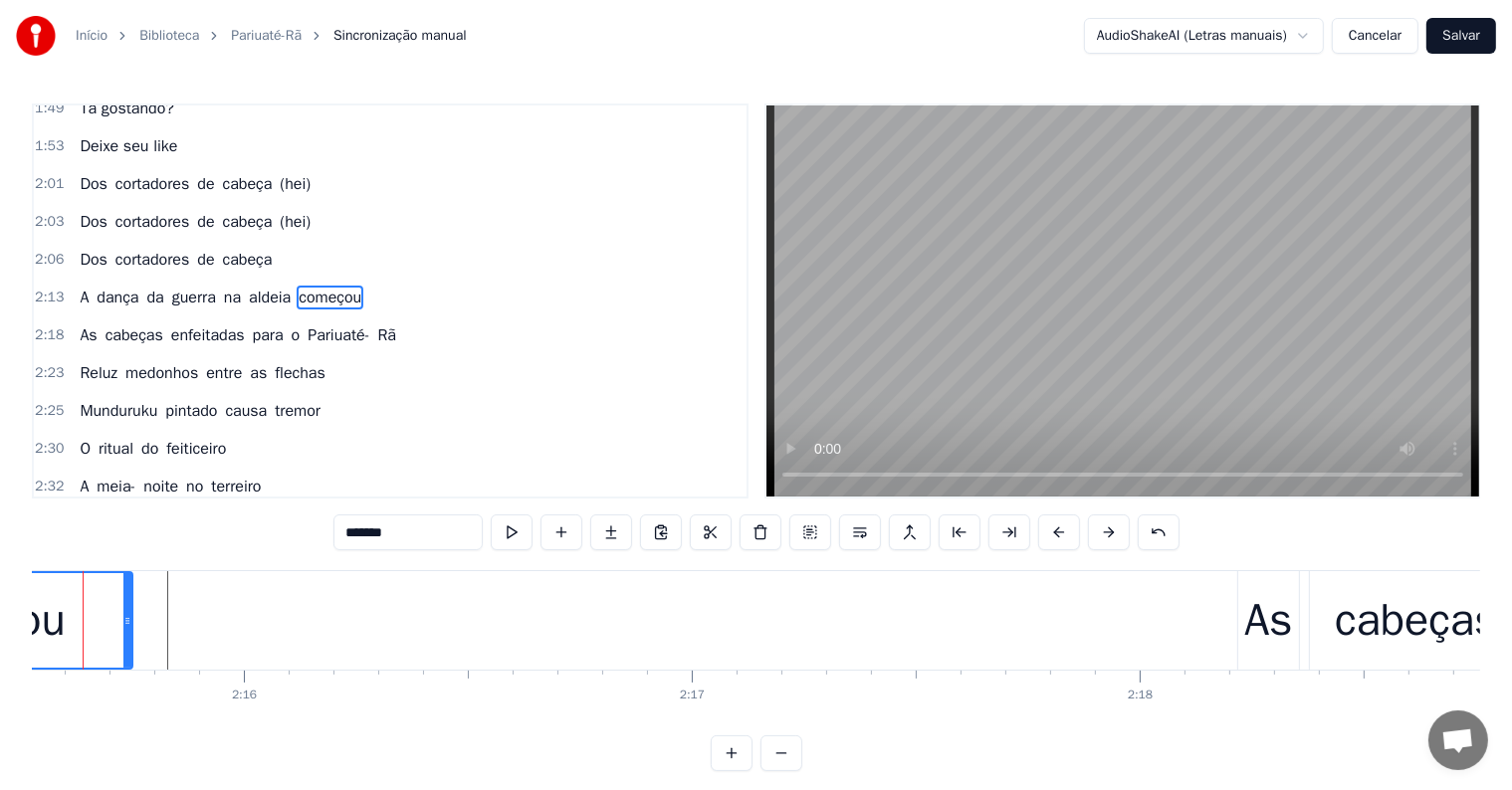 scroll, scrollTop: 811, scrollLeft: 0, axis: vertical 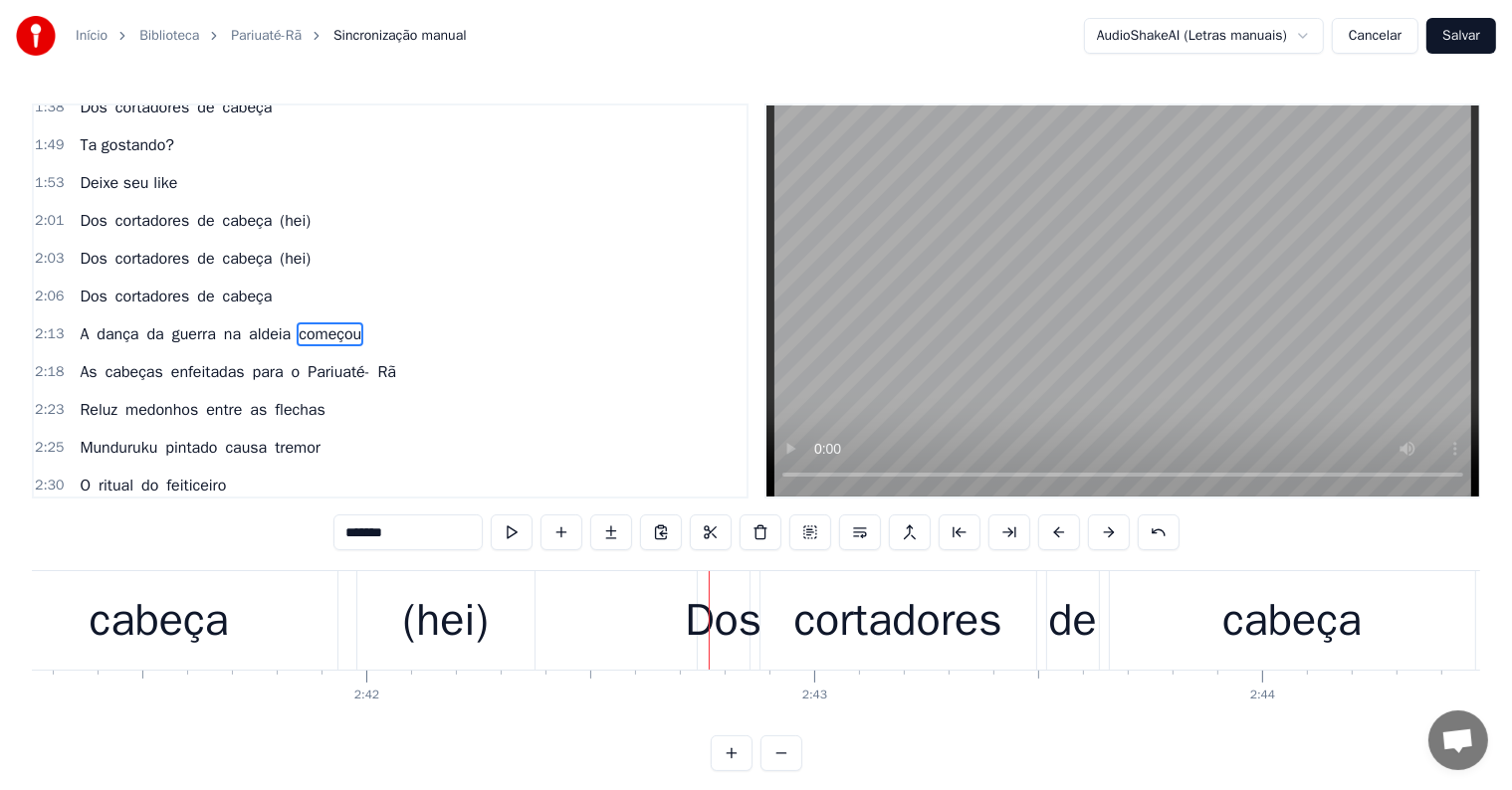click on "(hei)" at bounding box center [446, 620] 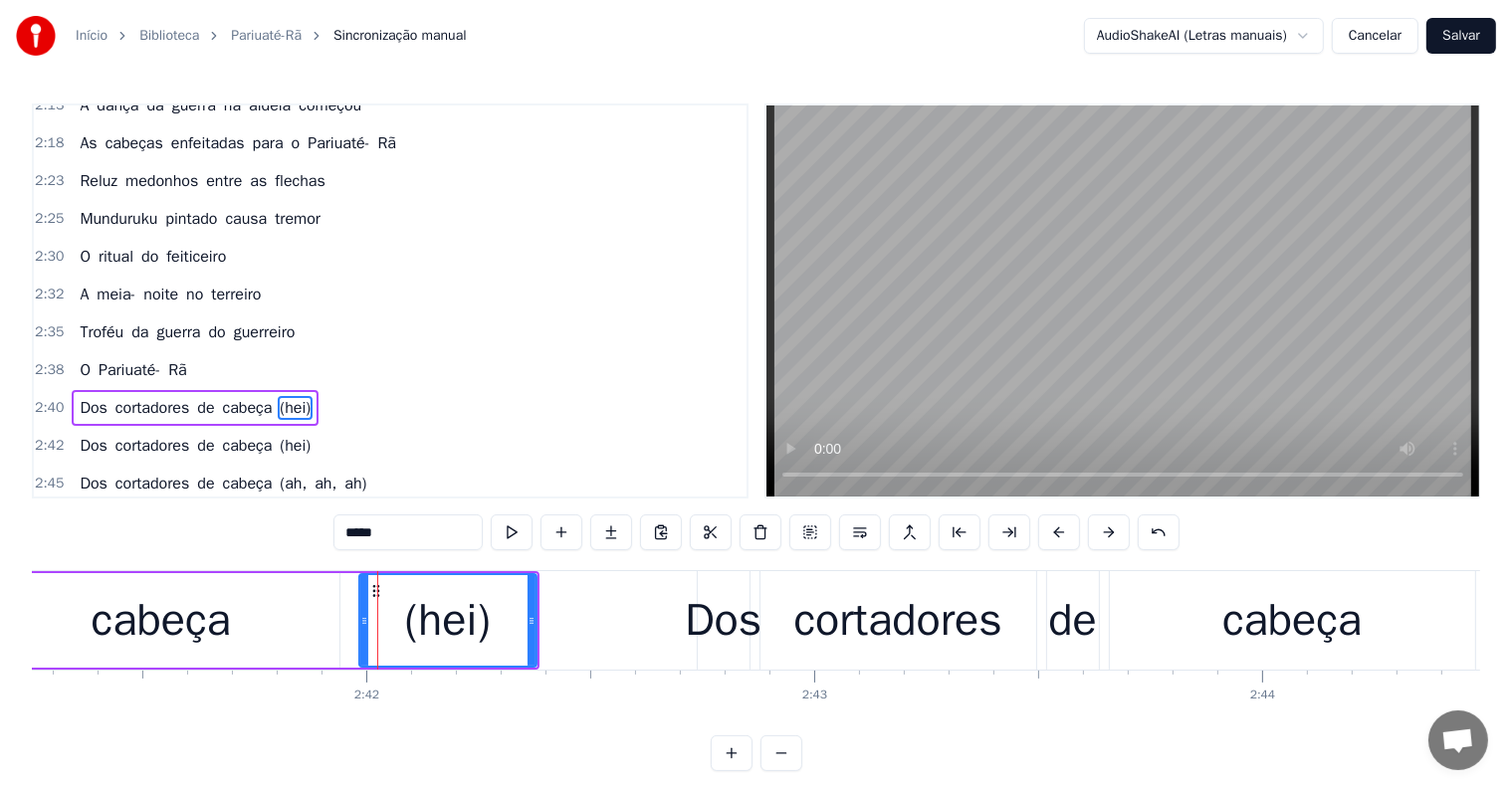 scroll, scrollTop: 1103, scrollLeft: 0, axis: vertical 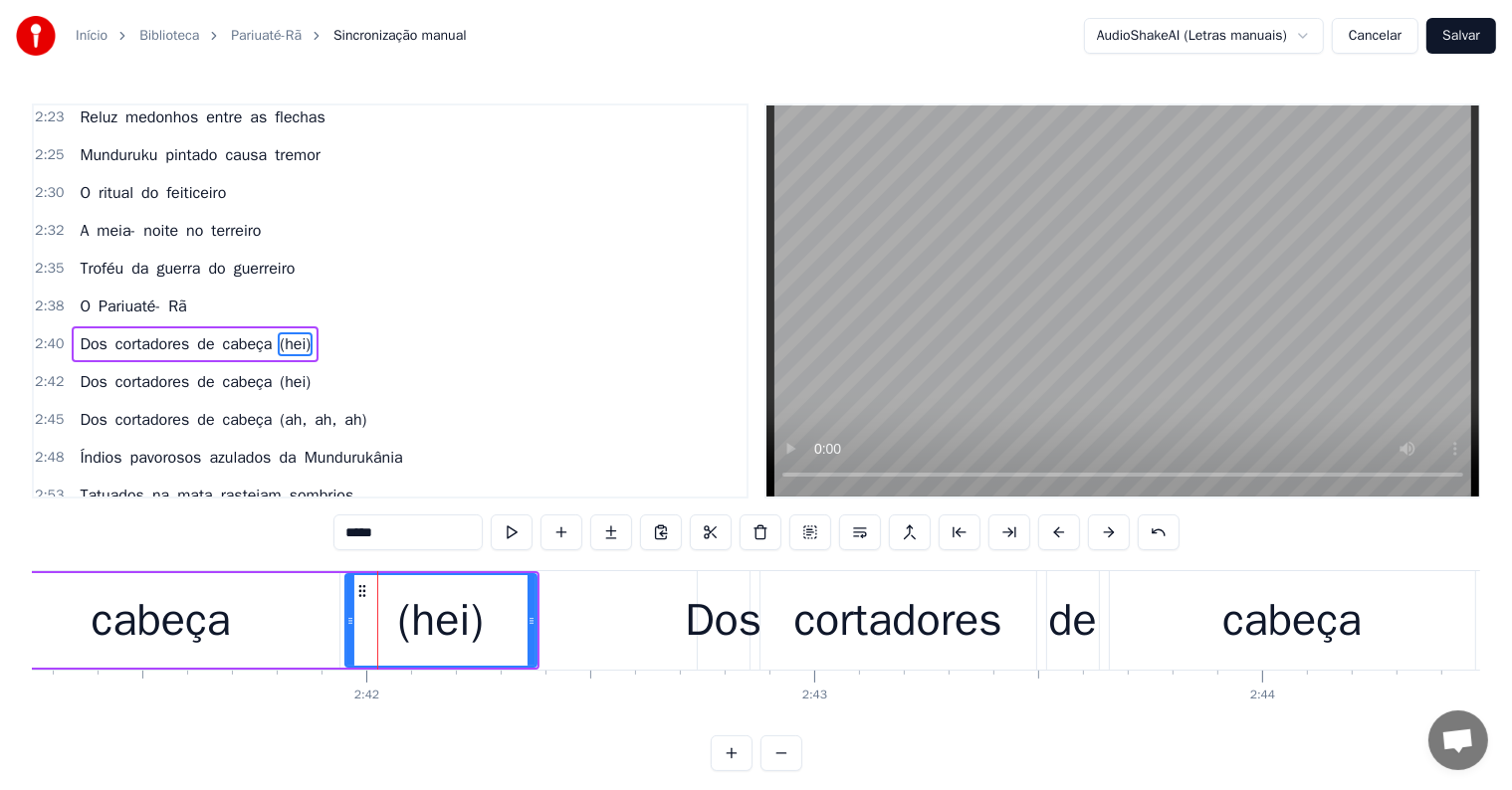 drag, startPoint x: 364, startPoint y: 621, endPoint x: 350, endPoint y: 622, distance: 14.035669 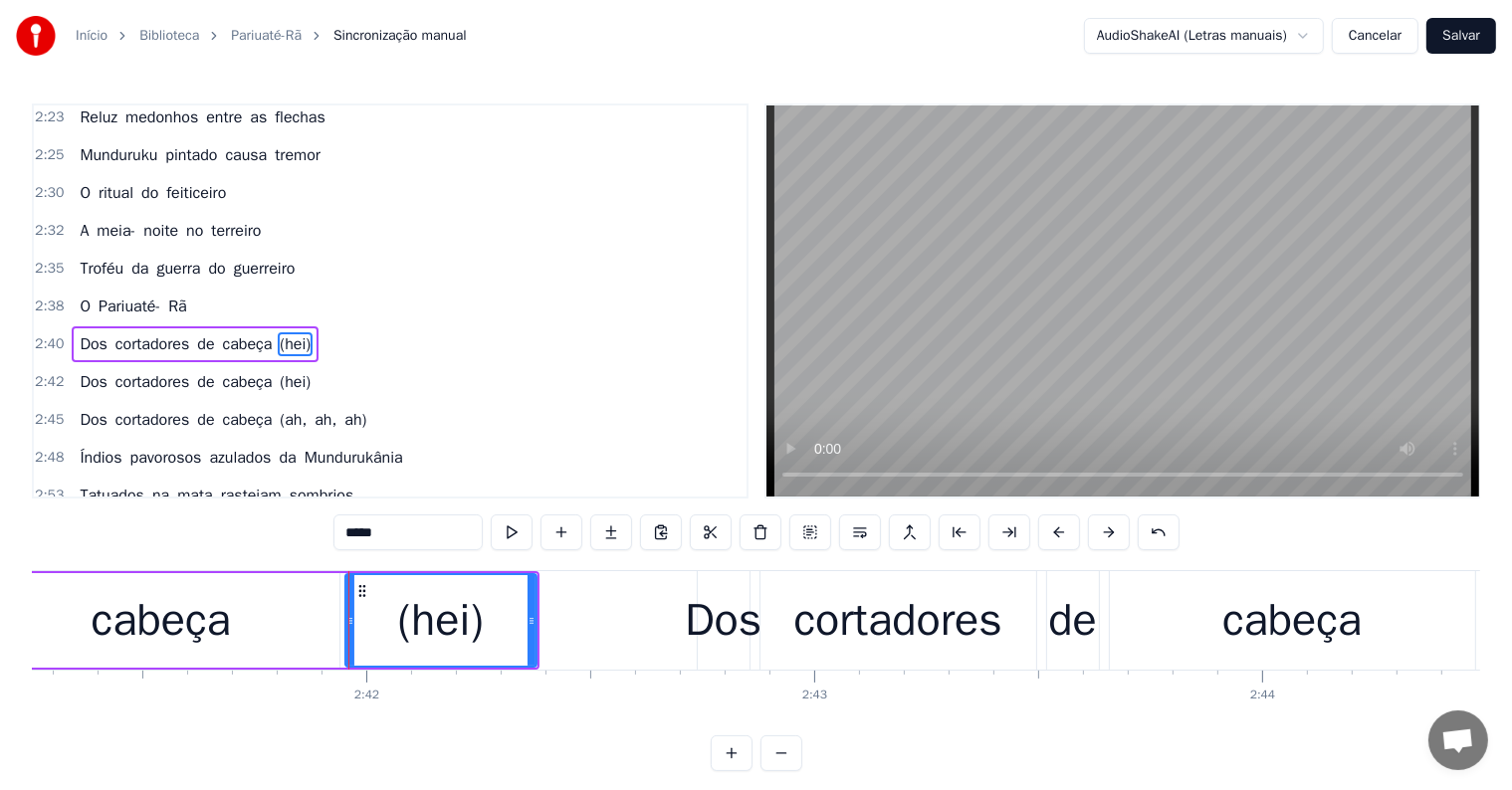 click on "cabeça" at bounding box center (161, 621) 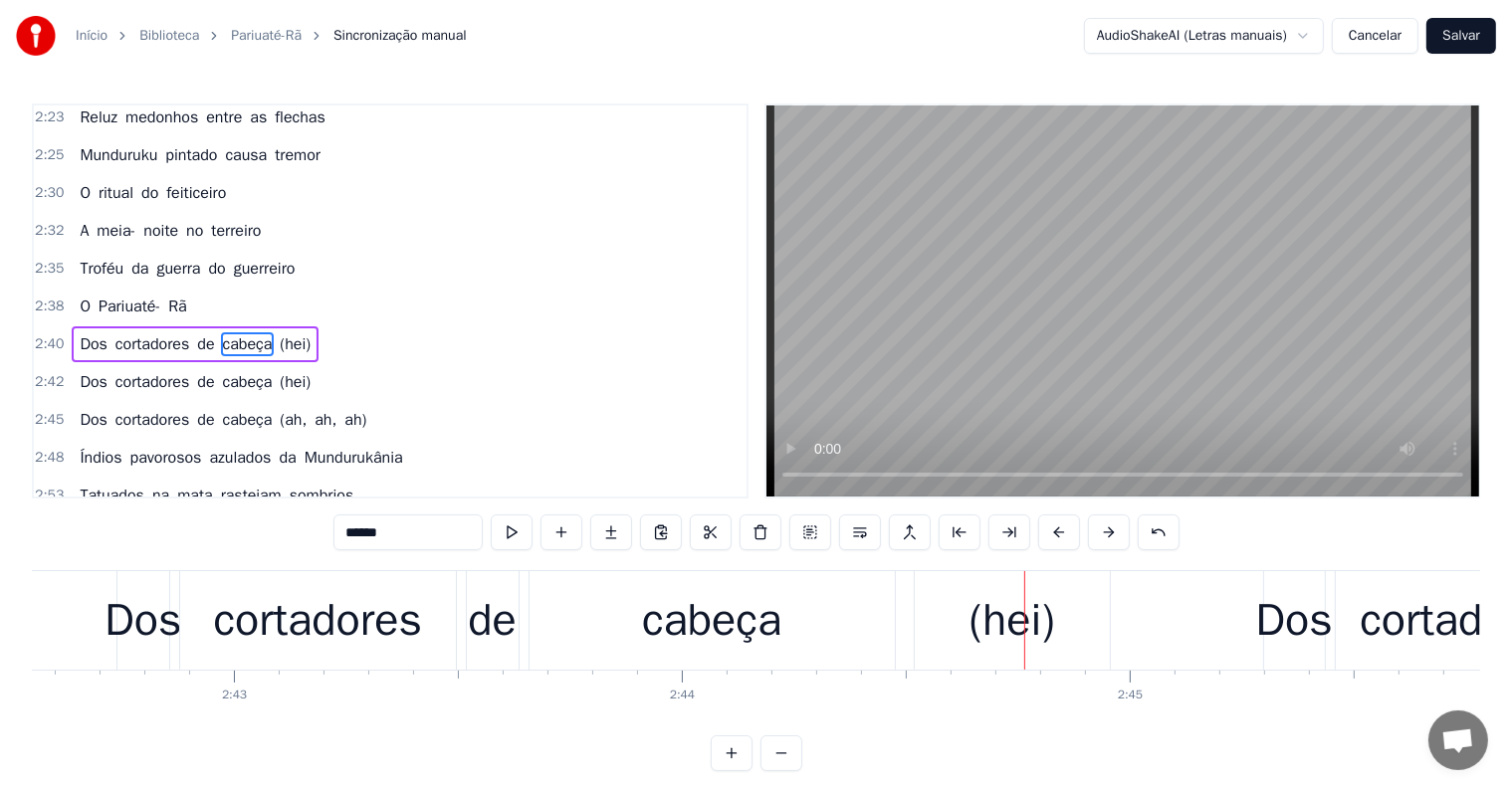scroll, scrollTop: 0, scrollLeft: 73480, axis: horizontal 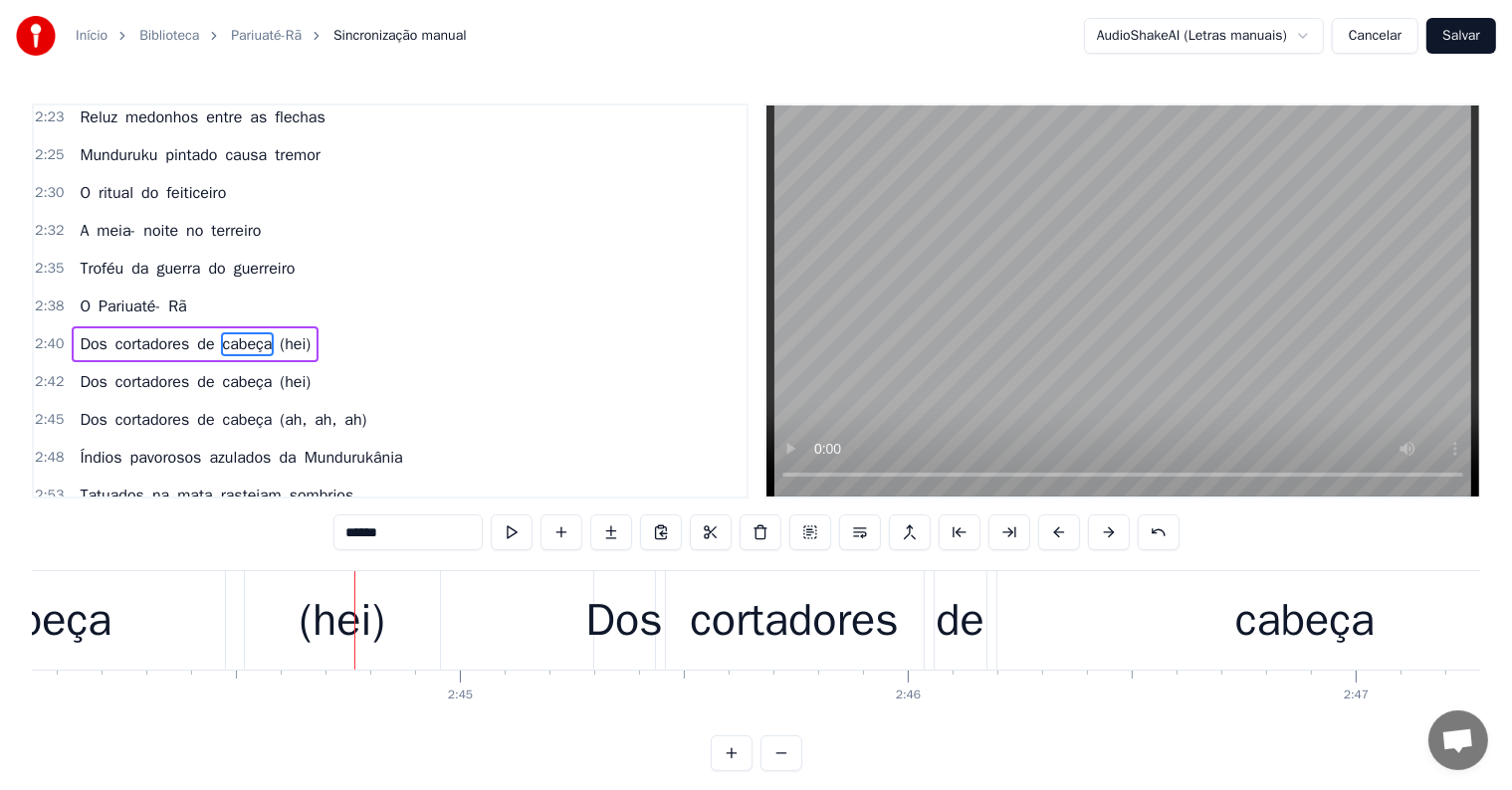 click on "(hei)" at bounding box center (342, 621) 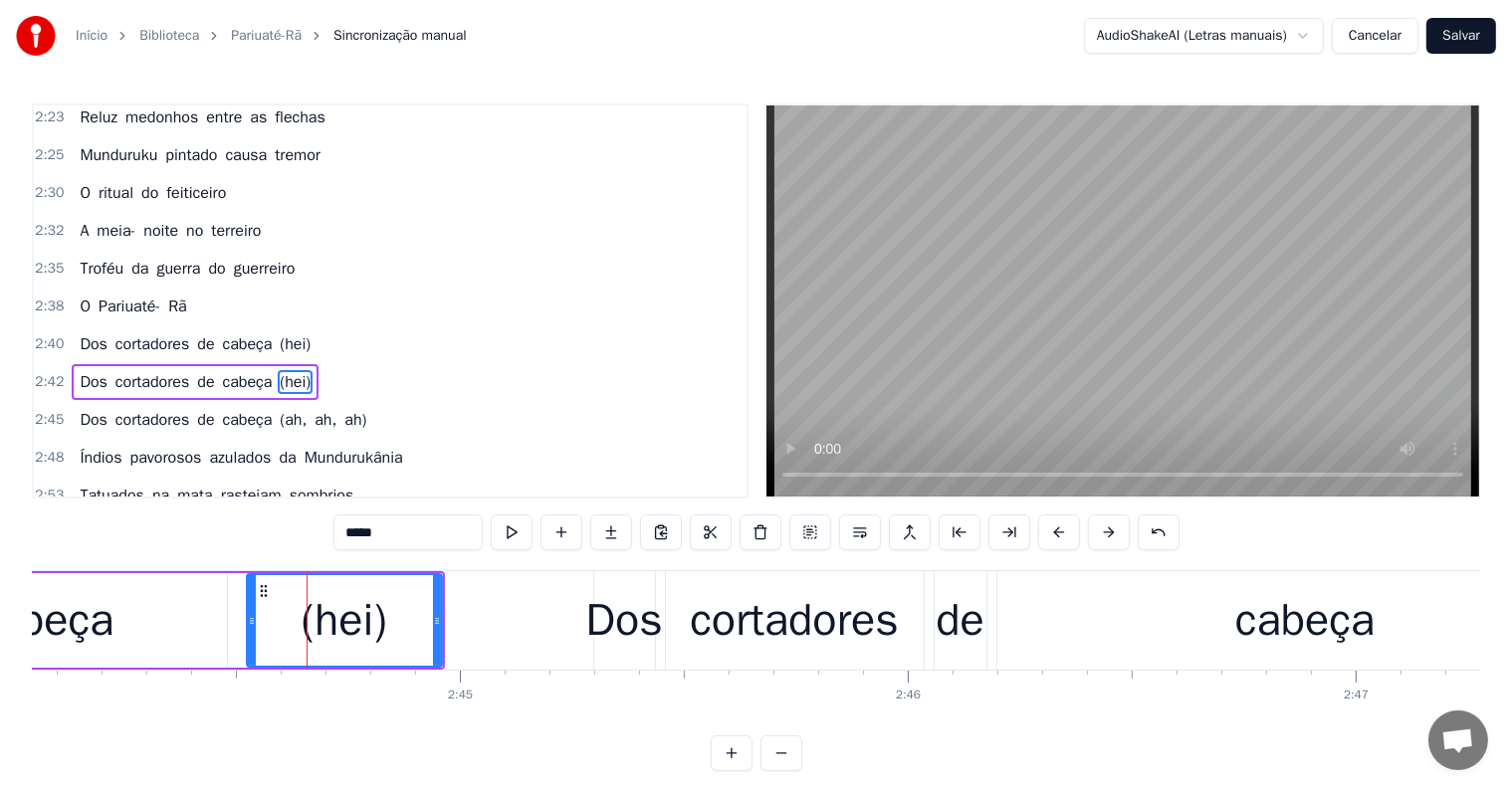 scroll, scrollTop: 1140, scrollLeft: 0, axis: vertical 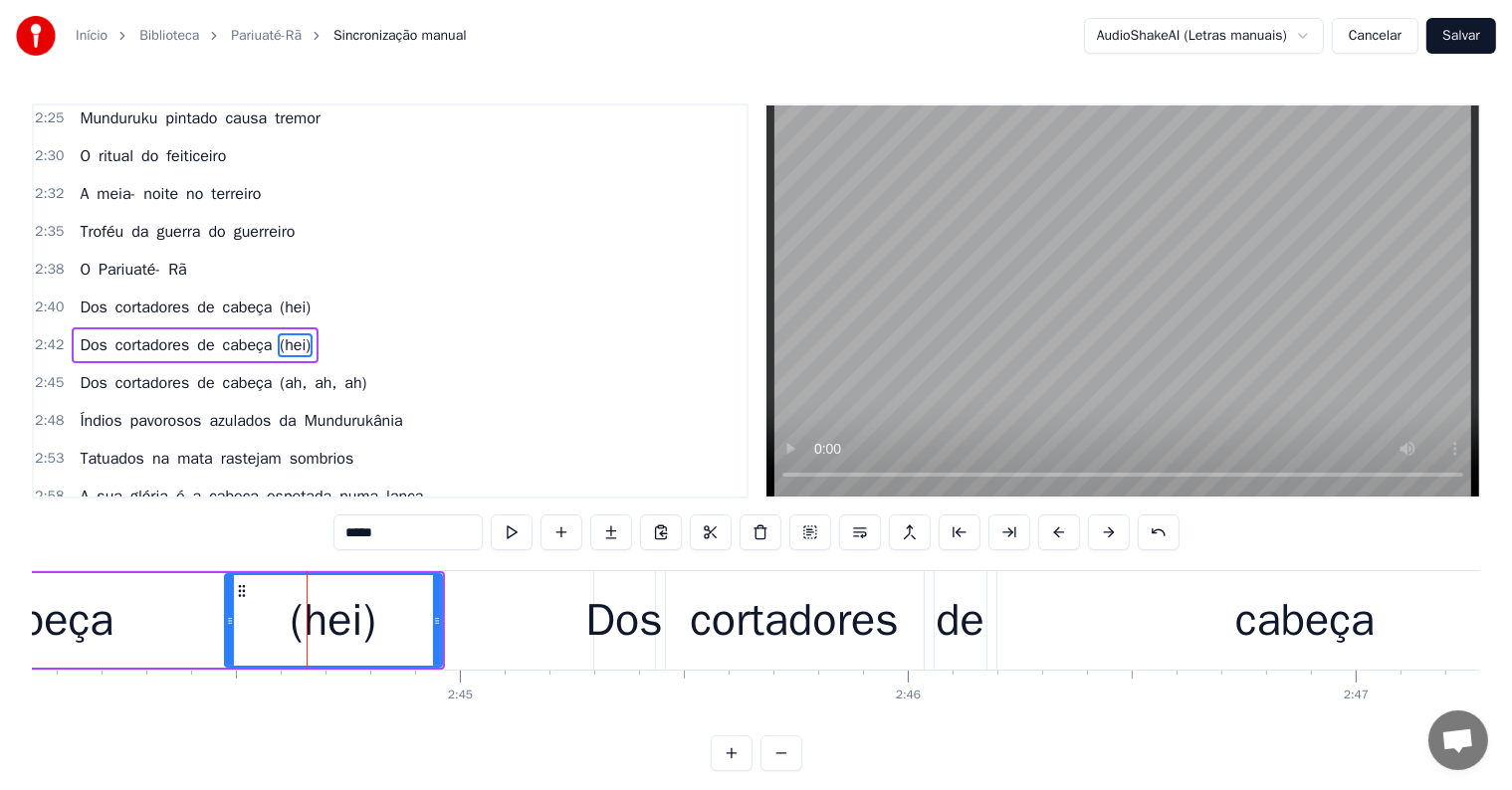 drag, startPoint x: 252, startPoint y: 613, endPoint x: 222, endPoint y: 620, distance: 30.805844 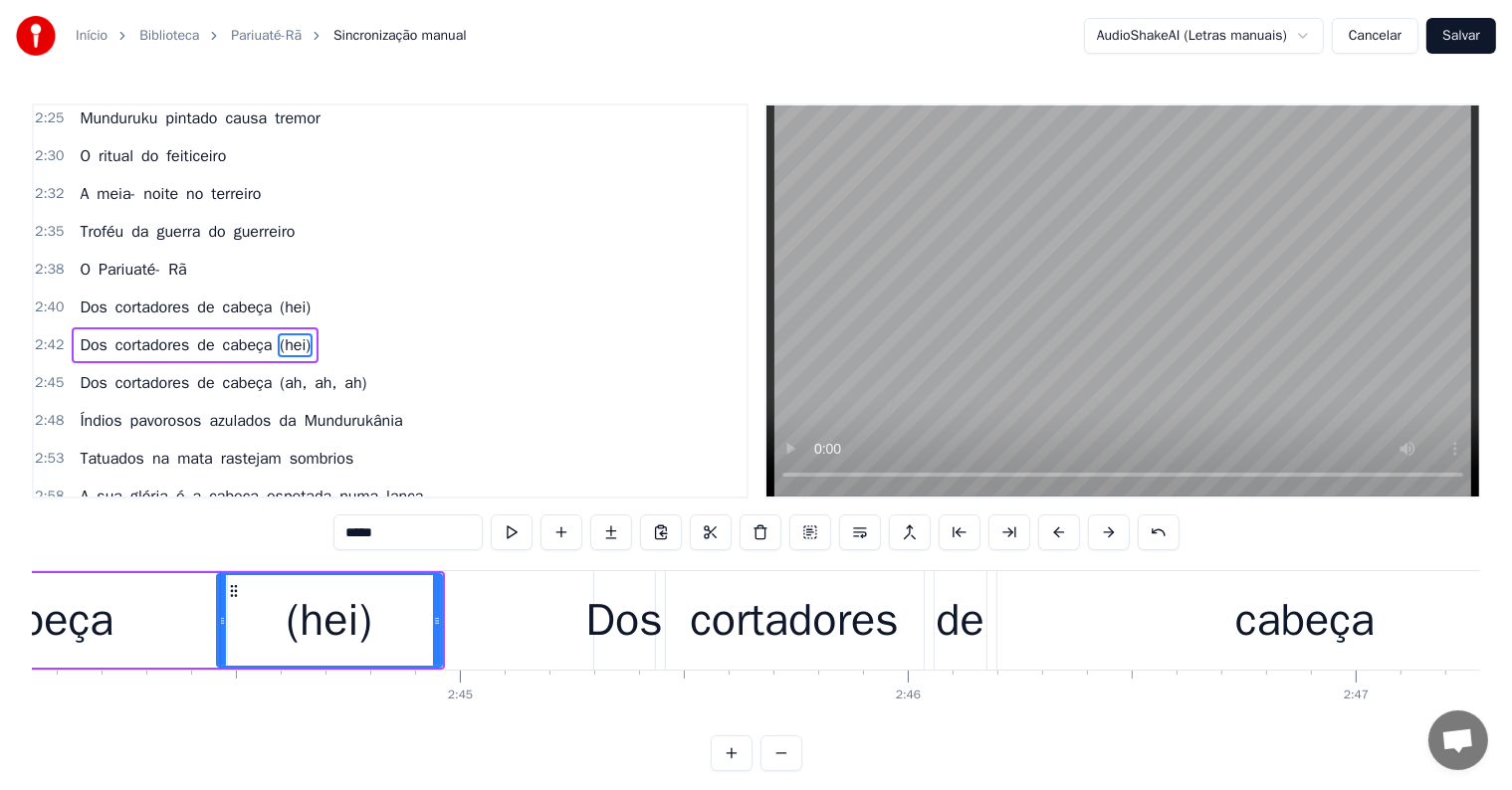 click on "cabeça" at bounding box center (44, 621) 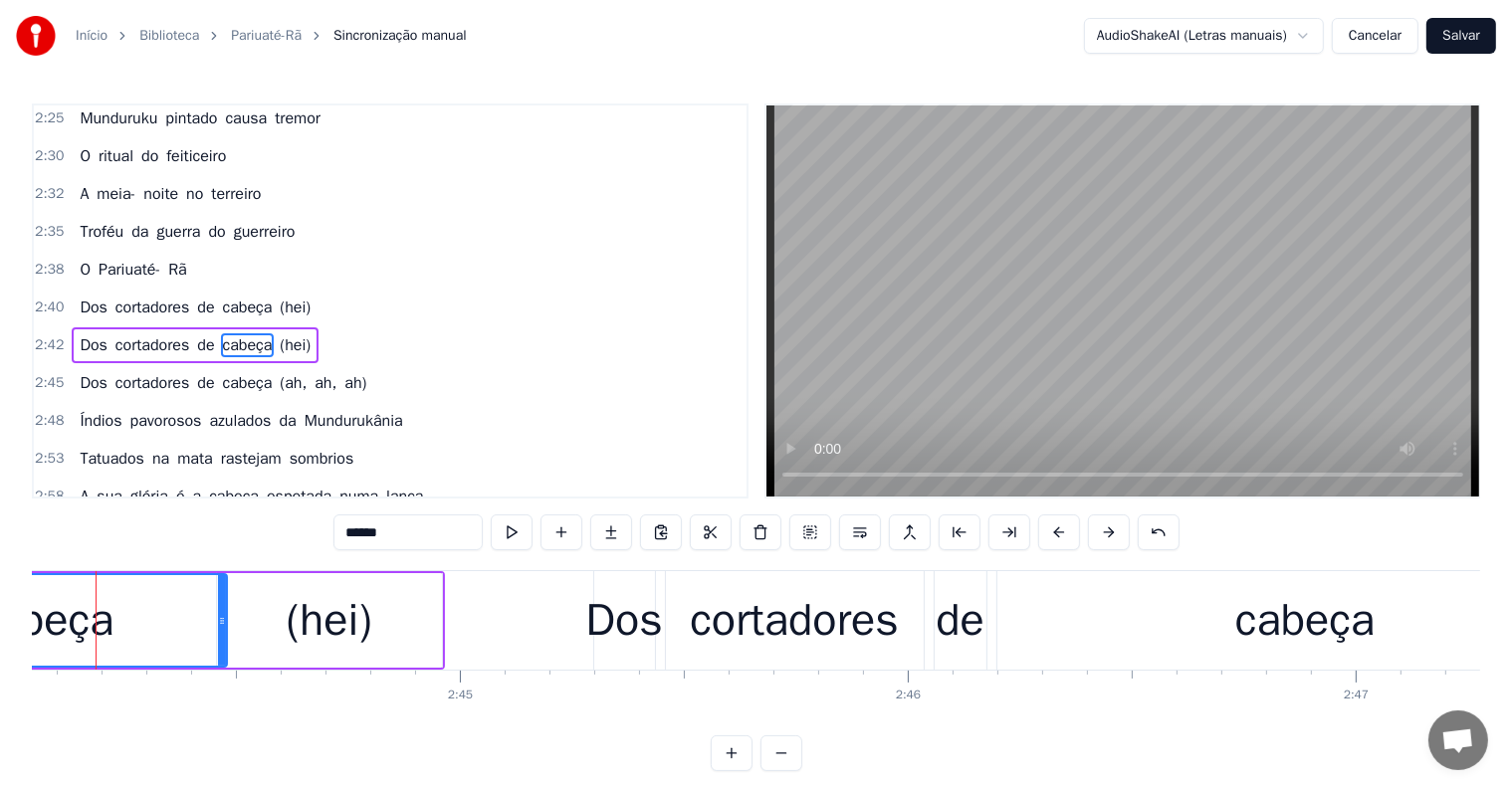 scroll, scrollTop: 0, scrollLeft: 73444, axis: horizontal 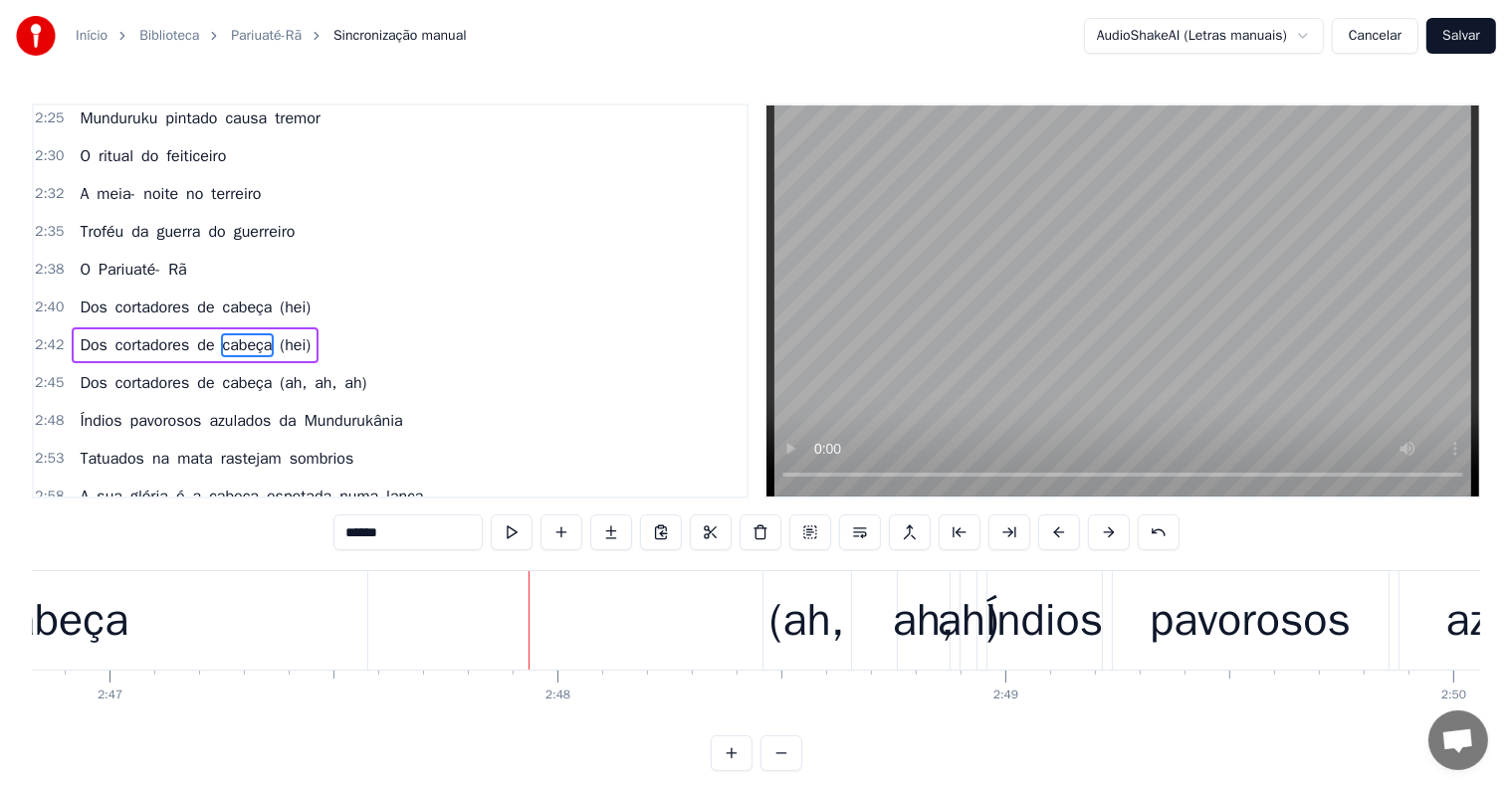 click on "(ah," at bounding box center [807, 621] 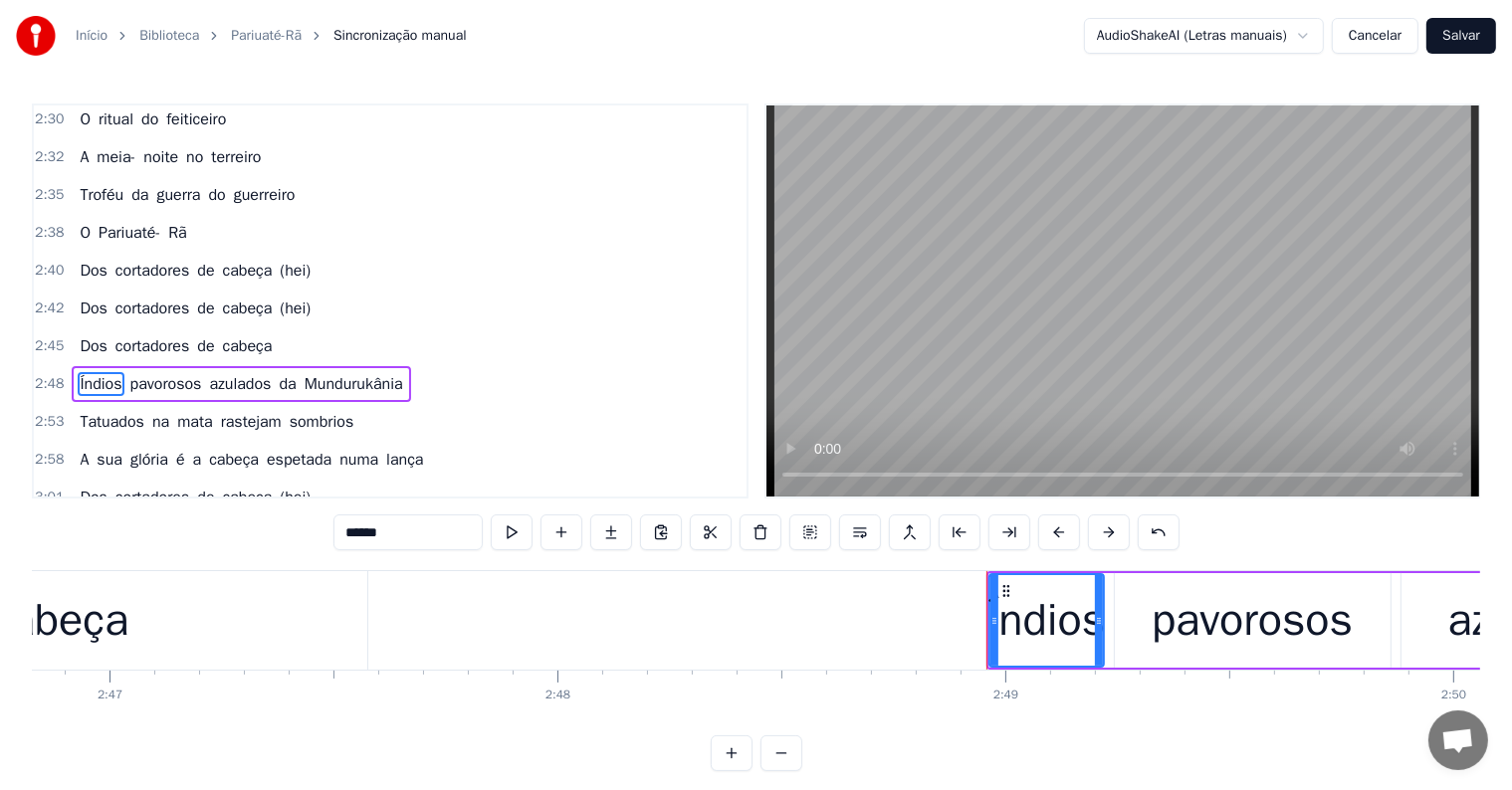 scroll, scrollTop: 1214, scrollLeft: 0, axis: vertical 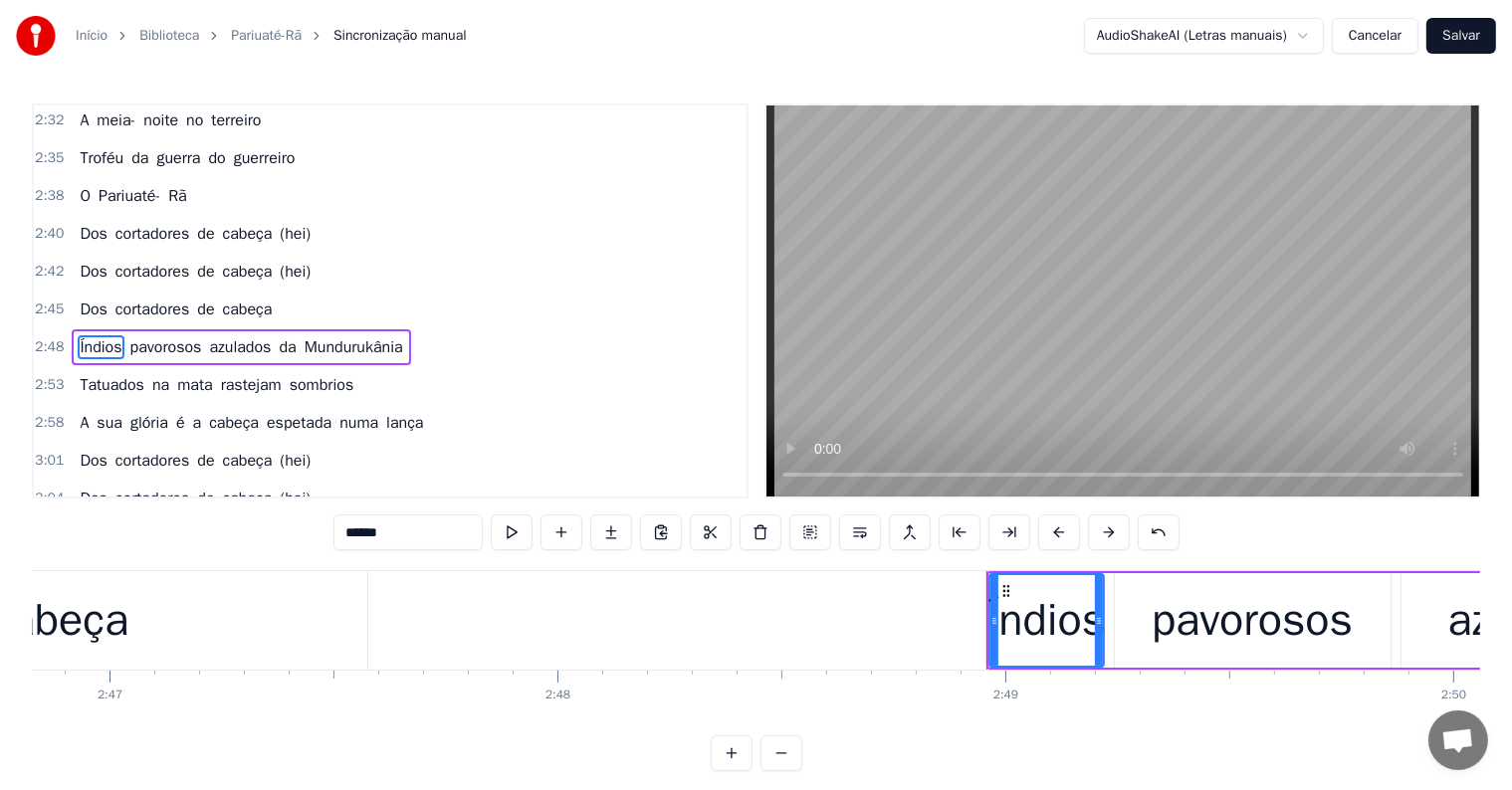 click on "cabeça" at bounding box center (248, 309) 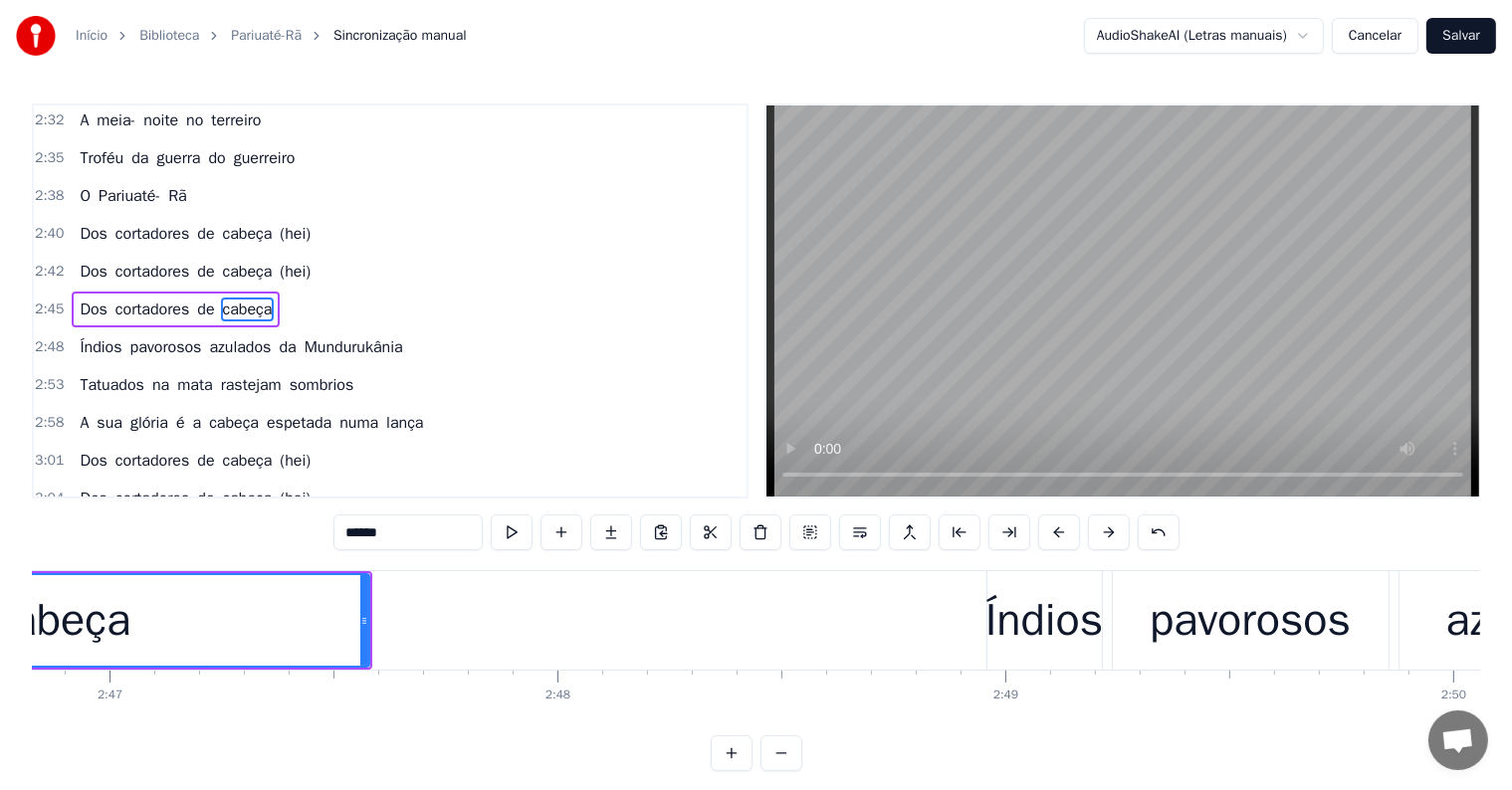 scroll, scrollTop: 1177, scrollLeft: 0, axis: vertical 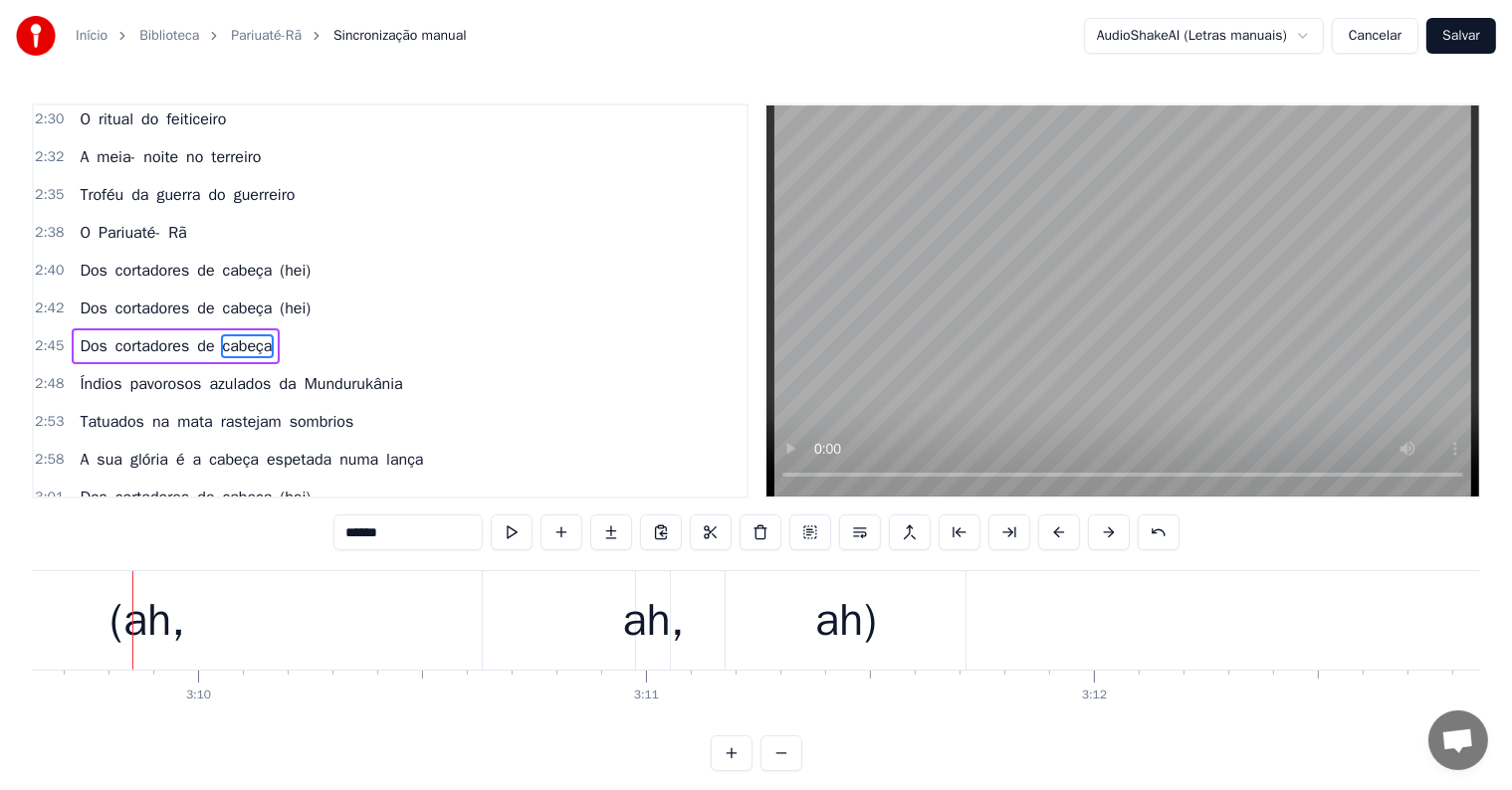 click on "(ah," at bounding box center [146, 620] 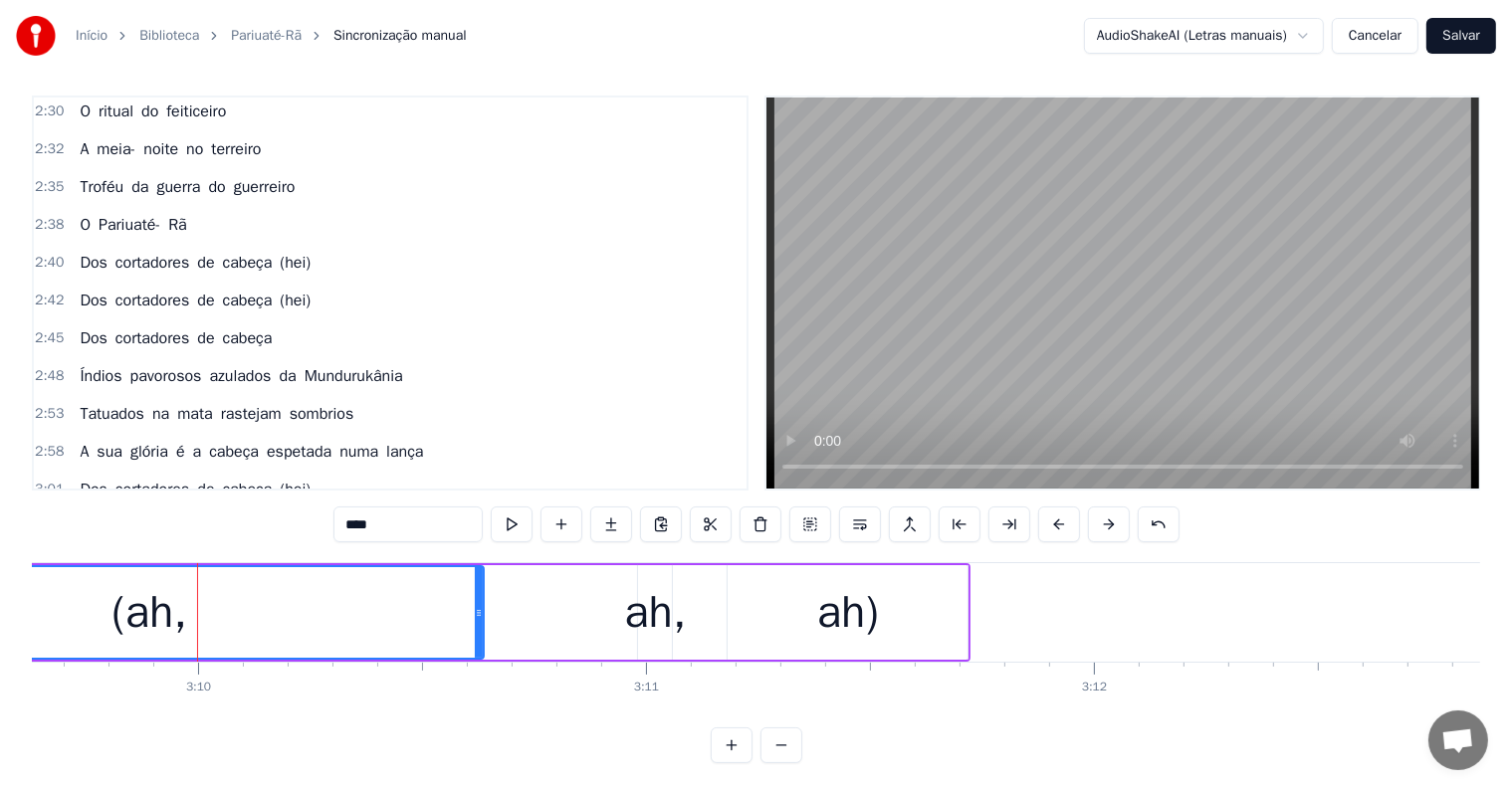 scroll, scrollTop: 9, scrollLeft: 0, axis: vertical 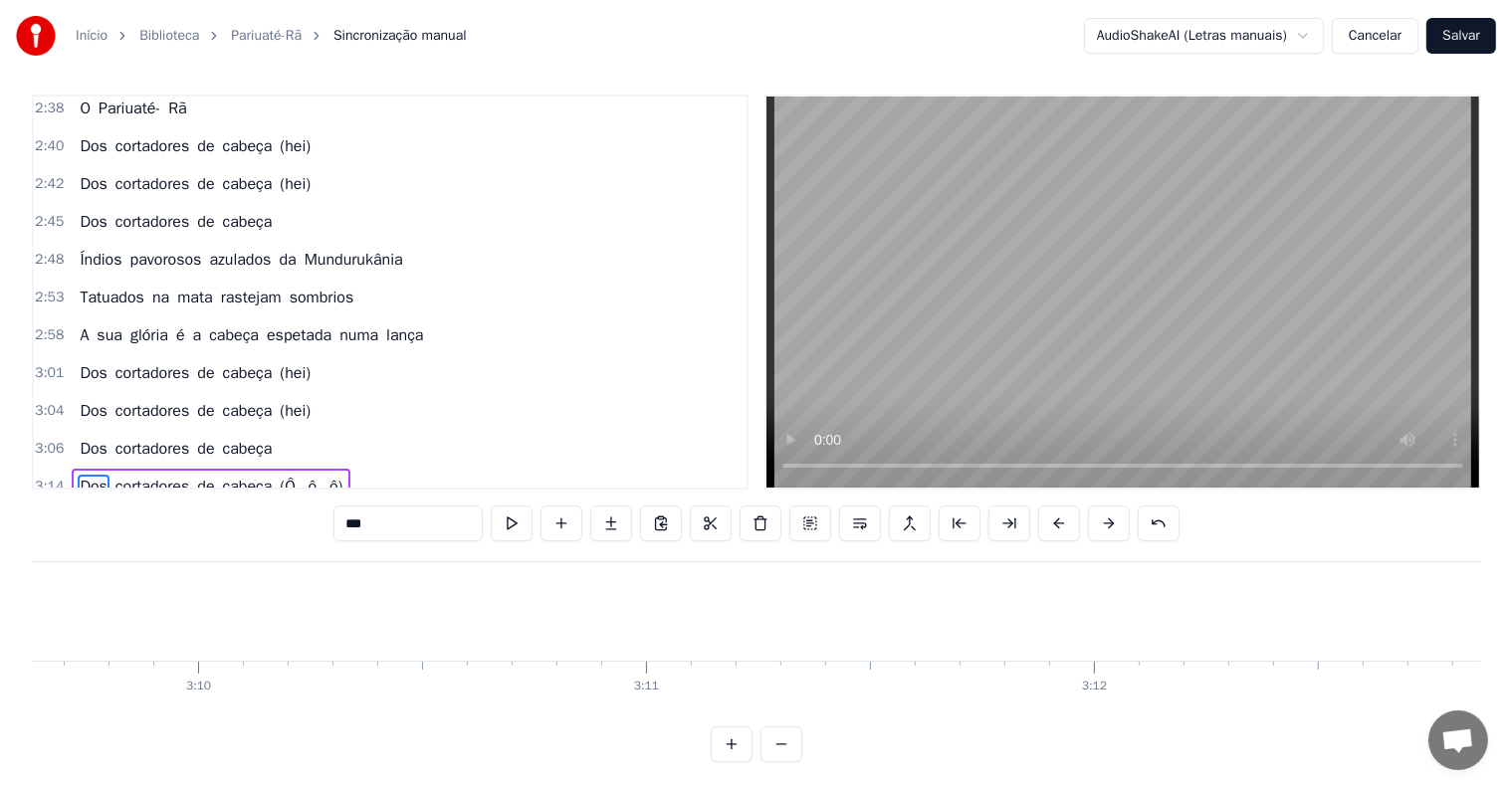 click on "0:06 Seu maior canal de toadas karaokê 0:12 Inscreva-se 0:32 Dos cortadores de cabeça (hei) 0:35 Dos cortadores de cabeça (hei) 0:37 Dos cortadores de cabeça (ah, ah) 0:44 A dança da guerra na aldeia começou (Ô, ô, ô) 0:49 As cabeças enfeitadas para o Pariuaté- Rã 0:54 Reluz medonhos entre as flechas 0:57 Munduruku pintado causa tremor 1:01 O ritual do feiticeiro 1:04 A meia- noite no terreiro 1:06 Troféu da guerra do guerreiro 1:09 O Pariuaté- Rã 1:11 Dos cortadores de cabeça (hei) 1:14 Dos cortadores de cabeça (hei) 1:16 Dos cortadores de cabeça 1:20 Índios pavorosos azulados da Mundurukânia 1:24 Tatuados na mata rastejam sombrios 1:30 A sua glória é a cabeça espetada numa lança 1:33 Dos cortadores de cabeça (hei) 1:35 Dos cortadores de cabeça (hei) 1:38 Dos cortadores de cabeça 1:49 Ta gostando? 1:53 Deixe seu like 2:01 Dos cortadores de cabeça (hei) 2:03 Dos cortadores de cabeça (hei) 2:06 Dos cortadores de cabeça 2:13 A dança da guerra na aldeia começou 2:18 As cabeças o" at bounding box center (390, 292) 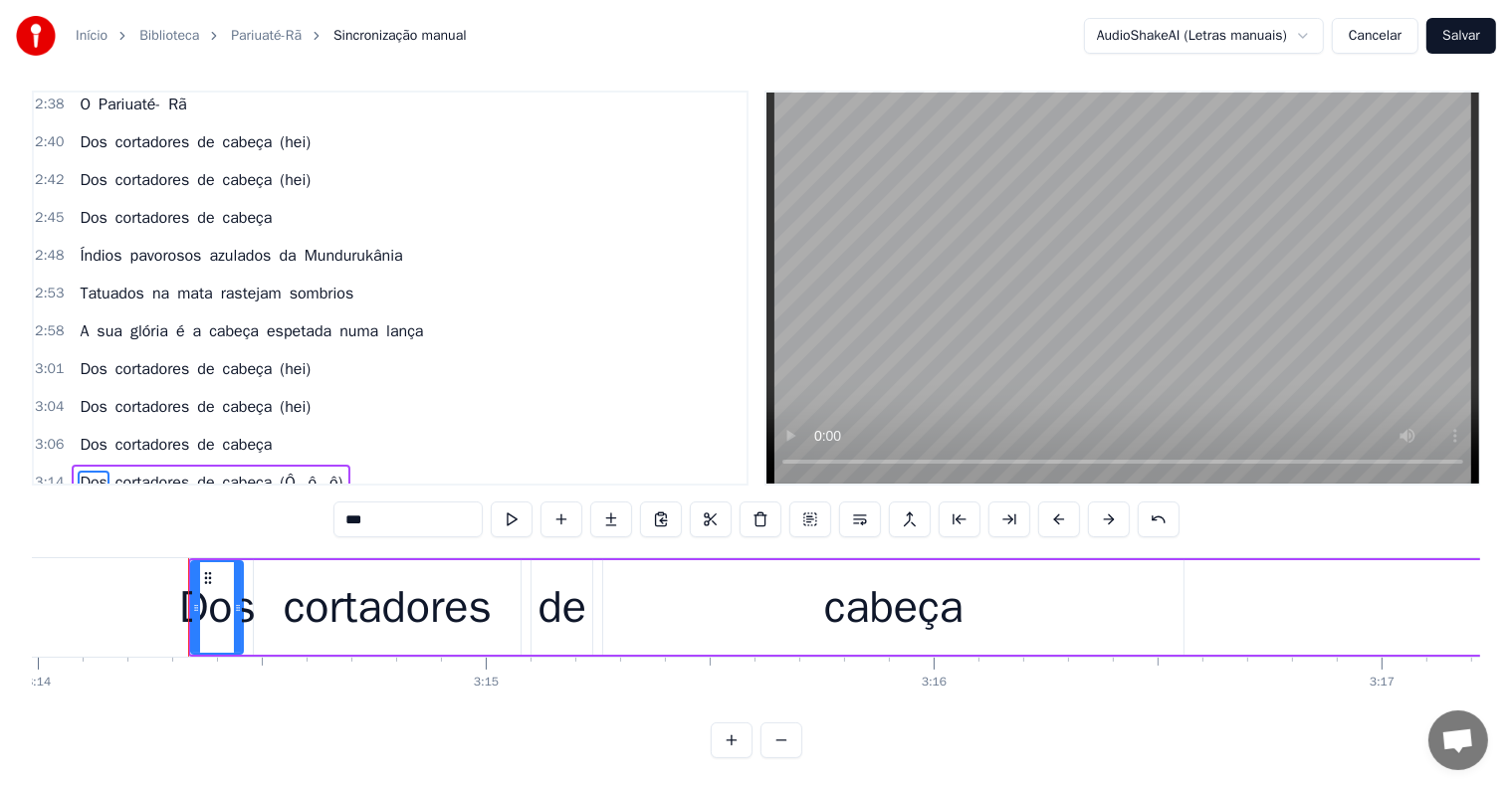 scroll, scrollTop: 0, scrollLeft: 86948, axis: horizontal 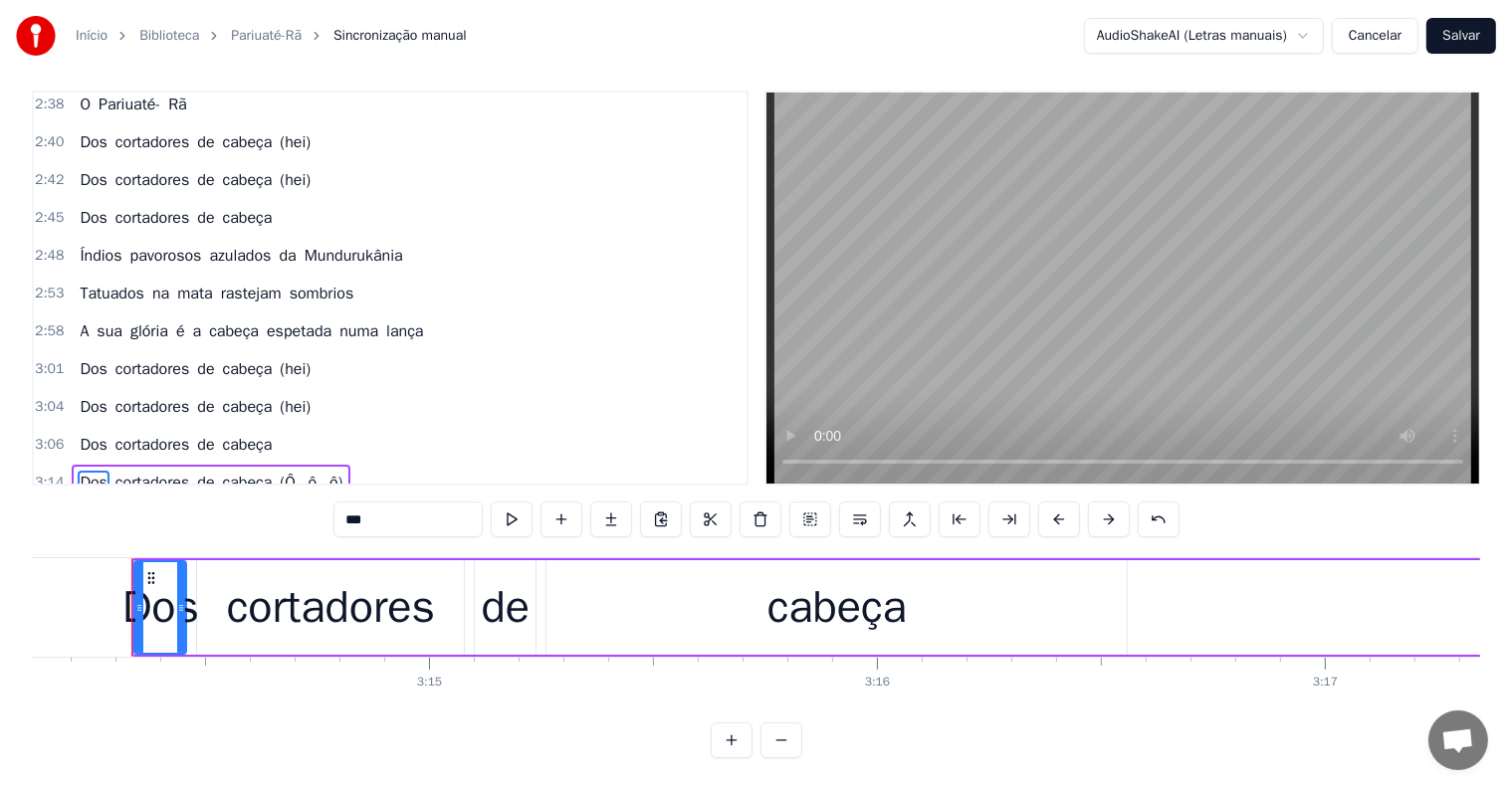 click on "cabeça" at bounding box center [248, 445] 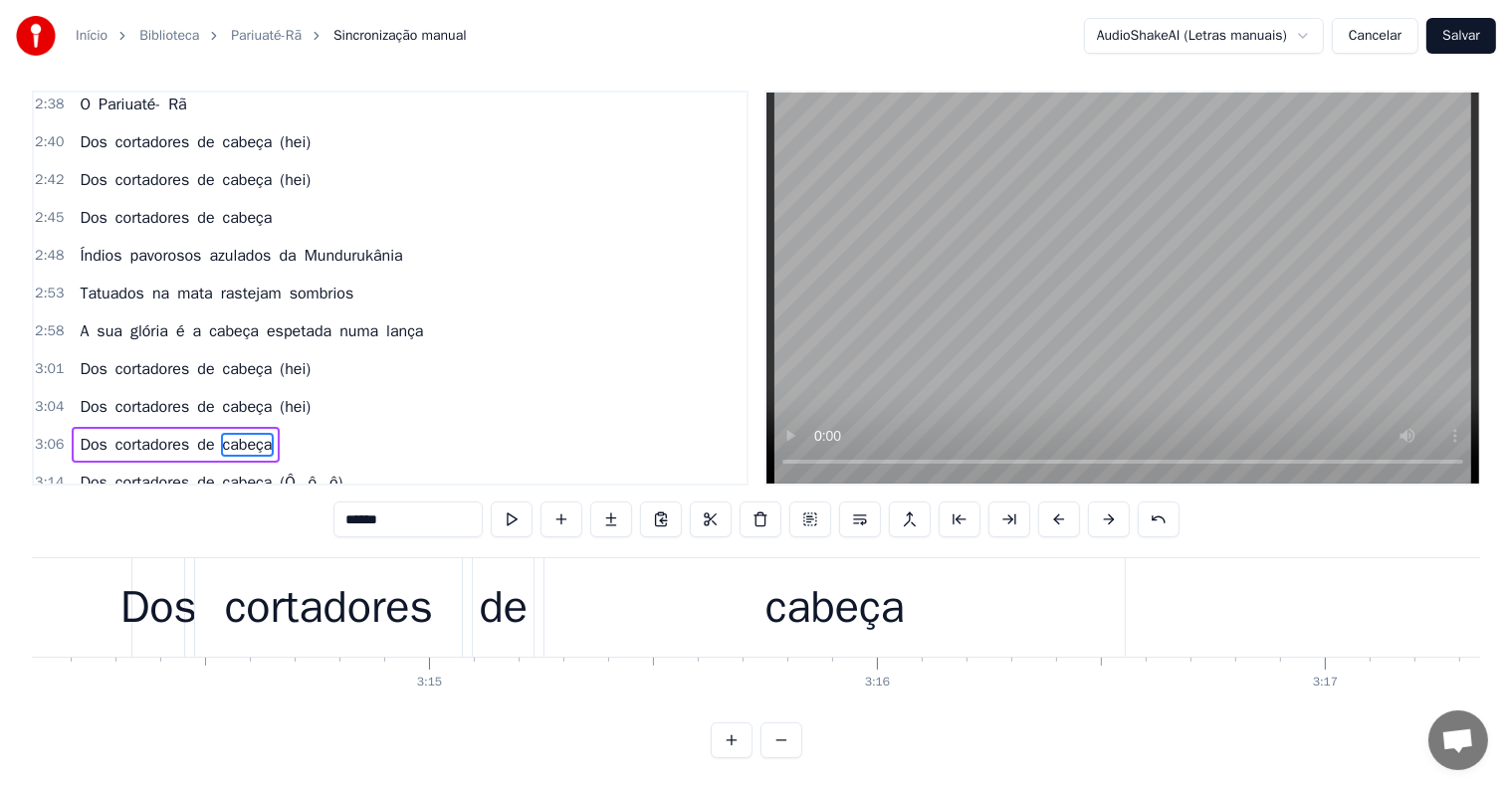 scroll, scrollTop: 16, scrollLeft: 0, axis: vertical 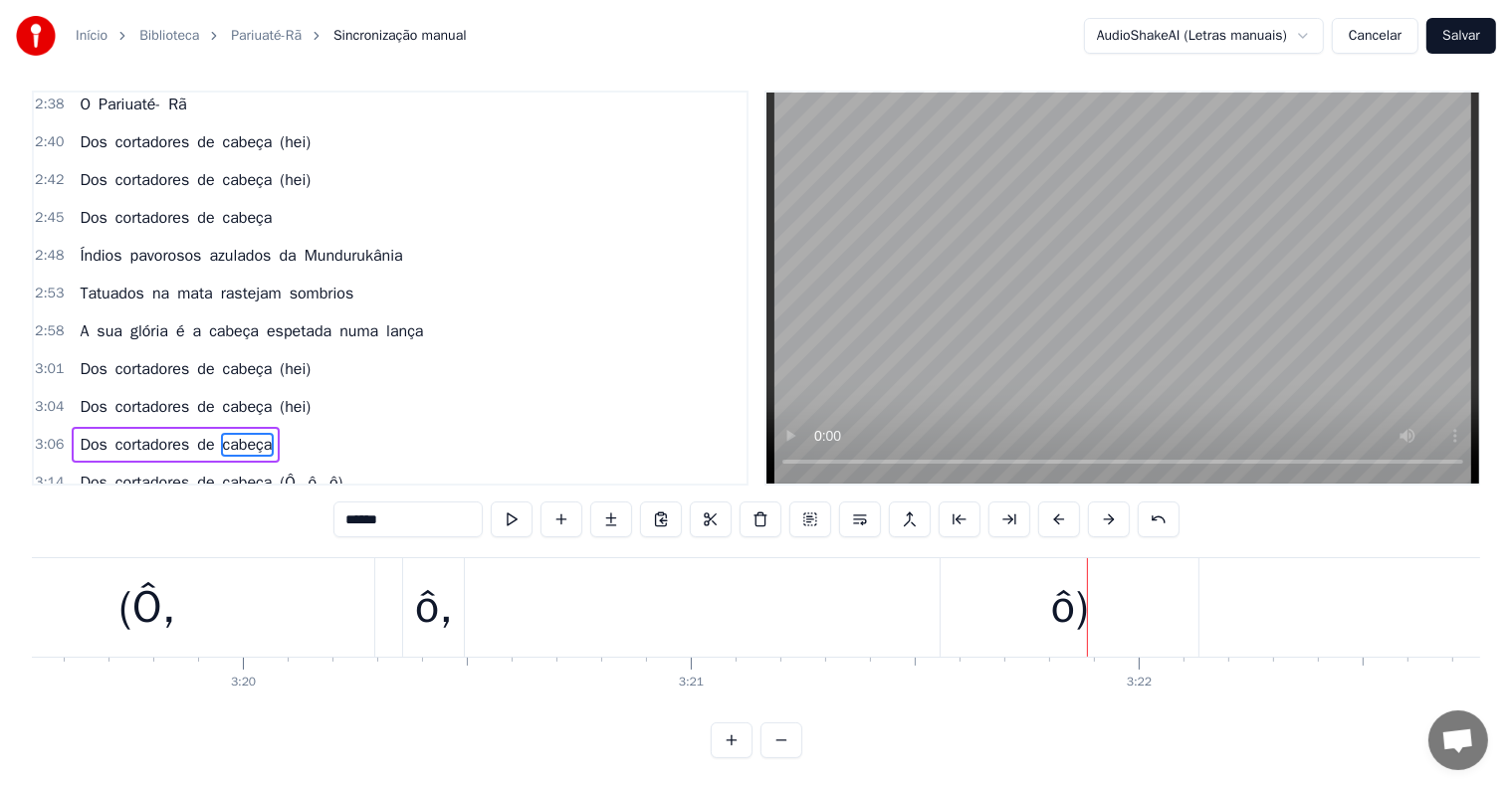 click on "(Ô," at bounding box center (290, 483) 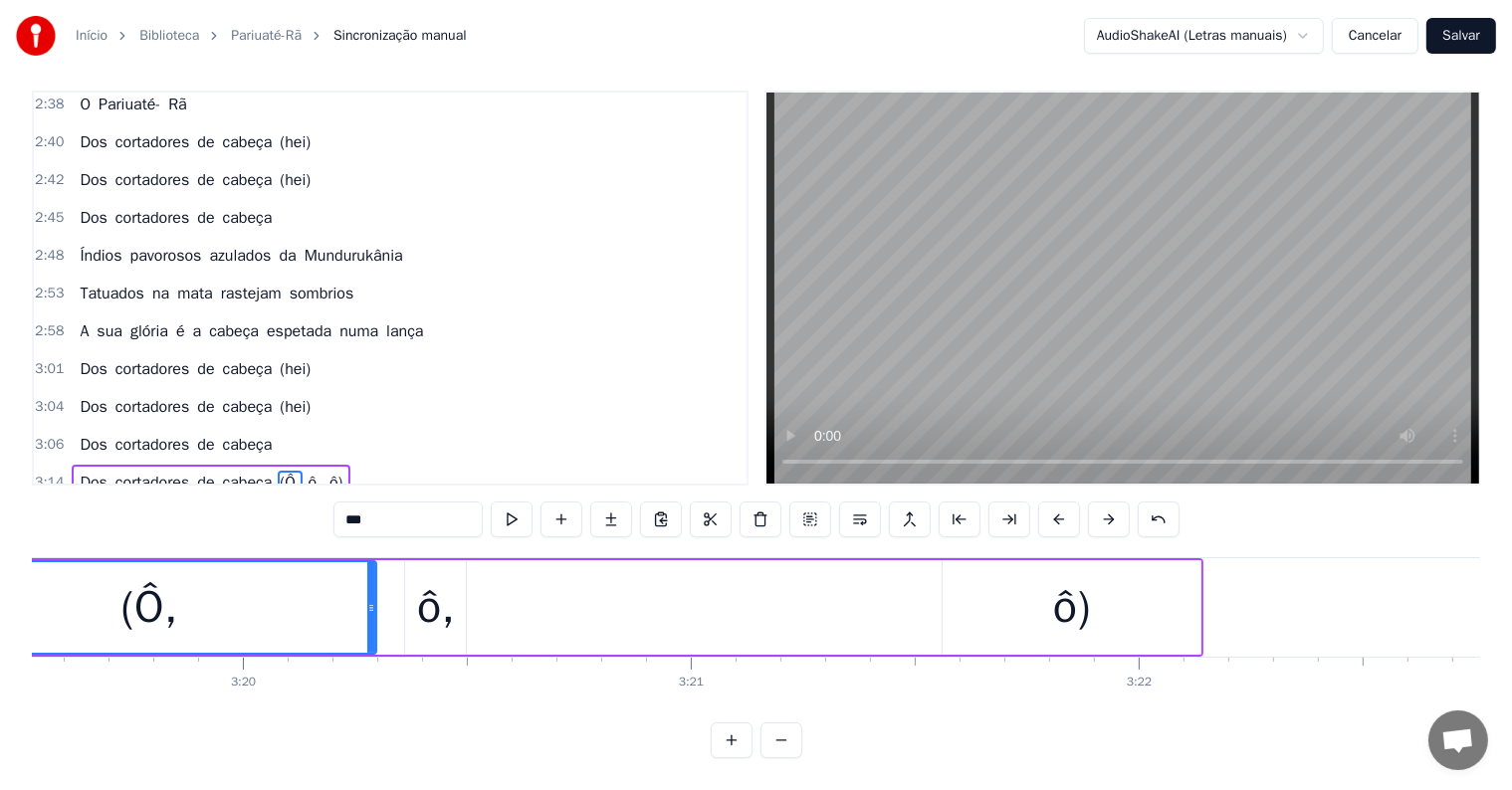 scroll, scrollTop: 30, scrollLeft: 0, axis: vertical 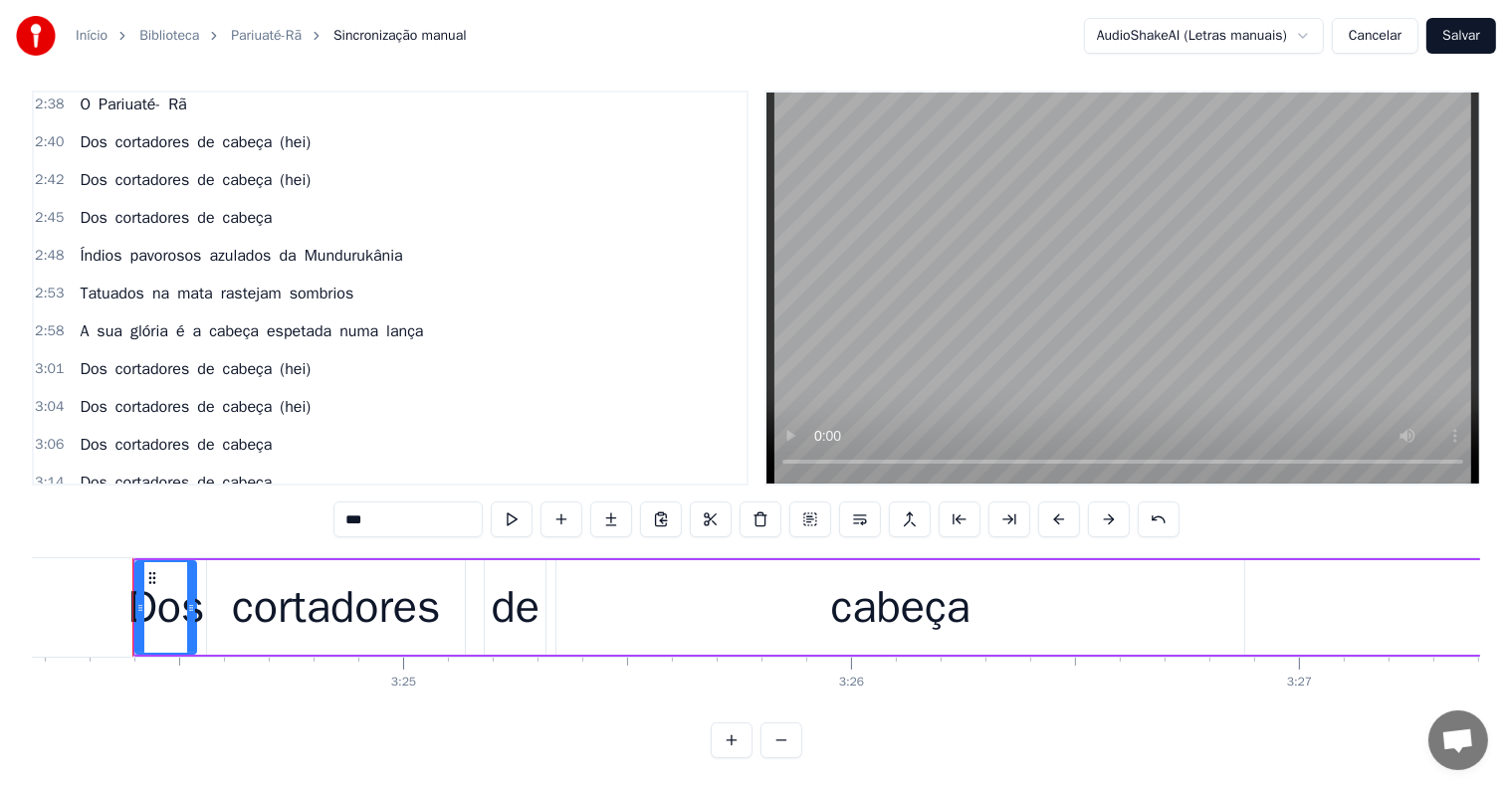 click on "(Ô," at bounding box center (290, 520) 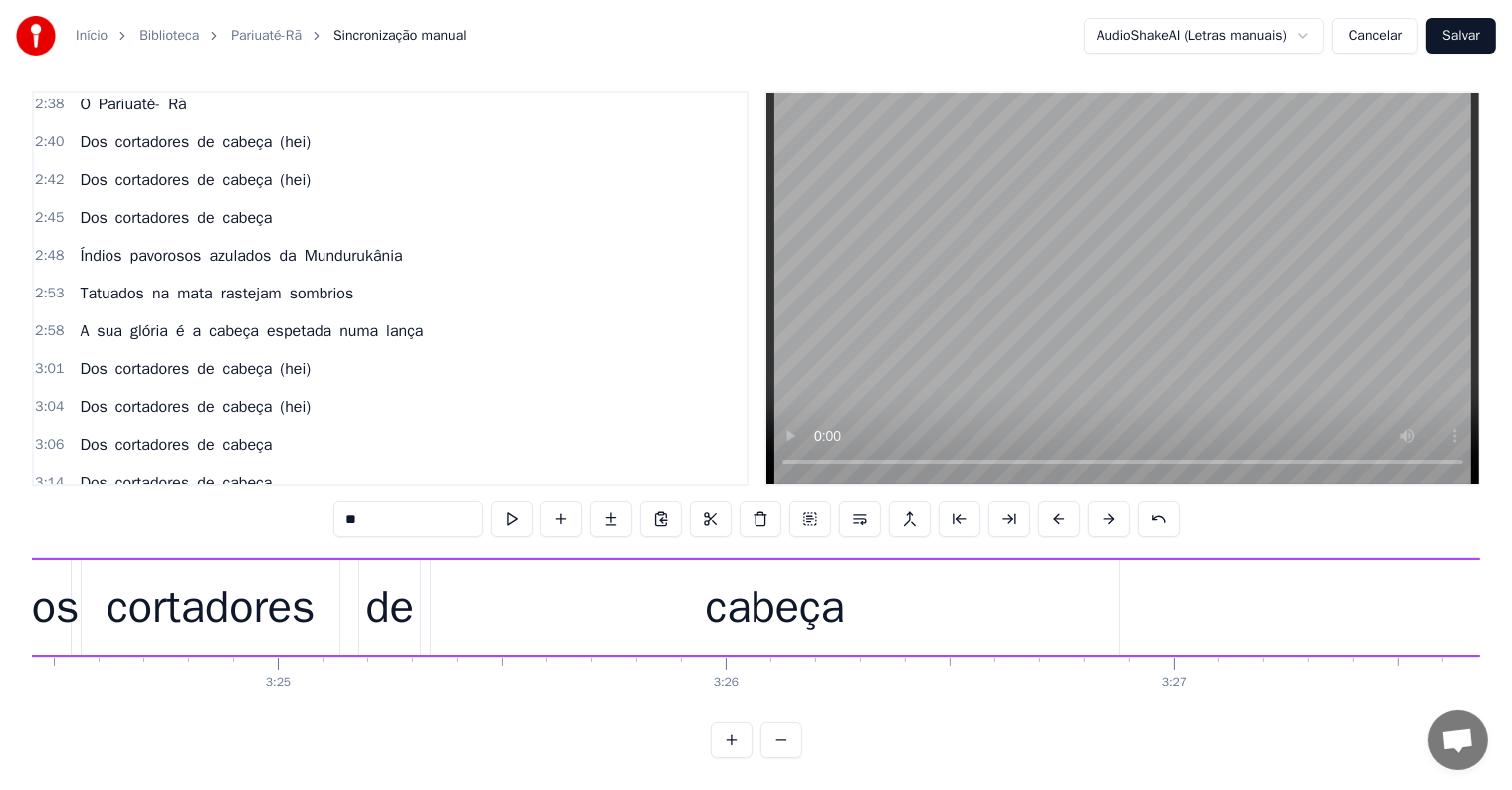 scroll, scrollTop: 0, scrollLeft: 93694, axis: horizontal 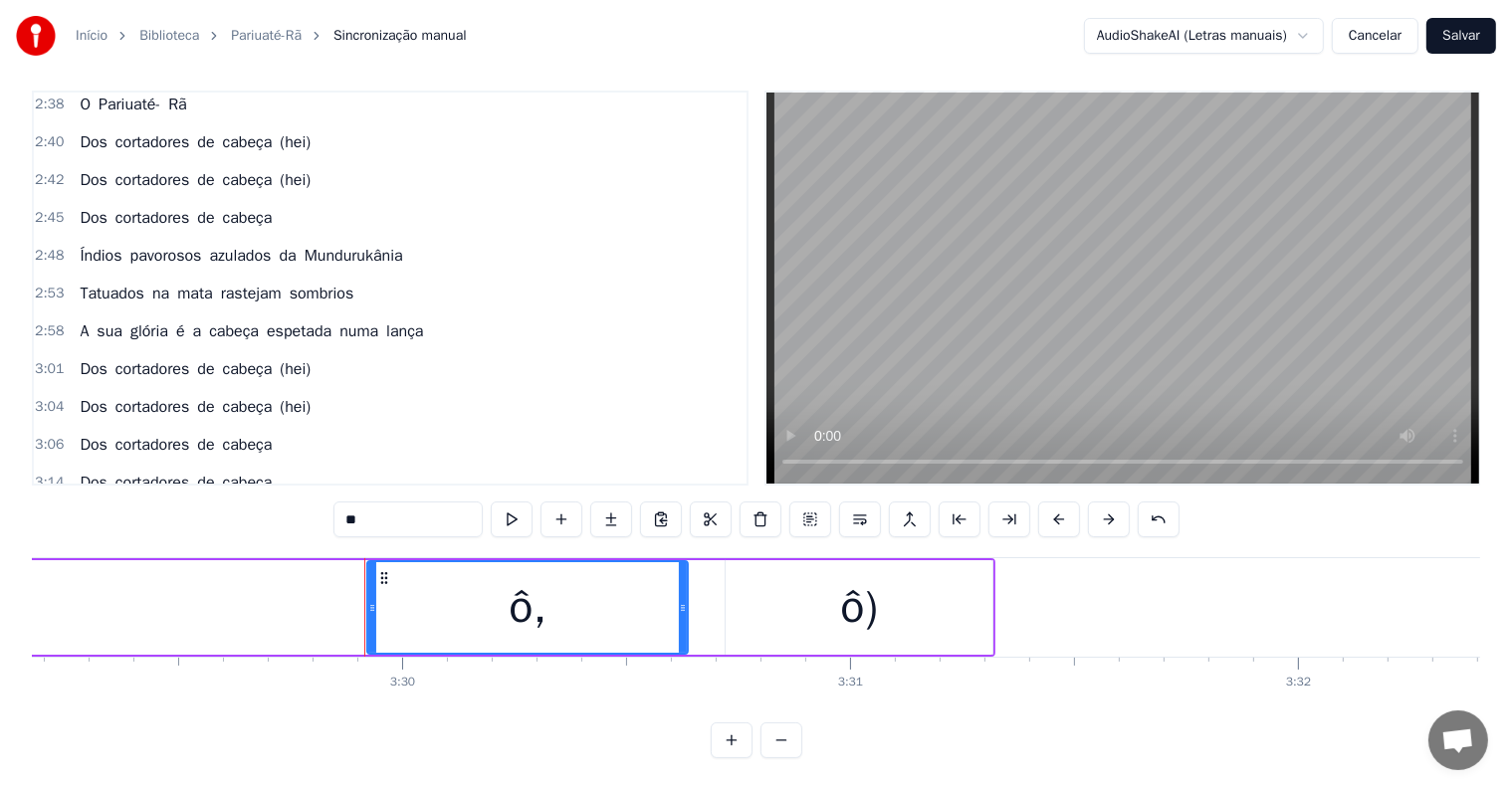 type on "**" 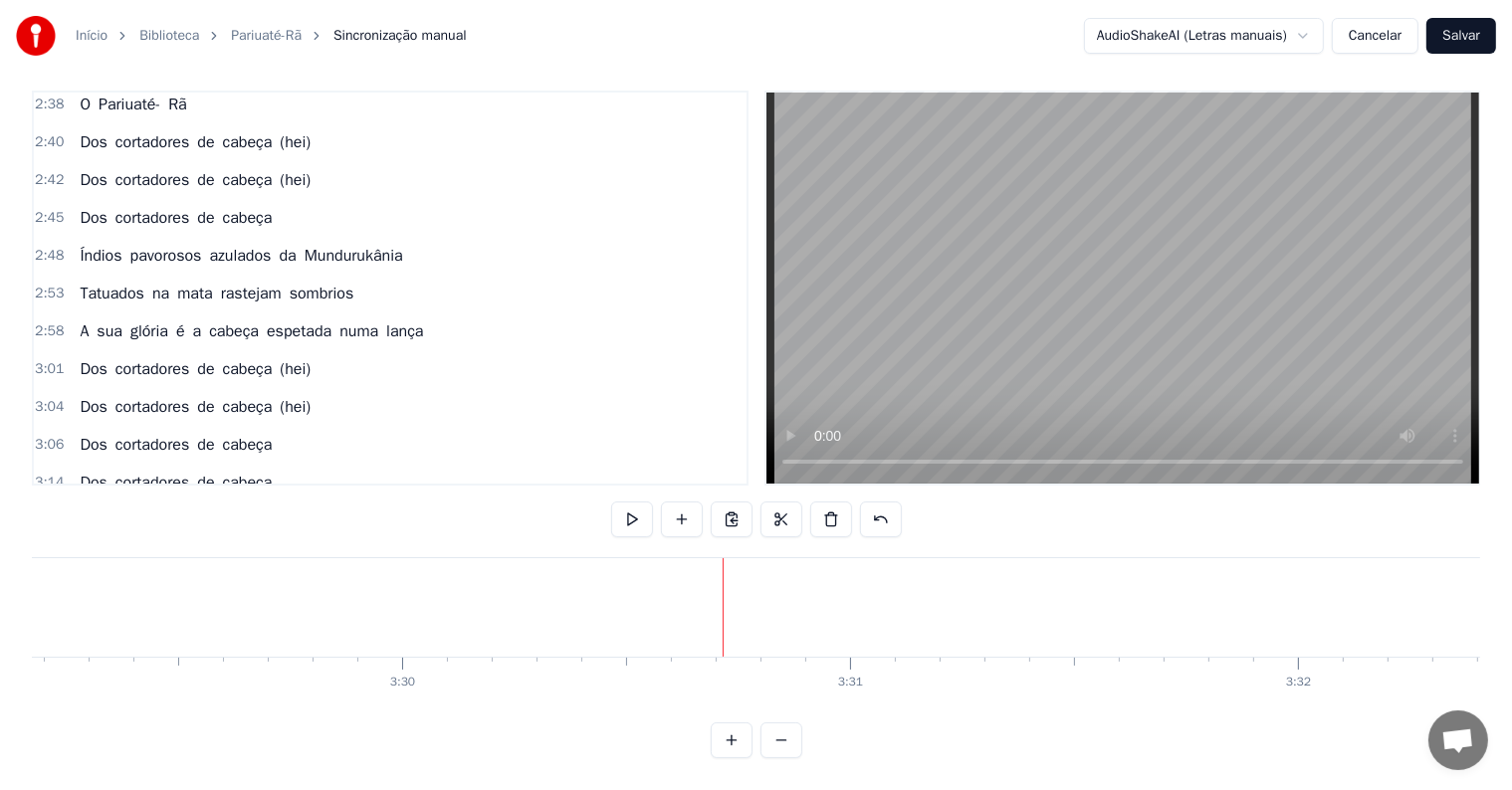click on "cabeça" at bounding box center (248, 445) 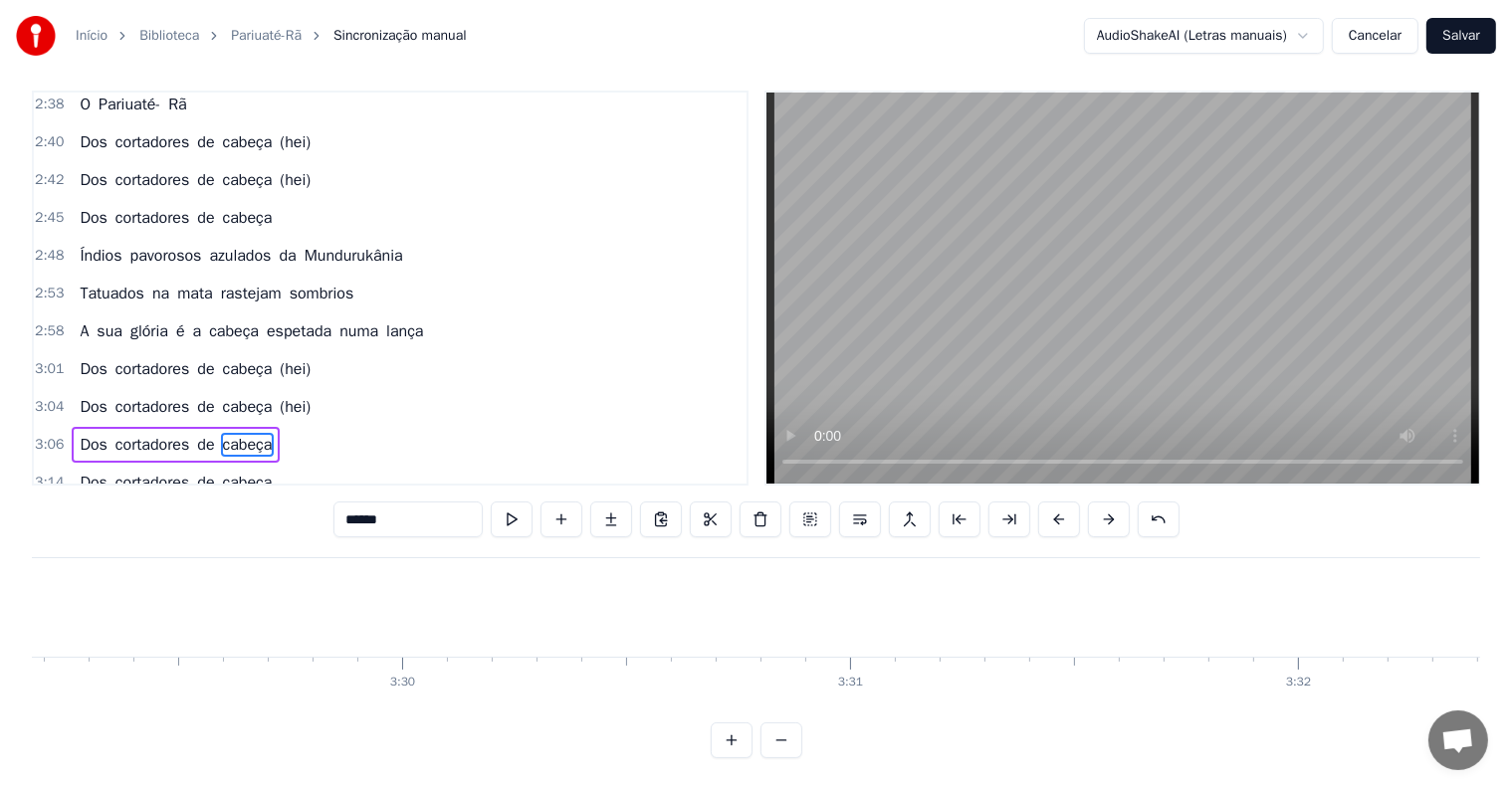 scroll, scrollTop: 16, scrollLeft: 0, axis: vertical 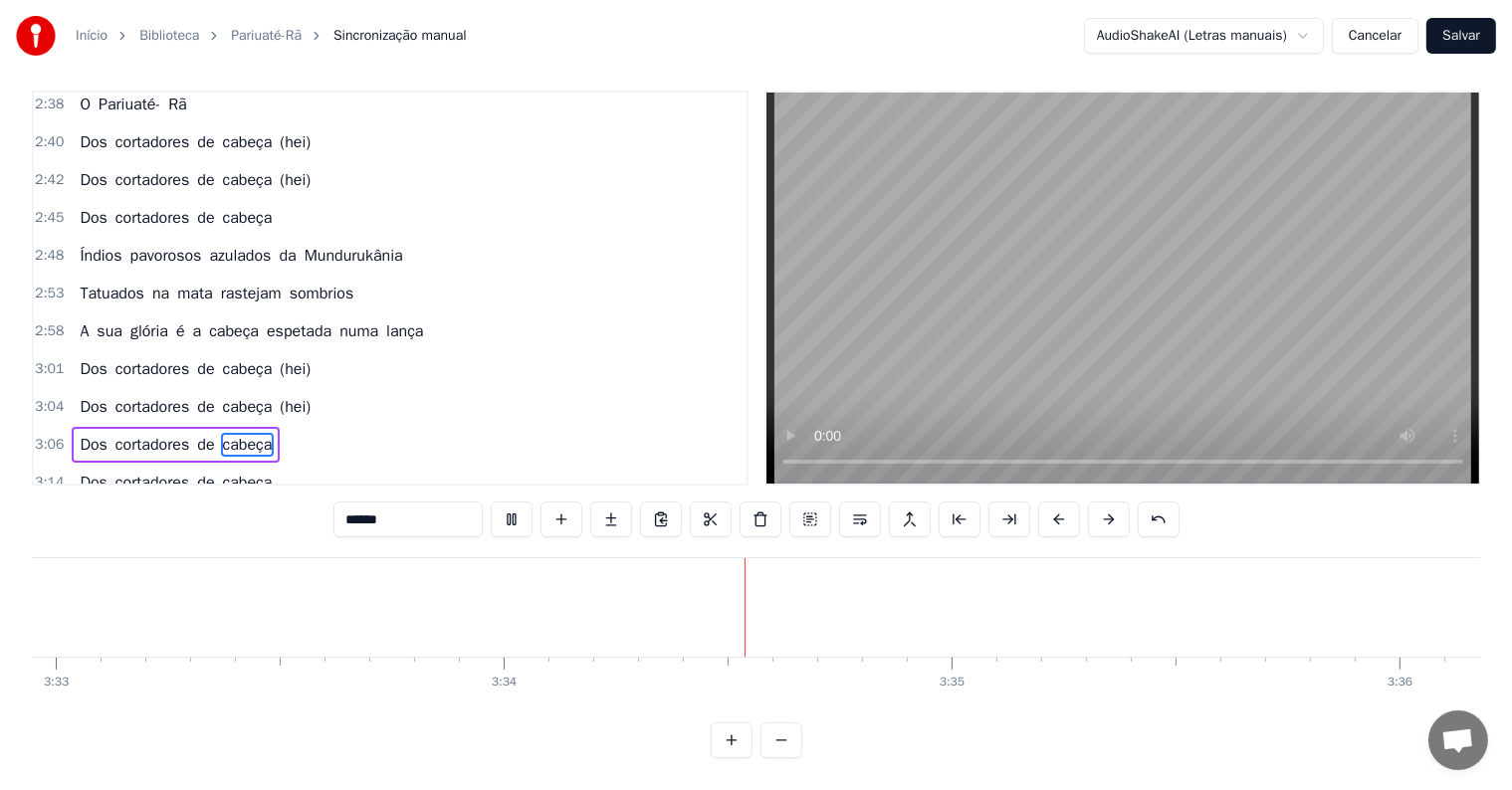 click on "Salvar" at bounding box center (1461, 36) 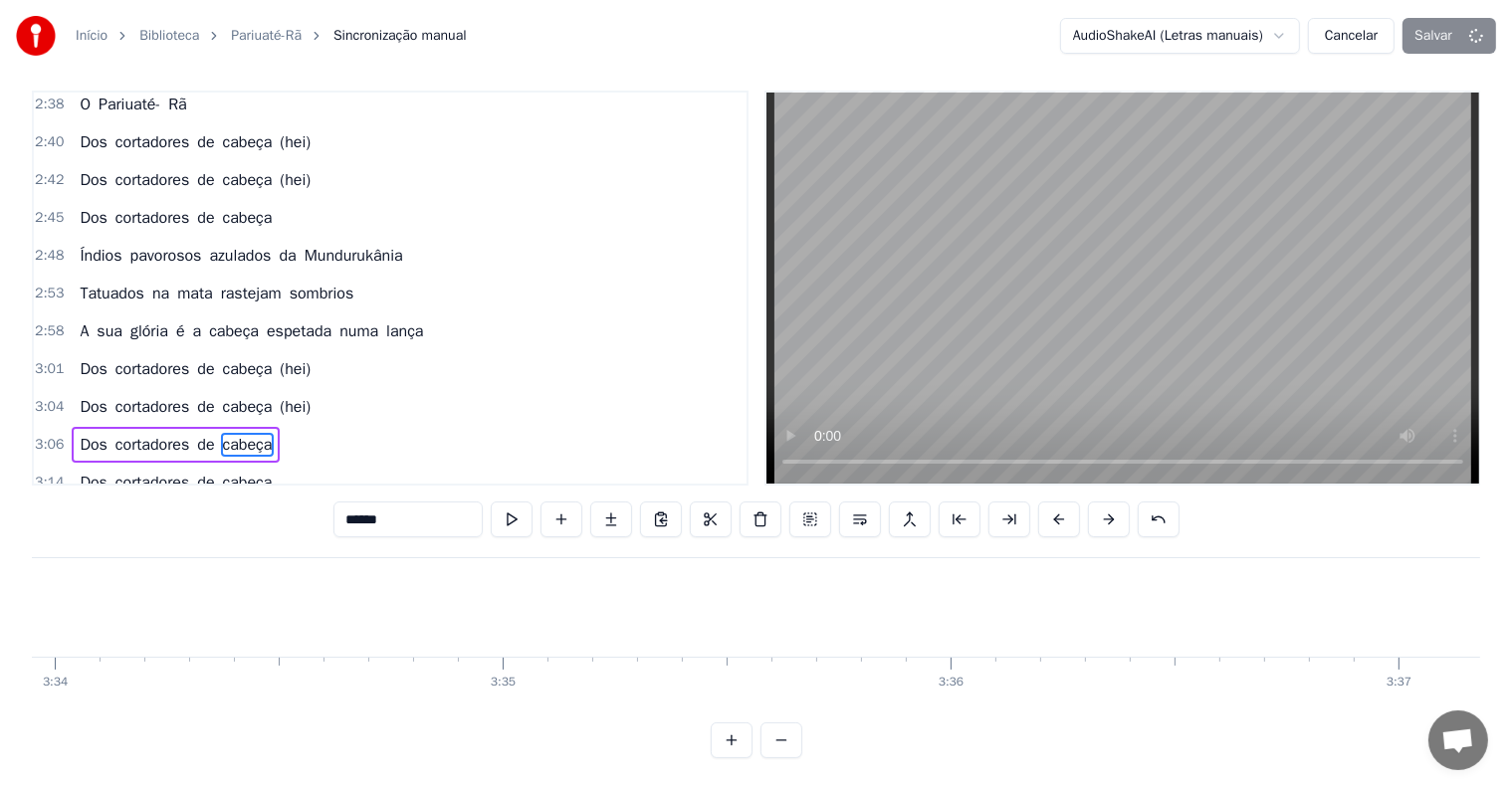 scroll, scrollTop: 0, scrollLeft: 95834, axis: horizontal 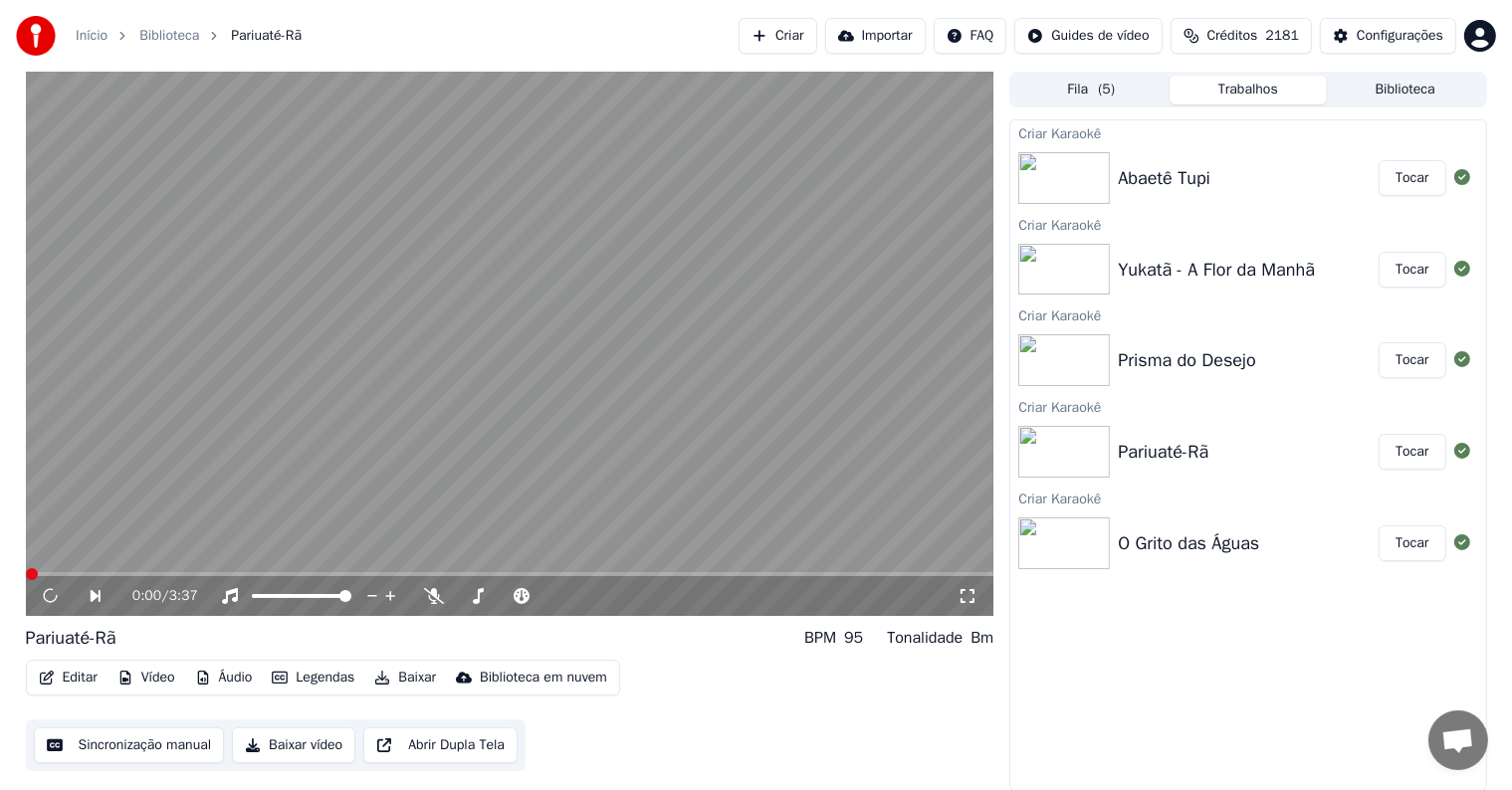 click on "Tocar" at bounding box center [1411, 360] 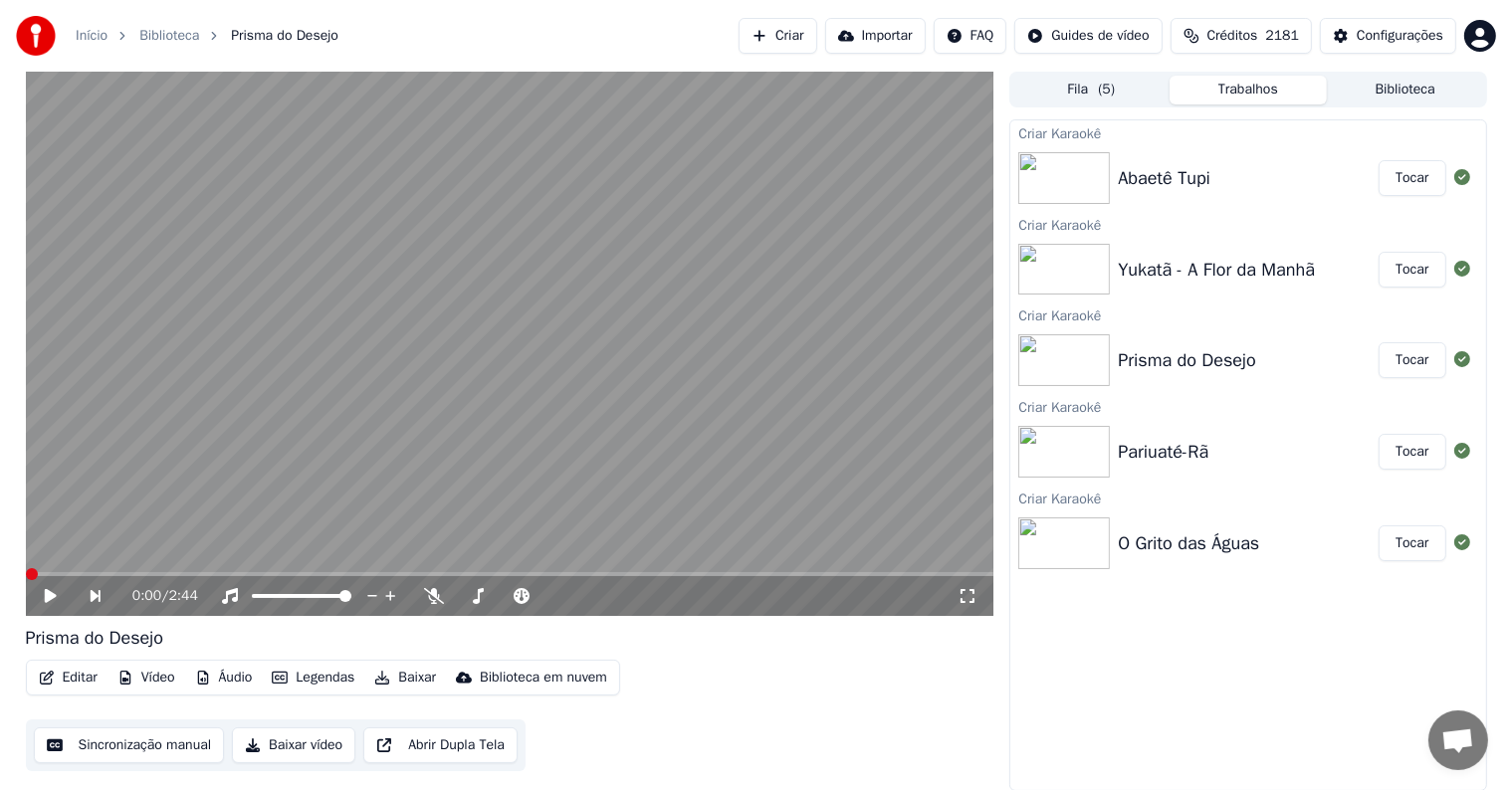 click 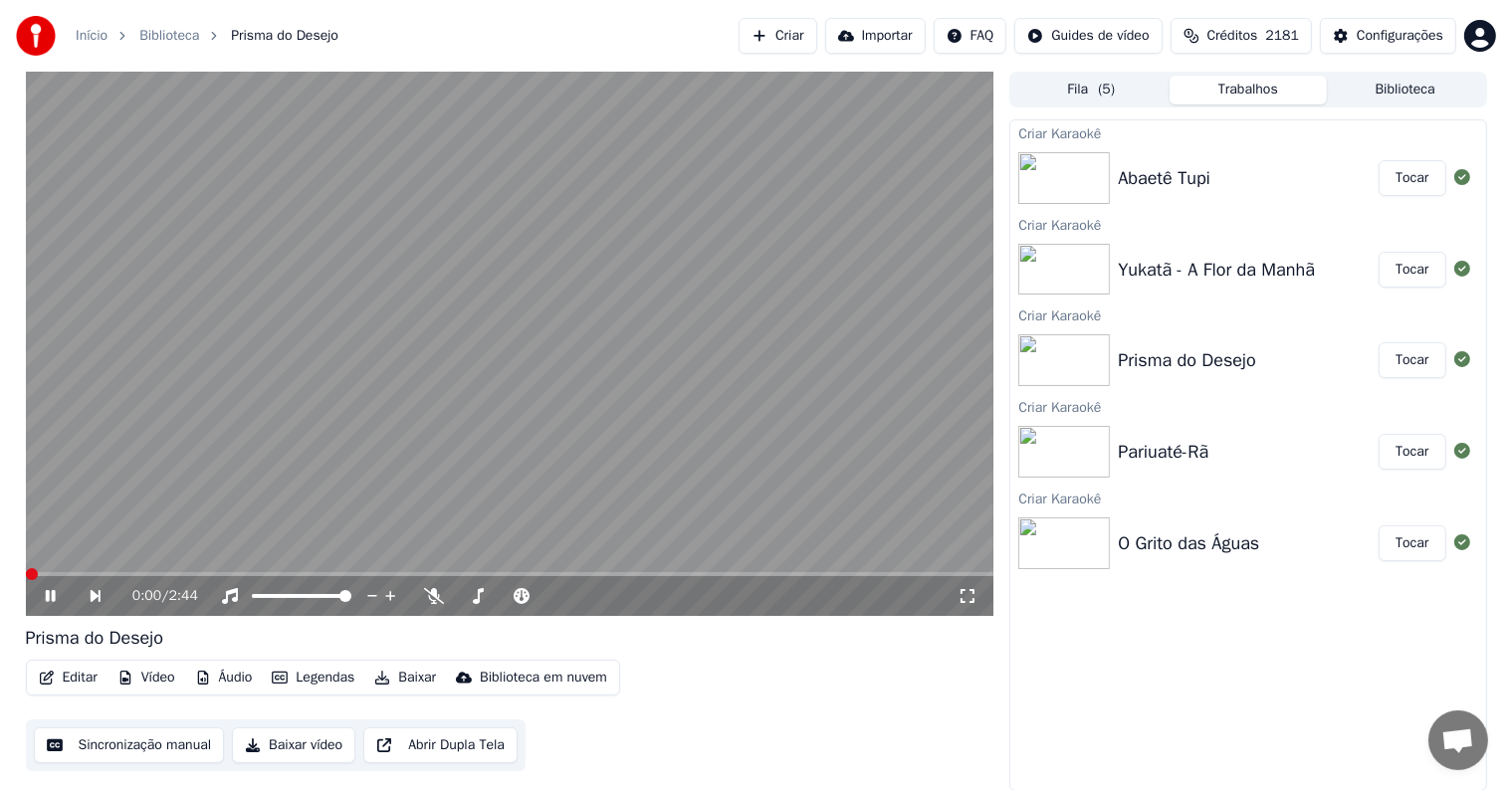 click at bounding box center (510, 343) 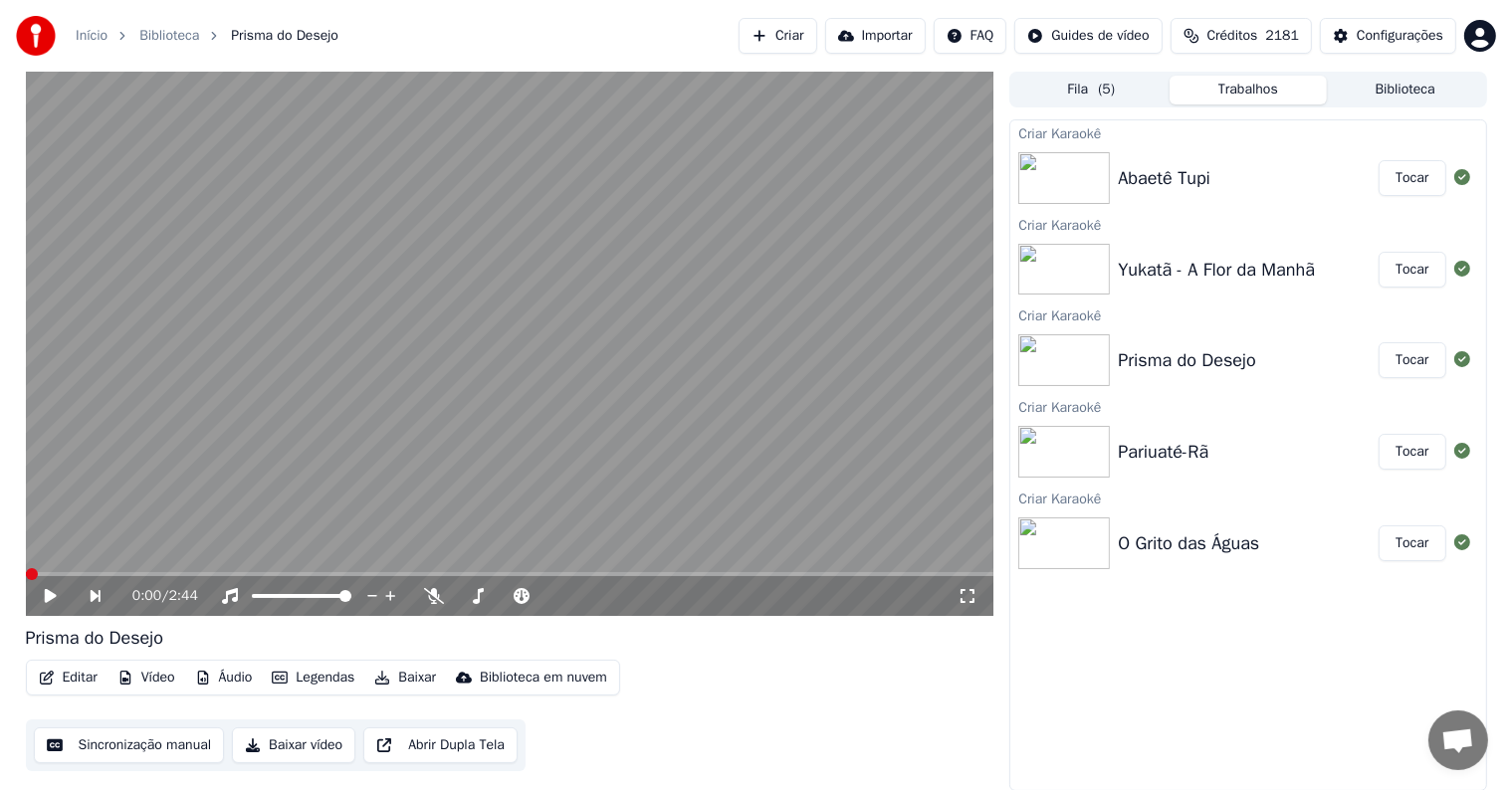 click at bounding box center (510, 343) 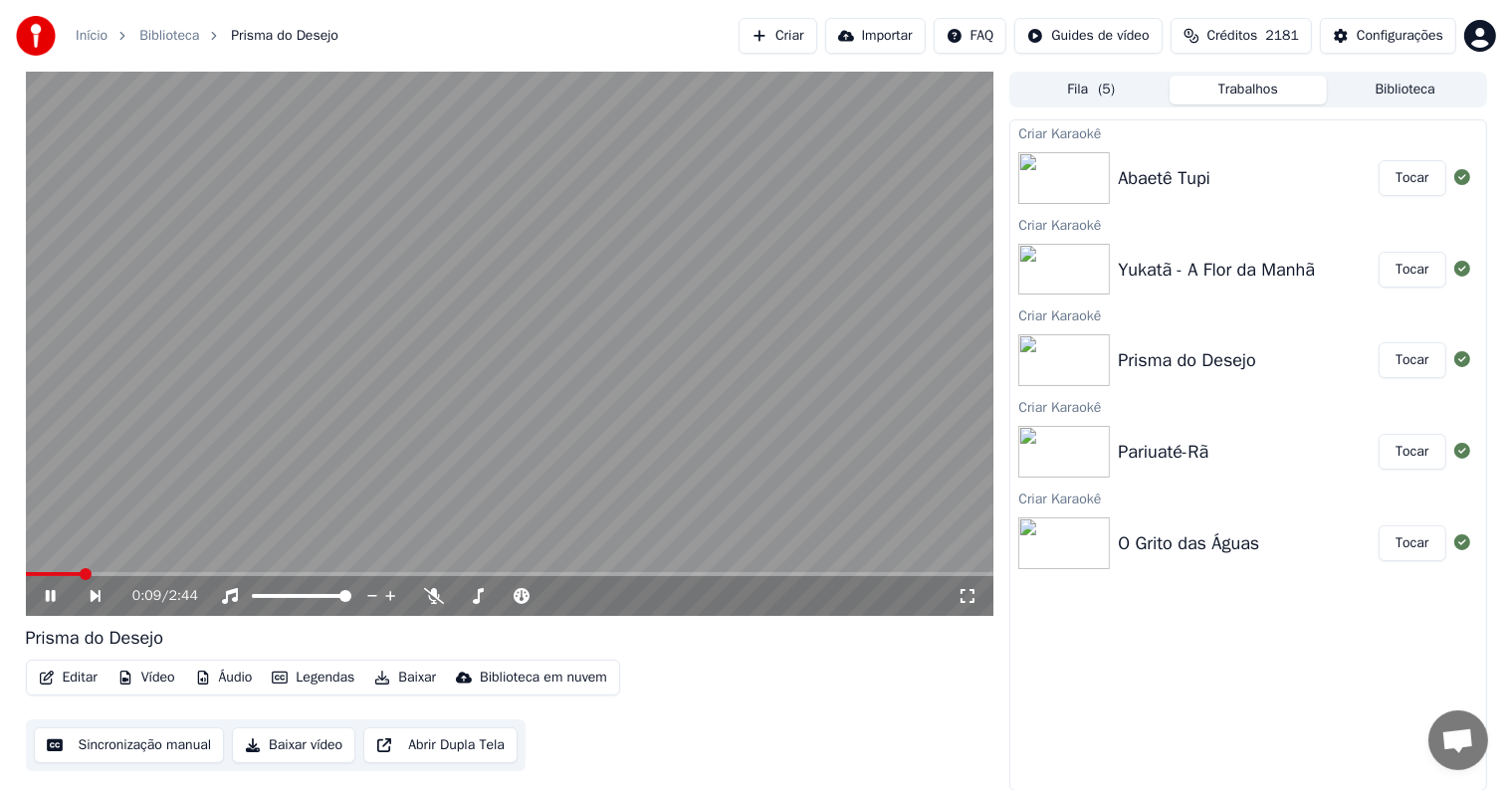 click 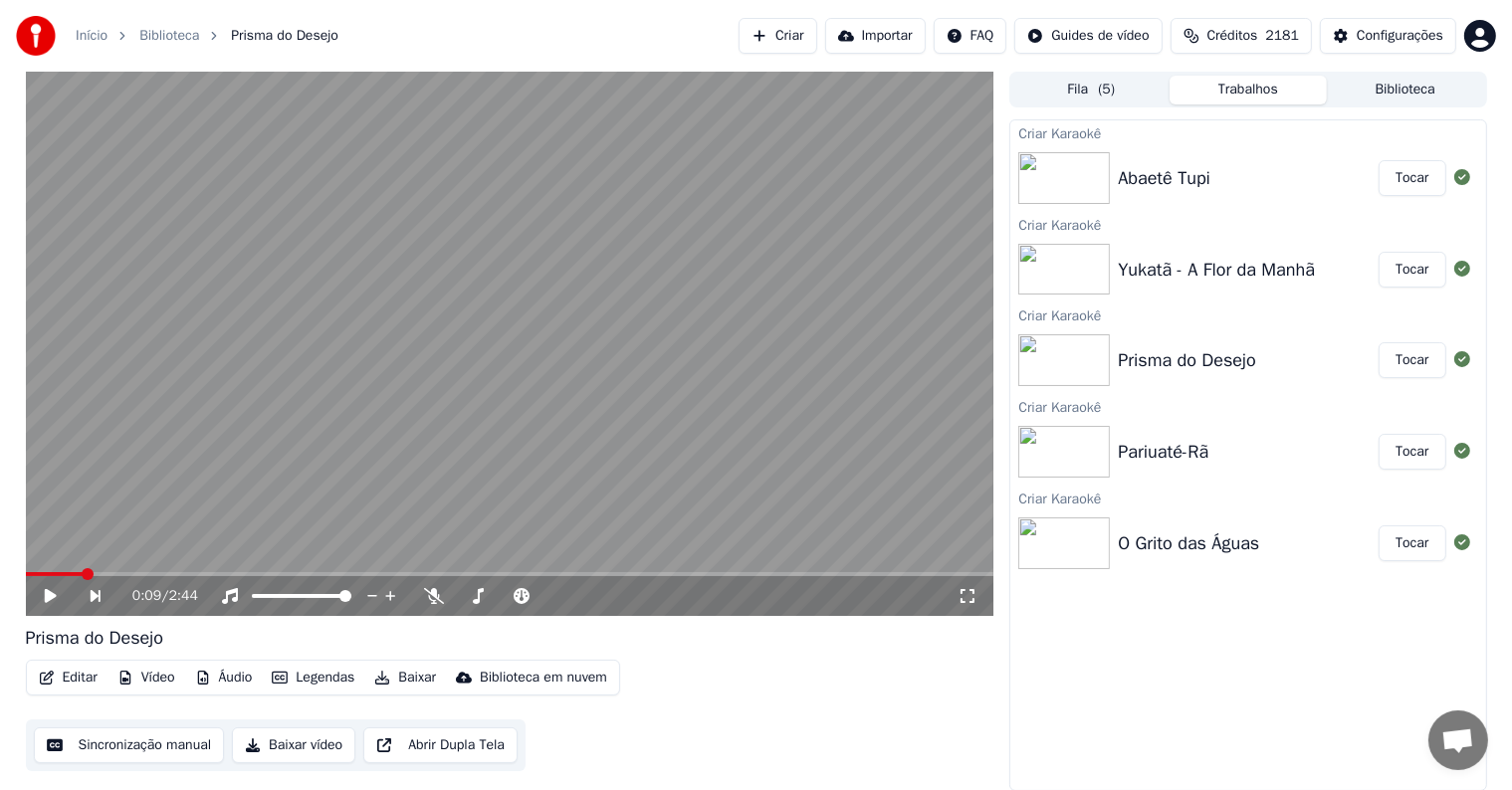 click on "Editar" at bounding box center (68, 678) 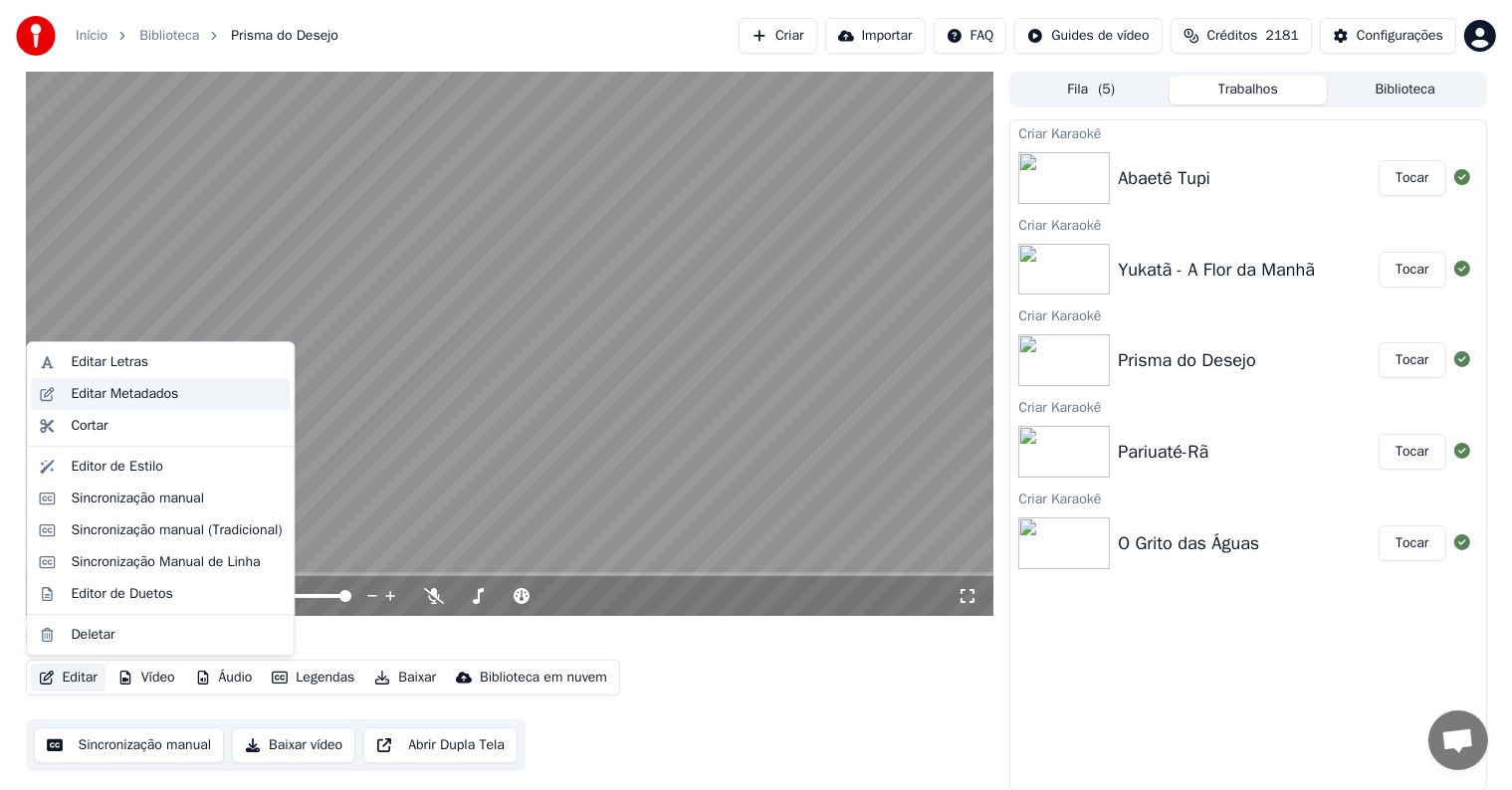 click on "Editar Metadados" at bounding box center (124, 394) 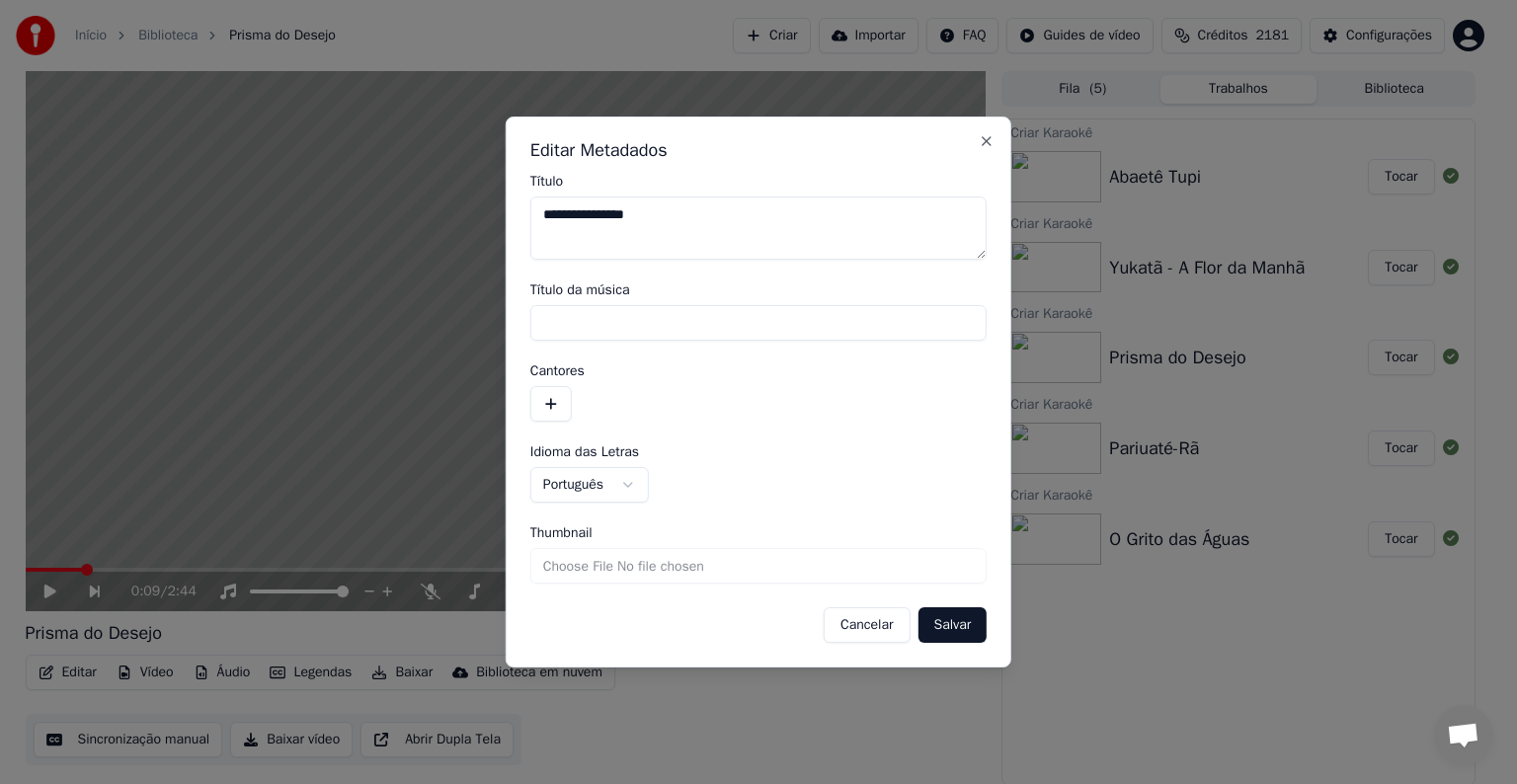 click at bounding box center [551, 404] 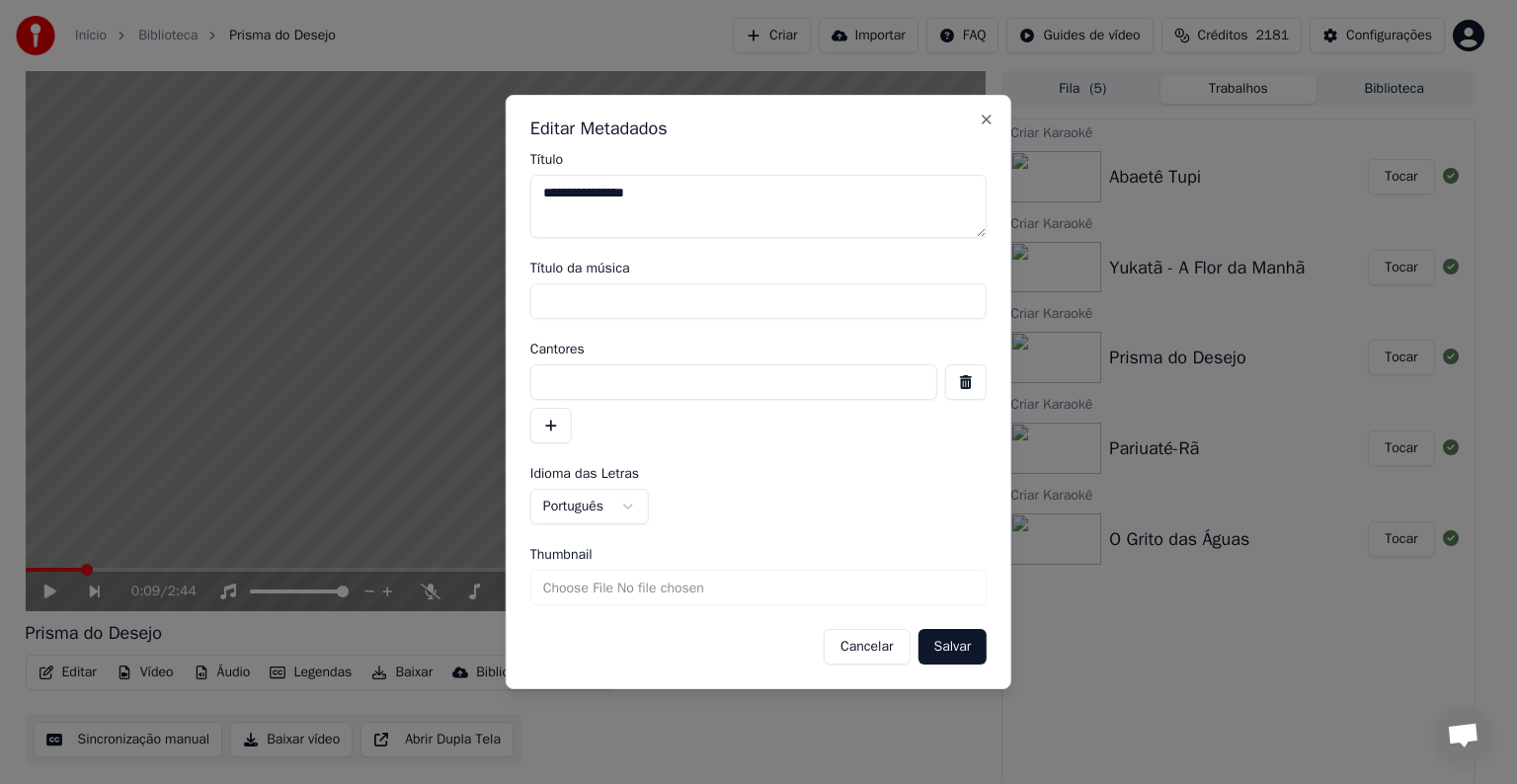 click at bounding box center [734, 382] 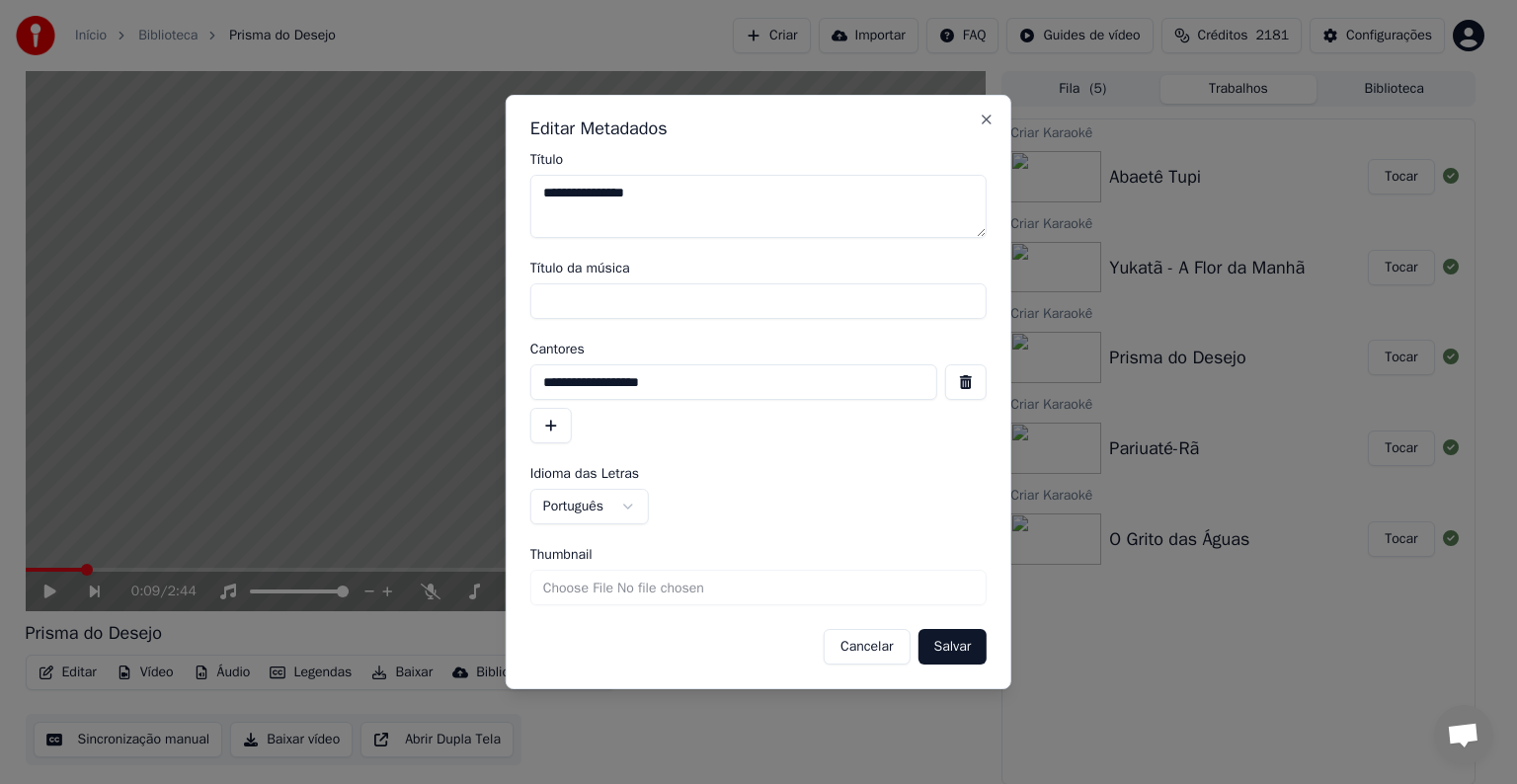 type on "**********" 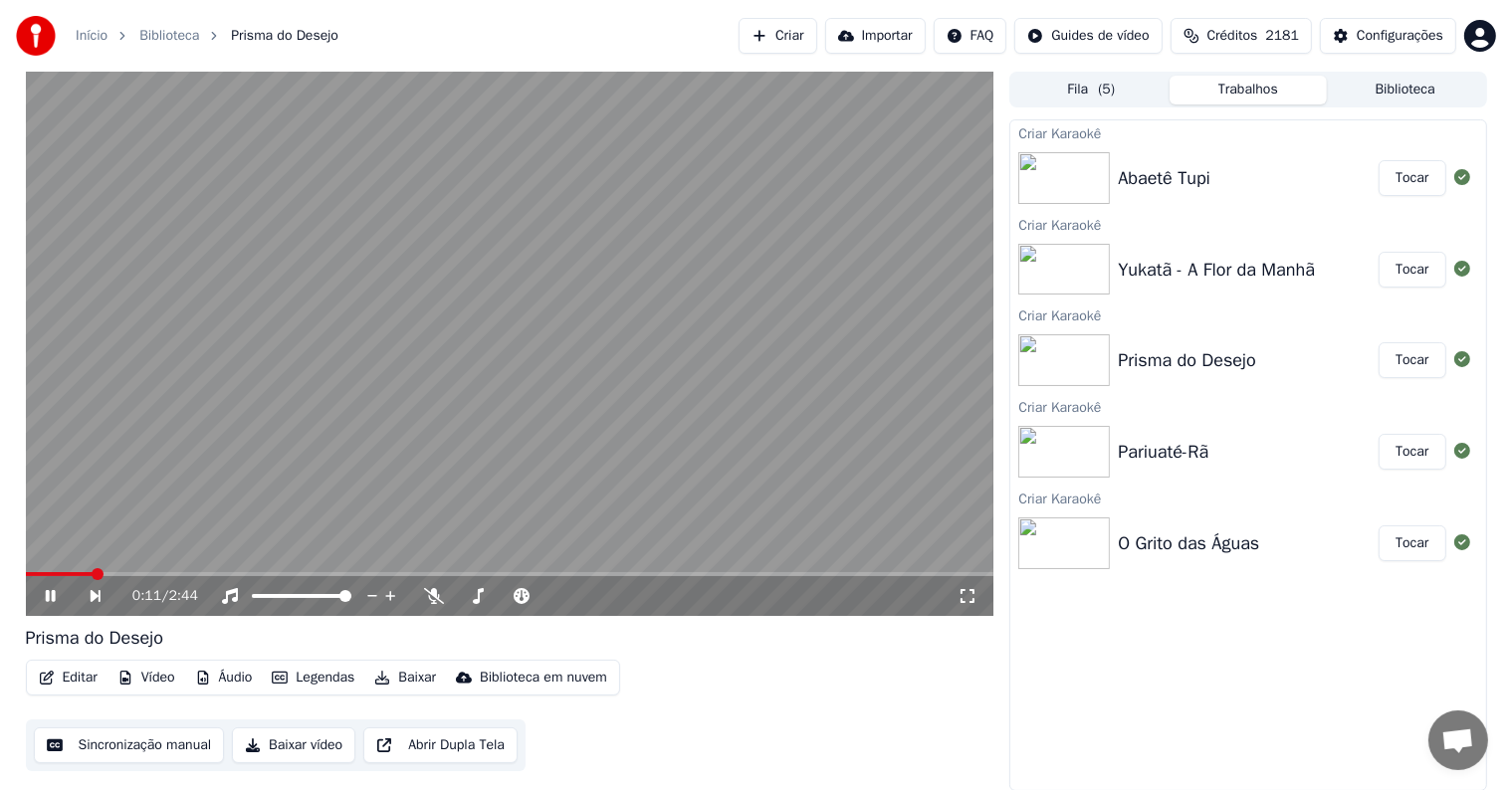 click at bounding box center [510, 343] 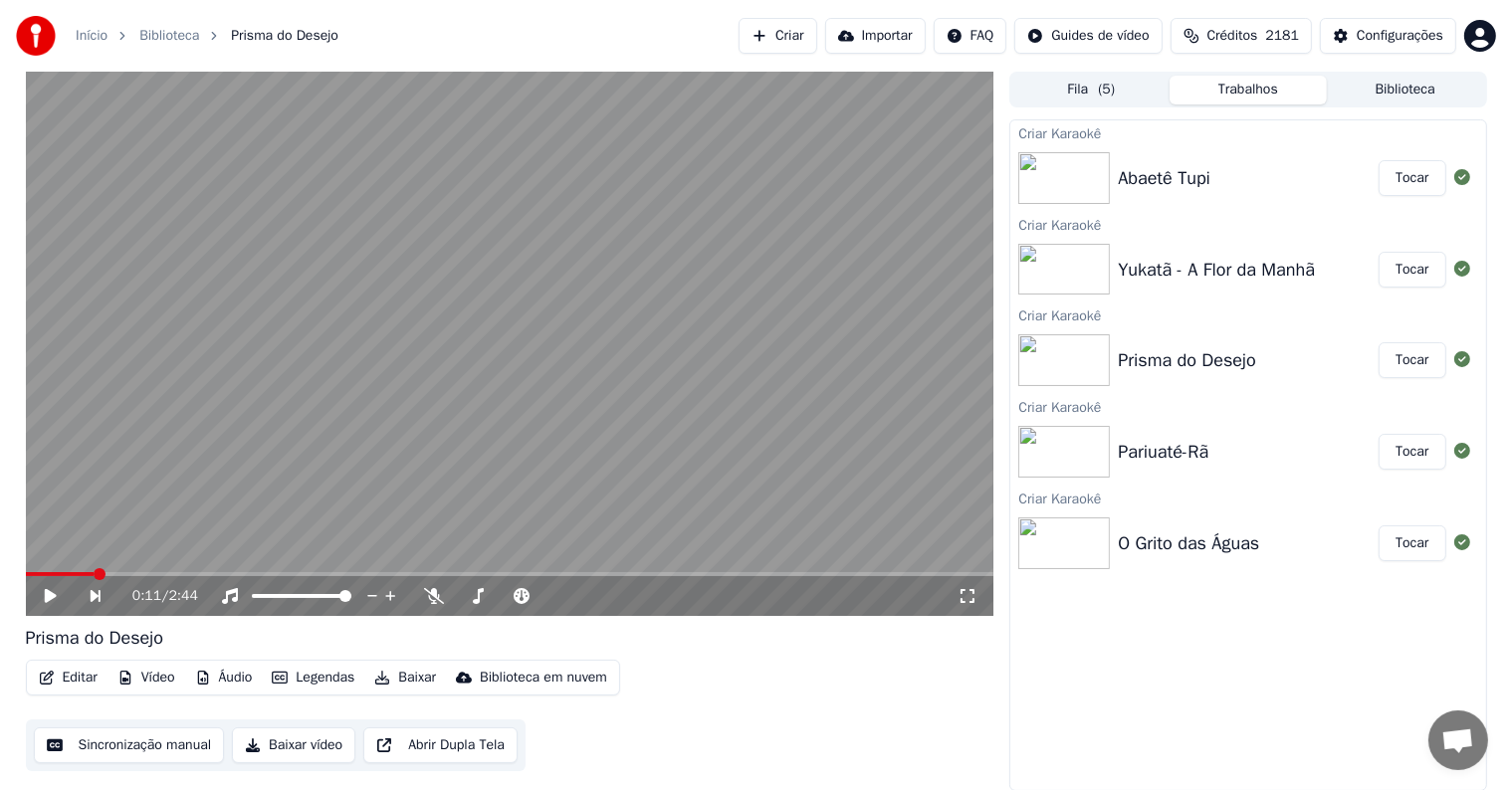 click on "Sincronização manual" at bounding box center (129, 745) 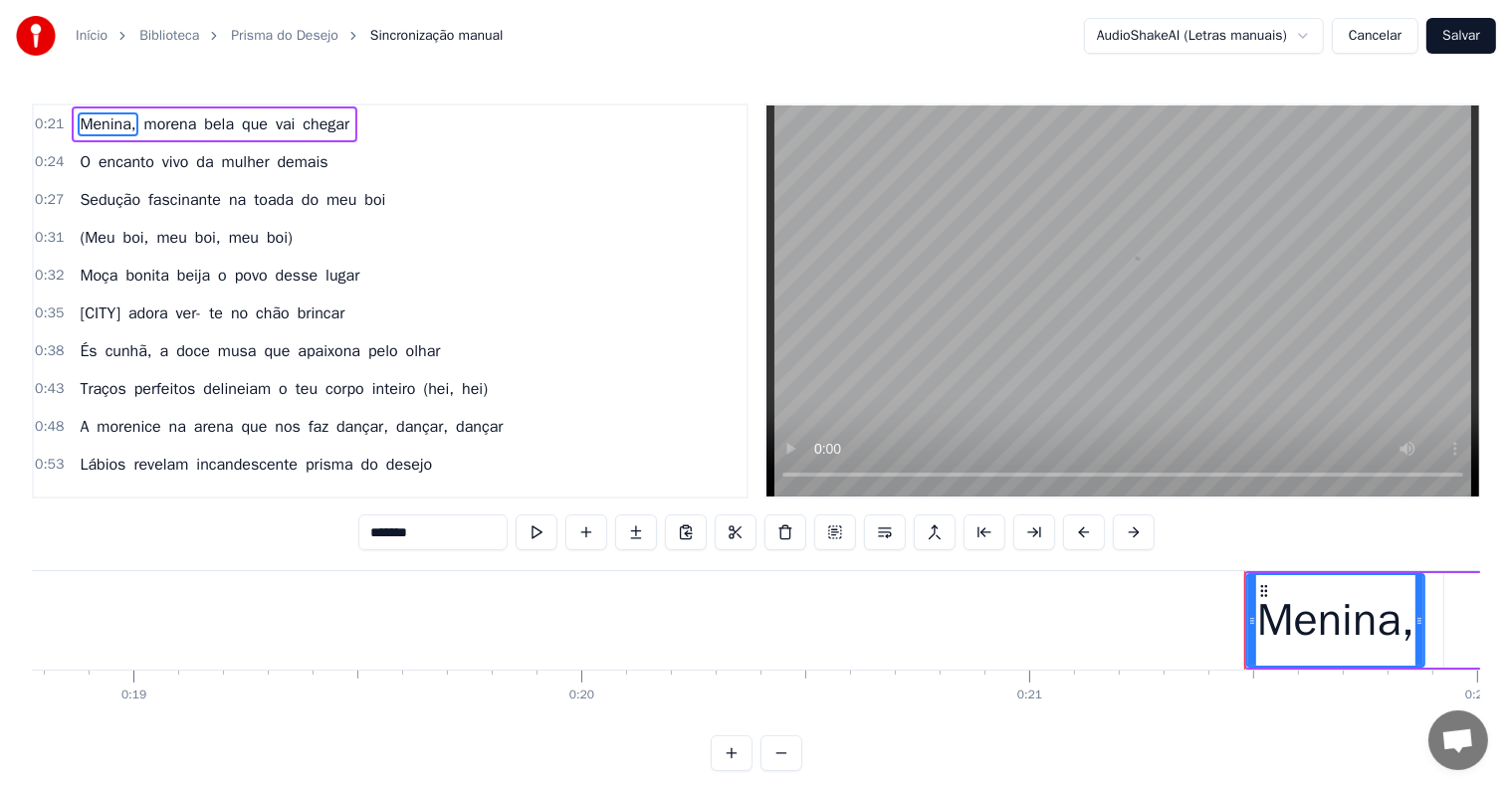 scroll, scrollTop: 0, scrollLeft: 9521, axis: horizontal 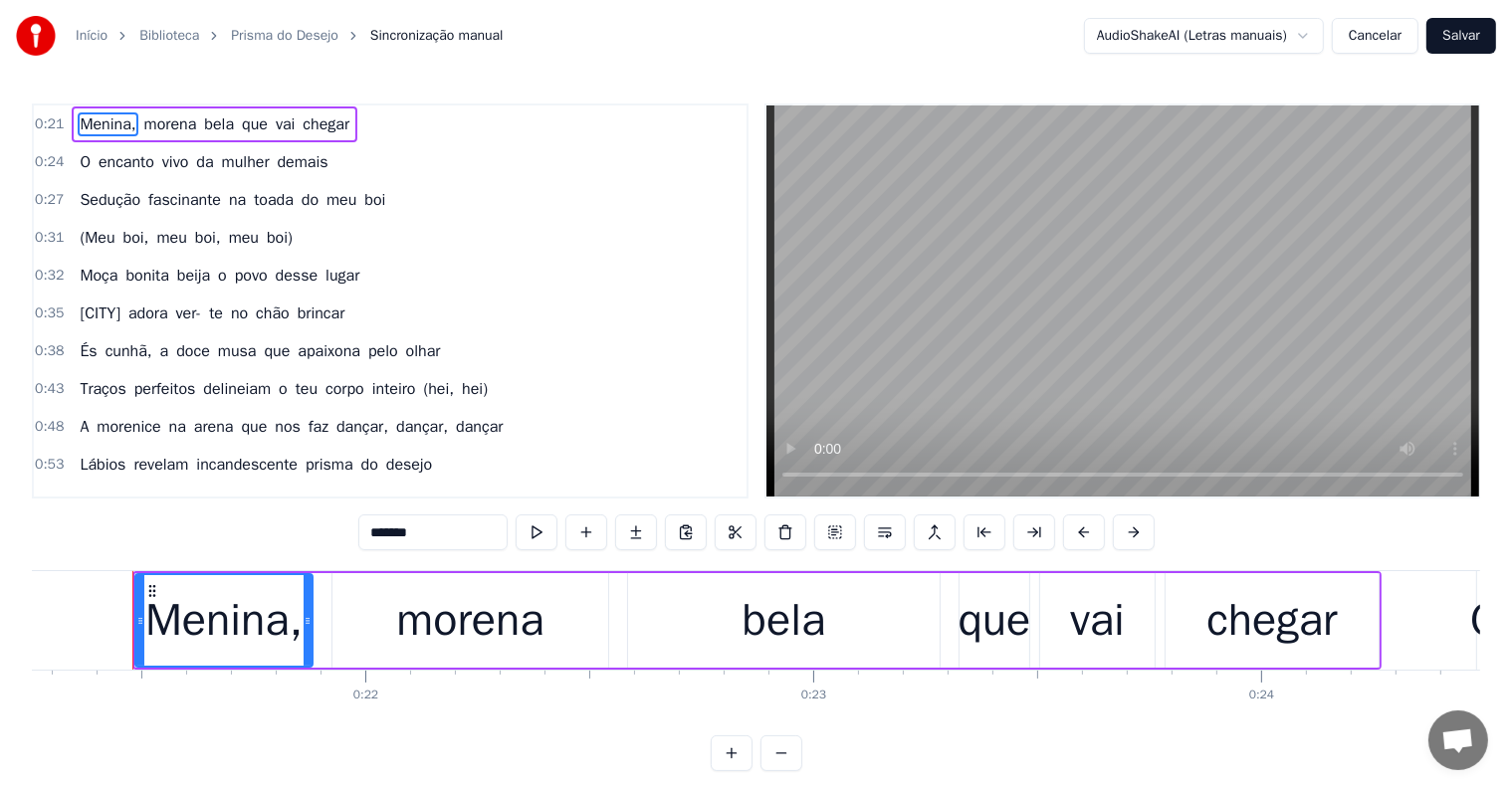 type 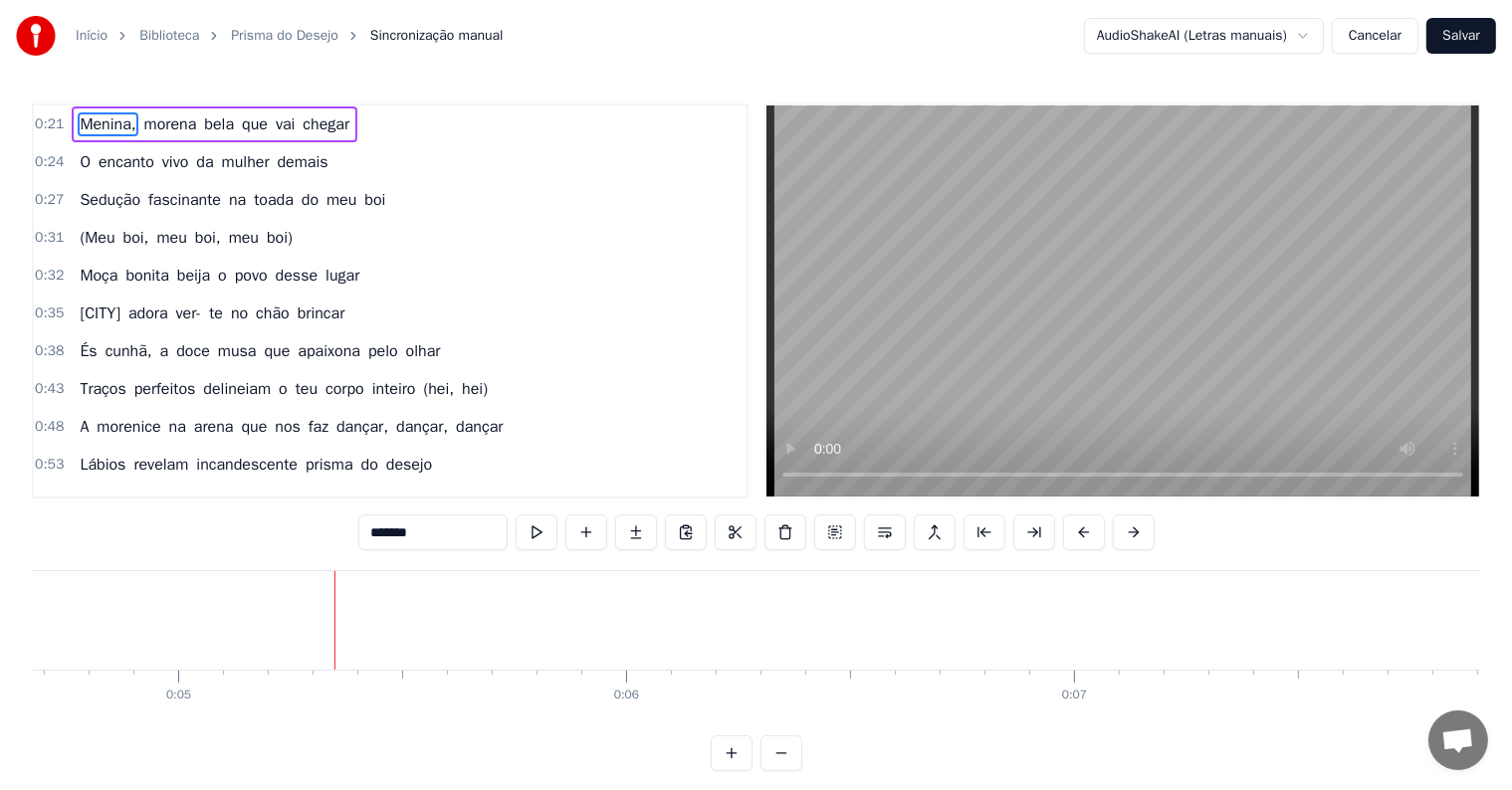 scroll, scrollTop: 0, scrollLeft: 2295, axis: horizontal 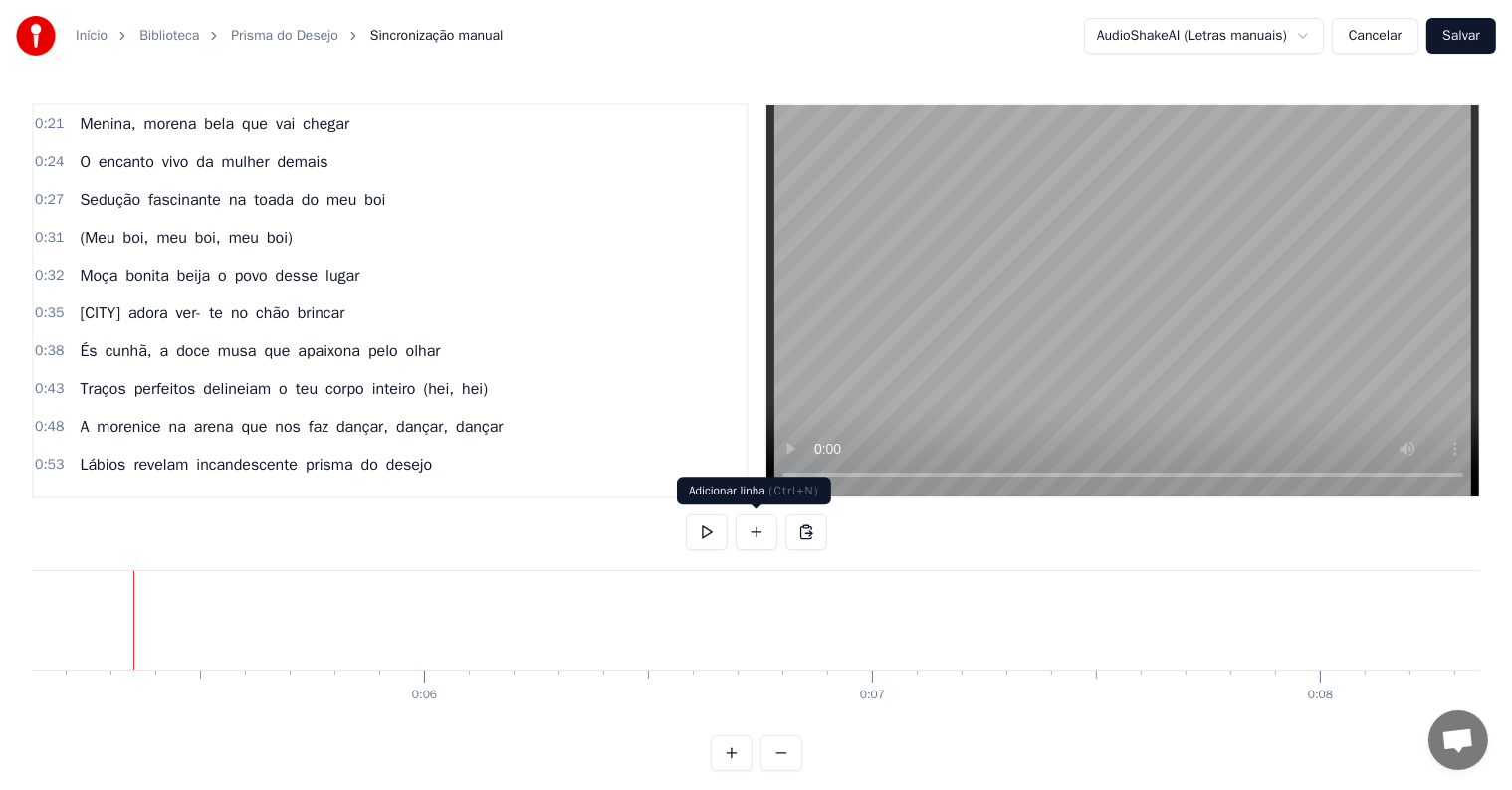click at bounding box center (756, 532) 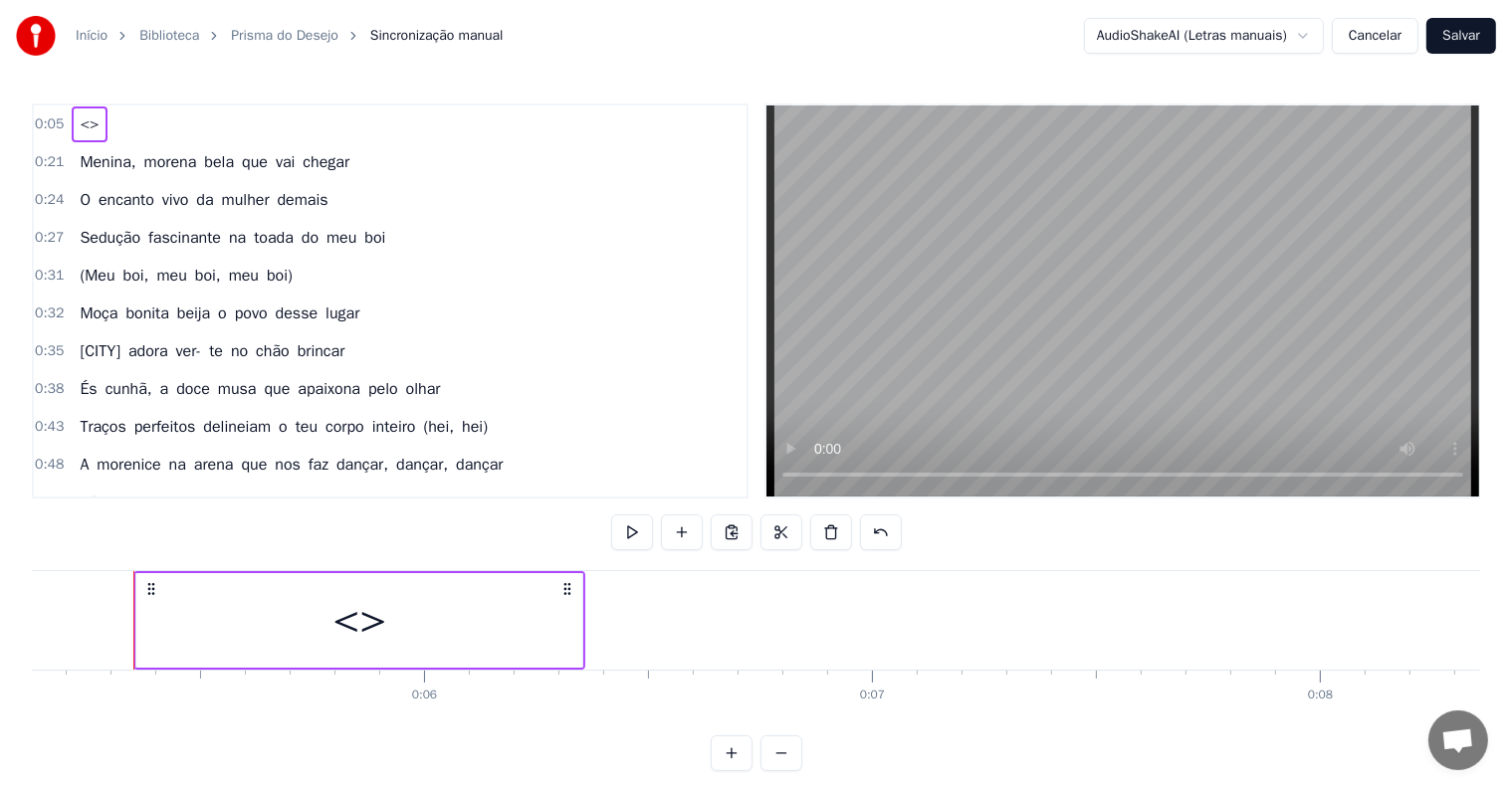 click on "<>" at bounding box center [359, 620] 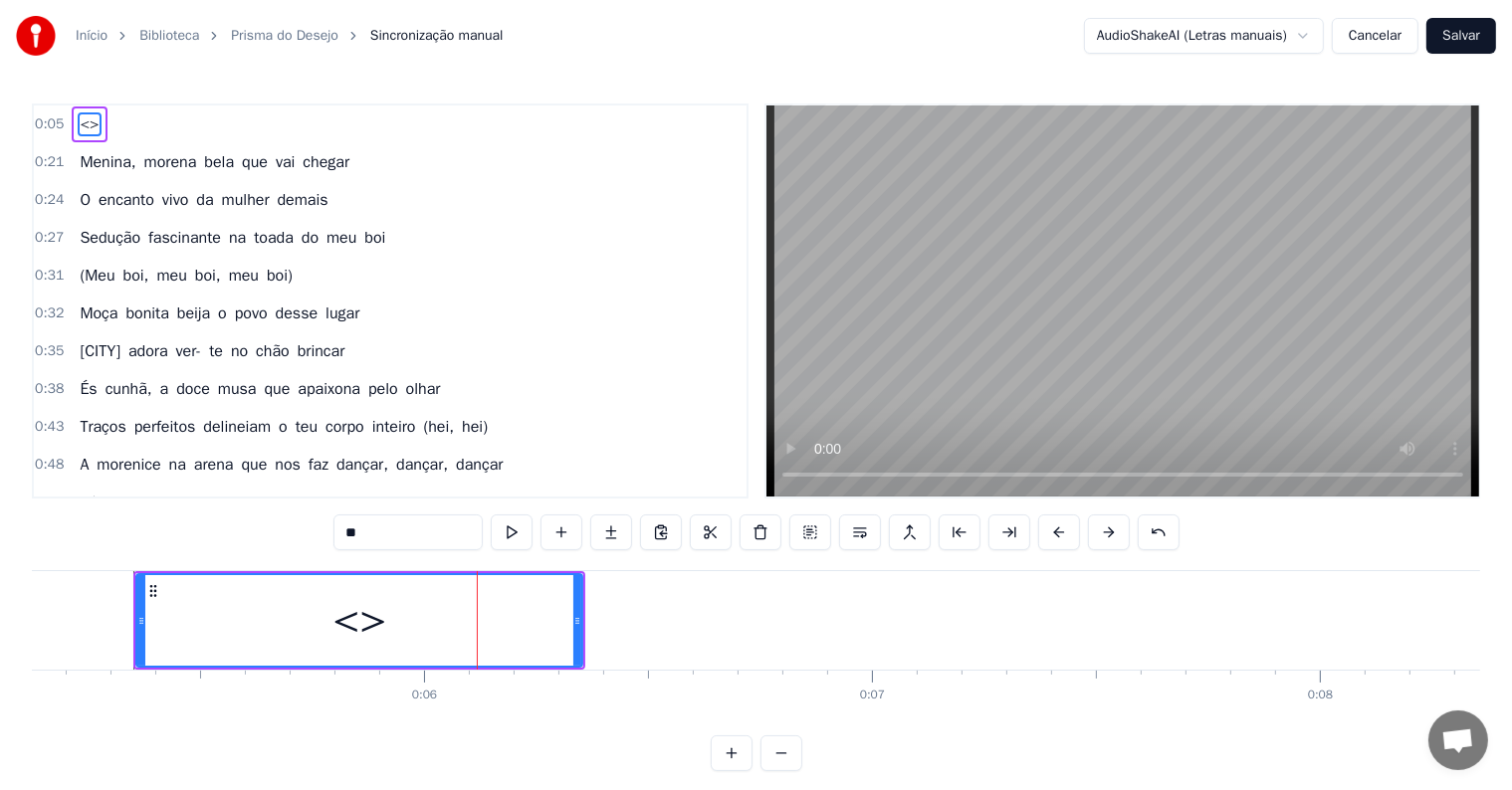 drag, startPoint x: 465, startPoint y: 534, endPoint x: 171, endPoint y: 507, distance: 295.237 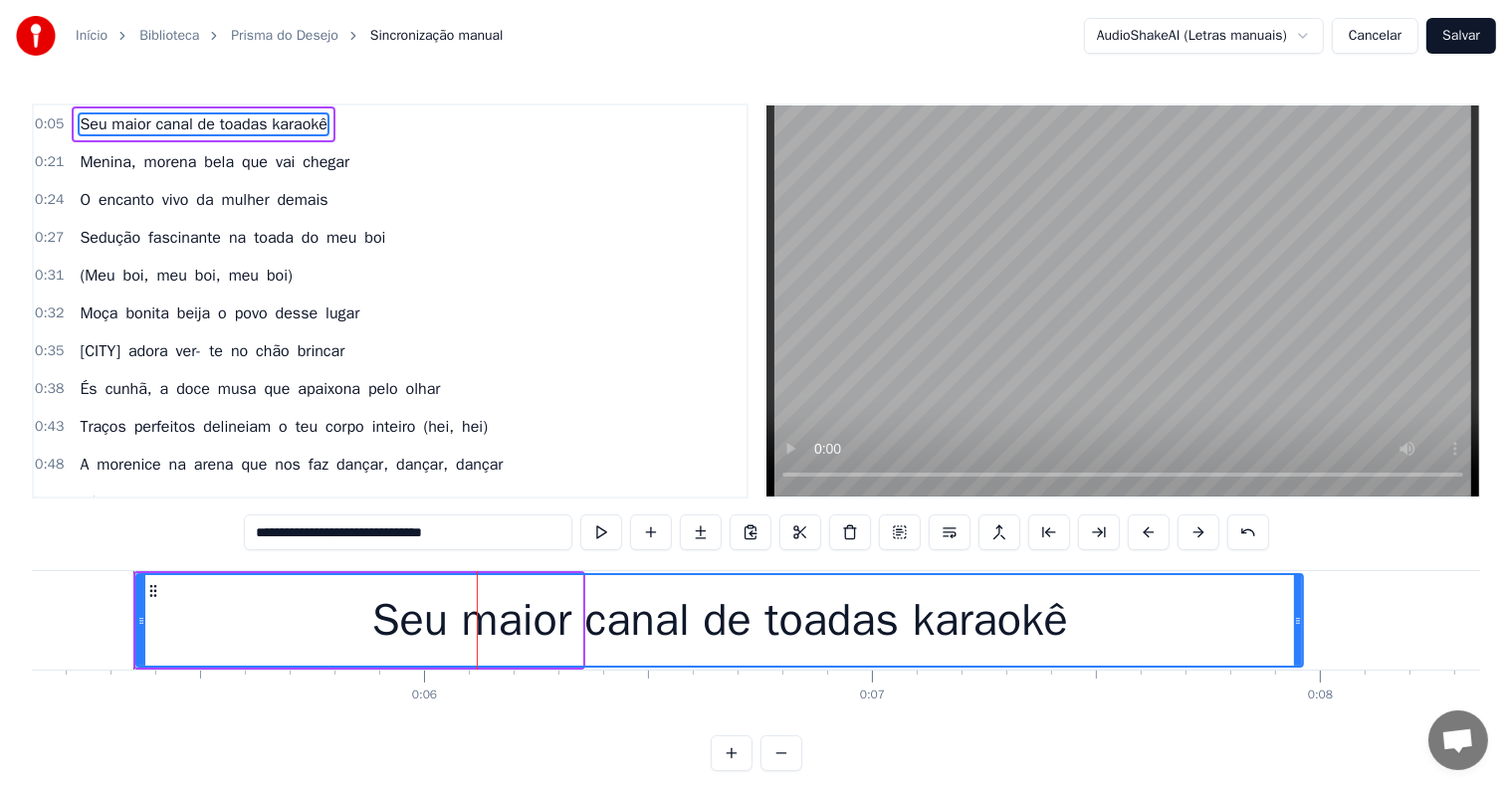 drag, startPoint x: 577, startPoint y: 616, endPoint x: 1331, endPoint y: 647, distance: 754.637 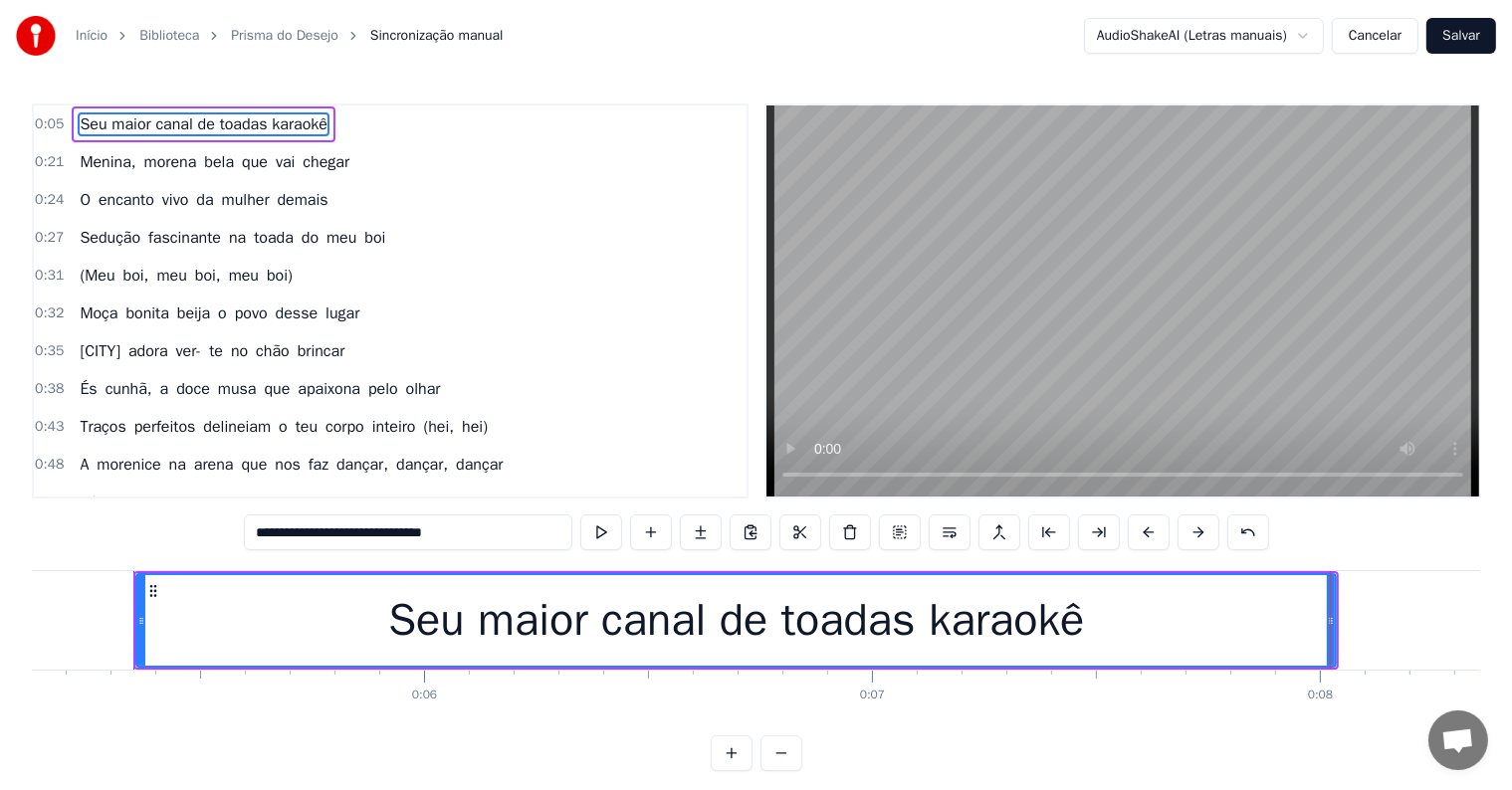 type on "**********" 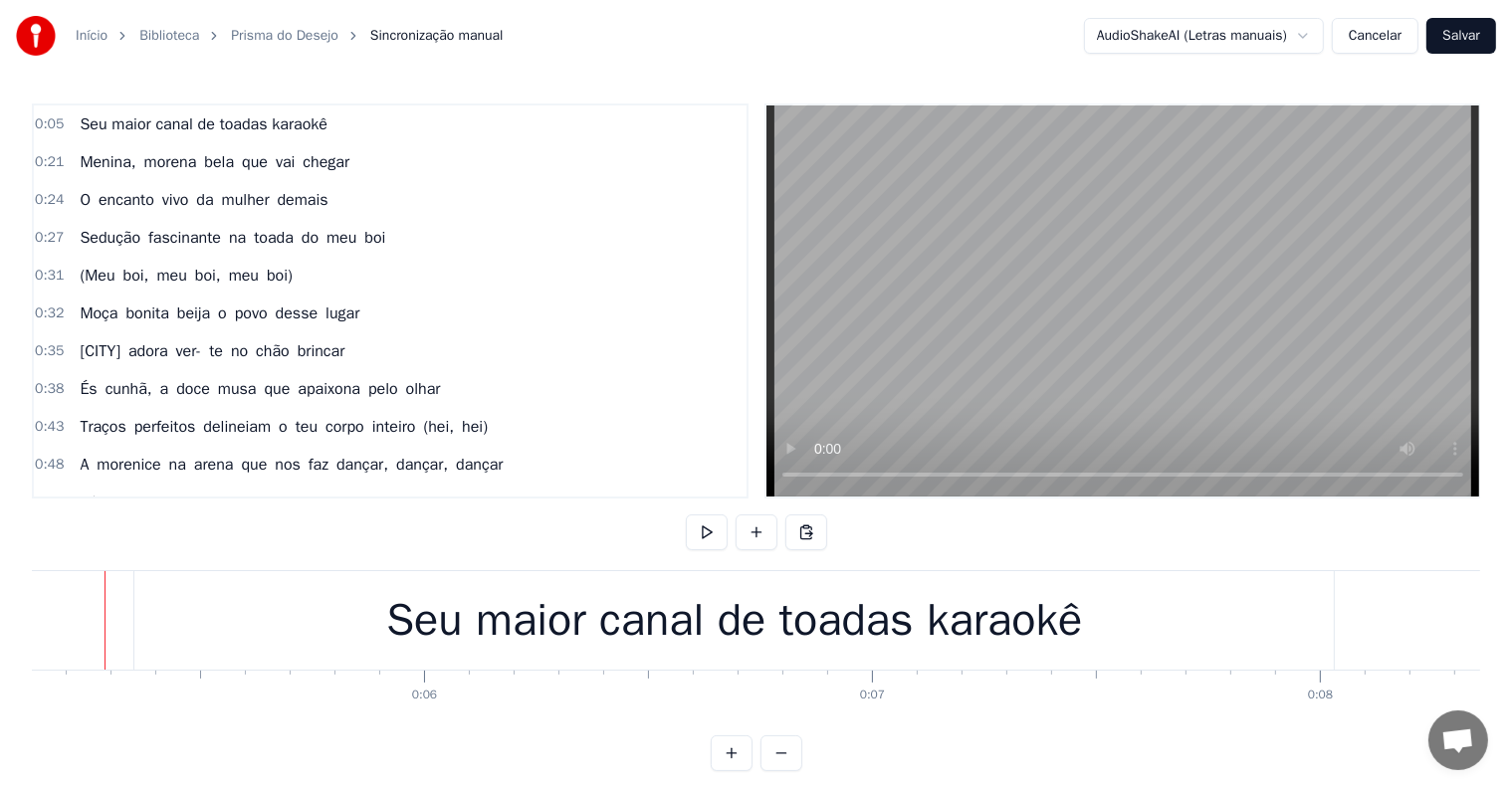 scroll, scrollTop: 0, scrollLeft: 2268, axis: horizontal 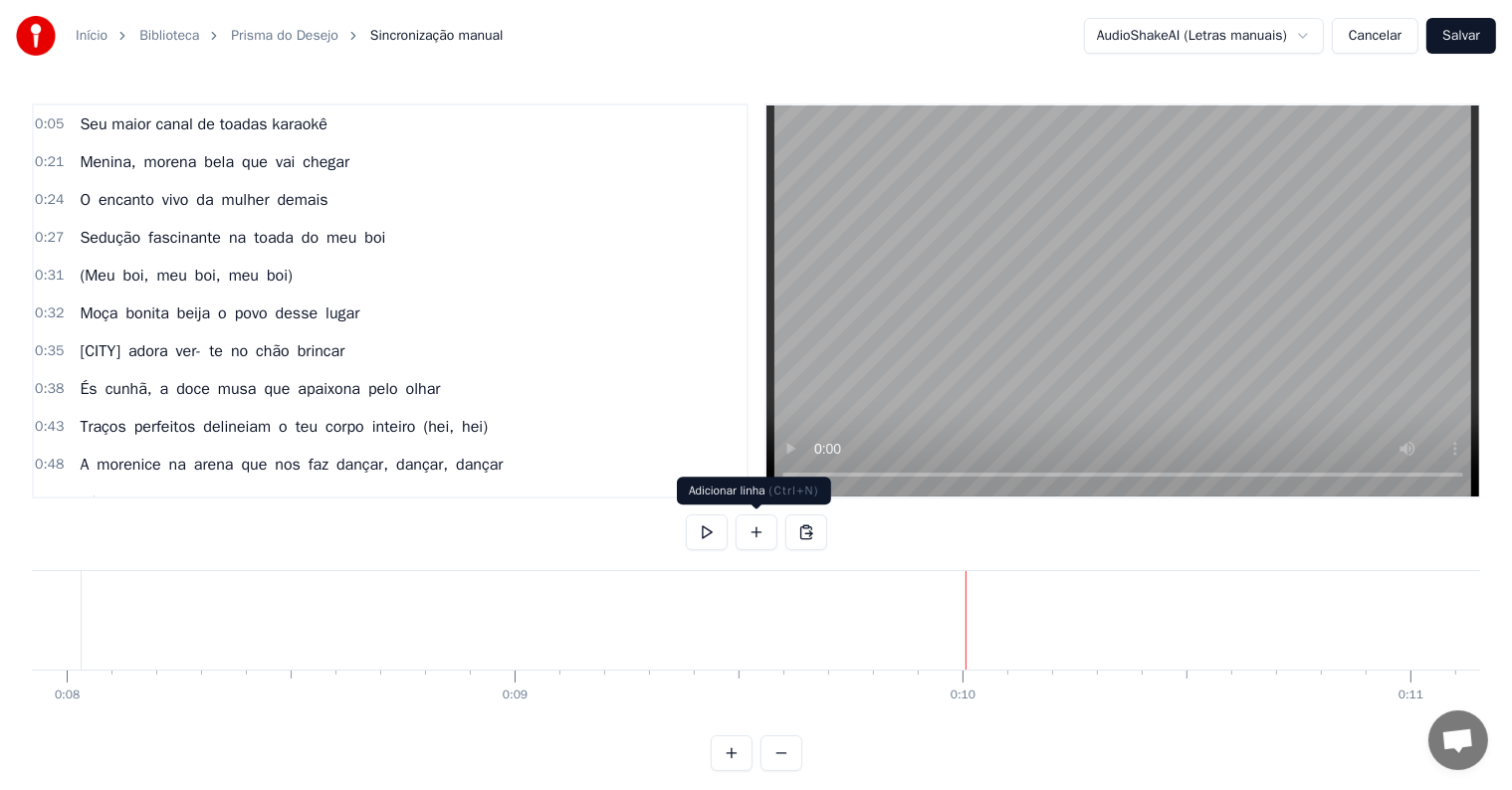 click at bounding box center [756, 532] 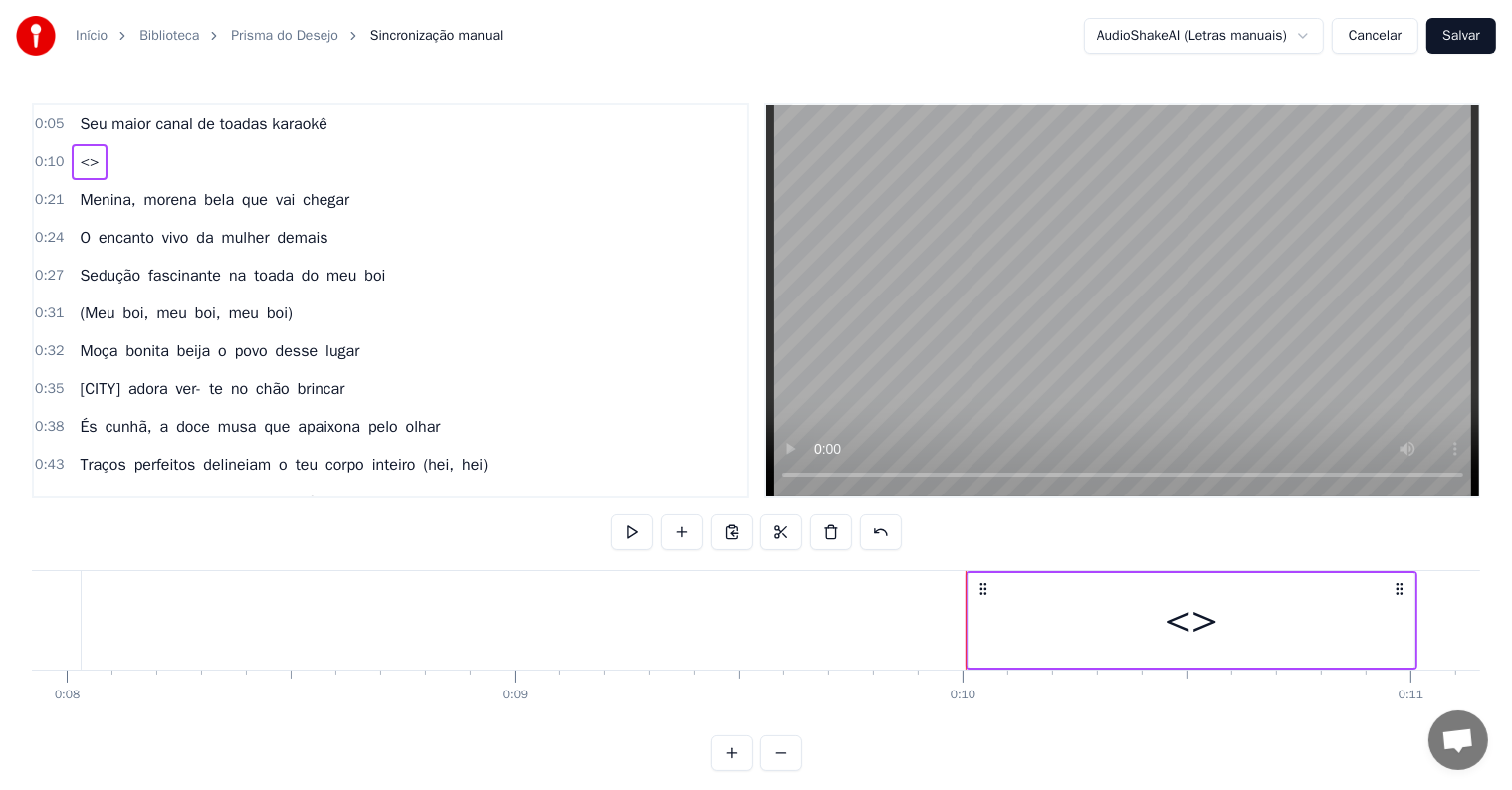 click on "<>" at bounding box center [1191, 620] 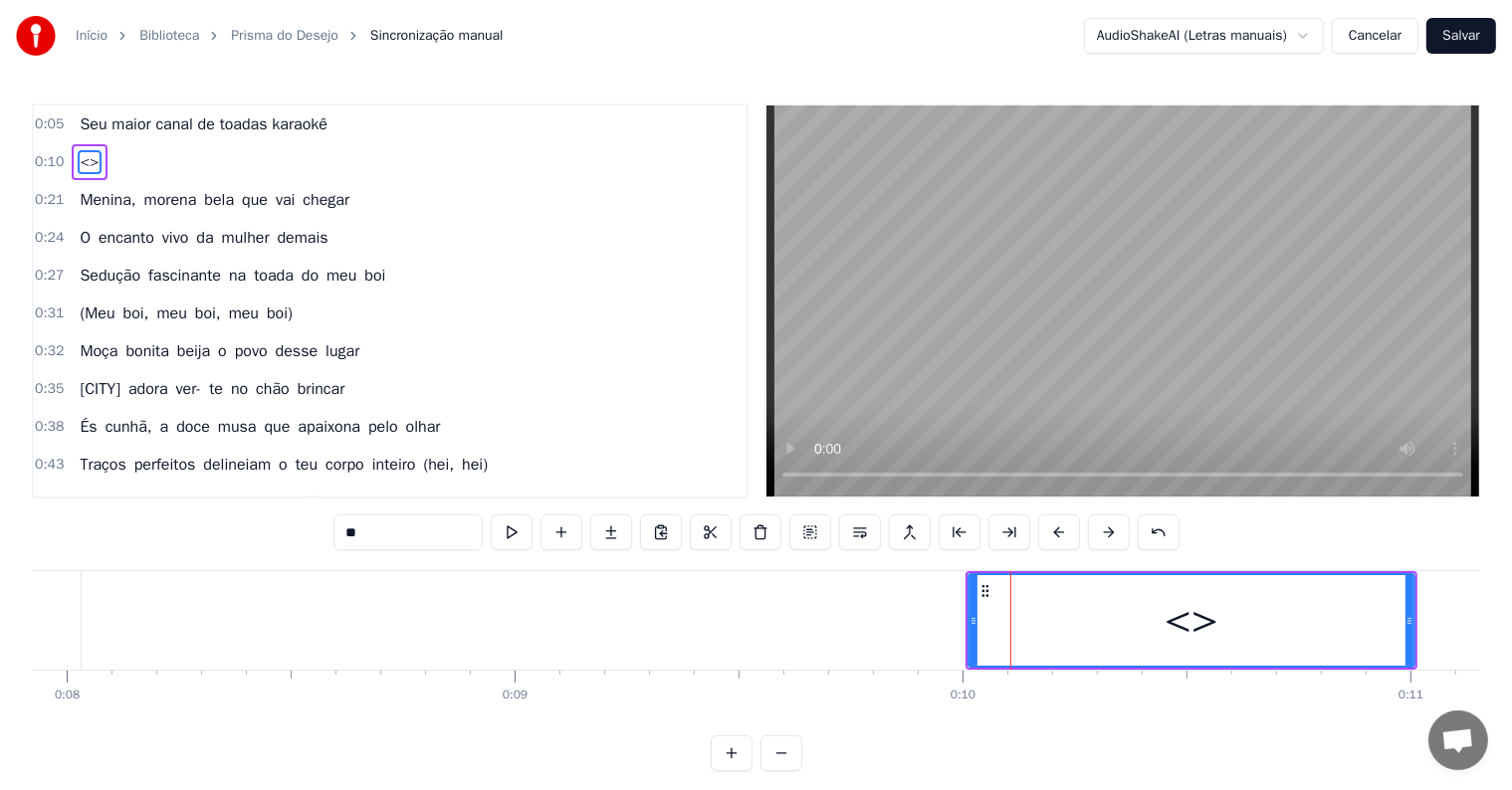 drag, startPoint x: 73, startPoint y: 529, endPoint x: 0, endPoint y: 506, distance: 76.537572 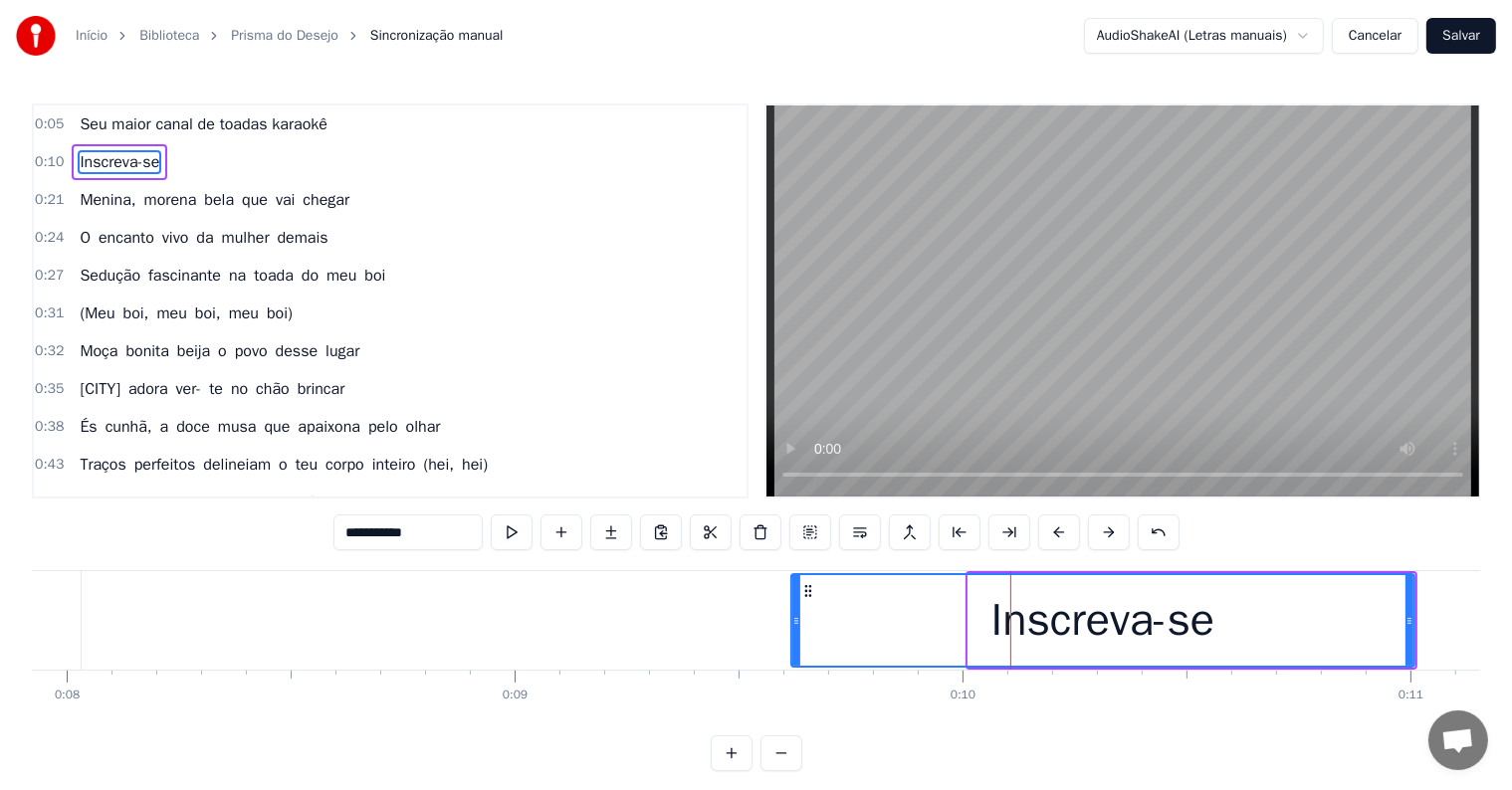 drag, startPoint x: 971, startPoint y: 621, endPoint x: 793, endPoint y: 633, distance: 178.40404 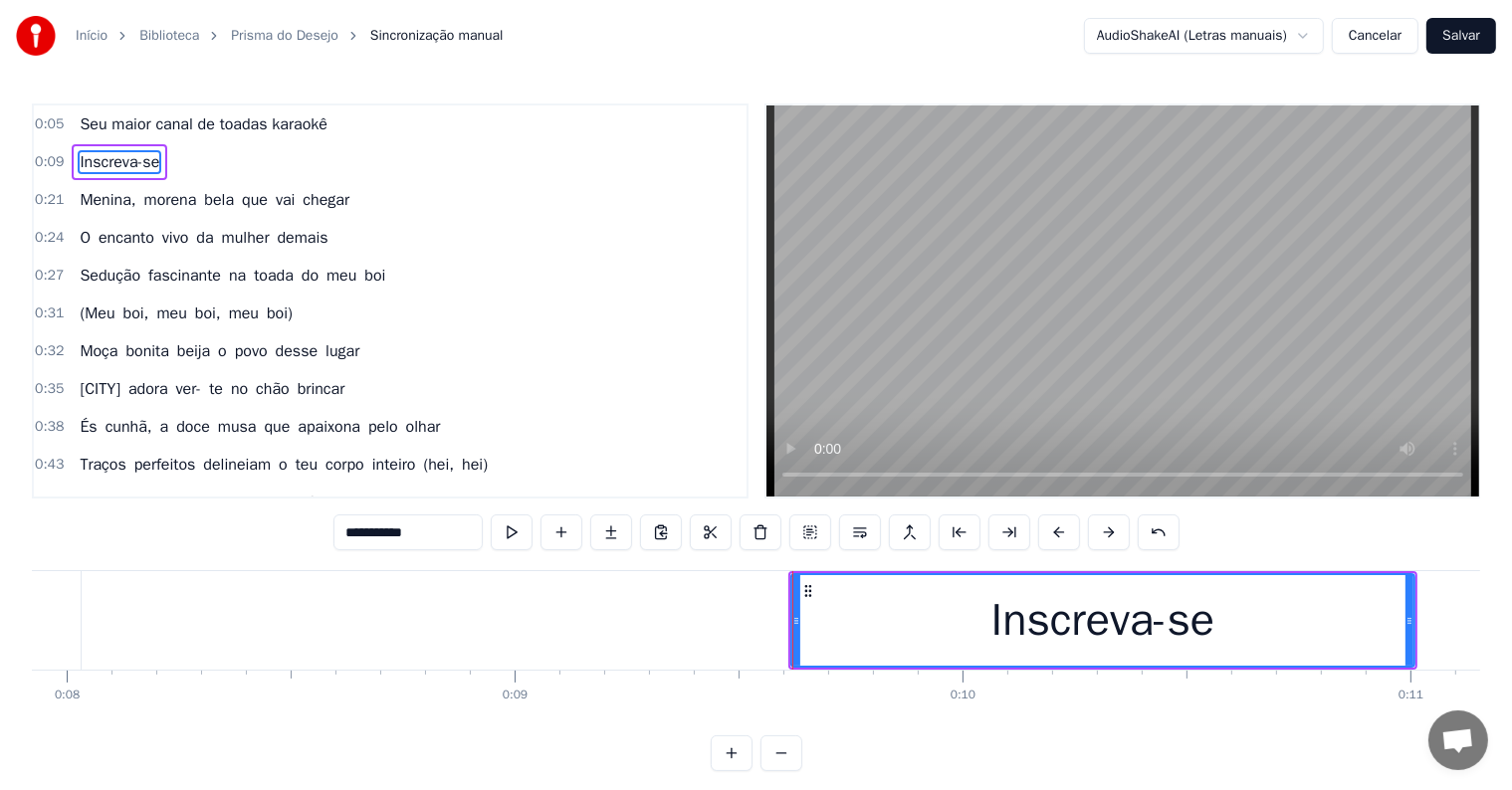 type on "**********" 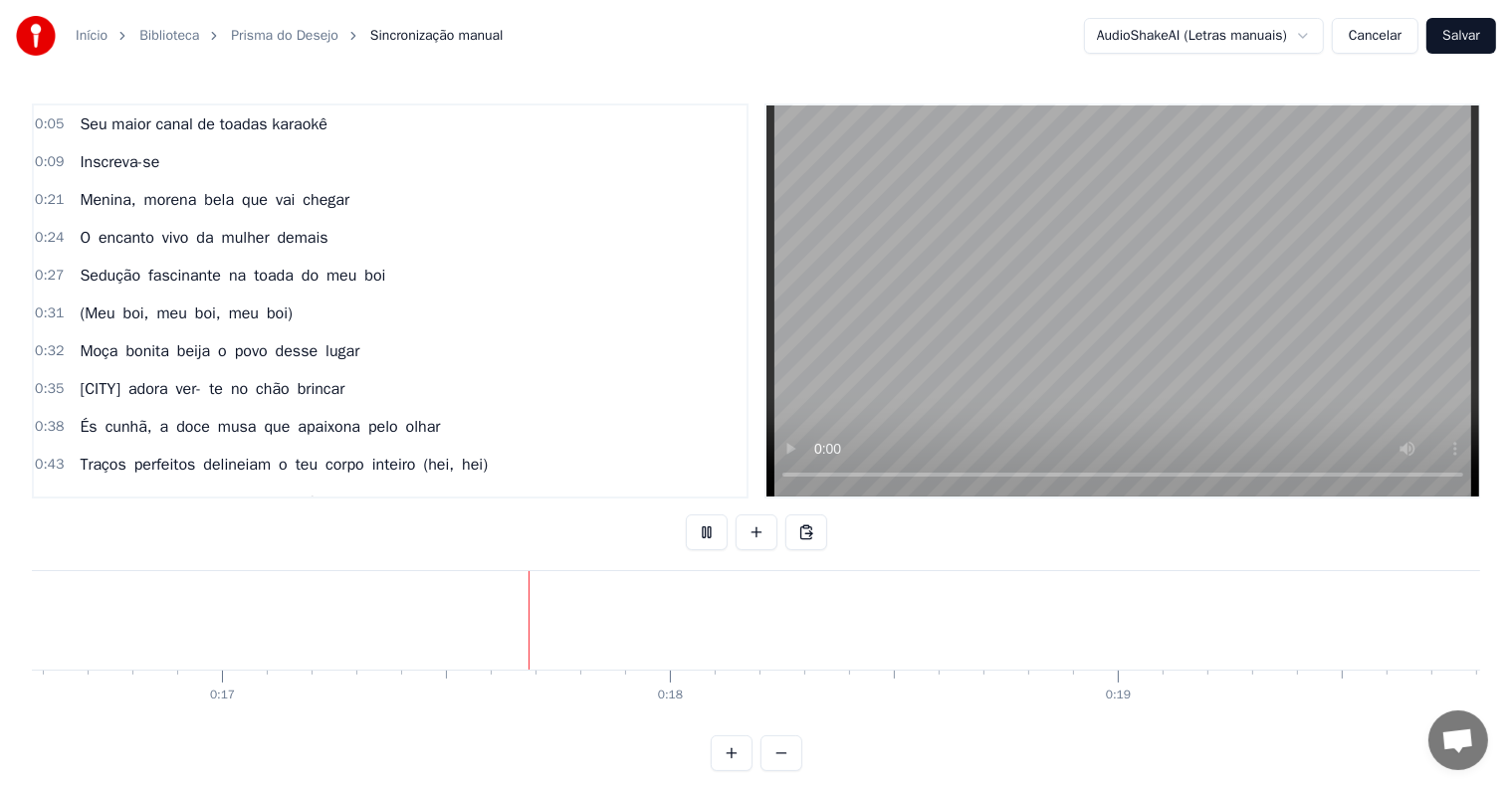 scroll, scrollTop: 0, scrollLeft: 7470, axis: horizontal 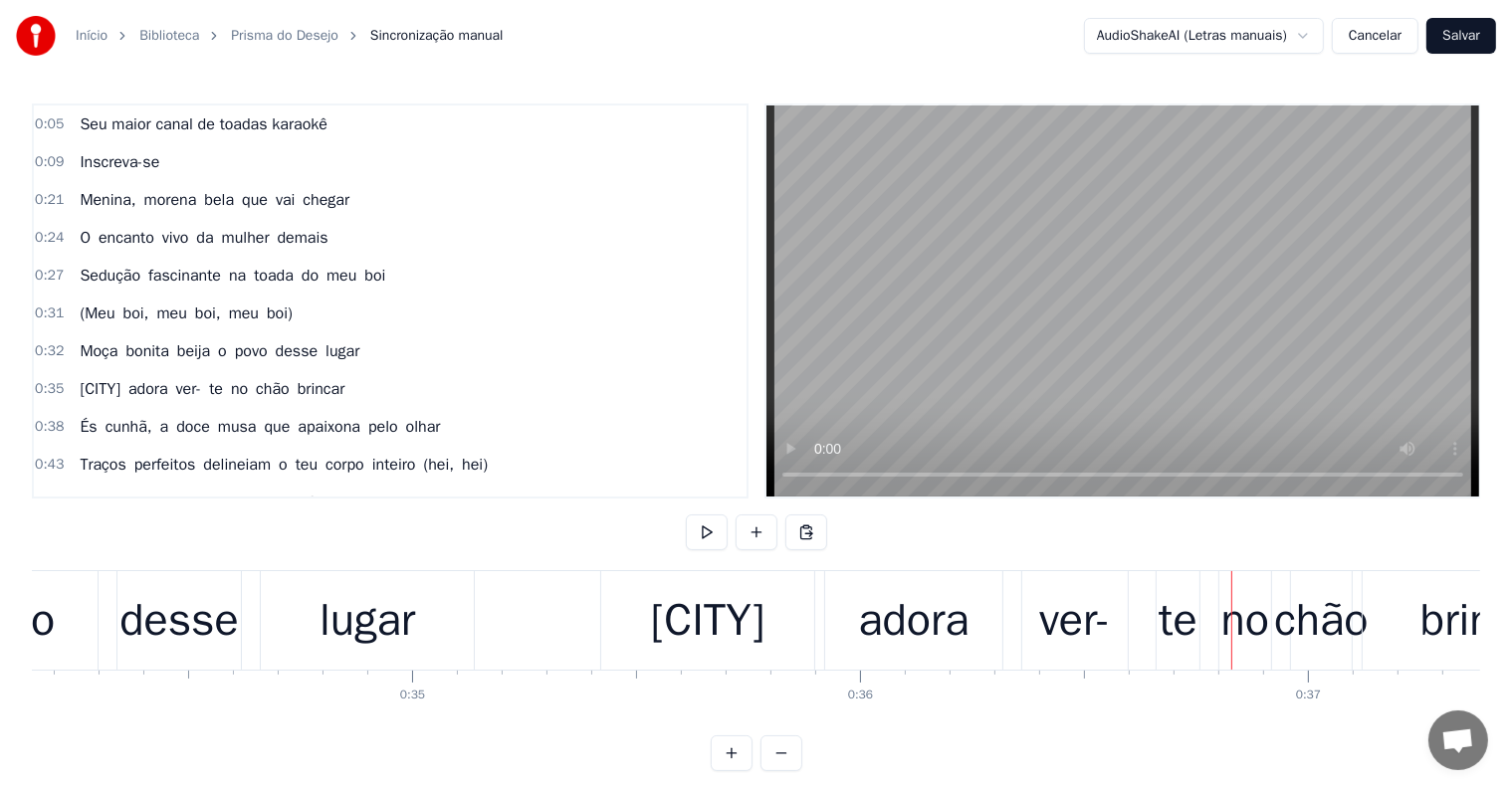 click on "ver-" at bounding box center (1075, 621) 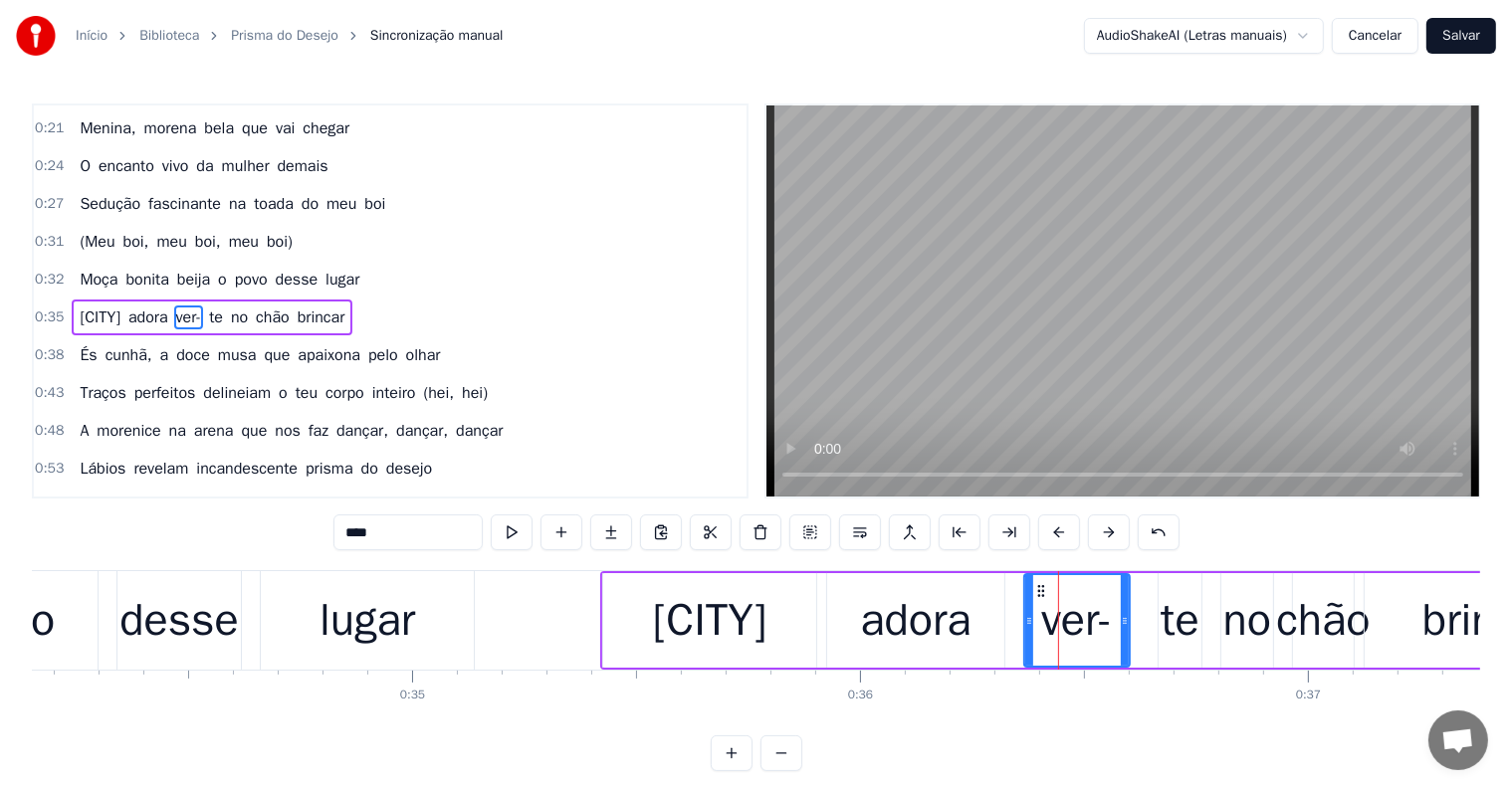 scroll, scrollTop: 79, scrollLeft: 0, axis: vertical 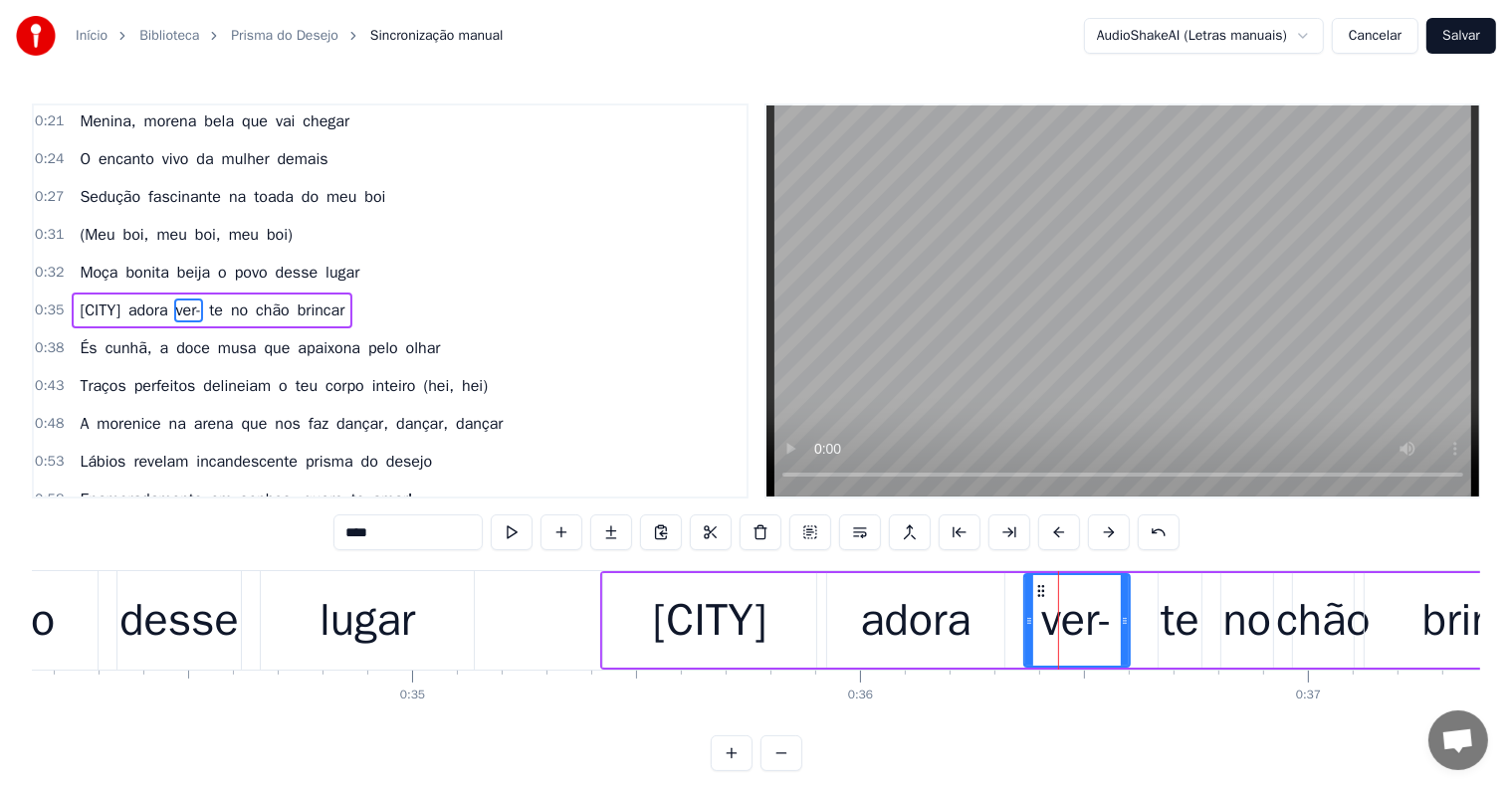 click on "te" at bounding box center [1180, 621] 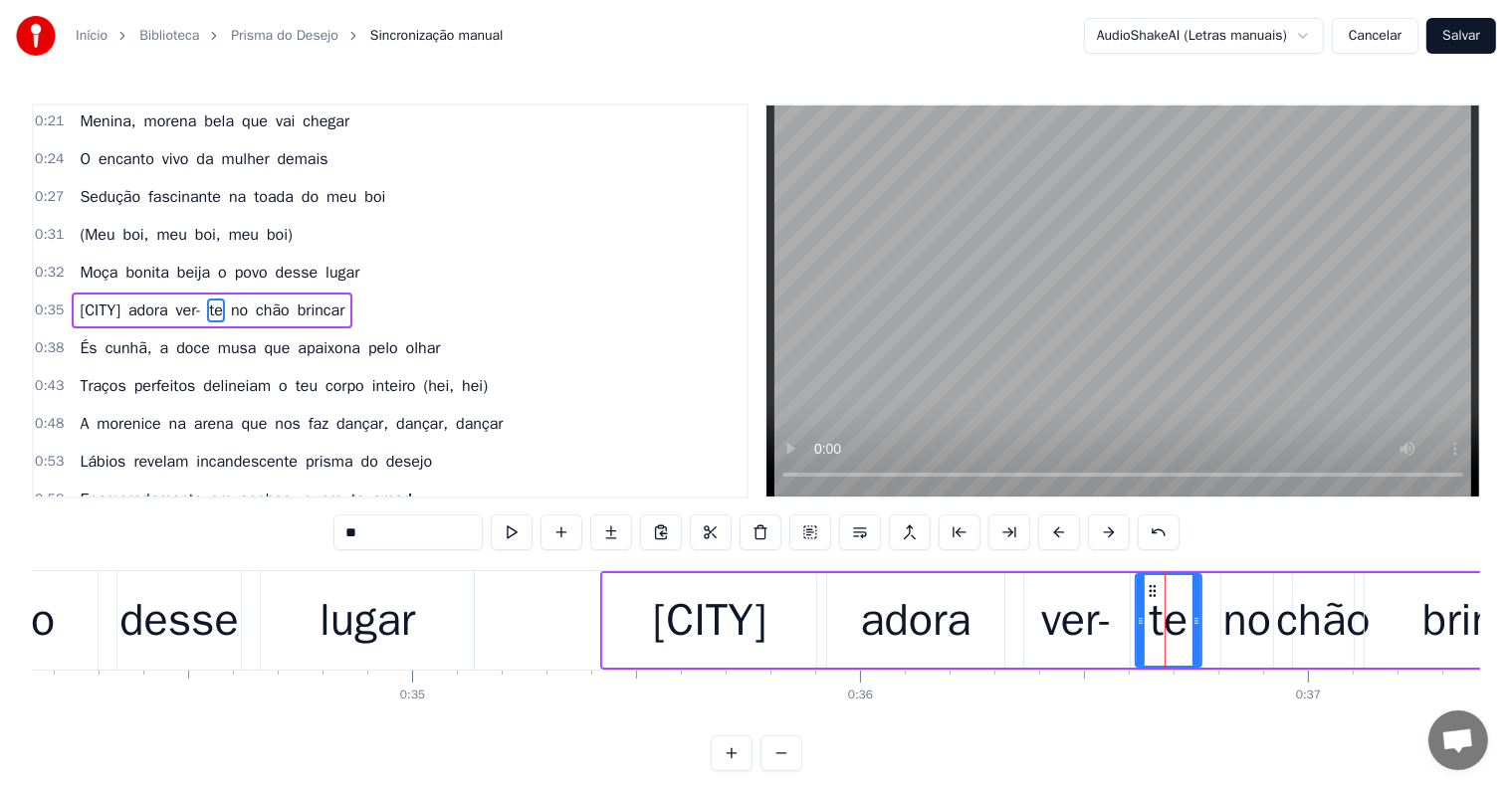 drag, startPoint x: 1163, startPoint y: 617, endPoint x: 1140, endPoint y: 620, distance: 23.194827 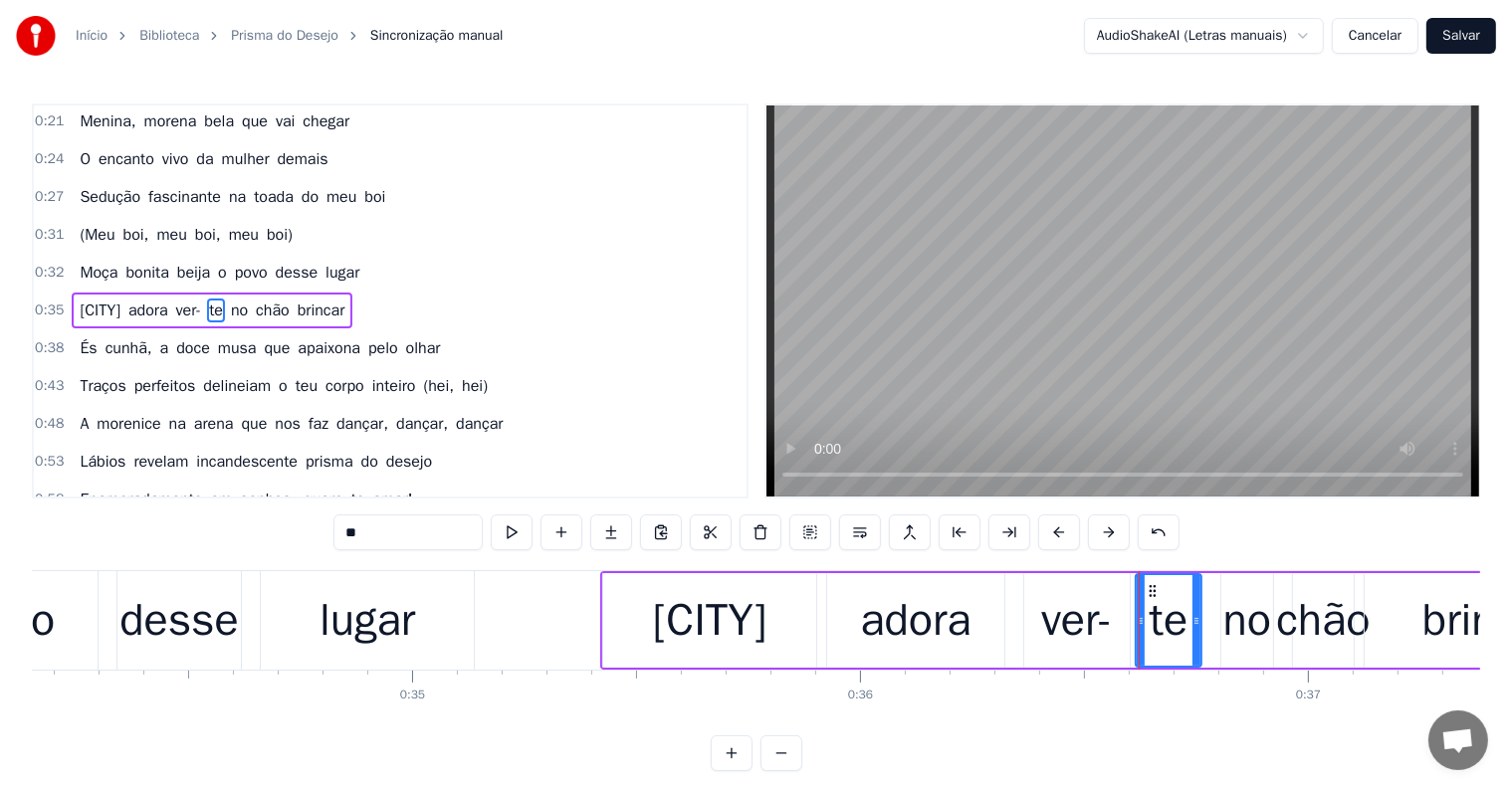 click on "ver-" at bounding box center (1077, 621) 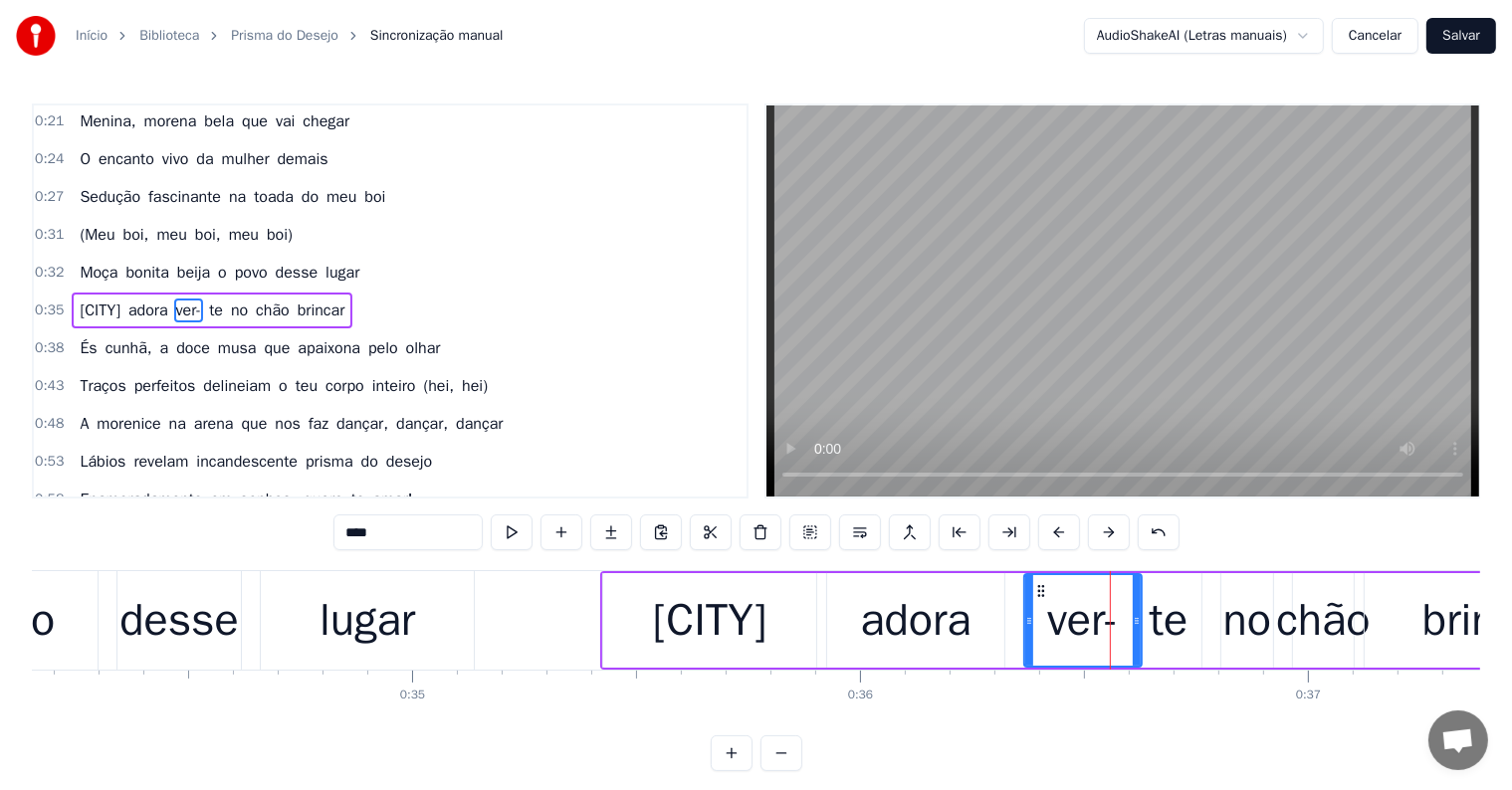 drag, startPoint x: 1127, startPoint y: 620, endPoint x: 1139, endPoint y: 621, distance: 12.0415946 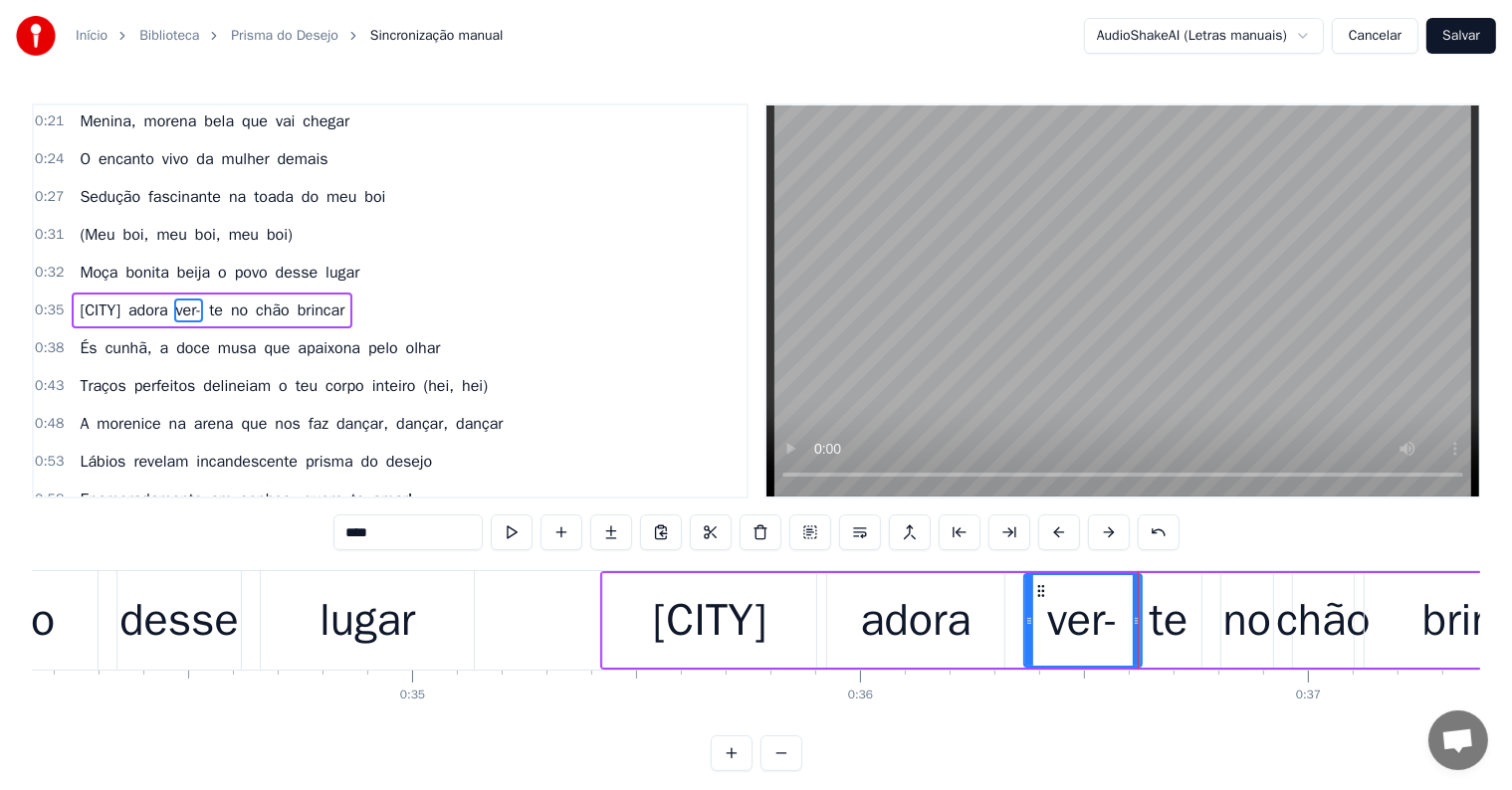 click on "te" at bounding box center (1169, 621) 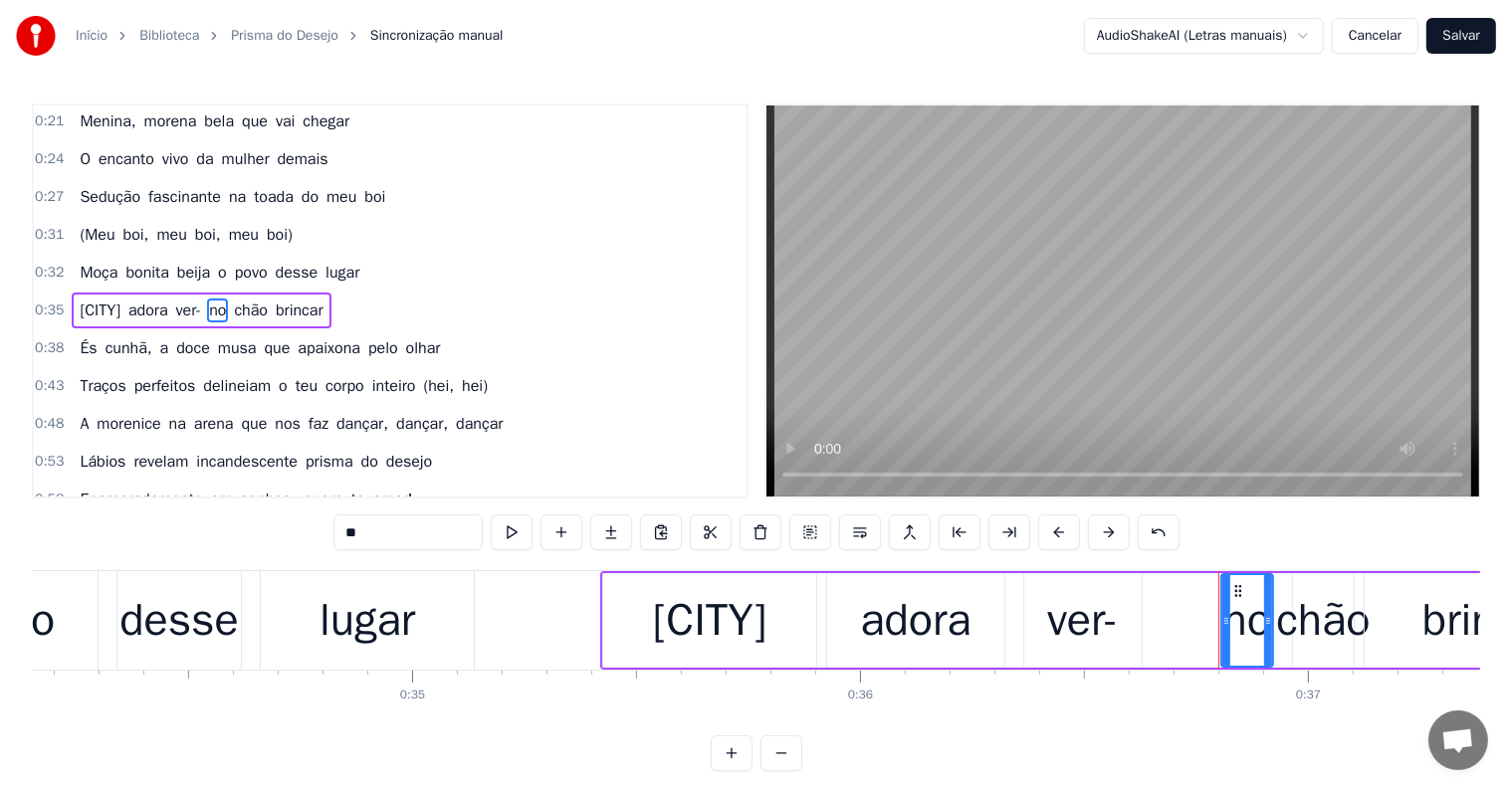 click on "ver-" at bounding box center [1083, 621] 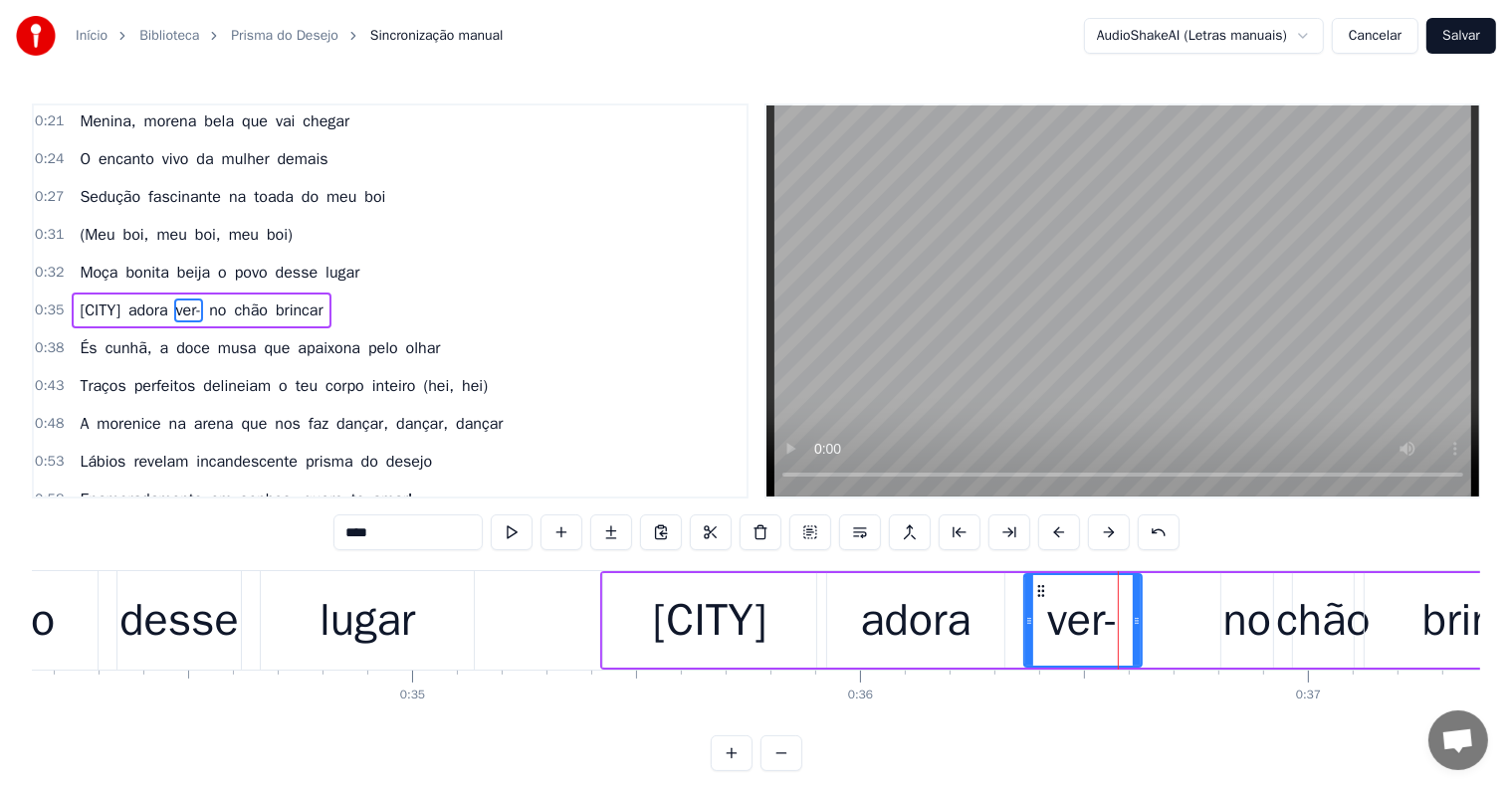 click on "****" at bounding box center [408, 532] 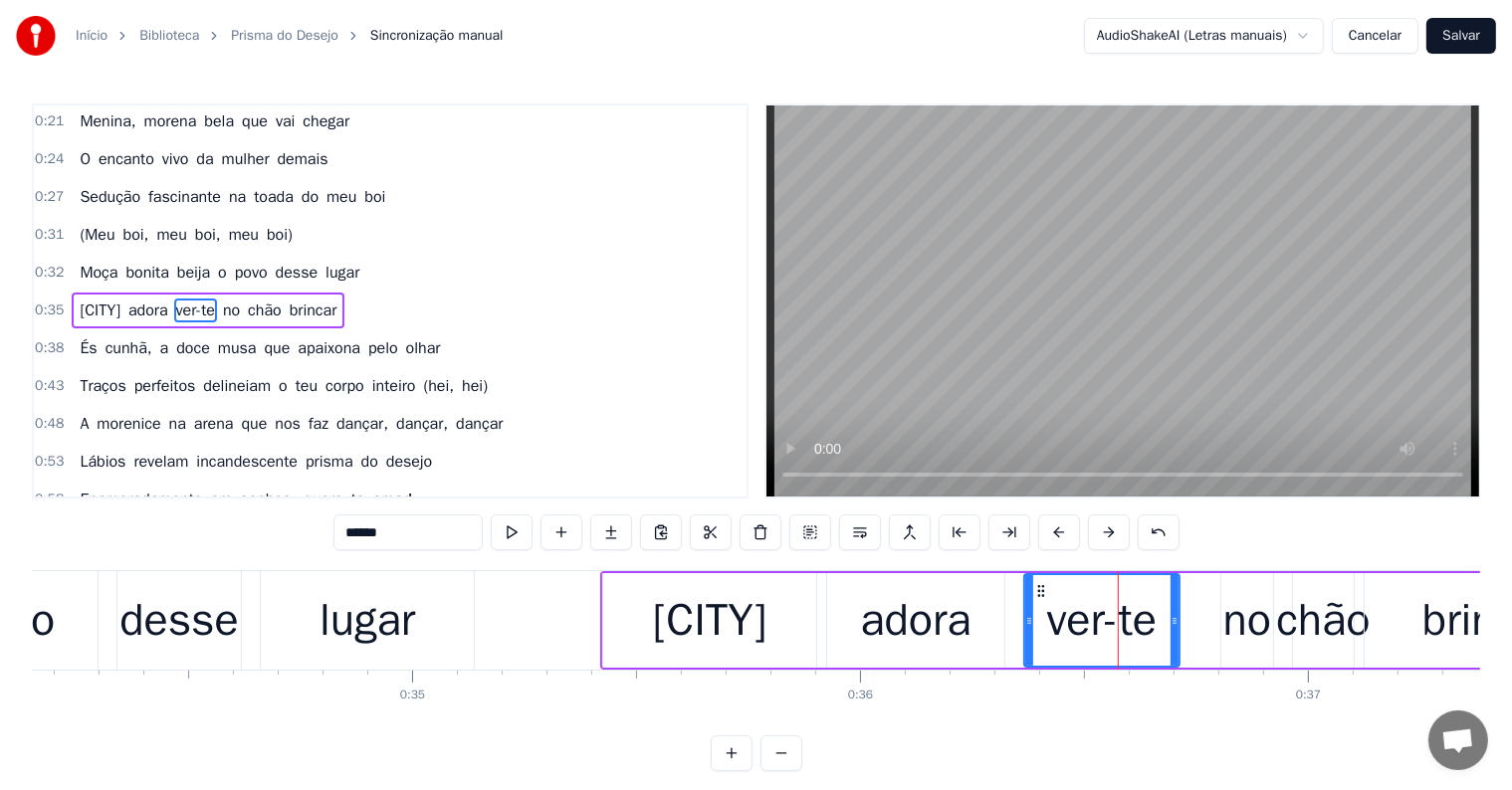 drag, startPoint x: 1135, startPoint y: 616, endPoint x: 1173, endPoint y: 625, distance: 39.051248 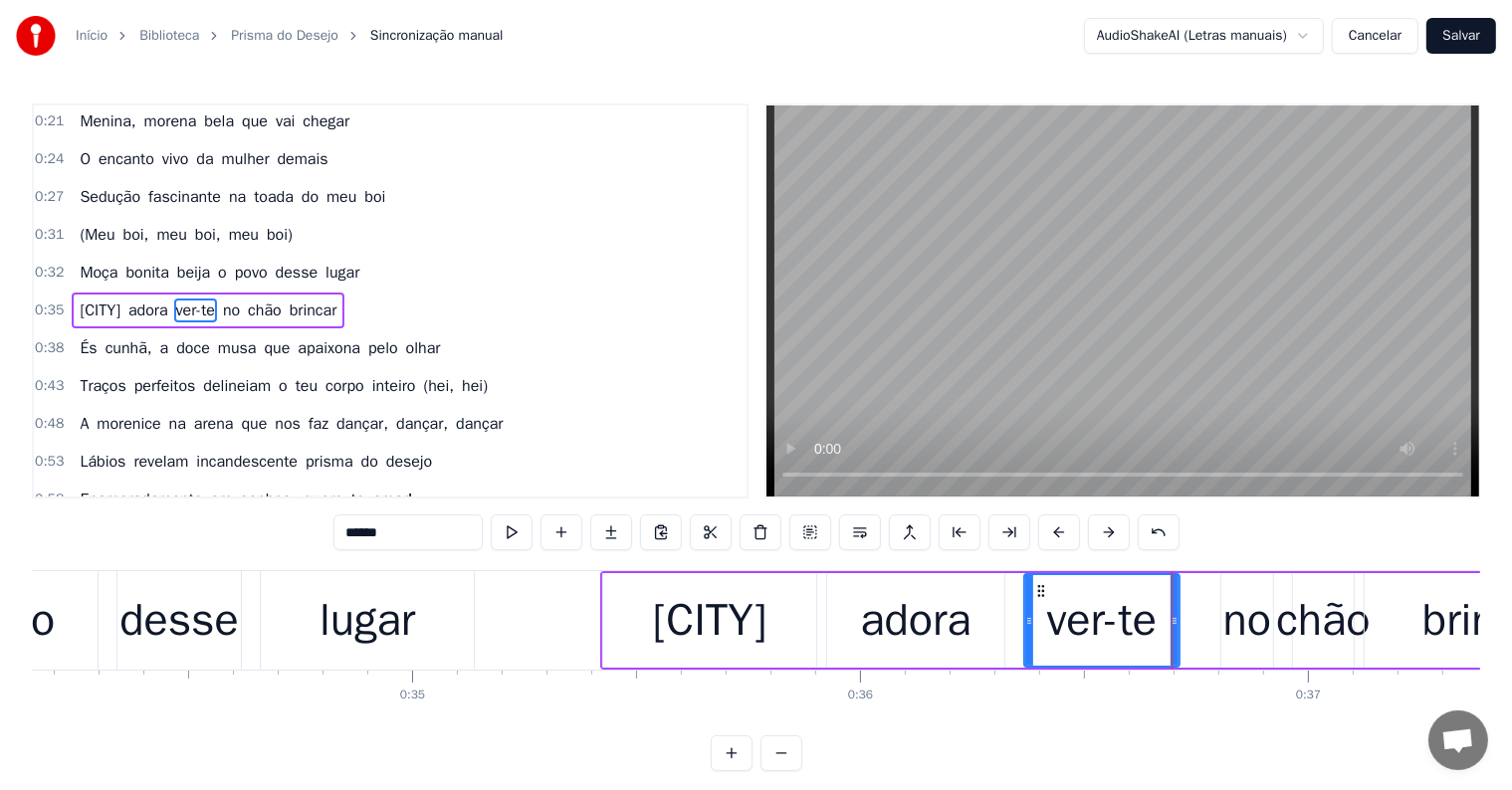 type on "******" 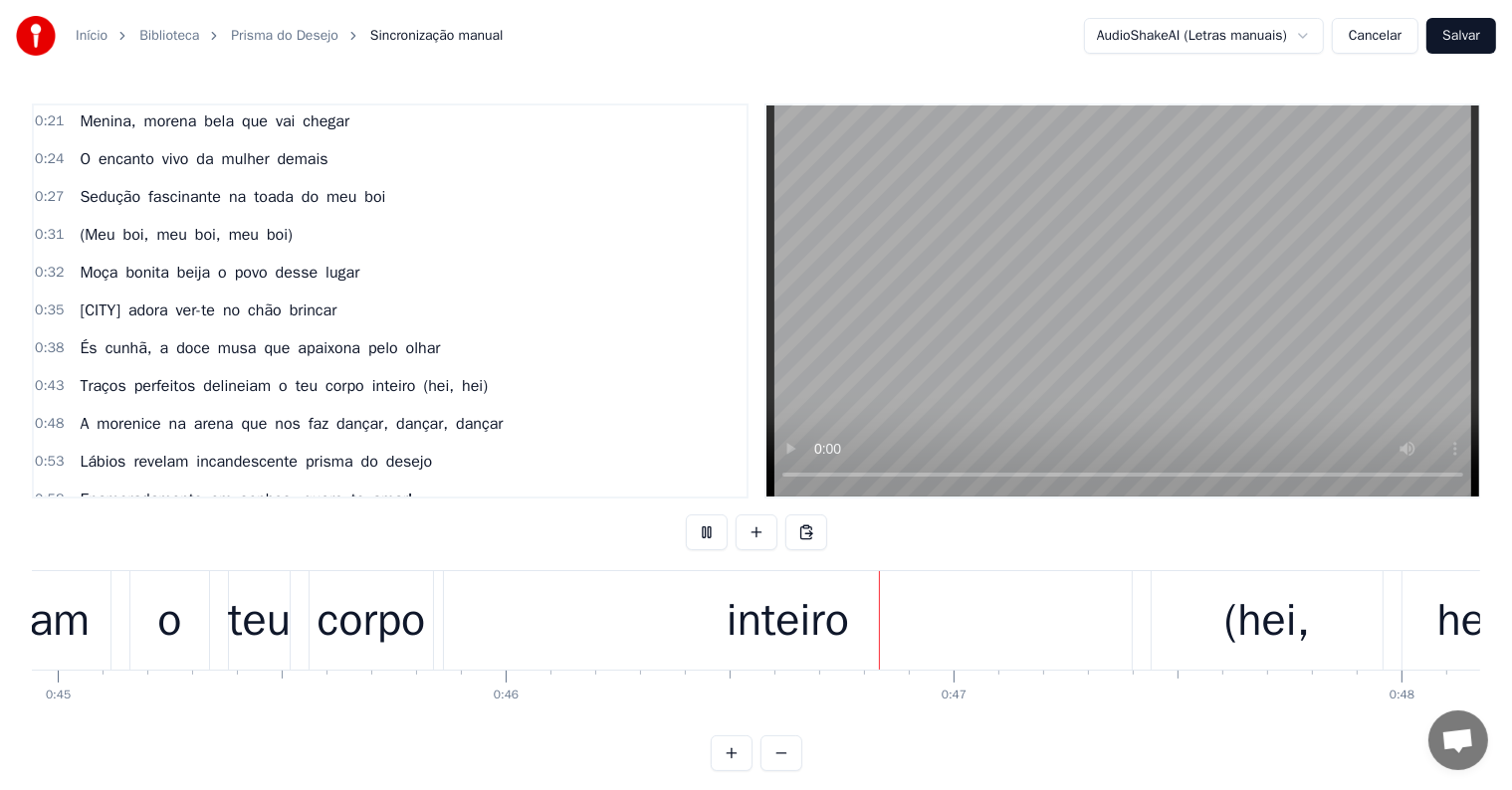 scroll, scrollTop: 0, scrollLeft: 20618, axis: horizontal 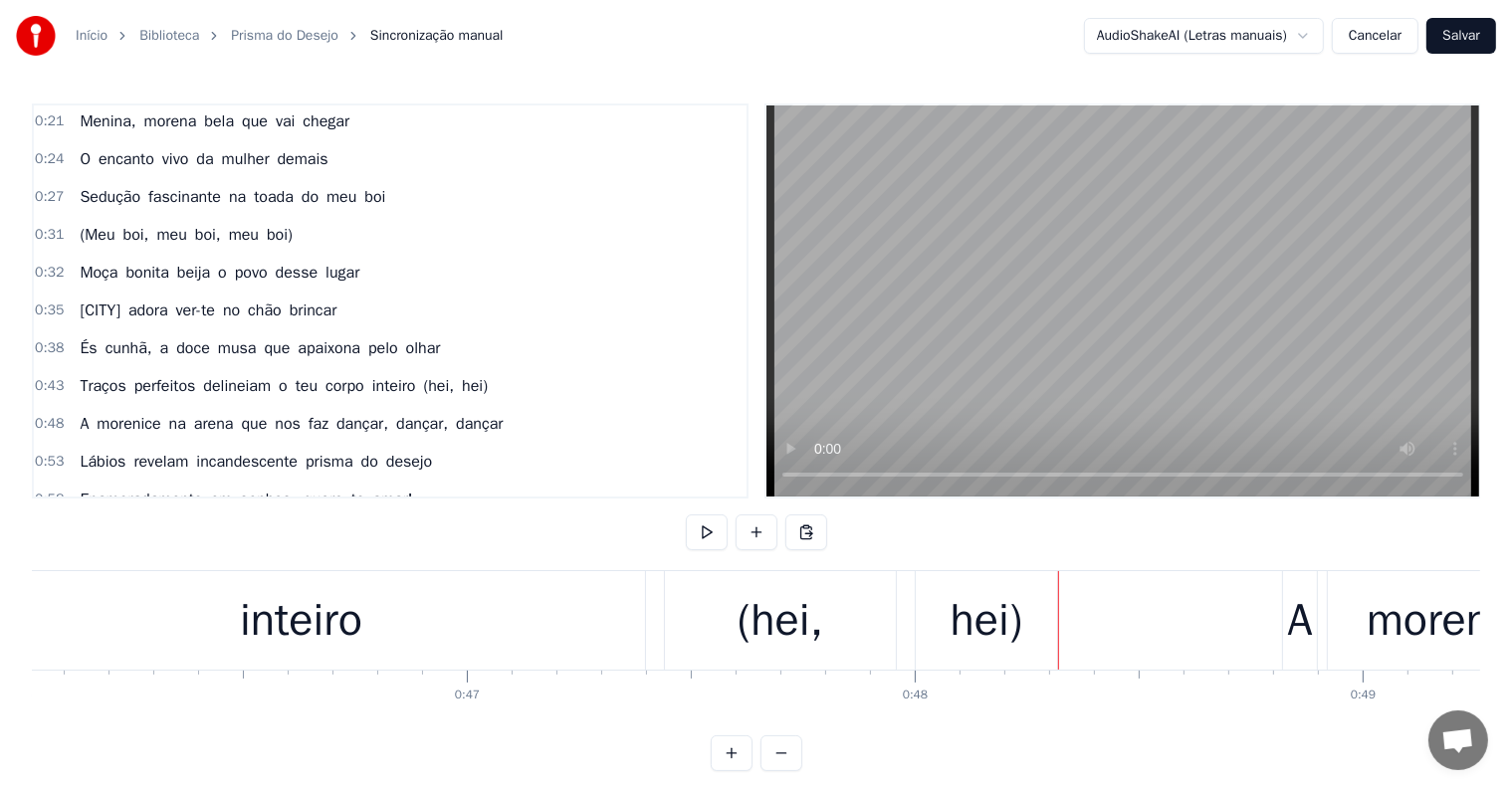 click on "(hei," at bounding box center (780, 620) 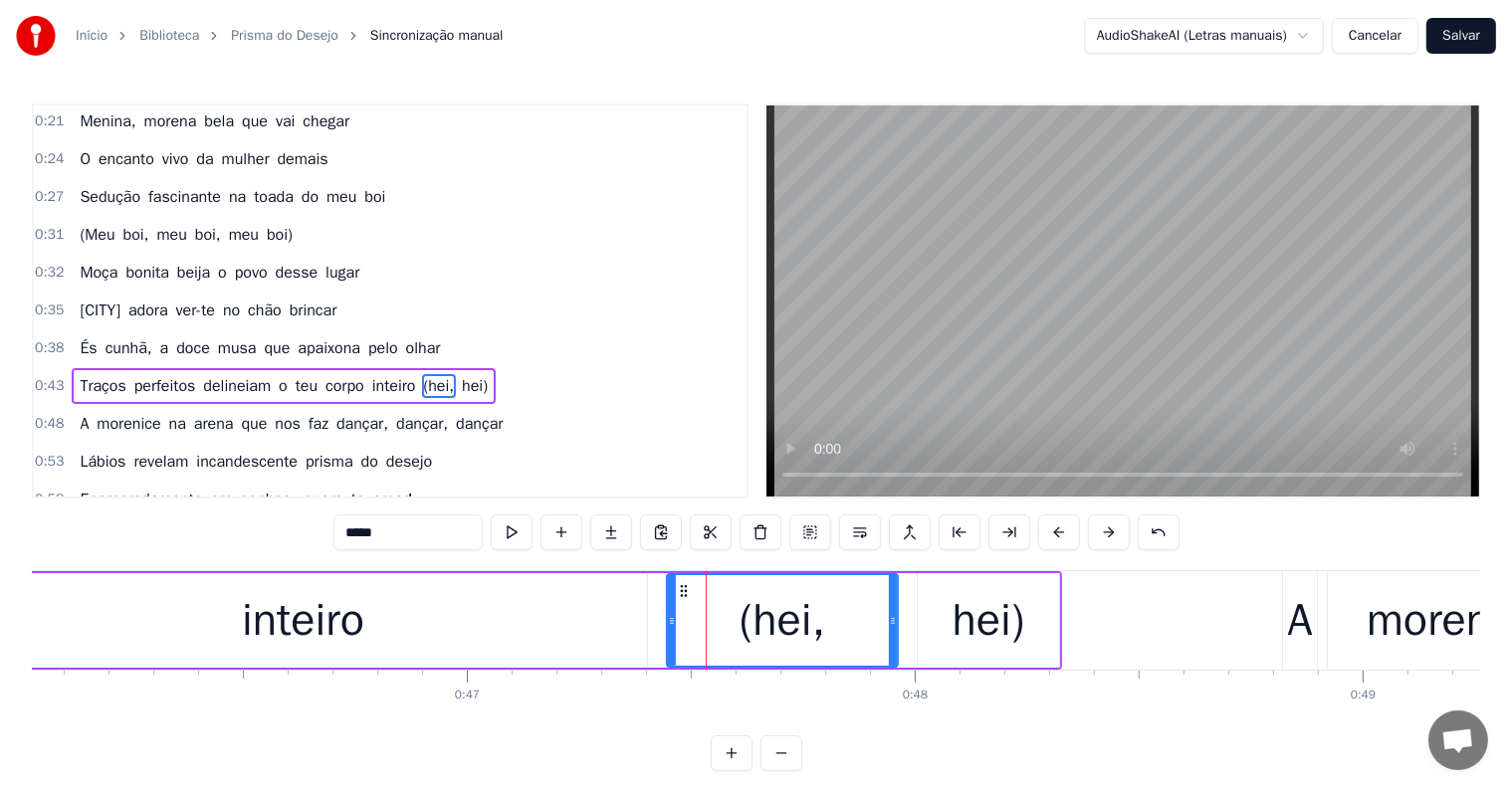 scroll, scrollTop: 151, scrollLeft: 0, axis: vertical 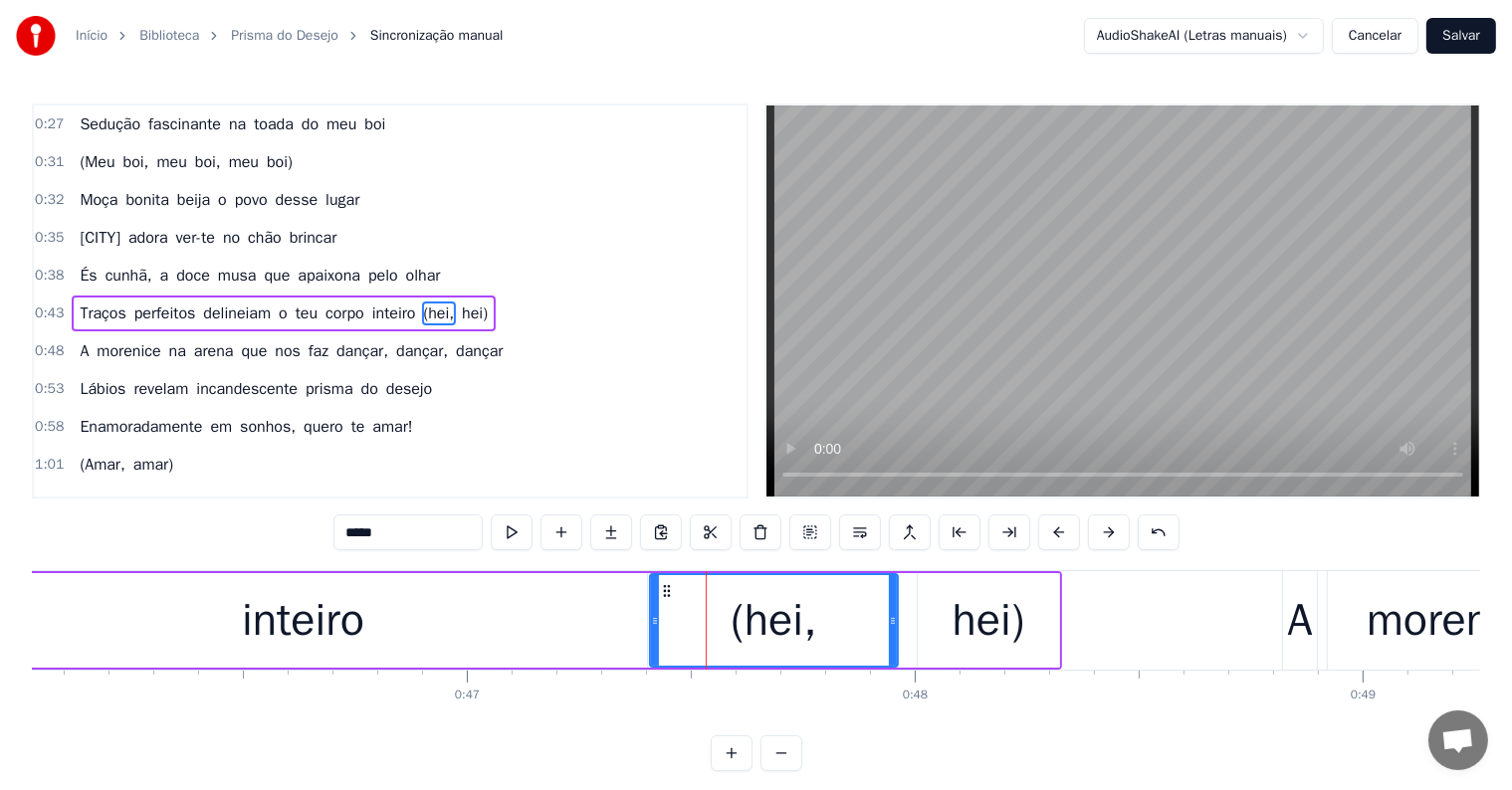 drag, startPoint x: 673, startPoint y: 620, endPoint x: 656, endPoint y: 622, distance: 17.117243 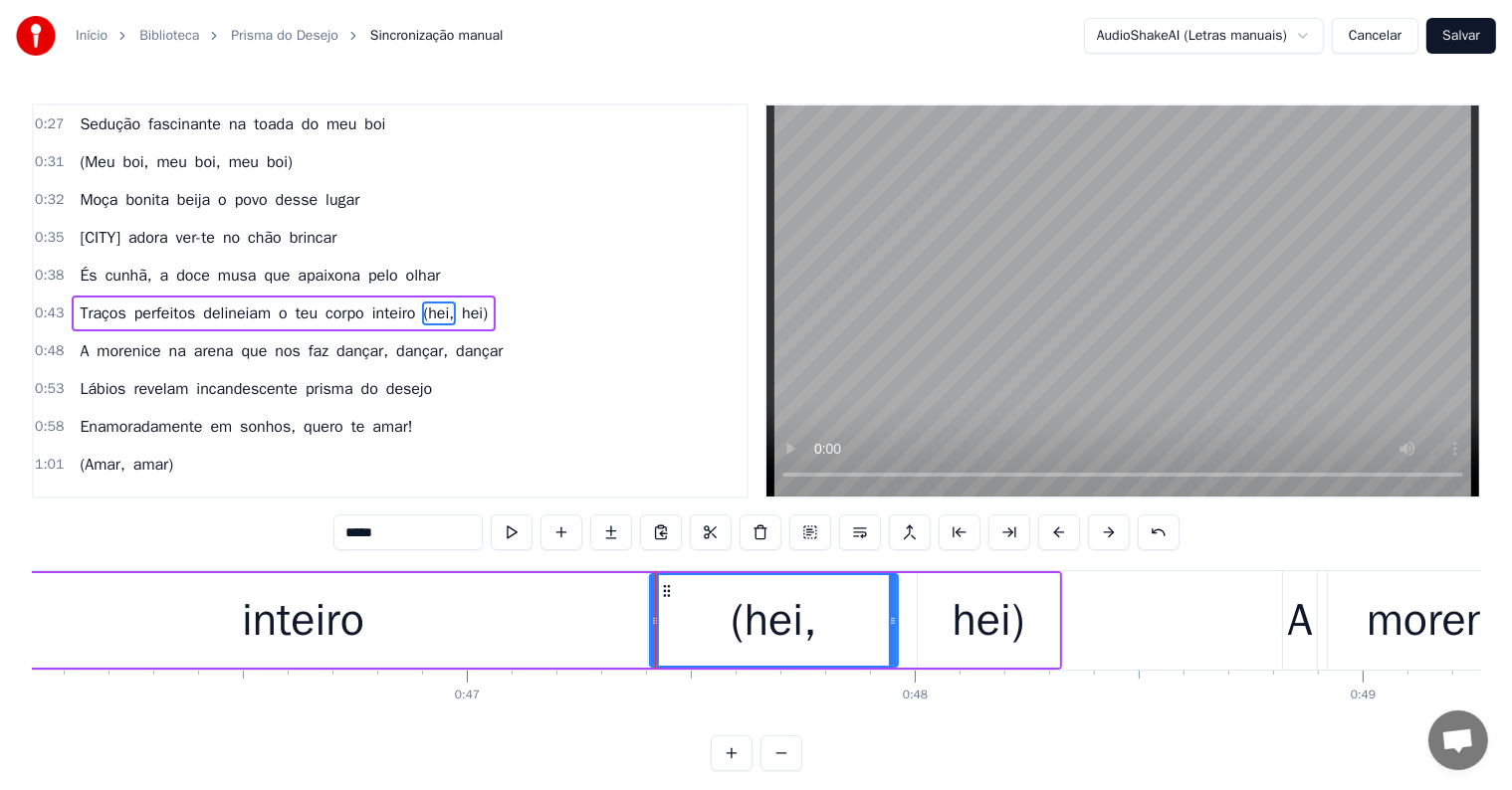 click on "hei)" at bounding box center (988, 620) 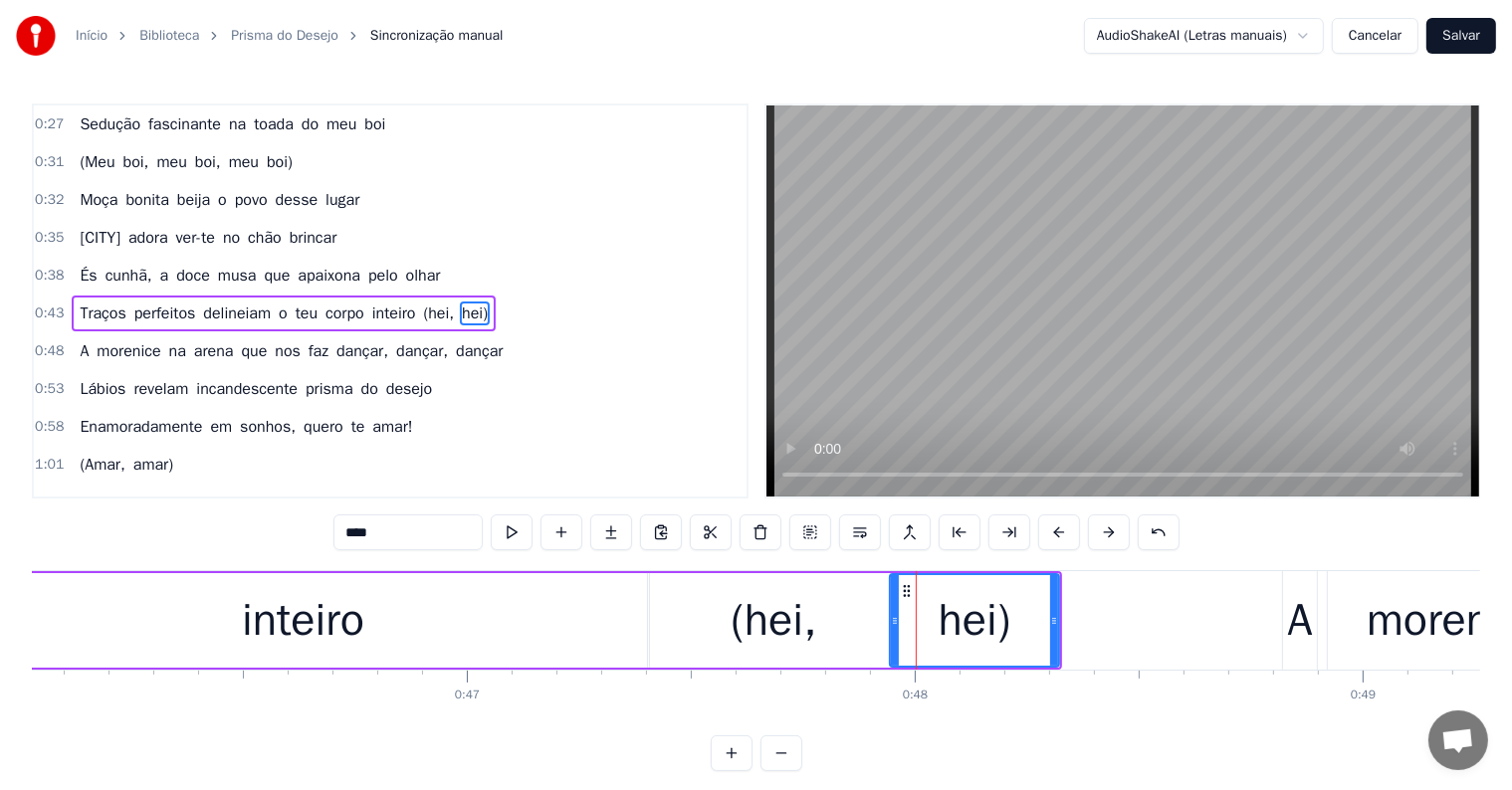 drag, startPoint x: 923, startPoint y: 618, endPoint x: 895, endPoint y: 621, distance: 28.160256 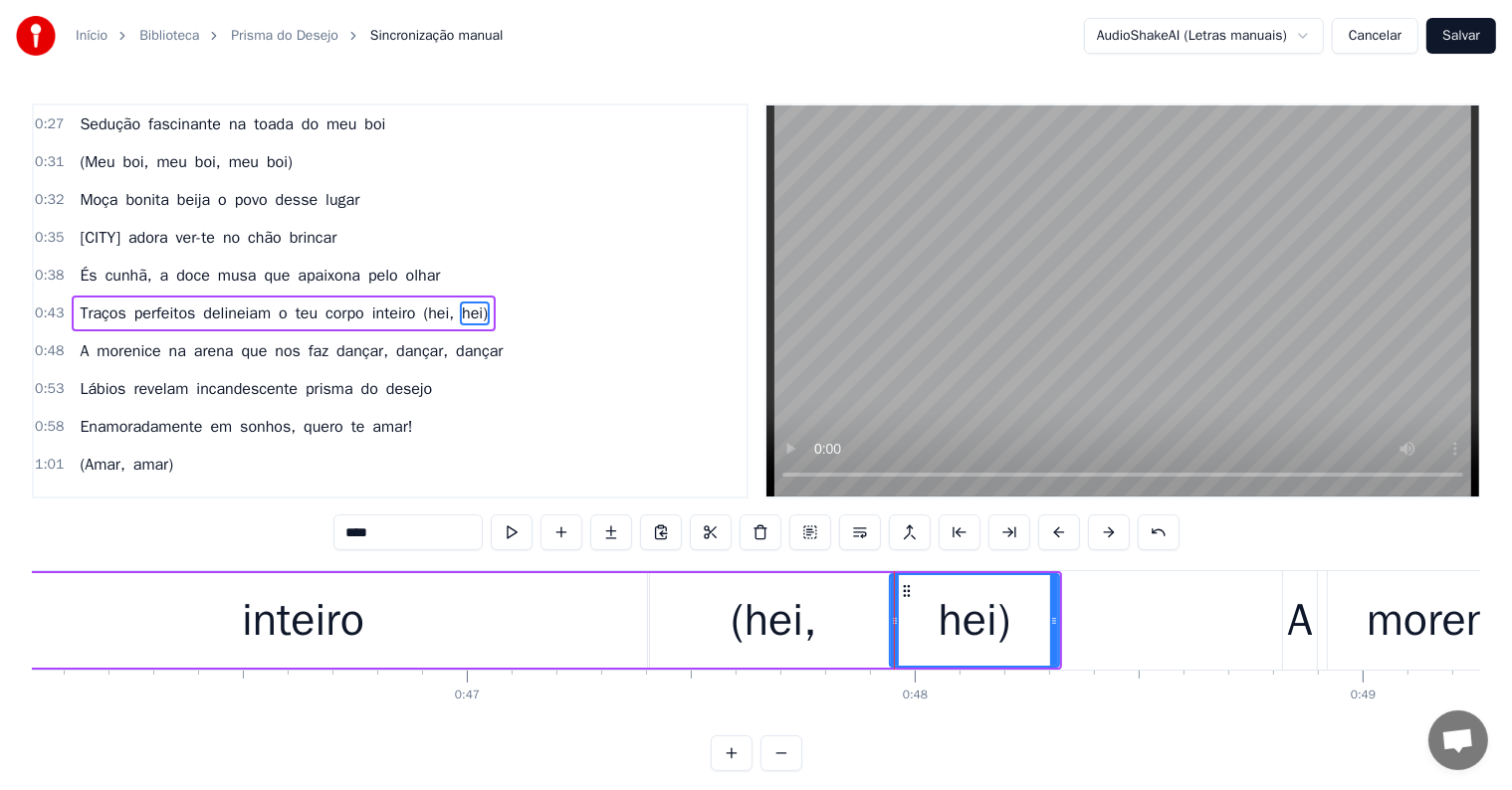 click on "inteiro" at bounding box center (303, 620) 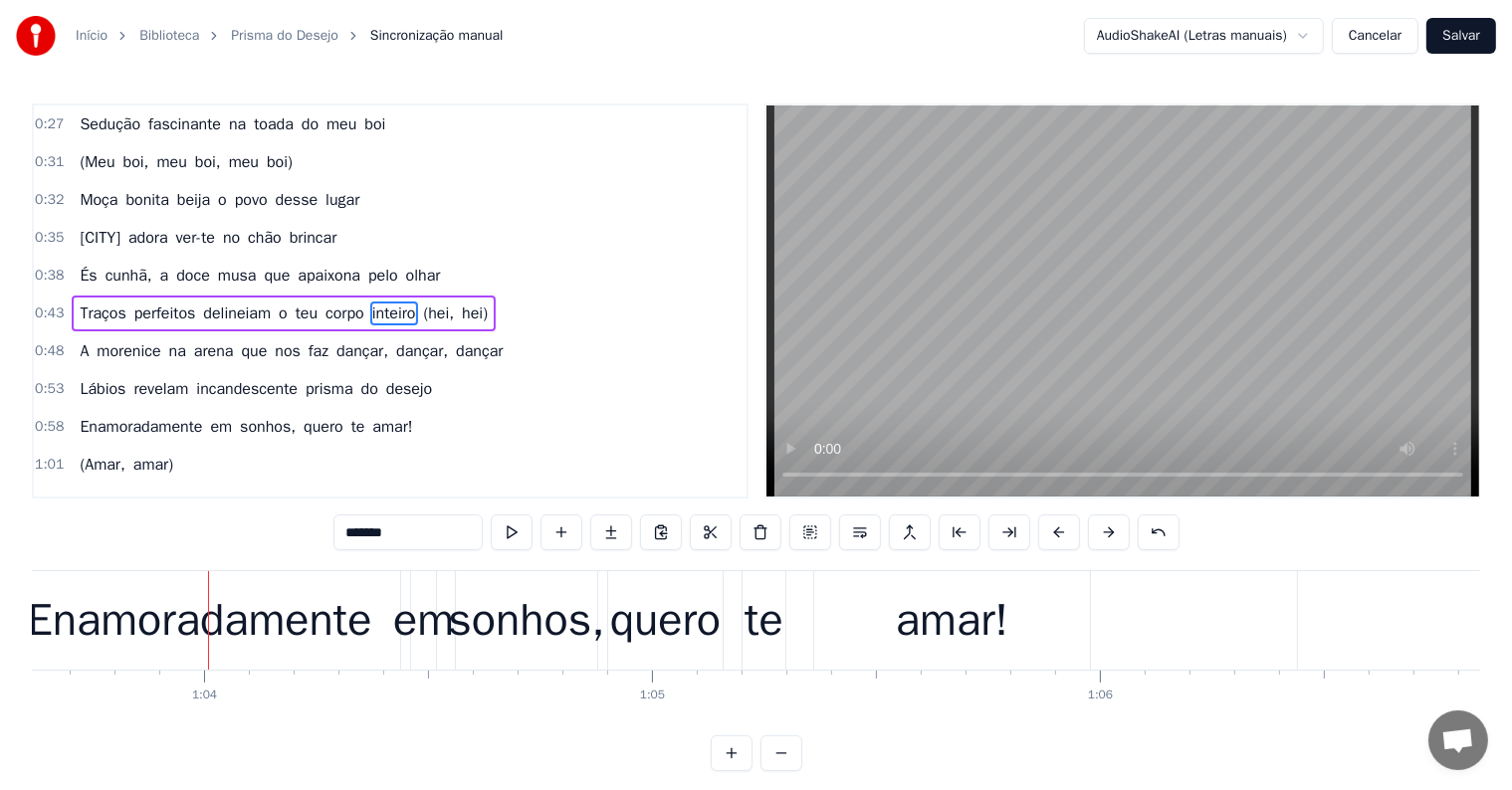 scroll, scrollTop: 0, scrollLeft: 28571, axis: horizontal 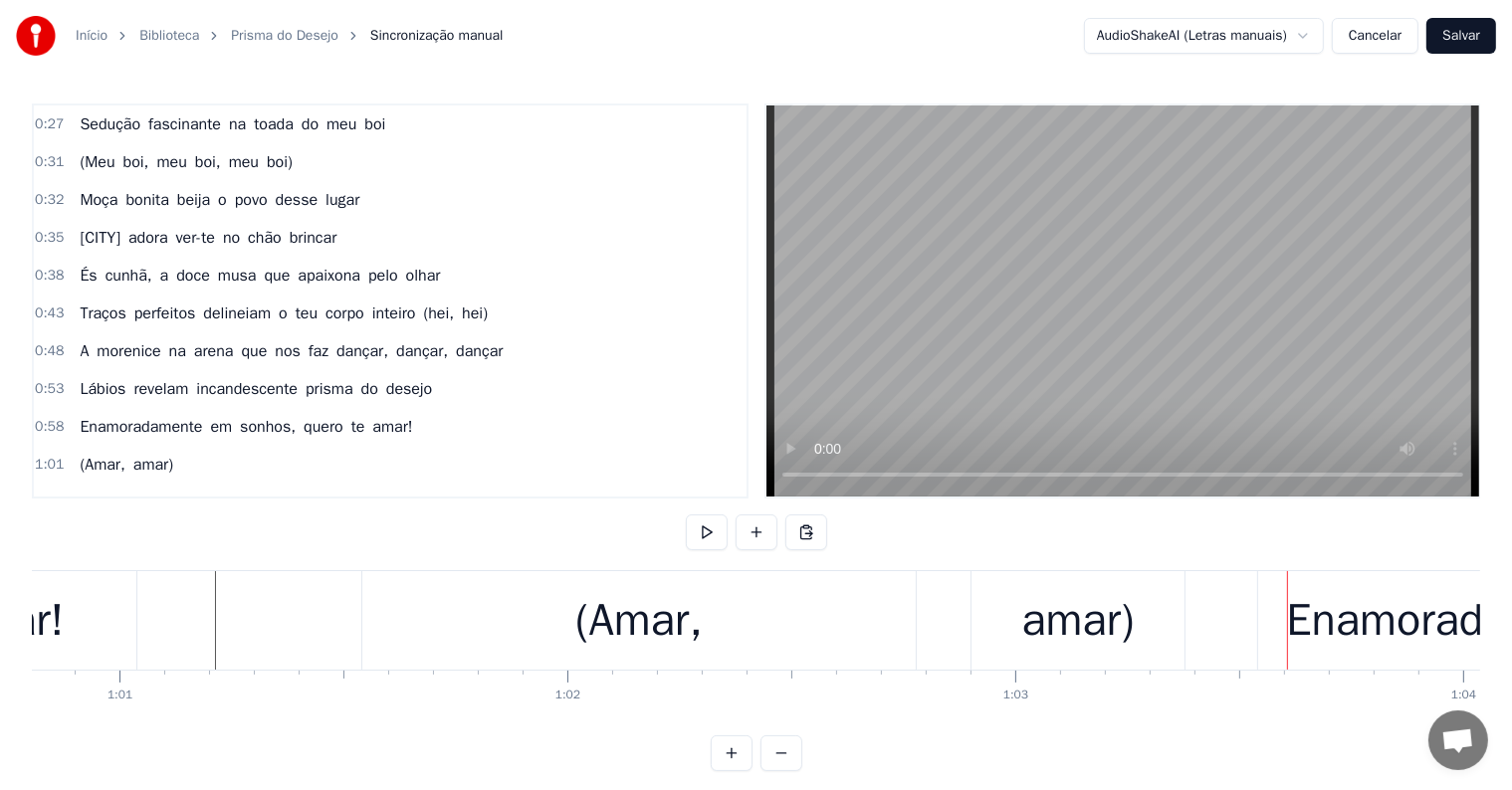 click on "amar)" at bounding box center (1077, 621) 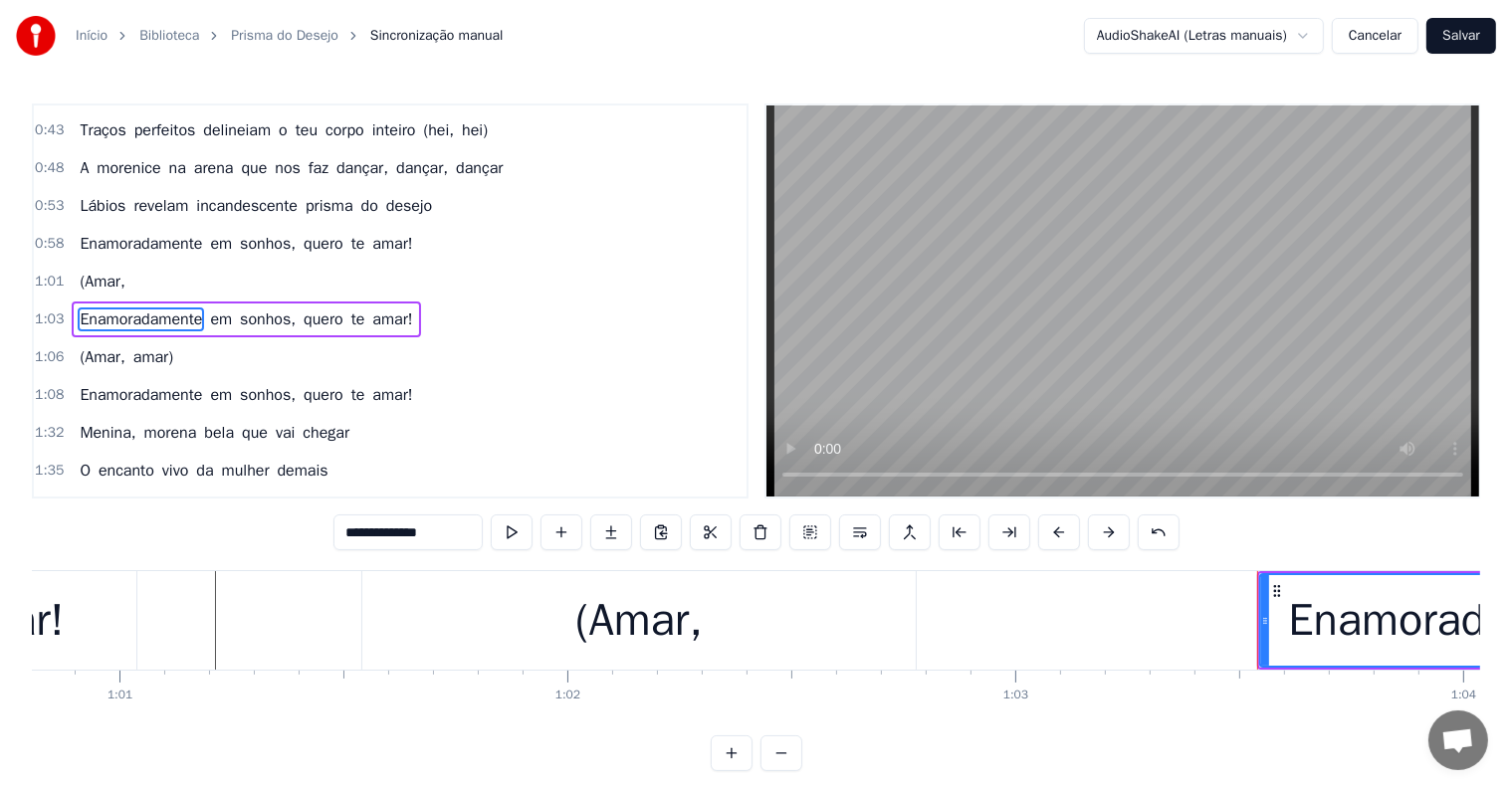 click on "(Amar," at bounding box center (639, 620) 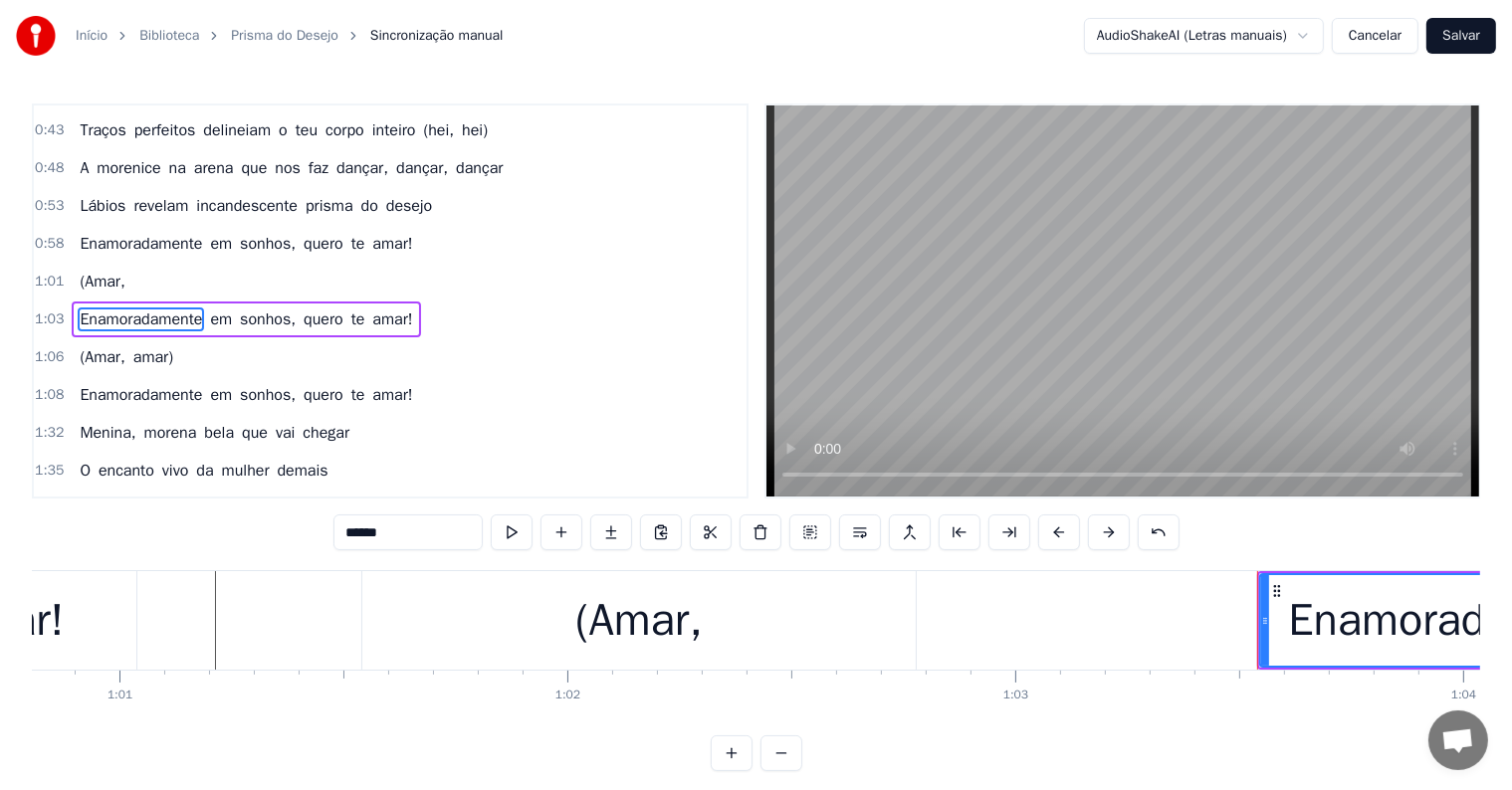 scroll, scrollTop: 298, scrollLeft: 0, axis: vertical 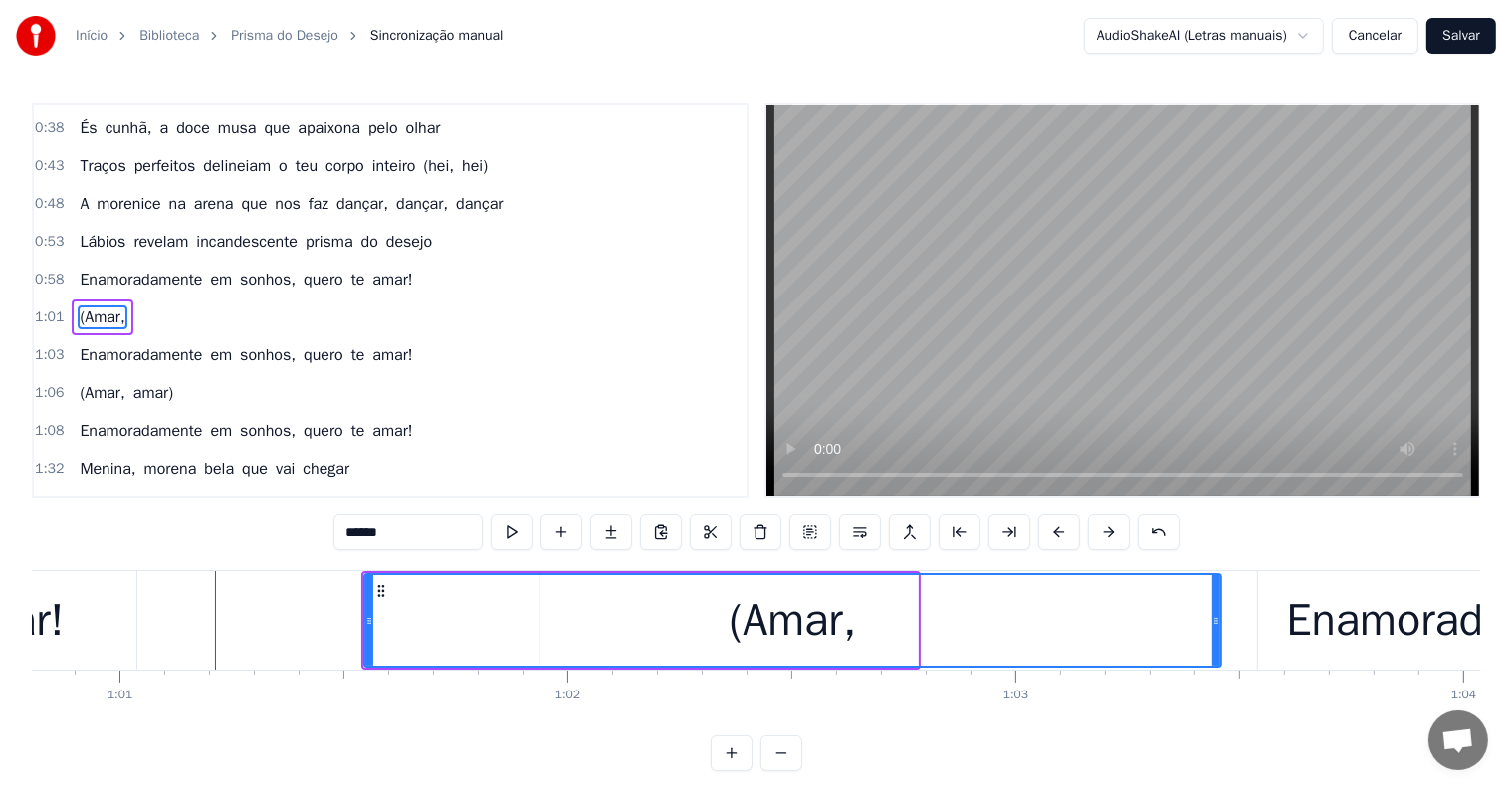 drag, startPoint x: 909, startPoint y: 619, endPoint x: 1212, endPoint y: 630, distance: 303.1996 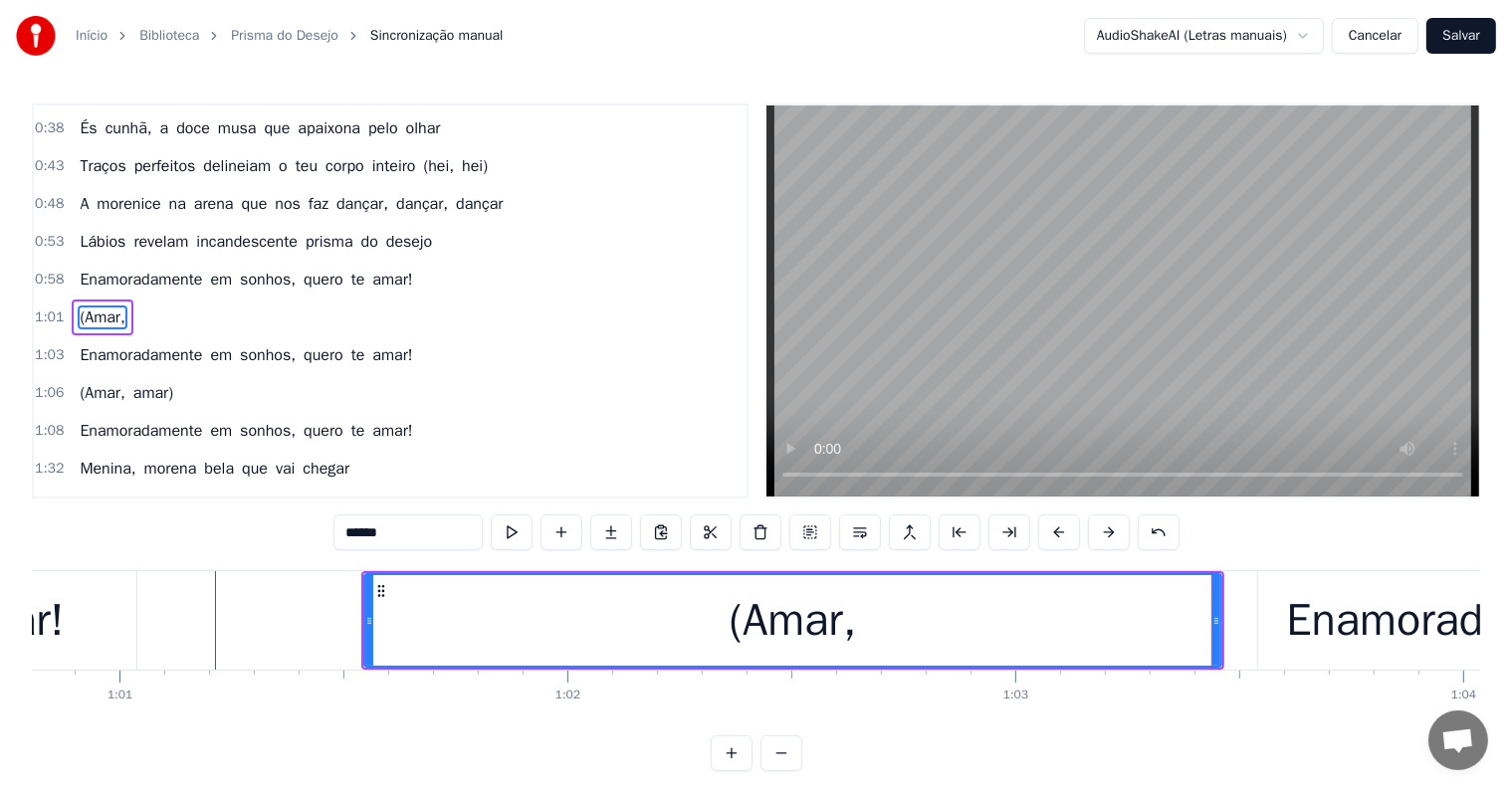 click at bounding box center (9619, 620) 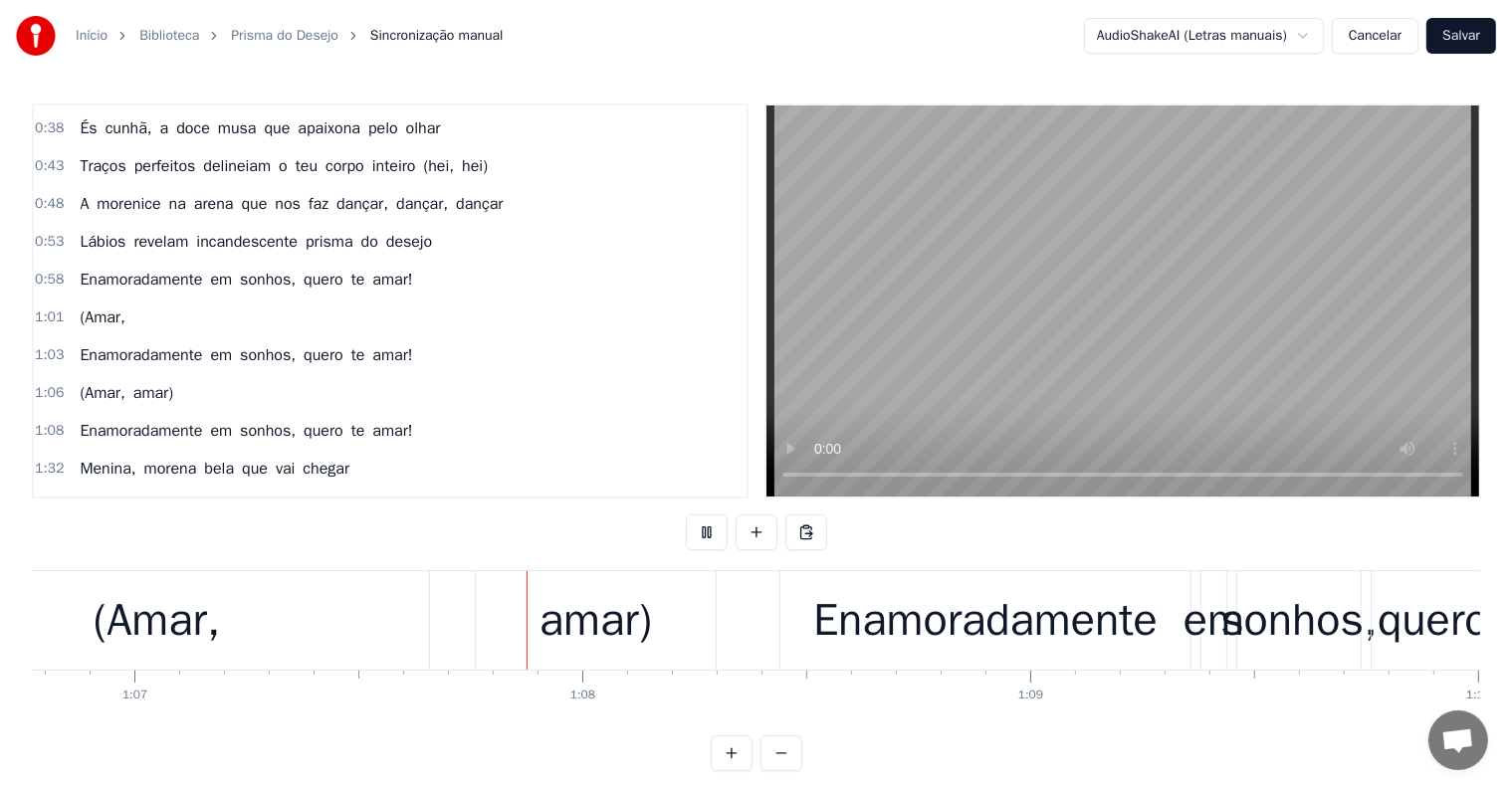 scroll, scrollTop: 0, scrollLeft: 29922, axis: horizontal 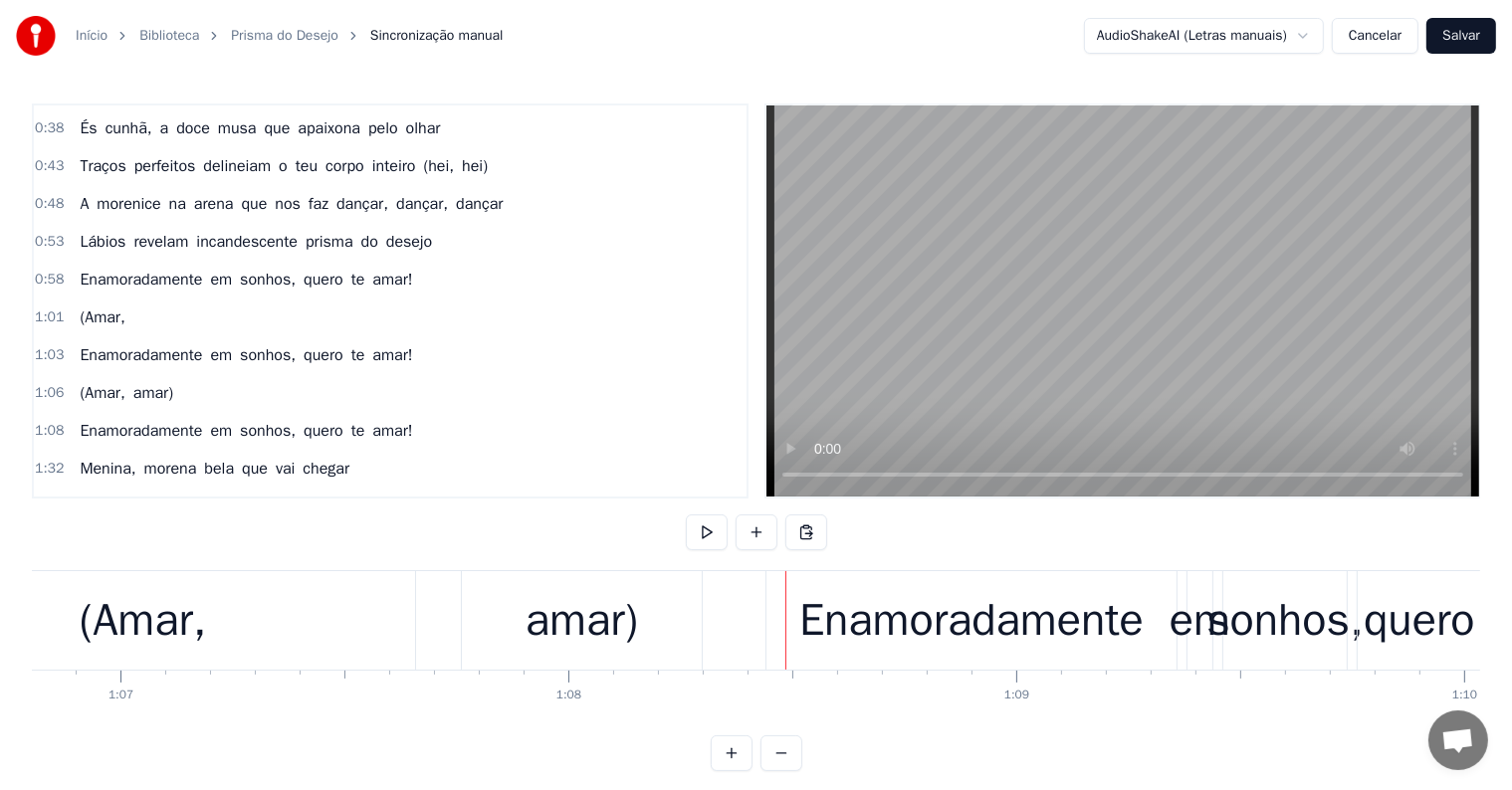 click on "(Amar," at bounding box center (143, 621) 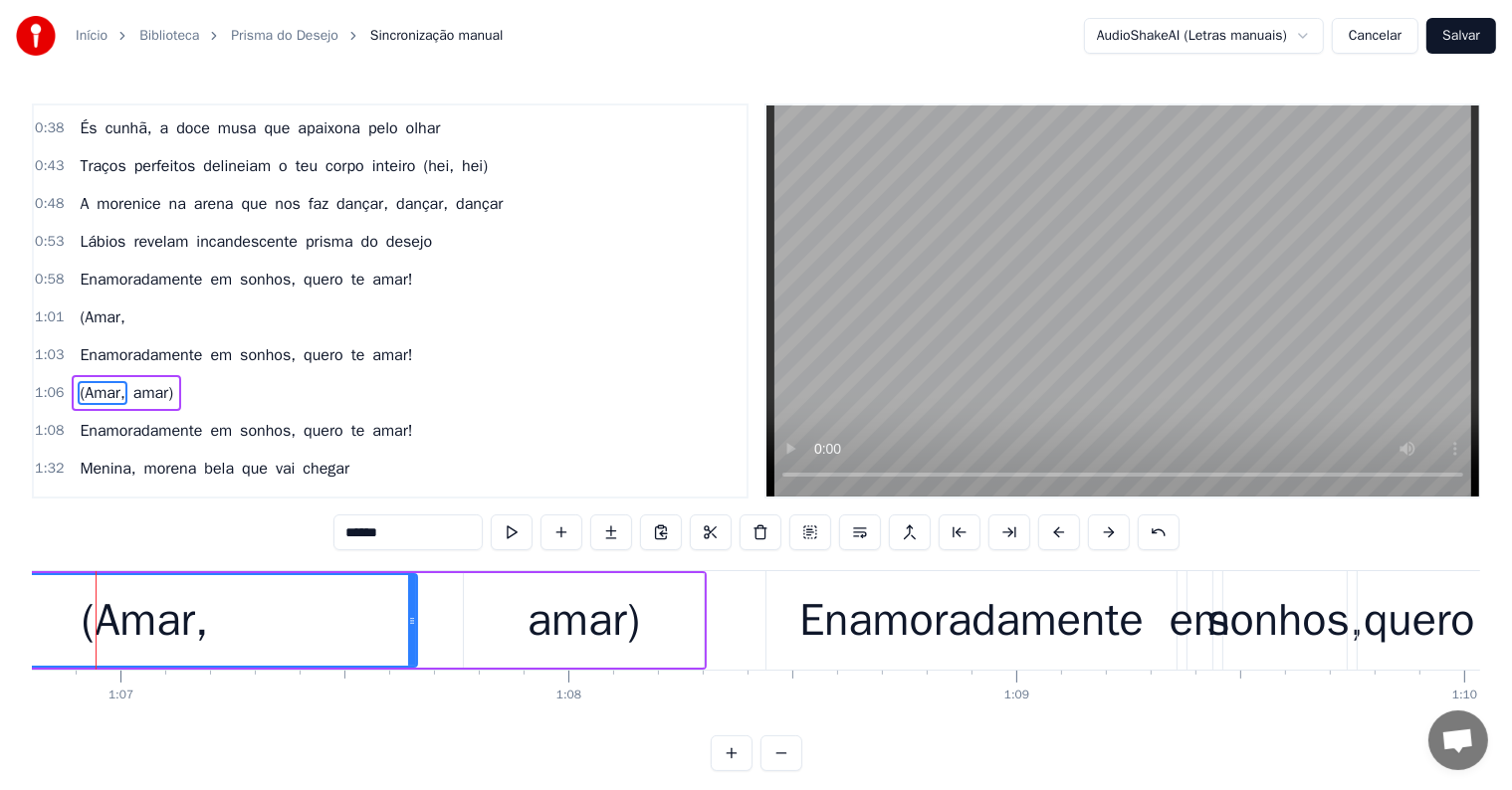 scroll, scrollTop: 304, scrollLeft: 0, axis: vertical 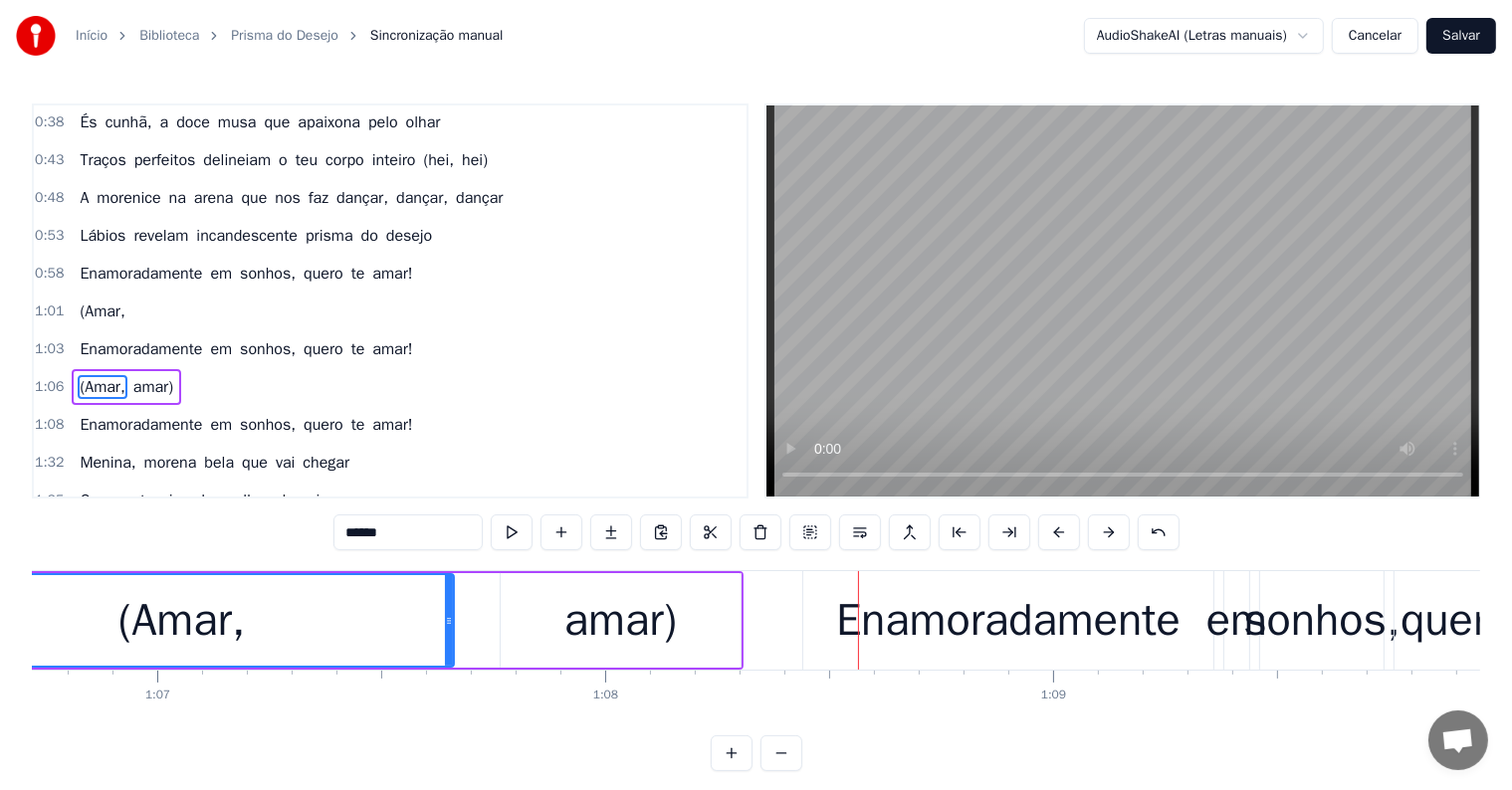 click on "amar)" at bounding box center (620, 620) 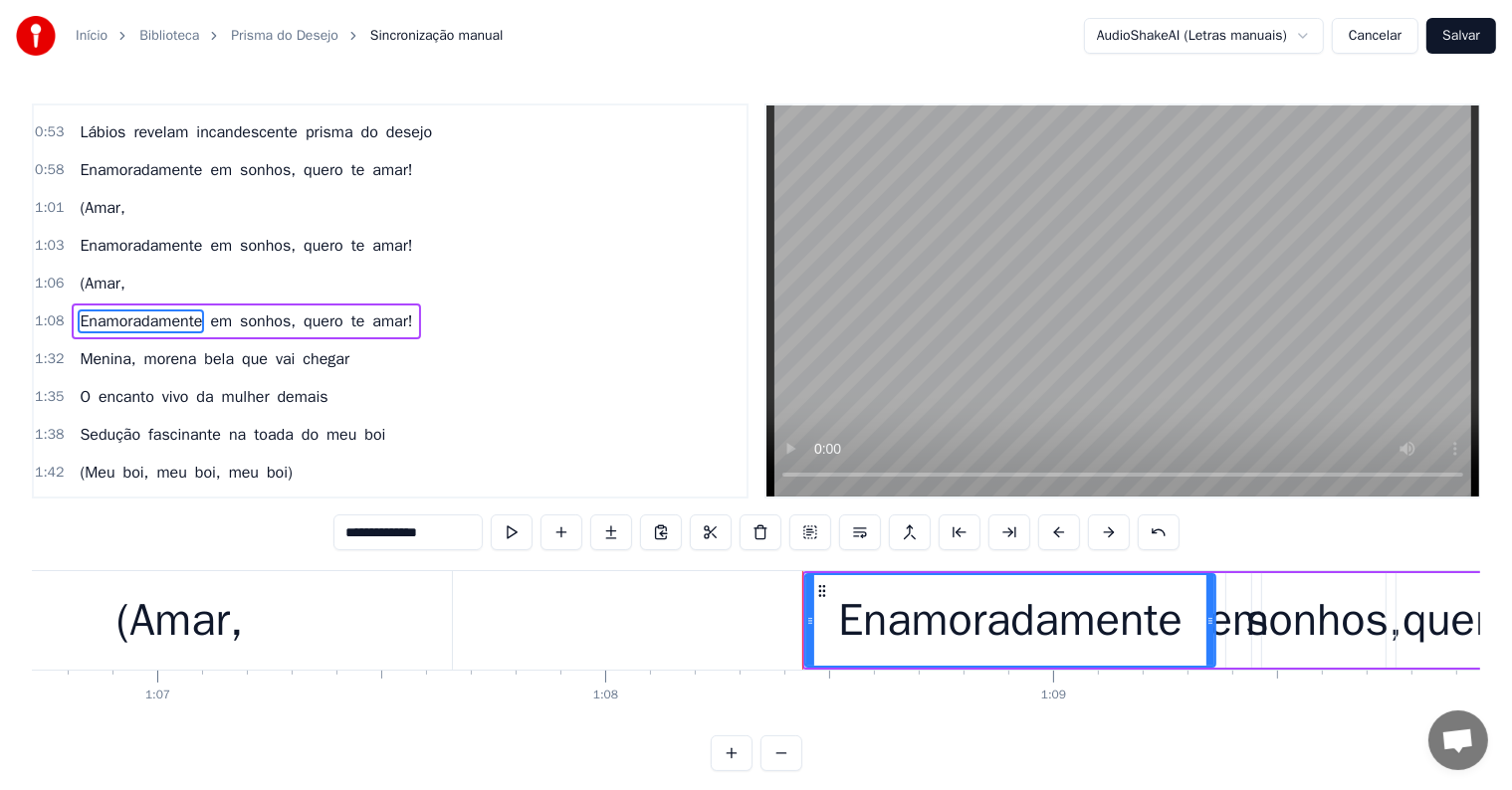 click on "(Amar," at bounding box center (180, 621) 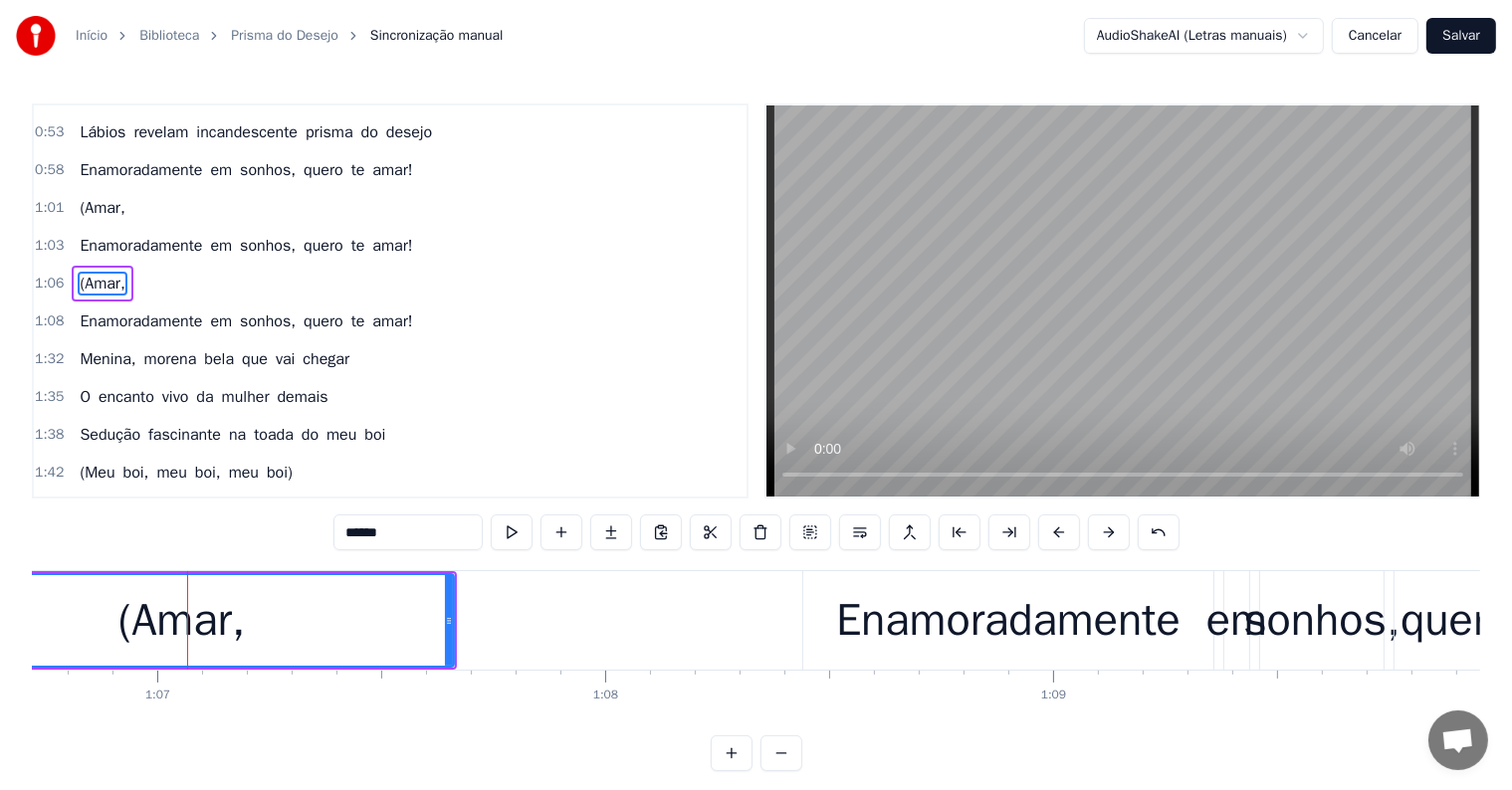 scroll, scrollTop: 371, scrollLeft: 0, axis: vertical 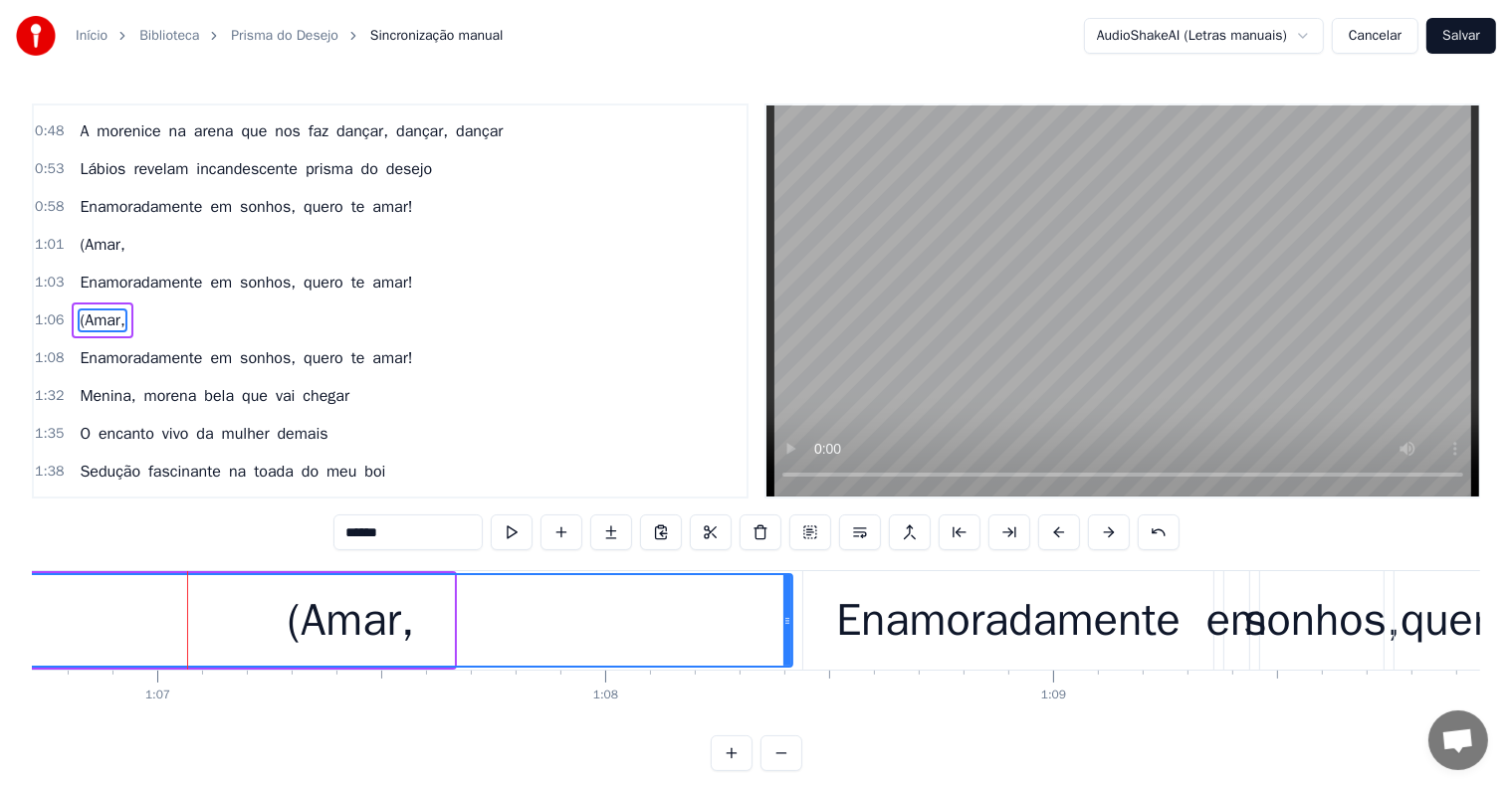 drag, startPoint x: 448, startPoint y: 621, endPoint x: 786, endPoint y: 646, distance: 338.9233 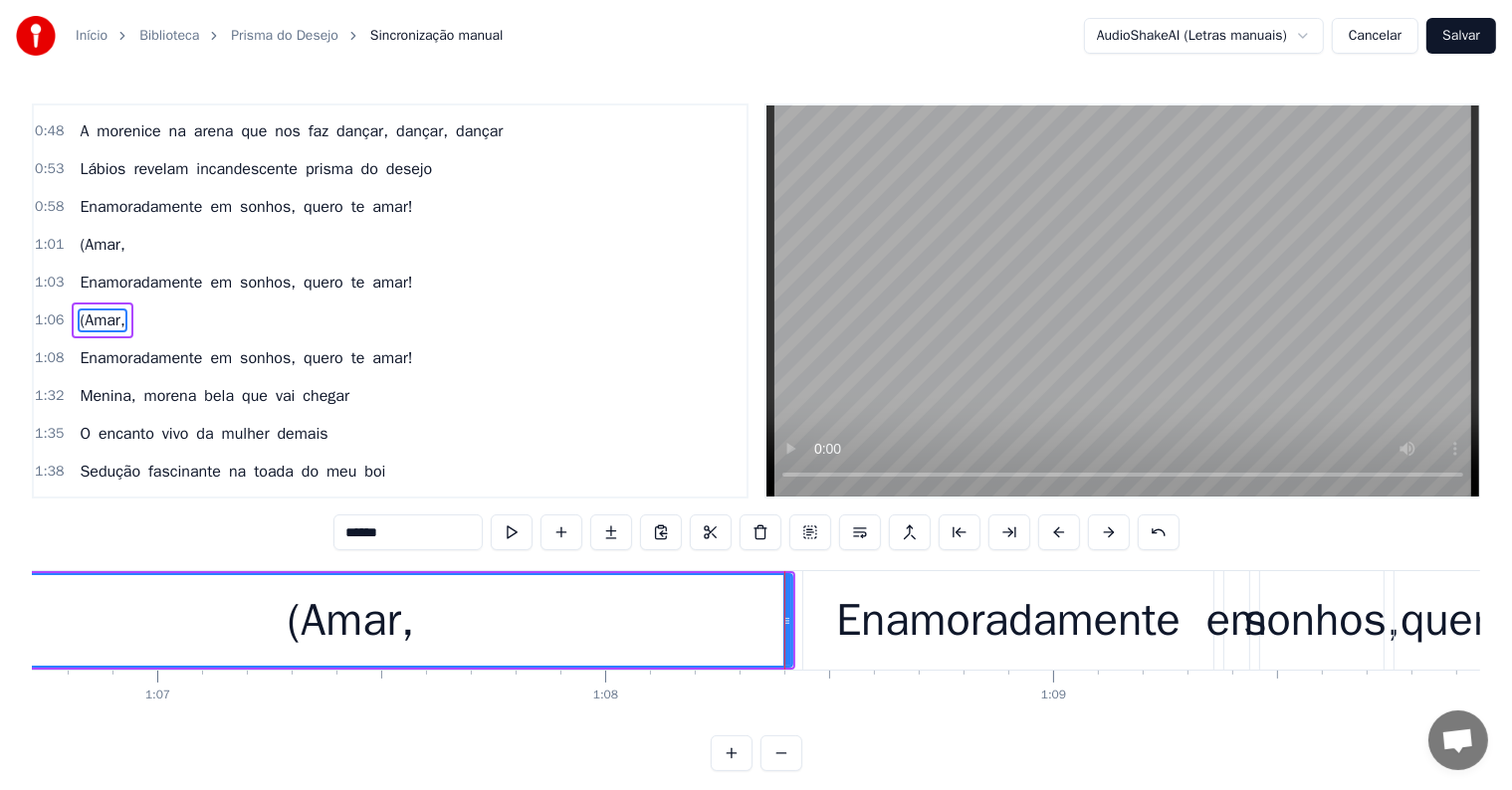 click on "(Amar," at bounding box center [350, 620] 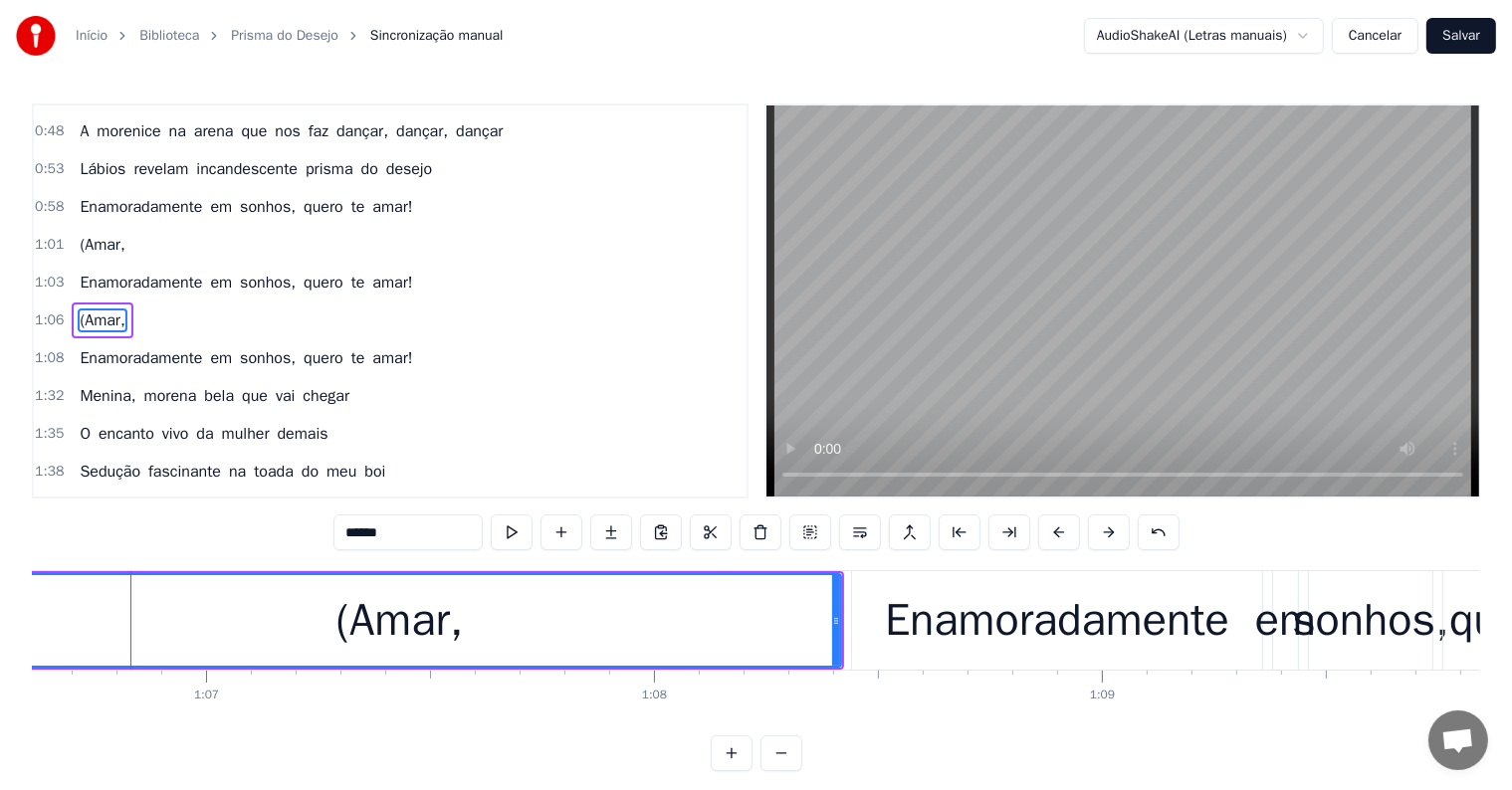 scroll, scrollTop: 0, scrollLeft: 29836, axis: horizontal 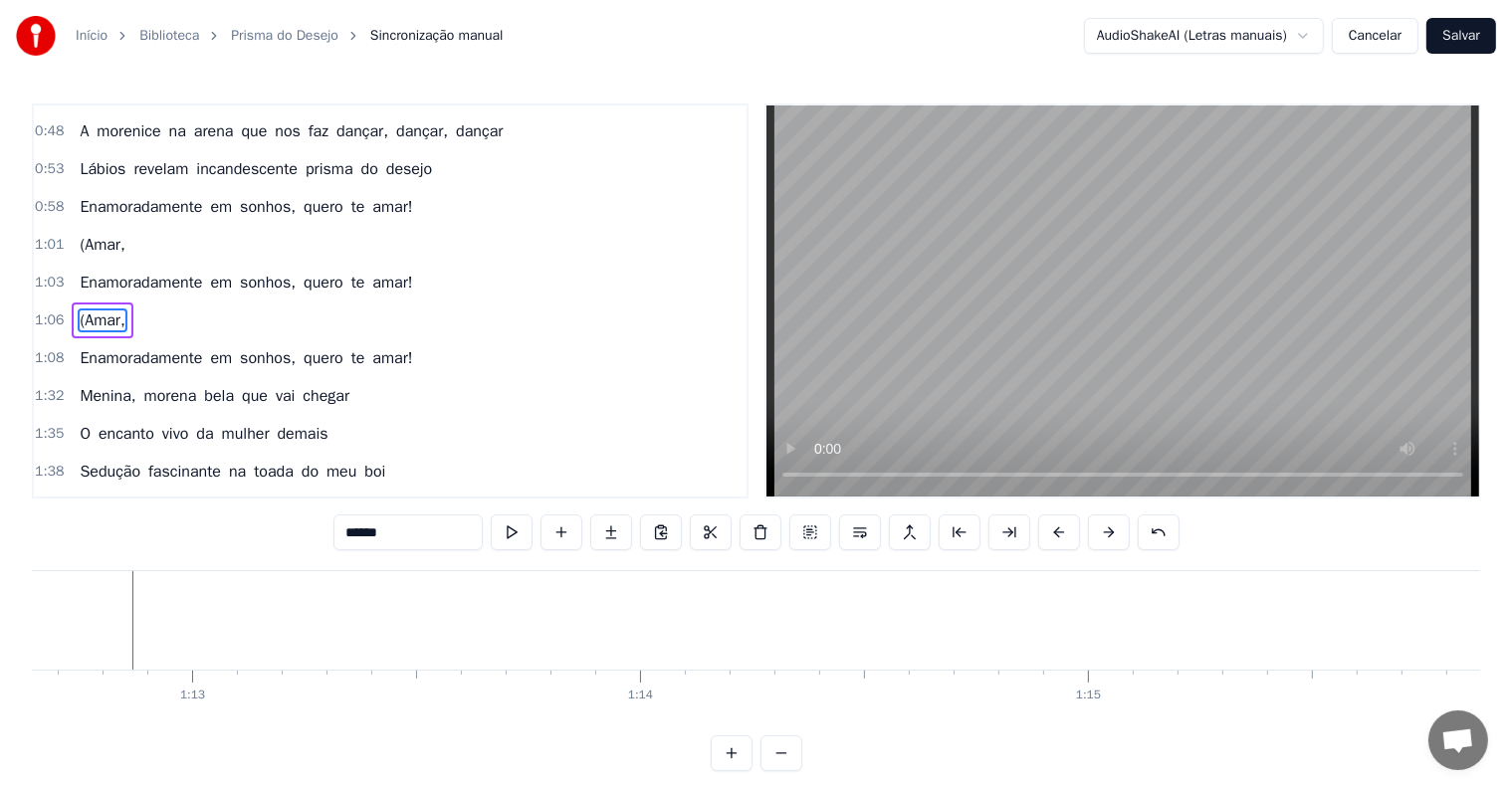 click on "(Amar," at bounding box center [102, 245] 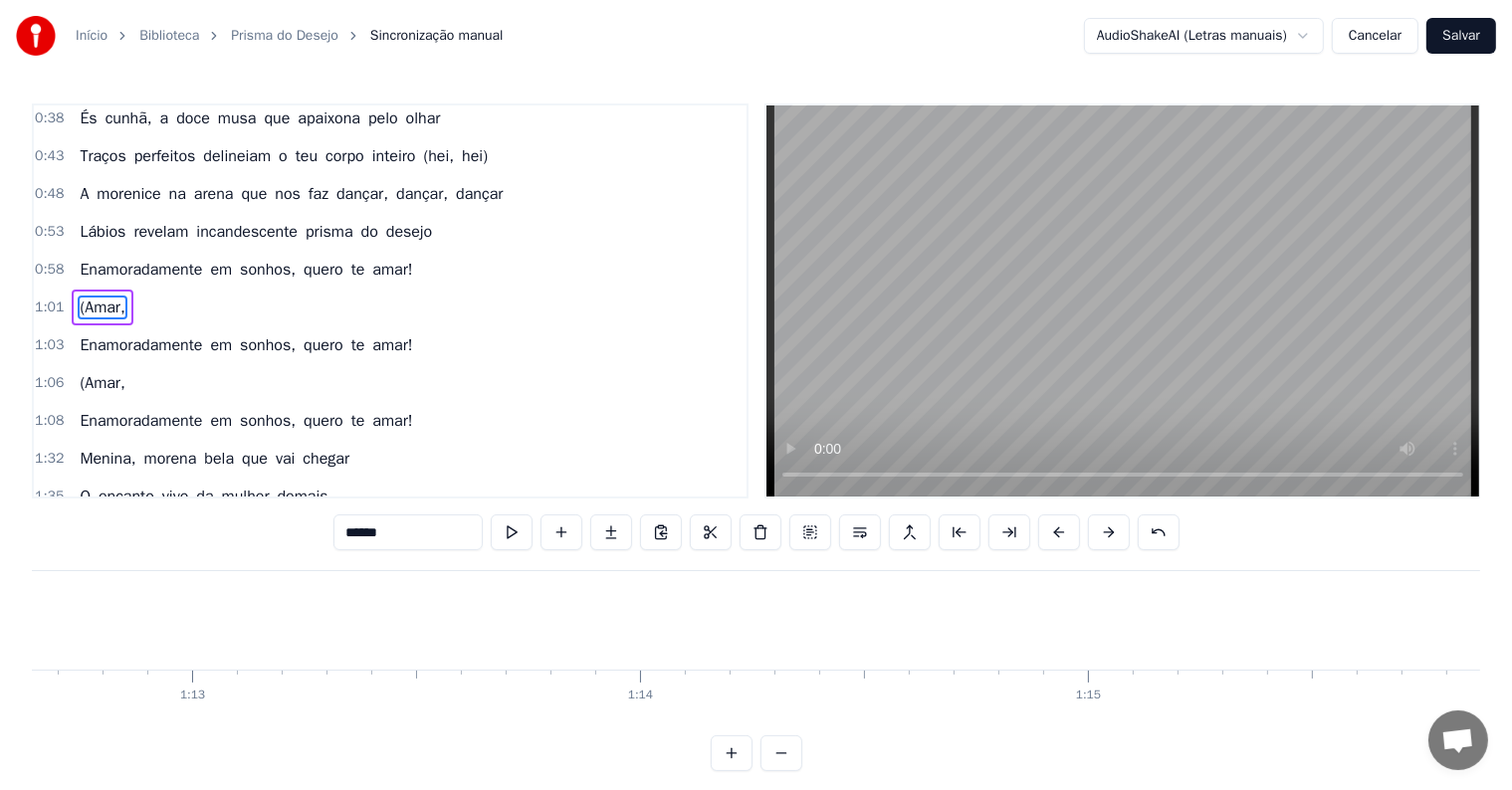 scroll, scrollTop: 298, scrollLeft: 0, axis: vertical 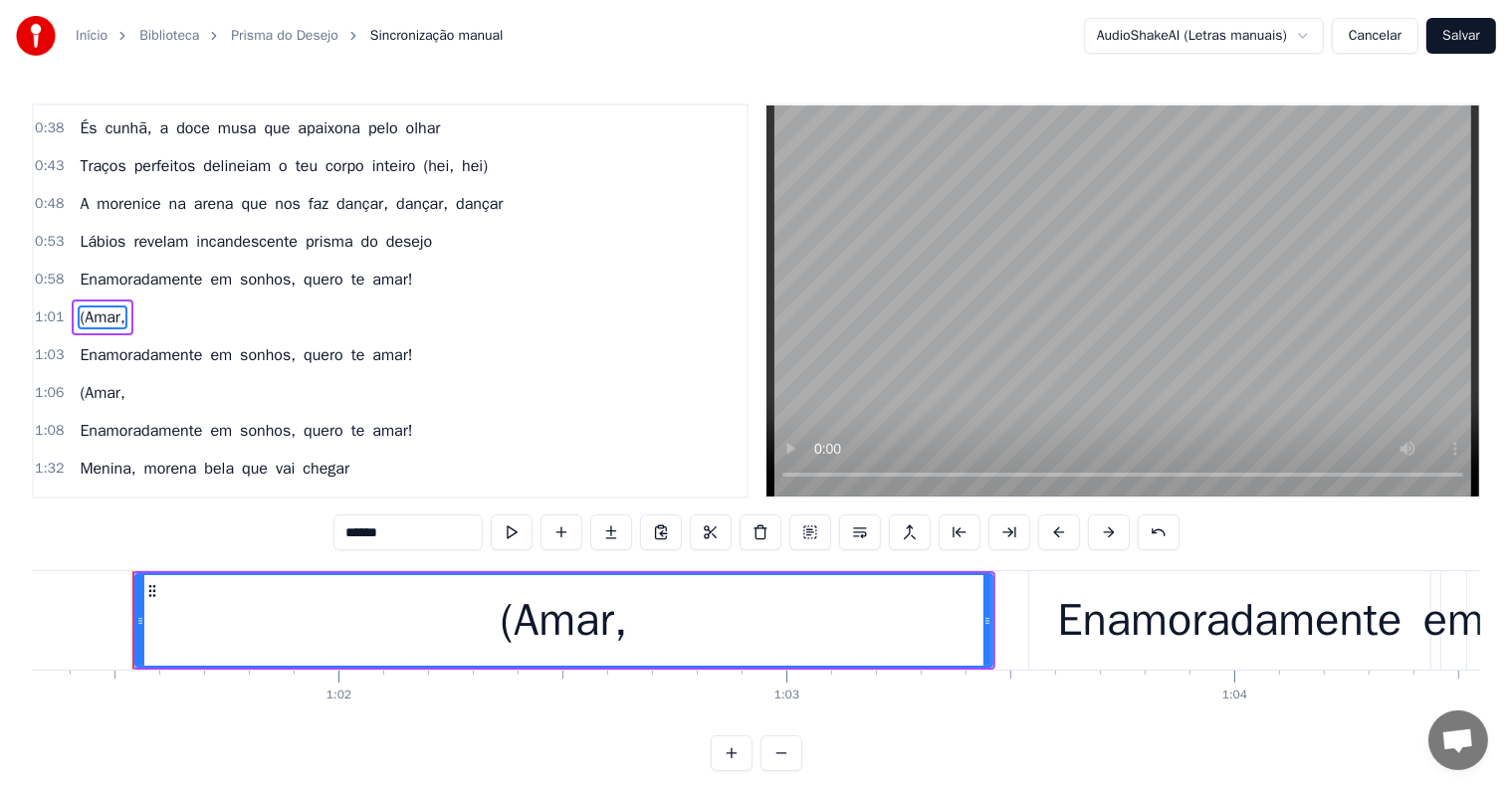 click on "******" at bounding box center (408, 532) 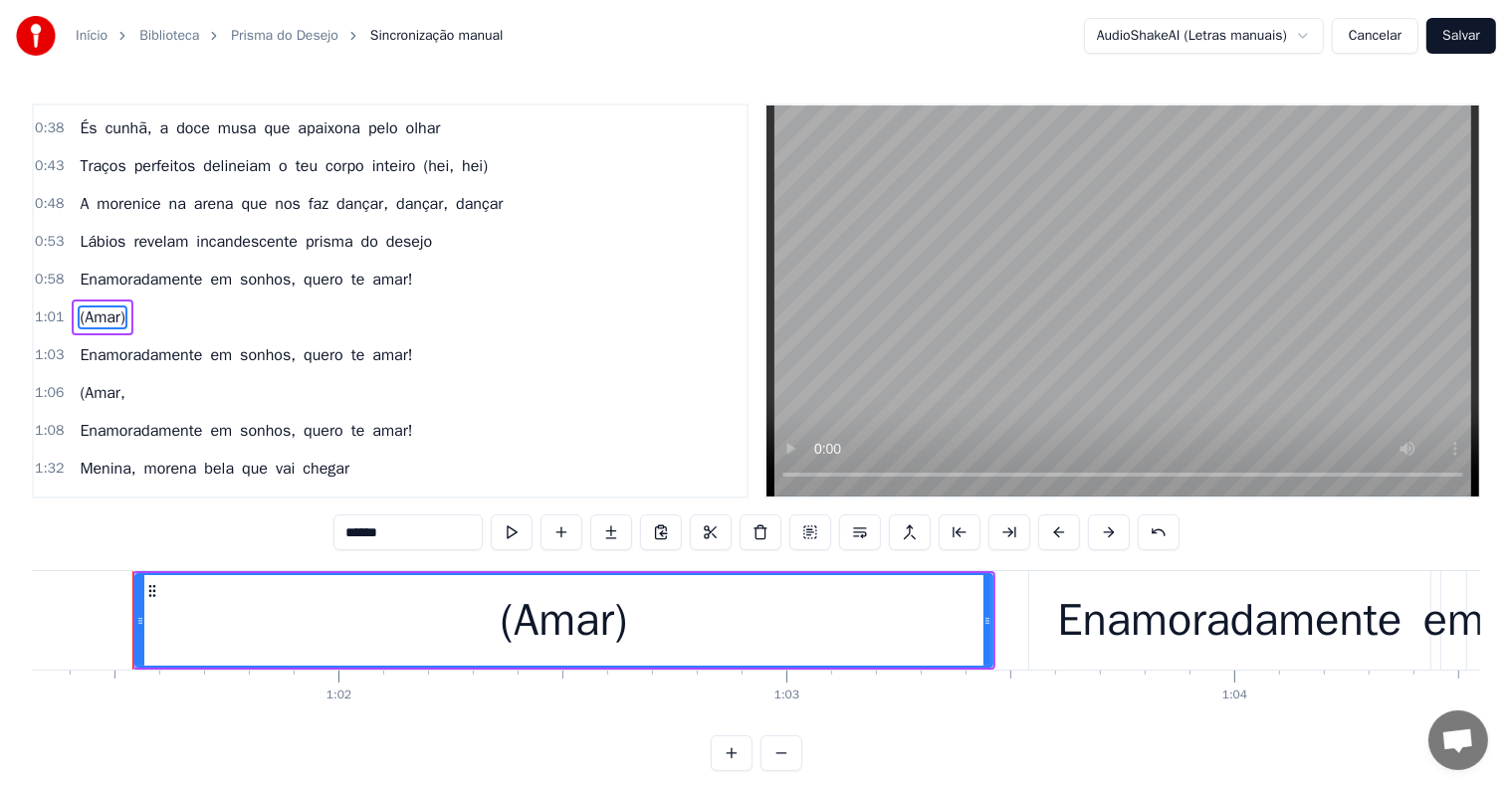 click on "(Amar," at bounding box center [102, 393] 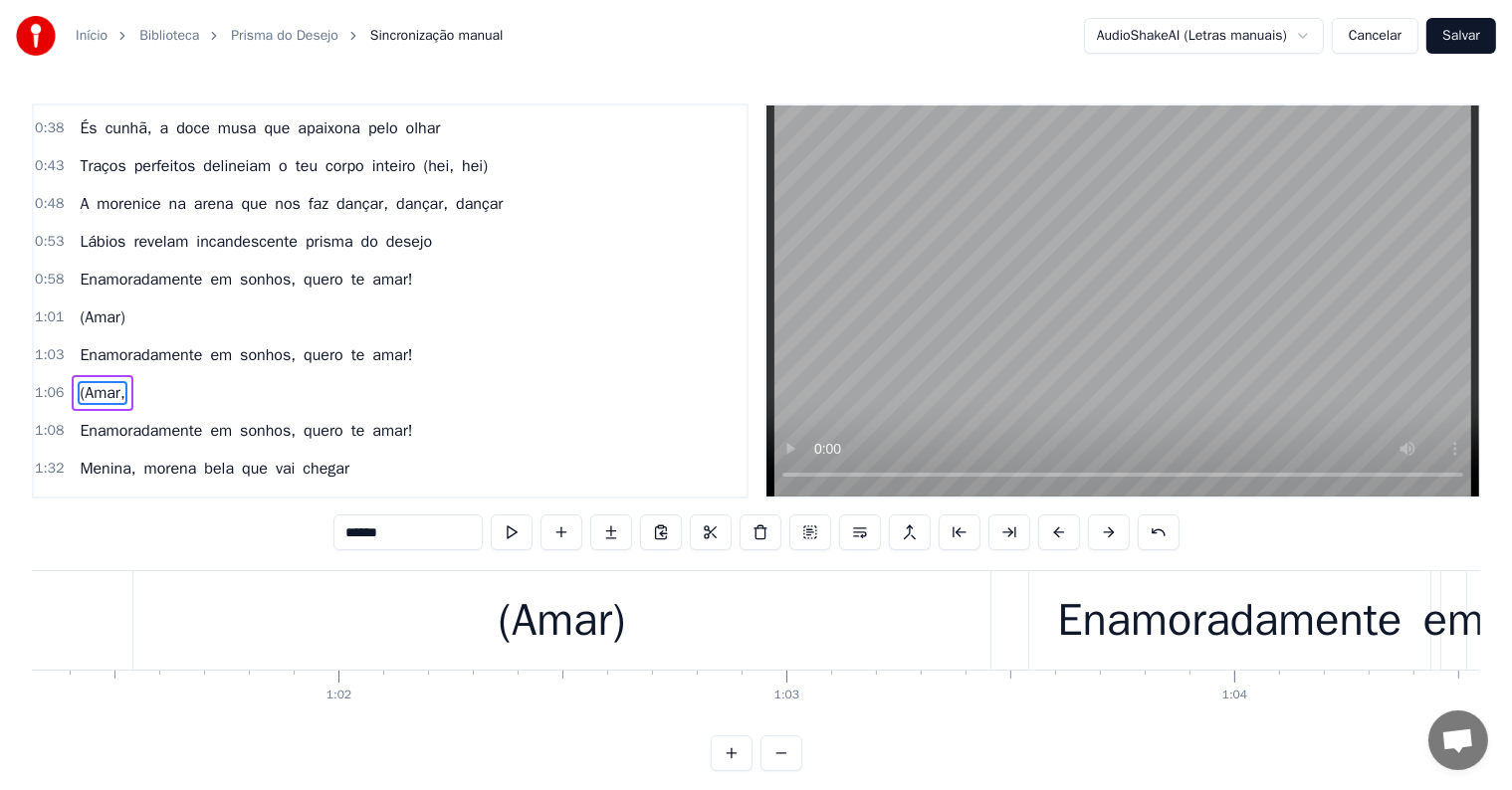 scroll, scrollTop: 371, scrollLeft: 0, axis: vertical 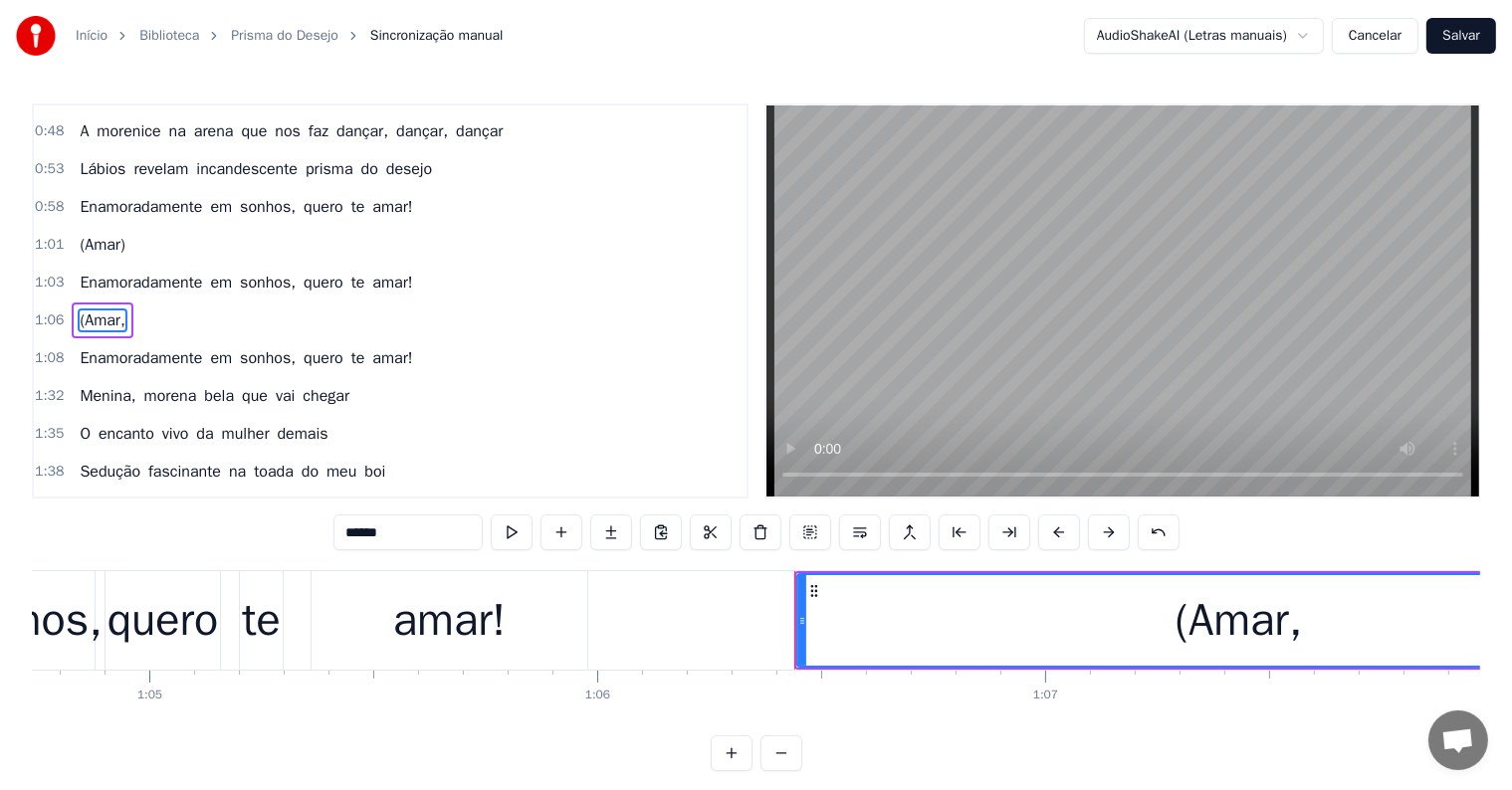 click on "******" at bounding box center (408, 532) 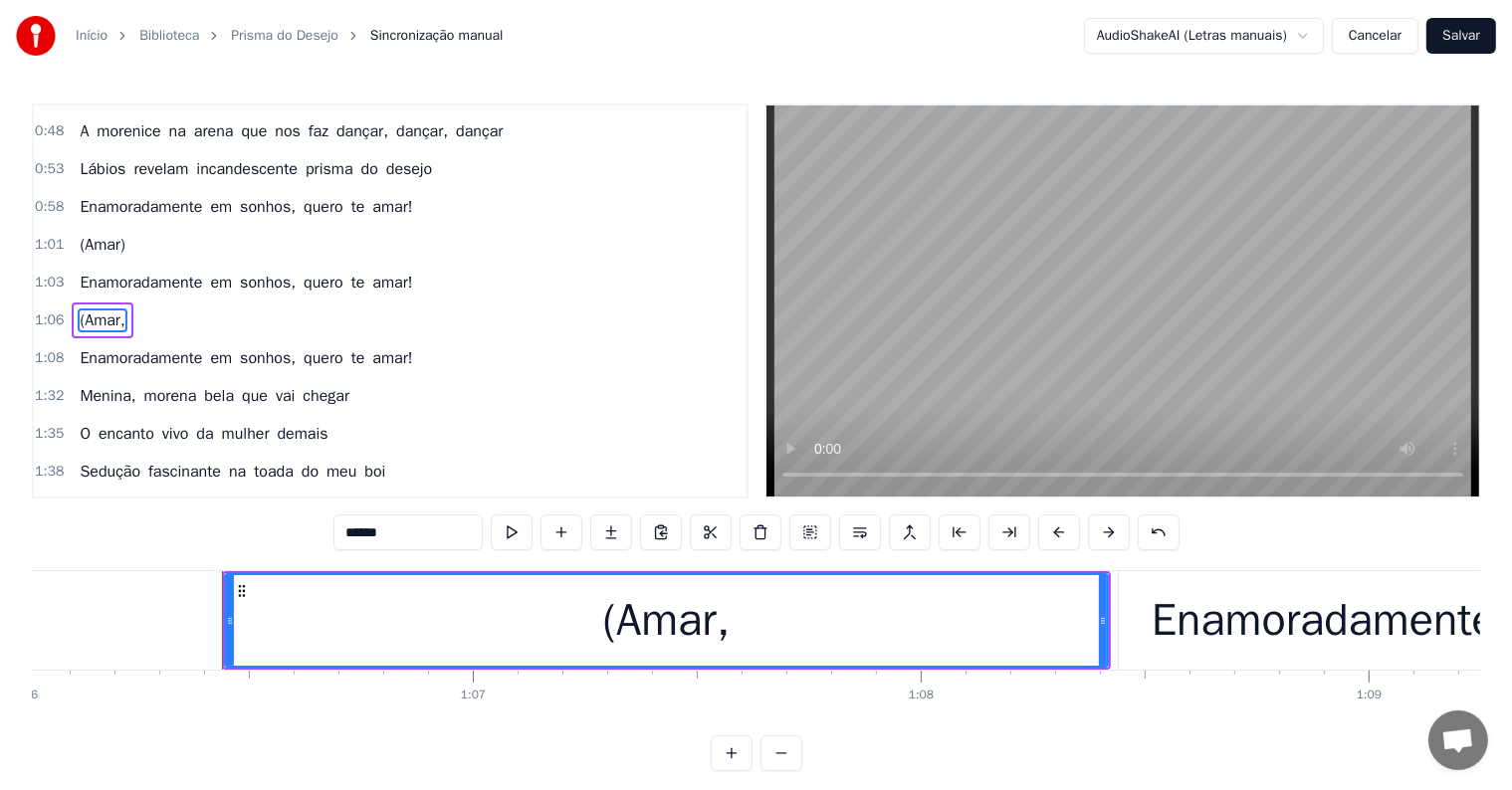 scroll, scrollTop: 0, scrollLeft: 29660, axis: horizontal 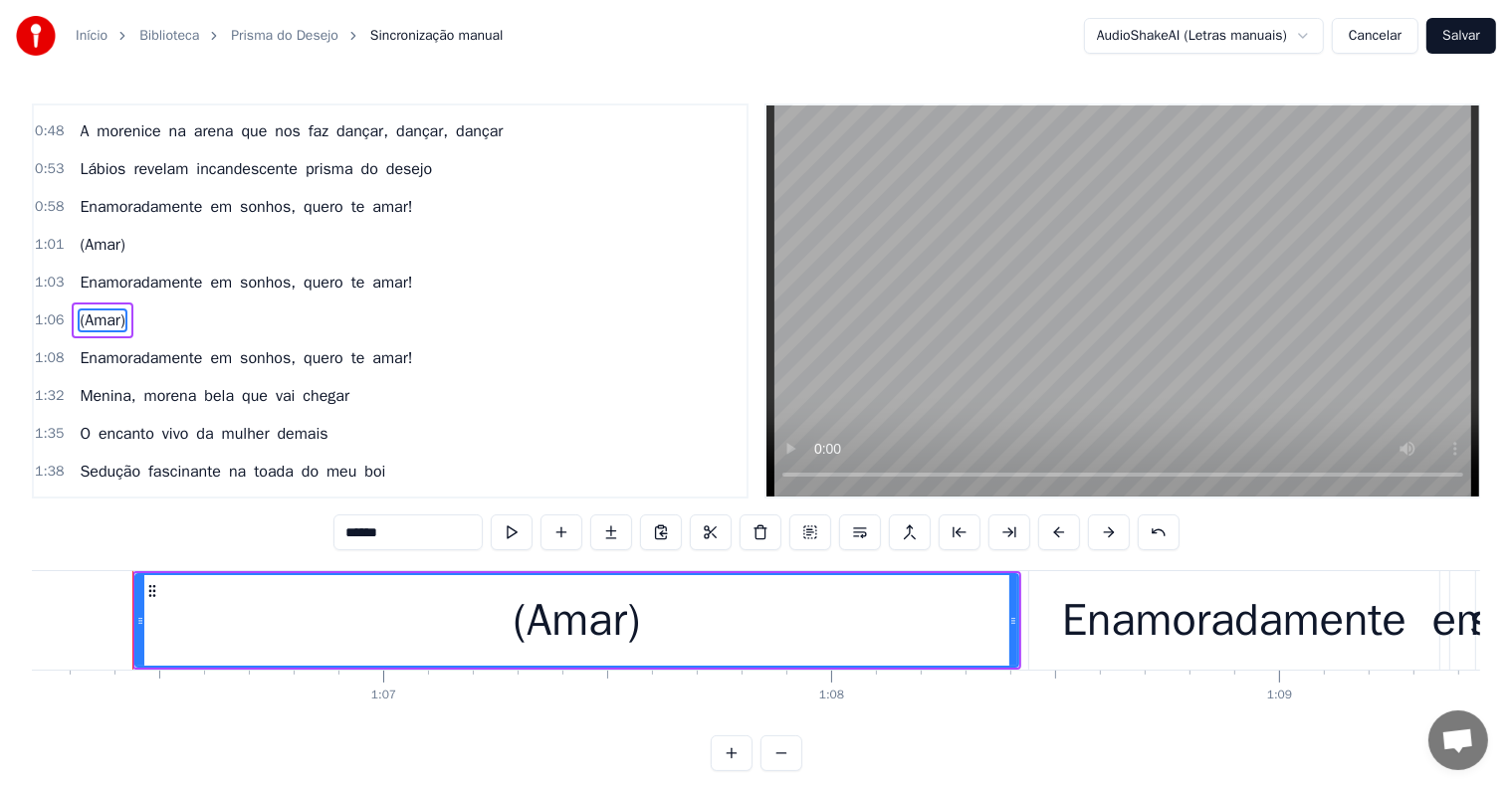type on "******" 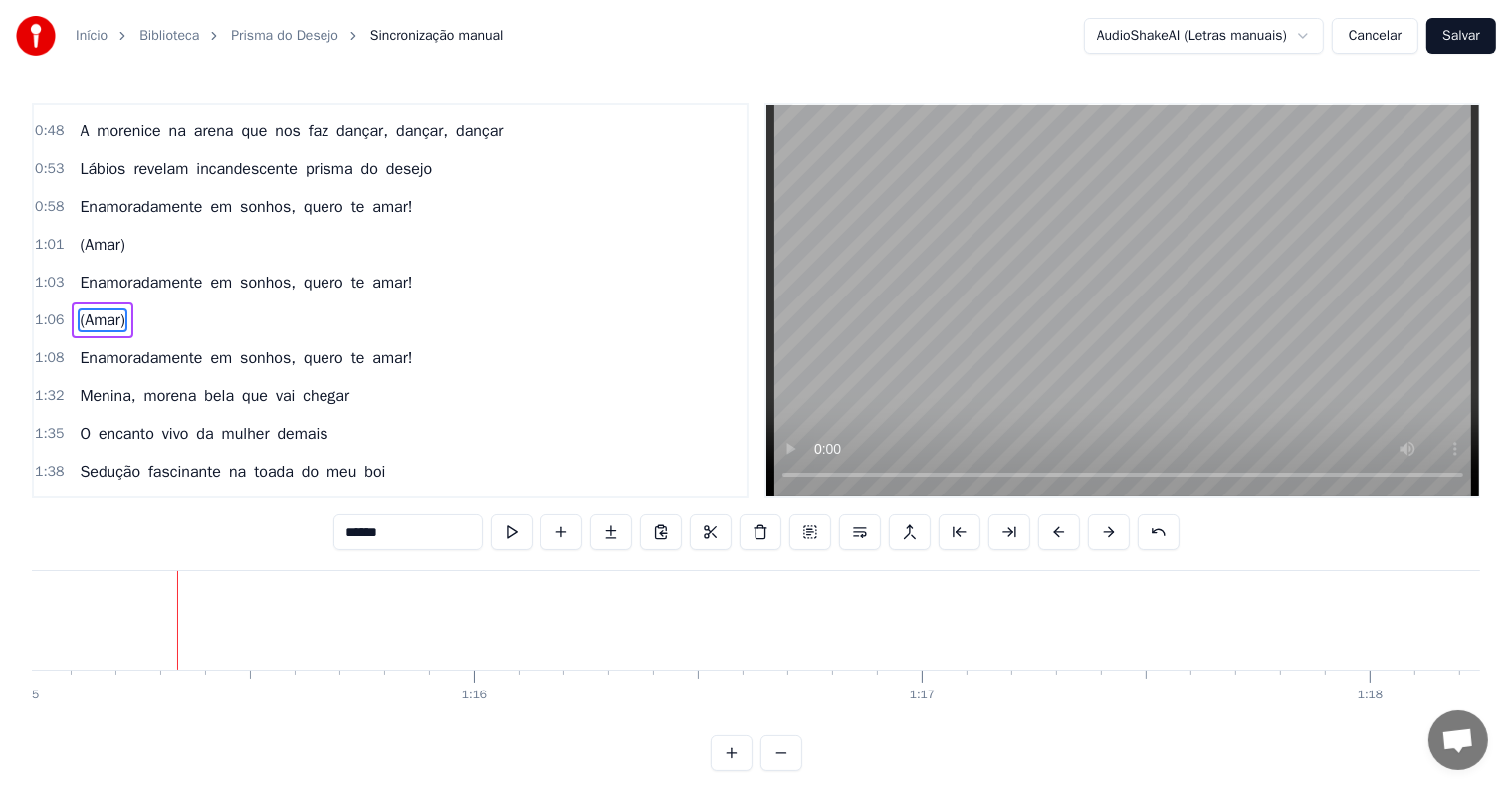 scroll, scrollTop: 0, scrollLeft: 33645, axis: horizontal 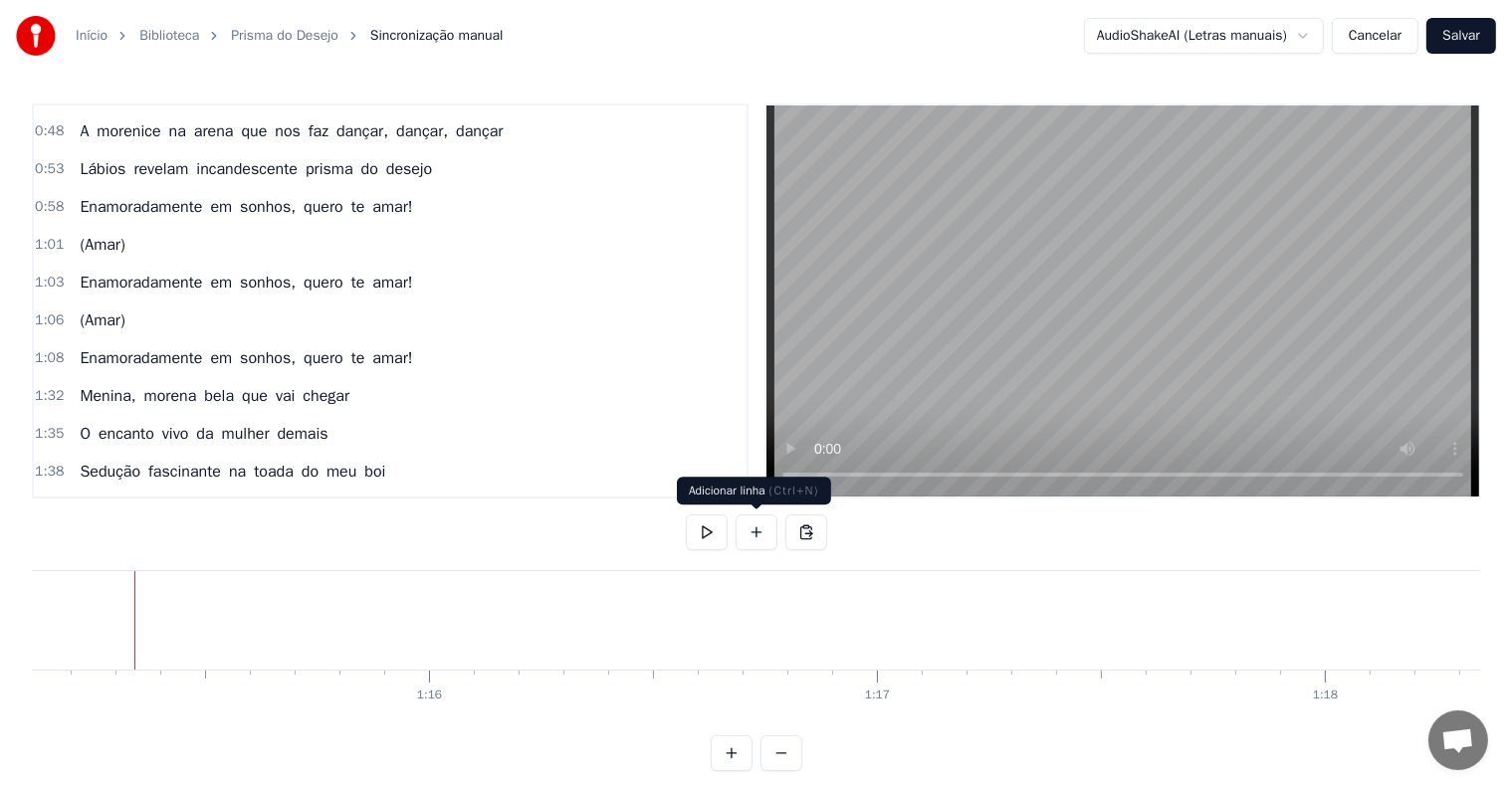 click at bounding box center [756, 532] 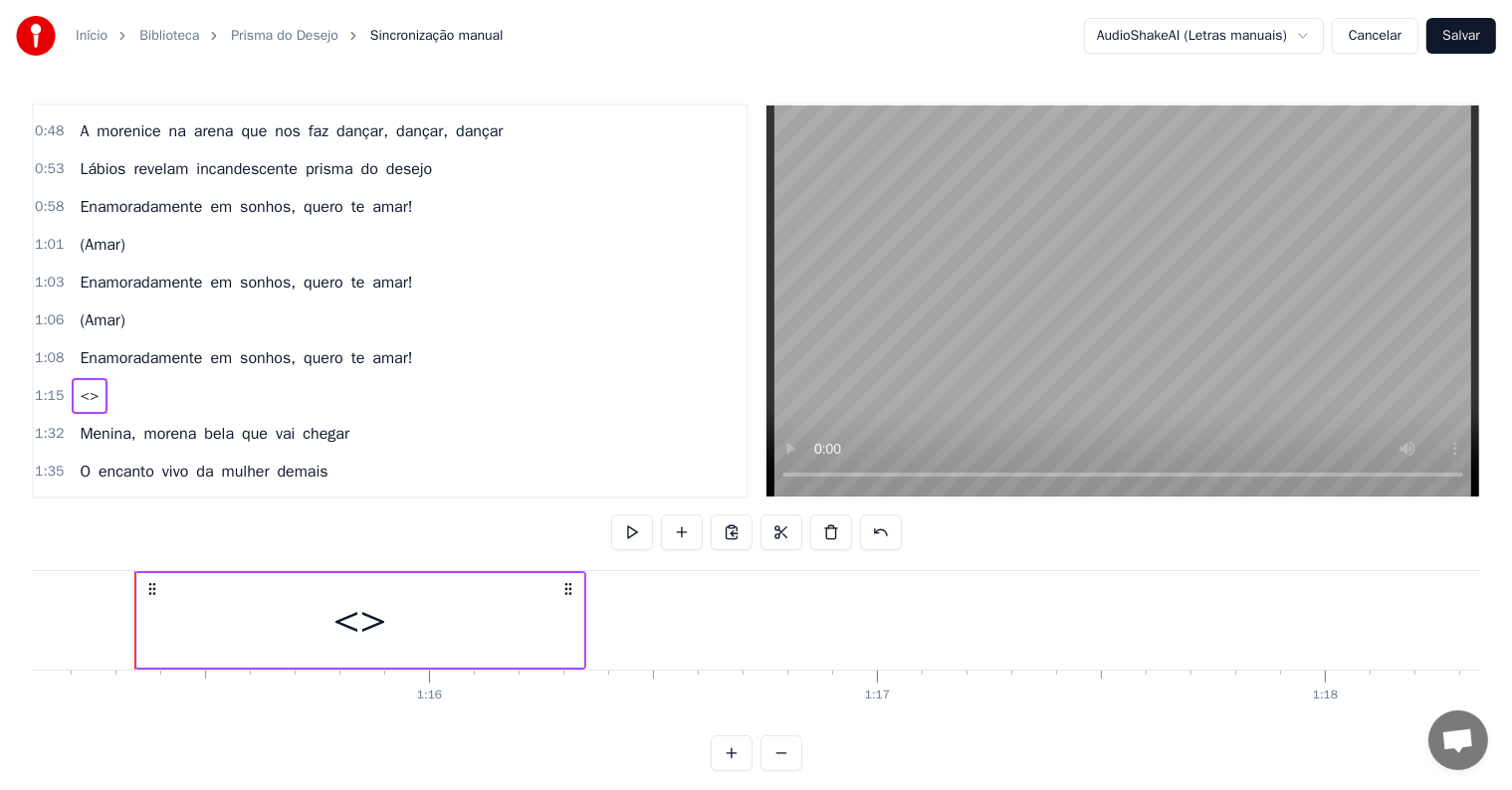 click on "<>" at bounding box center (360, 620) 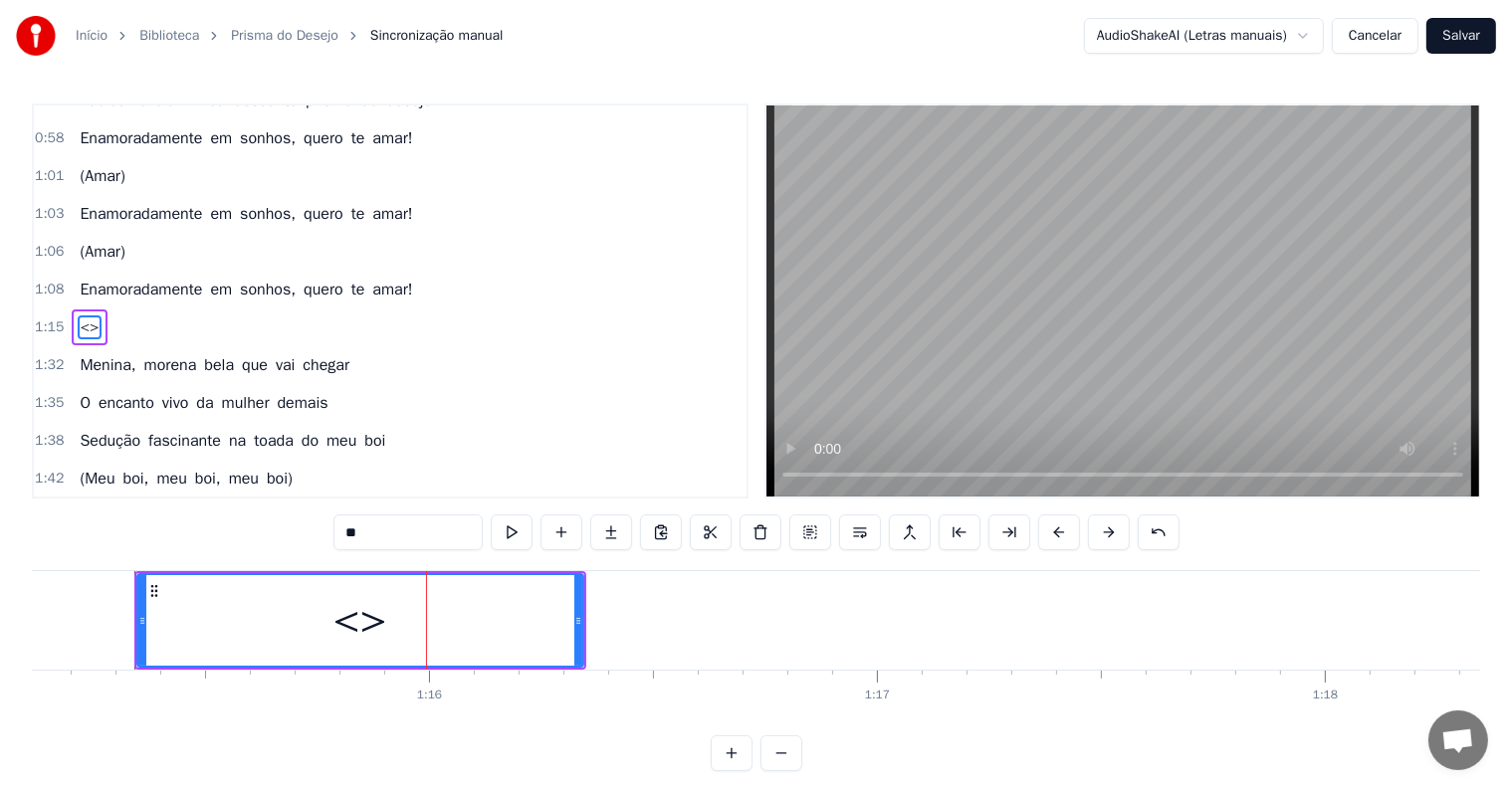 scroll, scrollTop: 445, scrollLeft: 0, axis: vertical 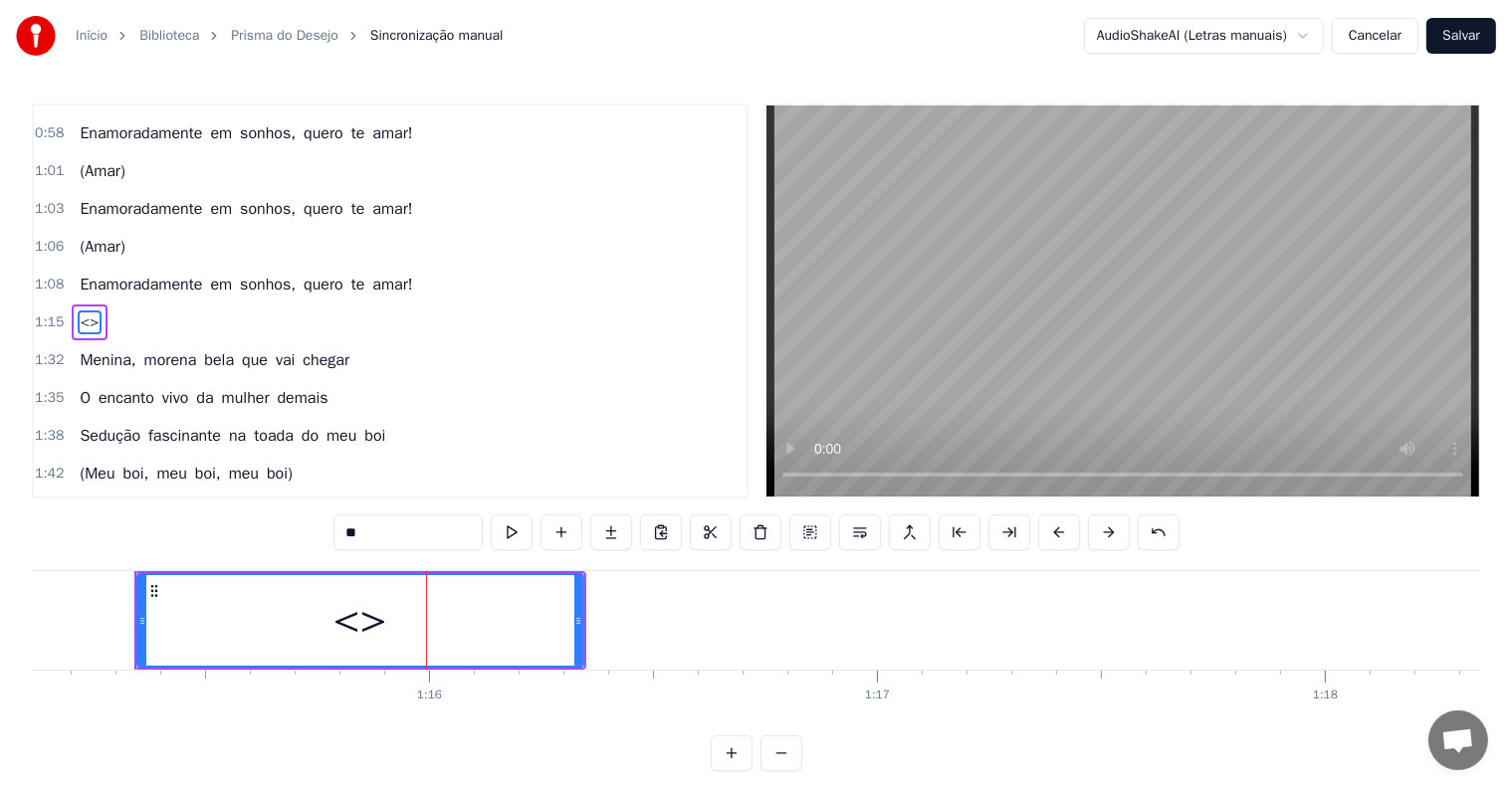 drag, startPoint x: 425, startPoint y: 525, endPoint x: 314, endPoint y: 537, distance: 111.64676 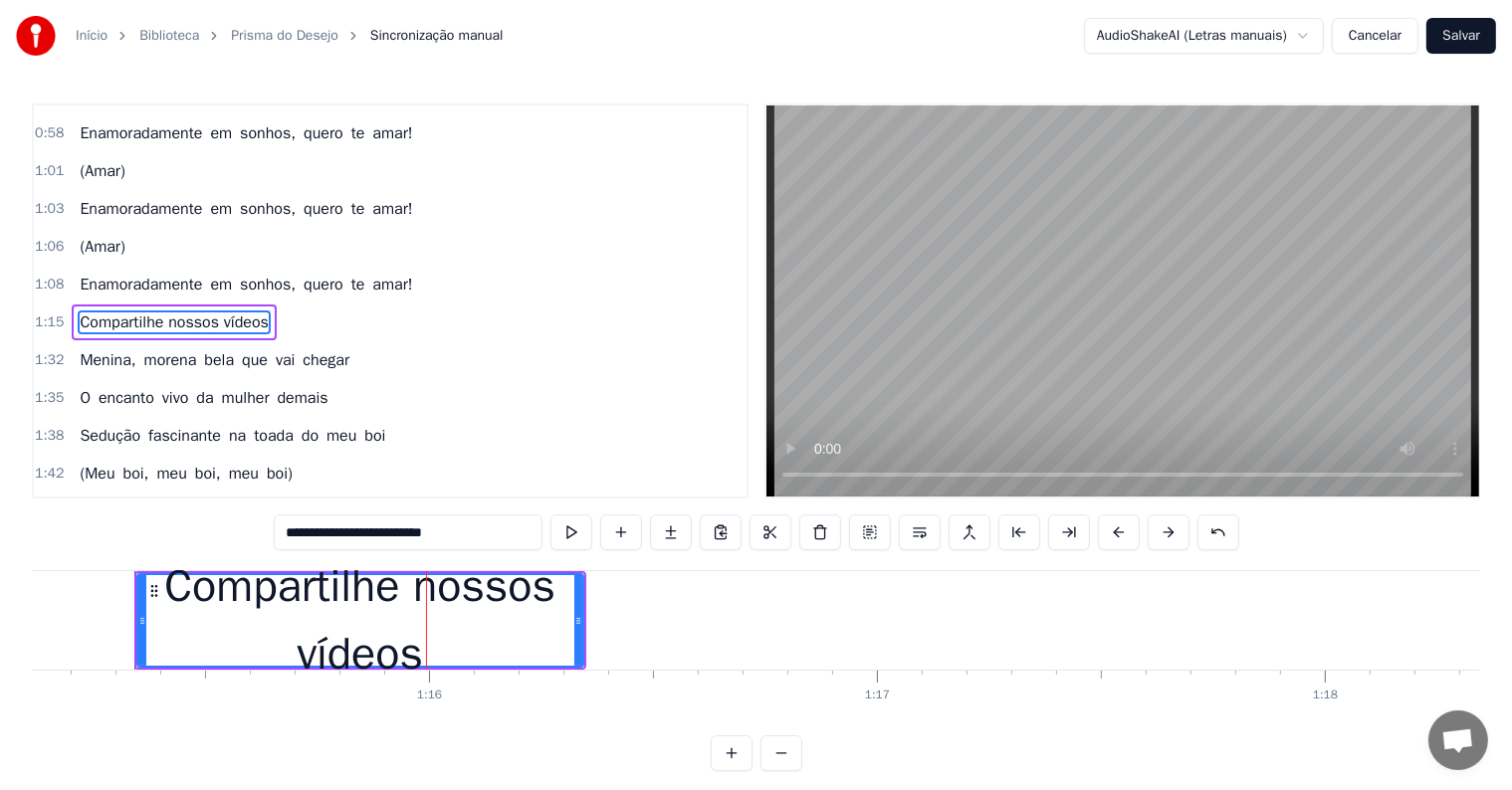 click on "**********" at bounding box center (408, 532) 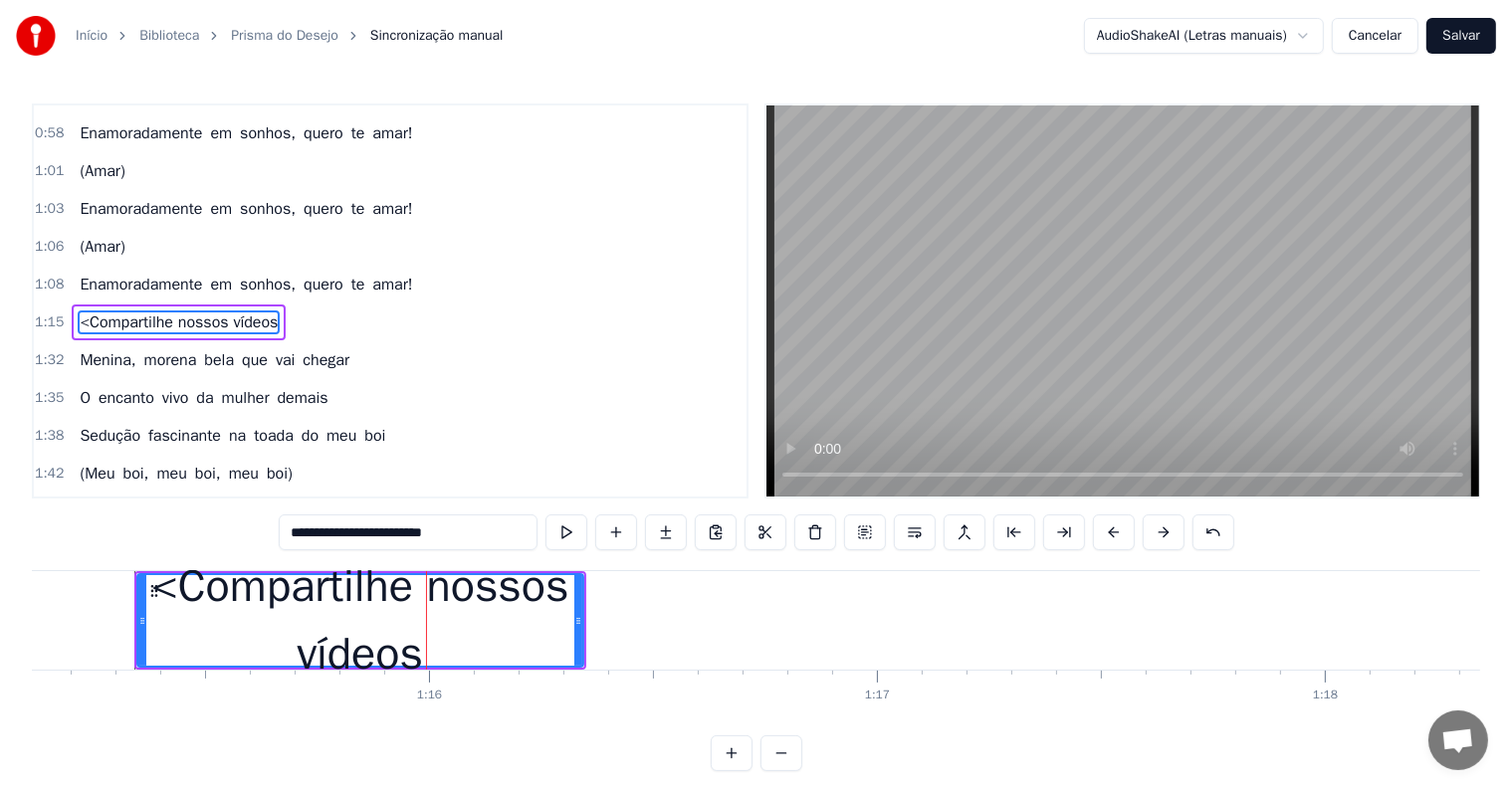 click on "<Compartilhe nossos vídeos" at bounding box center (360, 620) 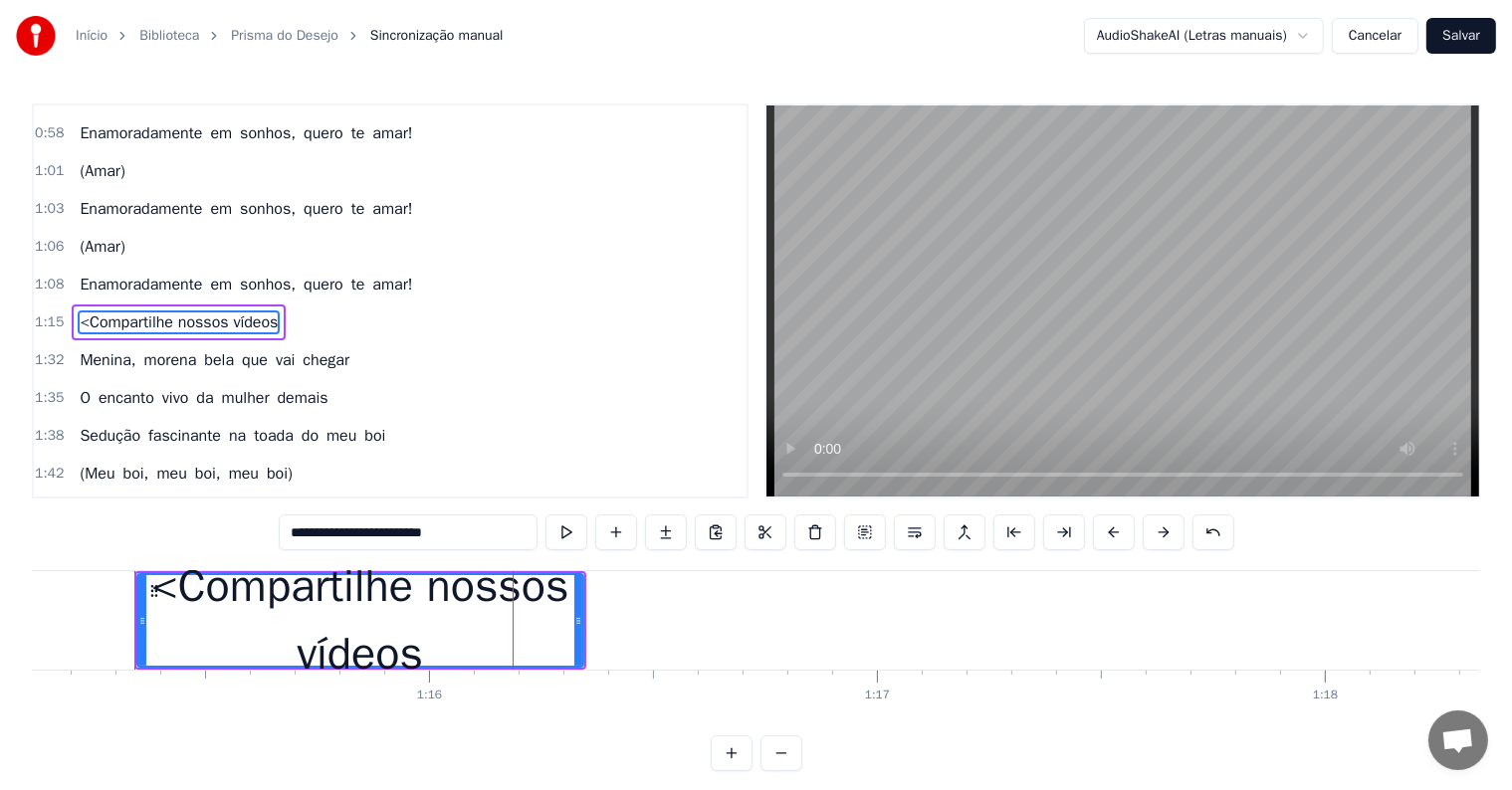 click on "**********" at bounding box center [408, 532] 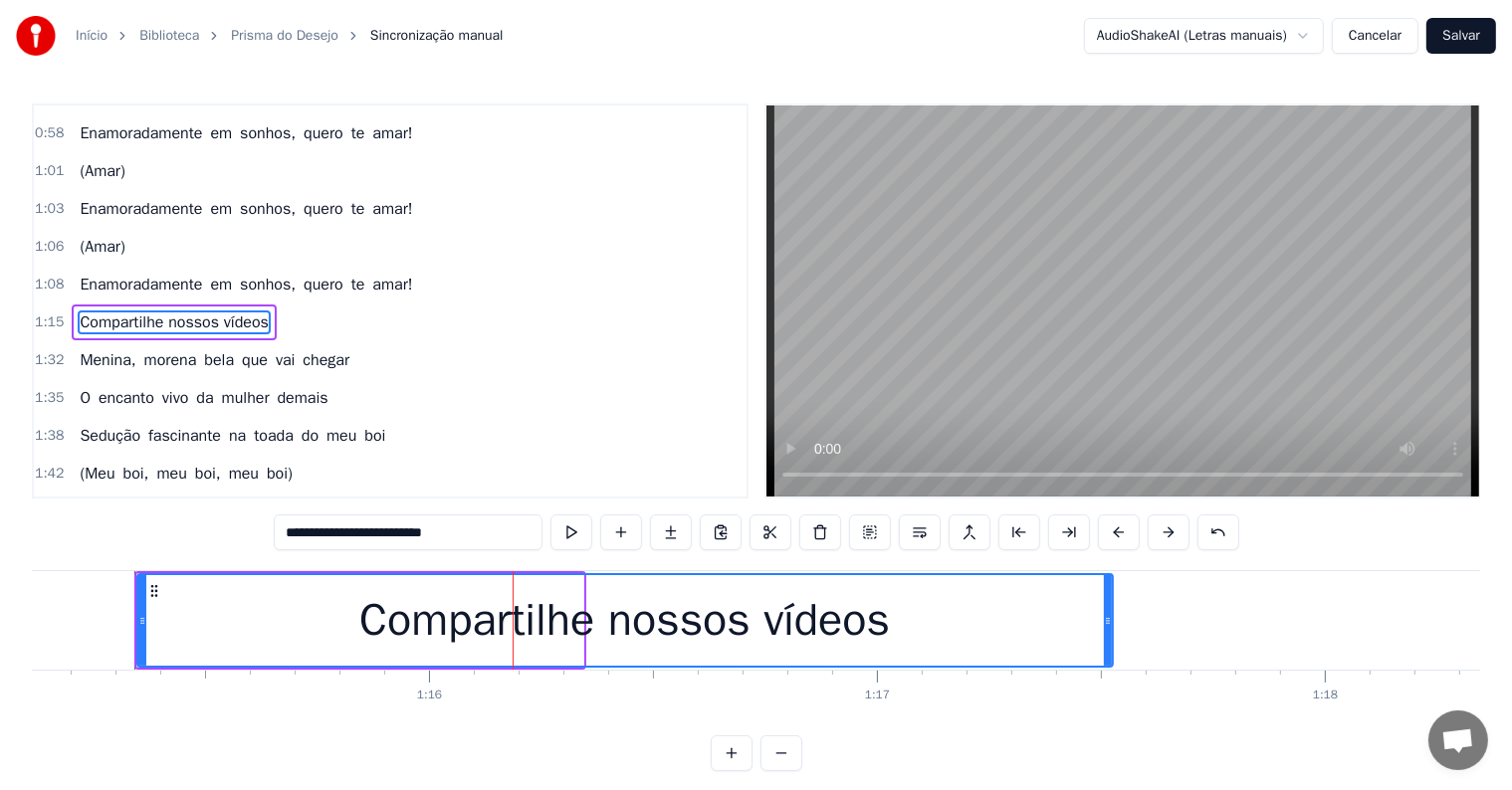drag, startPoint x: 577, startPoint y: 619, endPoint x: 1107, endPoint y: 607, distance: 530.1358 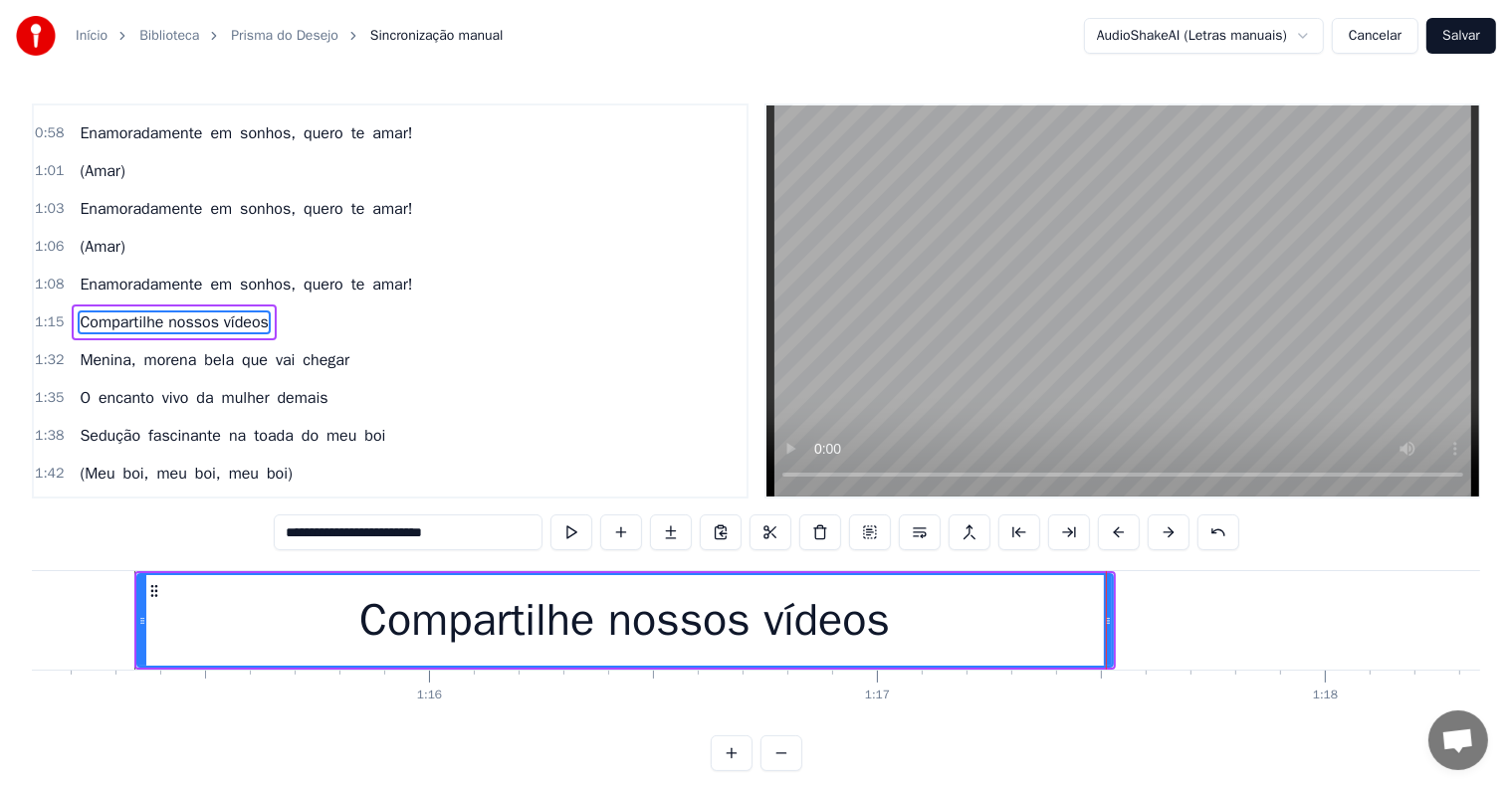 type on "**********" 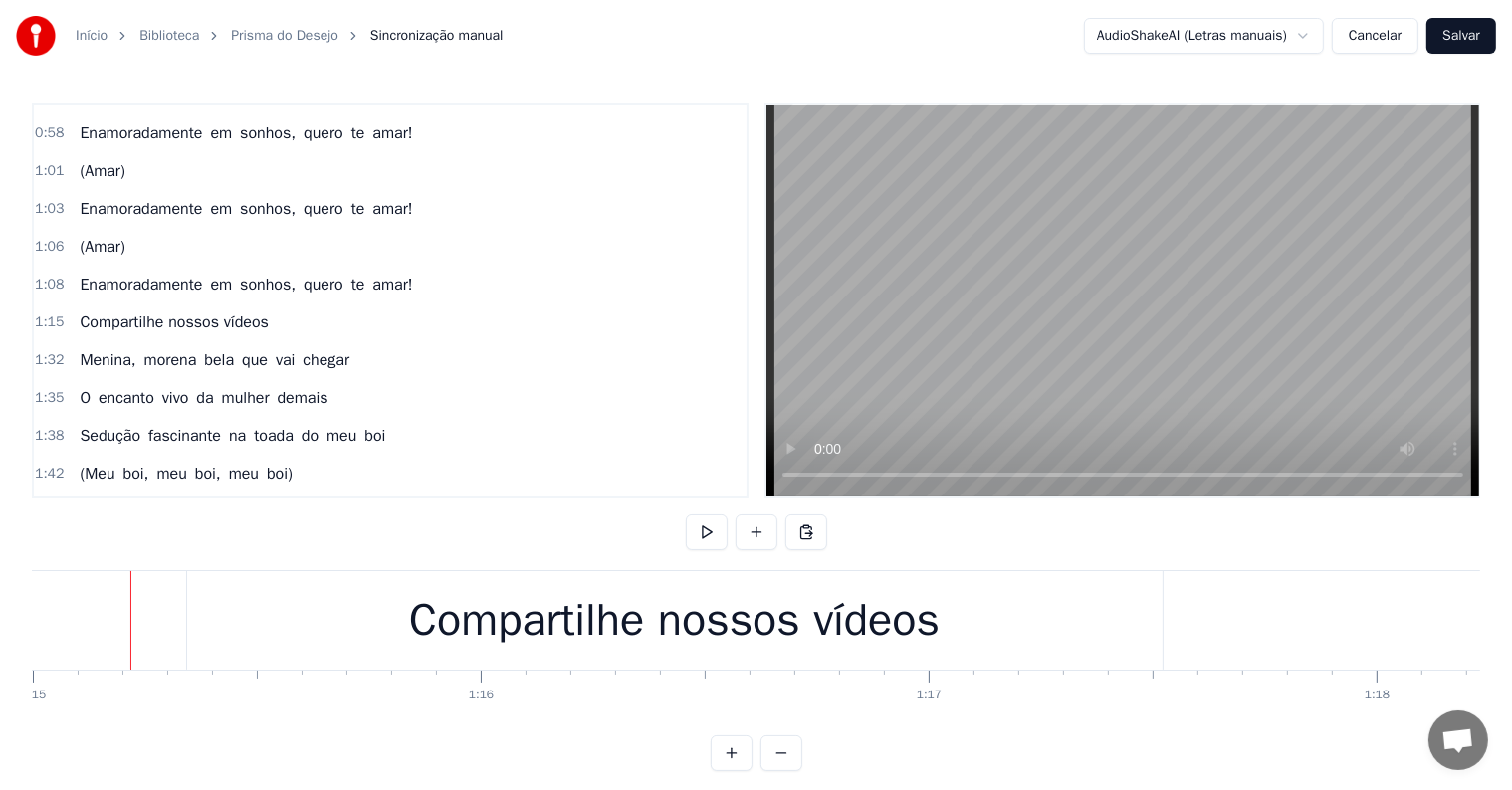 scroll, scrollTop: 0, scrollLeft: 33591, axis: horizontal 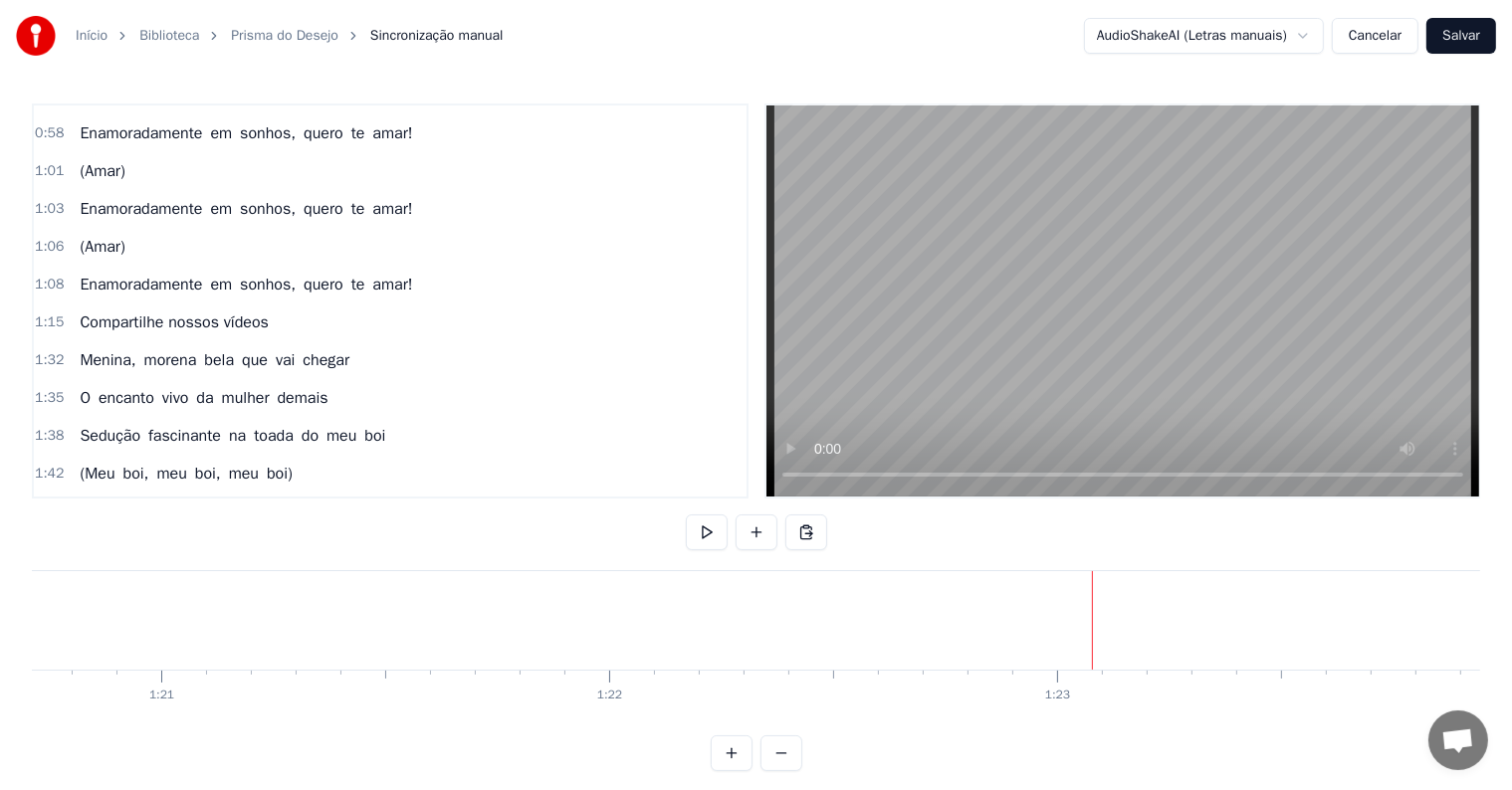 click on "Compartilhe nossos vídeos" at bounding box center [173, 322] 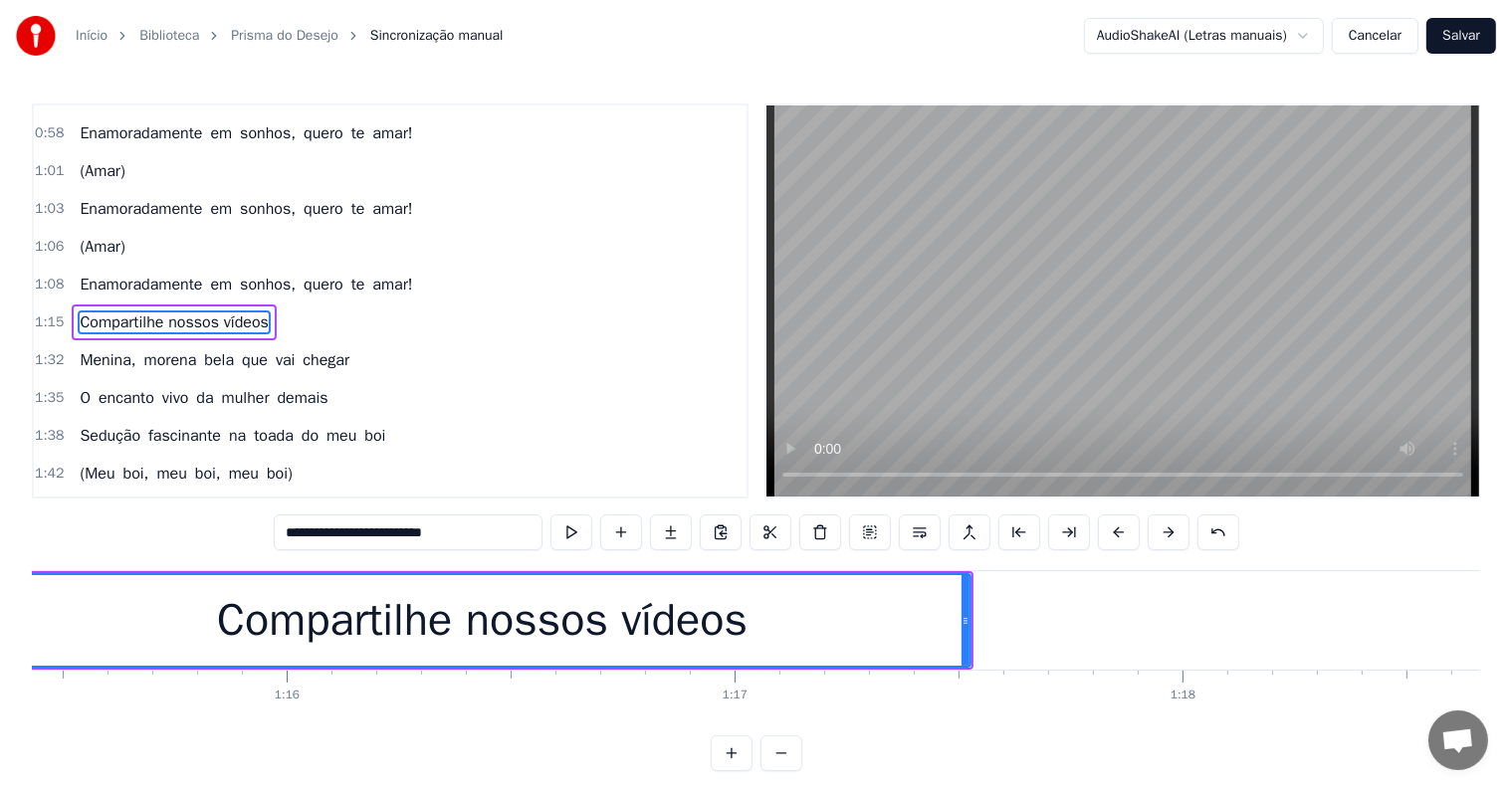 scroll, scrollTop: 0, scrollLeft: 33647, axis: horizontal 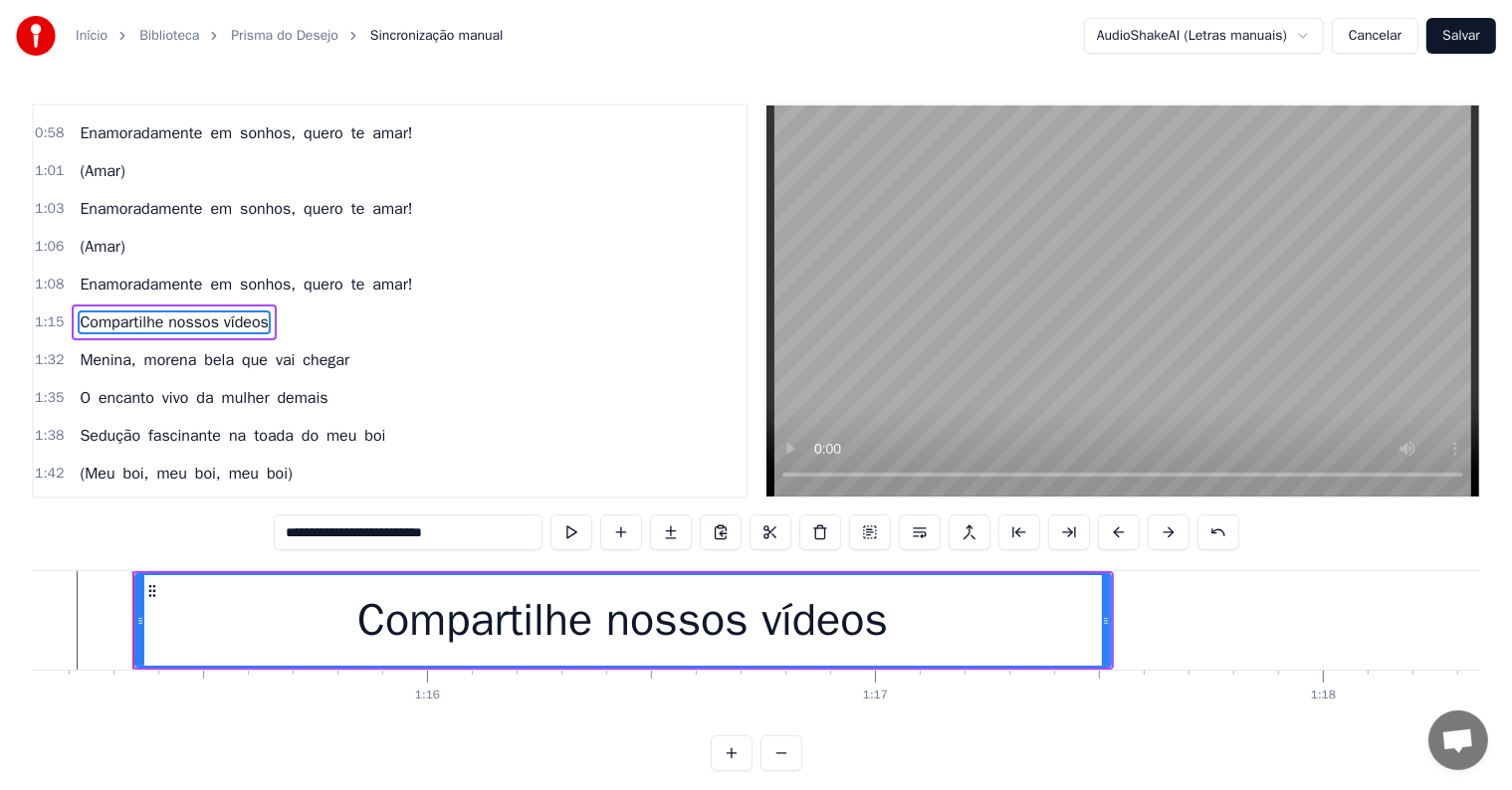 click on "**********" at bounding box center [408, 532] 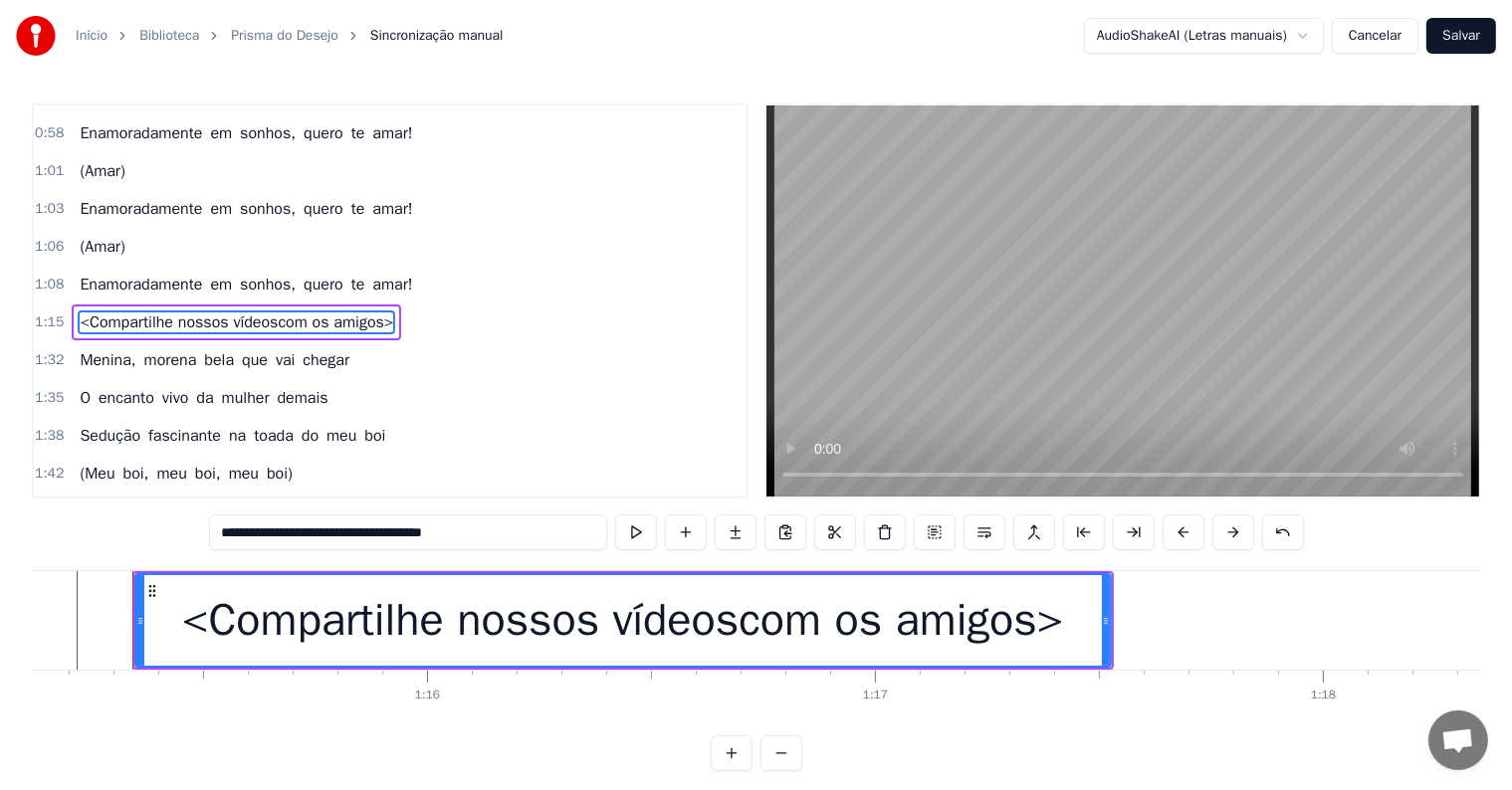 type on "**********" 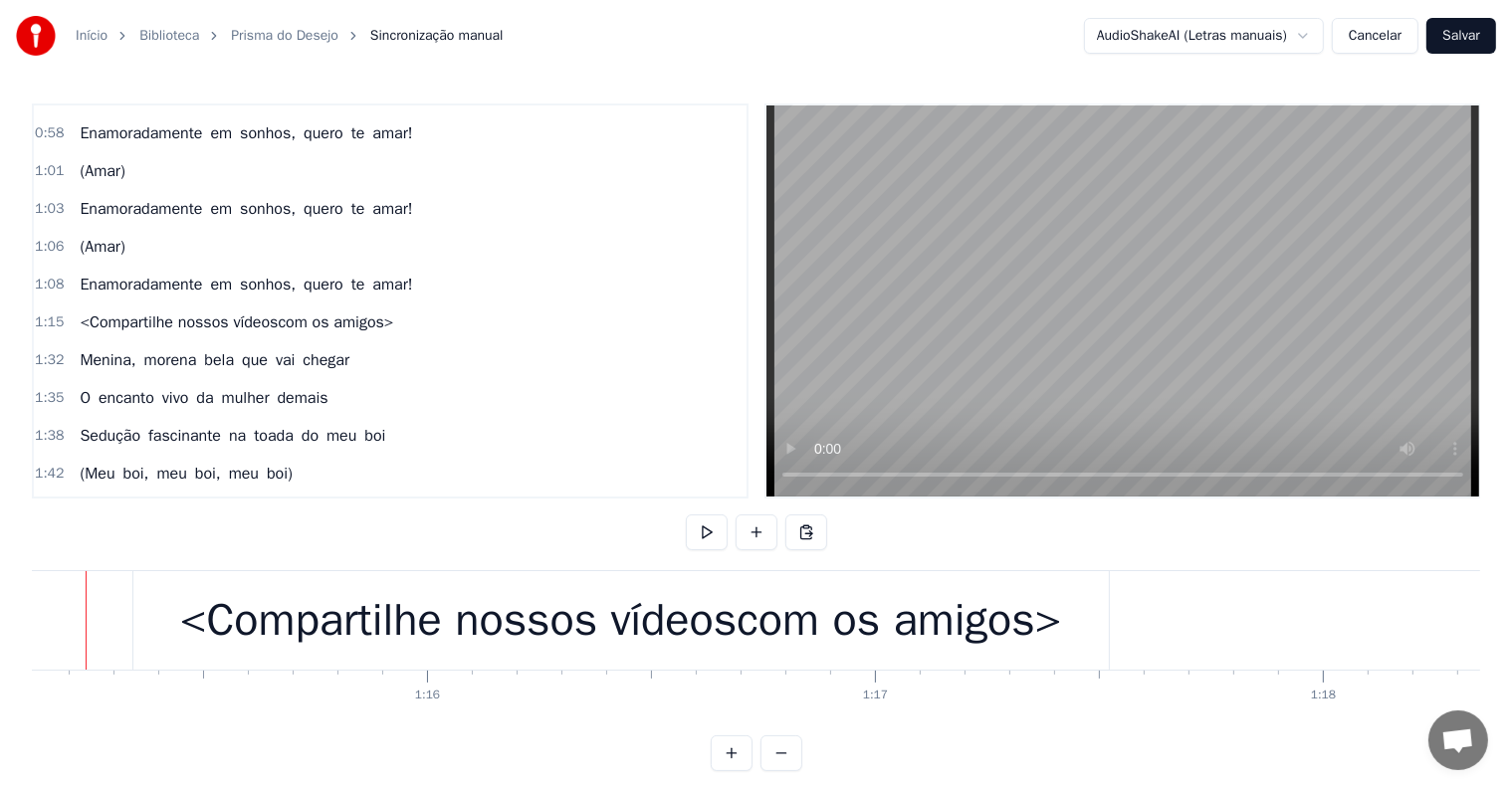 scroll, scrollTop: 0, scrollLeft: 33600, axis: horizontal 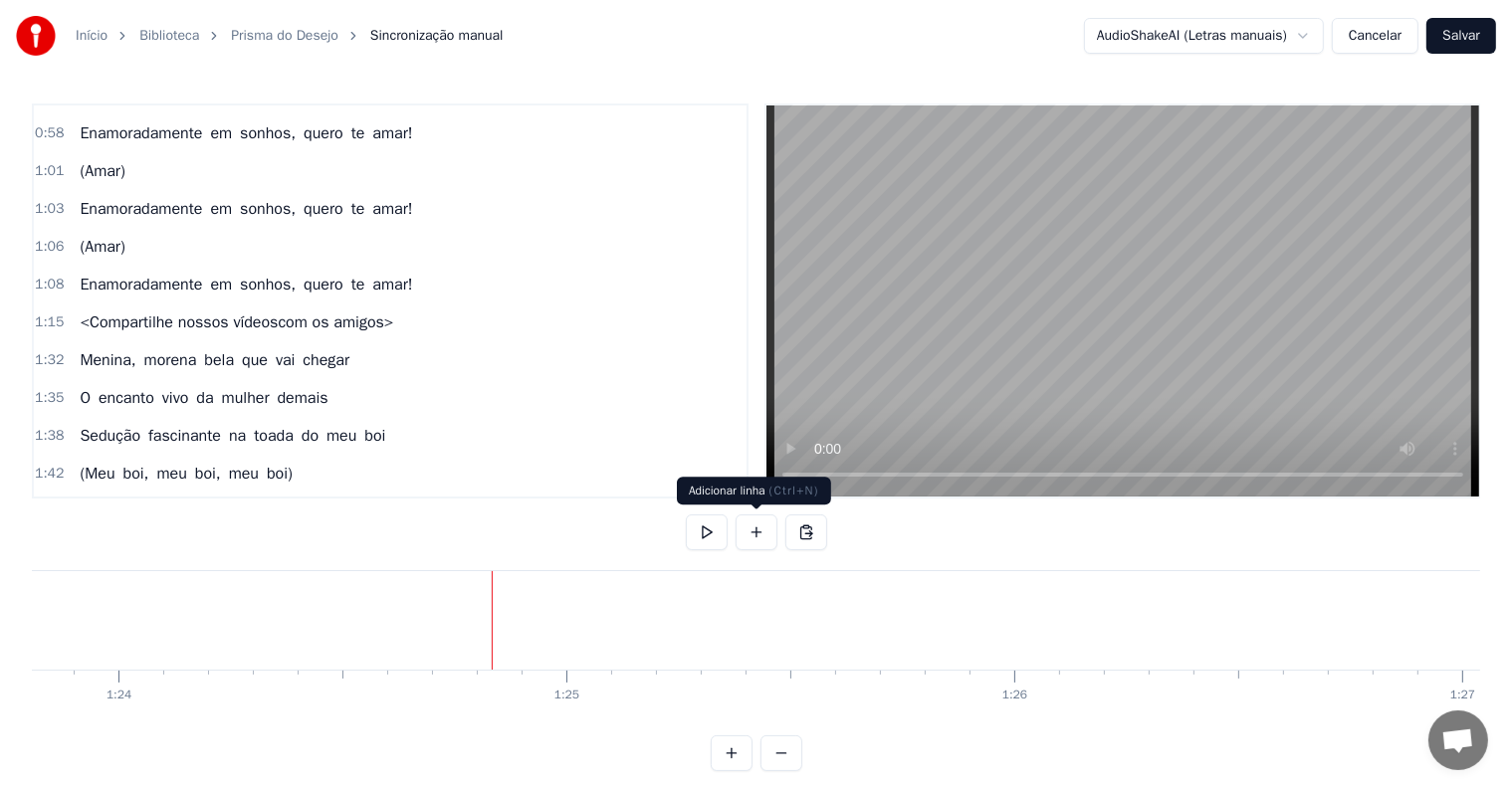 click at bounding box center (756, 532) 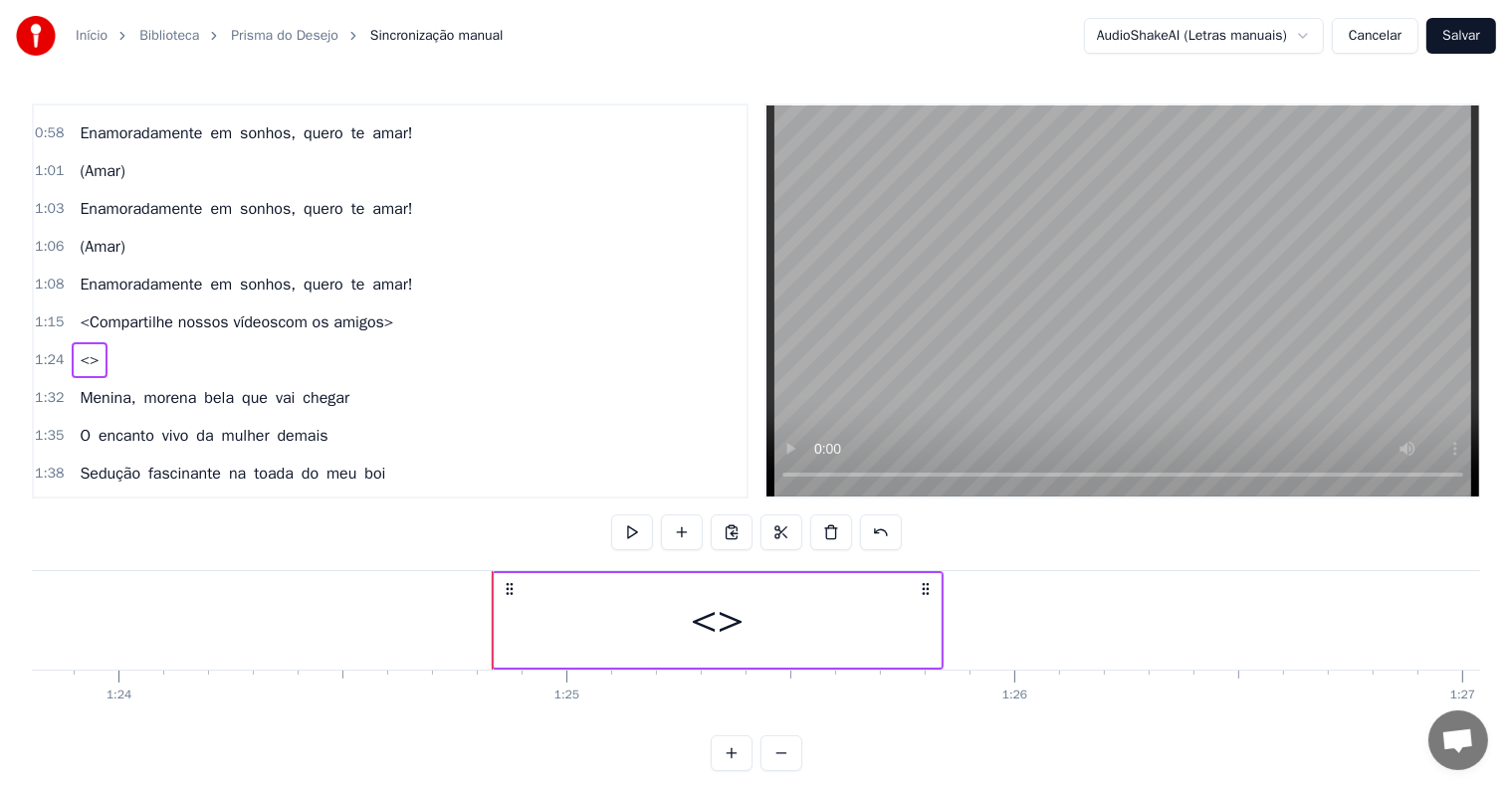 click on "<>" at bounding box center (718, 620) 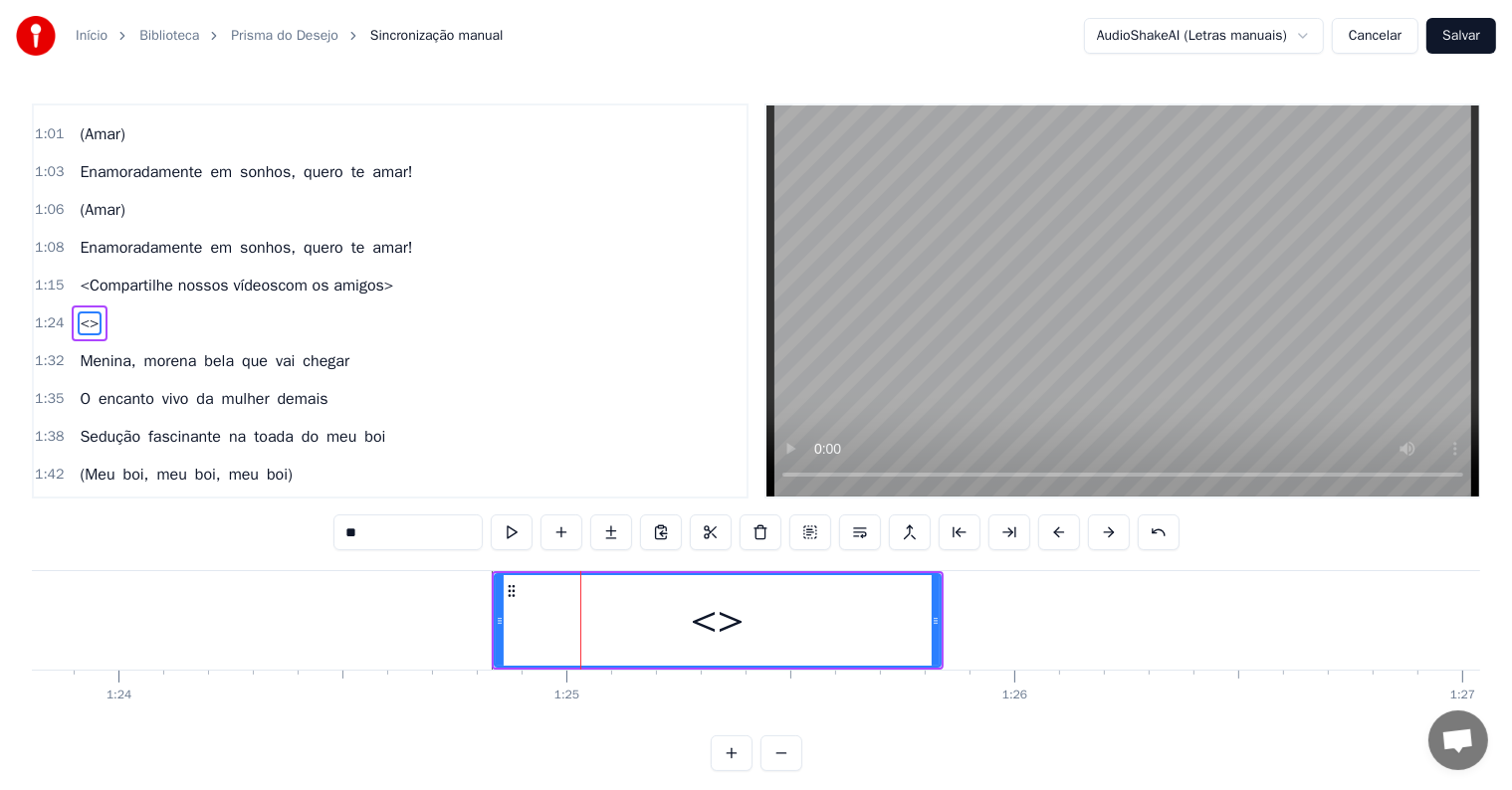 drag, startPoint x: 347, startPoint y: 531, endPoint x: 236, endPoint y: 531, distance: 111 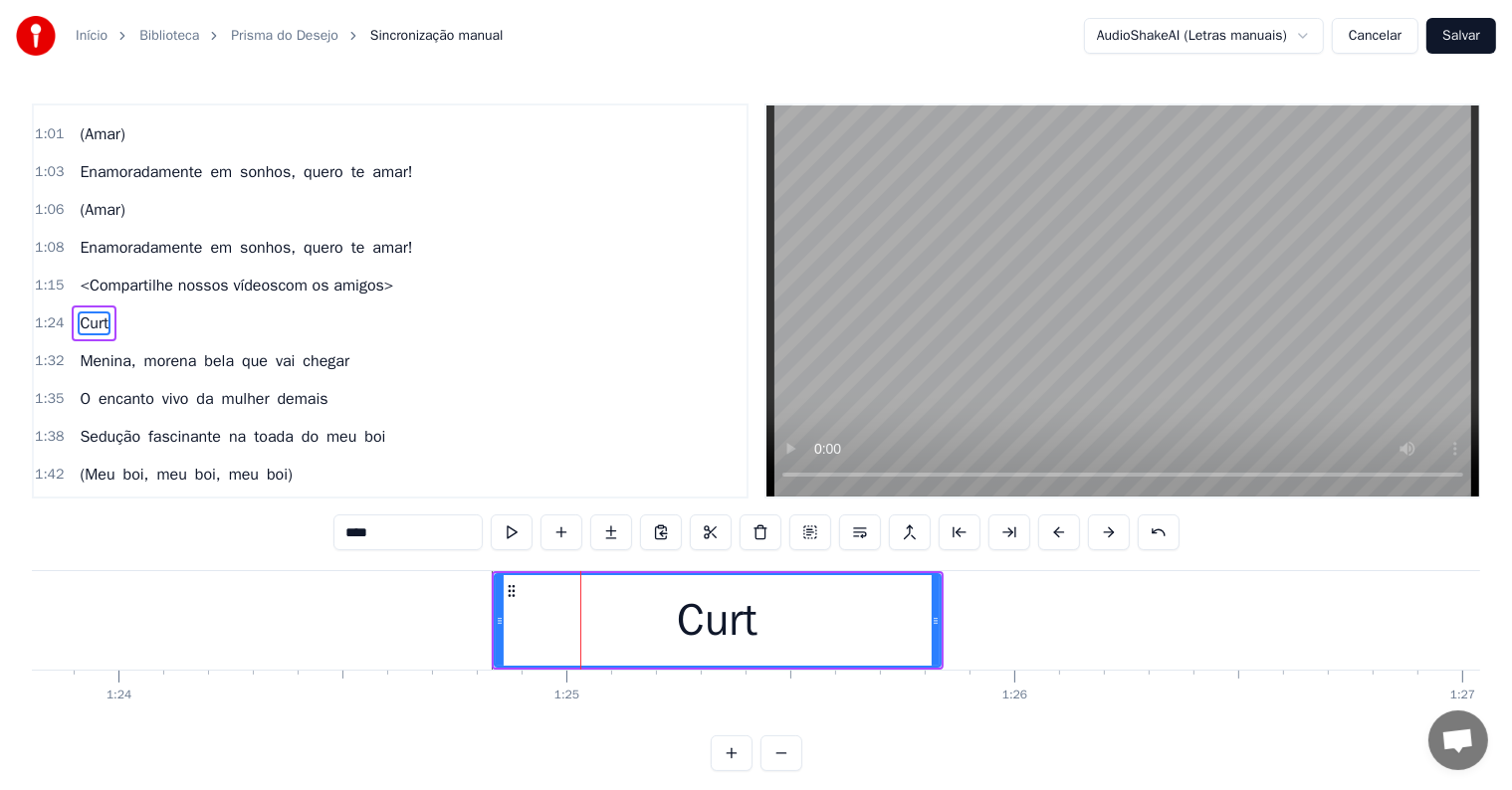 type on "*****" 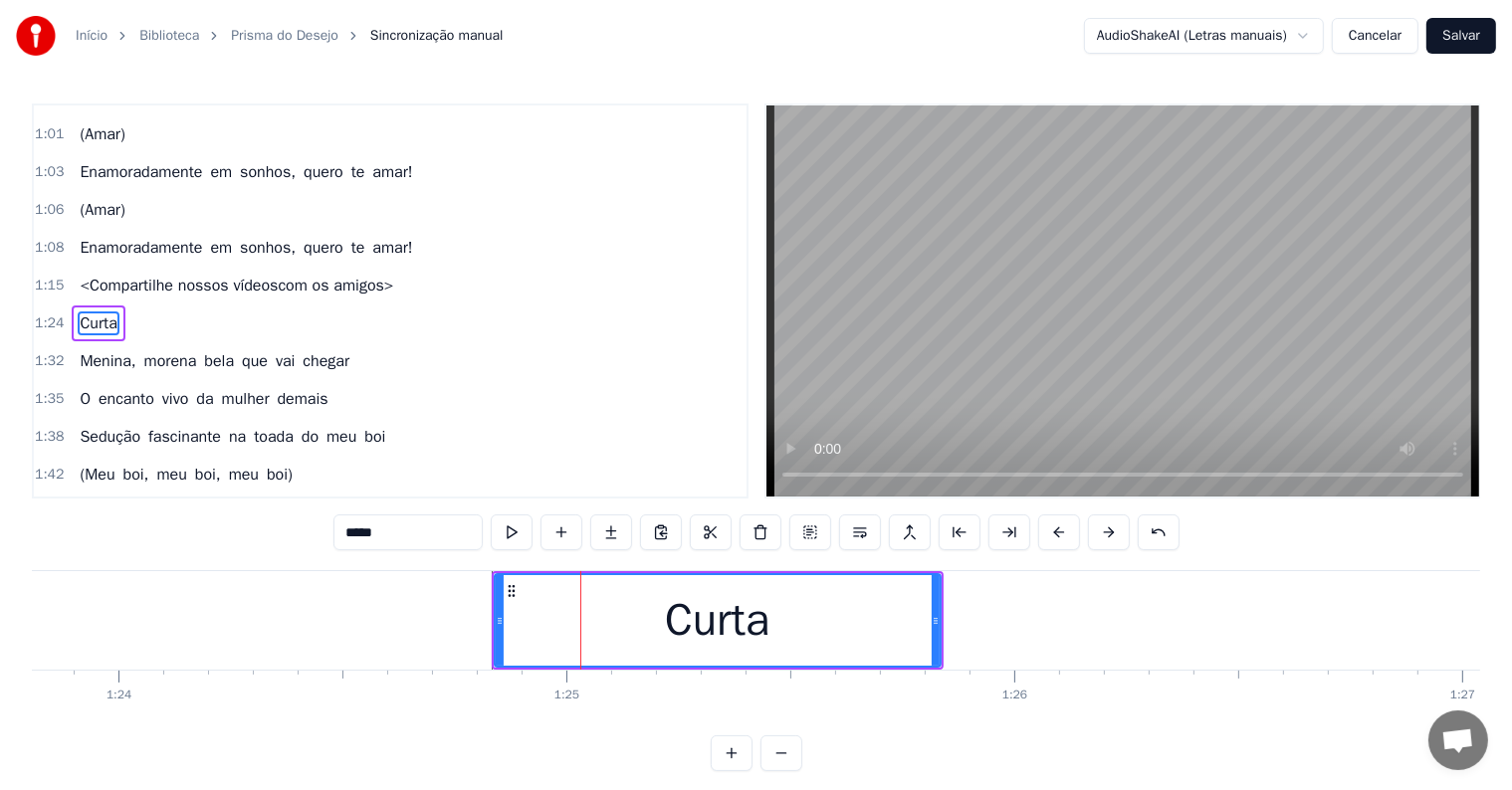 click at bounding box center (-684, 620) 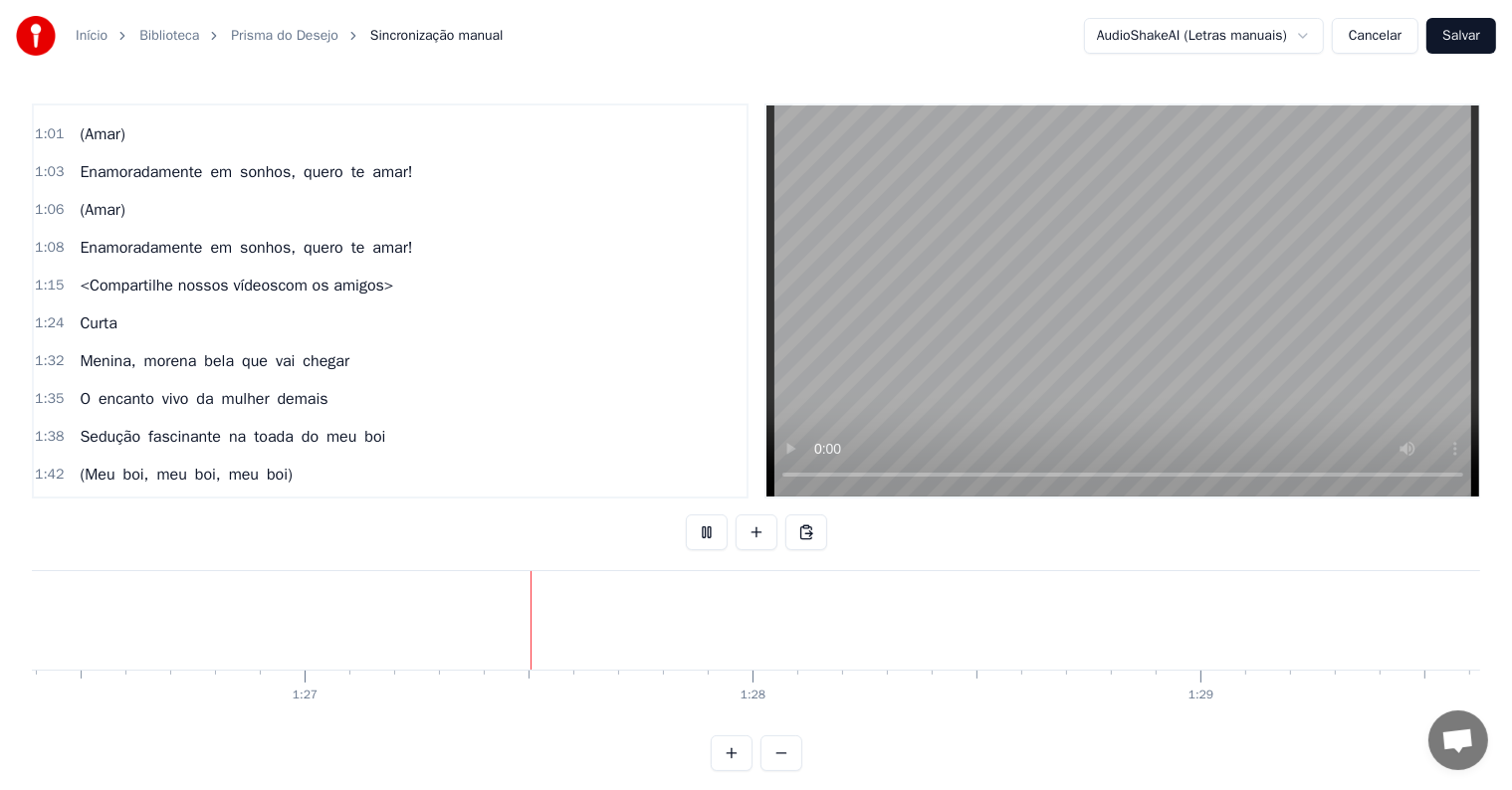 scroll, scrollTop: 0, scrollLeft: 38844, axis: horizontal 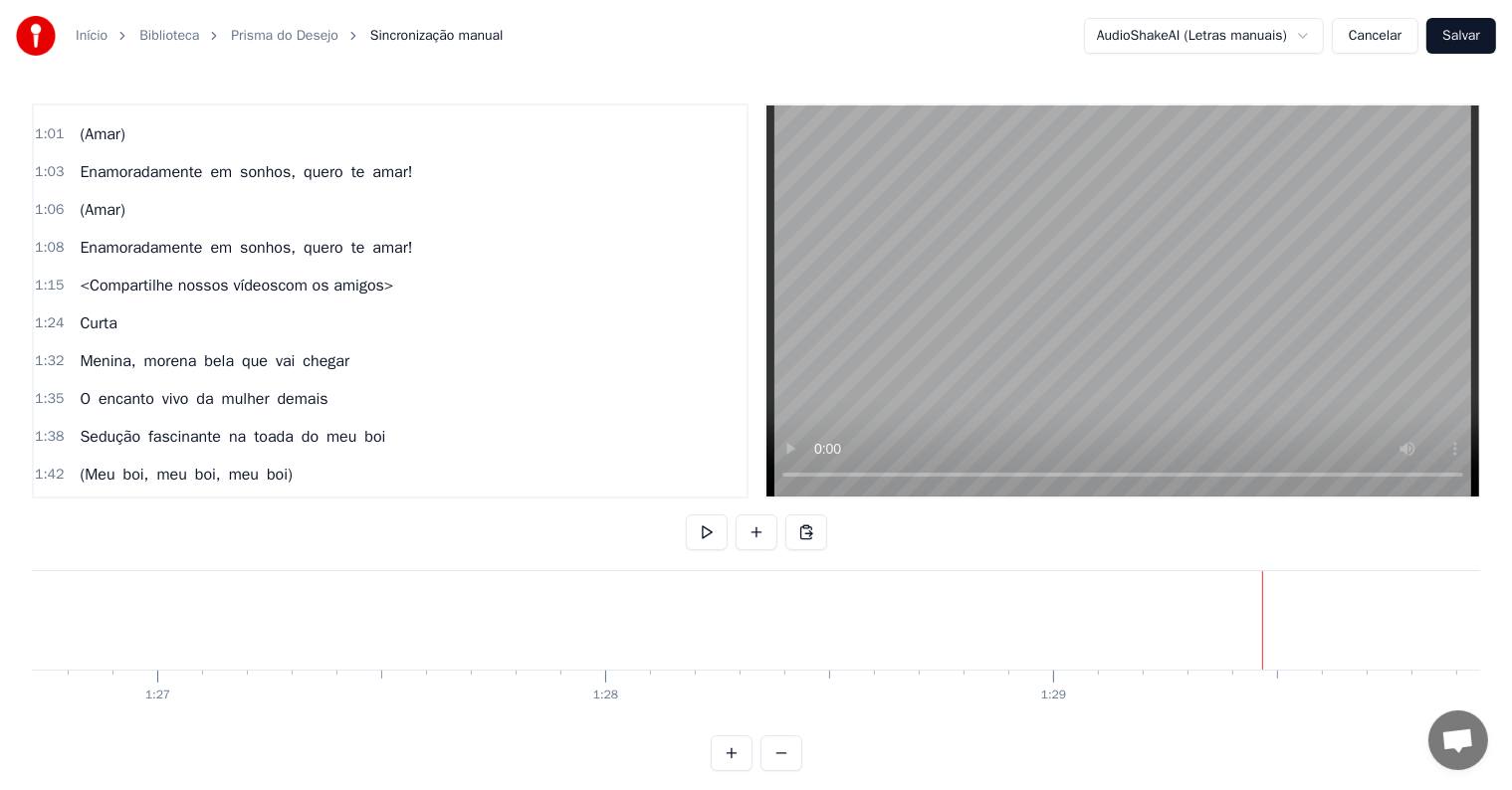 click on "Curta" at bounding box center (98, 323) 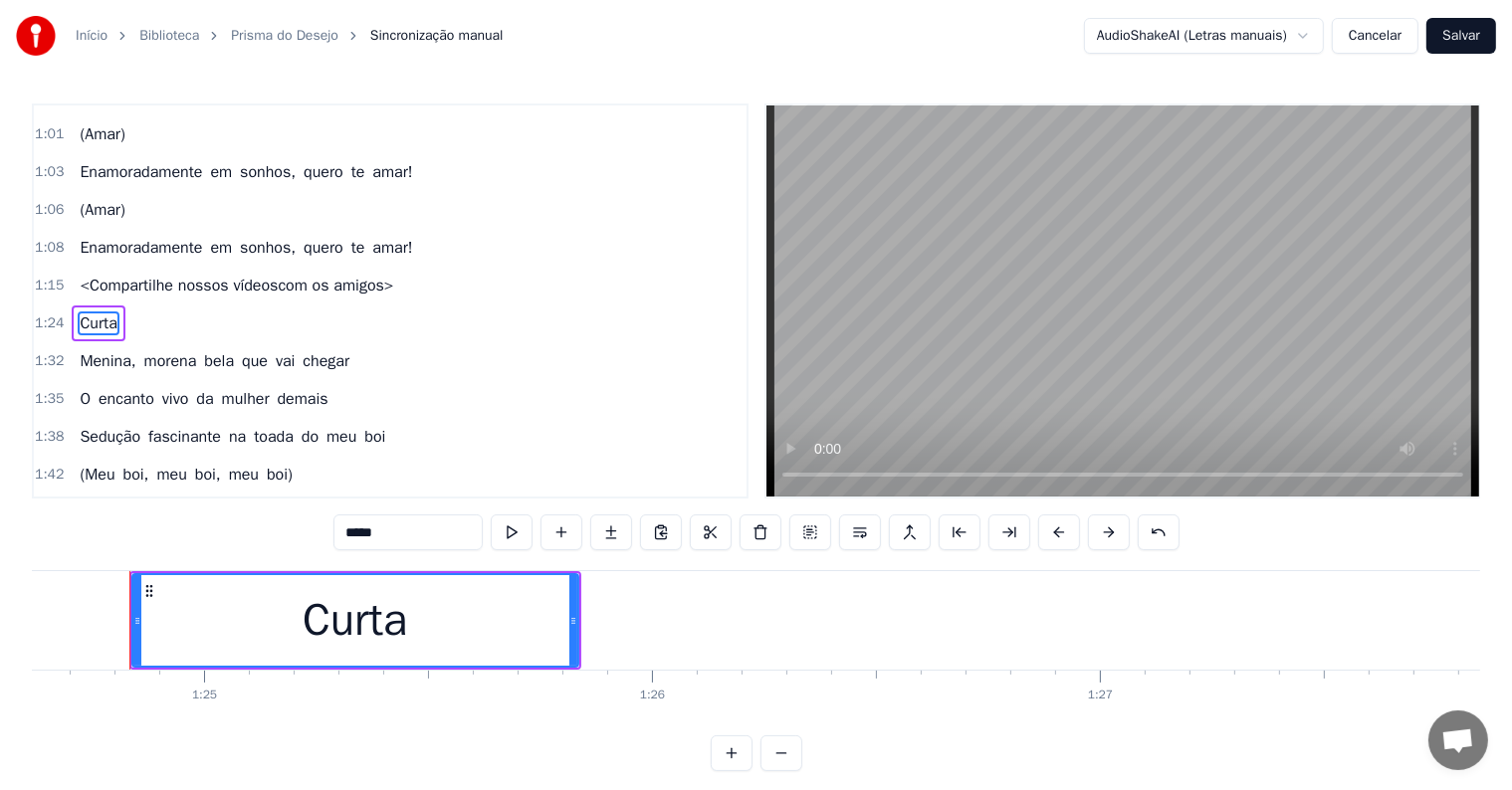 scroll, scrollTop: 0, scrollLeft: 37899, axis: horizontal 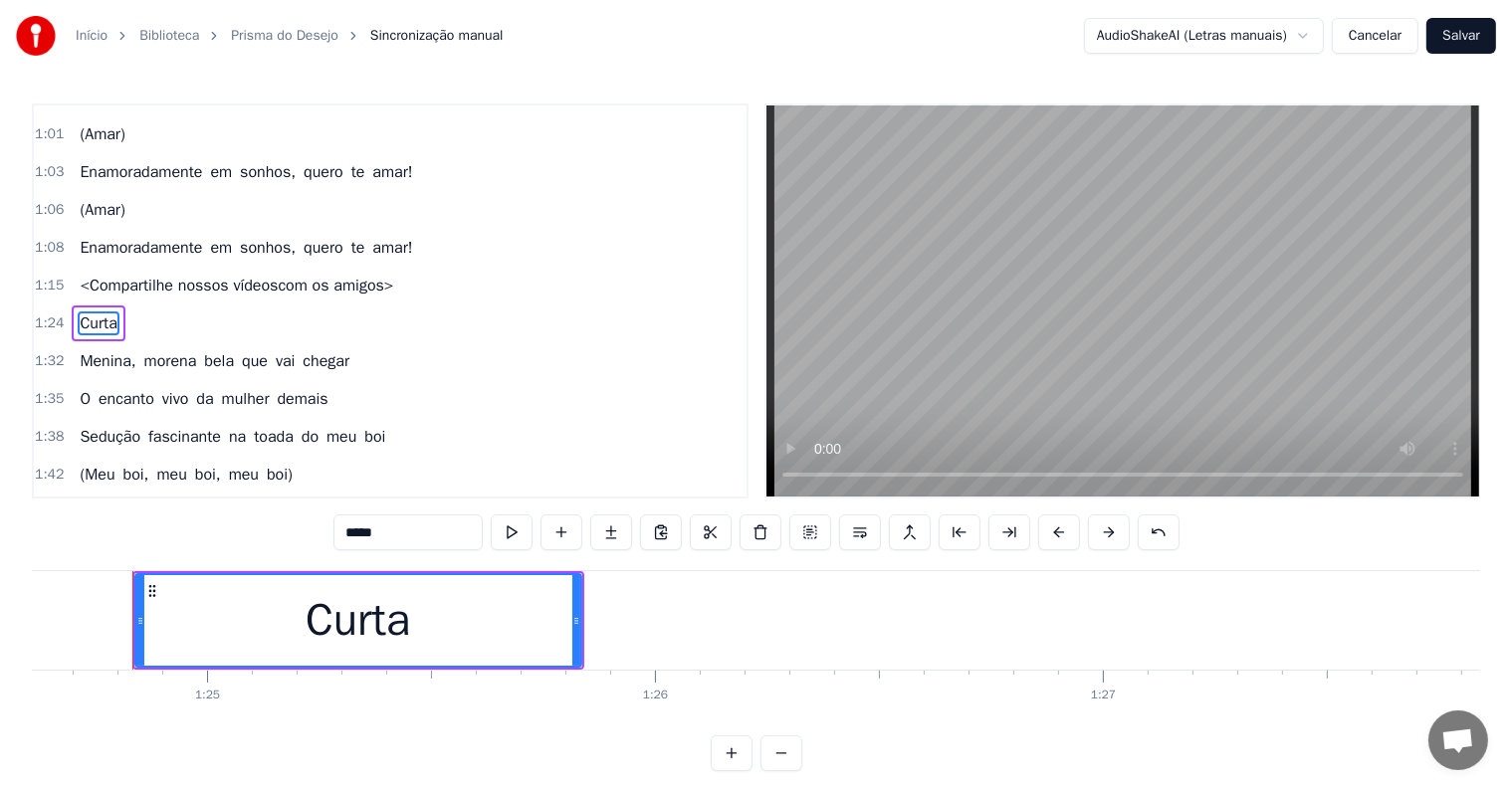 drag, startPoint x: 418, startPoint y: 536, endPoint x: 240, endPoint y: 521, distance: 178.6309 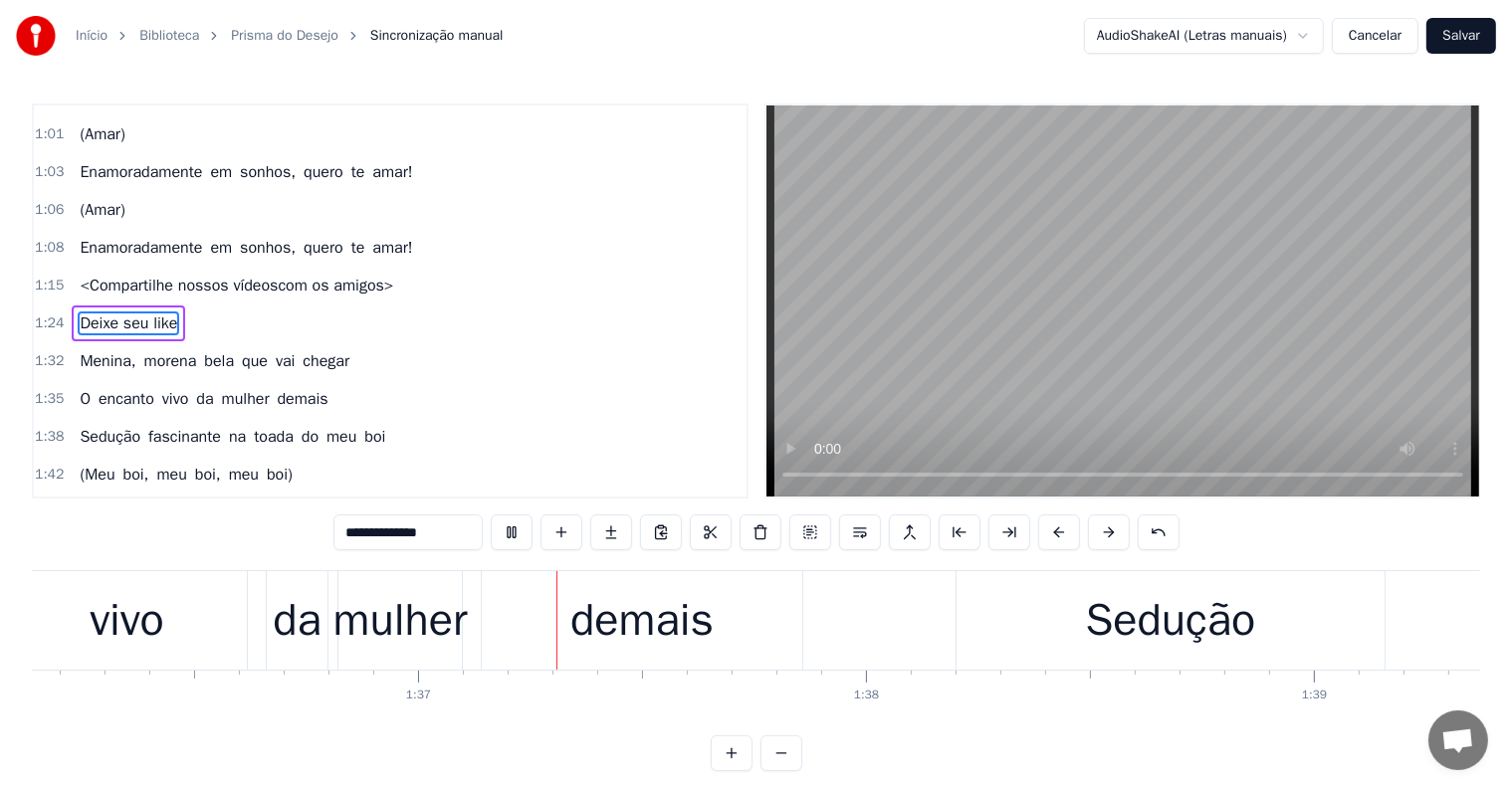 scroll, scrollTop: 0, scrollLeft: 43073, axis: horizontal 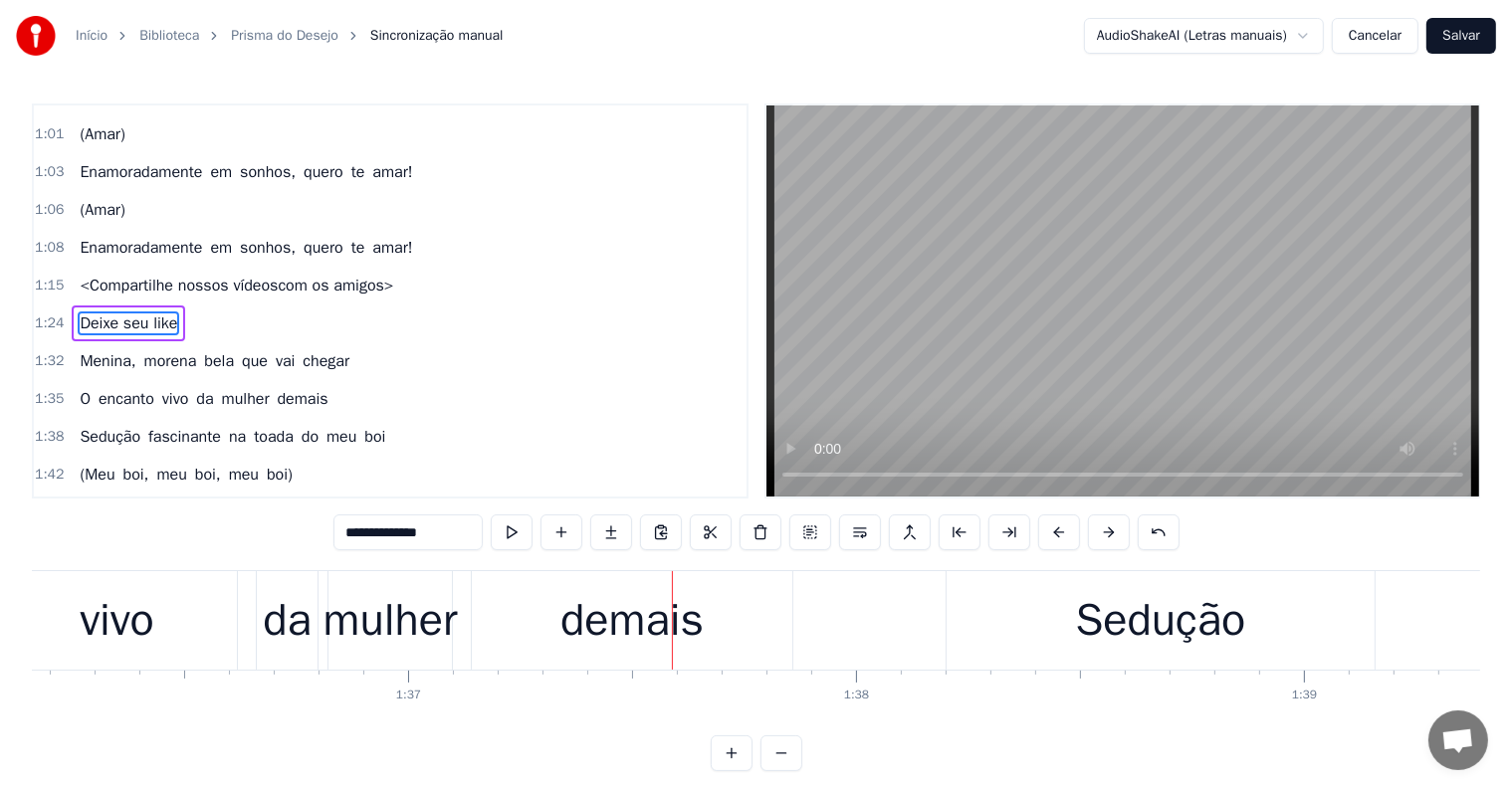 click on "vivo" at bounding box center (116, 621) 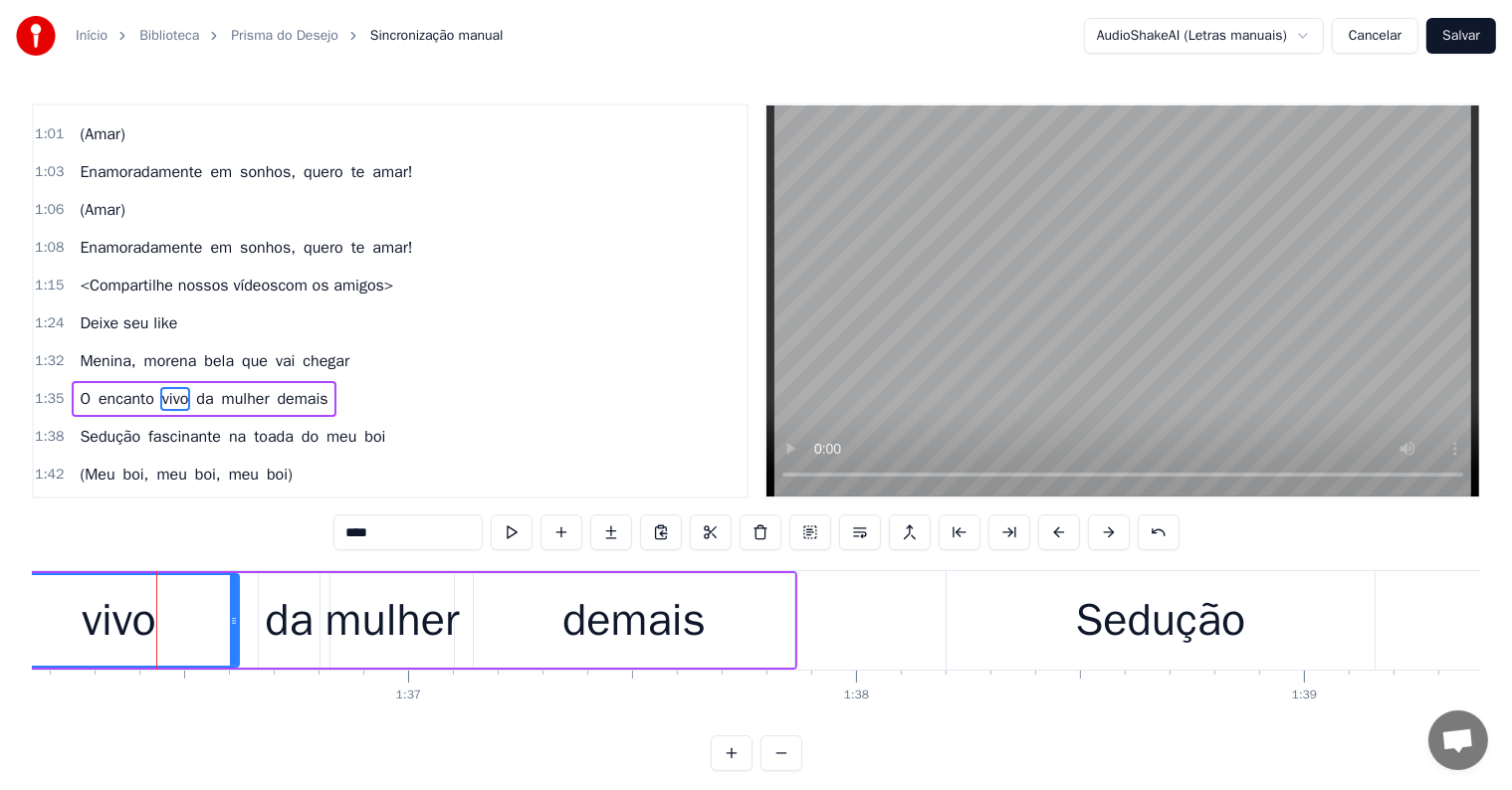 scroll, scrollTop: 554, scrollLeft: 0, axis: vertical 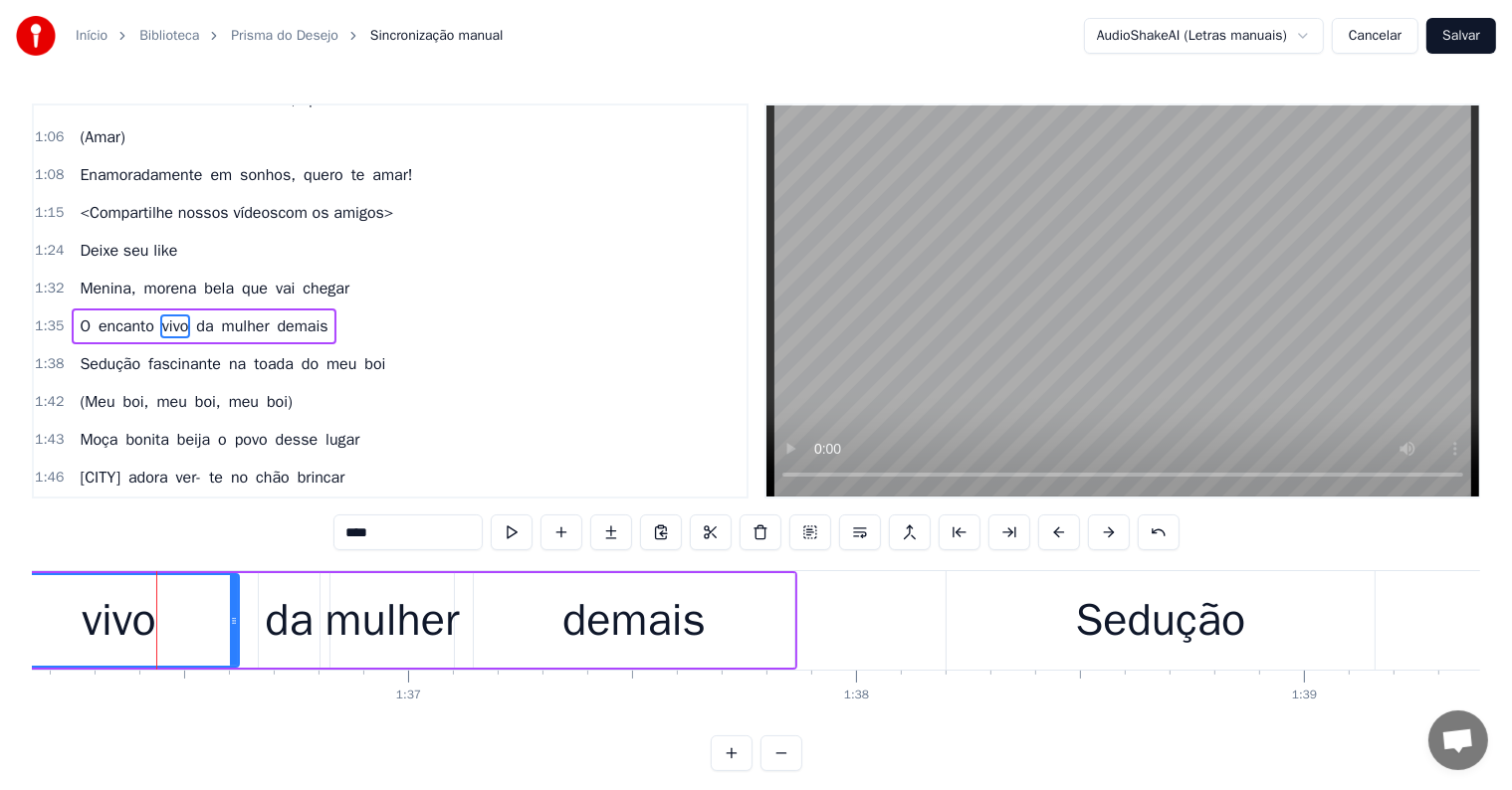 click on "que" at bounding box center (255, 289) 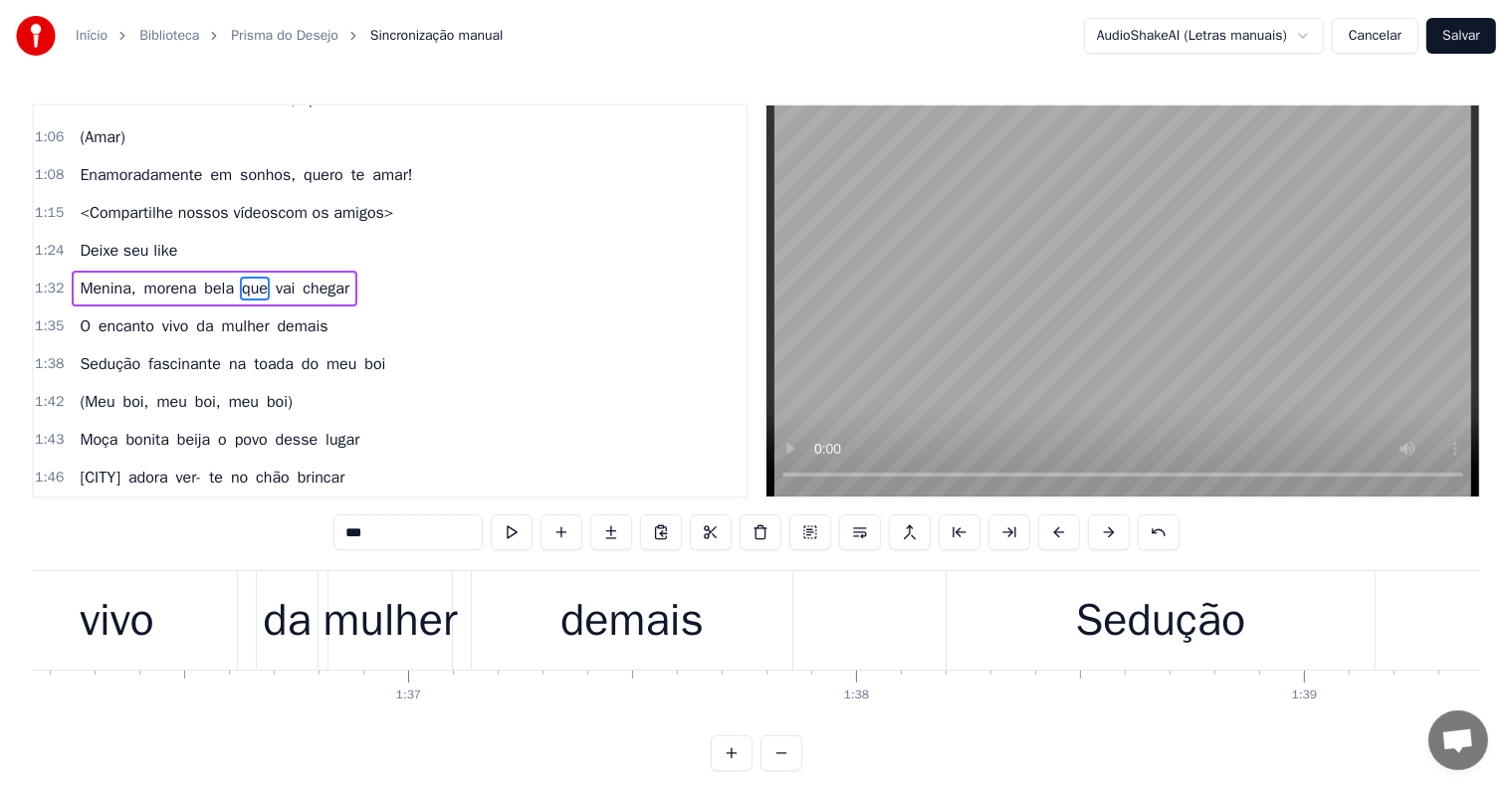 scroll, scrollTop: 517, scrollLeft: 0, axis: vertical 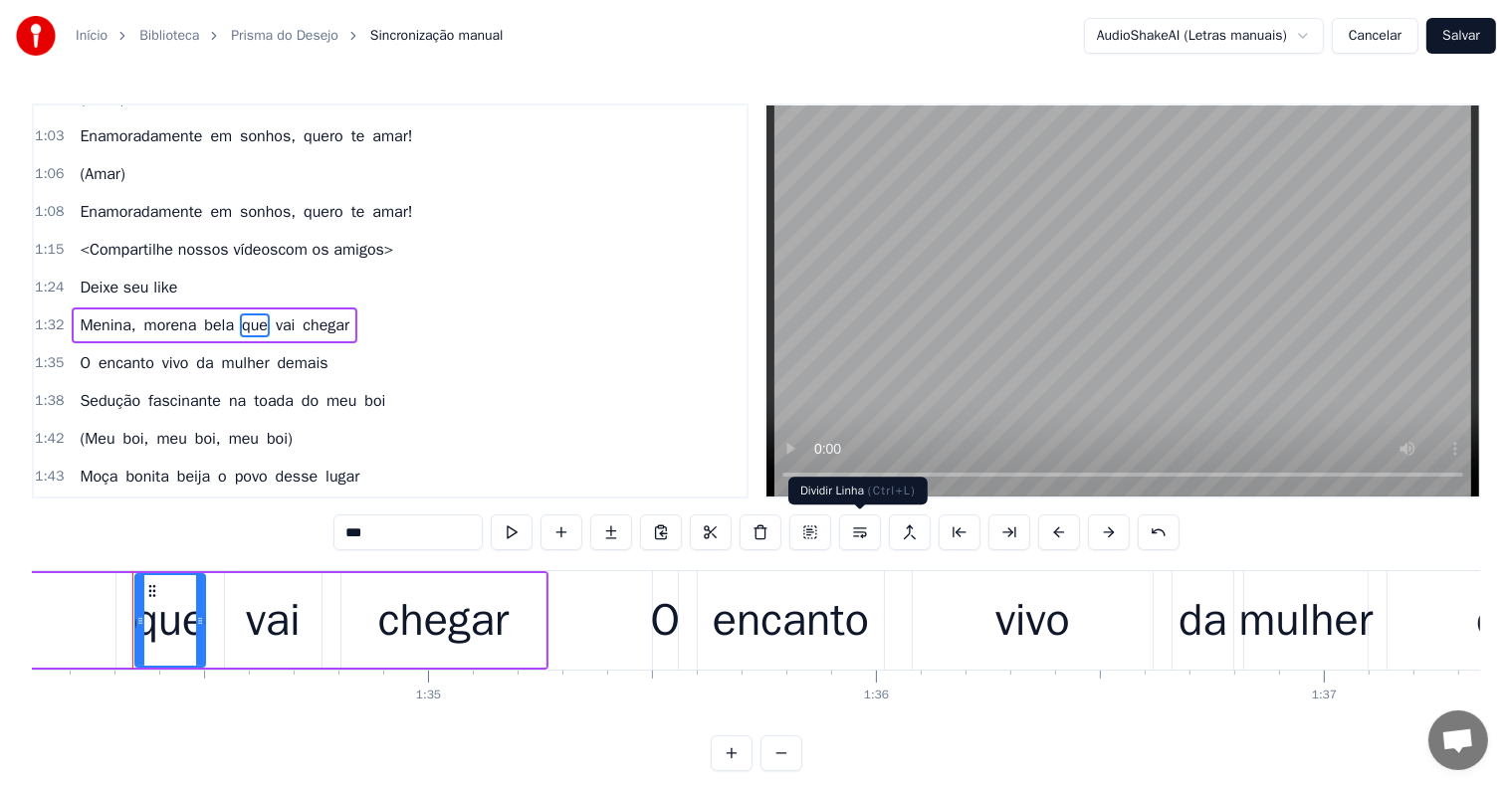 click at bounding box center [860, 532] 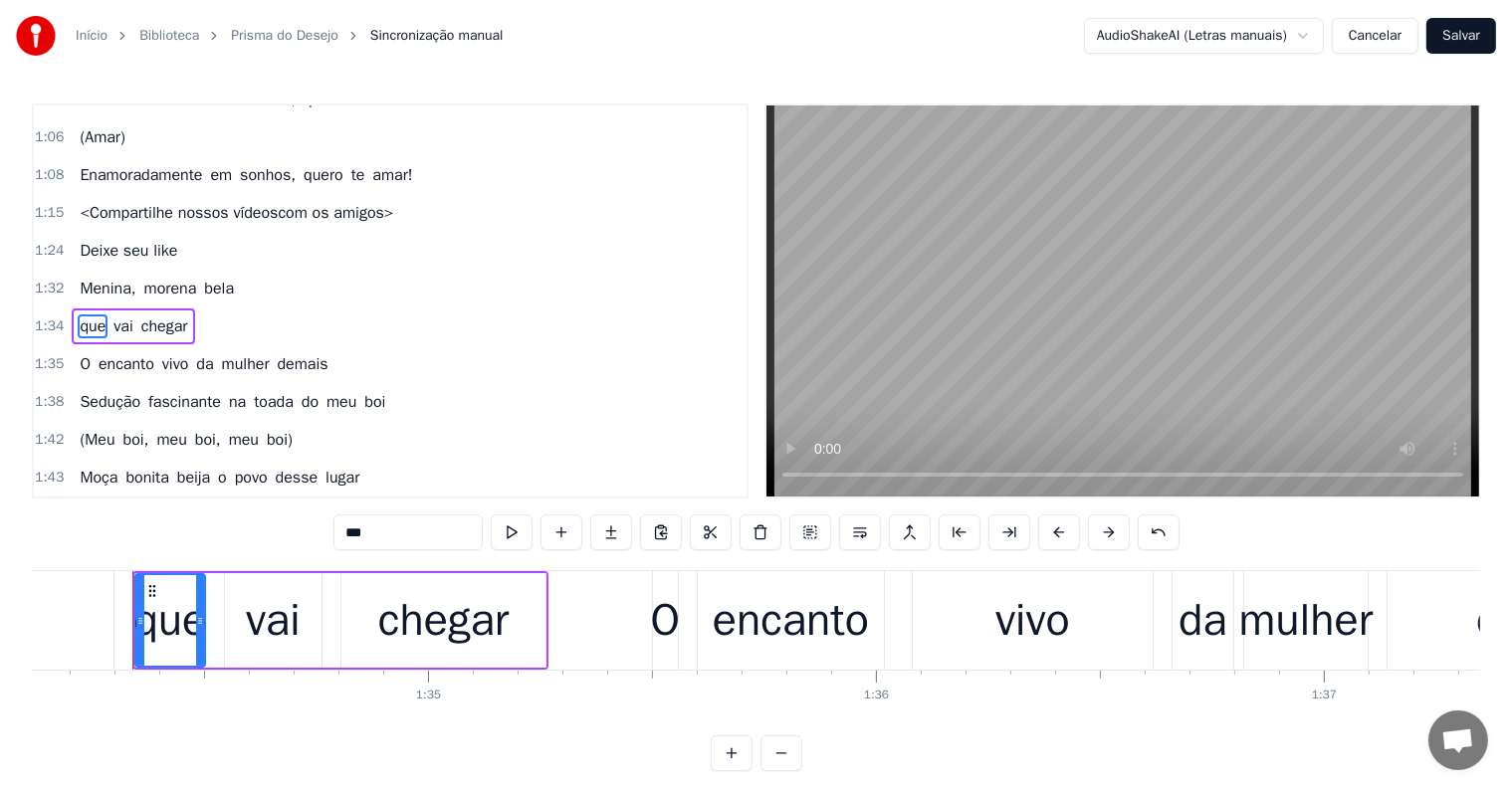 click on "Menina," at bounding box center [108, 289] 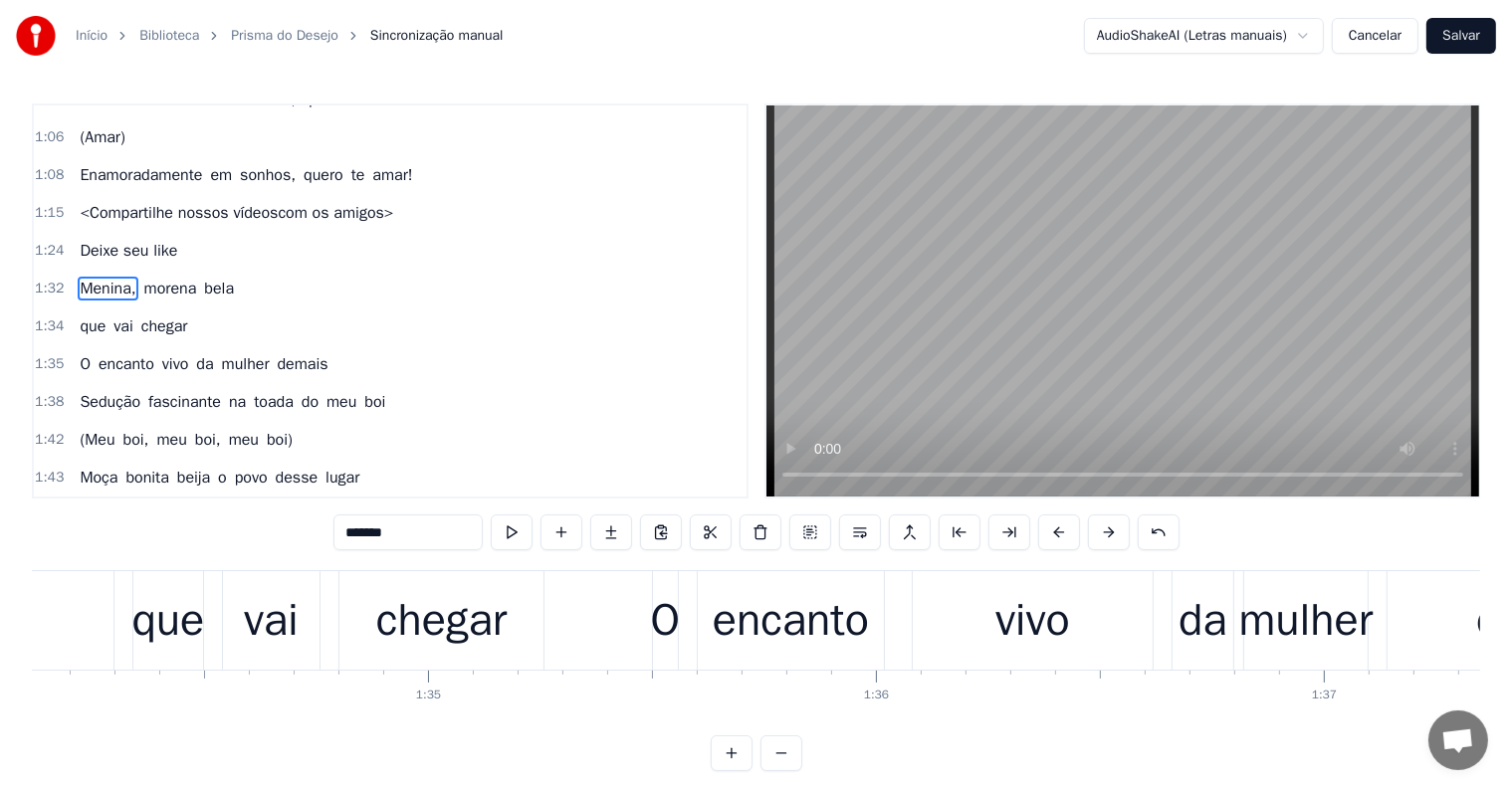scroll, scrollTop: 517, scrollLeft: 0, axis: vertical 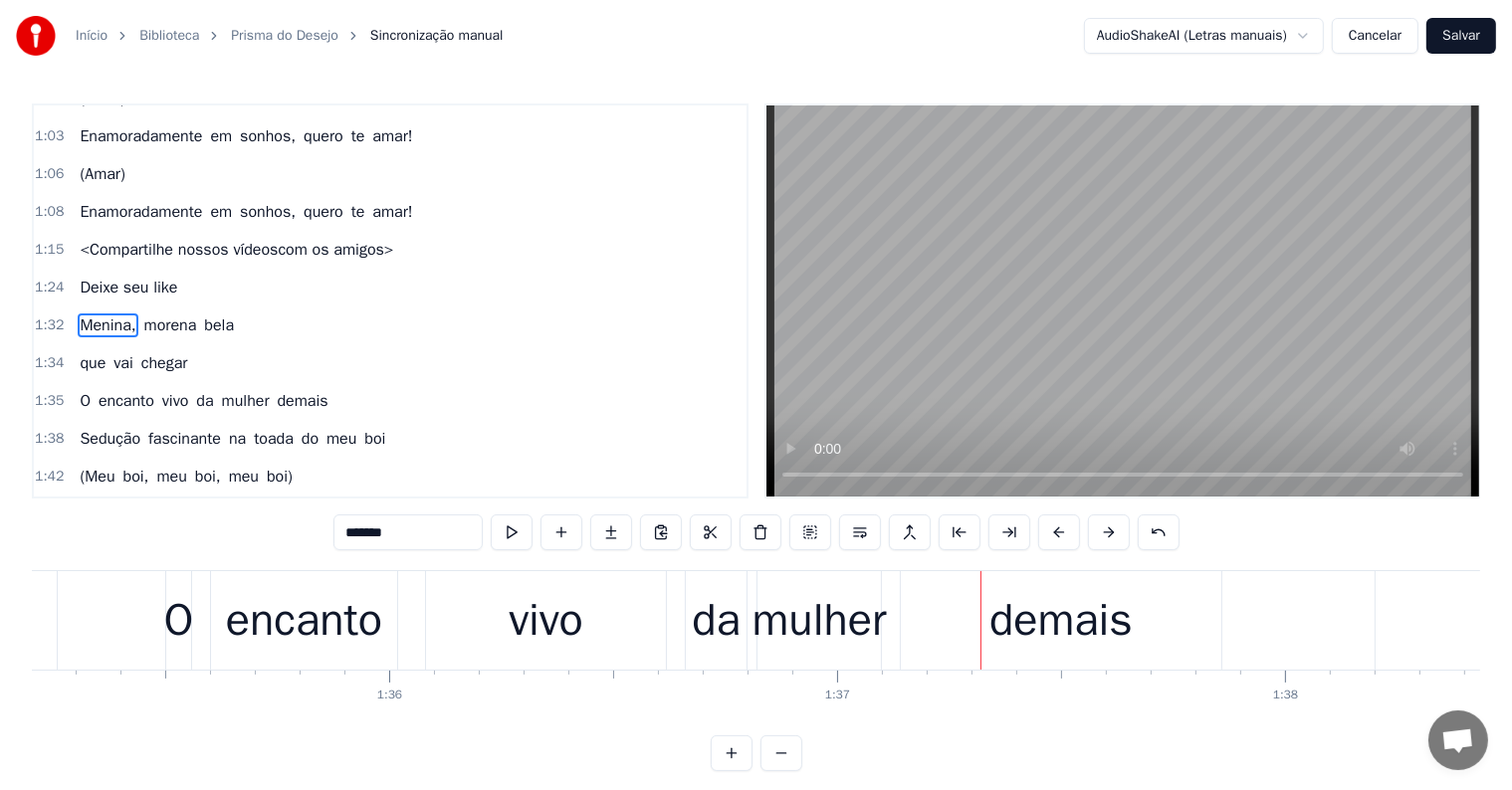 click on "da" at bounding box center (204, 401) 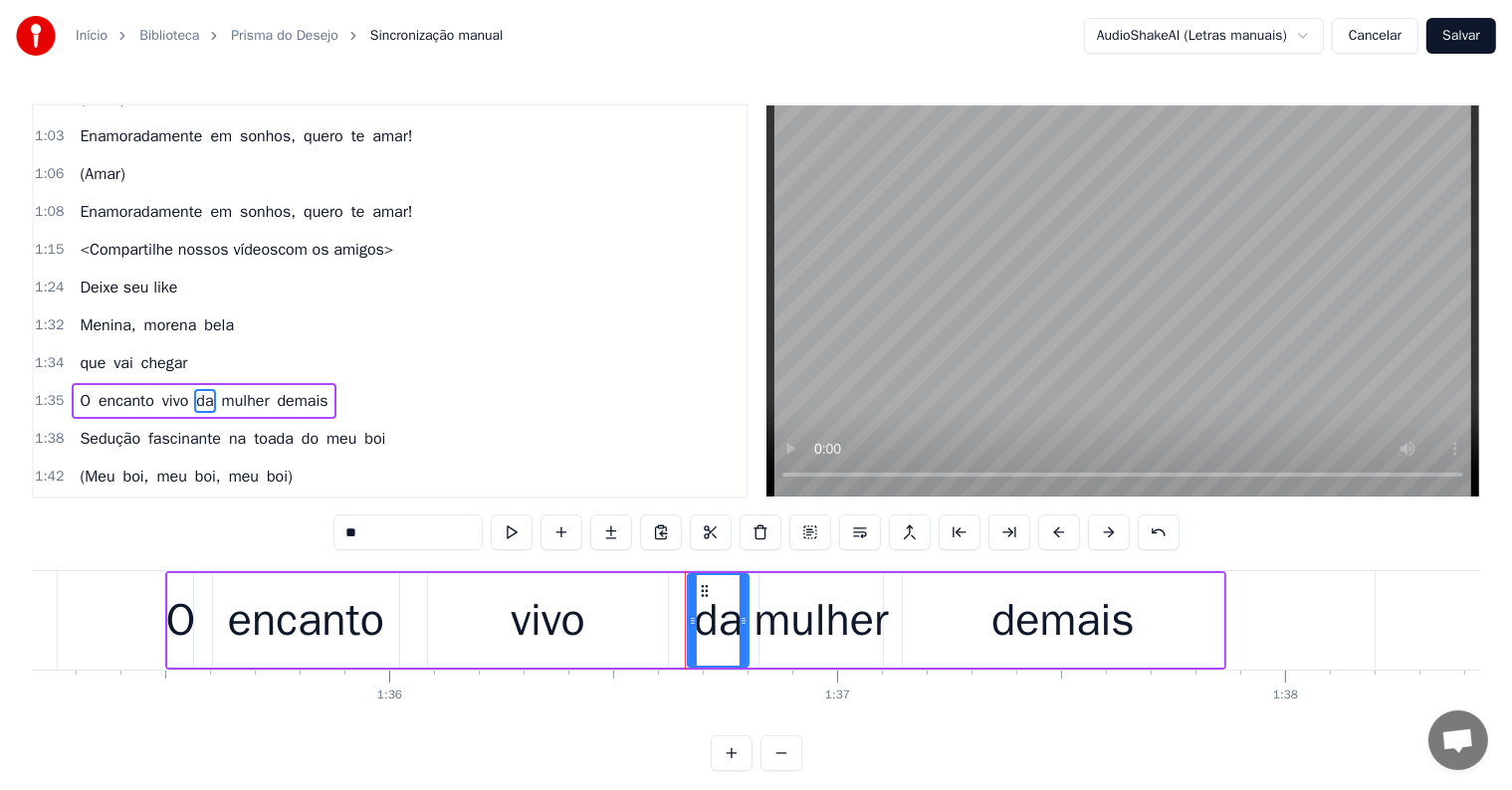 scroll, scrollTop: 591, scrollLeft: 0, axis: vertical 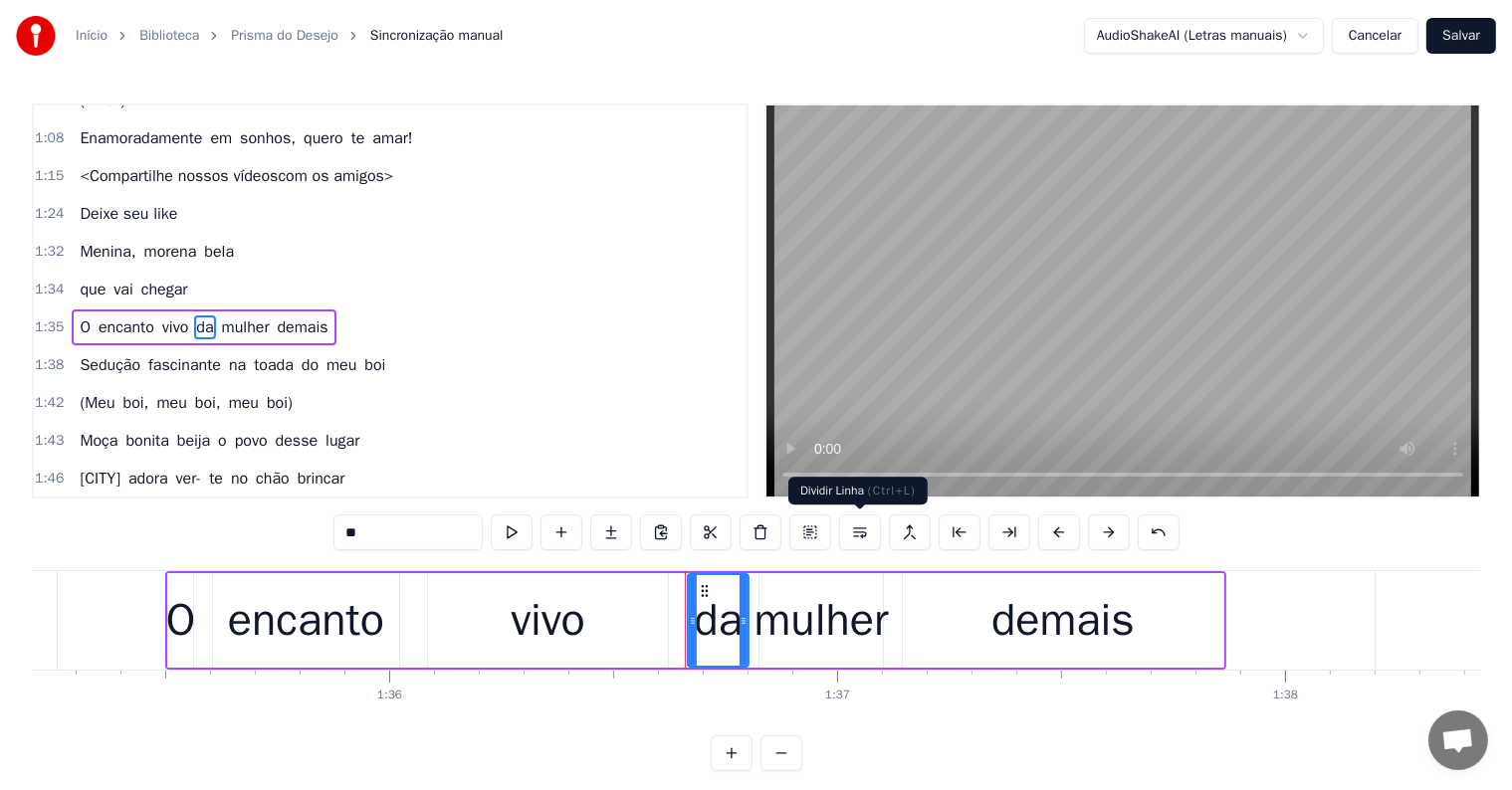 click at bounding box center (860, 532) 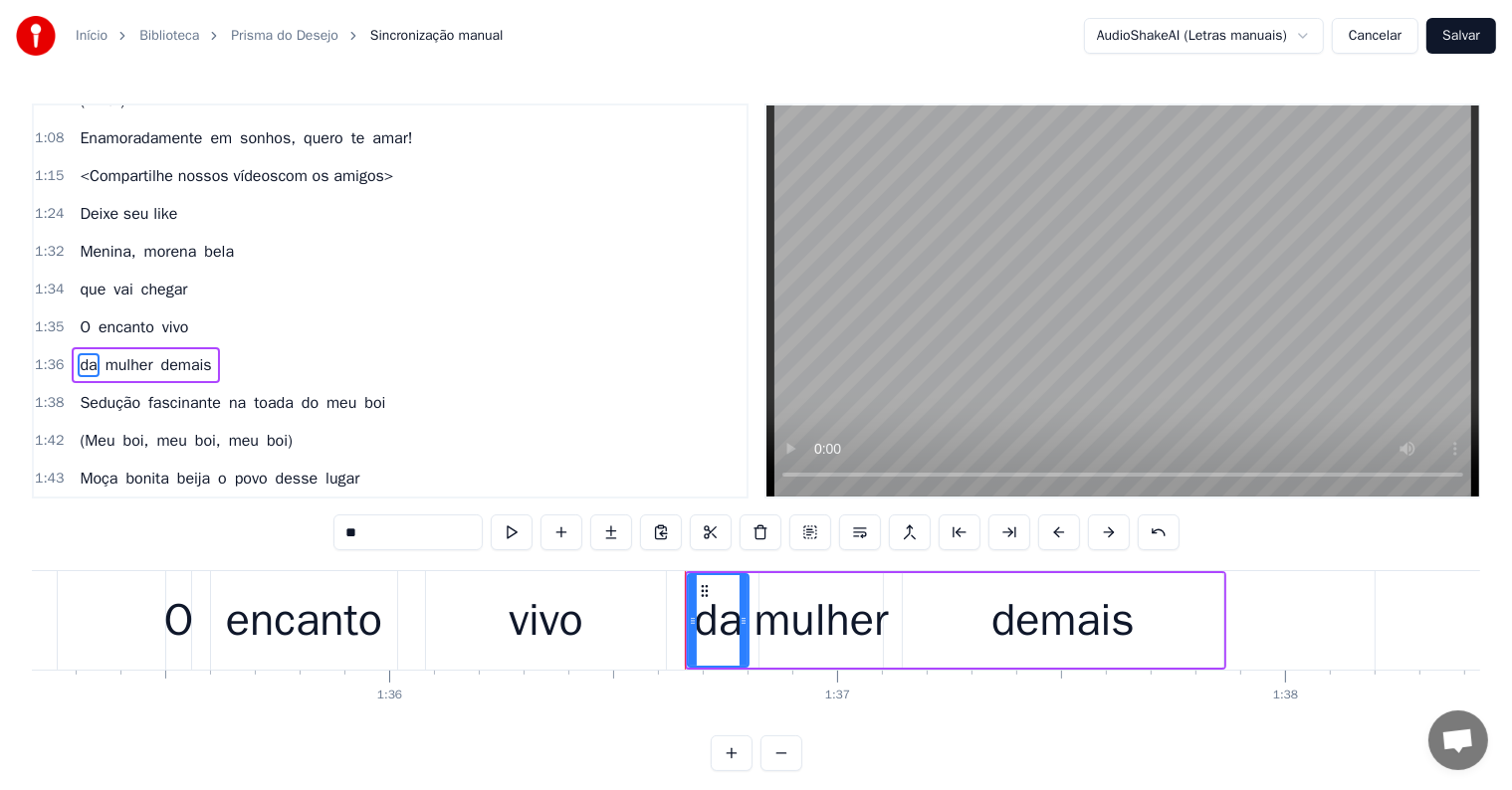 scroll, scrollTop: 628, scrollLeft: 0, axis: vertical 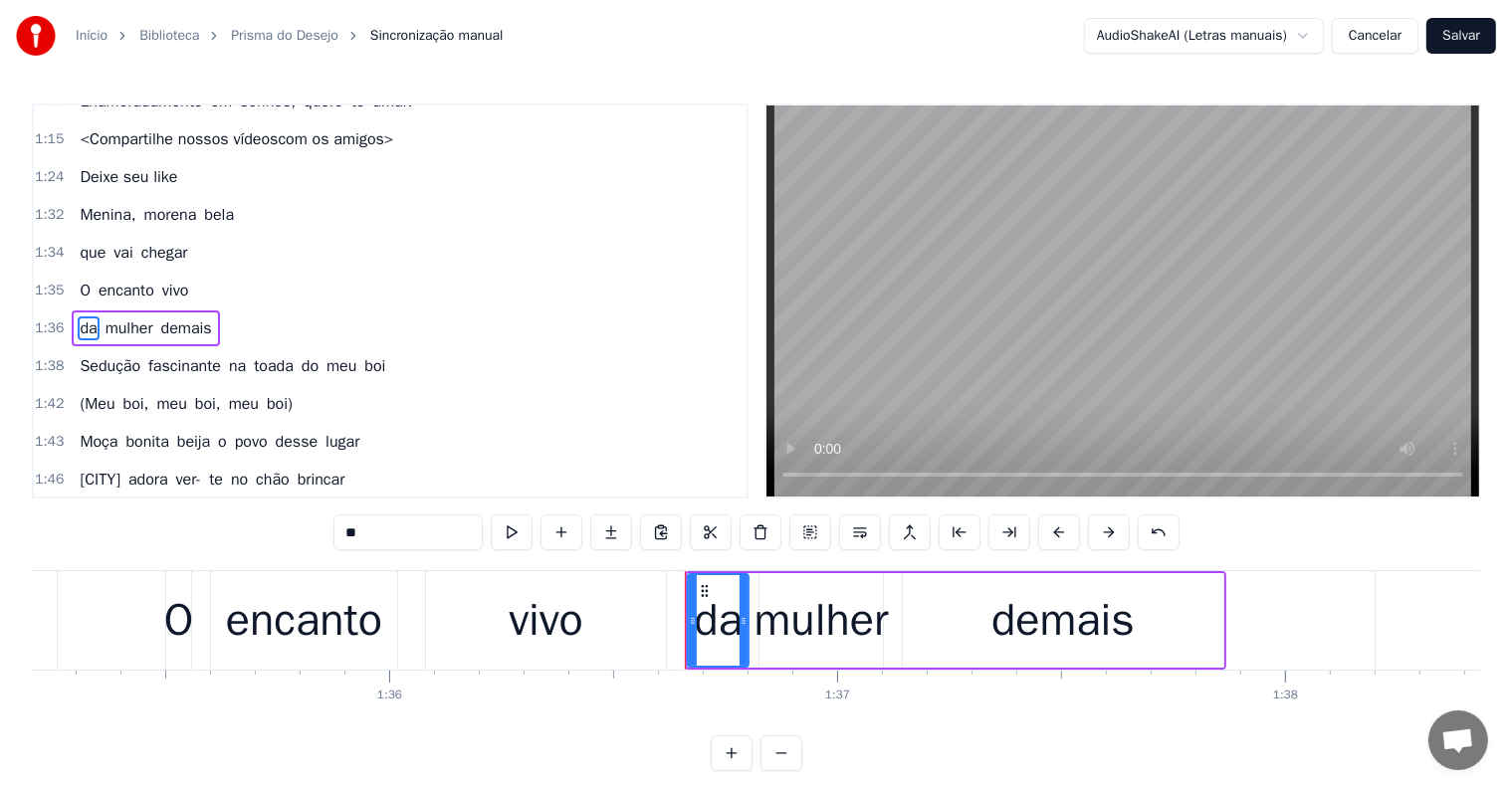 click on "encanto" at bounding box center (126, 291) 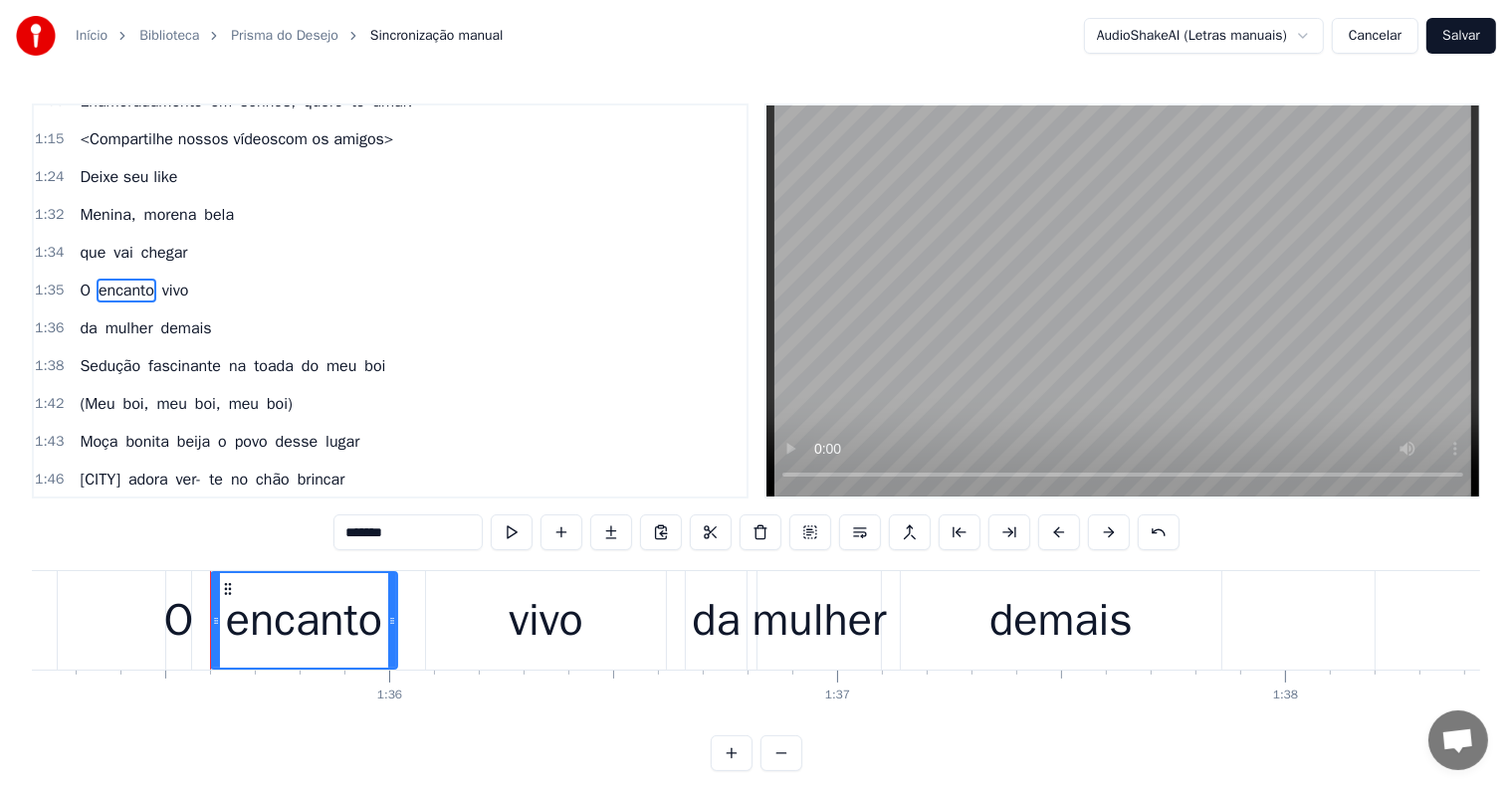 scroll, scrollTop: 591, scrollLeft: 0, axis: vertical 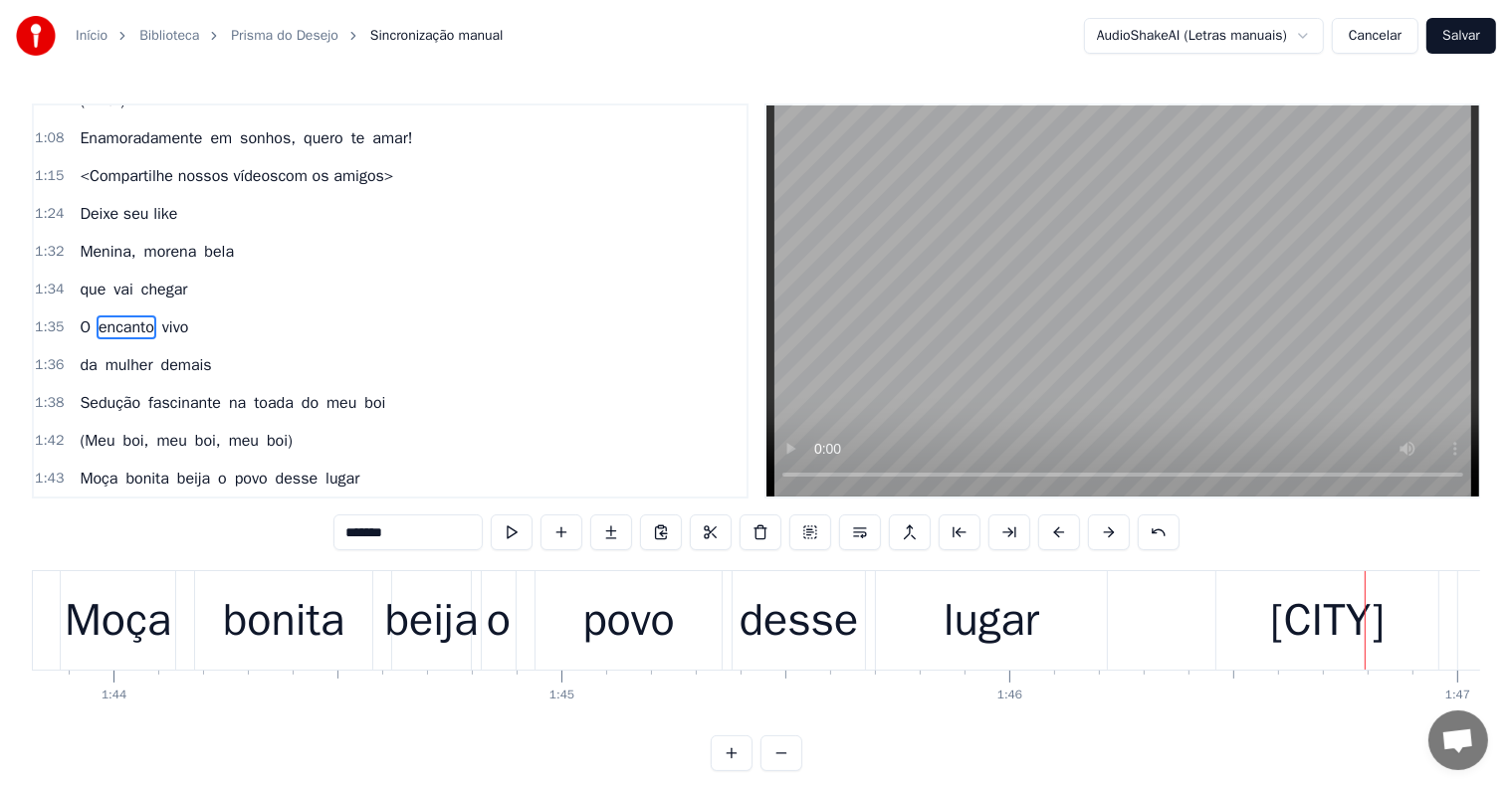 click on "do" at bounding box center [310, 403] 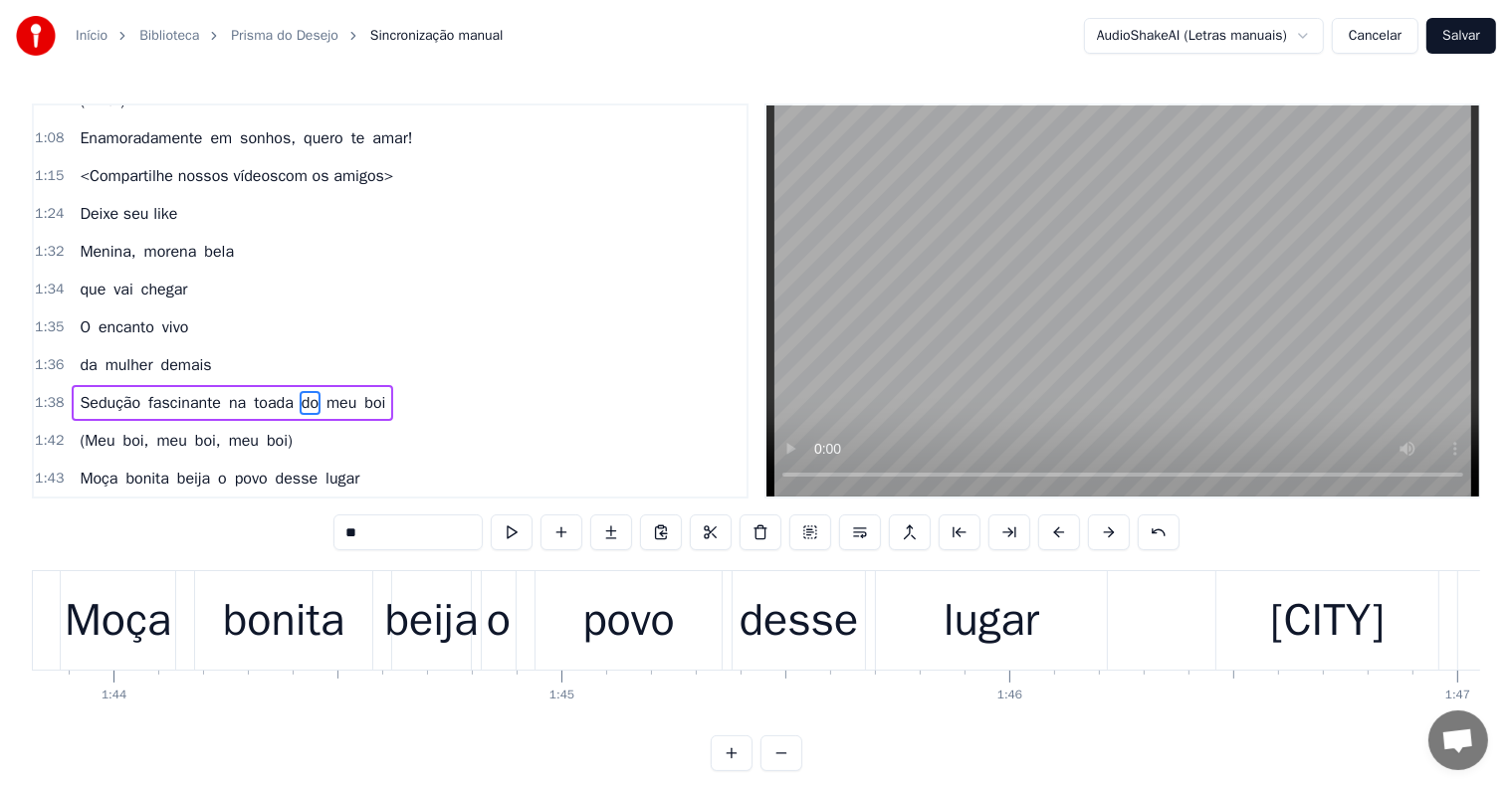 scroll, scrollTop: 660, scrollLeft: 0, axis: vertical 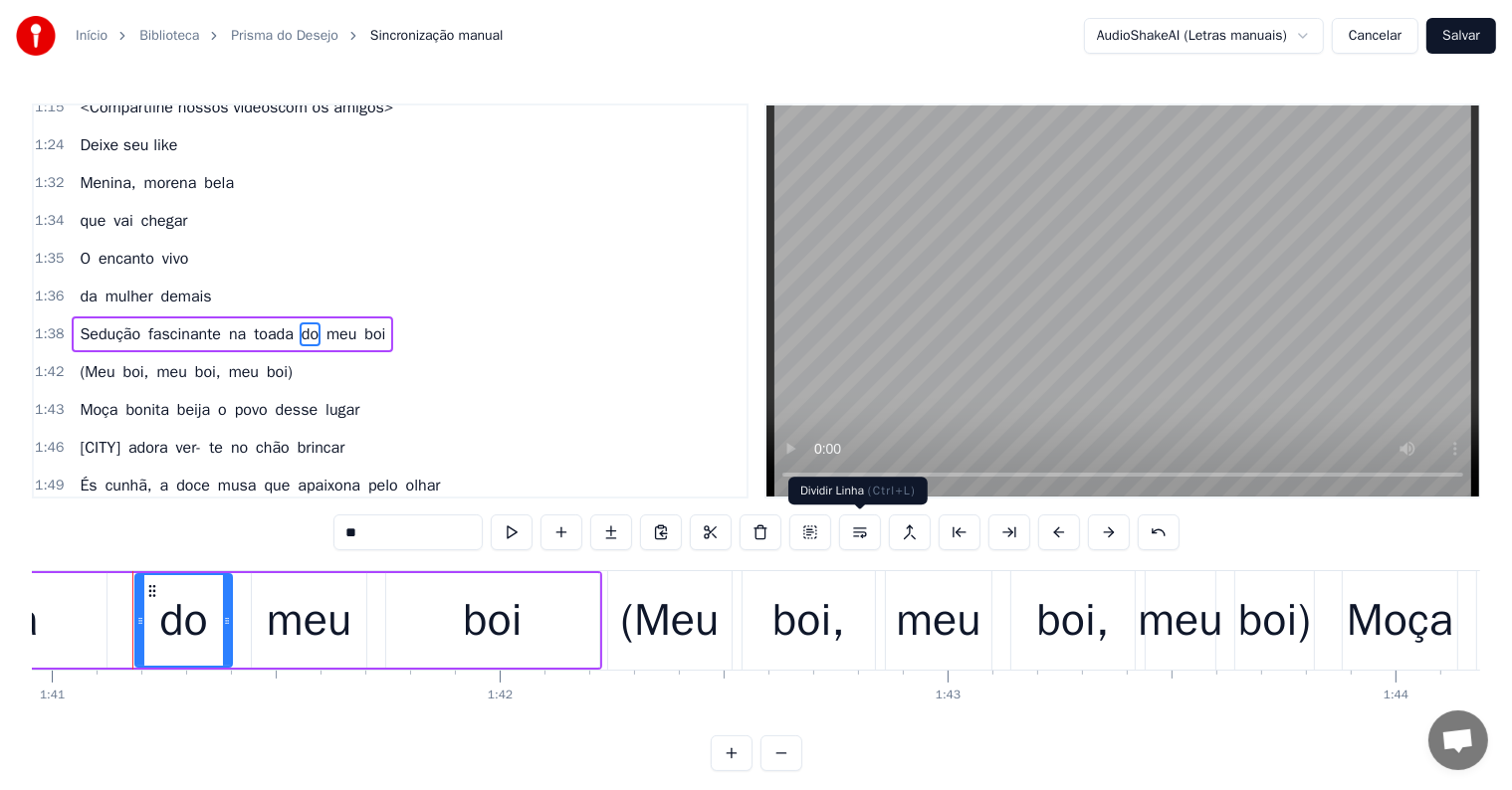 click at bounding box center (860, 532) 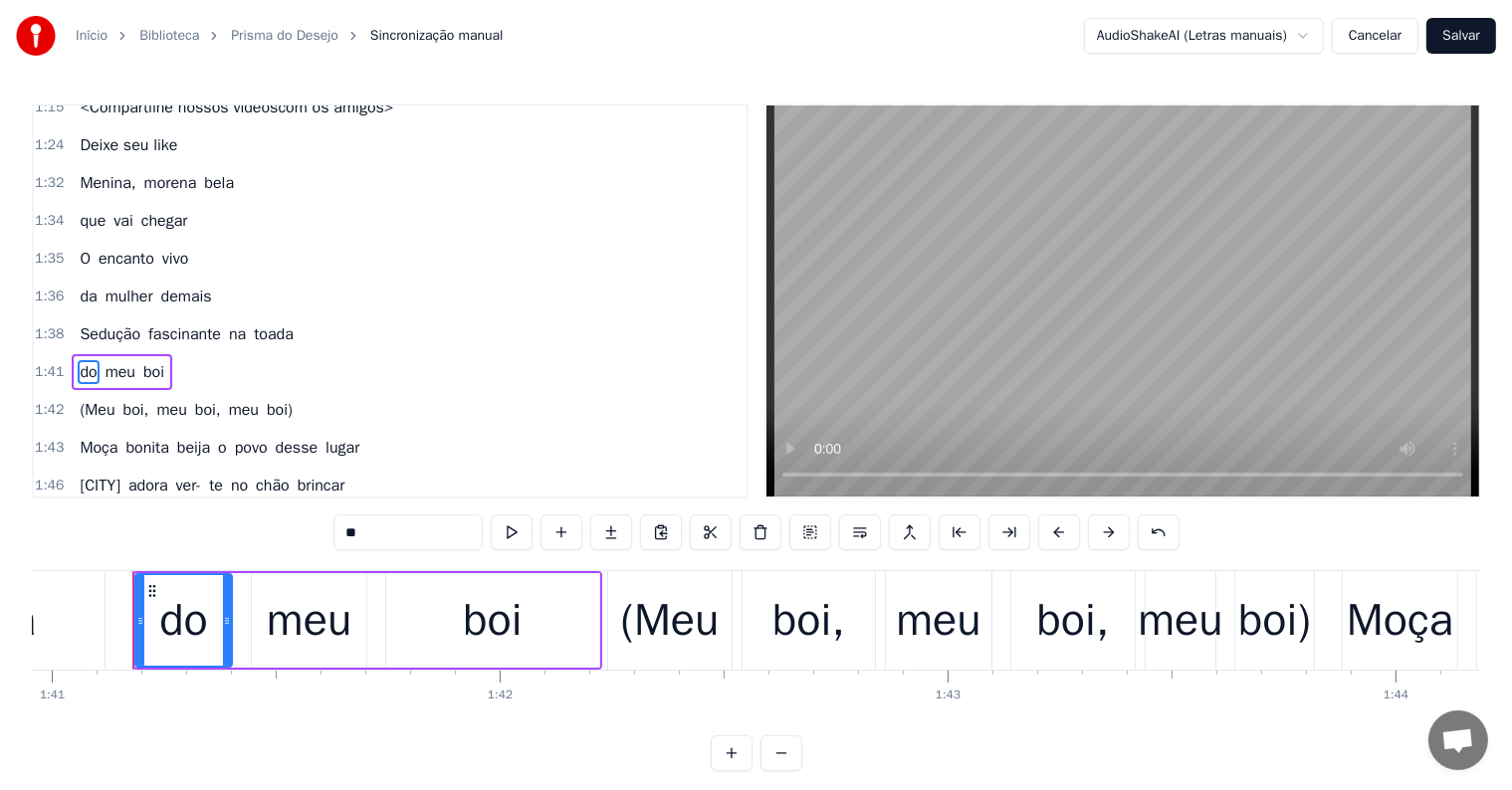 scroll, scrollTop: 700, scrollLeft: 0, axis: vertical 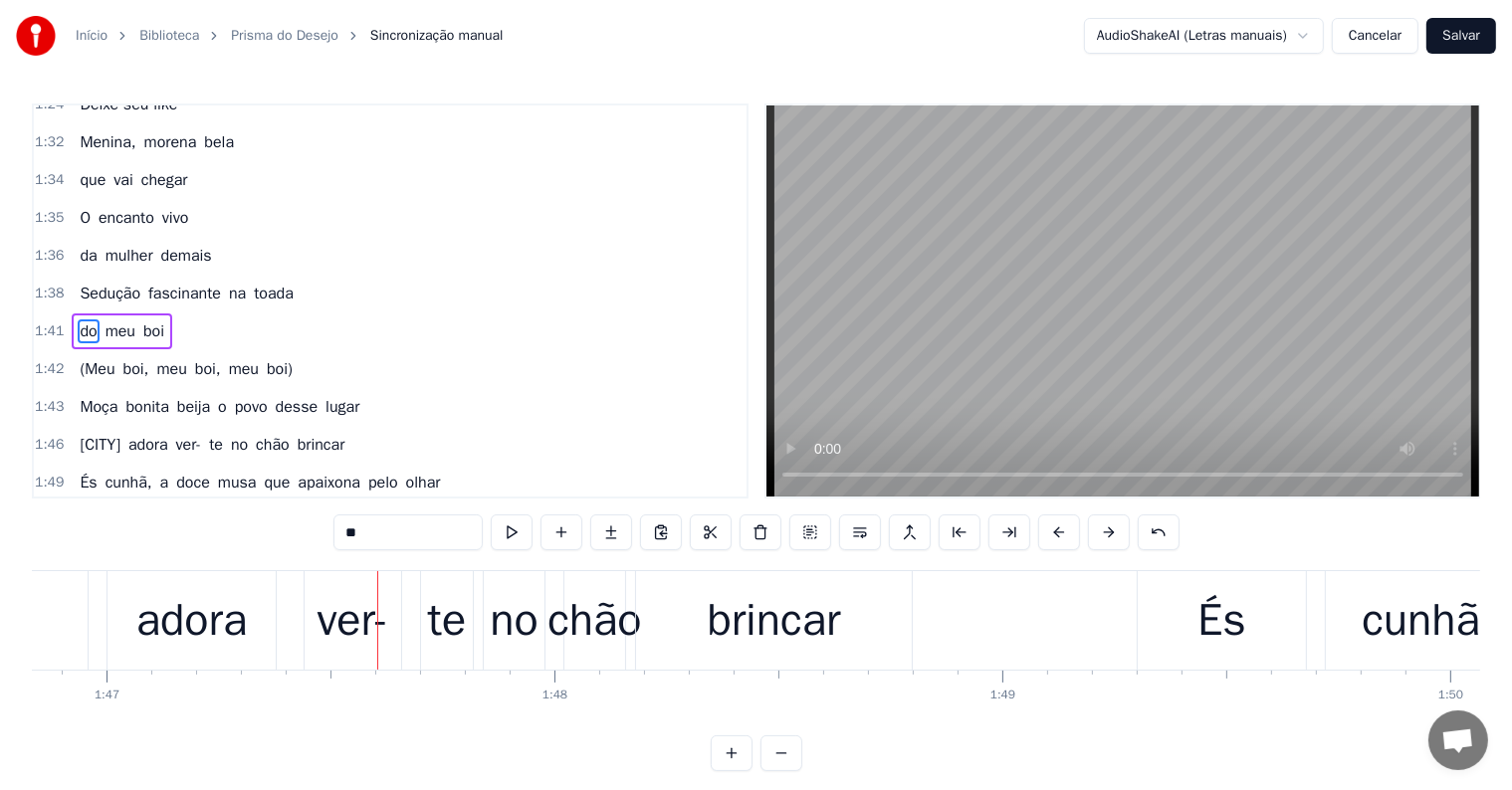 click on "ver-" at bounding box center [353, 621] 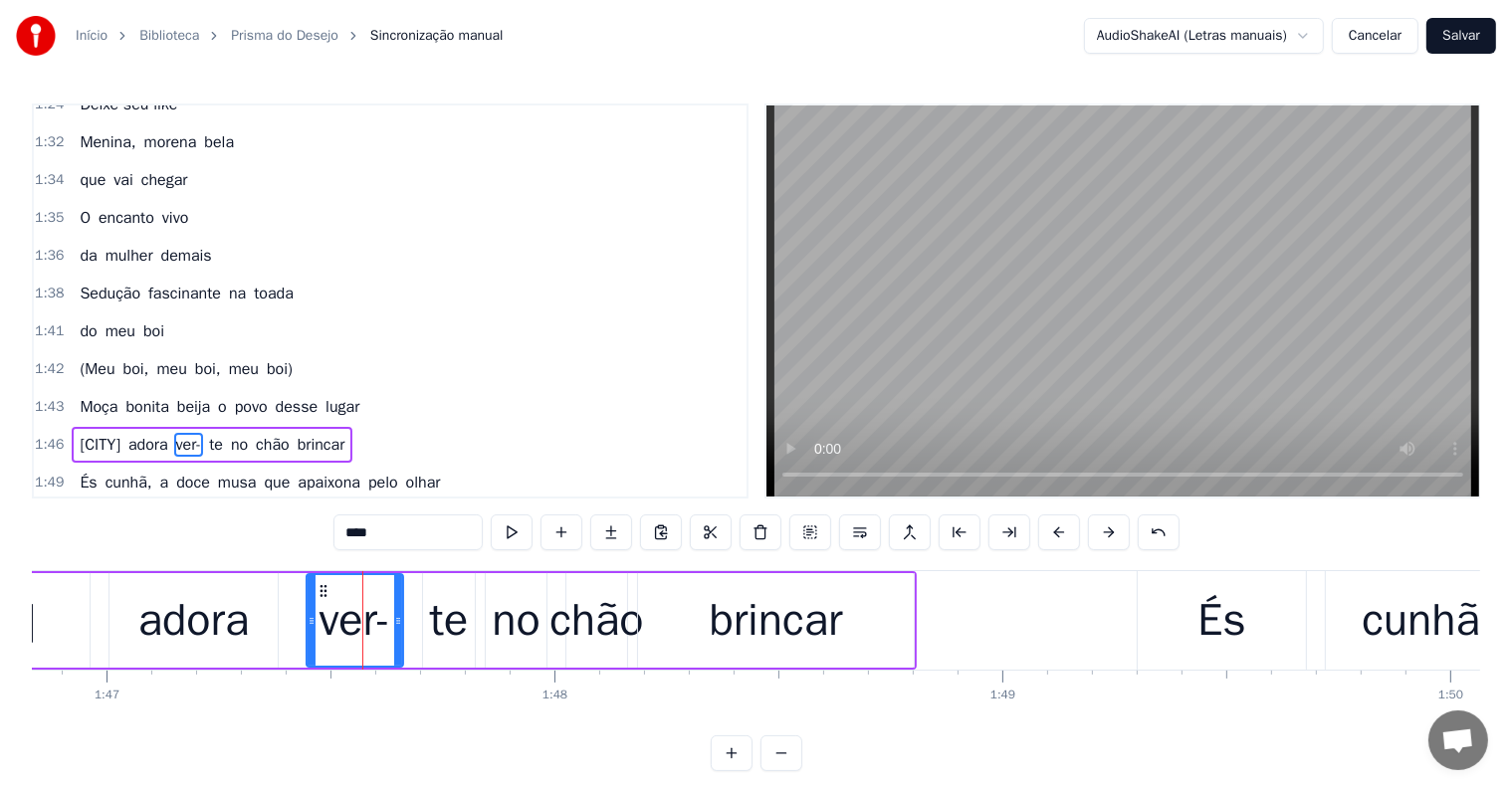 scroll, scrollTop: 811, scrollLeft: 0, axis: vertical 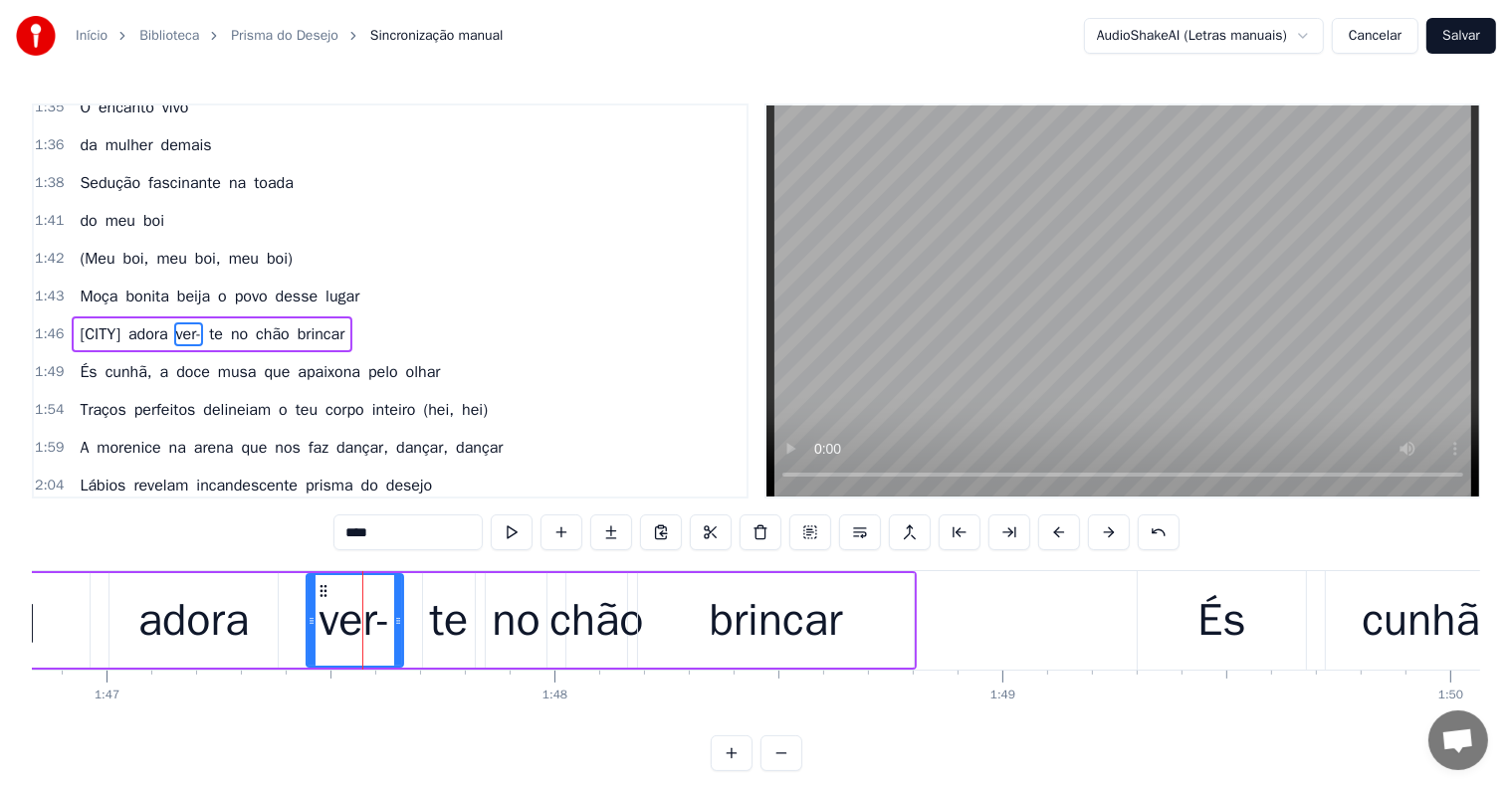 click on "****" at bounding box center [408, 532] 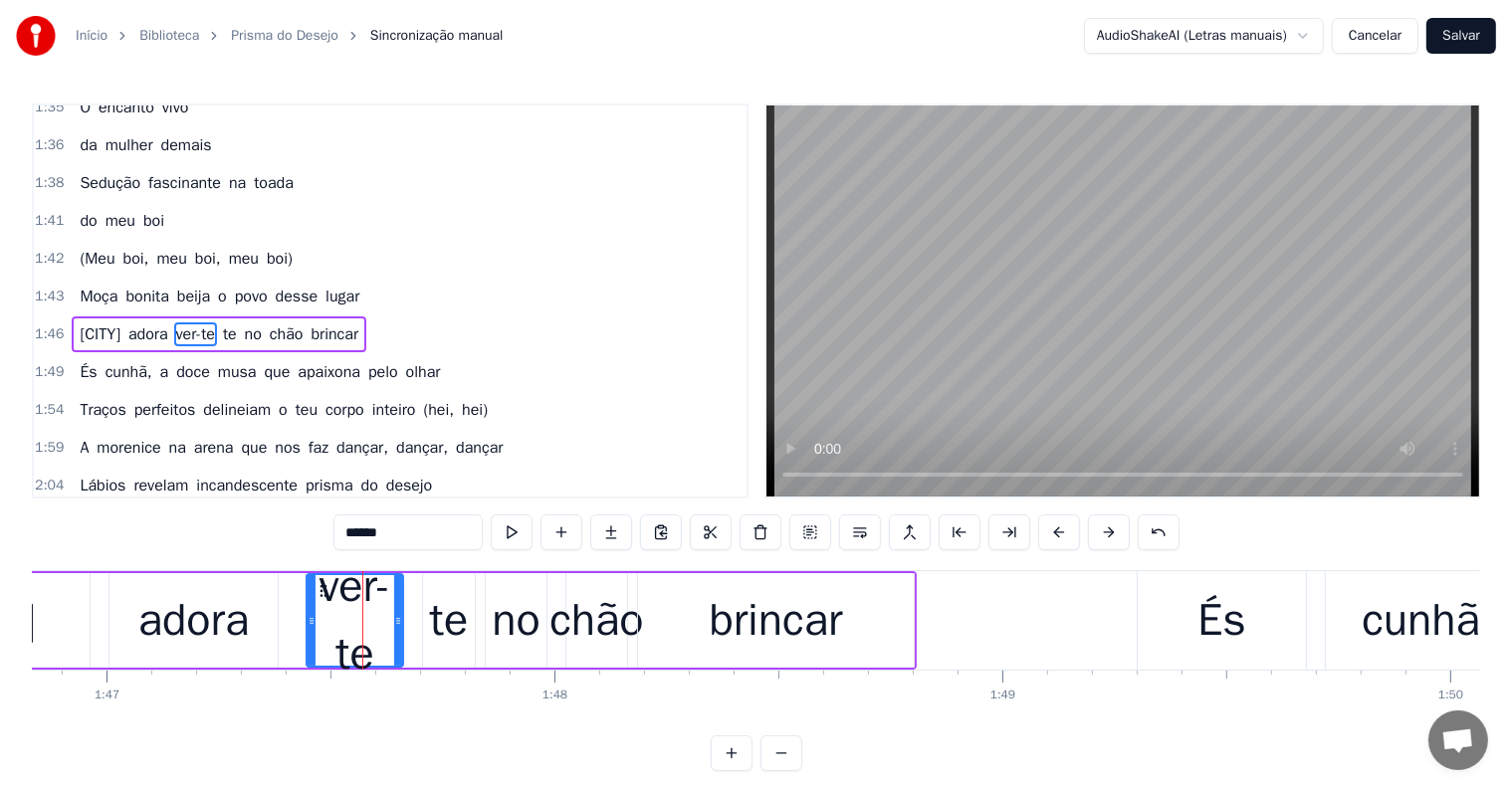 click on "te" at bounding box center [449, 621] 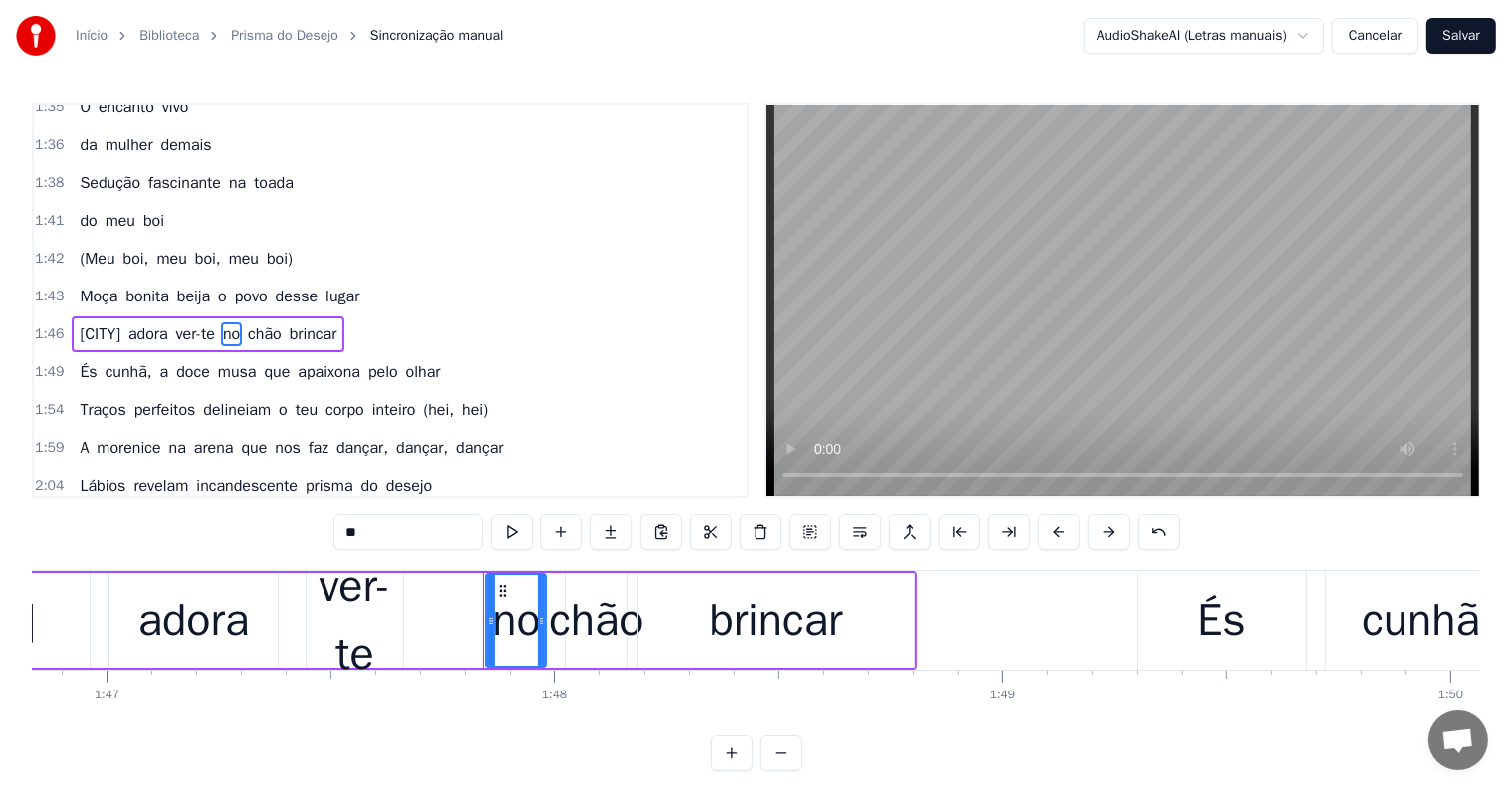 click on "ver-te" at bounding box center [354, 620] 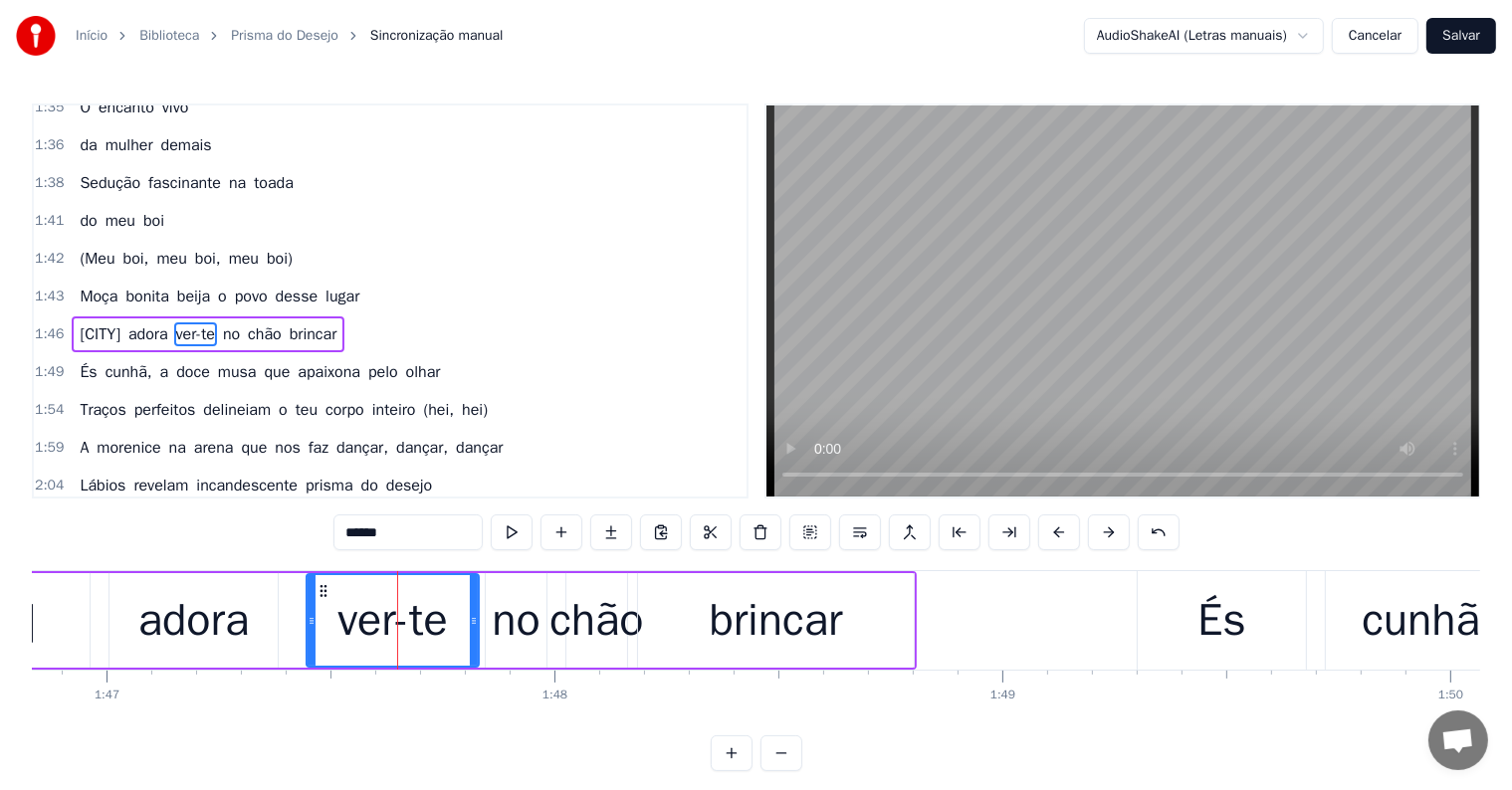 drag, startPoint x: 420, startPoint y: 621, endPoint x: 477, endPoint y: 621, distance: 57 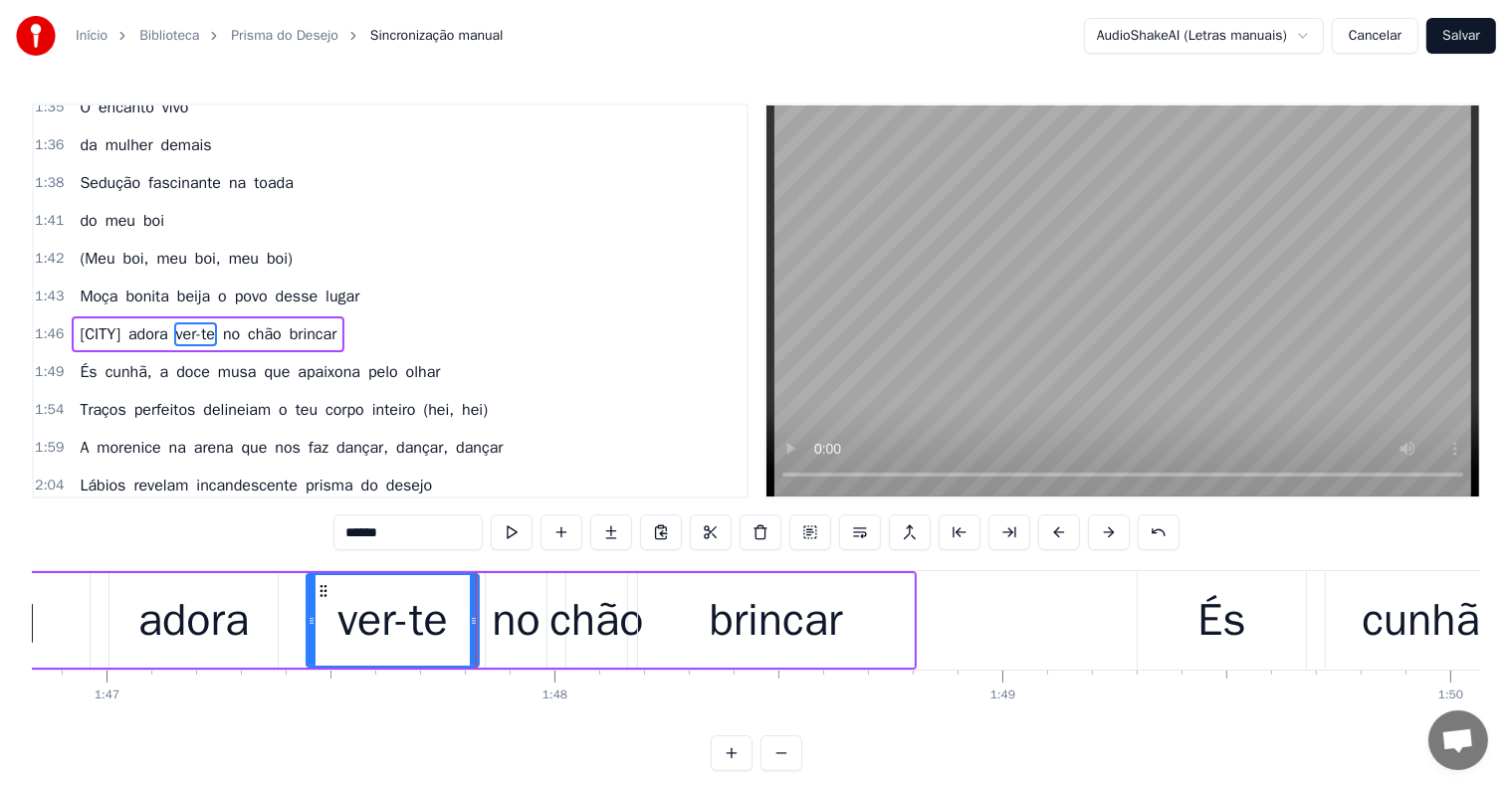 click on "adora" at bounding box center [193, 621] 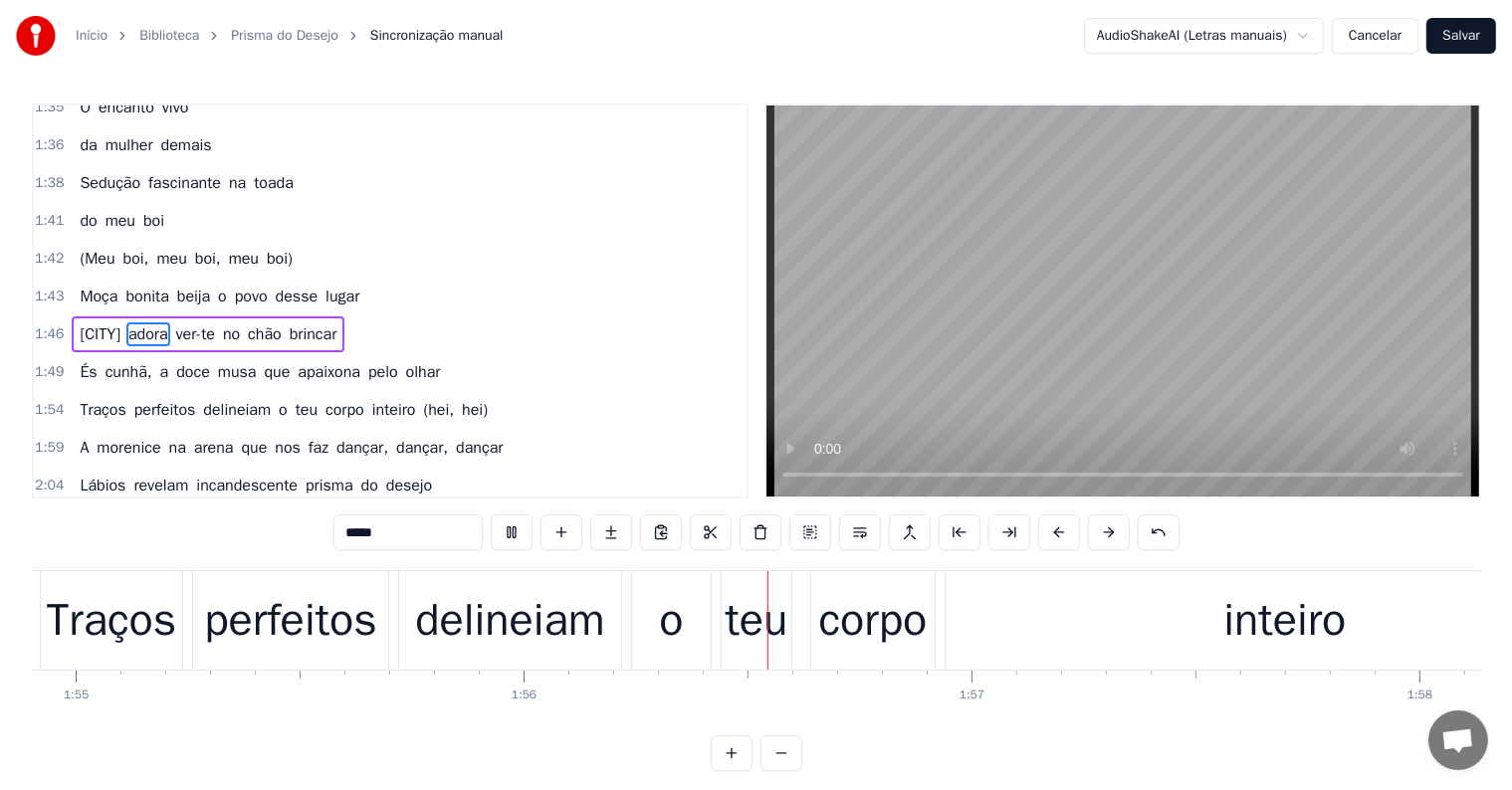 scroll, scrollTop: 0, scrollLeft: 51763, axis: horizontal 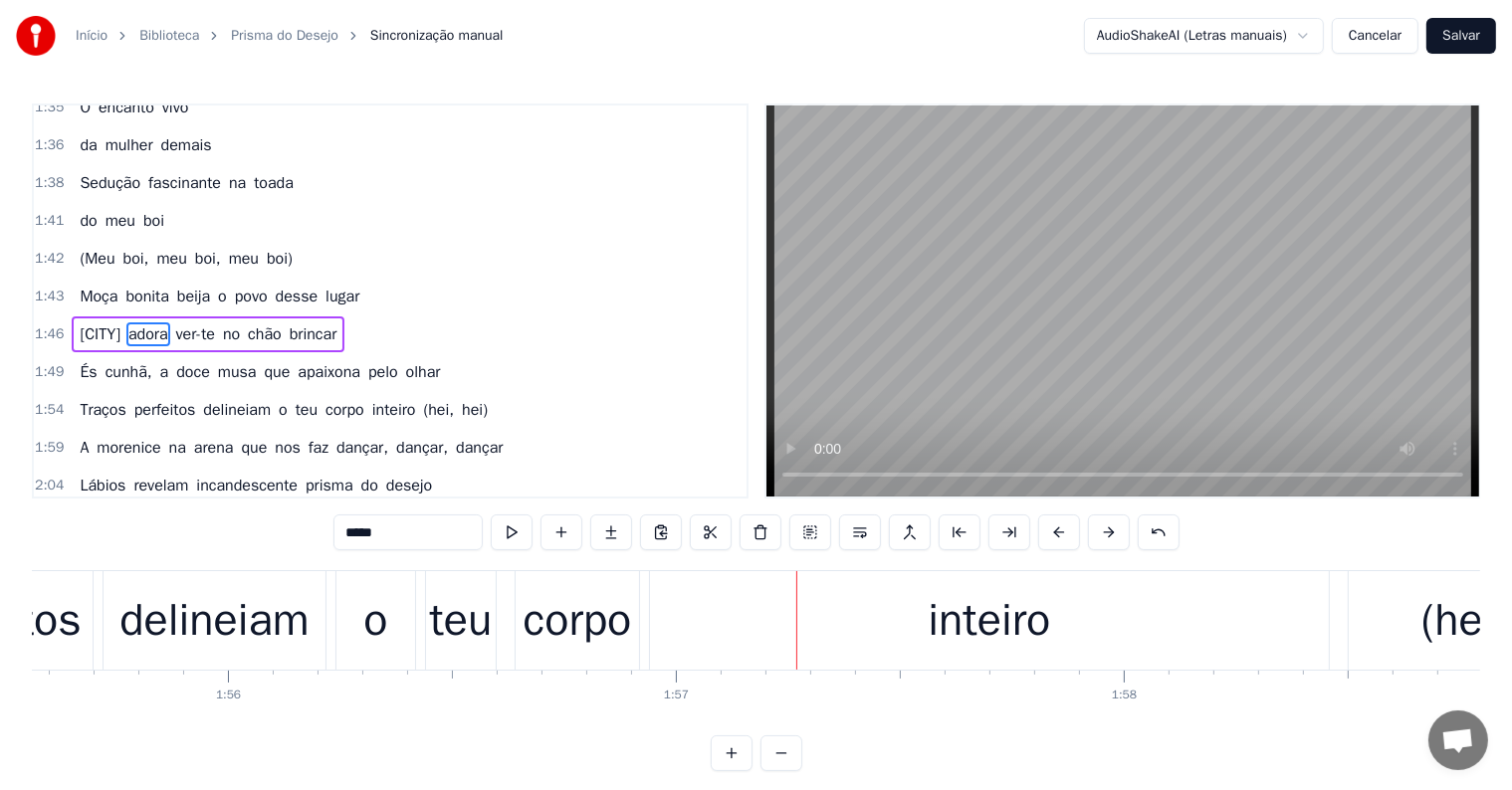 click on "o" at bounding box center [375, 621] 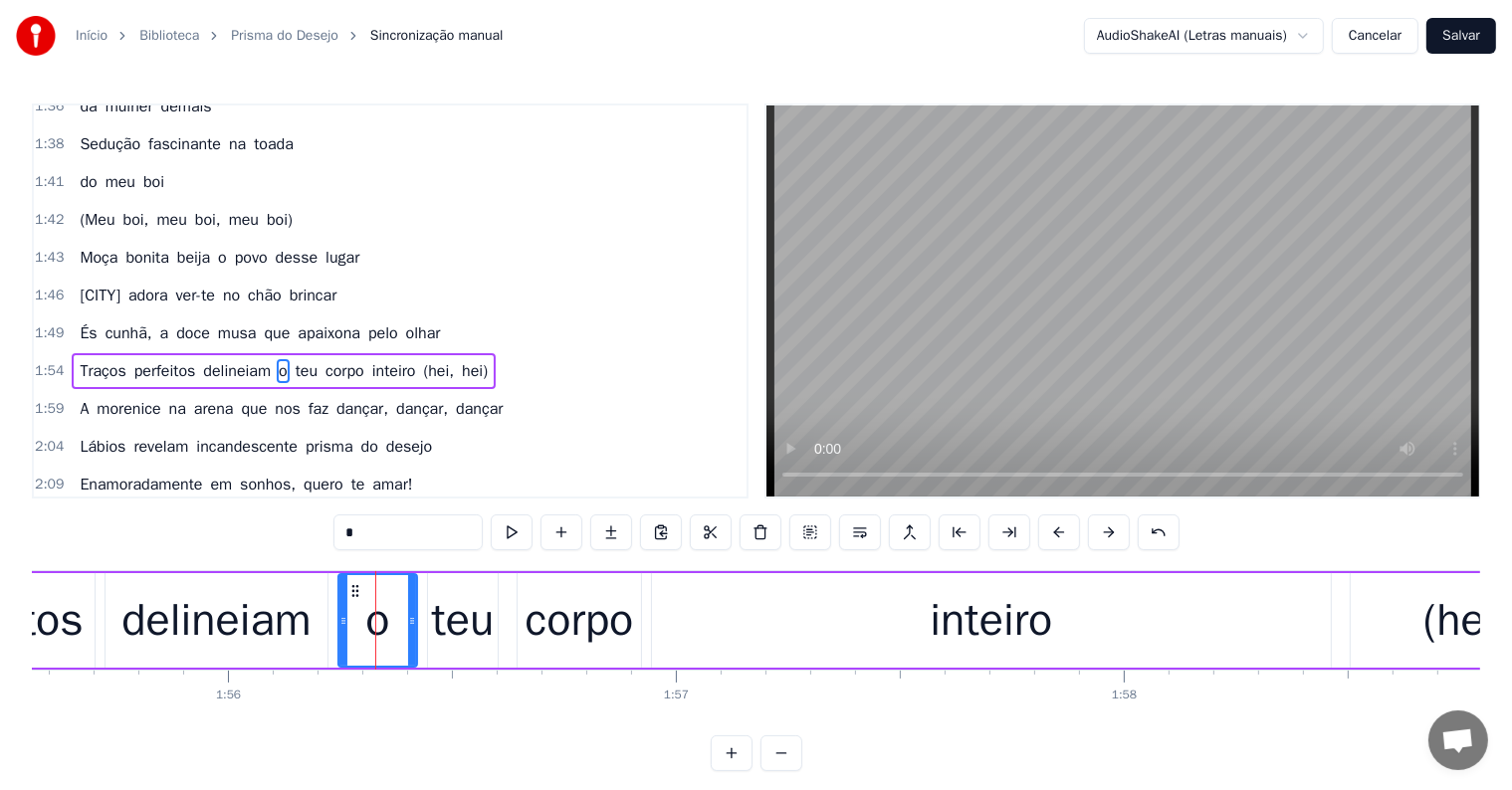 scroll, scrollTop: 884, scrollLeft: 0, axis: vertical 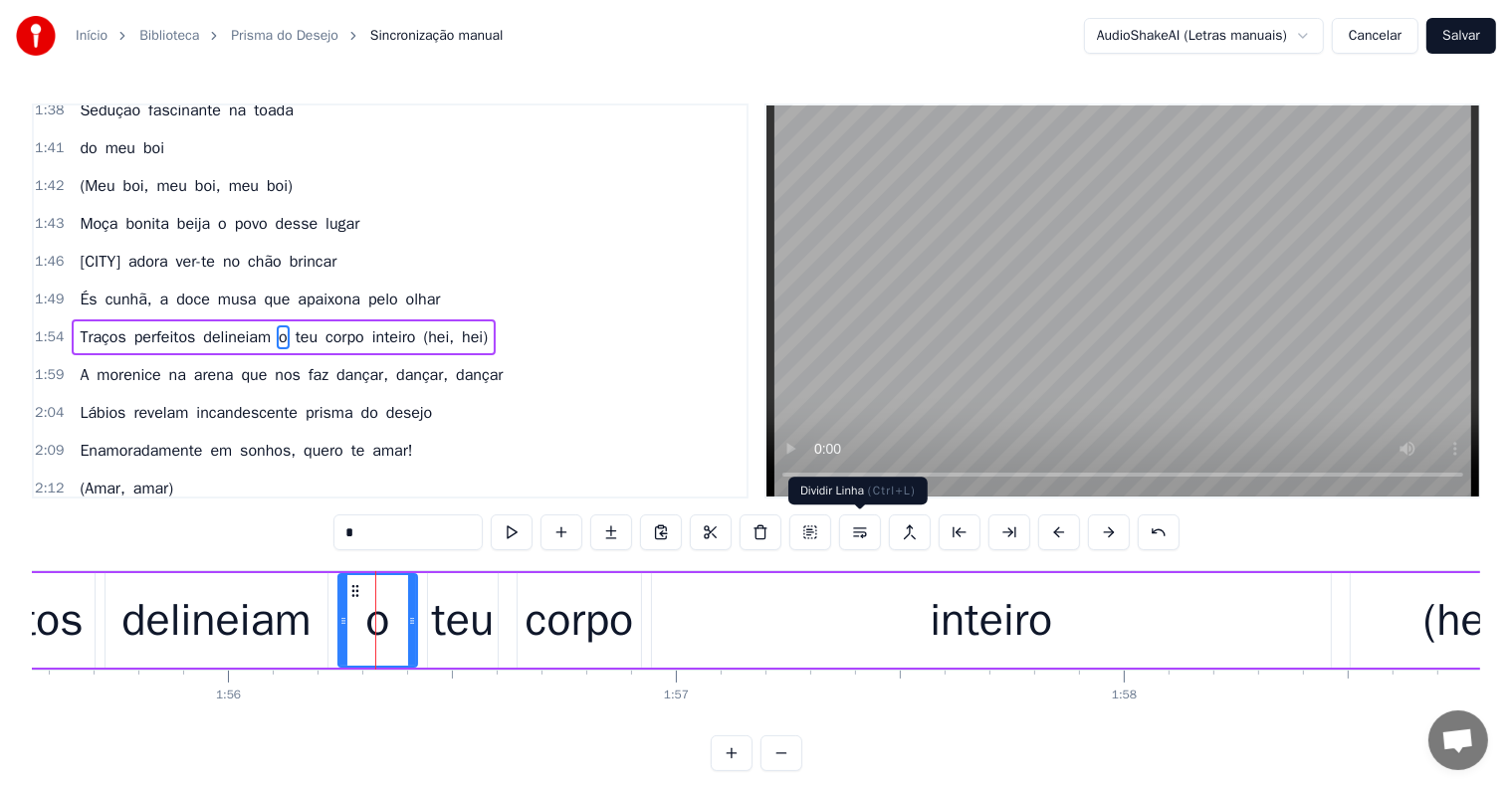 click at bounding box center (860, 532) 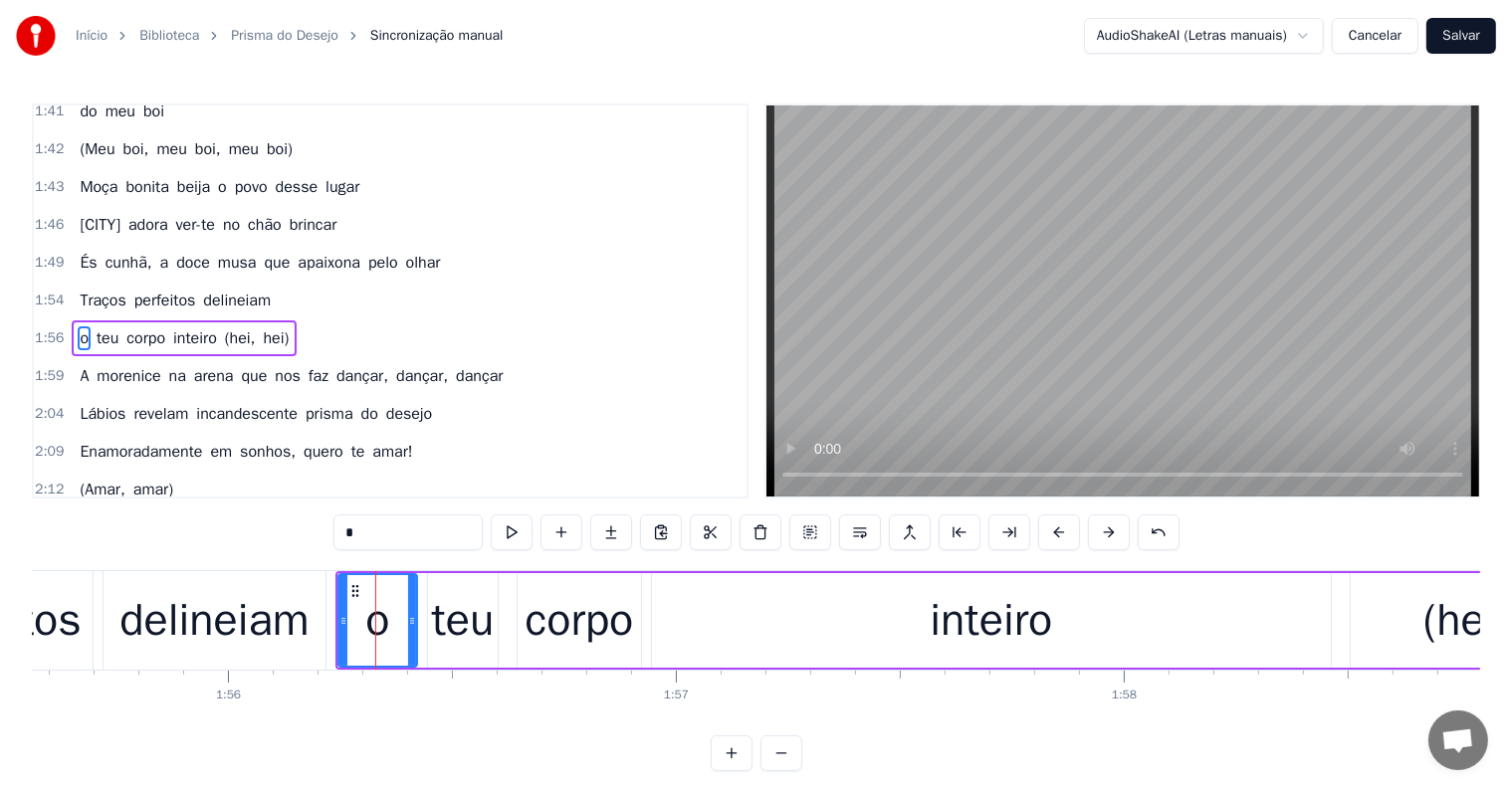 click on "perfeitos" at bounding box center (165, 300) 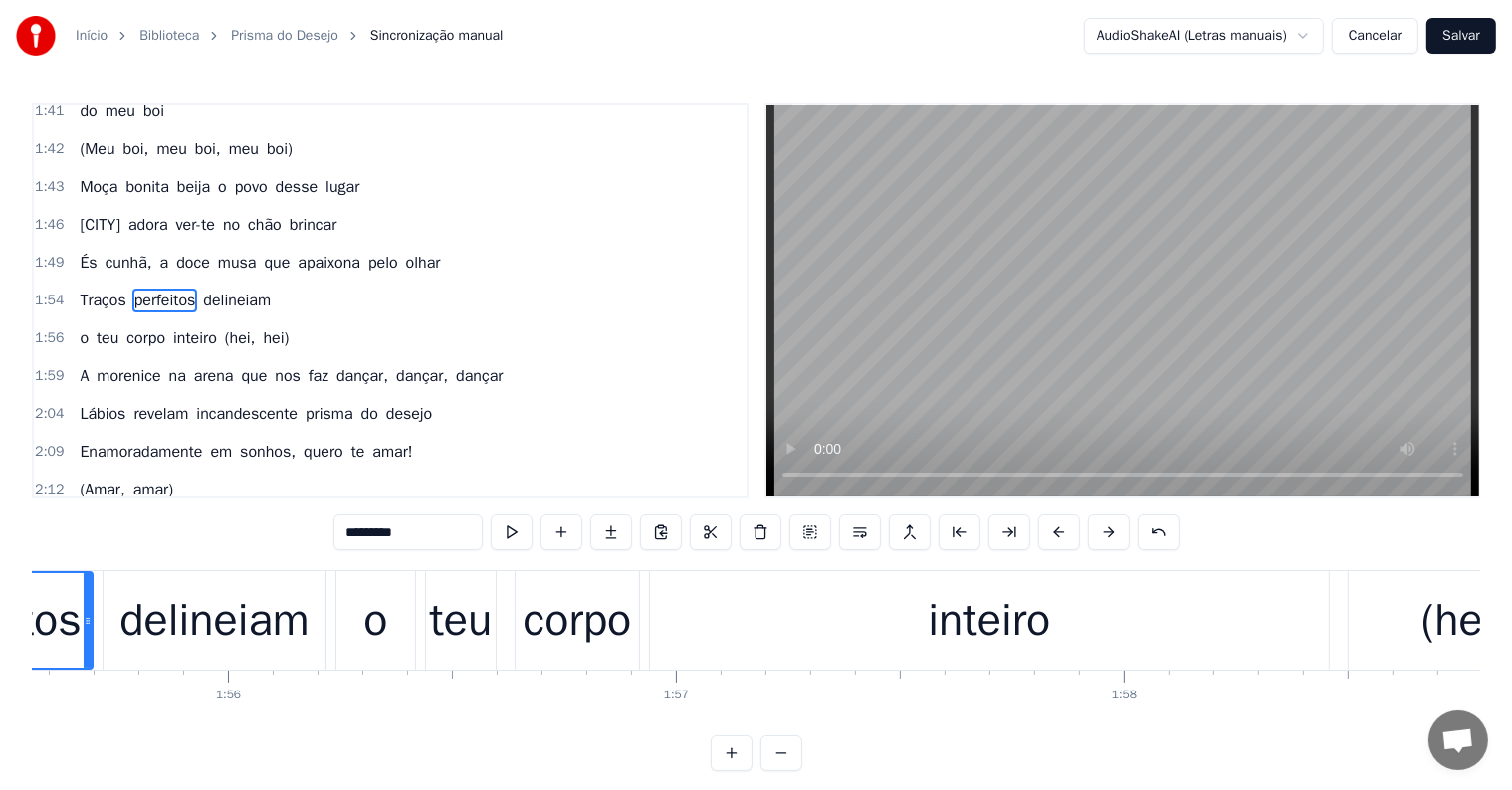scroll, scrollTop: 884, scrollLeft: 0, axis: vertical 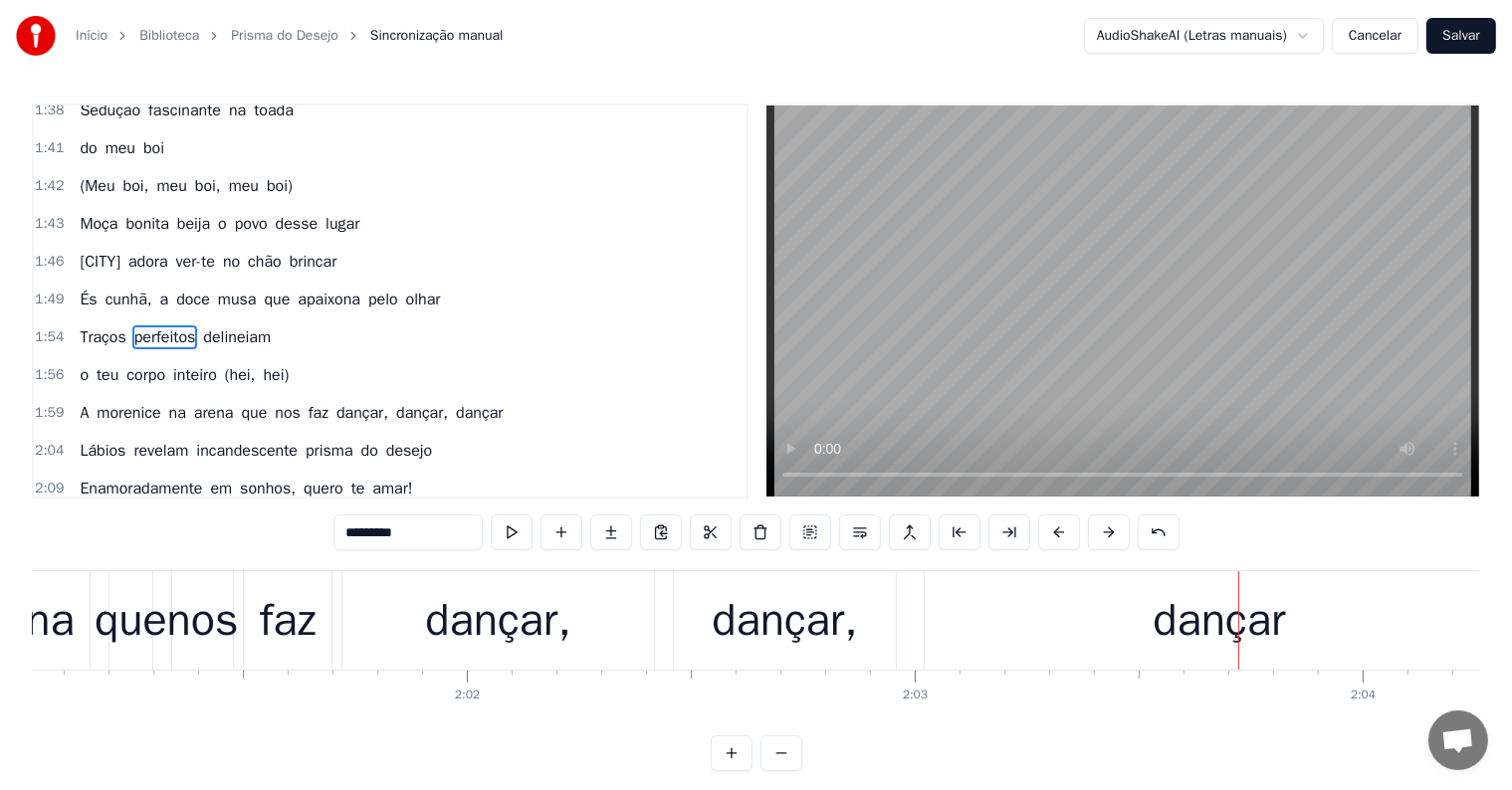 click on "faz" at bounding box center (288, 620) 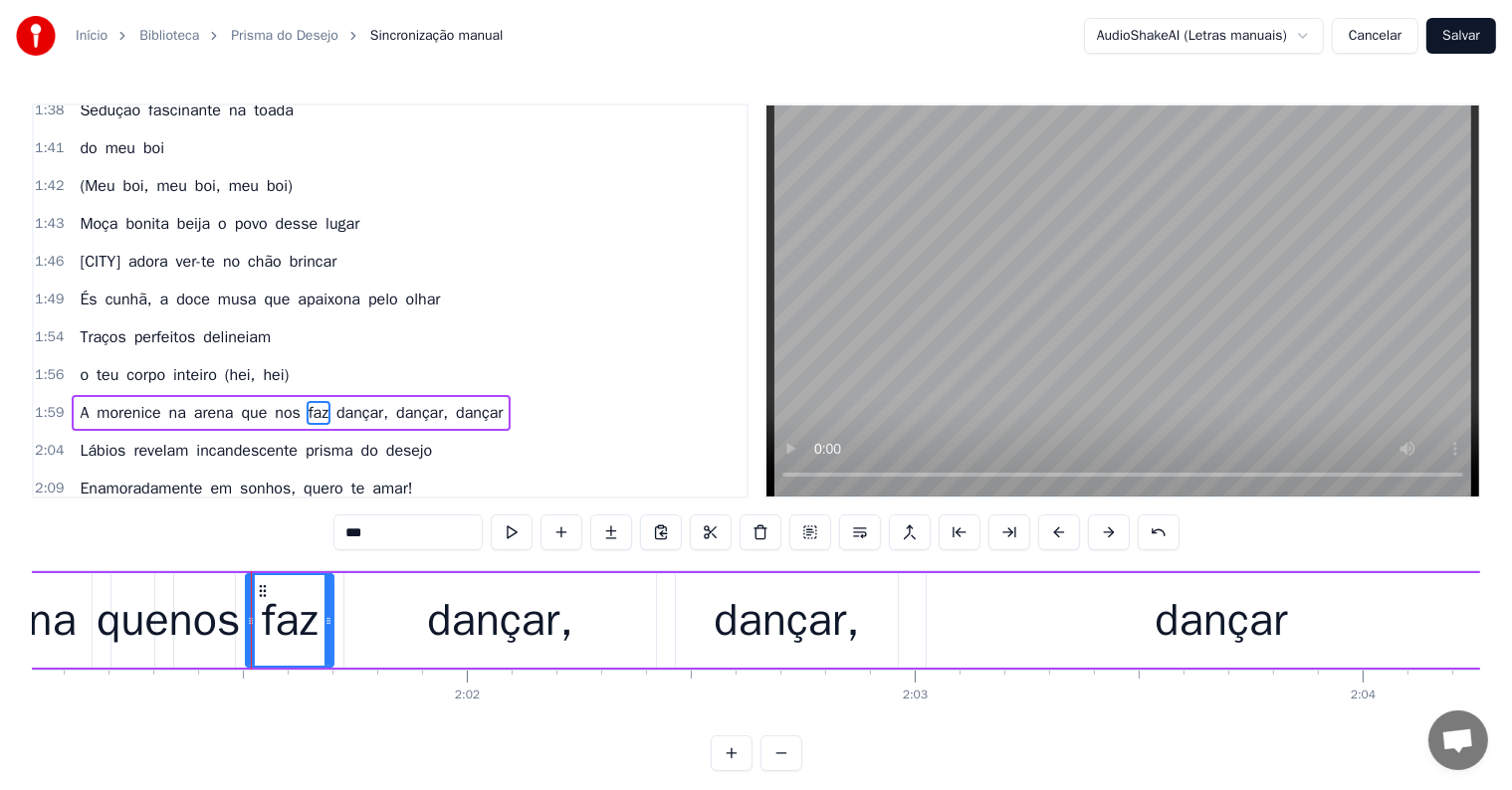 scroll, scrollTop: 957, scrollLeft: 0, axis: vertical 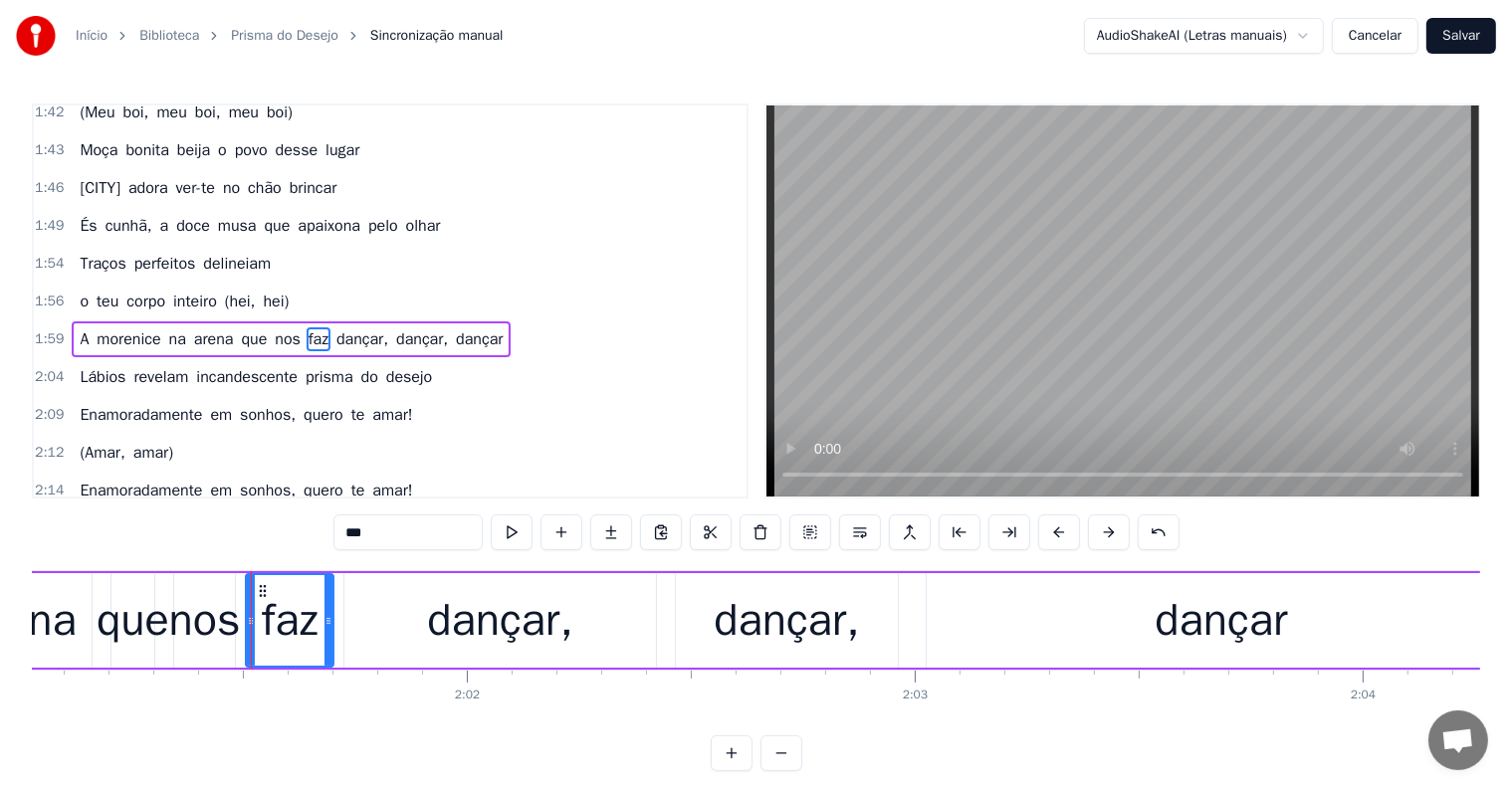 click on "que" at bounding box center (254, 339) 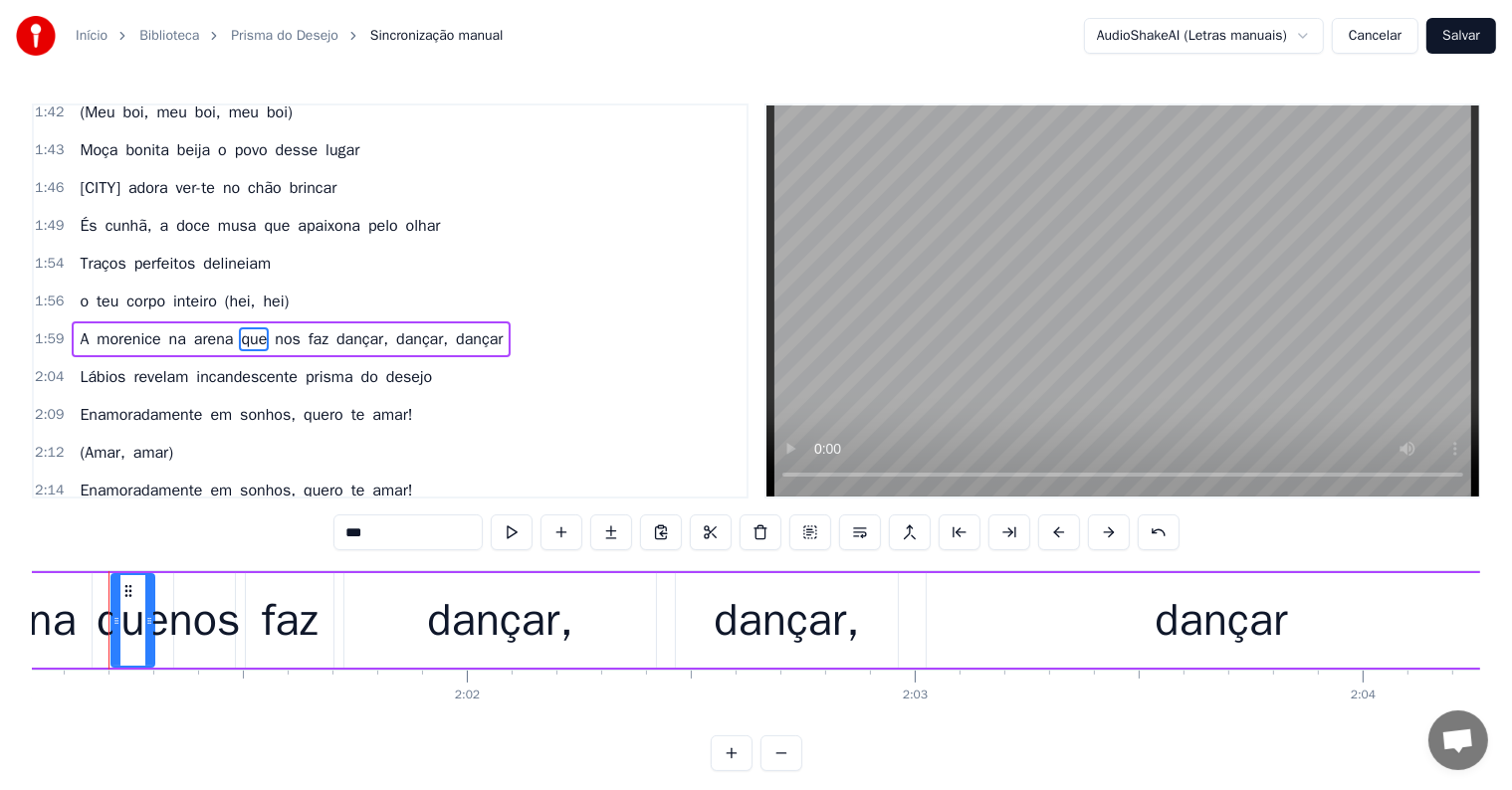 scroll, scrollTop: 0, scrollLeft: 54189, axis: horizontal 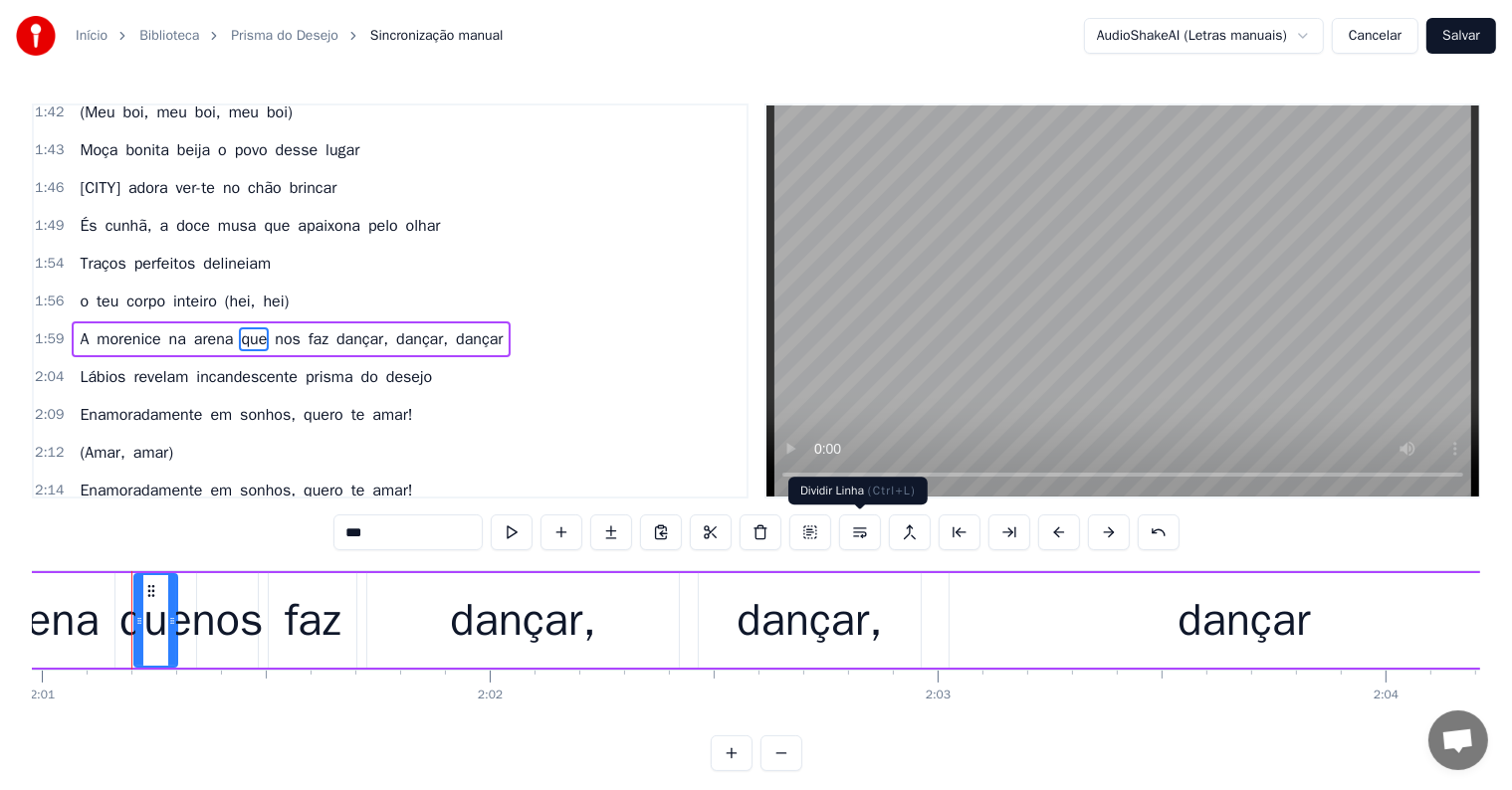 click at bounding box center (860, 532) 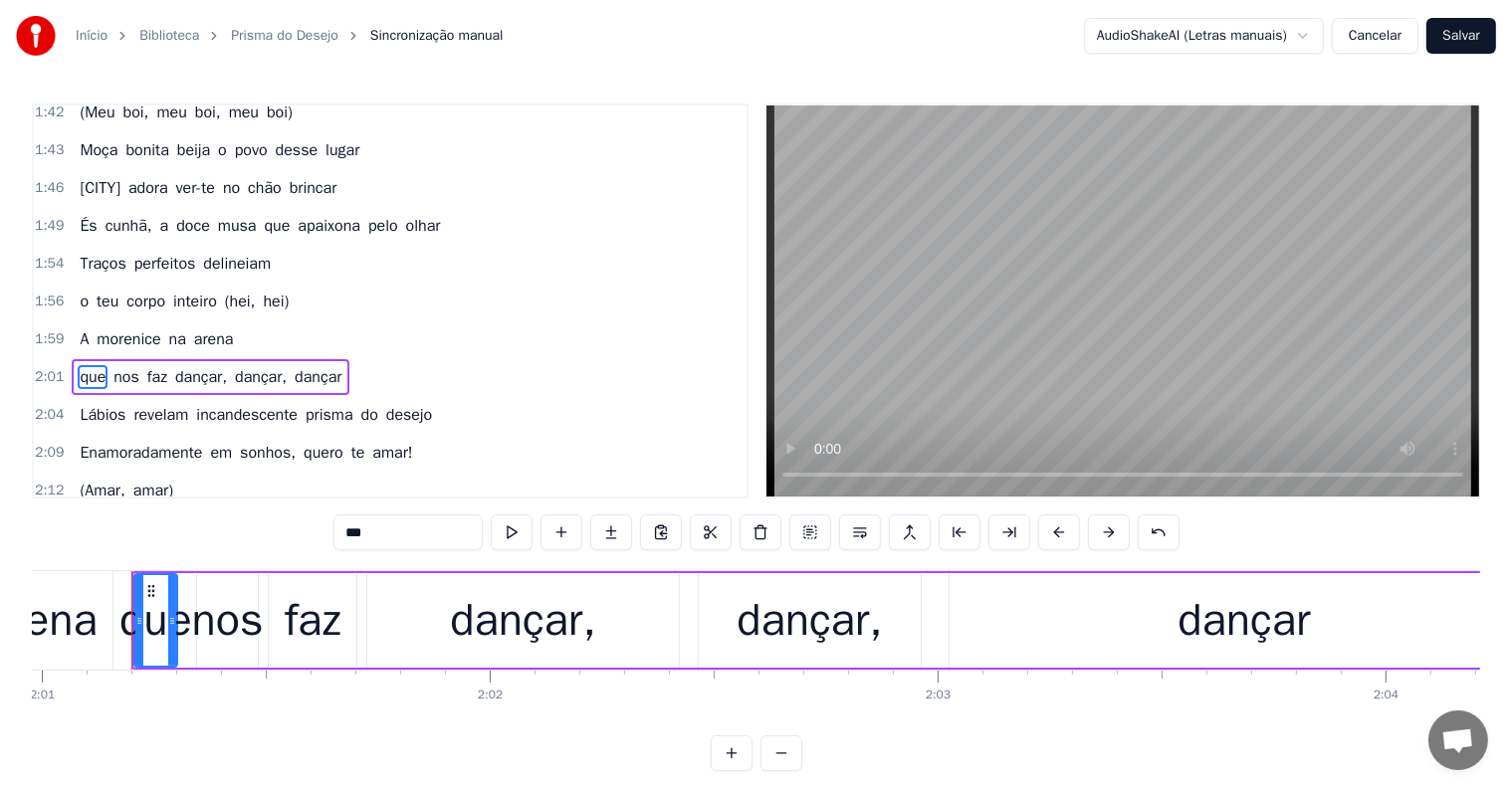 scroll, scrollTop: 994, scrollLeft: 0, axis: vertical 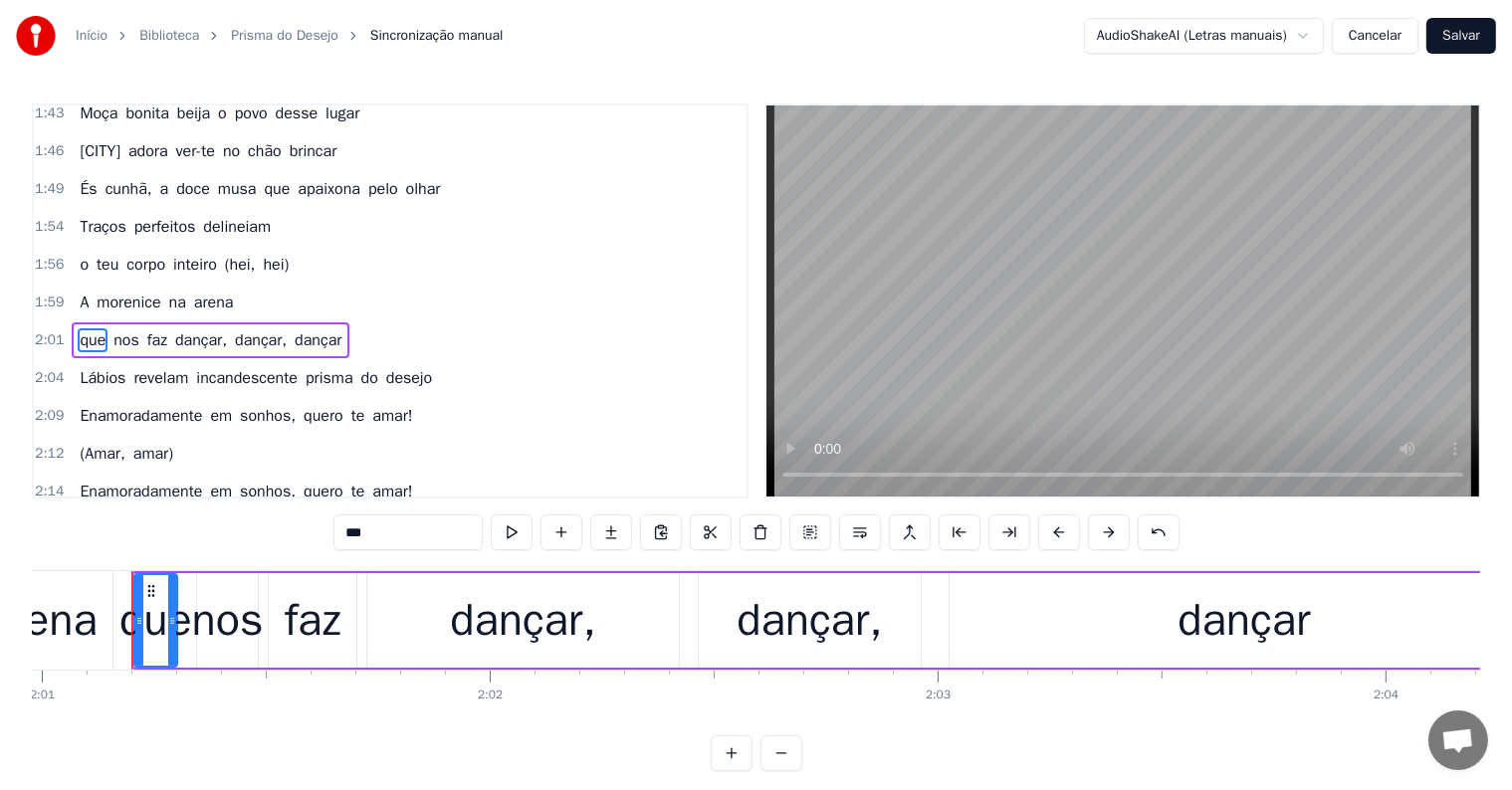 click on "A morenice na arena" at bounding box center [156, 302] 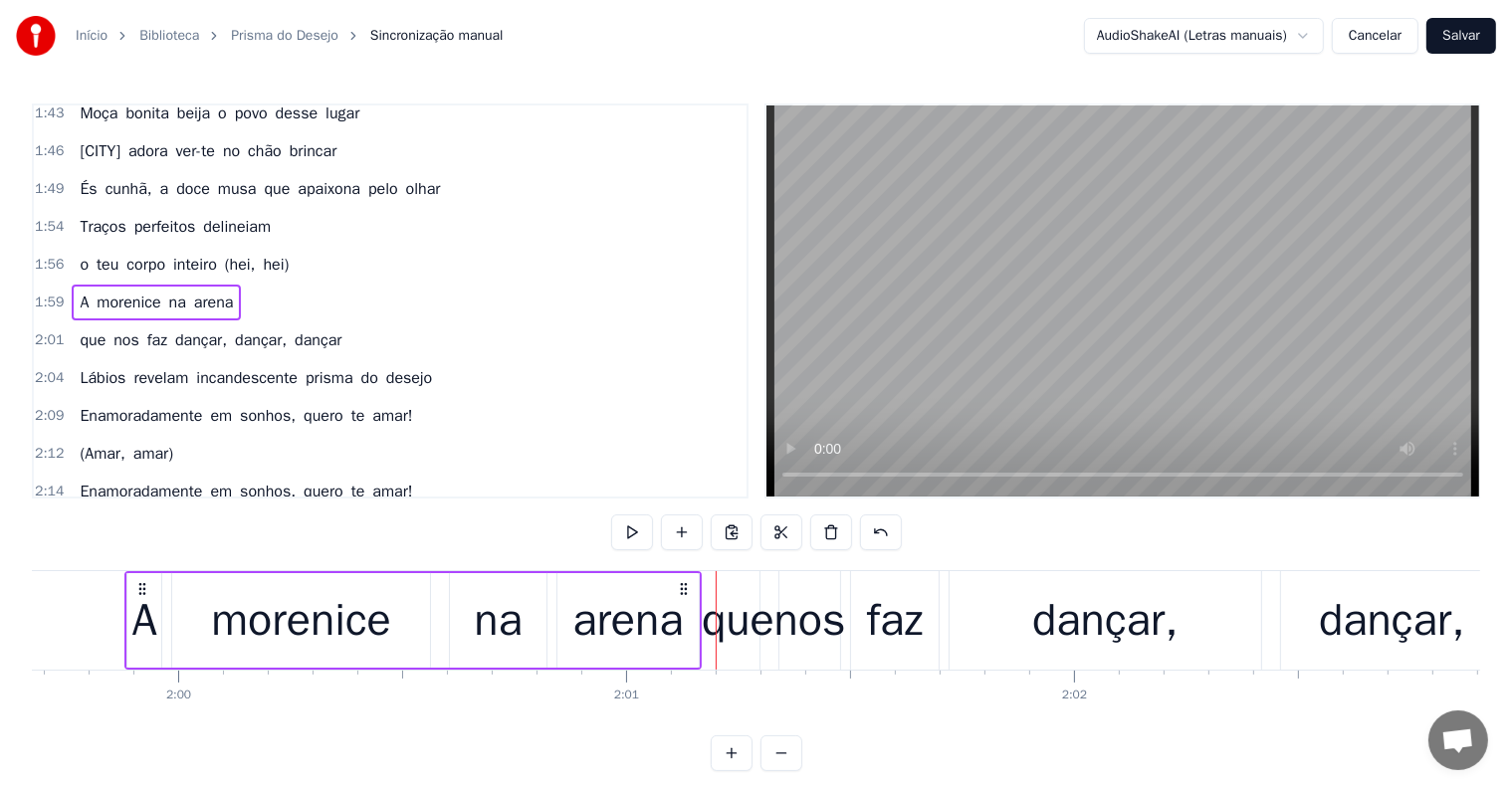 scroll, scrollTop: 0, scrollLeft: 53597, axis: horizontal 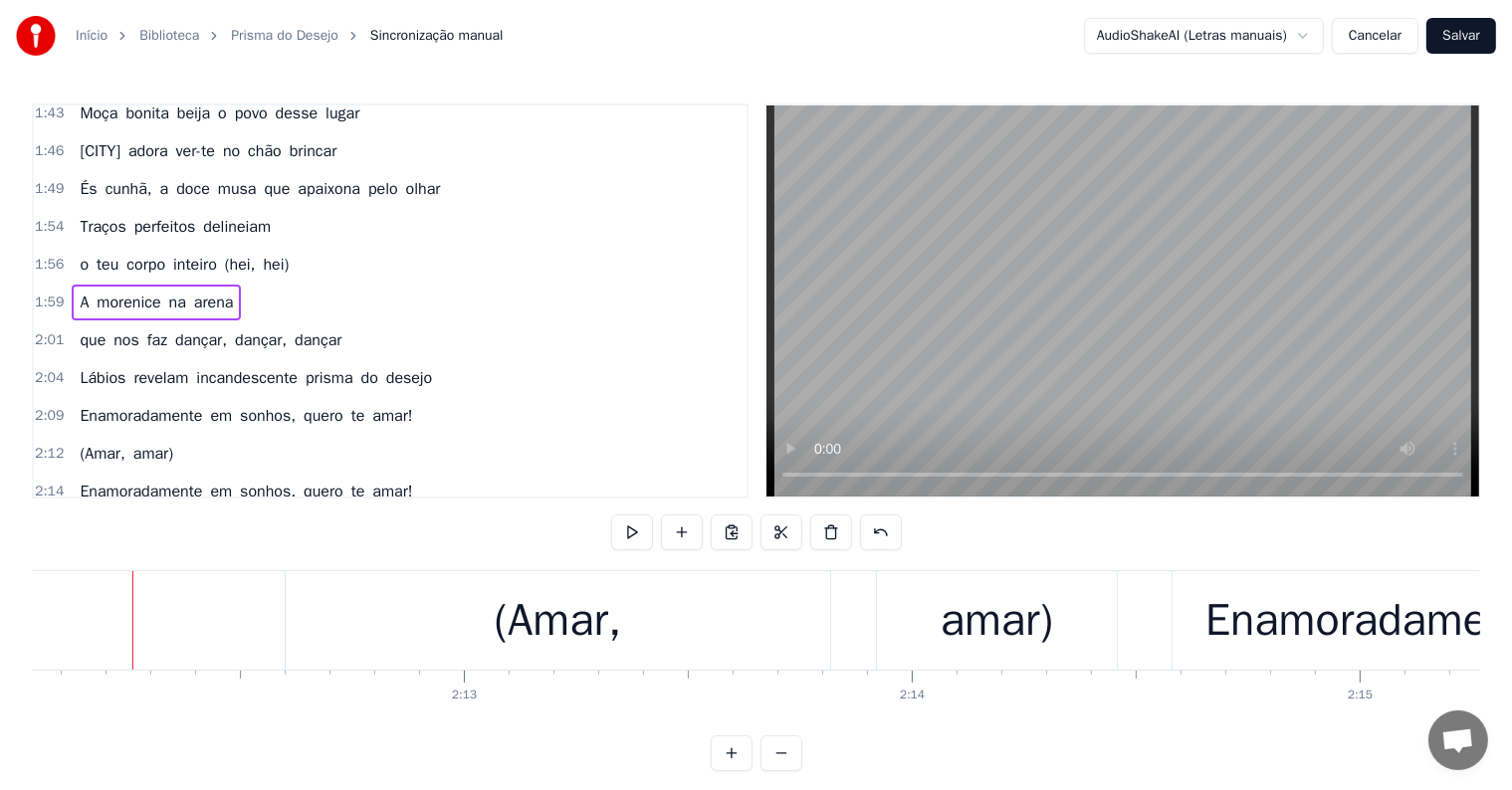 click on "quero" at bounding box center (324, 416) 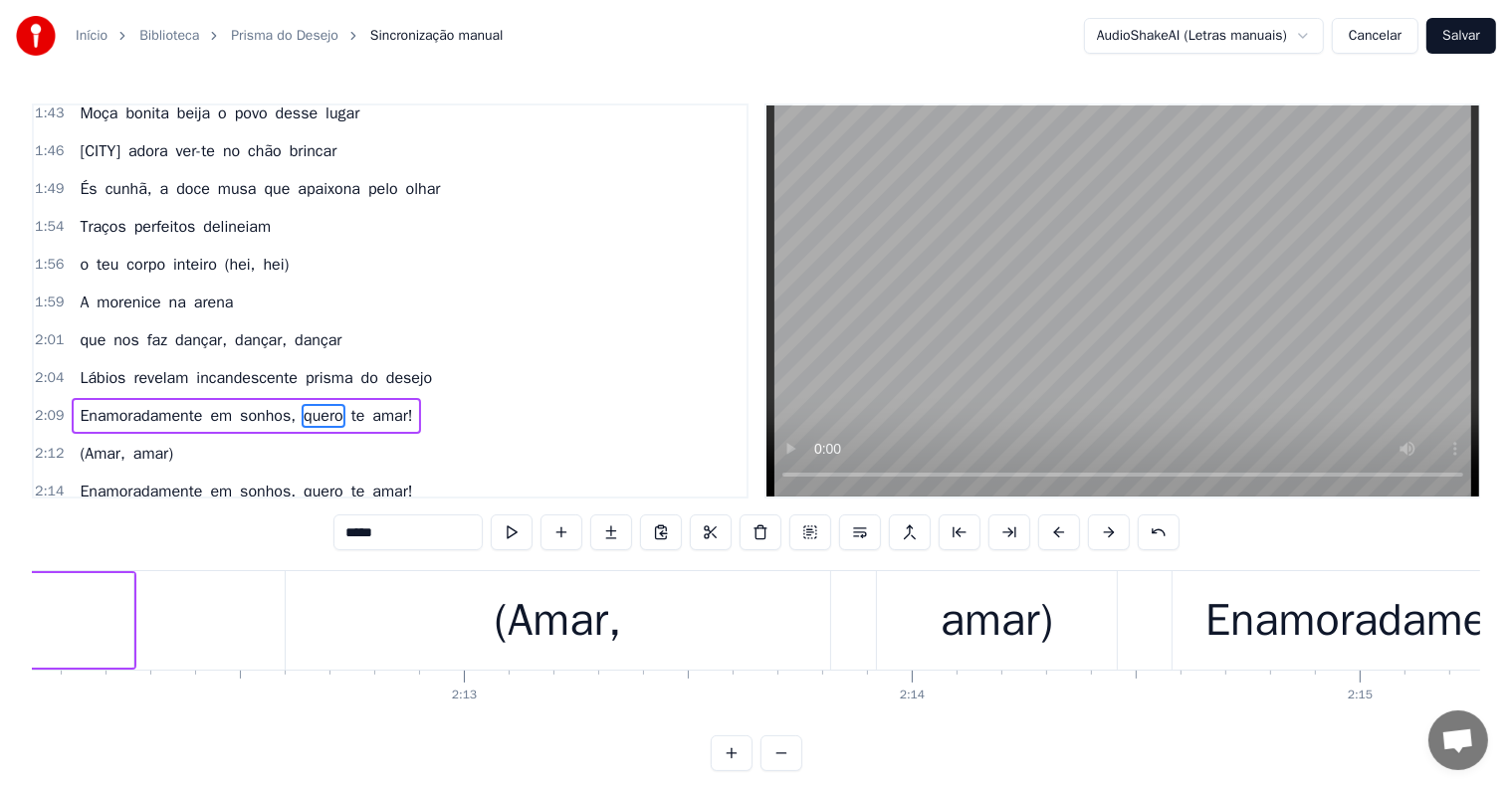 scroll, scrollTop: 1036, scrollLeft: 0, axis: vertical 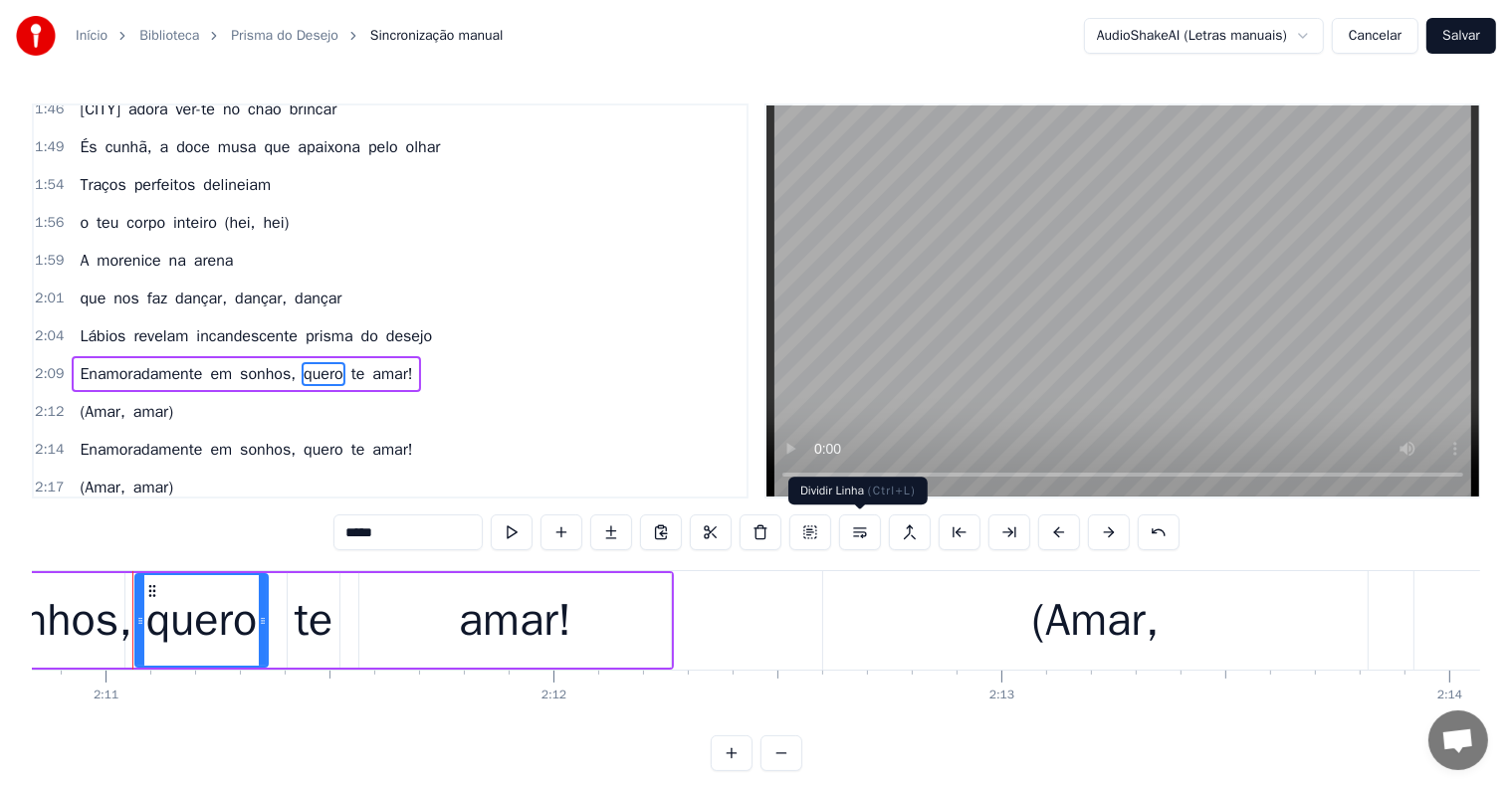 click at bounding box center (860, 532) 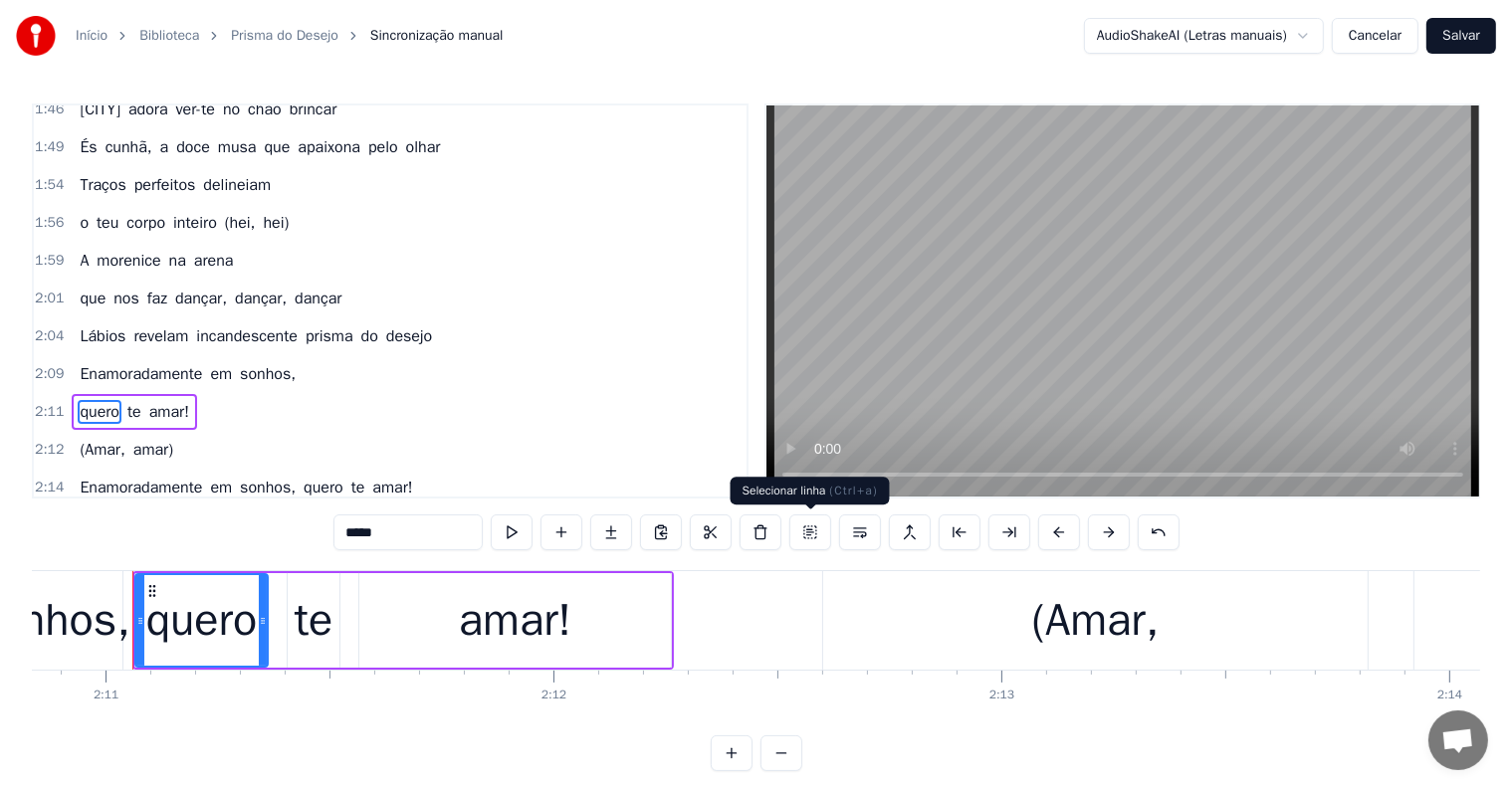 scroll, scrollTop: 1073, scrollLeft: 0, axis: vertical 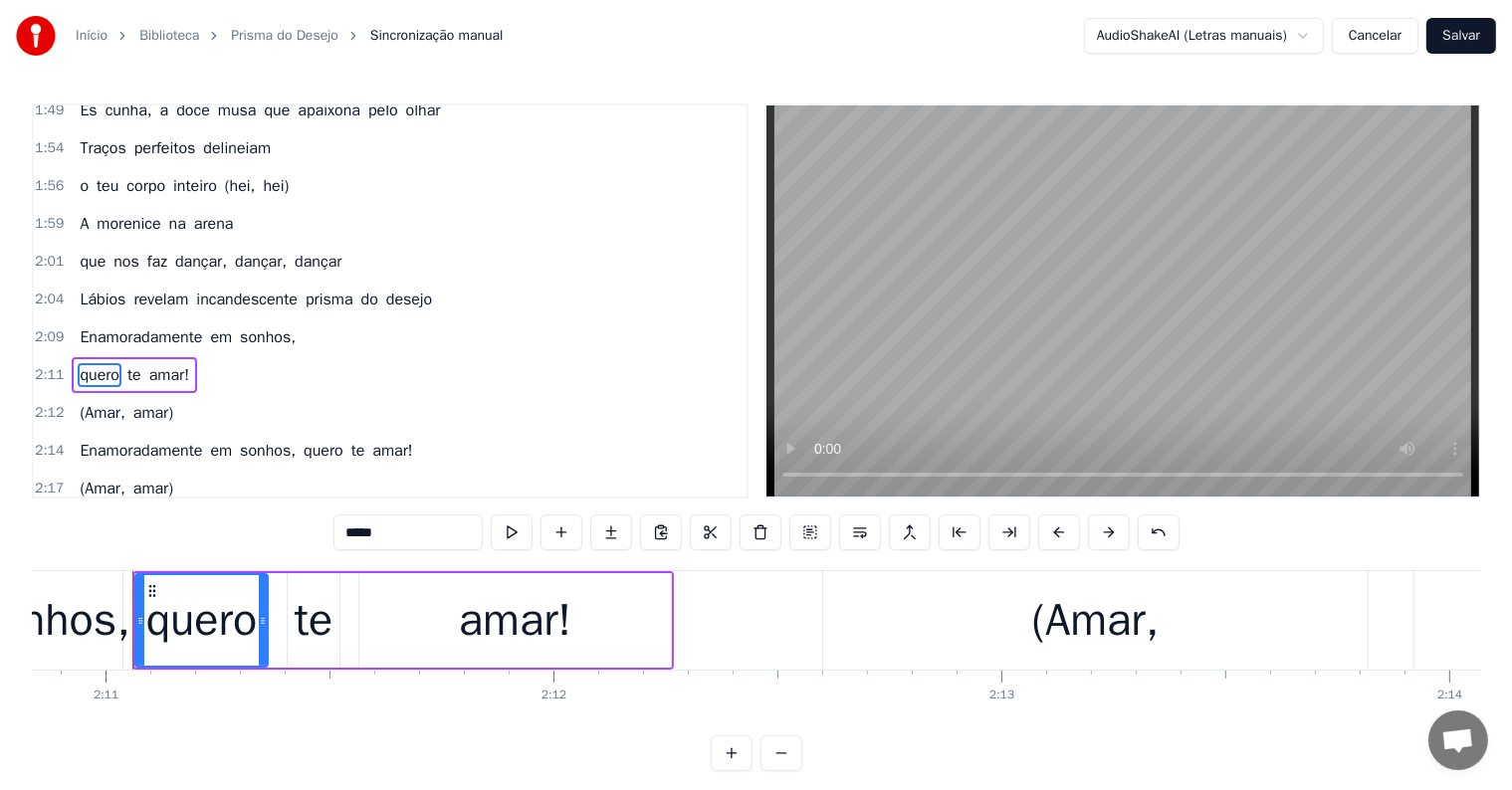 click on "sonhos," at bounding box center [268, 337] 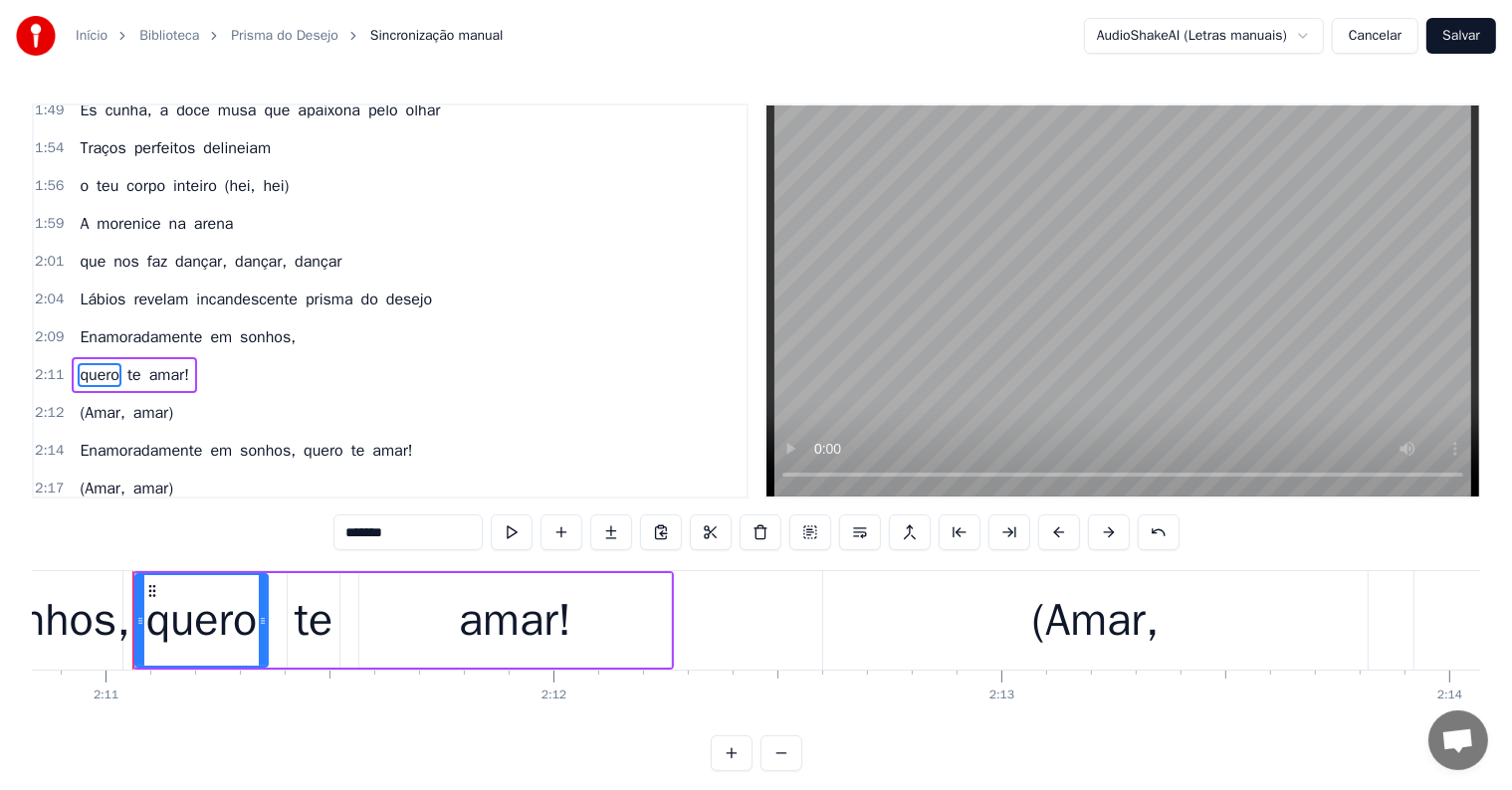 scroll, scrollTop: 1067, scrollLeft: 0, axis: vertical 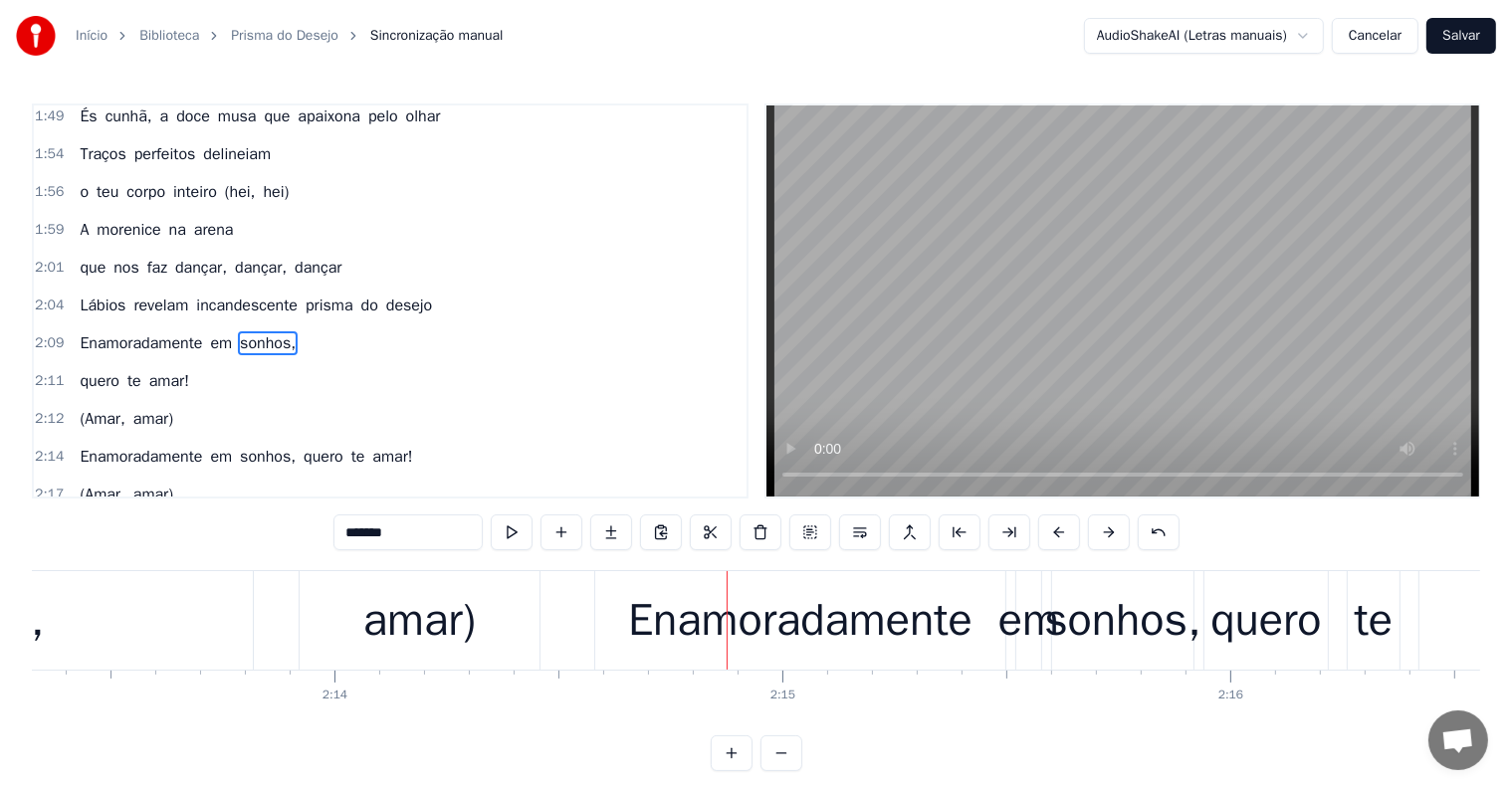 click on "amar)" at bounding box center (419, 621) 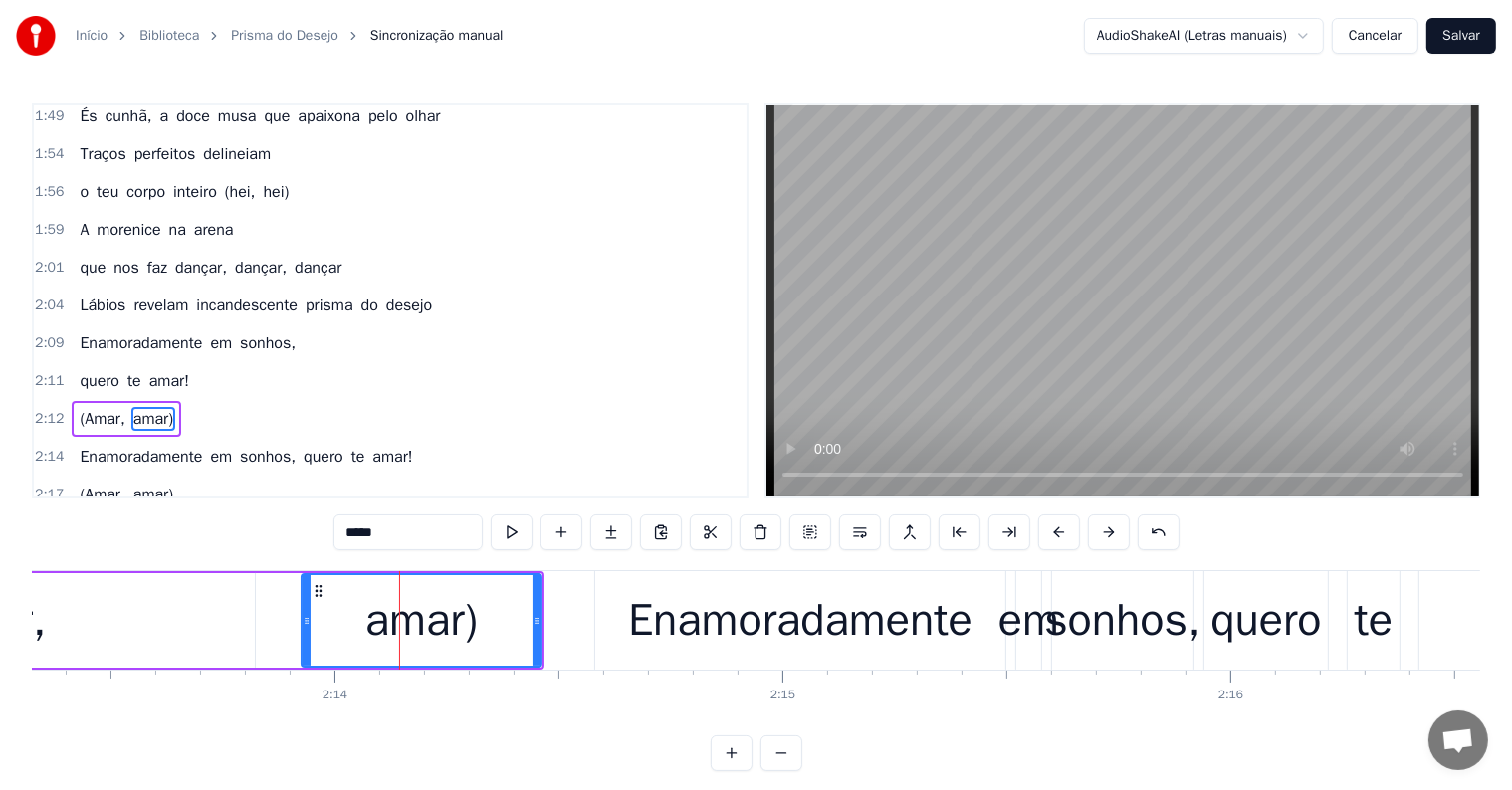 scroll, scrollTop: 1073, scrollLeft: 0, axis: vertical 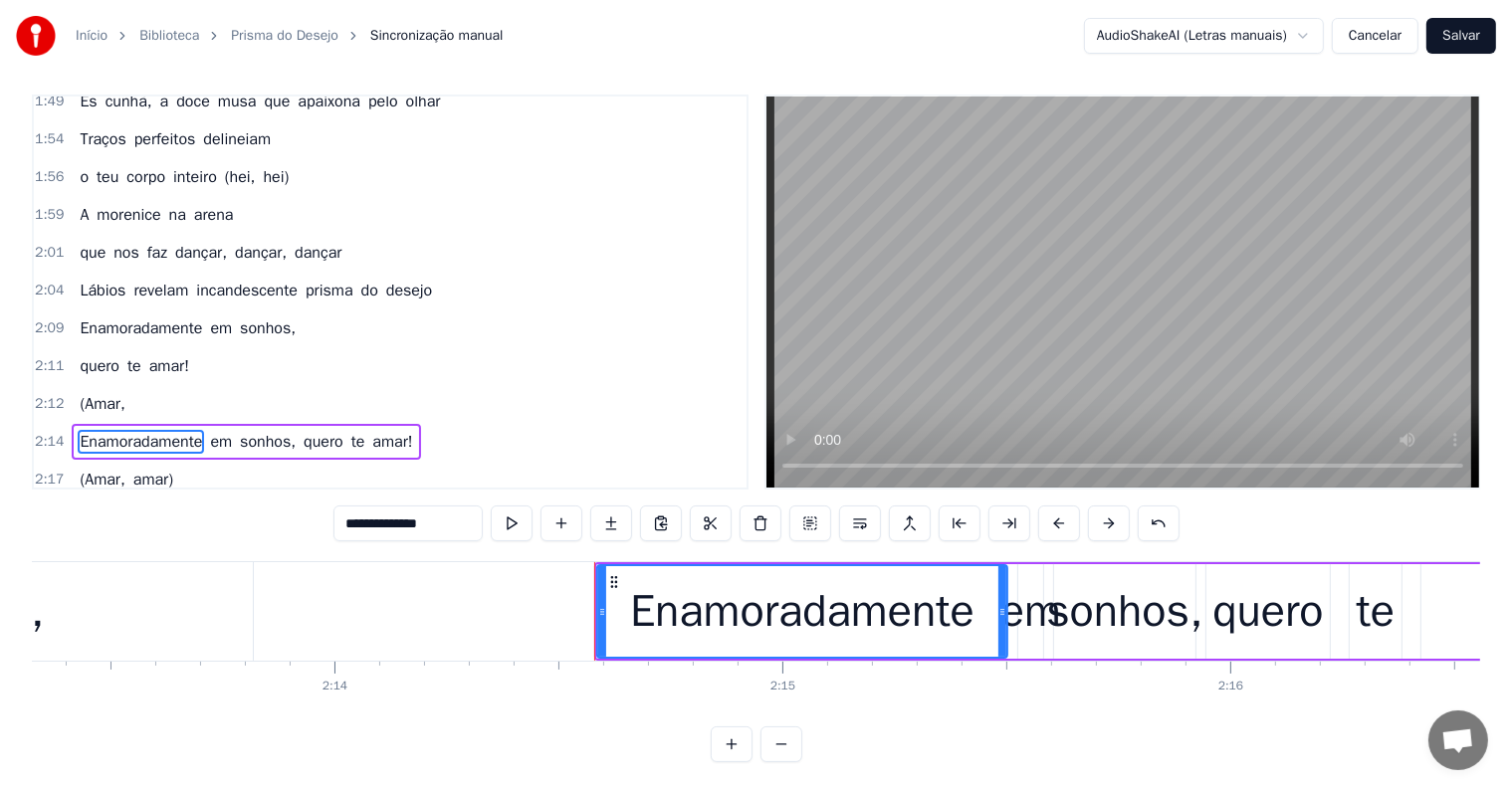 click on "(Amar," at bounding box center [-20, 611] 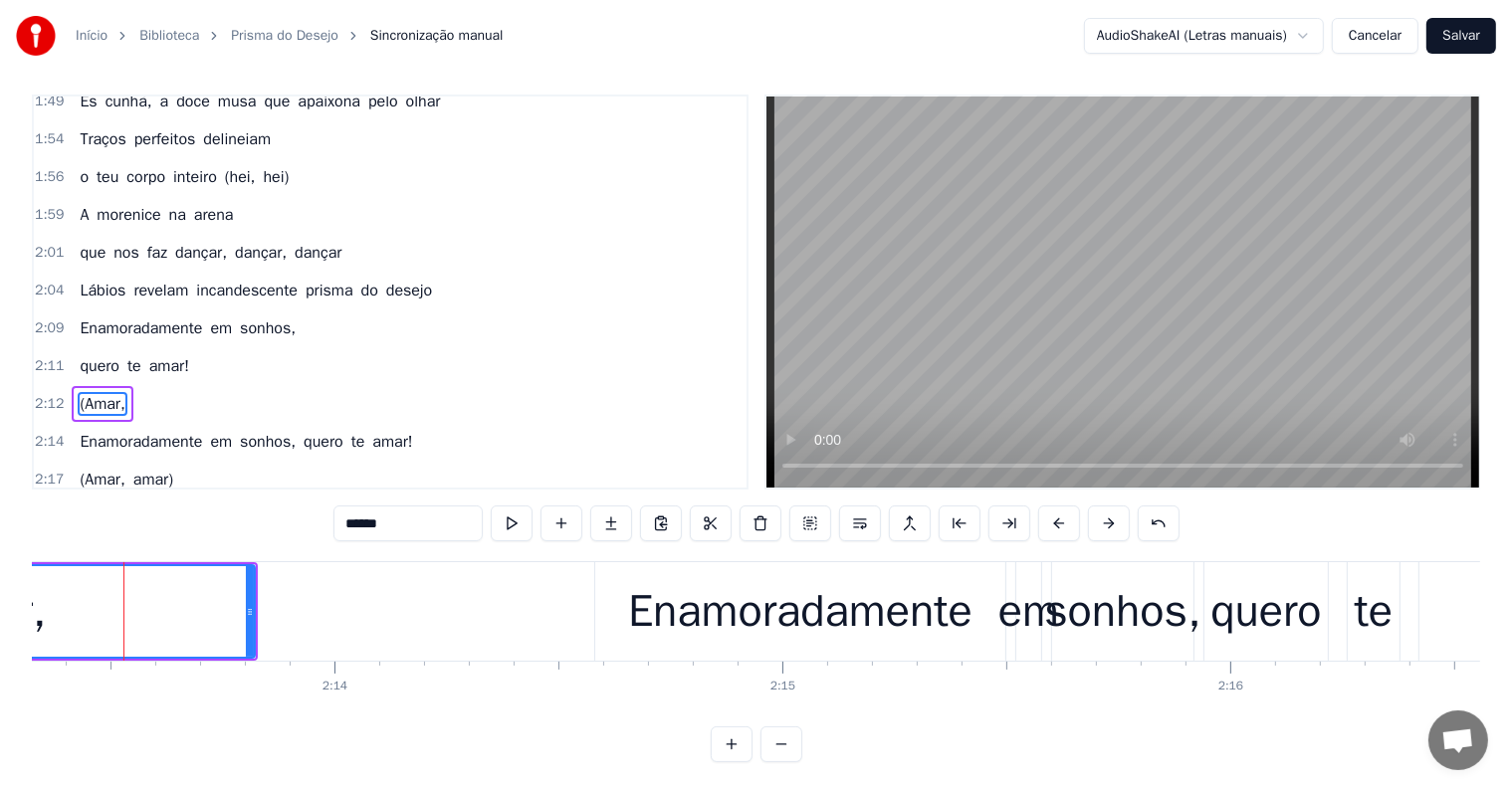 scroll, scrollTop: 7, scrollLeft: 0, axis: vertical 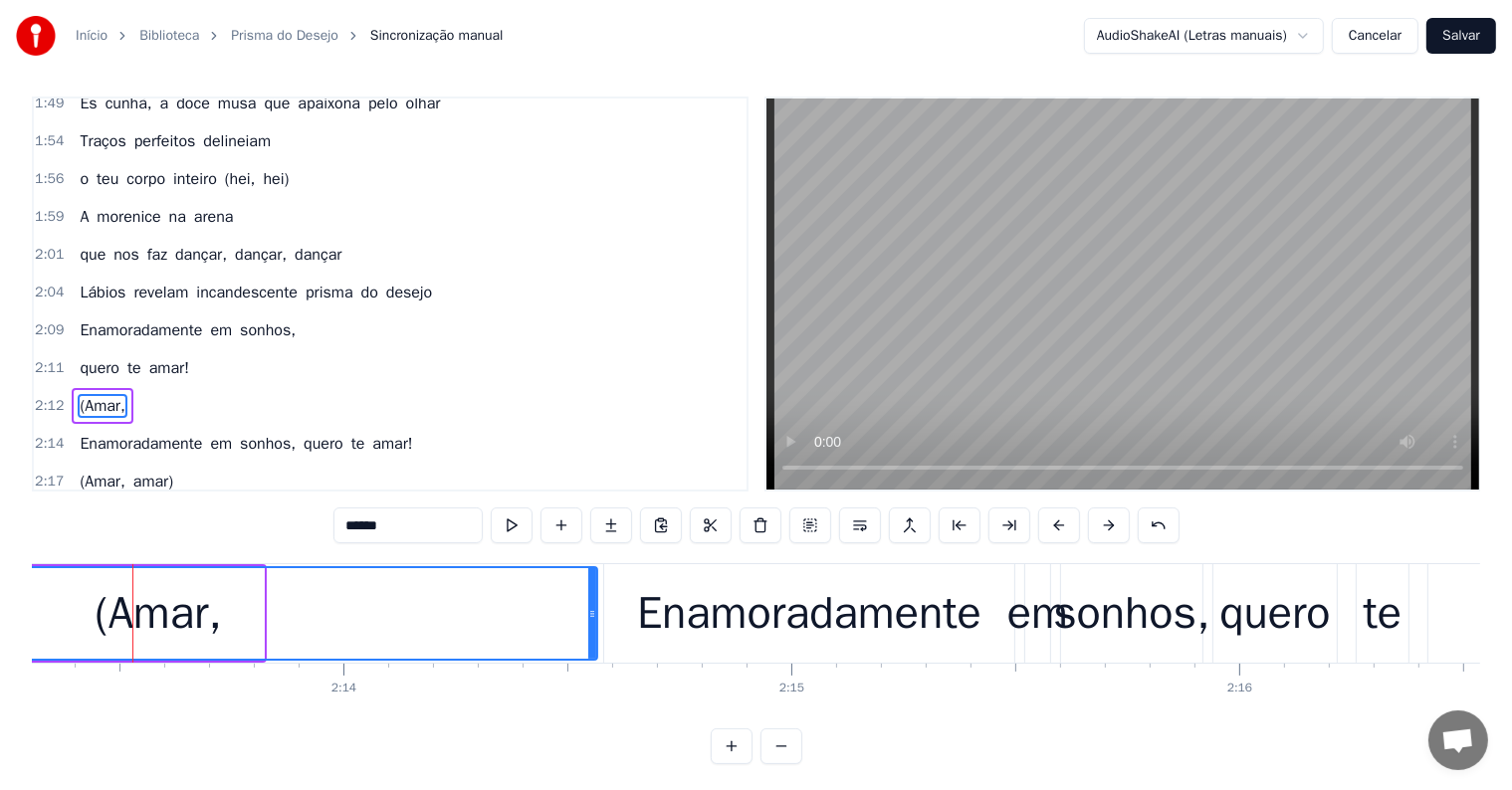 drag, startPoint x: 264, startPoint y: 612, endPoint x: 588, endPoint y: 624, distance: 324.2221 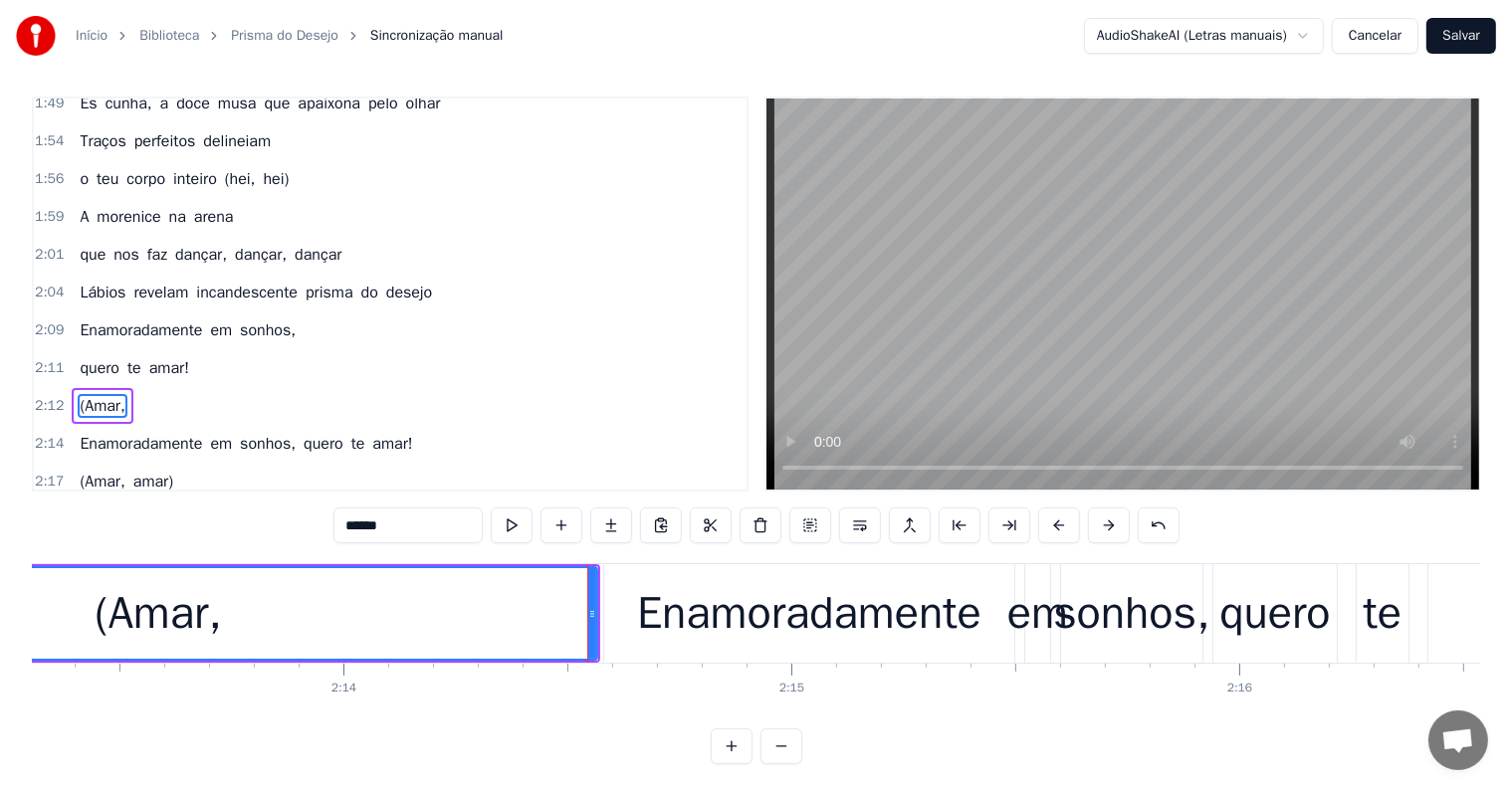 scroll, scrollTop: 0, scrollLeft: 0, axis: both 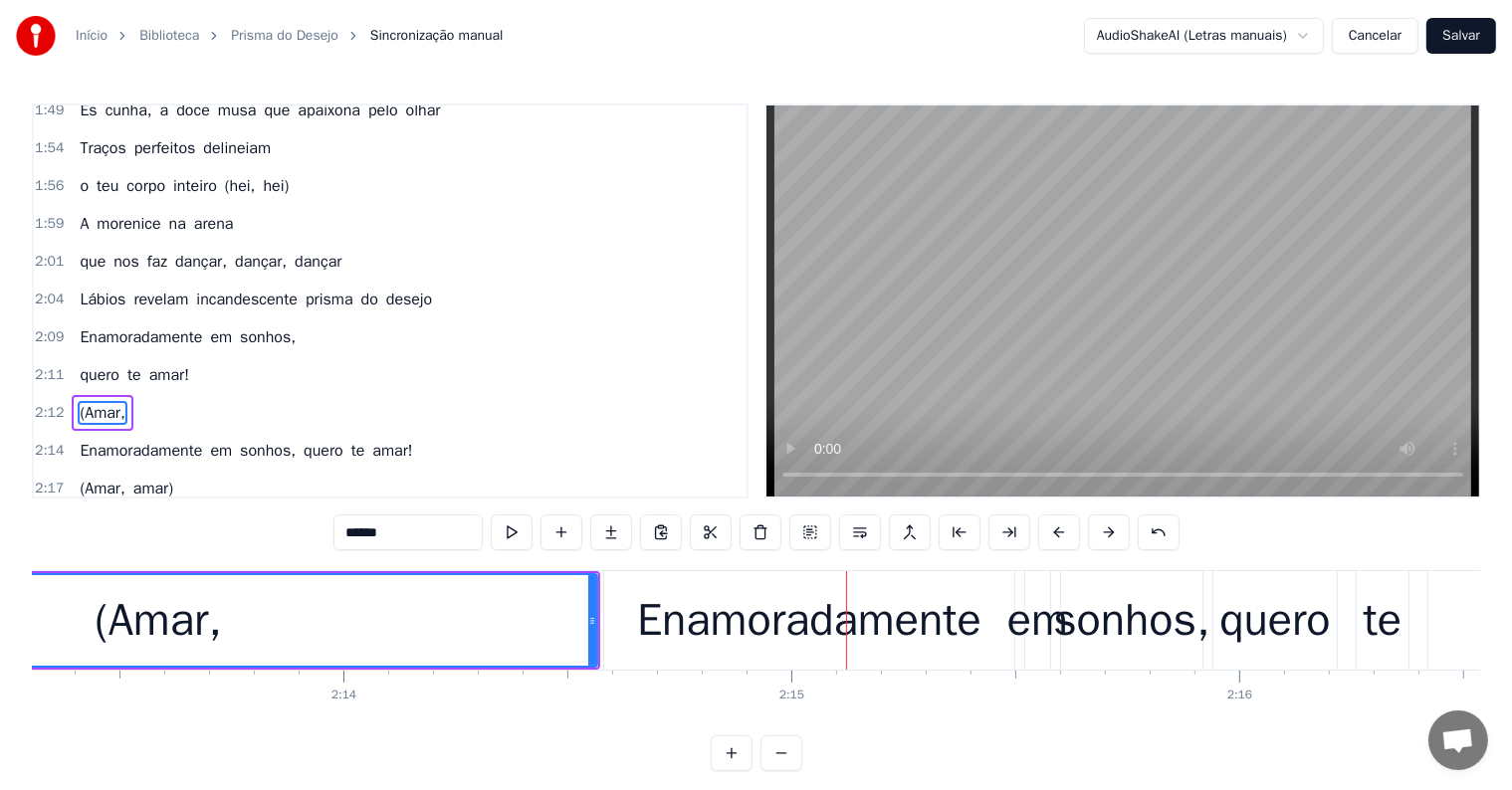 click on "(Amar," at bounding box center (158, 620) 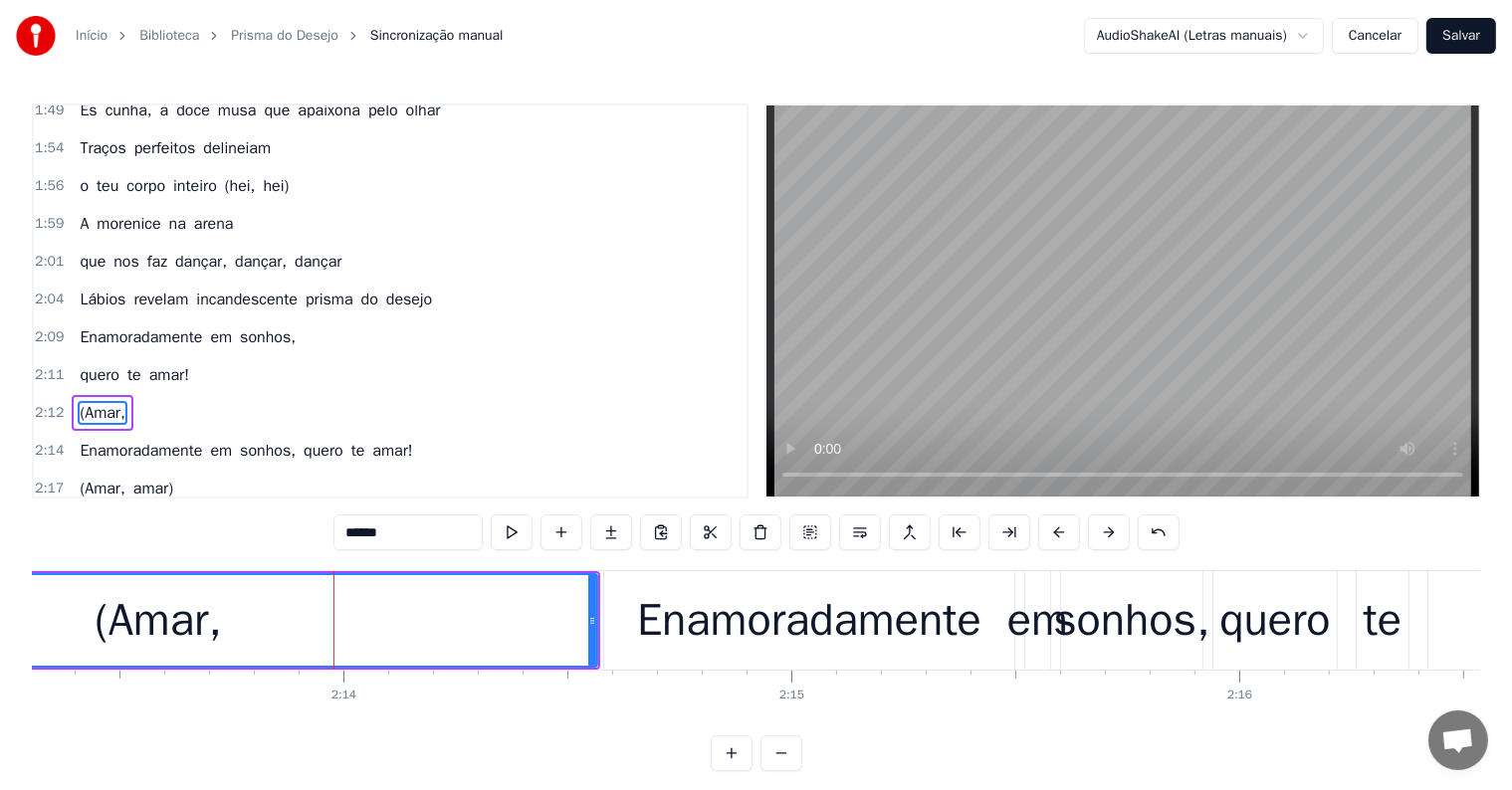 click on "******" at bounding box center [408, 532] 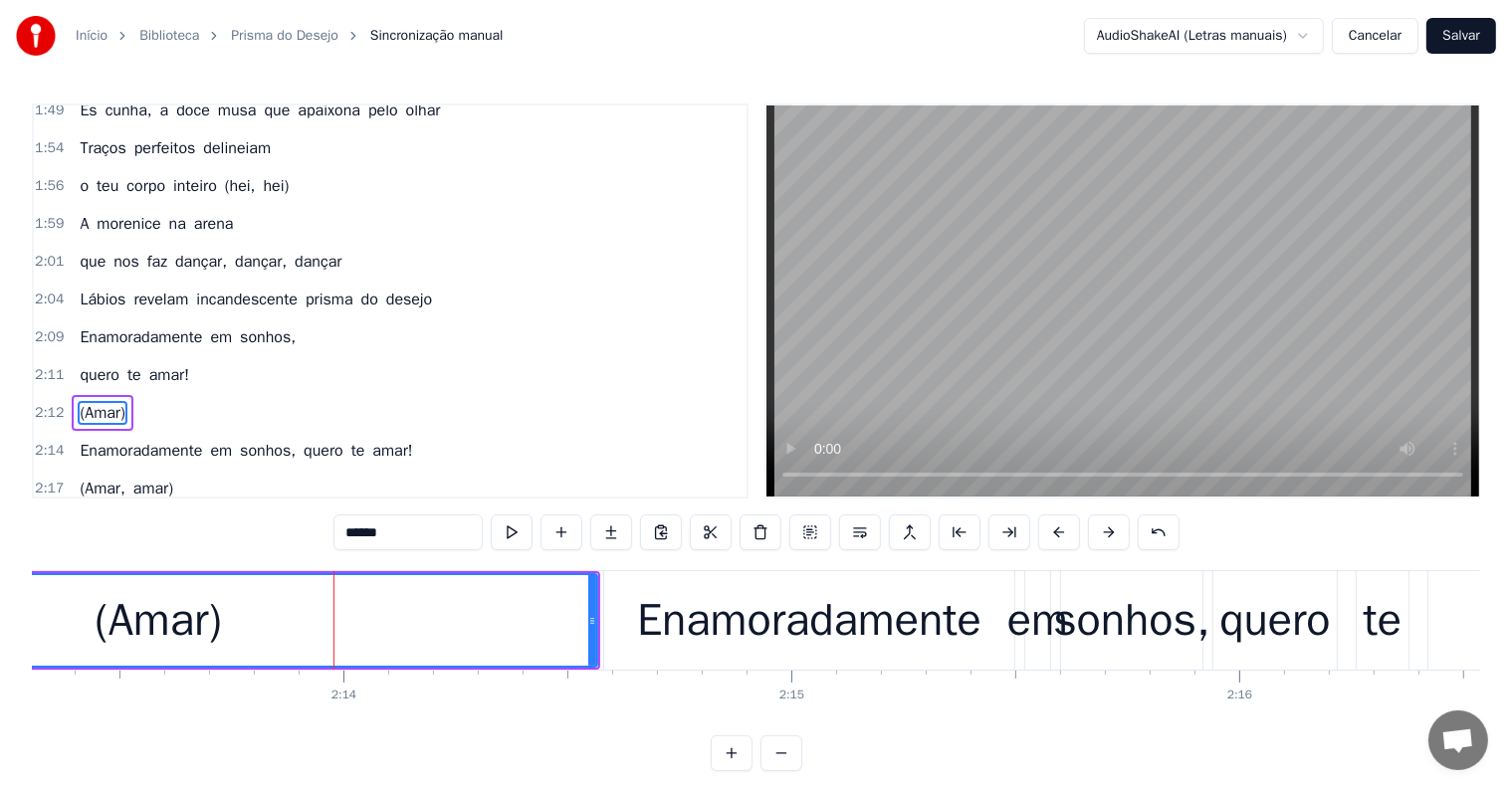 click on "(Amar)" at bounding box center (158, 621) 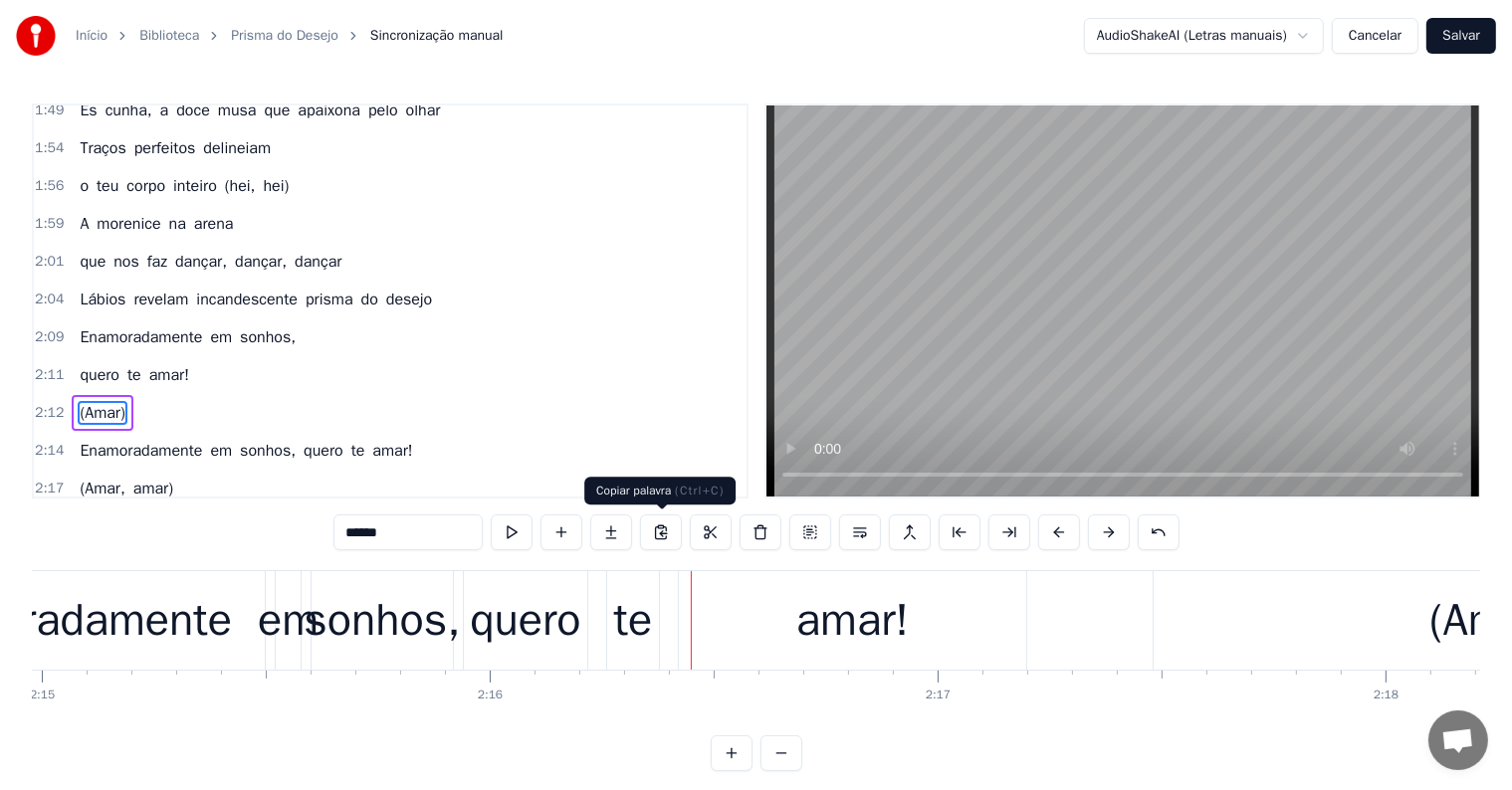 scroll, scrollTop: 0, scrollLeft: 61019, axis: horizontal 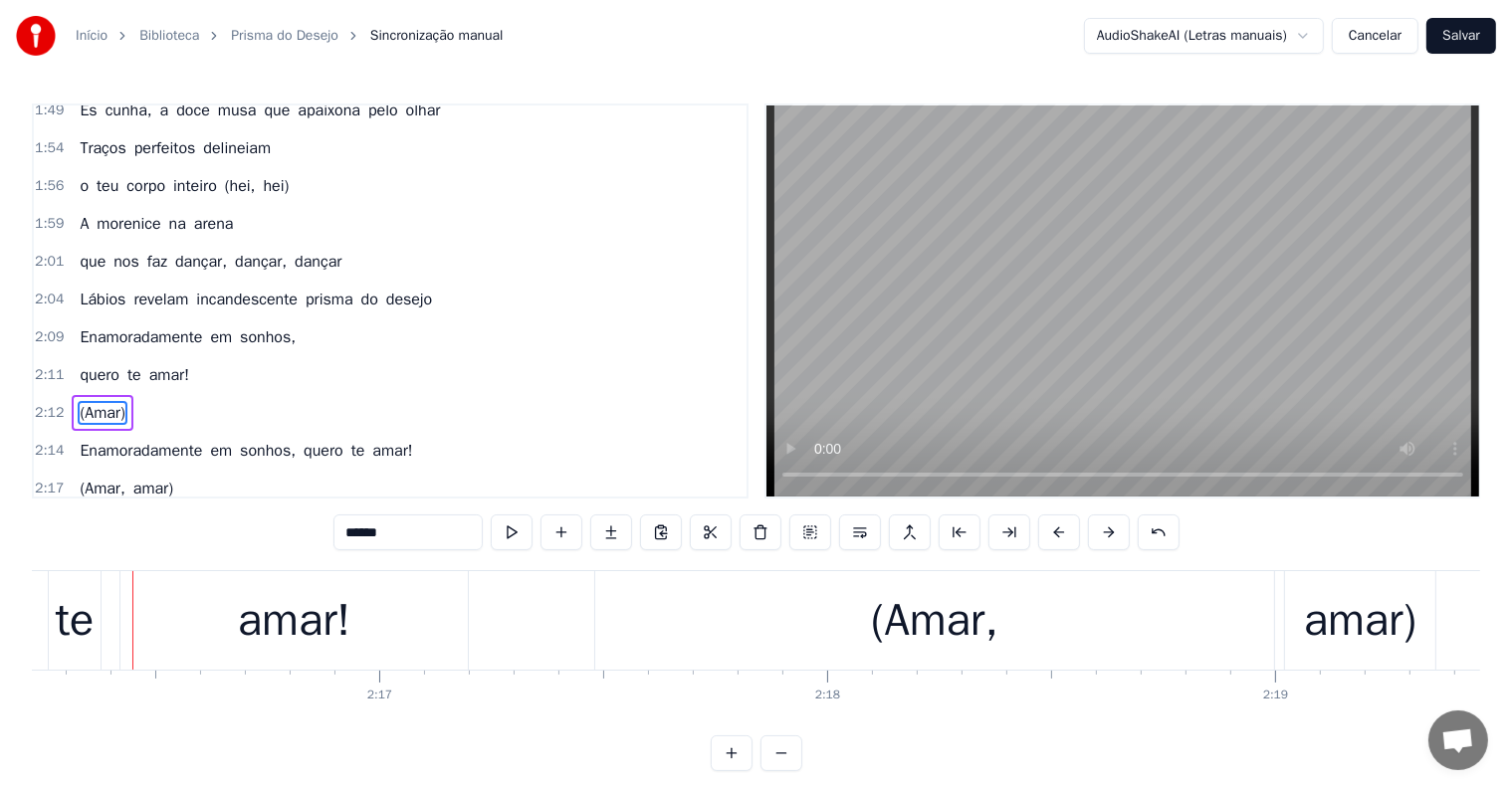 click on "amar!" at bounding box center [294, 620] 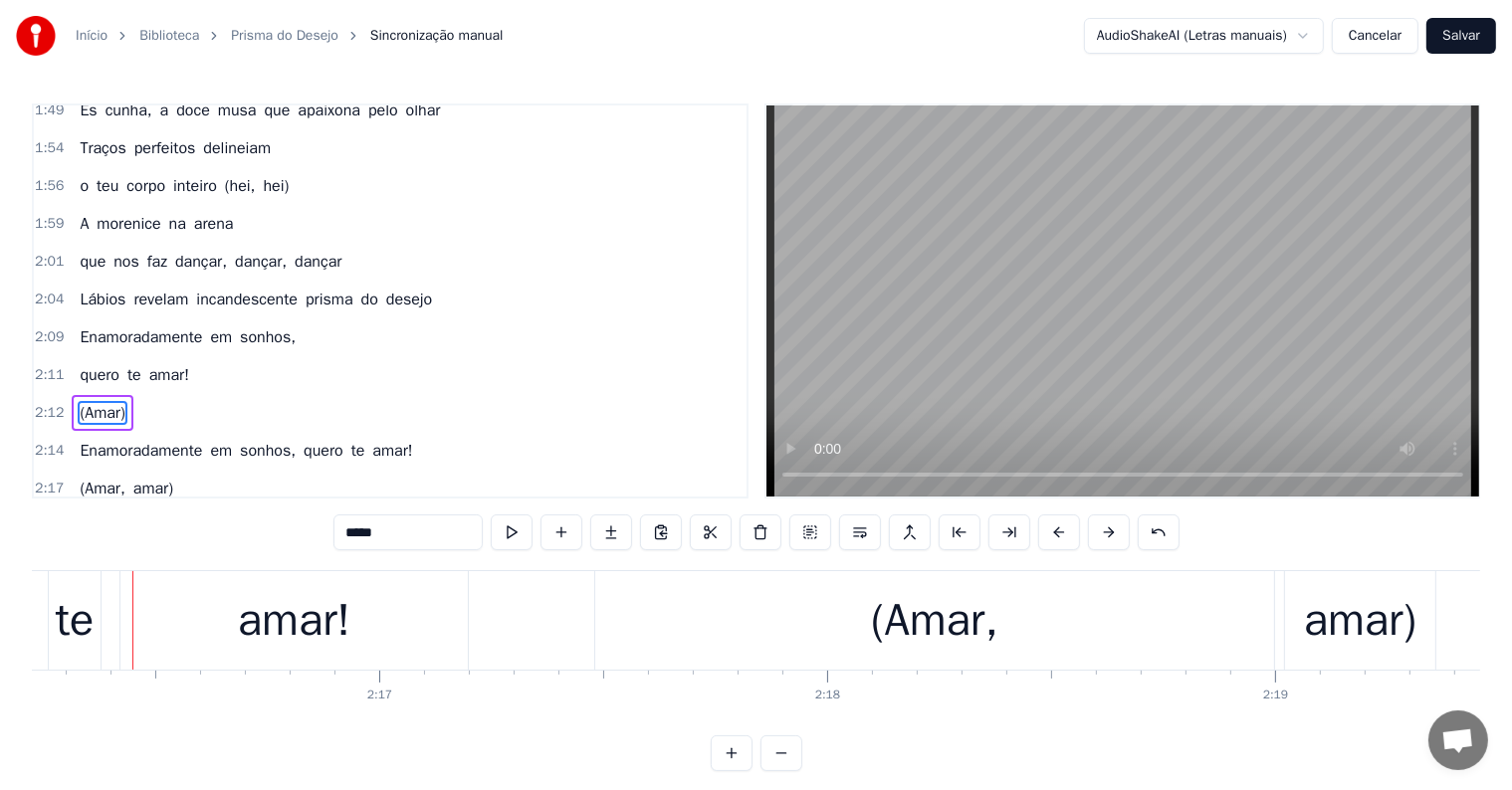 scroll, scrollTop: 9, scrollLeft: 0, axis: vertical 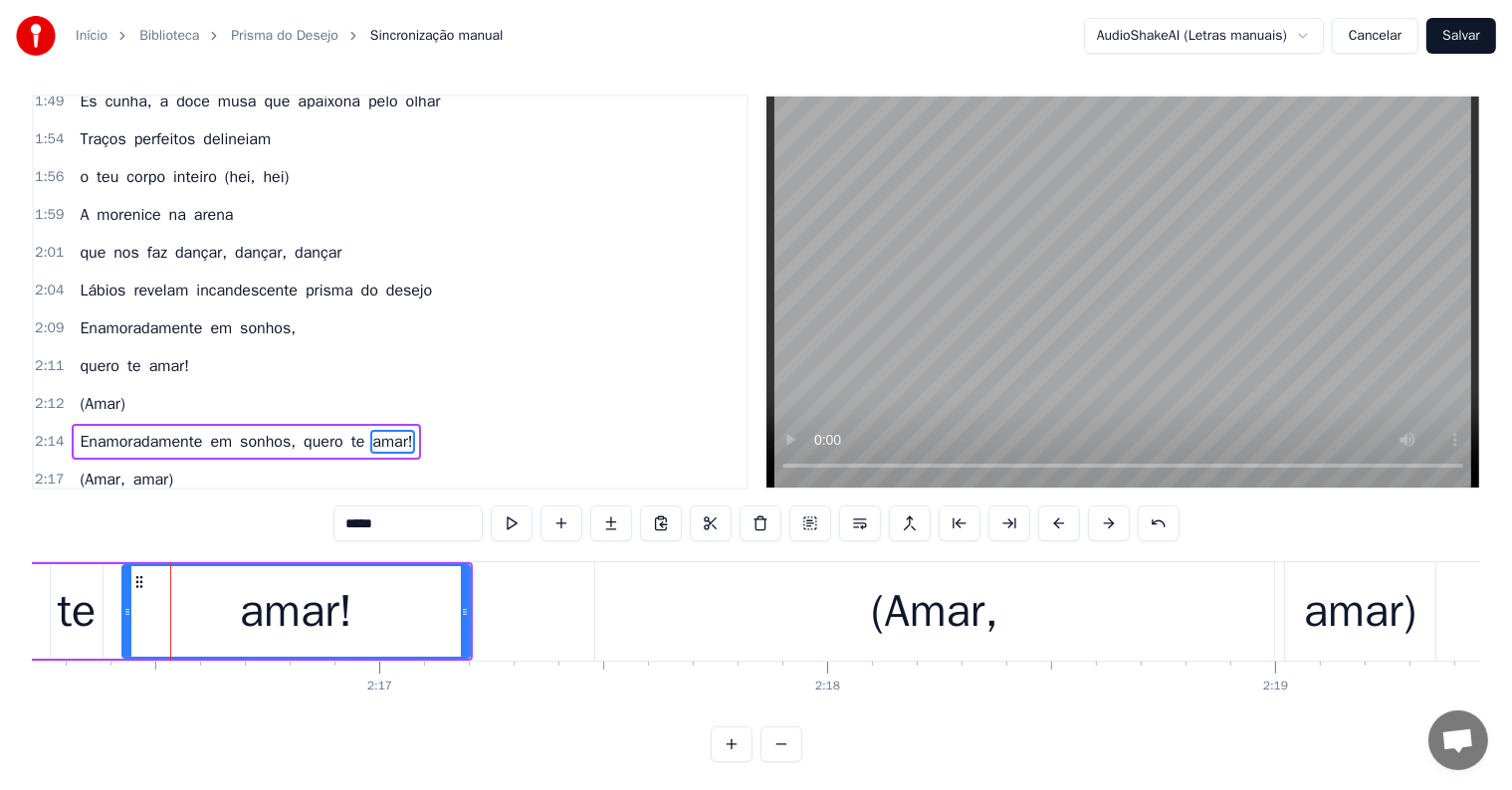 click on "quero" at bounding box center [324, 442] 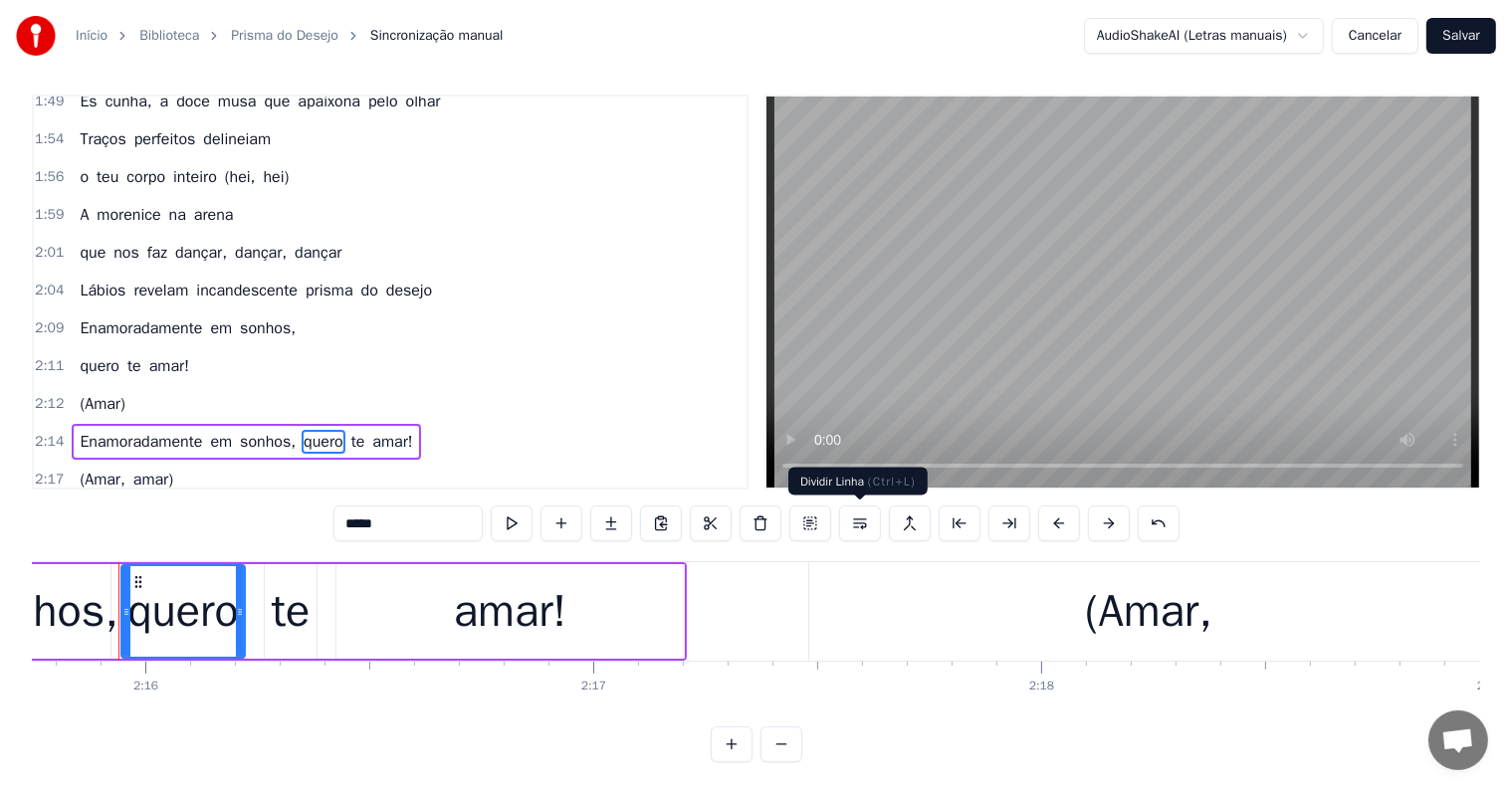 click at bounding box center (860, 523) 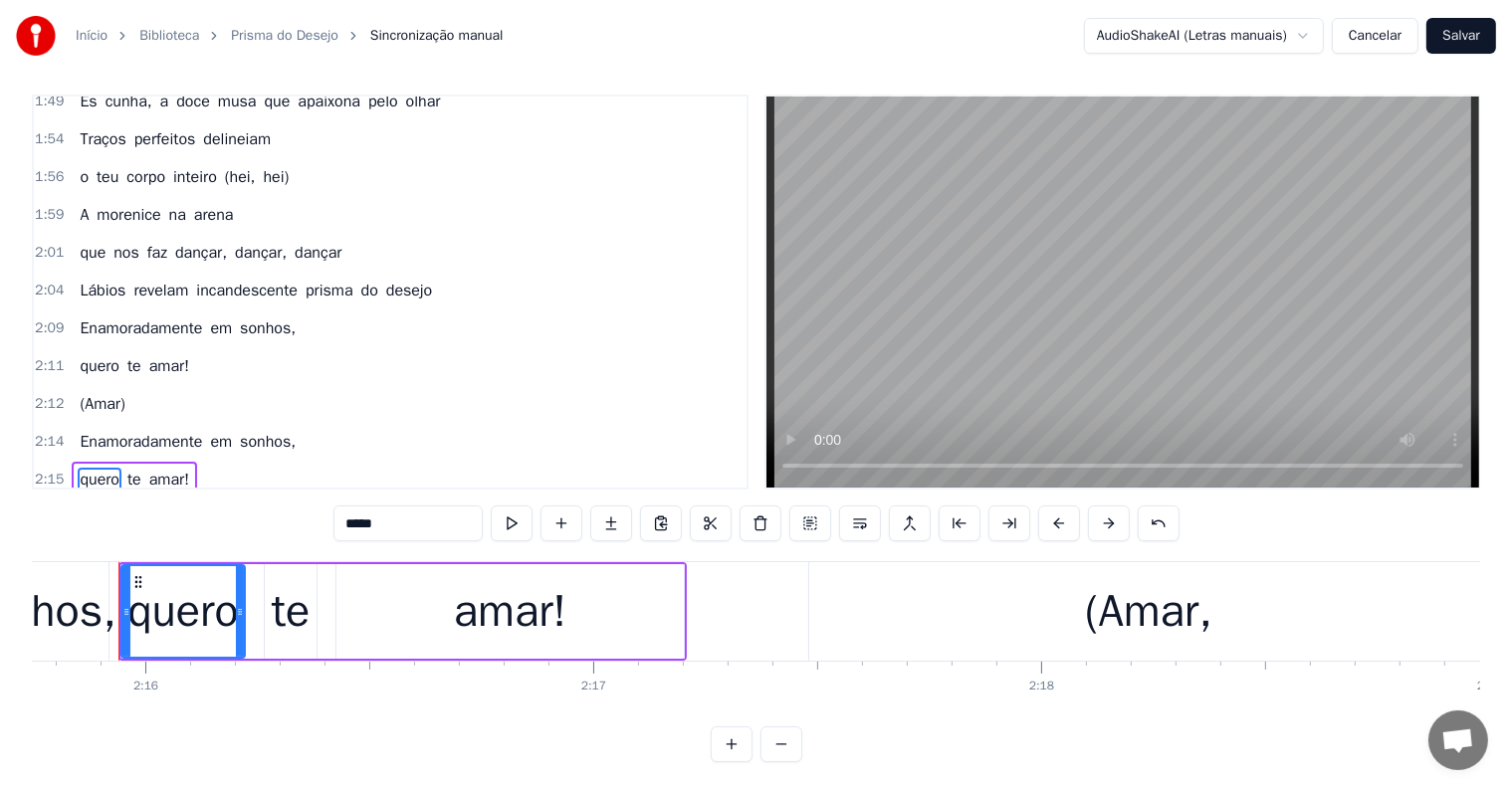 scroll, scrollTop: 0, scrollLeft: 60791, axis: horizontal 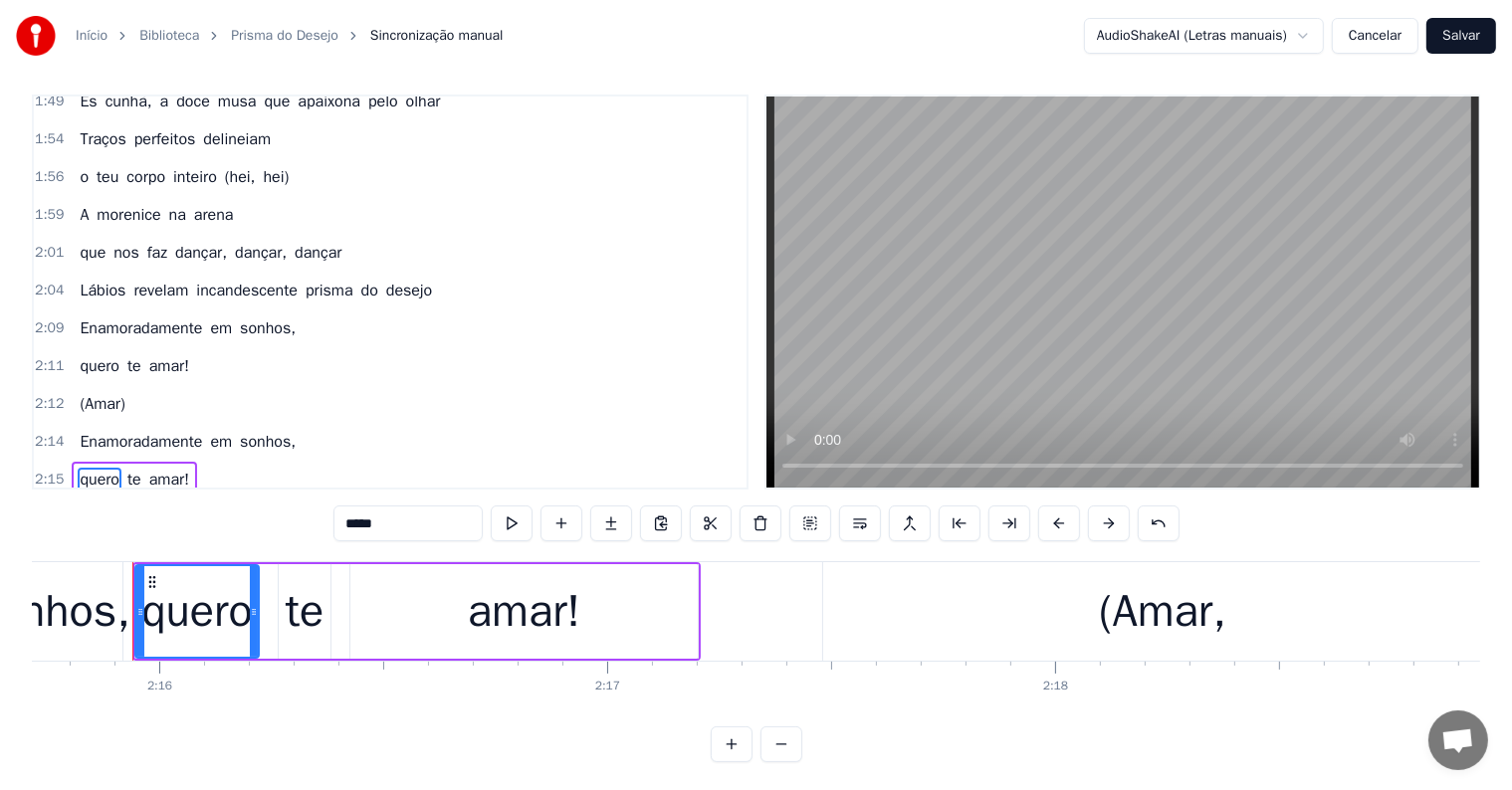 click on "(Amar)" at bounding box center [102, 404] 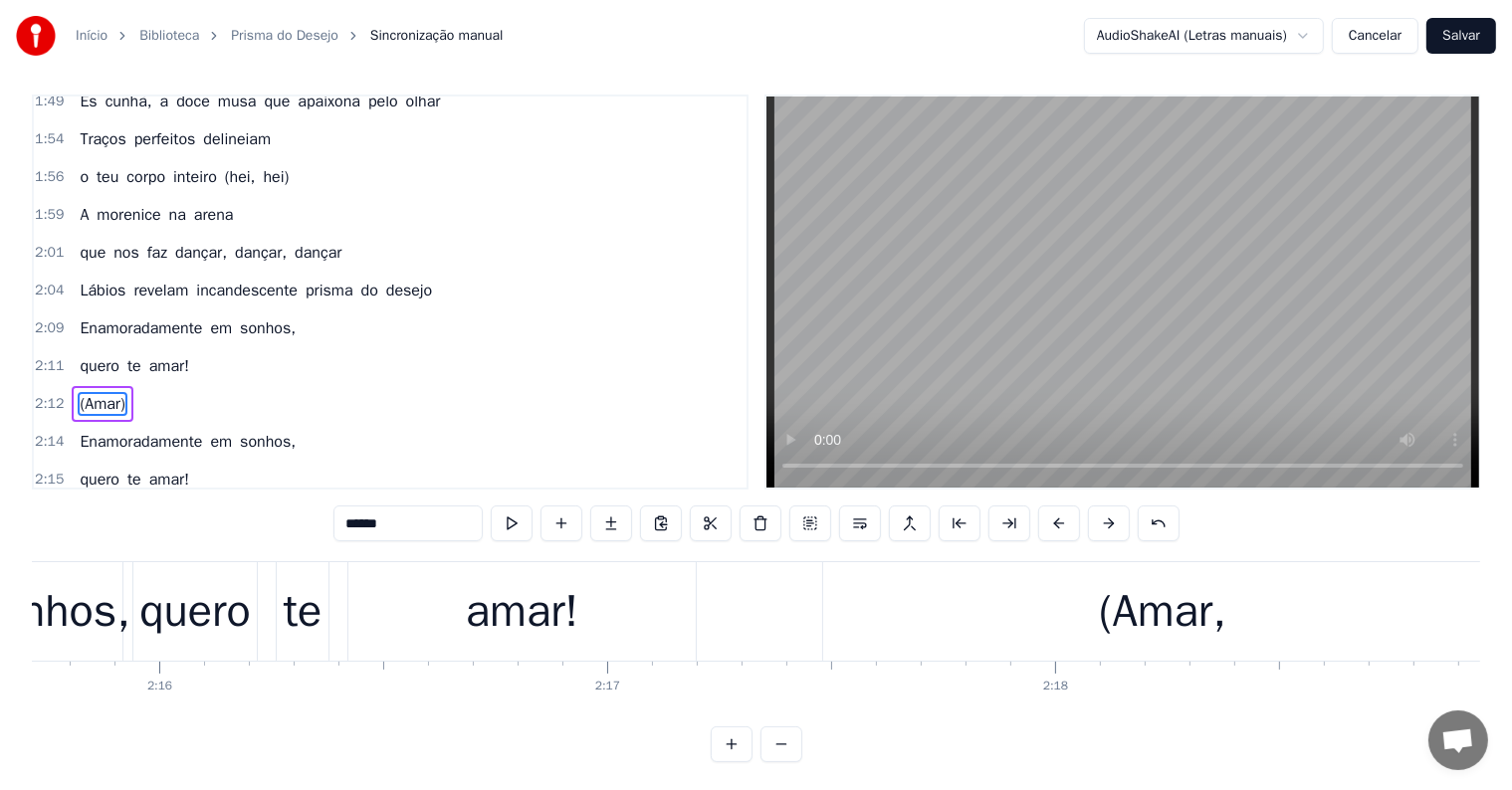 scroll, scrollTop: 0, scrollLeft: 0, axis: both 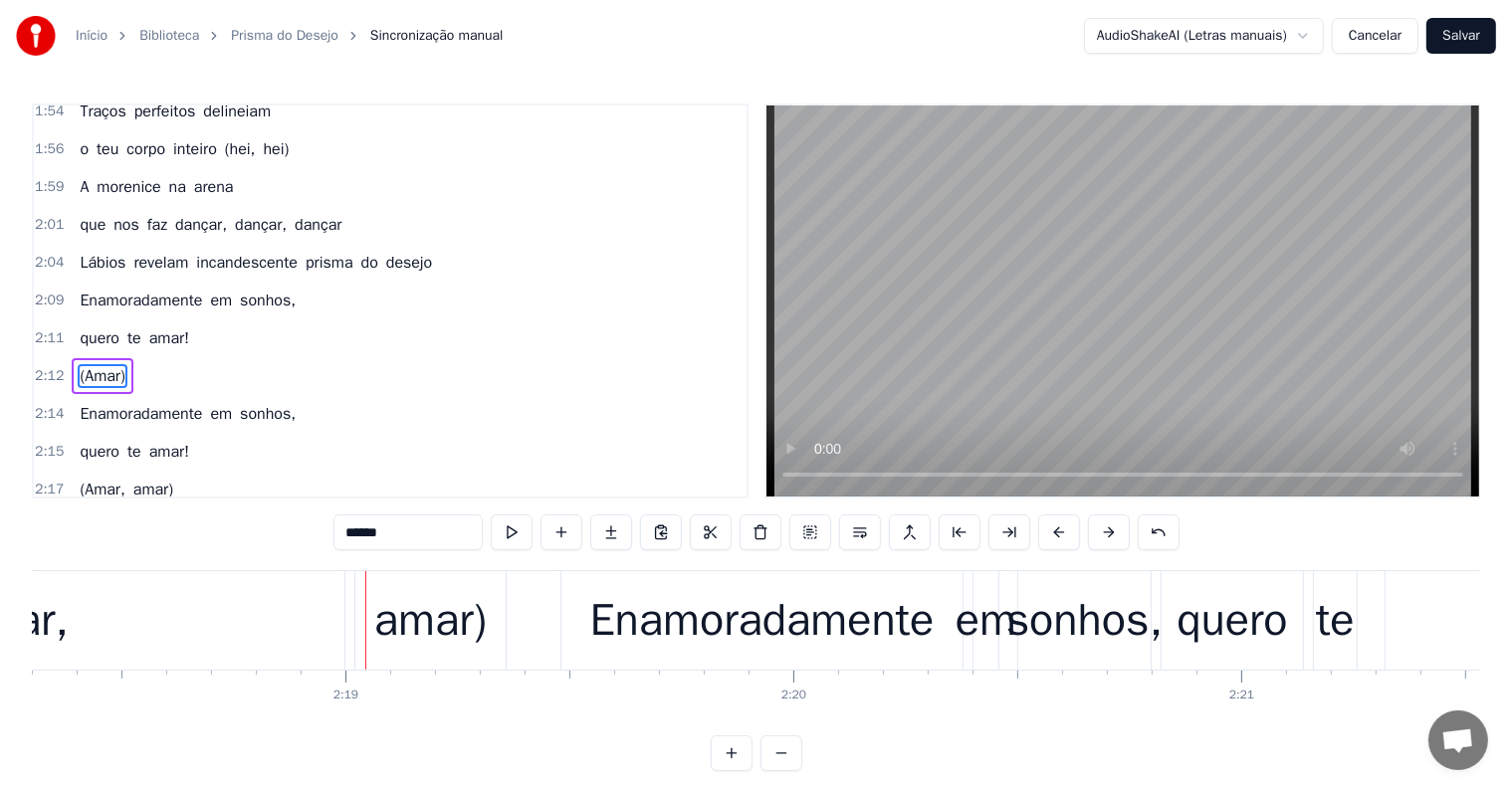 click on "amar)" at bounding box center [430, 620] 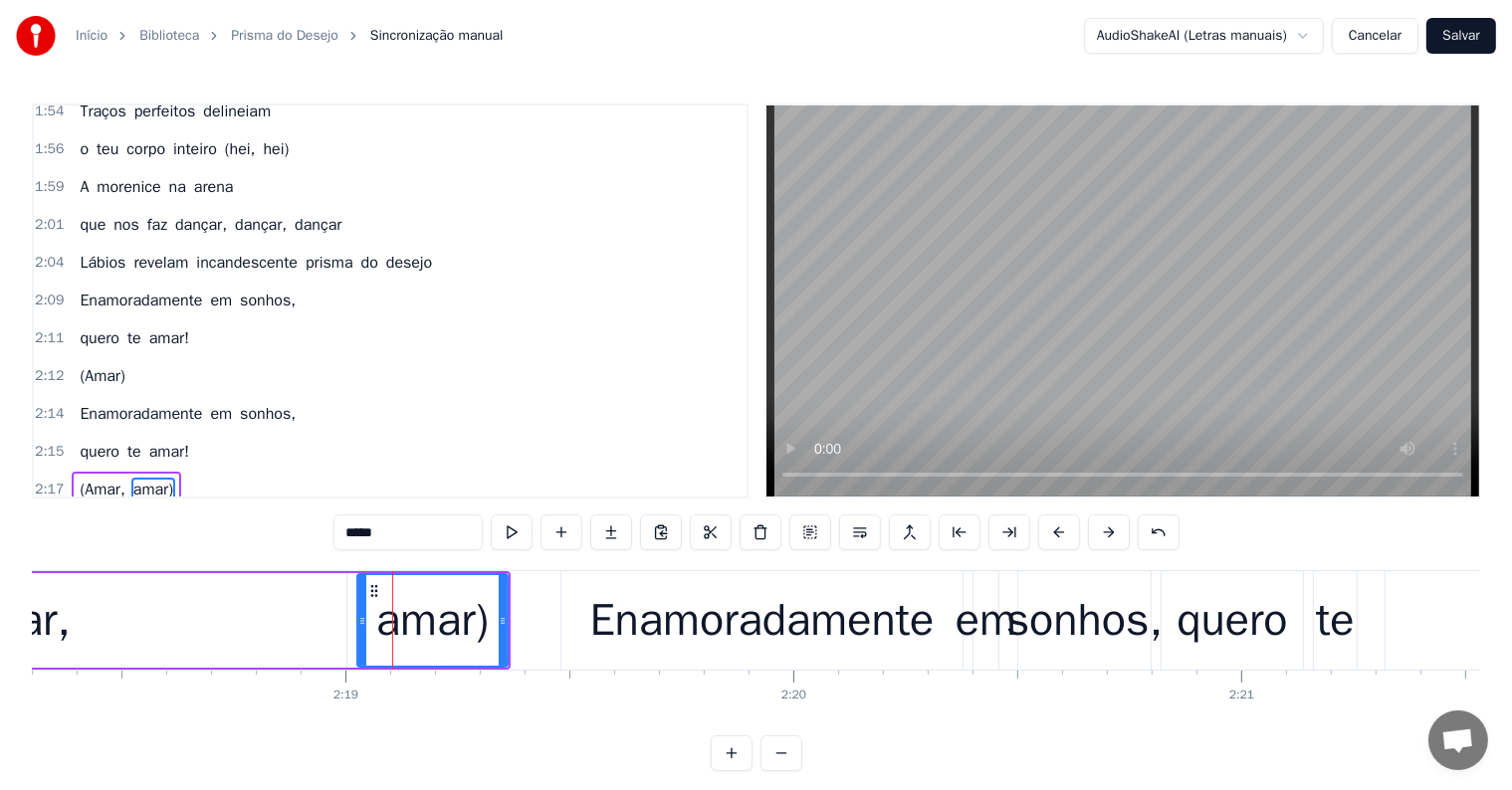 scroll, scrollTop: 30, scrollLeft: 0, axis: vertical 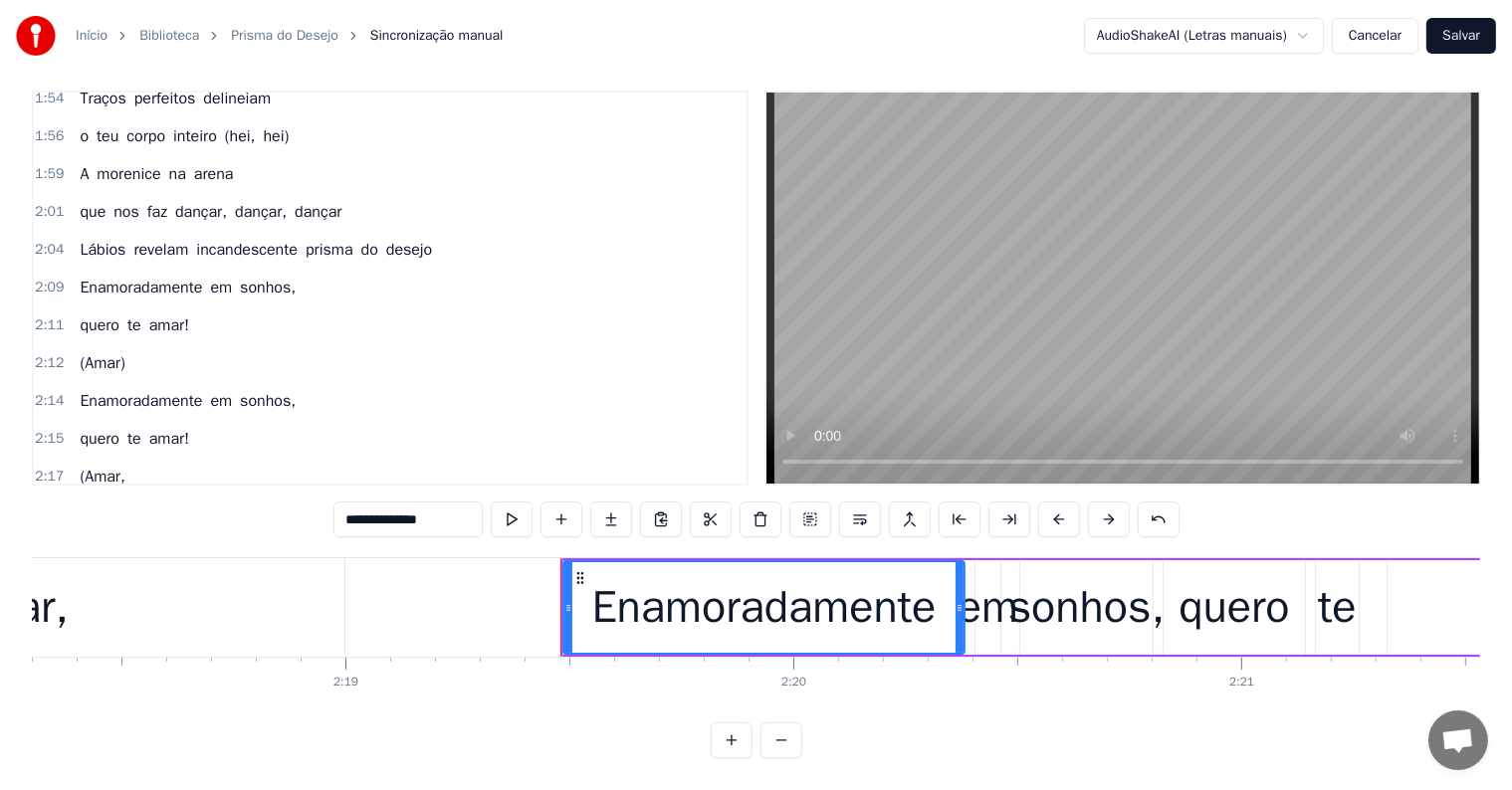 click on "(Amar," at bounding box center (5, 607) 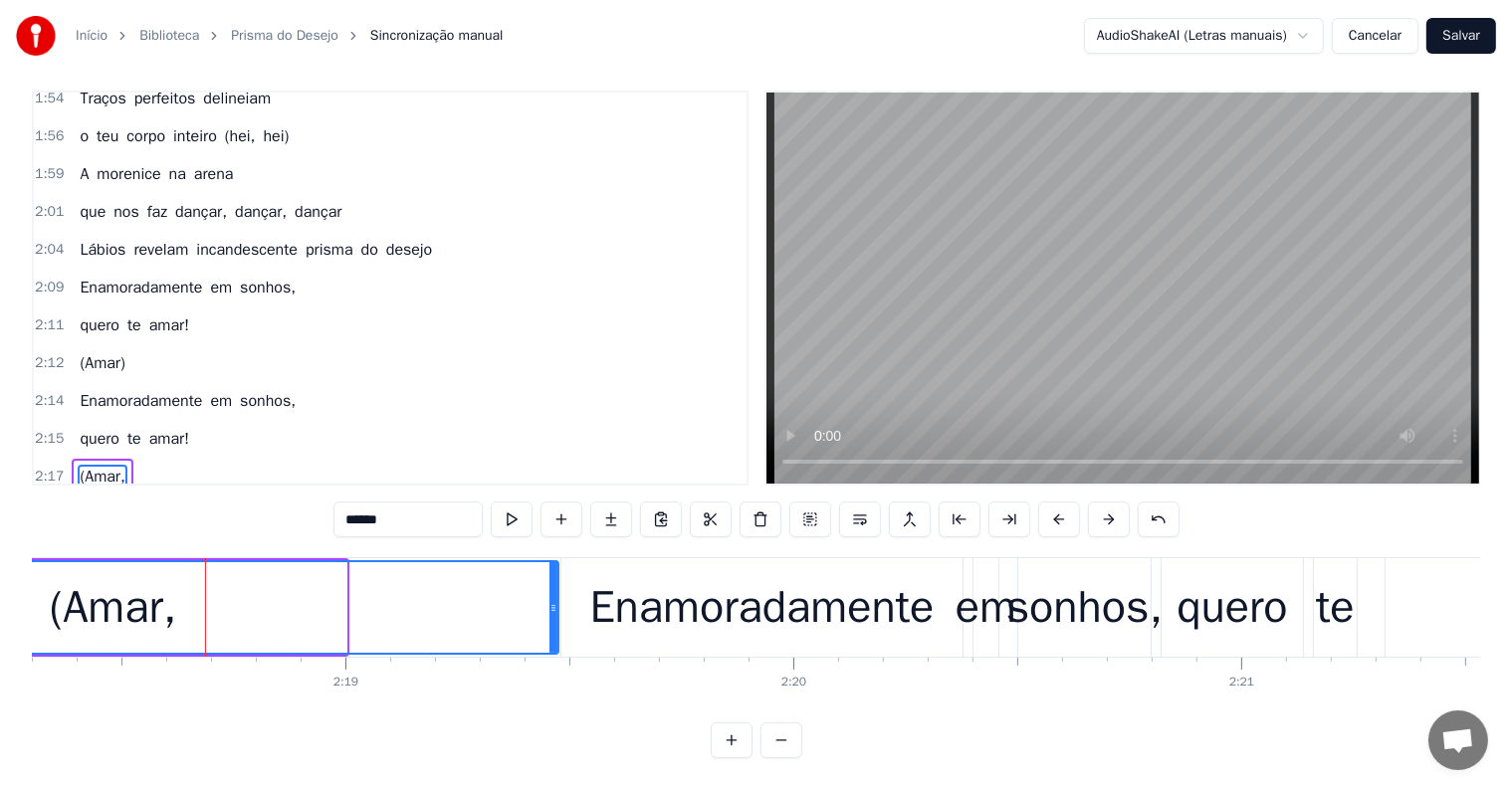 drag, startPoint x: 337, startPoint y: 585, endPoint x: 549, endPoint y: 594, distance: 212.19095 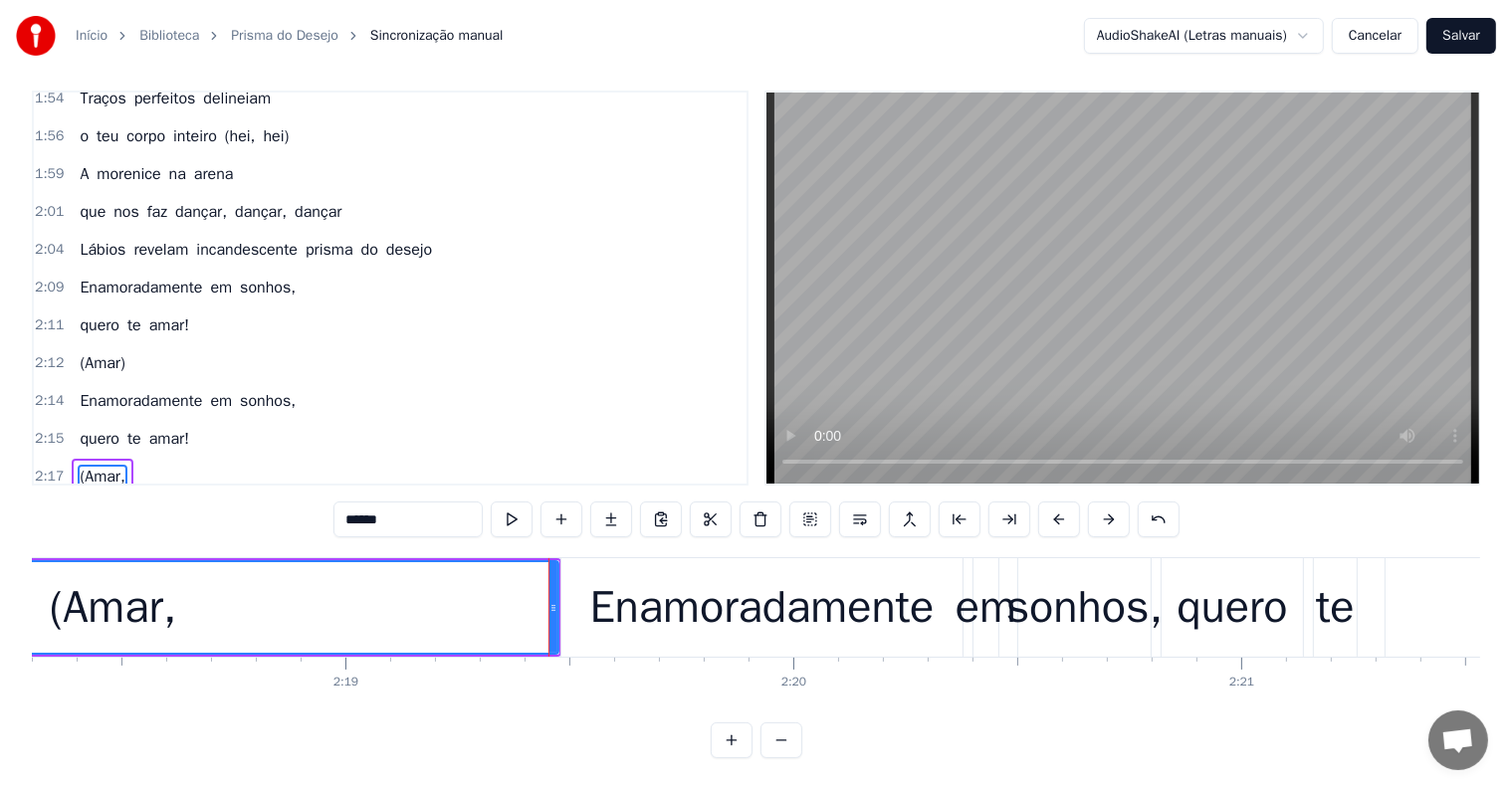click on "(Amar," at bounding box center (112, 607) 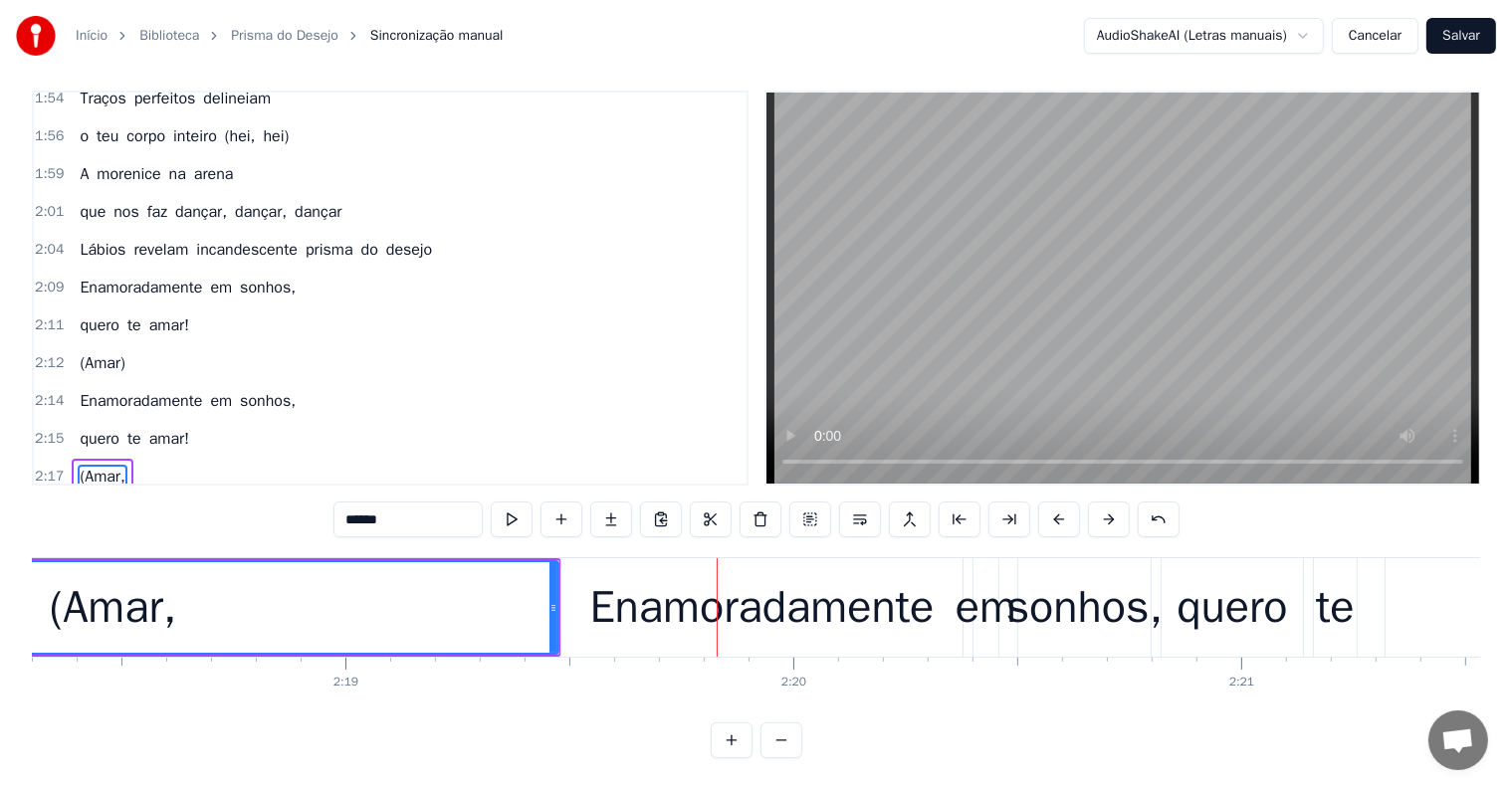 click on "******" at bounding box center (408, 519) 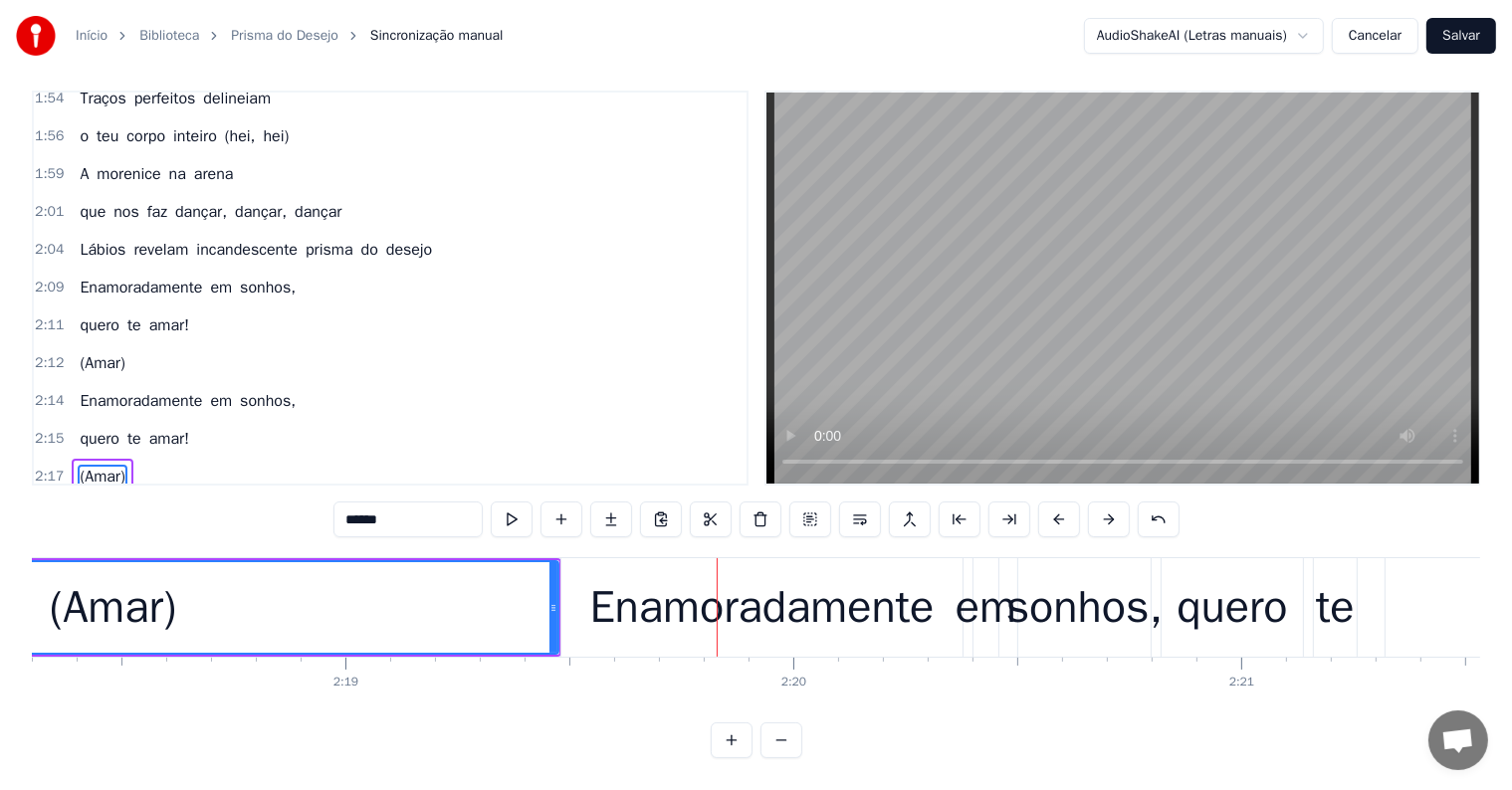 type on "******" 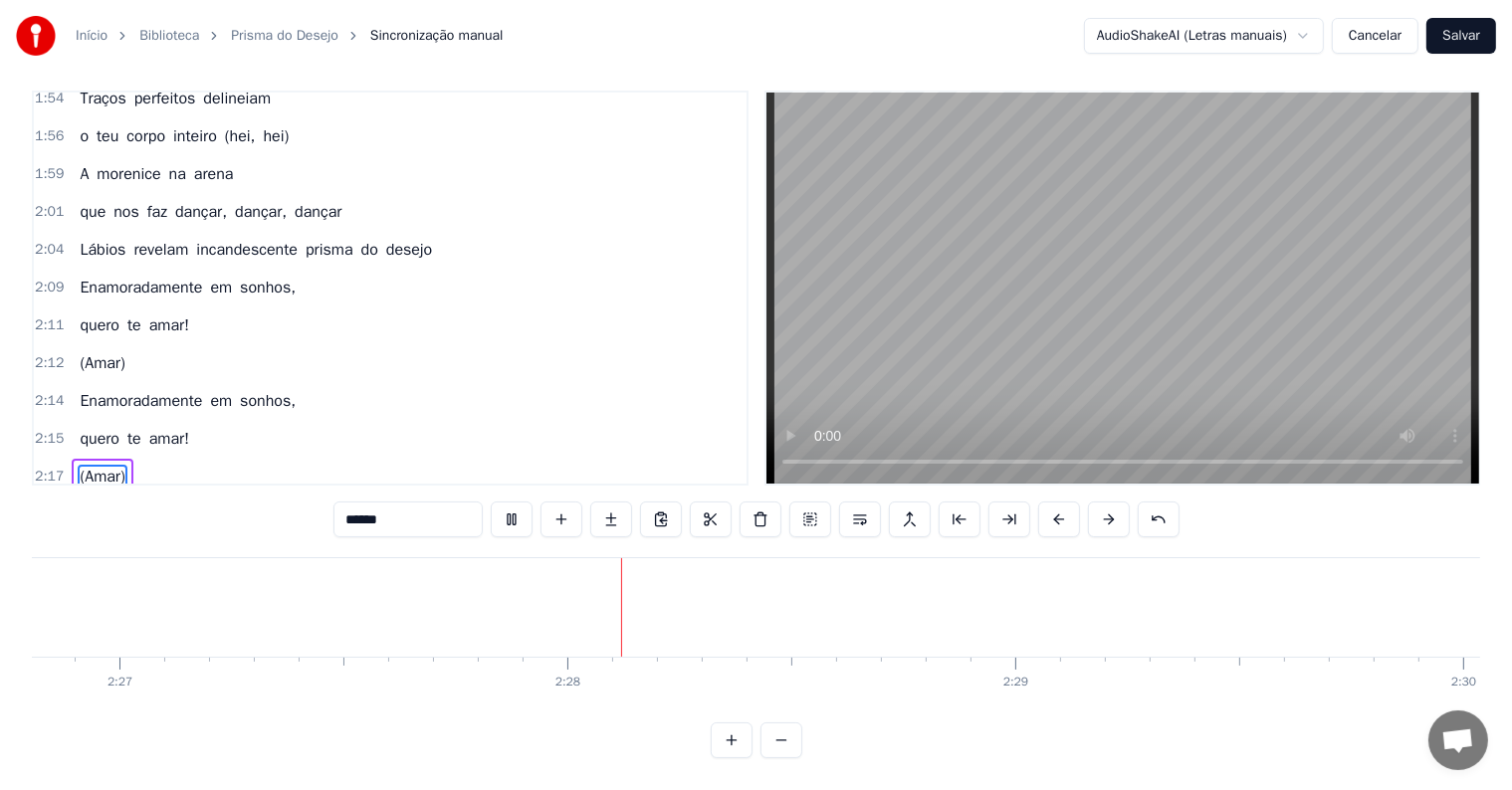 scroll, scrollTop: 0, scrollLeft: 65939, axis: horizontal 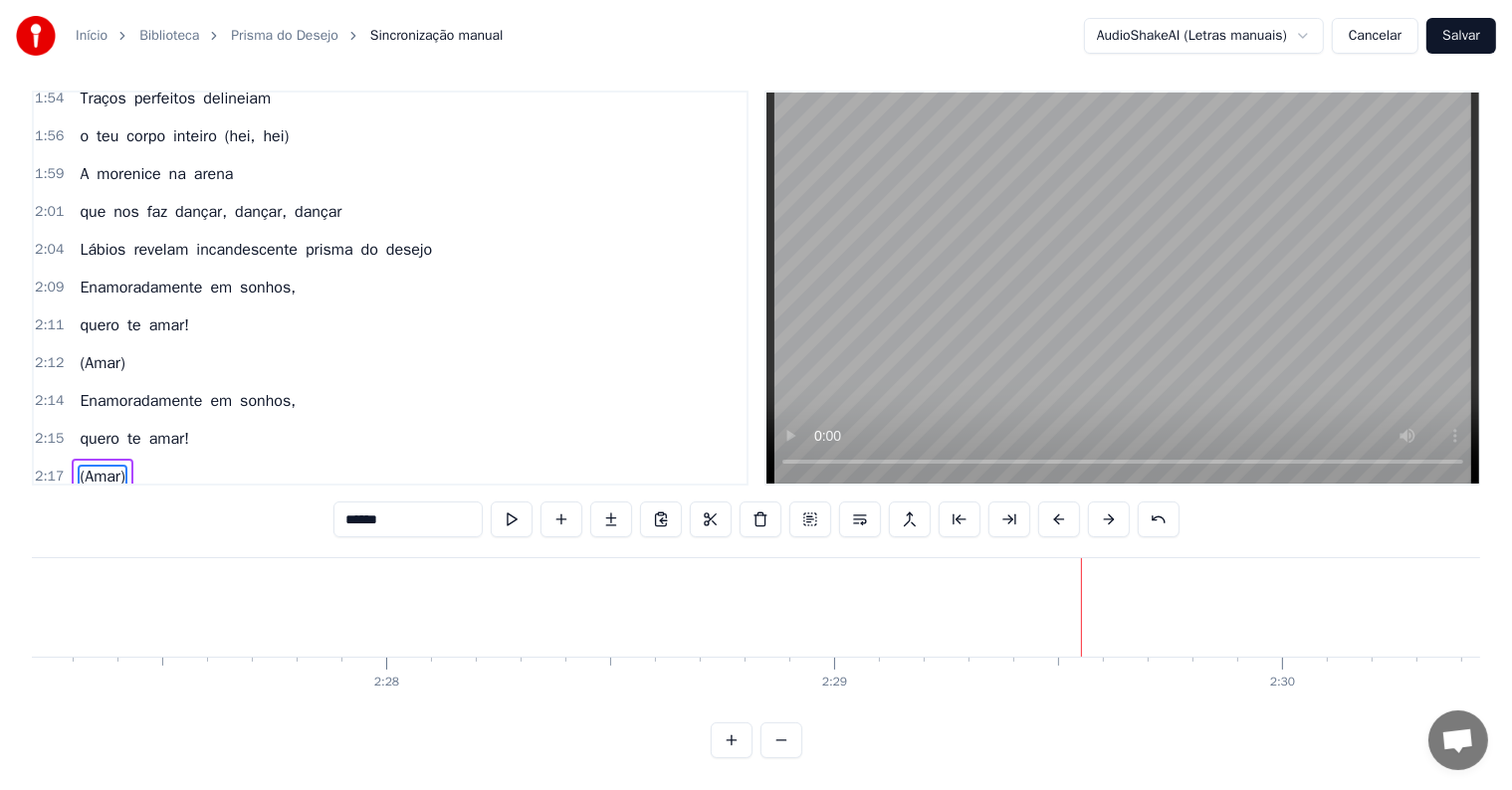 click at bounding box center [1081, 607] 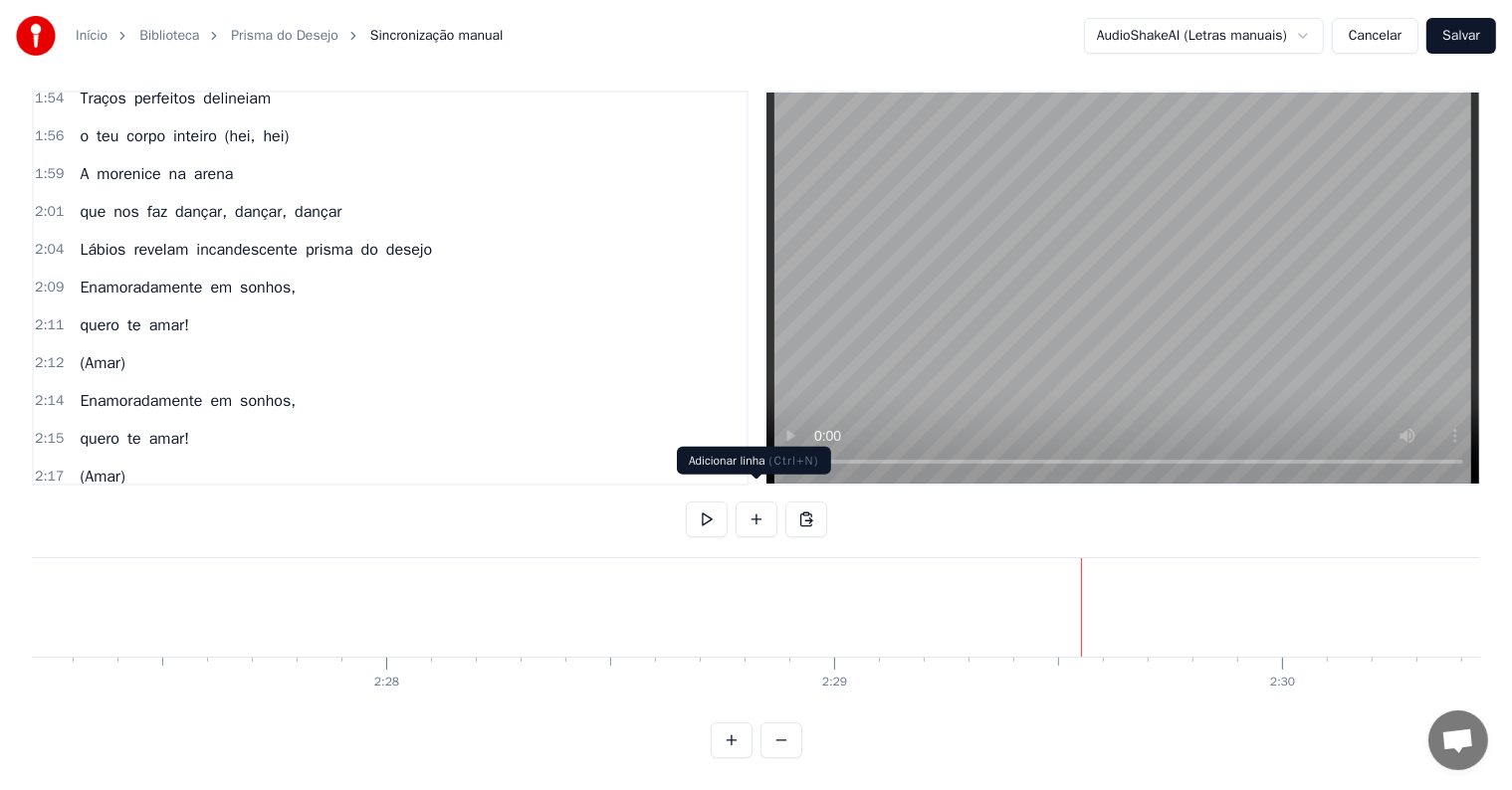 click at bounding box center (756, 519) 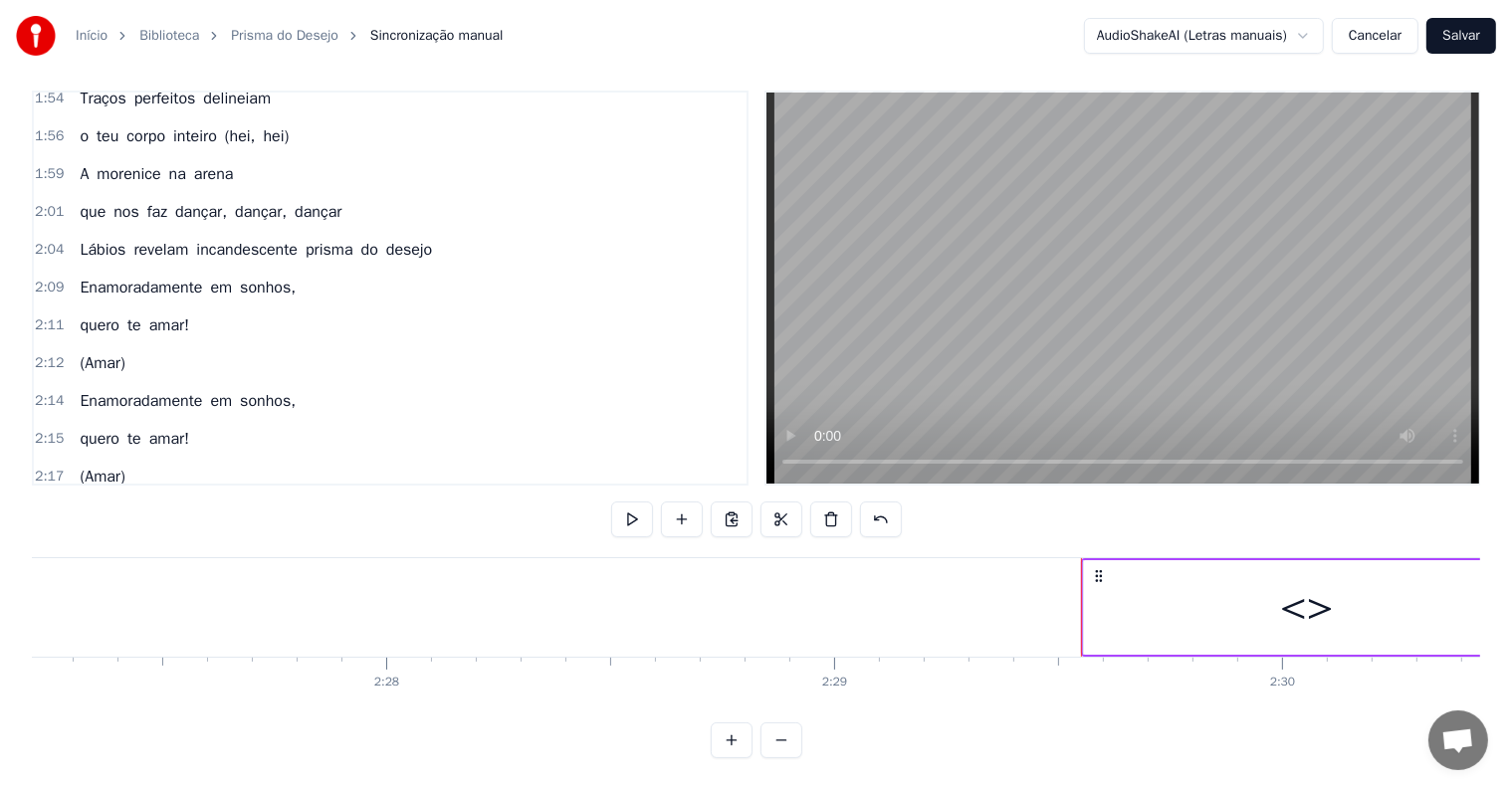 click on "<>" at bounding box center [1307, 607] 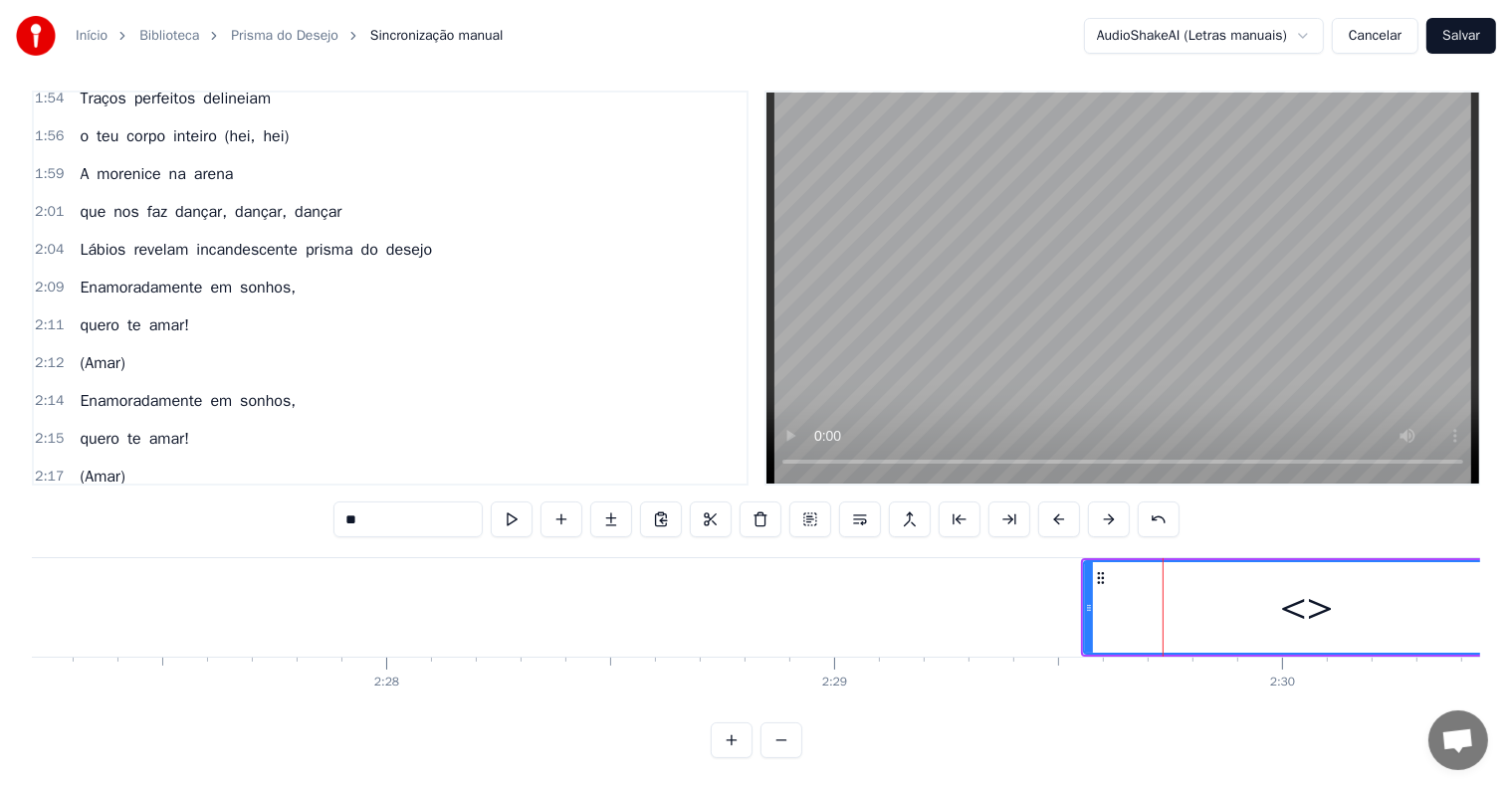 scroll, scrollTop: 1146, scrollLeft: 0, axis: vertical 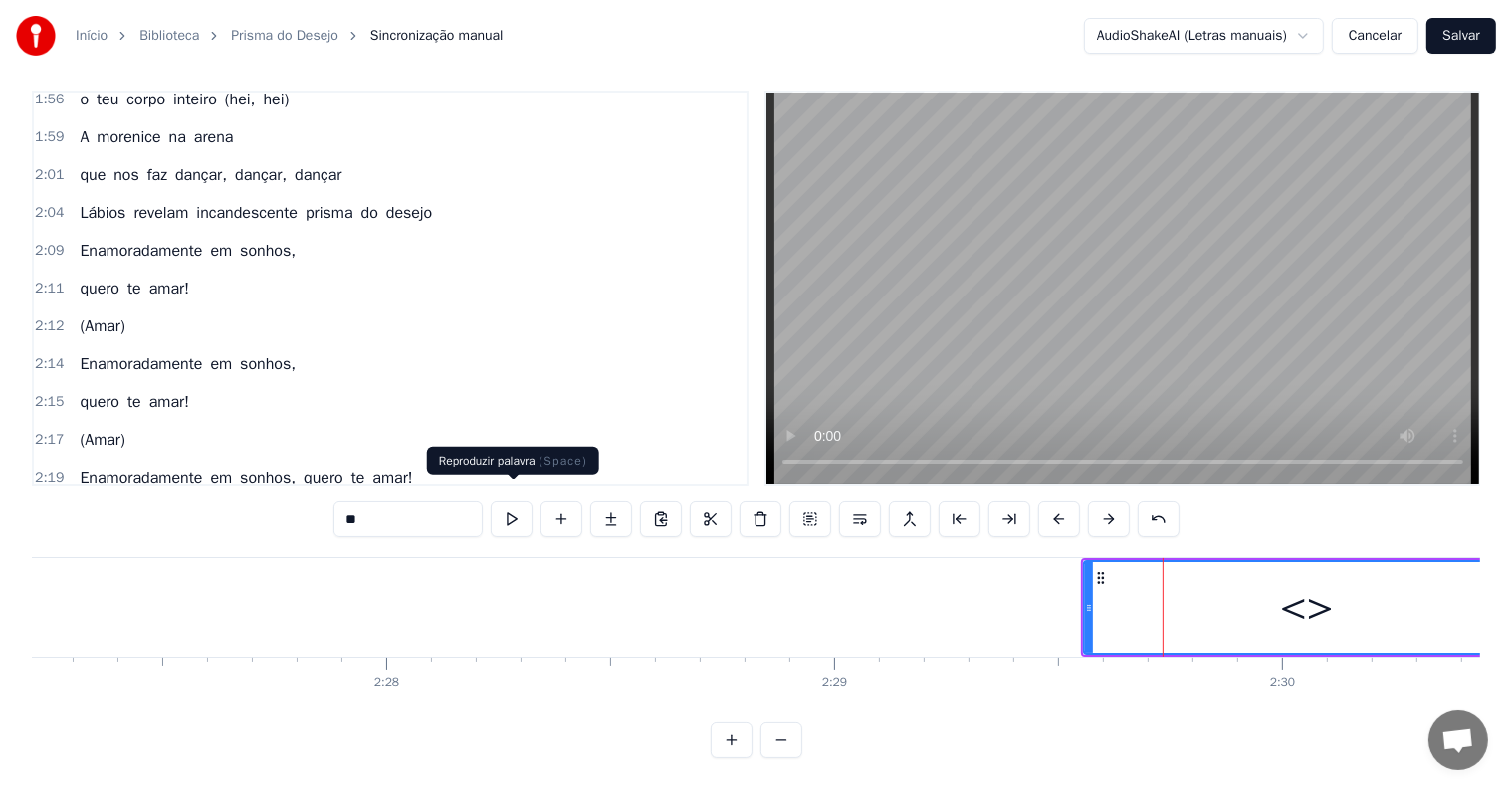 drag, startPoint x: 441, startPoint y: 499, endPoint x: 151, endPoint y: 494, distance: 290.0431 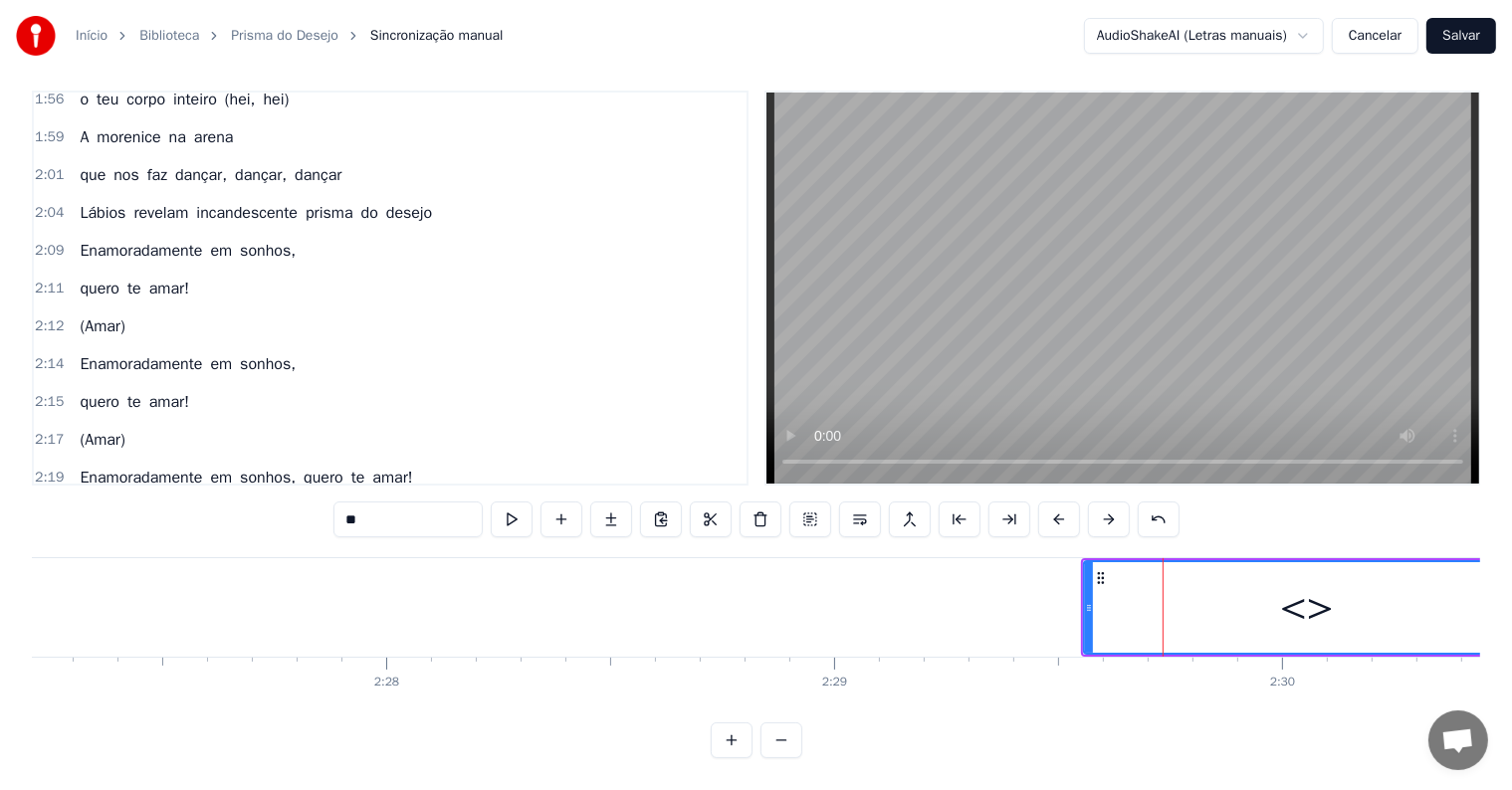 type on "*" 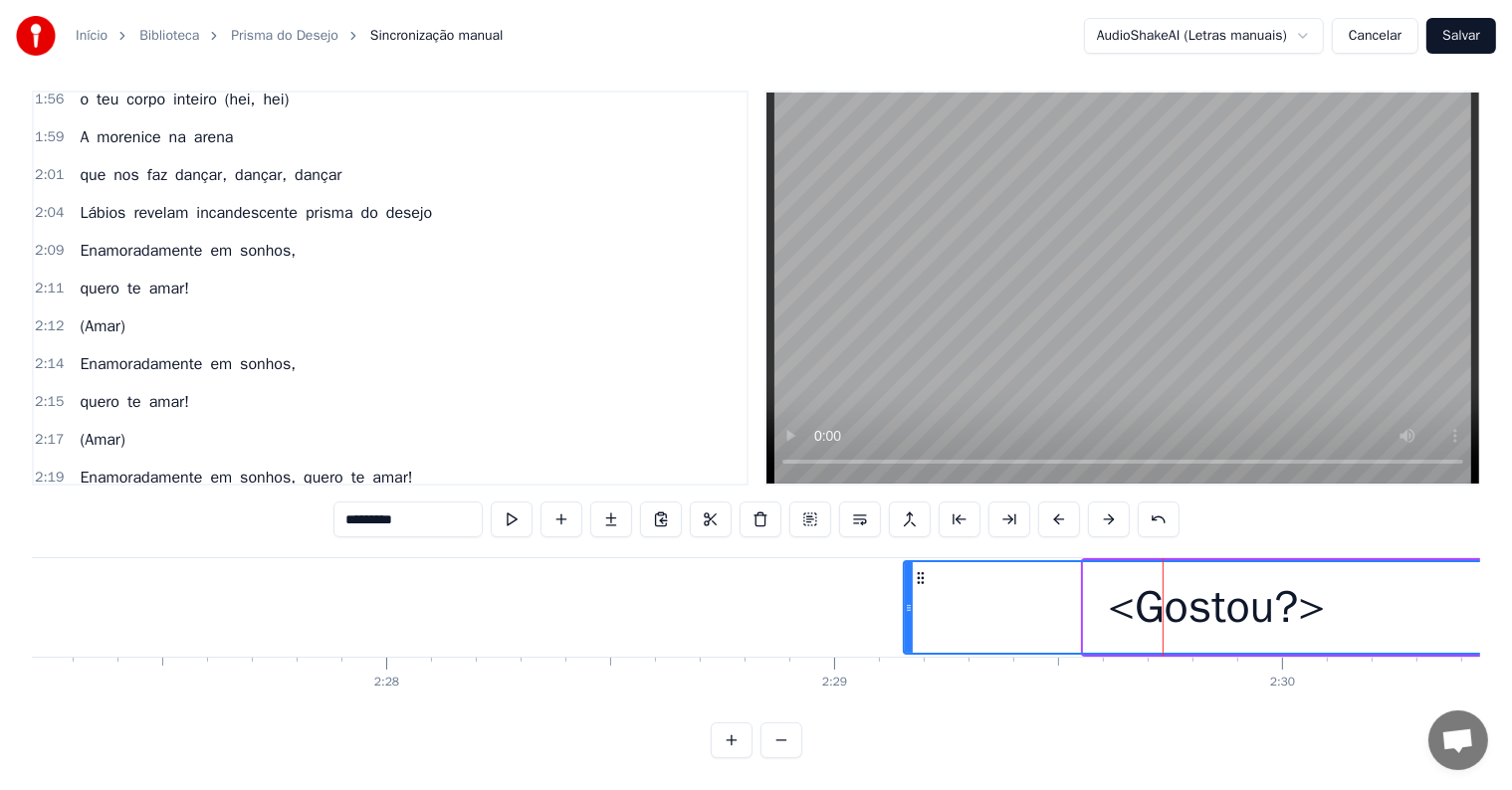 drag, startPoint x: 1084, startPoint y: 593, endPoint x: 902, endPoint y: 584, distance: 182.22239 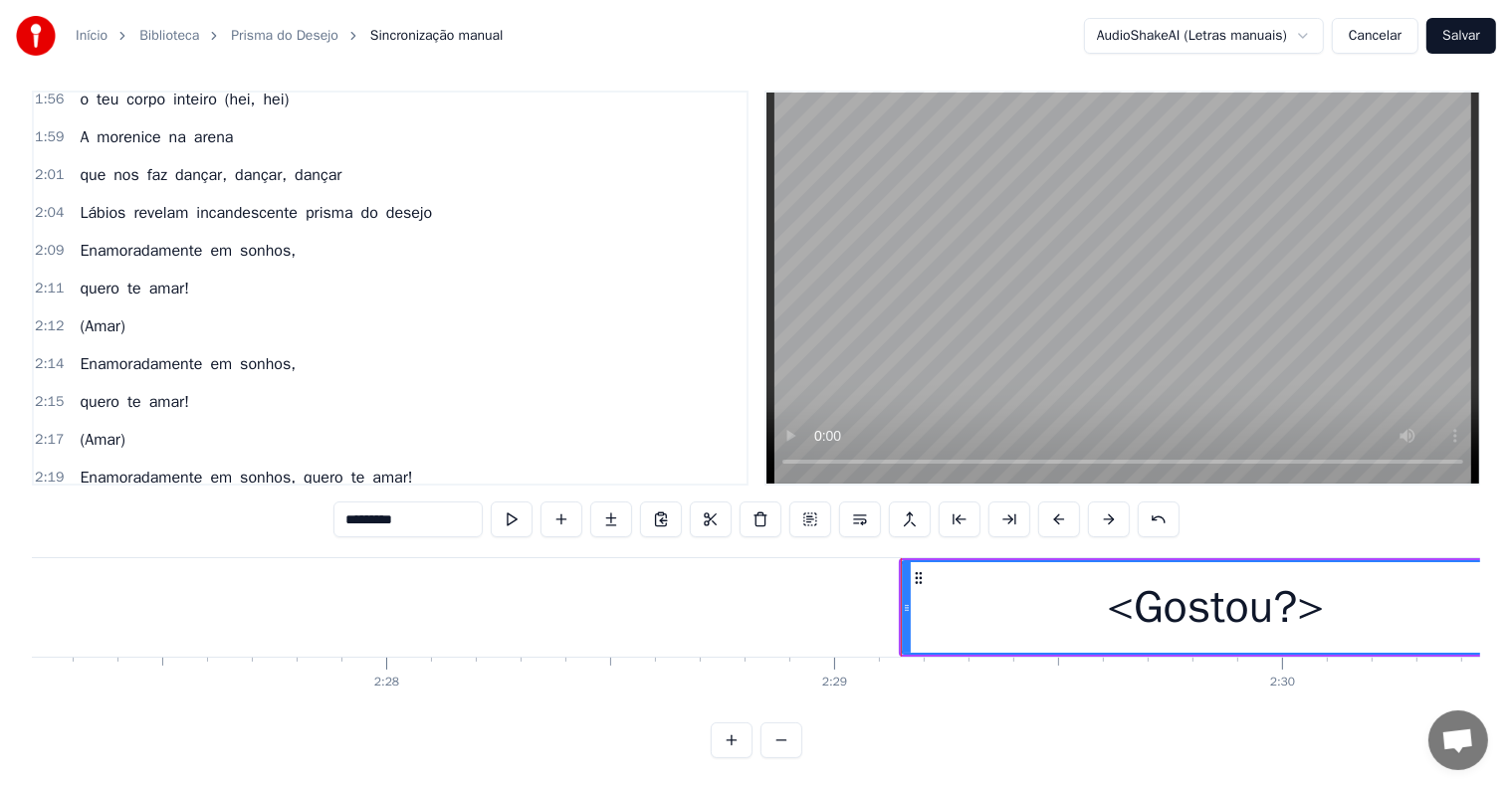 type on "*********" 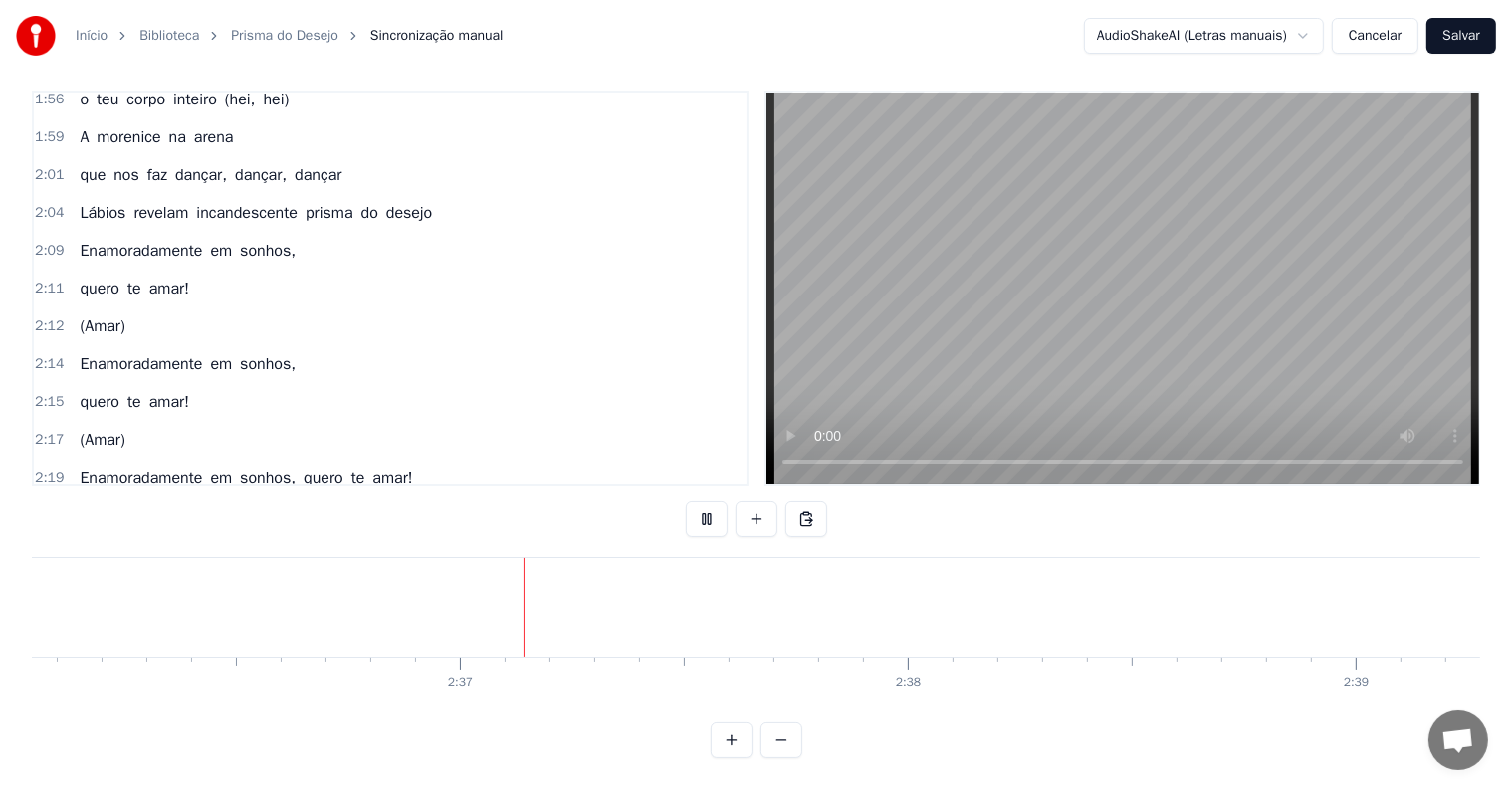 scroll, scrollTop: 0, scrollLeft: 69906, axis: horizontal 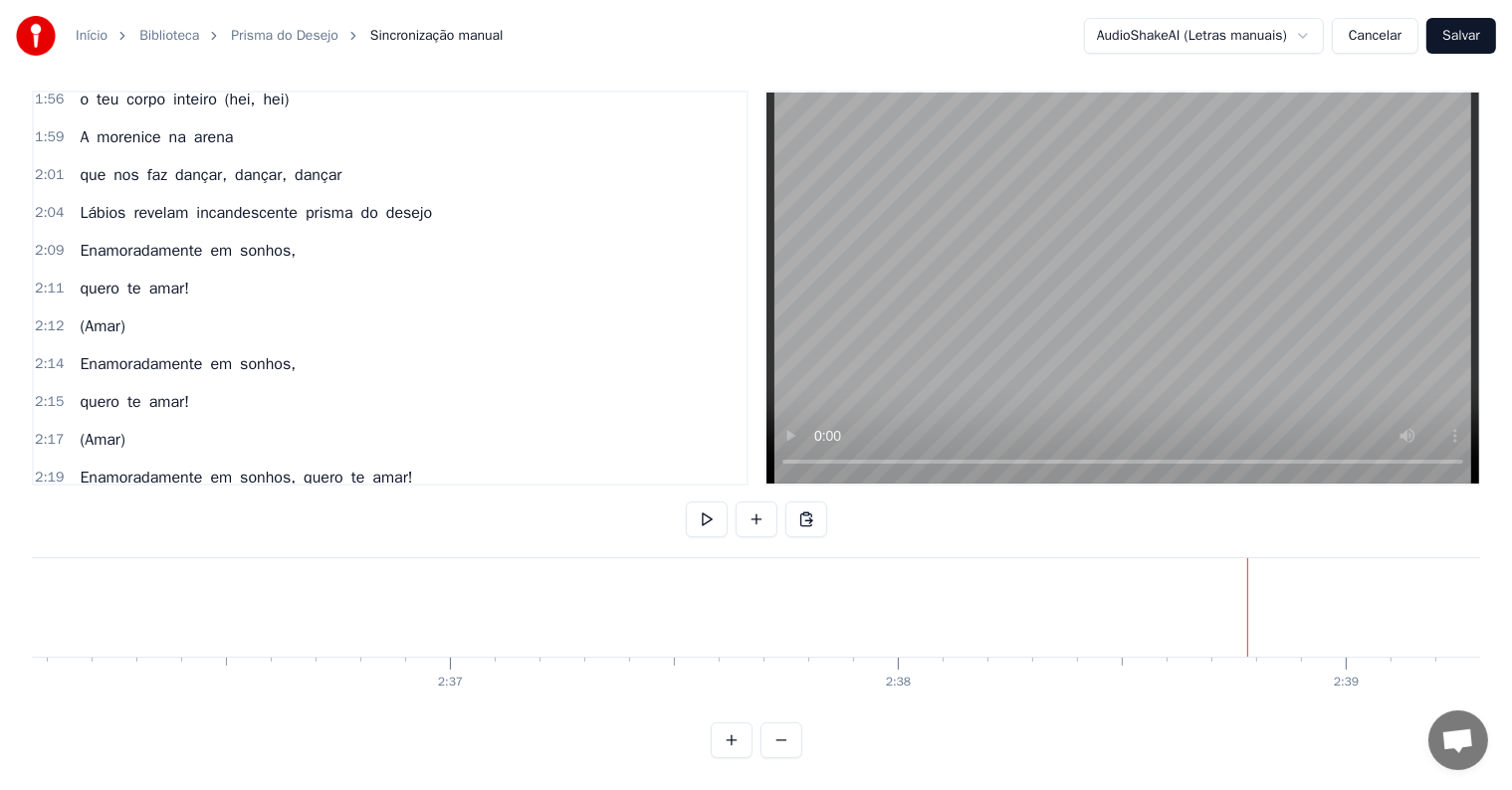 click on "Salvar" at bounding box center [1461, 36] 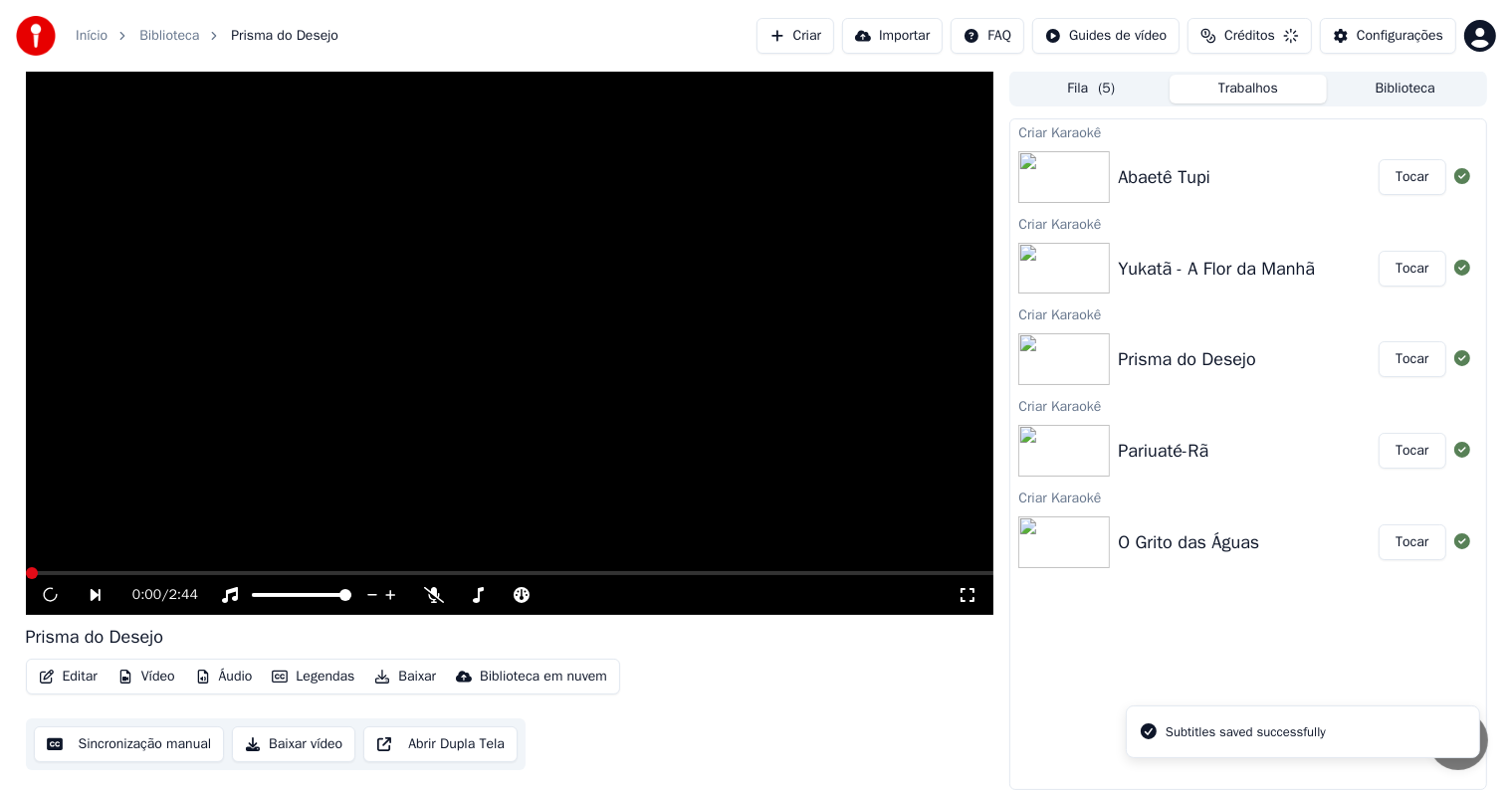 scroll, scrollTop: 0, scrollLeft: 0, axis: both 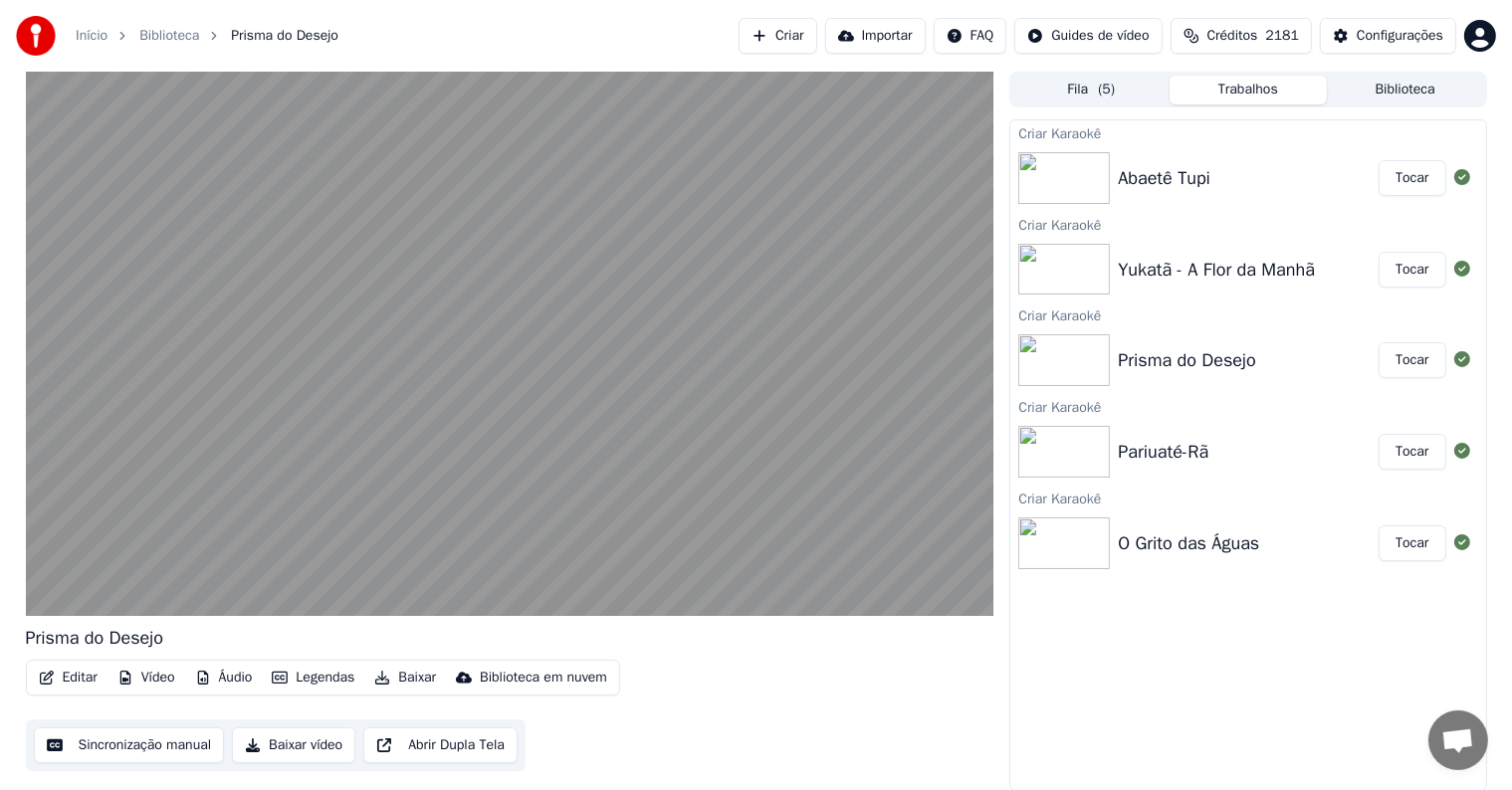click on "Tocar" at bounding box center [1411, 270] 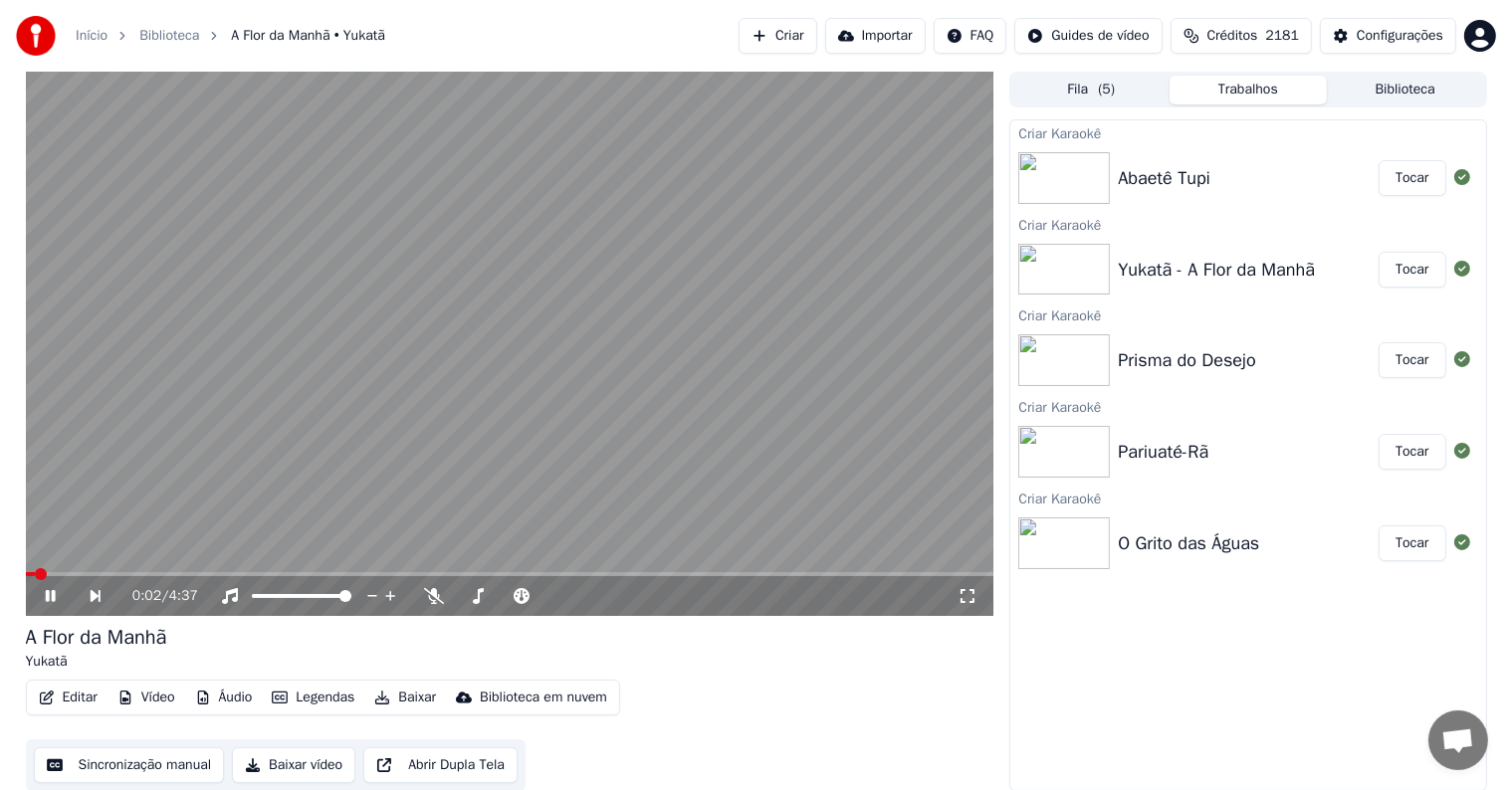 click at bounding box center (510, 343) 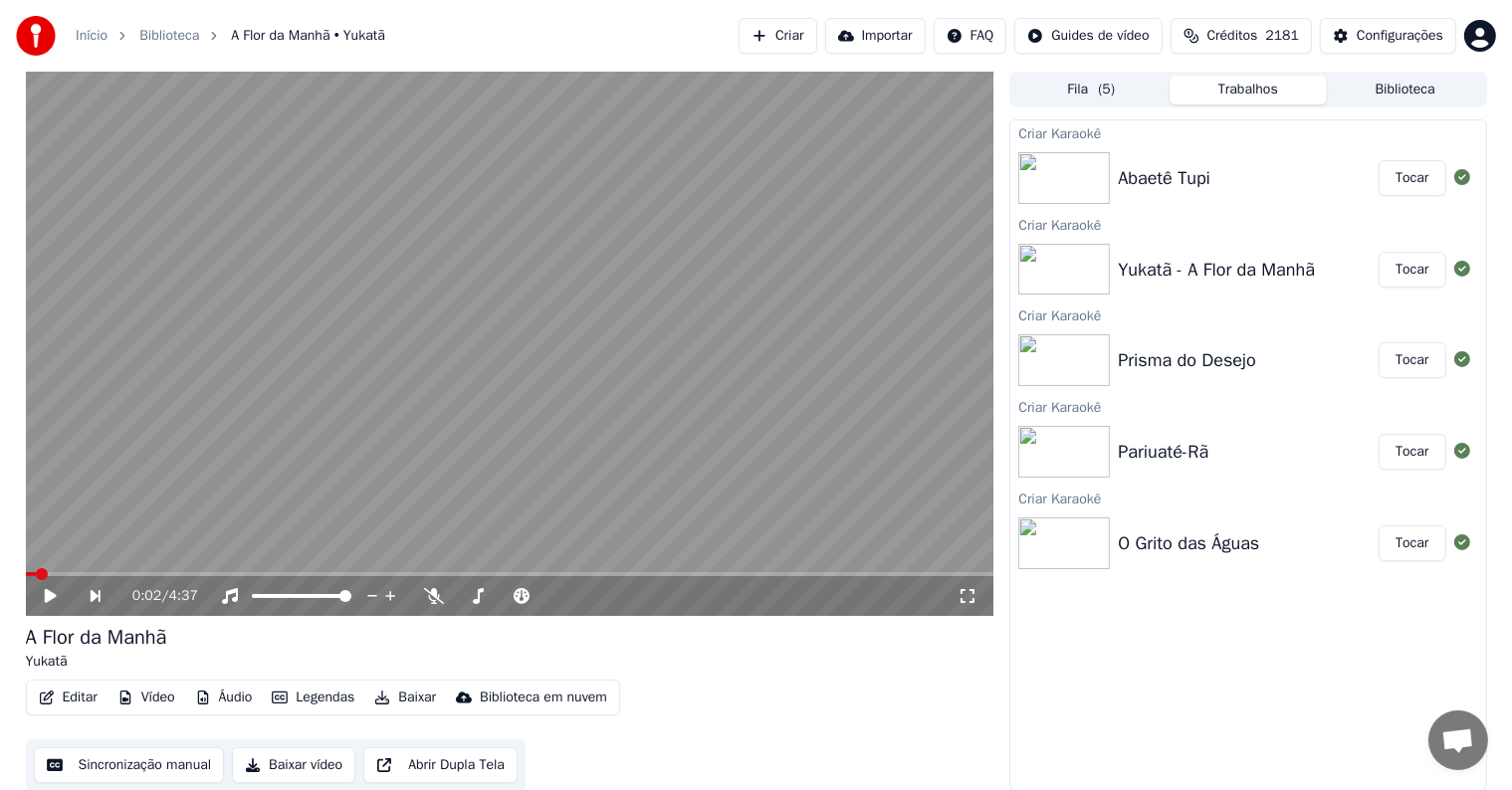 click on "Editar" at bounding box center [68, 697] 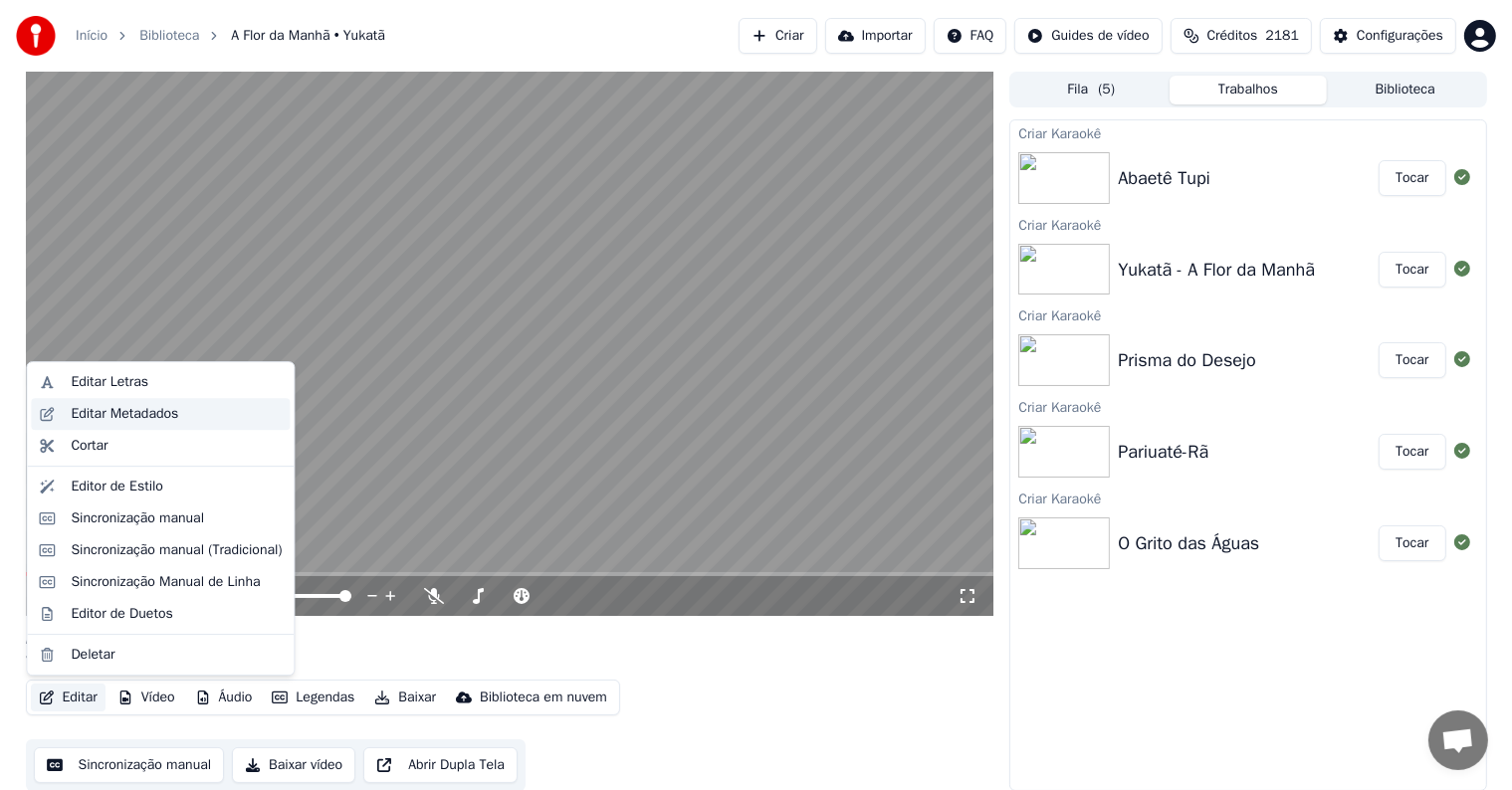 click on "Editar Metadados" at bounding box center (124, 414) 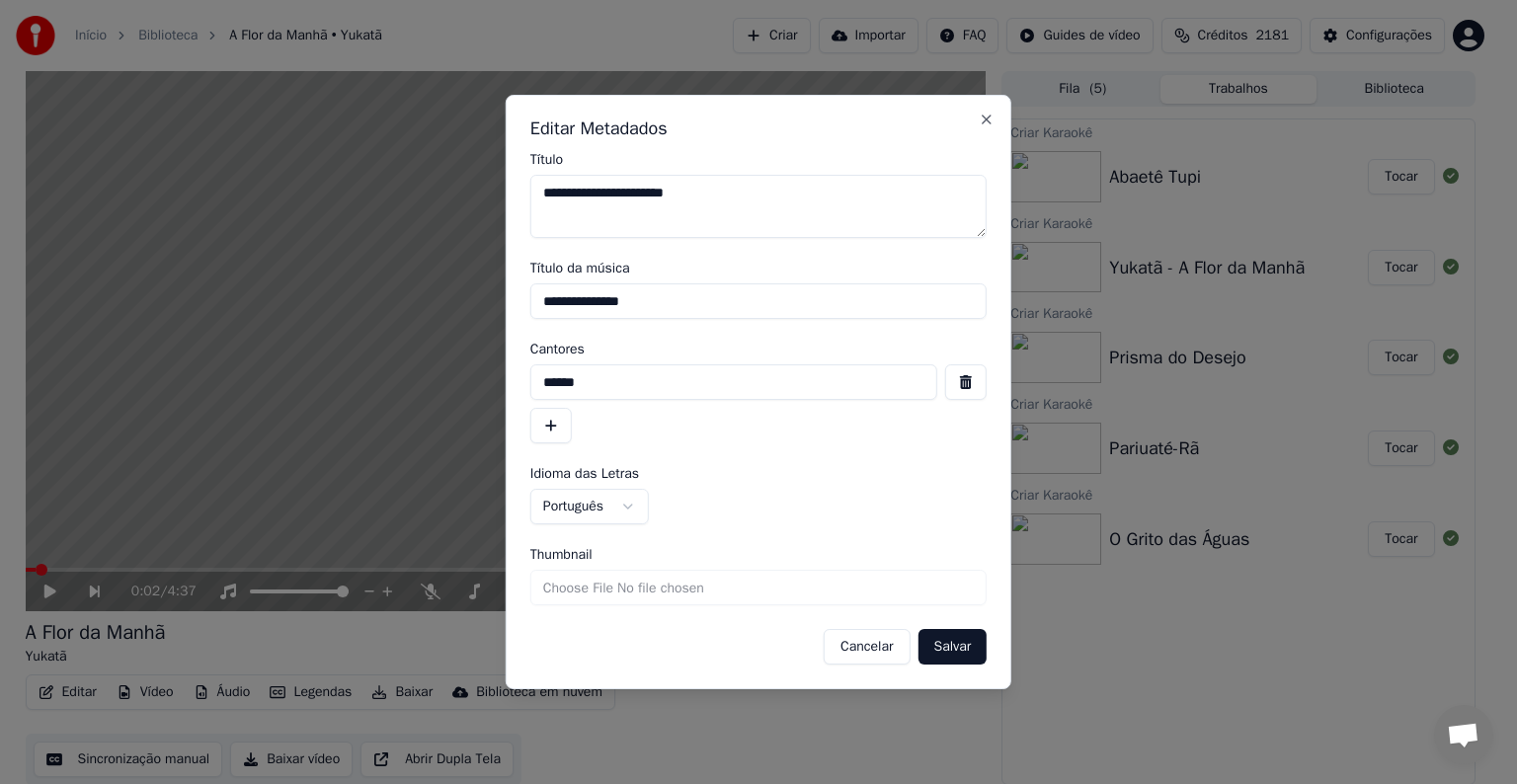 drag, startPoint x: 655, startPoint y: 300, endPoint x: 500, endPoint y: 303, distance: 155.02903 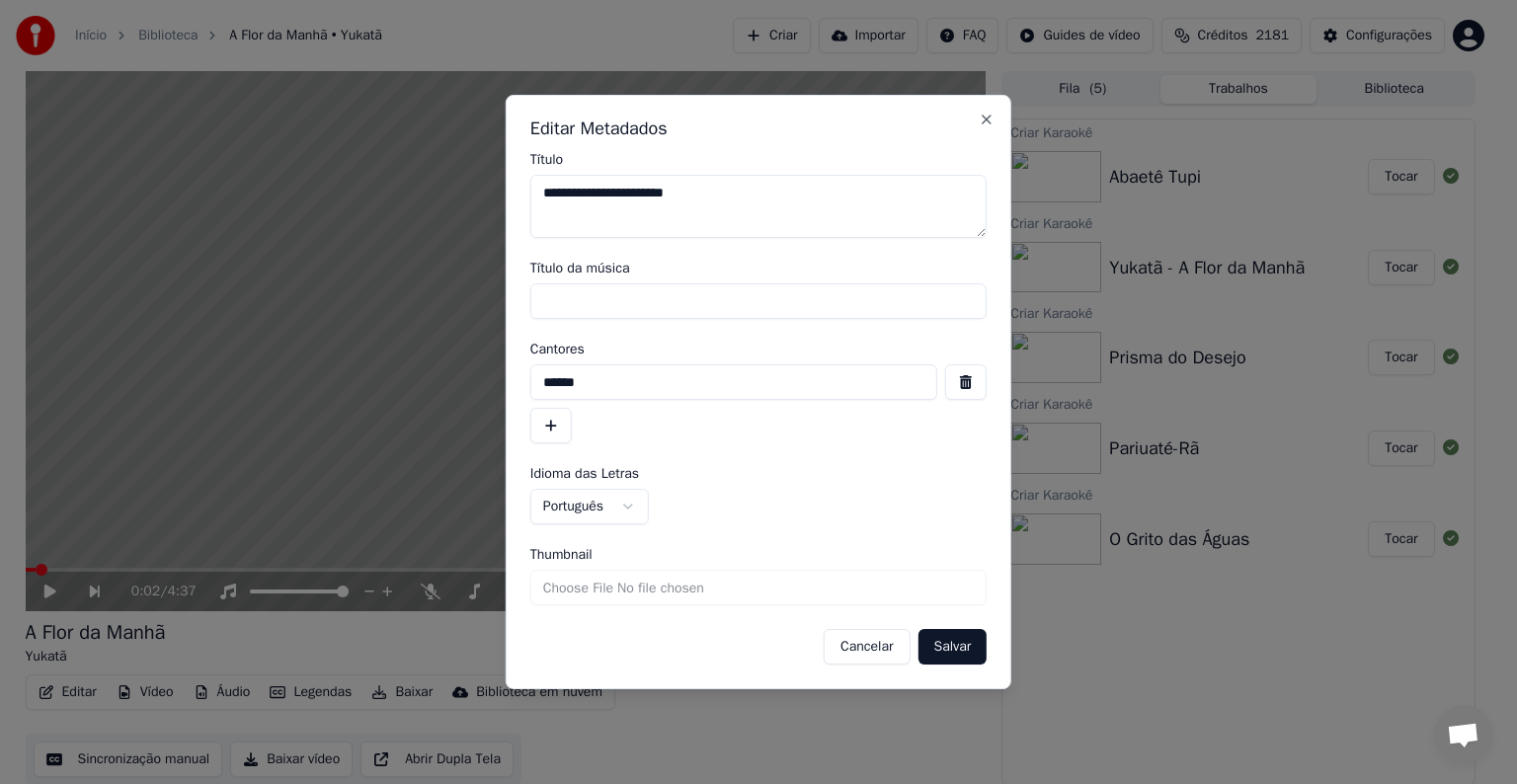 type 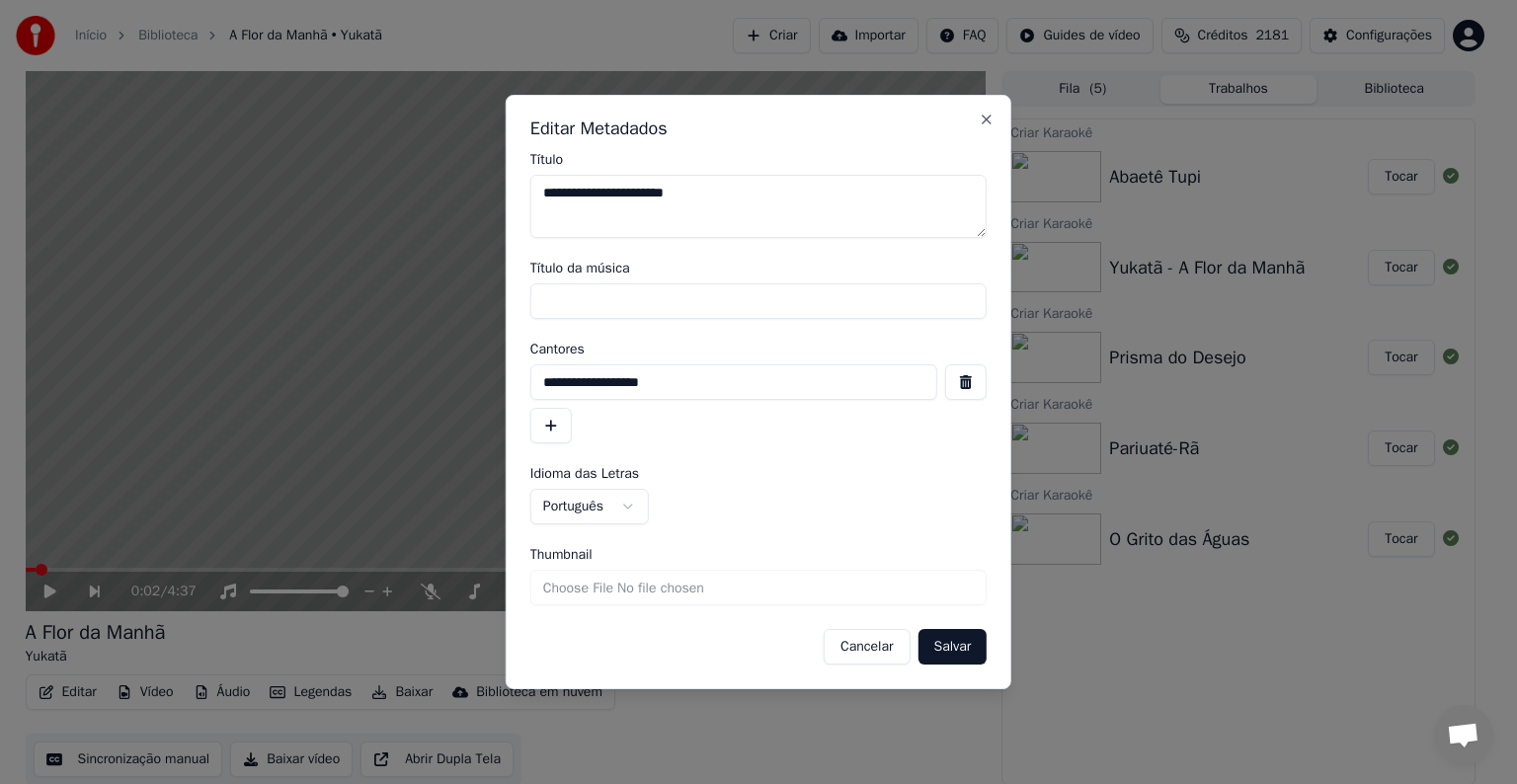type on "**********" 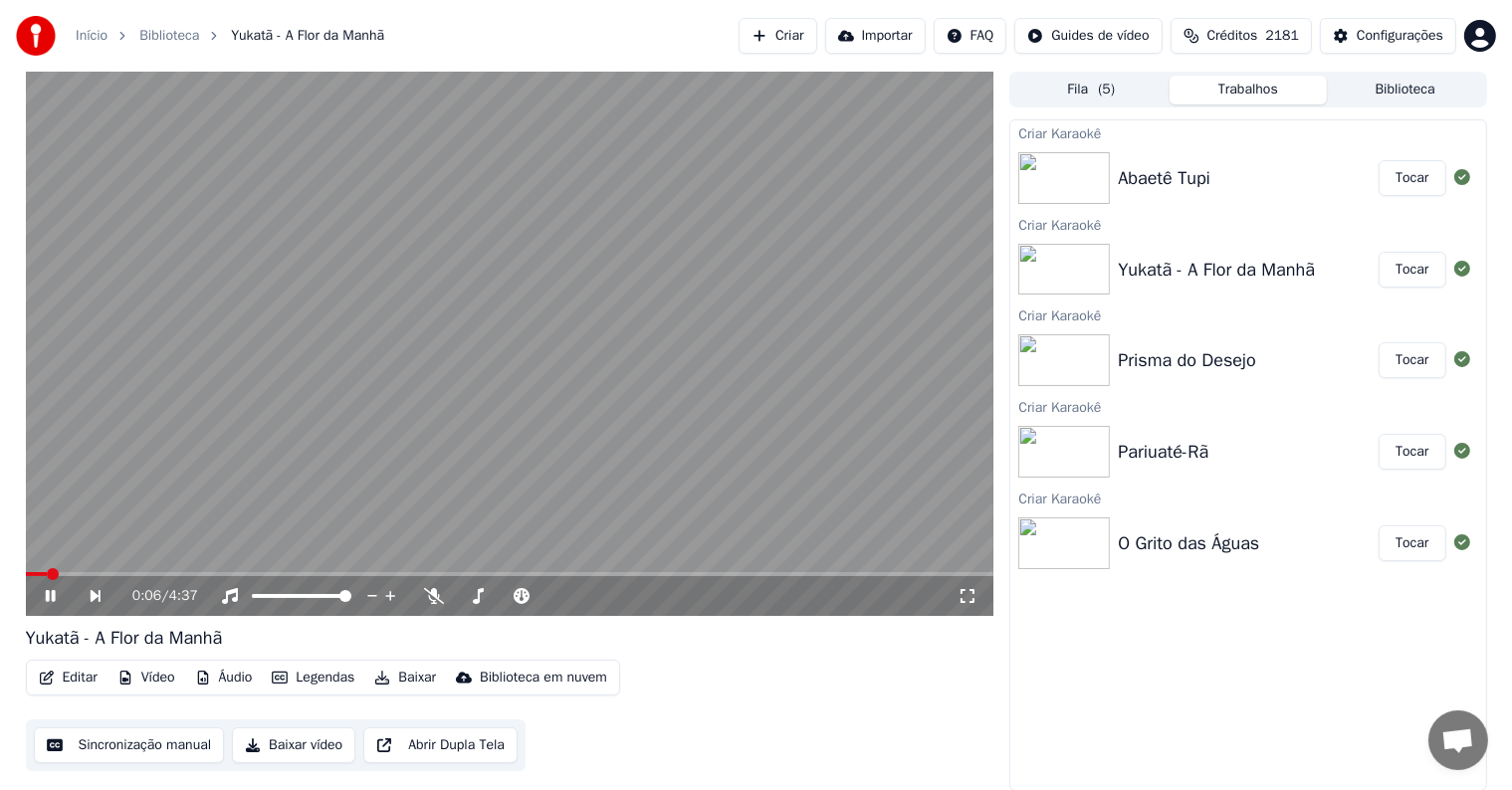 click at bounding box center (510, 343) 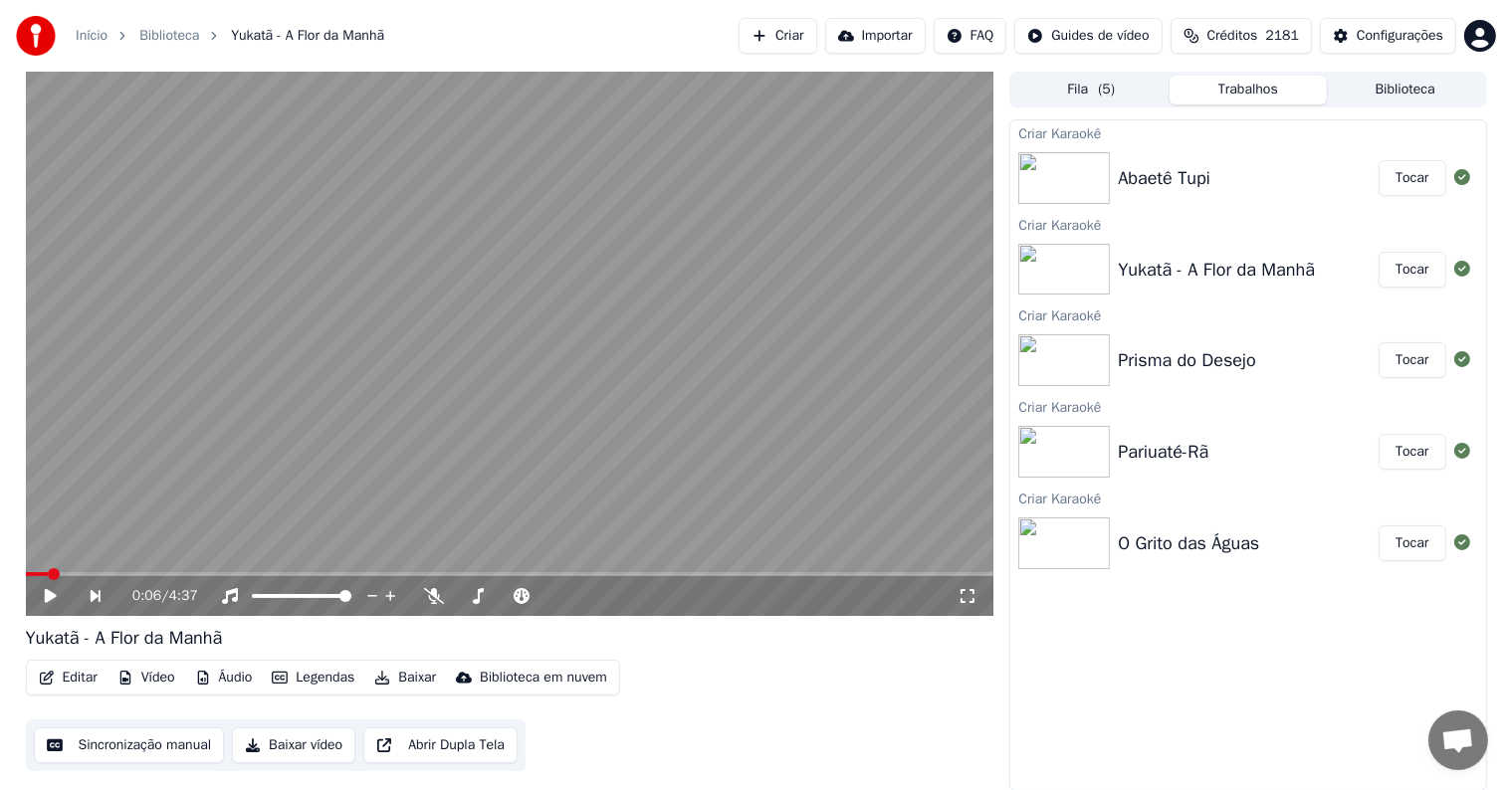 click on "Sincronização manual" at bounding box center (129, 745) 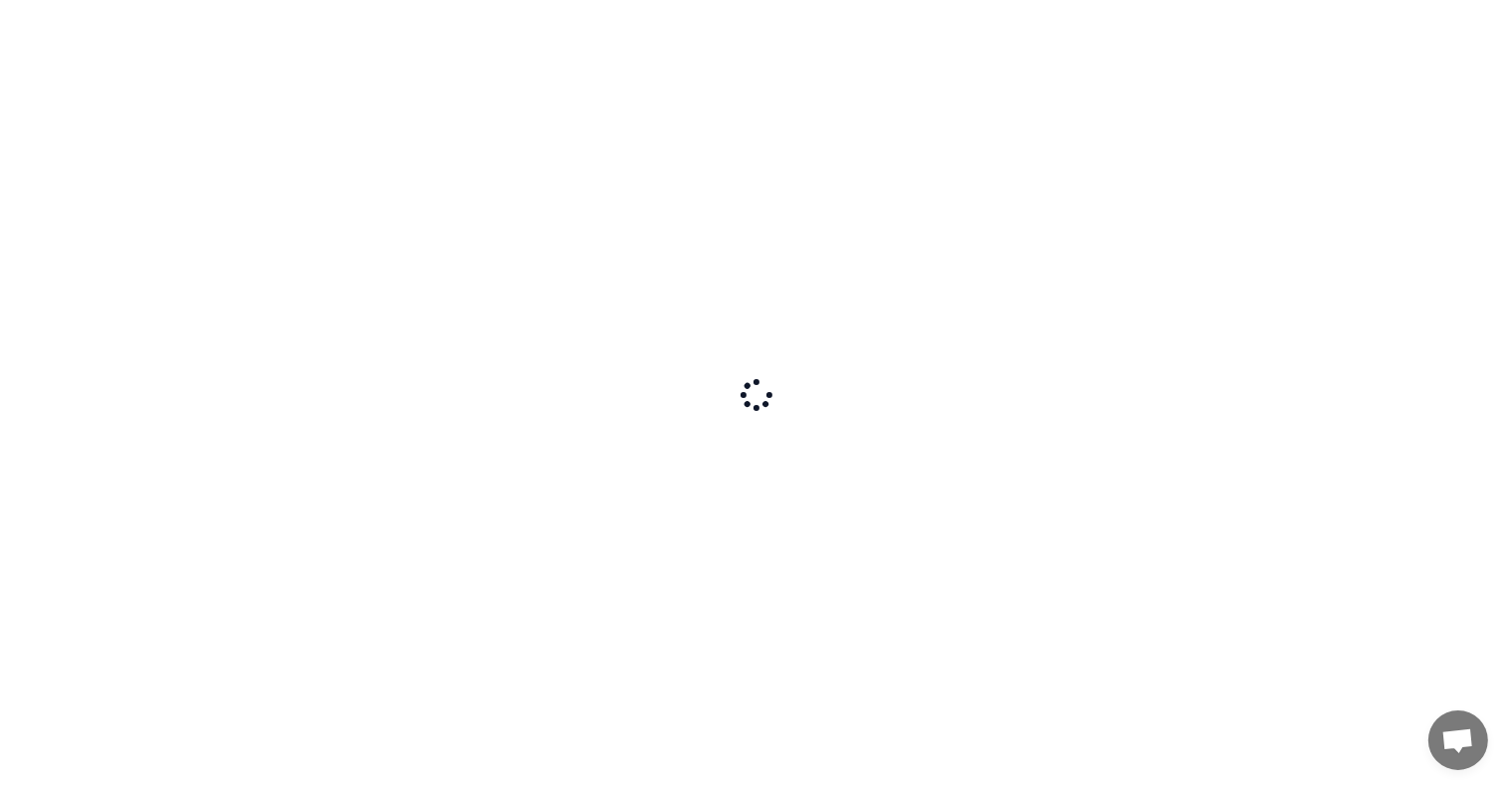 scroll, scrollTop: 0, scrollLeft: 0, axis: both 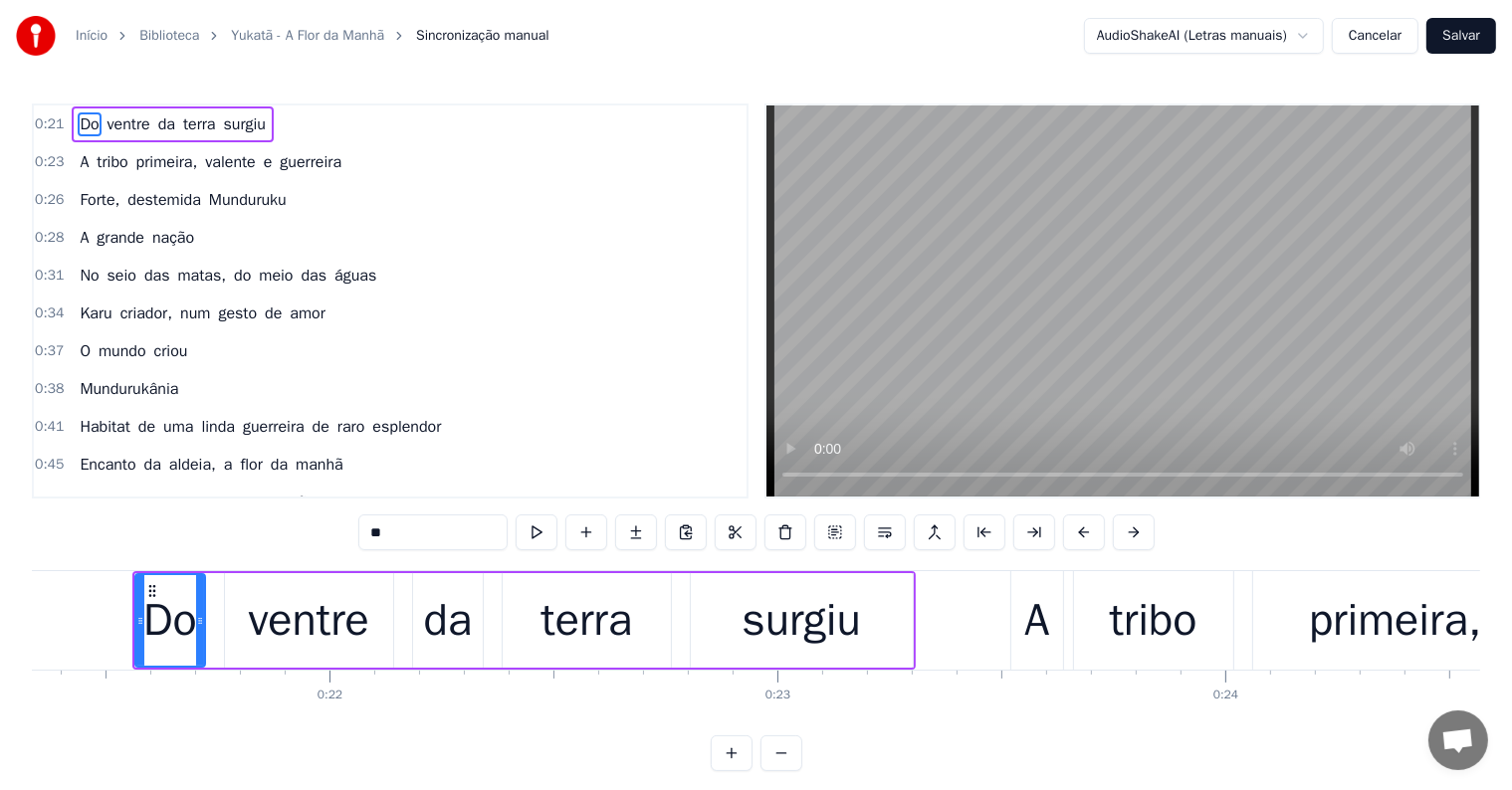 type 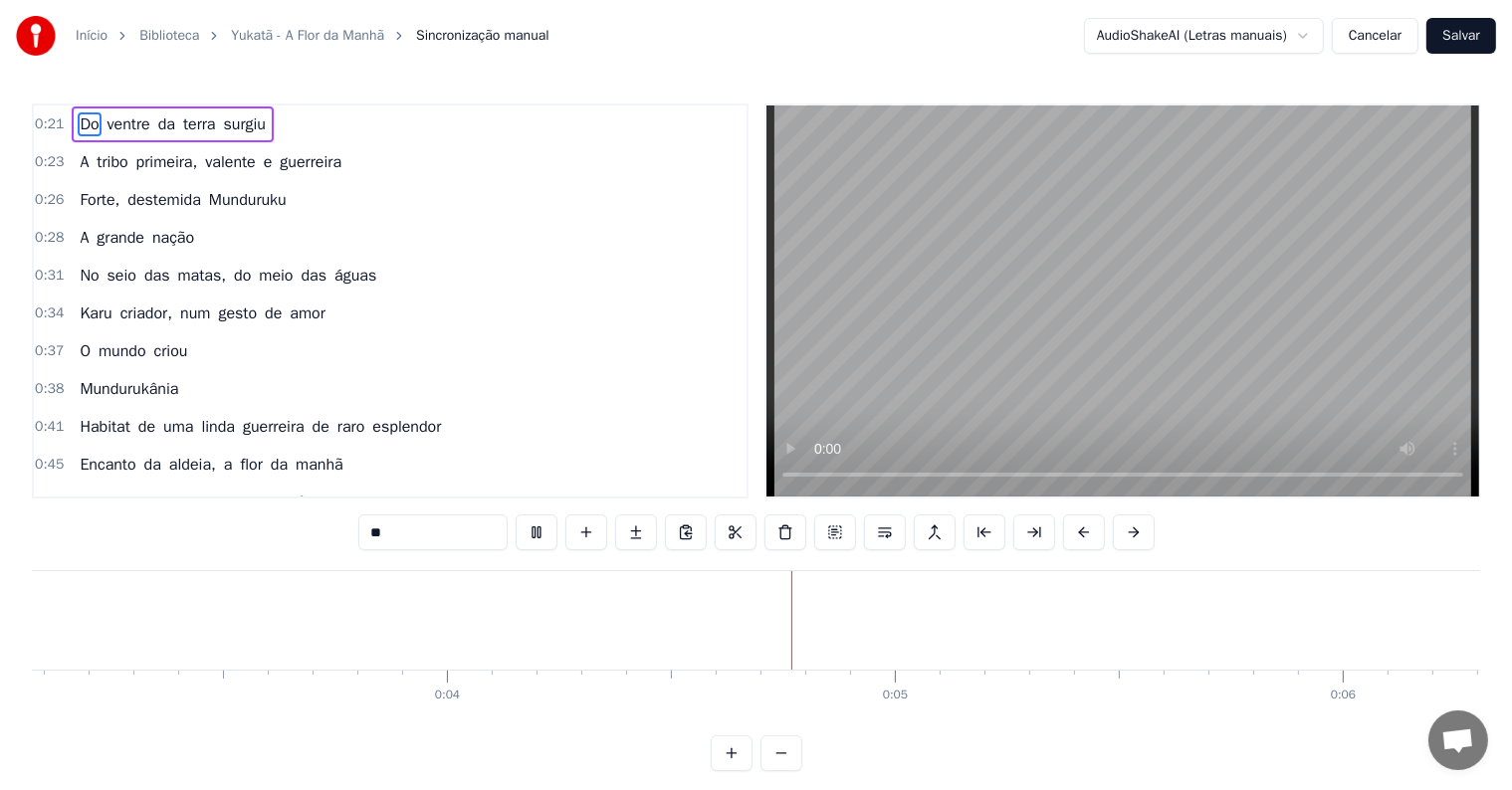 scroll, scrollTop: 0, scrollLeft: 1509, axis: horizontal 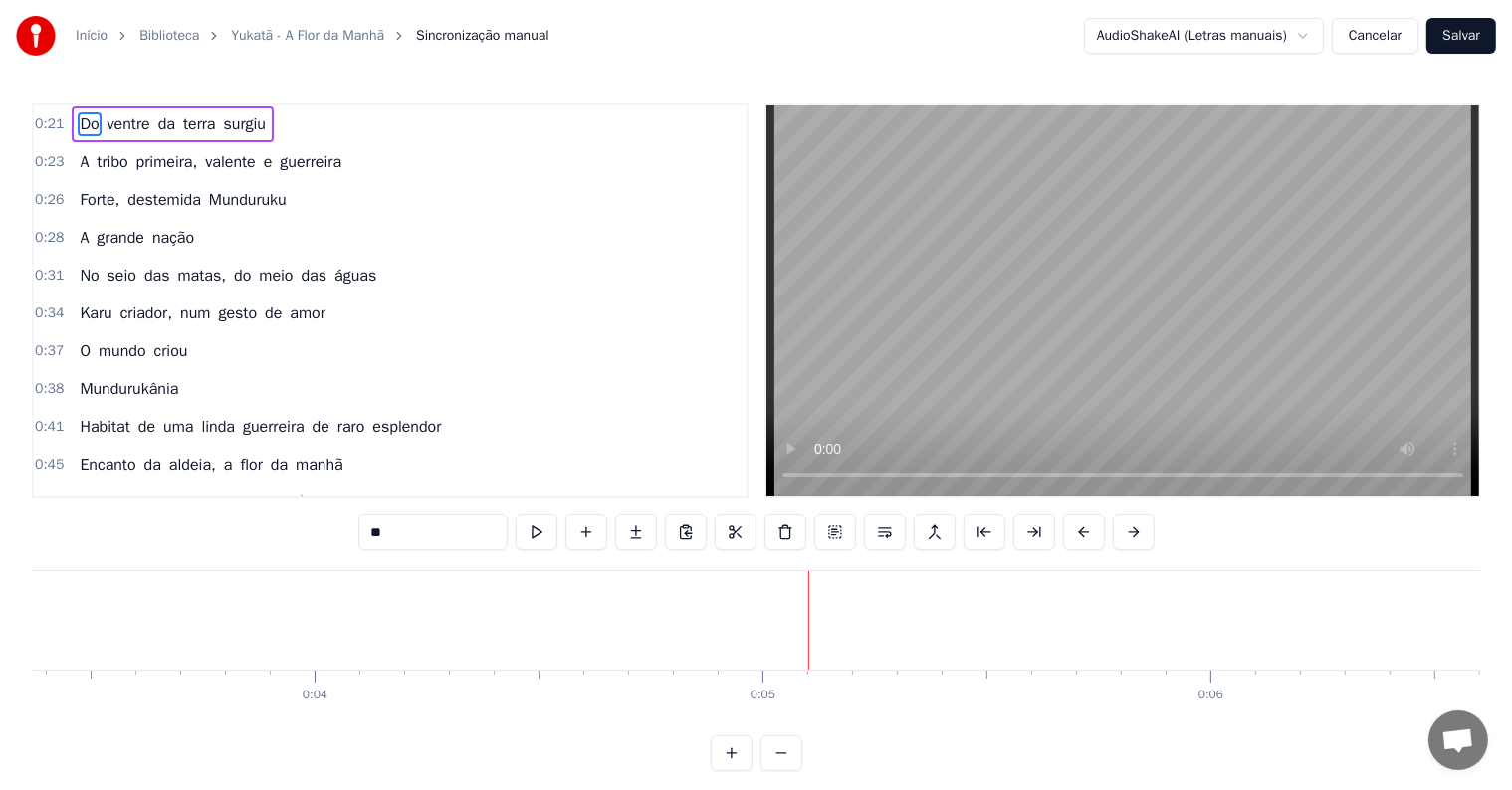 click at bounding box center [60627, 620] 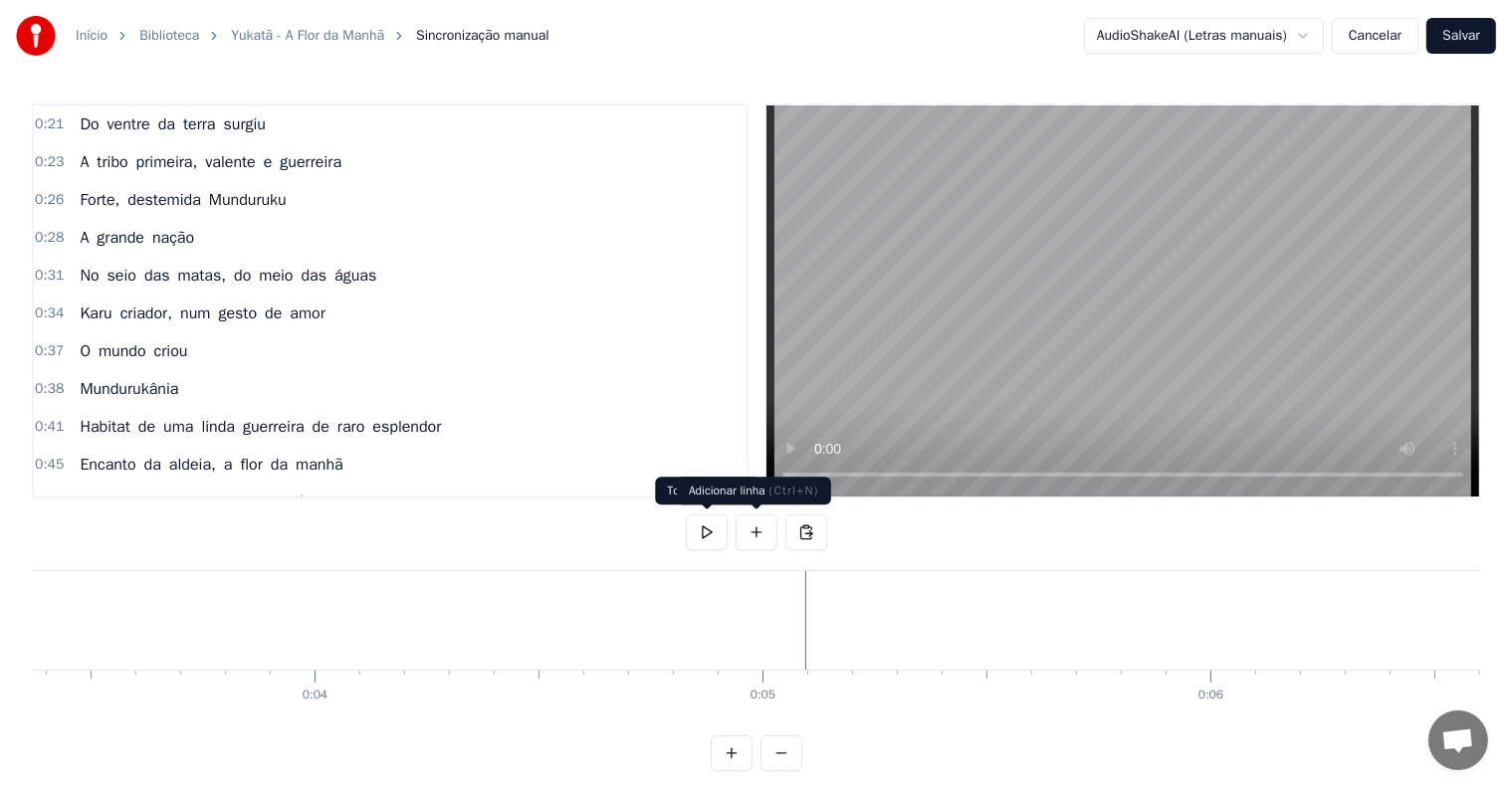 click at bounding box center [756, 532] 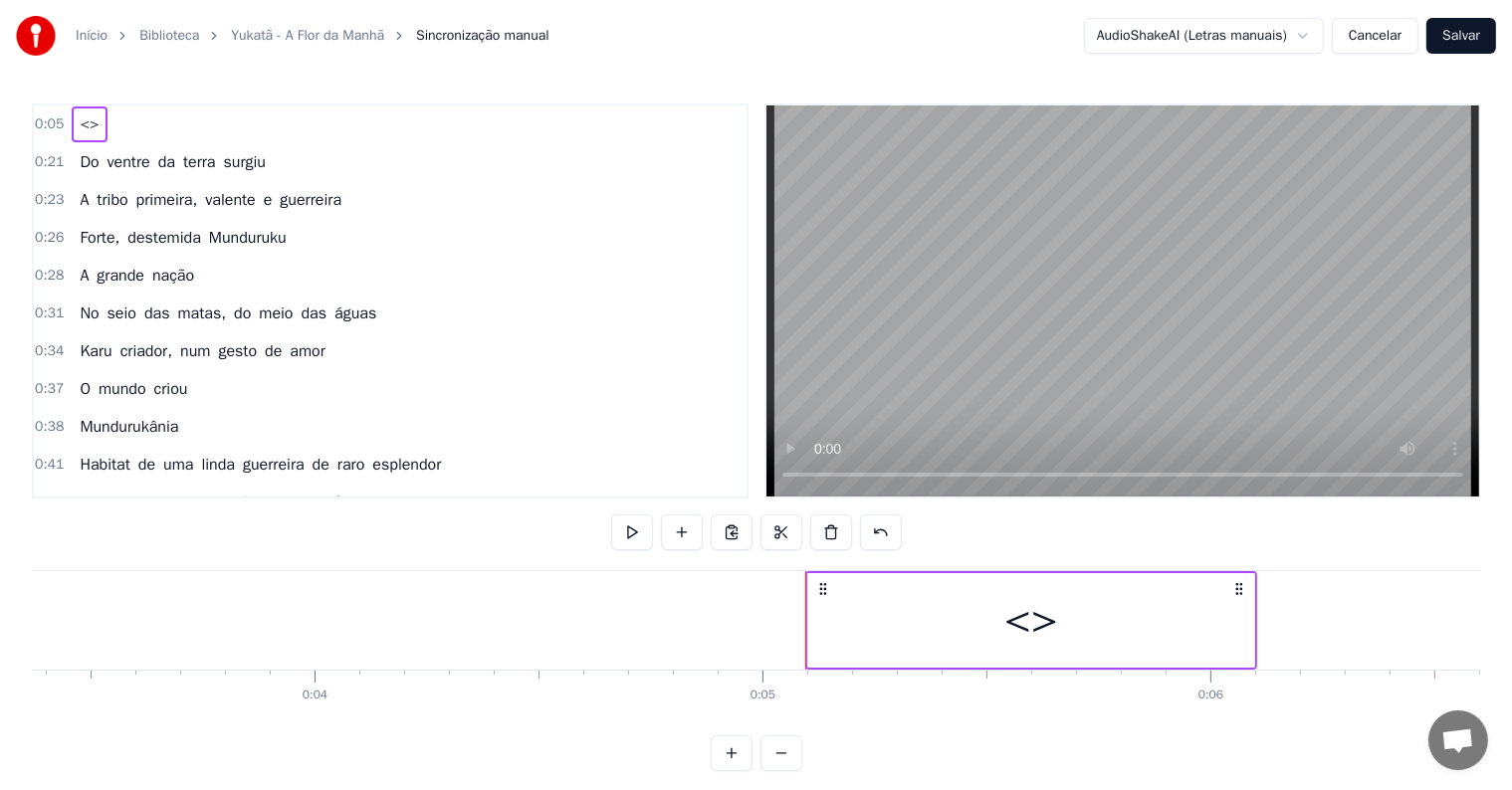 click on "<>" at bounding box center [1031, 620] 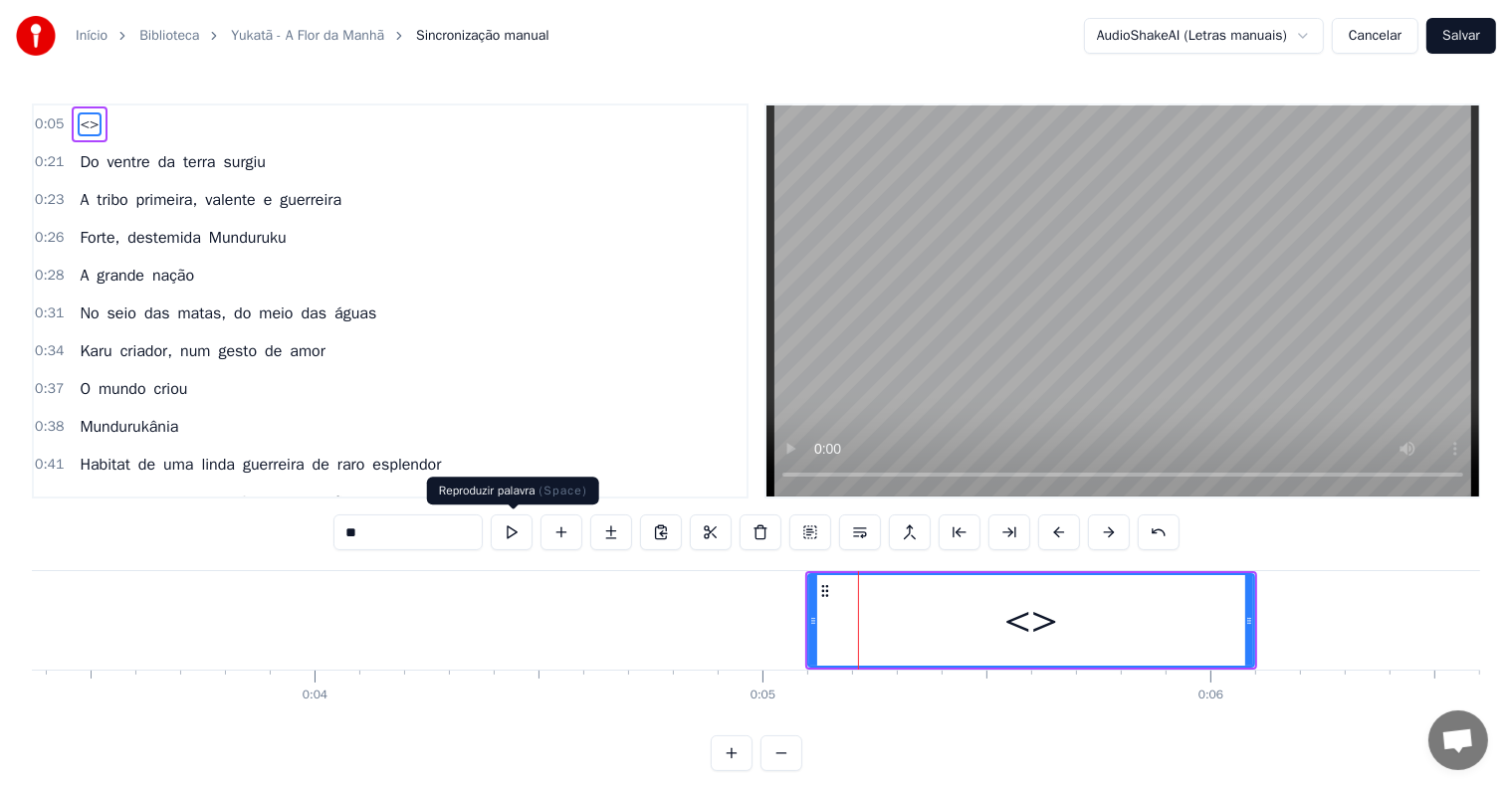 drag, startPoint x: 210, startPoint y: 520, endPoint x: 192, endPoint y: 515, distance: 18.681542 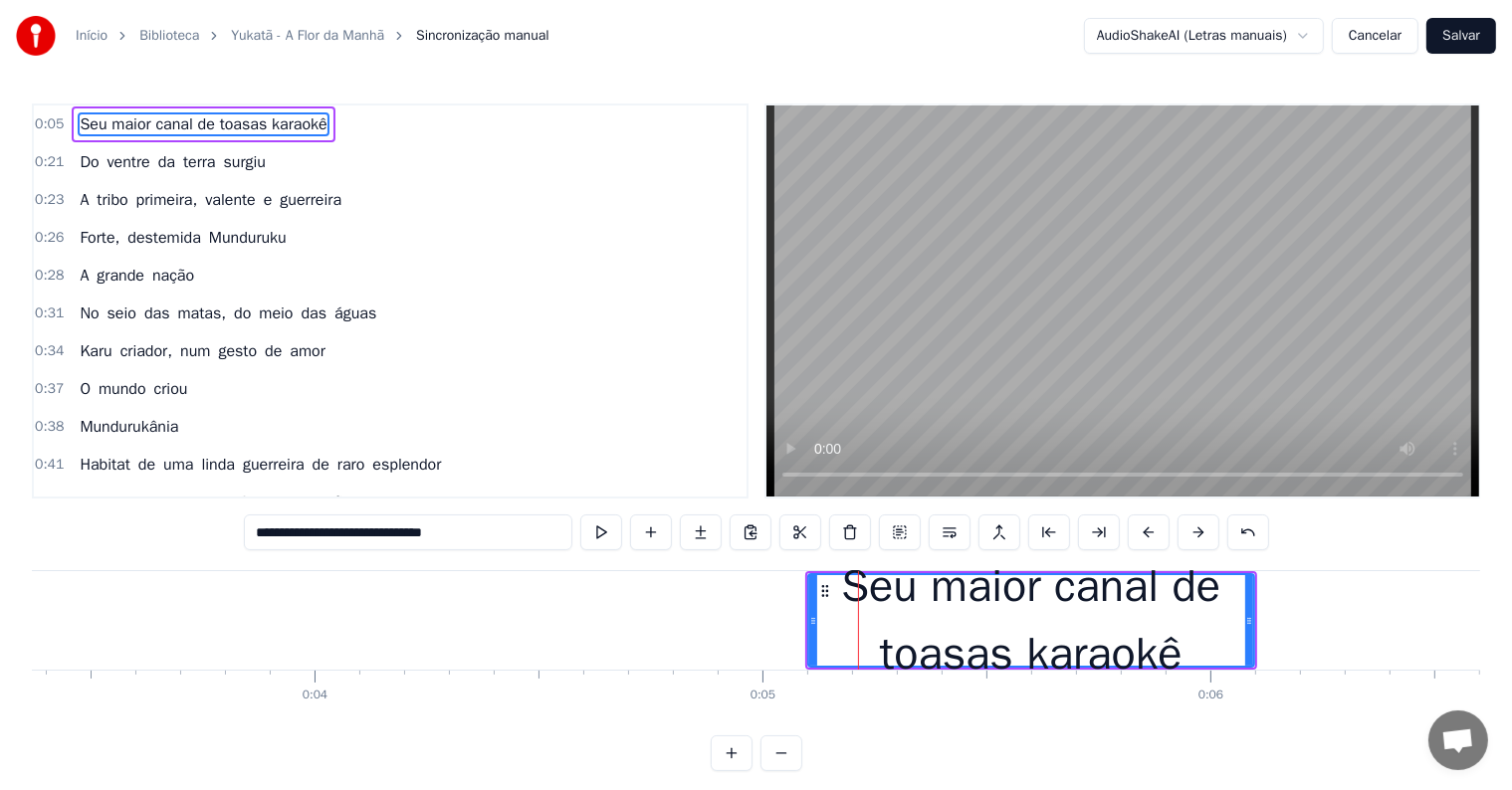click on "**********" at bounding box center [408, 532] 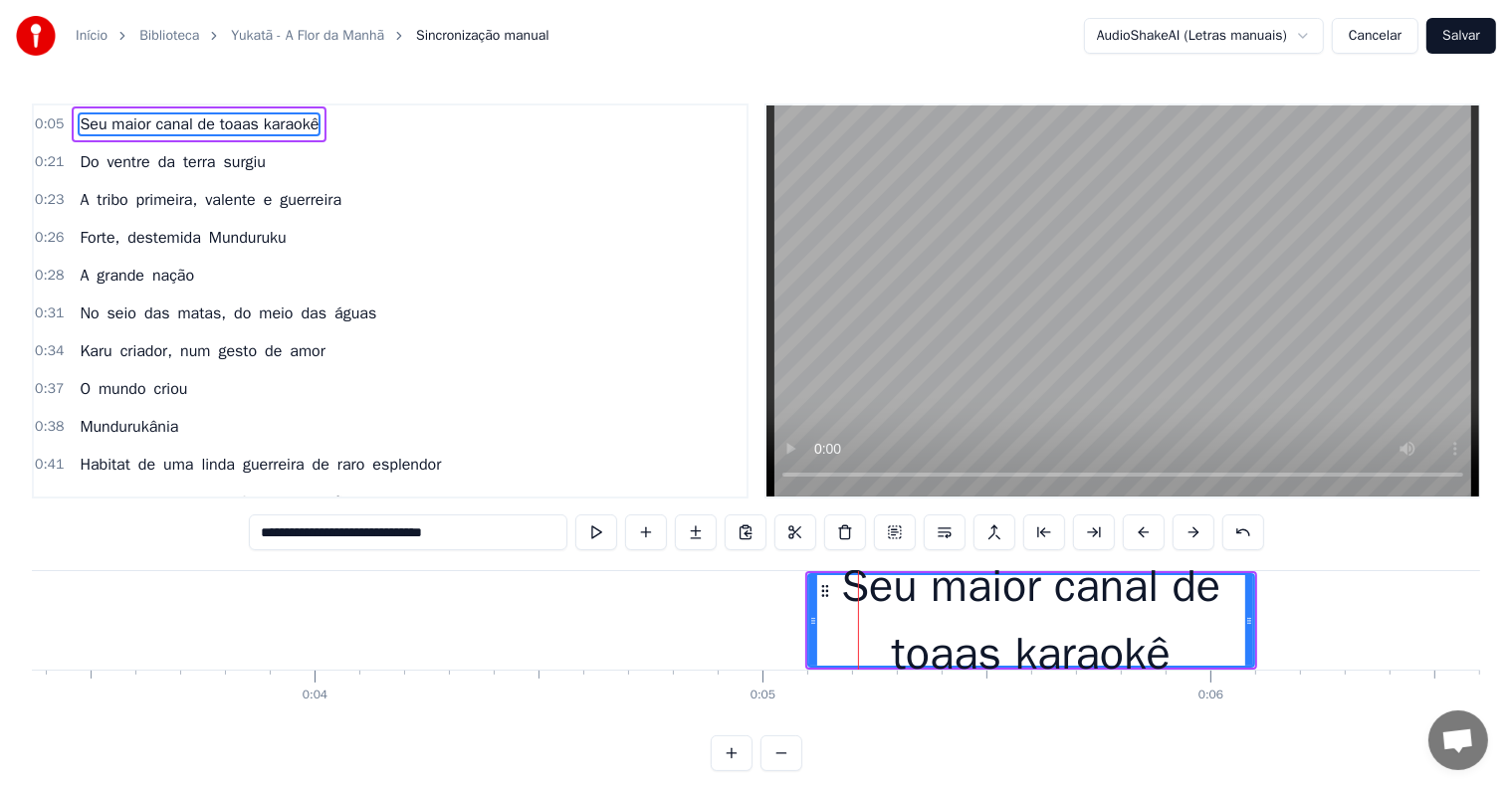 click on "**********" at bounding box center [408, 532] 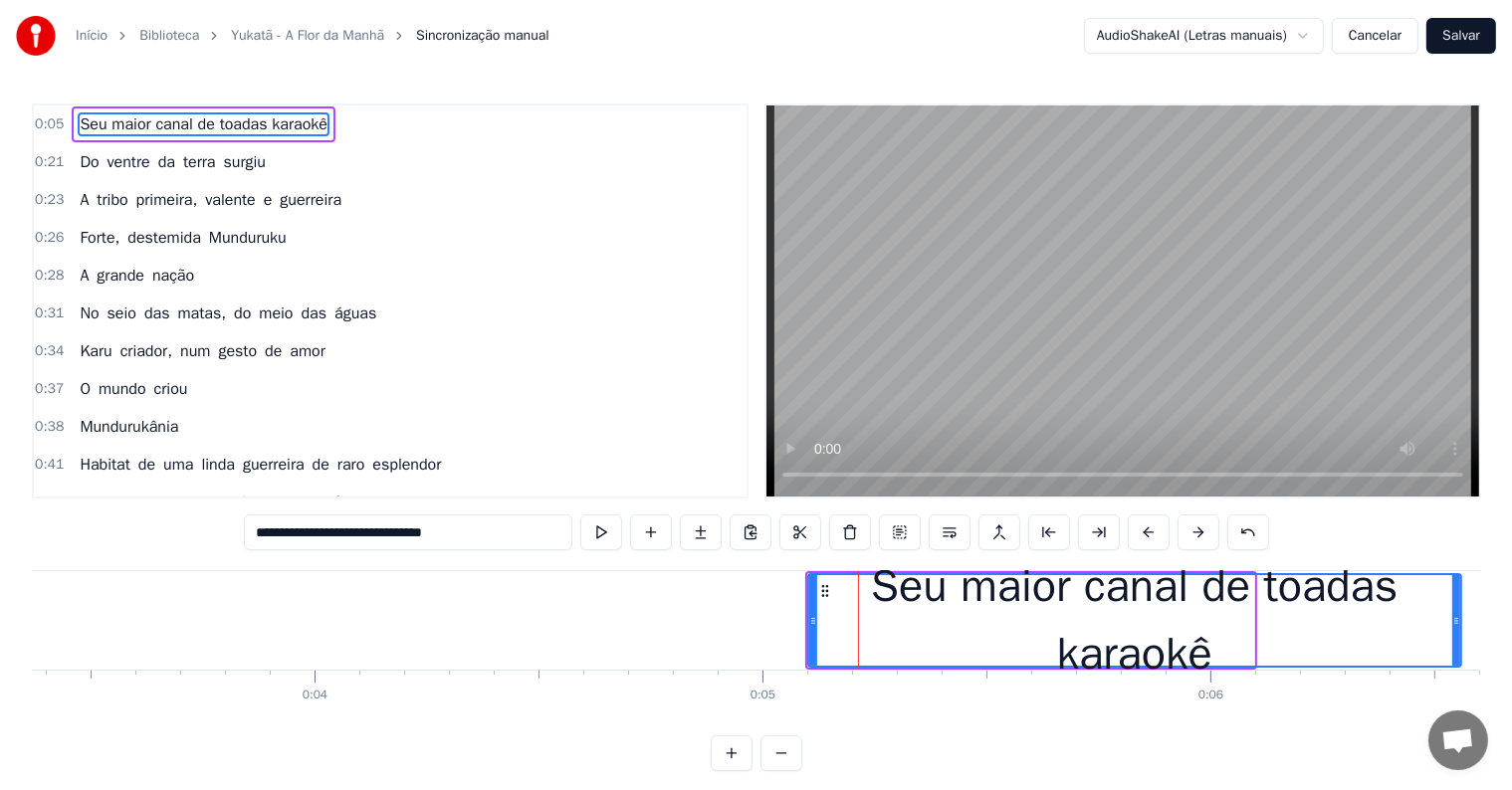 drag, startPoint x: 1251, startPoint y: 623, endPoint x: 1458, endPoint y: 611, distance: 207.34753 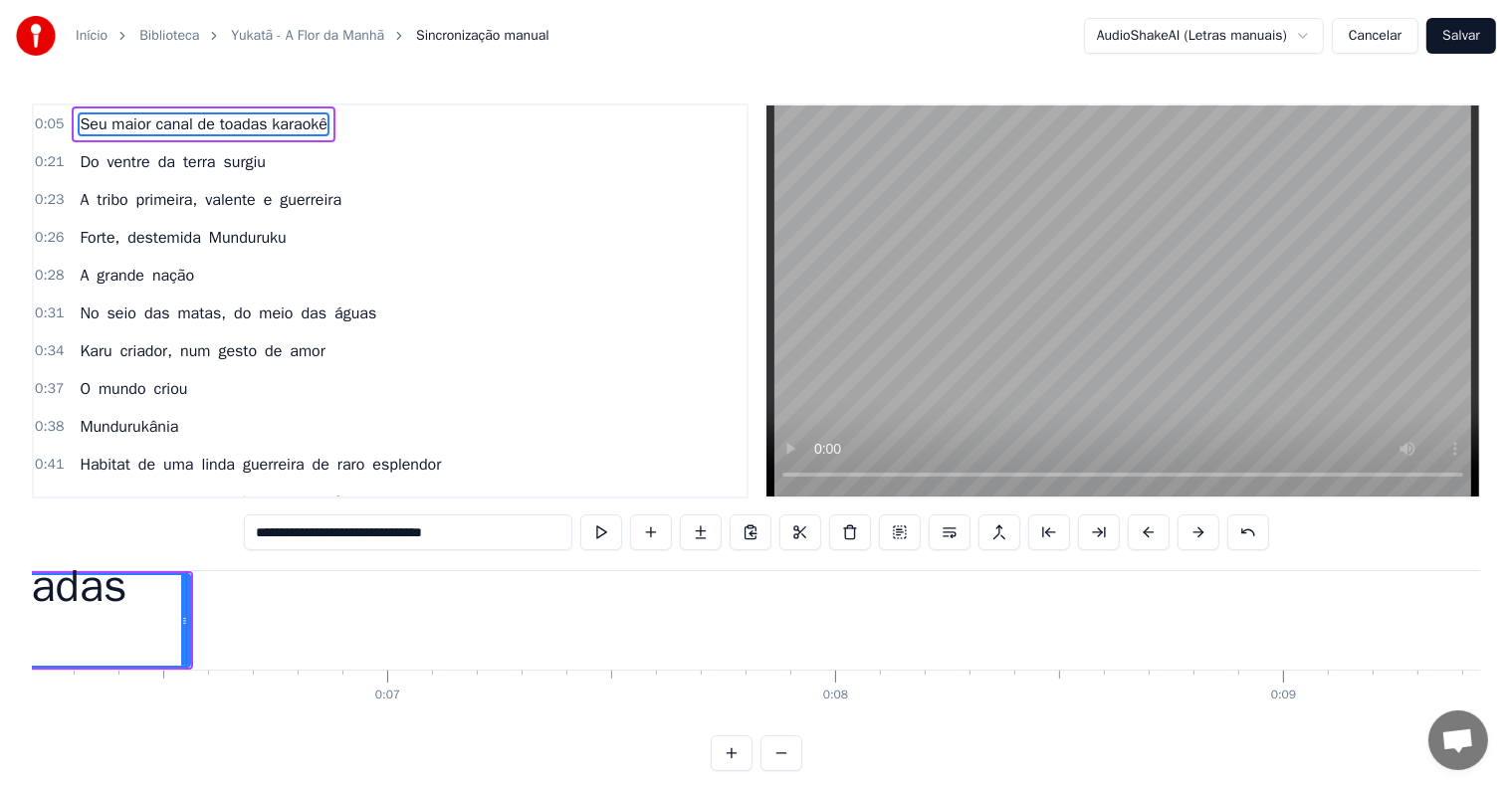 scroll, scrollTop: 0, scrollLeft: 2835, axis: horizontal 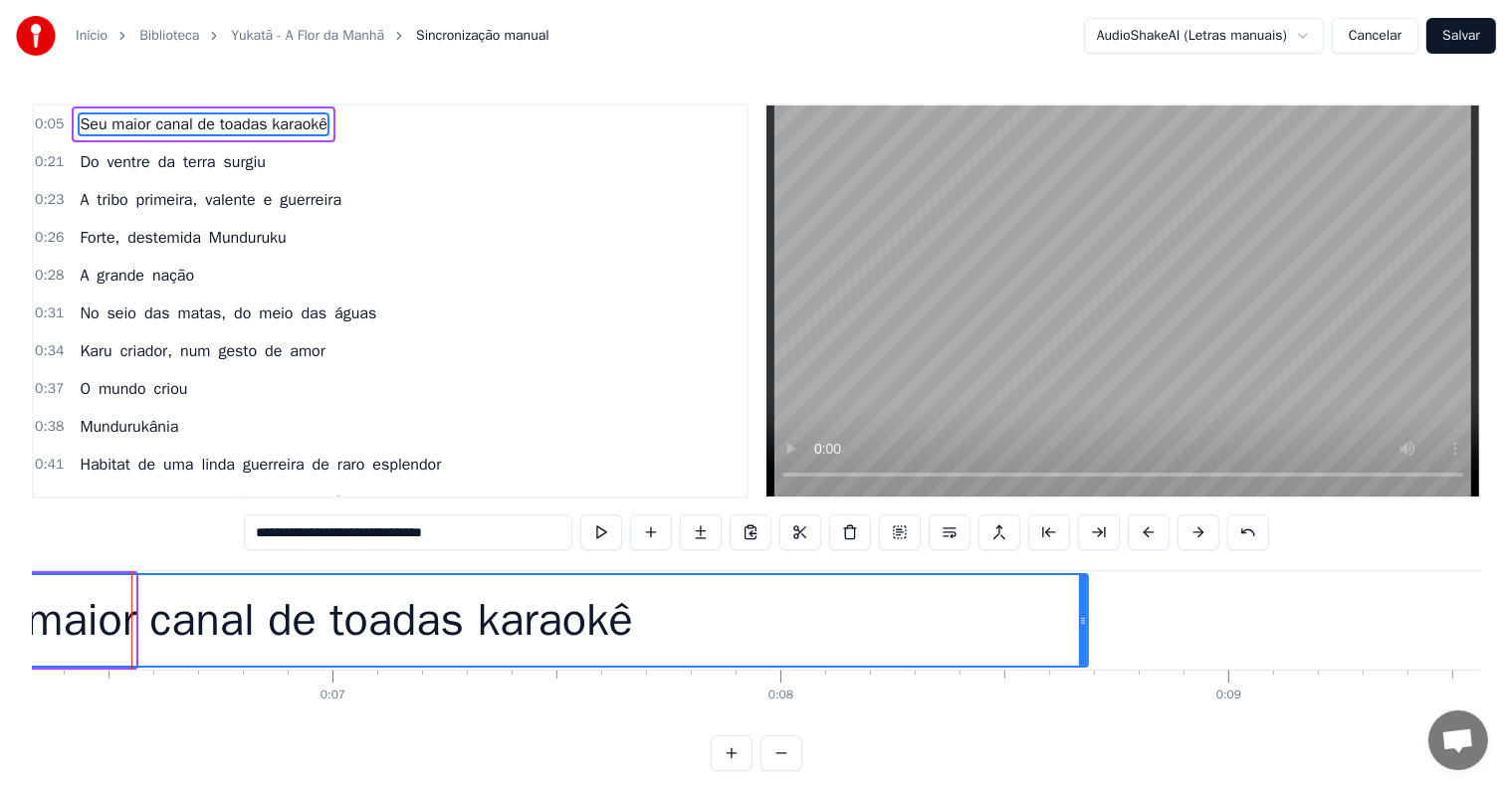 drag, startPoint x: 130, startPoint y: 616, endPoint x: 1087, endPoint y: 617, distance: 957.00052 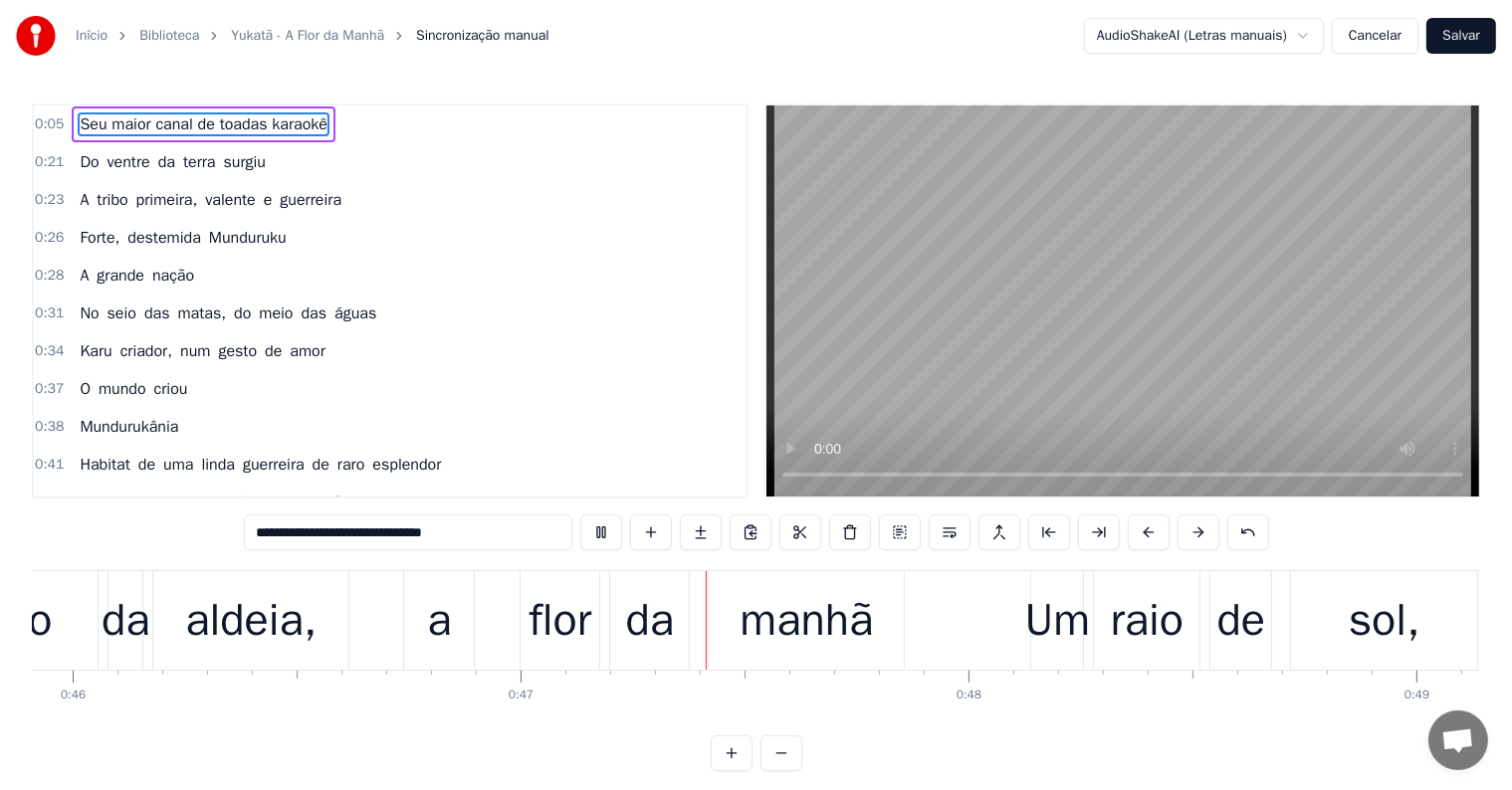 scroll, scrollTop: 0, scrollLeft: 20814, axis: horizontal 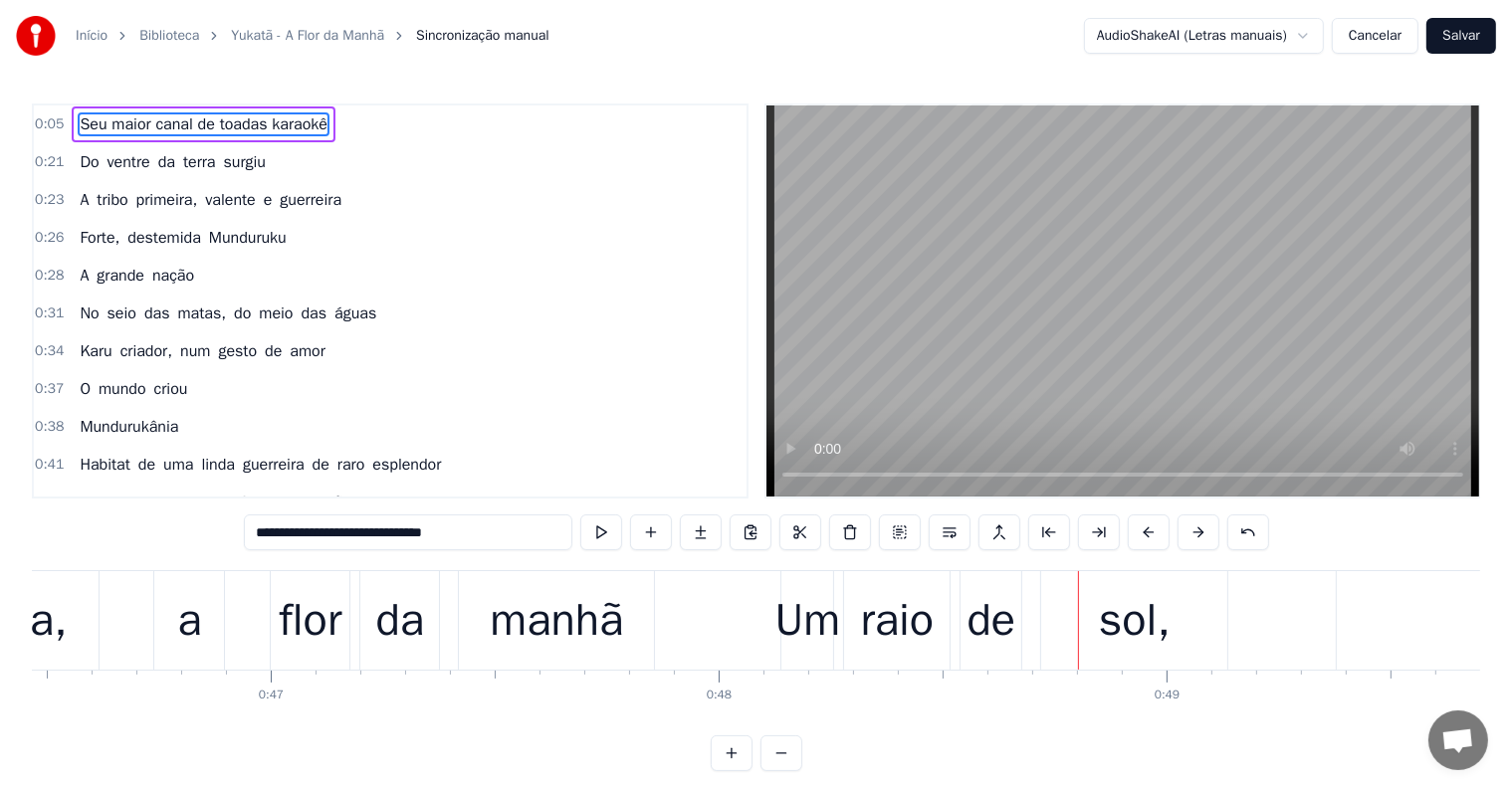 click on "a" at bounding box center [189, 621] 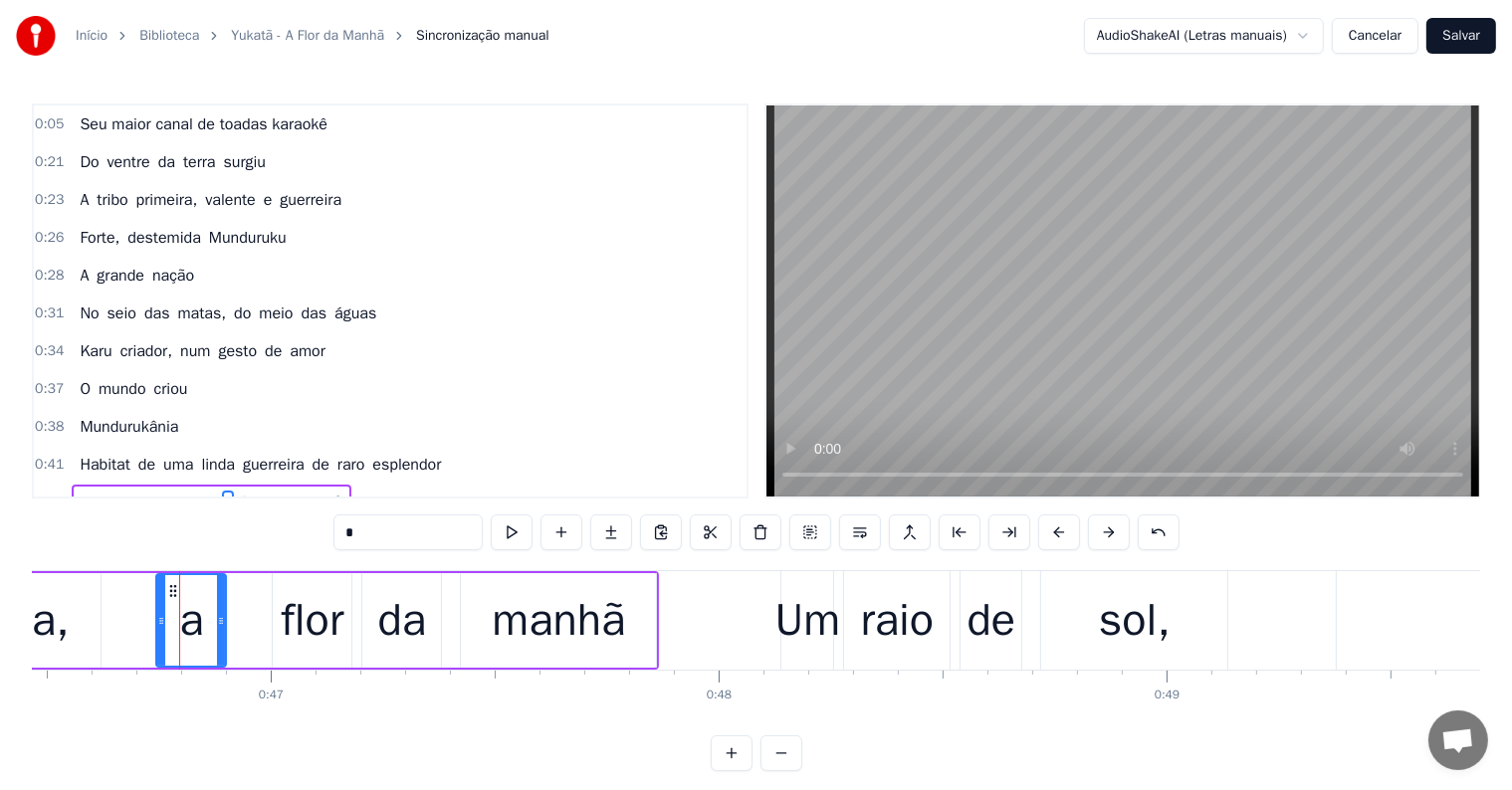 scroll, scrollTop: 188, scrollLeft: 0, axis: vertical 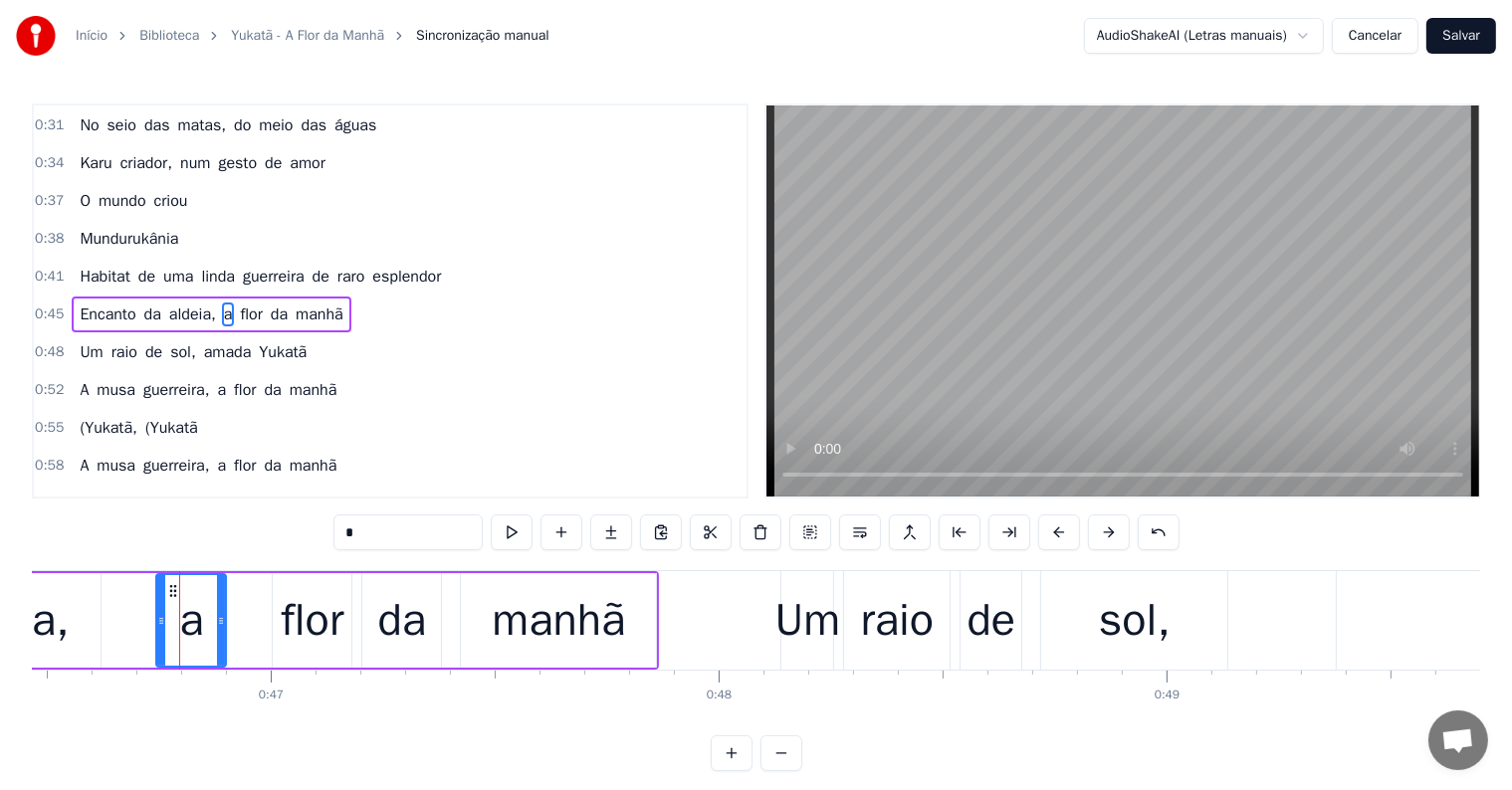 click on "de" at bounding box center (321, 277) 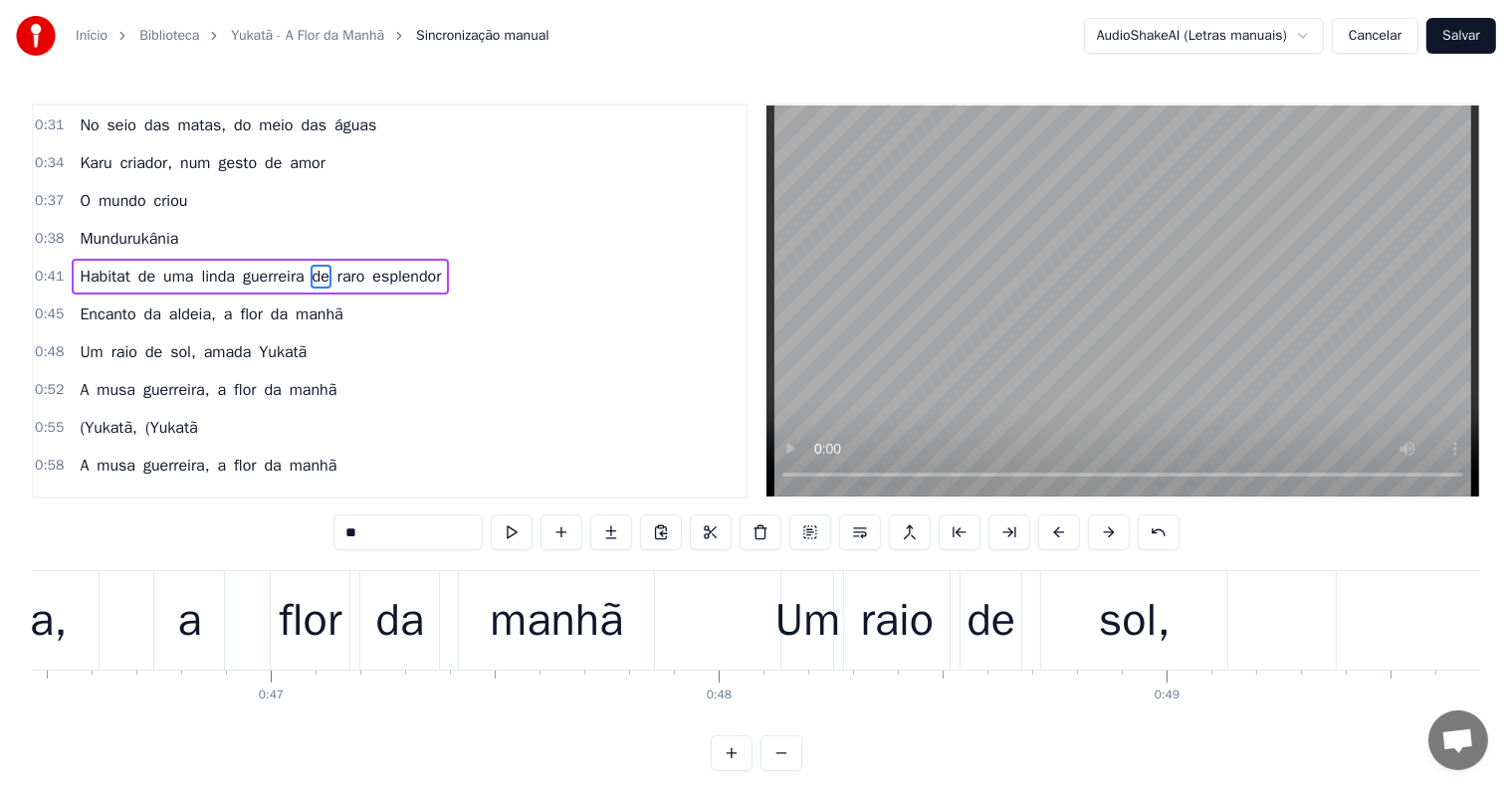 scroll, scrollTop: 151, scrollLeft: 0, axis: vertical 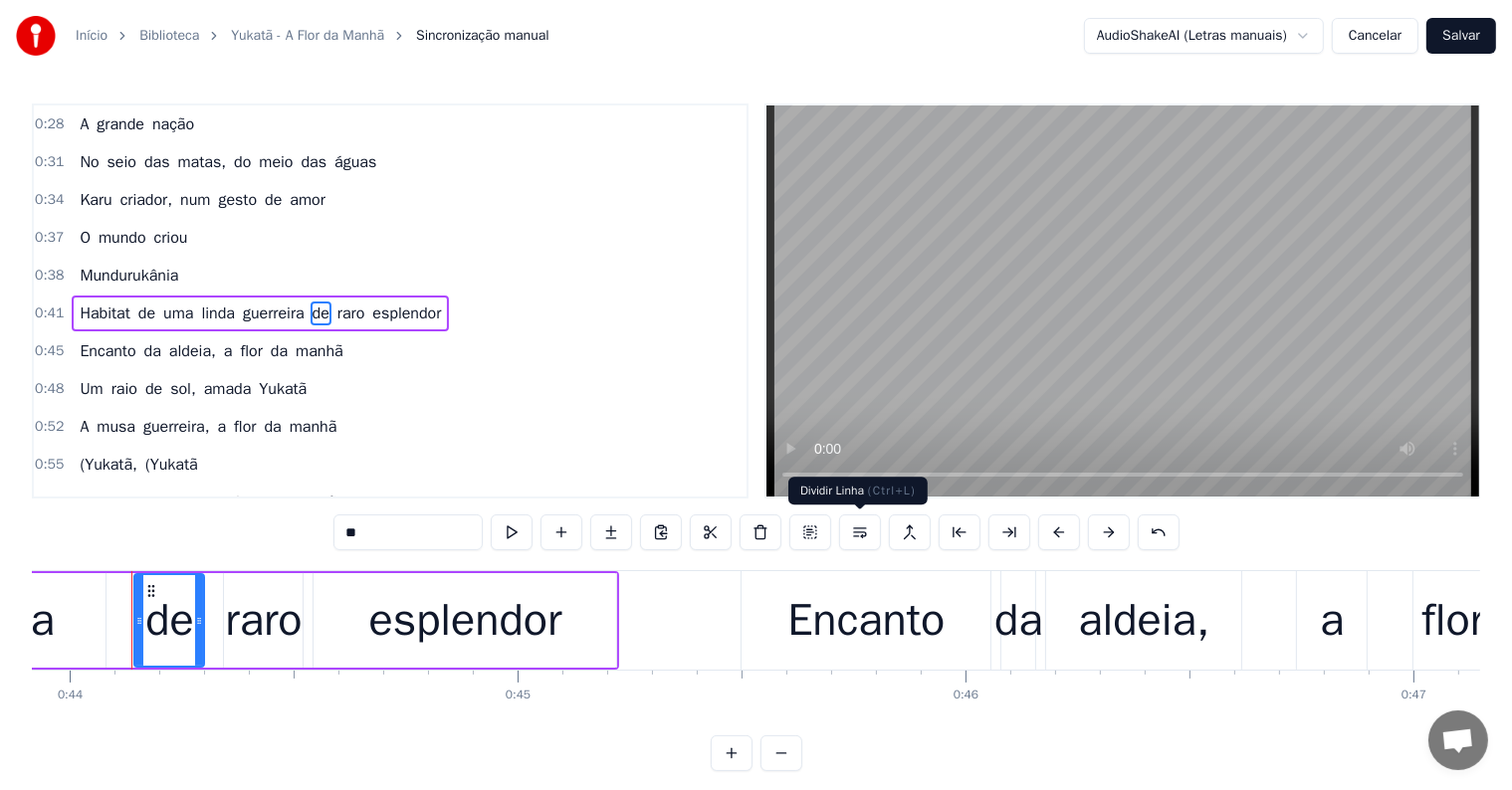 click at bounding box center [860, 532] 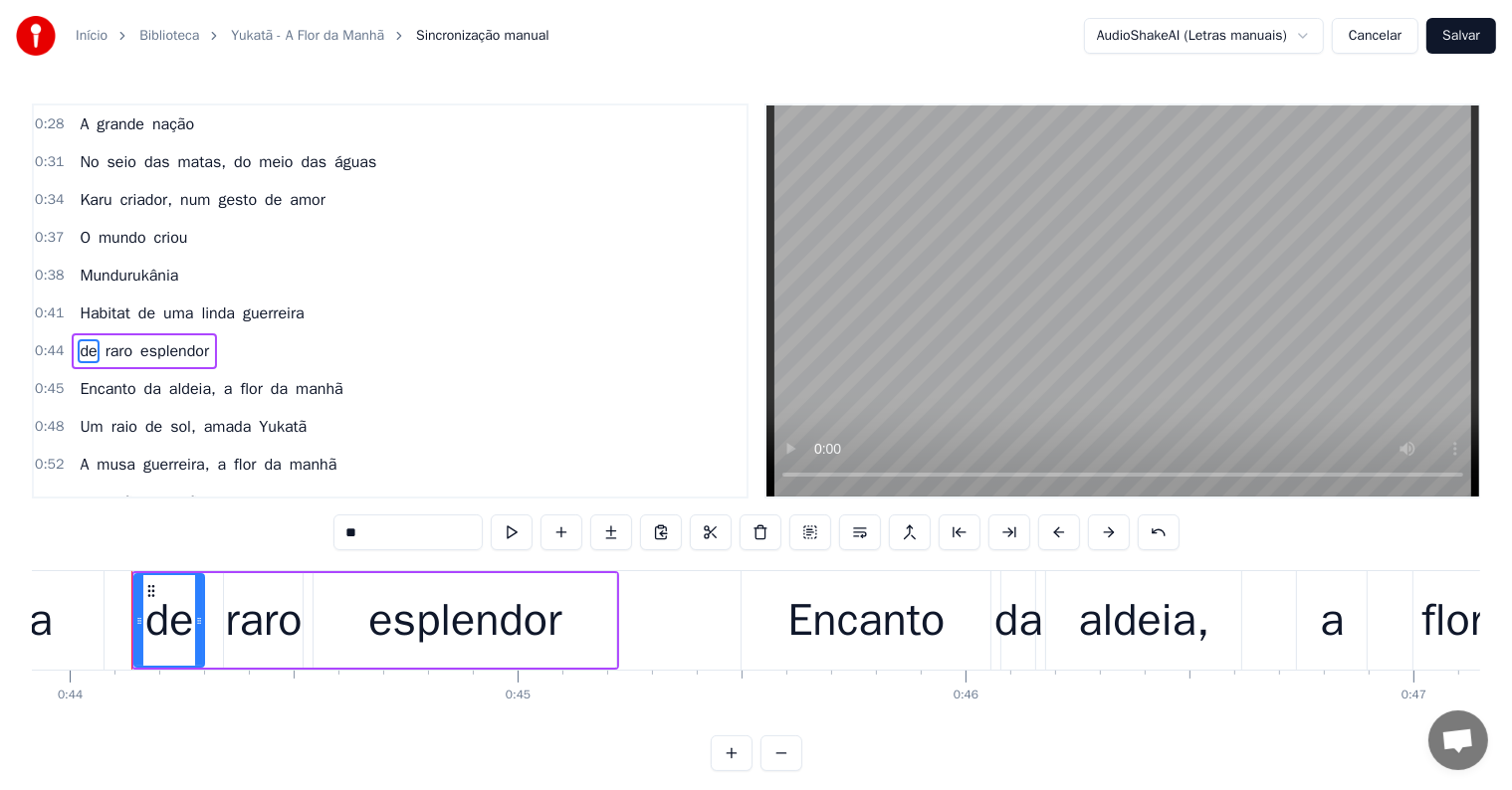 scroll, scrollTop: 188, scrollLeft: 0, axis: vertical 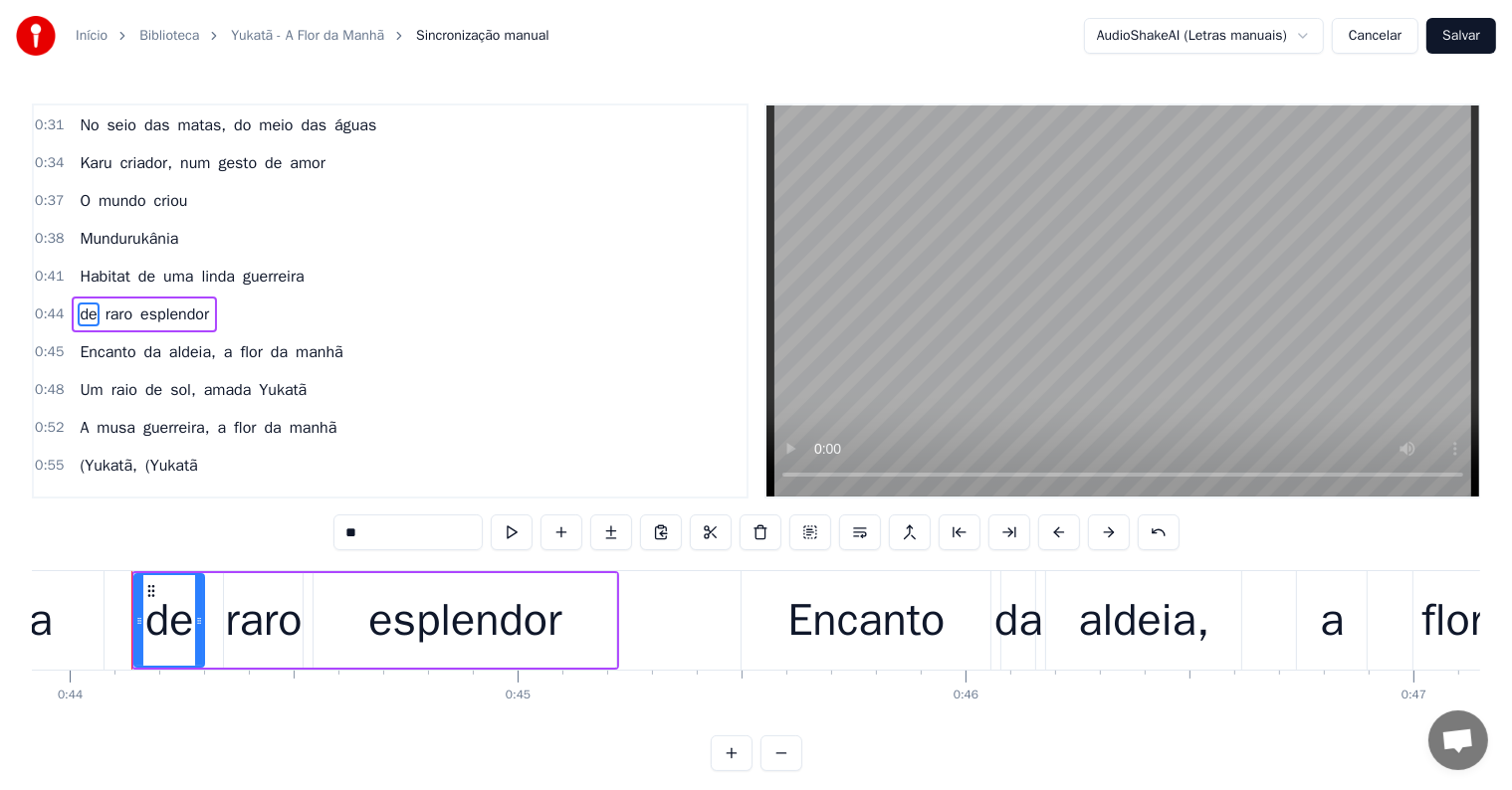 click on "Habitat de uma linda guerreira" at bounding box center [191, 277] 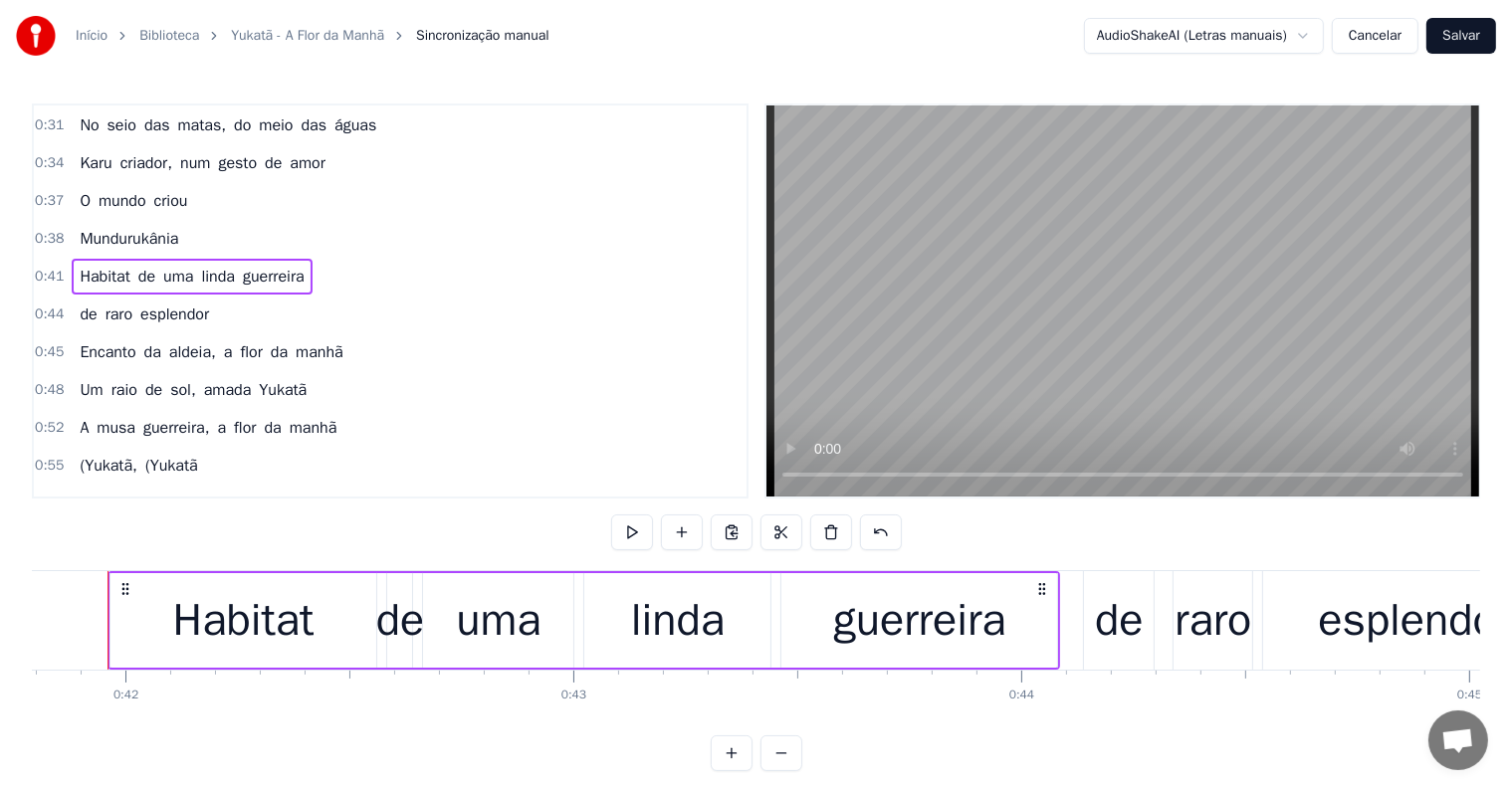 scroll, scrollTop: 0, scrollLeft: 18693, axis: horizontal 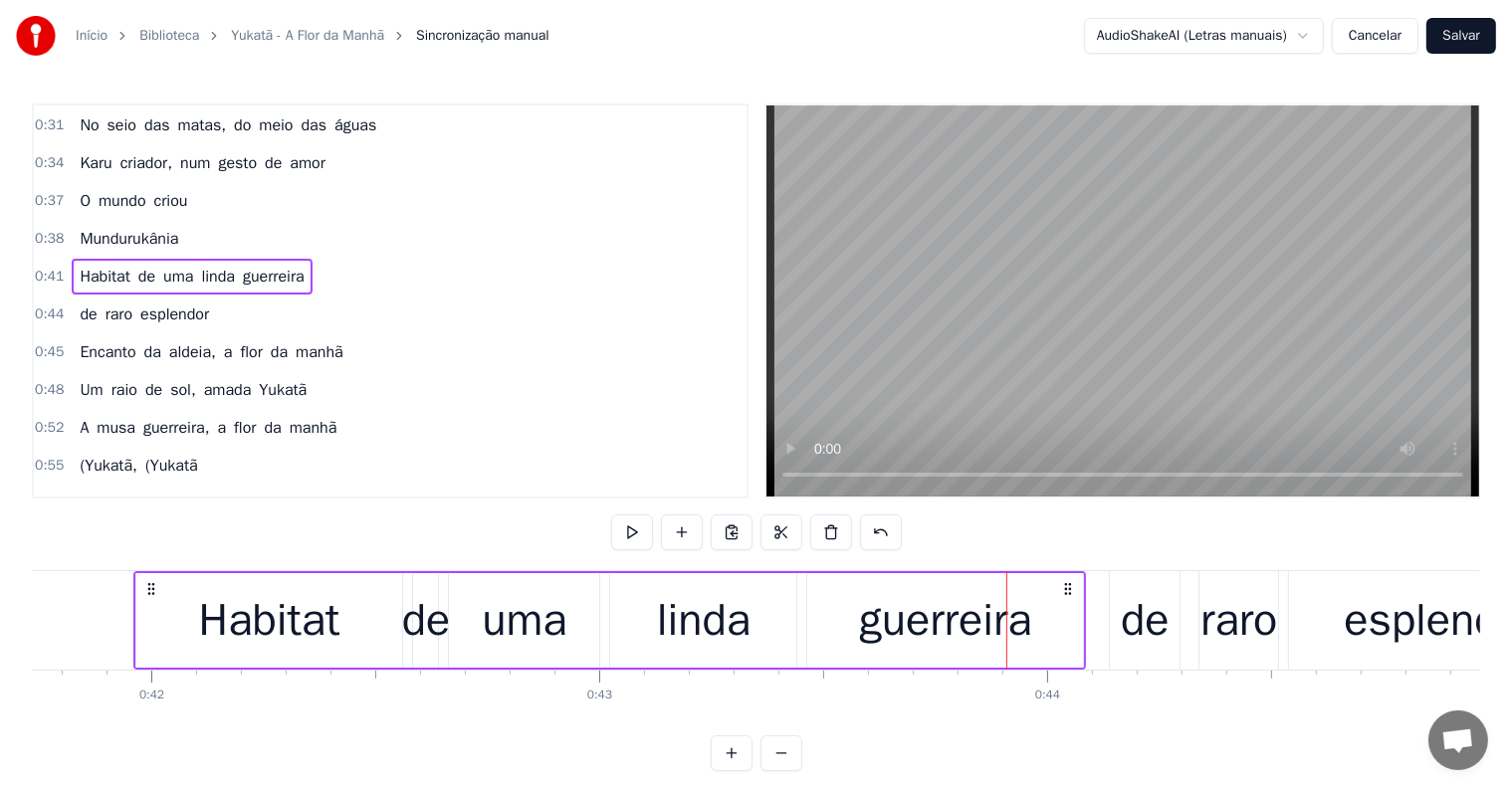 click on "uma" at bounding box center (178, 277) 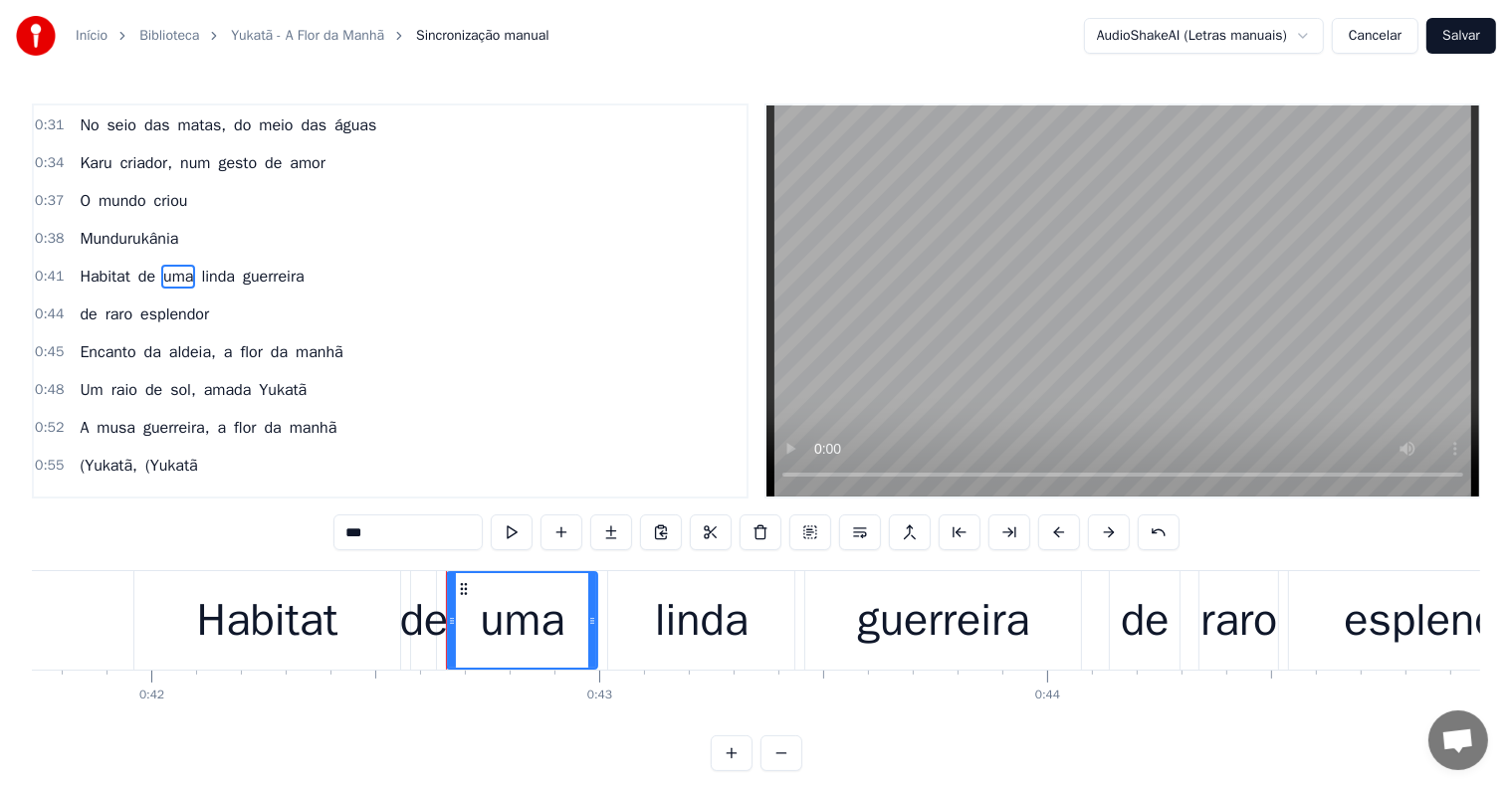 scroll, scrollTop: 151, scrollLeft: 0, axis: vertical 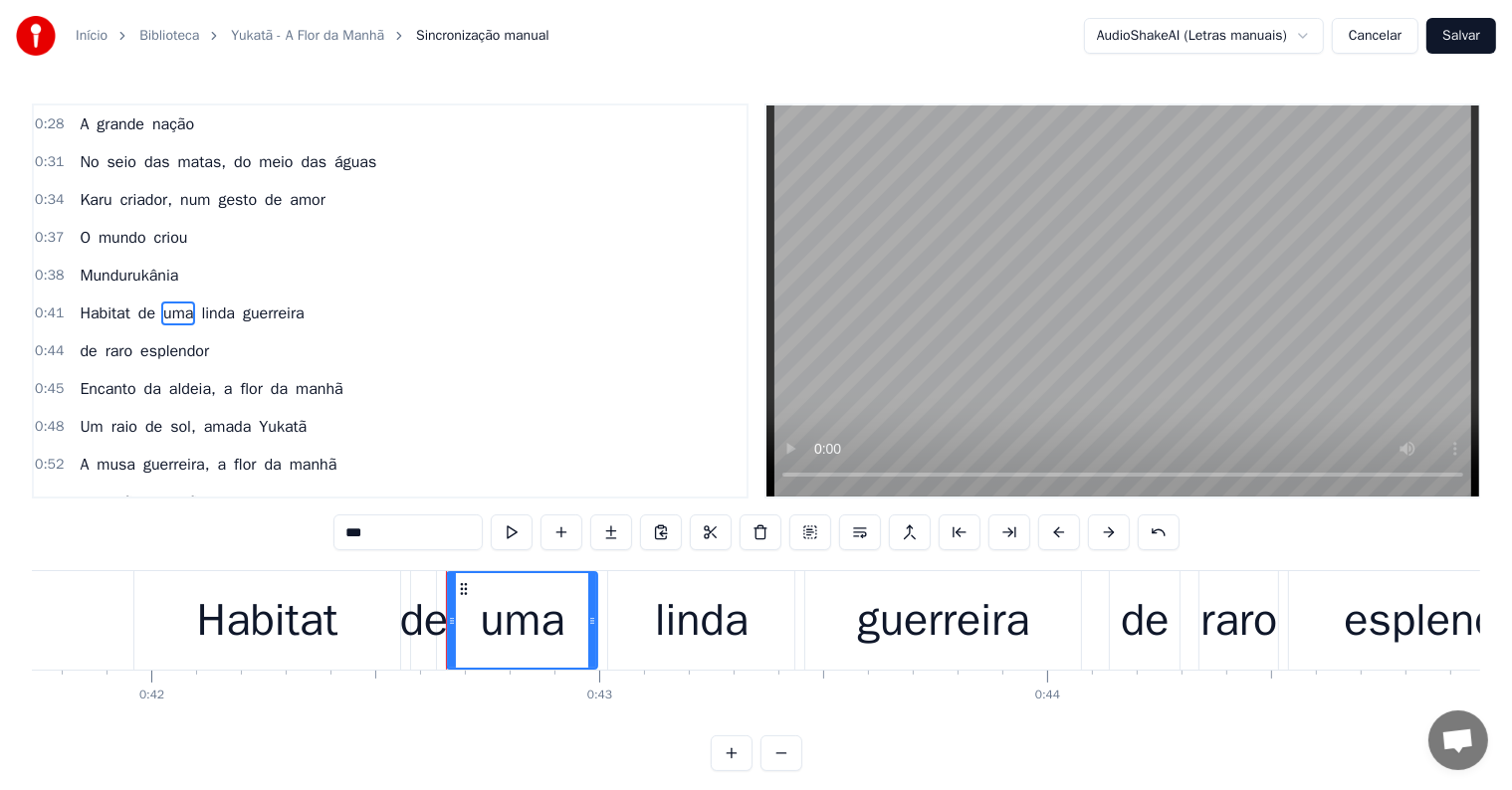 click on "uma" at bounding box center (522, 620) 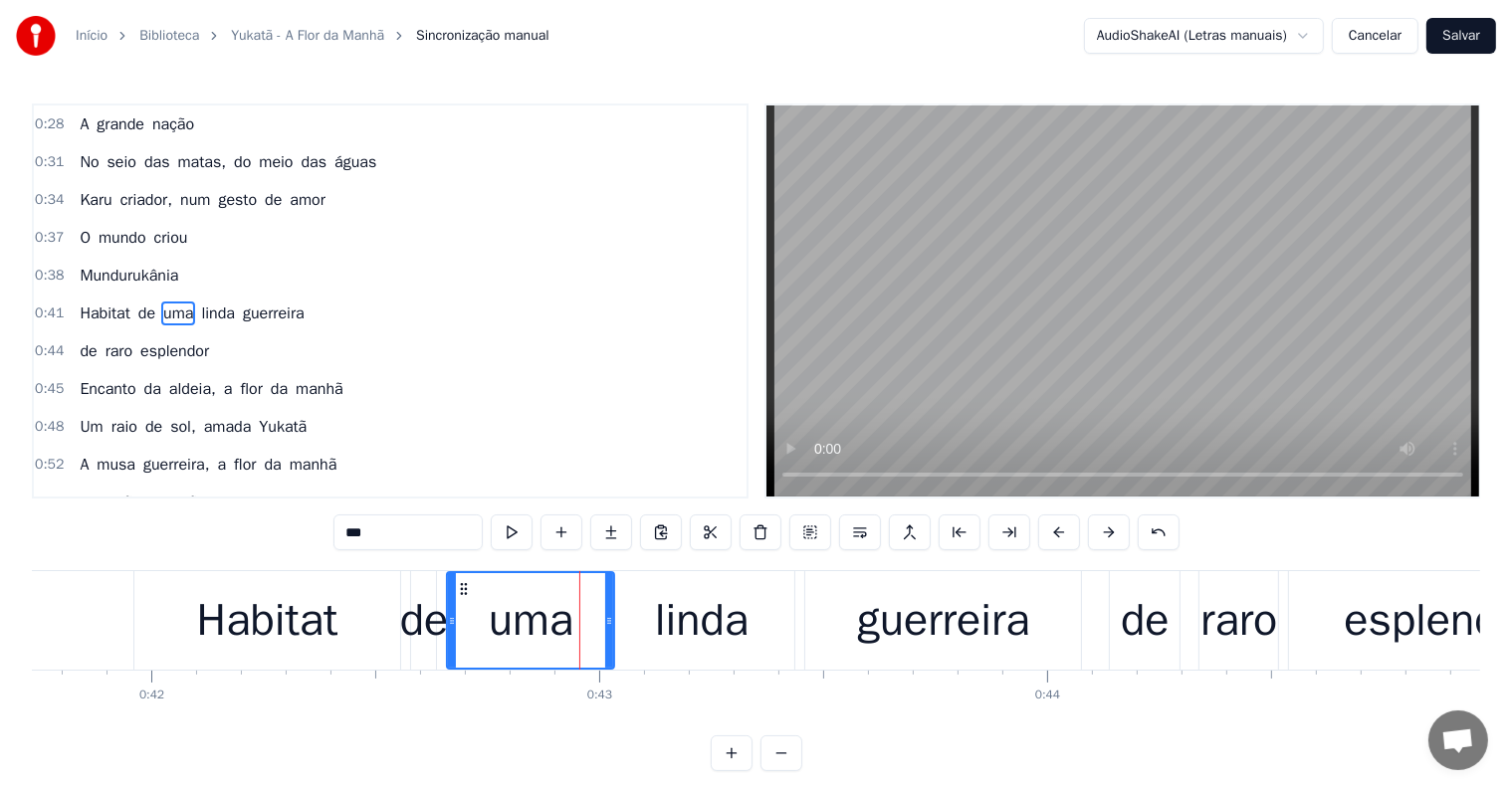 drag, startPoint x: 592, startPoint y: 616, endPoint x: 609, endPoint y: 618, distance: 17.117243 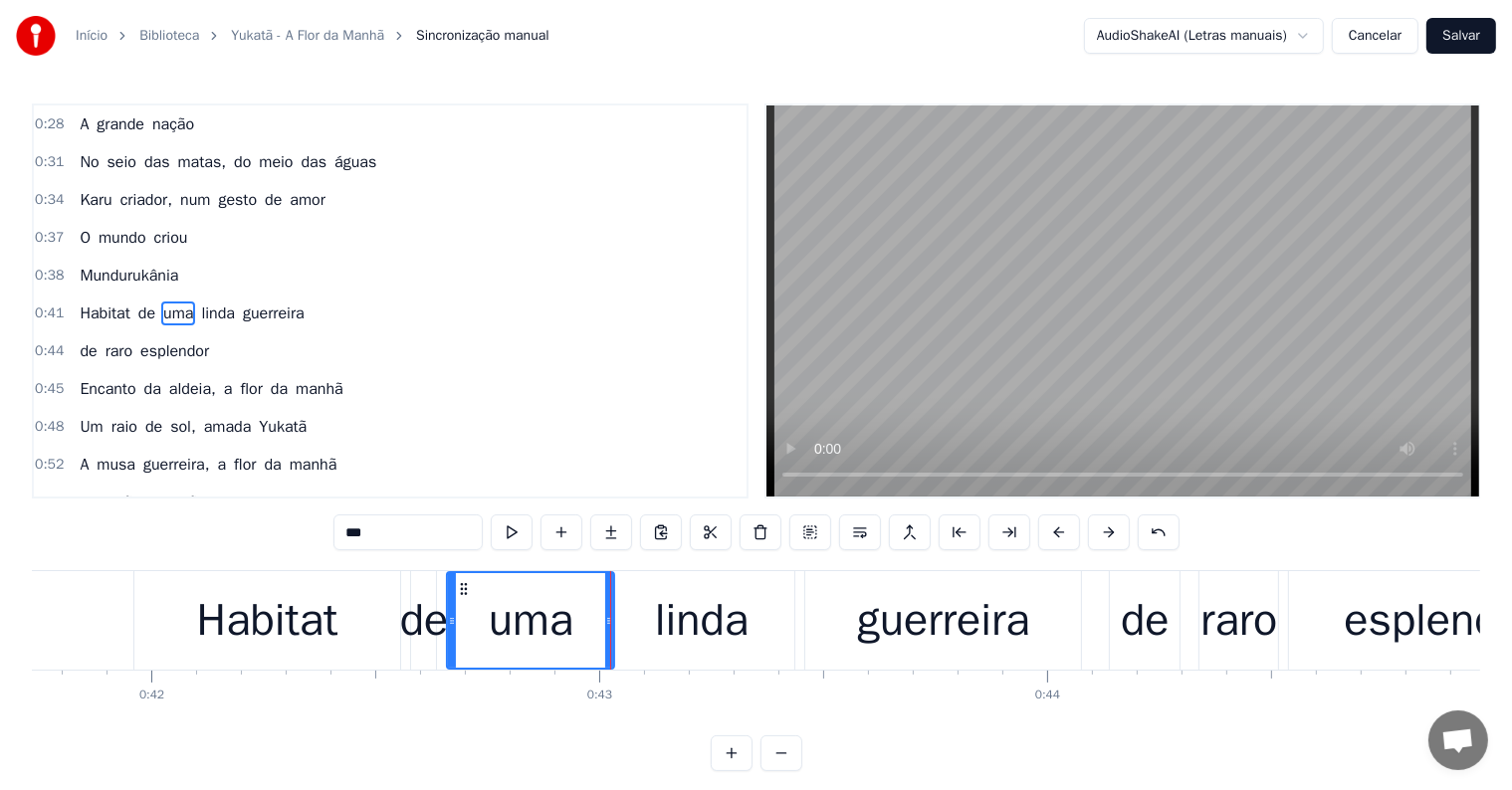click on "linda" at bounding box center (701, 620) 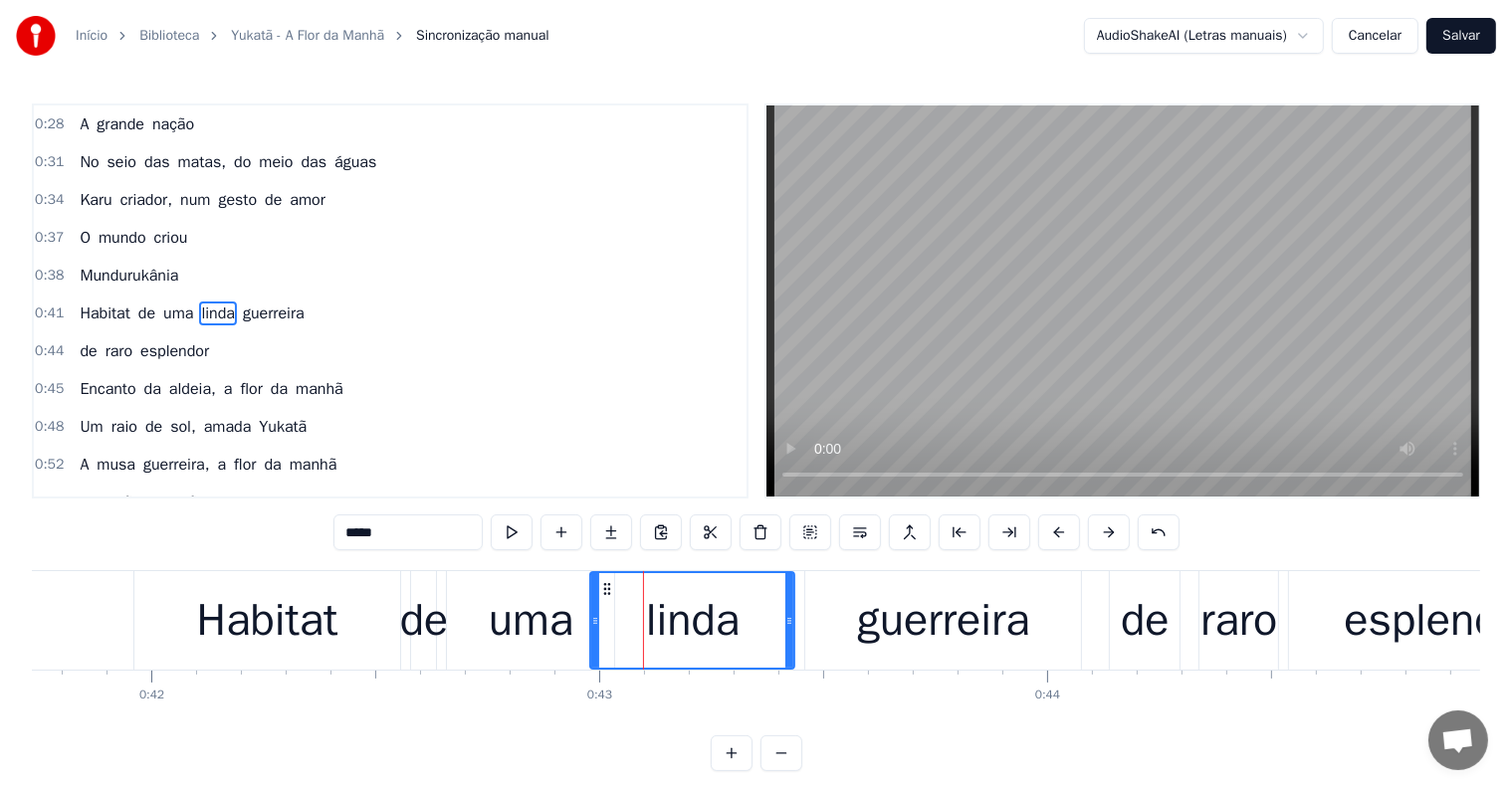 drag, startPoint x: 609, startPoint y: 613, endPoint x: 591, endPoint y: 617, distance: 18.439089 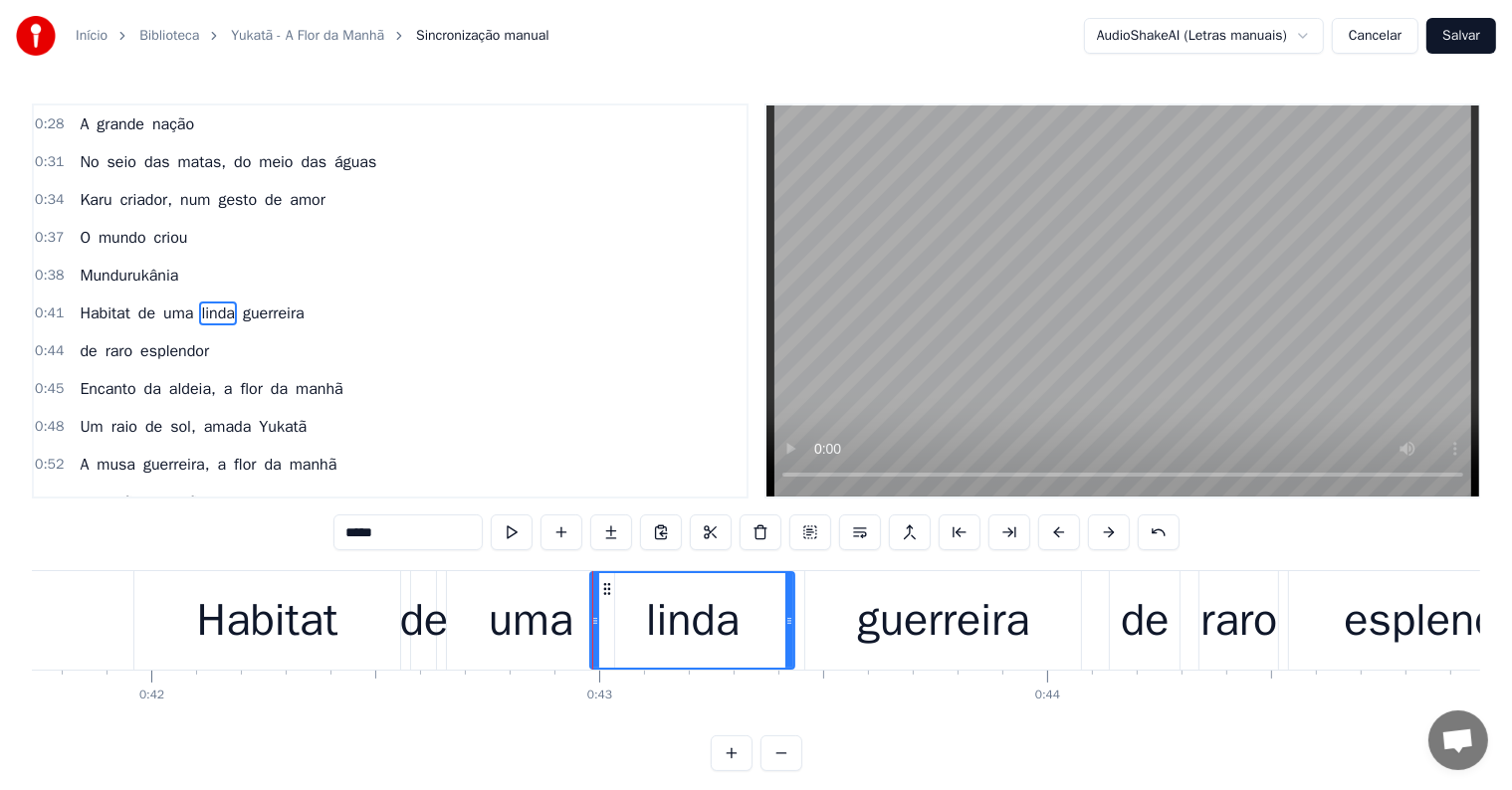 click on "Habitat" at bounding box center (268, 621) 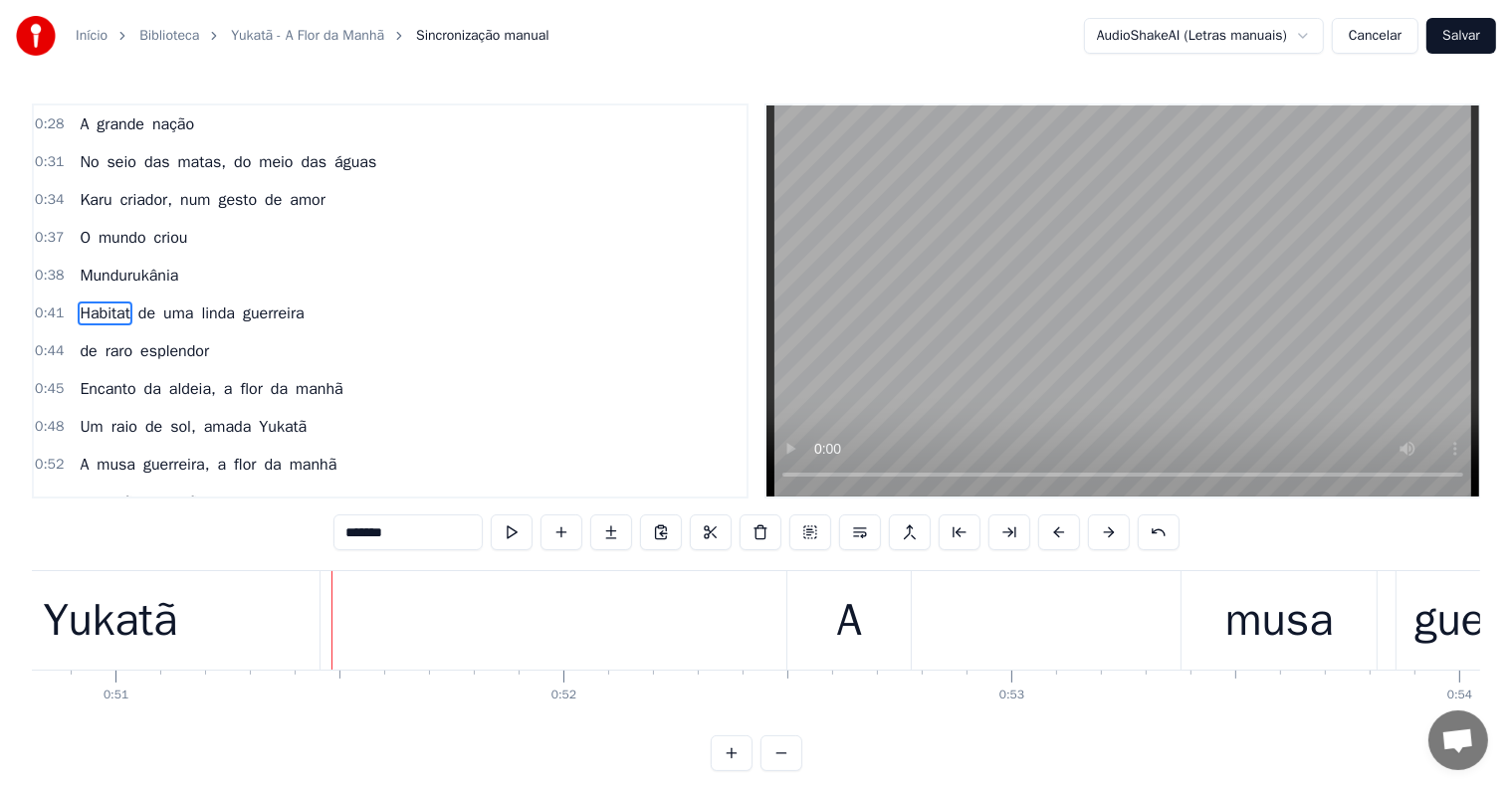 scroll, scrollTop: 0, scrollLeft: 22822, axis: horizontal 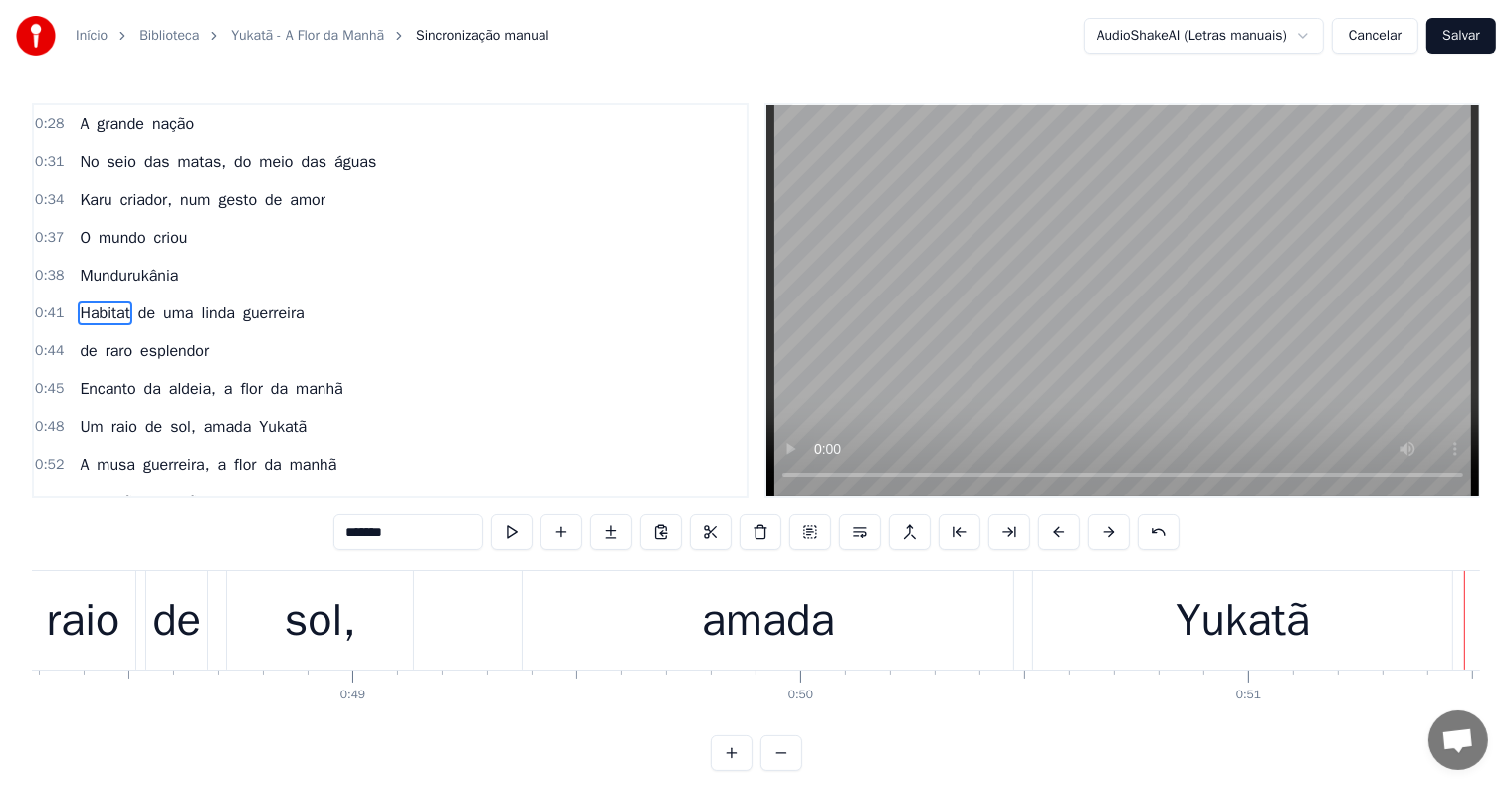 click on "de" at bounding box center [176, 620] 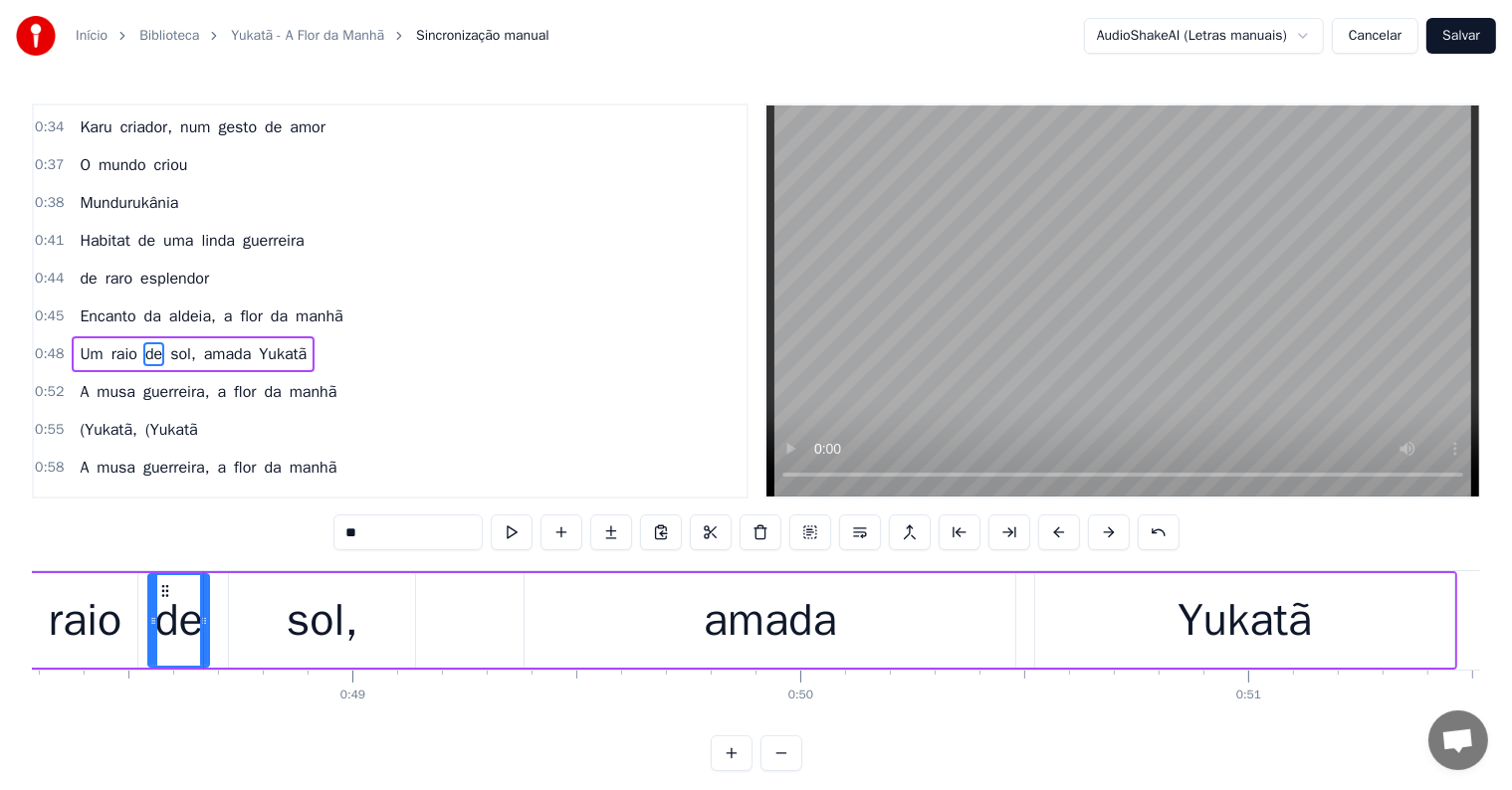 scroll, scrollTop: 262, scrollLeft: 0, axis: vertical 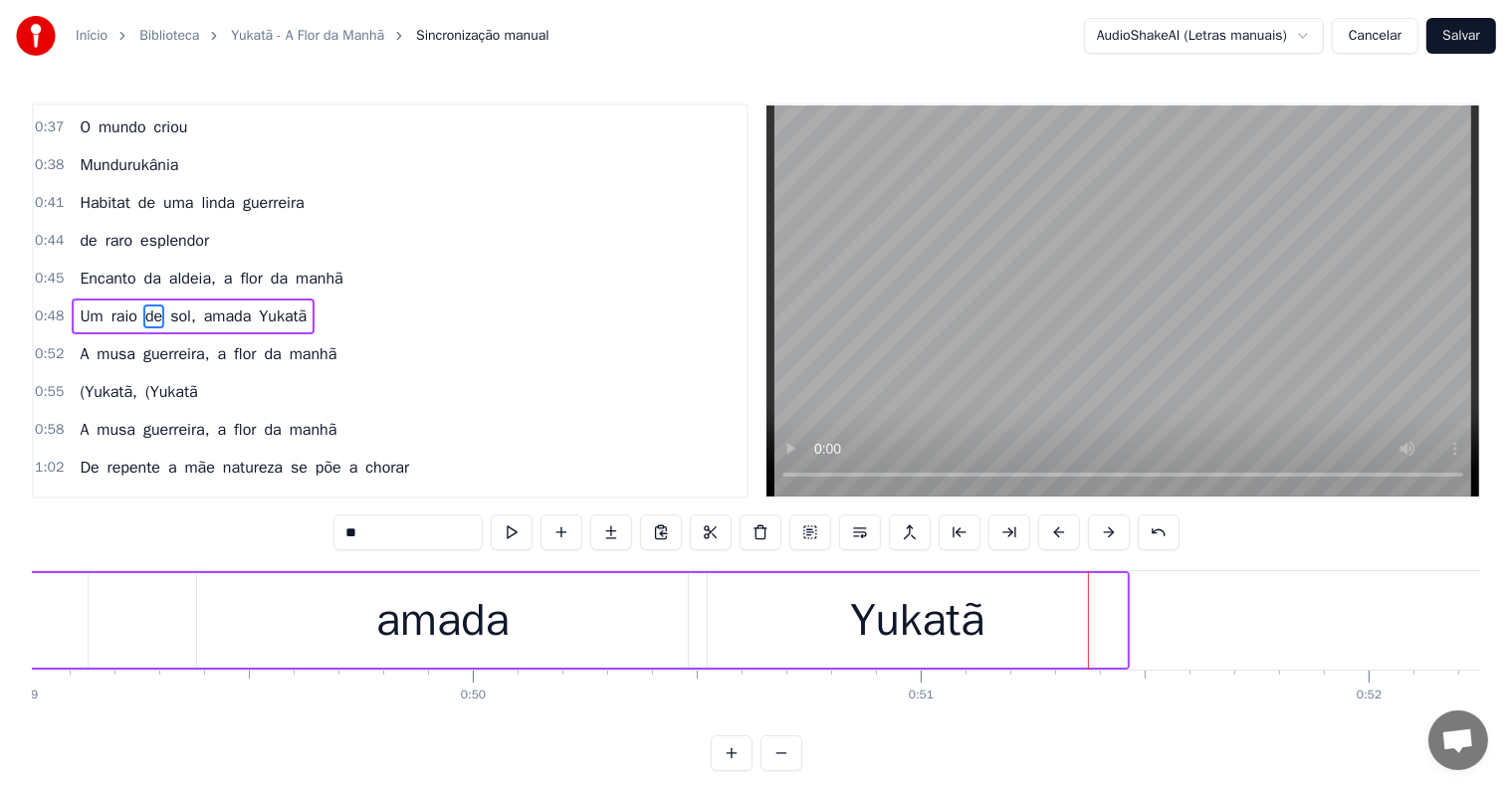 click on "Yukatã" at bounding box center [917, 621] 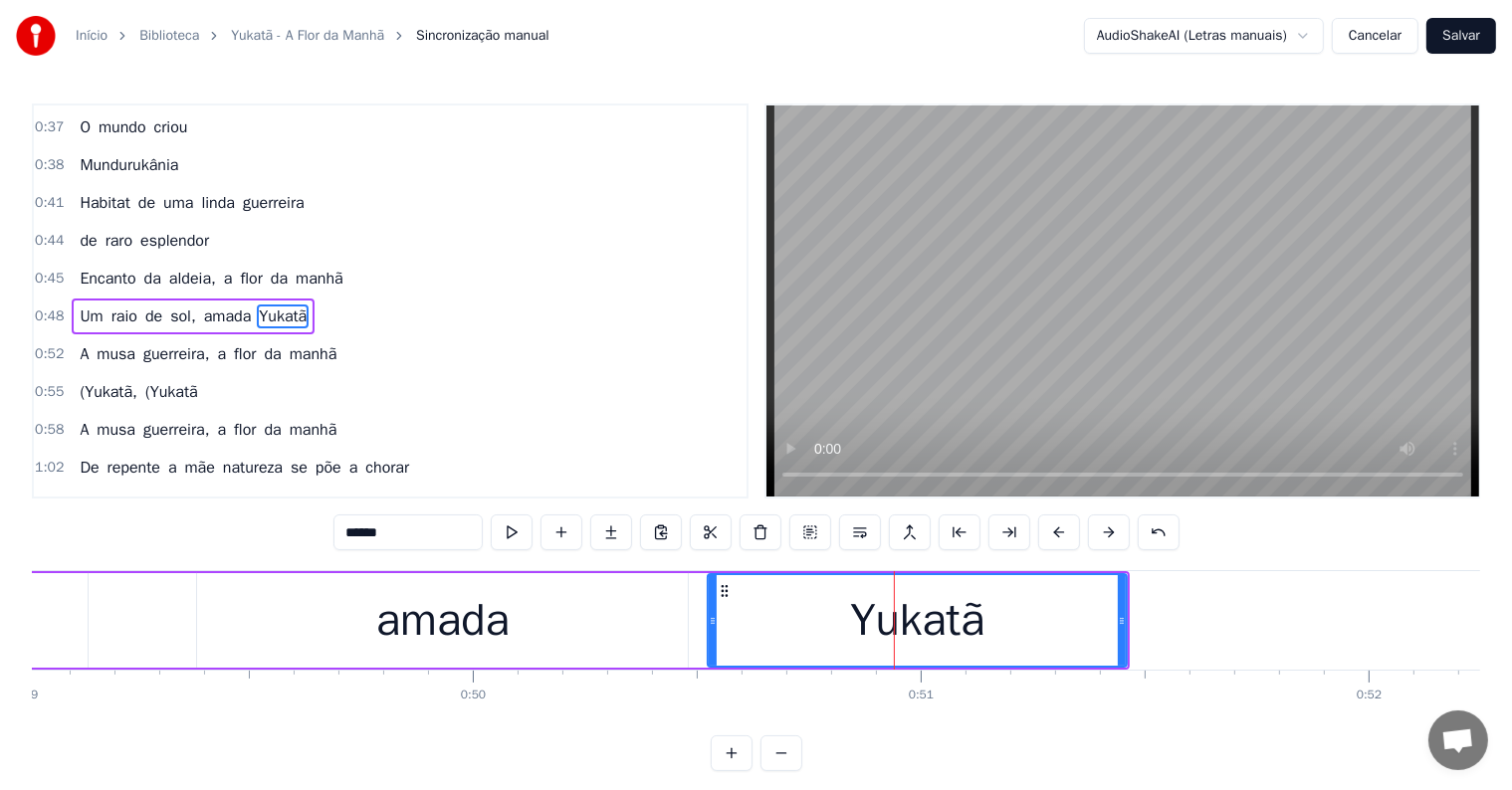 drag, startPoint x: 407, startPoint y: 525, endPoint x: 297, endPoint y: 520, distance: 110.11358 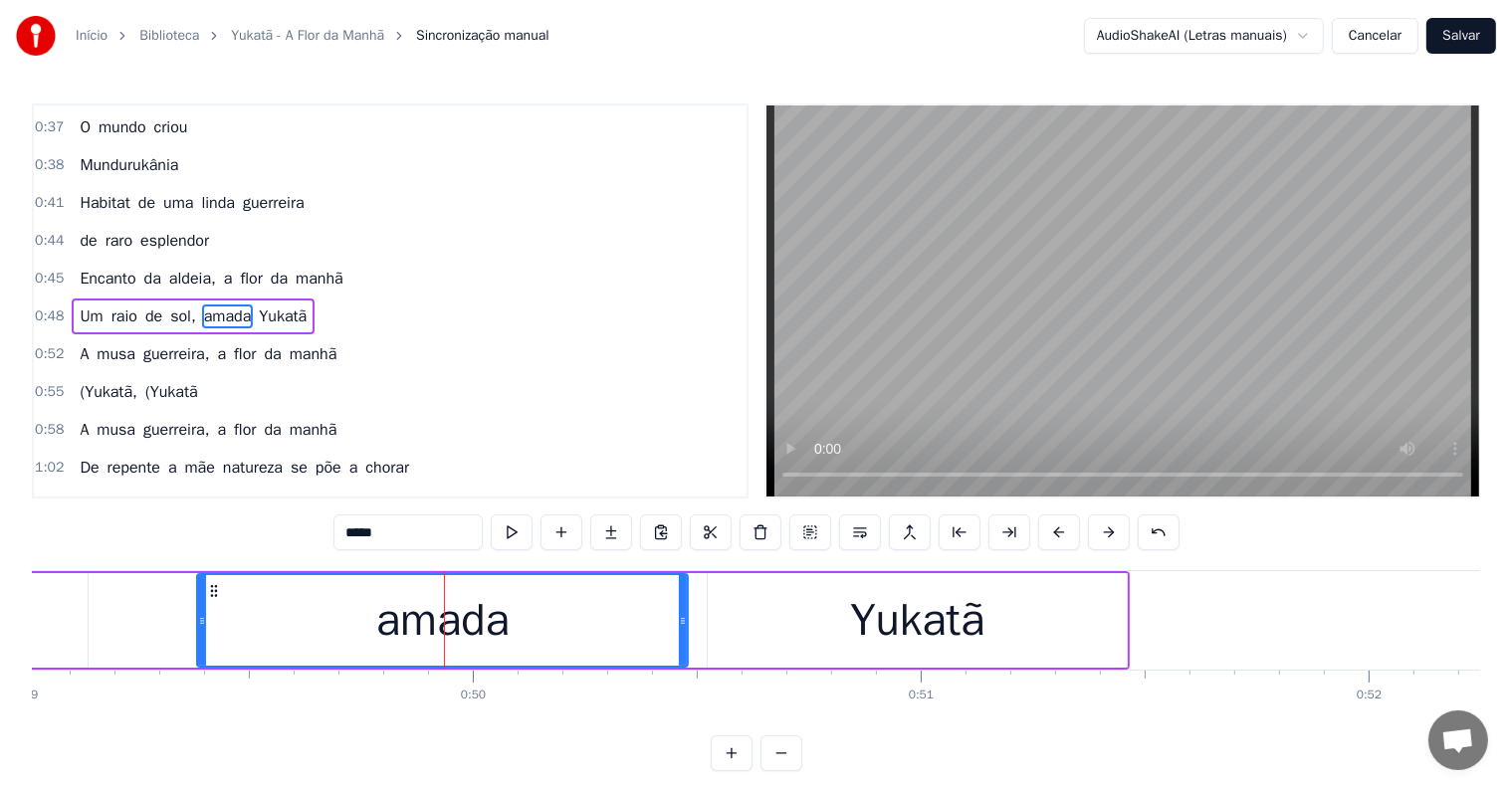 click on "amada" at bounding box center [442, 620] 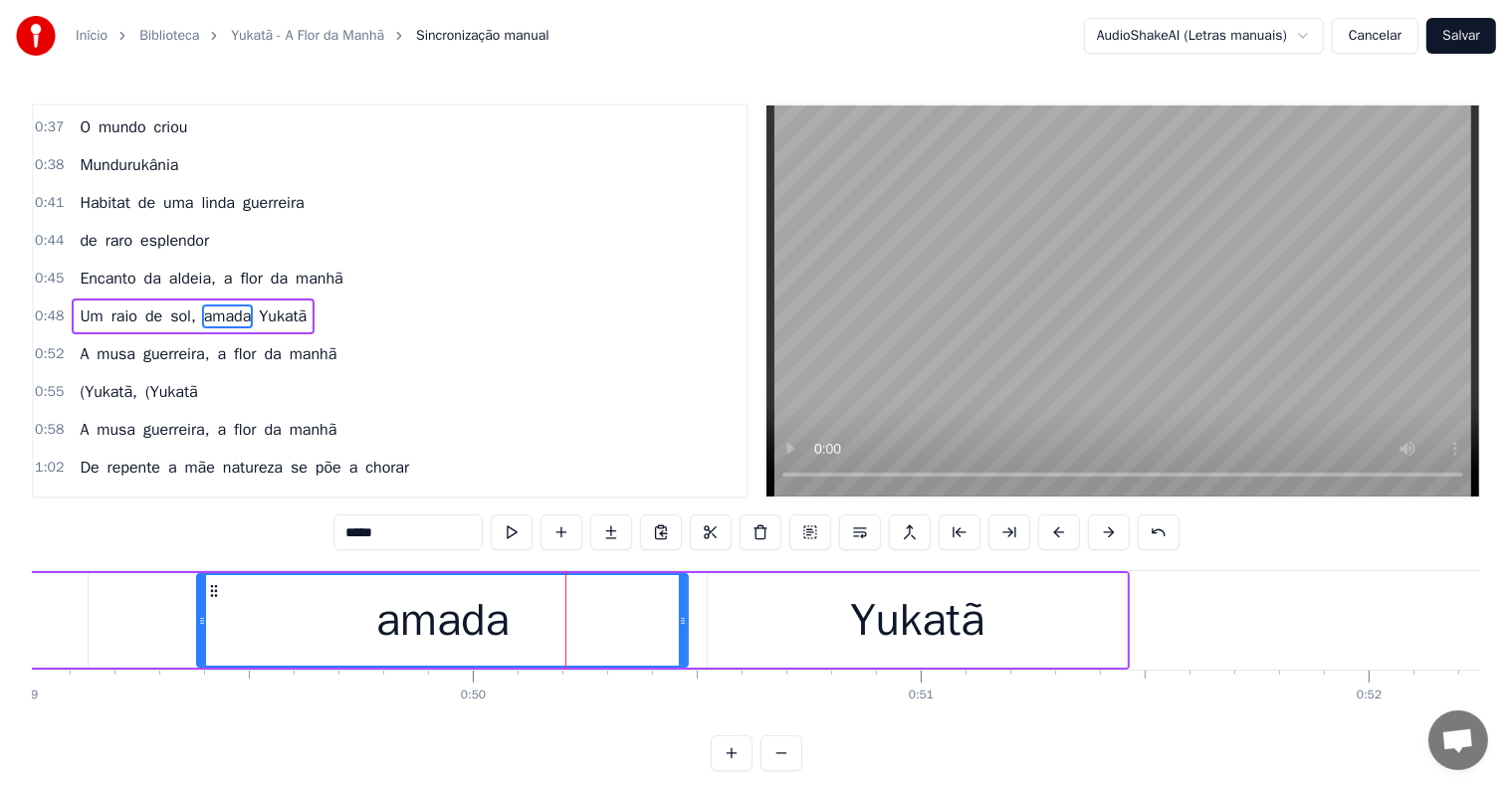 click on "*****" at bounding box center (408, 532) 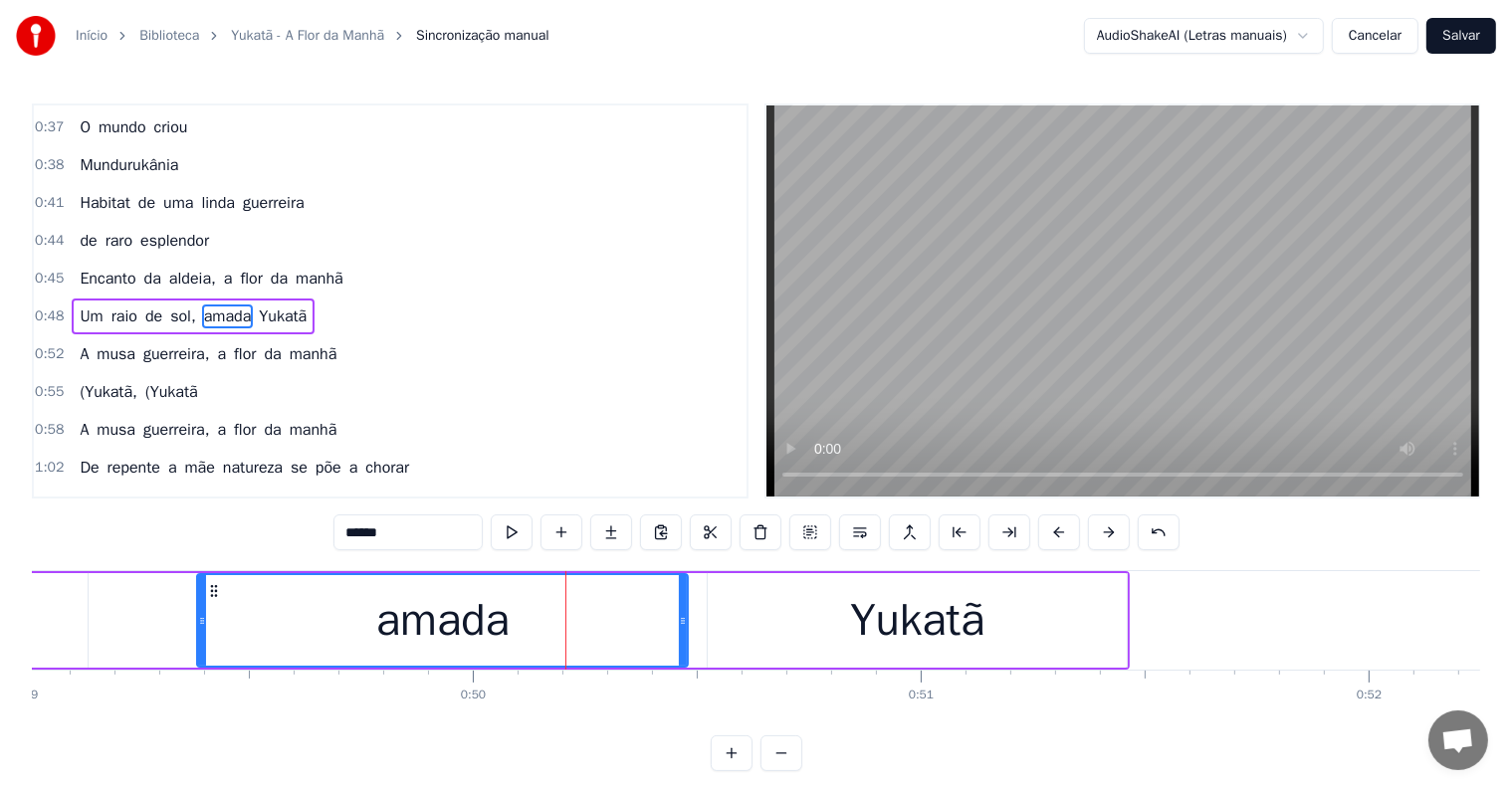 paste on "*******" 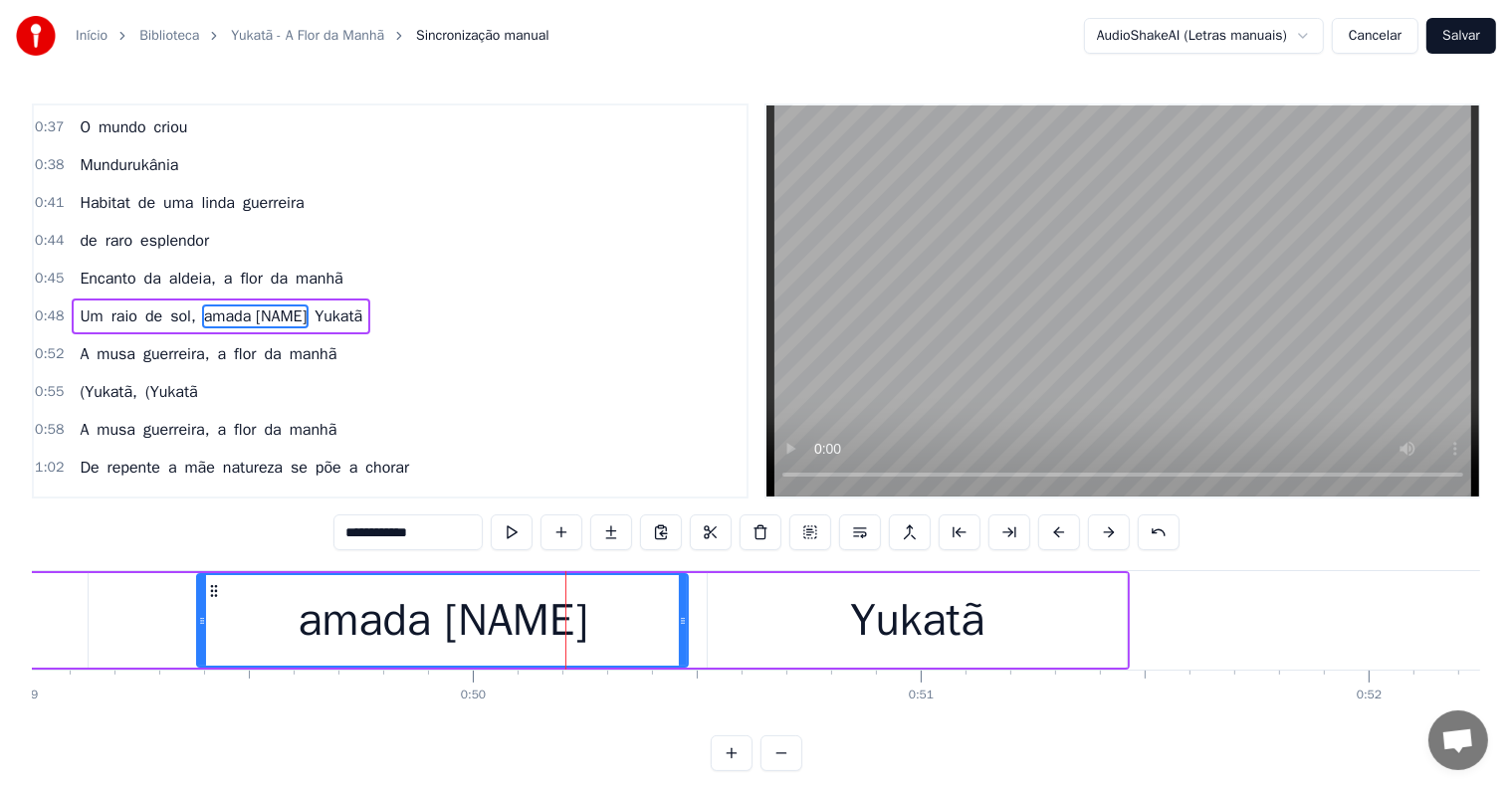 type on "**********" 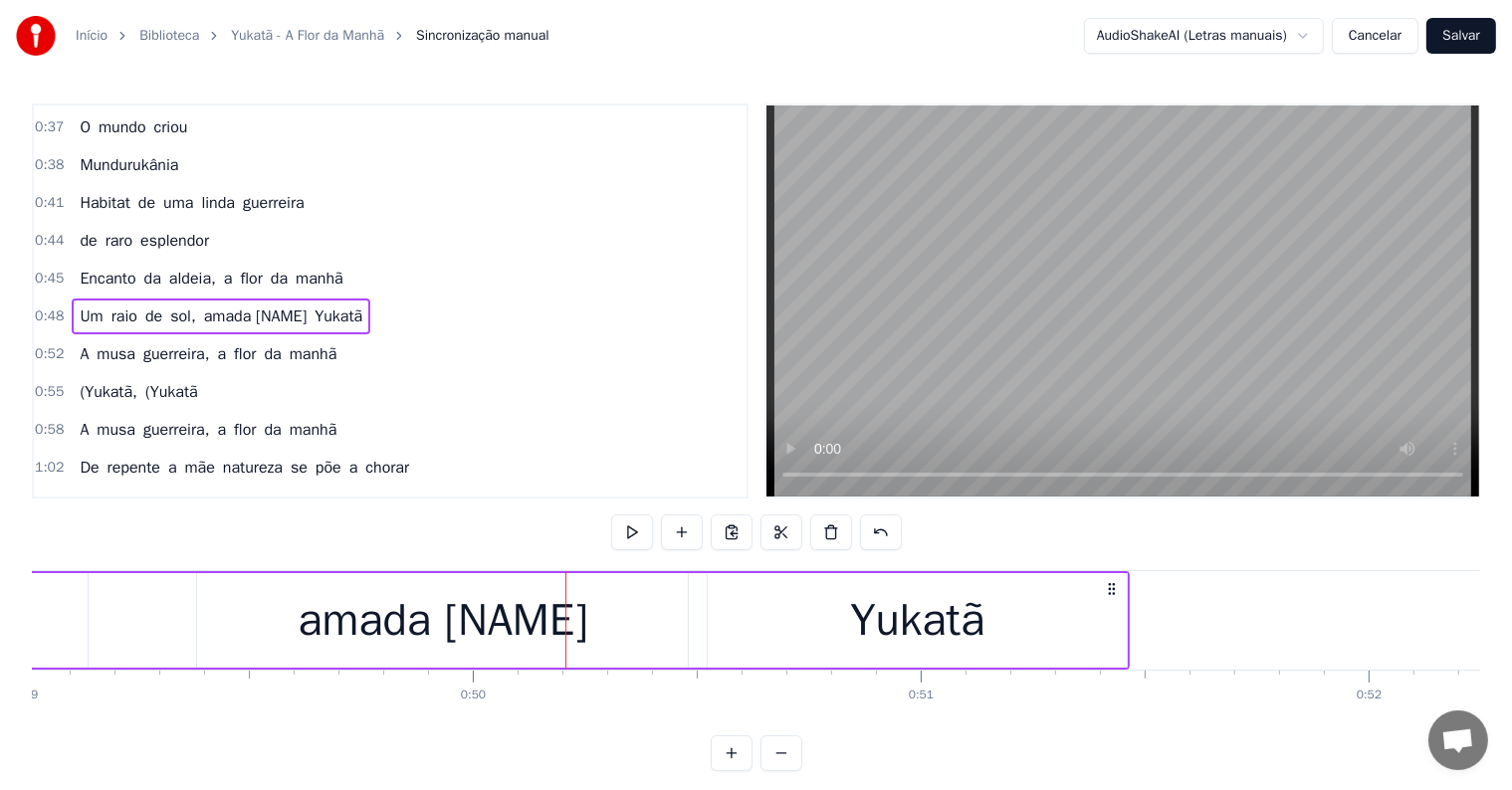 scroll, scrollTop: 0, scrollLeft: 21940, axis: horizontal 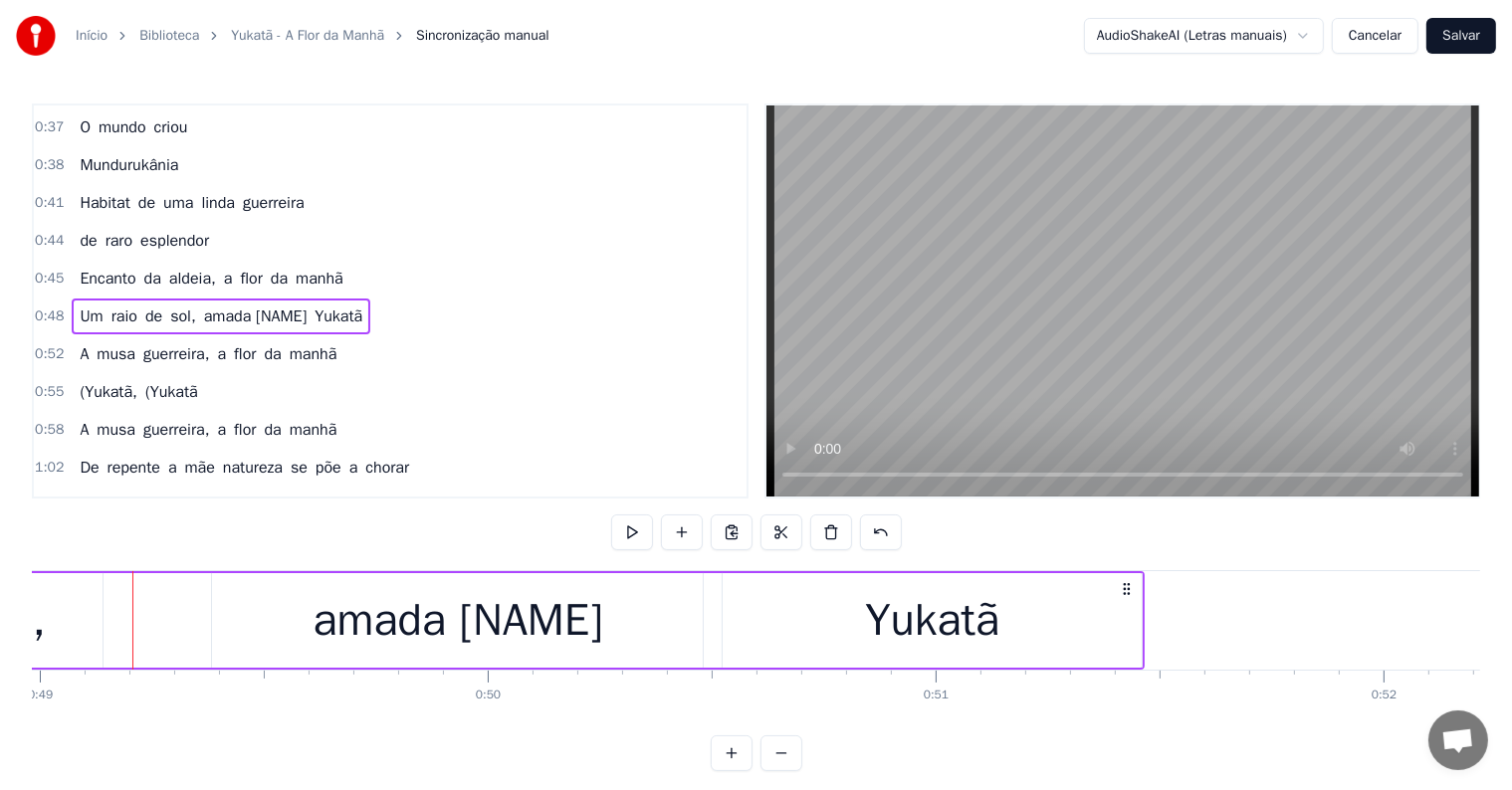 click on "Yukatã" at bounding box center (932, 621) 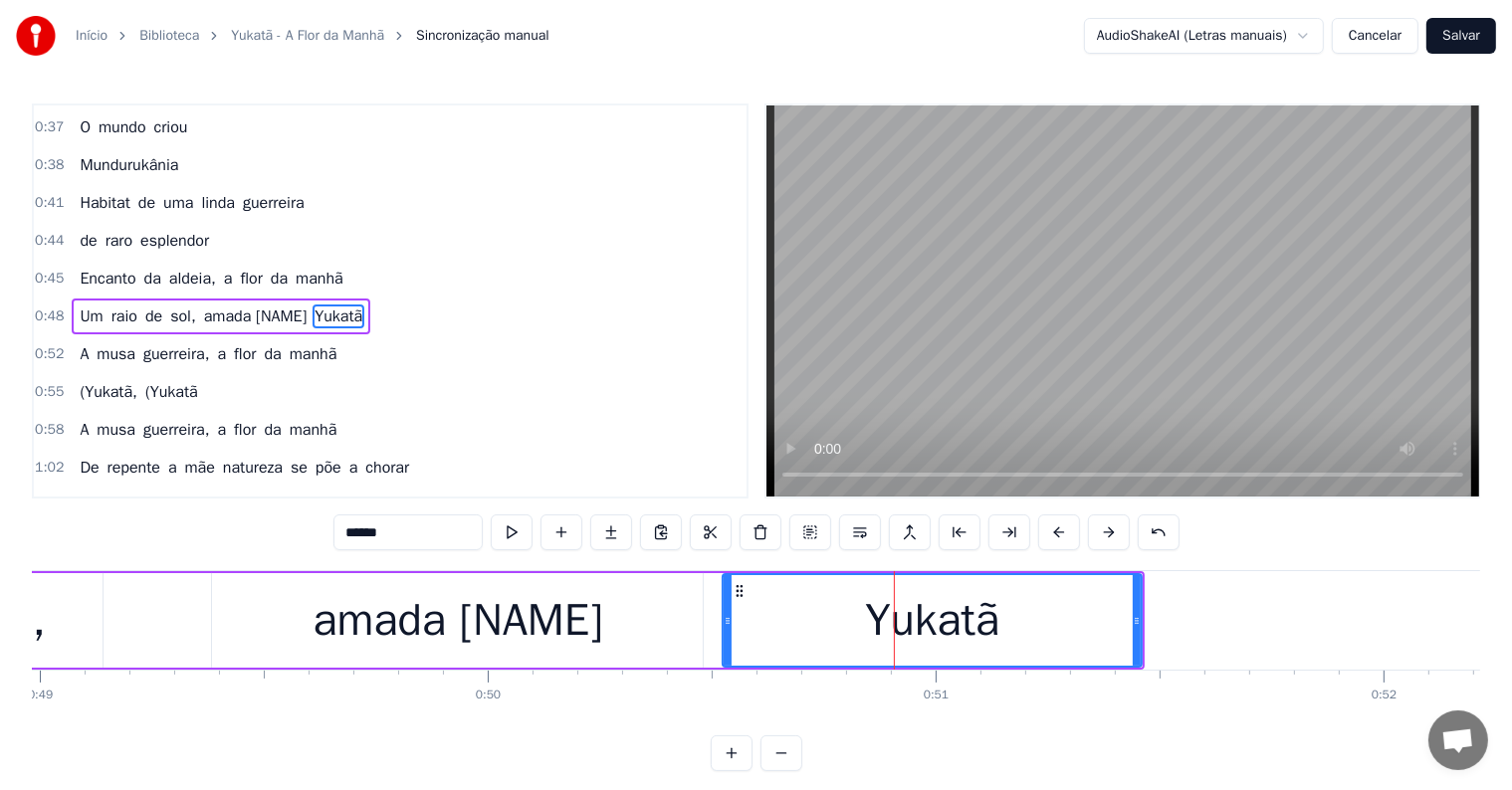 click on "******" at bounding box center [408, 532] 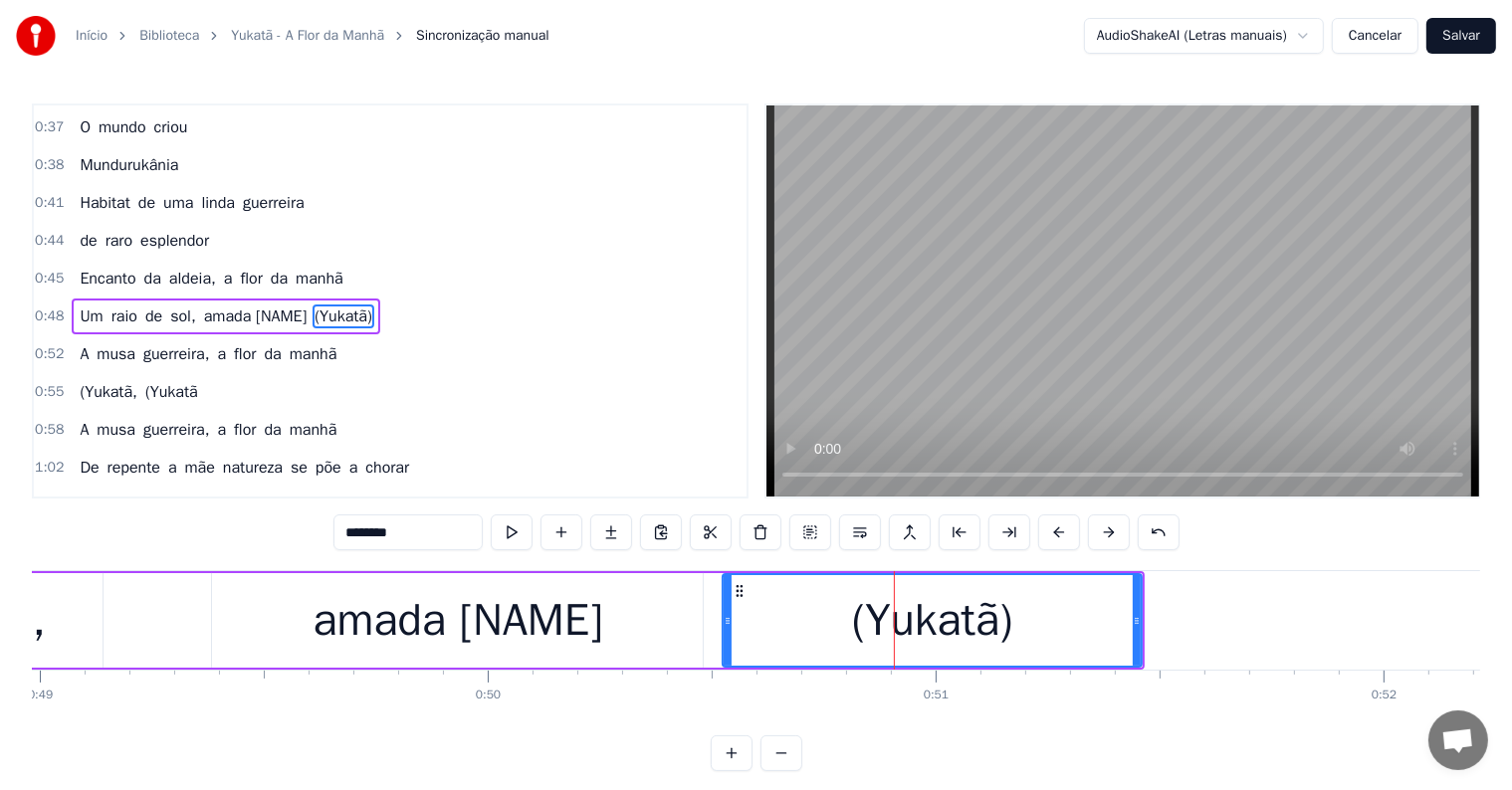 click on "amada [NAME]" at bounding box center [457, 620] 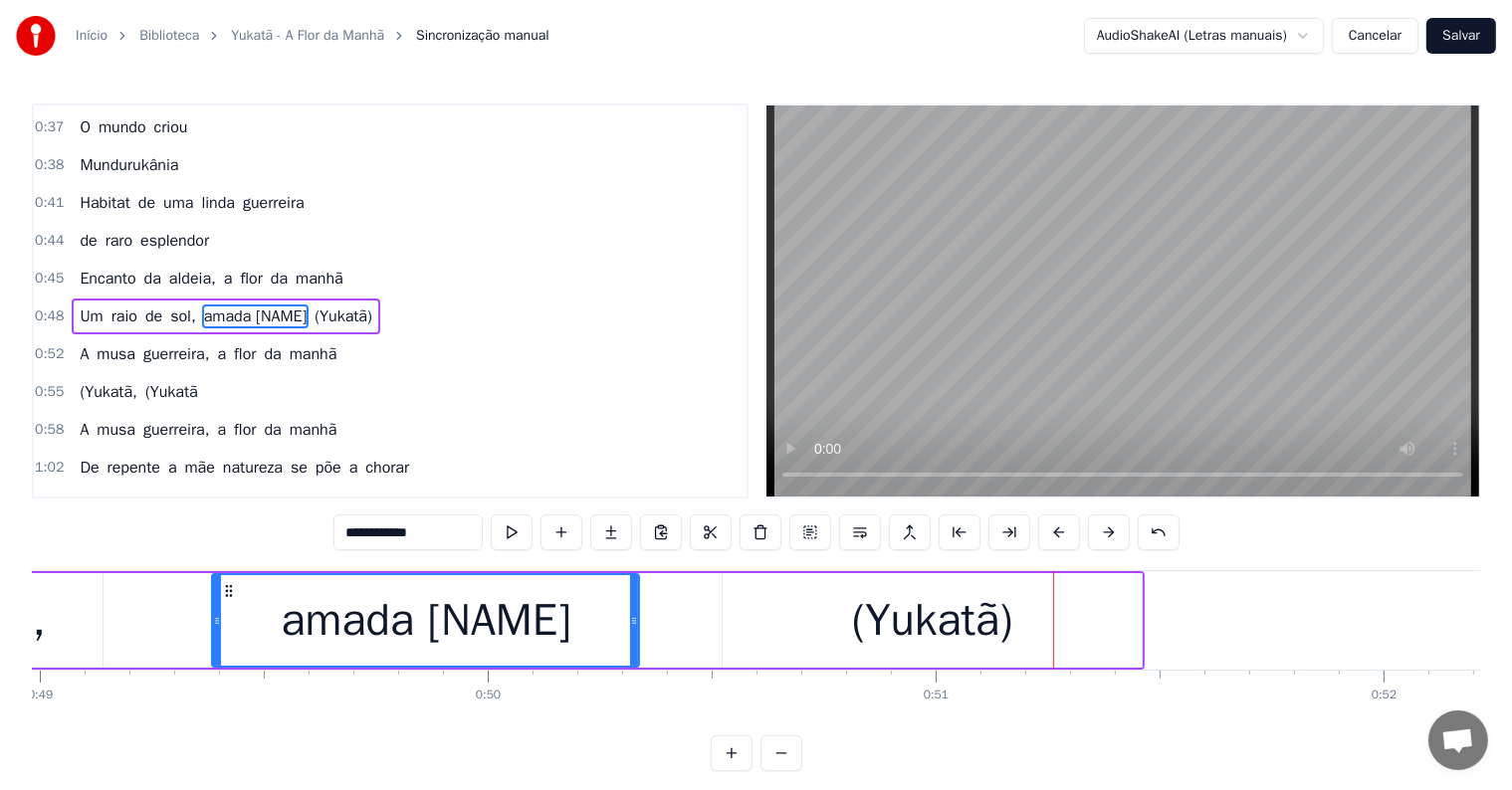drag, startPoint x: 697, startPoint y: 617, endPoint x: 633, endPoint y: 629, distance: 65.11528 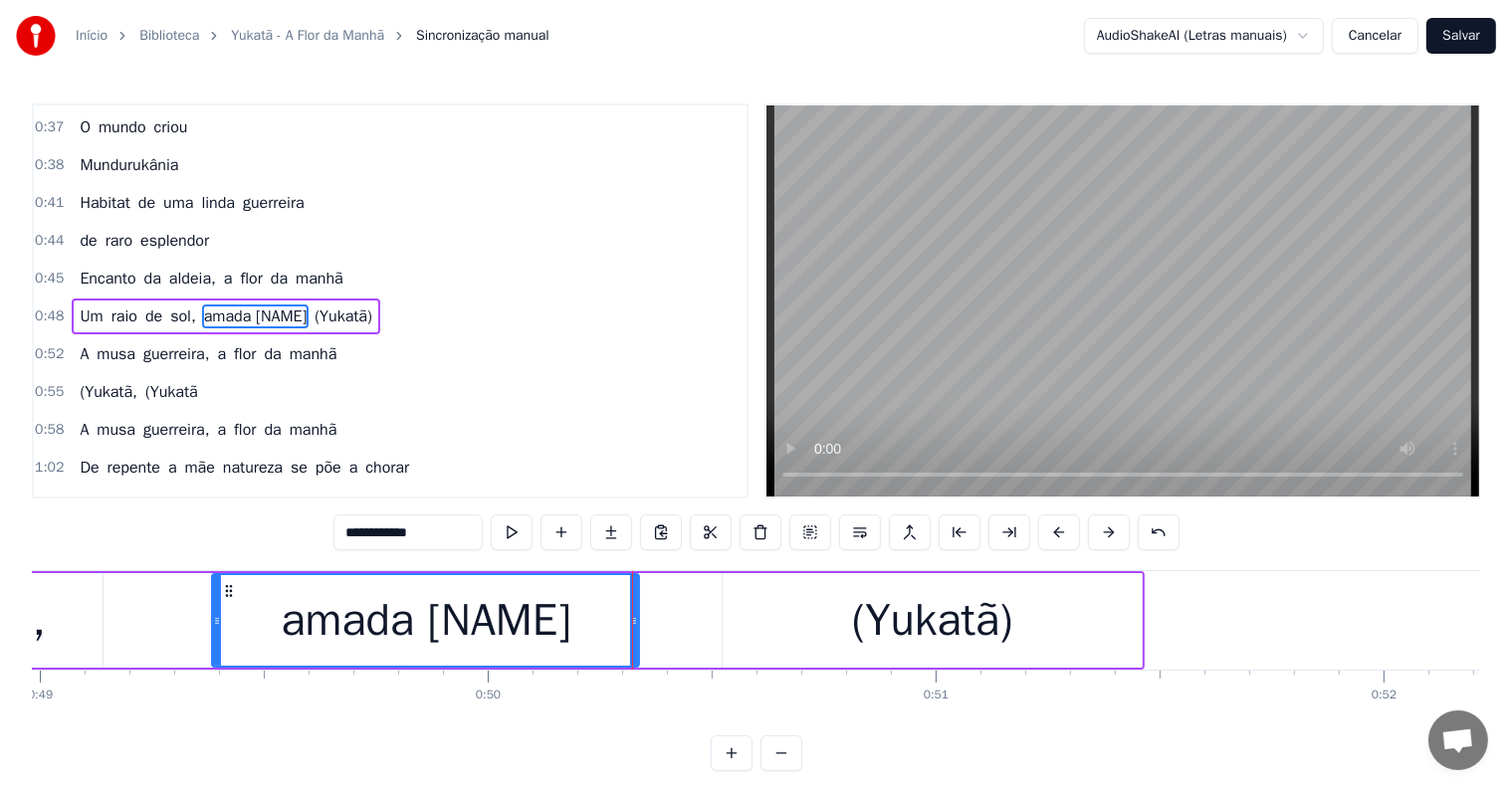 click on "Um raio de sol, amada Yukatã (Yukatã)" at bounding box center [399, 620] 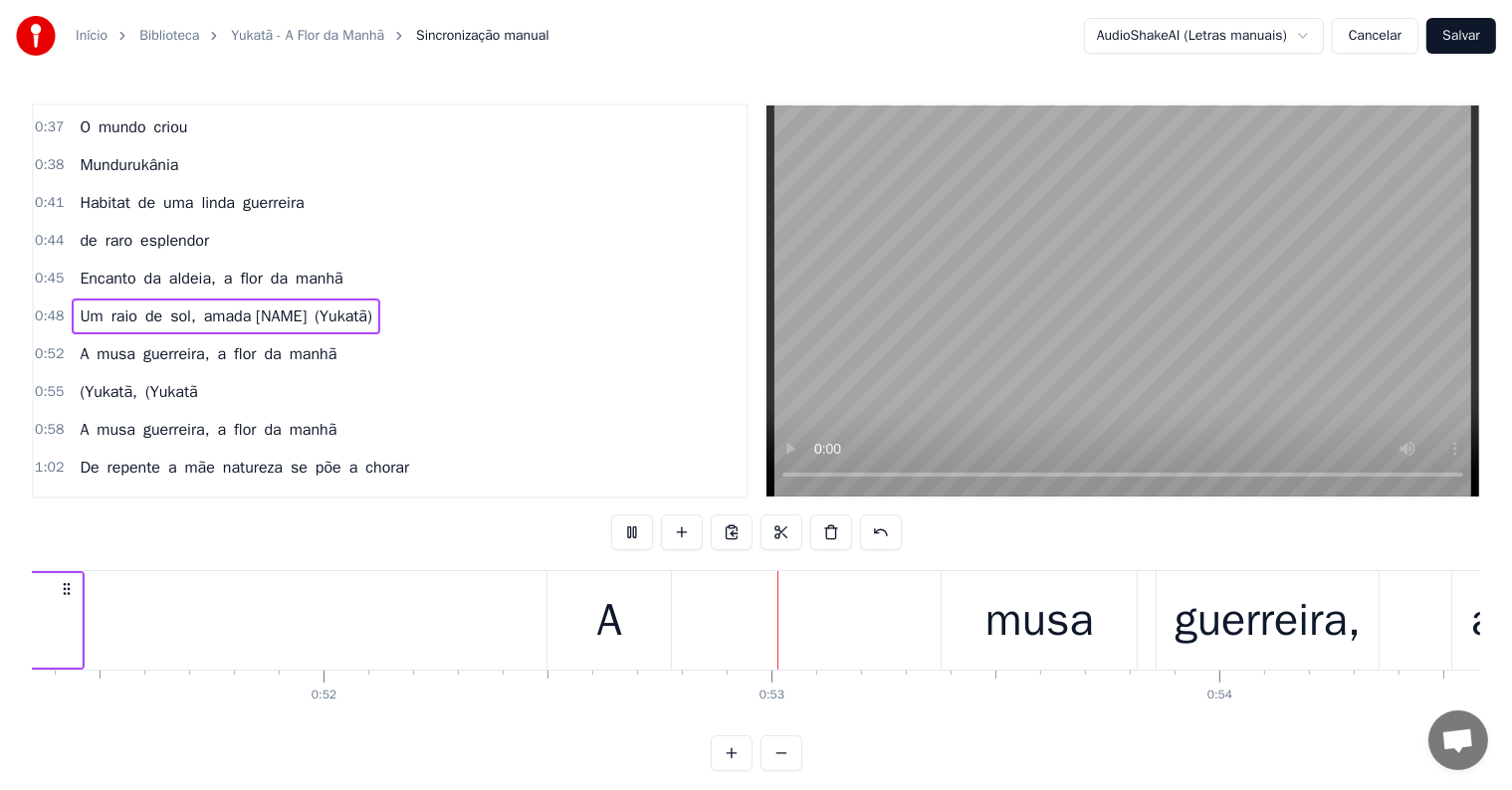 scroll, scrollTop: 0, scrollLeft: 23302, axis: horizontal 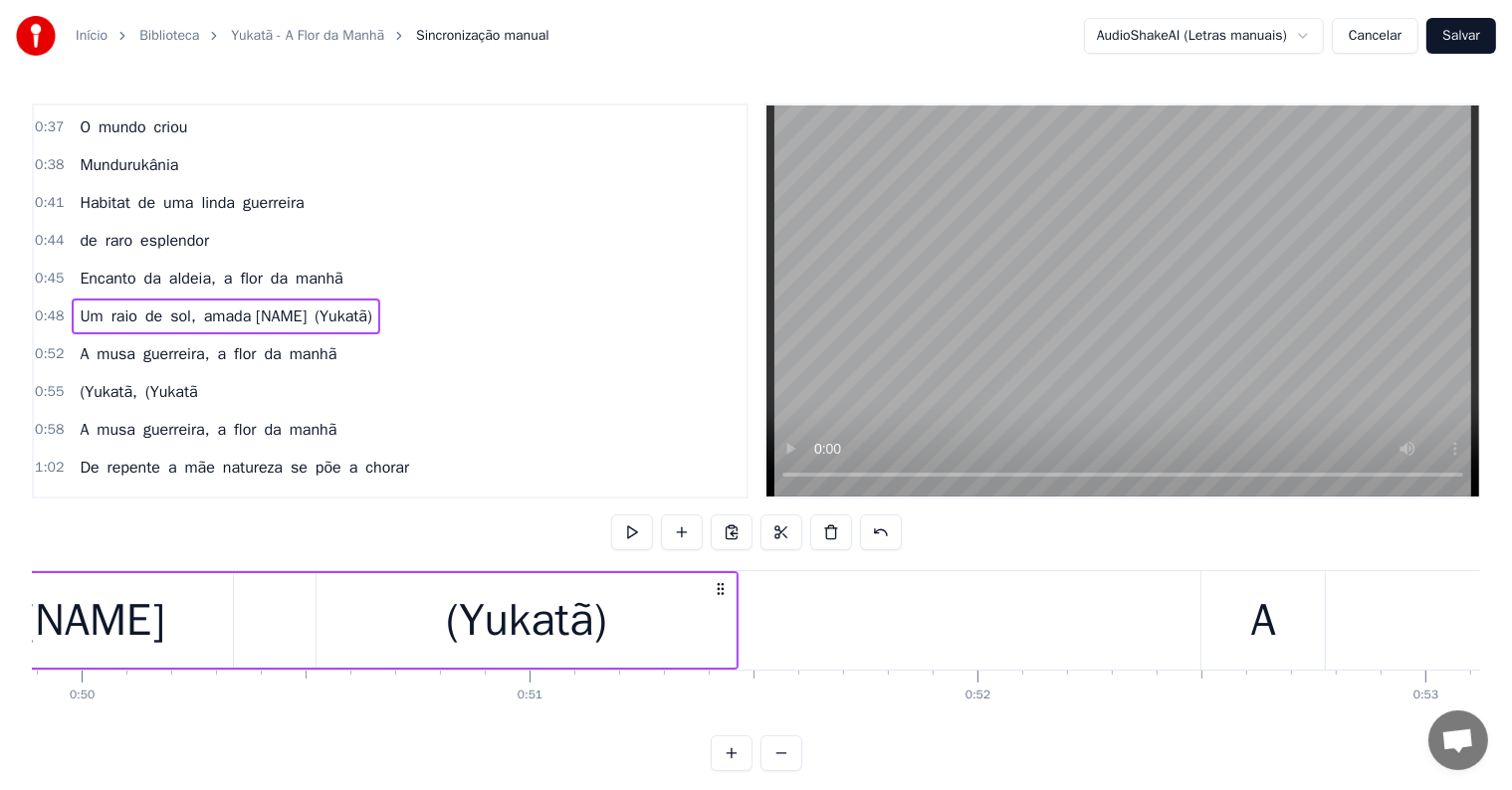 click on "(Yukatã)" at bounding box center (527, 621) 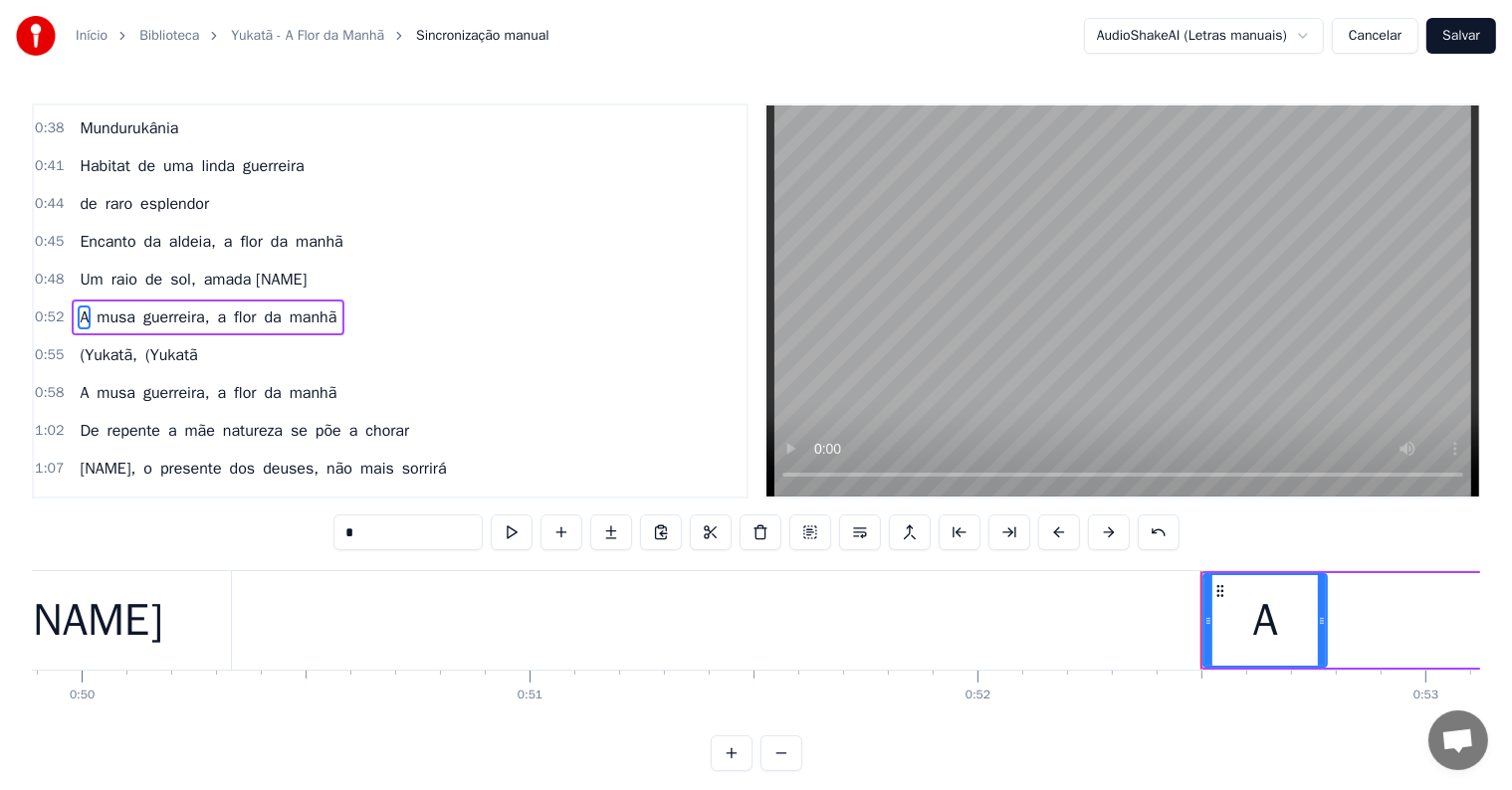 click on "amada [NAME]" at bounding box center [17, 621] 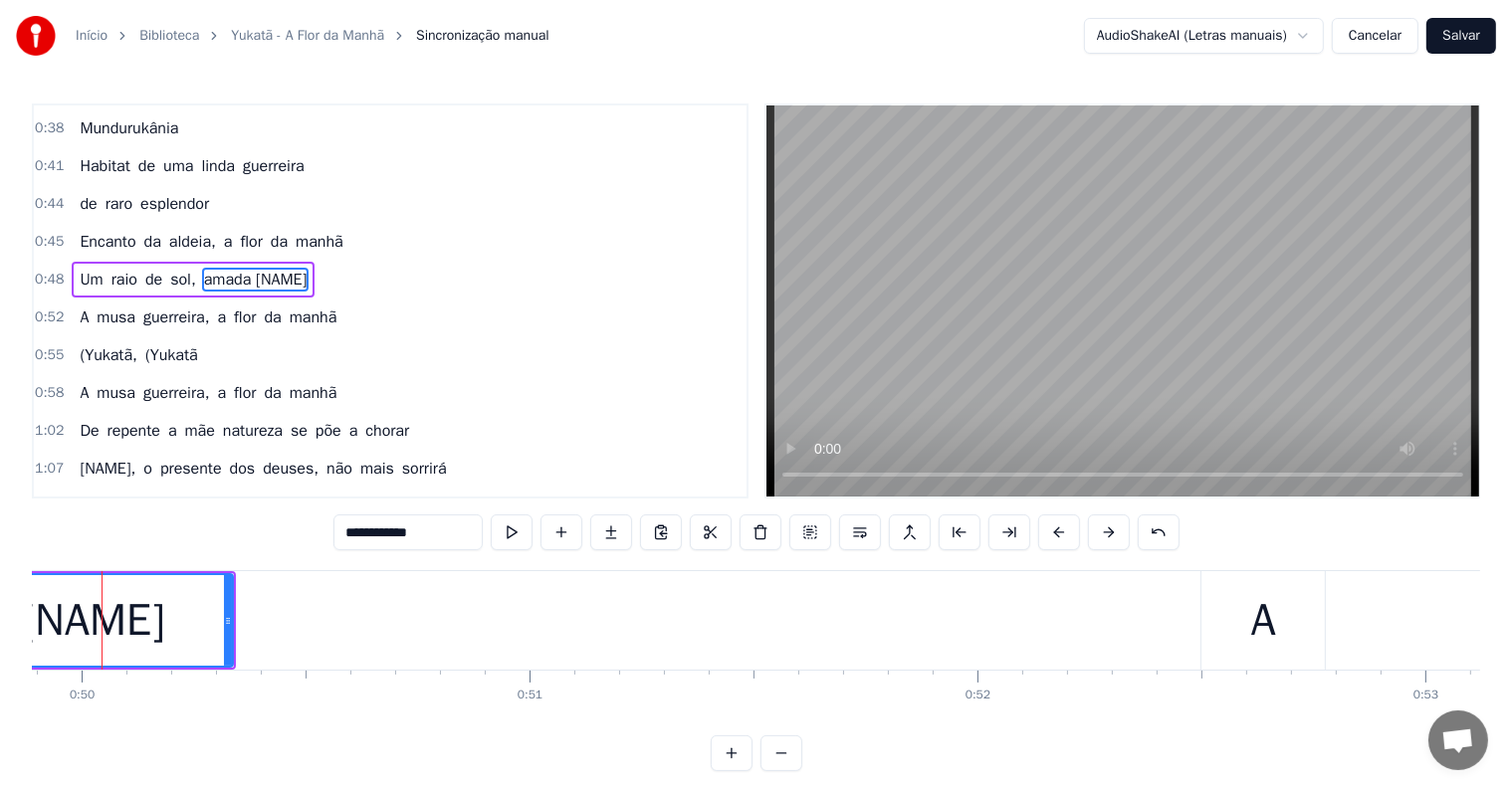 scroll, scrollTop: 283, scrollLeft: 0, axis: vertical 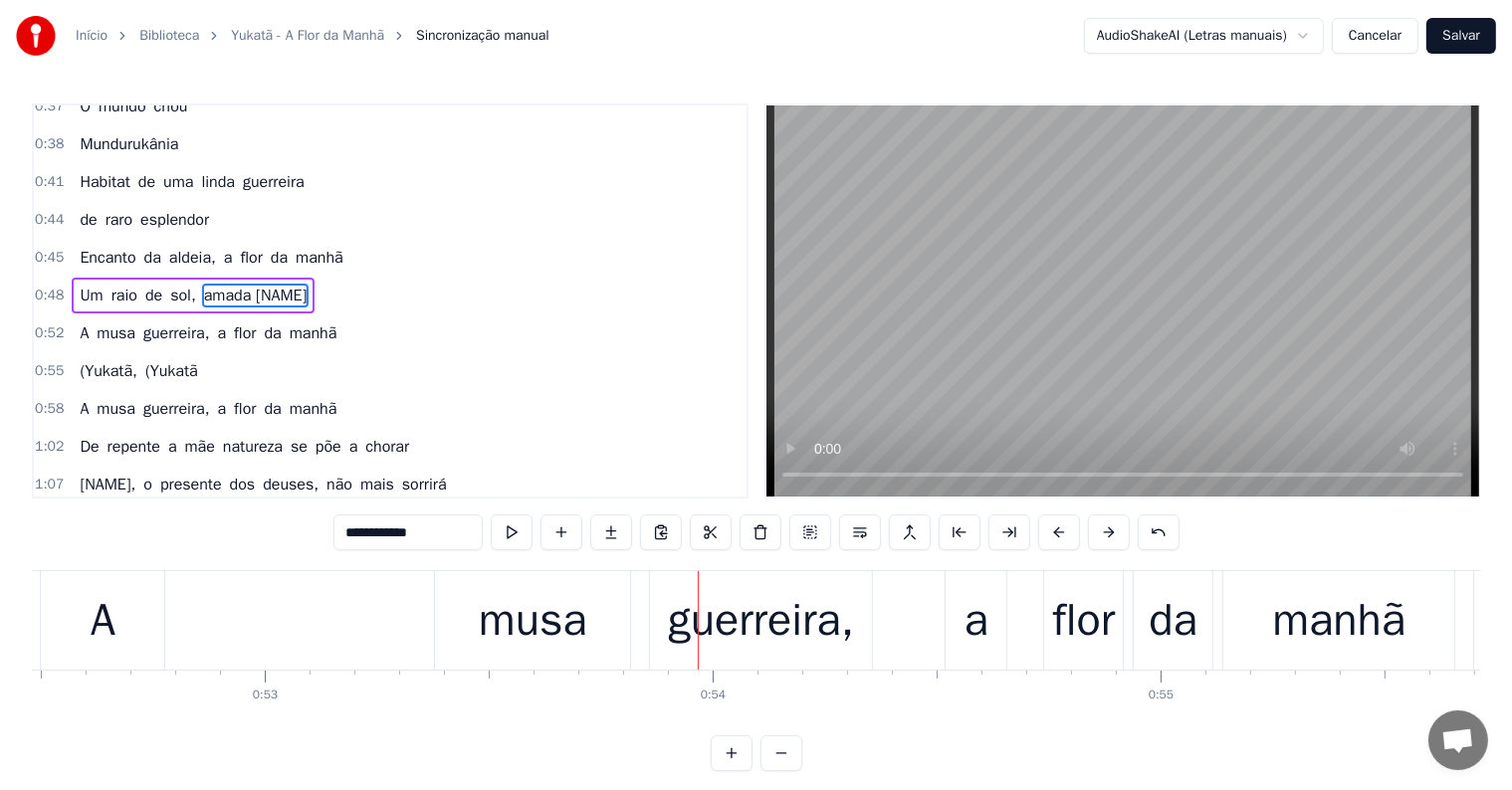 click on "A" at bounding box center (103, 620) 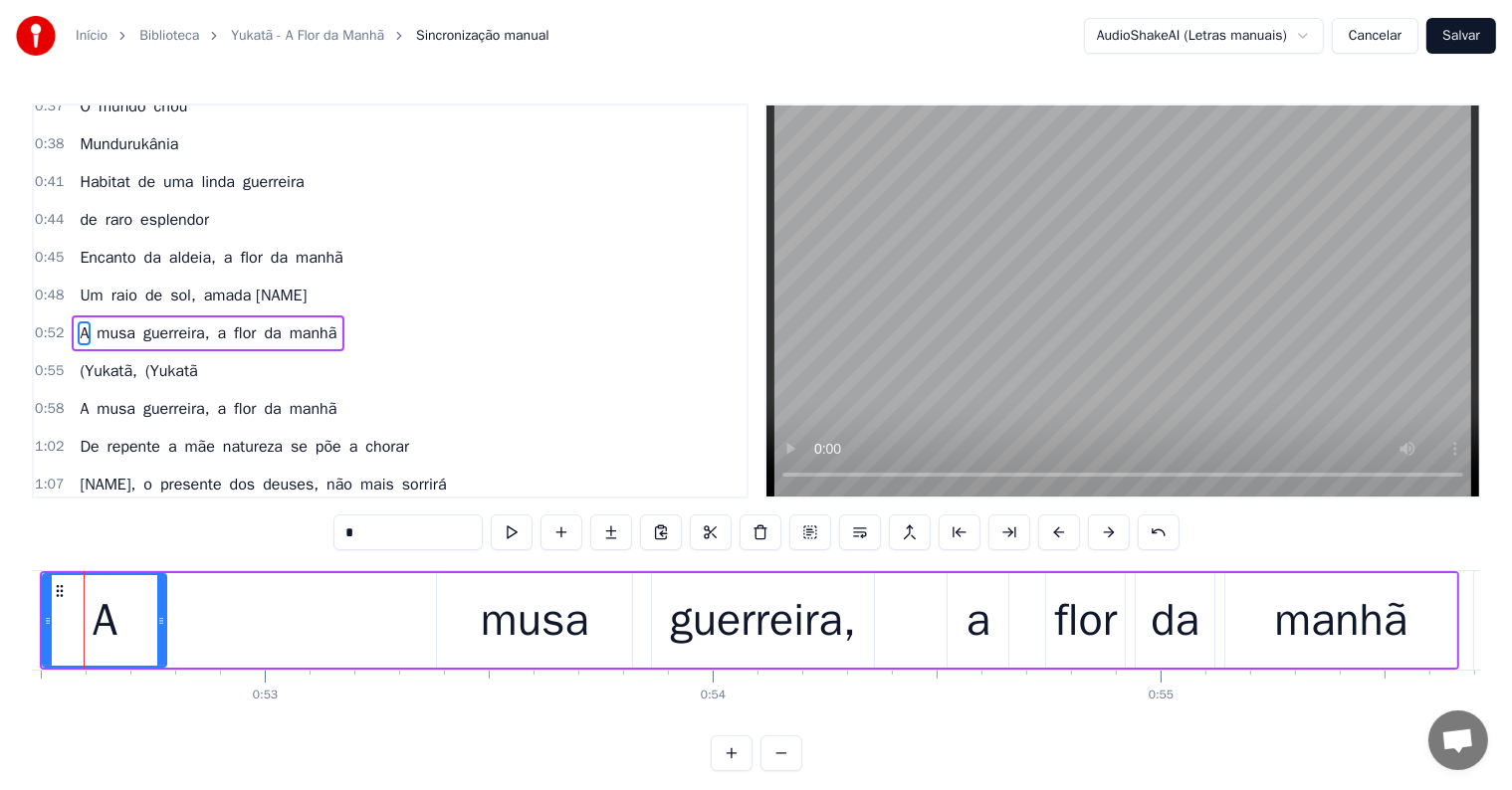 scroll, scrollTop: 298, scrollLeft: 0, axis: vertical 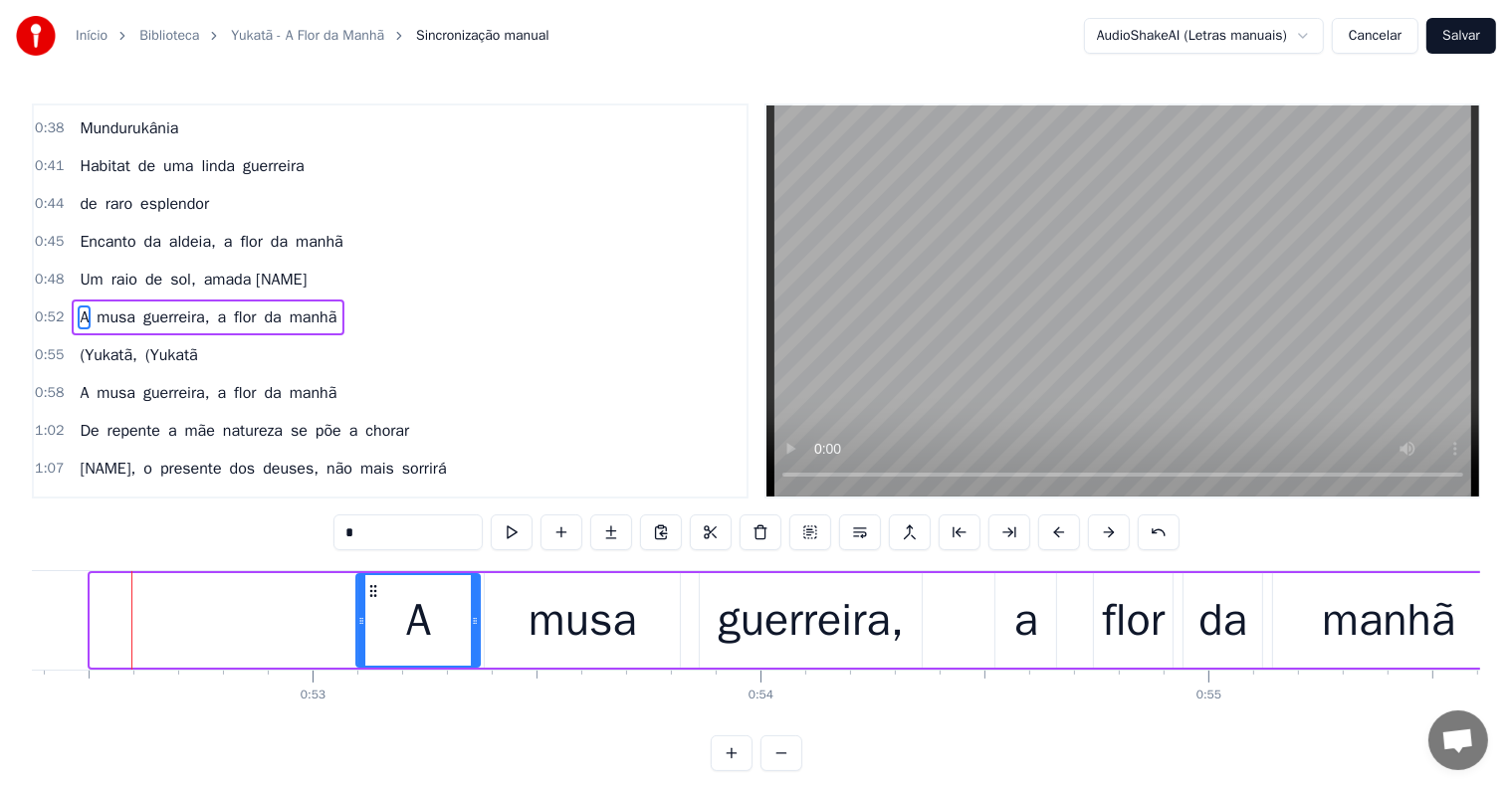 drag, startPoint x: 106, startPoint y: 589, endPoint x: 371, endPoint y: 602, distance: 265.31868 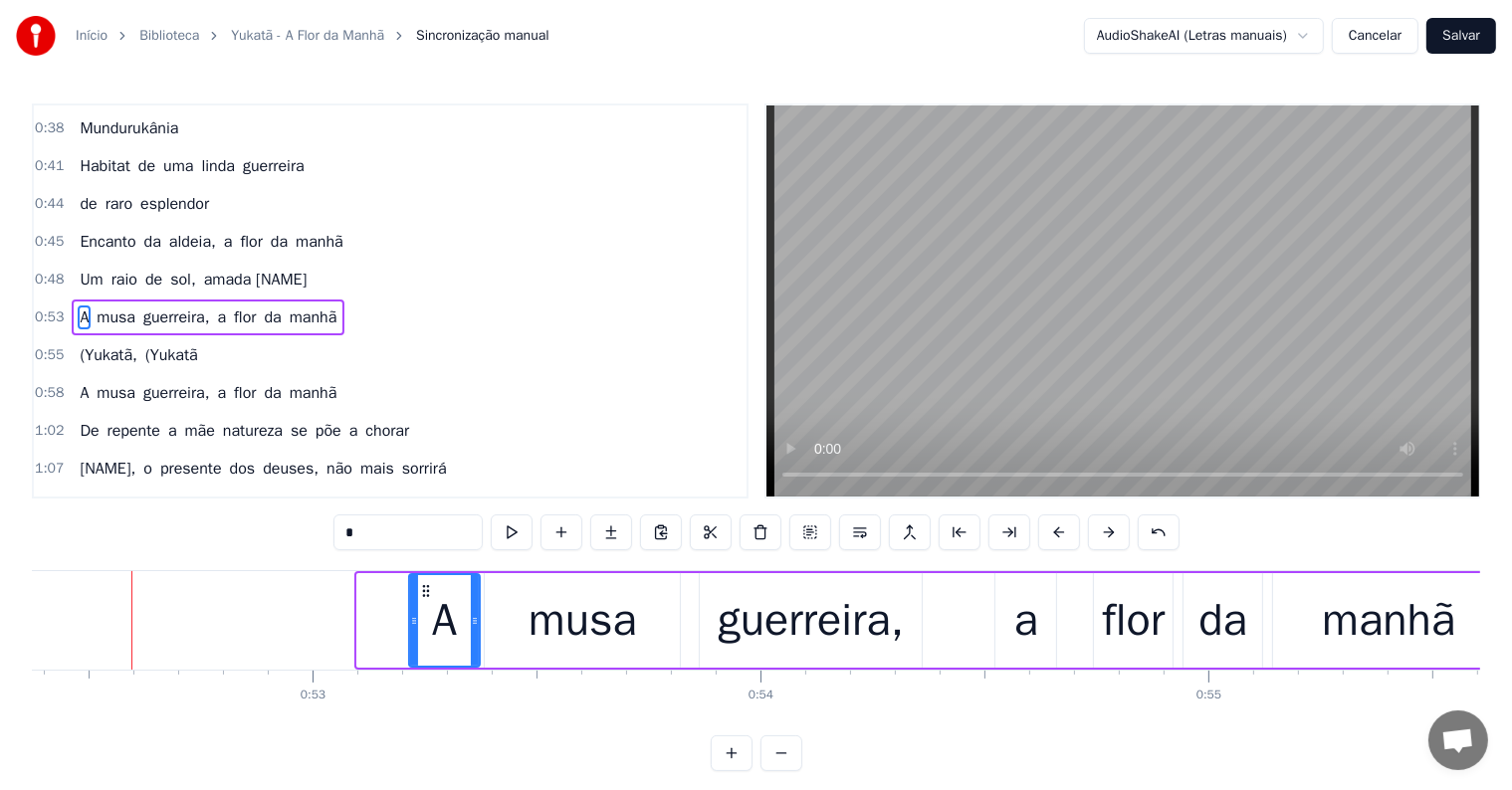 drag, startPoint x: 358, startPoint y: 617, endPoint x: 410, endPoint y: 619, distance: 52.03845 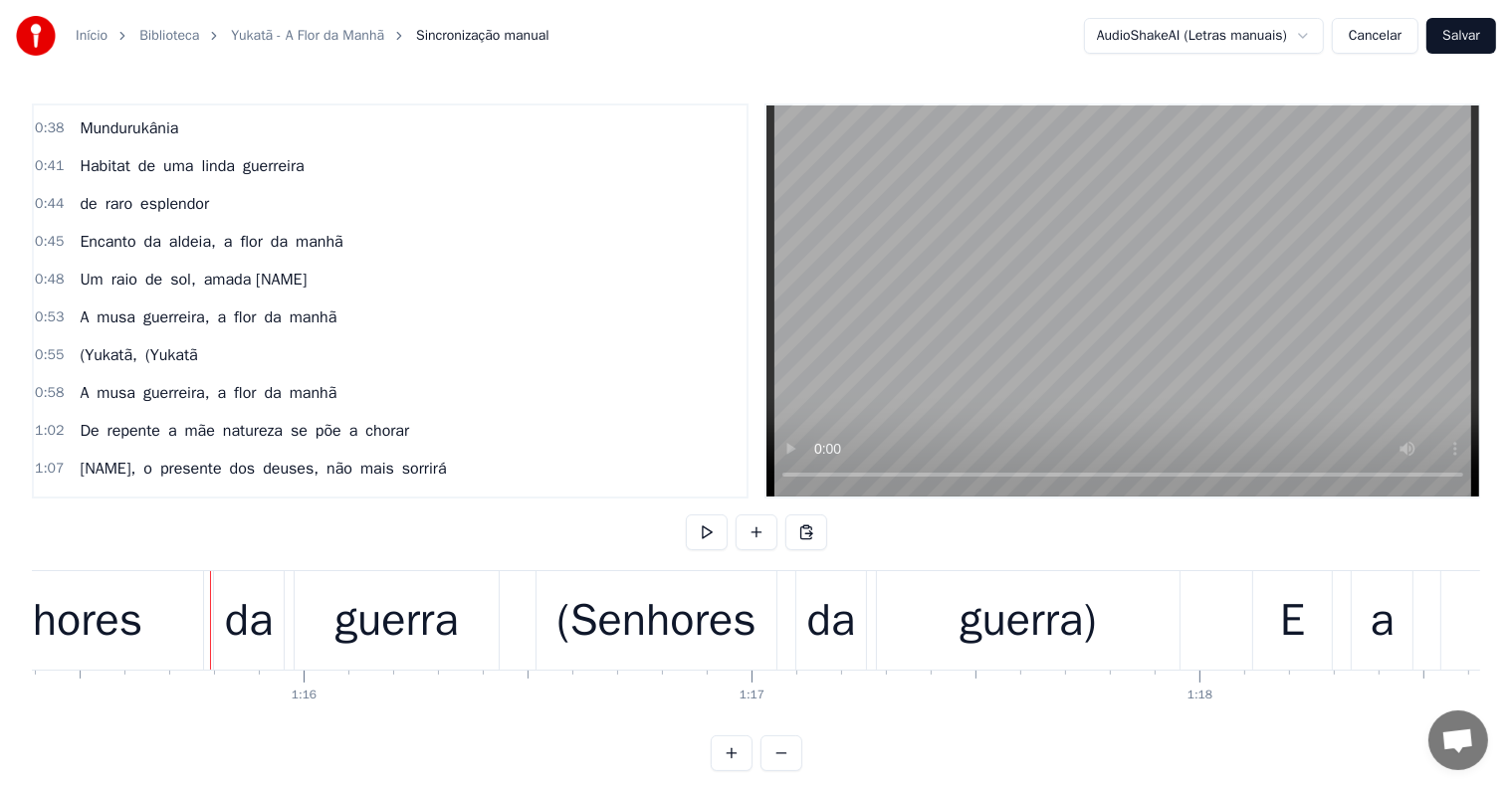 scroll, scrollTop: 0, scrollLeft: 33849, axis: horizontal 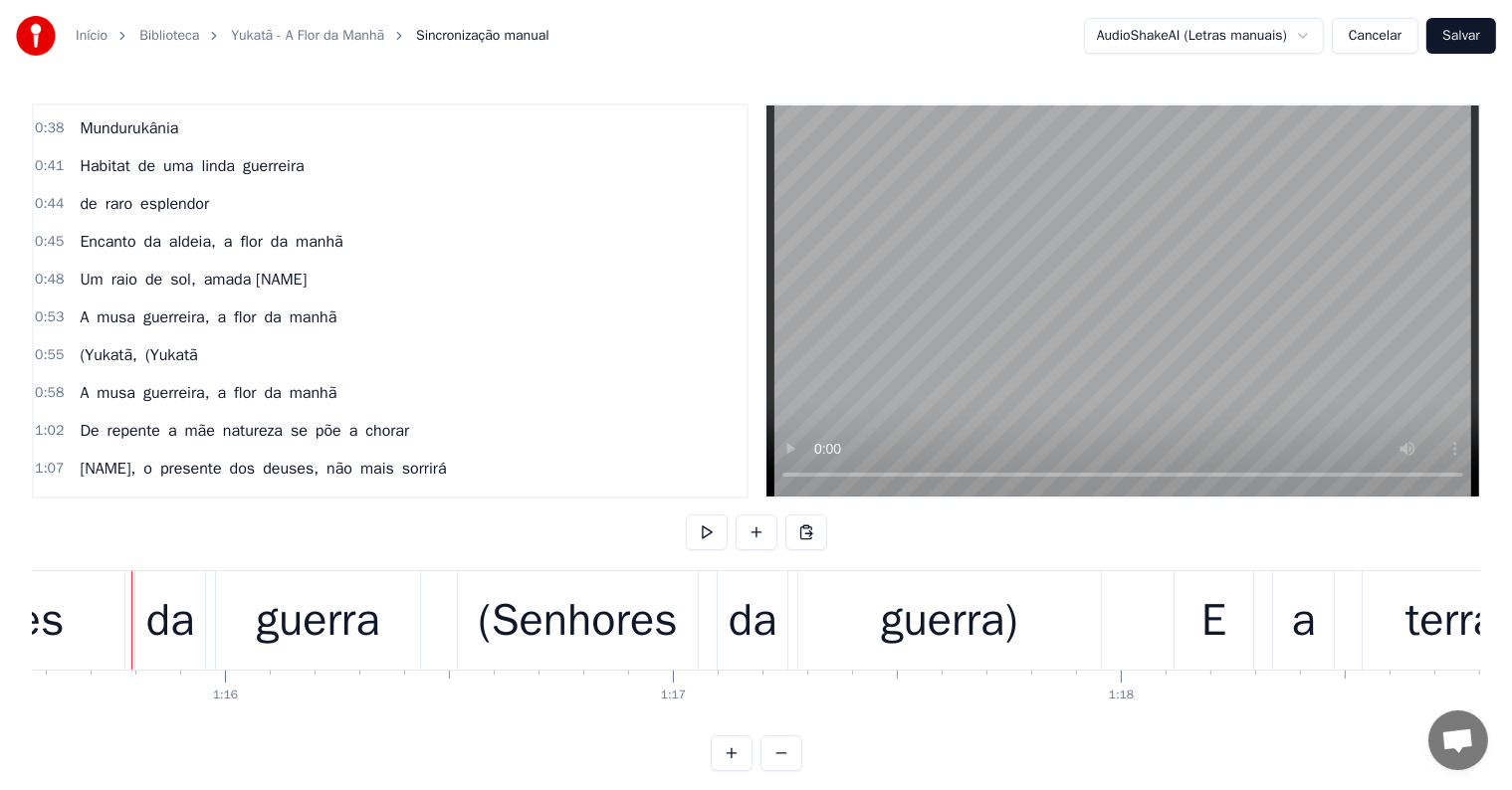 click on "(Senhores" at bounding box center (577, 621) 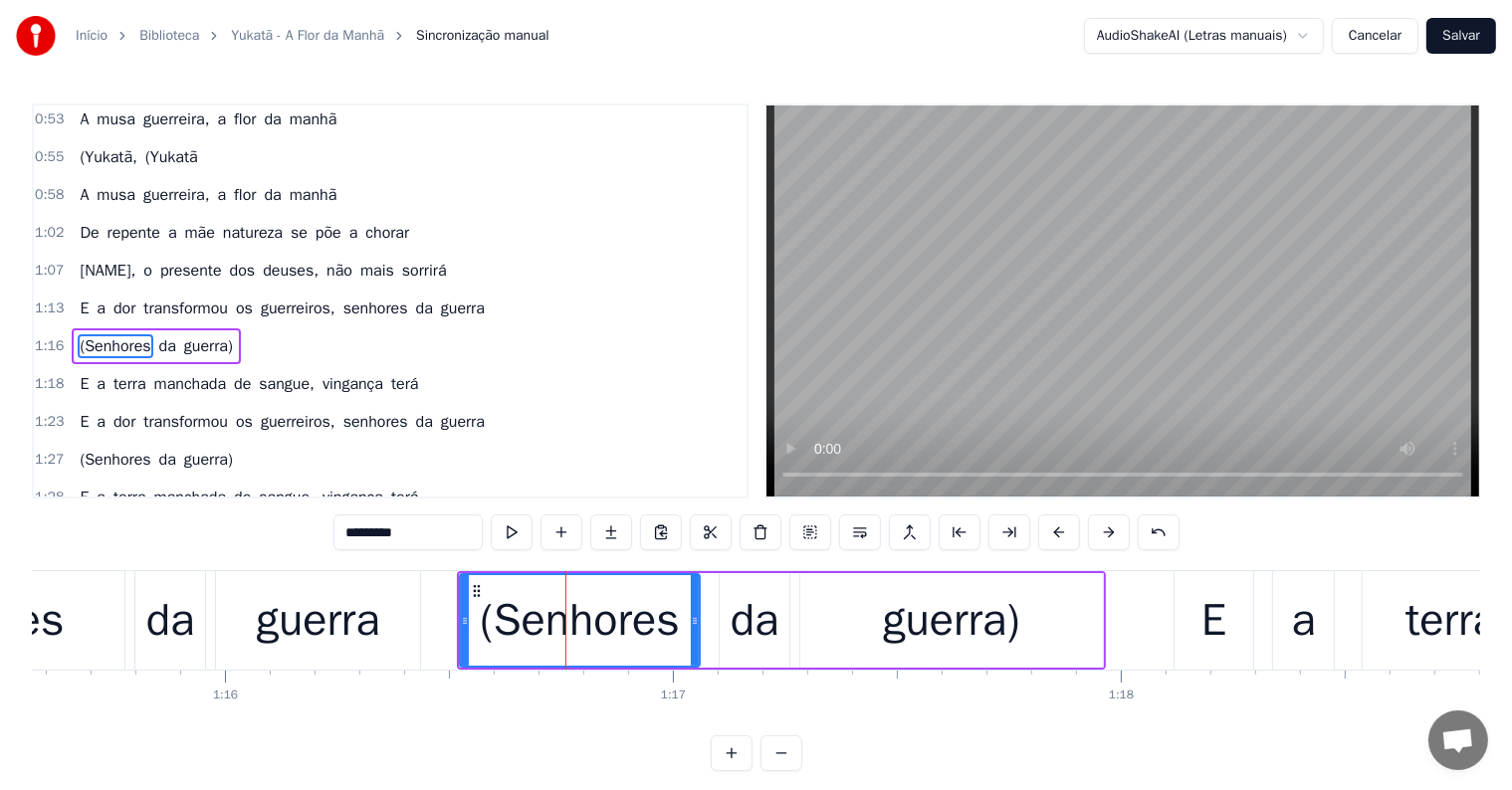 scroll, scrollTop: 517, scrollLeft: 0, axis: vertical 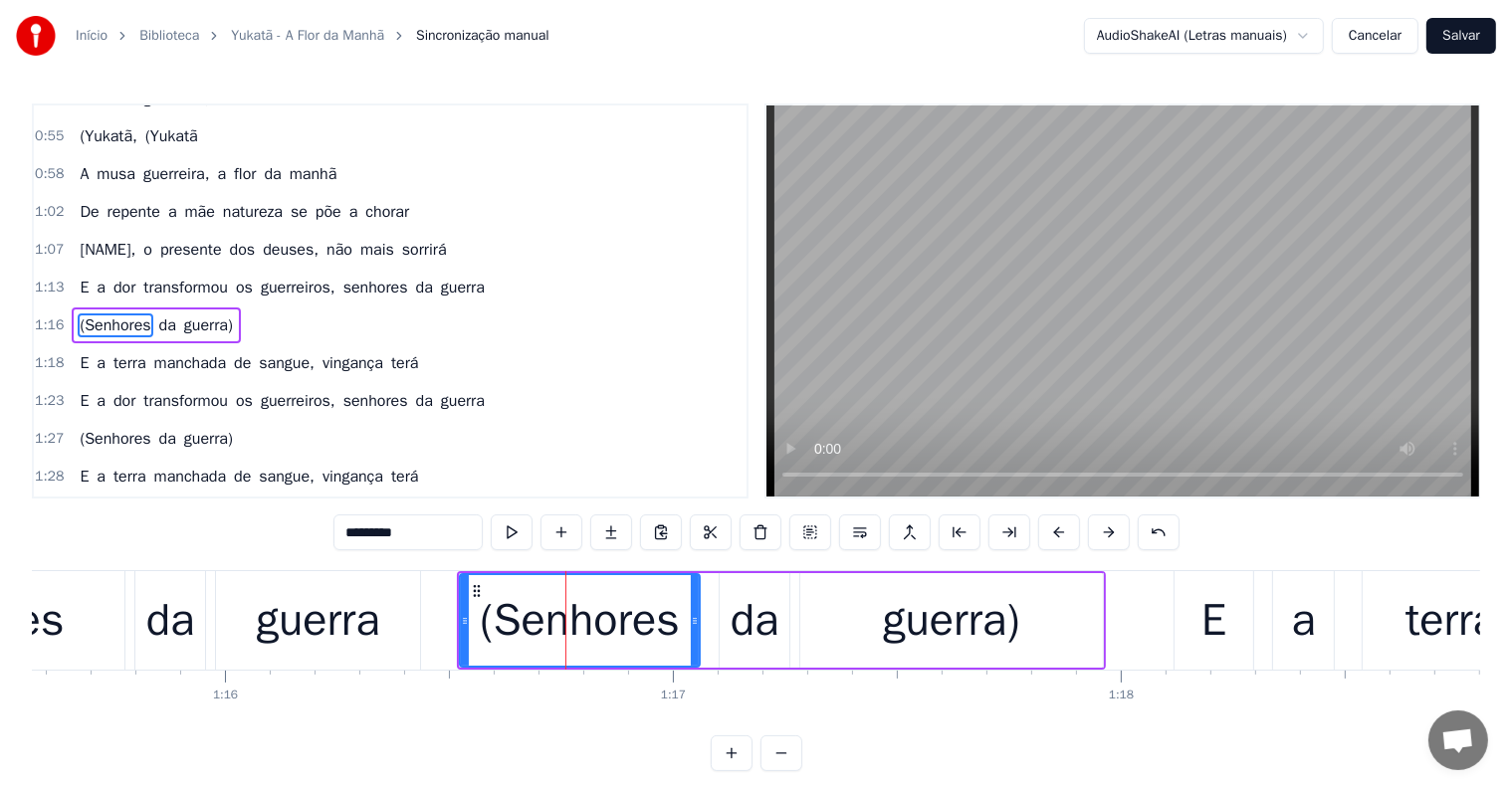 click on "senhores" at bounding box center (375, 288) 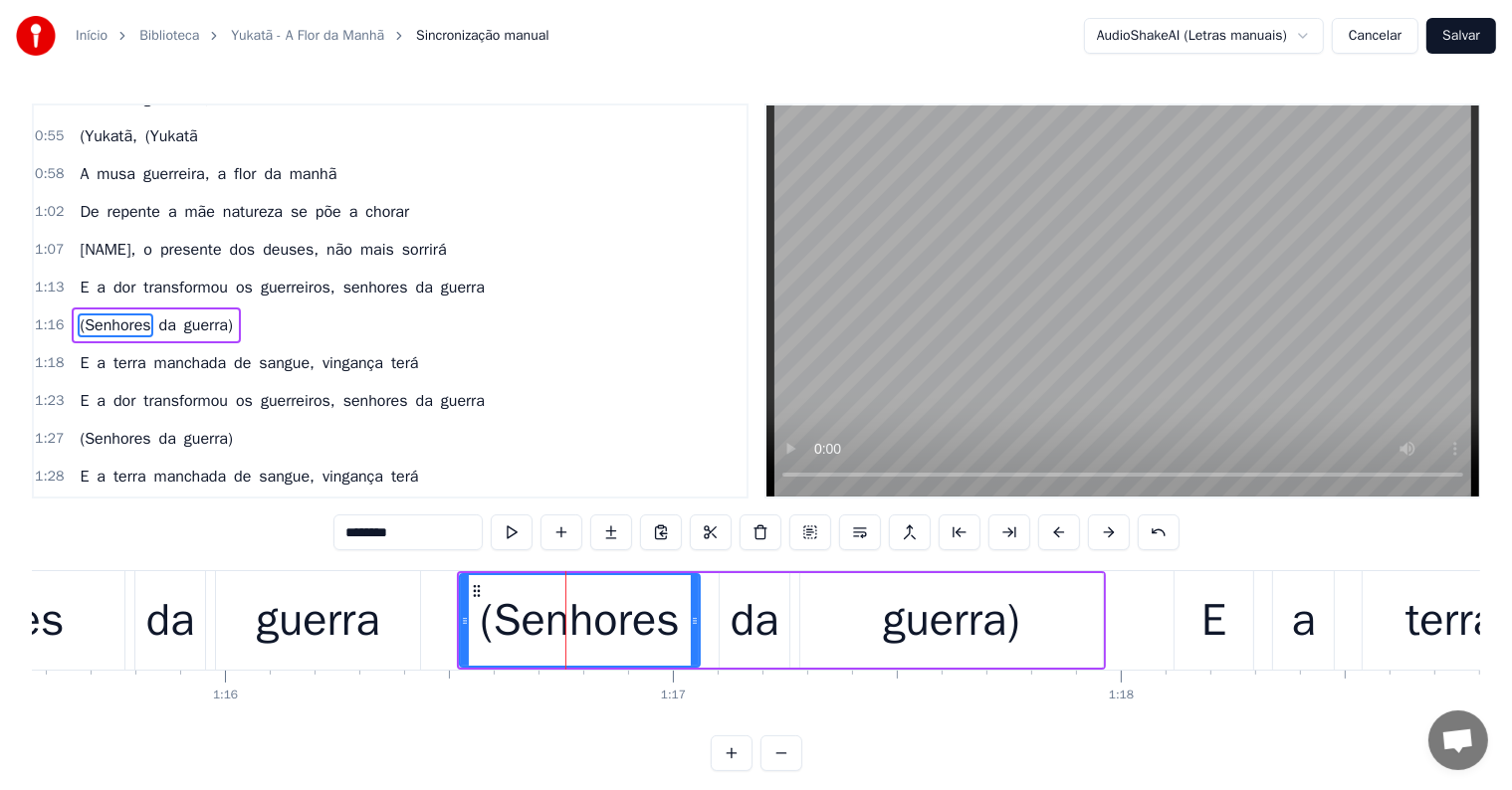 scroll, scrollTop: 515, scrollLeft: 0, axis: vertical 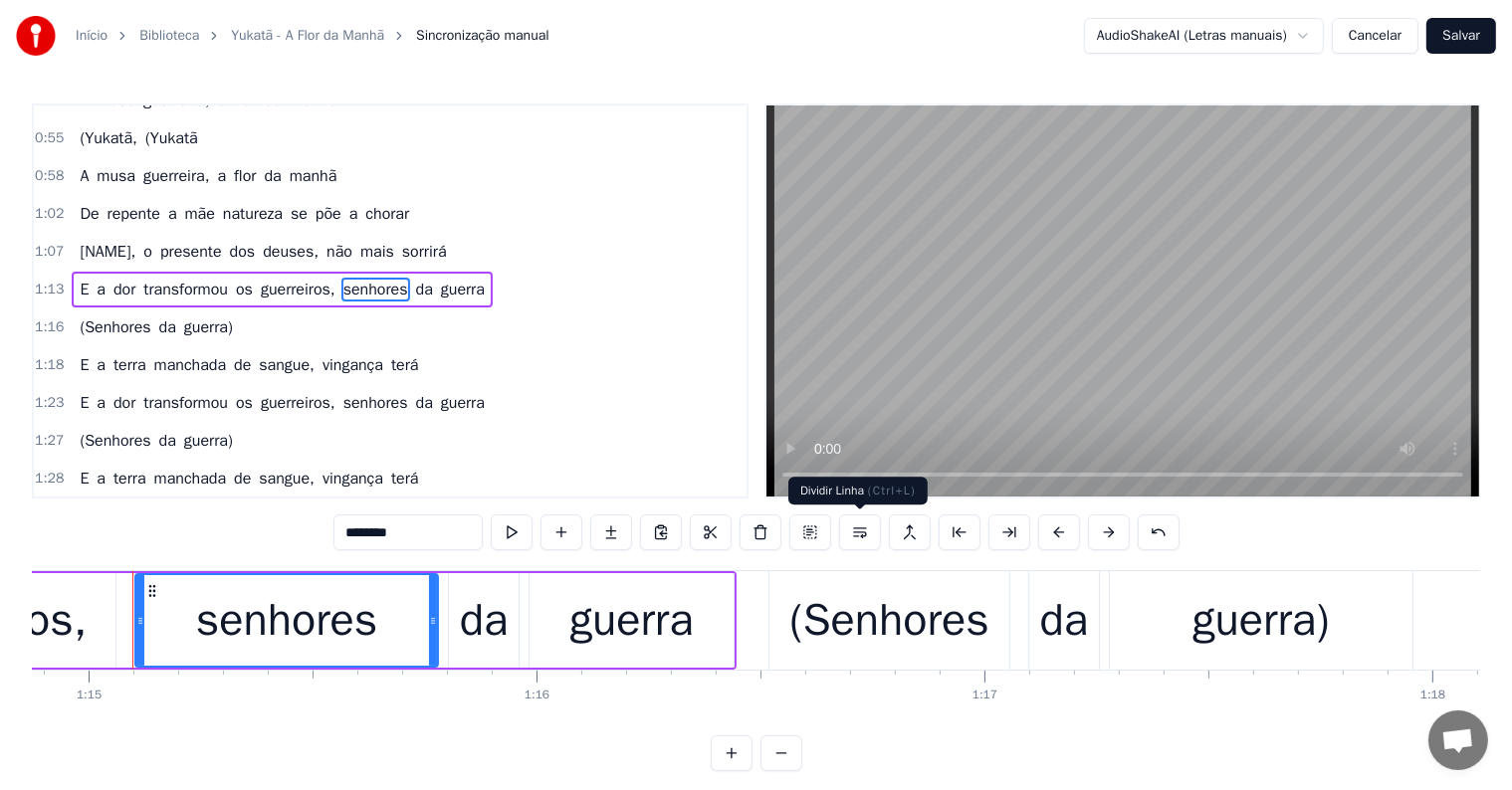 click at bounding box center [860, 532] 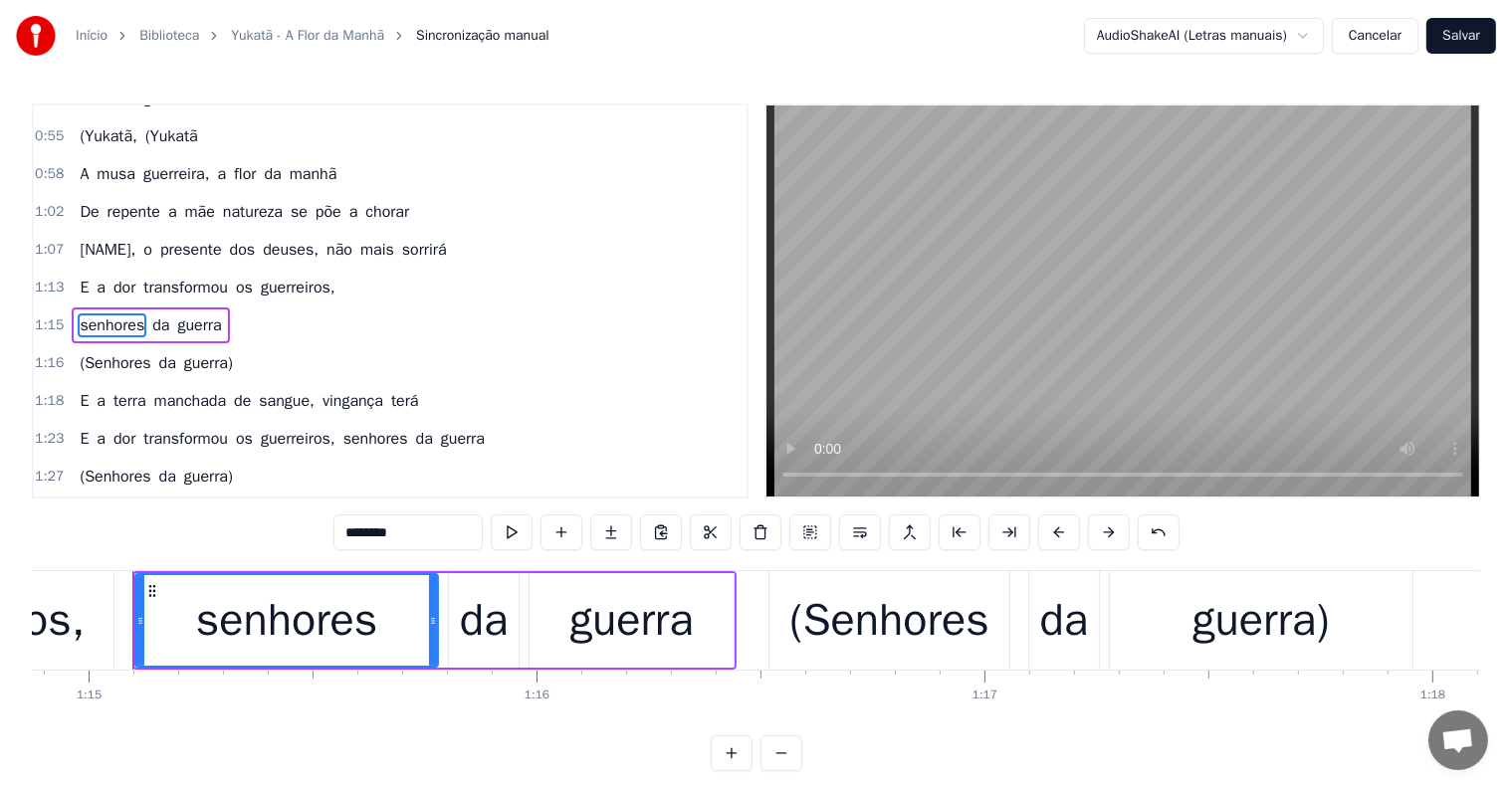 click on "transformou" at bounding box center (185, 288) 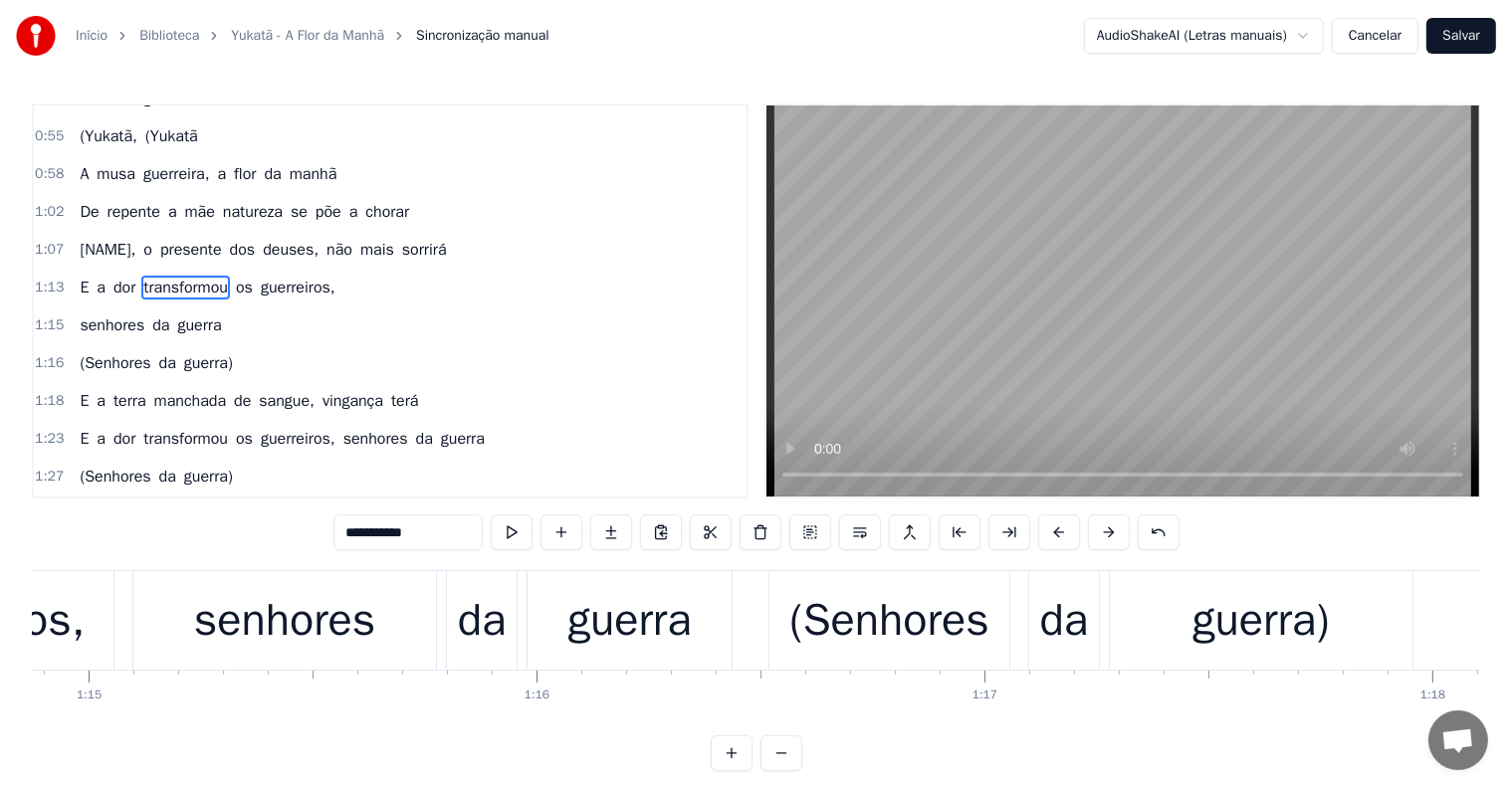 scroll, scrollTop: 482, scrollLeft: 0, axis: vertical 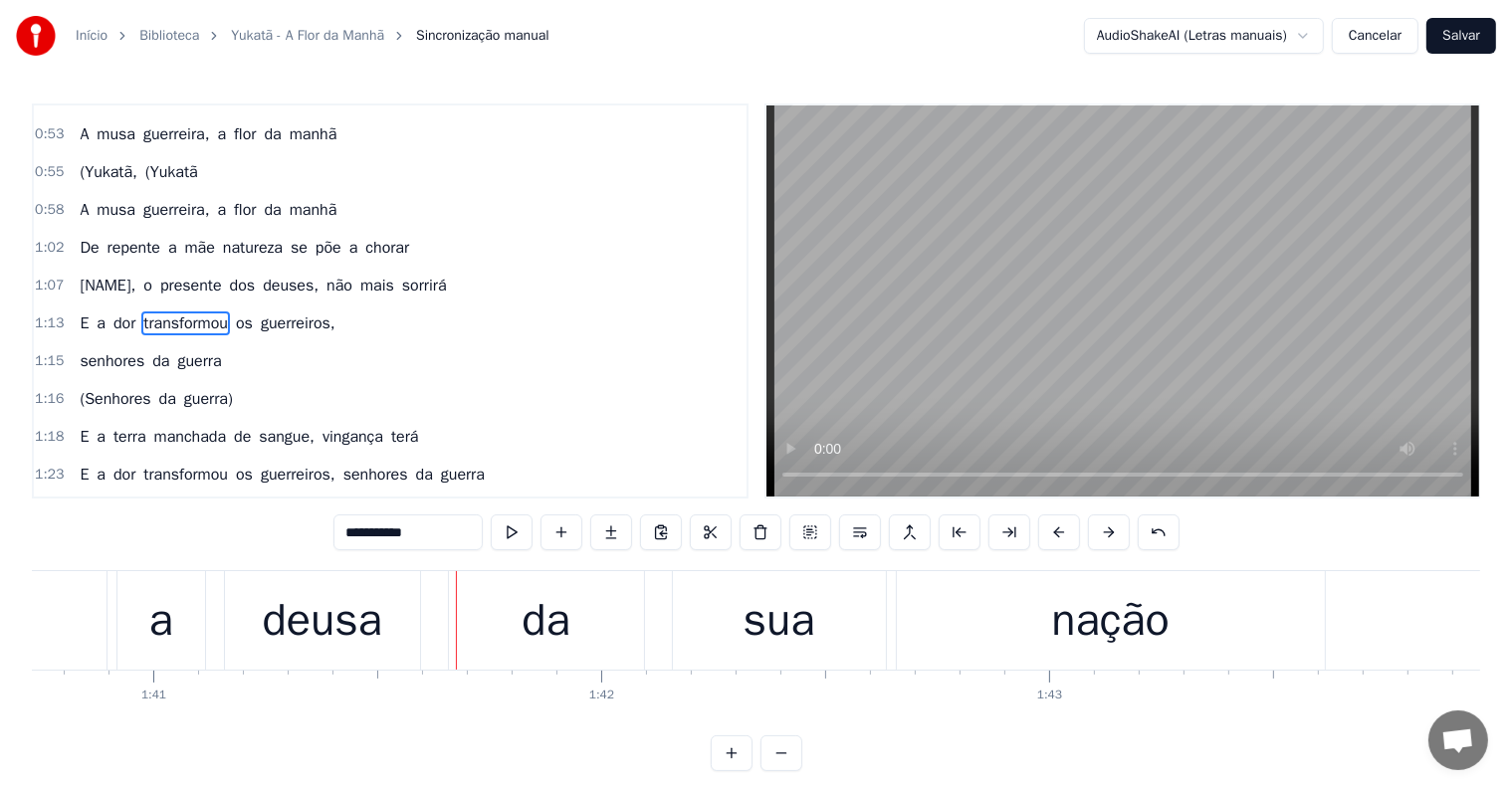 click on "a" at bounding box center (161, 621) 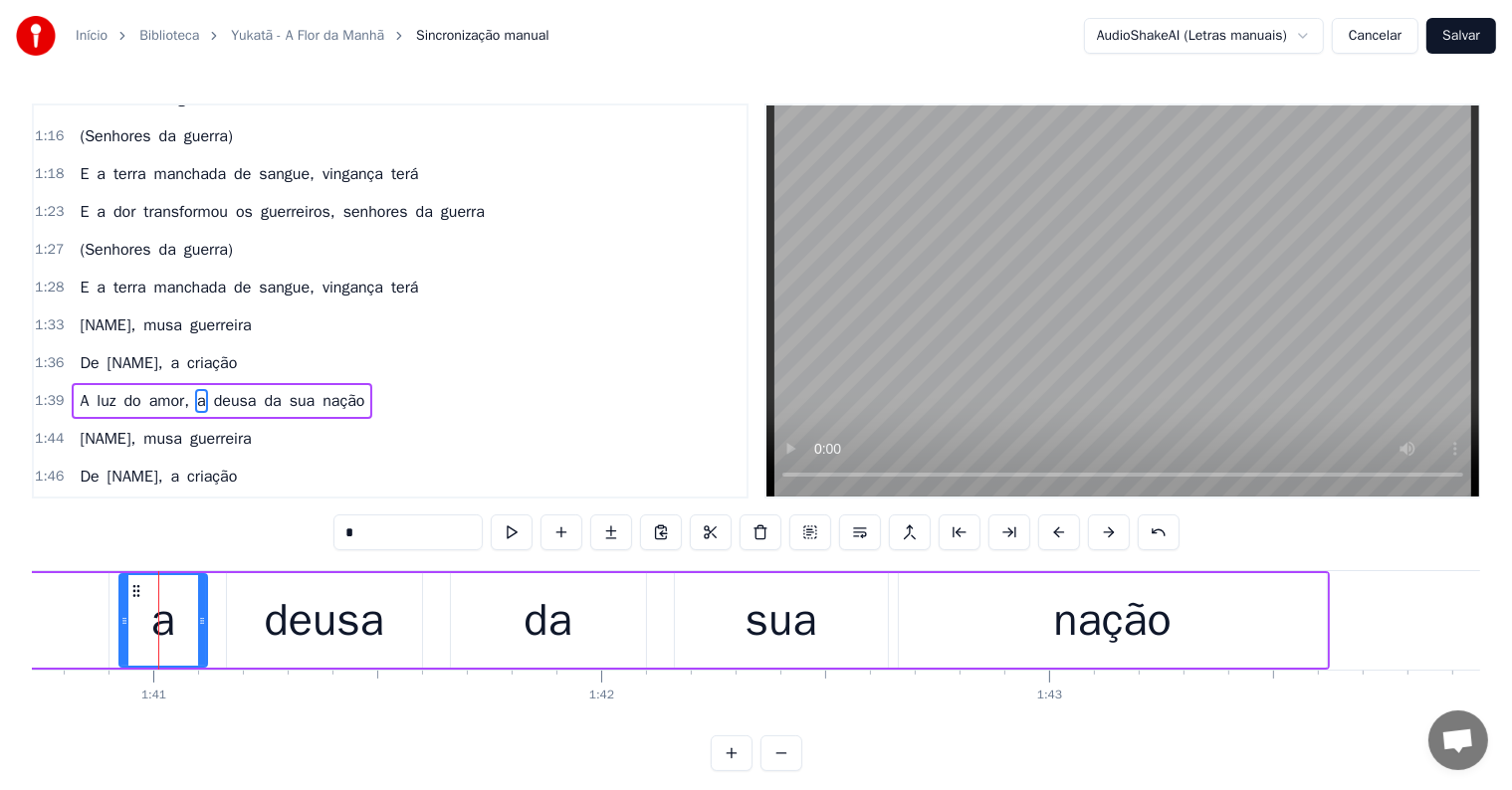 scroll, scrollTop: 811, scrollLeft: 0, axis: vertical 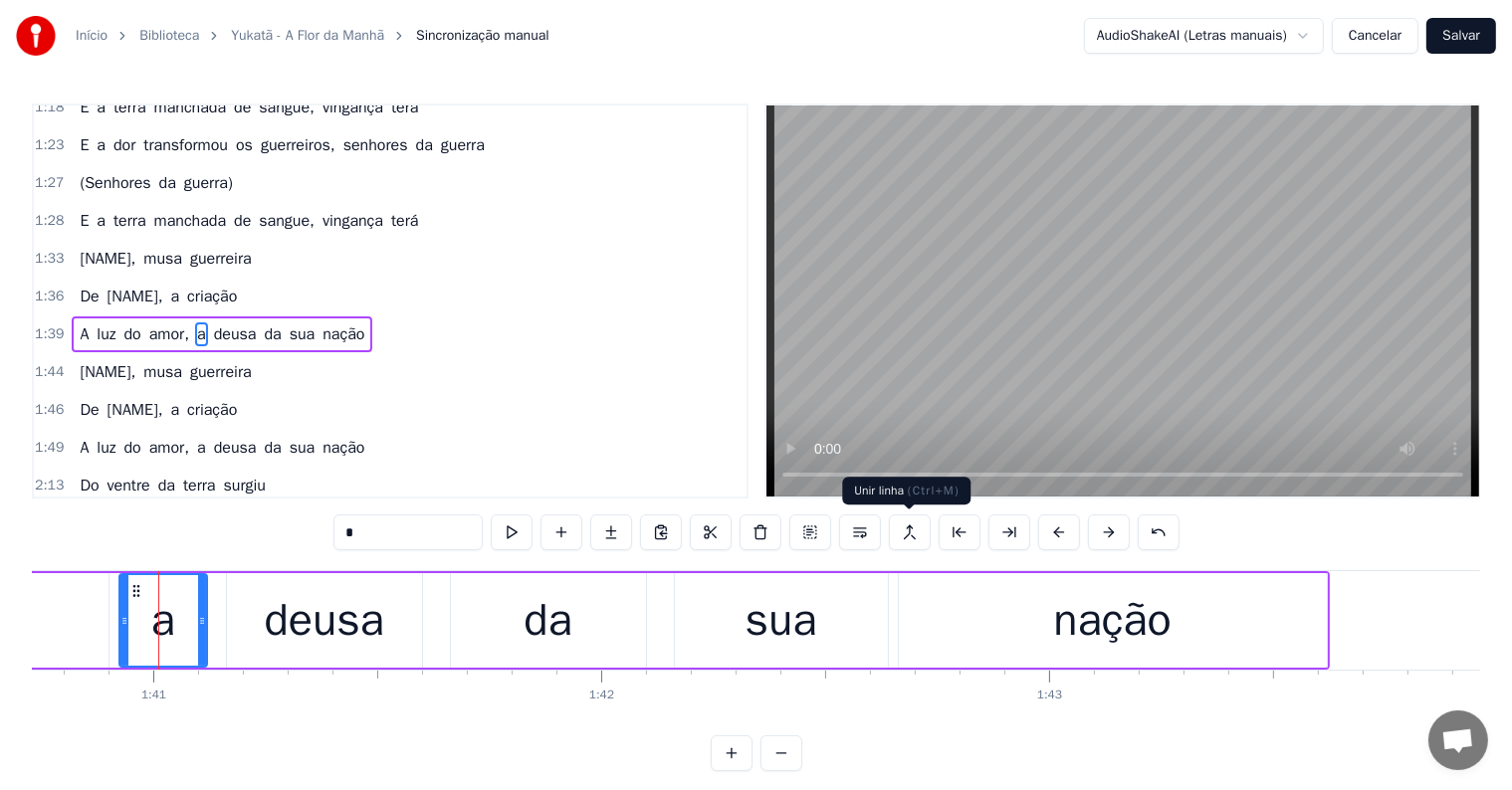 click at bounding box center (910, 532) 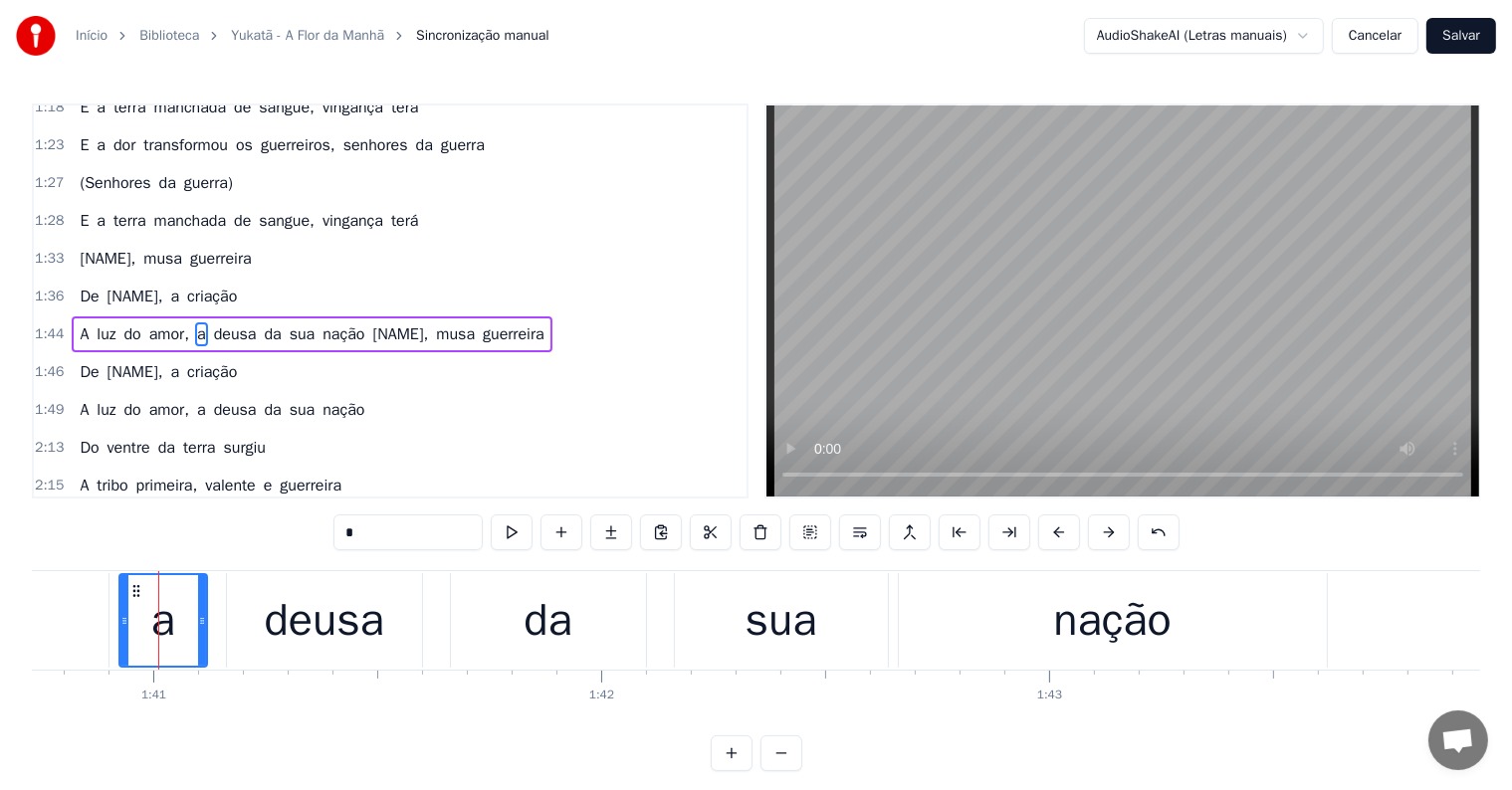 type 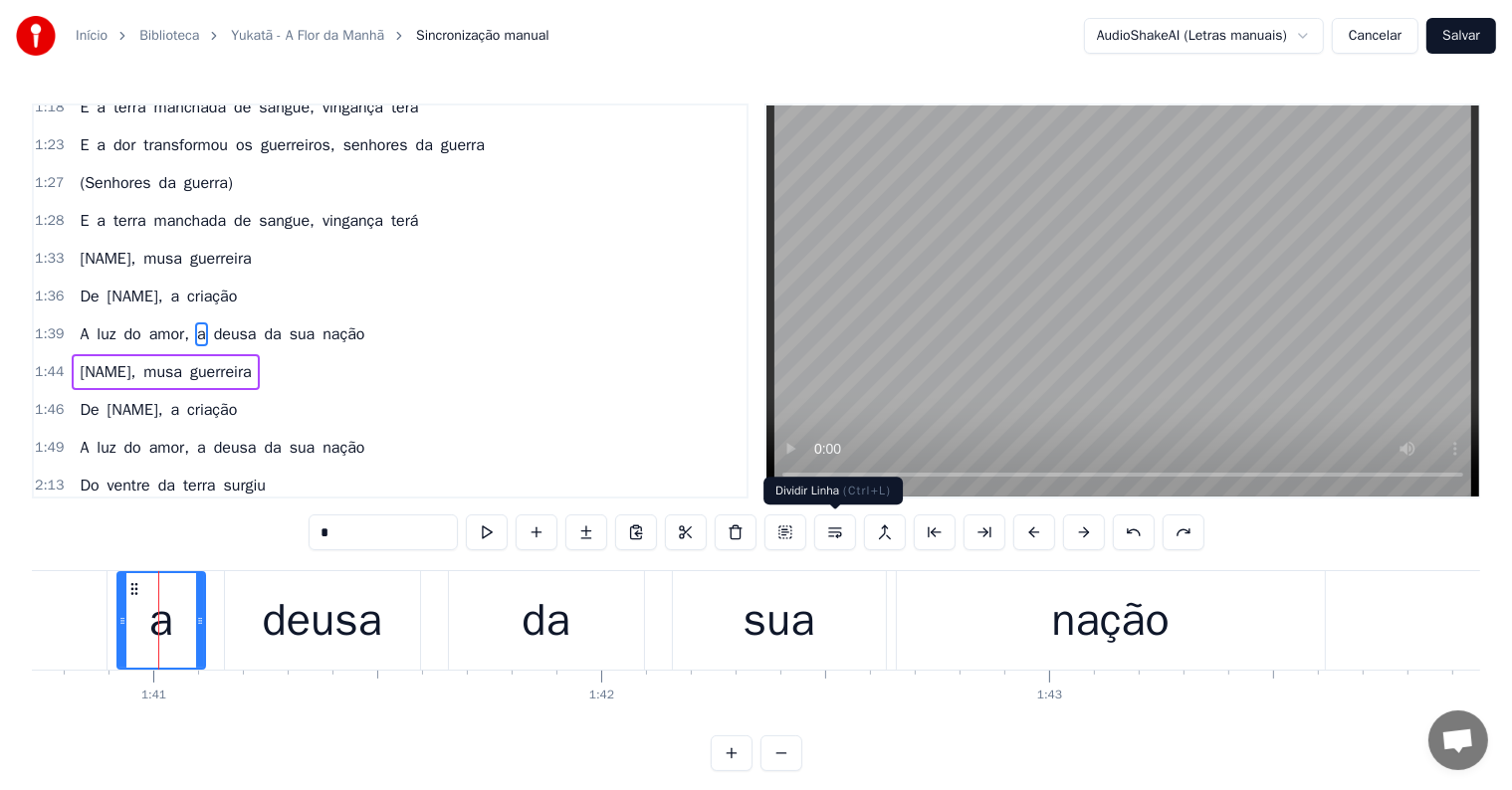 click at bounding box center [835, 532] 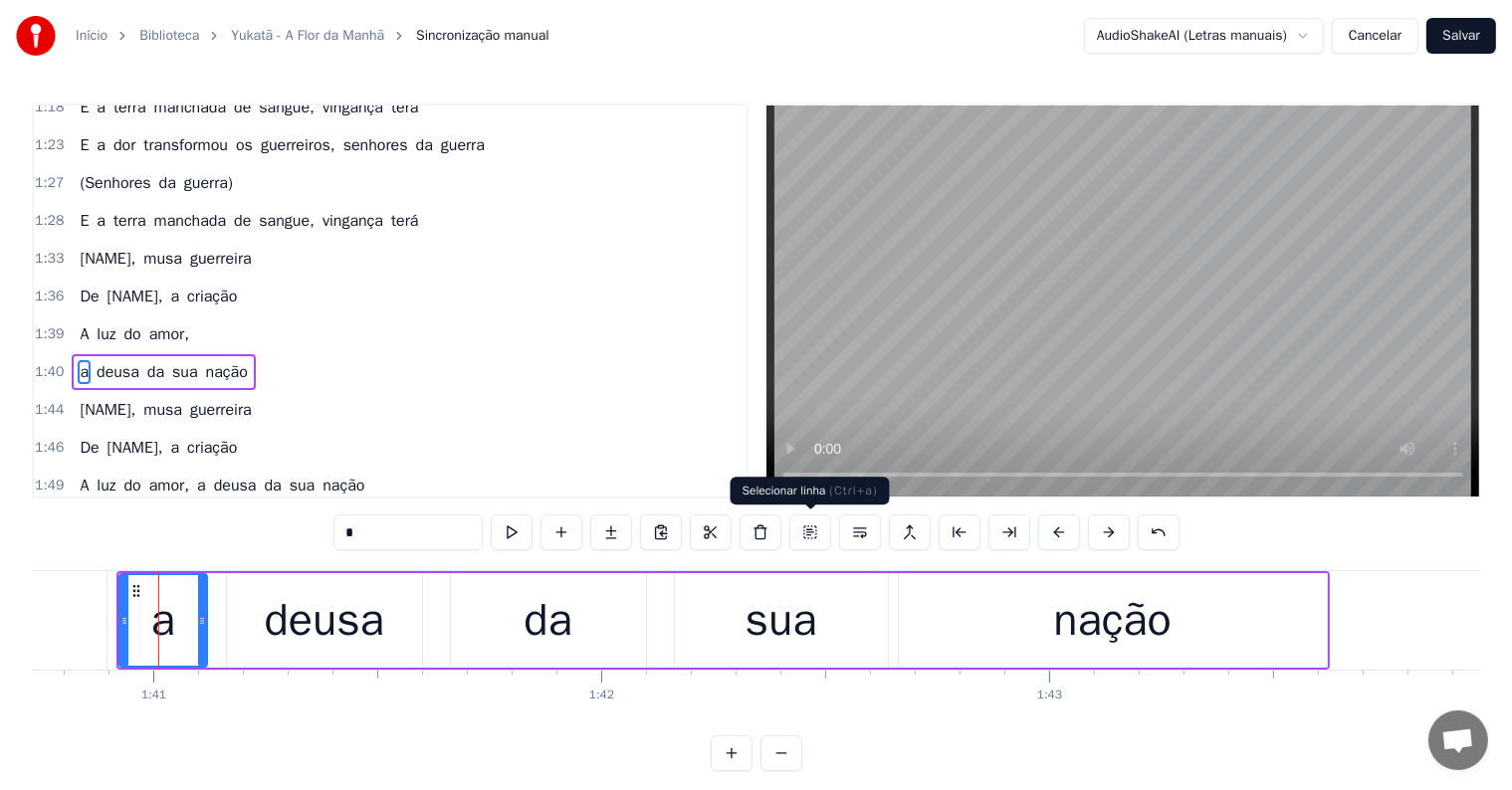 scroll, scrollTop: 848, scrollLeft: 0, axis: vertical 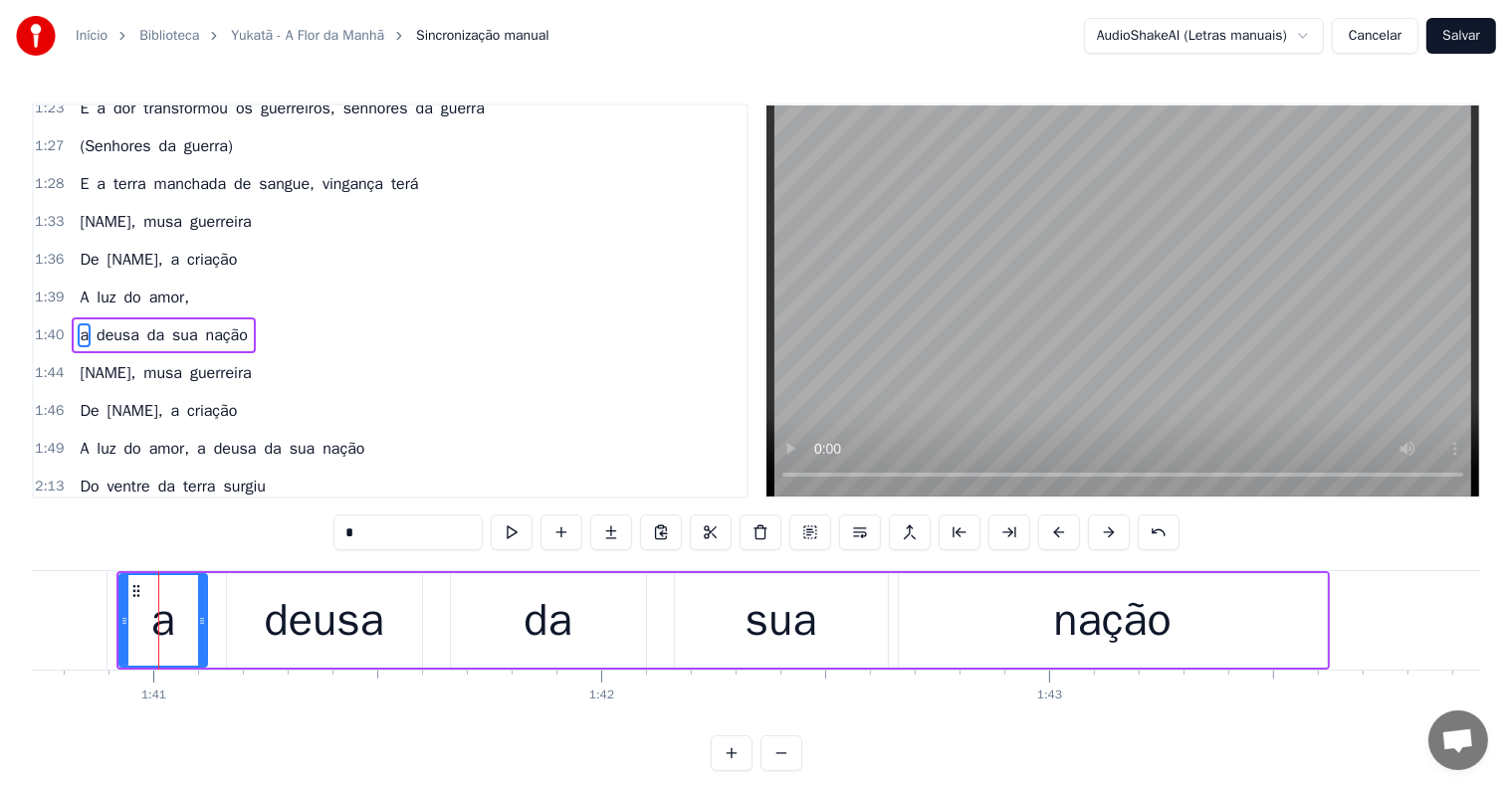 click on "amor," at bounding box center (169, 297) 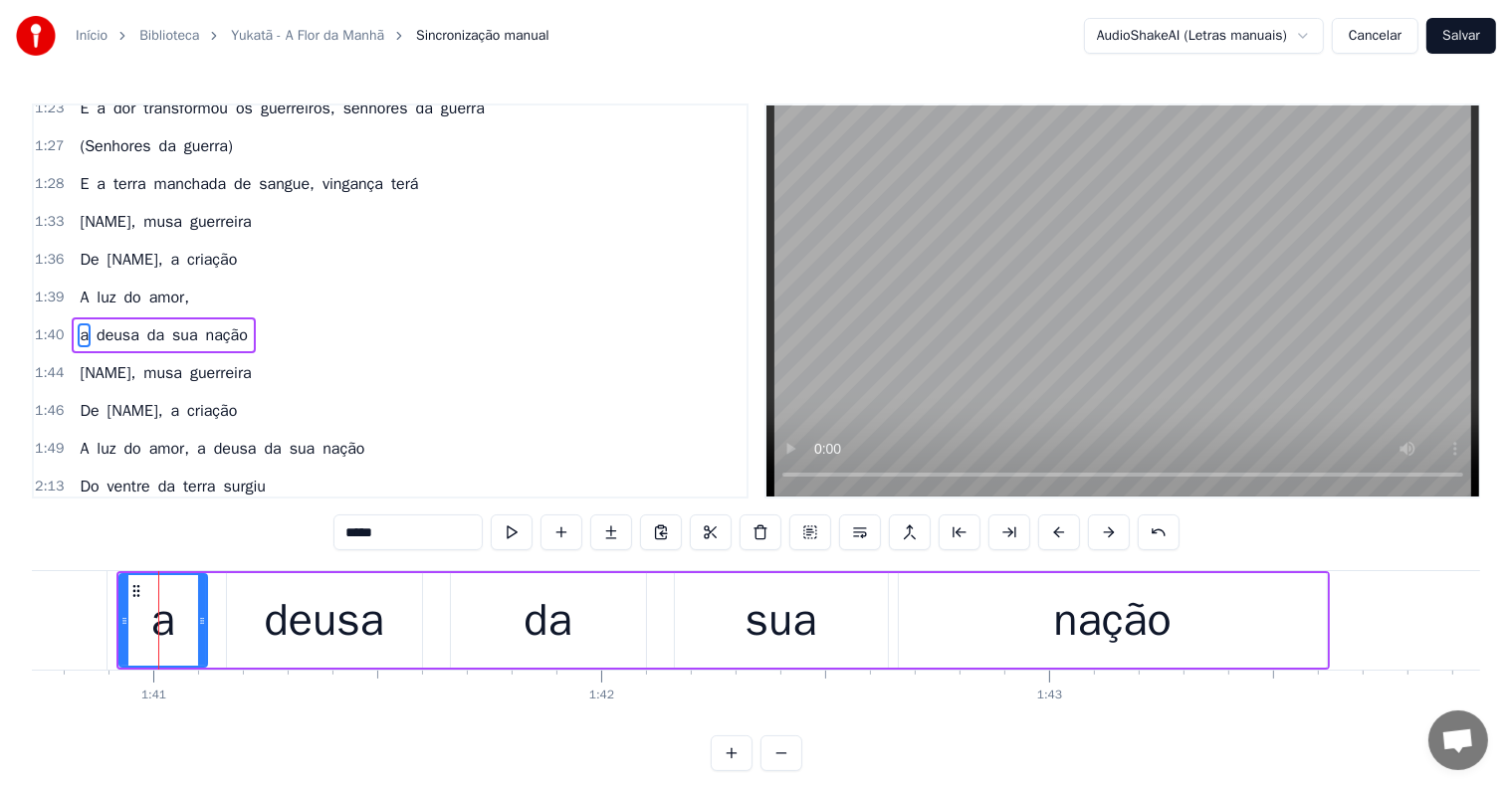 scroll, scrollTop: 845, scrollLeft: 0, axis: vertical 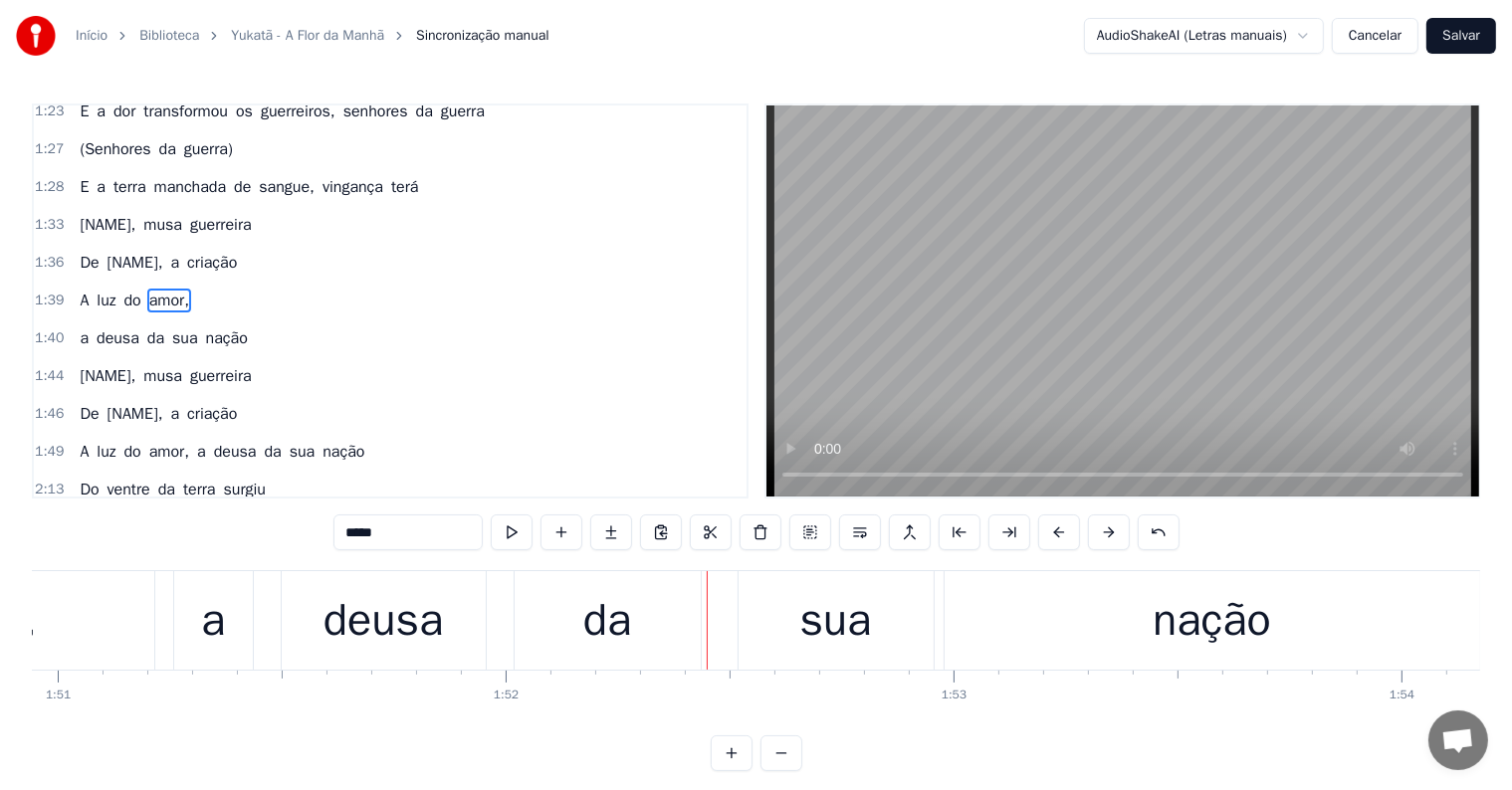 click on "a" at bounding box center [213, 621] 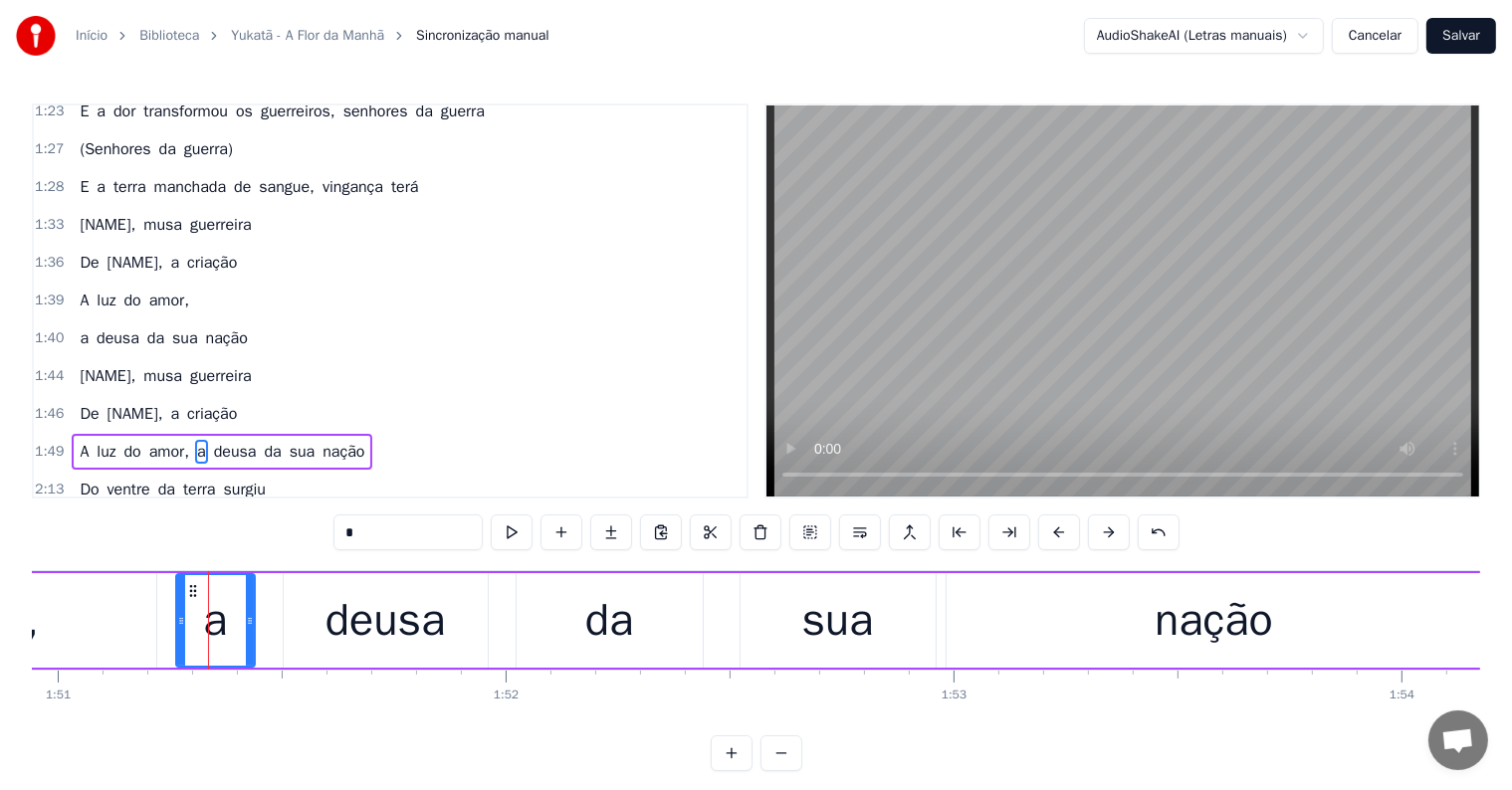 scroll, scrollTop: 957, scrollLeft: 0, axis: vertical 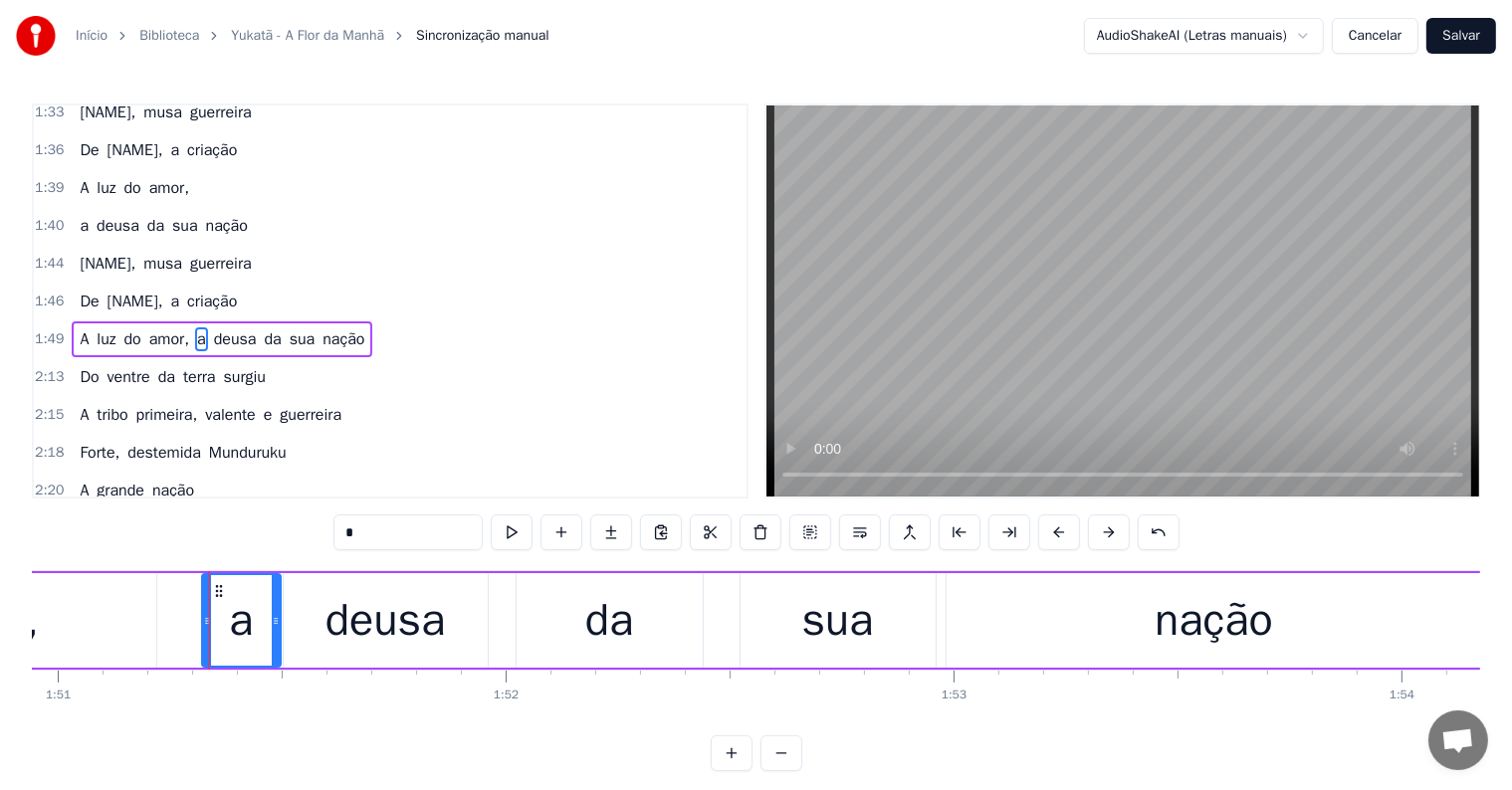 drag, startPoint x: 189, startPoint y: 589, endPoint x: 216, endPoint y: 591, distance: 27.073973 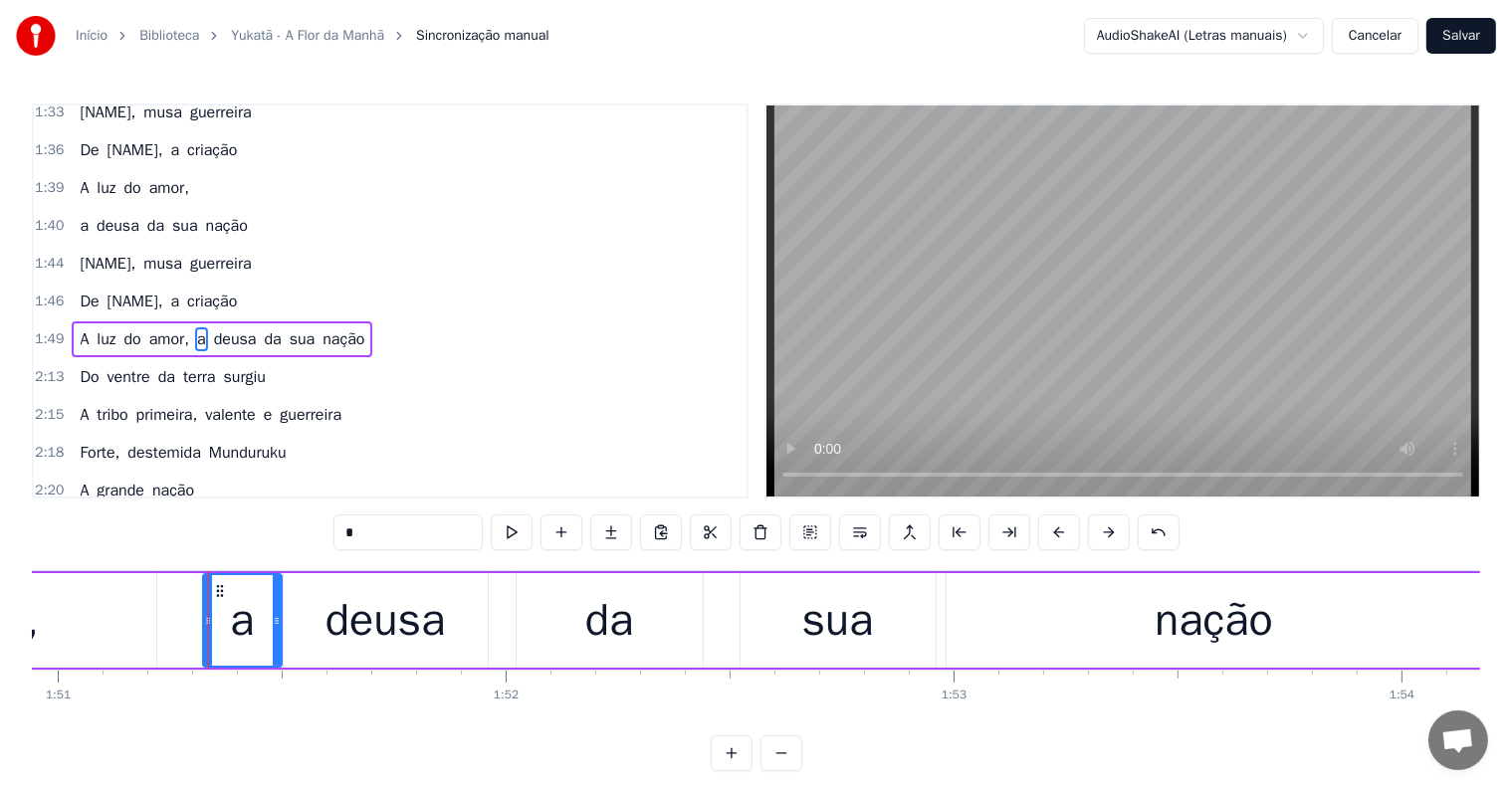 click on "amor," at bounding box center [-18, 620] 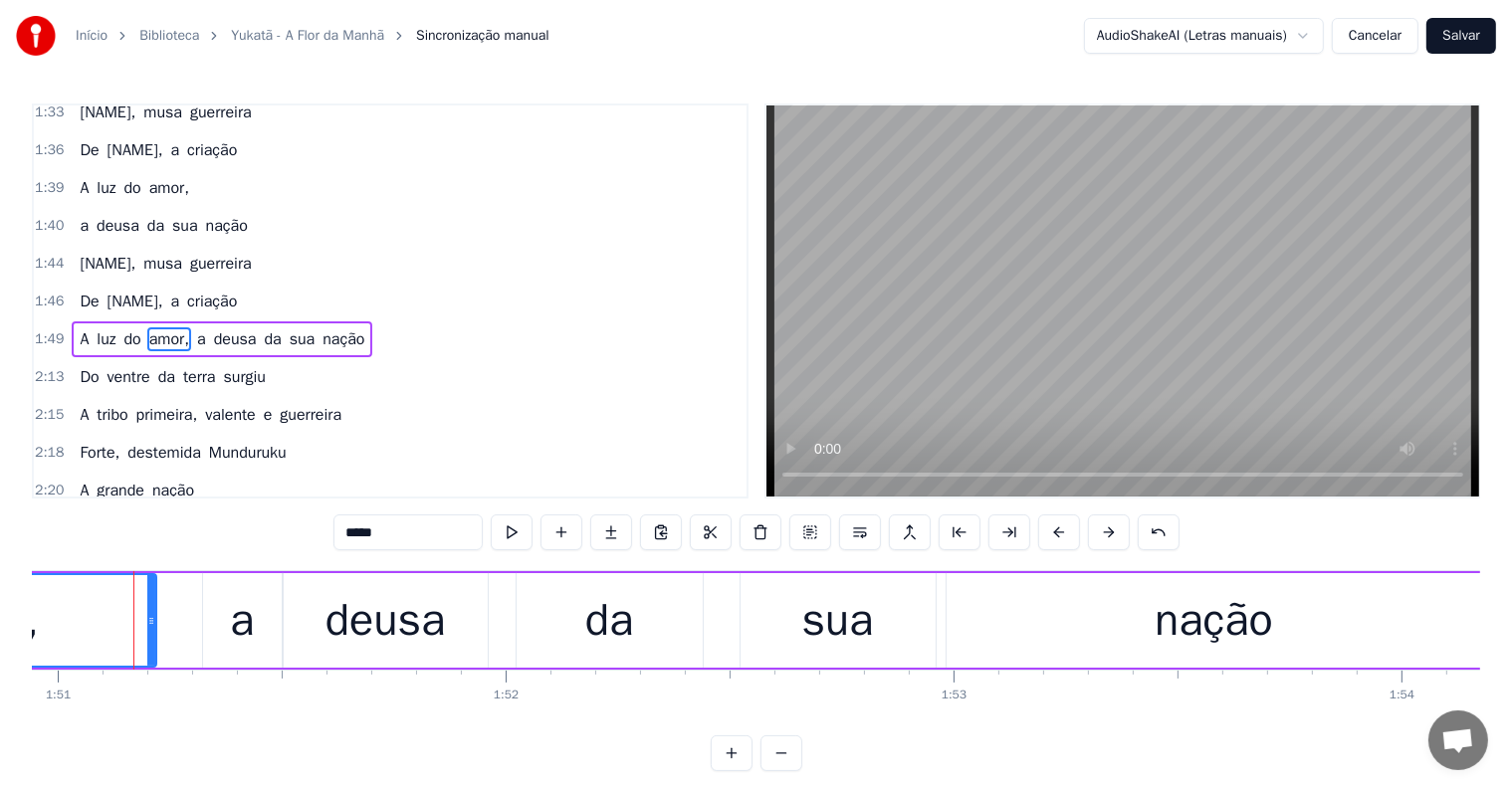 click on "a" at bounding box center (242, 620) 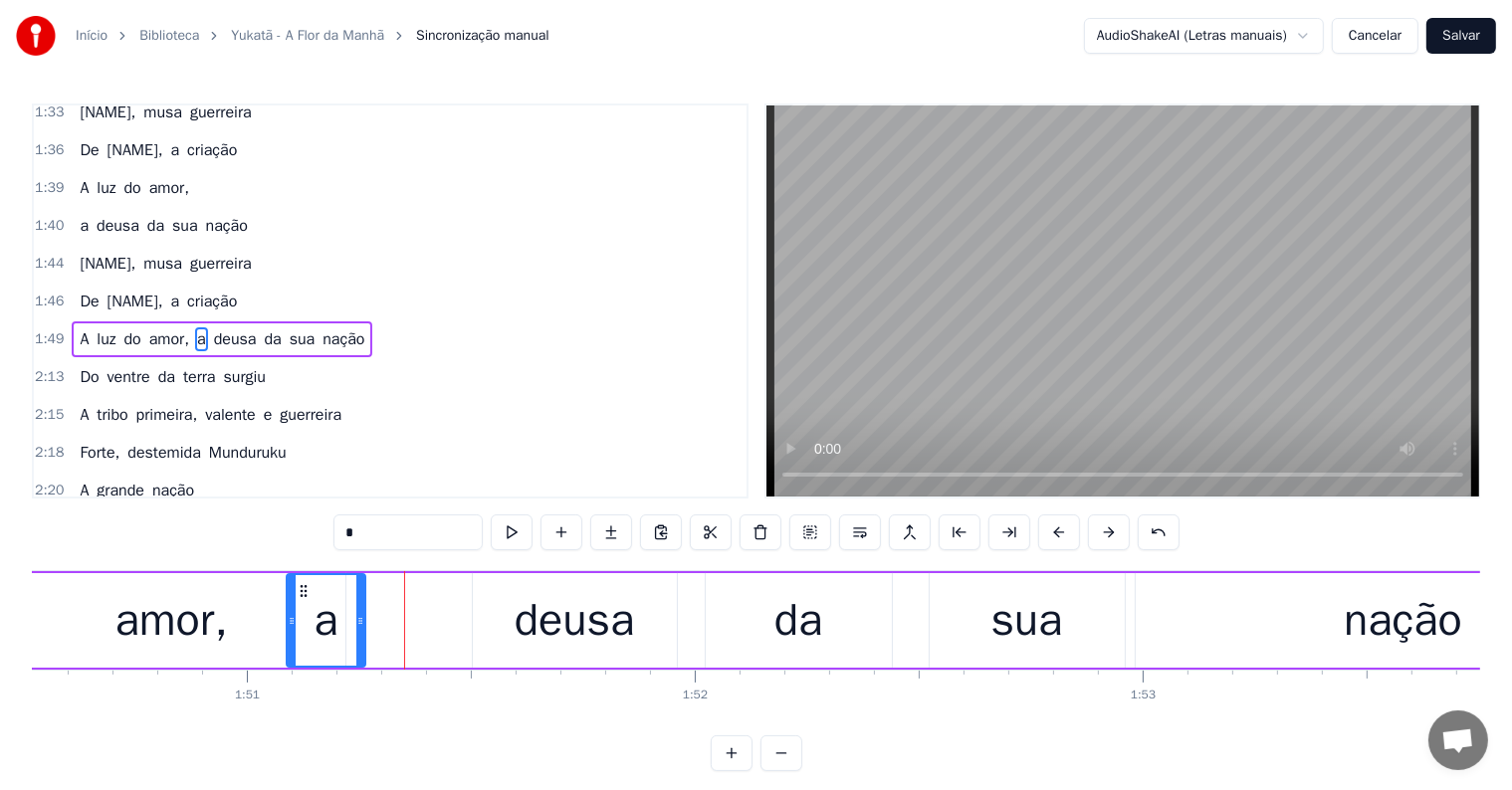 scroll, scrollTop: 0, scrollLeft: 49504, axis: horizontal 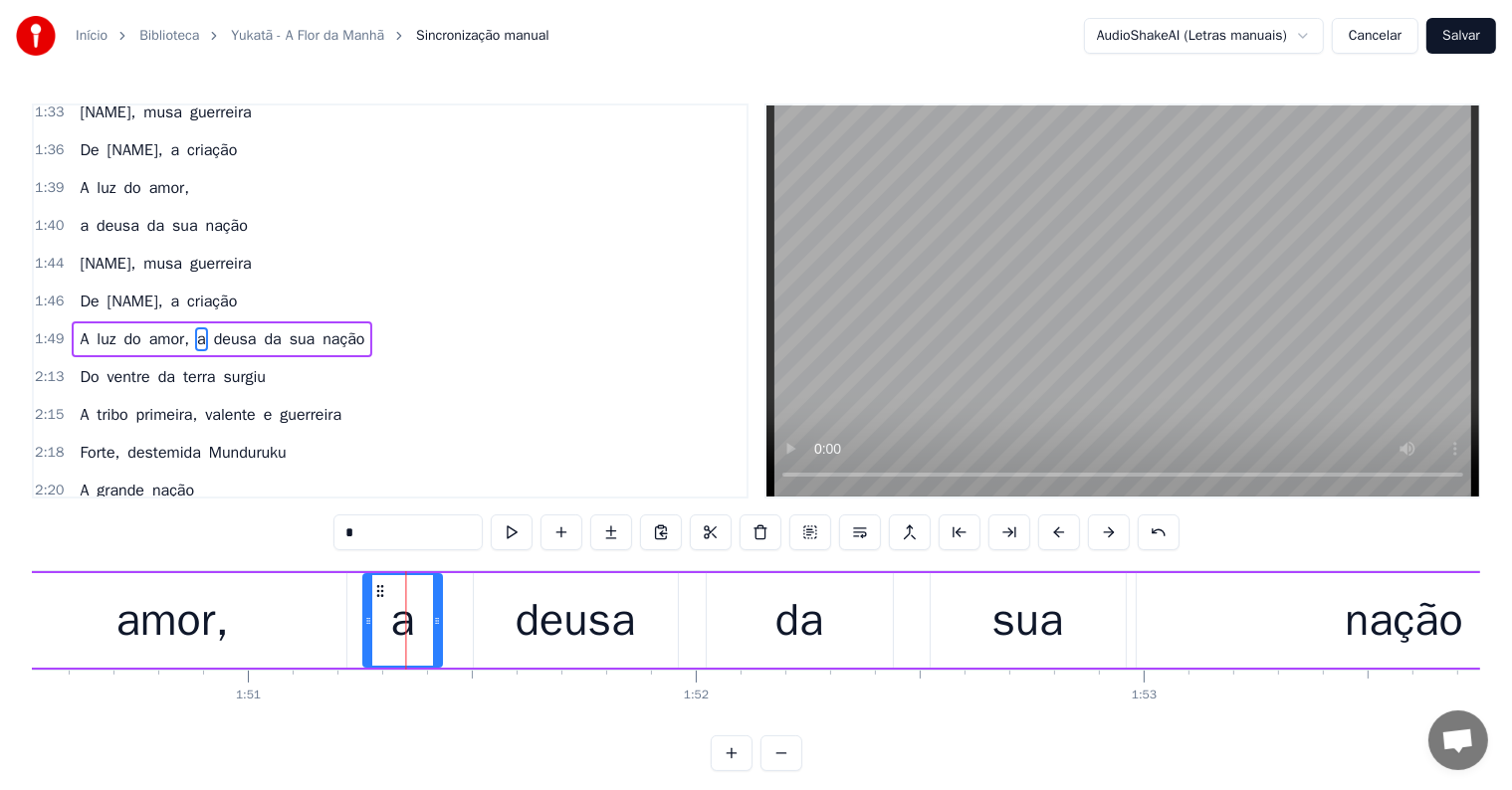drag, startPoint x: 218, startPoint y: 589, endPoint x: 377, endPoint y: 585, distance: 159.05031 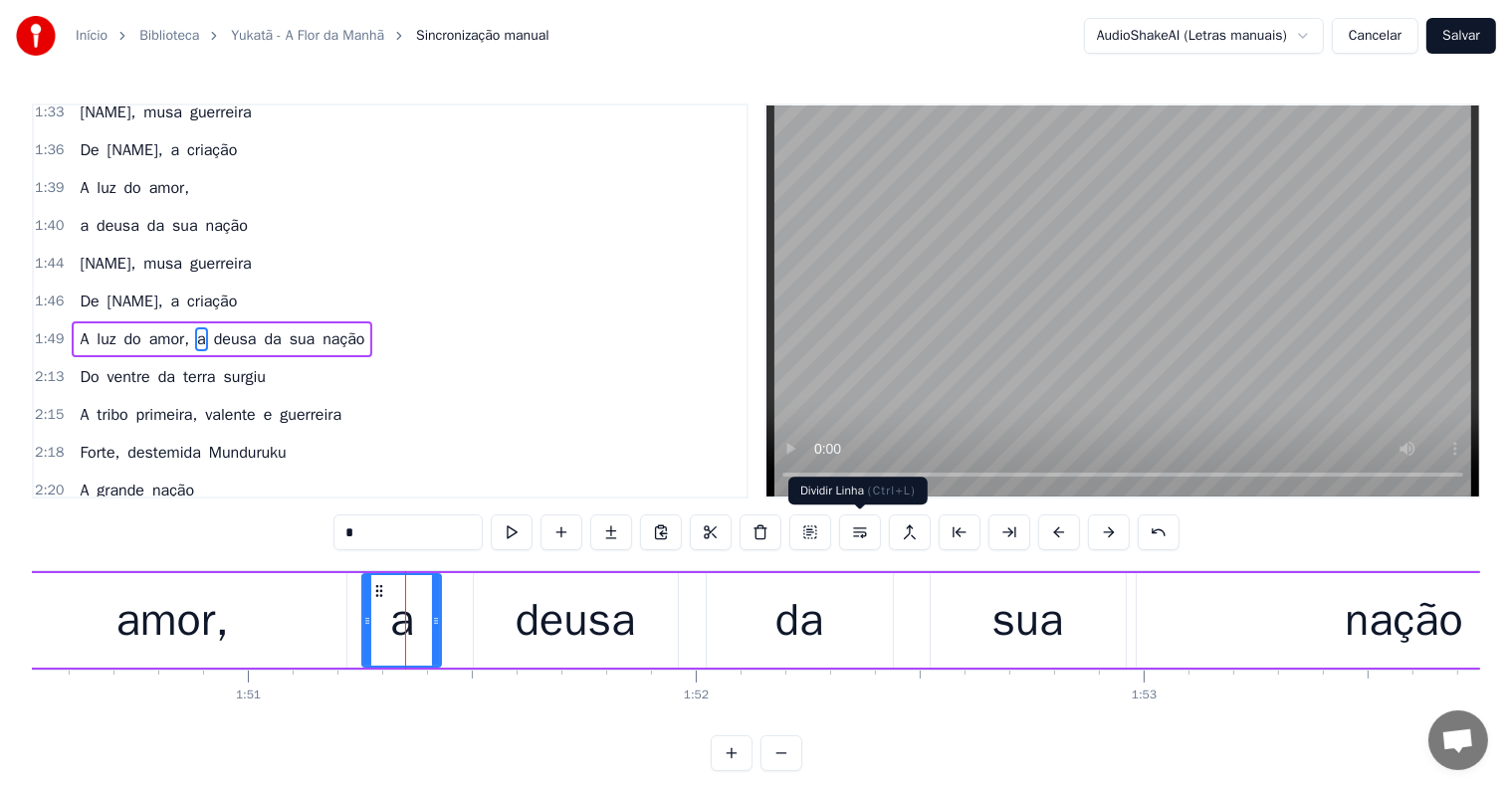 click at bounding box center (860, 532) 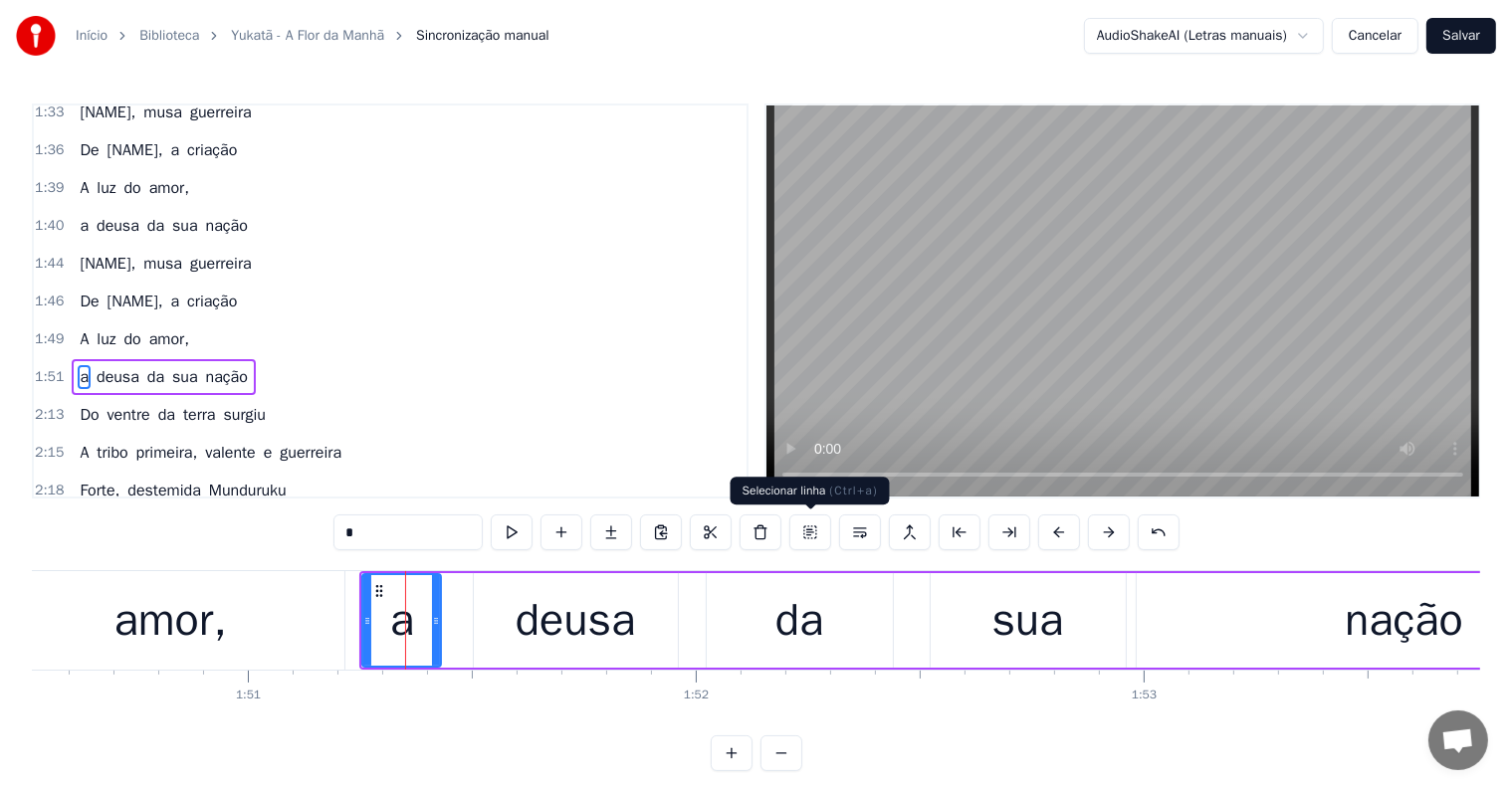 scroll, scrollTop: 994, scrollLeft: 0, axis: vertical 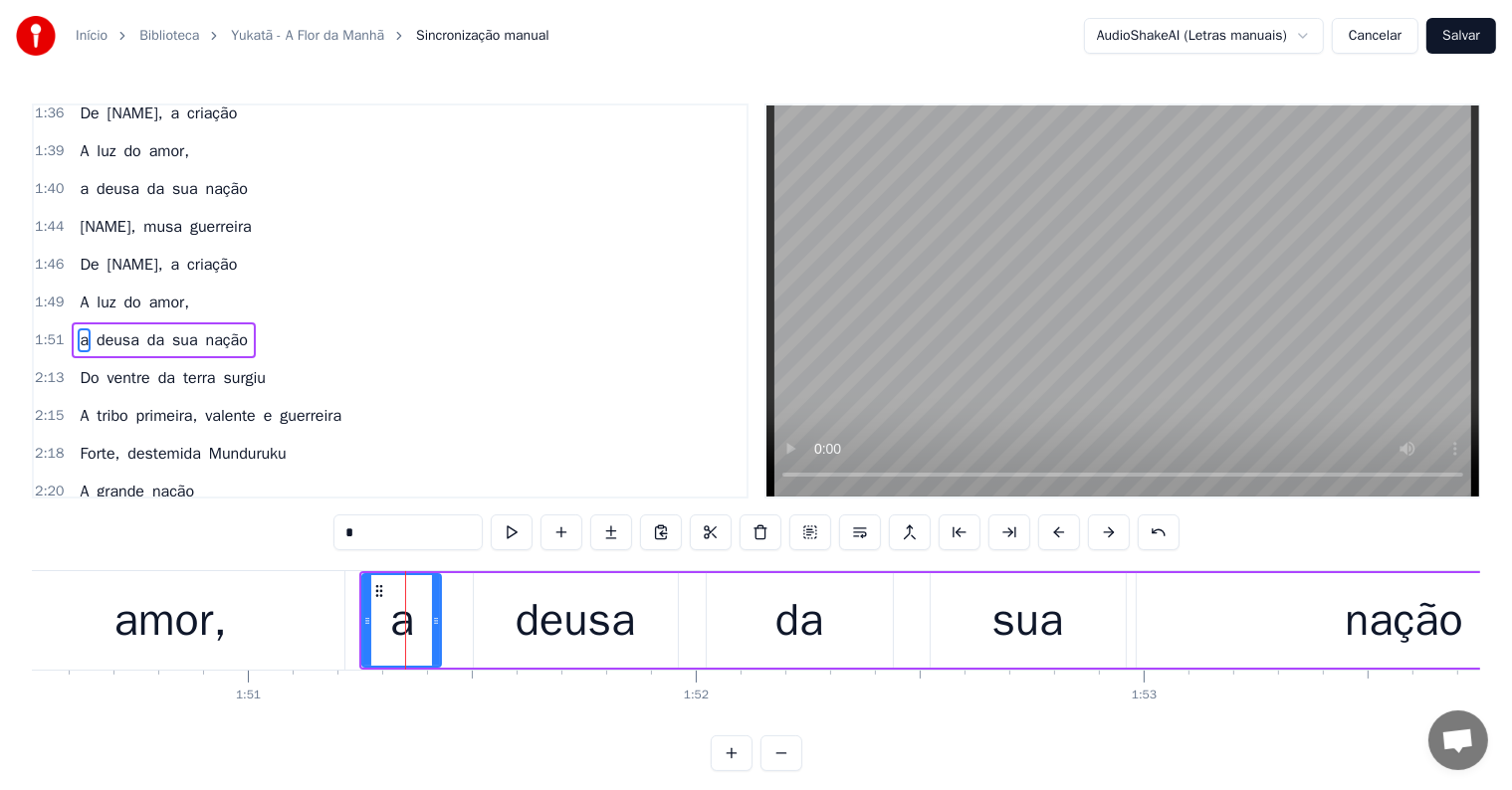 click on "amor," at bounding box center [169, 302] 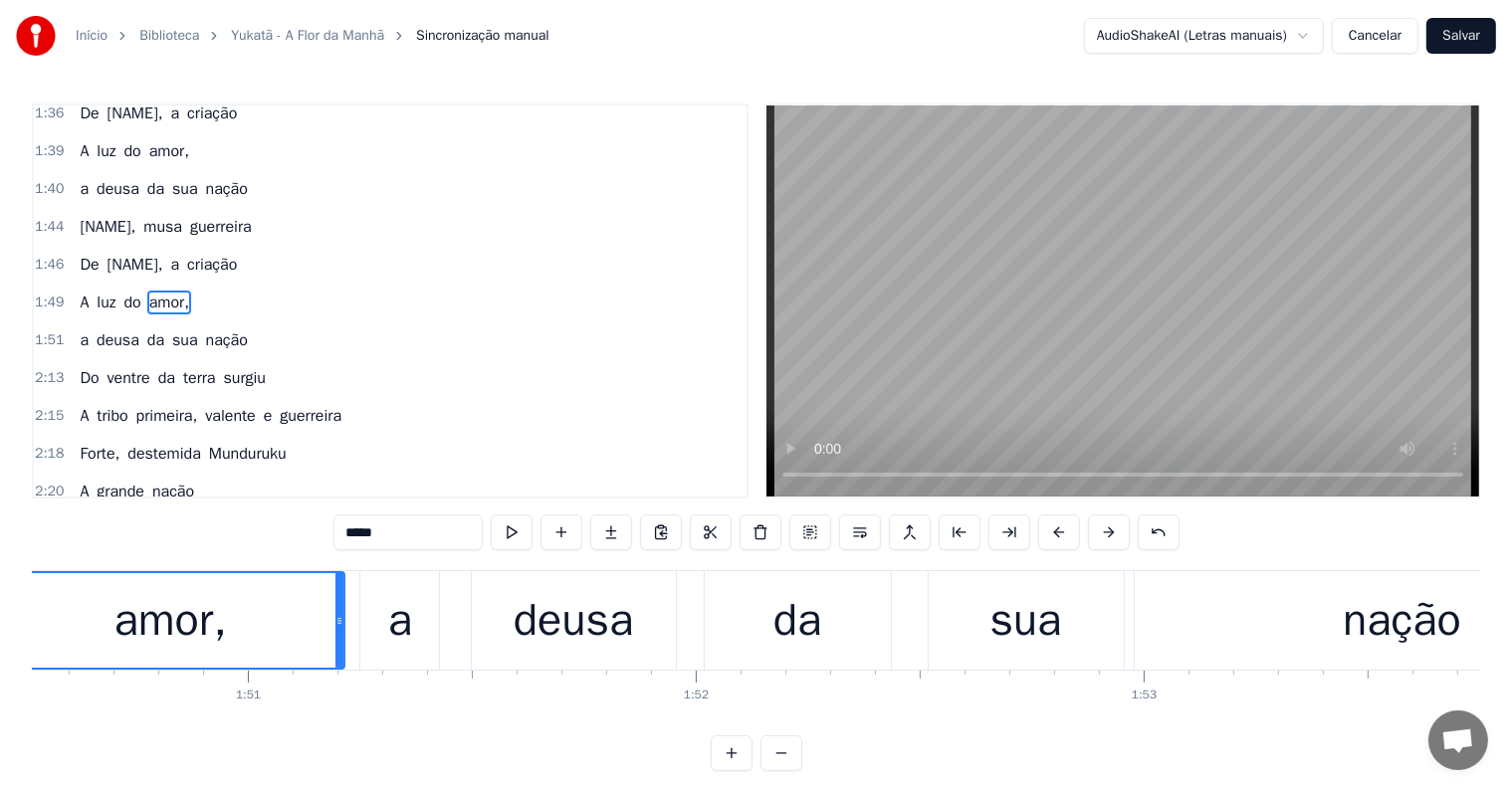 scroll, scrollTop: 957, scrollLeft: 0, axis: vertical 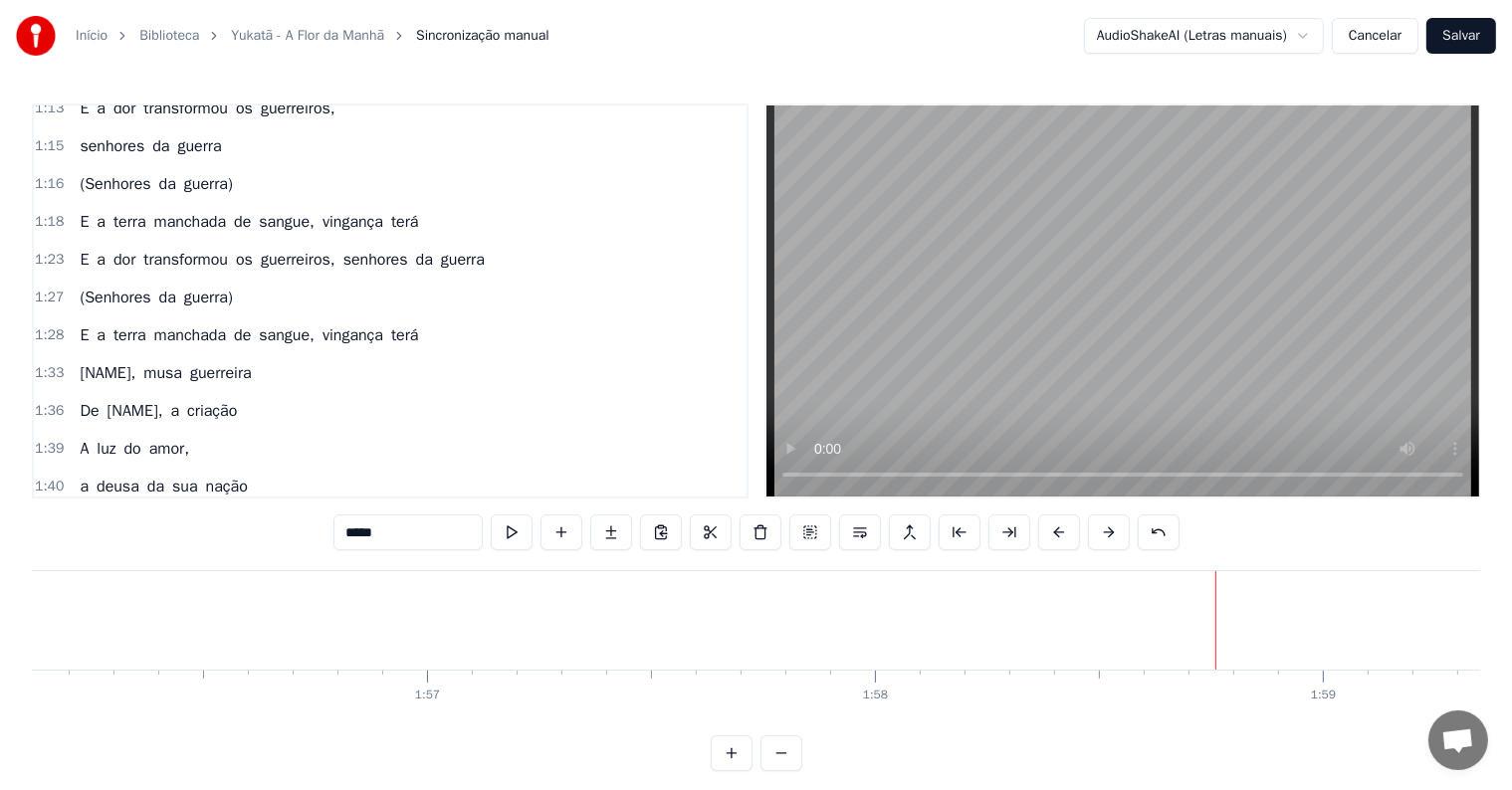 click at bounding box center (1215, 620) 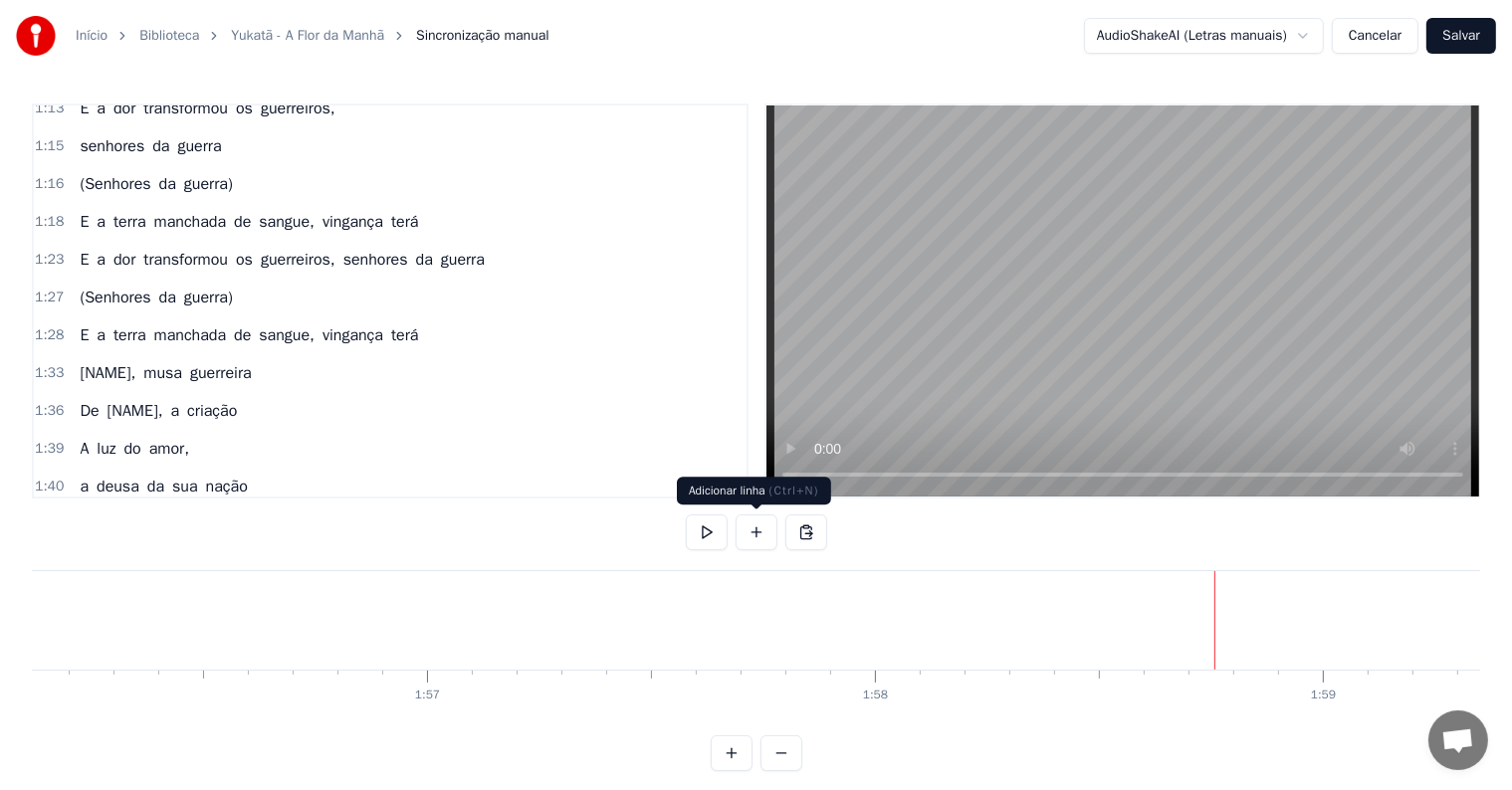 click at bounding box center (756, 532) 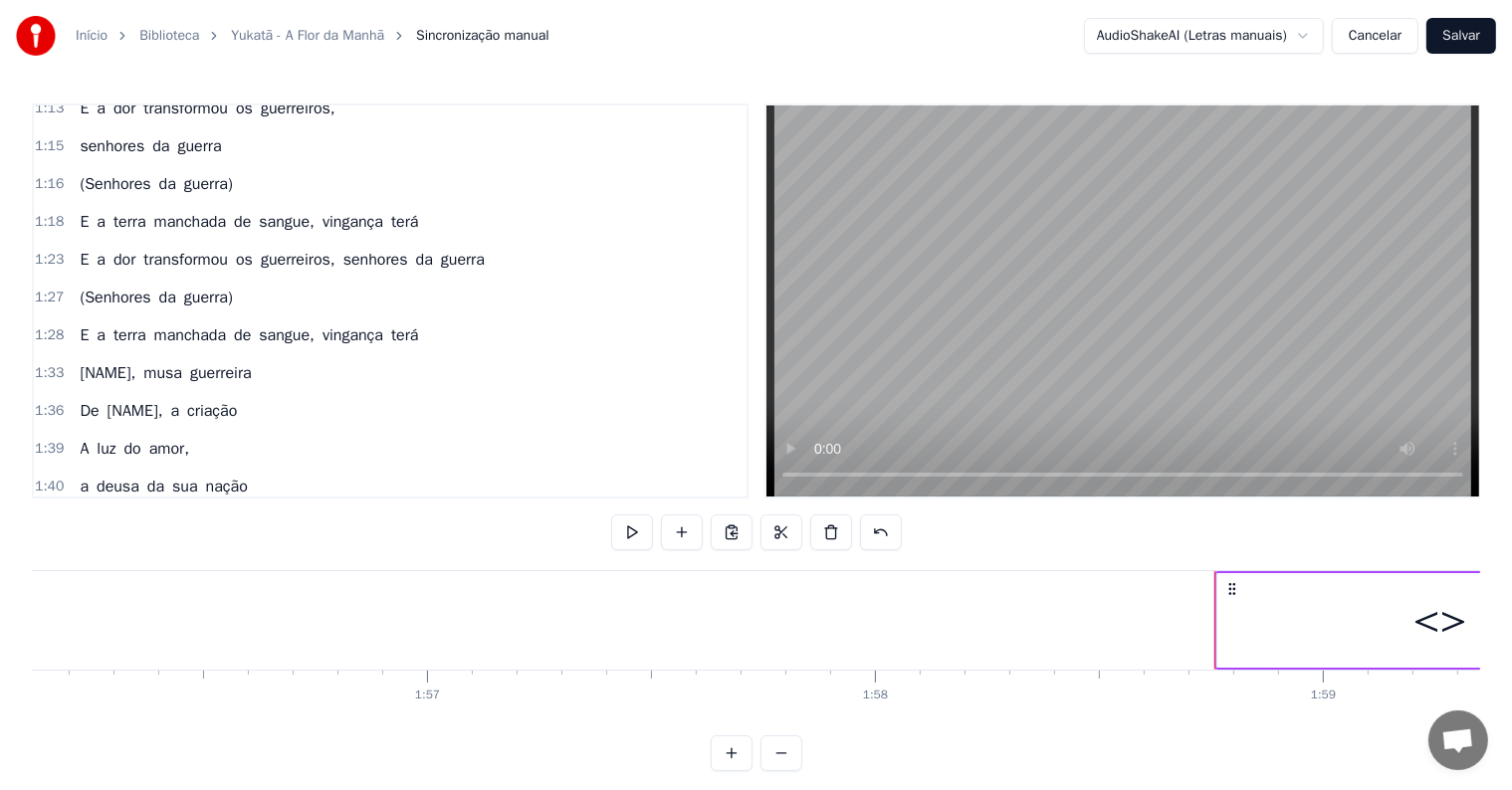 click on "<>" at bounding box center (1440, 620) 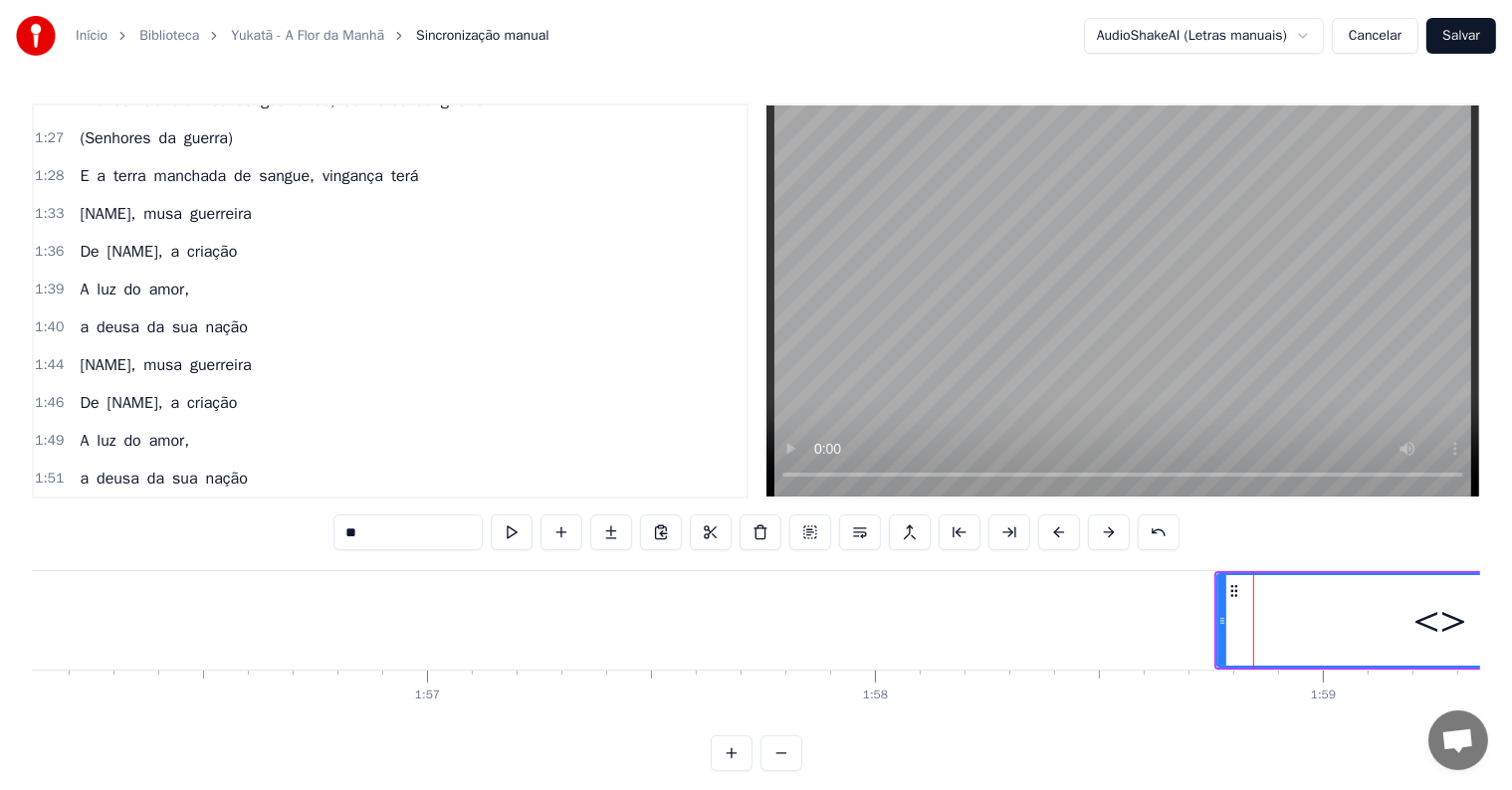 scroll, scrollTop: 1031, scrollLeft: 0, axis: vertical 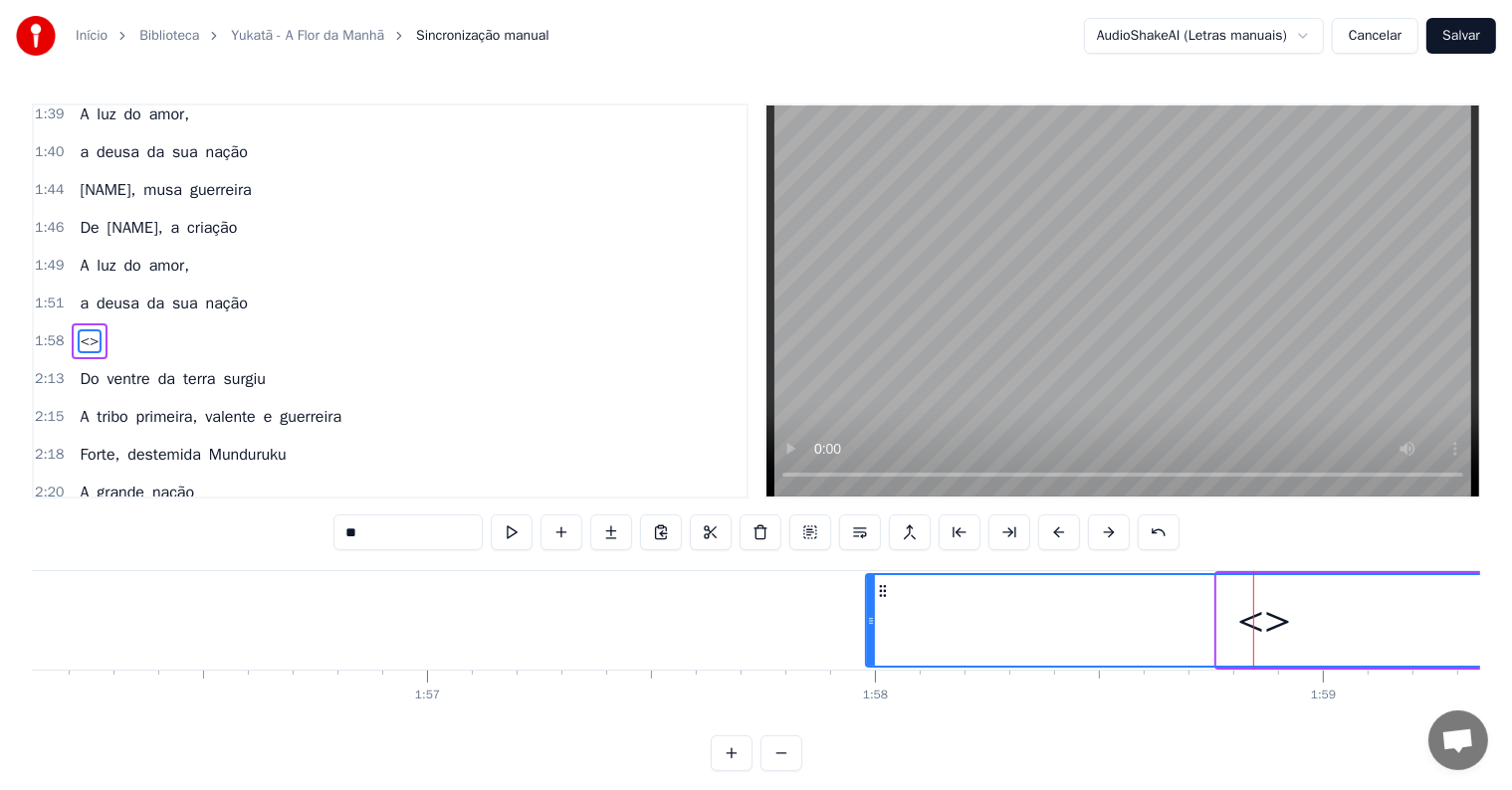 drag, startPoint x: 1220, startPoint y: 622, endPoint x: 863, endPoint y: 619, distance: 357.0126 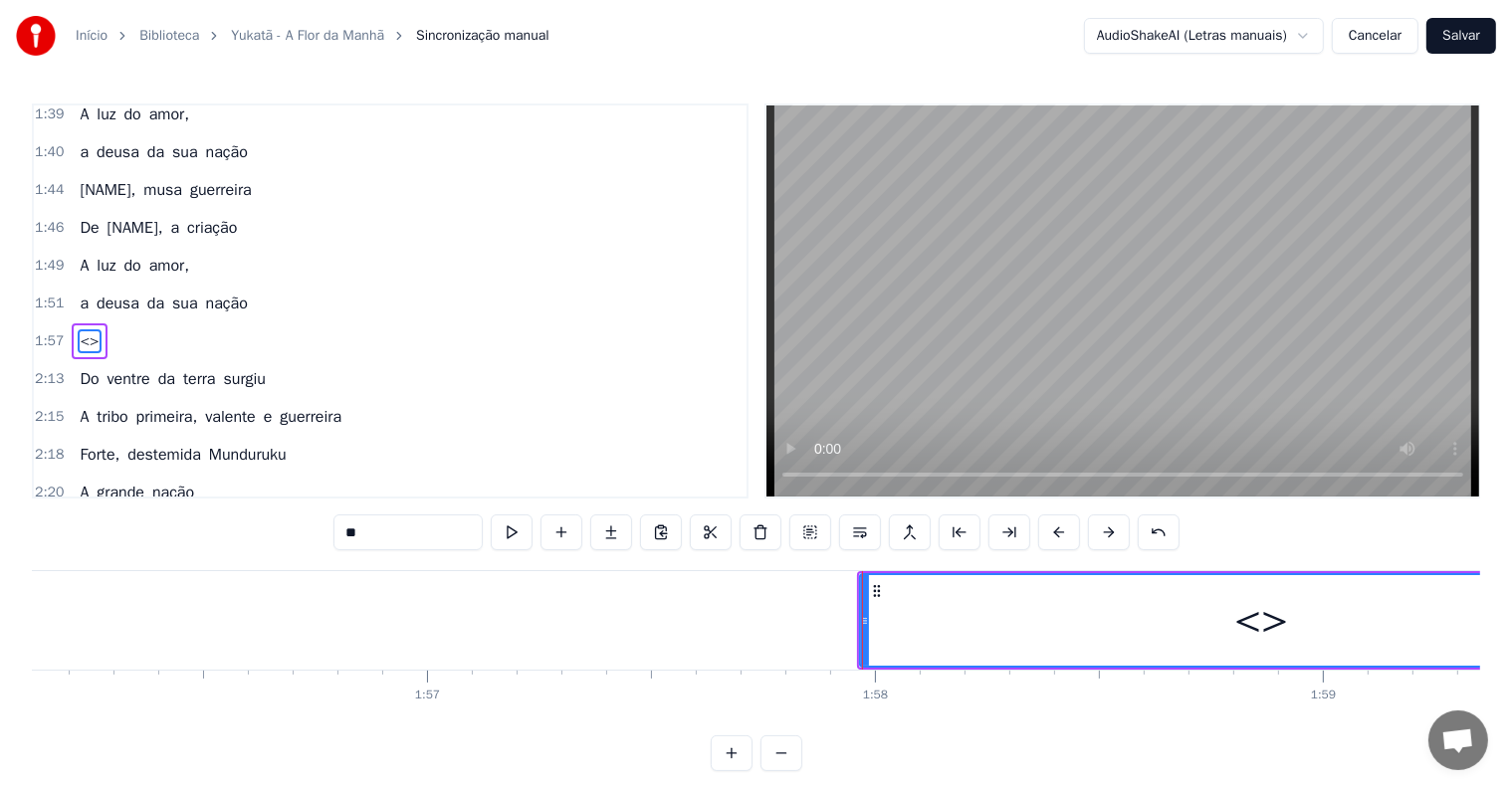 drag, startPoint x: 403, startPoint y: 520, endPoint x: 225, endPoint y: 508, distance: 178.40404 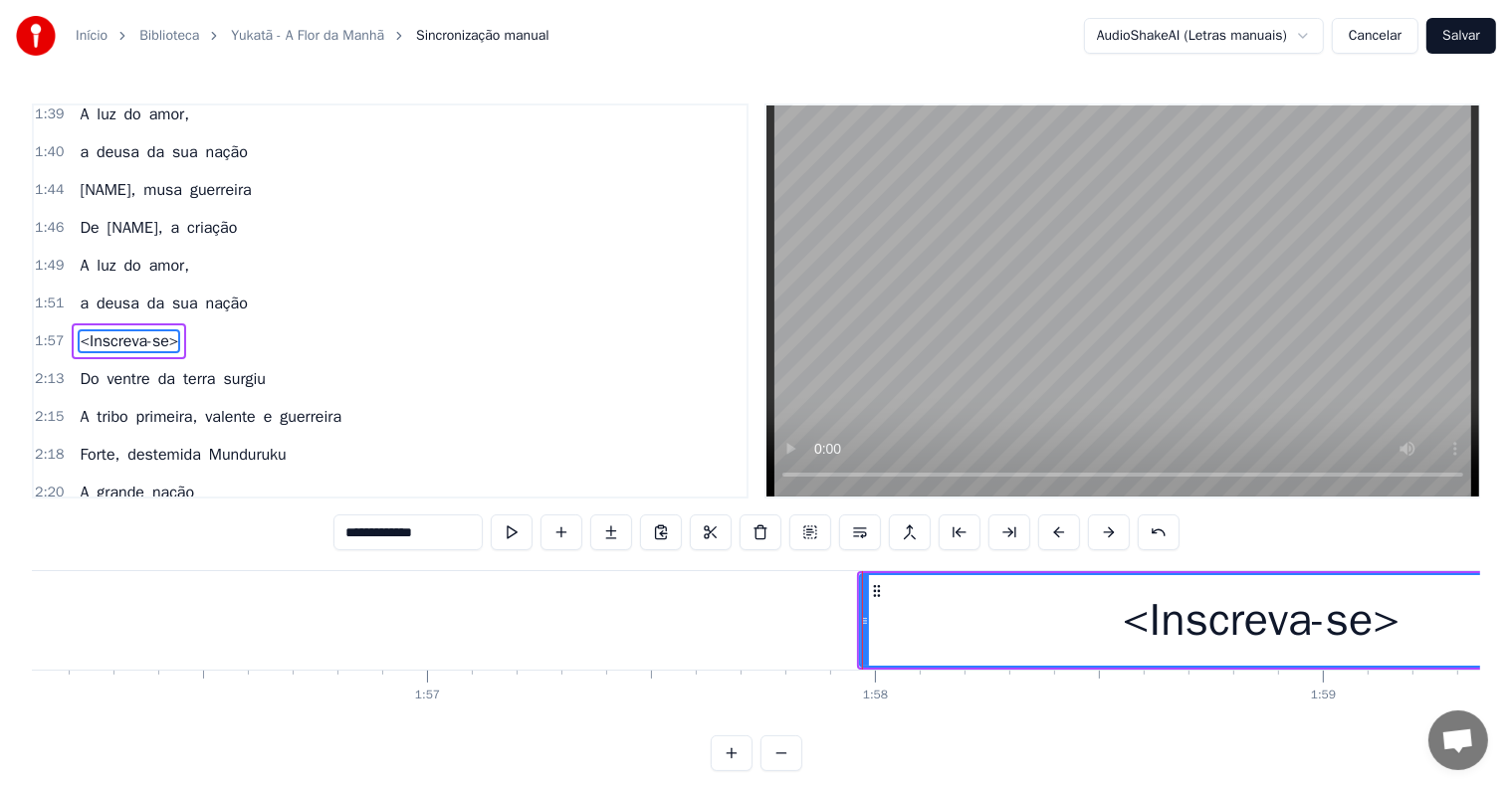 type on "**********" 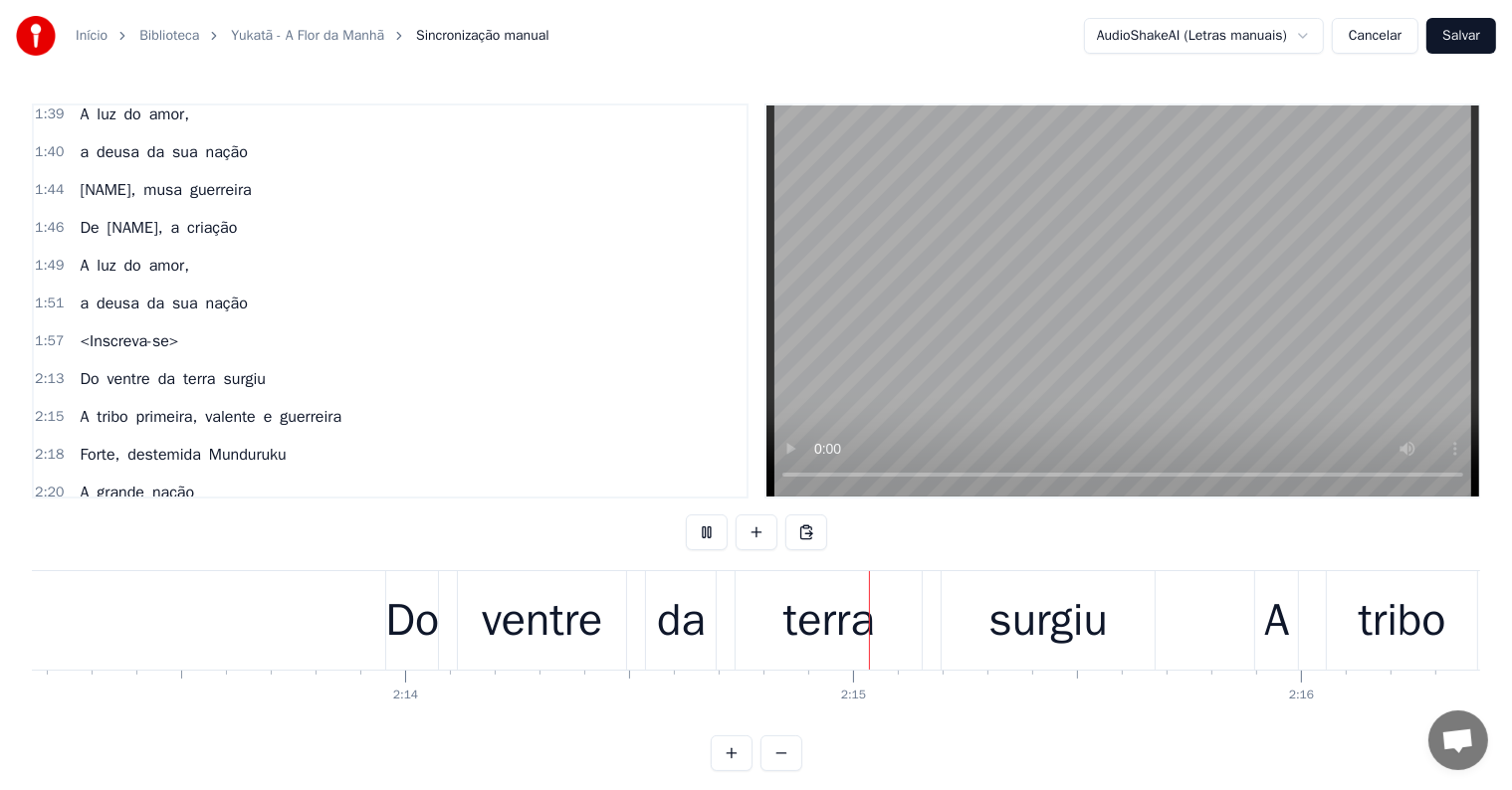 scroll, scrollTop: 0, scrollLeft: 60034, axis: horizontal 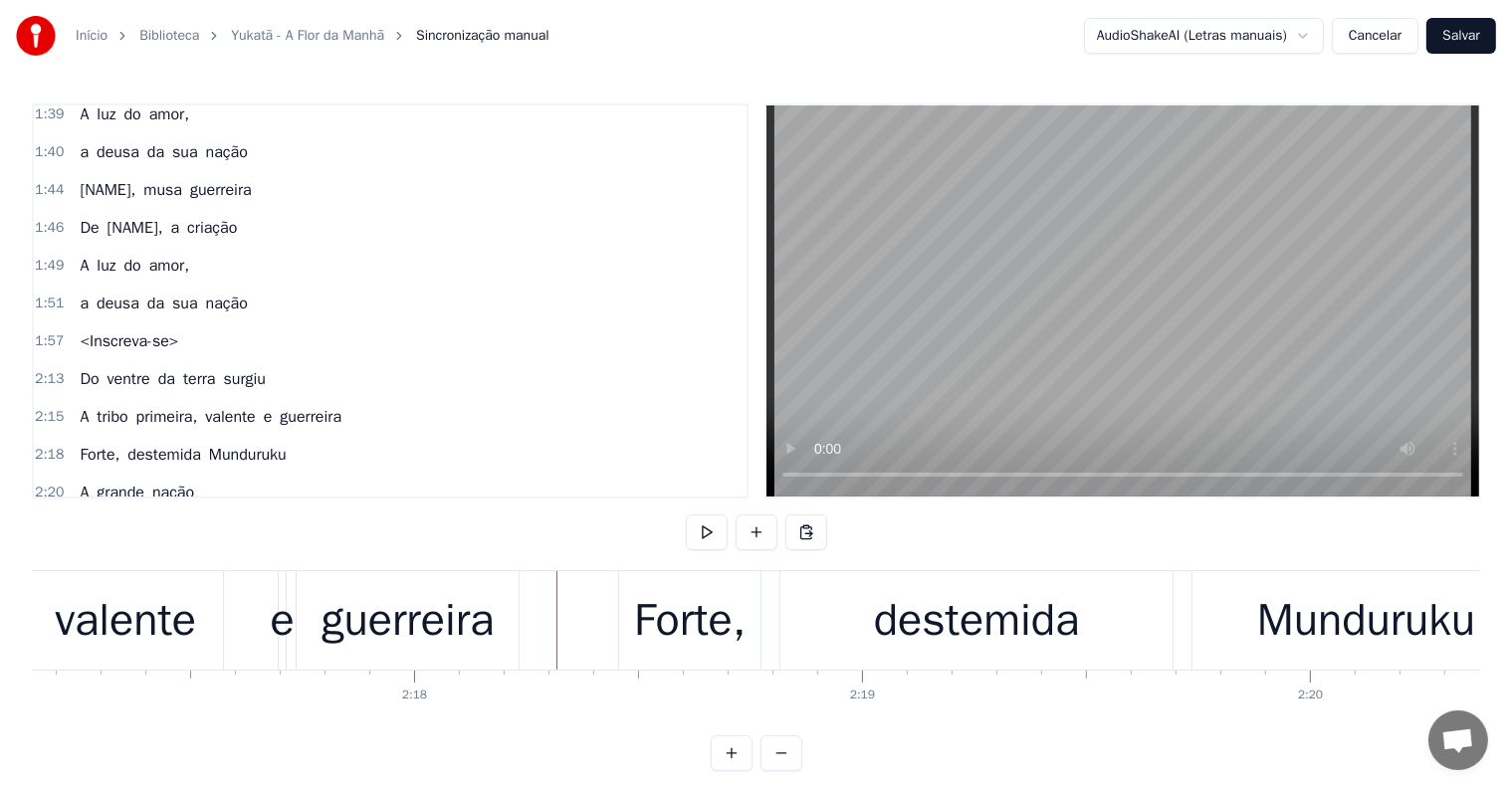click on "<Inscreva-se>" at bounding box center [128, 341] 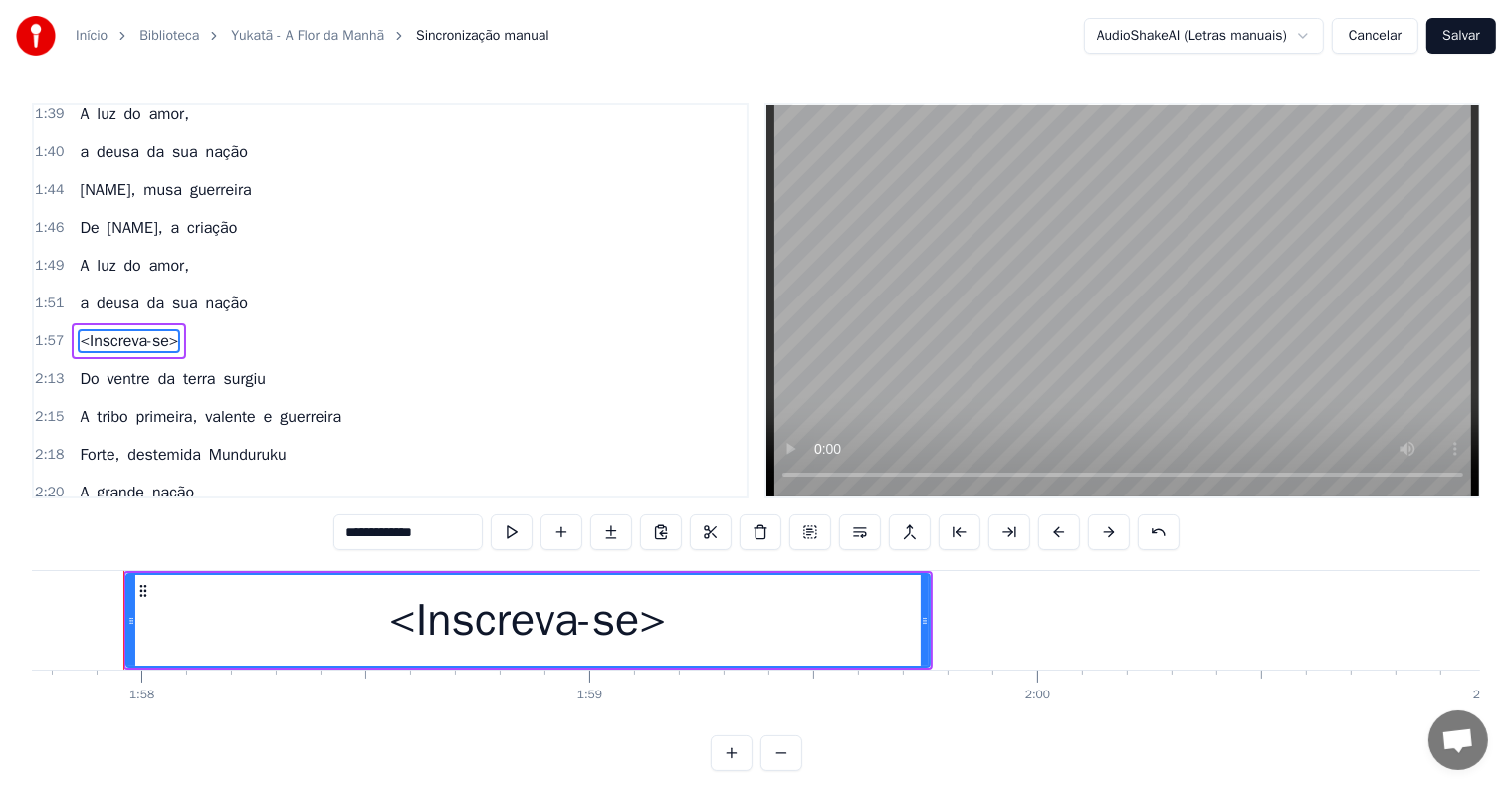 scroll, scrollTop: 0, scrollLeft: 52737, axis: horizontal 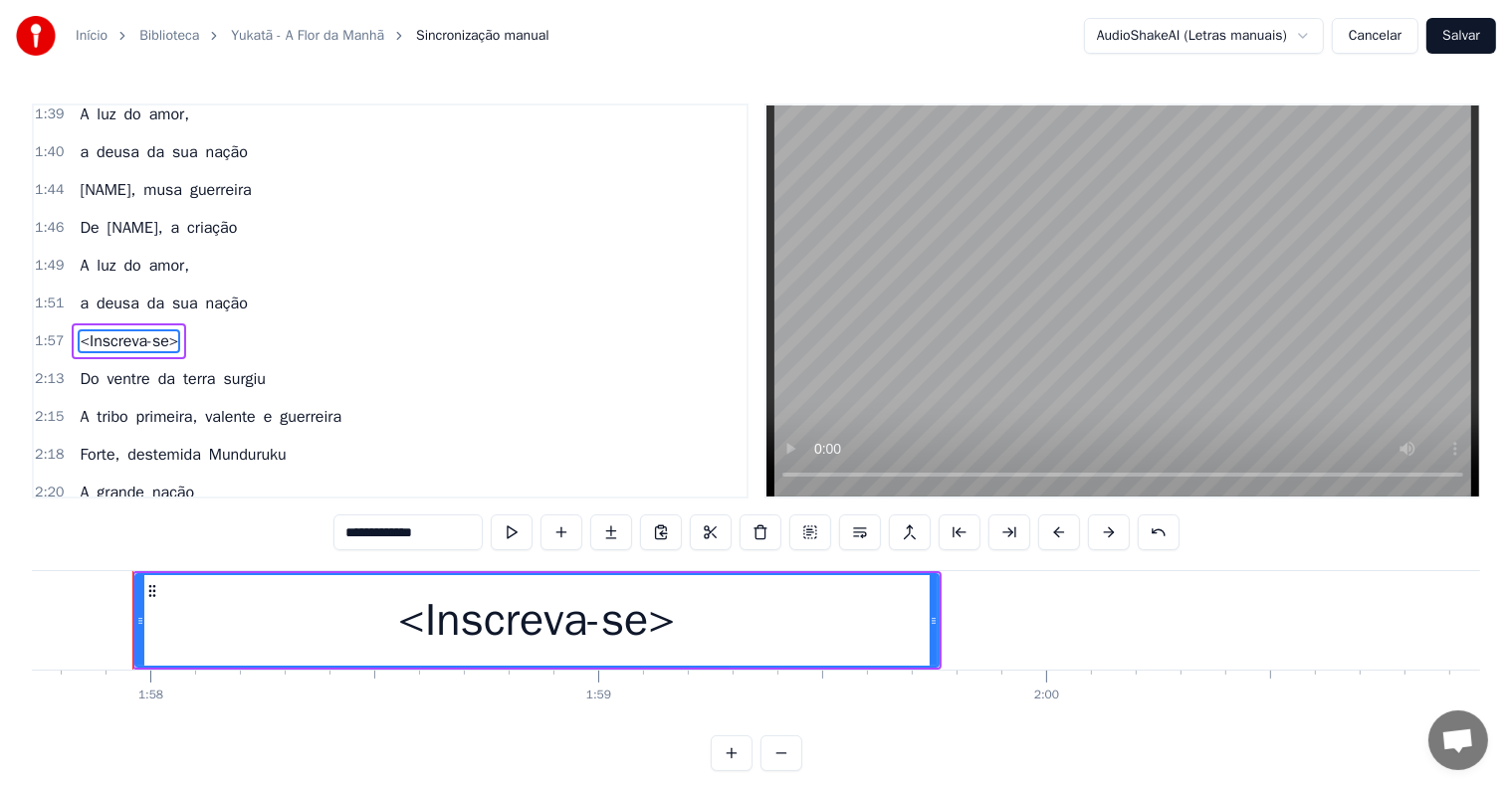 click on "**********" at bounding box center [408, 532] 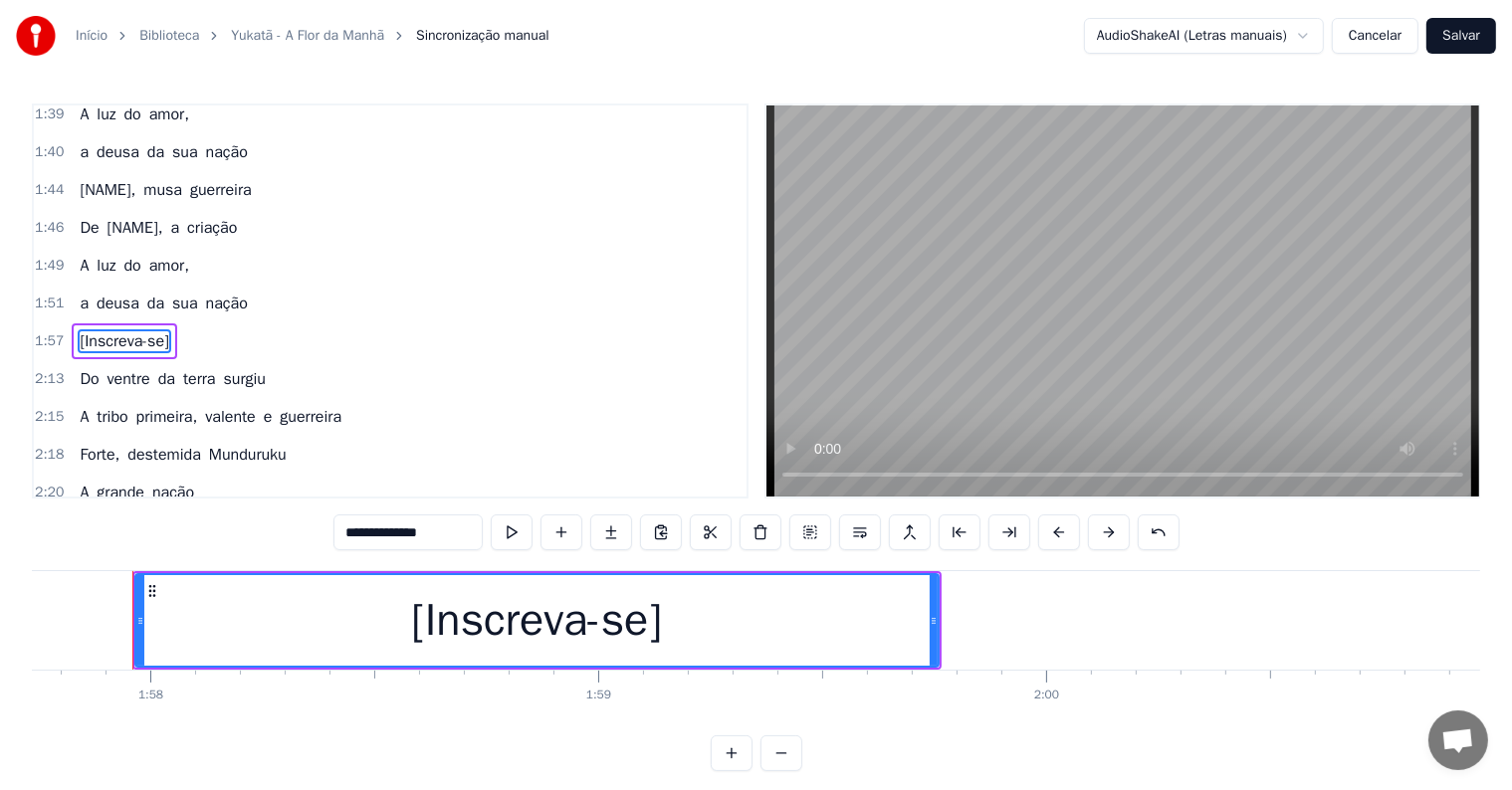 click on "[Inscreva-se]" at bounding box center (537, 621) 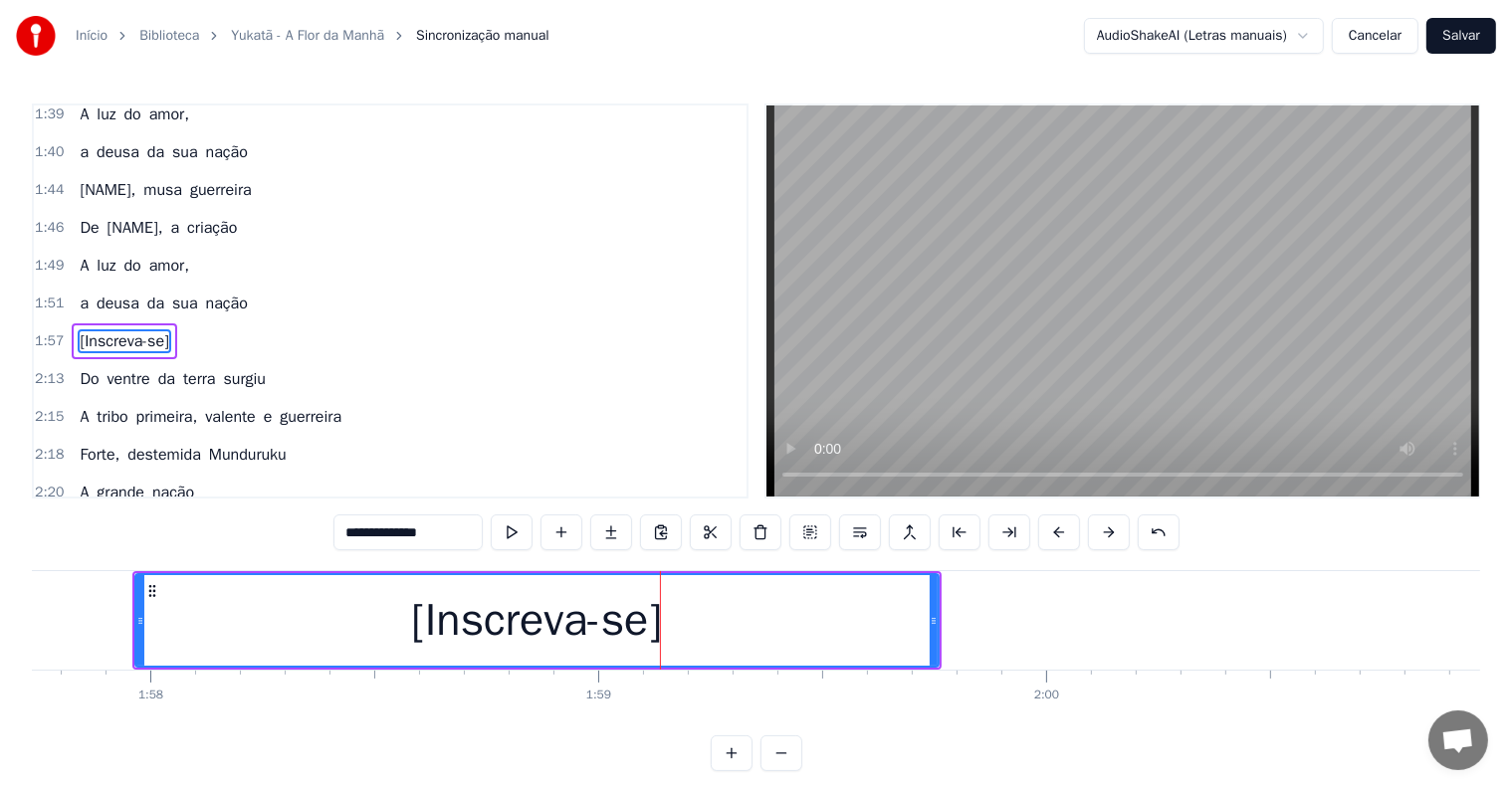 click on "**********" at bounding box center (408, 532) 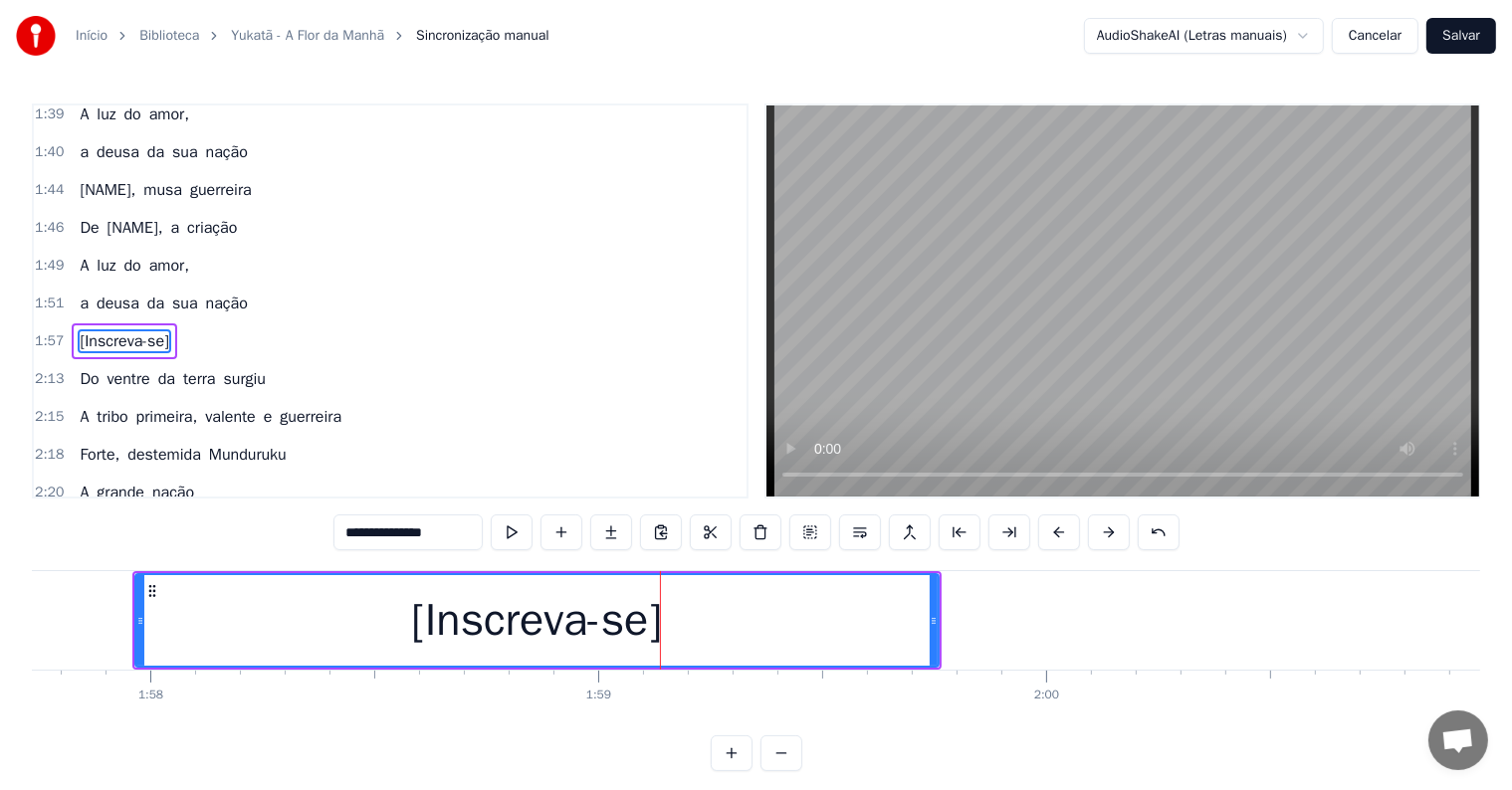 click on "surgiu" at bounding box center [245, 379] 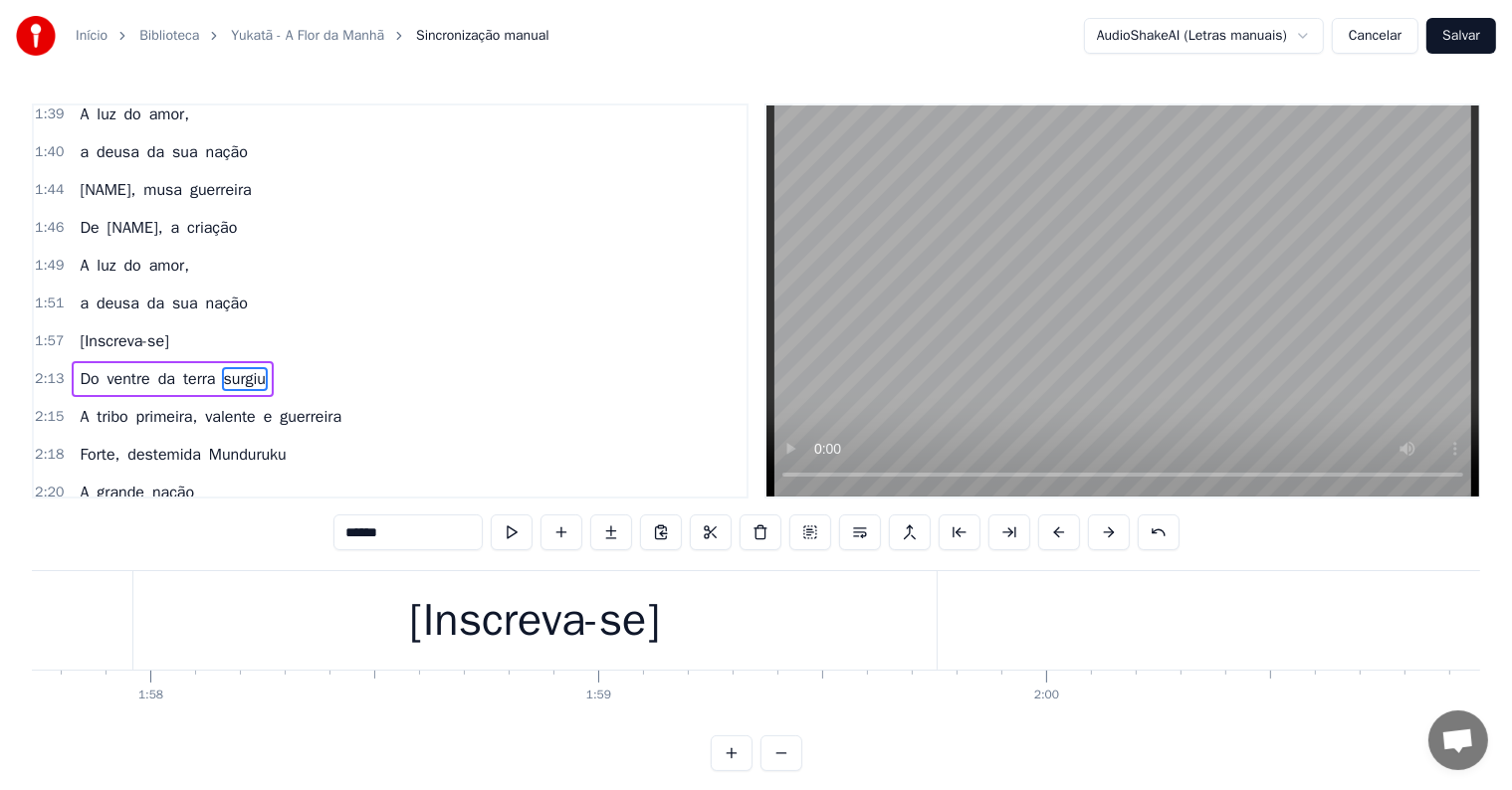 scroll, scrollTop: 1067, scrollLeft: 0, axis: vertical 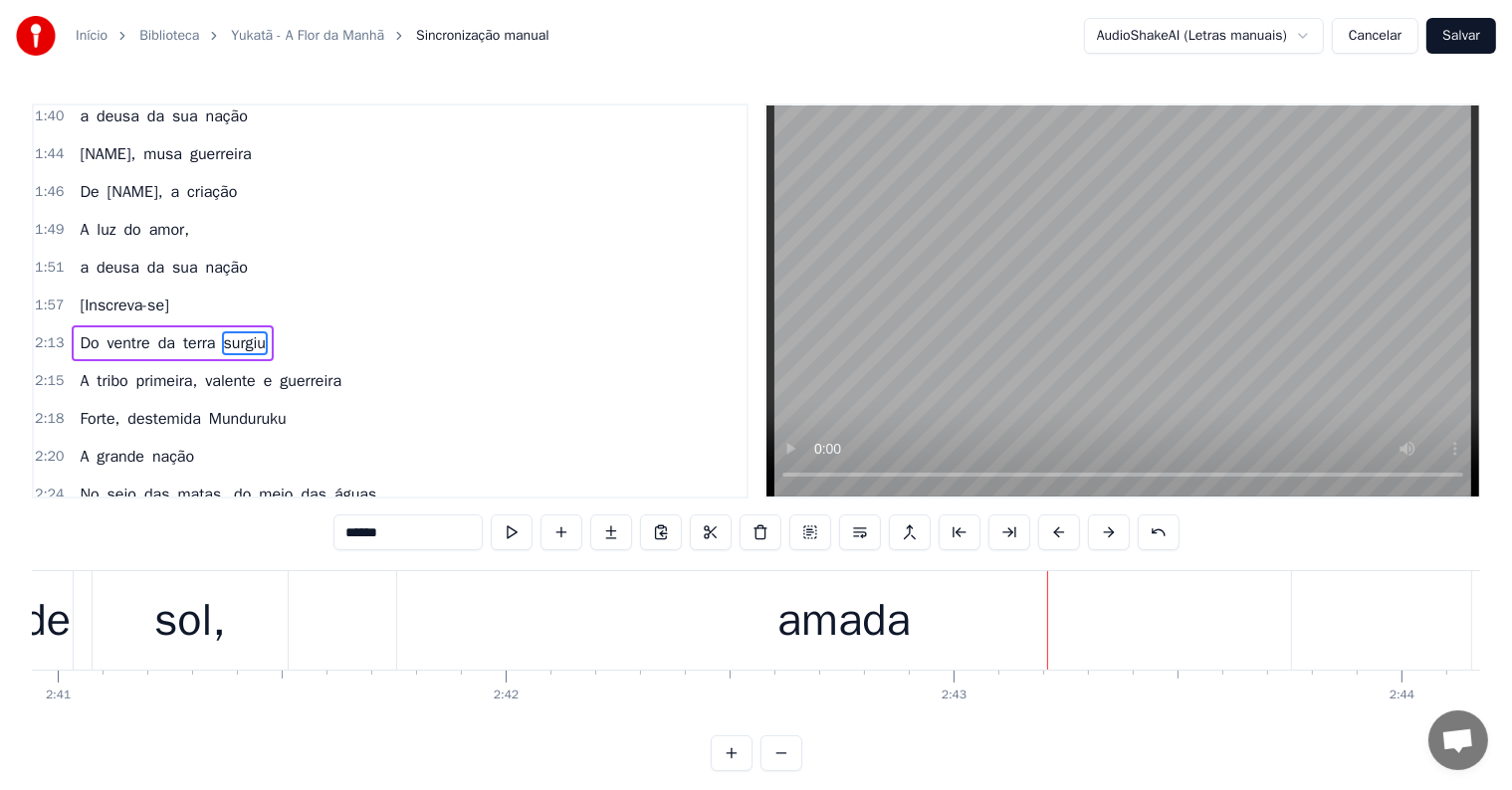 click on "amada" at bounding box center [844, 621] 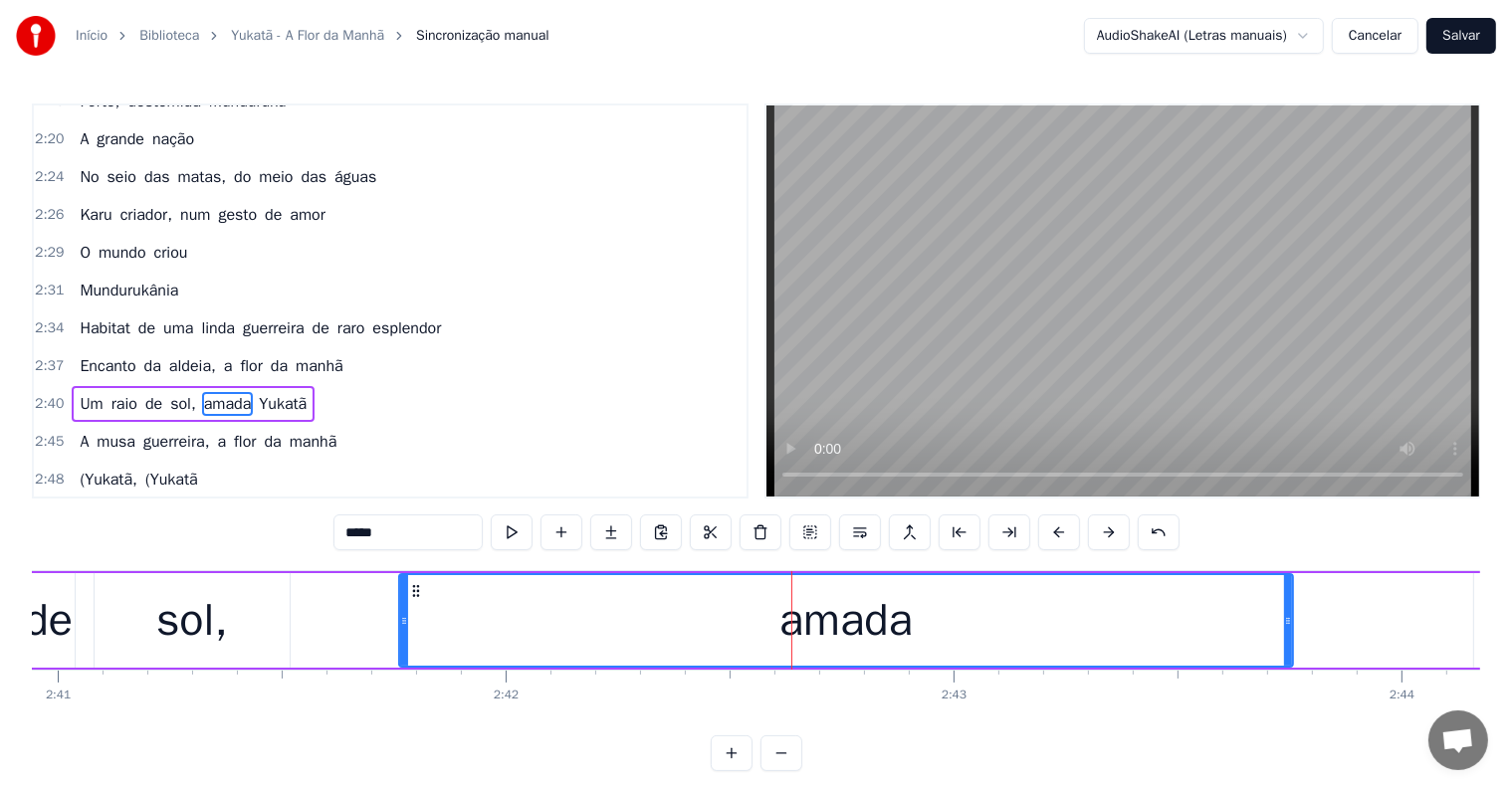 scroll, scrollTop: 1433, scrollLeft: 0, axis: vertical 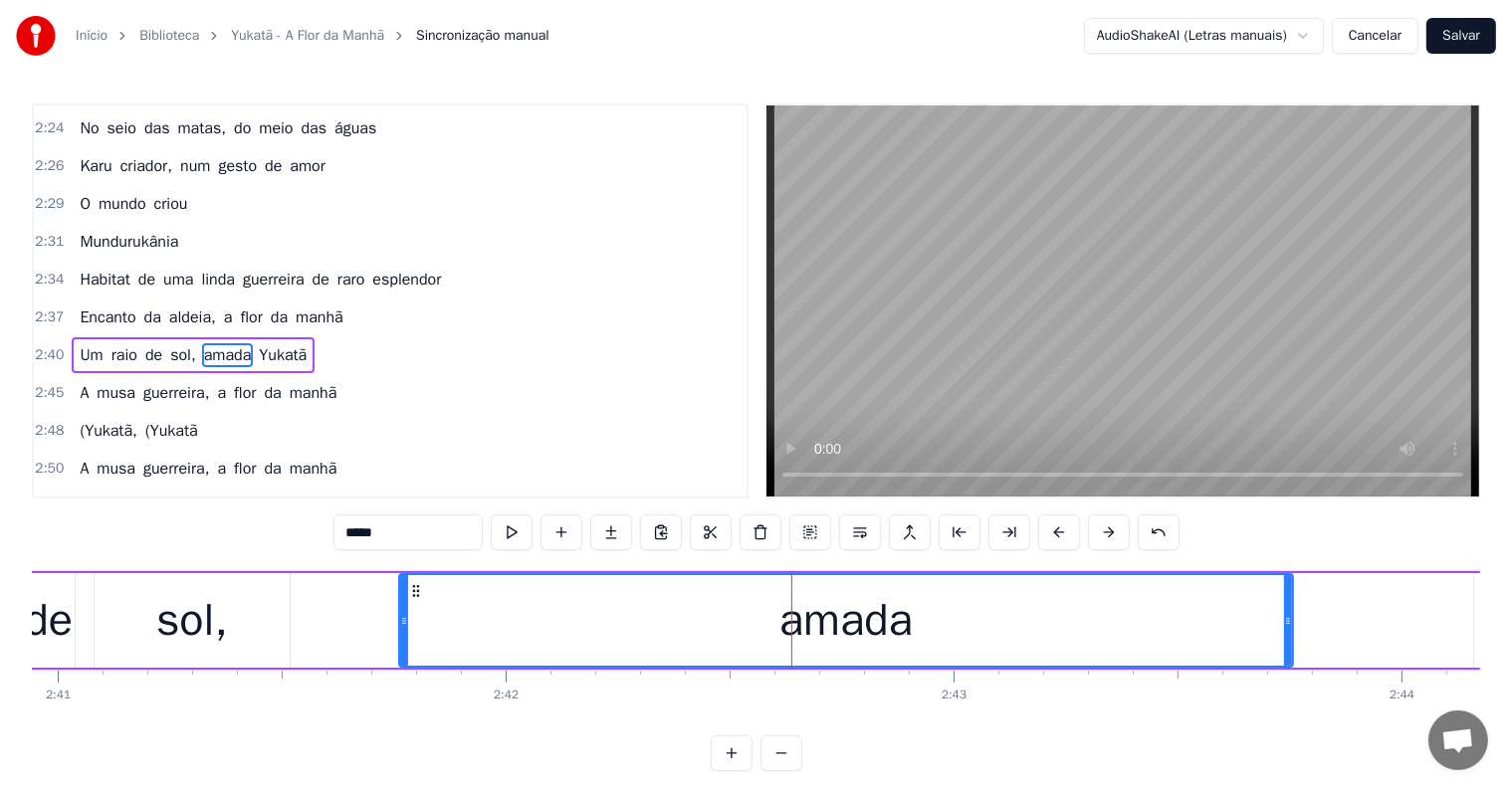 click on "amada" at bounding box center (846, 620) 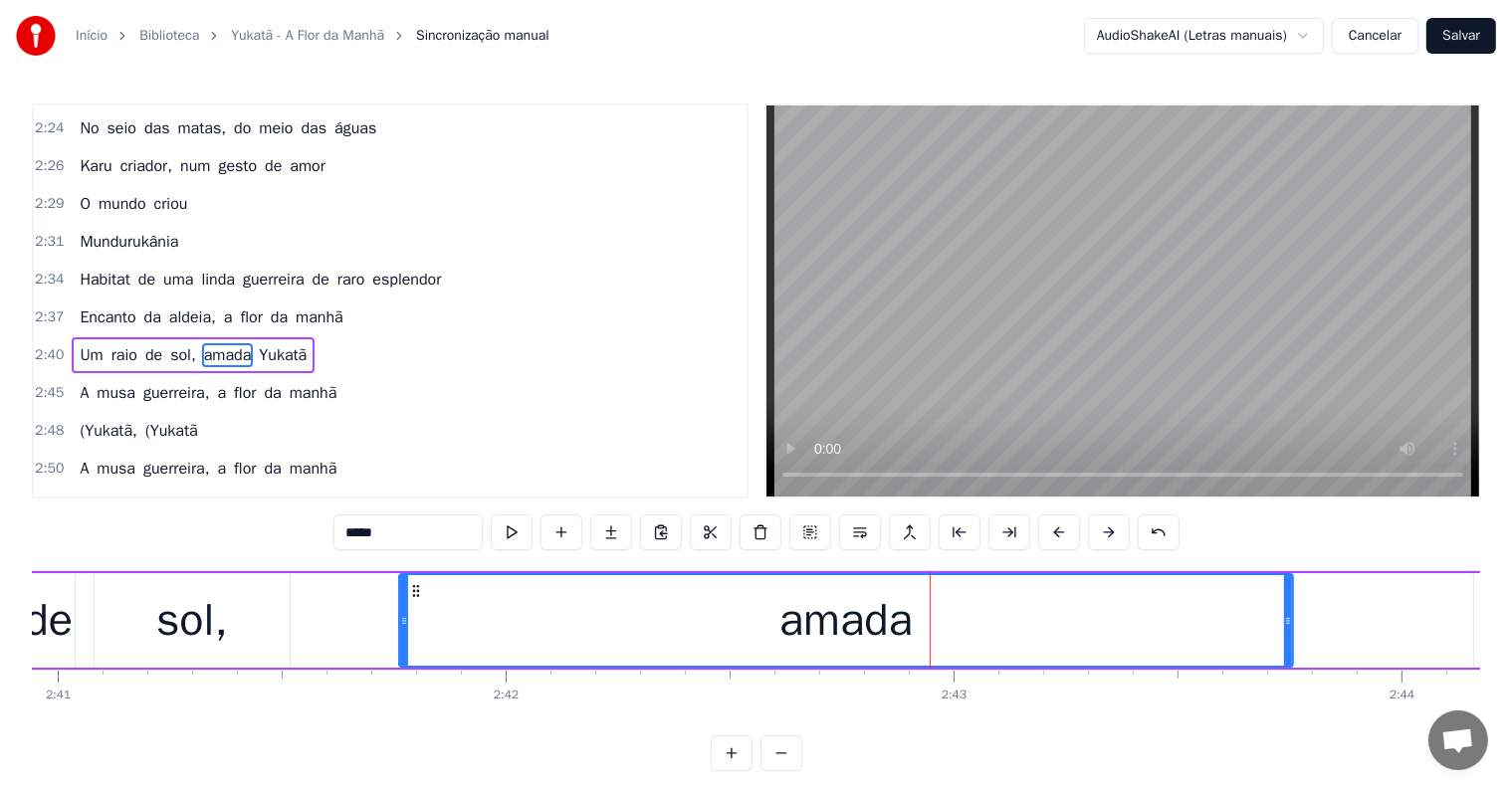 click on "*****" at bounding box center (408, 532) 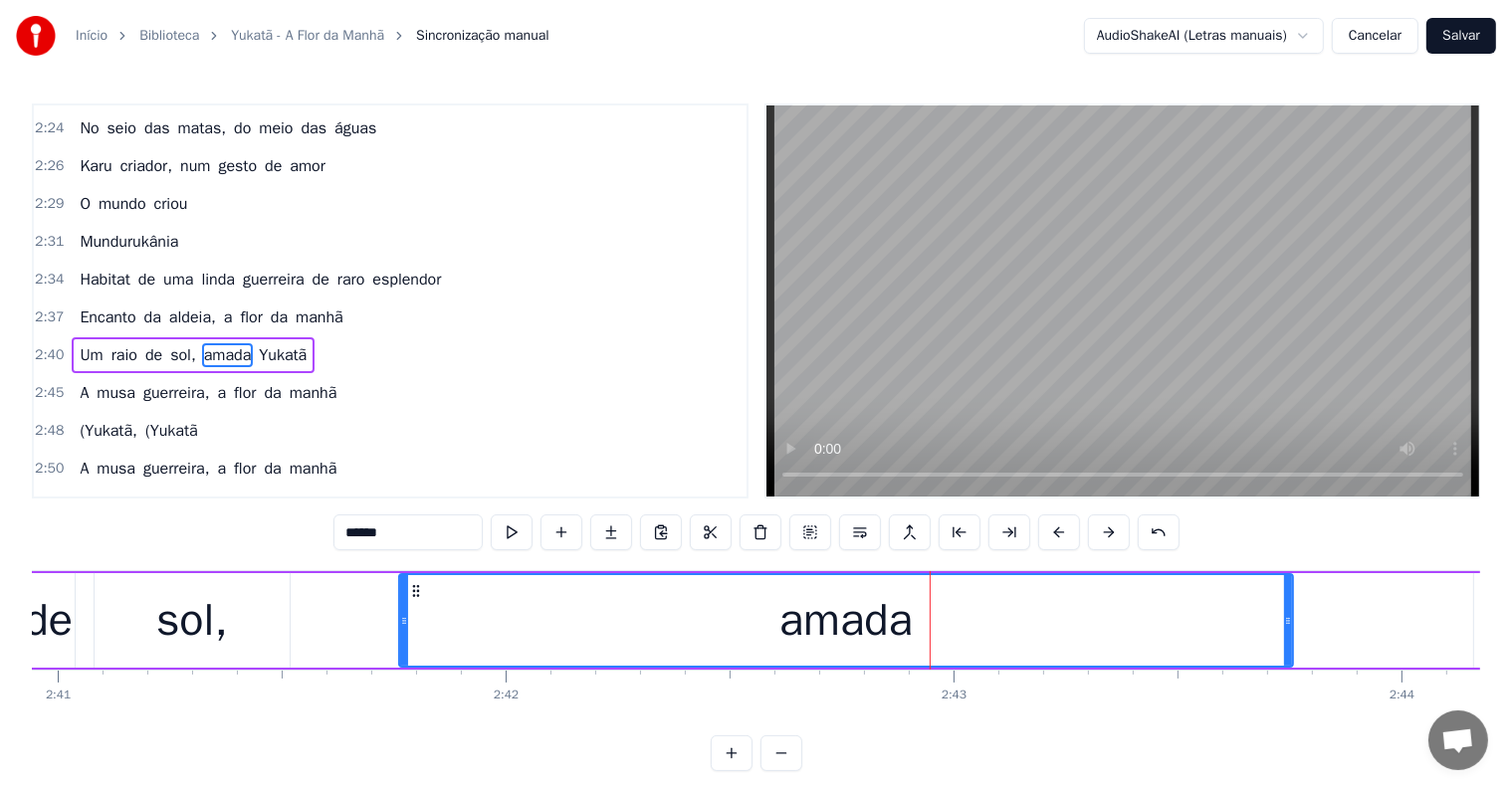 paste on "*******" 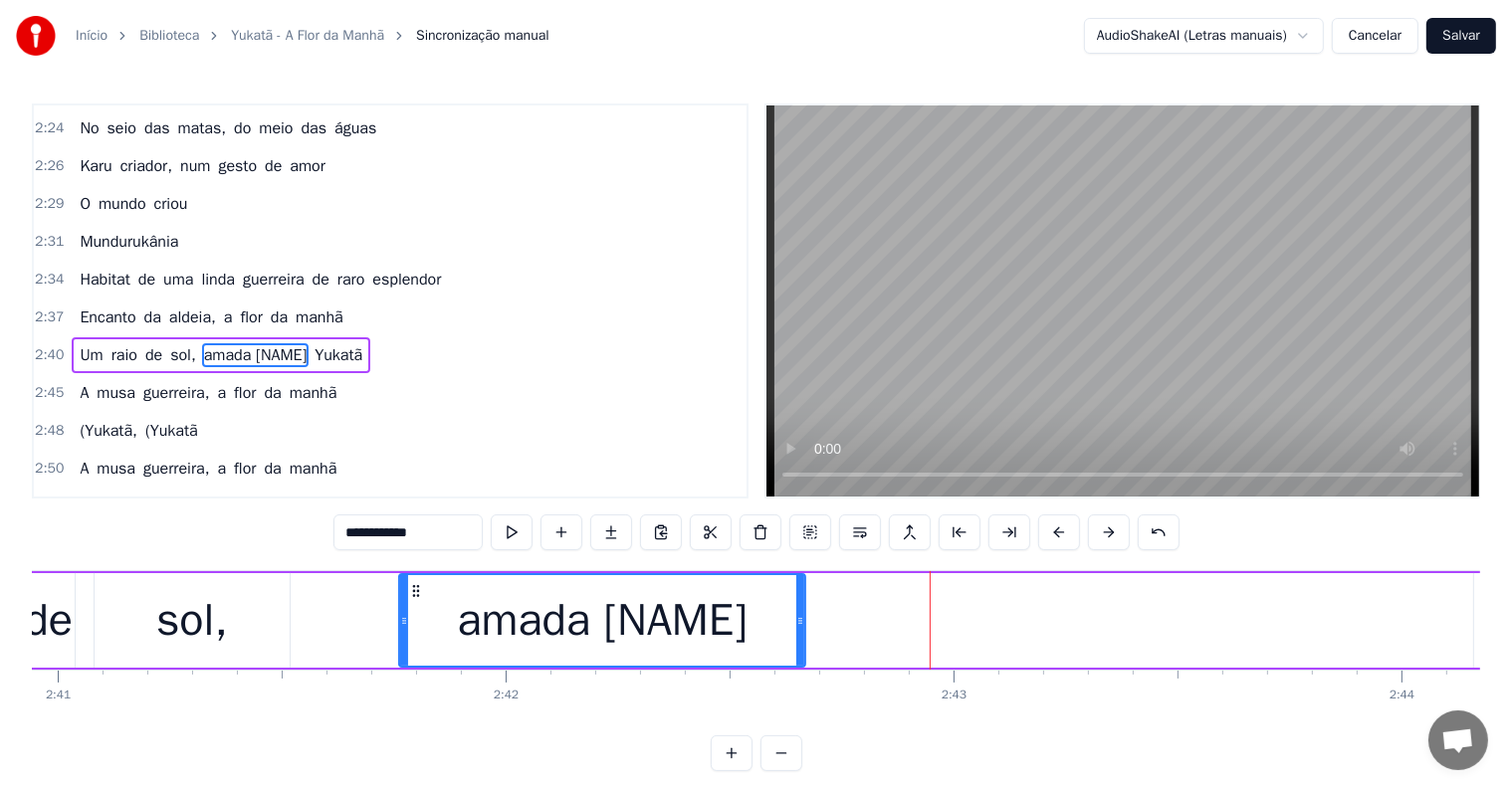 drag, startPoint x: 1288, startPoint y: 621, endPoint x: 800, endPoint y: 612, distance: 488.08298 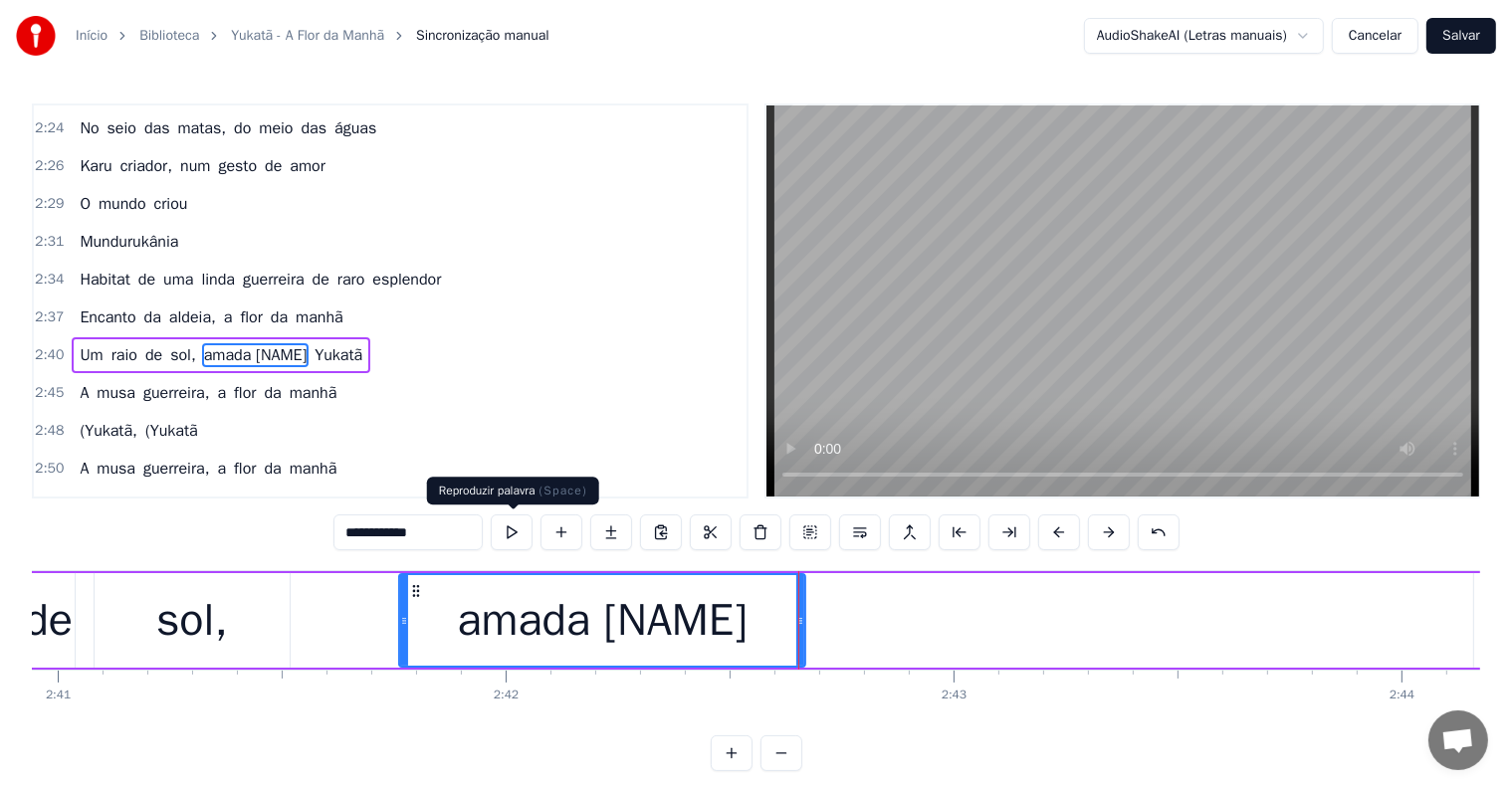 click at bounding box center [512, 532] 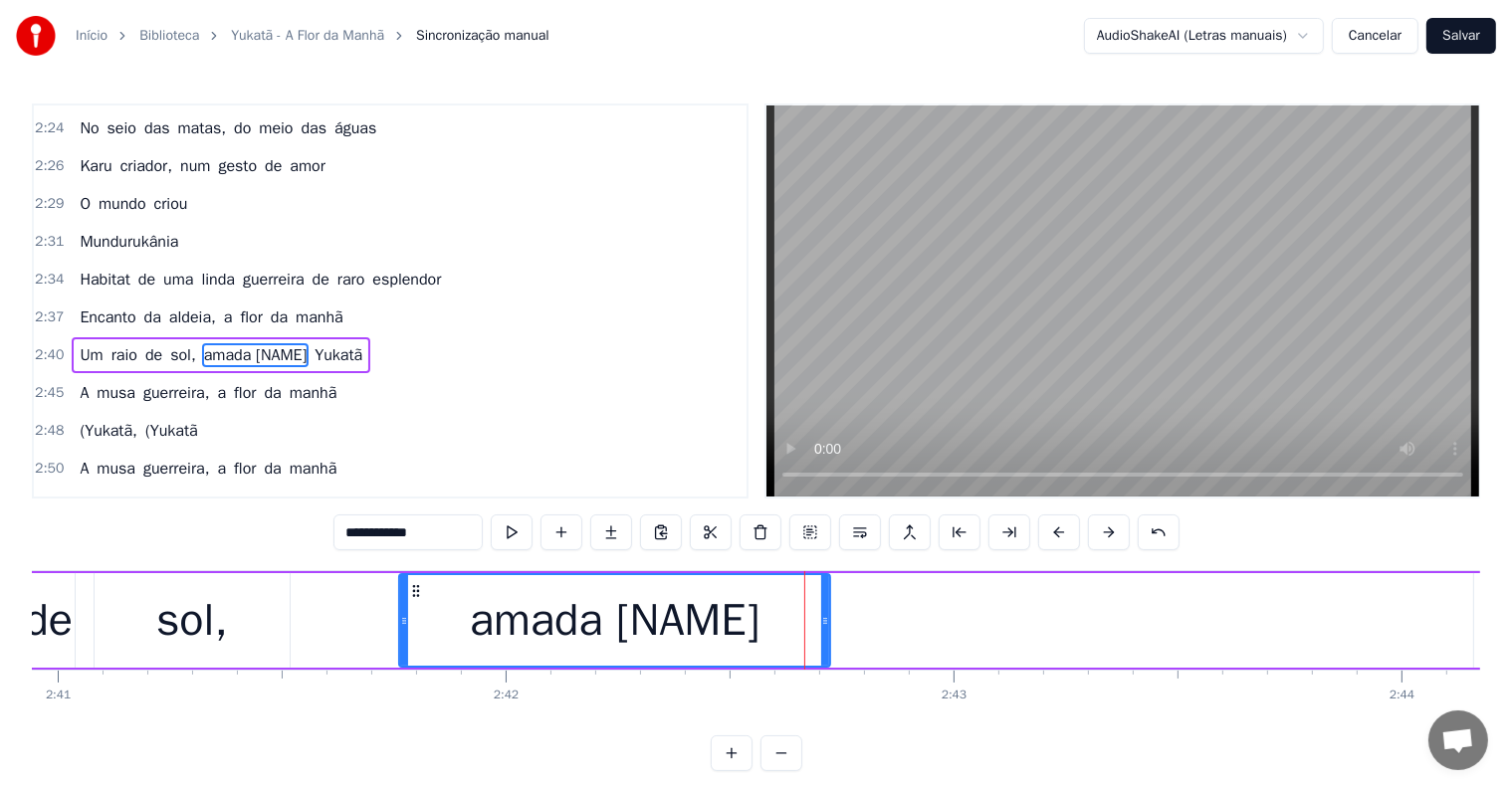 drag, startPoint x: 799, startPoint y: 619, endPoint x: 824, endPoint y: 621, distance: 25.079872 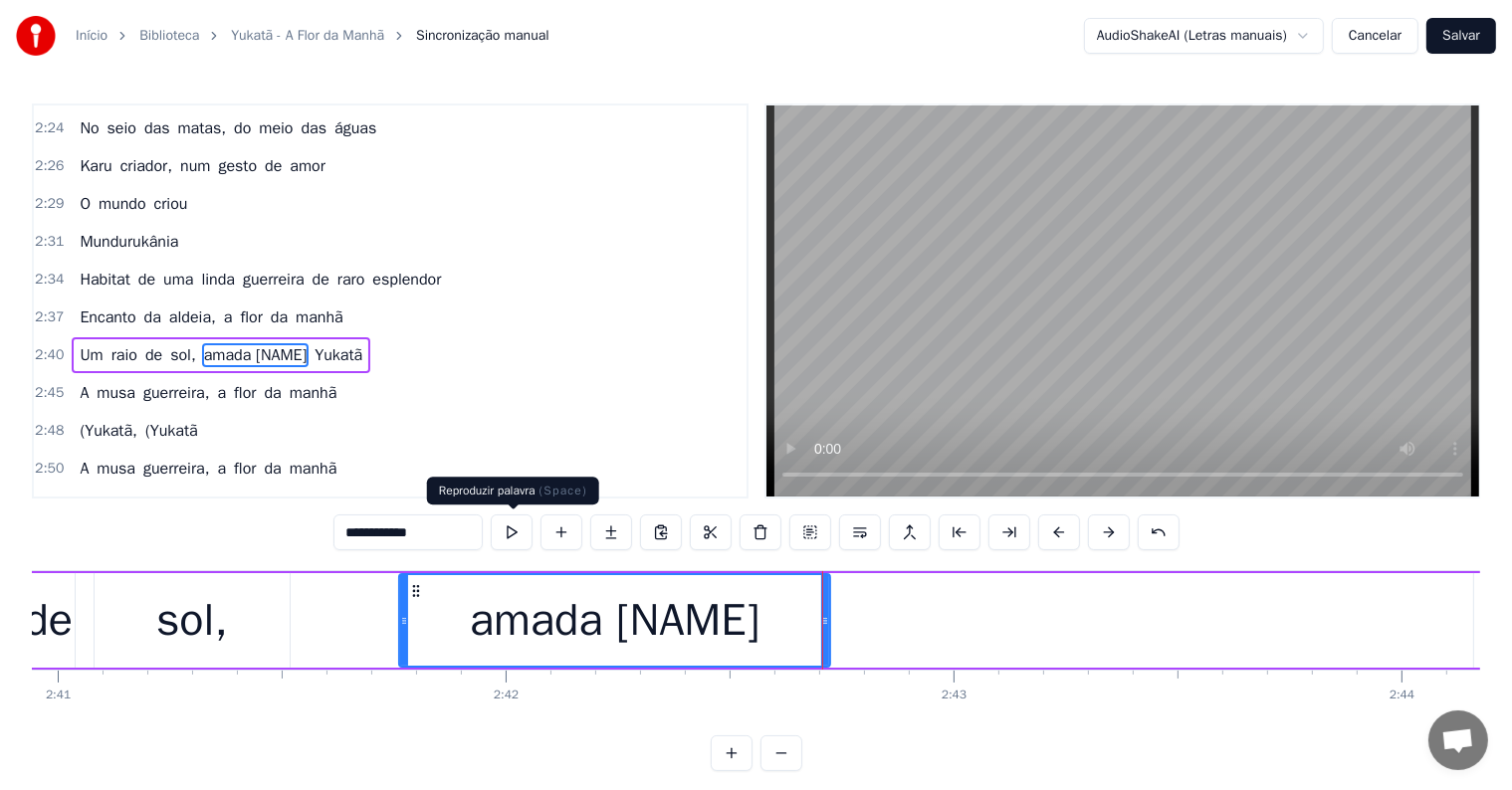 click at bounding box center (512, 532) 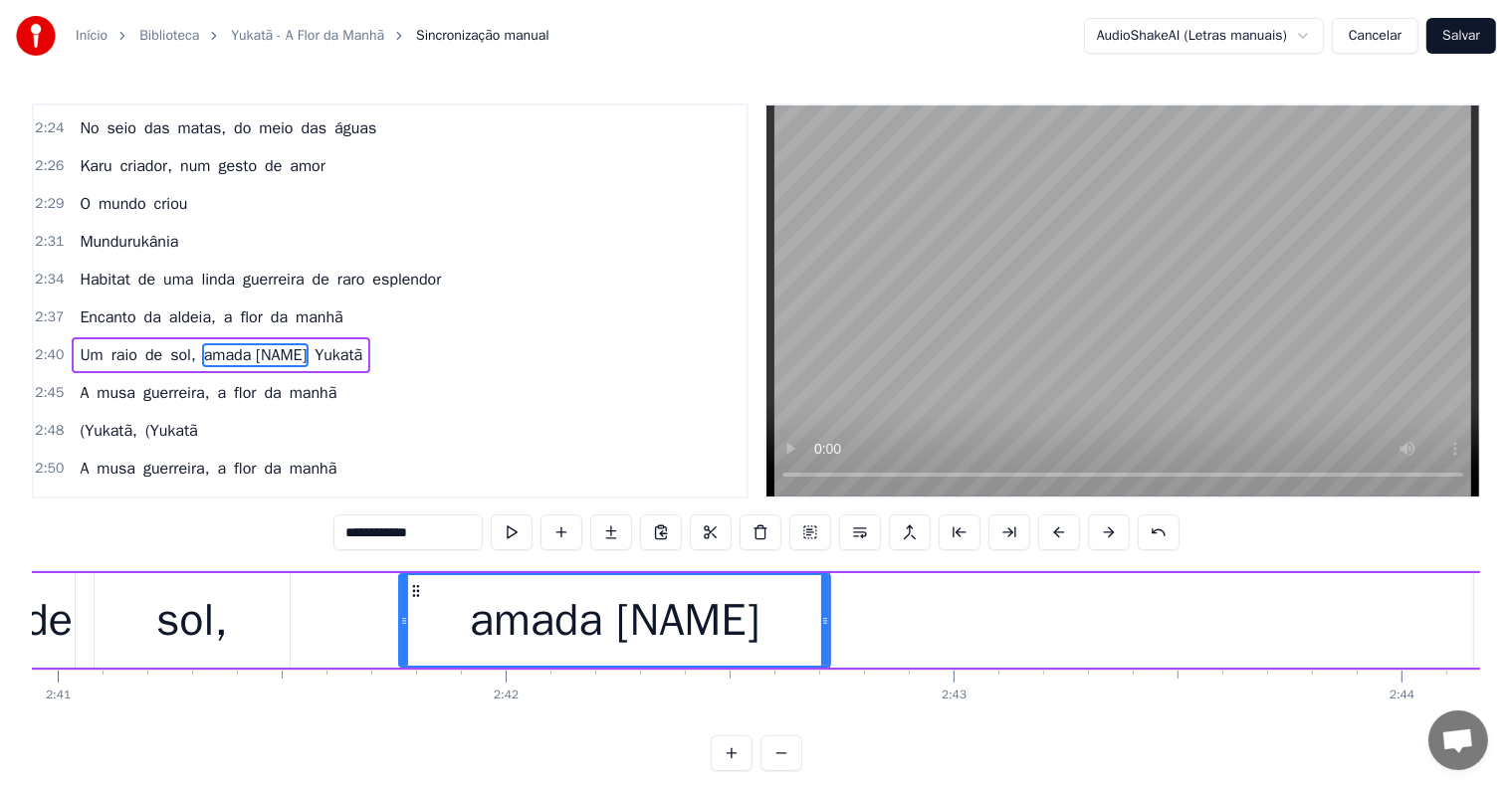 click at bounding box center [512, 532] 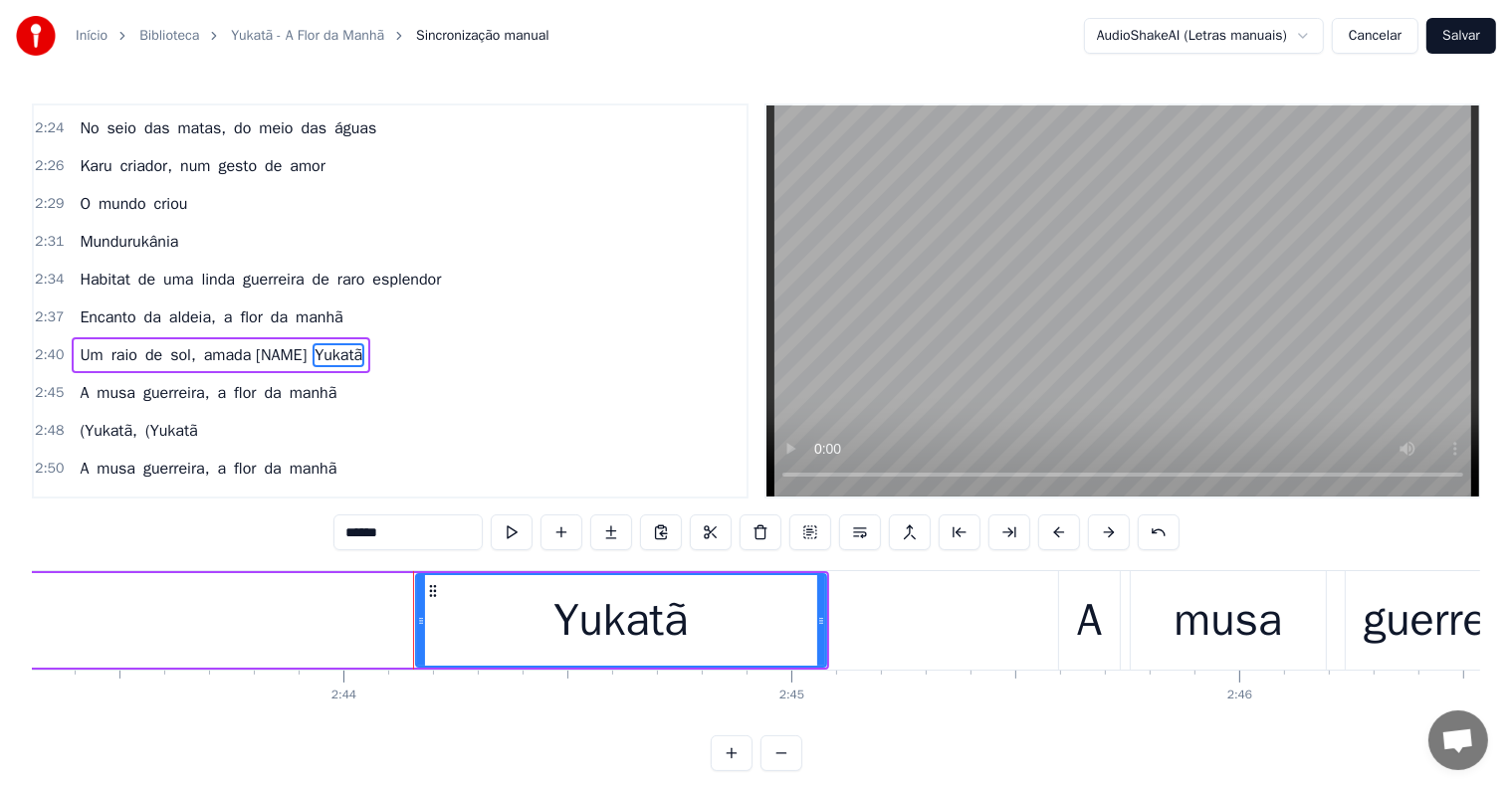 scroll, scrollTop: 0, scrollLeft: 73429, axis: horizontal 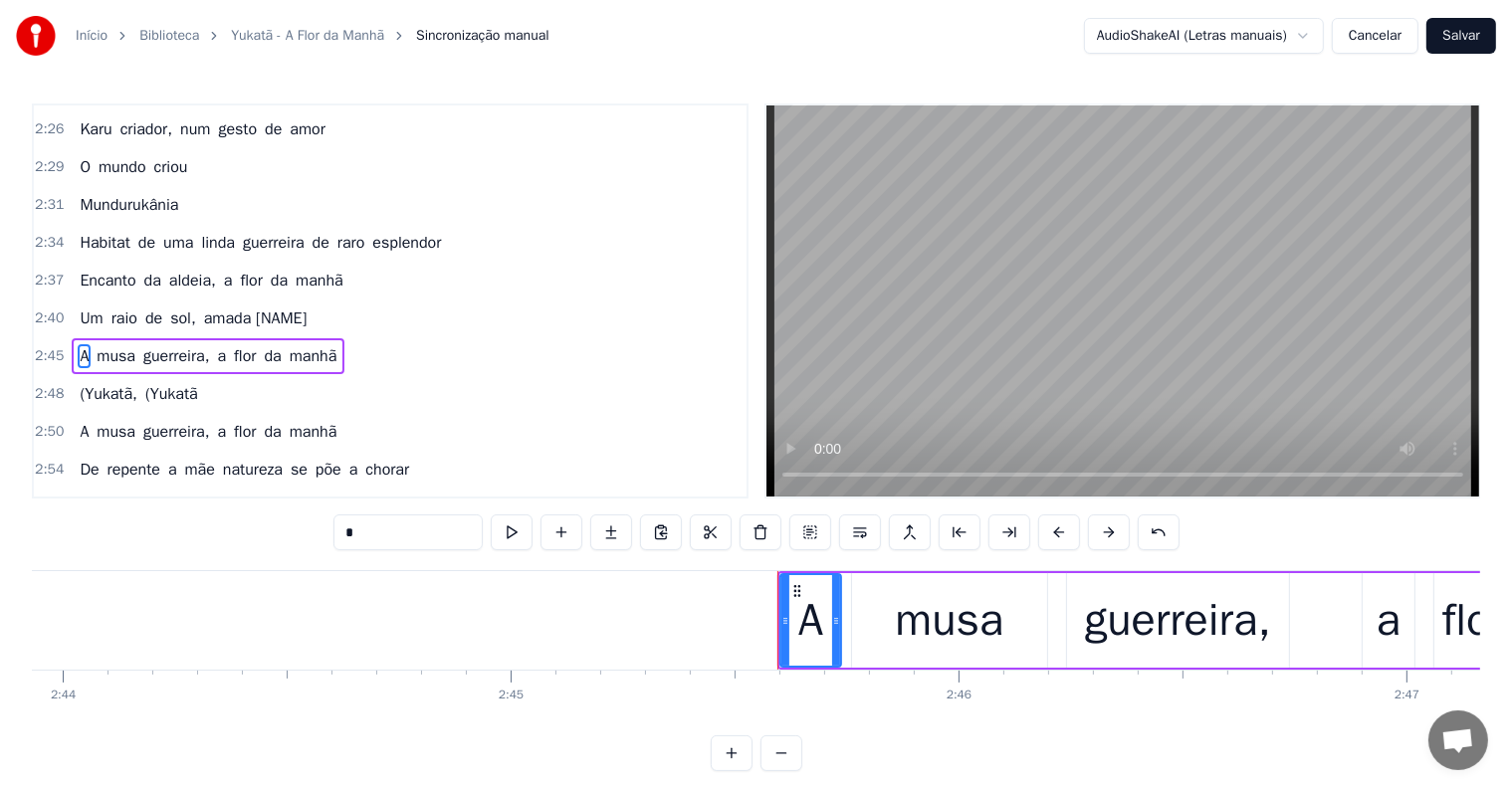 click on "amada [NAME]" at bounding box center [256, 318] 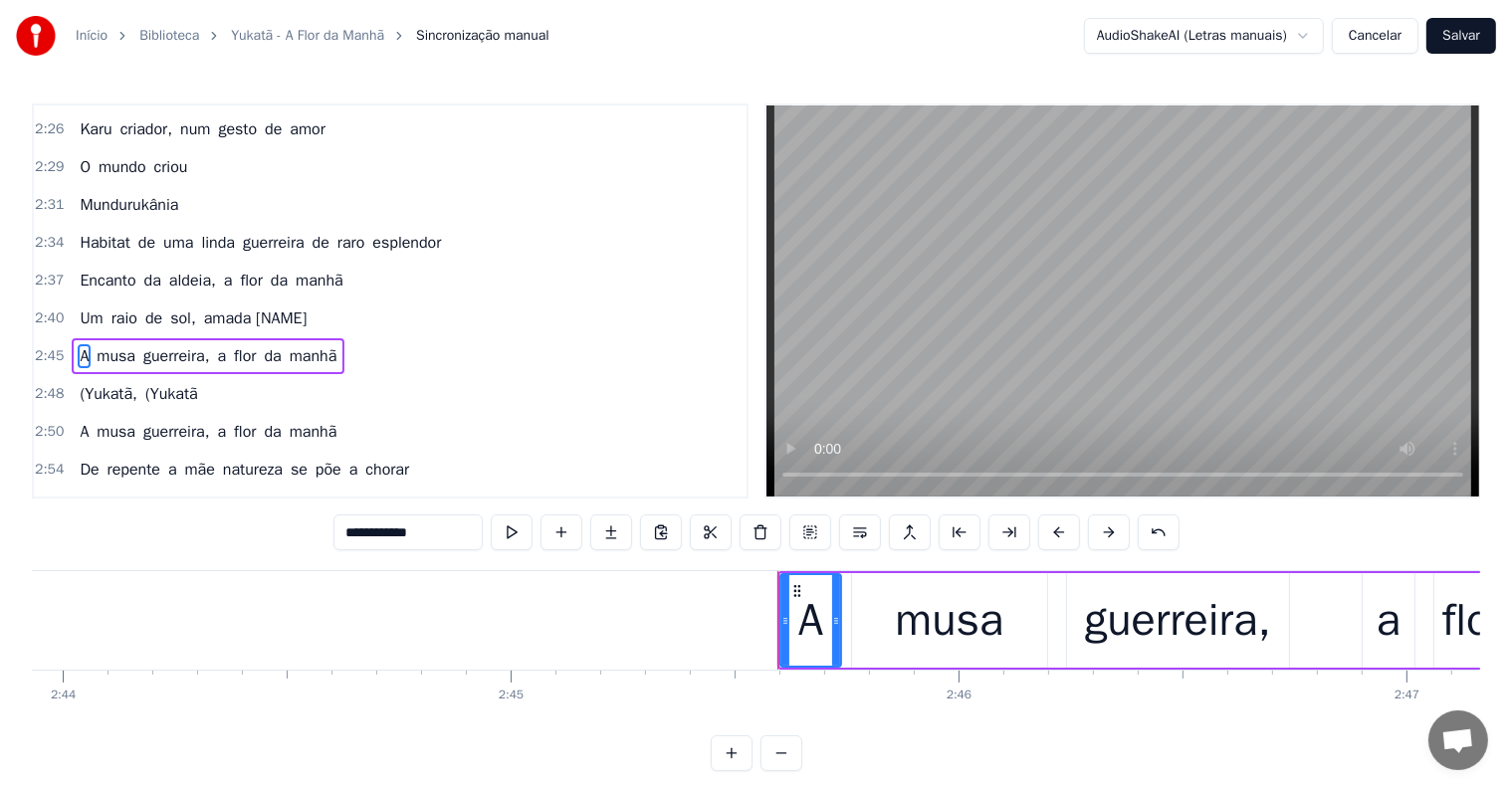 scroll, scrollTop: 1433, scrollLeft: 0, axis: vertical 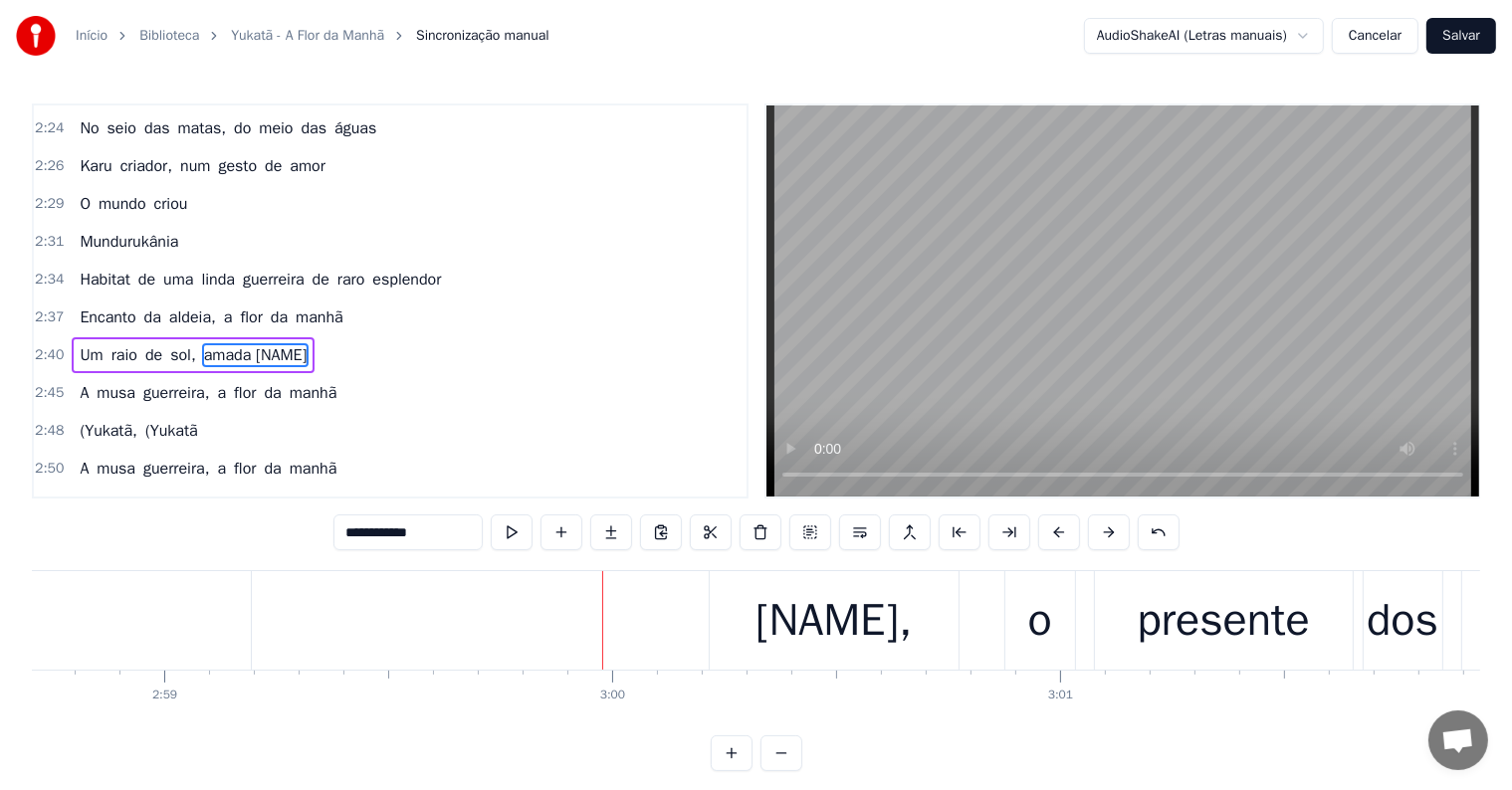 click on "[NAME]," at bounding box center (833, 621) 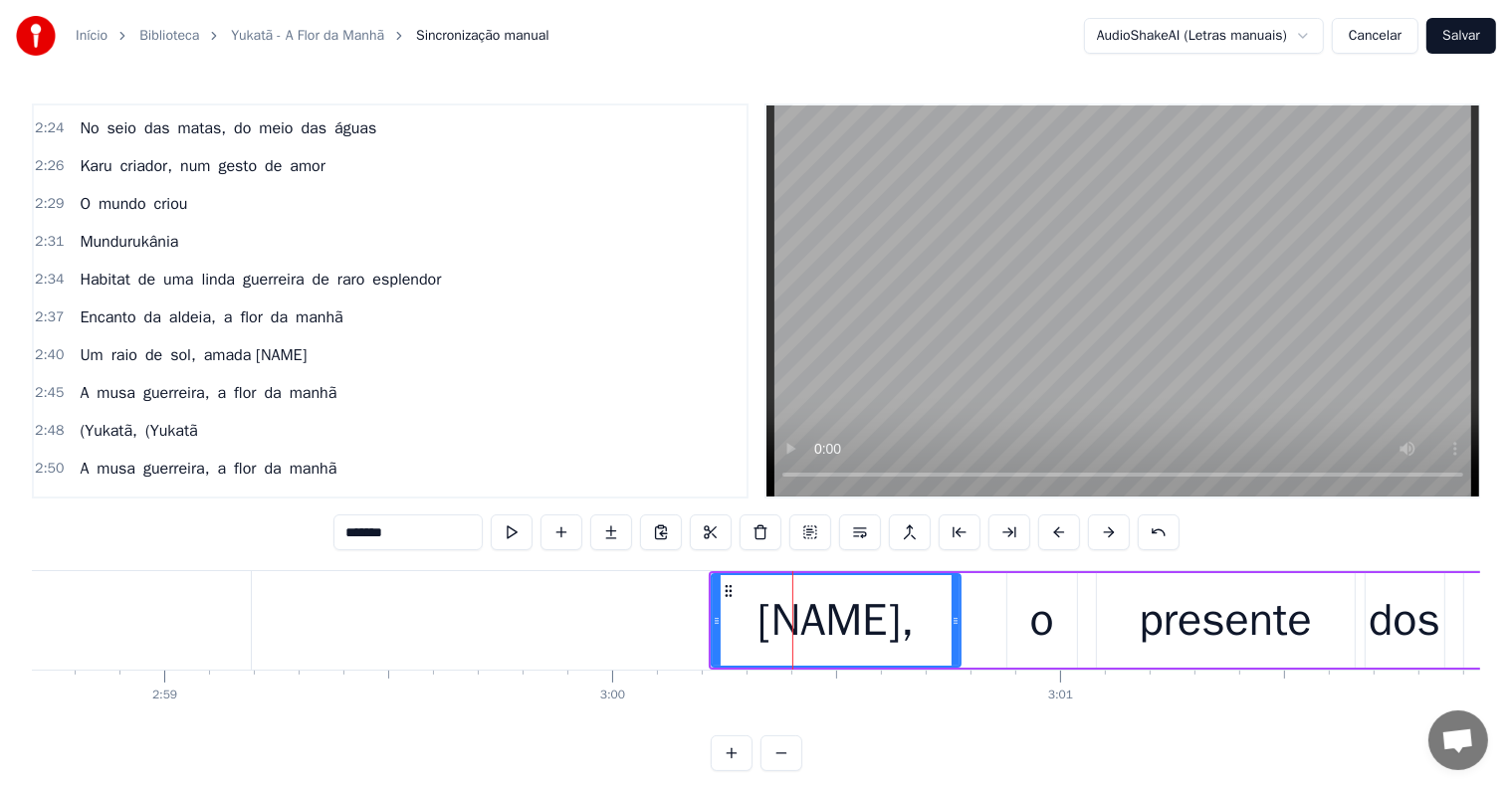 scroll, scrollTop: 1616, scrollLeft: 0, axis: vertical 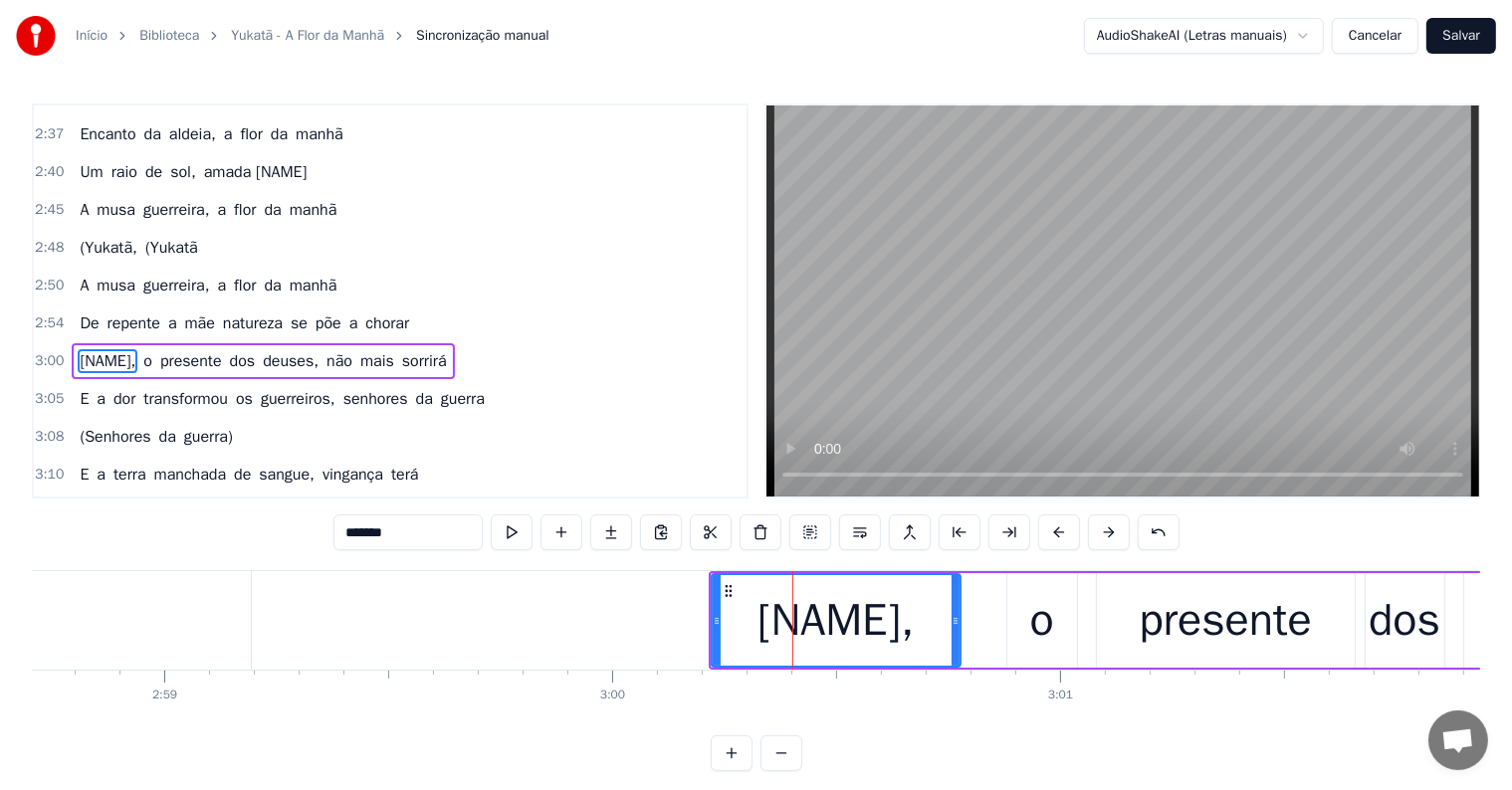 click on "se" at bounding box center [299, 323] 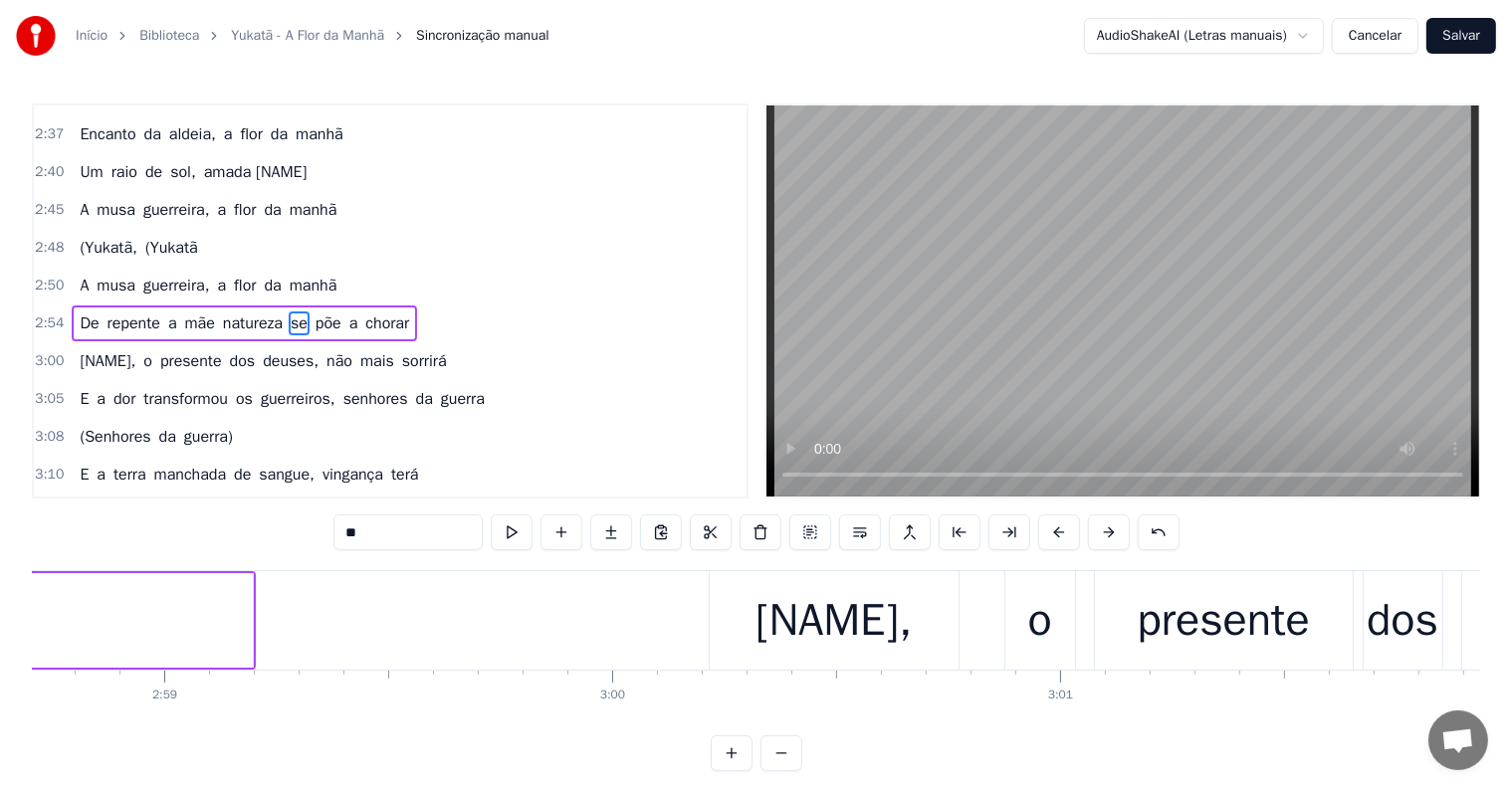 scroll, scrollTop: 1580, scrollLeft: 0, axis: vertical 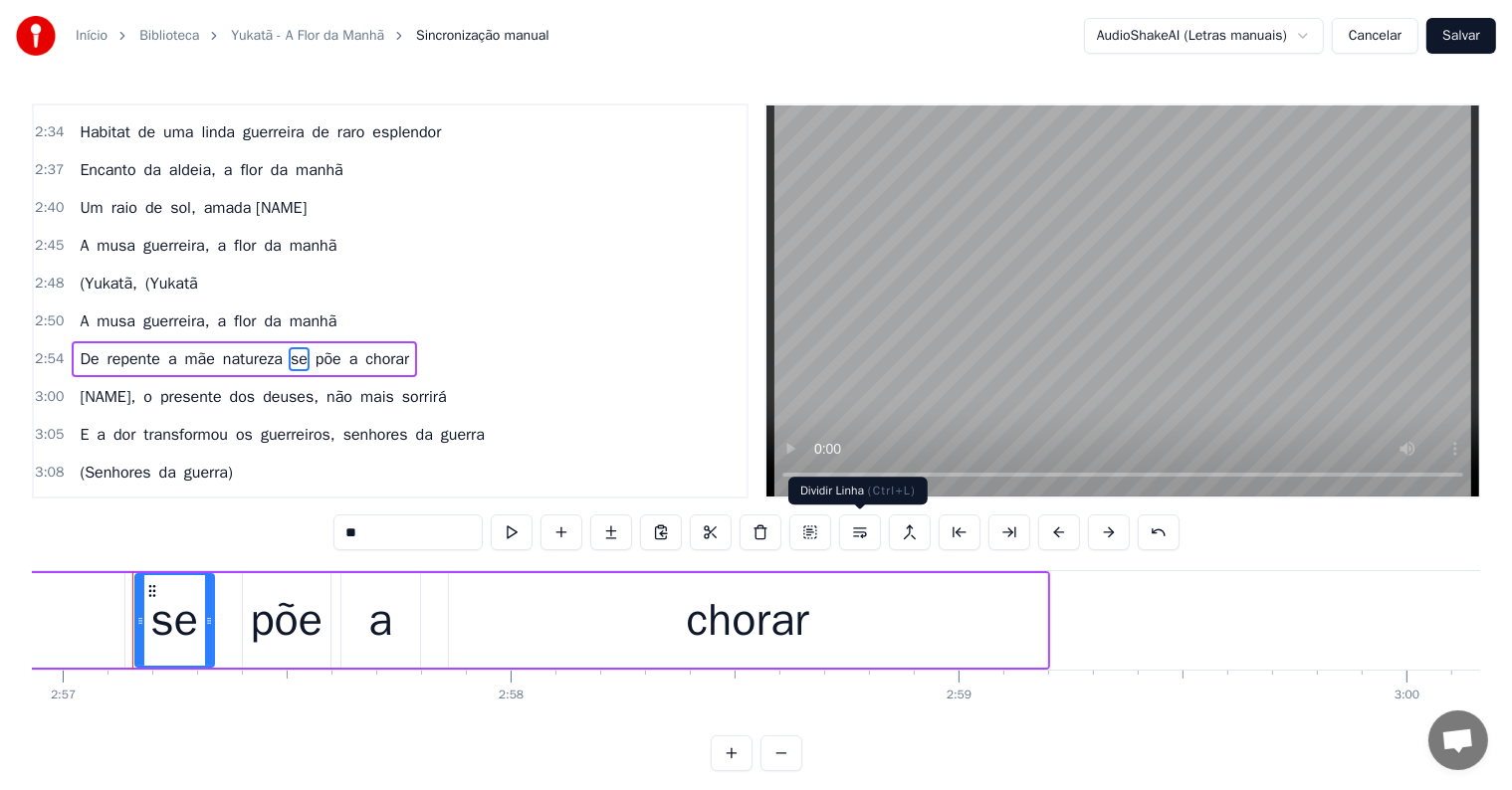 click at bounding box center [860, 532] 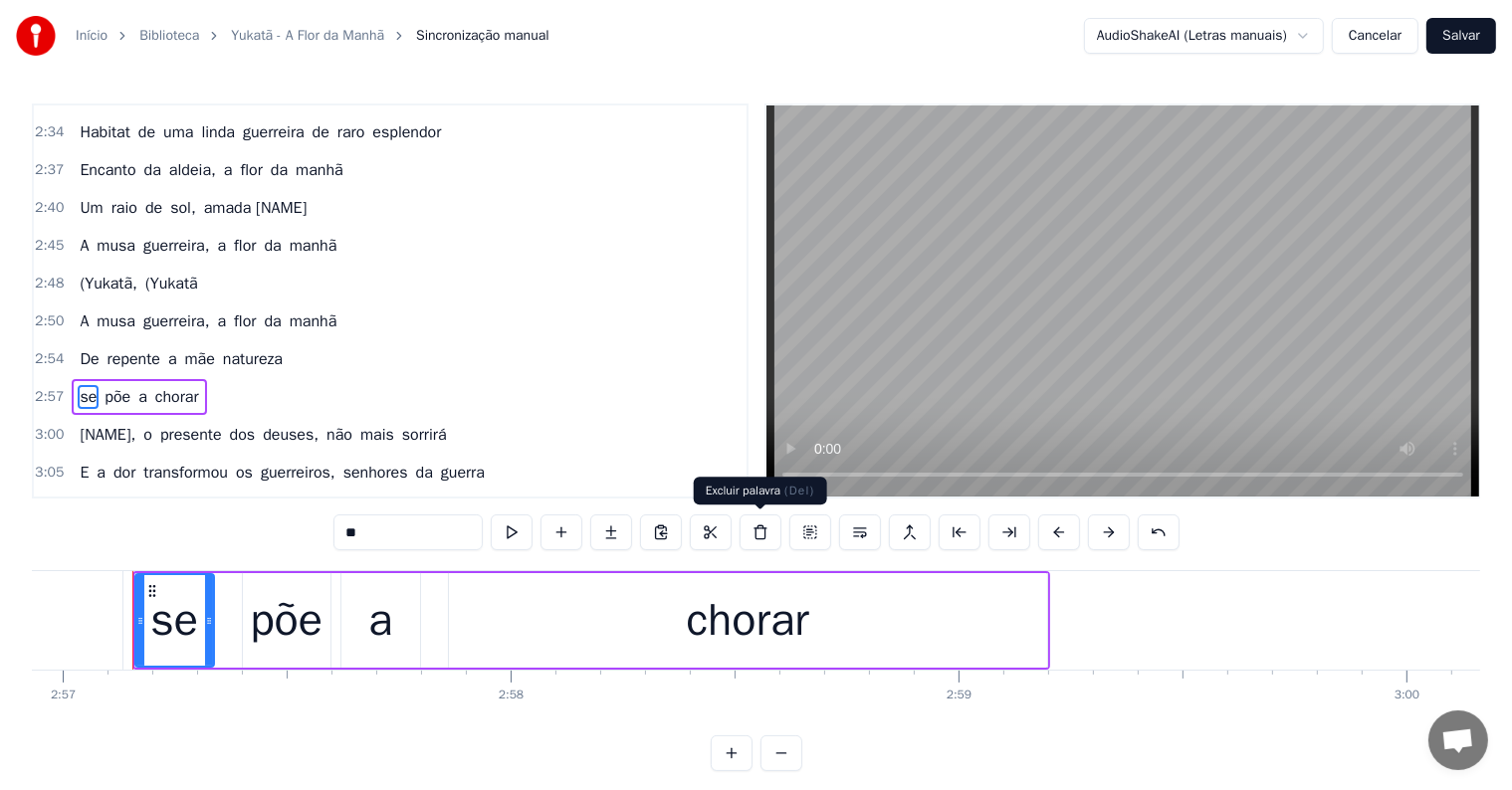 scroll, scrollTop: 1616, scrollLeft: 0, axis: vertical 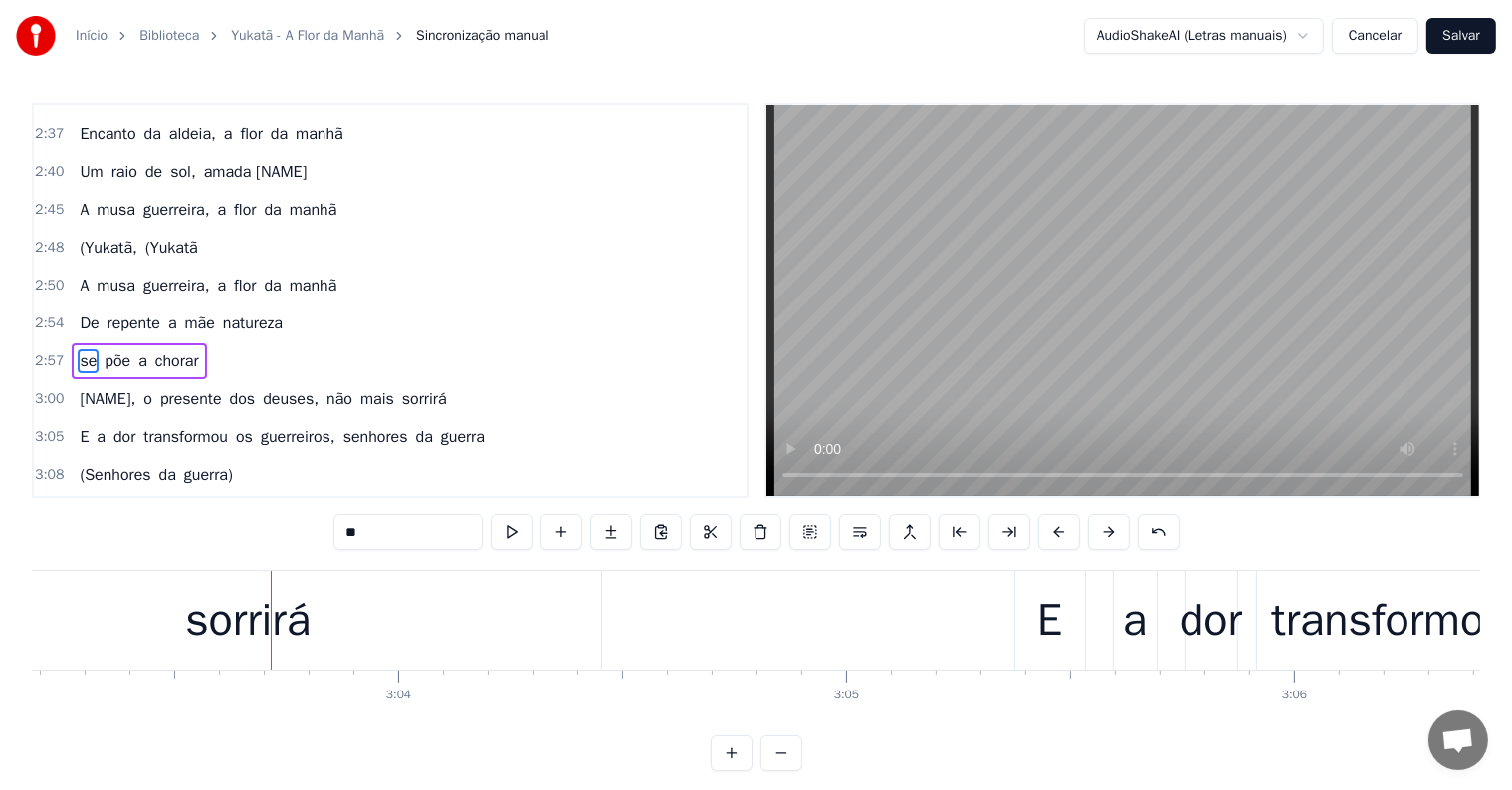click on "sorrirá" at bounding box center (248, 620) 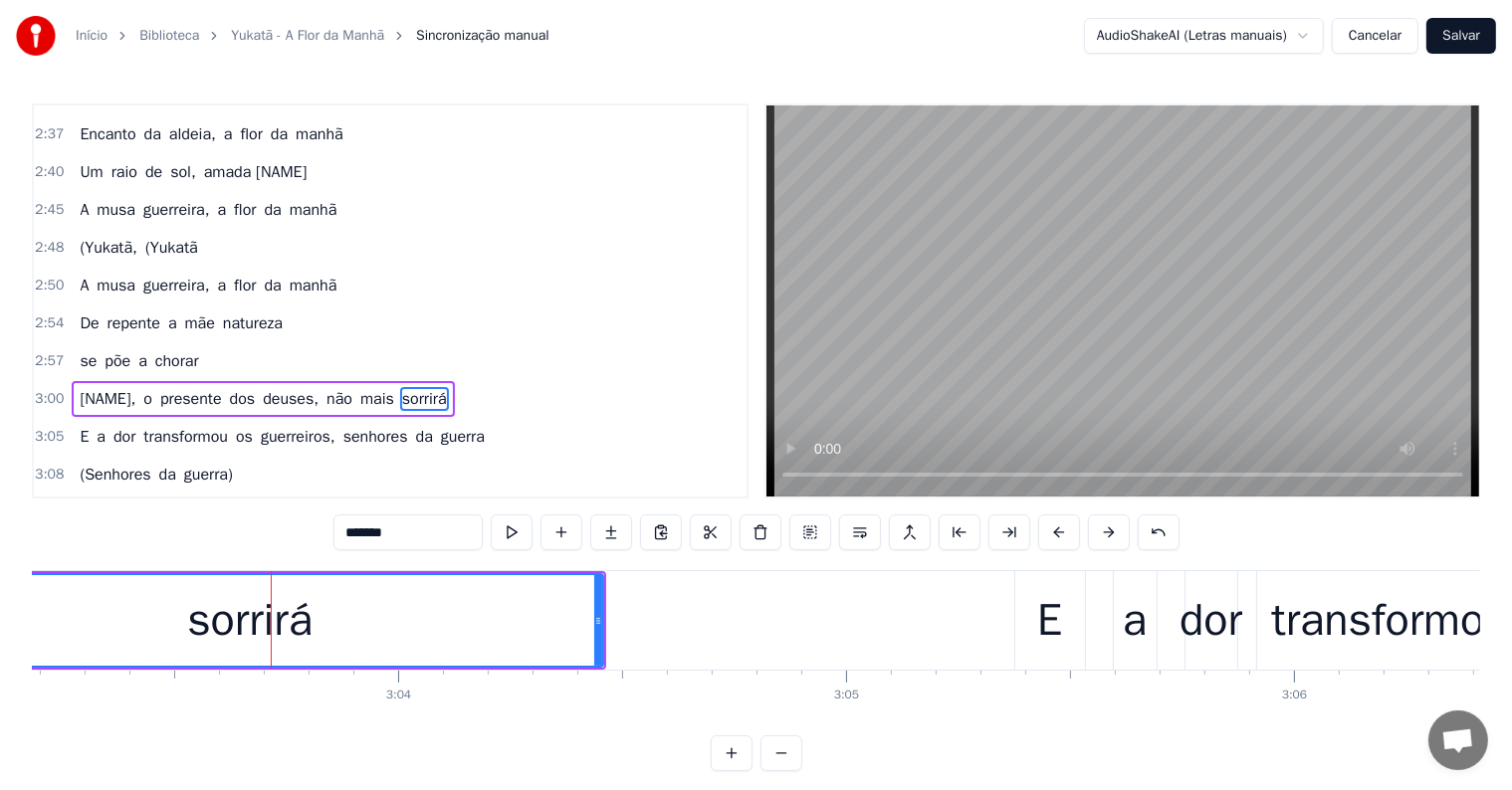 scroll, scrollTop: 1653, scrollLeft: 0, axis: vertical 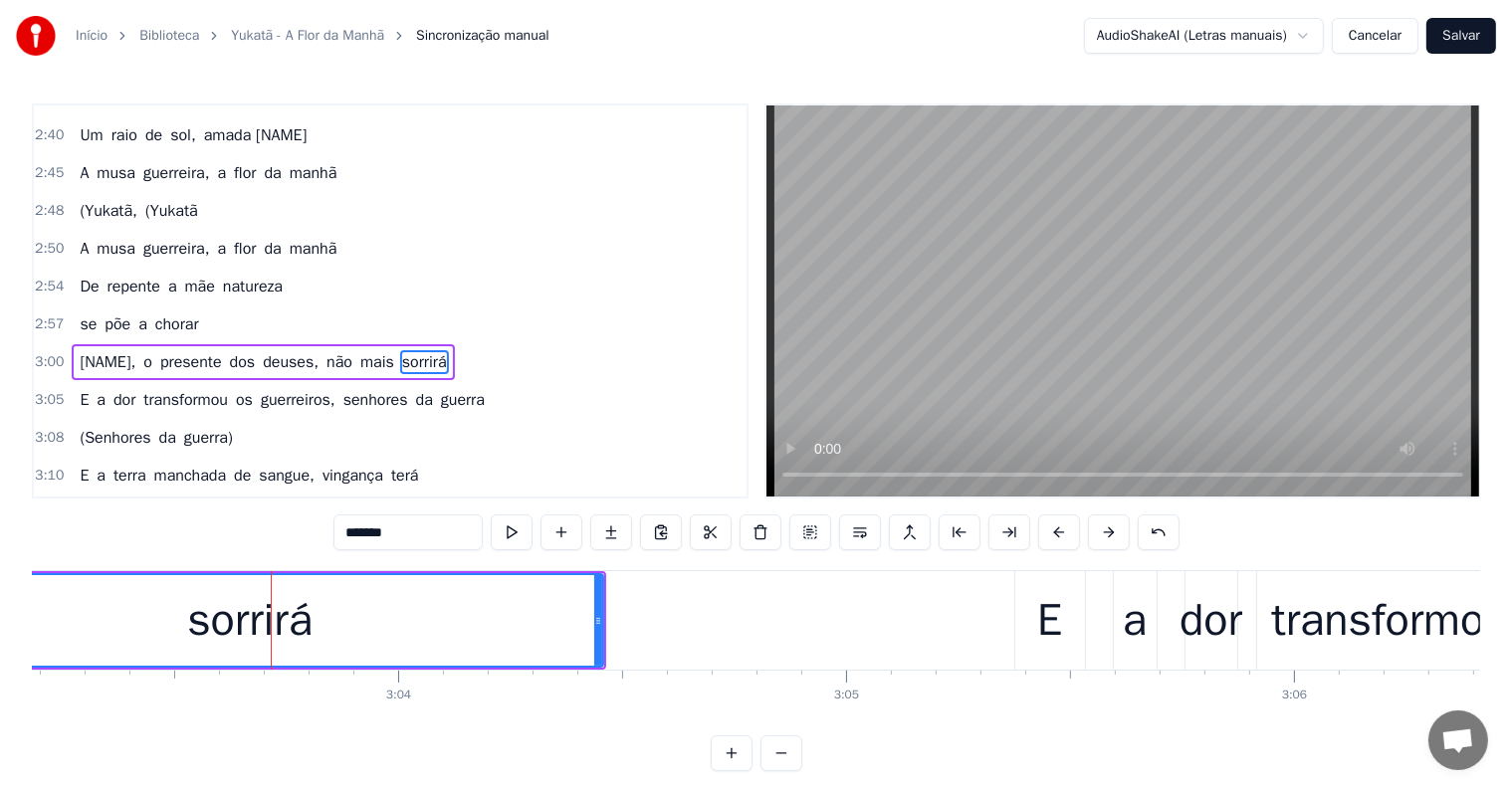 click on "não" at bounding box center (339, 362) 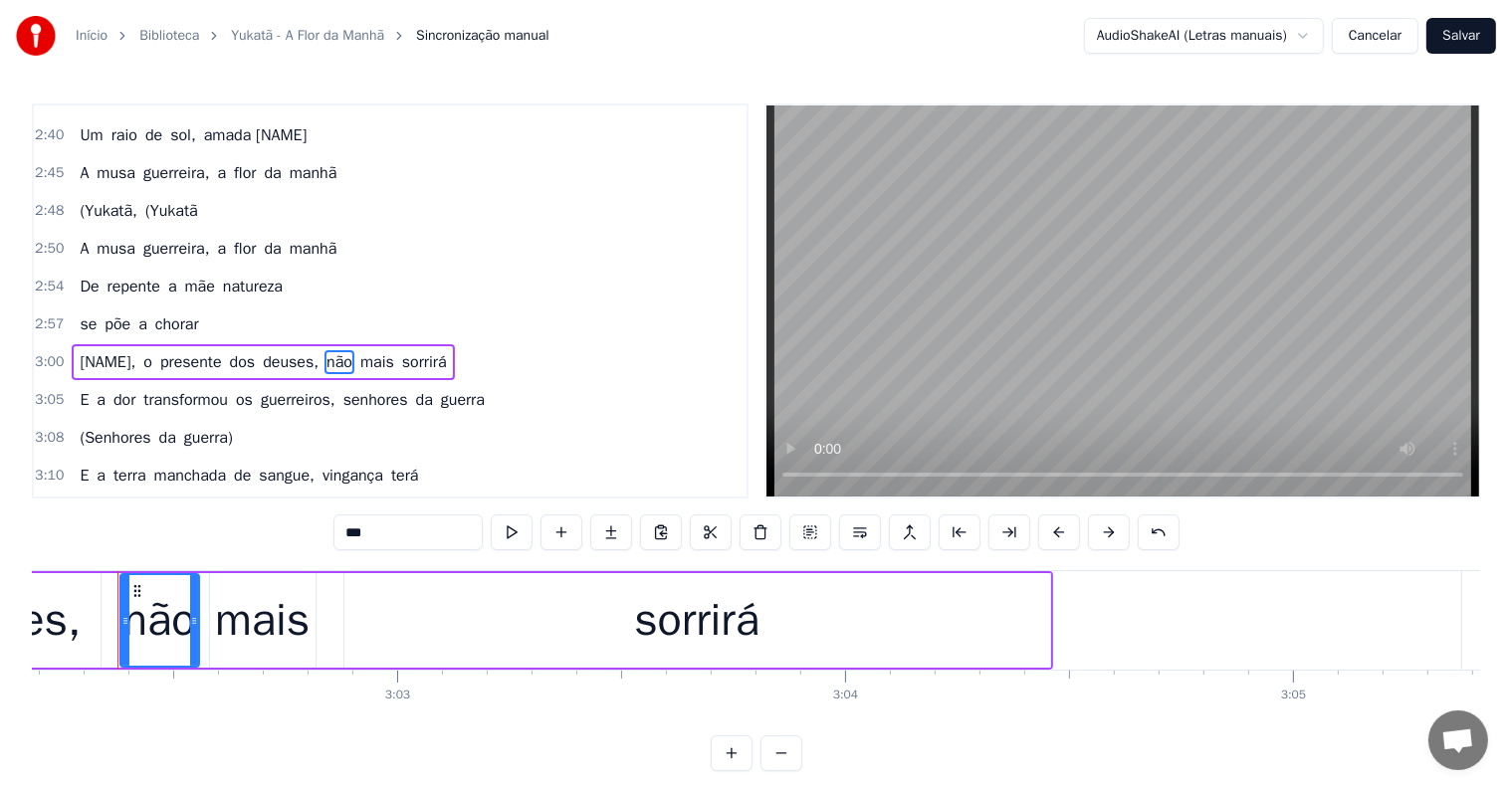 scroll, scrollTop: 0, scrollLeft: 81590, axis: horizontal 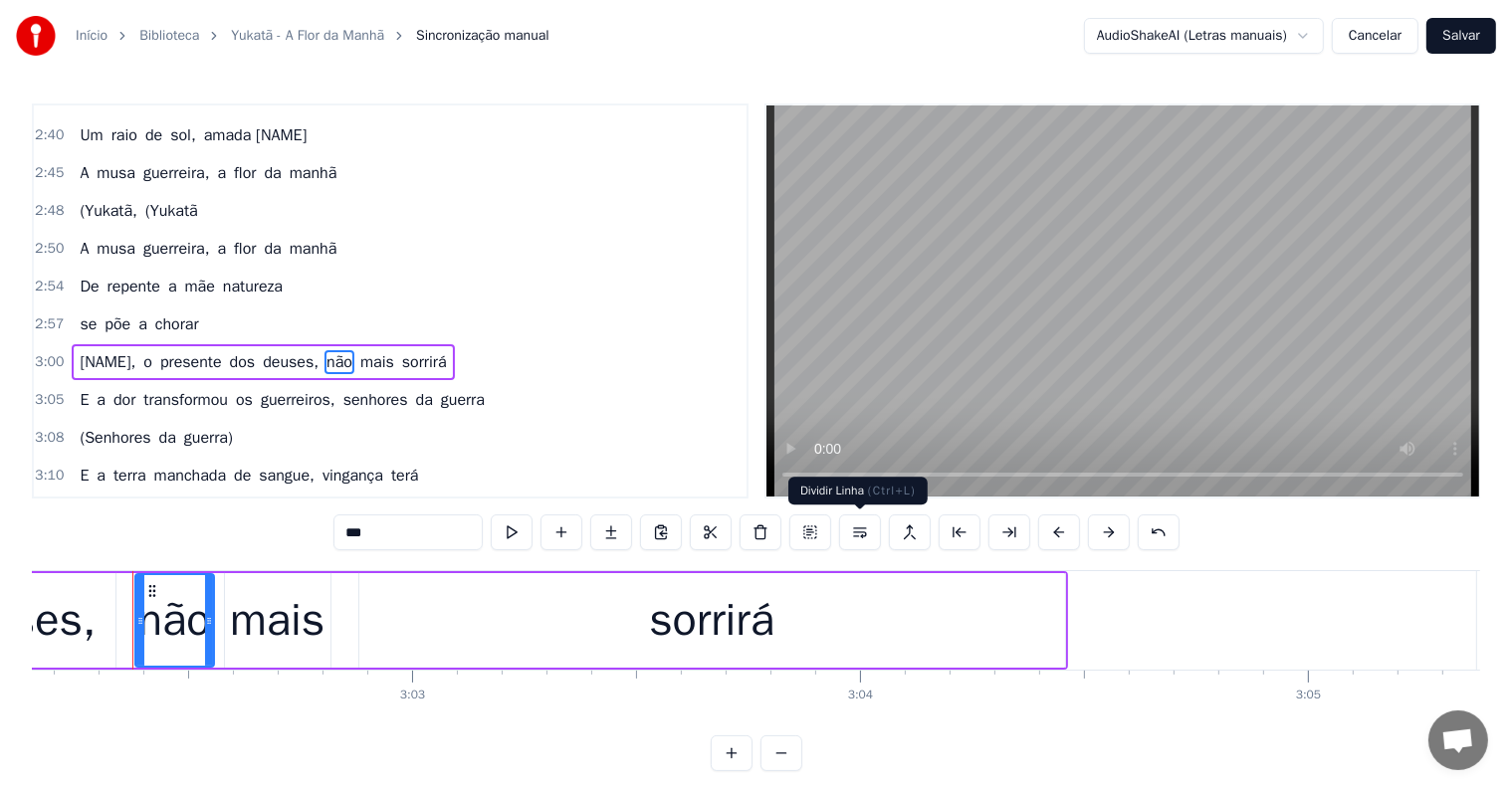 click at bounding box center (860, 532) 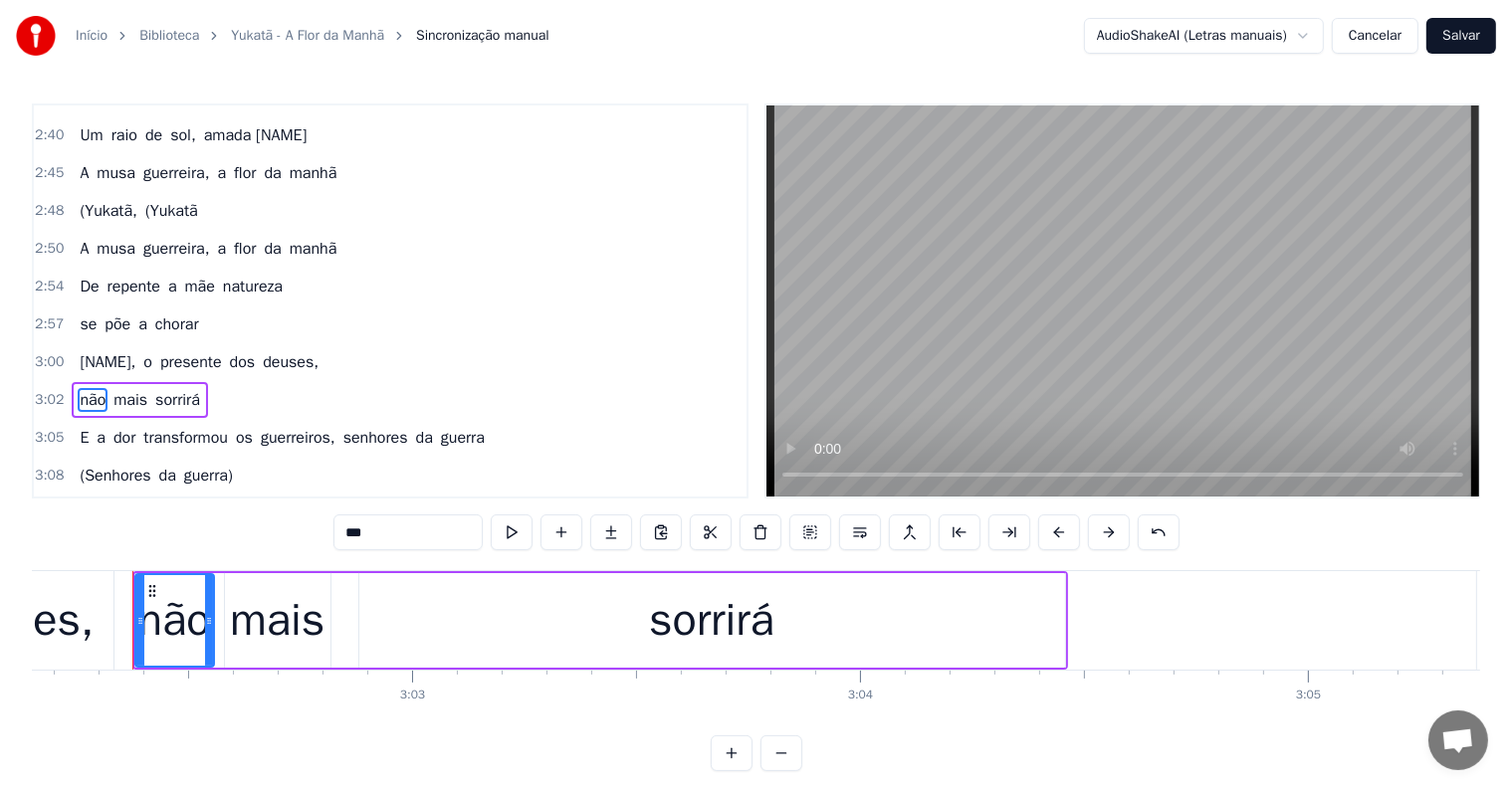 scroll, scrollTop: 1689, scrollLeft: 0, axis: vertical 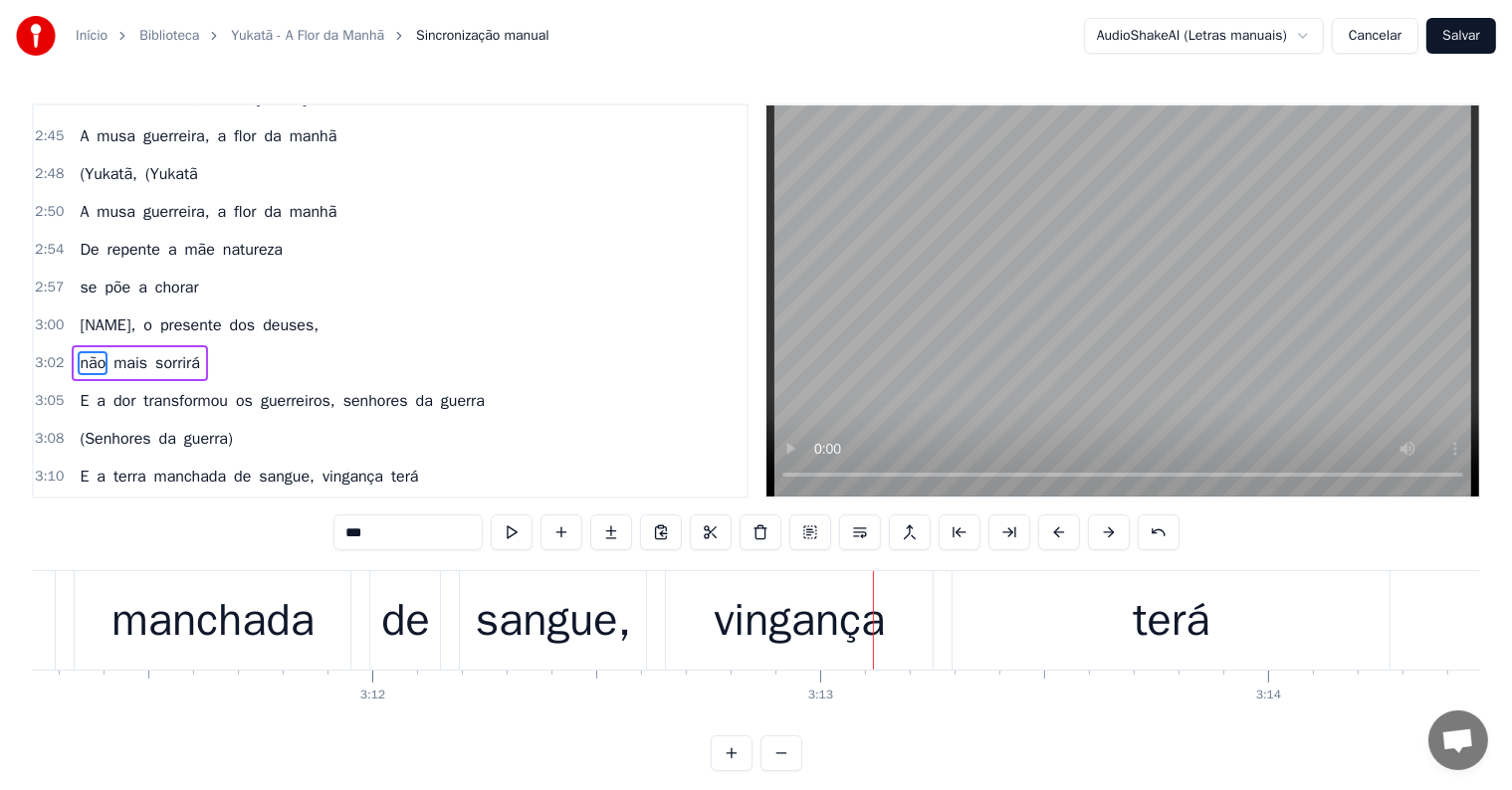 click on "manchada" at bounding box center [213, 621] 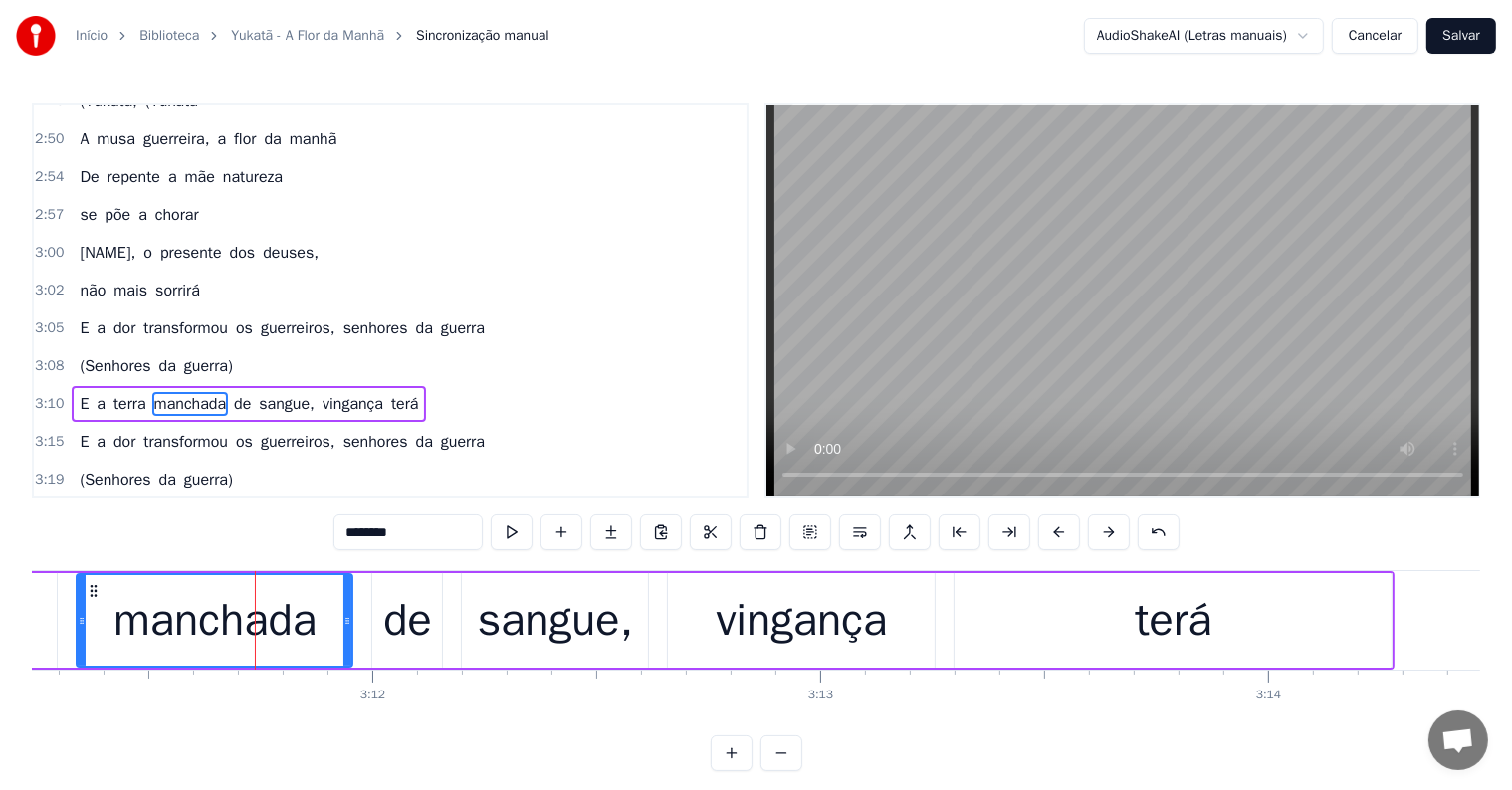 scroll, scrollTop: 1799, scrollLeft: 0, axis: vertical 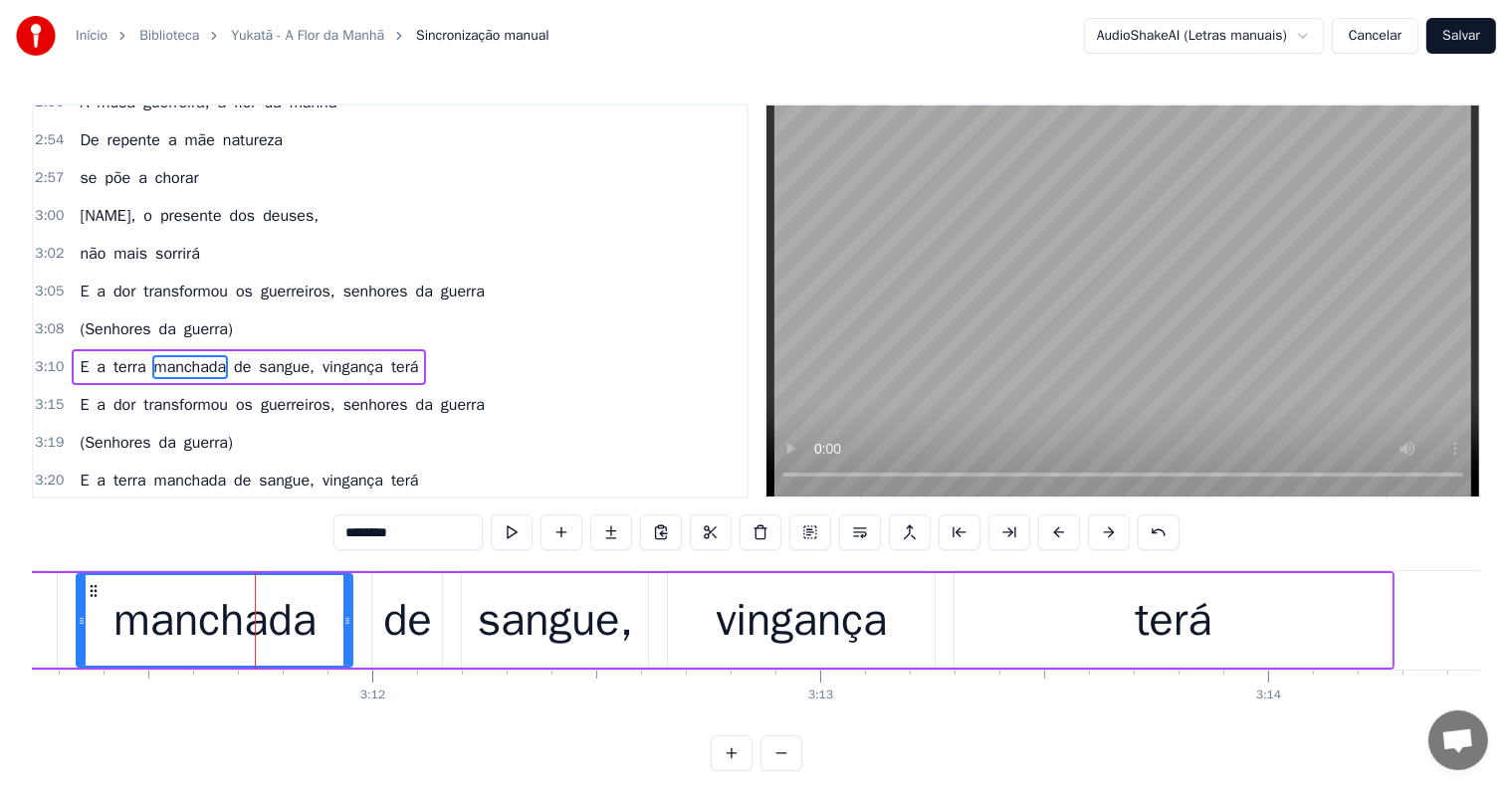 click on "vingança" at bounding box center [352, 367] 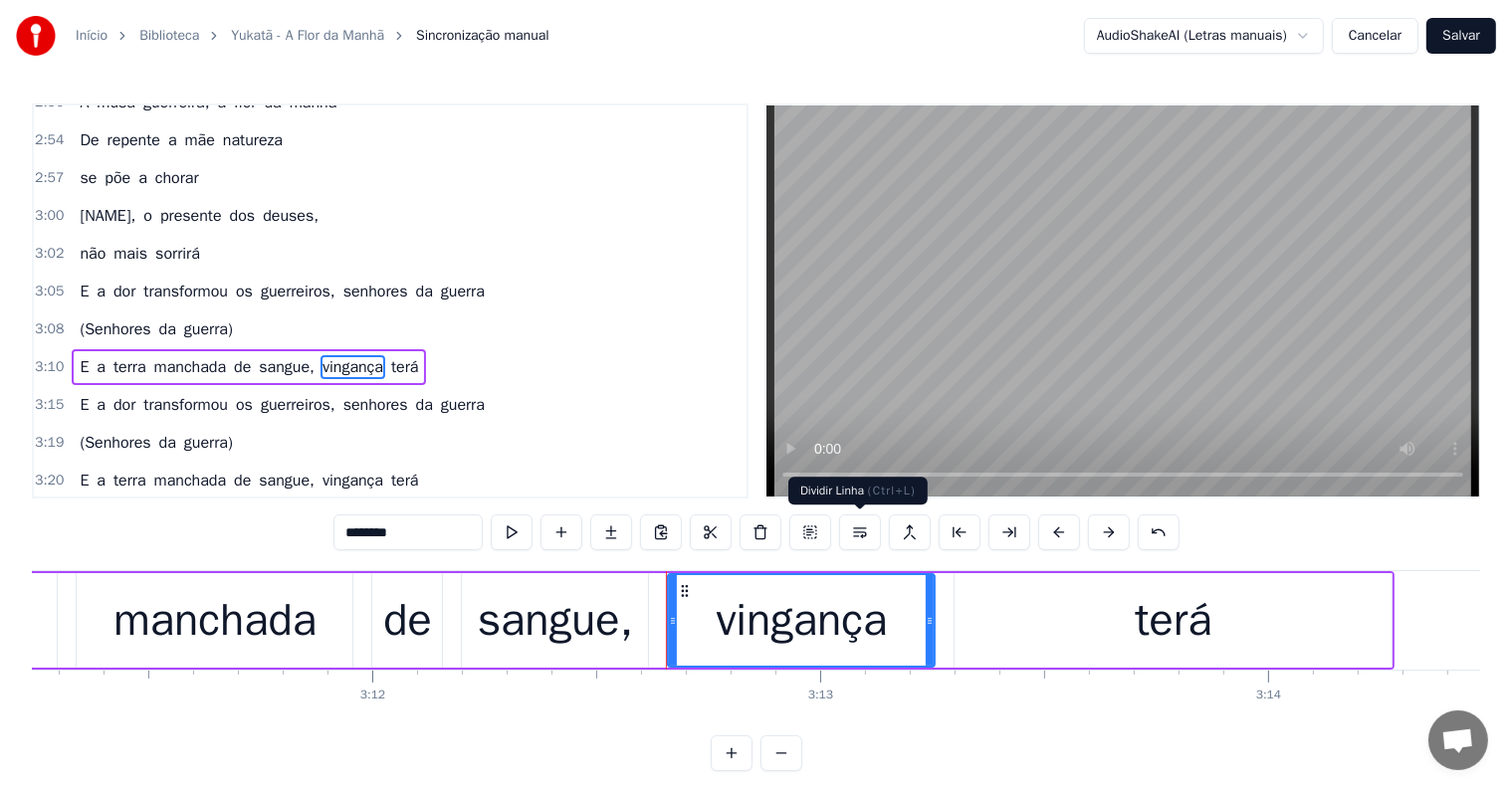 click at bounding box center [860, 532] 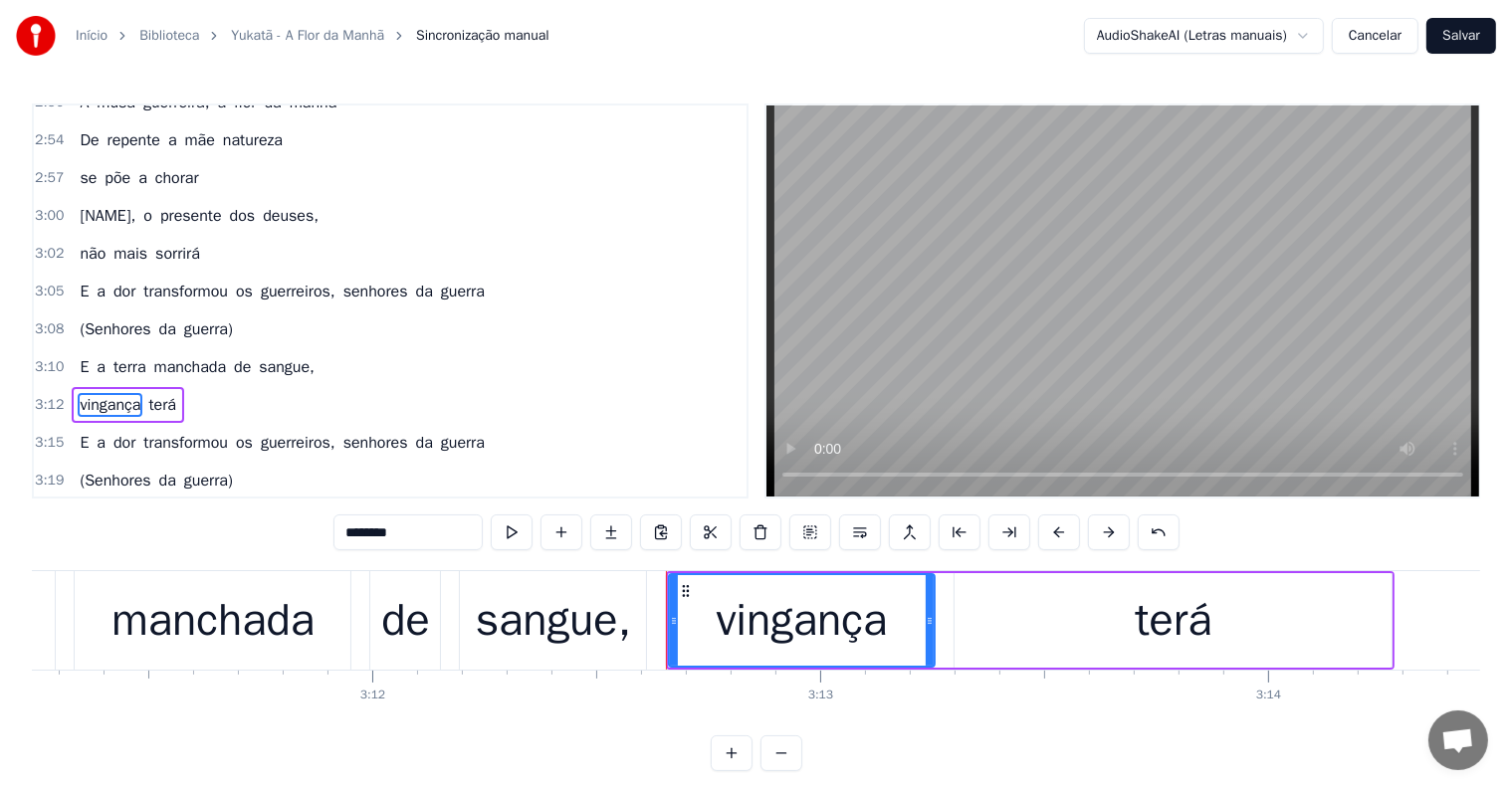 scroll, scrollTop: 1836, scrollLeft: 0, axis: vertical 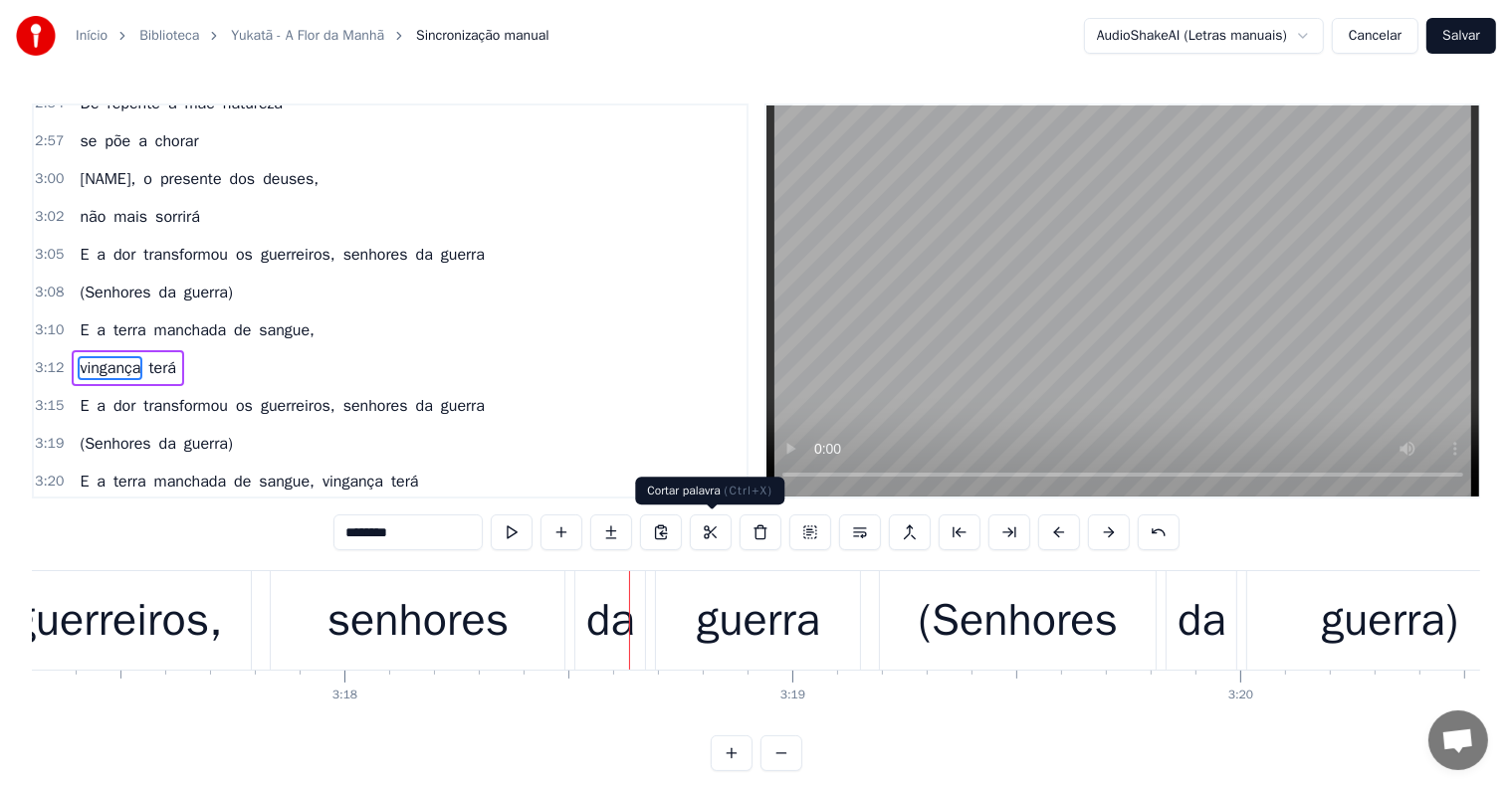 click on "guerra" at bounding box center (758, 621) 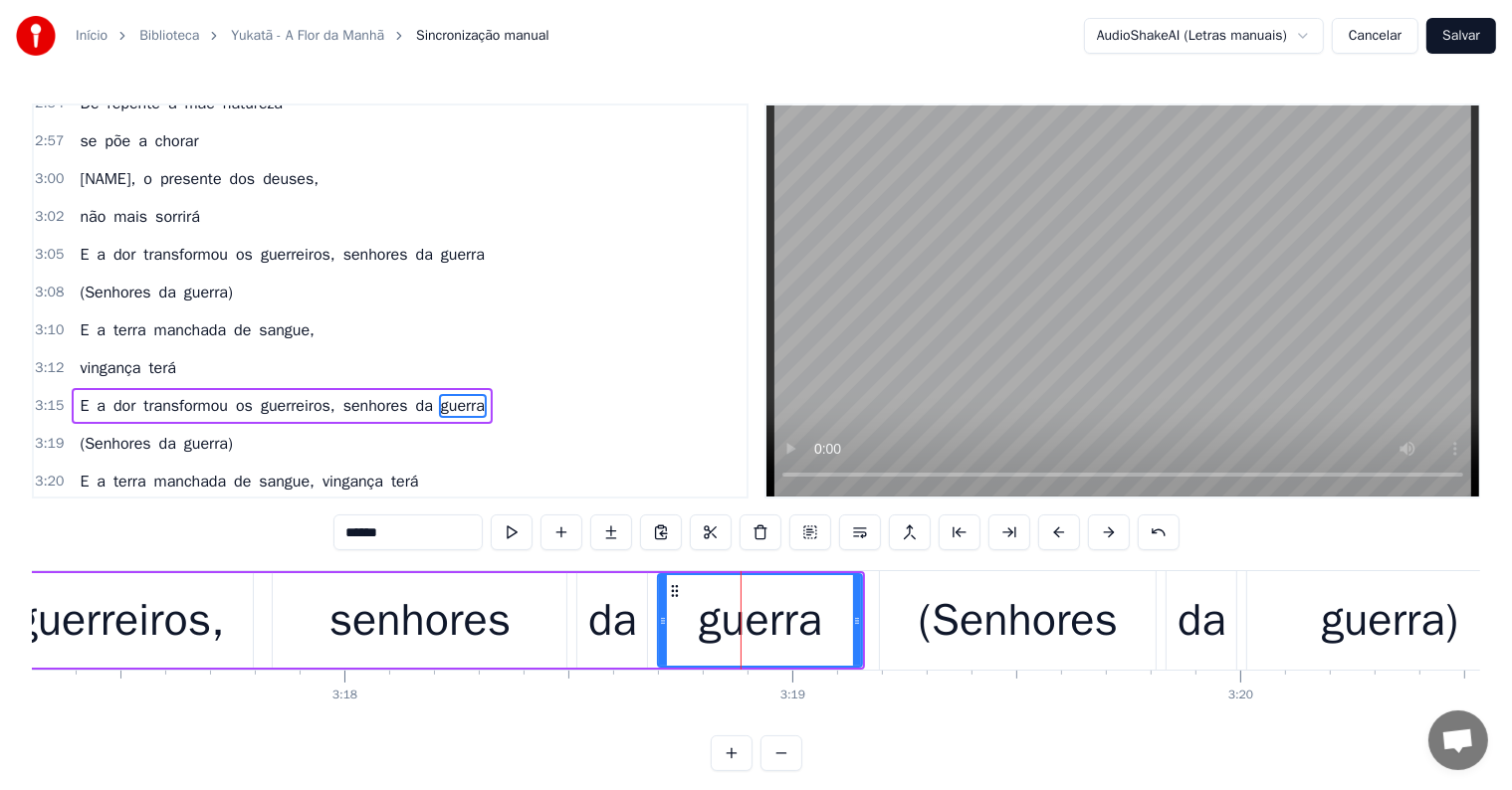 scroll, scrollTop: 1873, scrollLeft: 0, axis: vertical 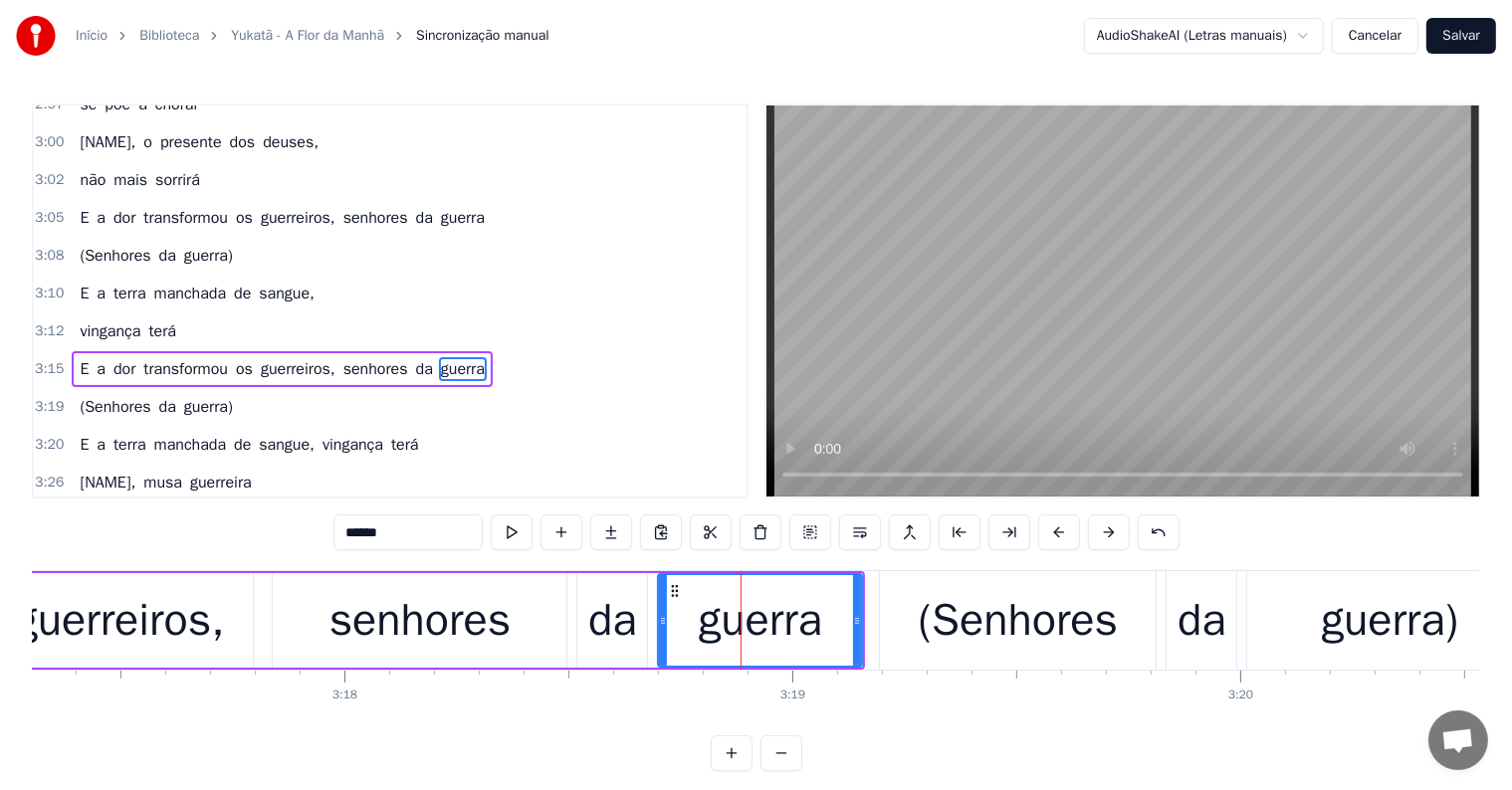 click on "senhores" at bounding box center [375, 369] 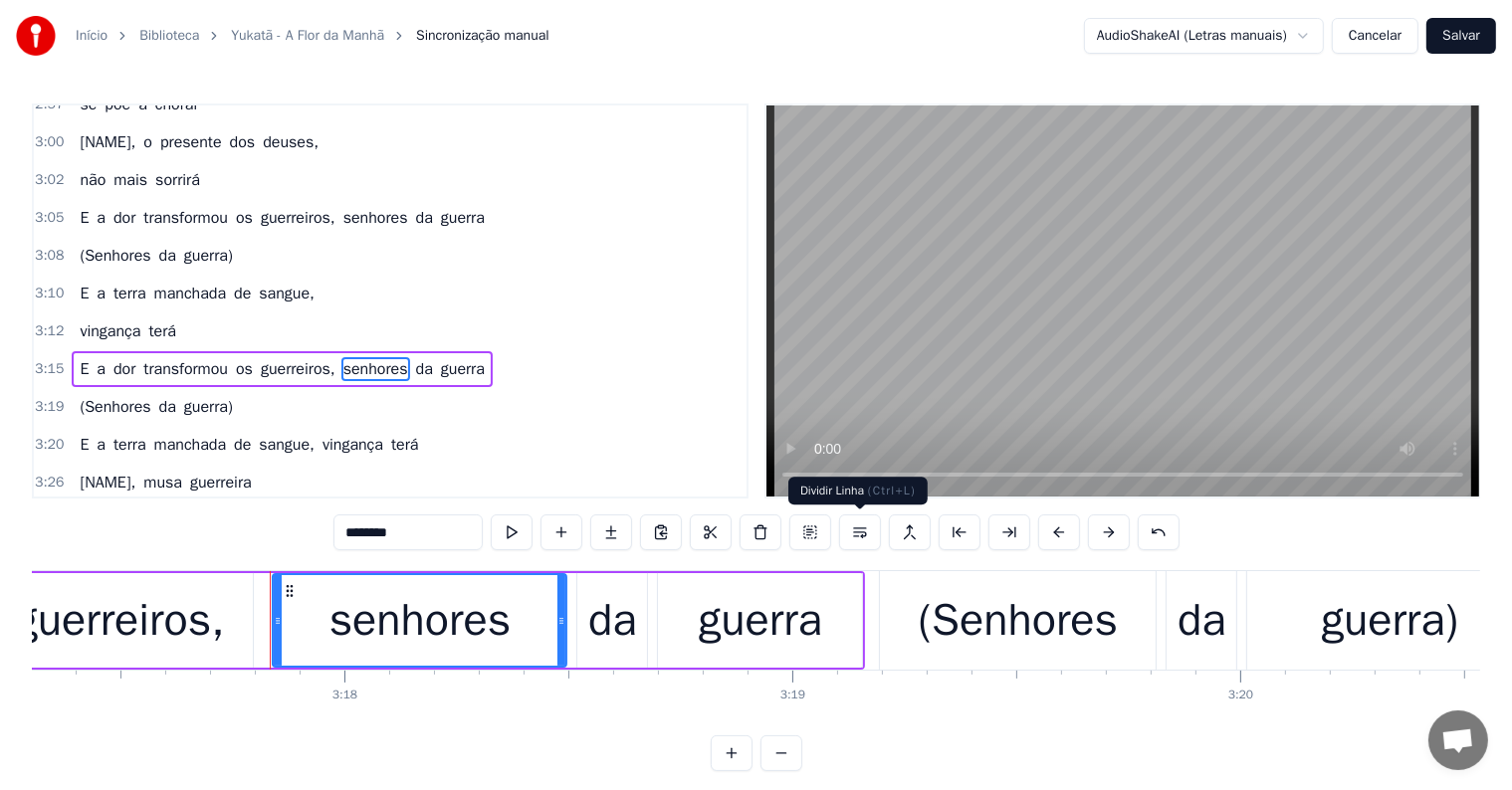 click at bounding box center [860, 532] 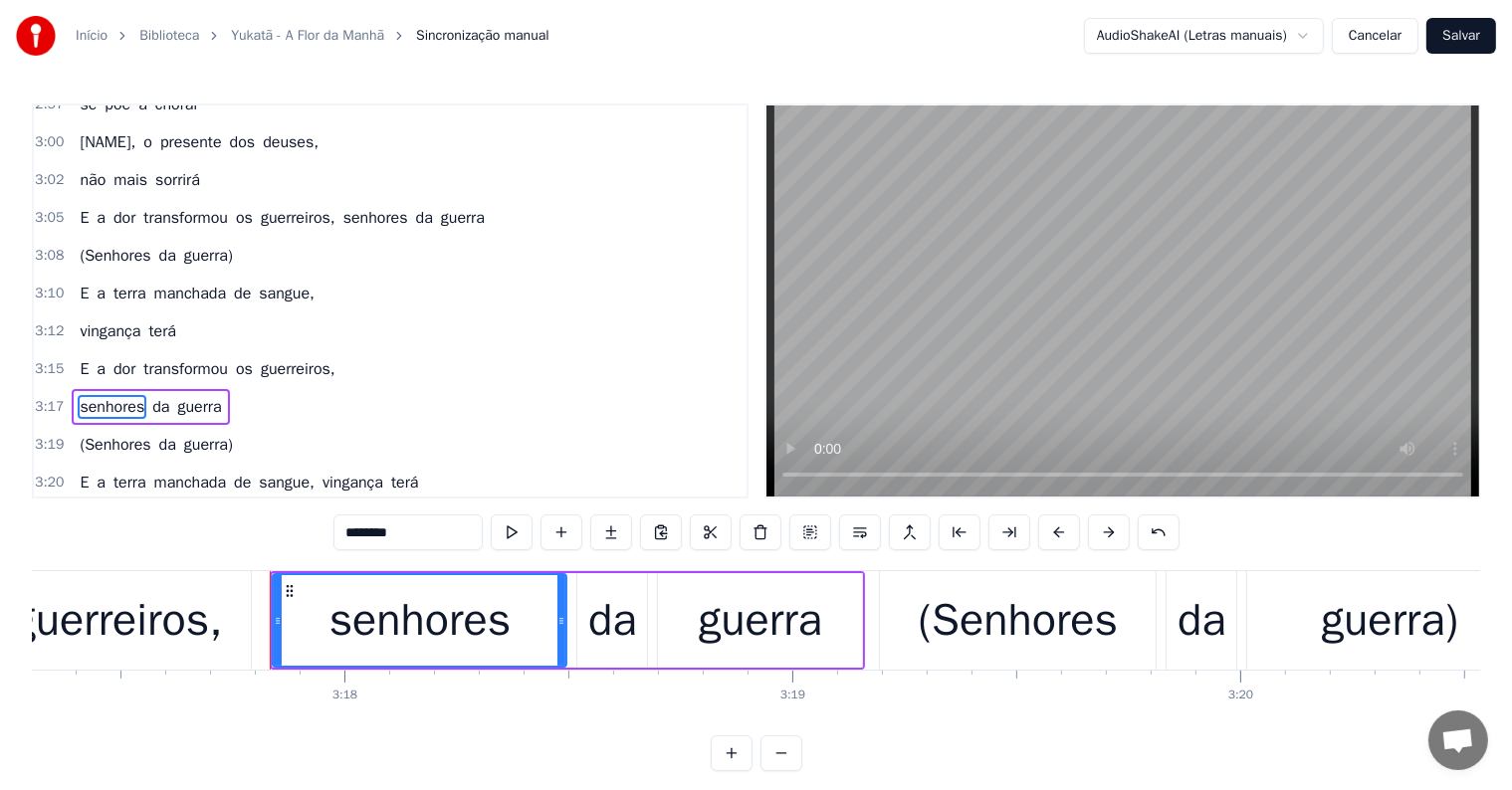 scroll, scrollTop: 1909, scrollLeft: 0, axis: vertical 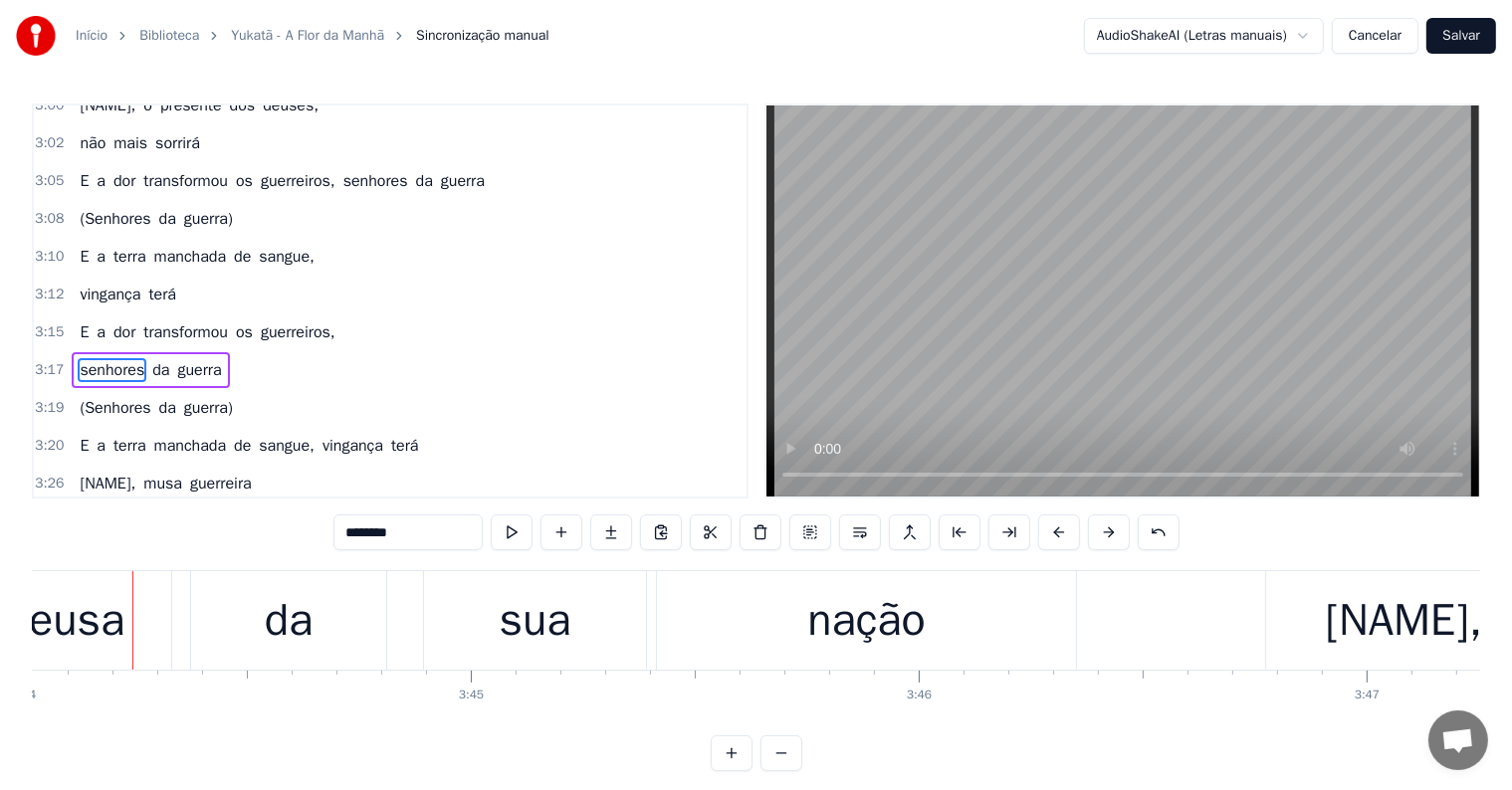 click on "sua" at bounding box center [535, 620] 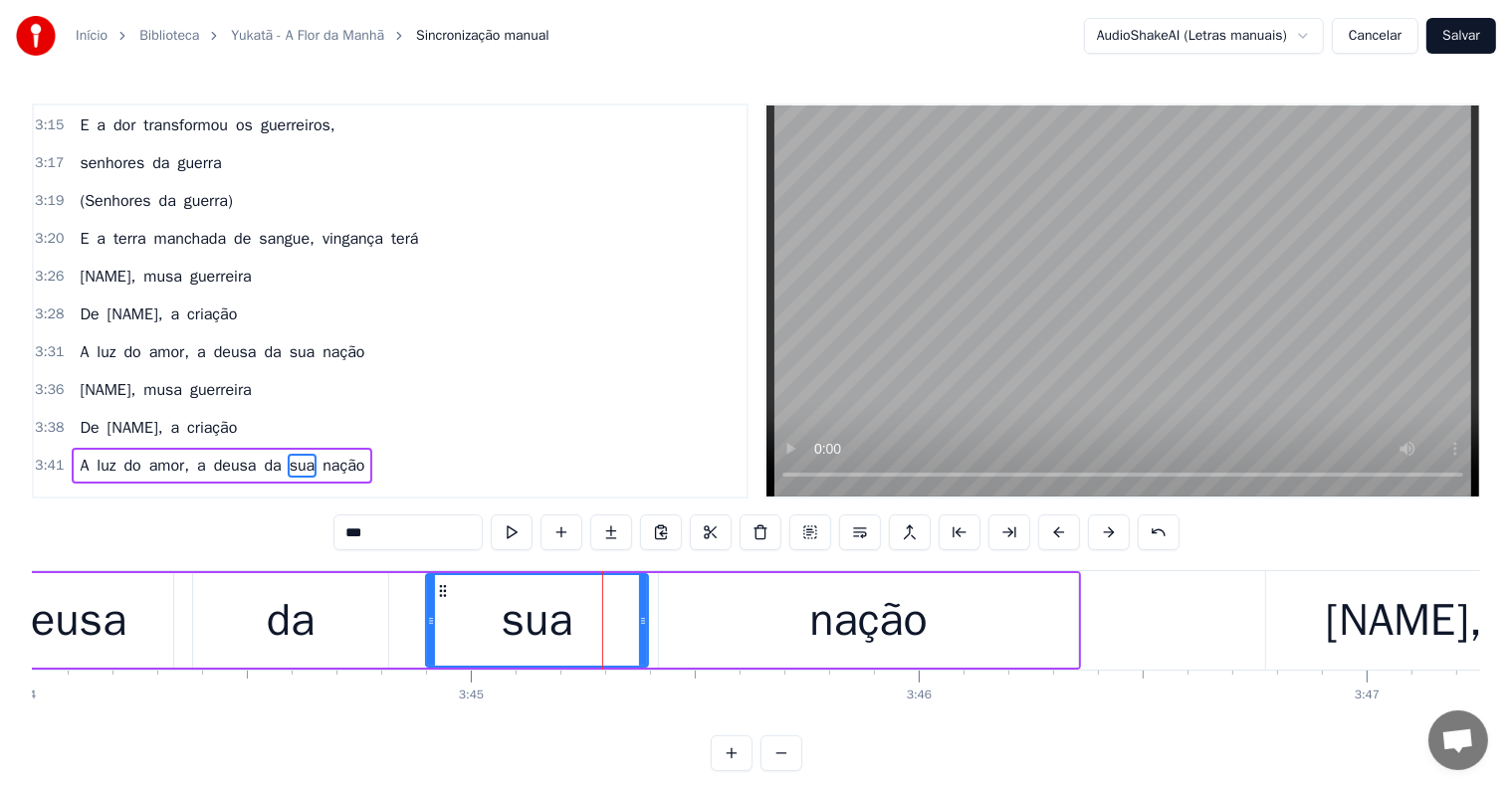 scroll, scrollTop: 2202, scrollLeft: 0, axis: vertical 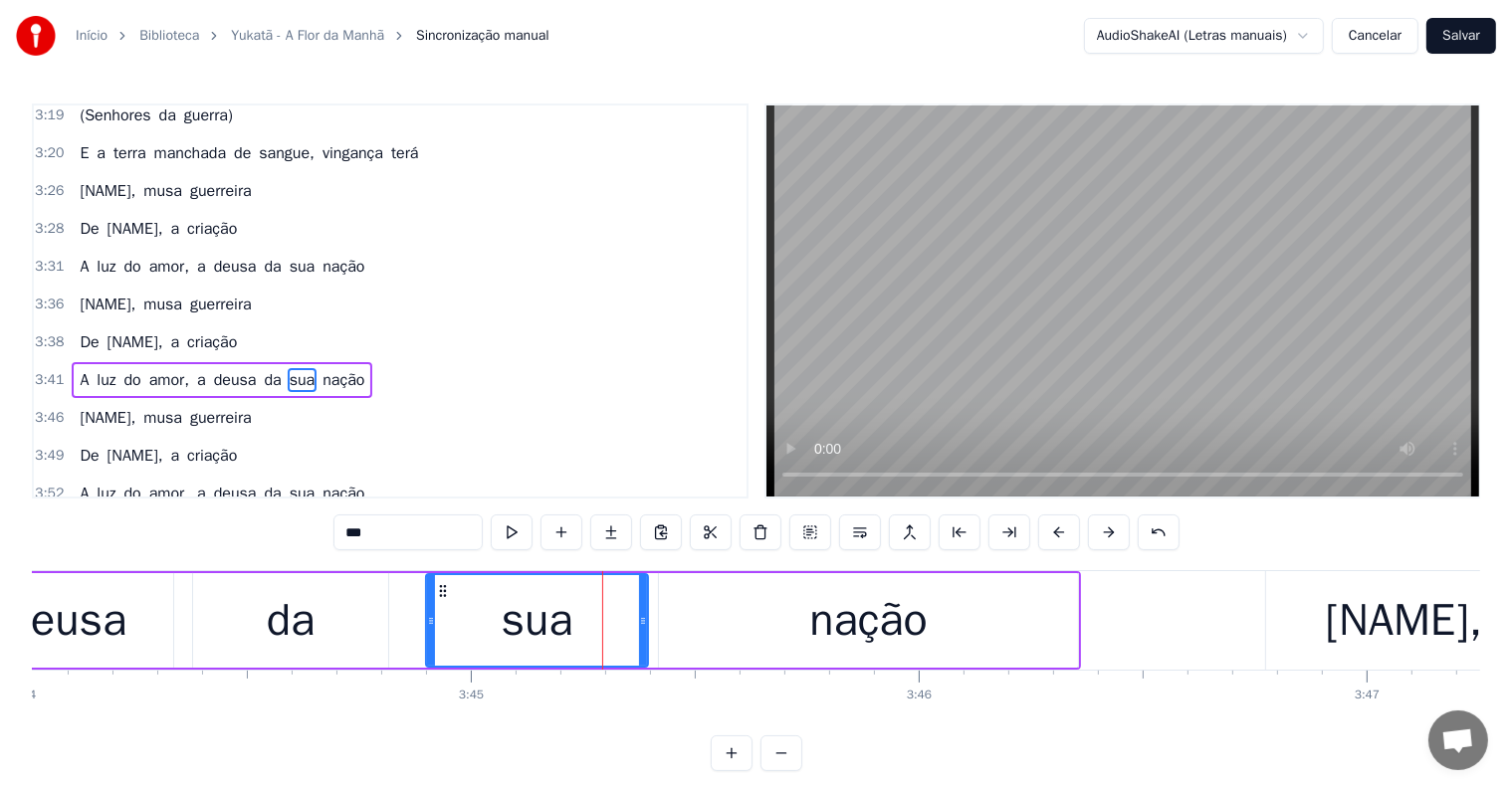 click on "a" at bounding box center (201, 380) 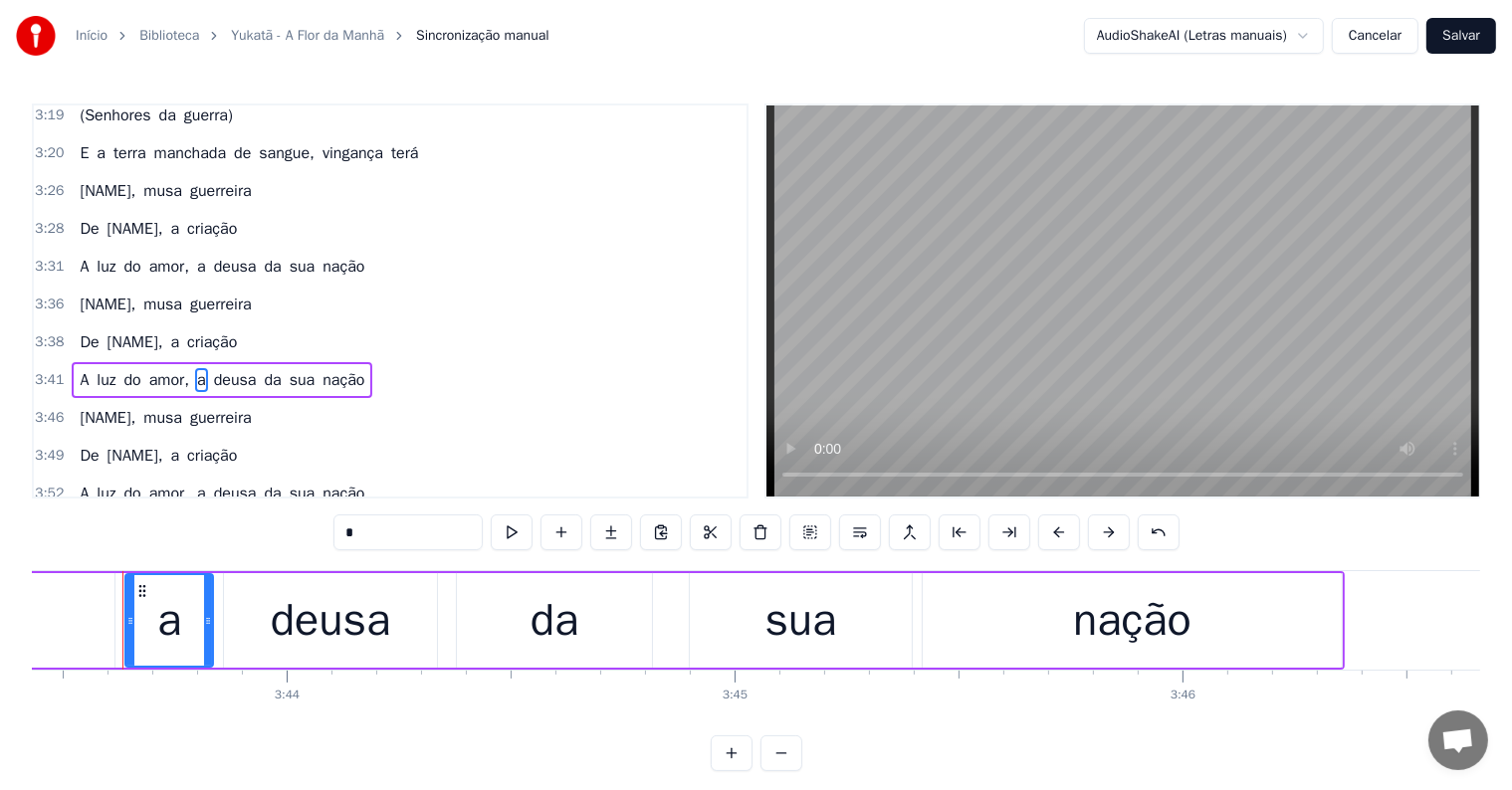 scroll, scrollTop: 0, scrollLeft: 100071, axis: horizontal 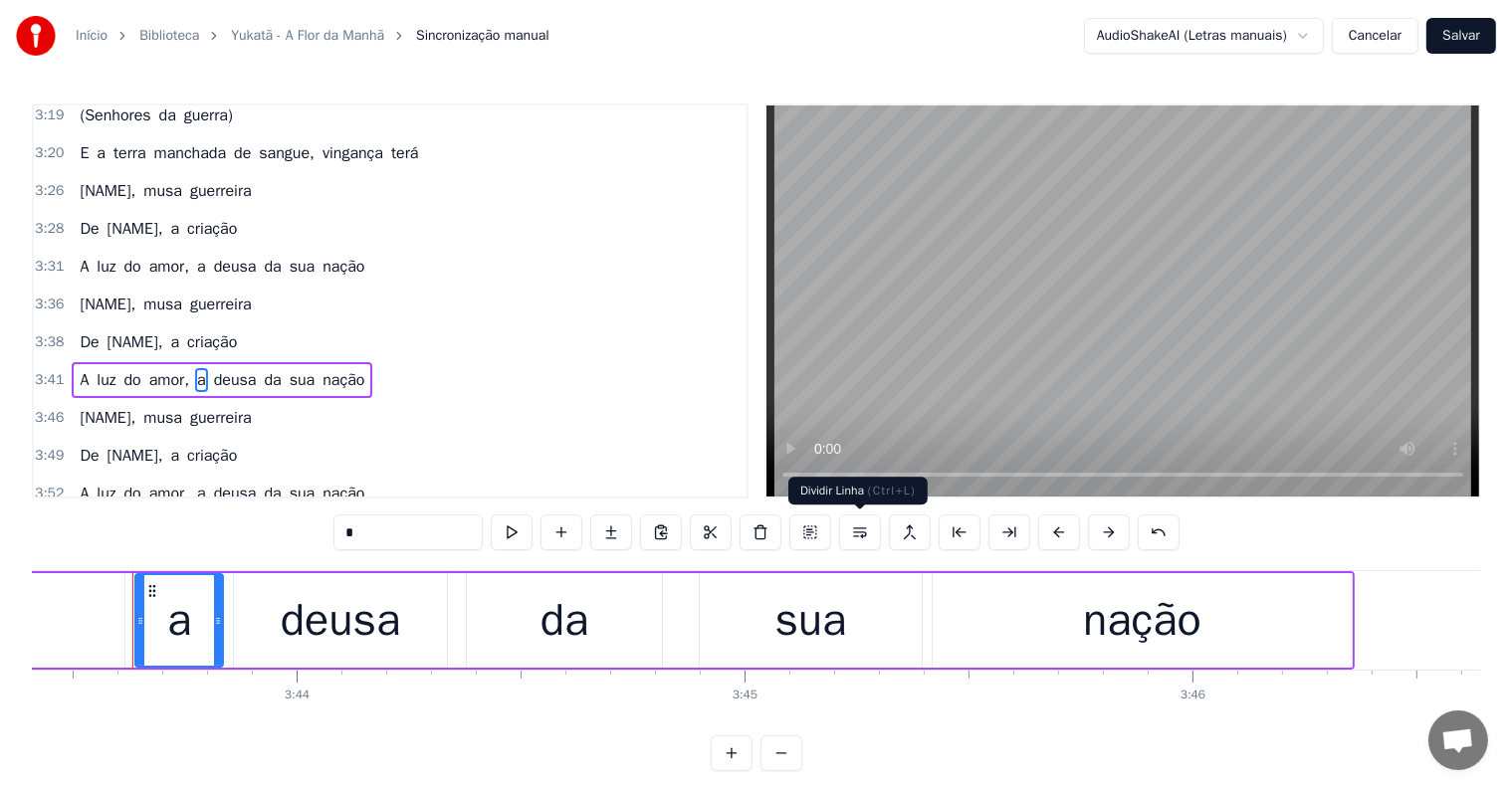 click at bounding box center (860, 532) 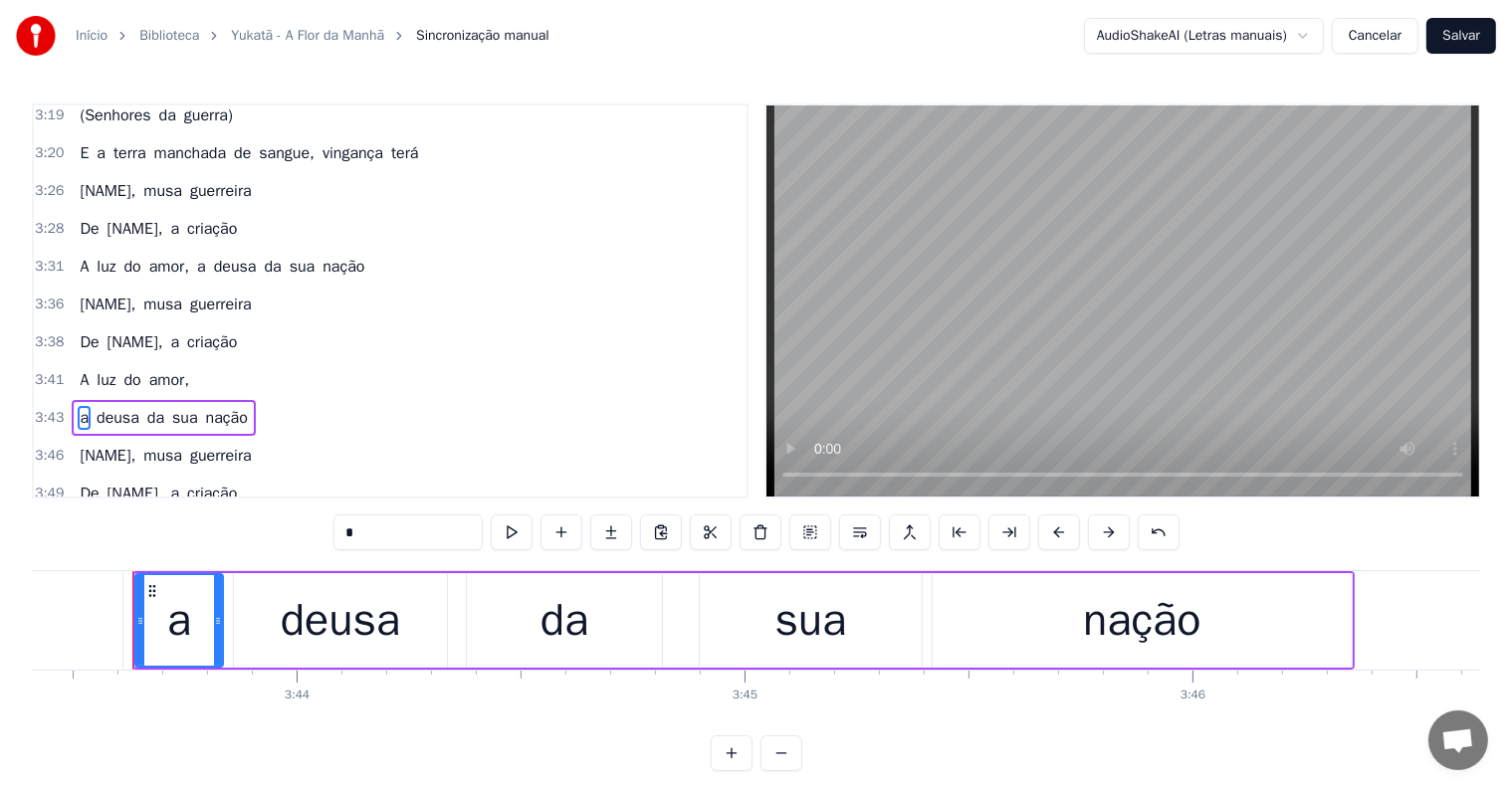 scroll, scrollTop: 2239, scrollLeft: 0, axis: vertical 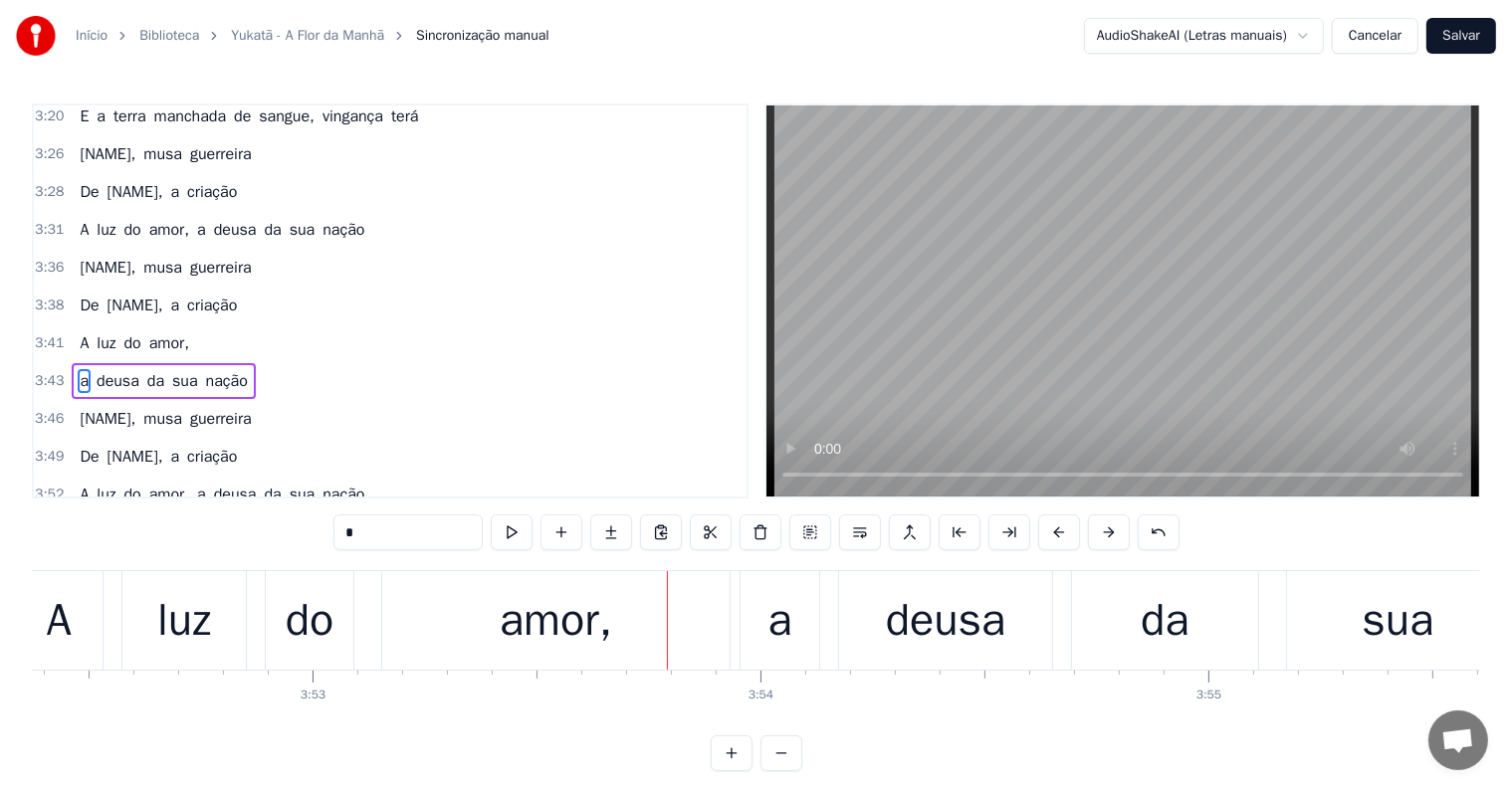 click on "amor," at bounding box center [555, 620] 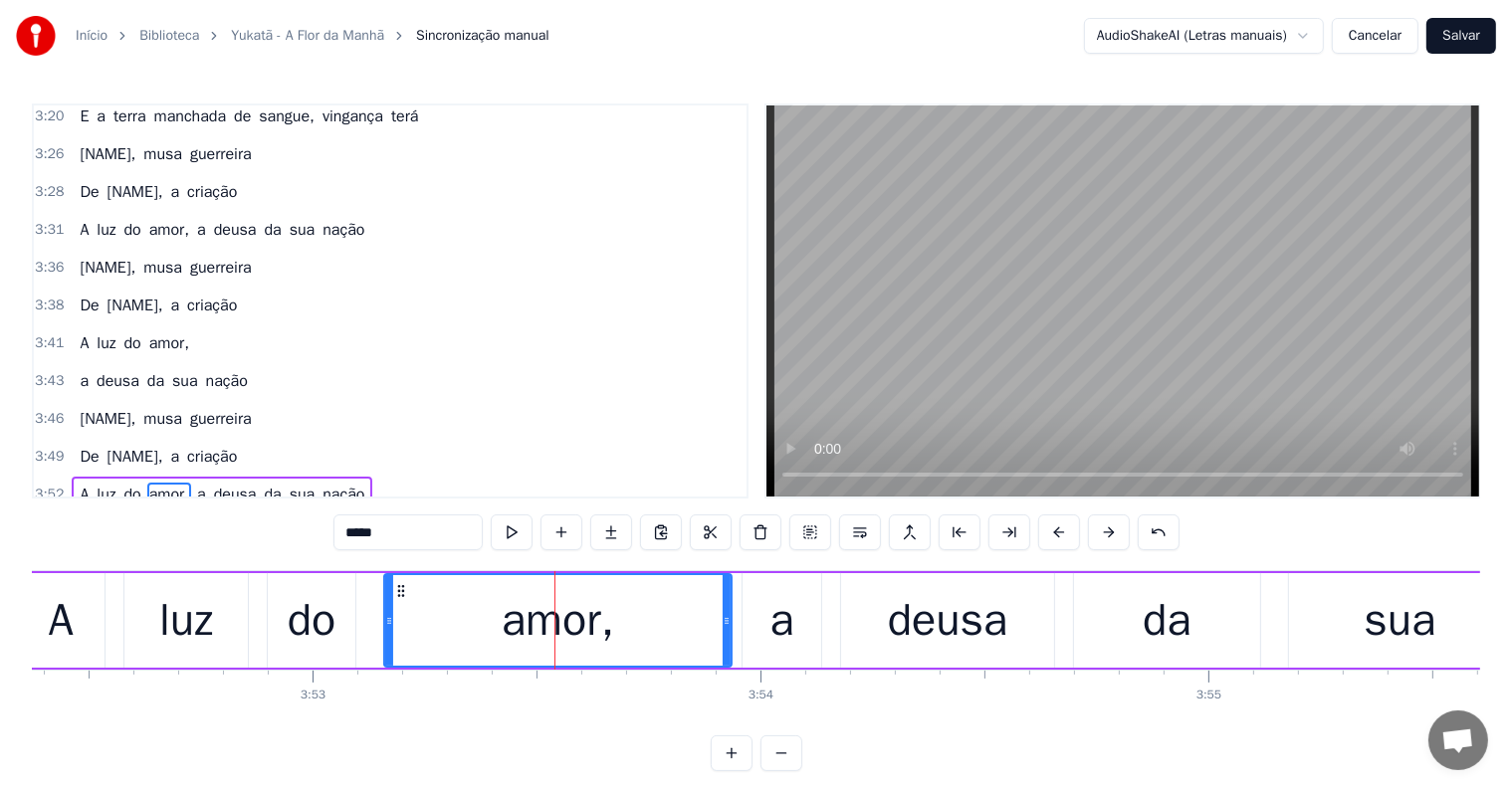 scroll, scrollTop: 2280, scrollLeft: 0, axis: vertical 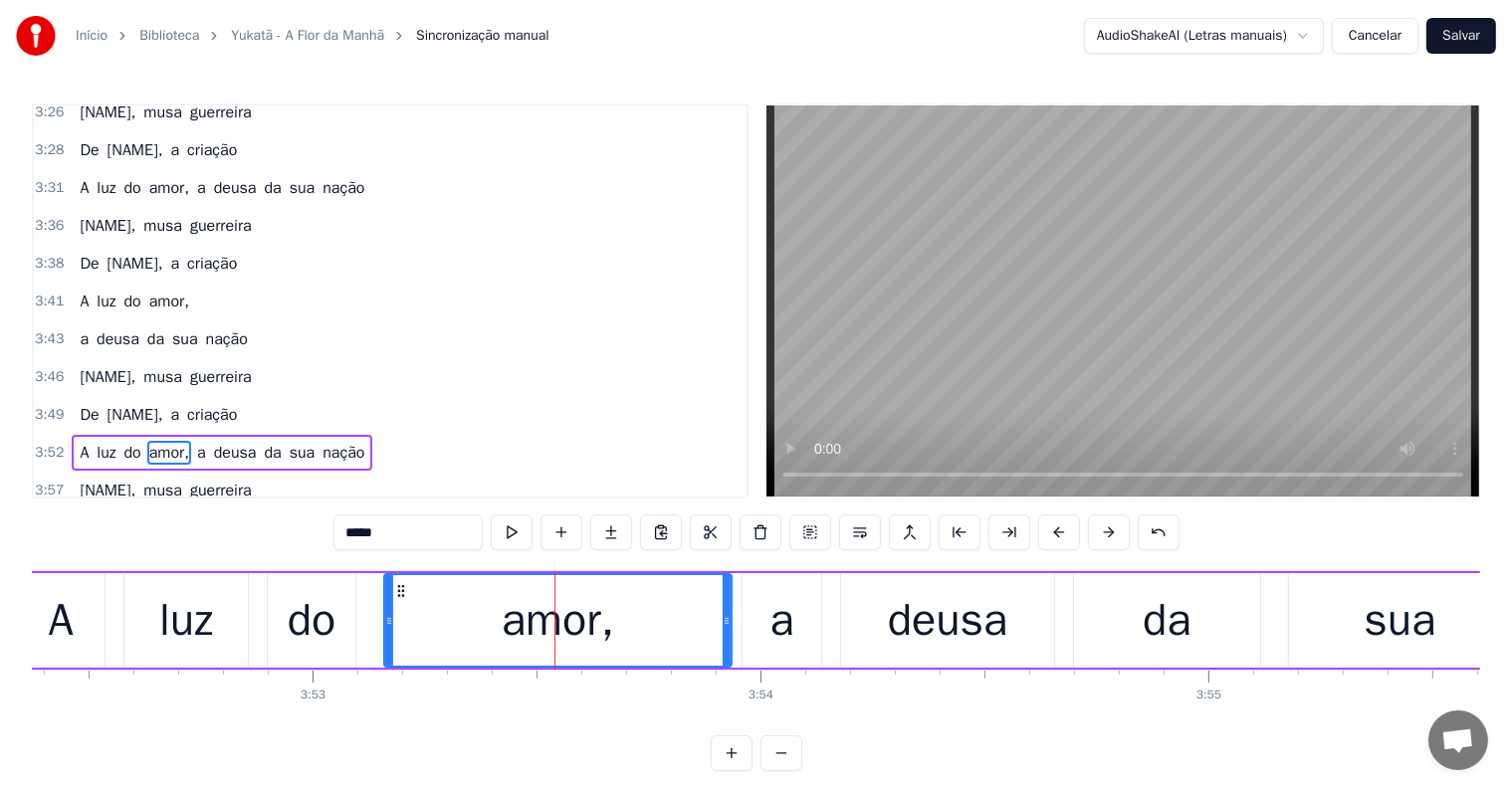 click on "a" at bounding box center (201, 453) 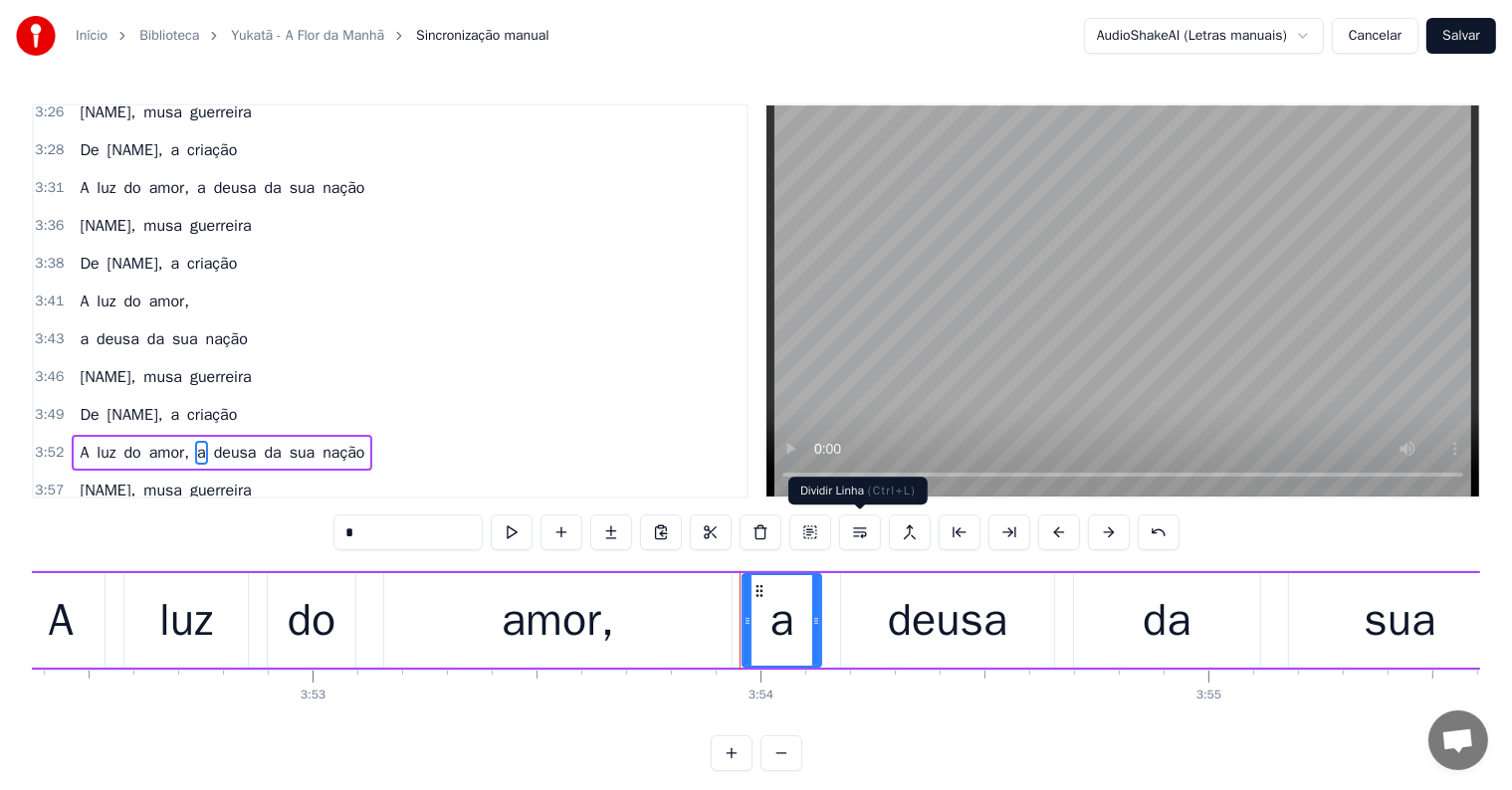 click at bounding box center (860, 532) 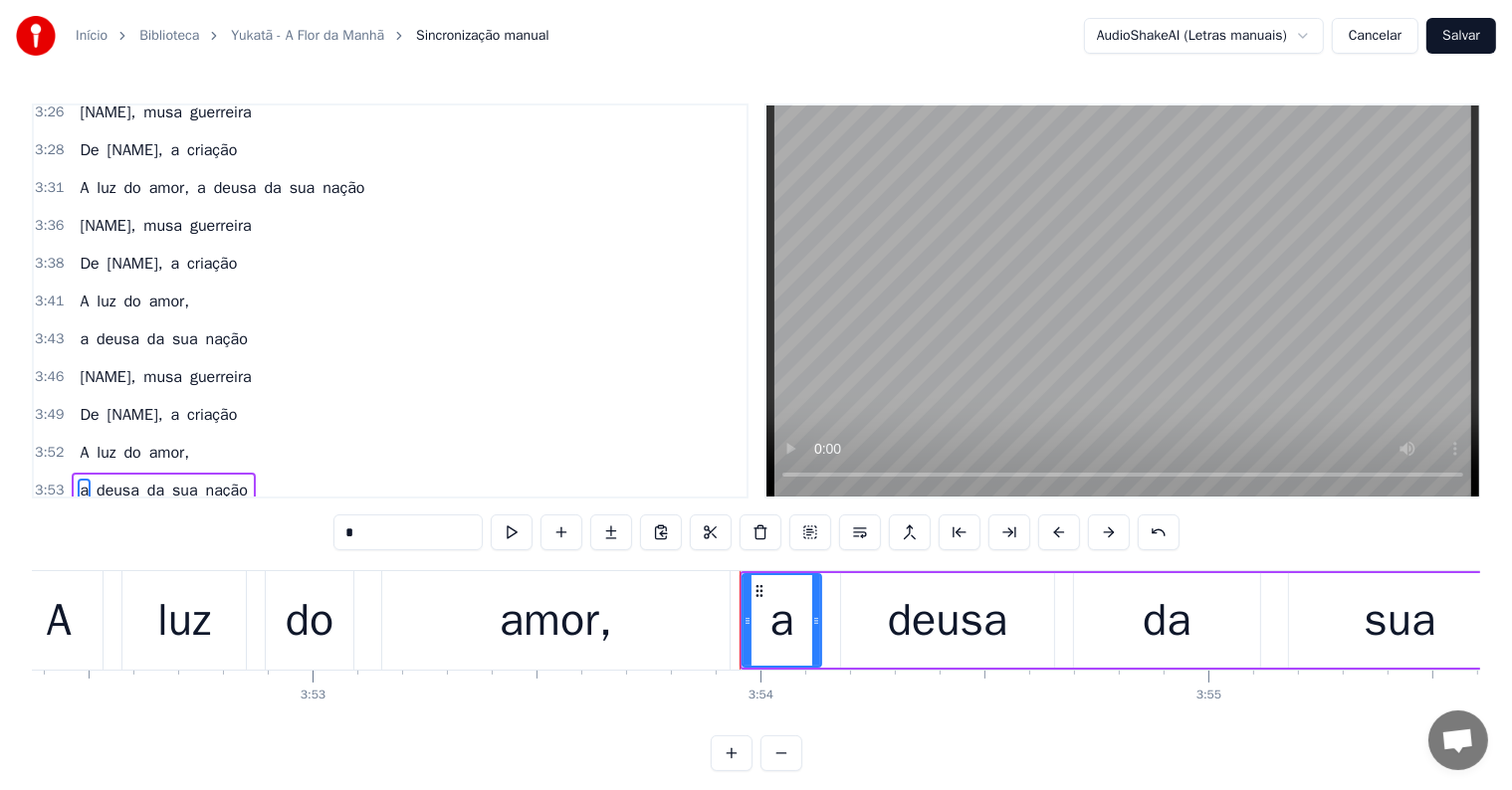 scroll, scrollTop: 2317, scrollLeft: 0, axis: vertical 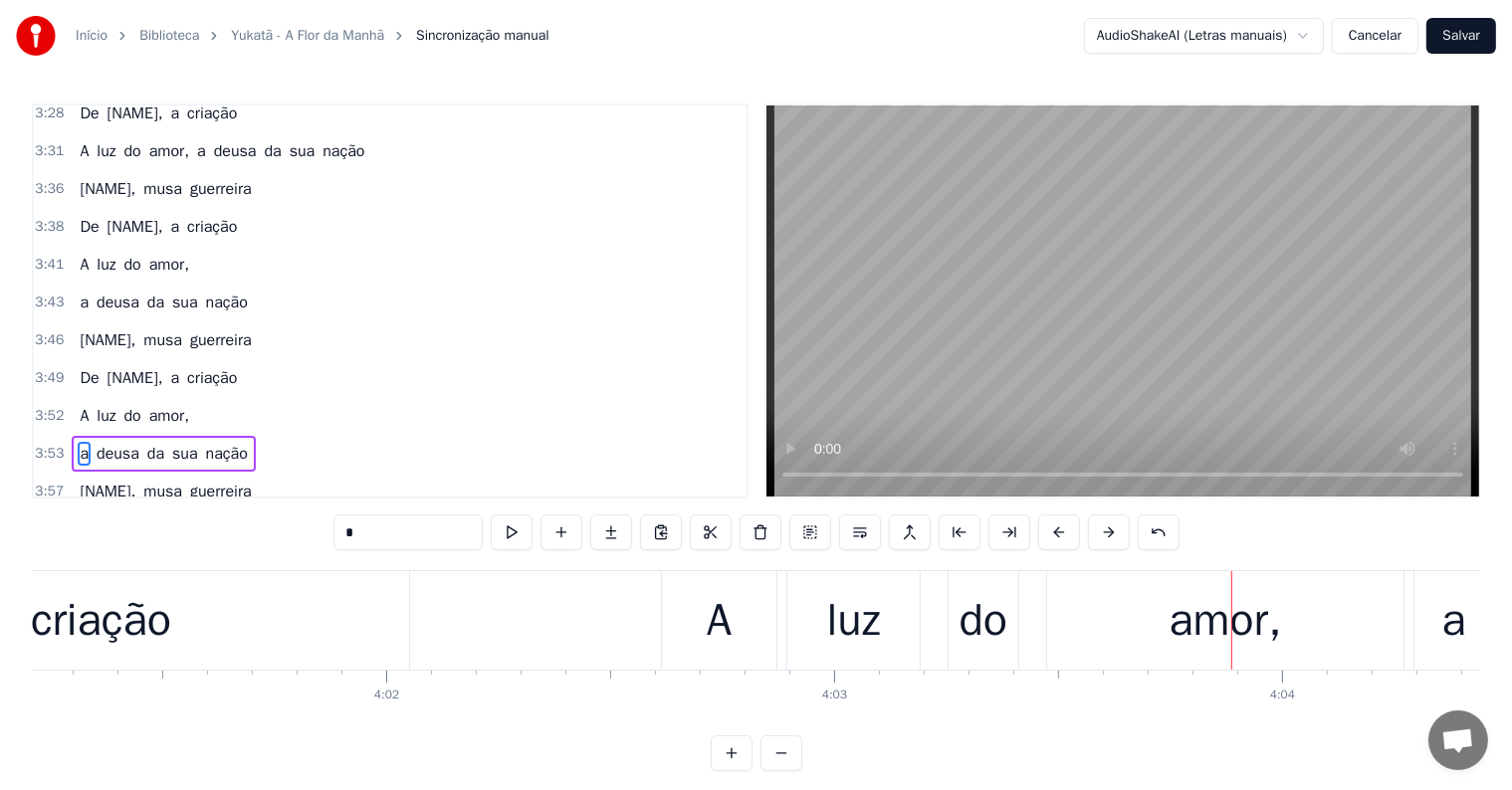 click on "luz" at bounding box center [853, 620] 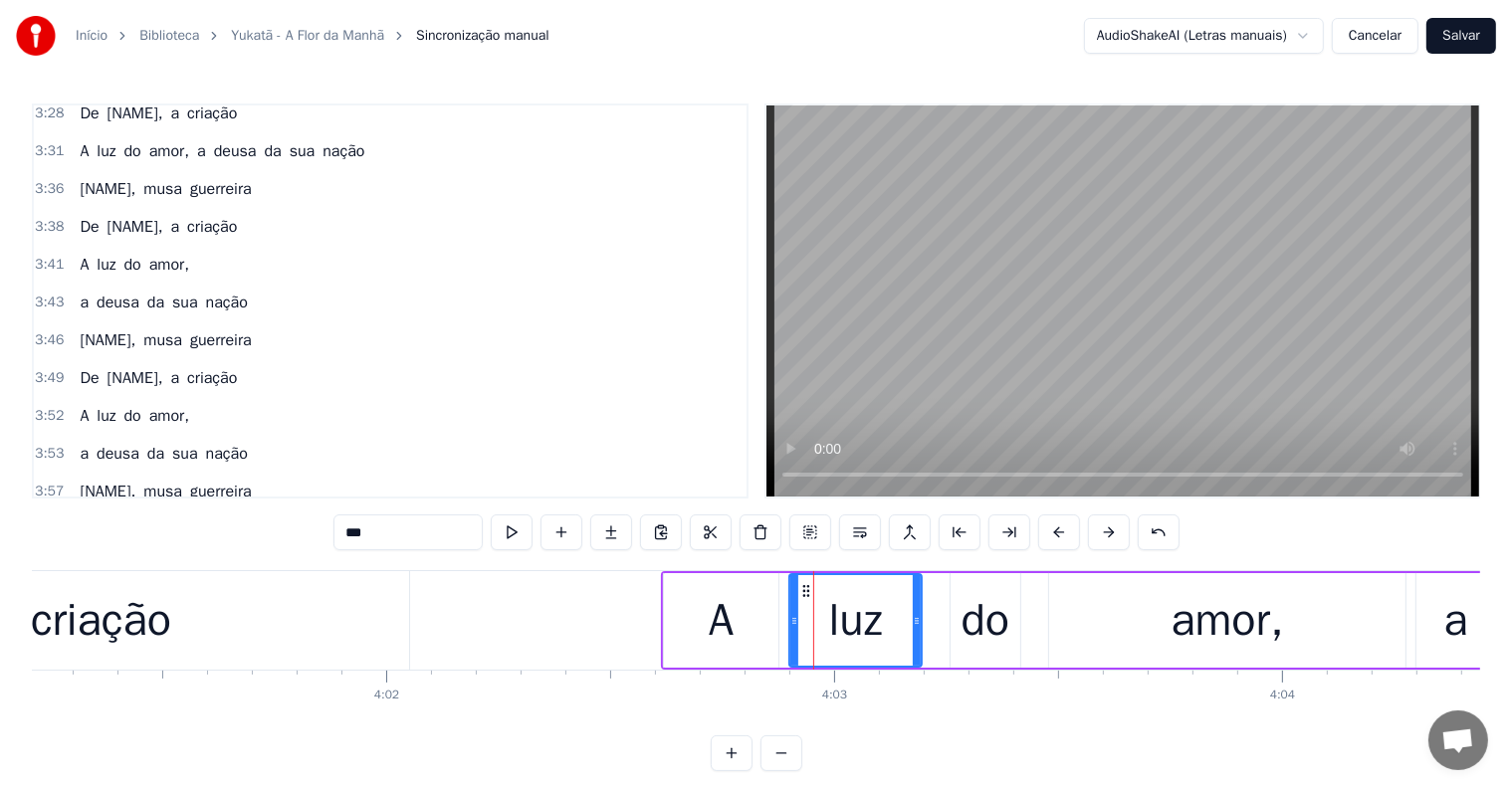 scroll, scrollTop: 30, scrollLeft: 0, axis: vertical 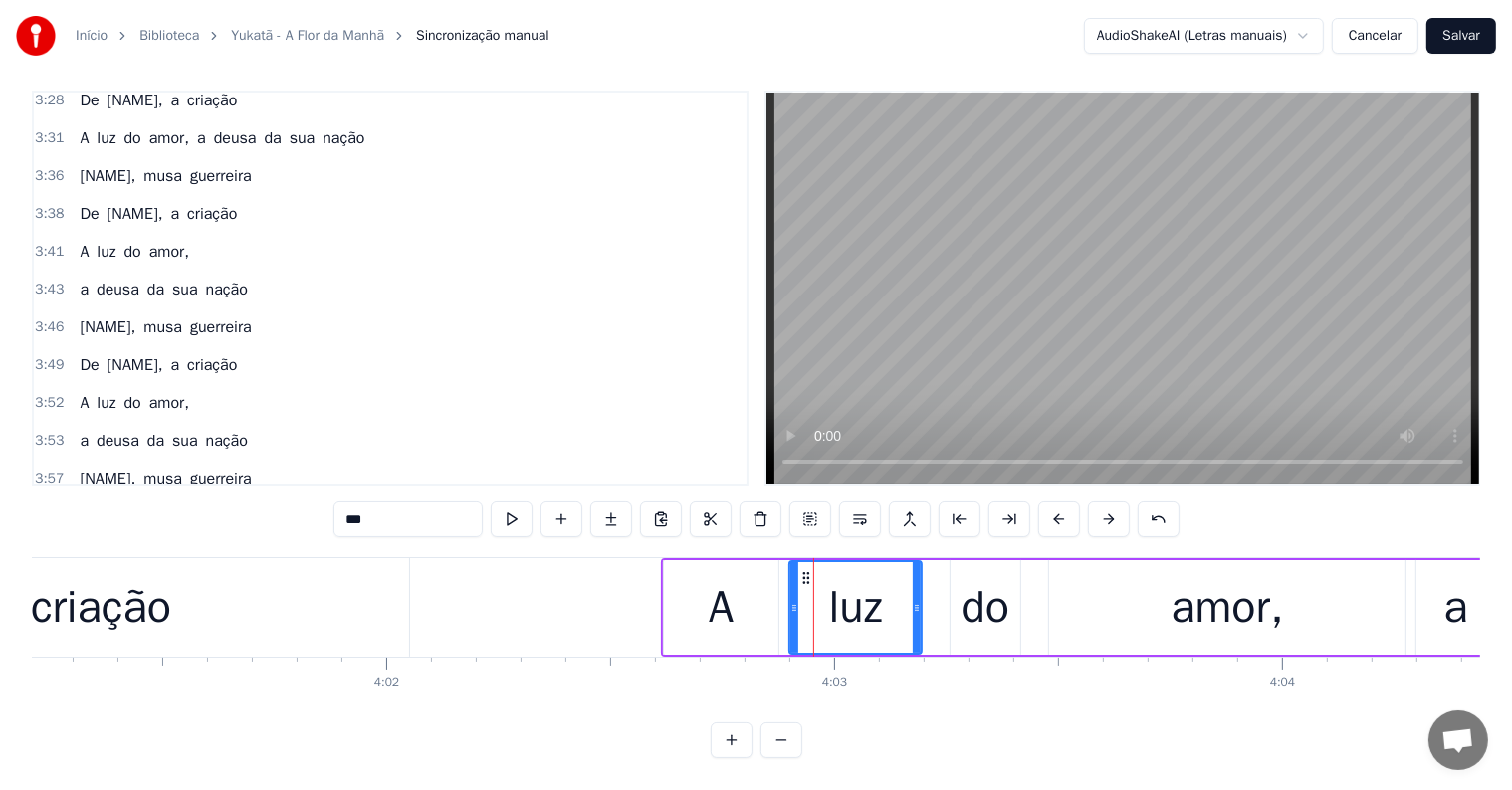 click on "a" at bounding box center [201, 554] 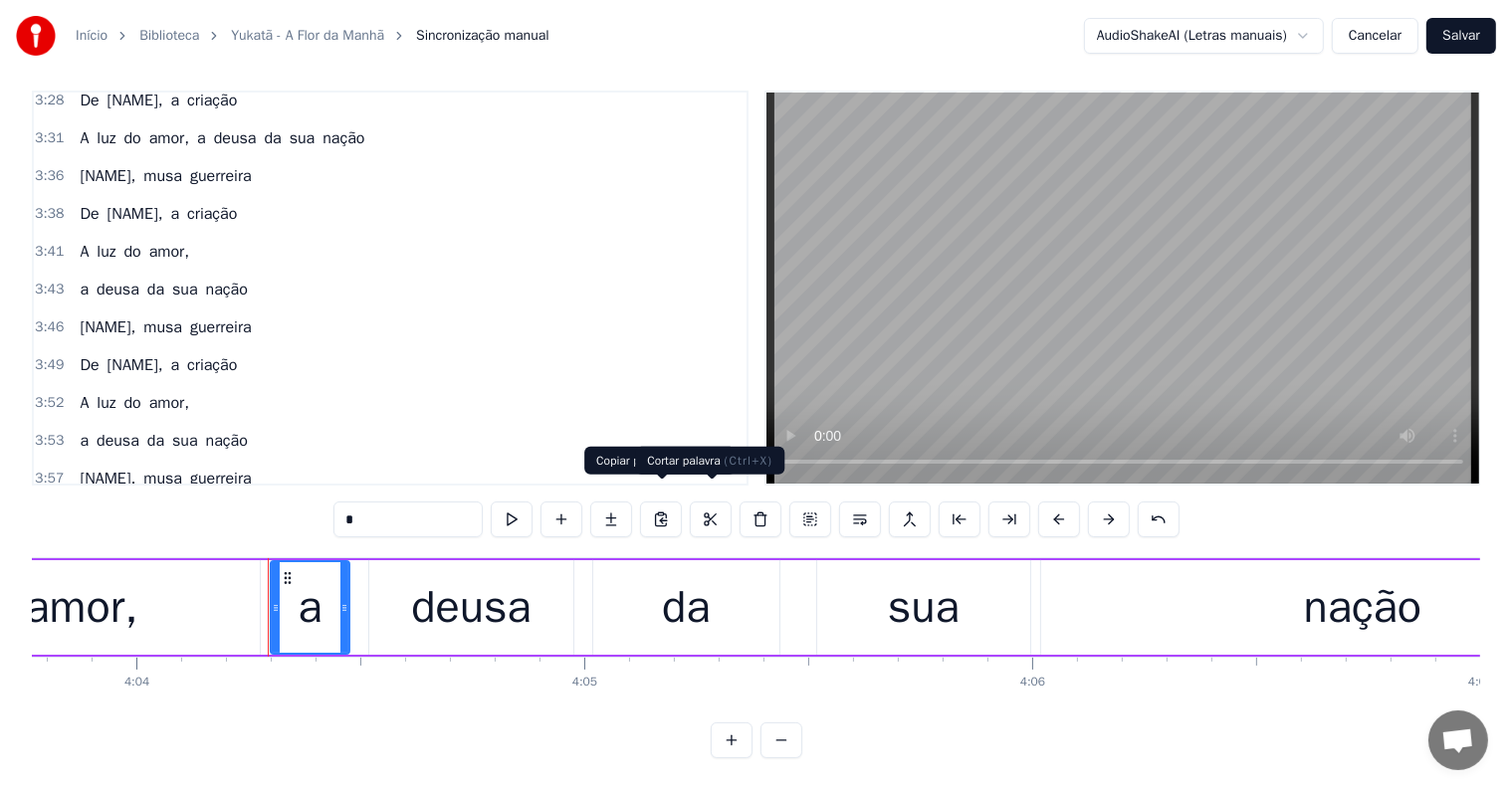 scroll, scrollTop: 0, scrollLeft: 109325, axis: horizontal 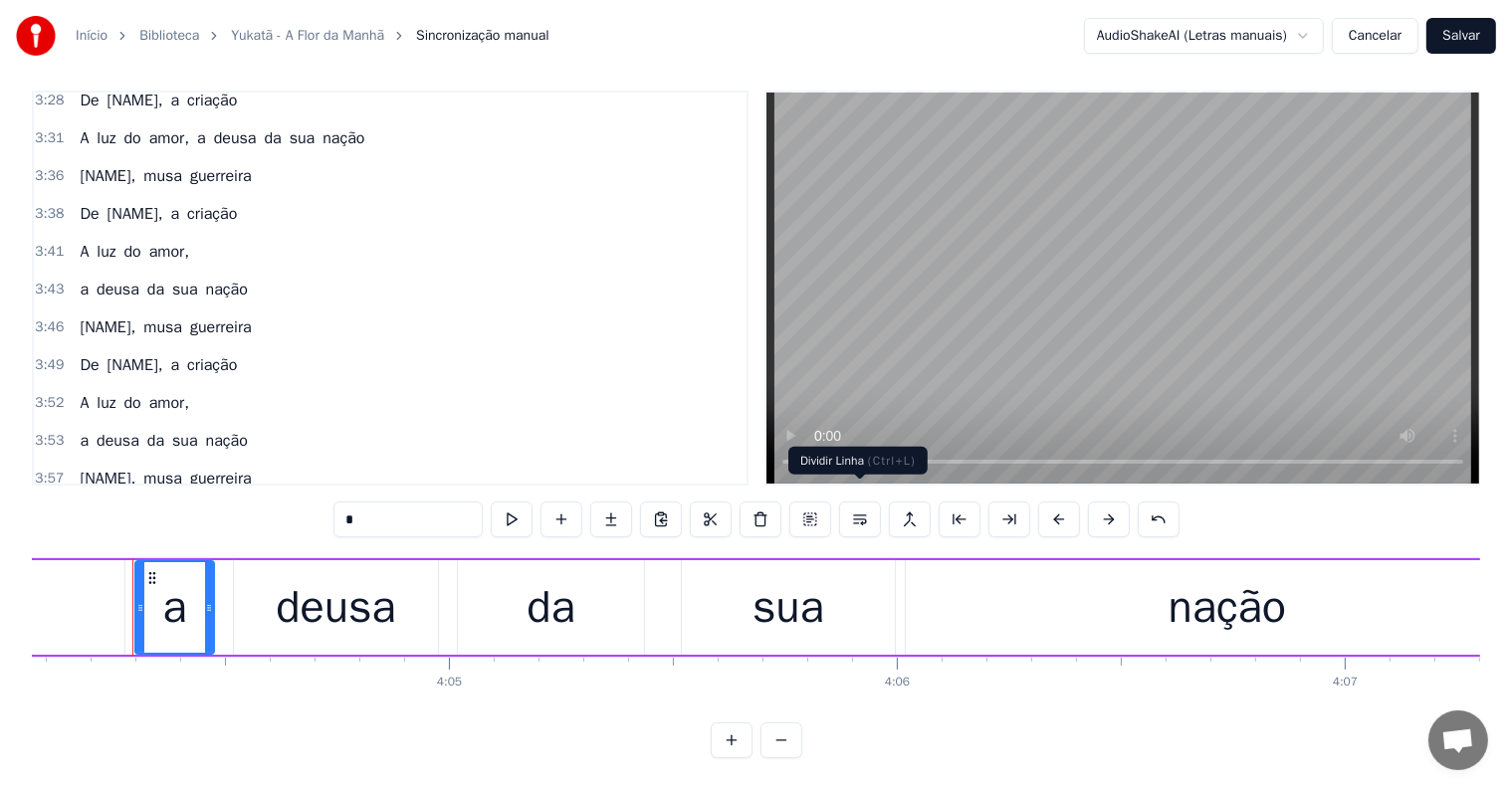 click at bounding box center (860, 519) 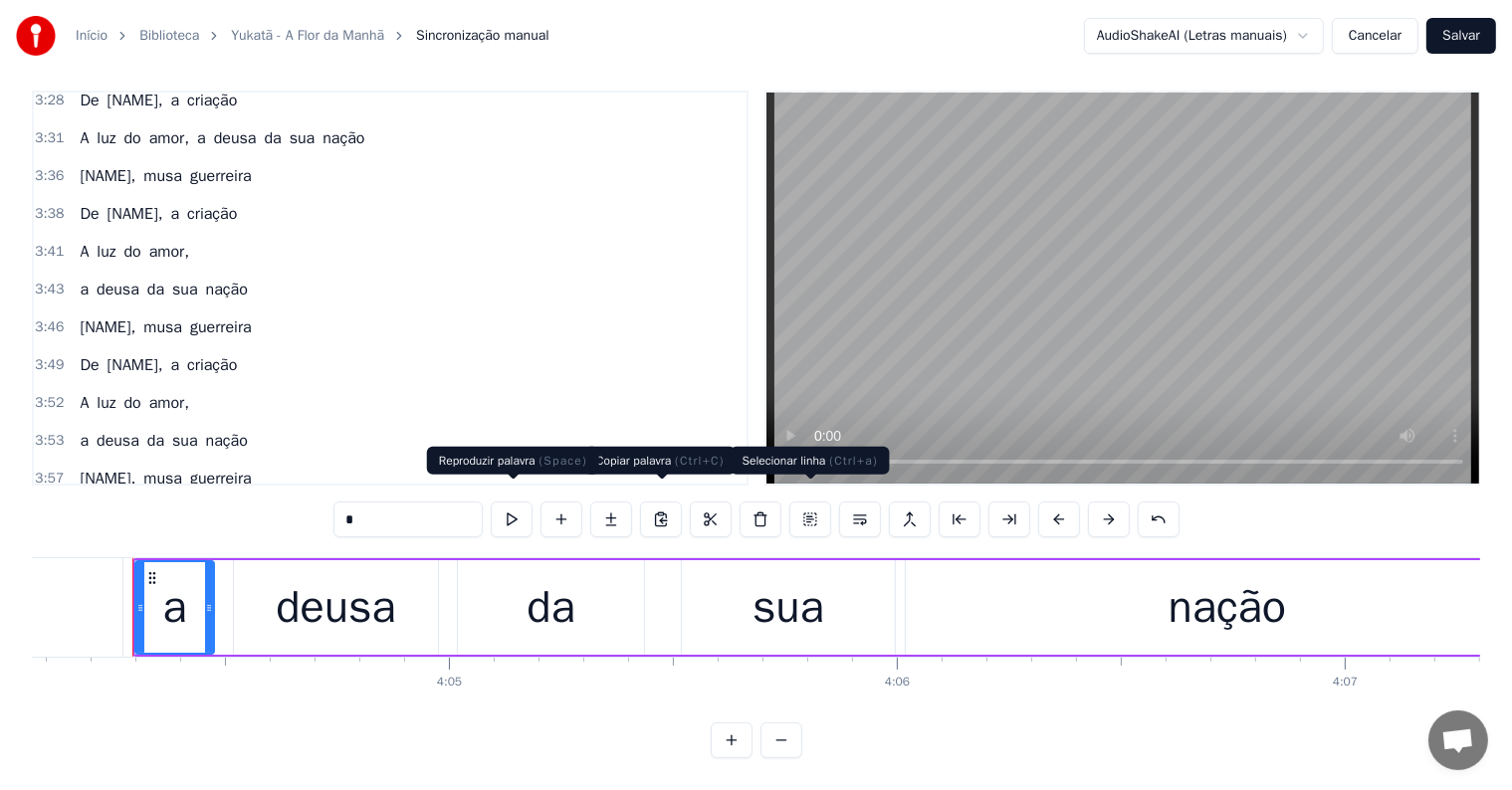 scroll, scrollTop: 2354, scrollLeft: 0, axis: vertical 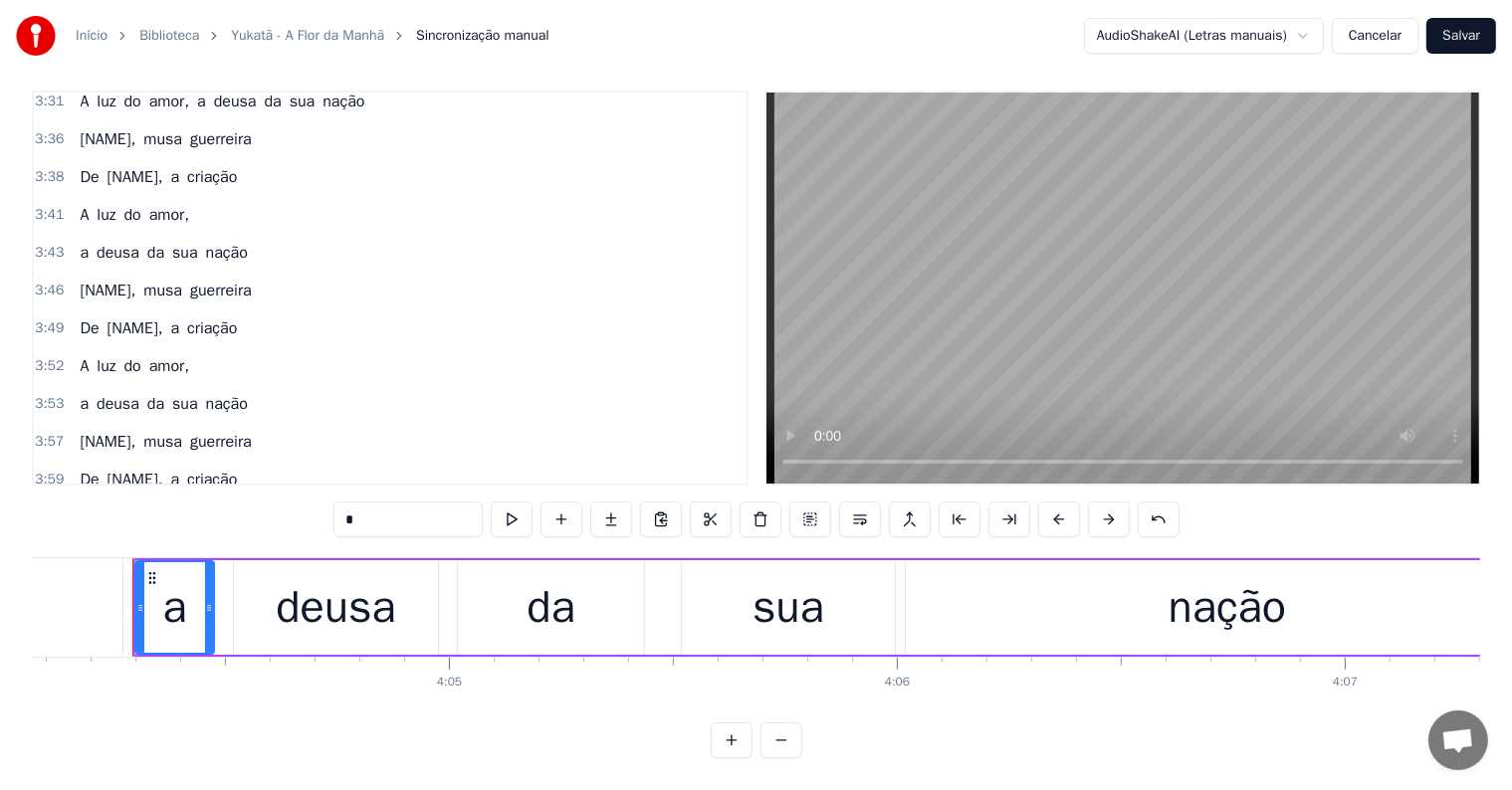 click on "A" at bounding box center [84, 517] 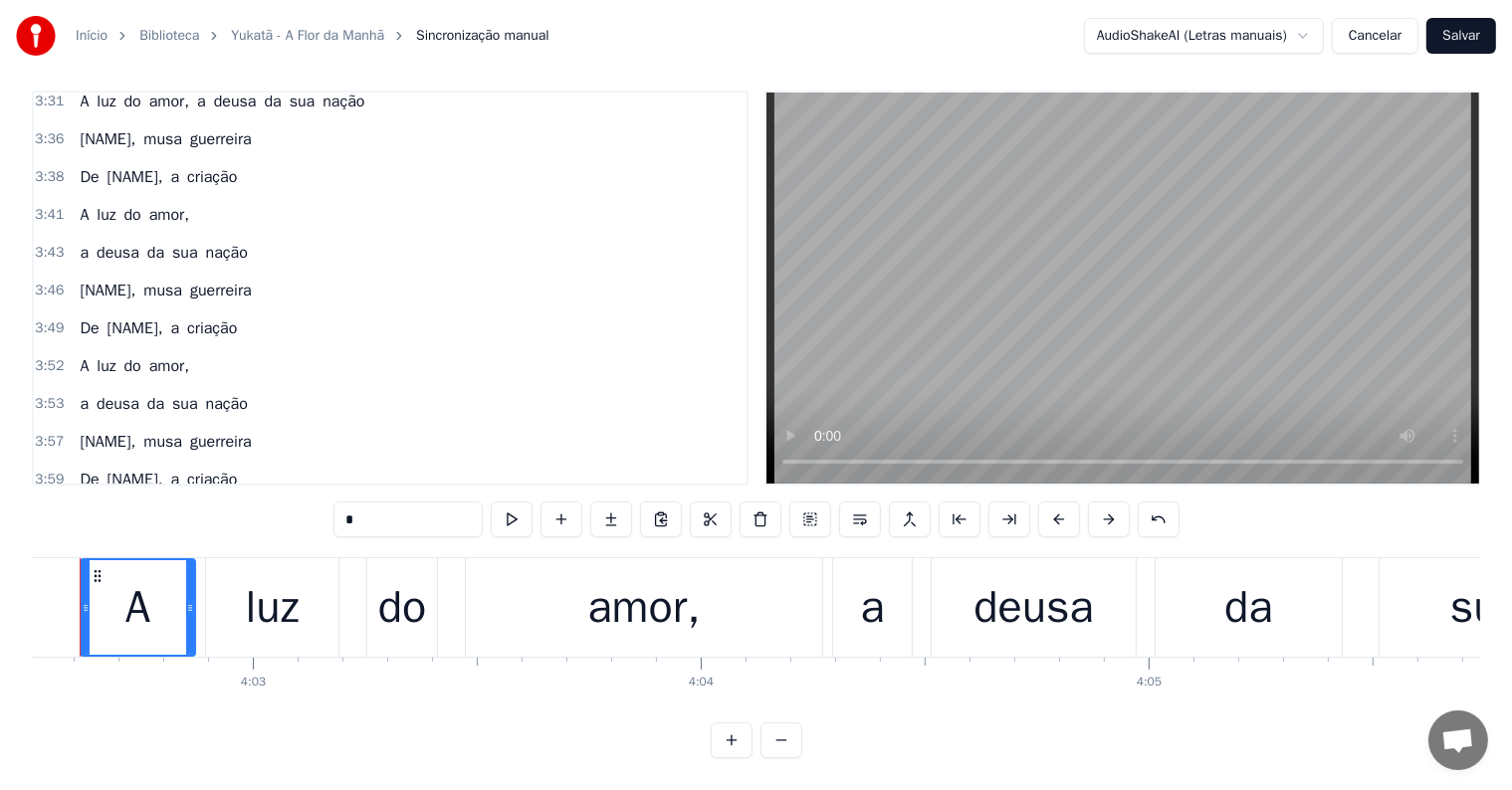 scroll, scrollTop: 0, scrollLeft: 108572, axis: horizontal 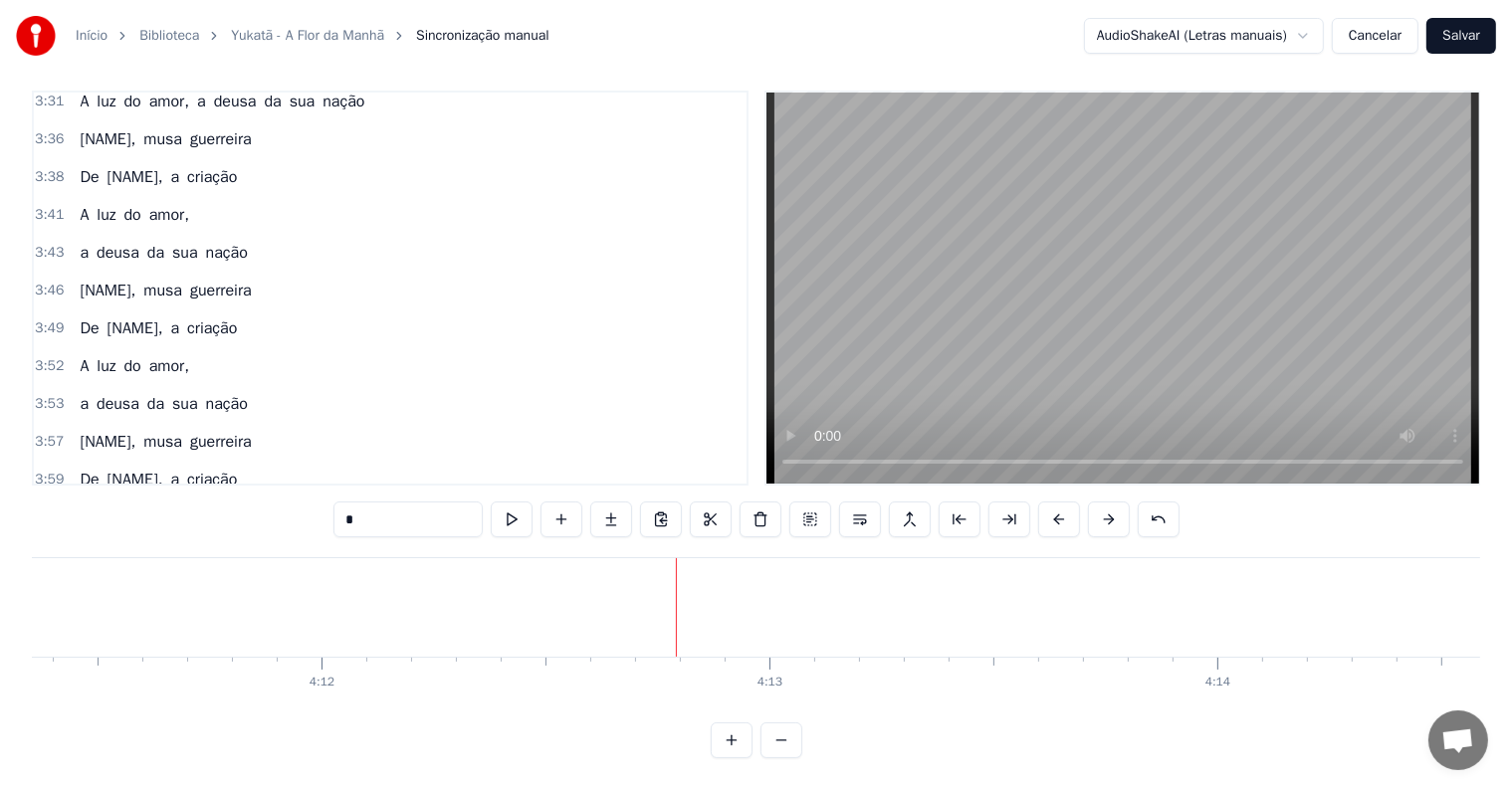 click at bounding box center (676, 607) 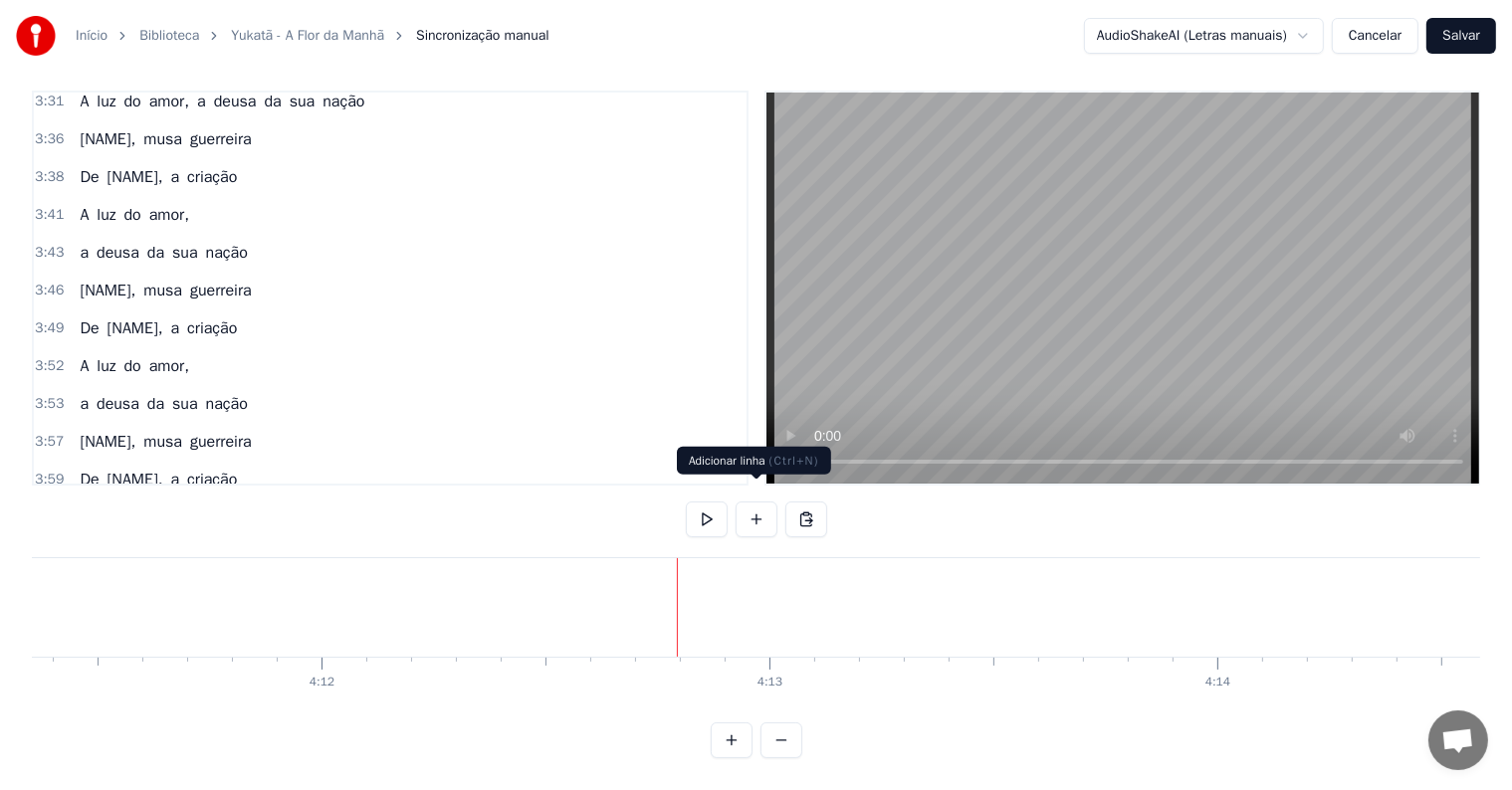 click at bounding box center (756, 519) 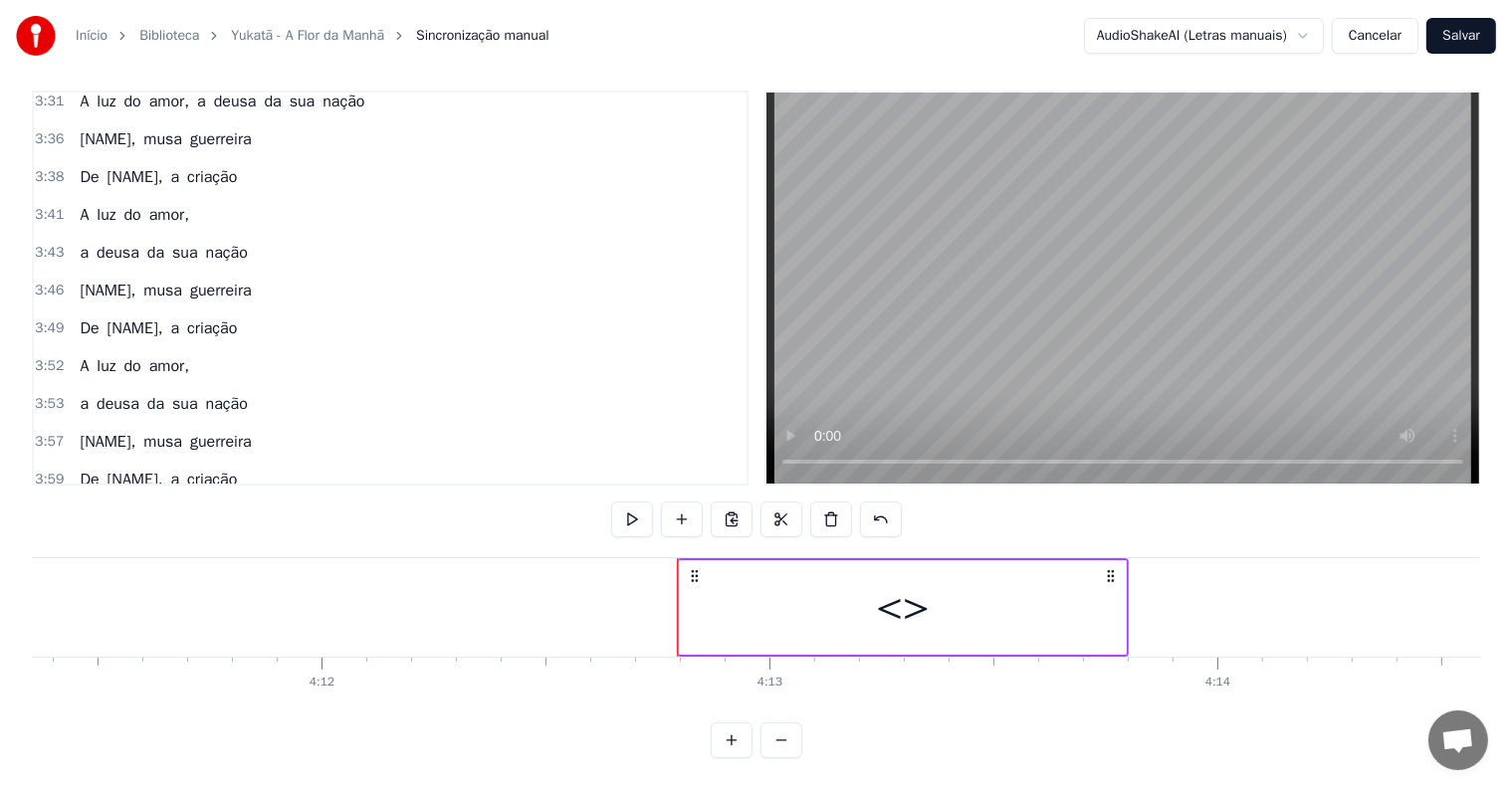 click on "<>" at bounding box center [903, 607] 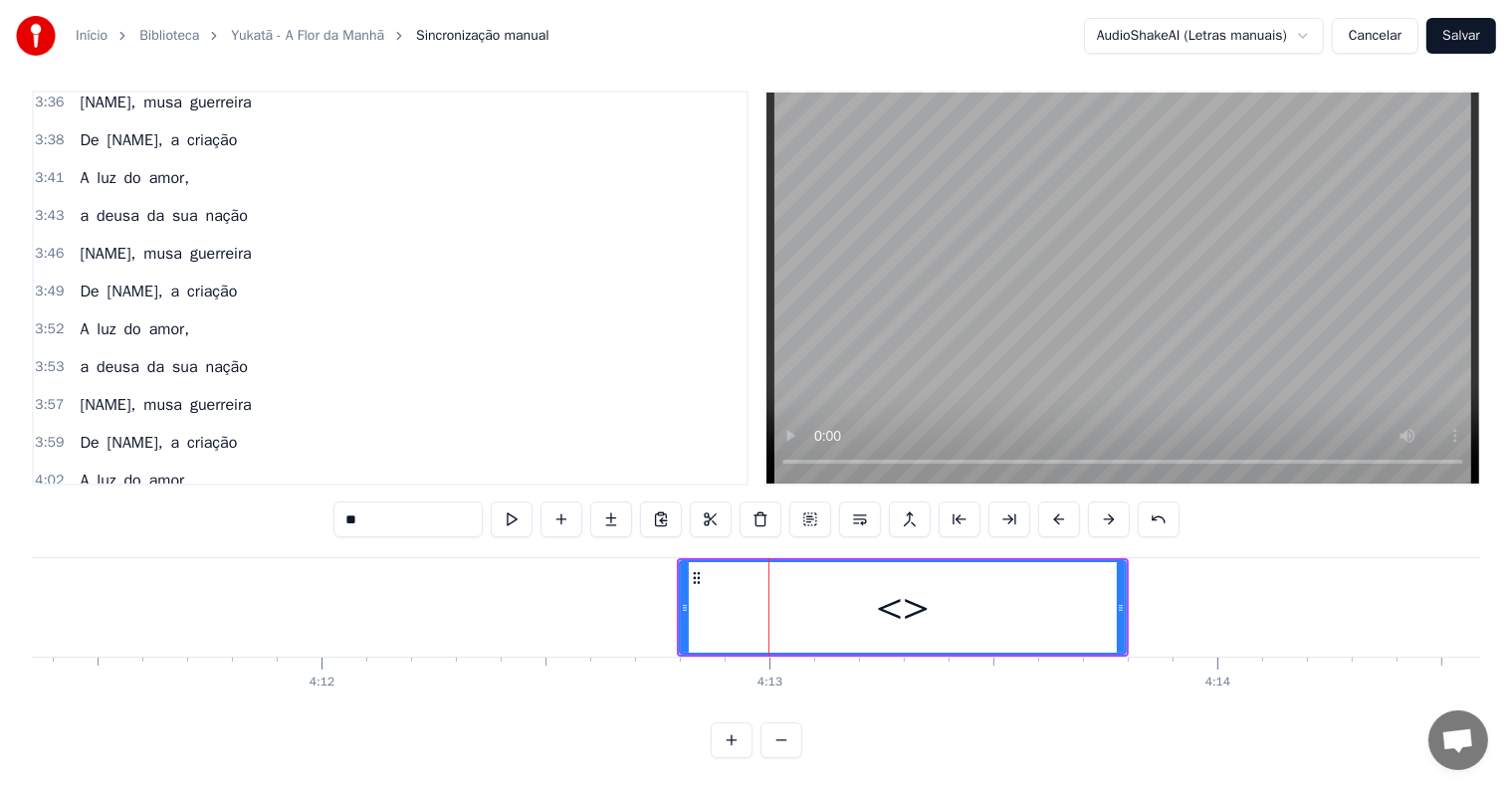 drag, startPoint x: 438, startPoint y: 497, endPoint x: 99, endPoint y: 462, distance: 340.802 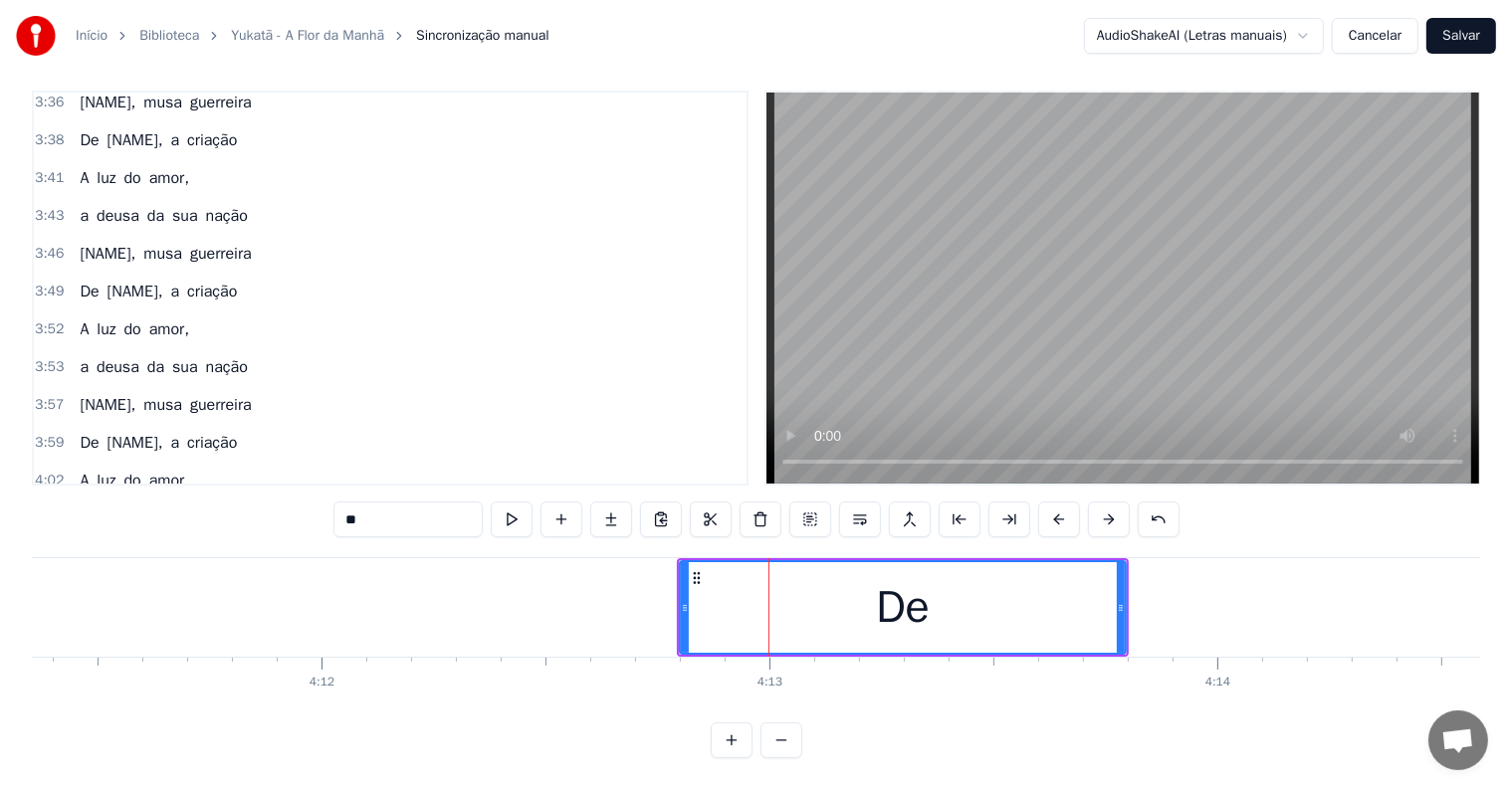 type on "*" 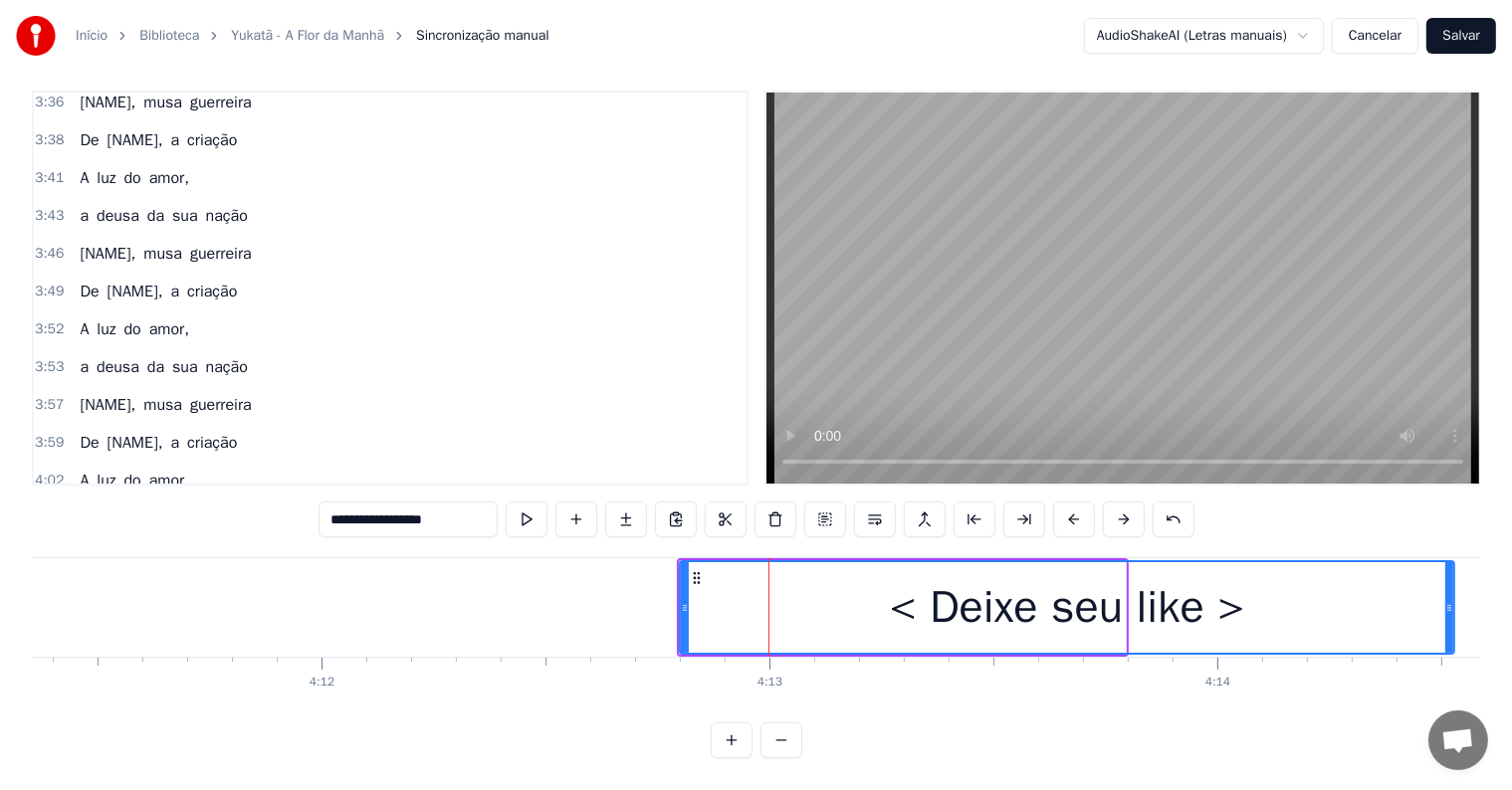 drag, startPoint x: 1119, startPoint y: 591, endPoint x: 1447, endPoint y: 584, distance: 328.07469 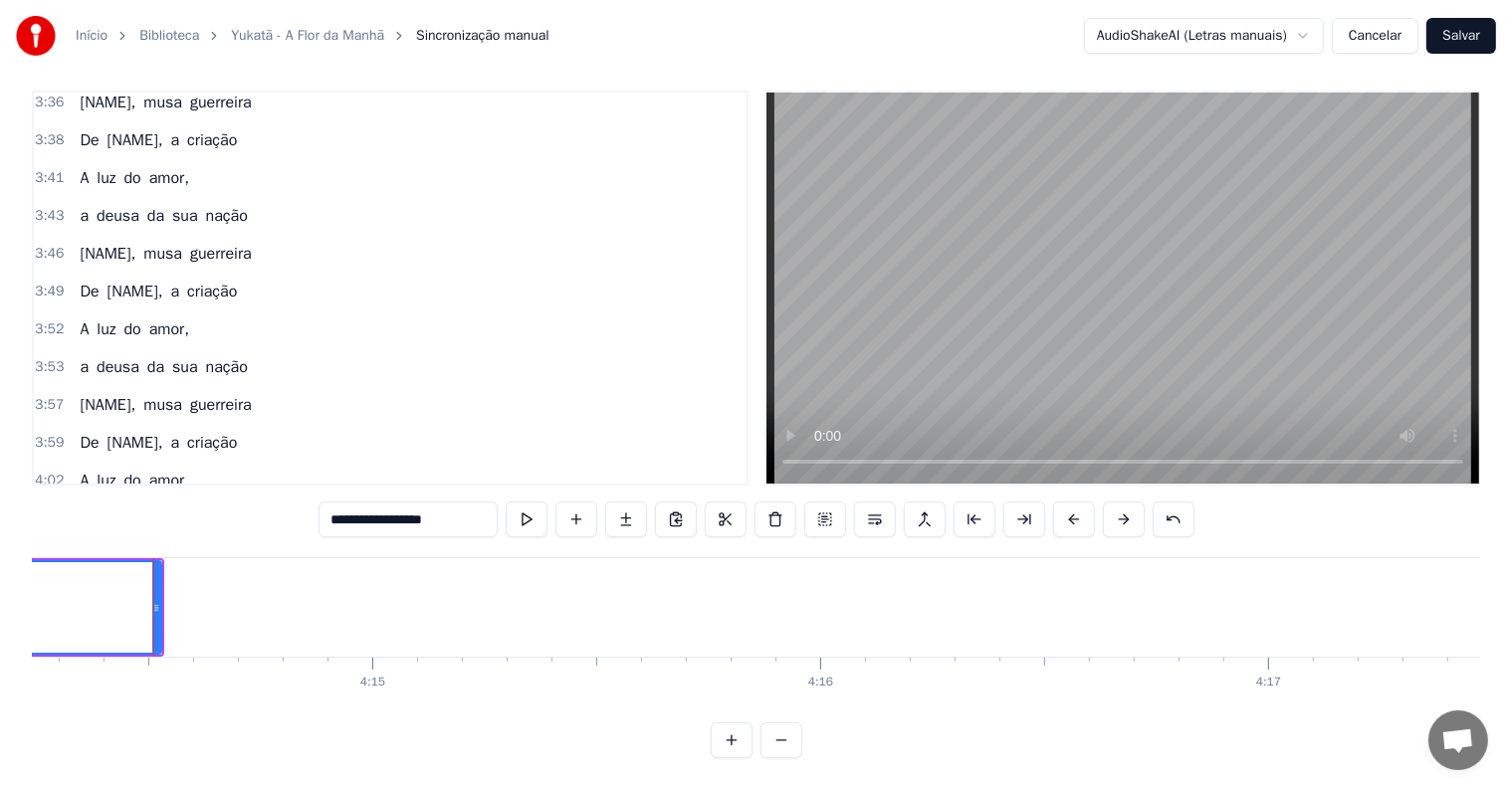 scroll, scrollTop: 0, scrollLeft: 113902, axis: horizontal 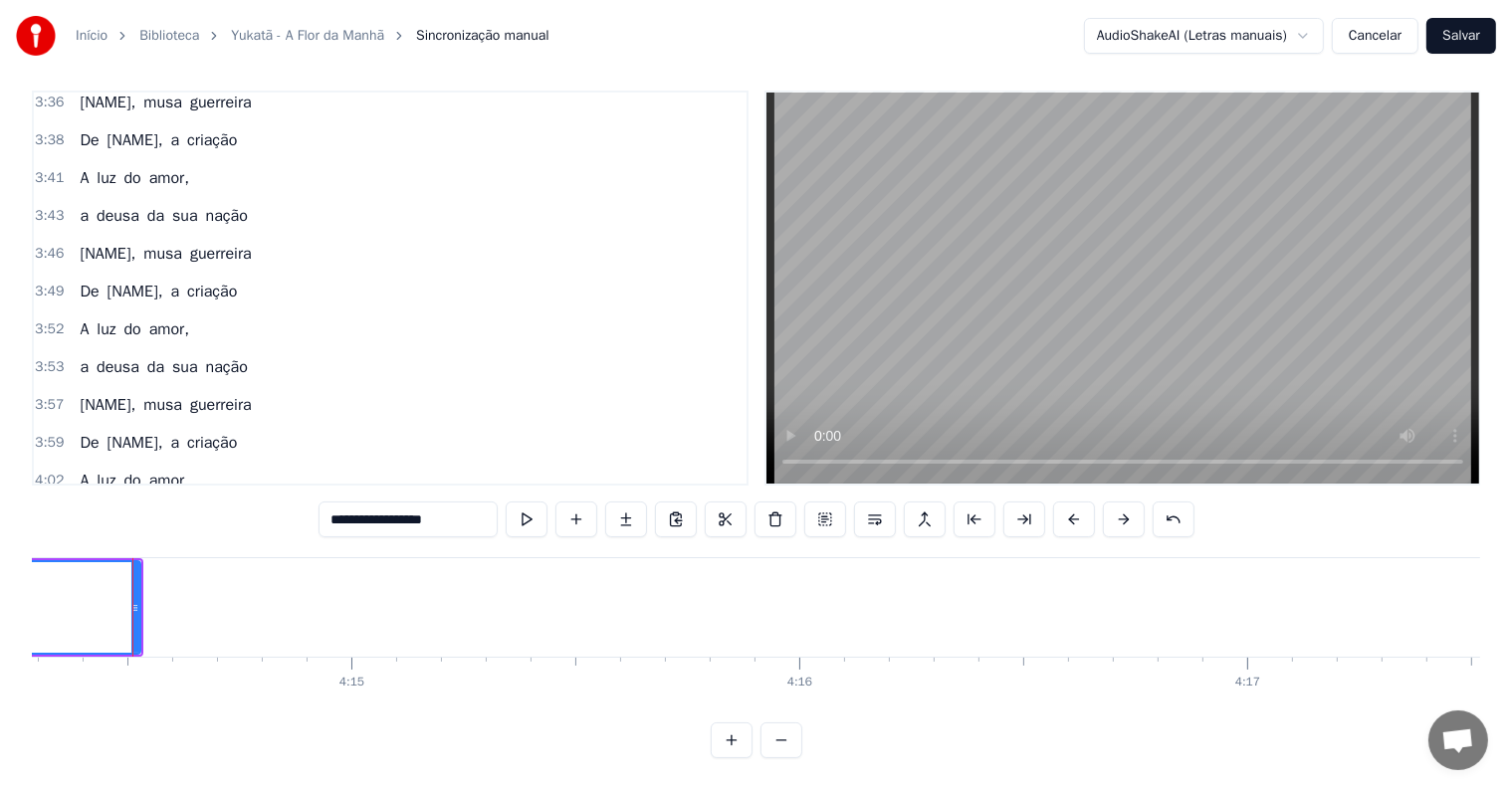 type on "**********" 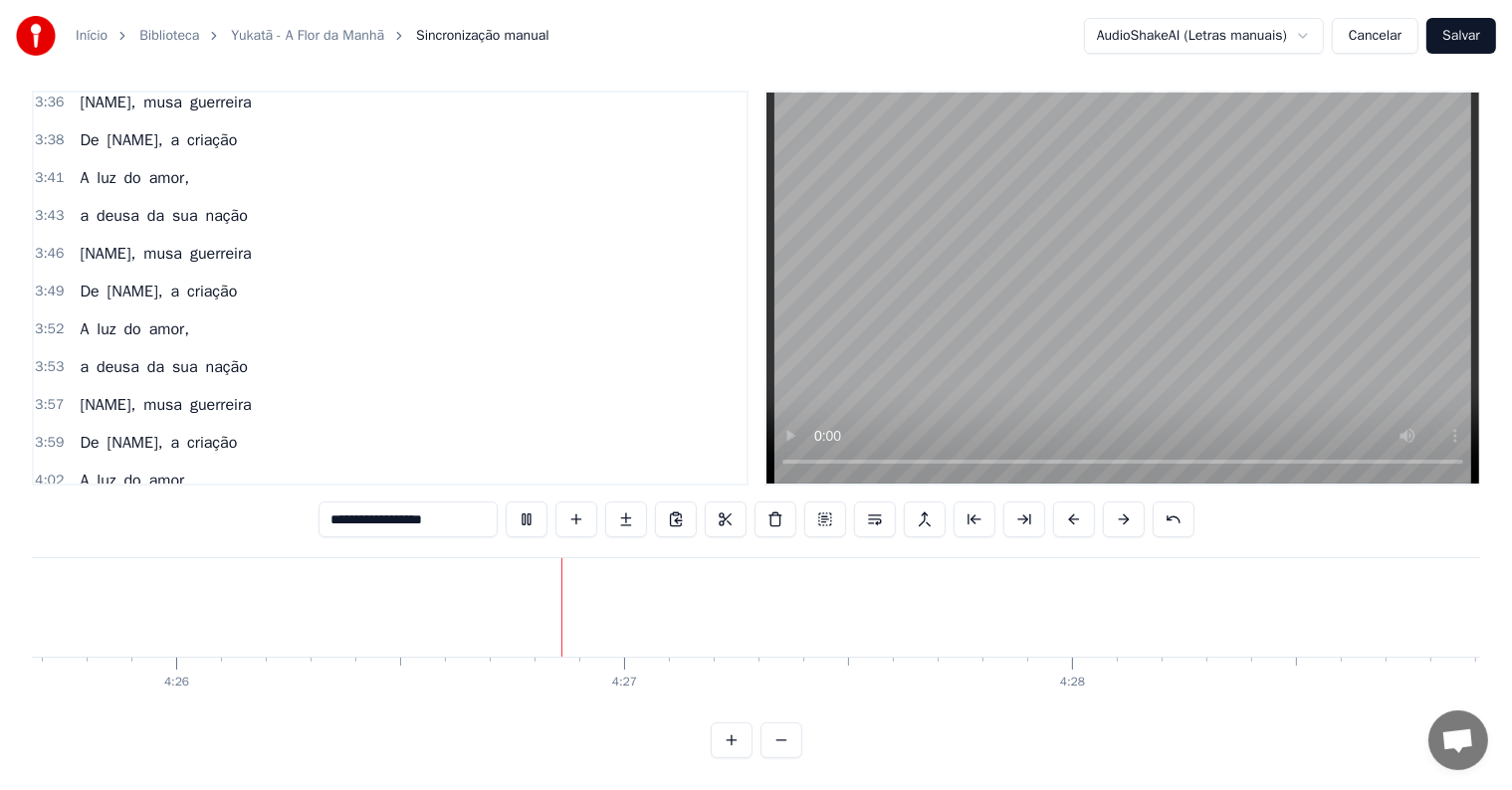 scroll, scrollTop: 0, scrollLeft: 119187, axis: horizontal 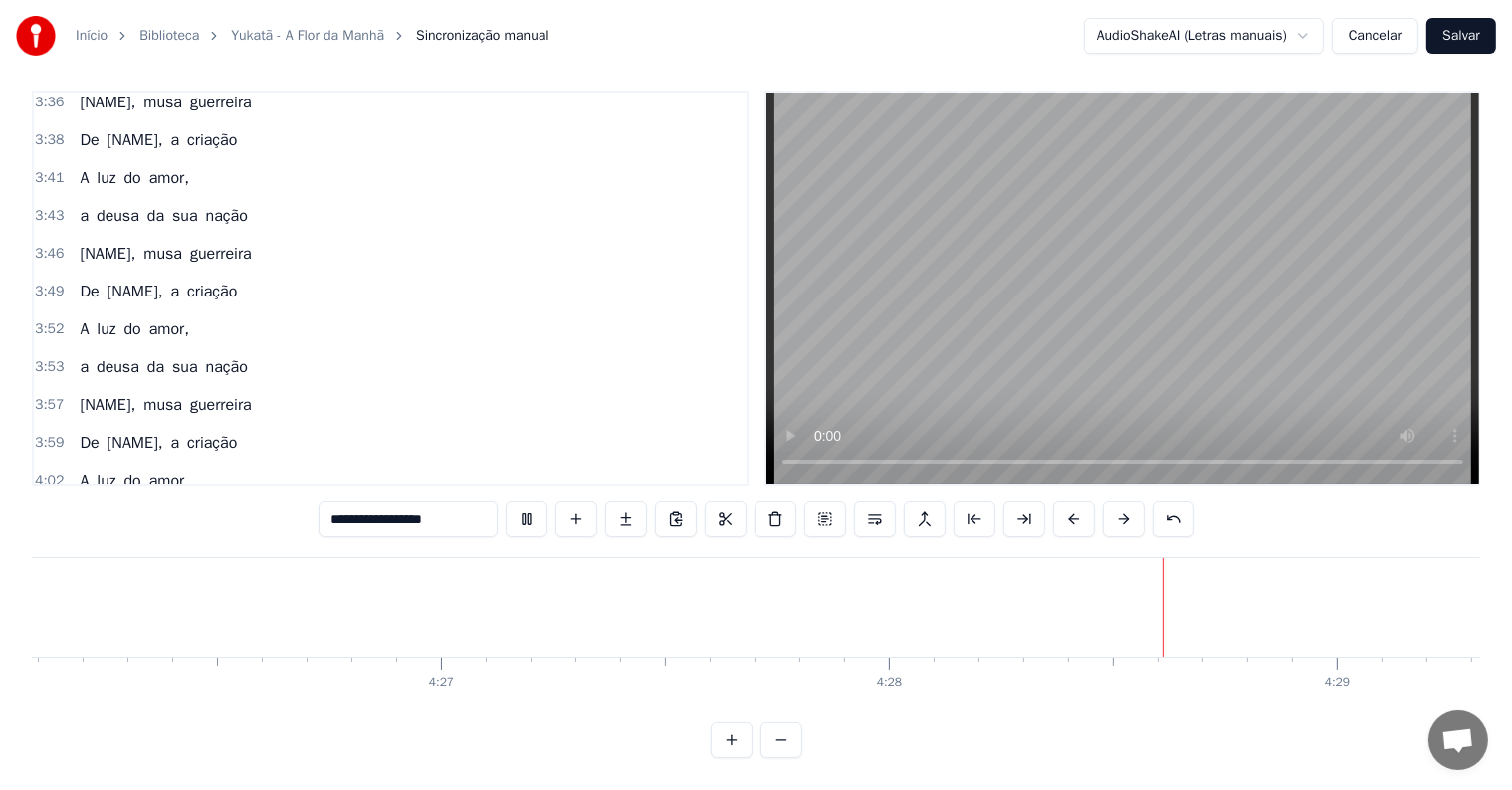 click on "Salvar" at bounding box center [1461, 36] 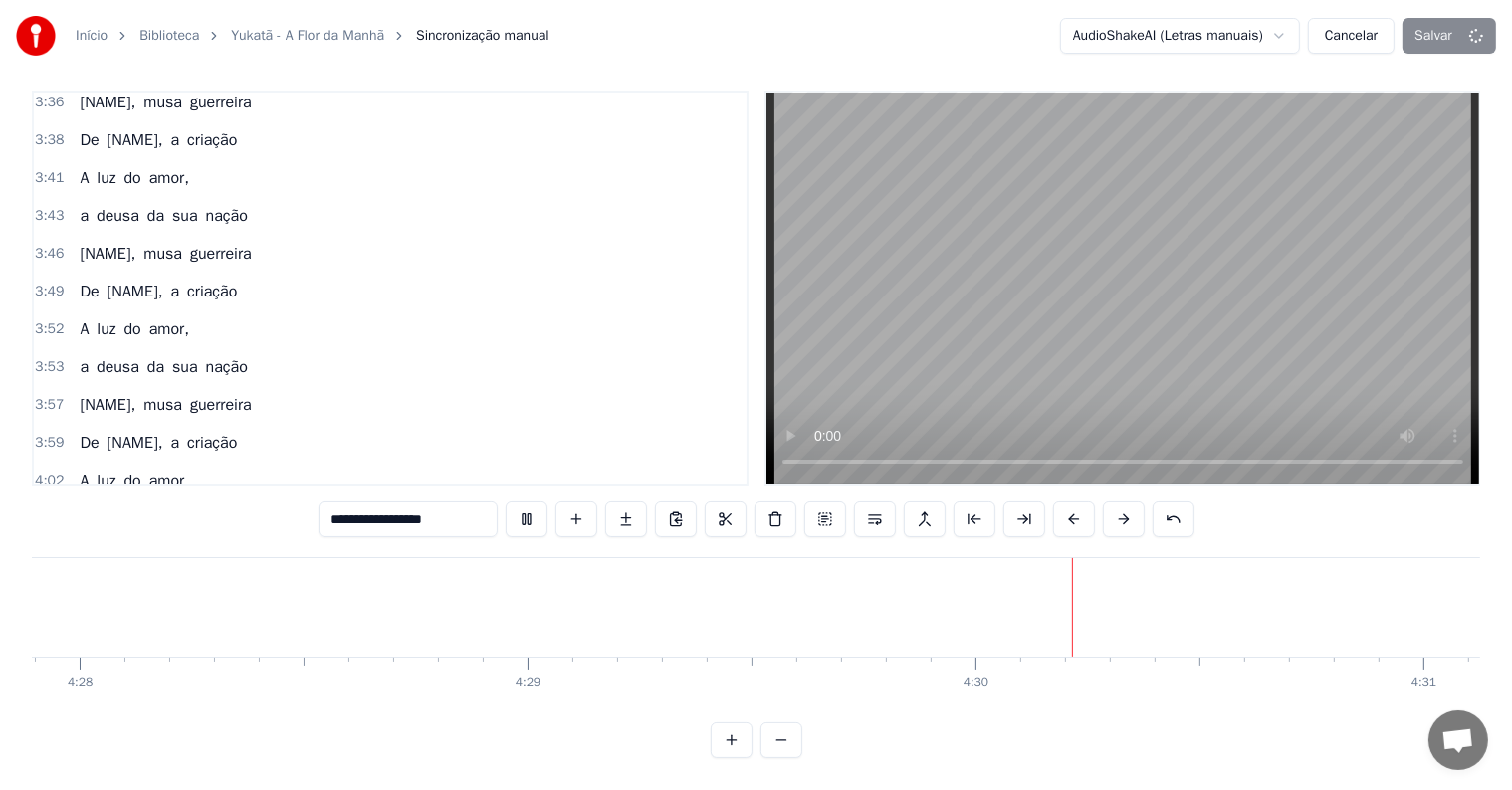 scroll, scrollTop: 0, scrollLeft: 120540, axis: horizontal 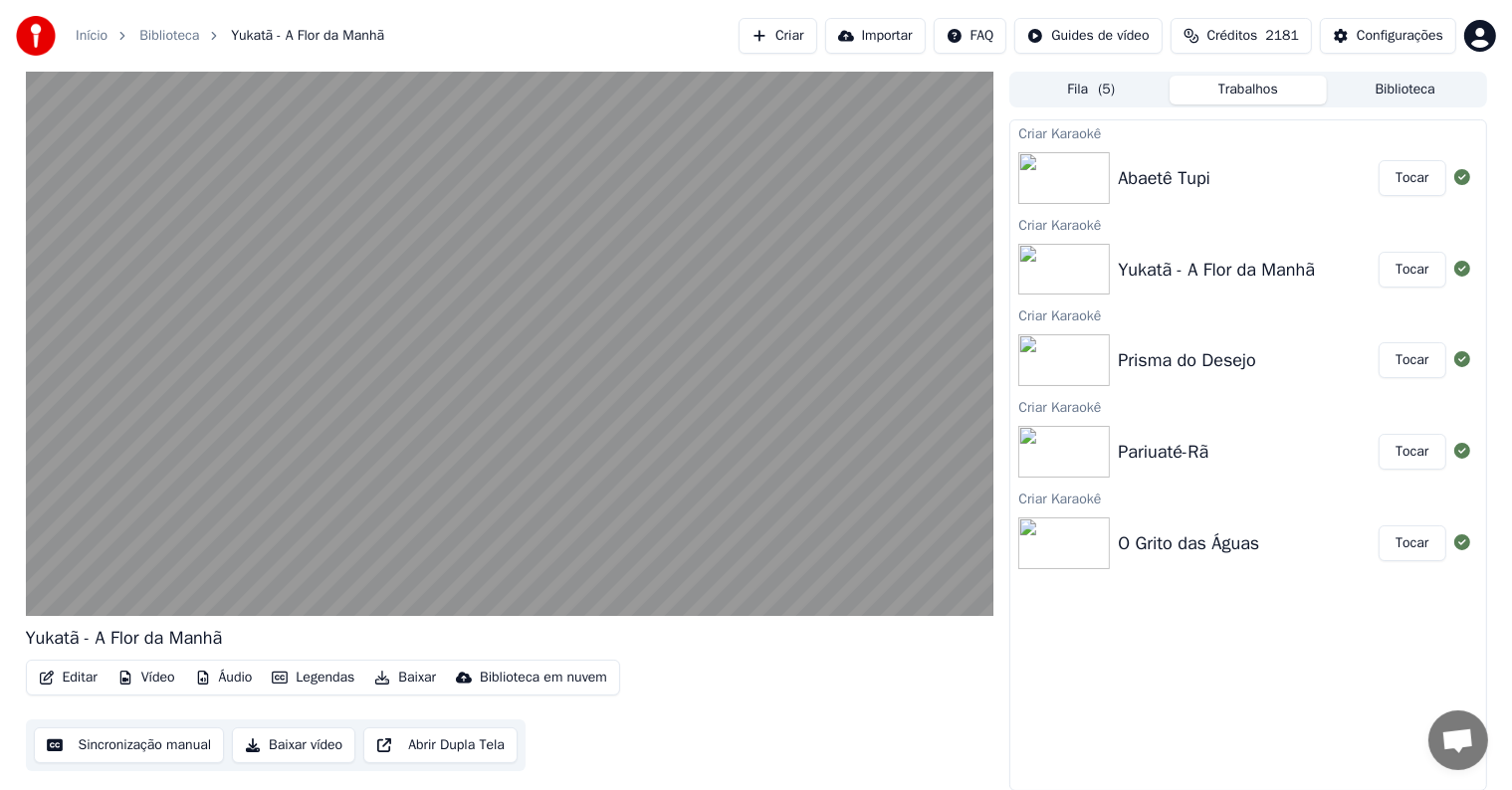 click on "Tocar" at bounding box center [1411, 178] 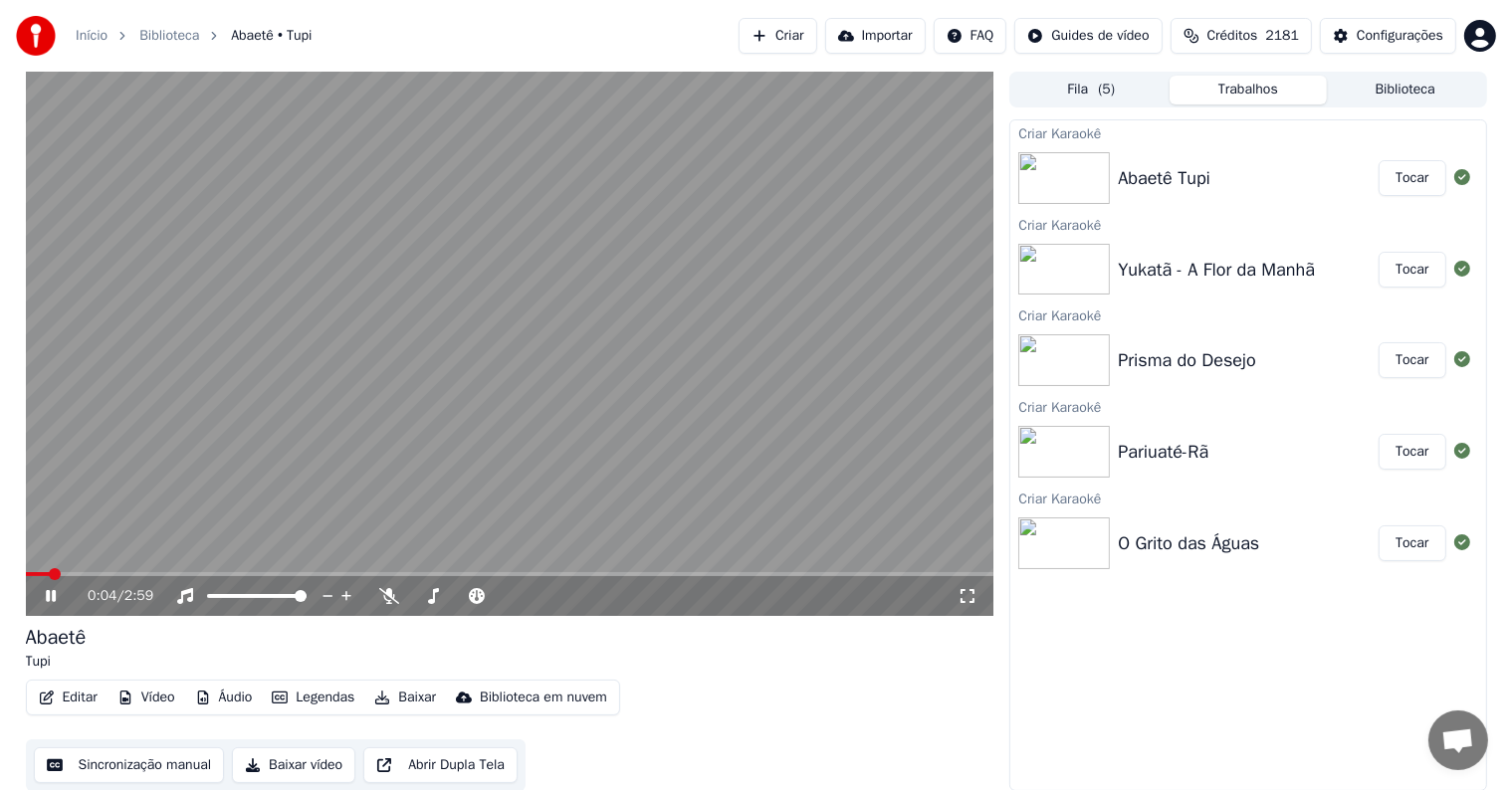click at bounding box center (510, 343) 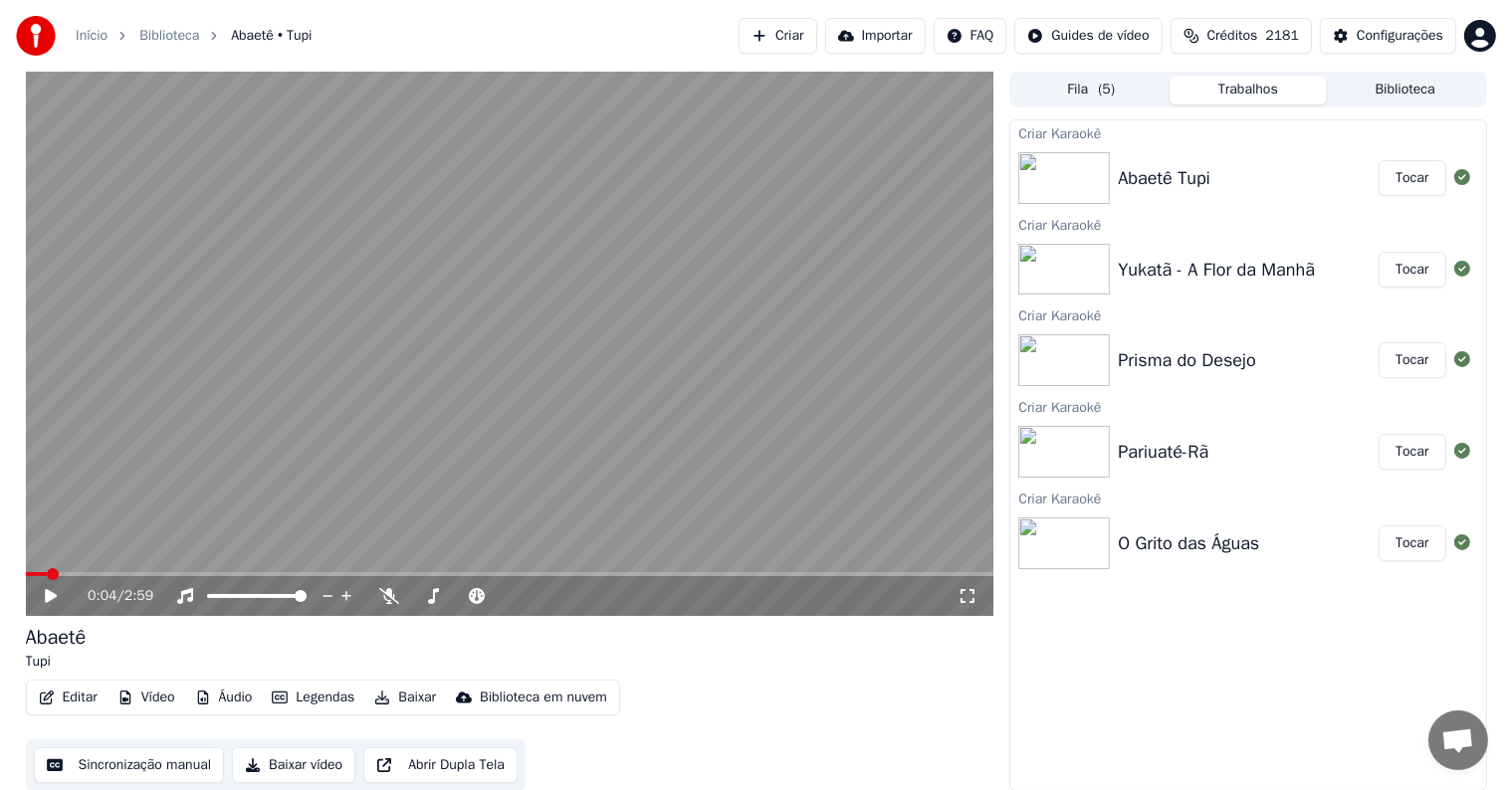 click at bounding box center [37, 574] 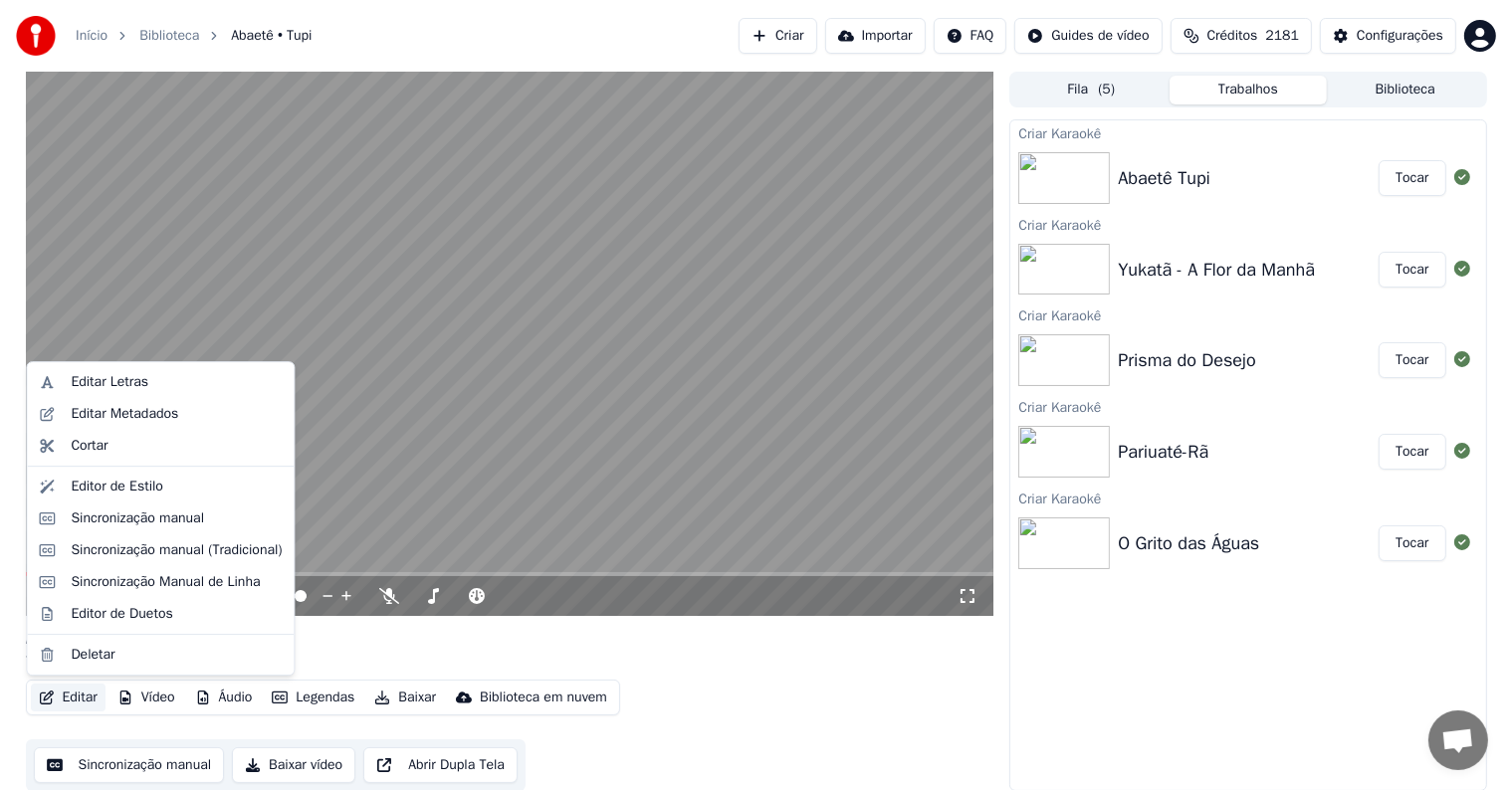 click on "Editar" at bounding box center [68, 697] 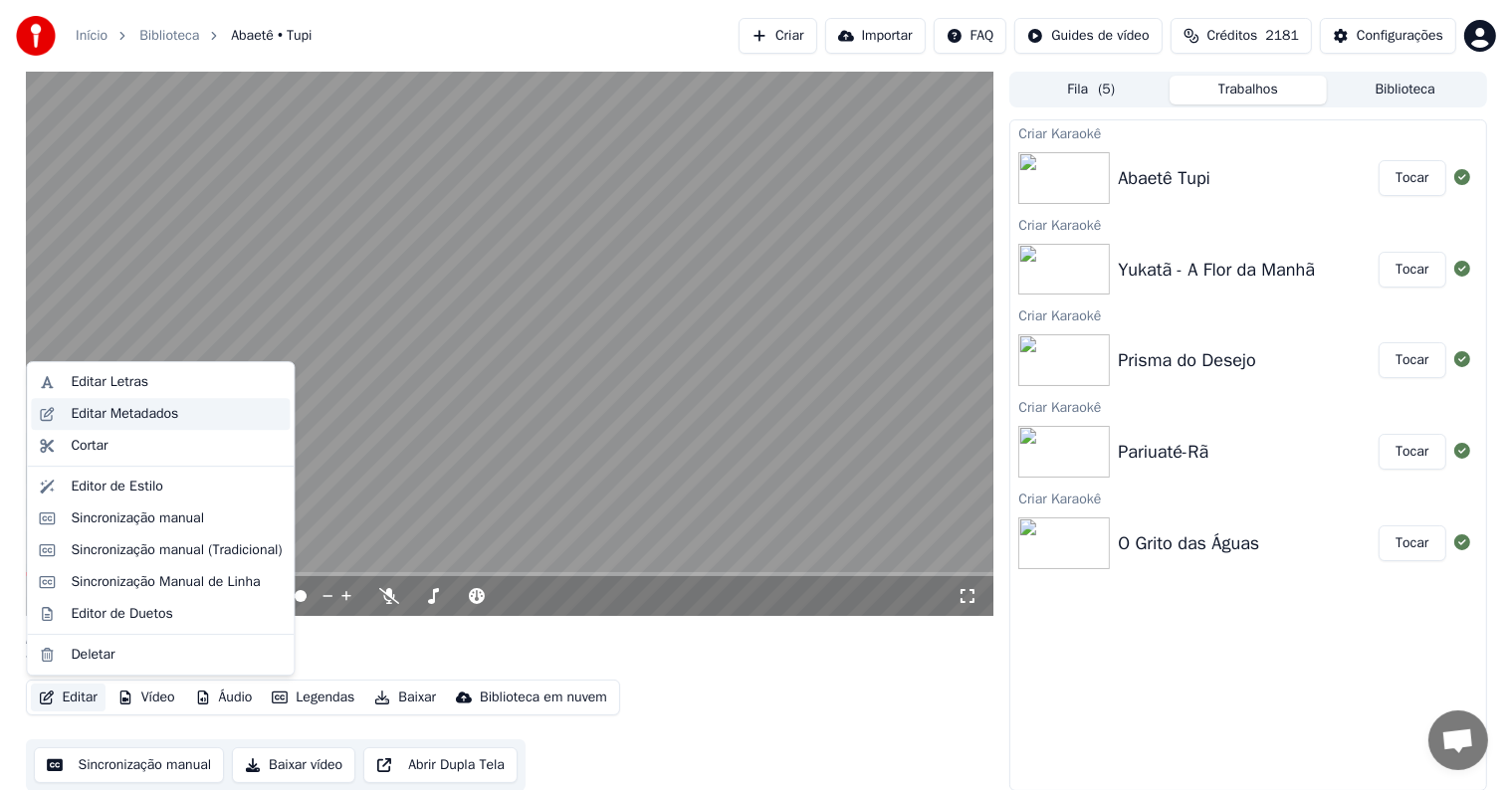 click on "Editar Metadados" at bounding box center (124, 414) 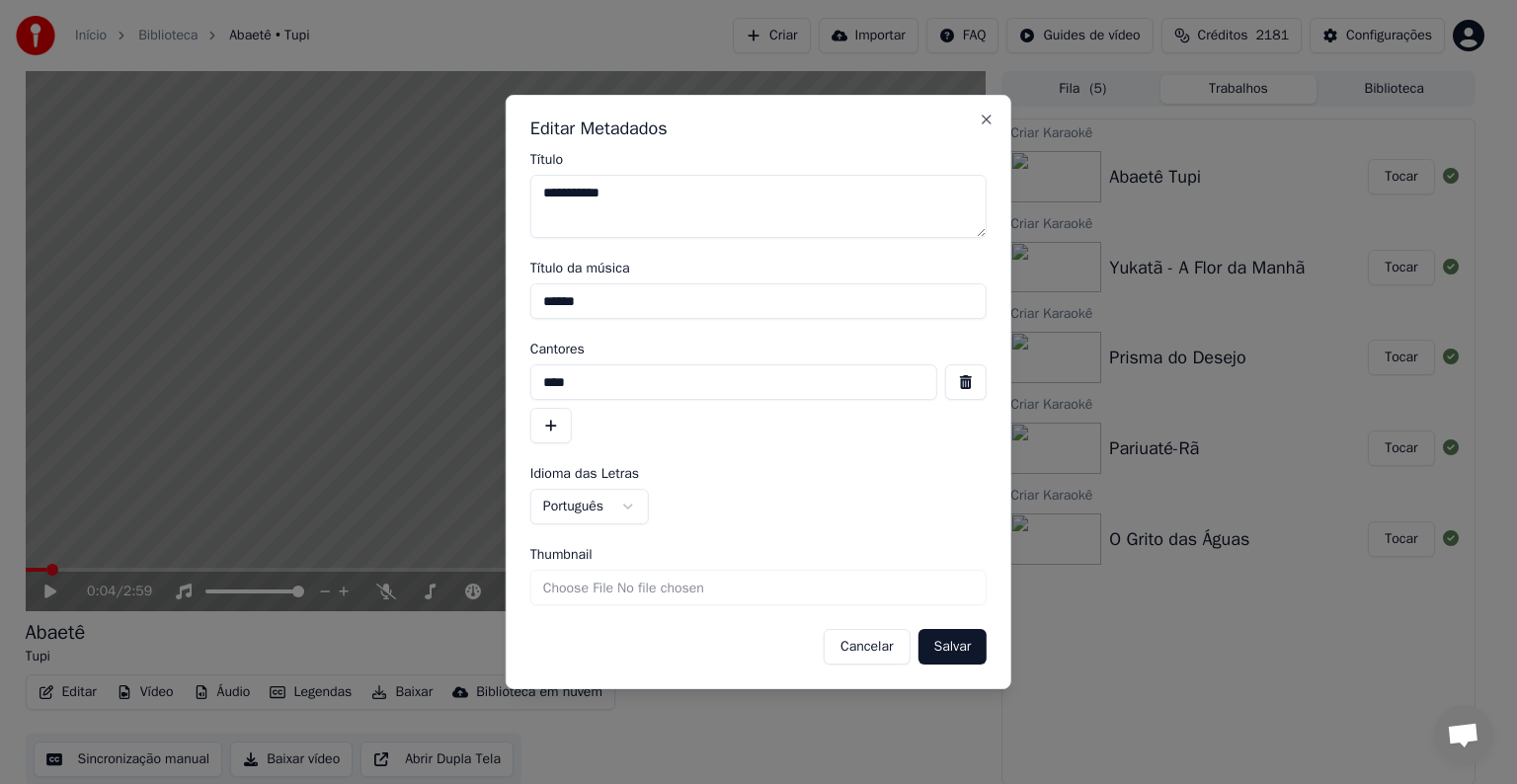 drag, startPoint x: 608, startPoint y: 299, endPoint x: 490, endPoint y: 300, distance: 118.004237 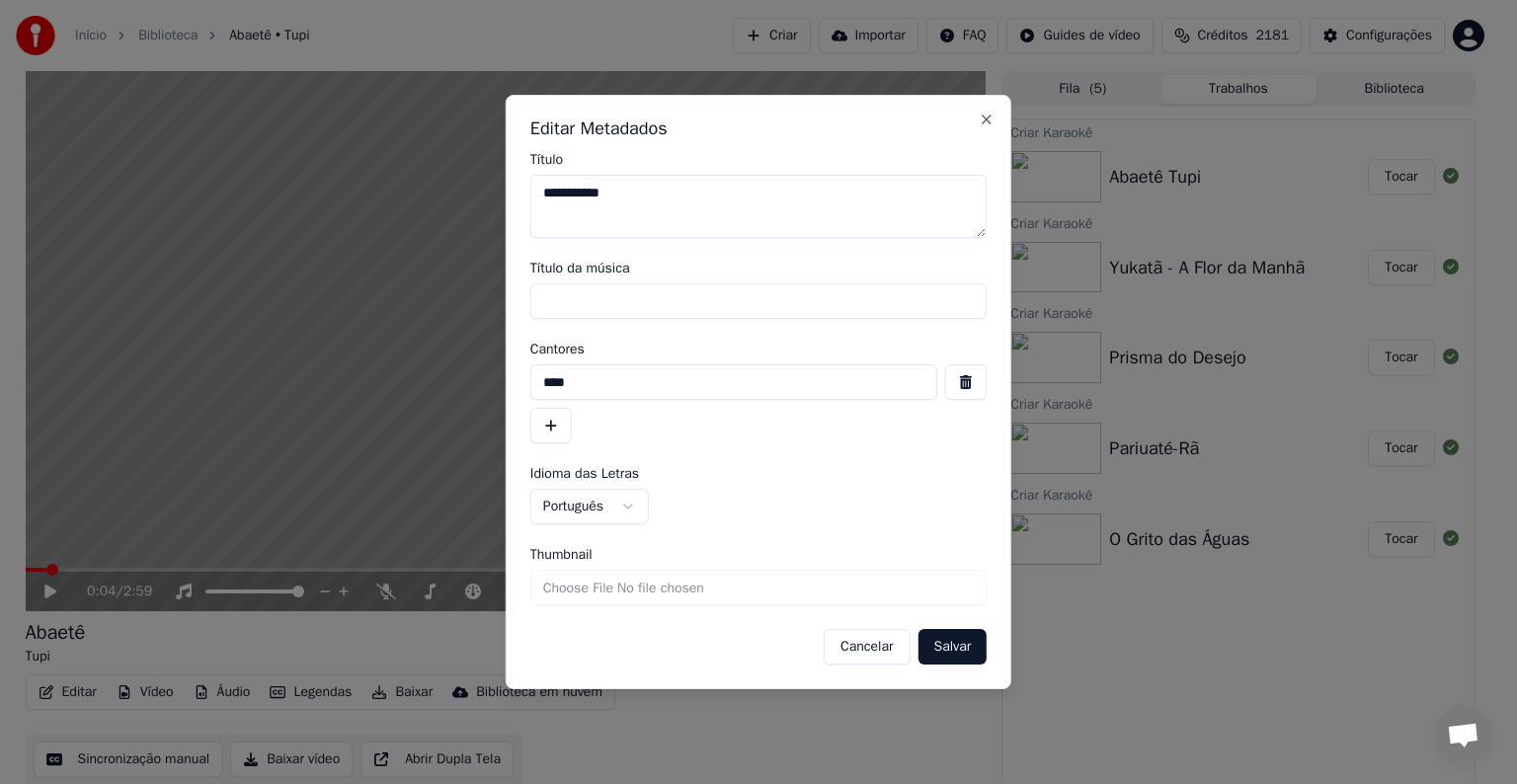 type 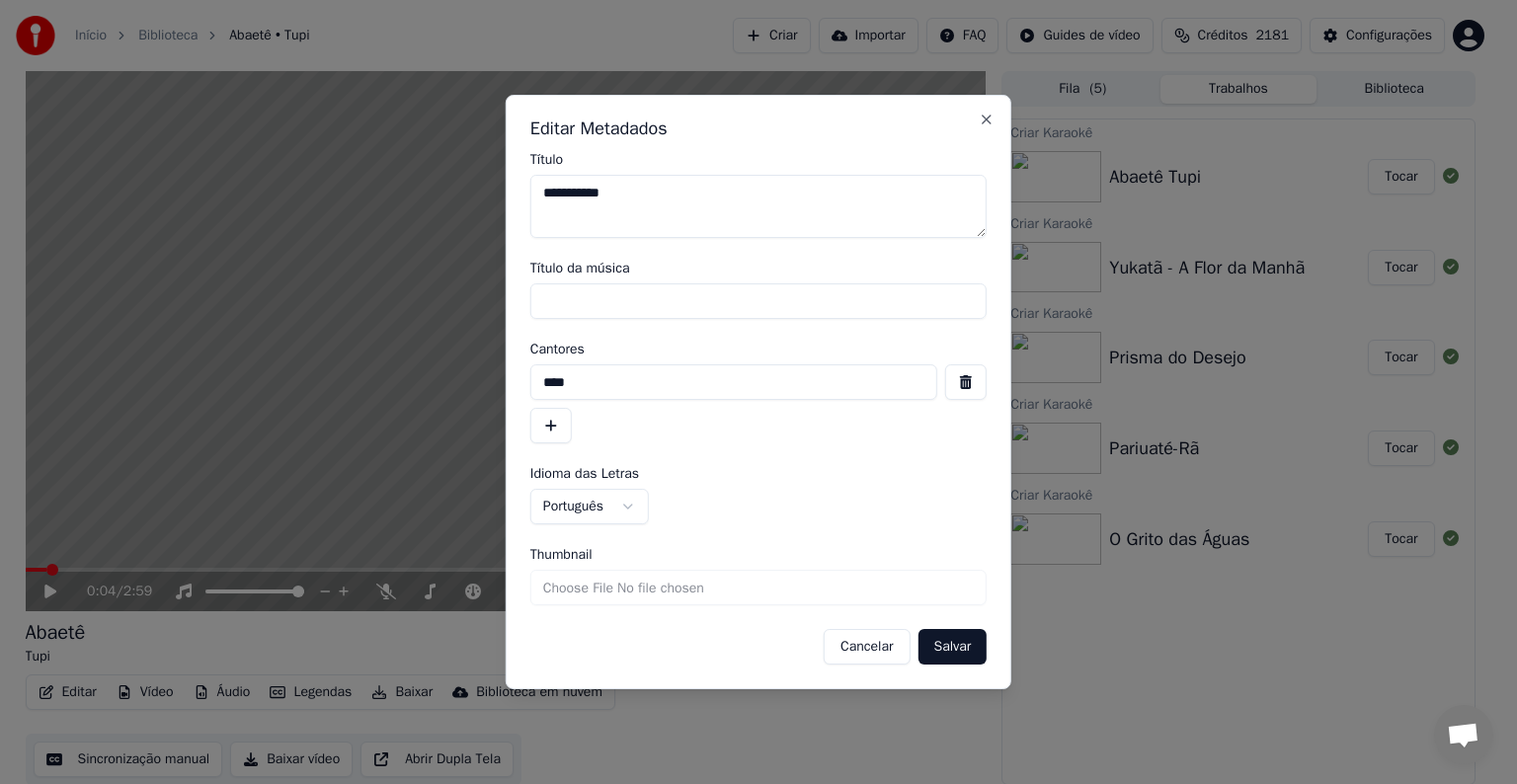 paste on "**" 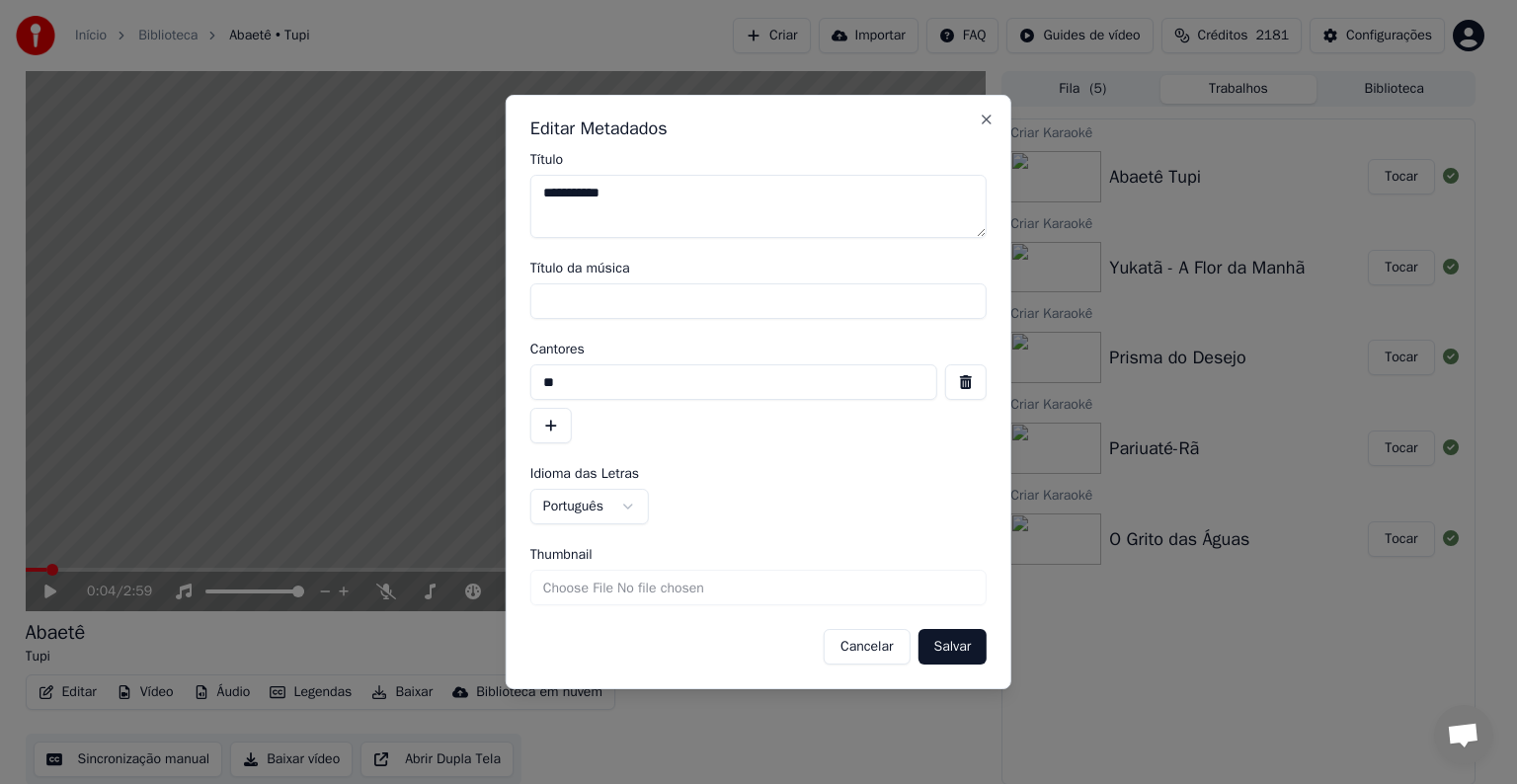 type on "*" 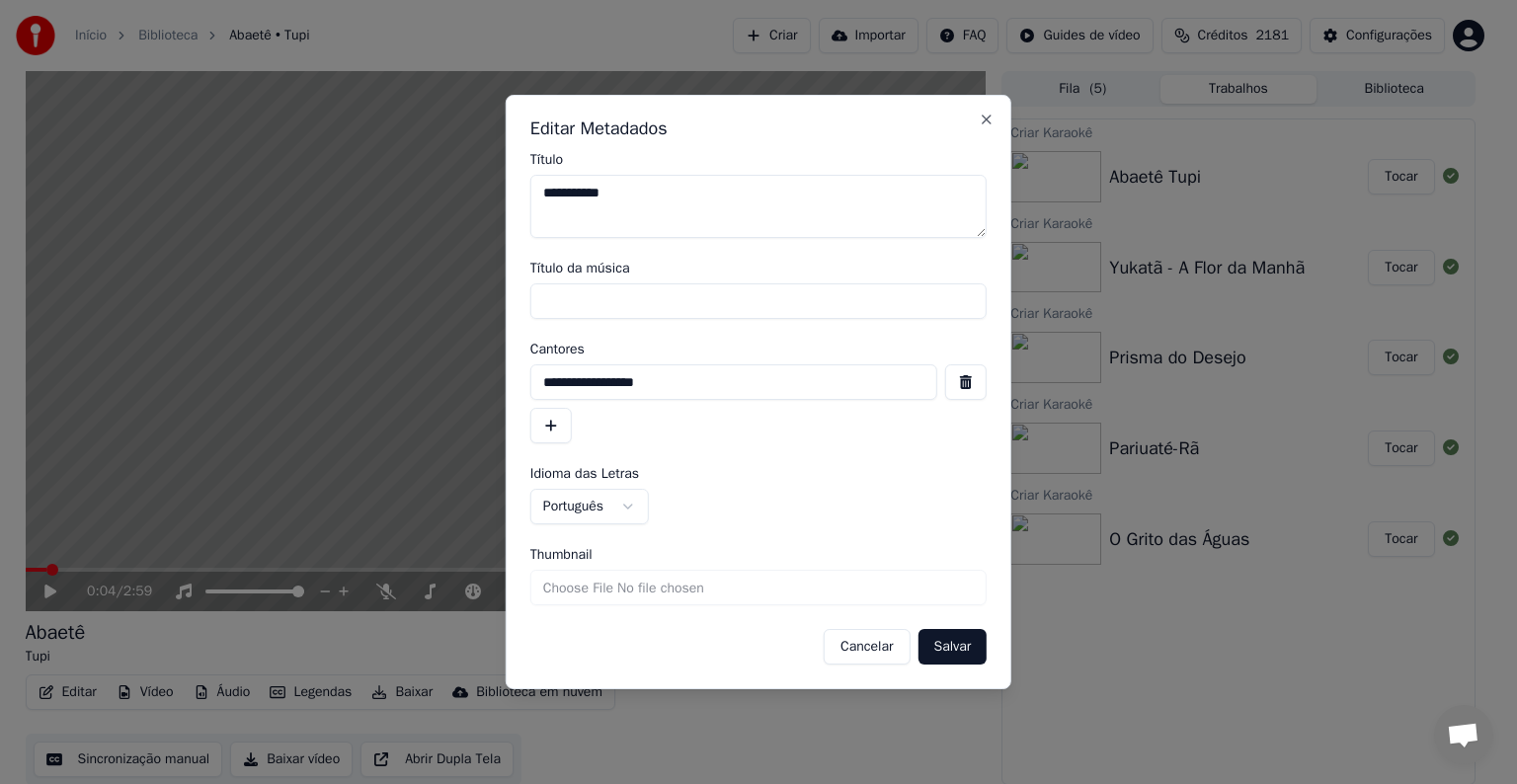 type on "**********" 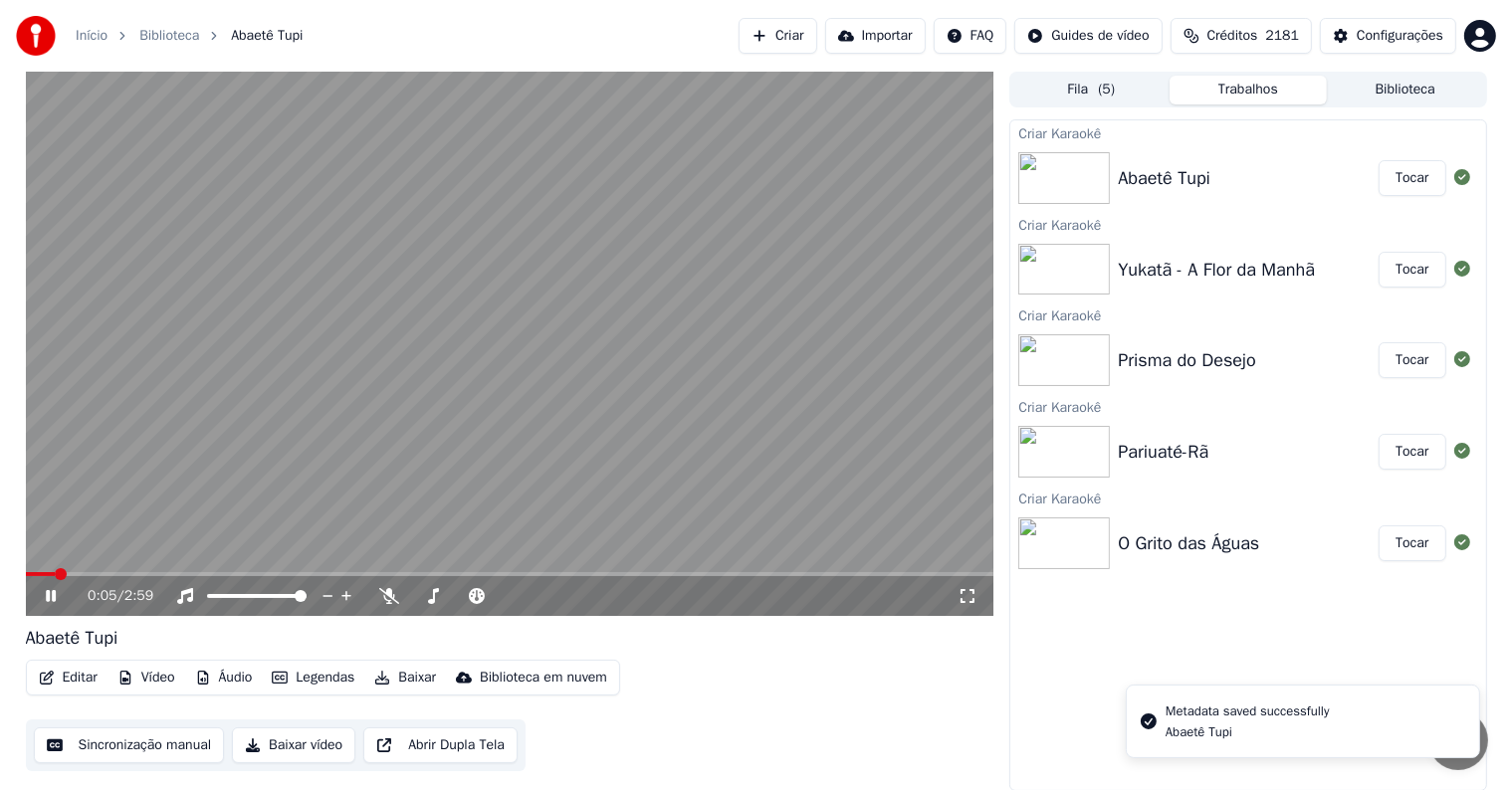 click at bounding box center (510, 343) 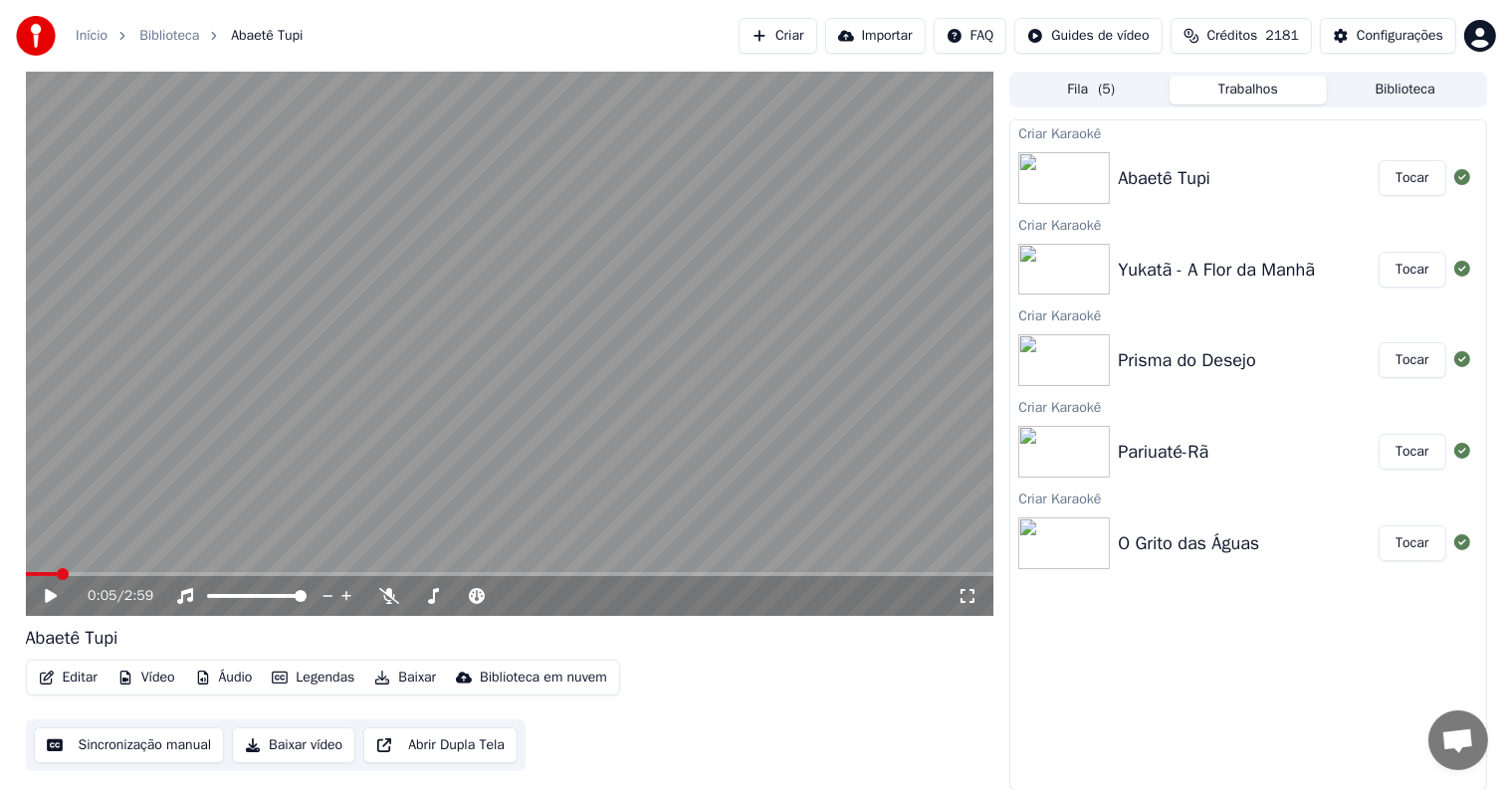 click on "Sincronização manual" at bounding box center (129, 745) 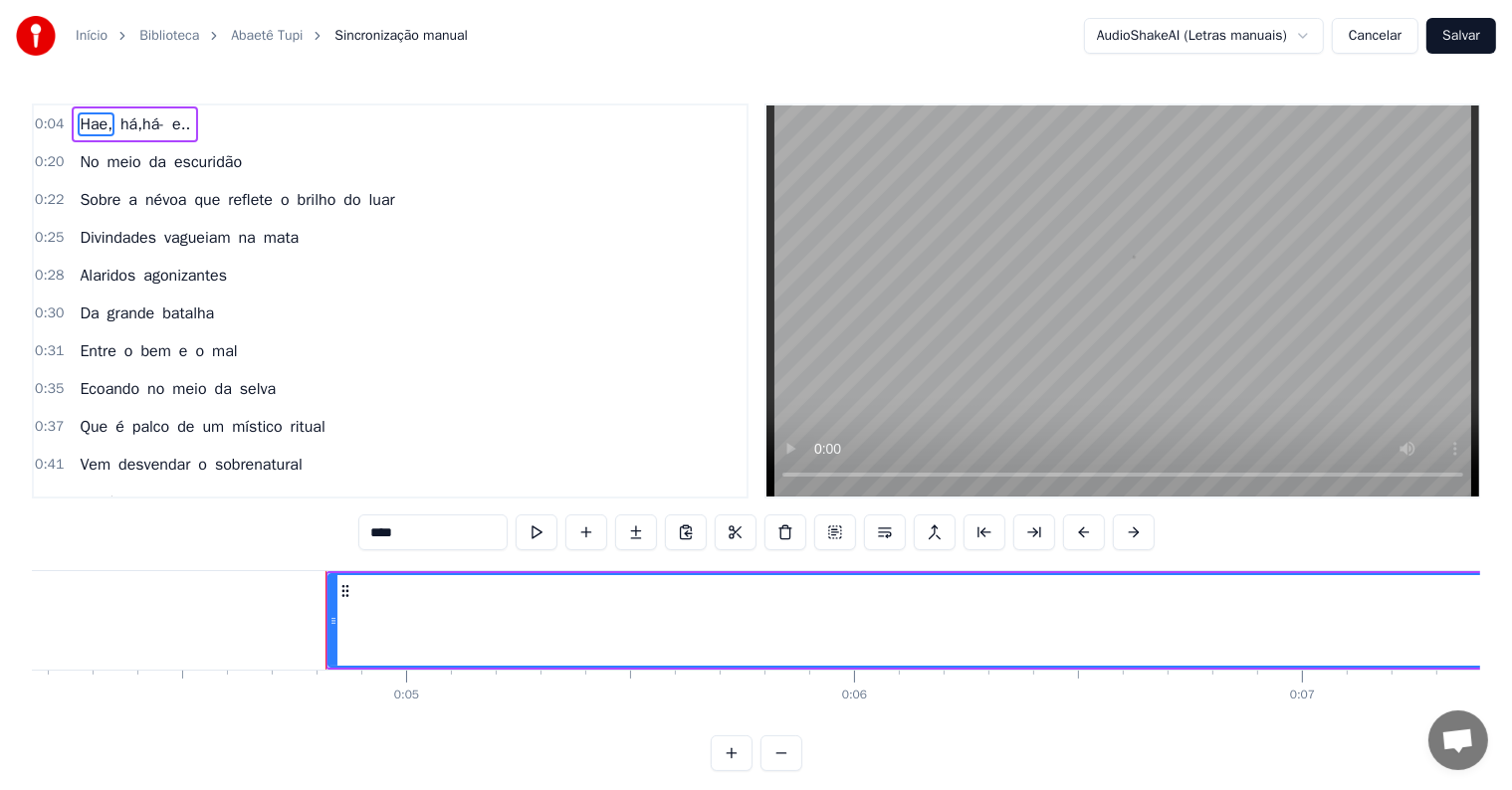 scroll, scrollTop: 0, scrollLeft: 2058, axis: horizontal 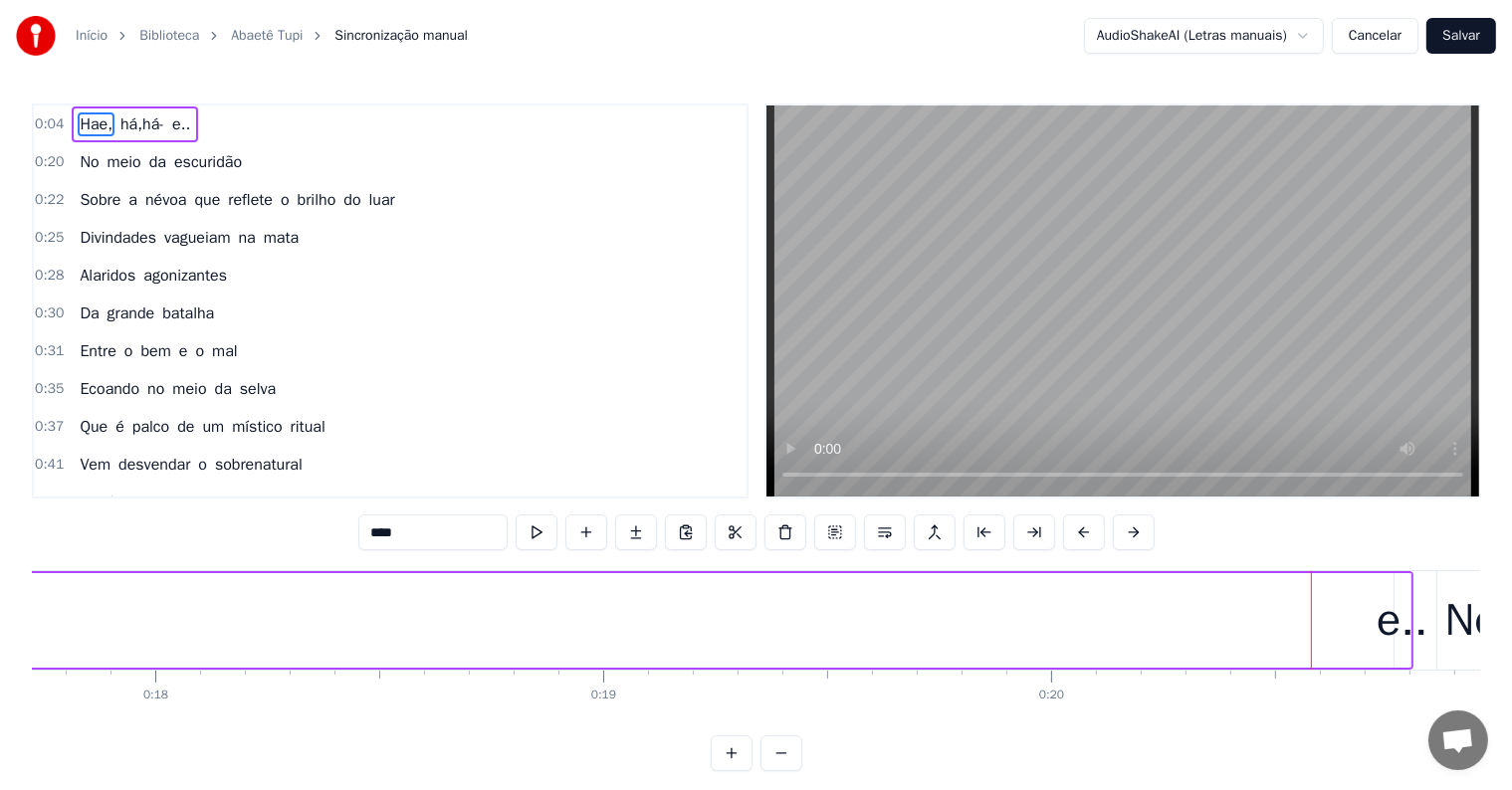 click on "Hae, há,há- e.." at bounding box center [-2168, 620] 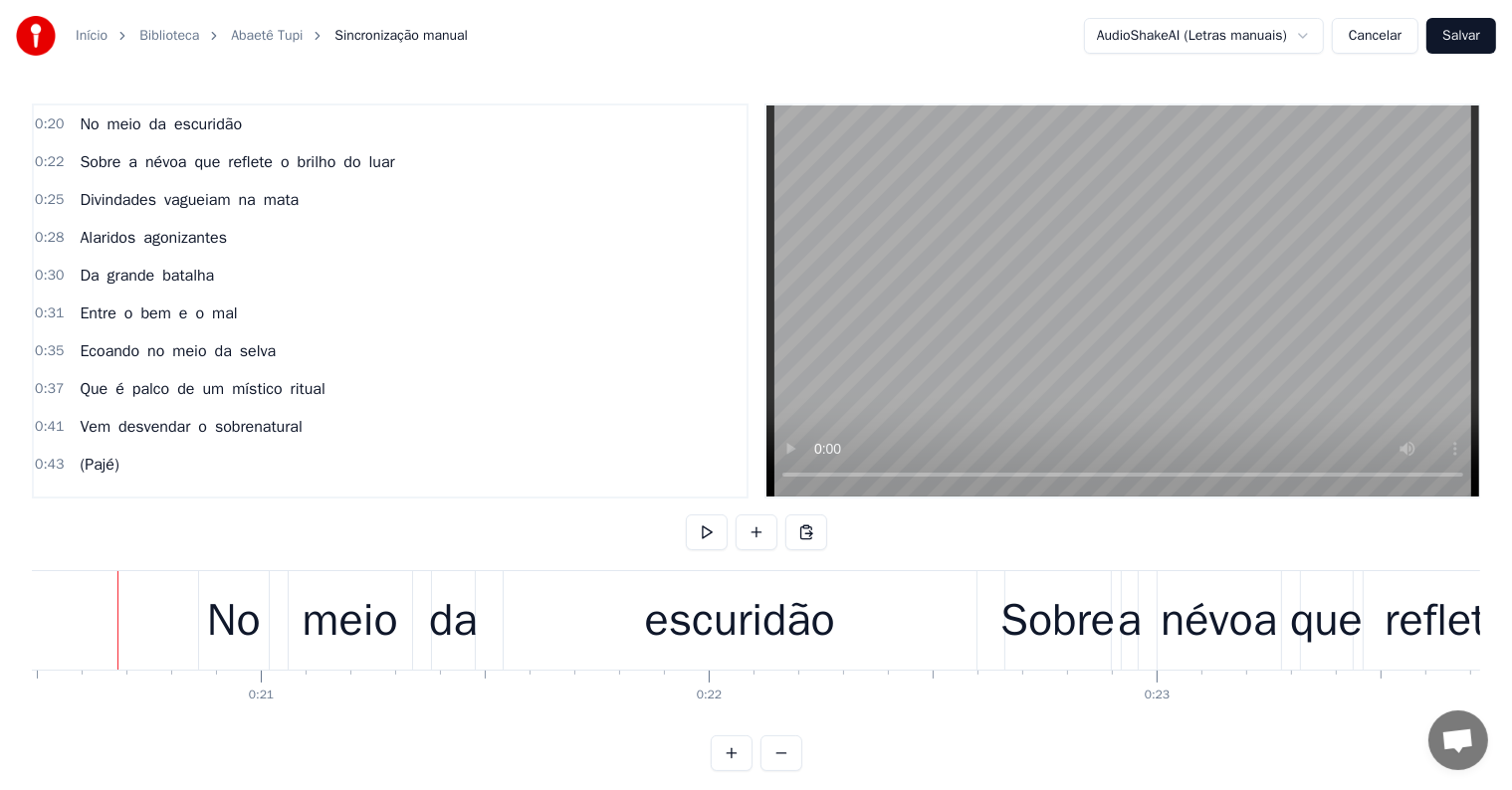 scroll, scrollTop: 0, scrollLeft: 9164, axis: horizontal 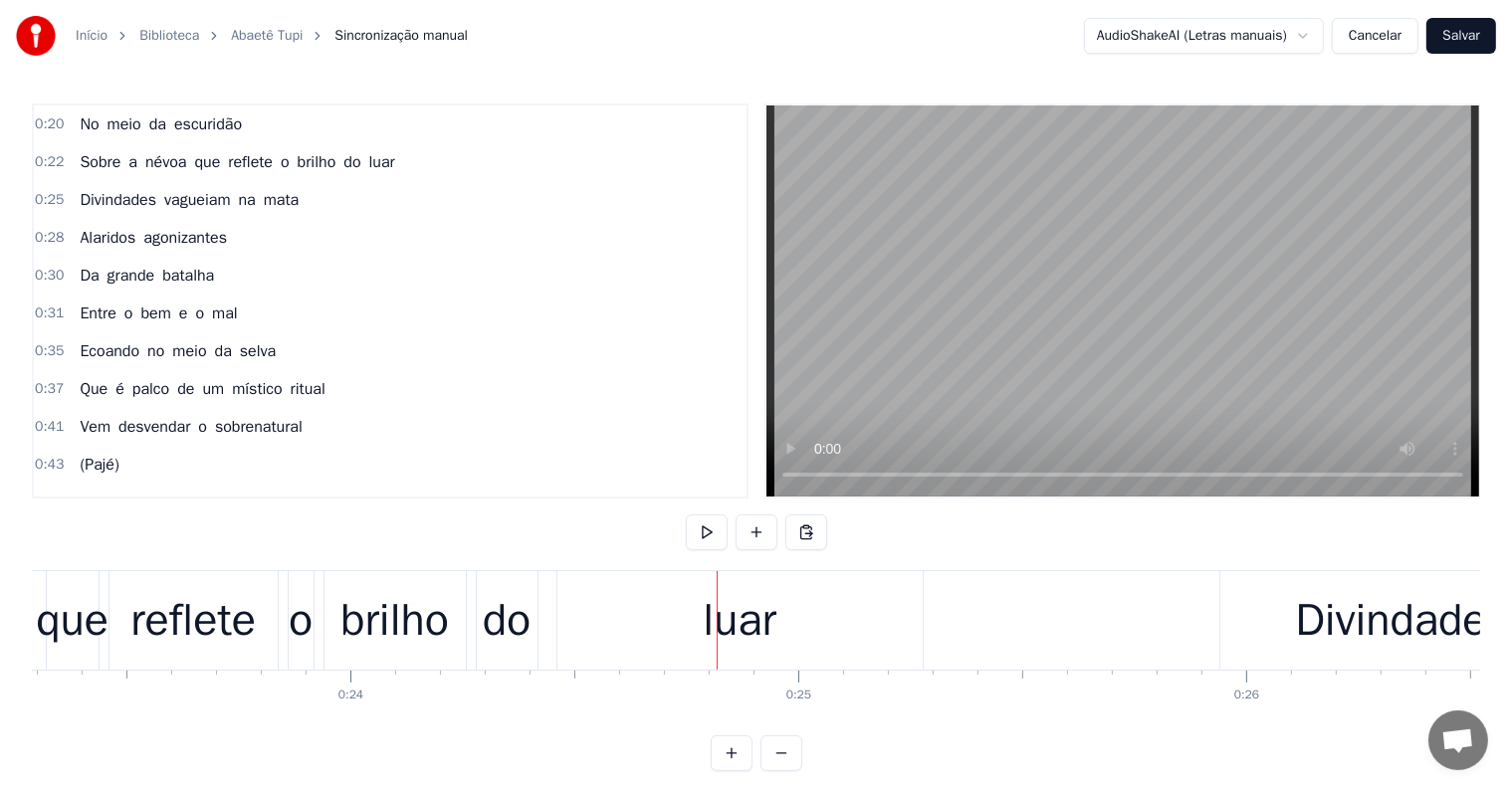 click on "do" at bounding box center (507, 621) 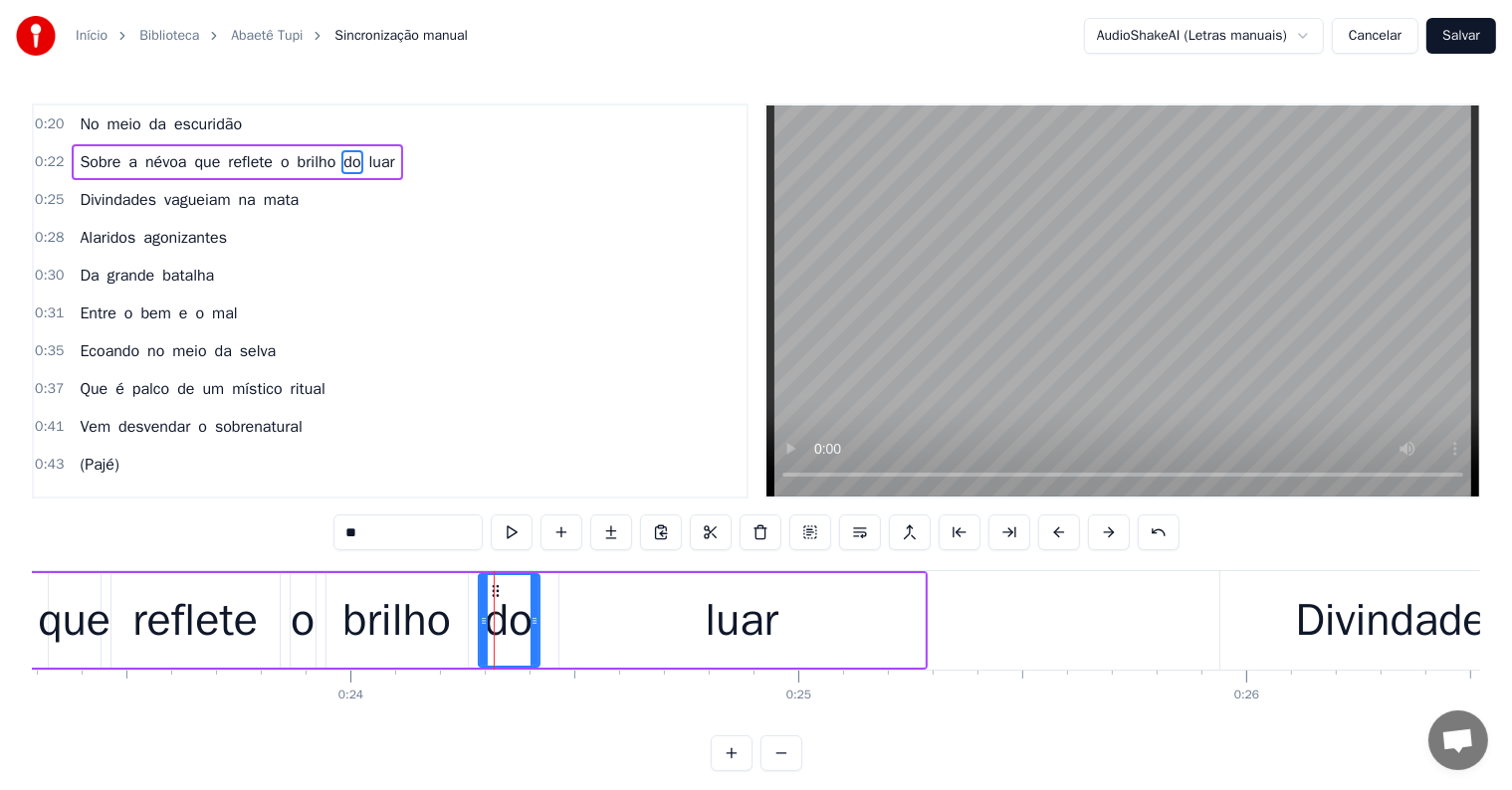 click on "o" at bounding box center [285, 162] 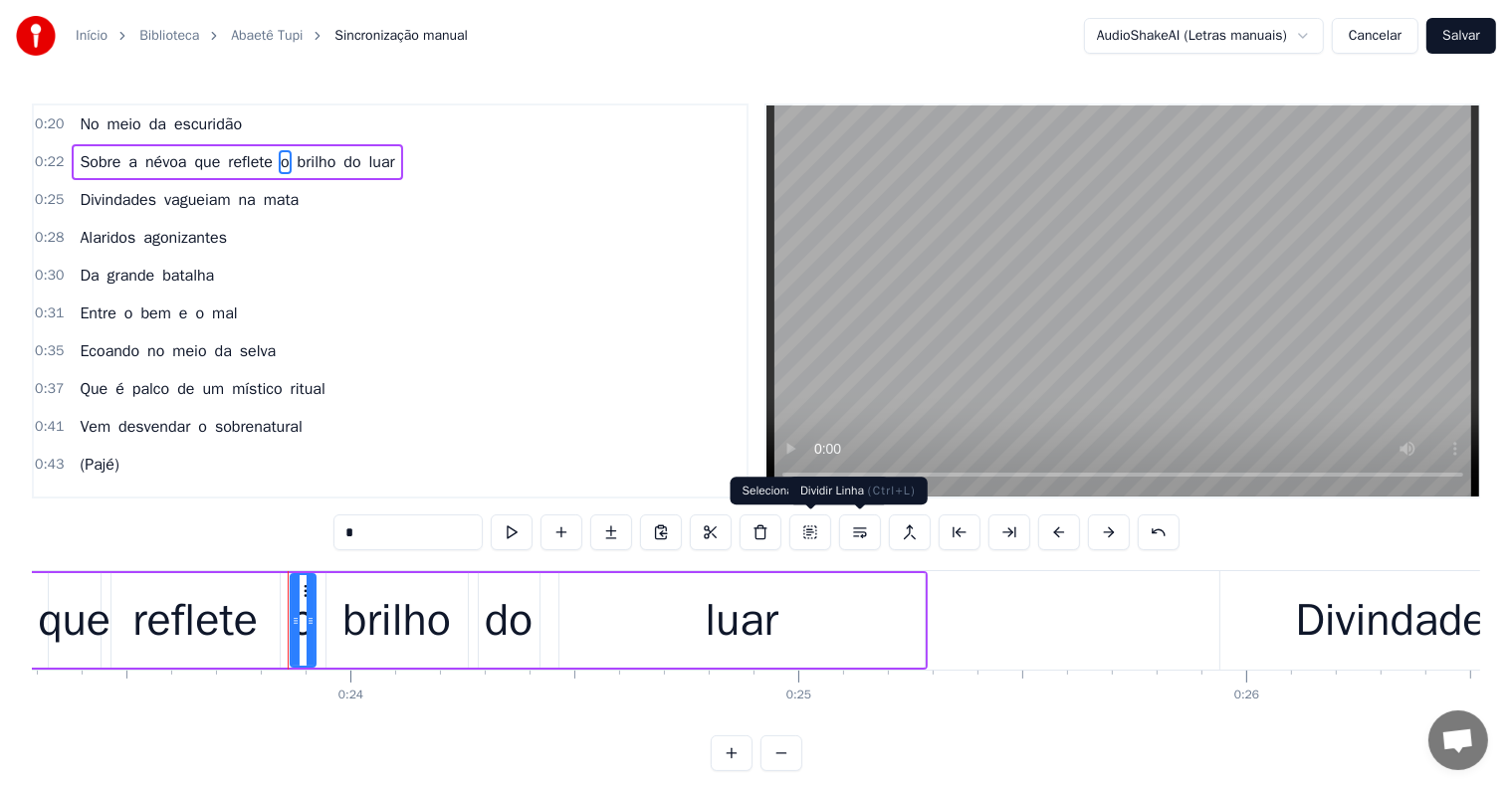 click at bounding box center [860, 532] 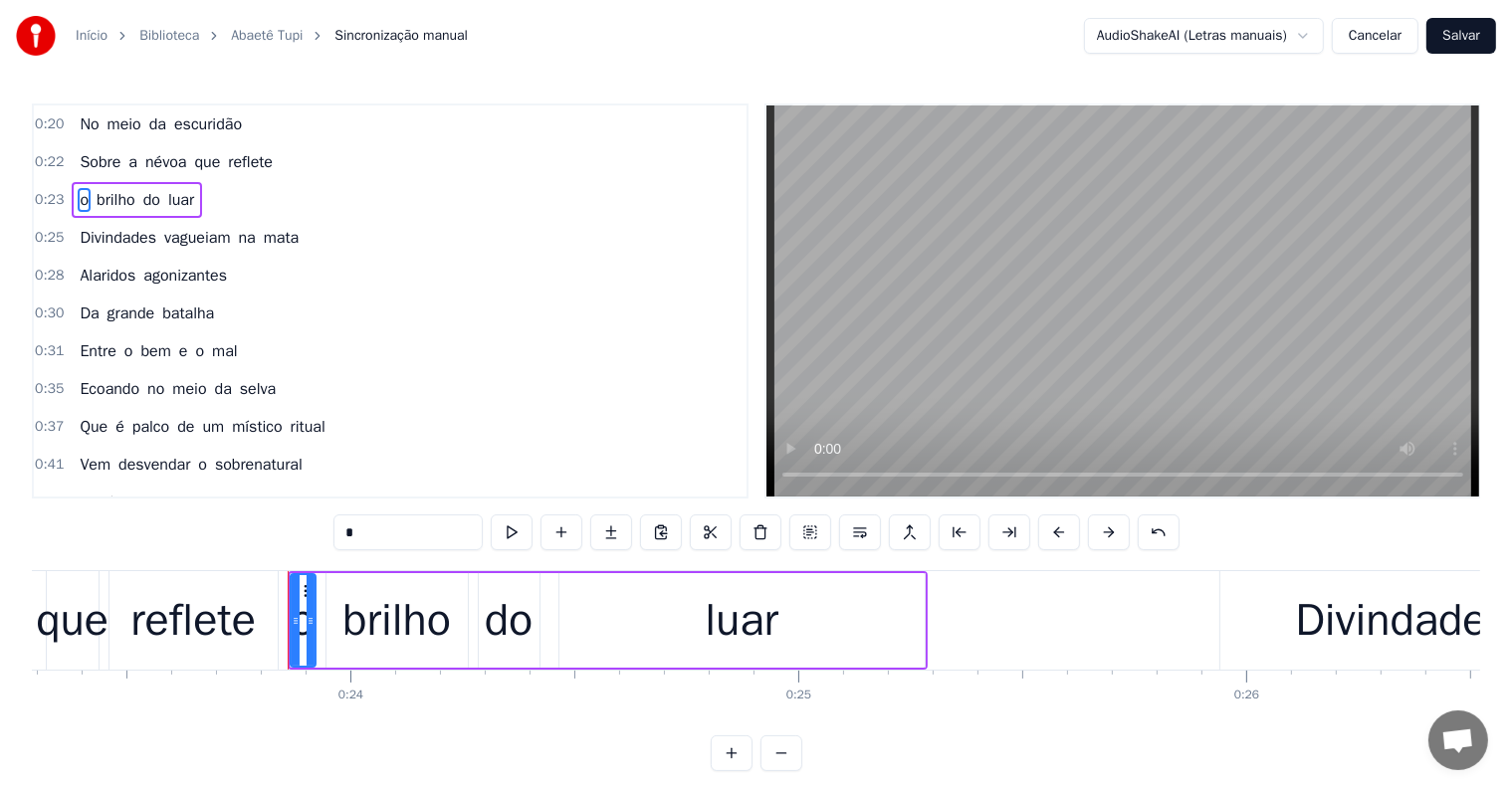 click on "Sobre" at bounding box center (100, 162) 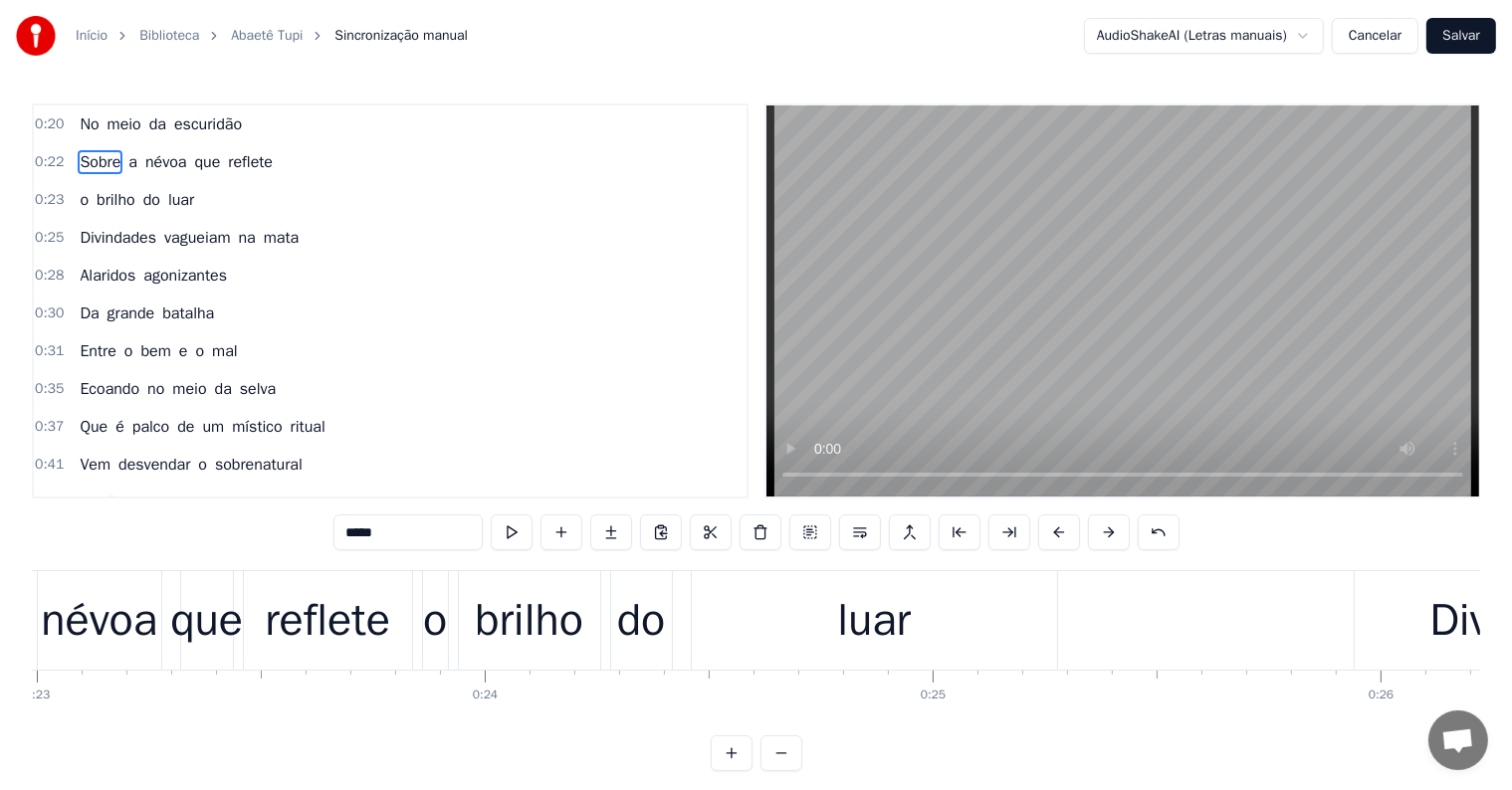 scroll, scrollTop: 0, scrollLeft: 10049, axis: horizontal 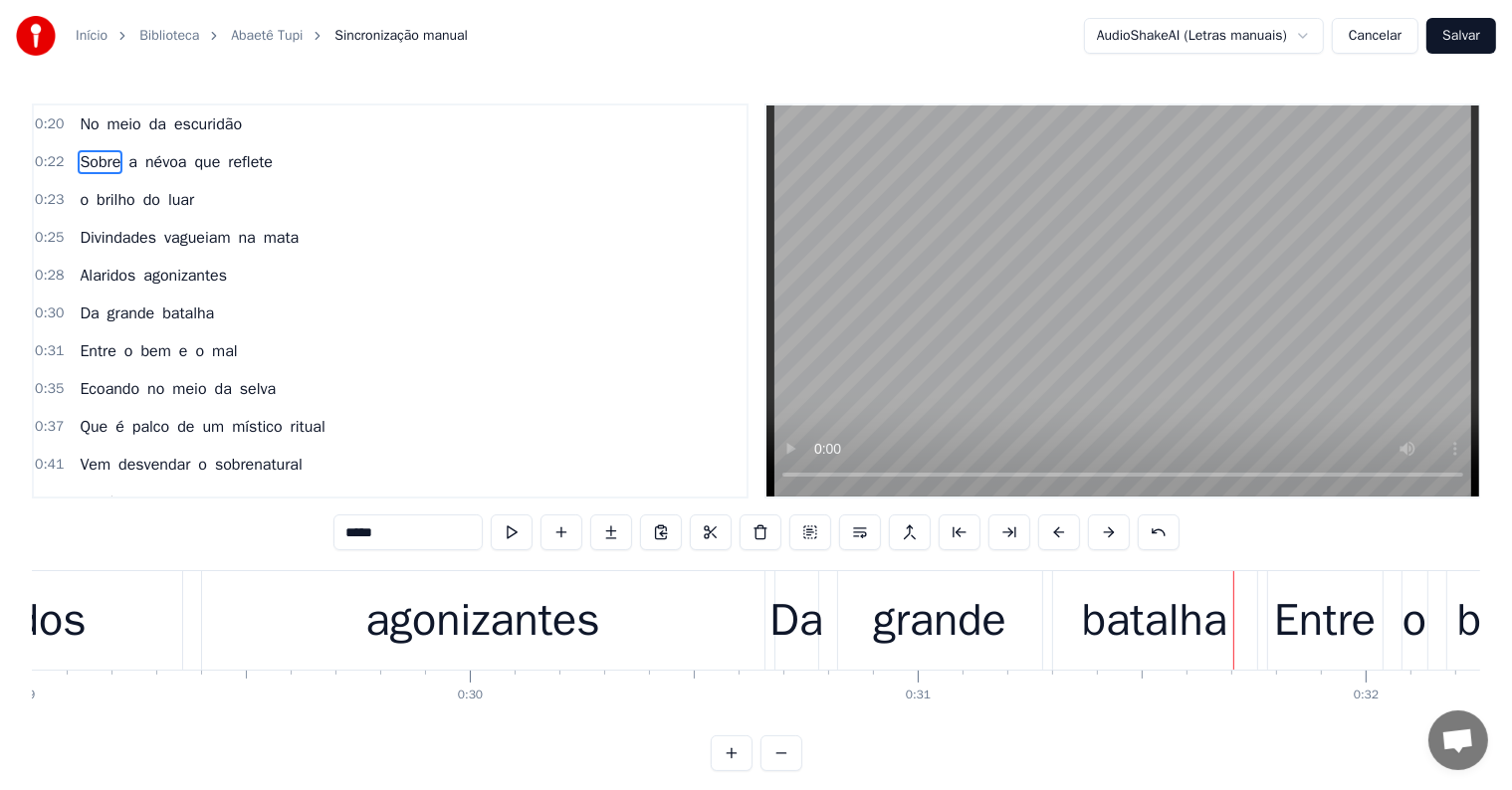 drag, startPoint x: 579, startPoint y: 609, endPoint x: 535, endPoint y: 571, distance: 58.137767 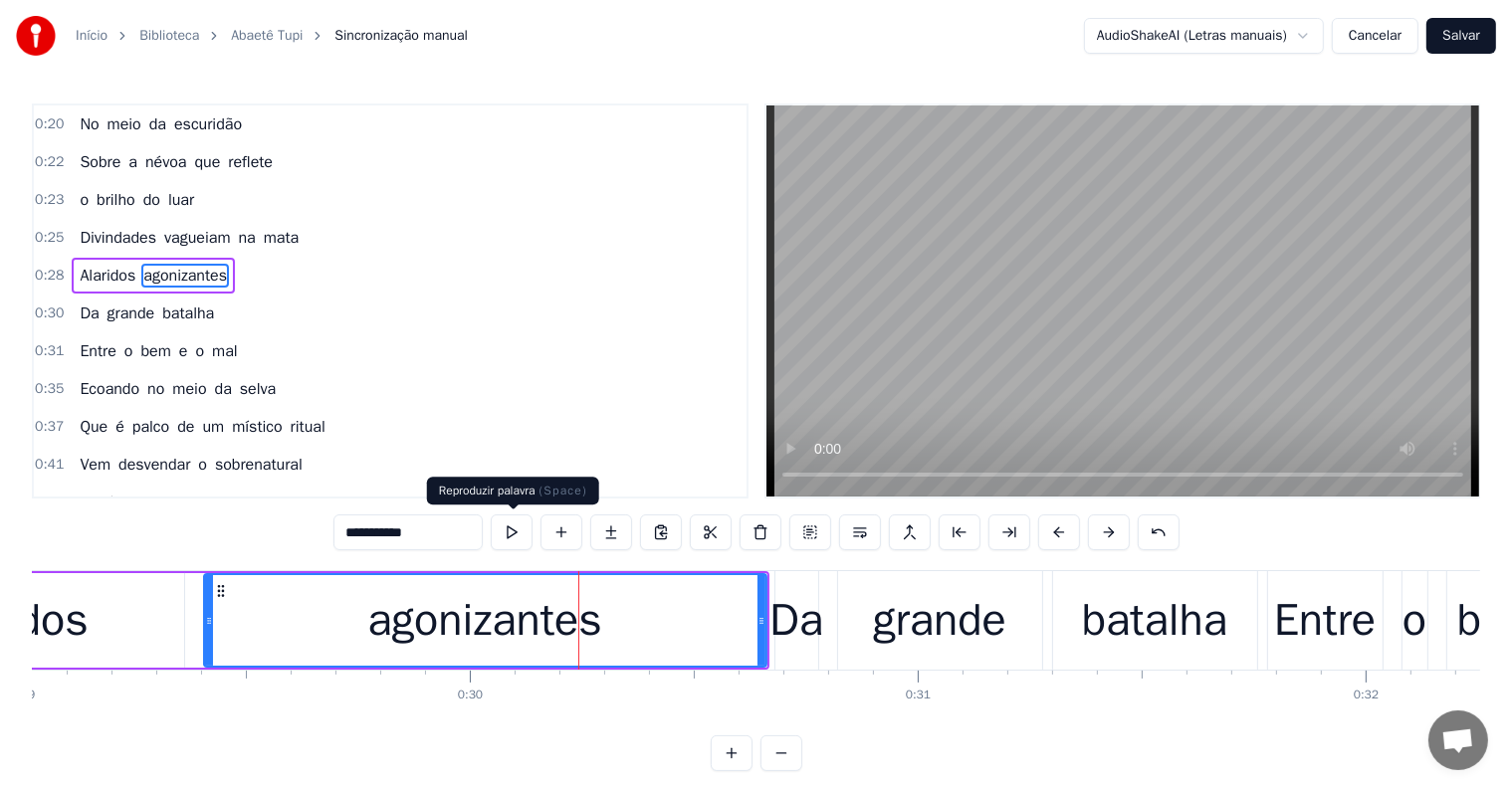 click at bounding box center [512, 532] 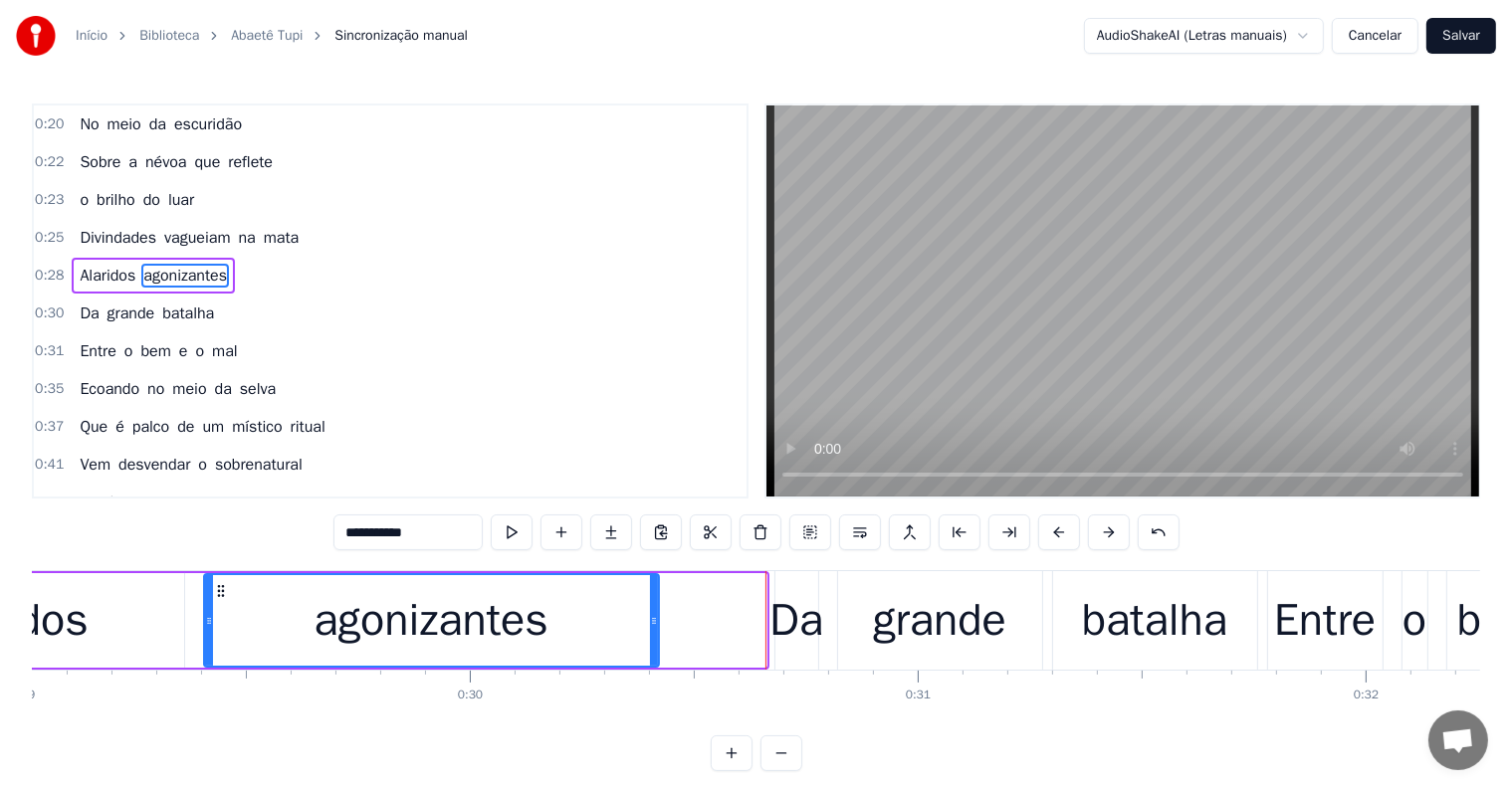 drag, startPoint x: 759, startPoint y: 616, endPoint x: 652, endPoint y: 616, distance: 107 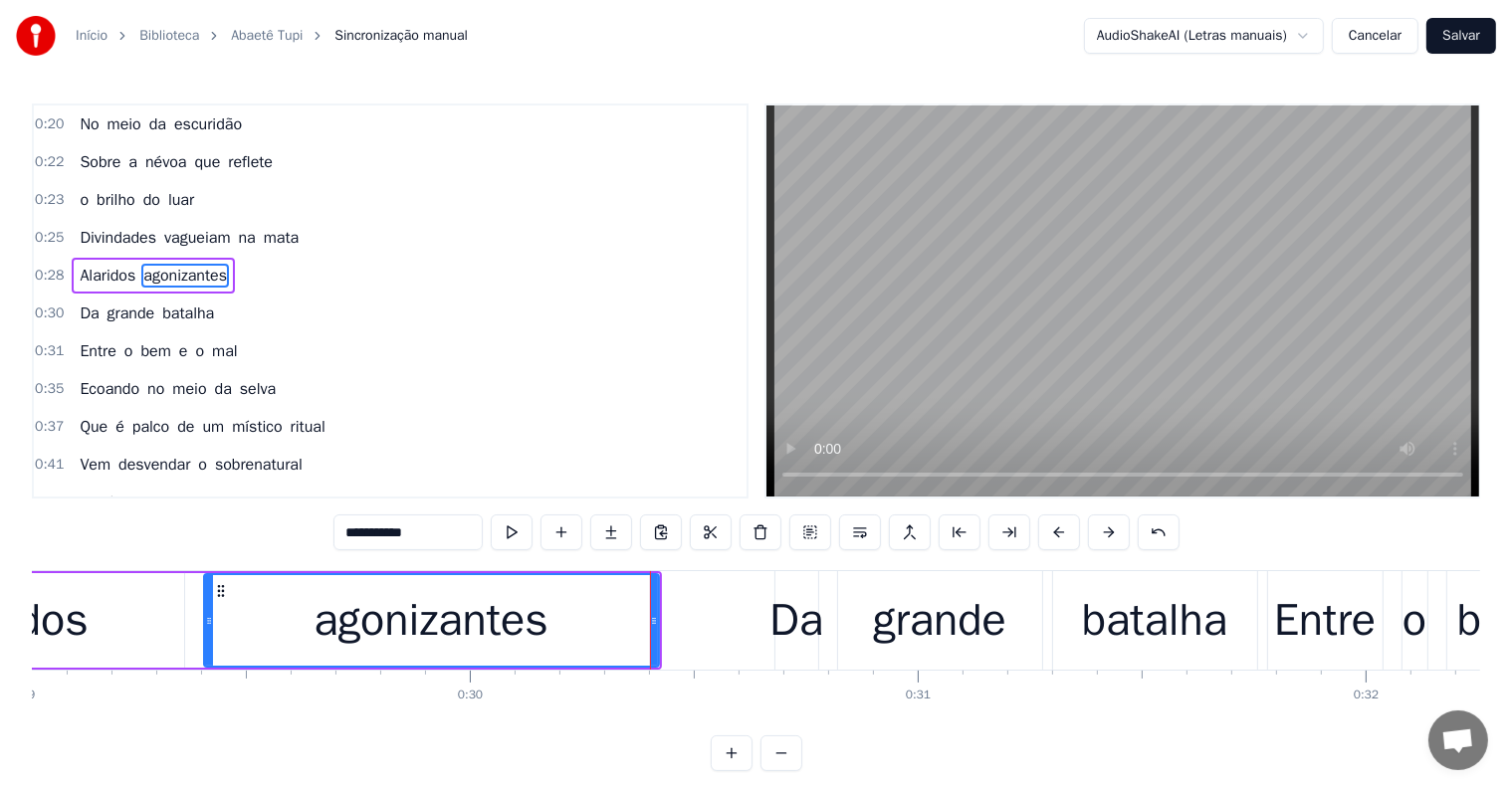 click on "Da" at bounding box center (796, 621) 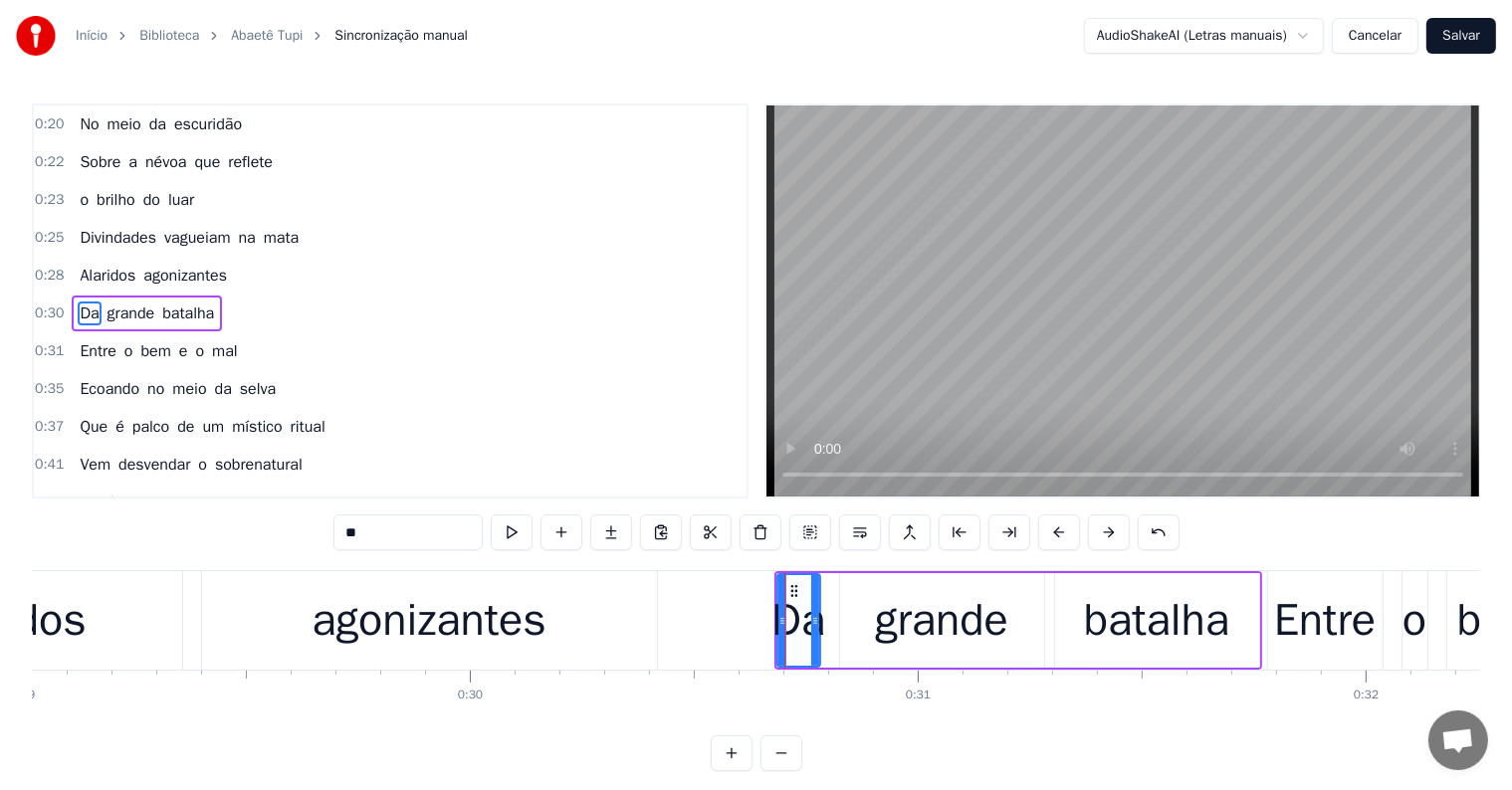 scroll, scrollTop: 5, scrollLeft: 0, axis: vertical 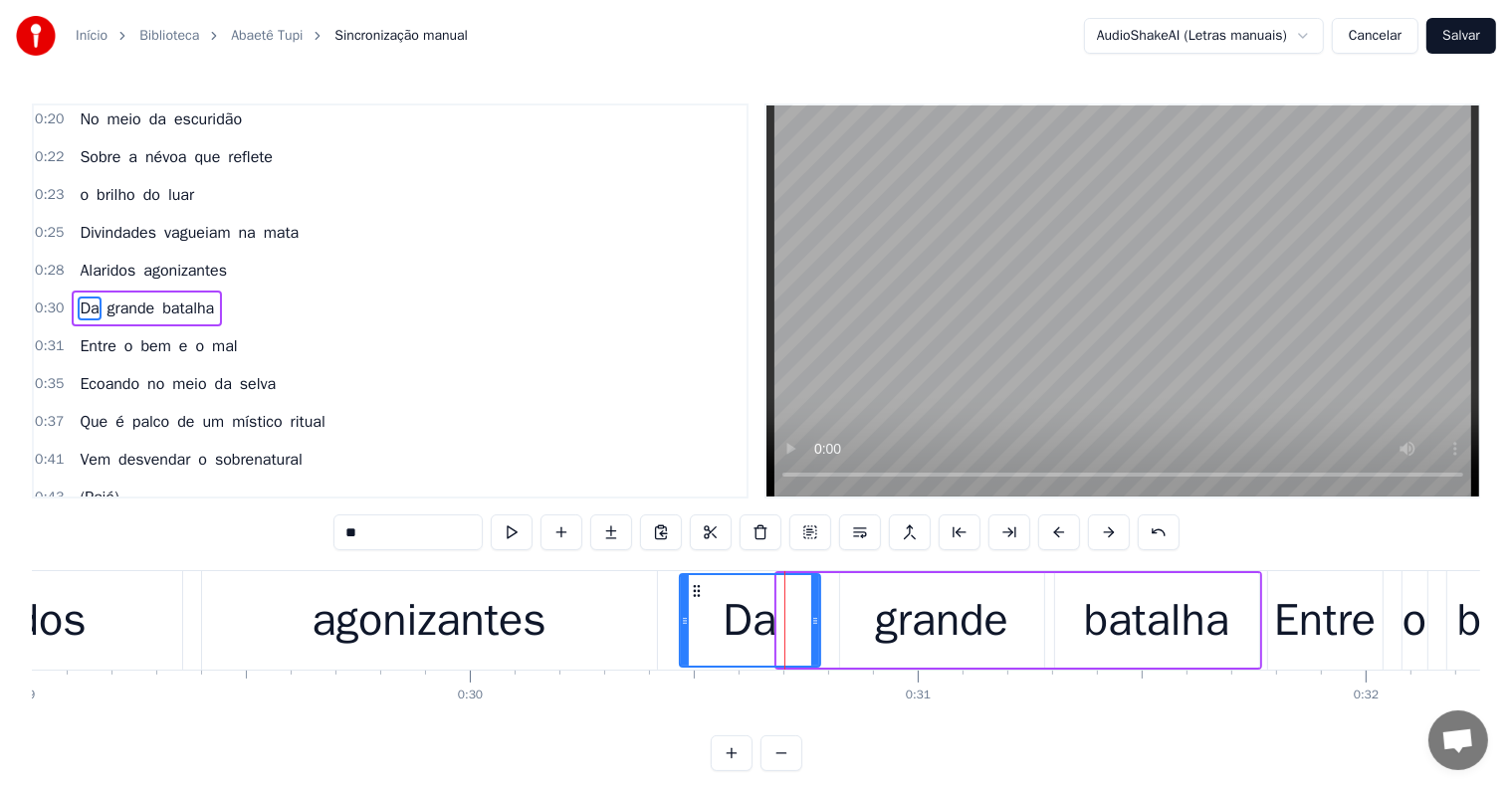 drag, startPoint x: 778, startPoint y: 624, endPoint x: 681, endPoint y: 625, distance: 97.005155 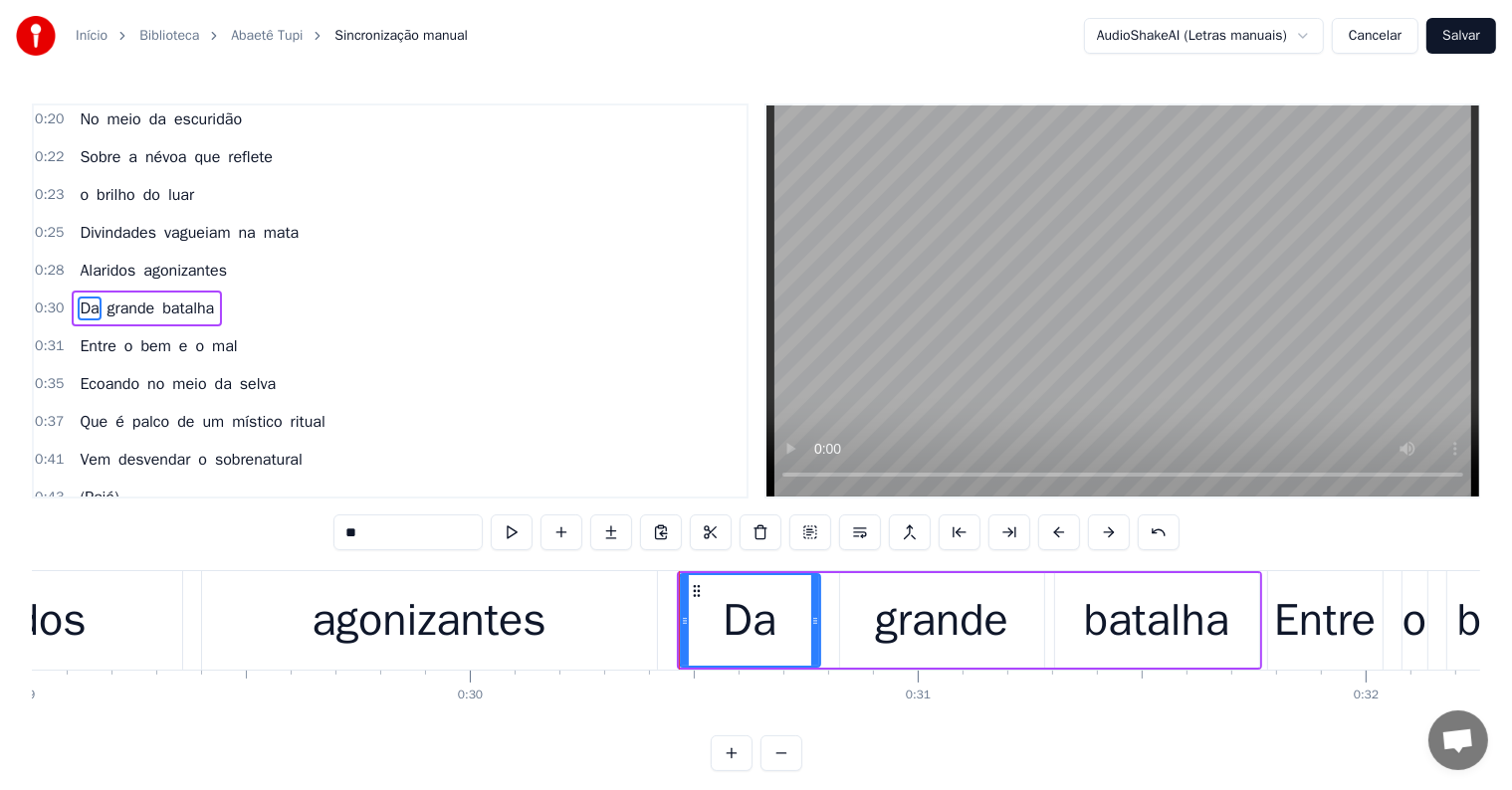 click on "agonizantes" at bounding box center (428, 621) 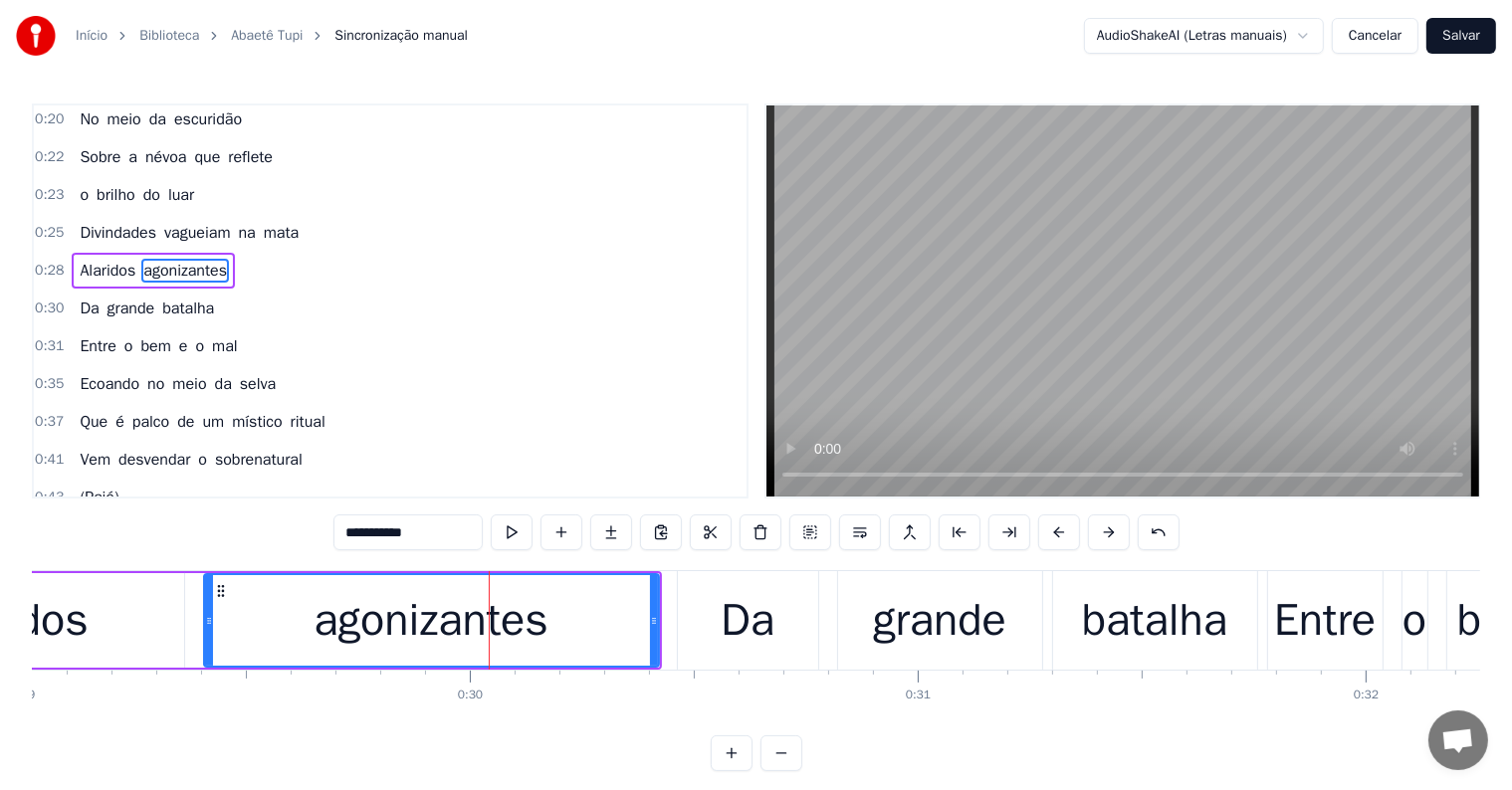 scroll, scrollTop: 0, scrollLeft: 0, axis: both 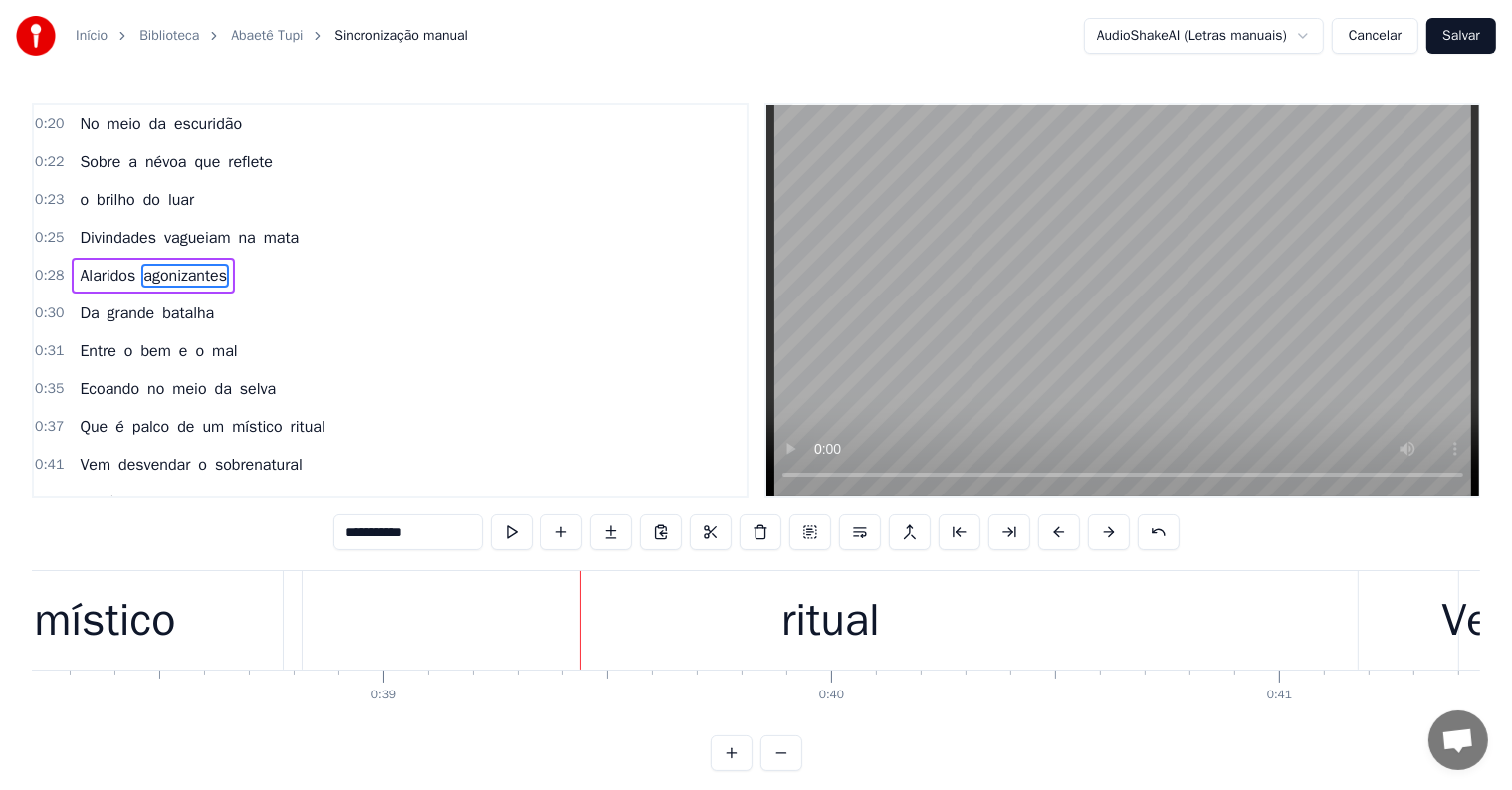 click on "ritual" at bounding box center [830, 621] 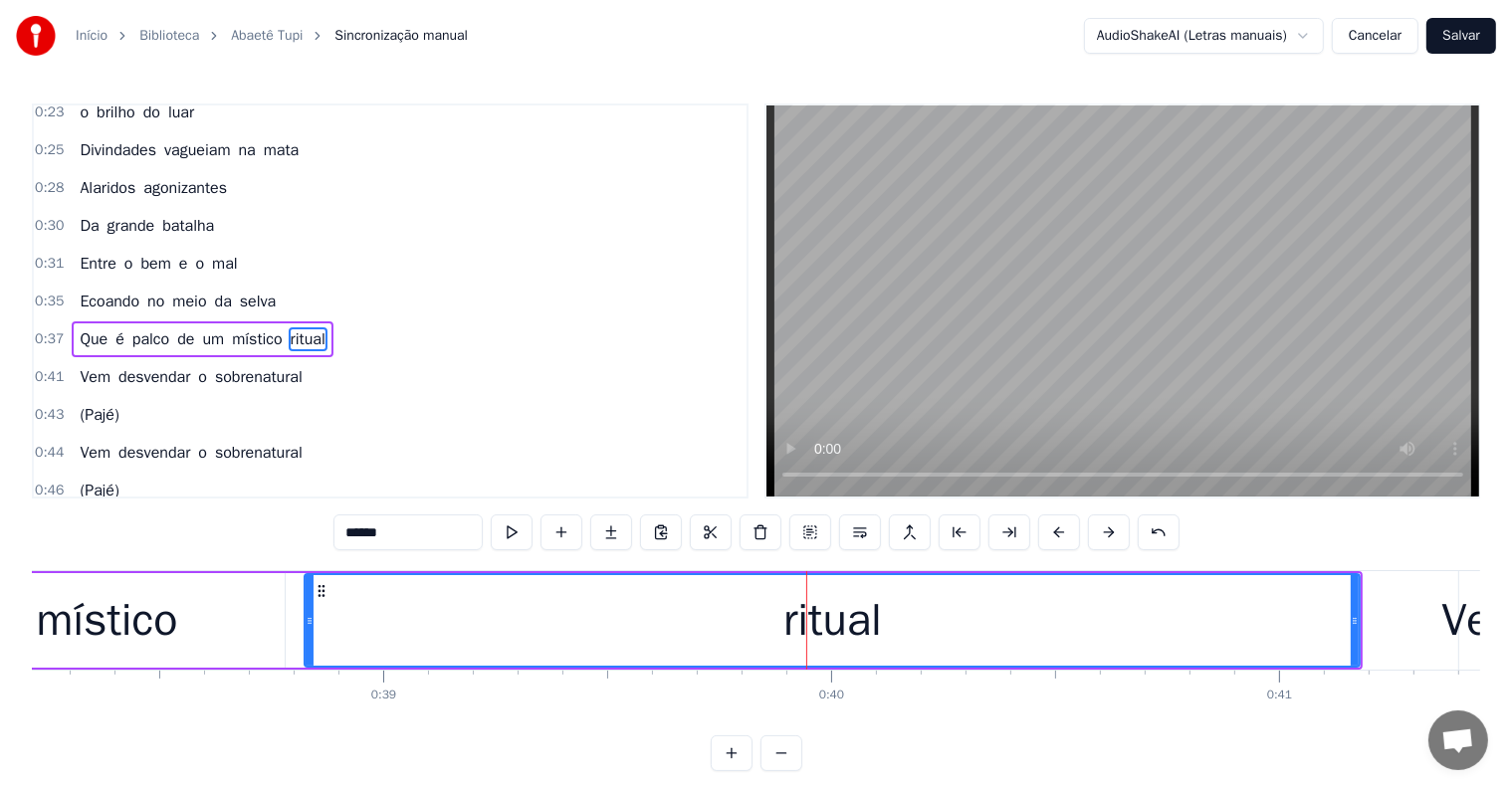 scroll, scrollTop: 115, scrollLeft: 0, axis: vertical 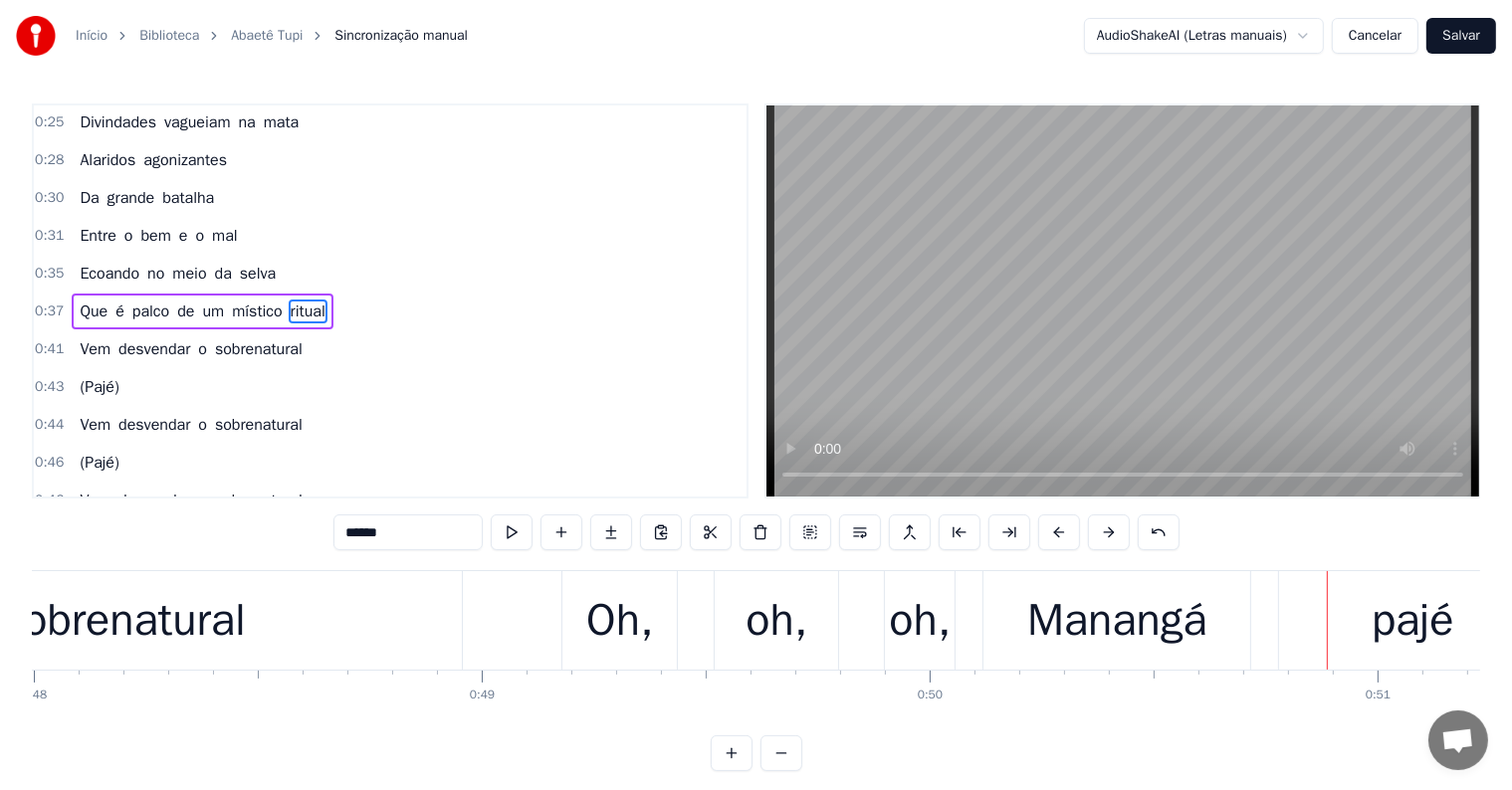 click on "Oh, oh, oh, Manangá pajé" at bounding box center (1056, 620) 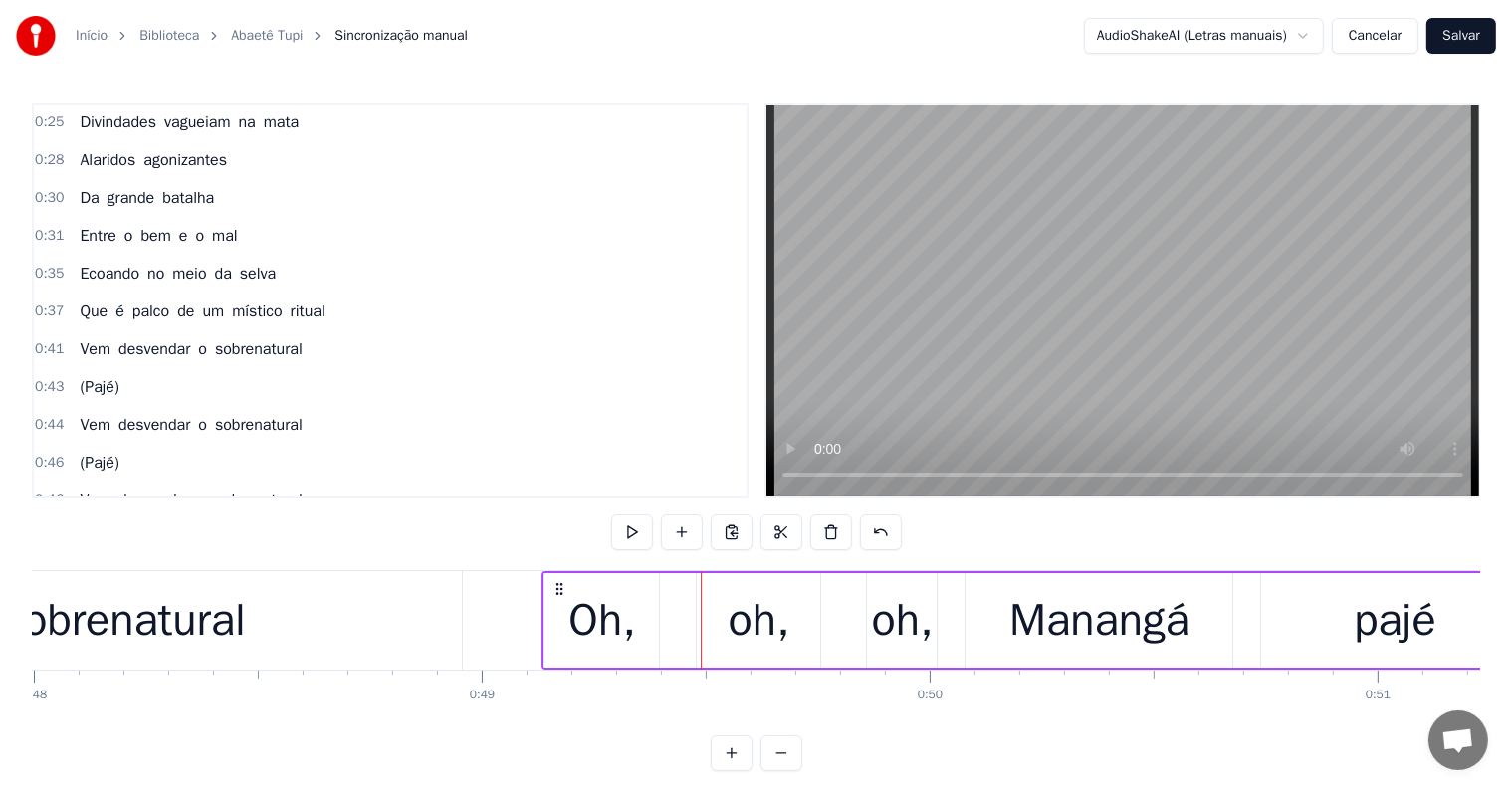 drag, startPoint x: 579, startPoint y: 586, endPoint x: 559, endPoint y: 593, distance: 21.18962 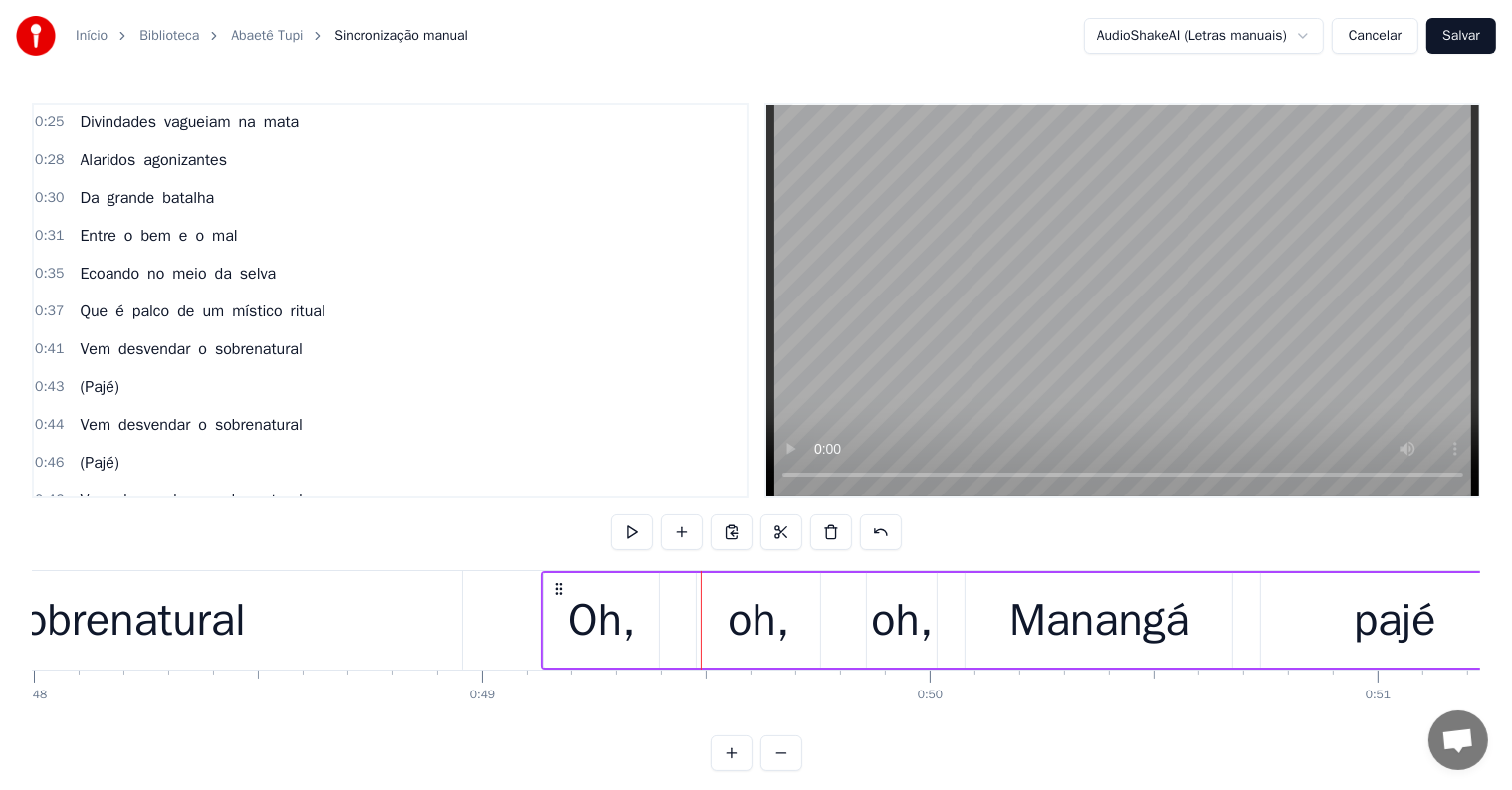 click on "sobrenatural" at bounding box center [122, 621] 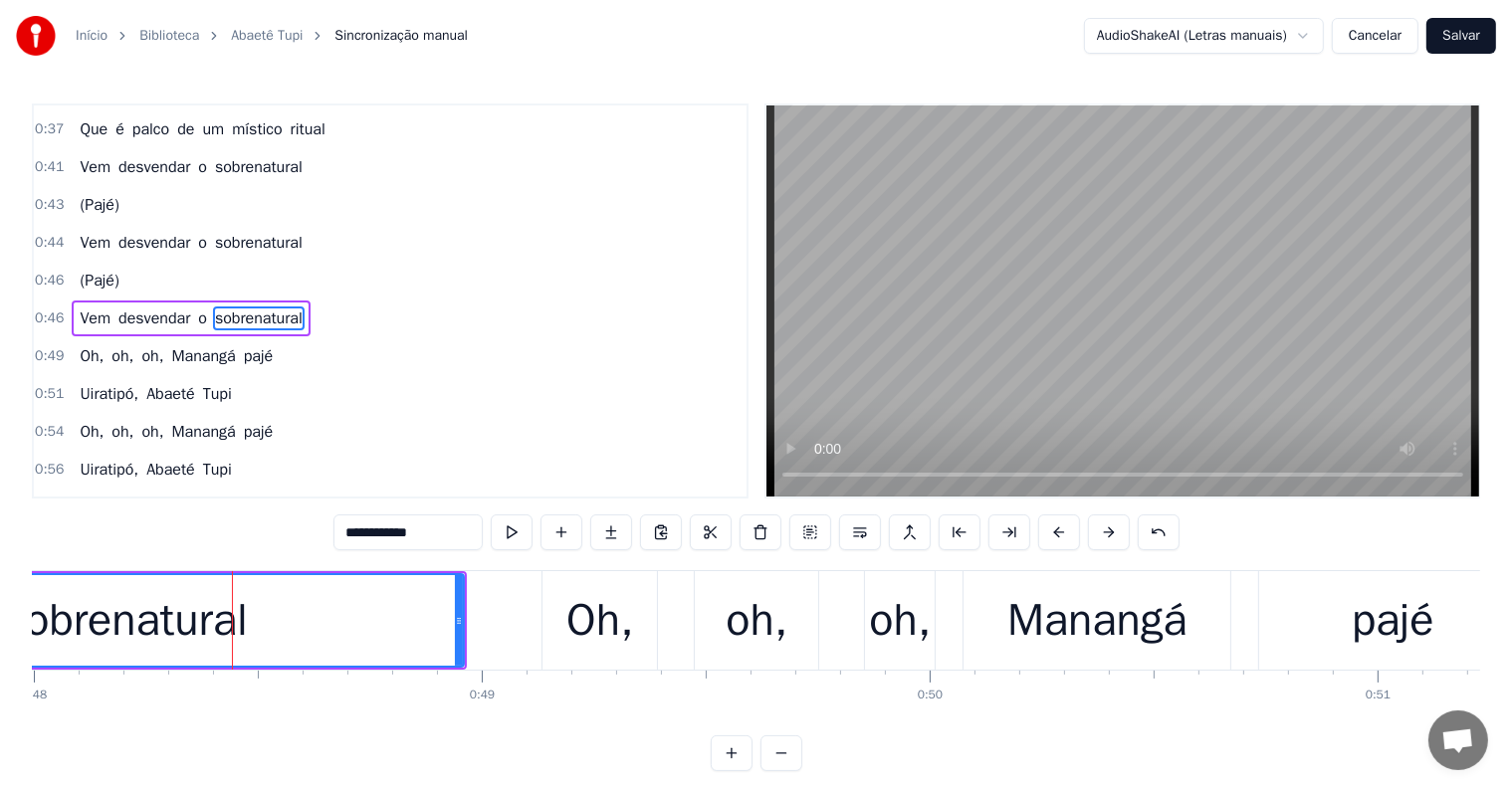 scroll, scrollTop: 298, scrollLeft: 0, axis: vertical 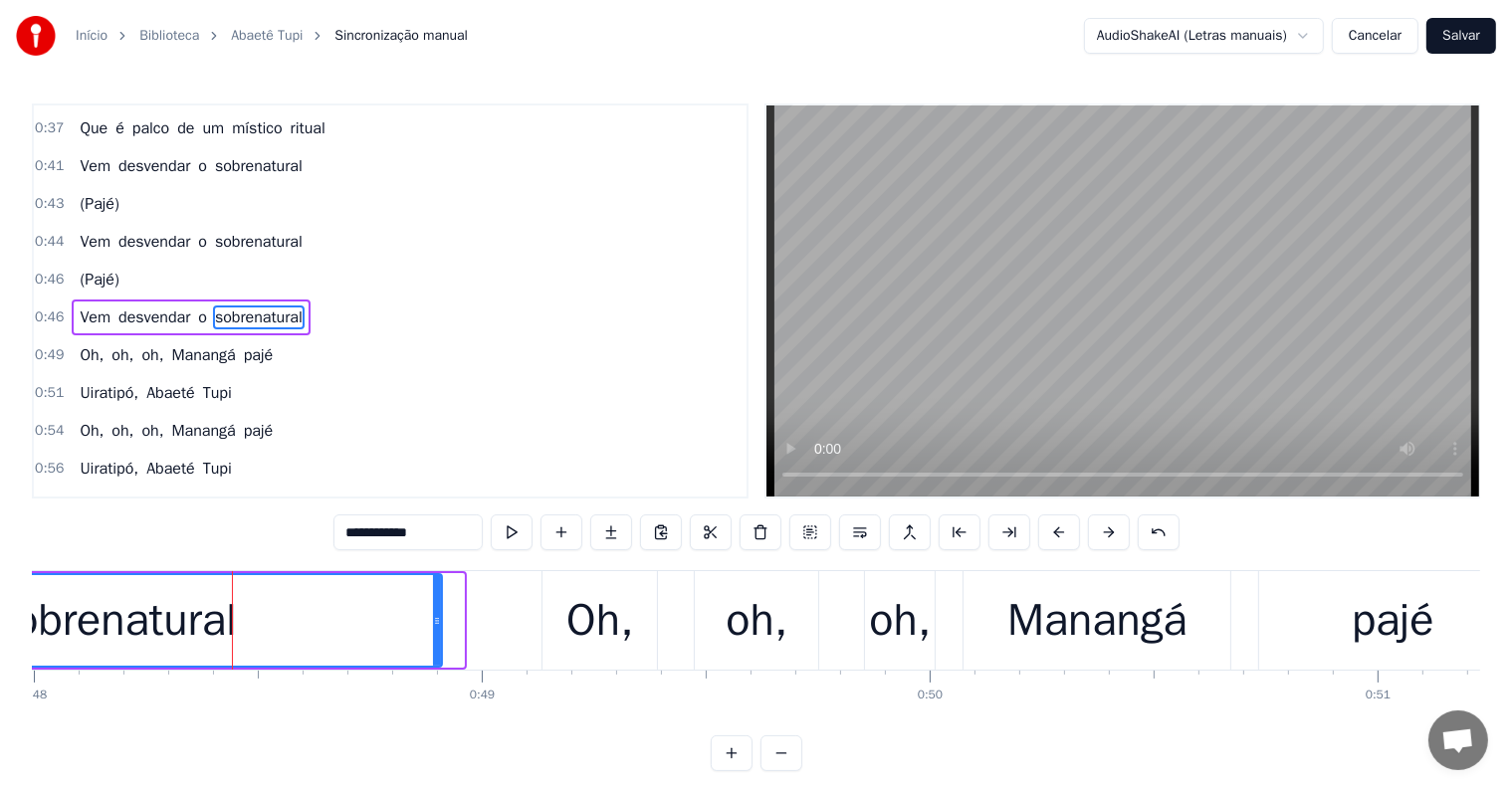drag, startPoint x: 462, startPoint y: 620, endPoint x: 440, endPoint y: 621, distance: 22.022716 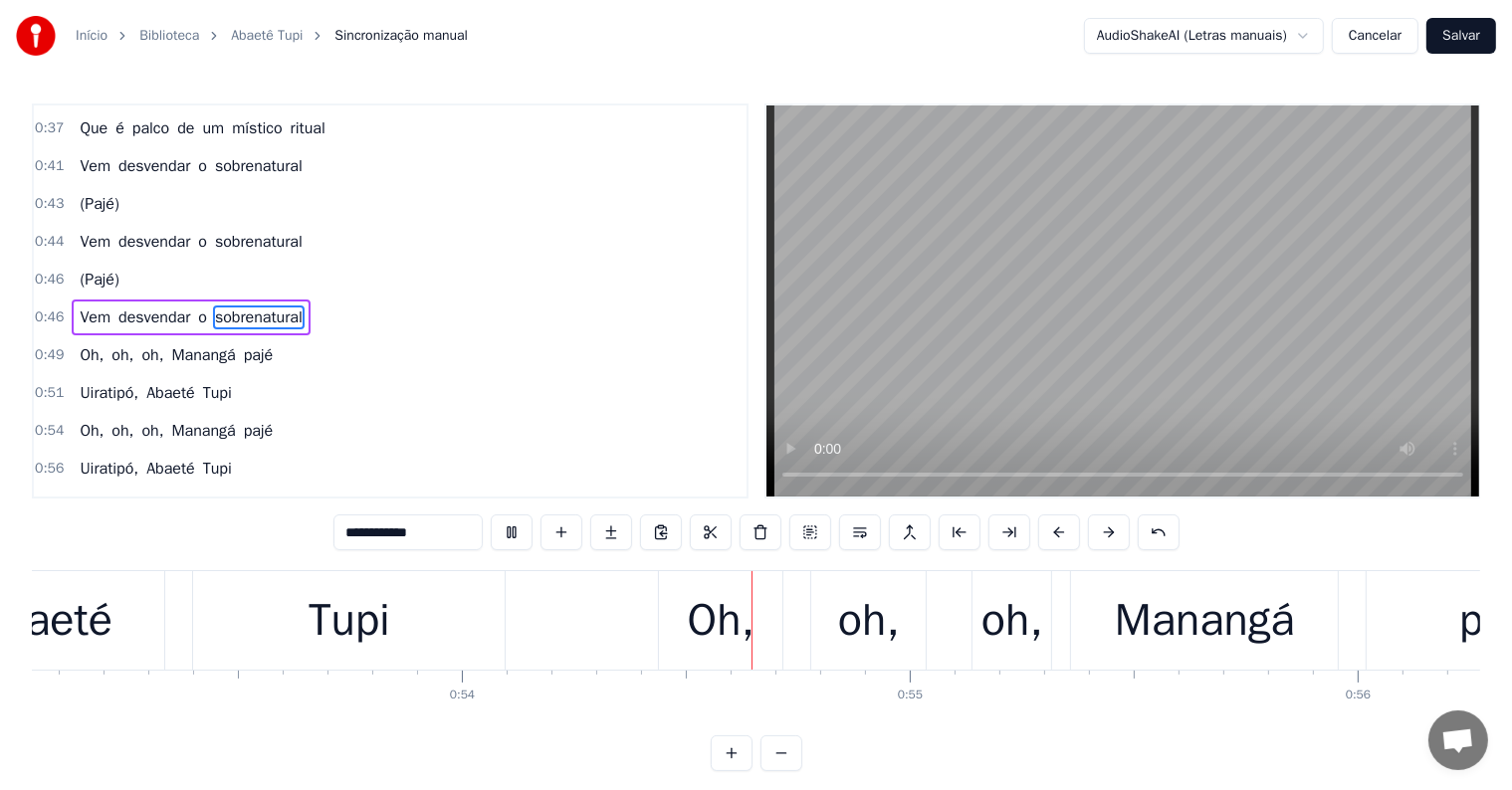scroll, scrollTop: 0, scrollLeft: 24040, axis: horizontal 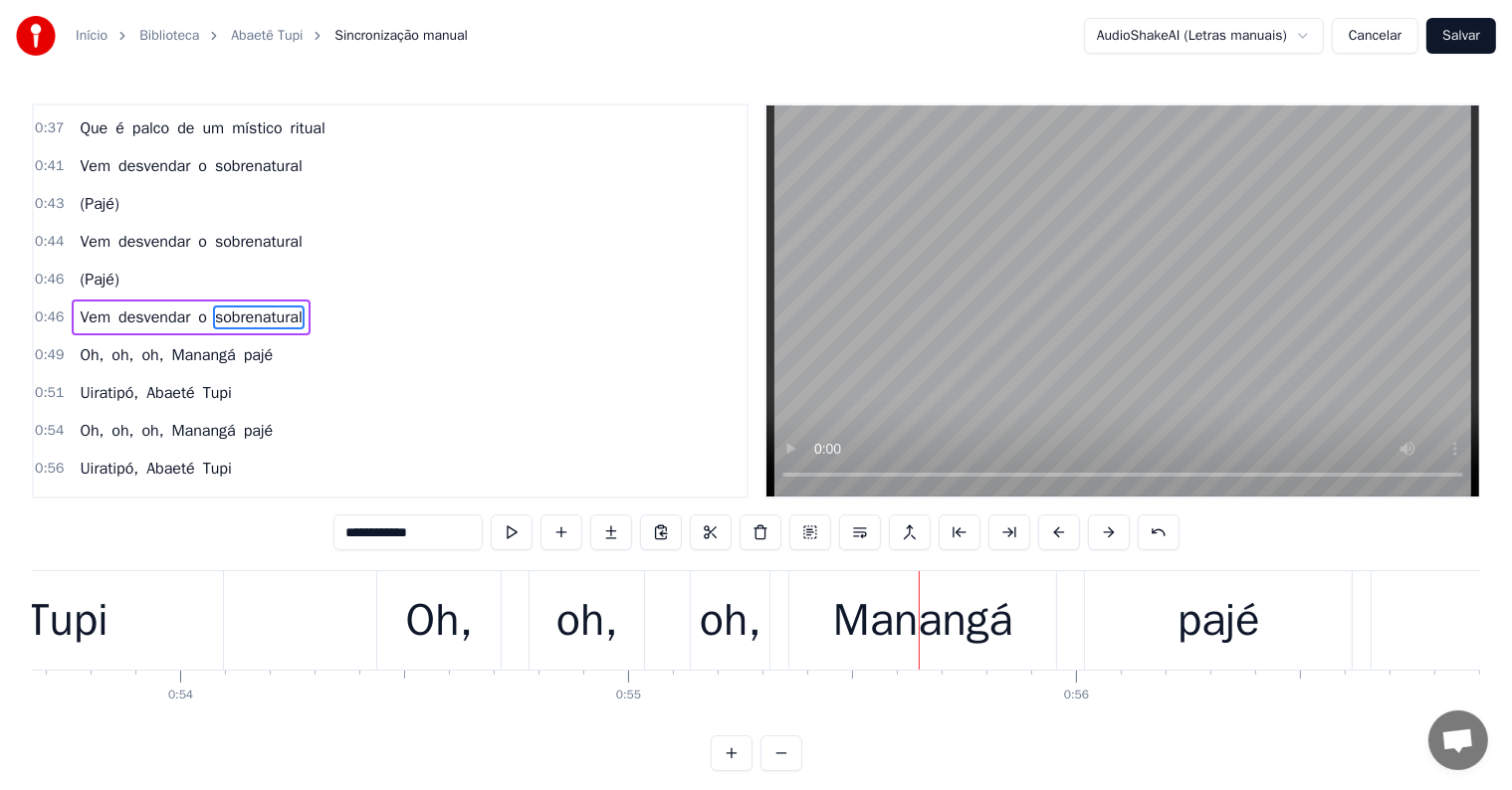 click on "Oh, oh, oh, Manangá pajé" at bounding box center (866, 620) 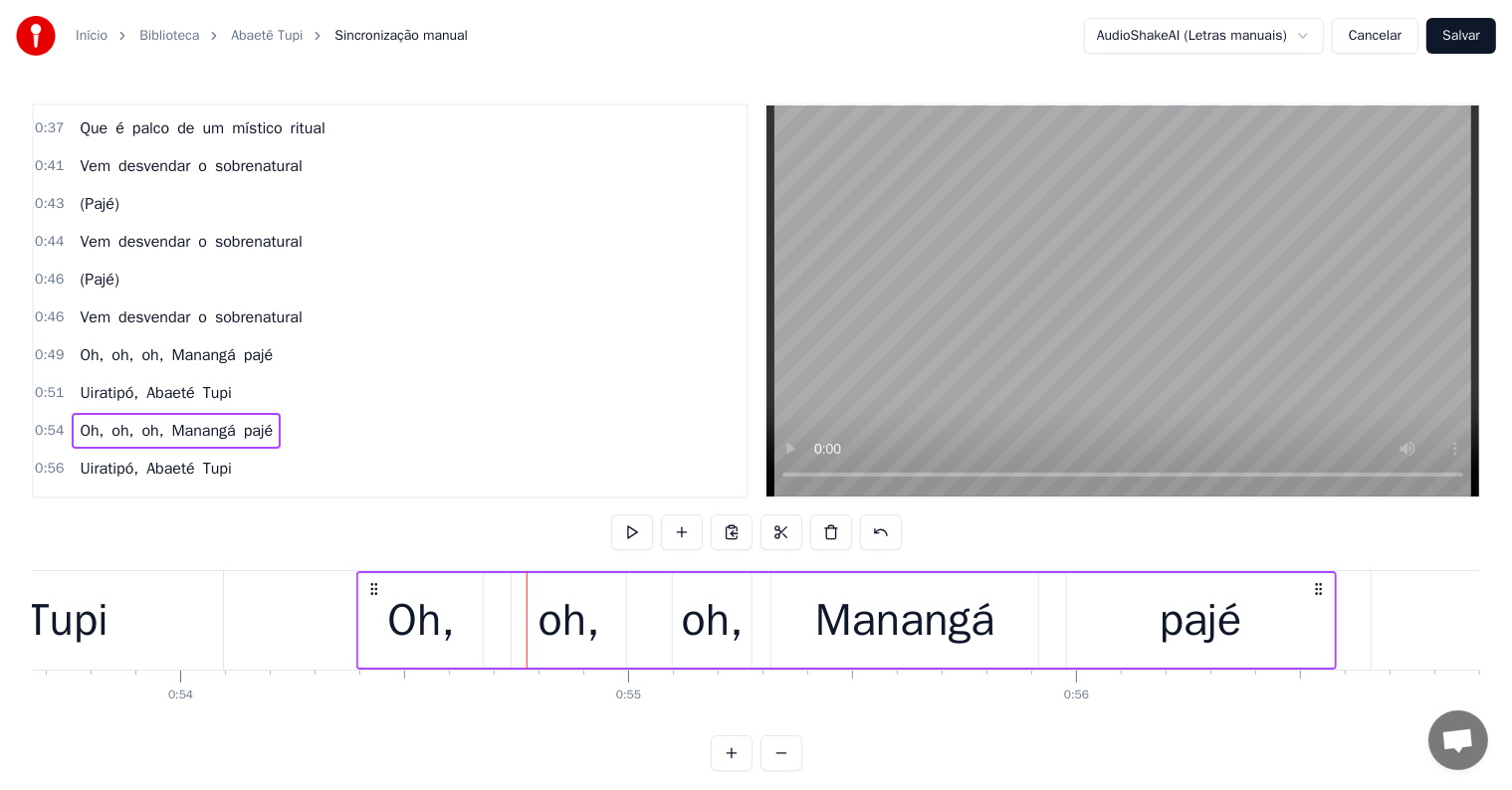 drag, startPoint x: 394, startPoint y: 588, endPoint x: 374, endPoint y: 593, distance: 20.615528 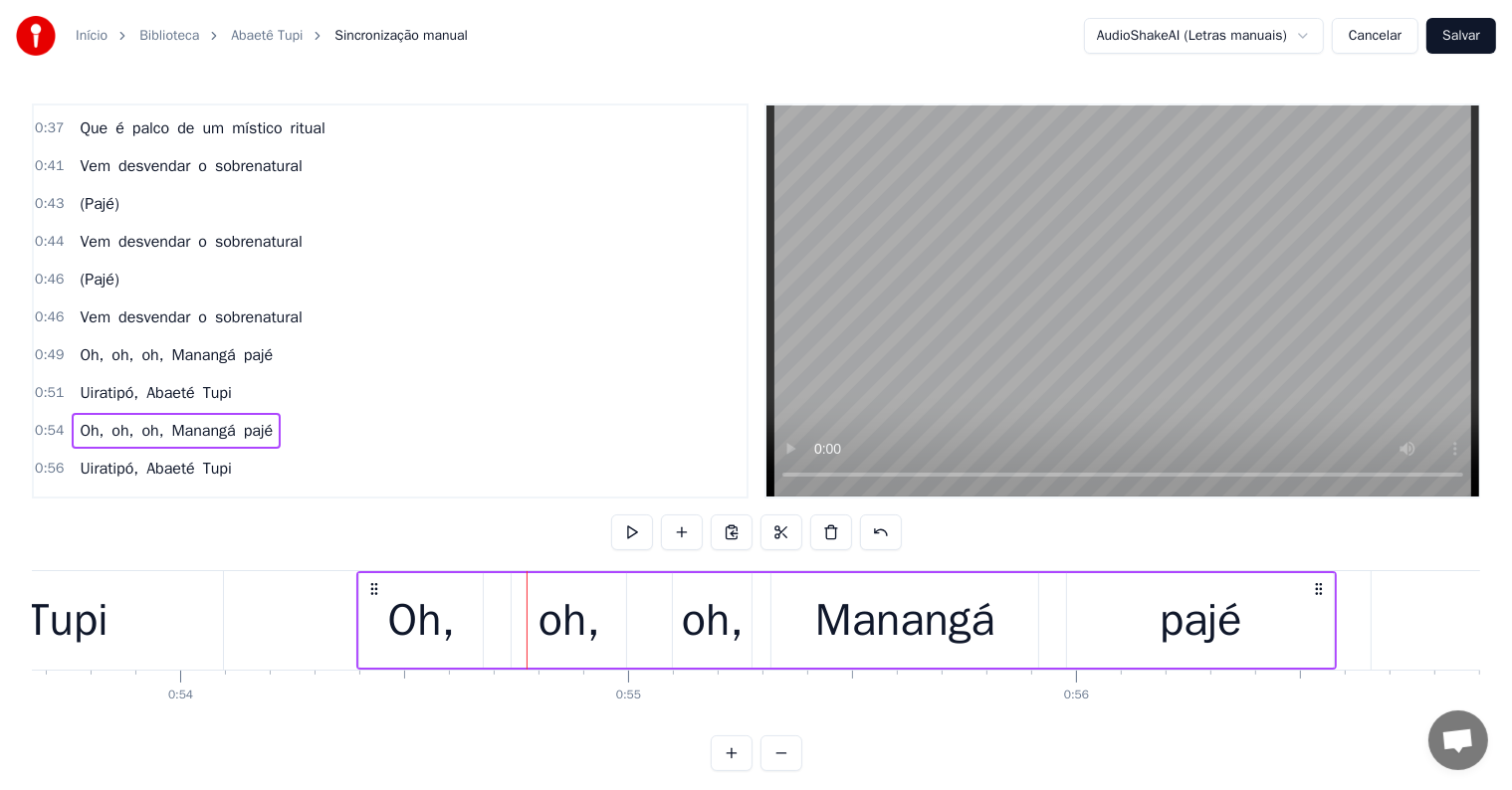 click on "Tupi" at bounding box center (67, 620) 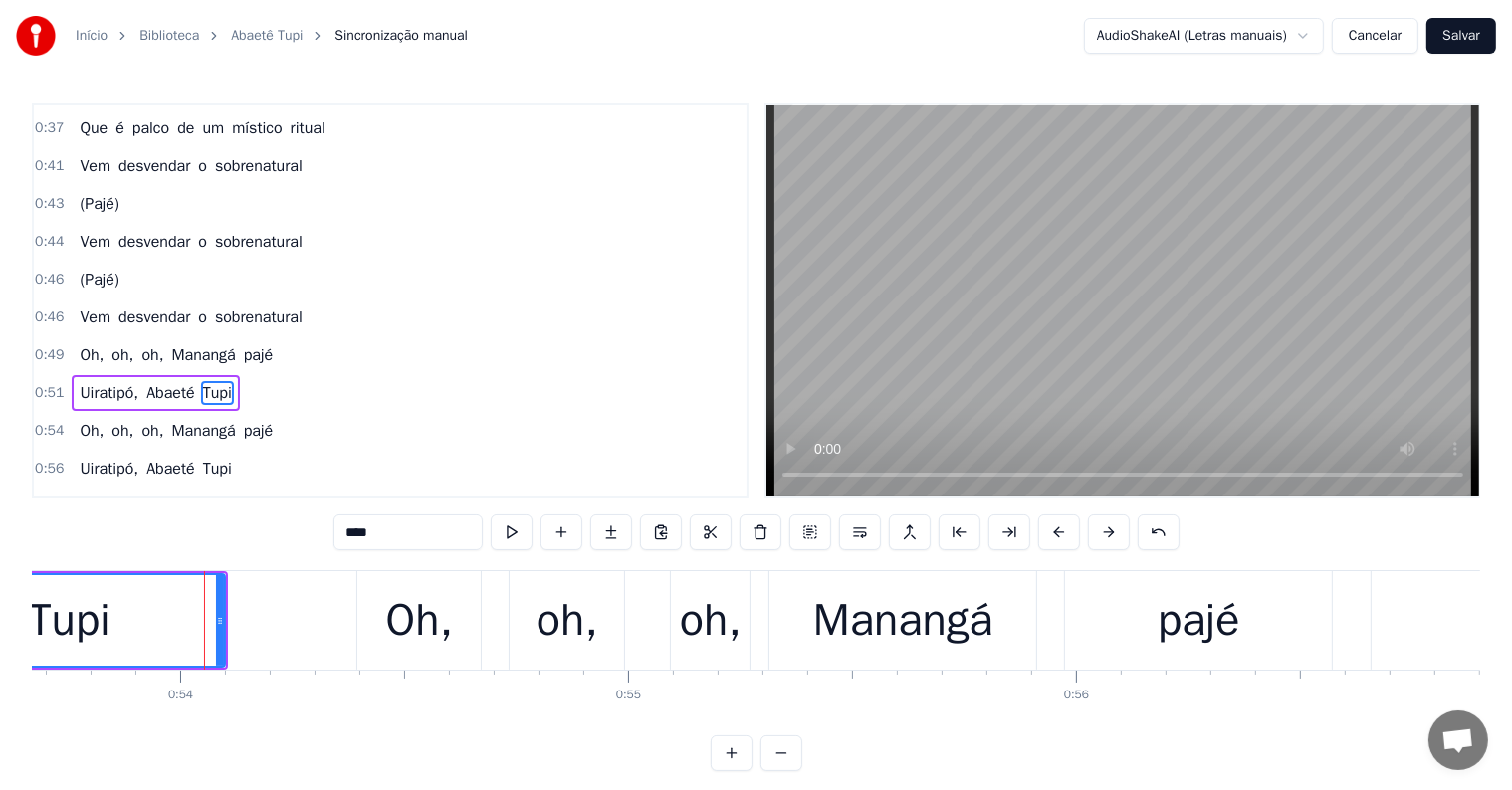 scroll, scrollTop: 371, scrollLeft: 0, axis: vertical 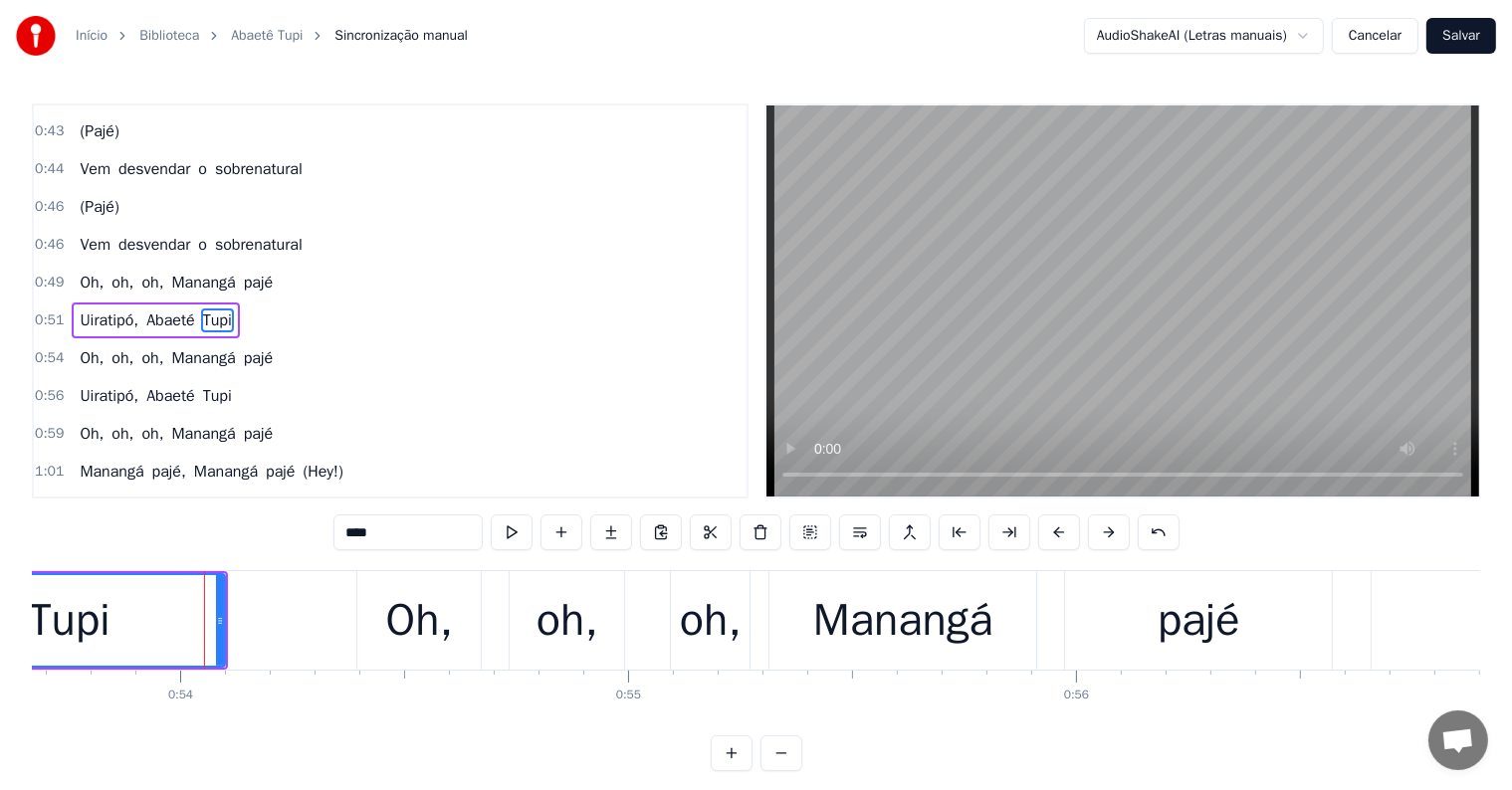 click on "oh," at bounding box center (711, 621) 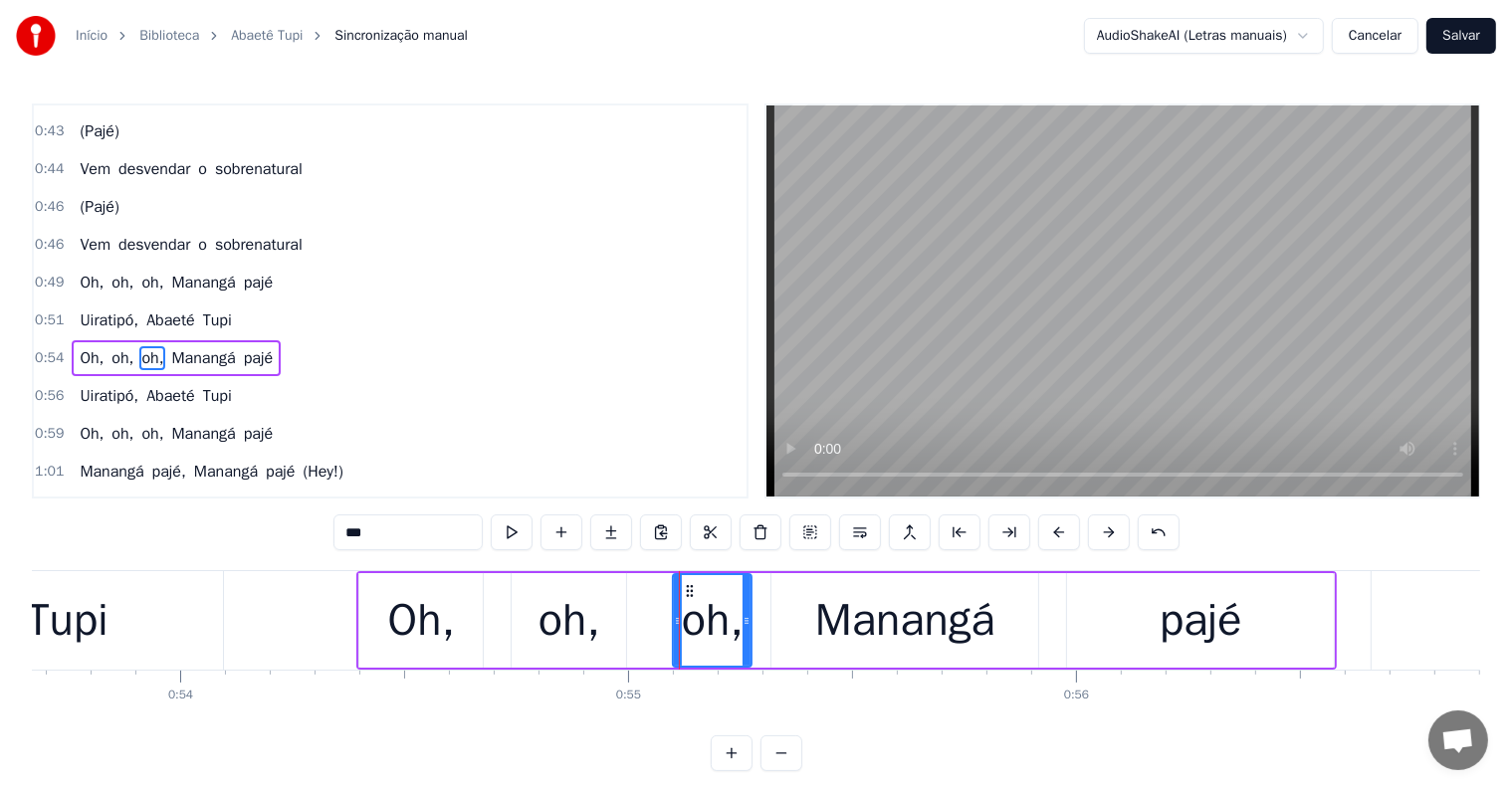 scroll, scrollTop: 408, scrollLeft: 0, axis: vertical 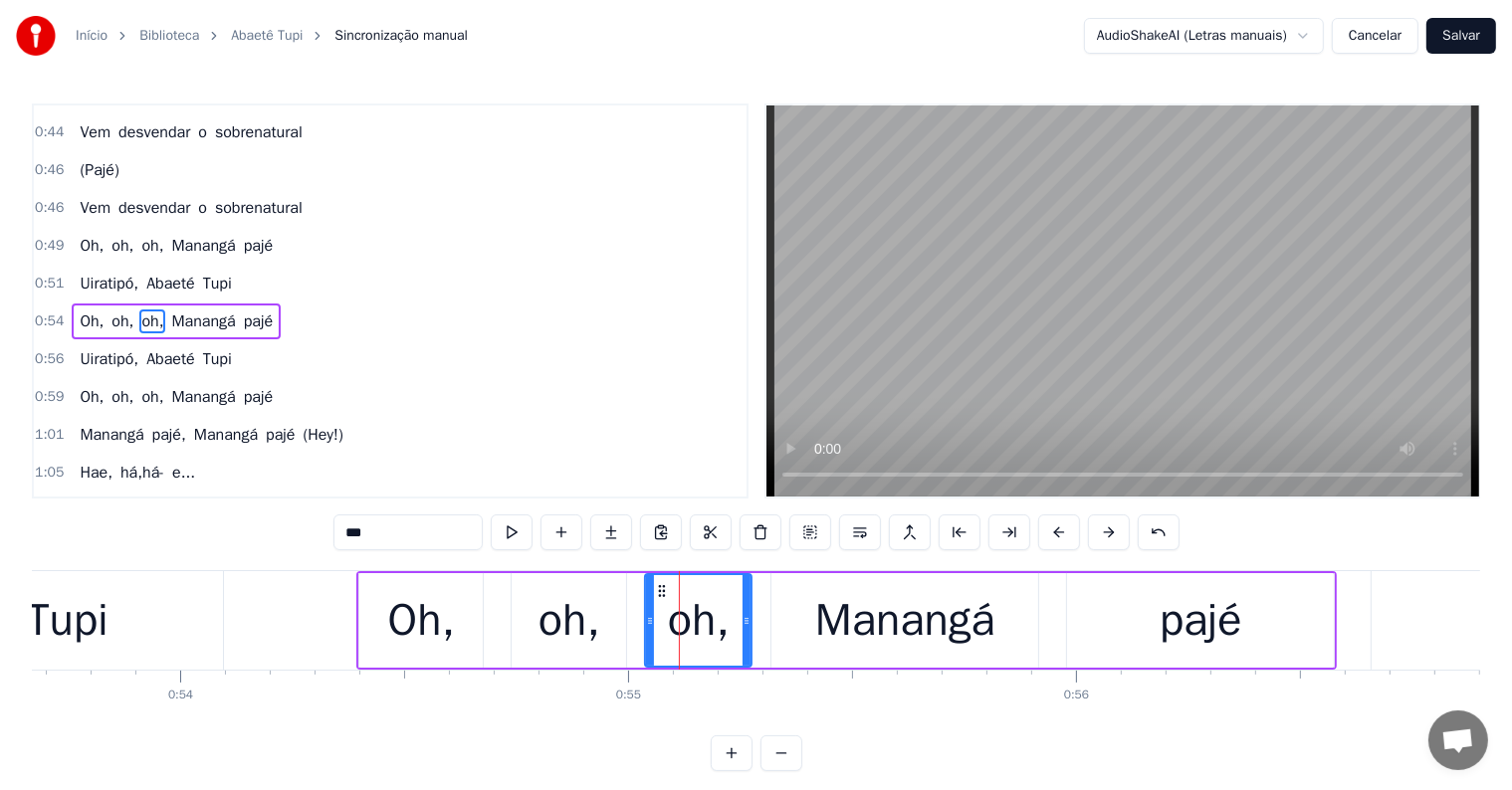 drag, startPoint x: 674, startPoint y: 620, endPoint x: 646, endPoint y: 620, distance: 28 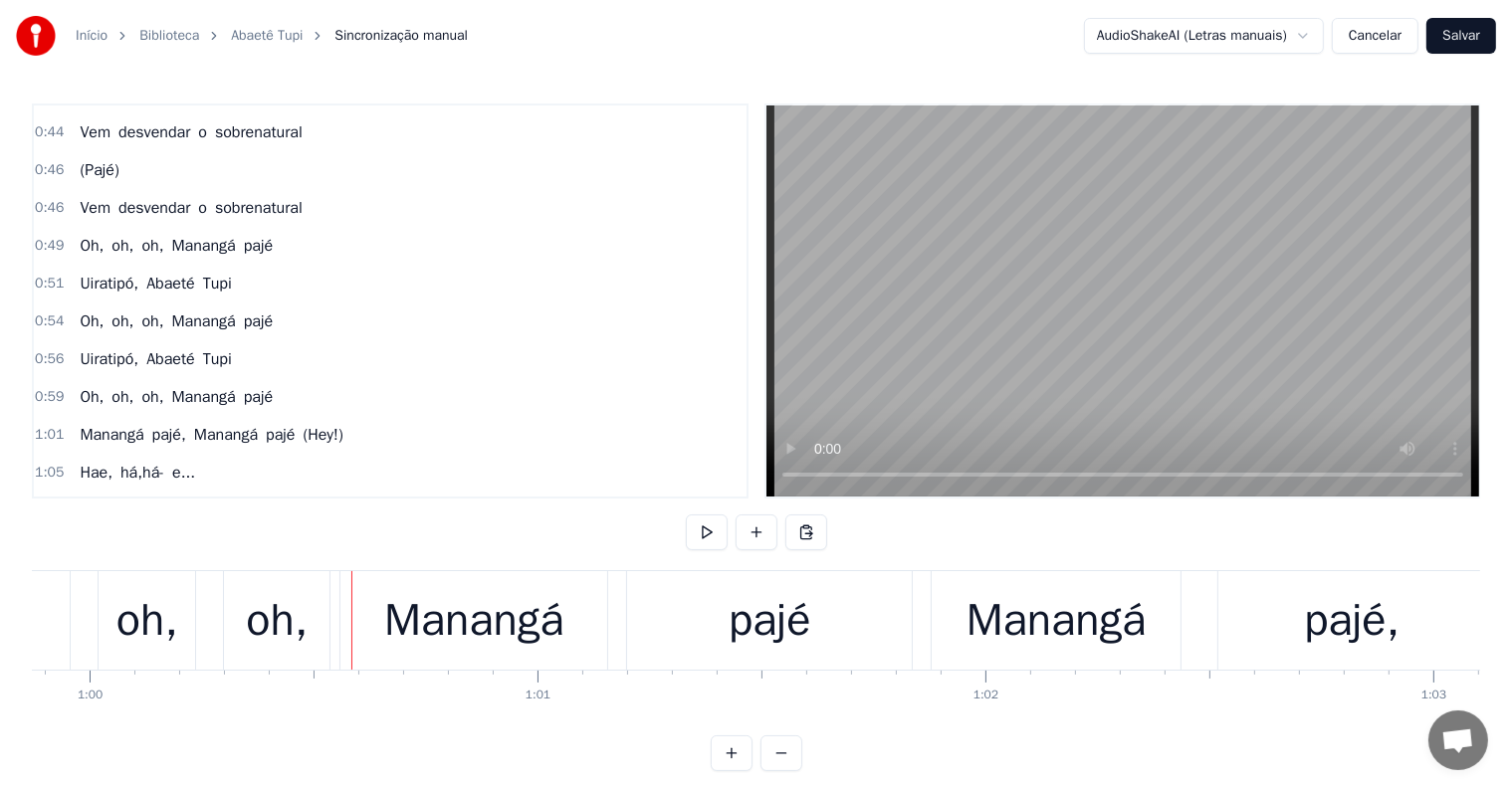 scroll, scrollTop: 0, scrollLeft: 26834, axis: horizontal 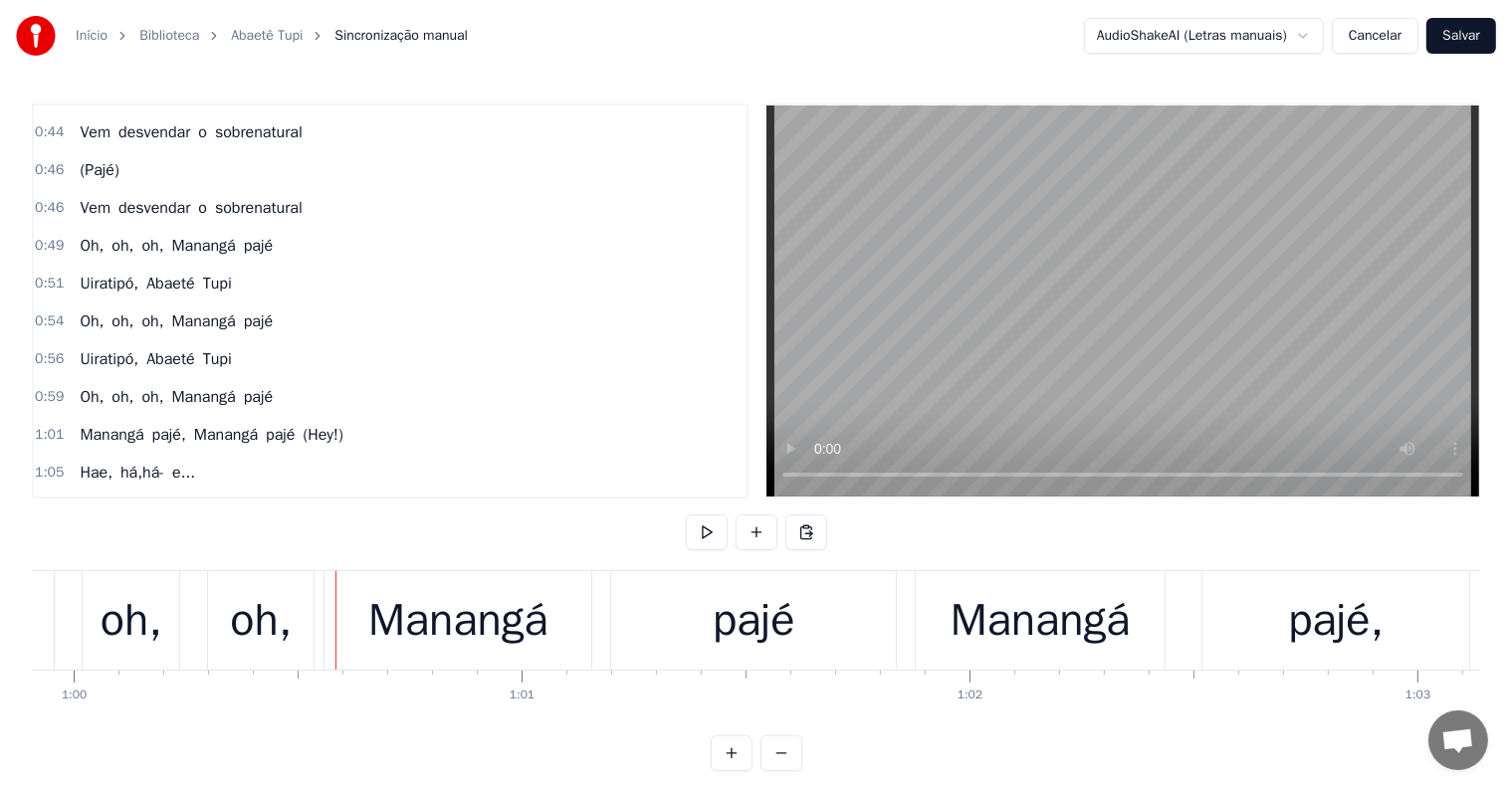 click on "oh," at bounding box center [131, 621] 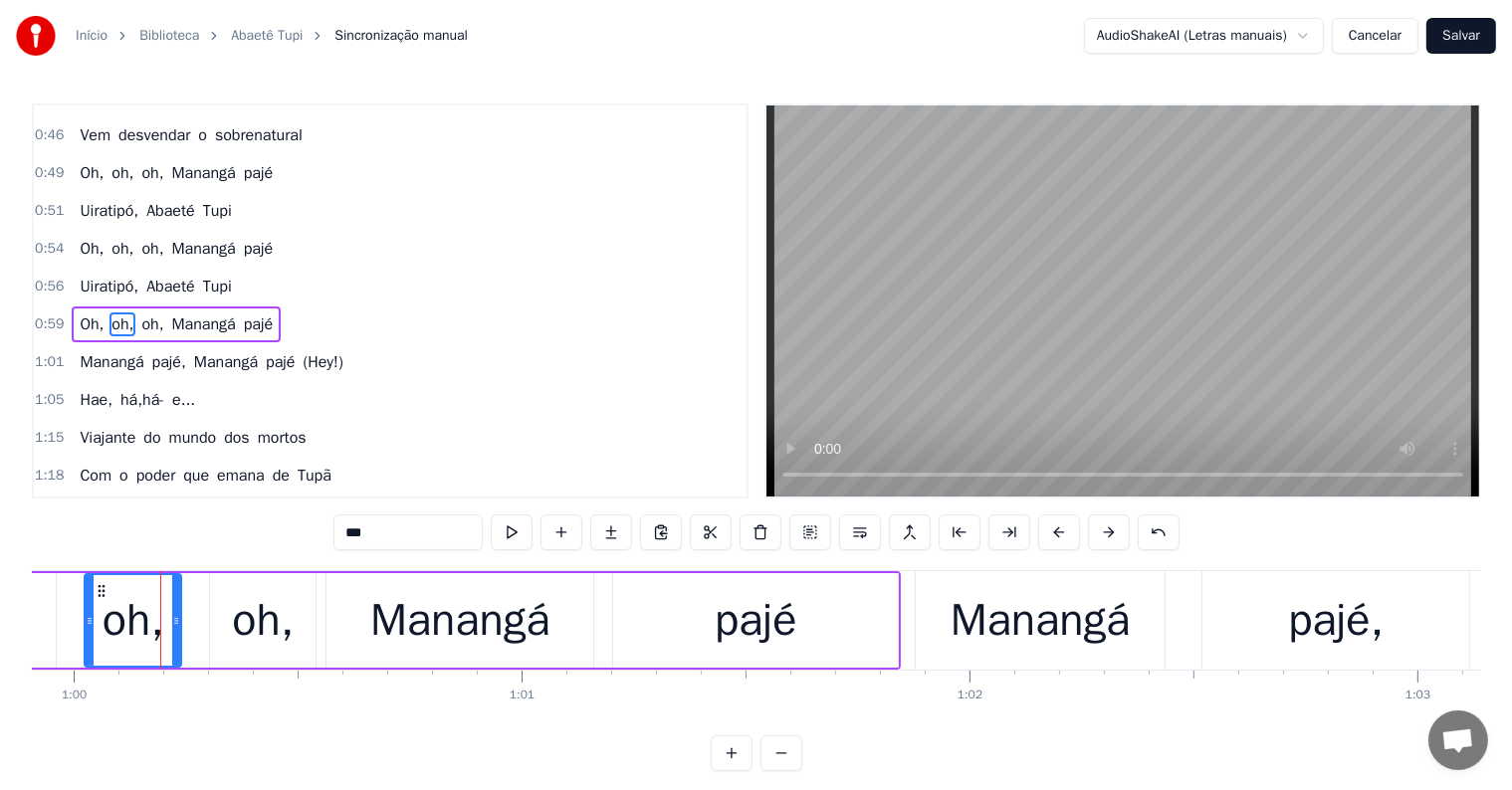 scroll, scrollTop: 482, scrollLeft: 0, axis: vertical 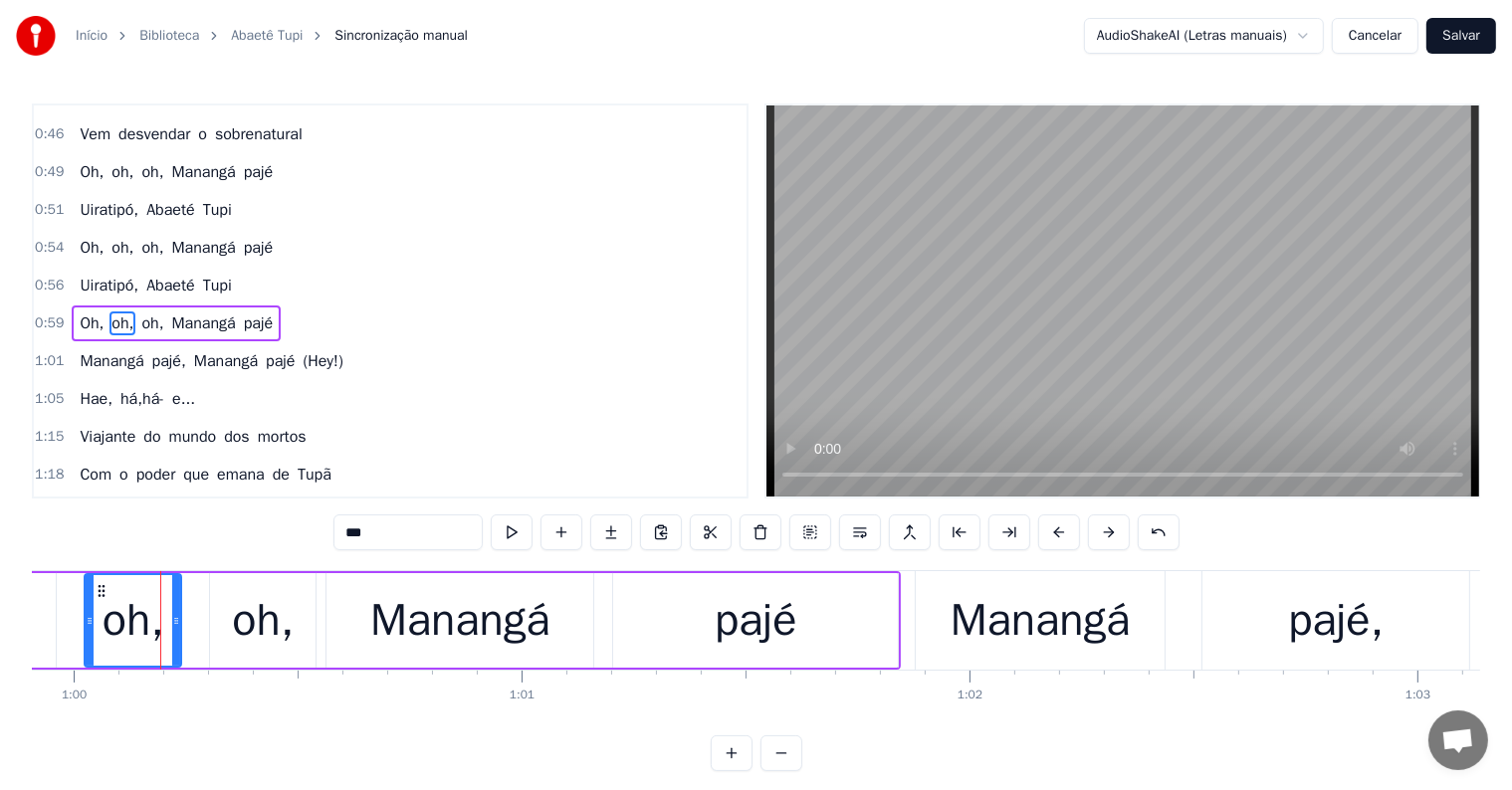 click on "Oh, oh, oh, Manangá pajé" at bounding box center [406, 620] 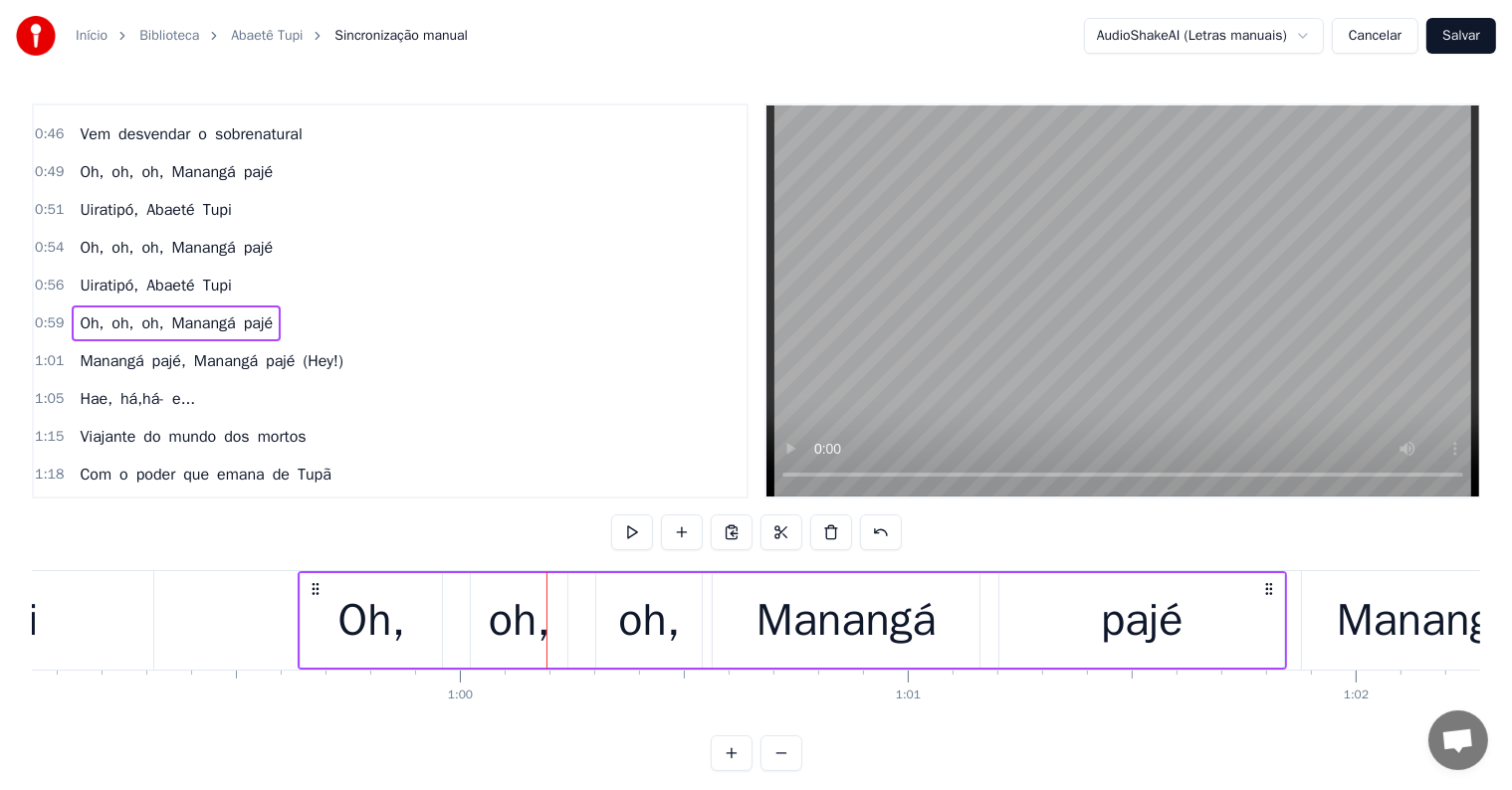 scroll, scrollTop: 0, scrollLeft: 26436, axis: horizontal 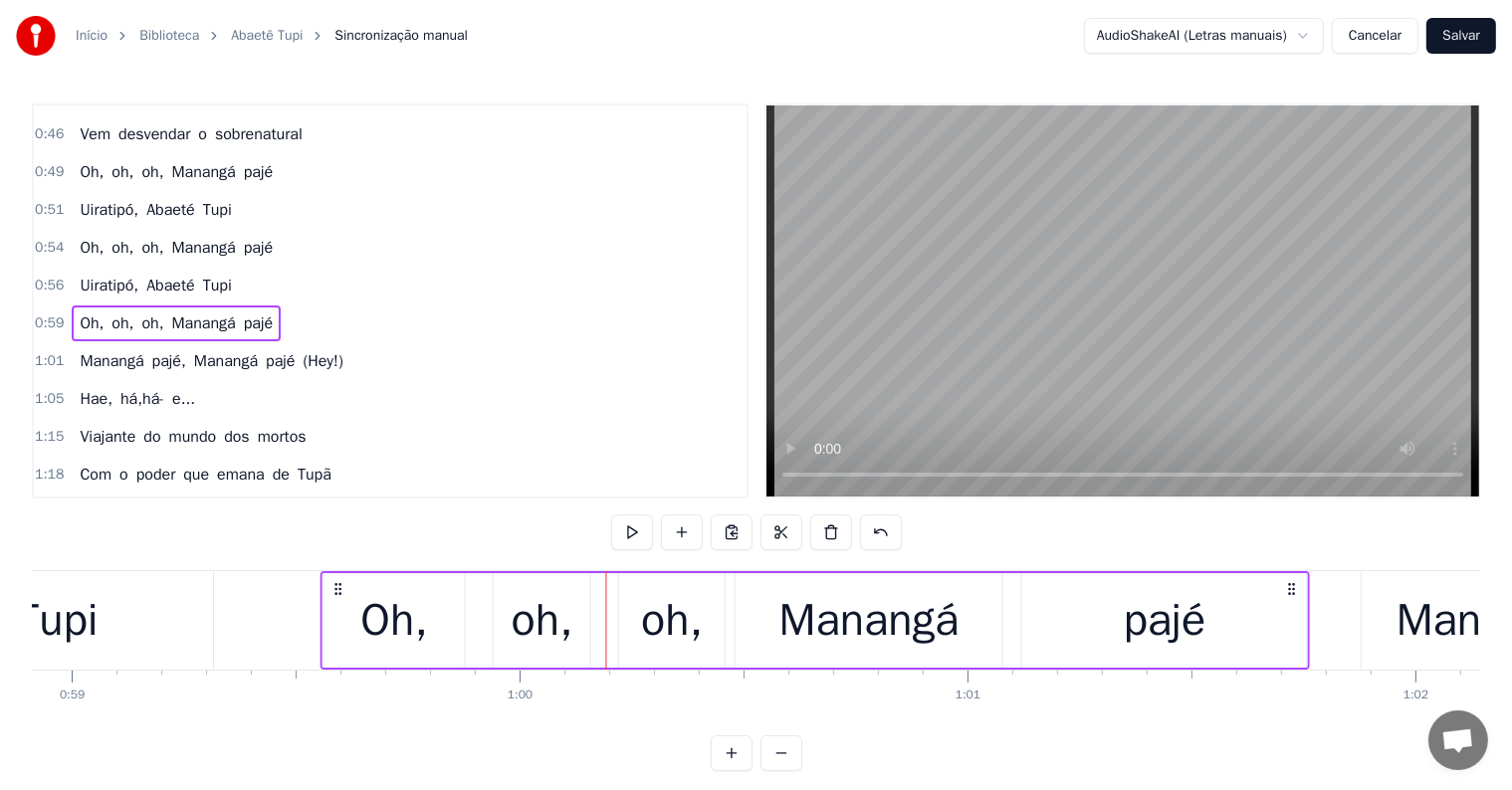 click 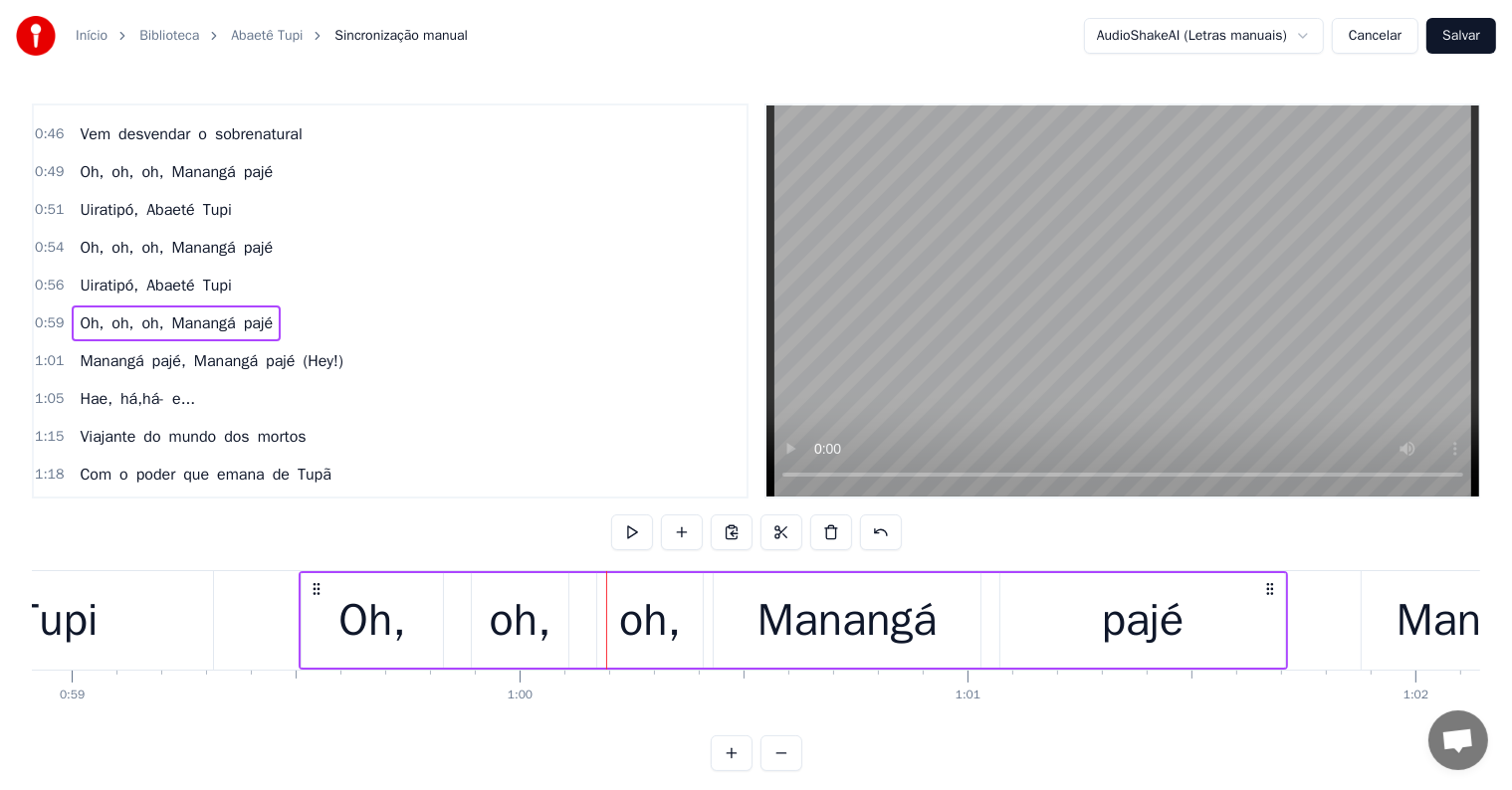 scroll, scrollTop: 0, scrollLeft: 26385, axis: horizontal 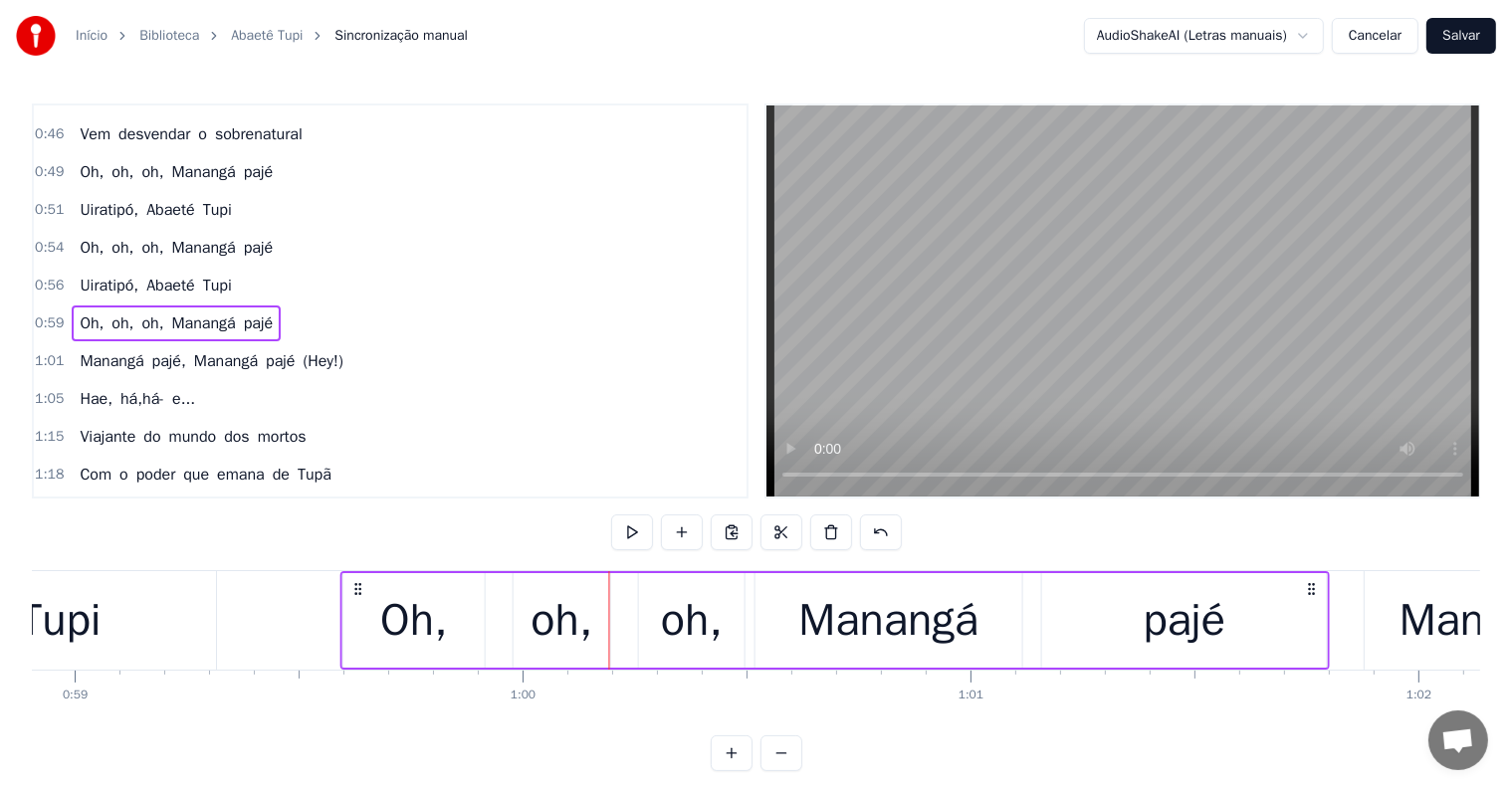 drag, startPoint x: 338, startPoint y: 588, endPoint x: 356, endPoint y: 591, distance: 18.248288 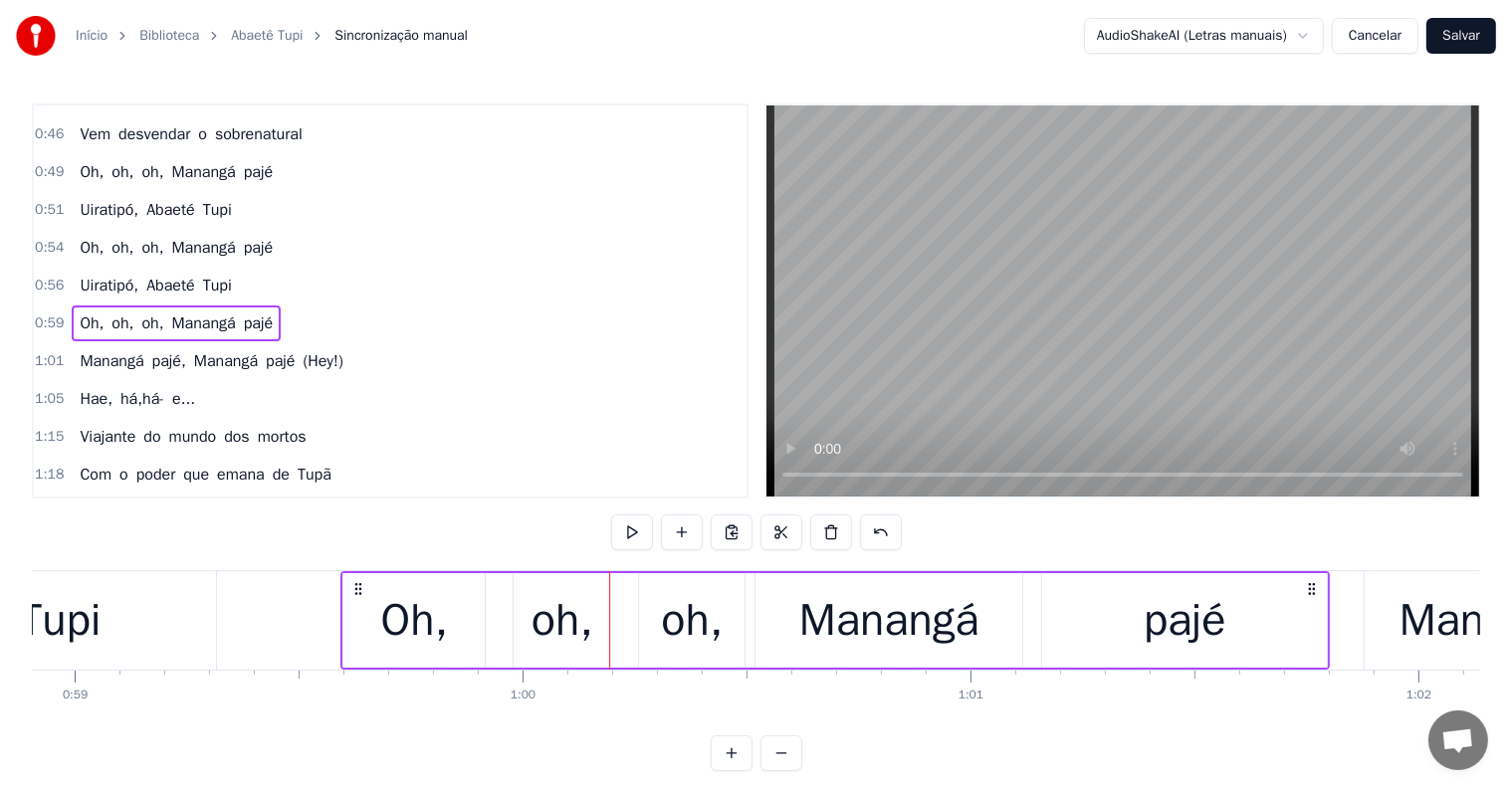 click on "oh," at bounding box center [692, 621] 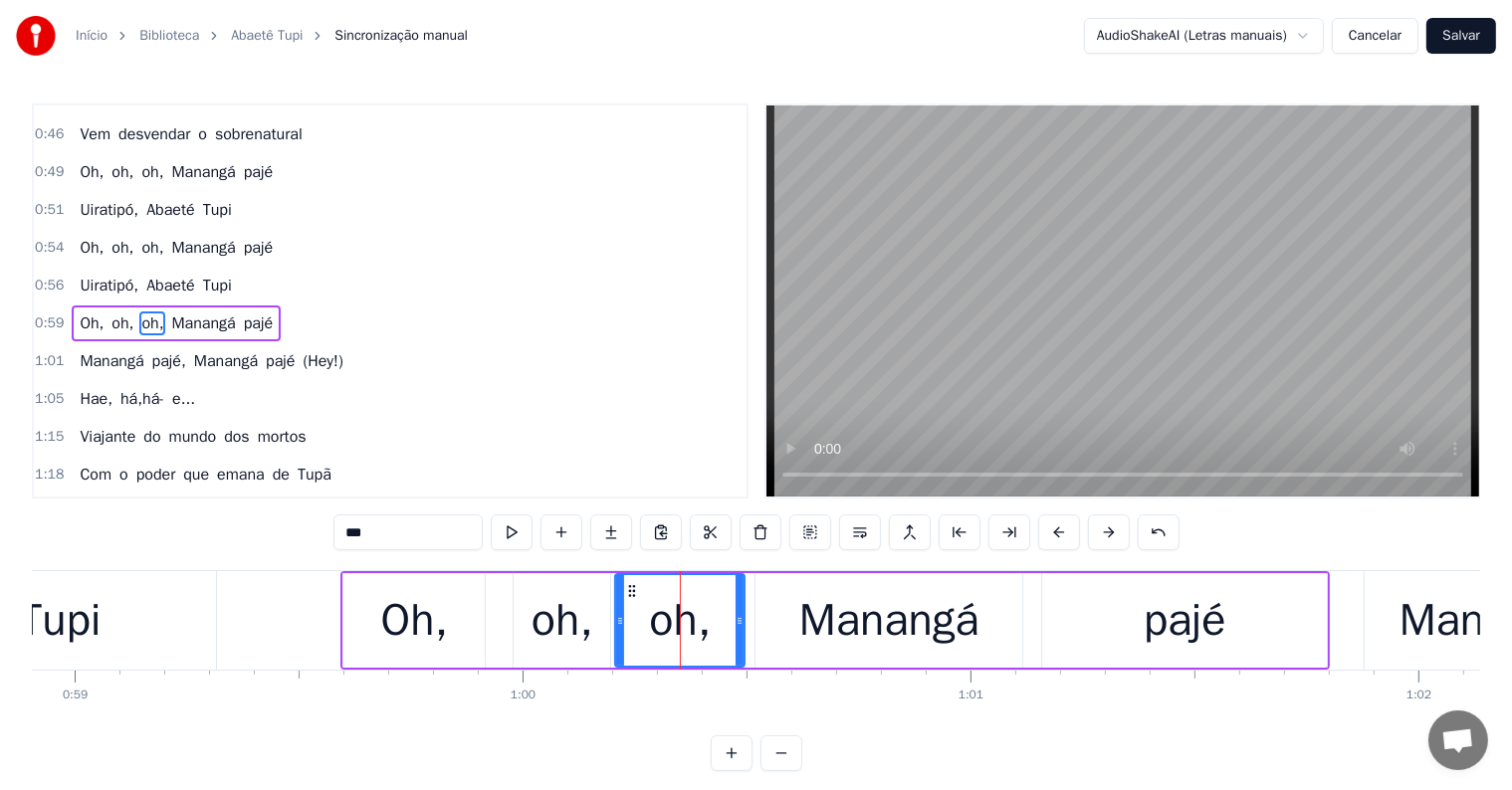 drag, startPoint x: 645, startPoint y: 622, endPoint x: 621, endPoint y: 624, distance: 24.083189 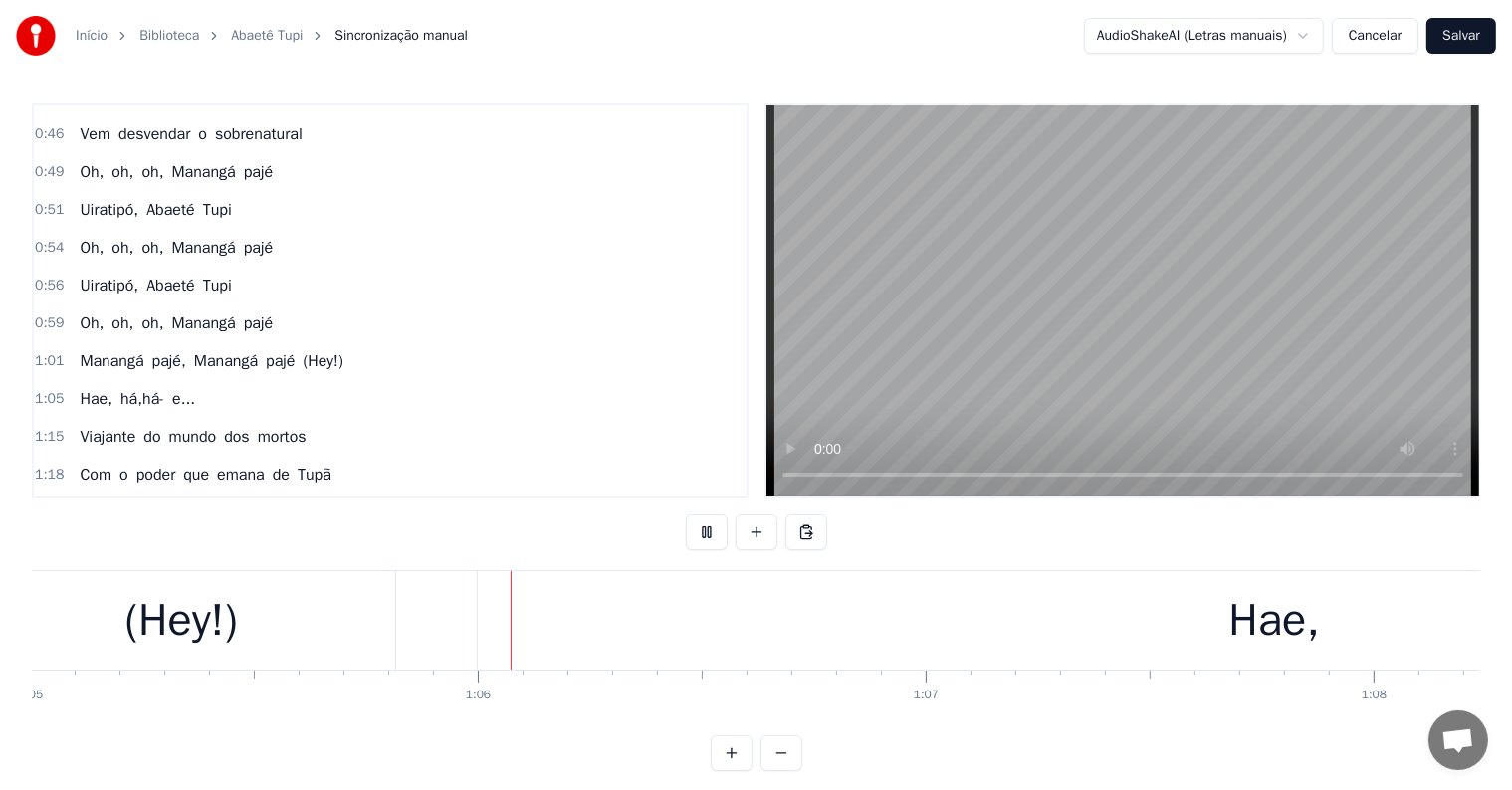 scroll, scrollTop: 0, scrollLeft: 29148, axis: horizontal 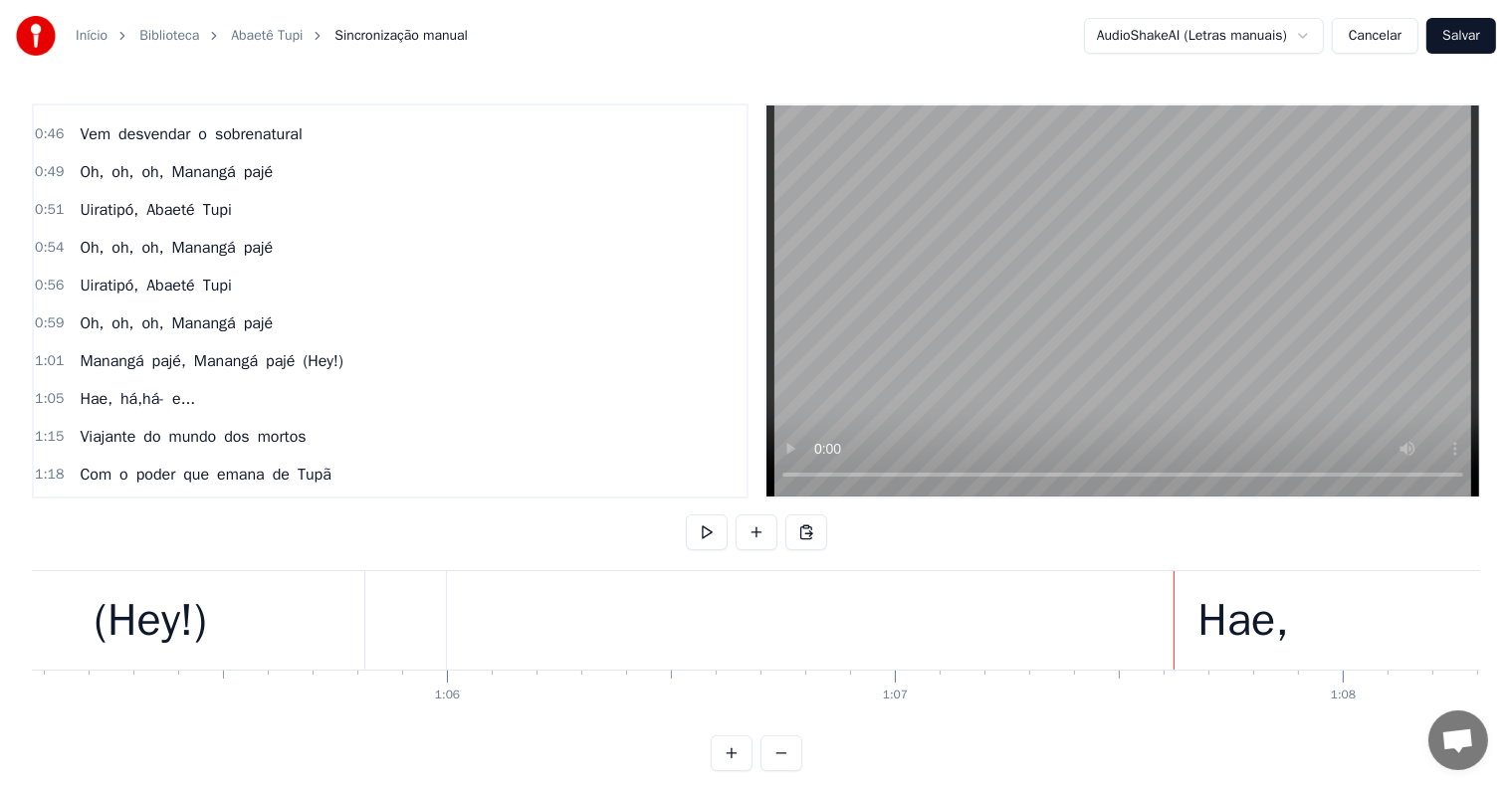 click on "Hae," at bounding box center [1243, 620] 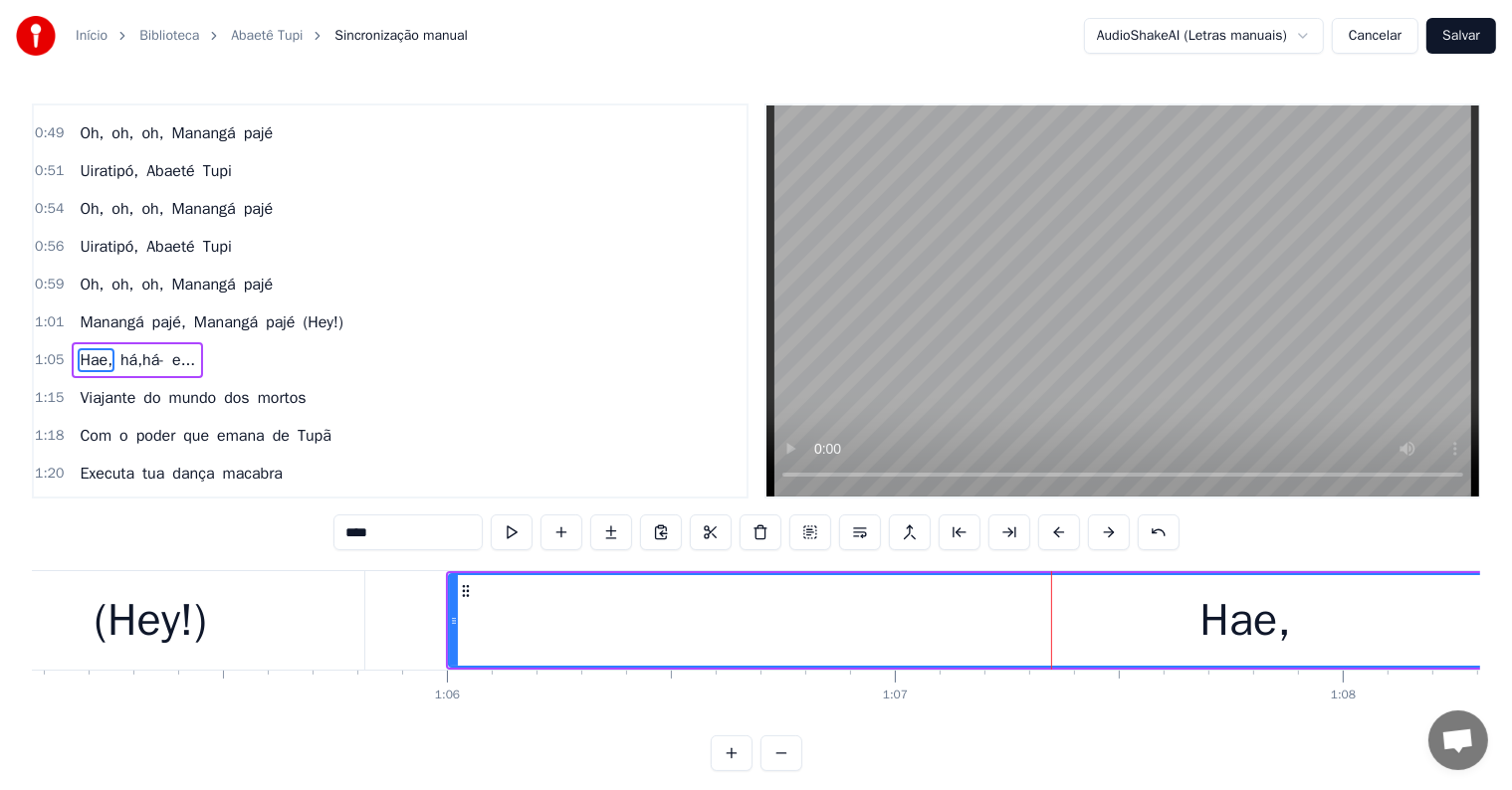 scroll, scrollTop: 554, scrollLeft: 0, axis: vertical 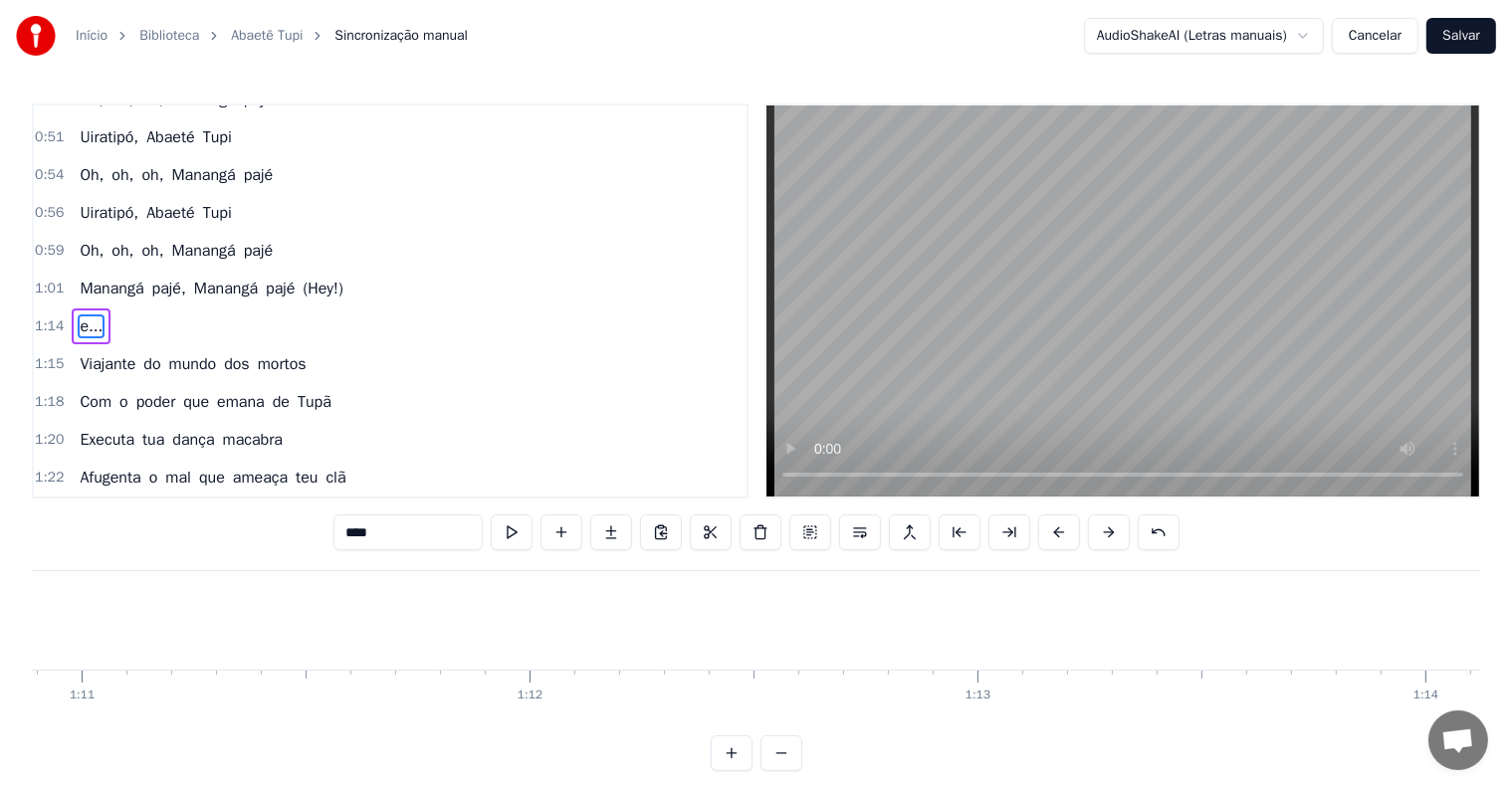 type on "********" 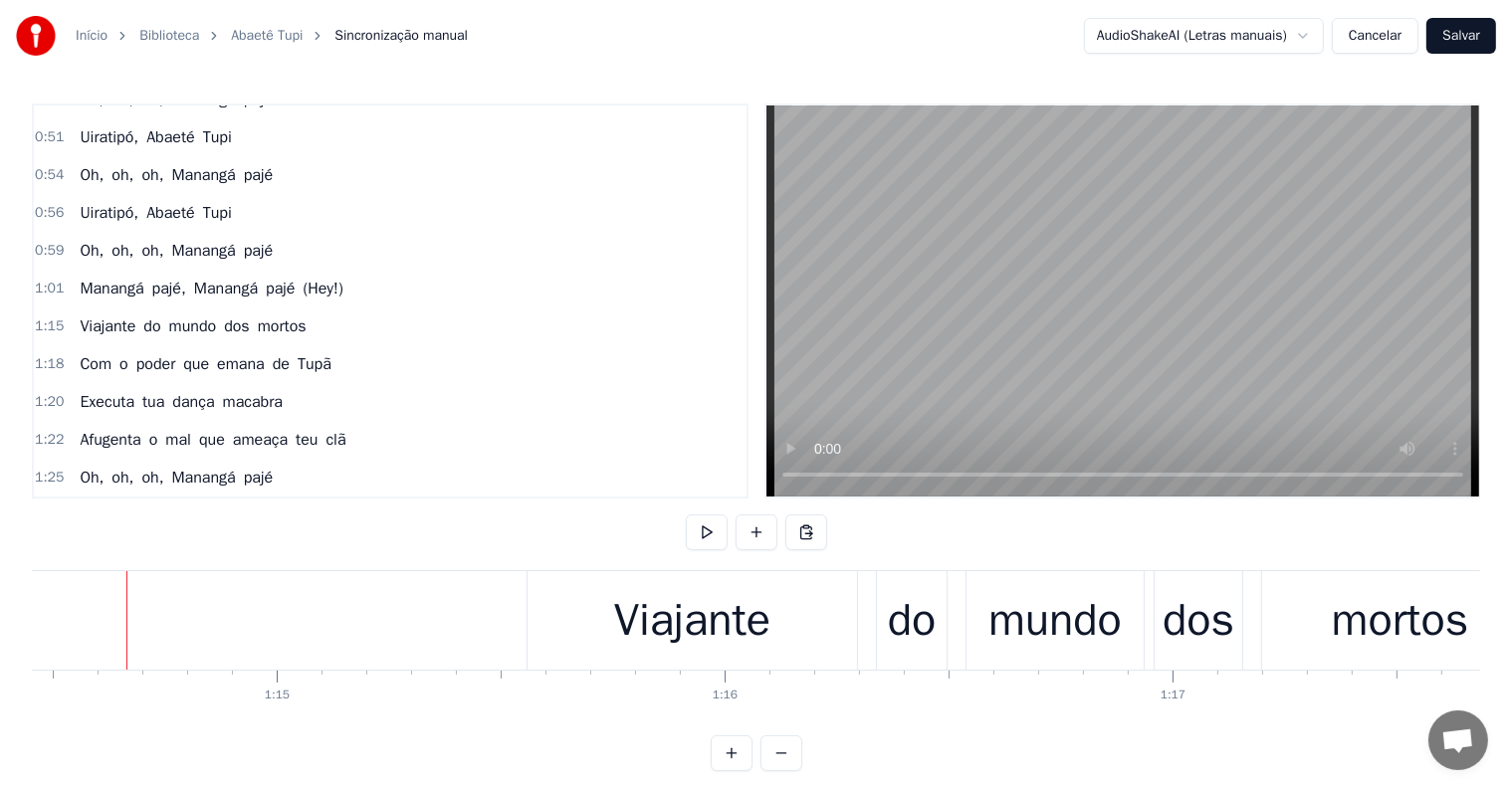 scroll, scrollTop: 0, scrollLeft: 33344, axis: horizontal 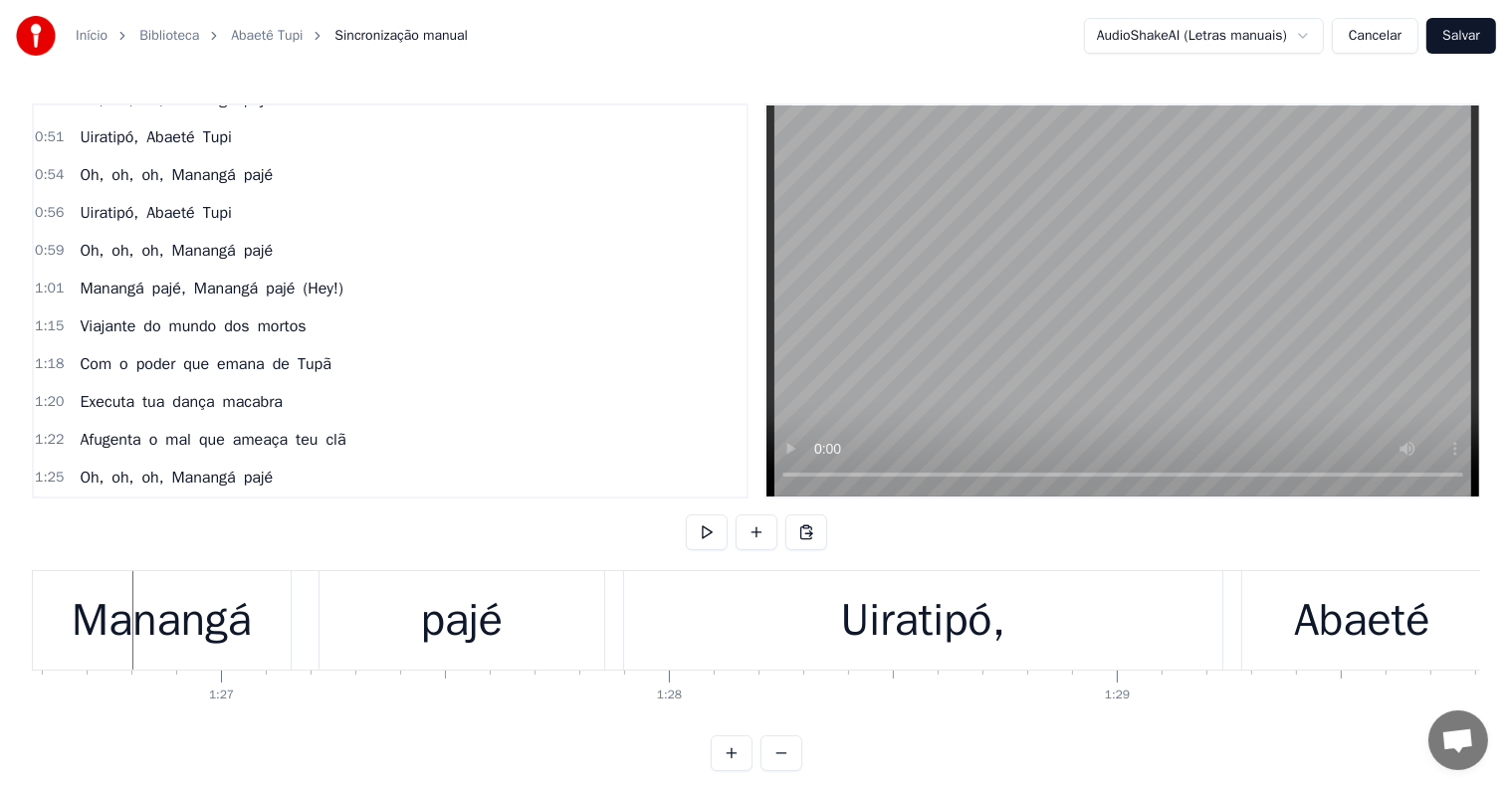 click on "pajé" at bounding box center (462, 621) 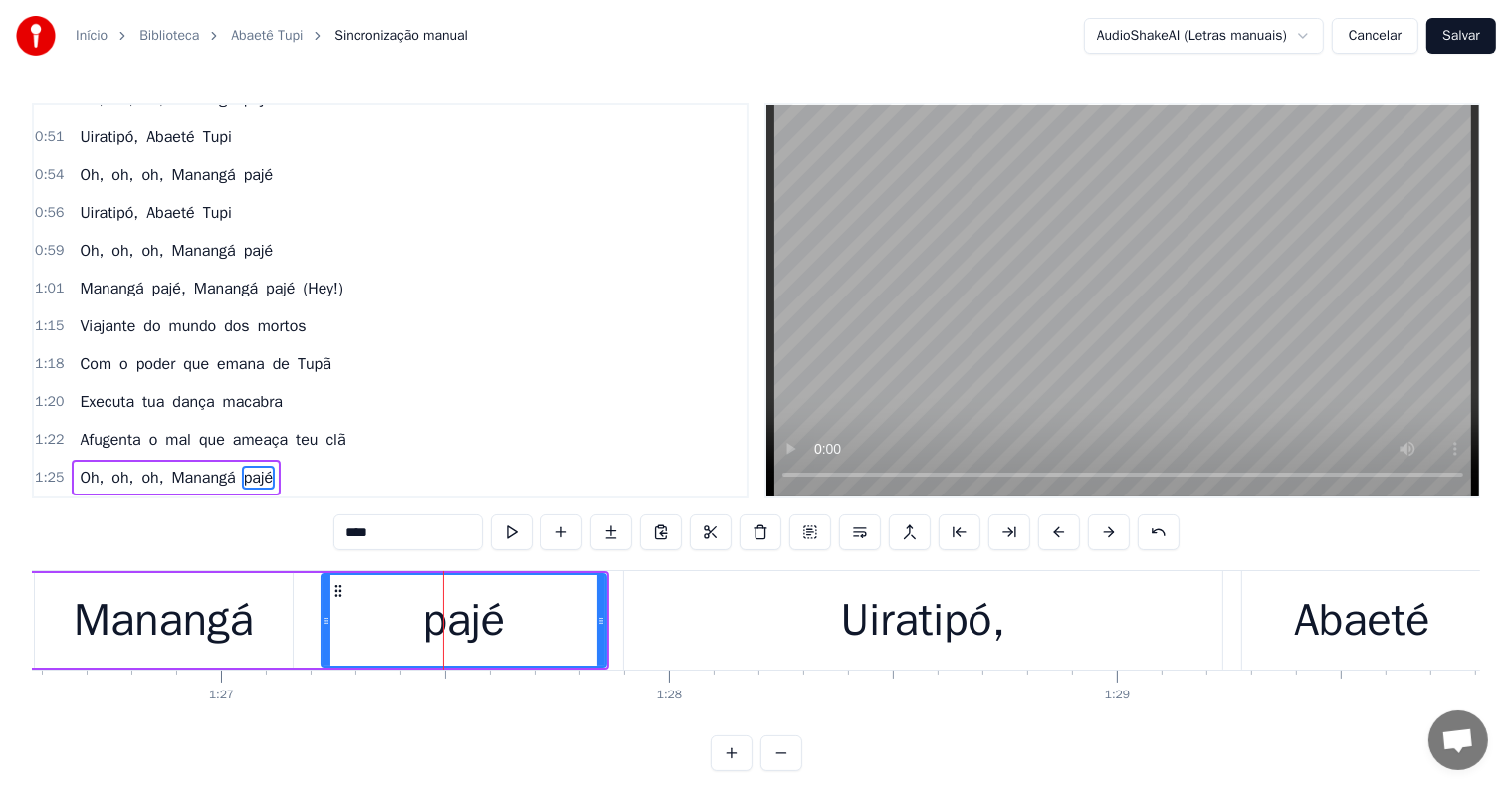 scroll, scrollTop: 700, scrollLeft: 0, axis: vertical 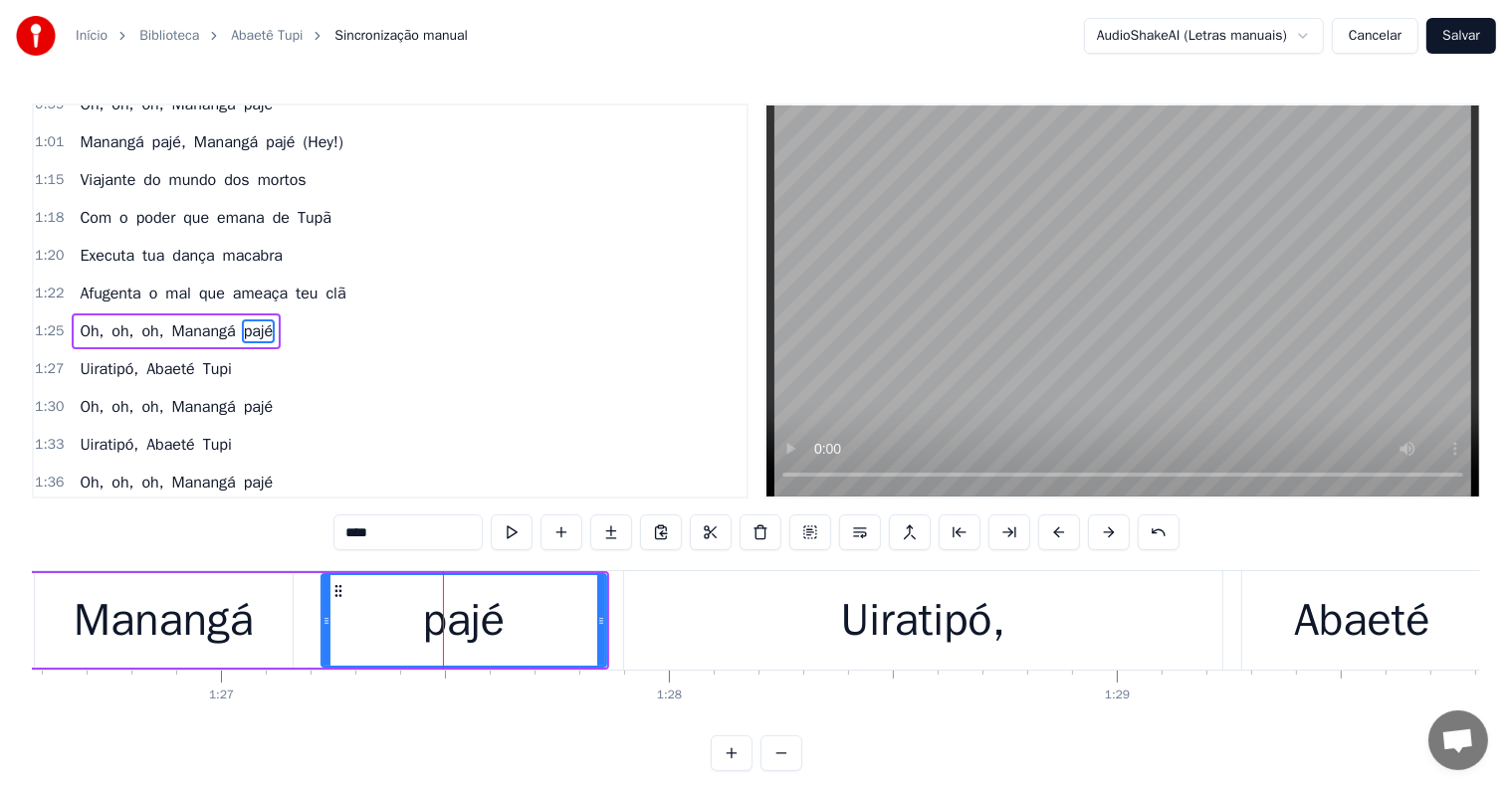 click on "que" at bounding box center [212, 294] 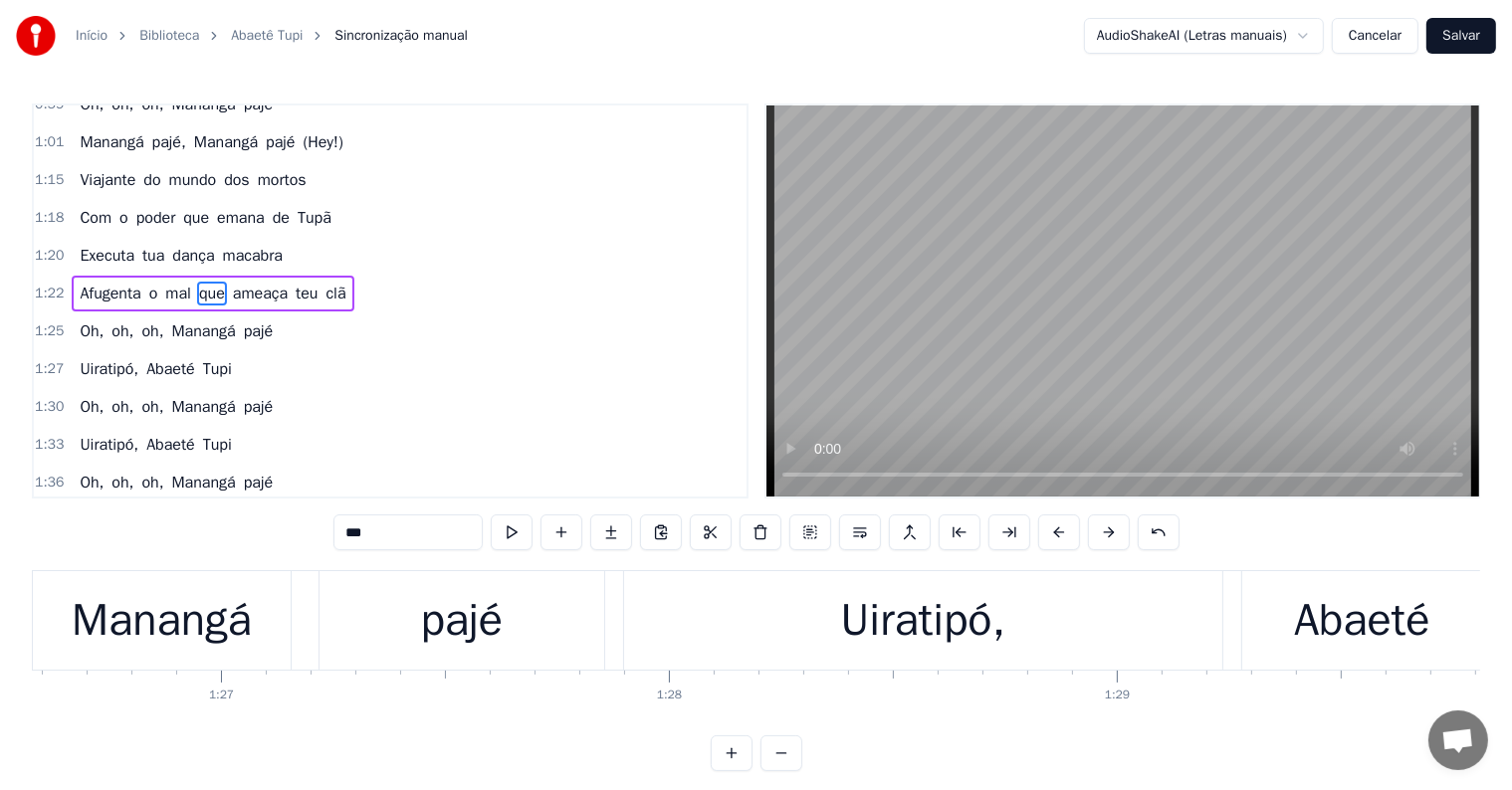 scroll, scrollTop: 698, scrollLeft: 0, axis: vertical 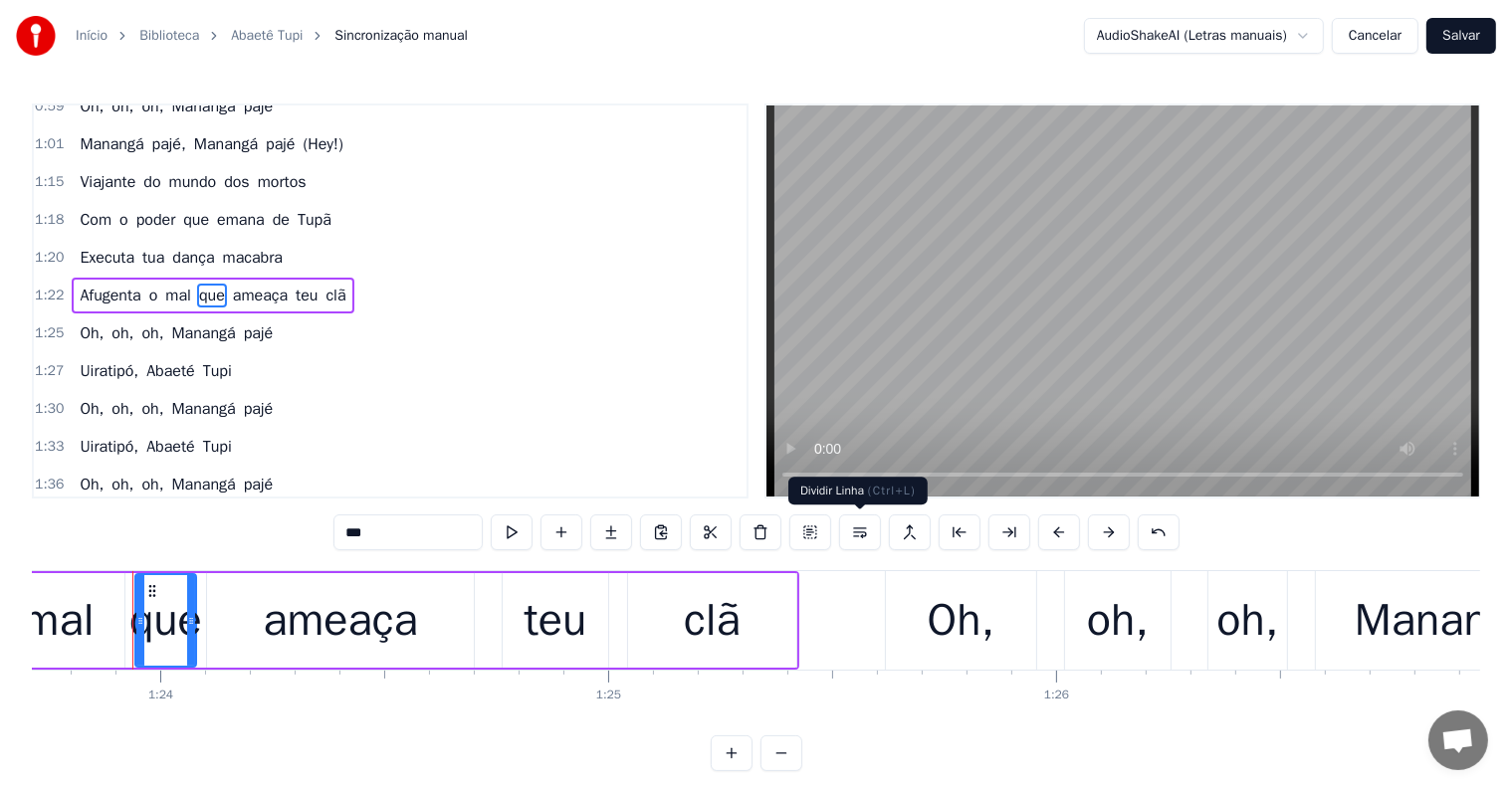 click at bounding box center (860, 532) 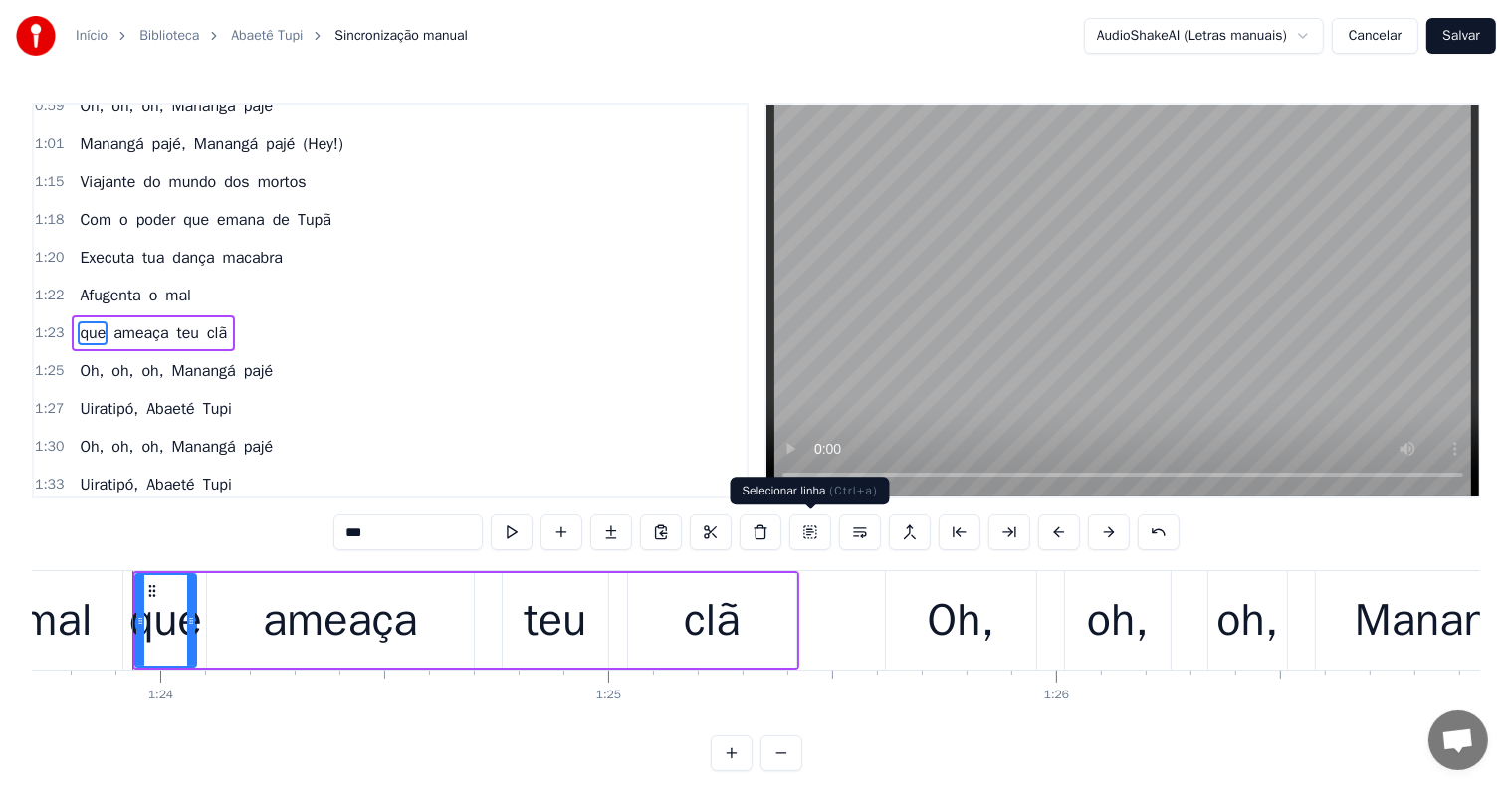 scroll, scrollTop: 700, scrollLeft: 0, axis: vertical 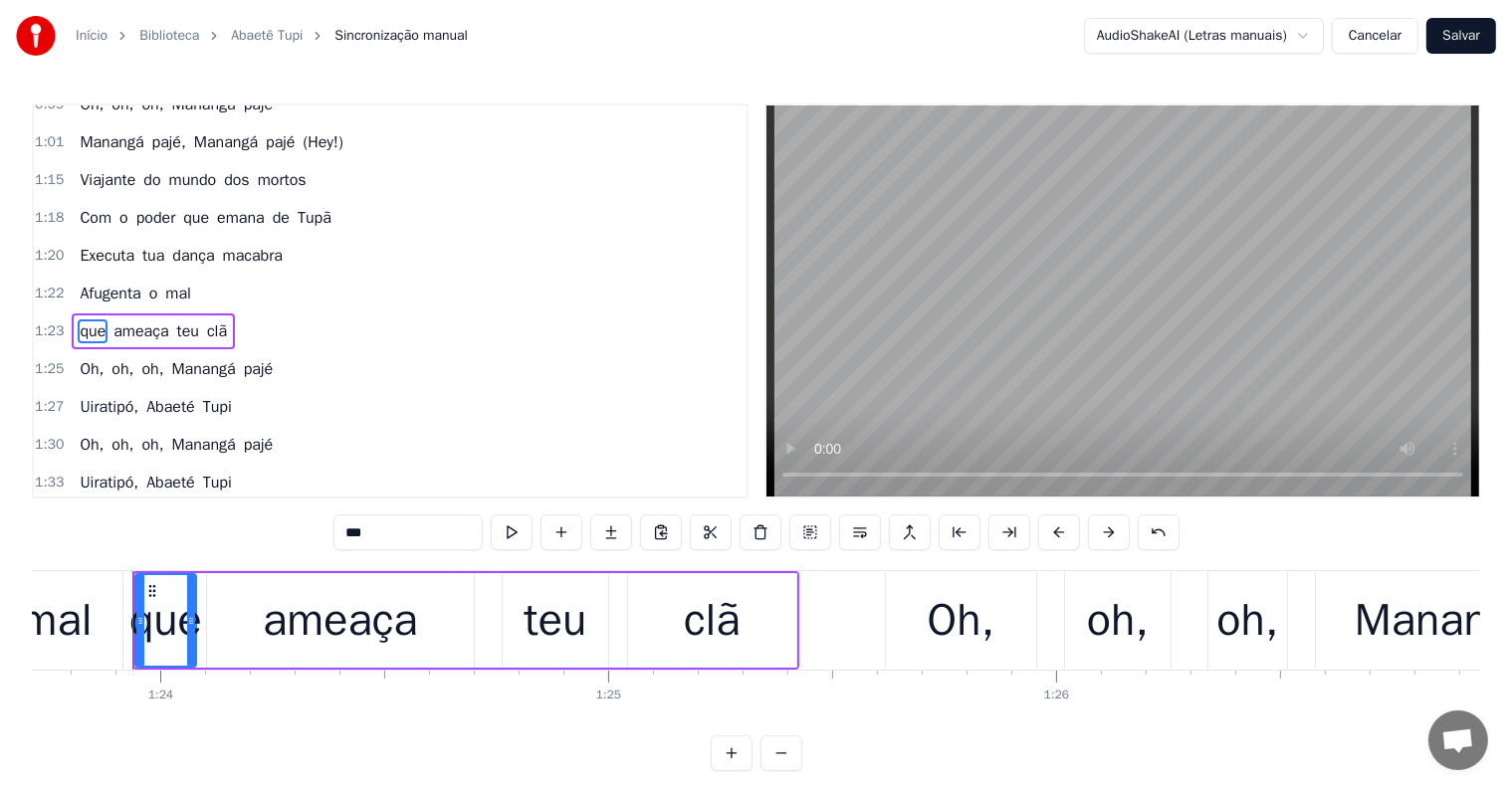 click on "Afugenta o mal" at bounding box center (135, 294) 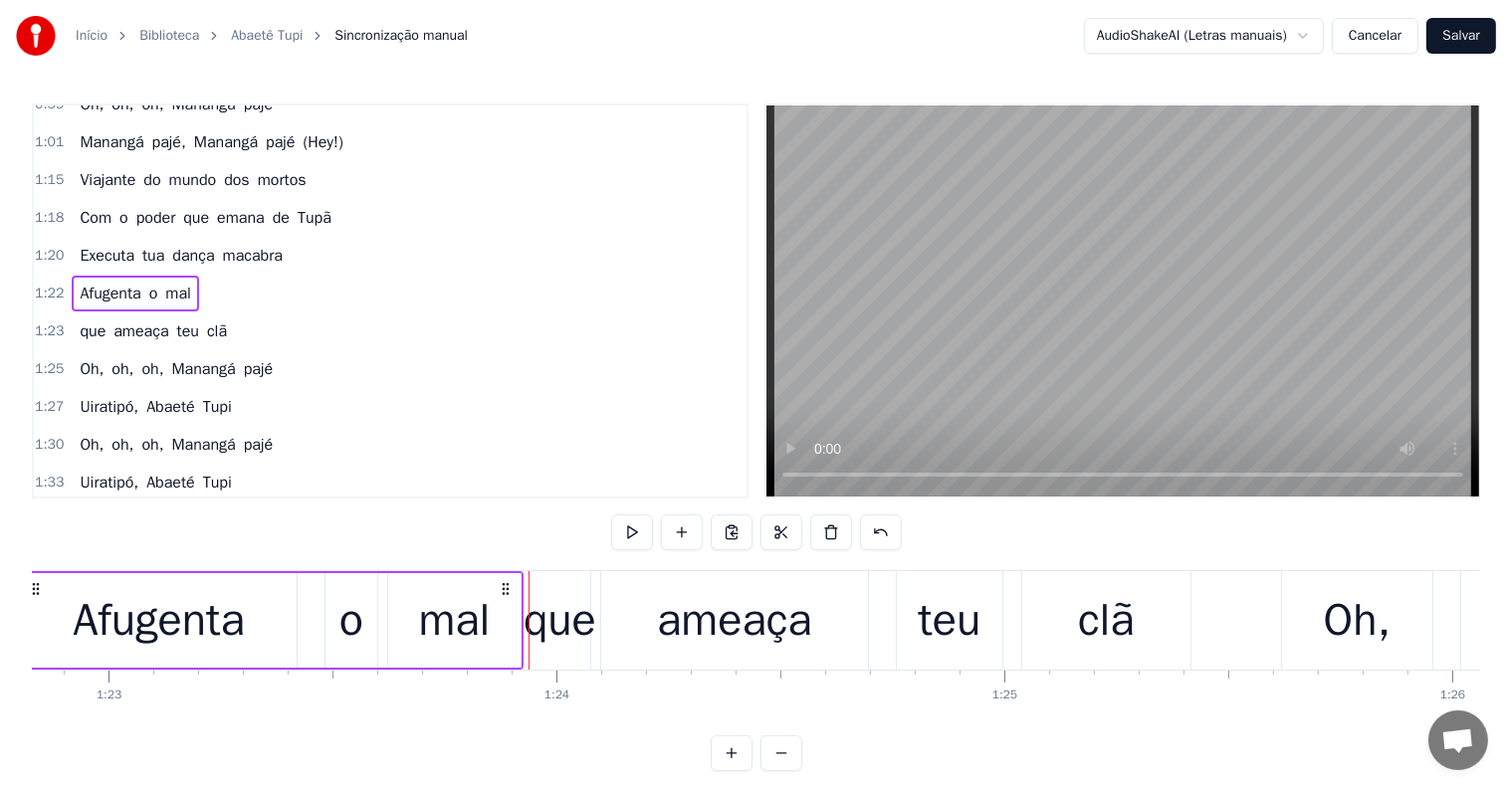 scroll, scrollTop: 0, scrollLeft: 36987, axis: horizontal 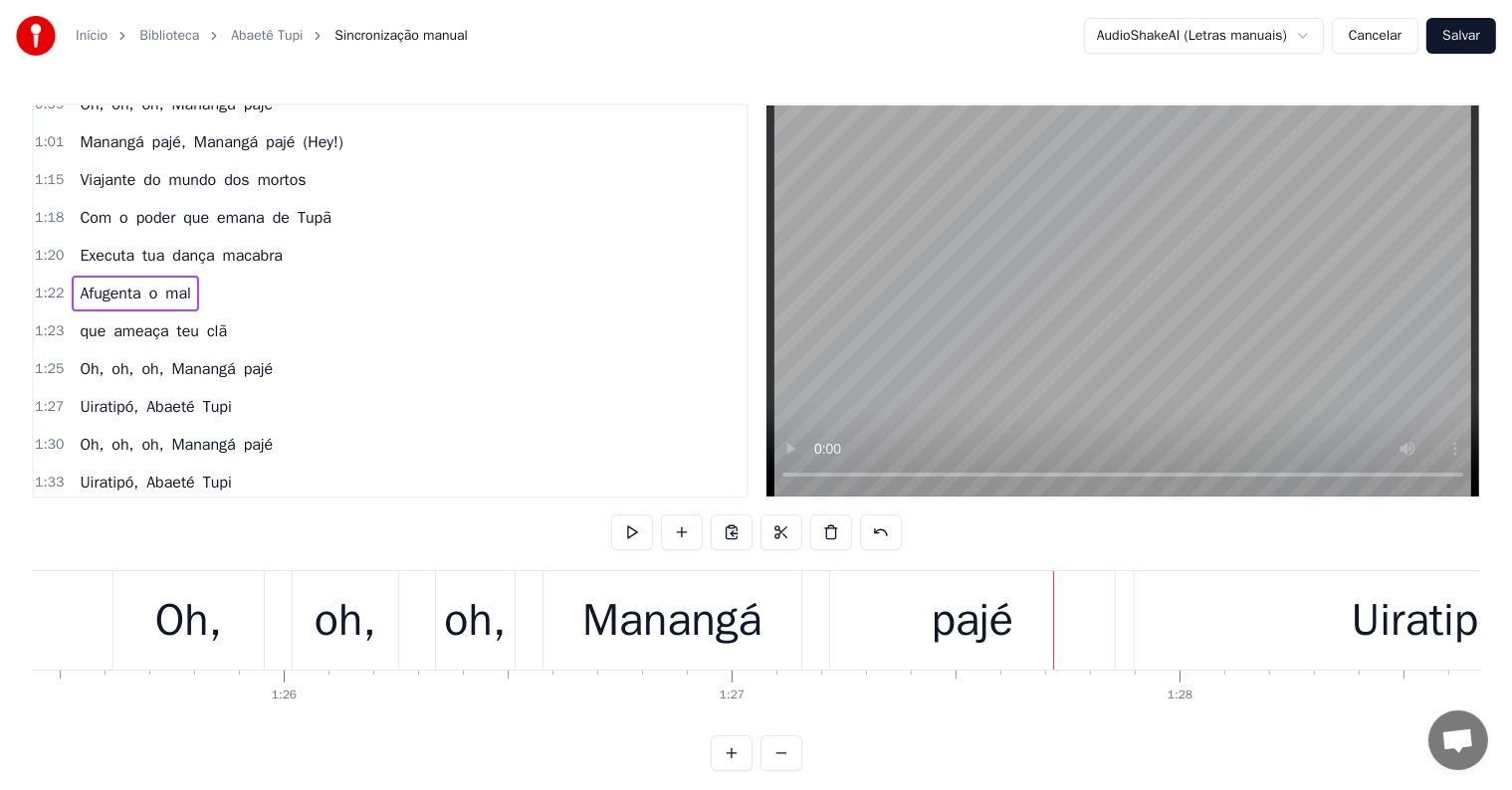 click on "oh," at bounding box center [475, 621] 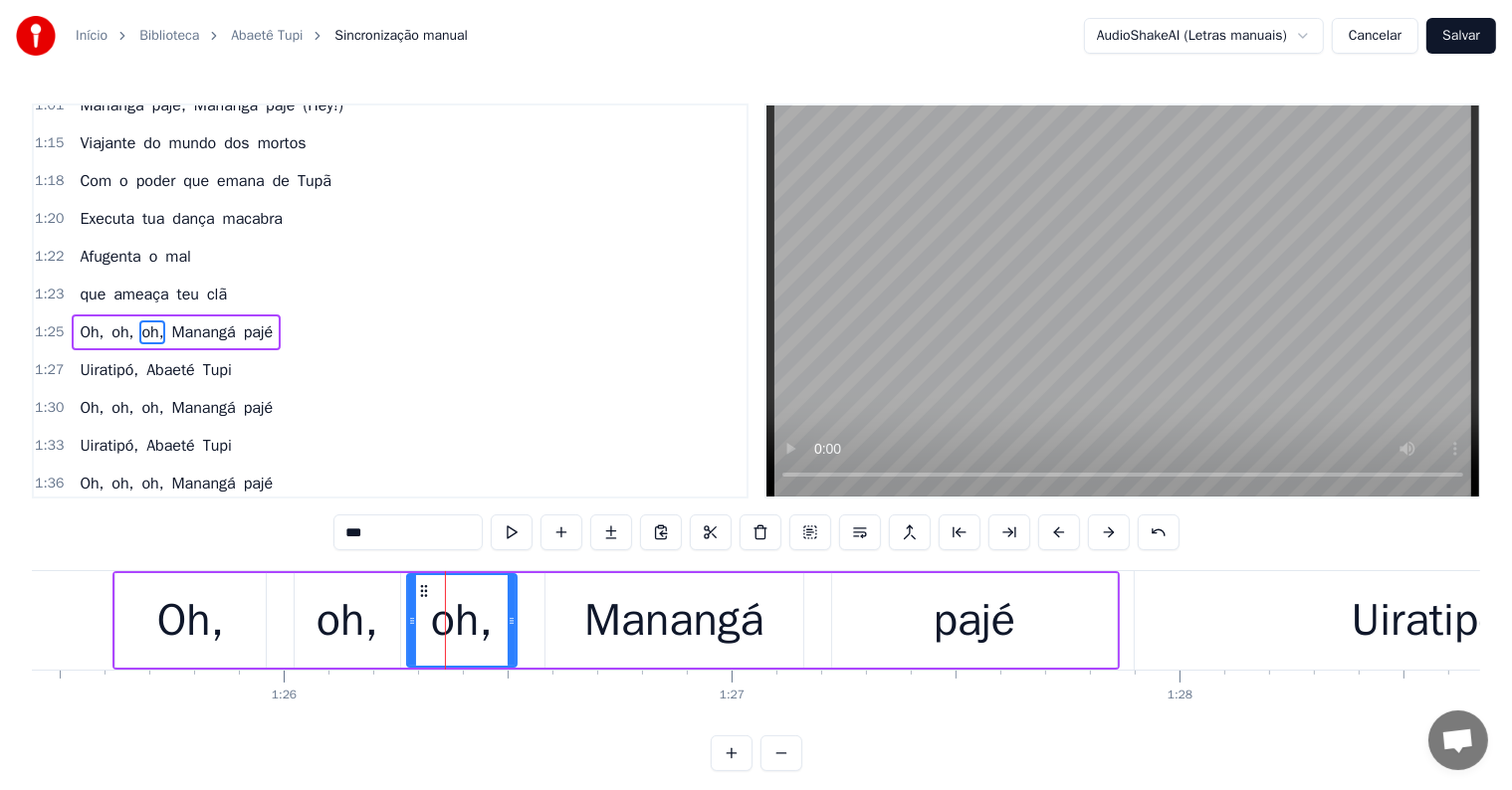 click 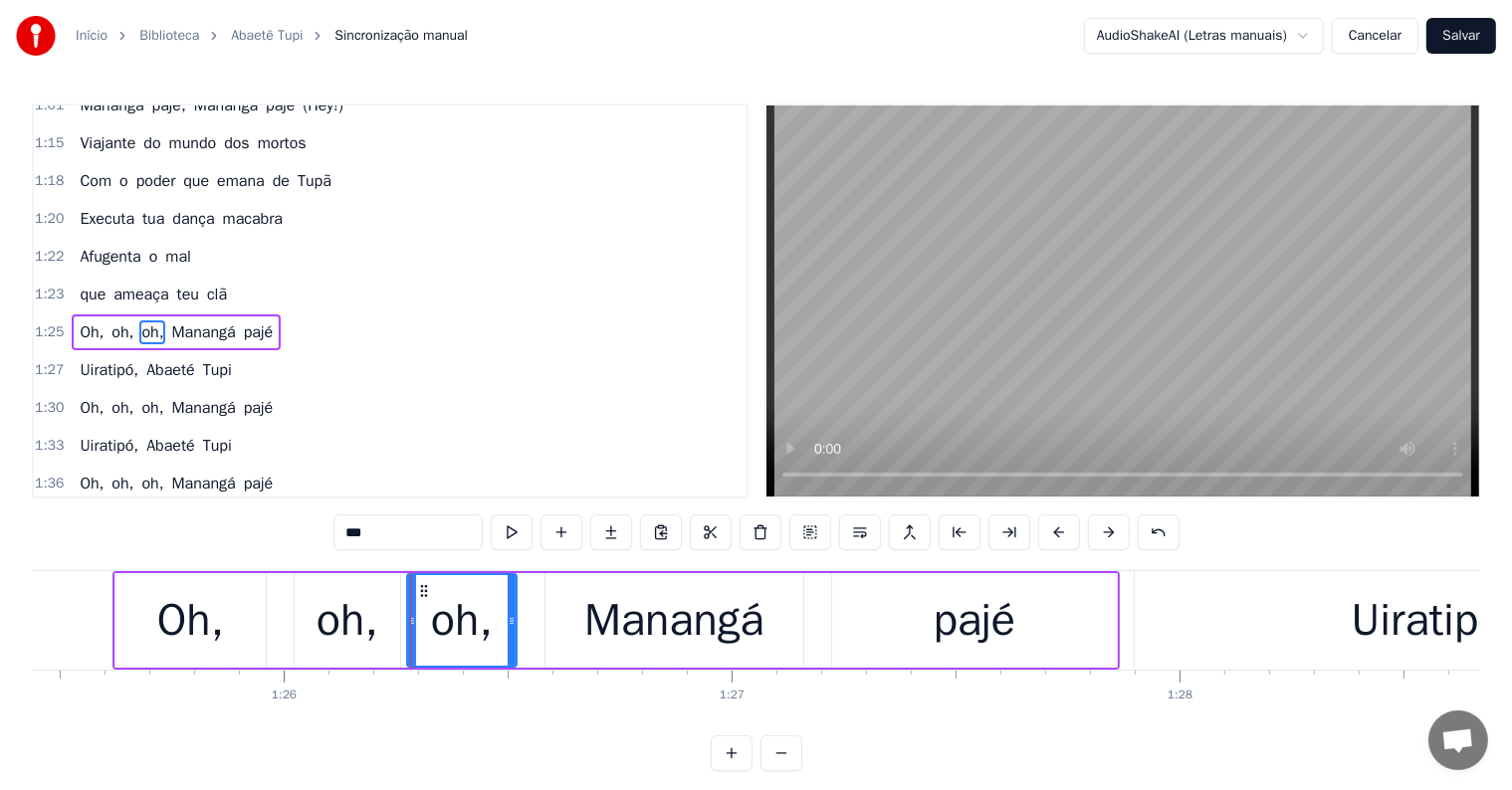 click on "oh," at bounding box center (347, 620) 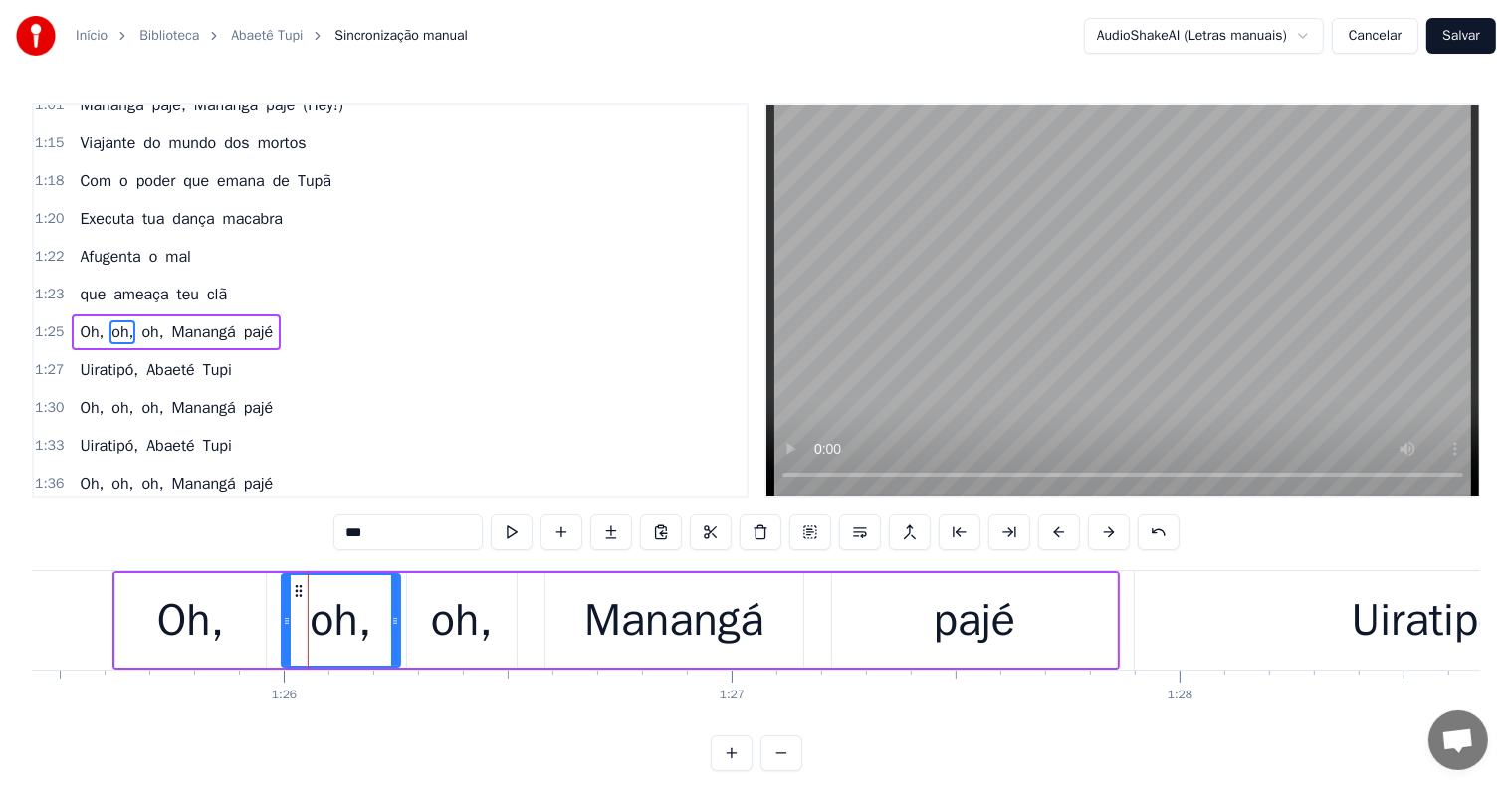 drag, startPoint x: 298, startPoint y: 621, endPoint x: 285, endPoint y: 621, distance: 13 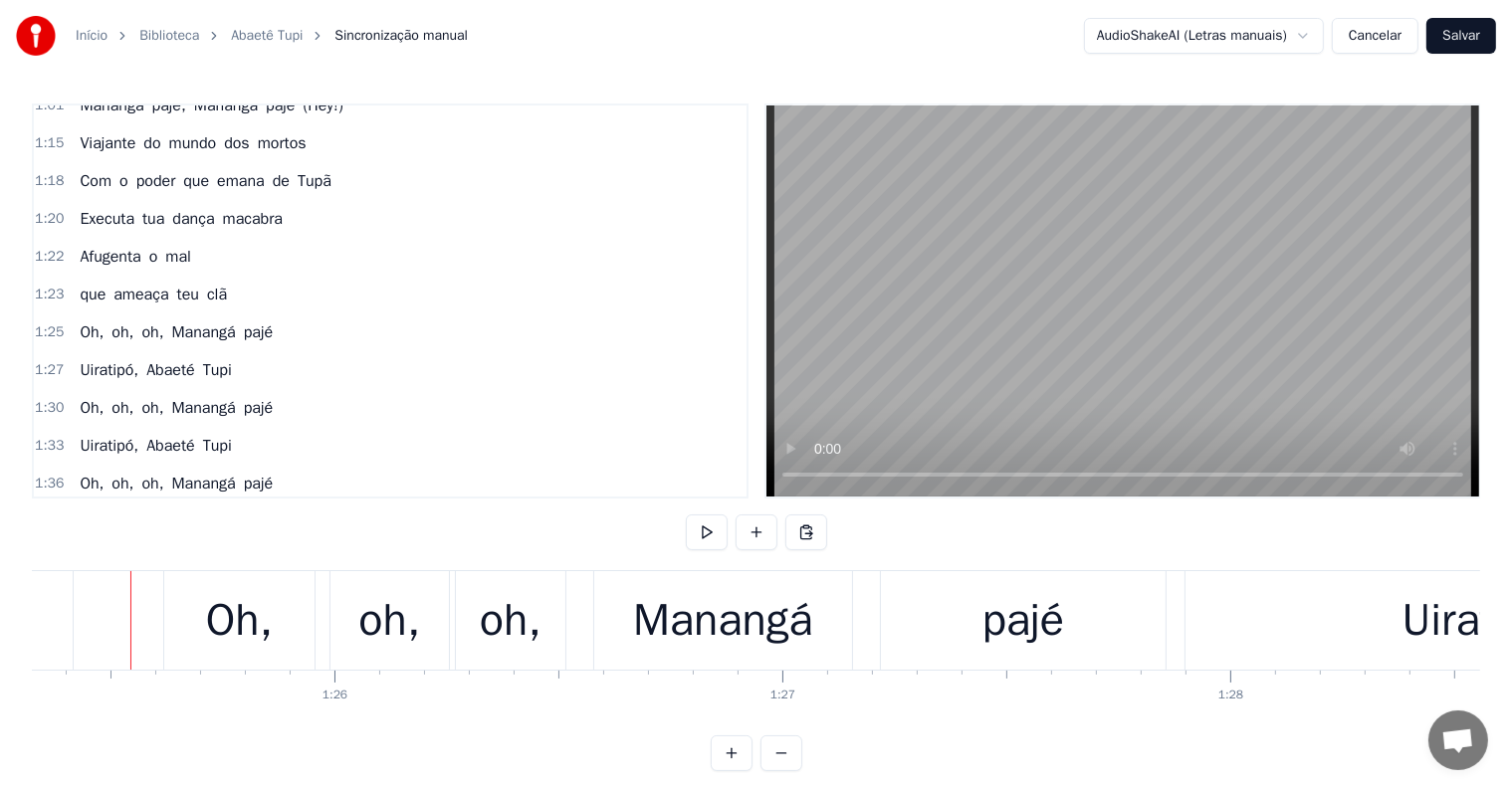 scroll, scrollTop: 0, scrollLeft: 38218, axis: horizontal 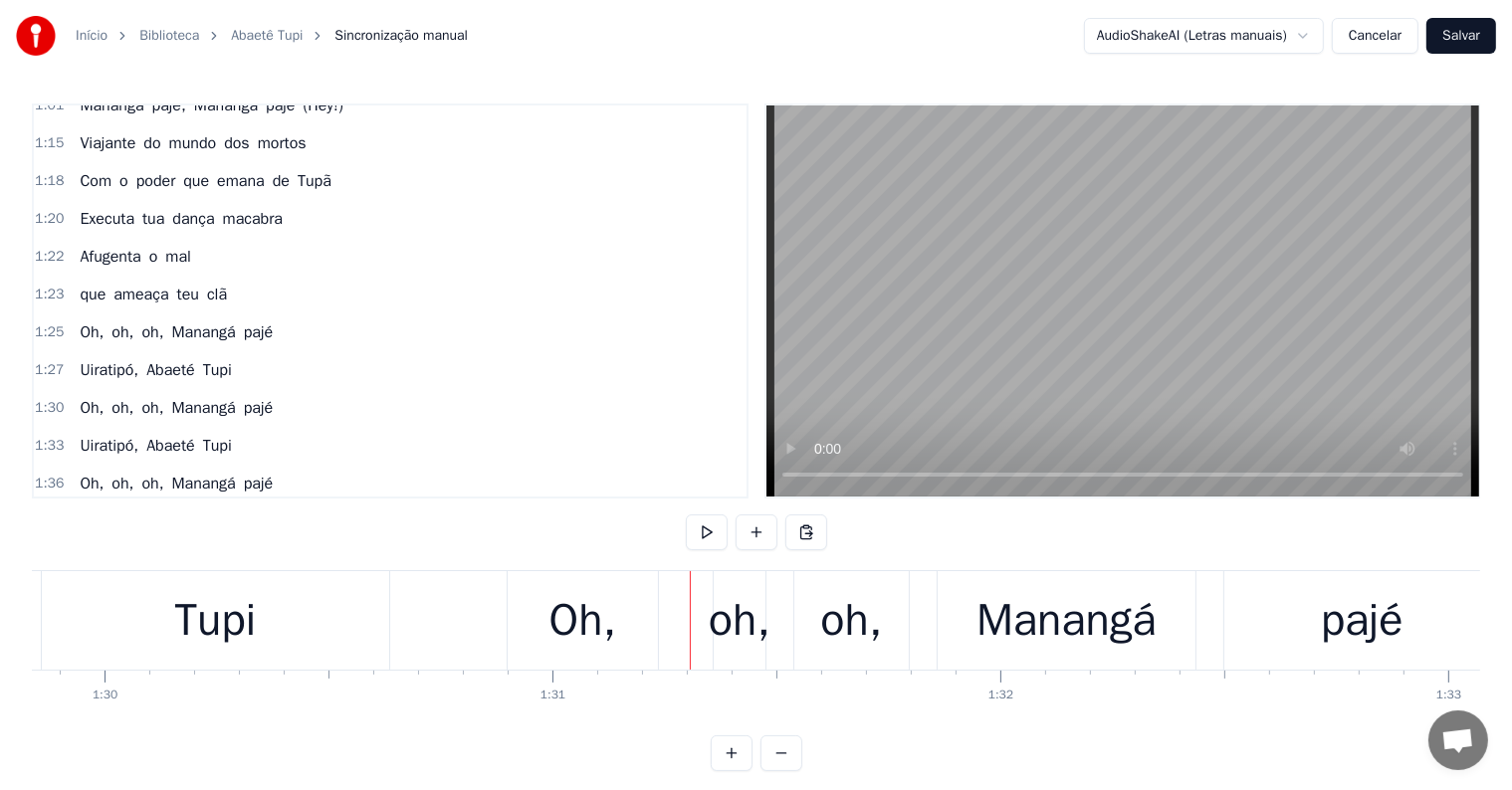 click on "Oh," at bounding box center (582, 621) 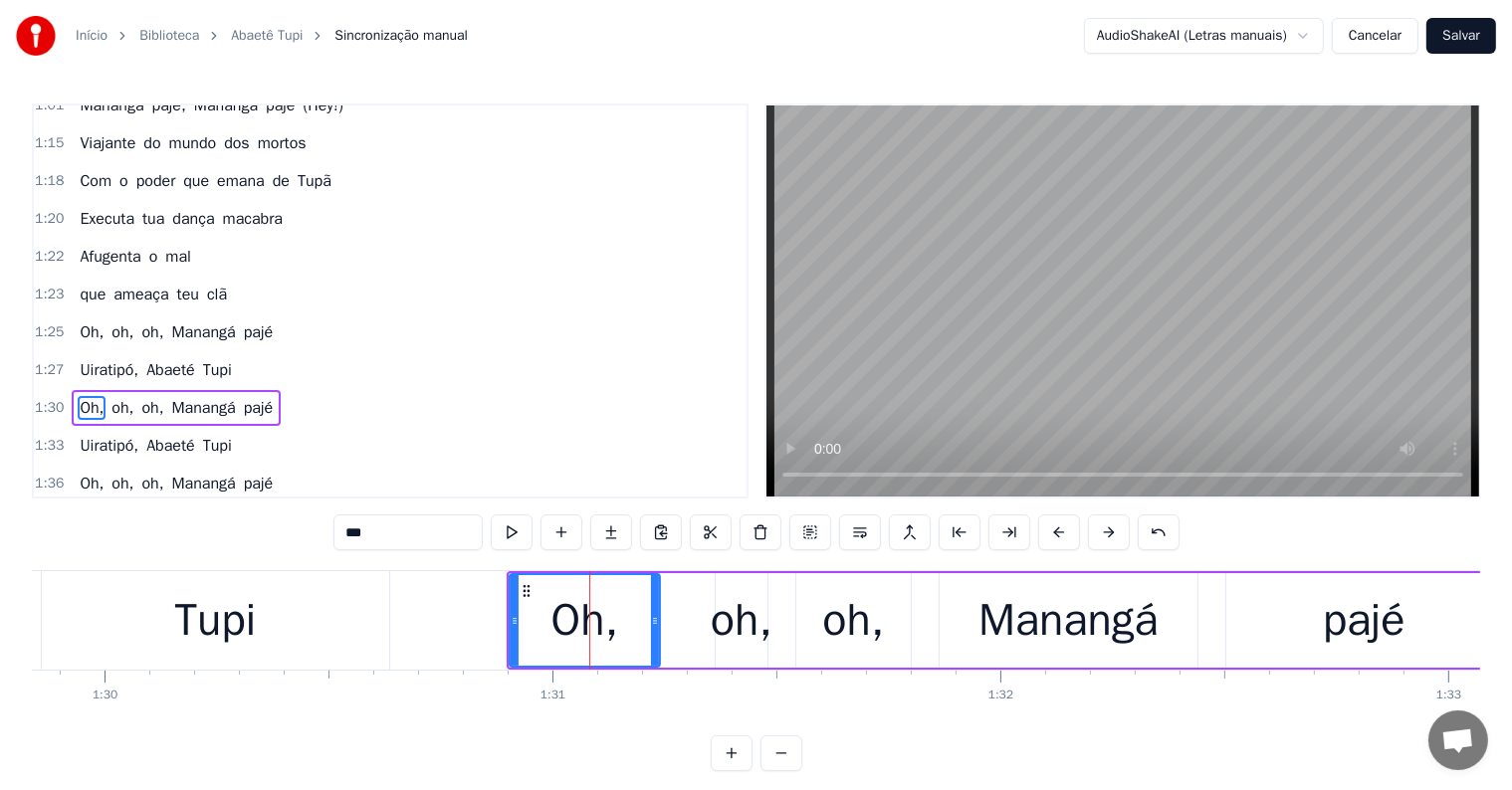 scroll, scrollTop: 811, scrollLeft: 0, axis: vertical 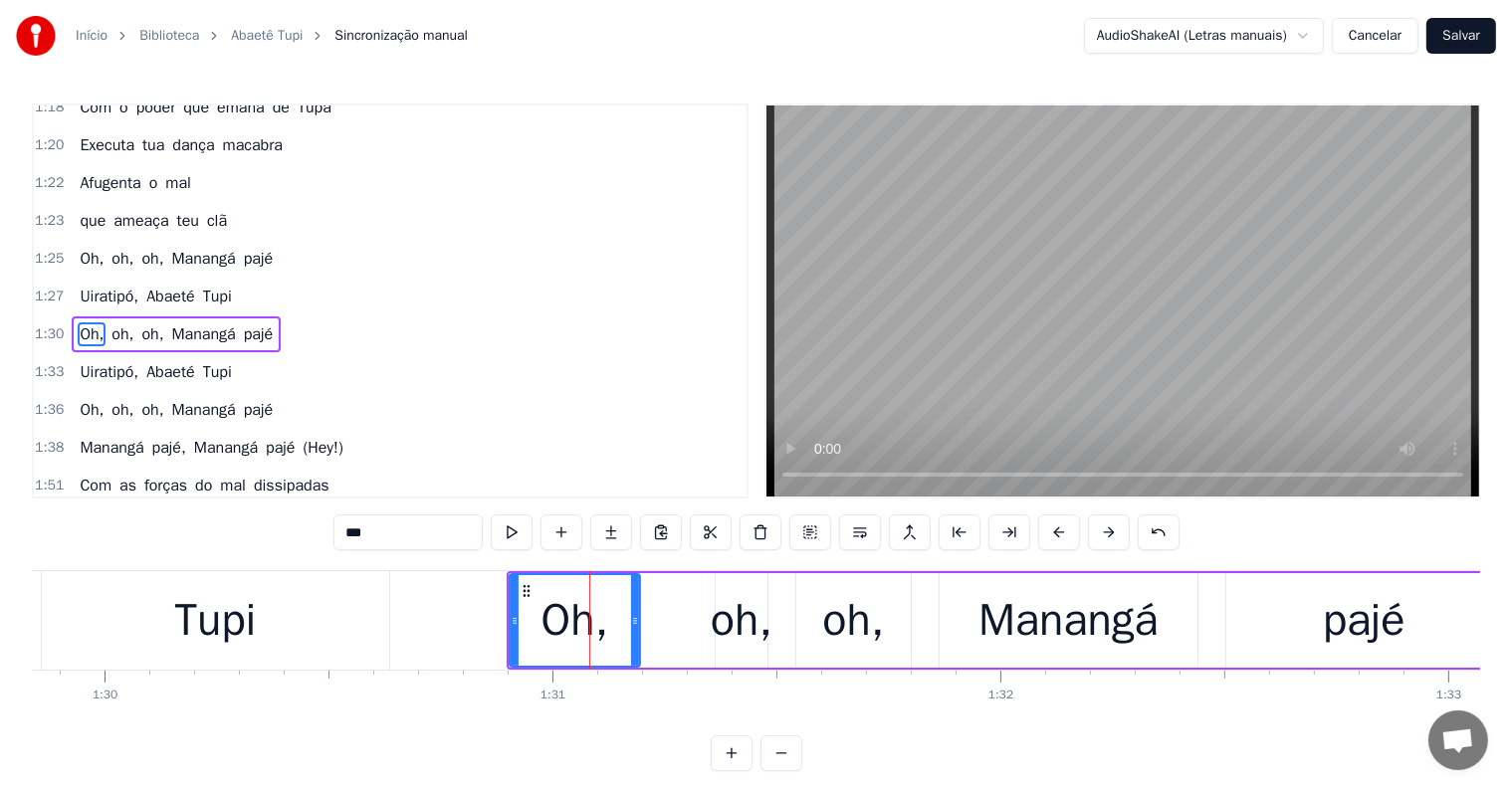 drag, startPoint x: 654, startPoint y: 615, endPoint x: 634, endPoint y: 615, distance: 20 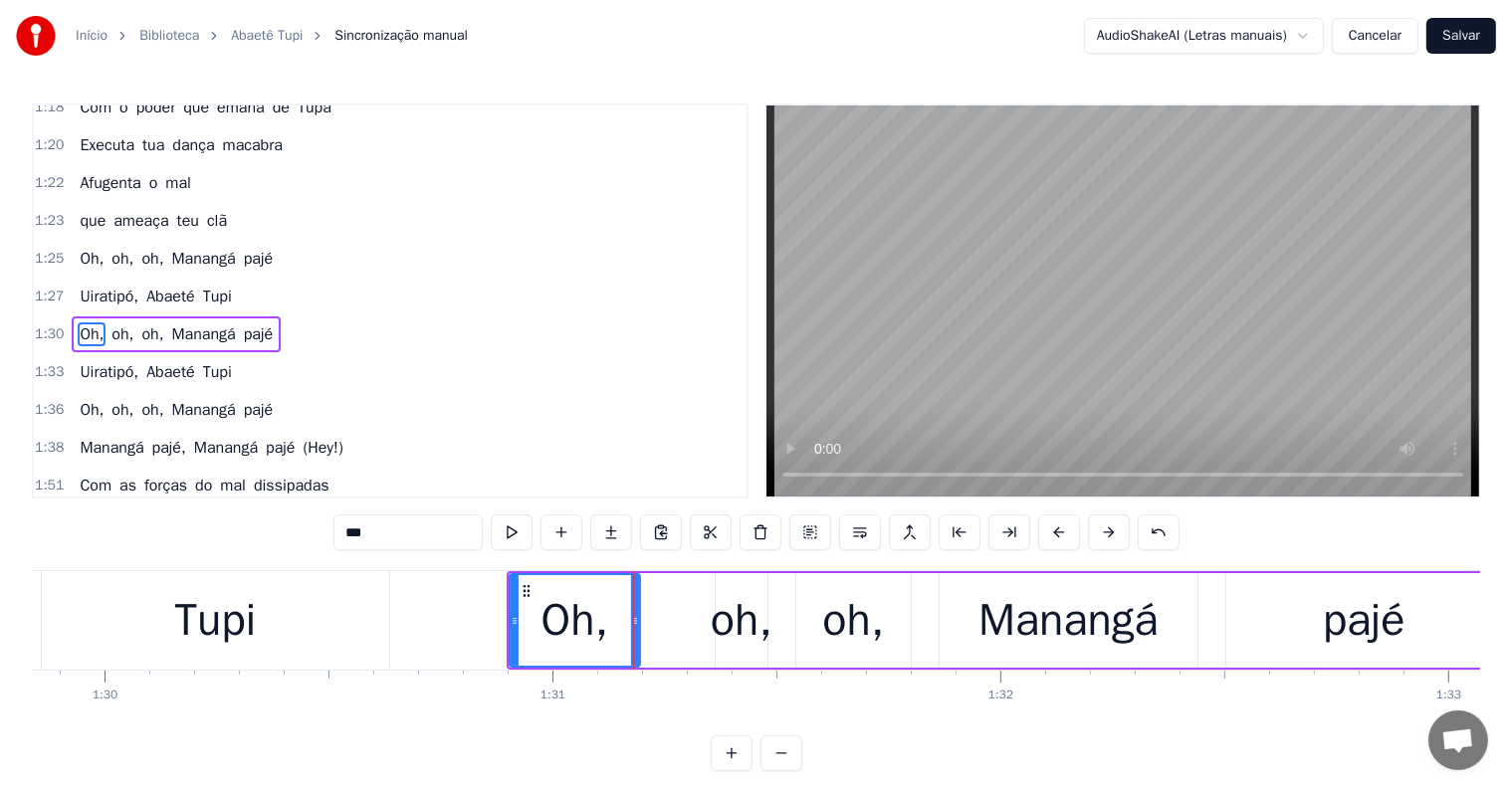 click on "oh," at bounding box center [742, 621] 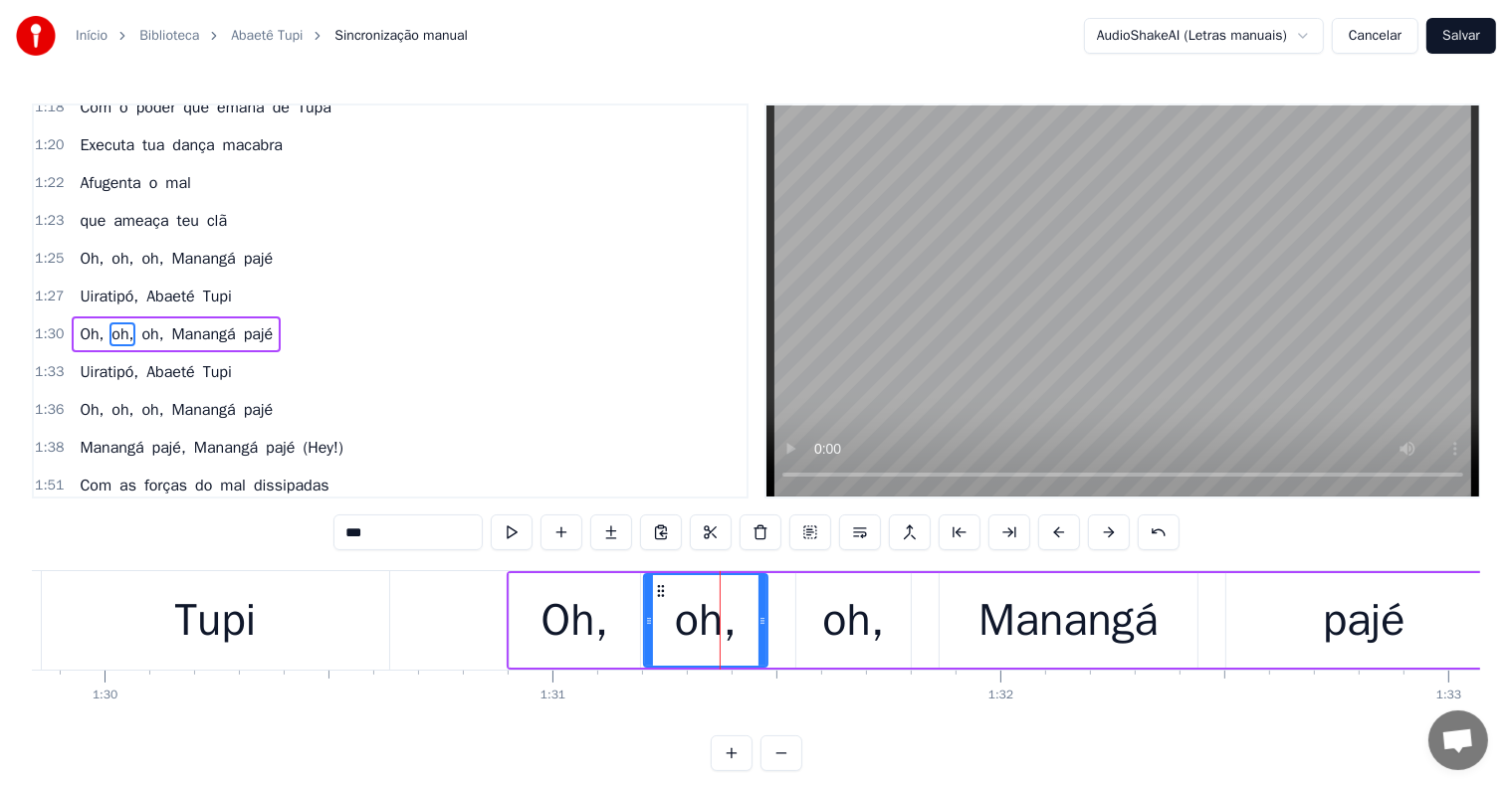drag, startPoint x: 721, startPoint y: 621, endPoint x: 649, endPoint y: 625, distance: 72.11103 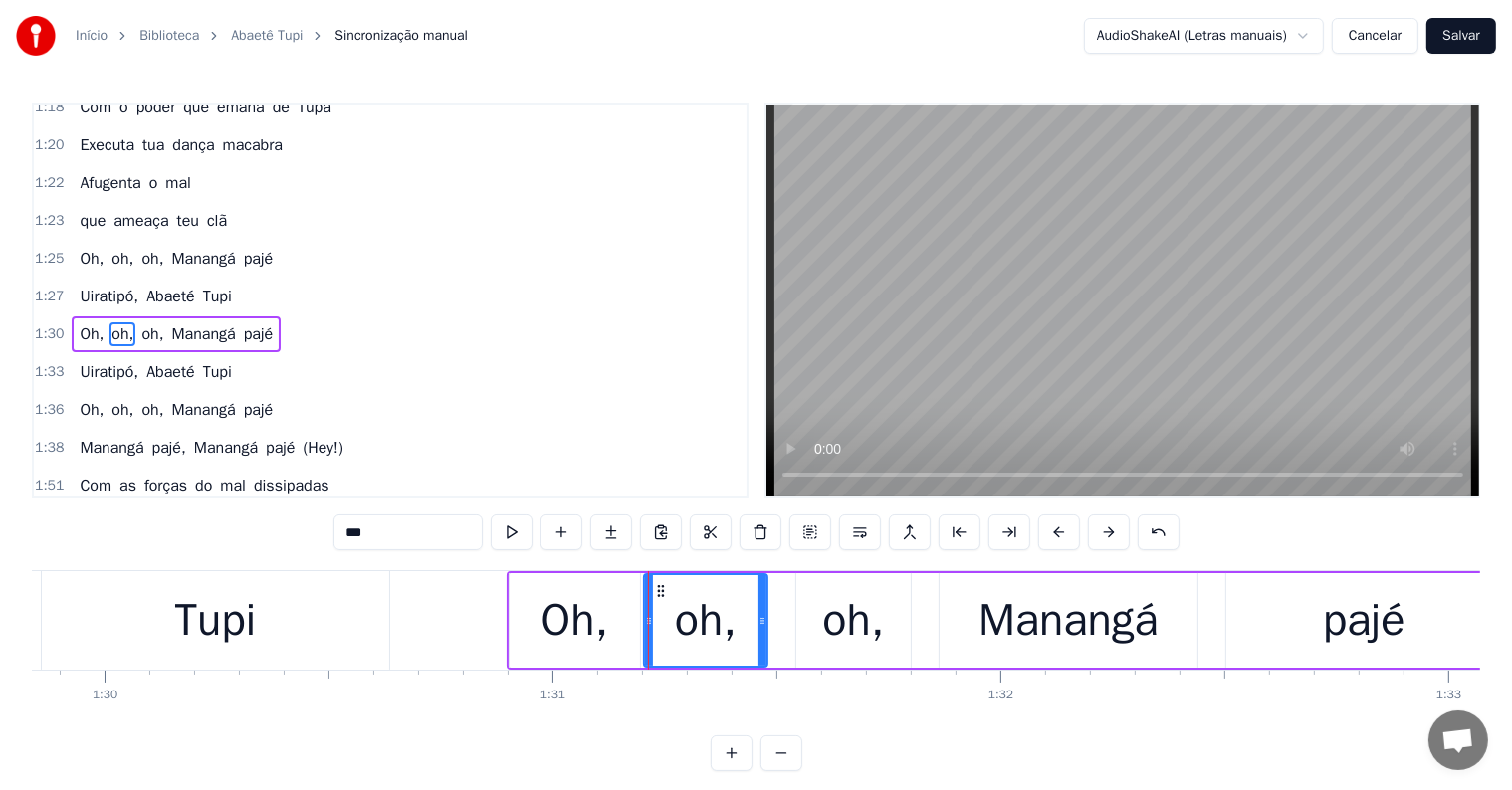 click on "oh," at bounding box center [853, 620] 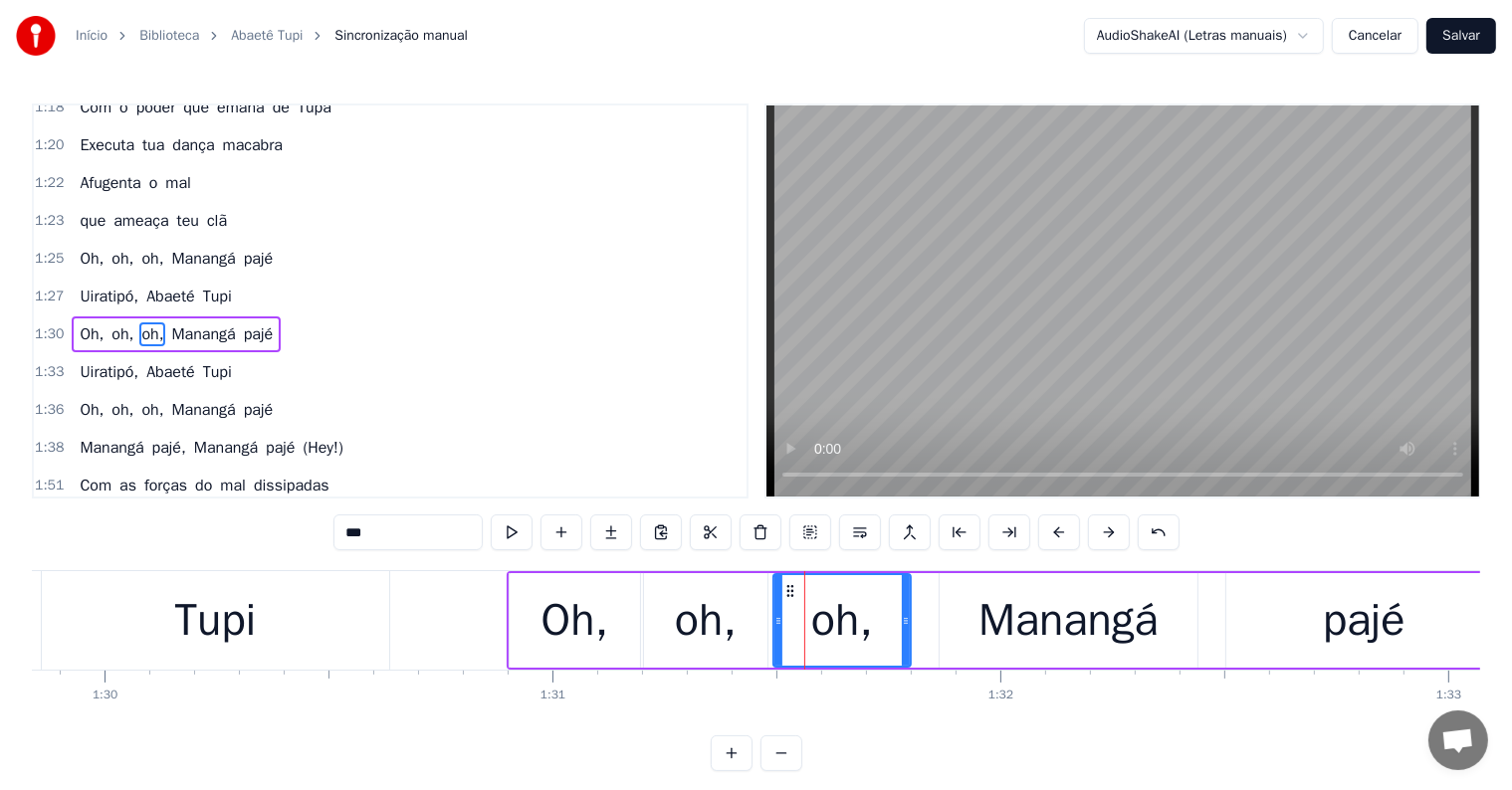 drag, startPoint x: 797, startPoint y: 615, endPoint x: 774, endPoint y: 618, distance: 23.194827 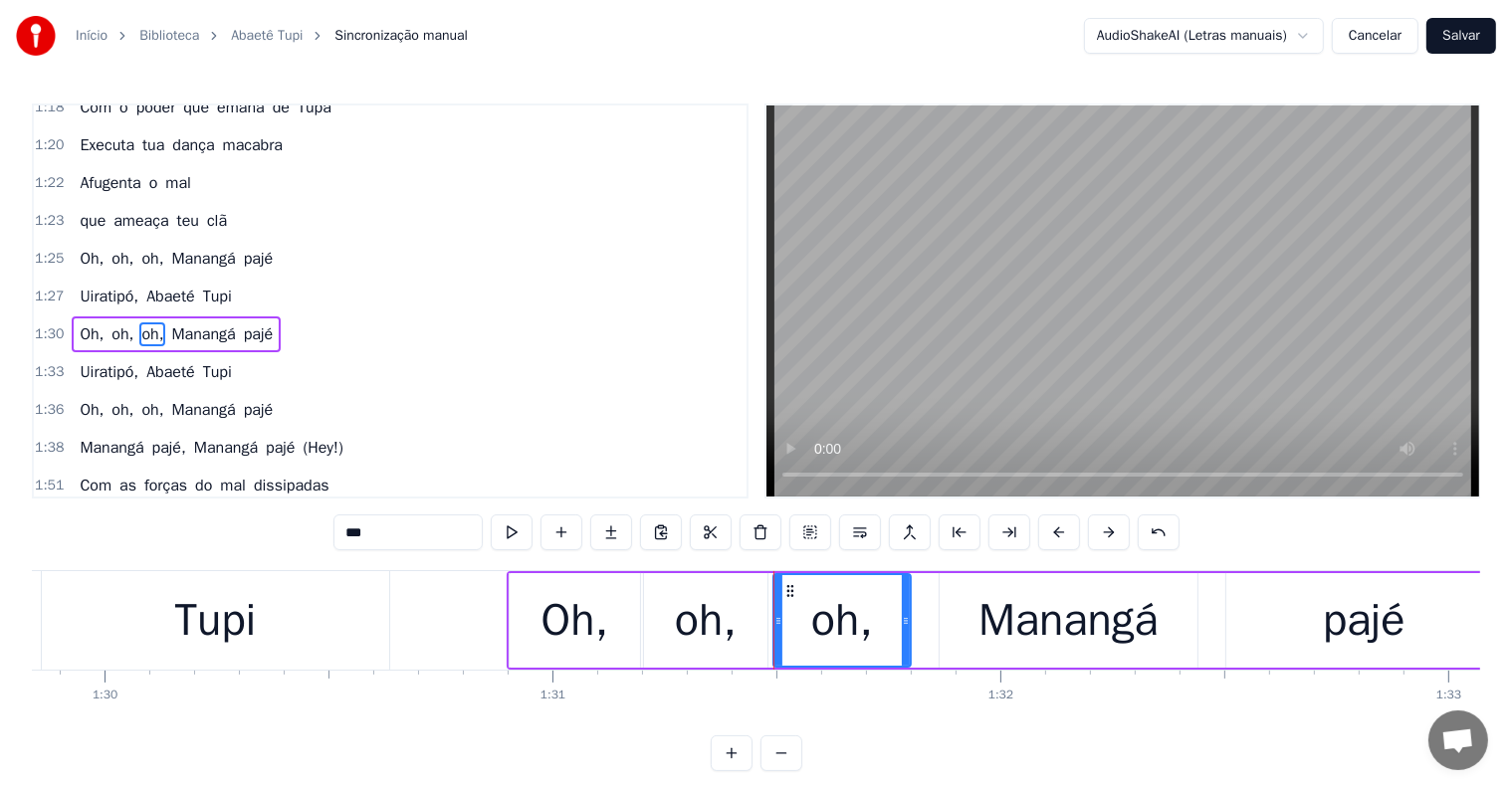 click on "Uiratipó, Abaeté Tupi" at bounding box center (-222, 620) 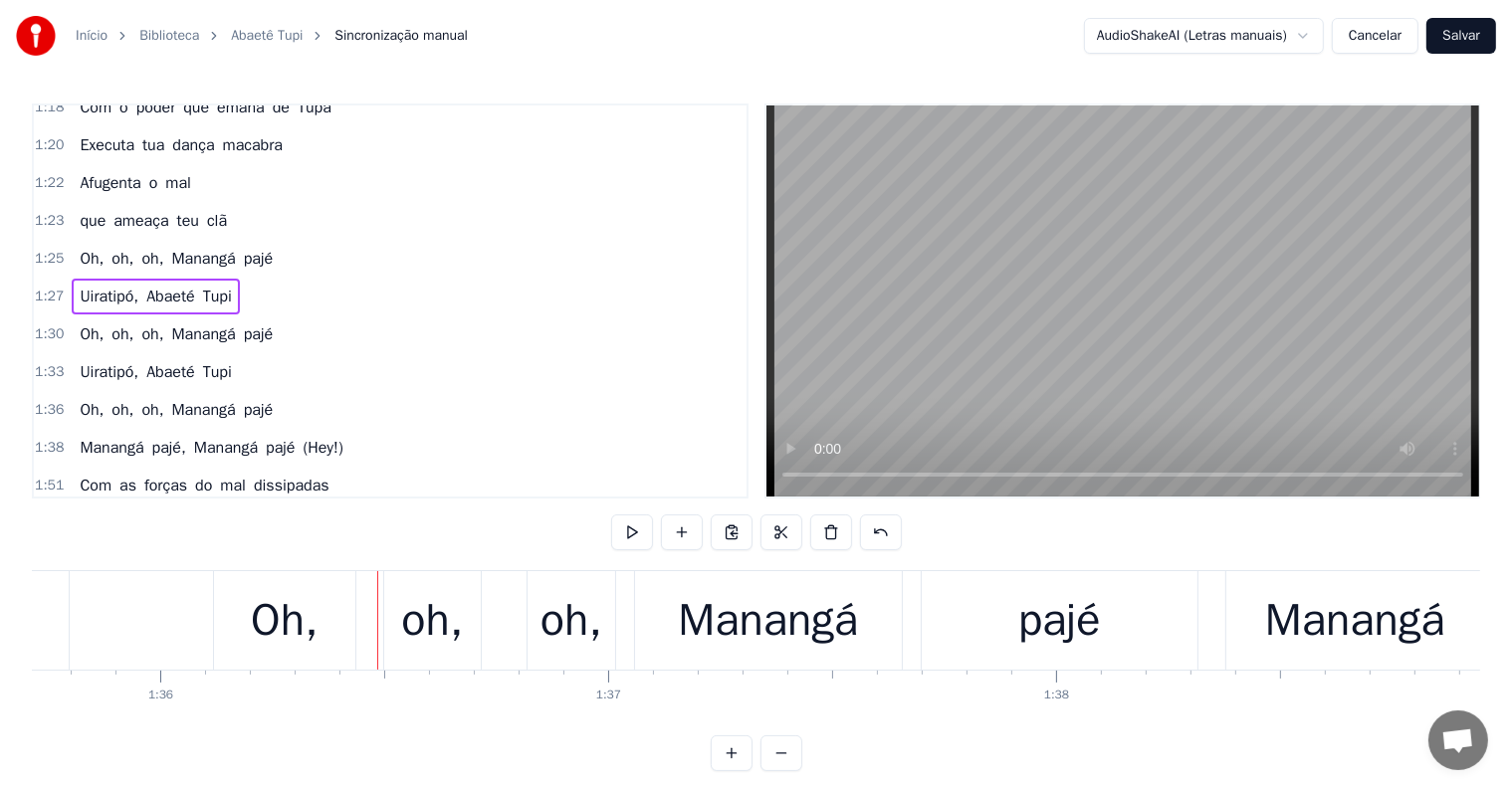 scroll, scrollTop: 0, scrollLeft: 42874, axis: horizontal 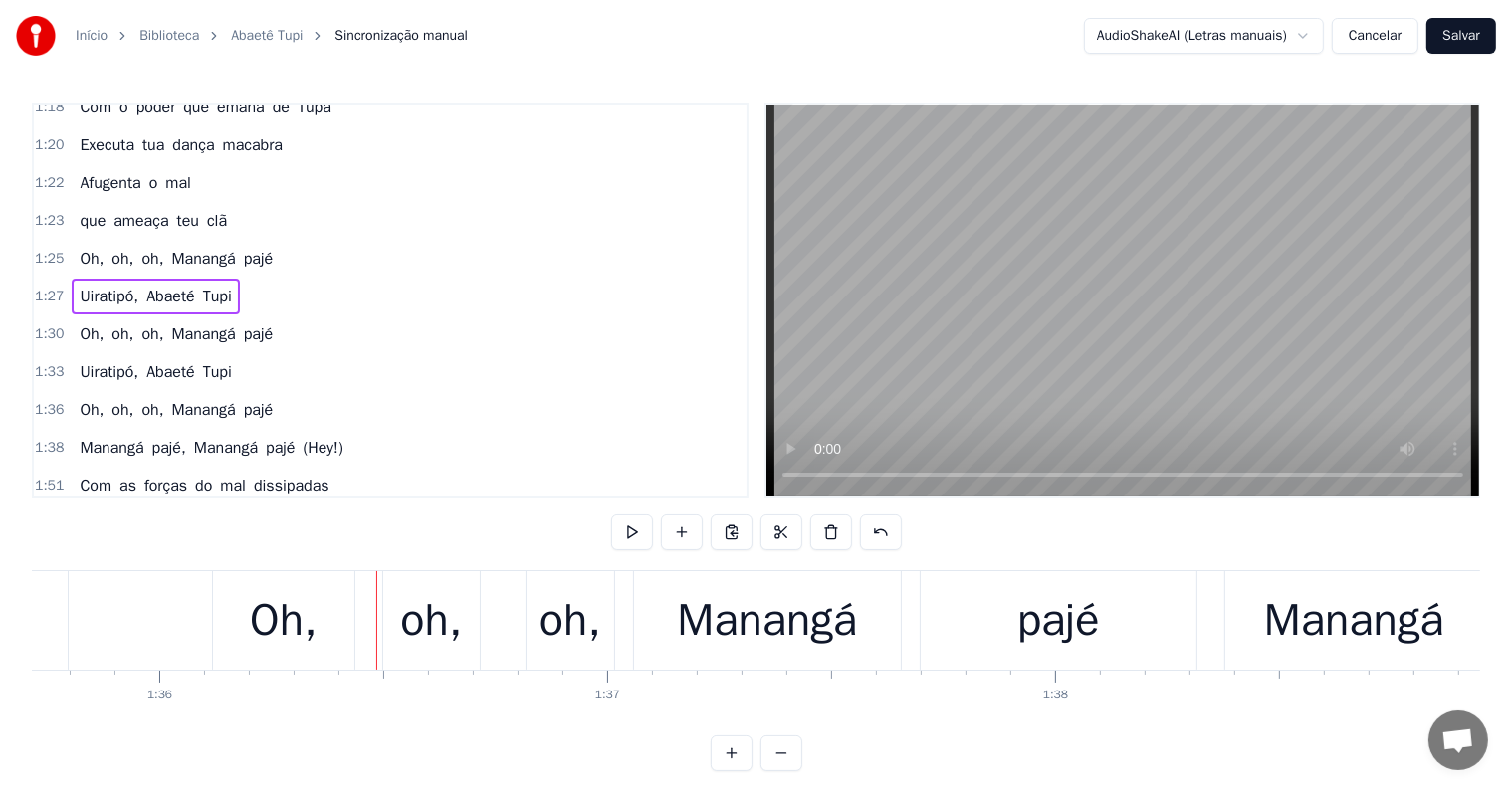click on "Oh," at bounding box center (283, 621) 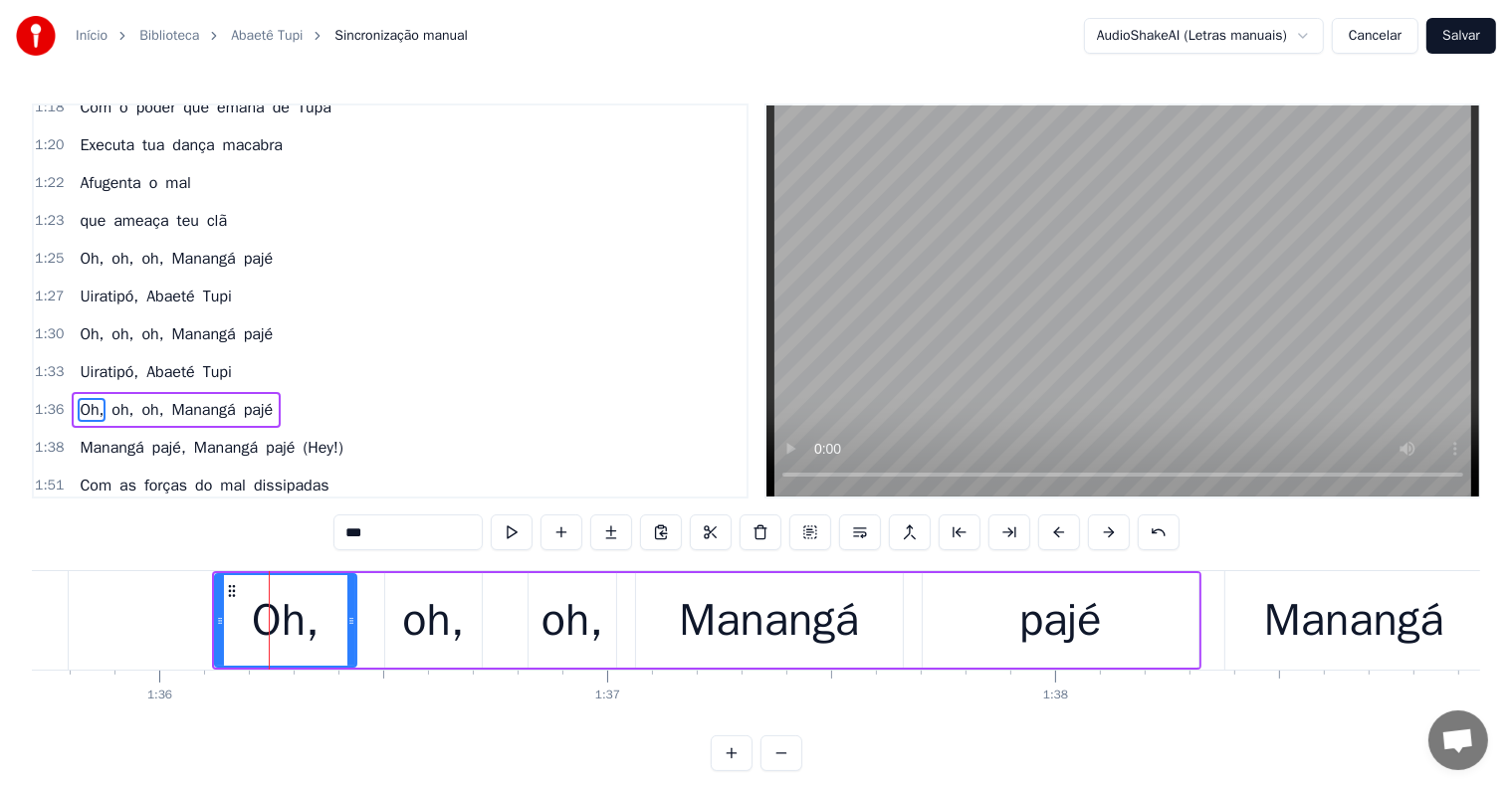 scroll, scrollTop: 884, scrollLeft: 0, axis: vertical 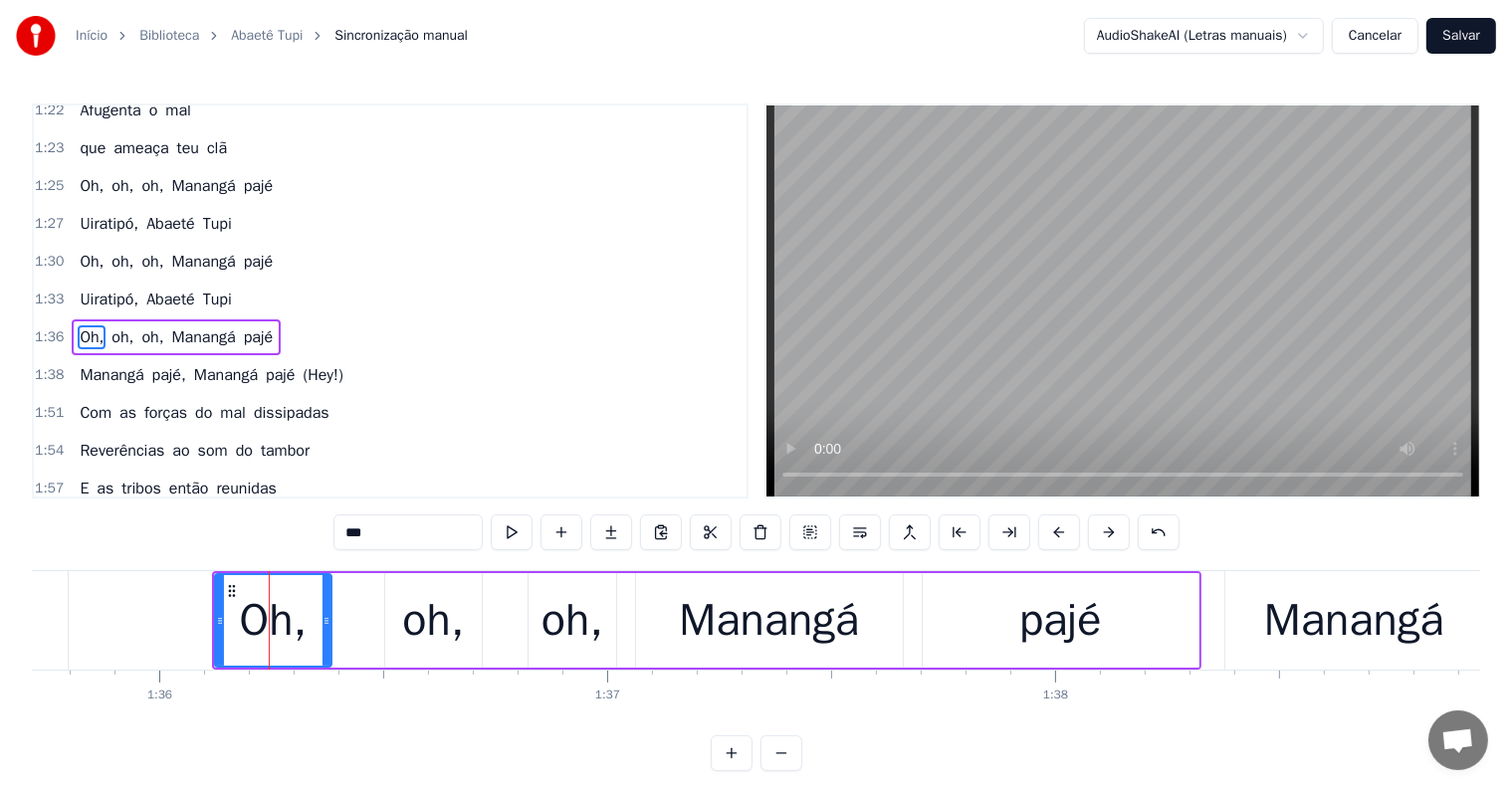 drag, startPoint x: 348, startPoint y: 614, endPoint x: 324, endPoint y: 614, distance: 24 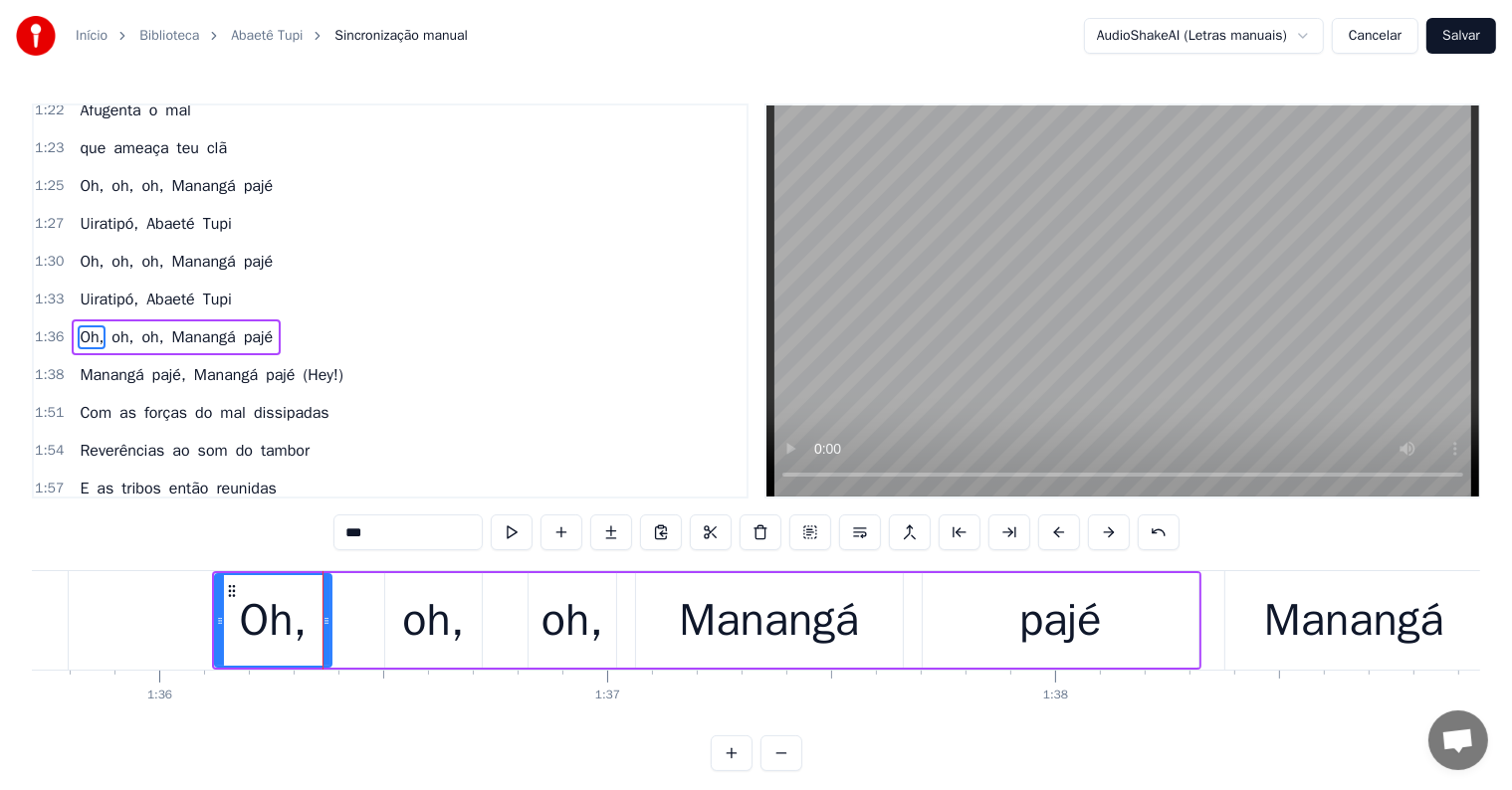 click on "oh," at bounding box center [433, 620] 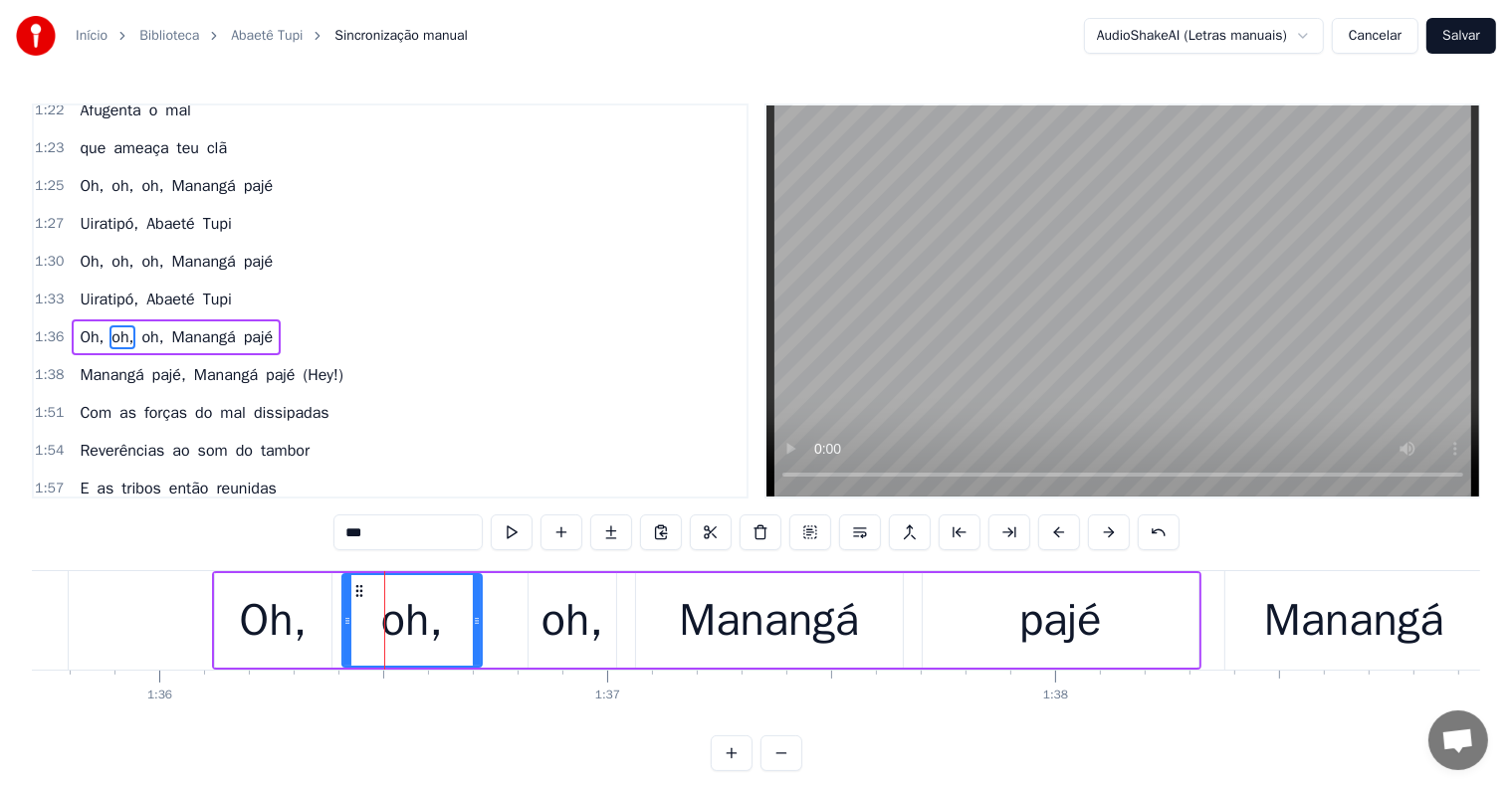 drag, startPoint x: 385, startPoint y: 621, endPoint x: 342, endPoint y: 621, distance: 43 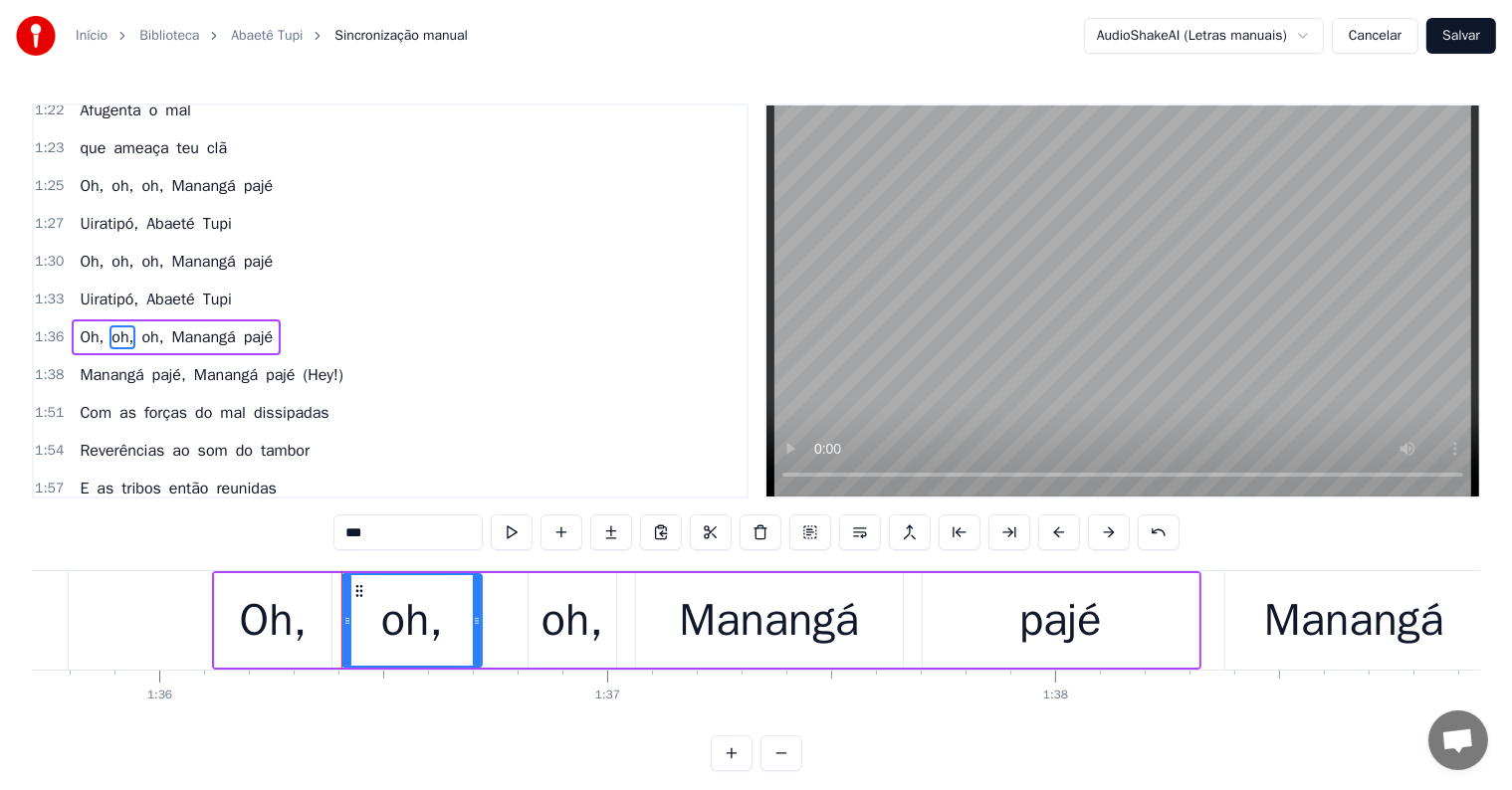 click on "oh," at bounding box center (572, 621) 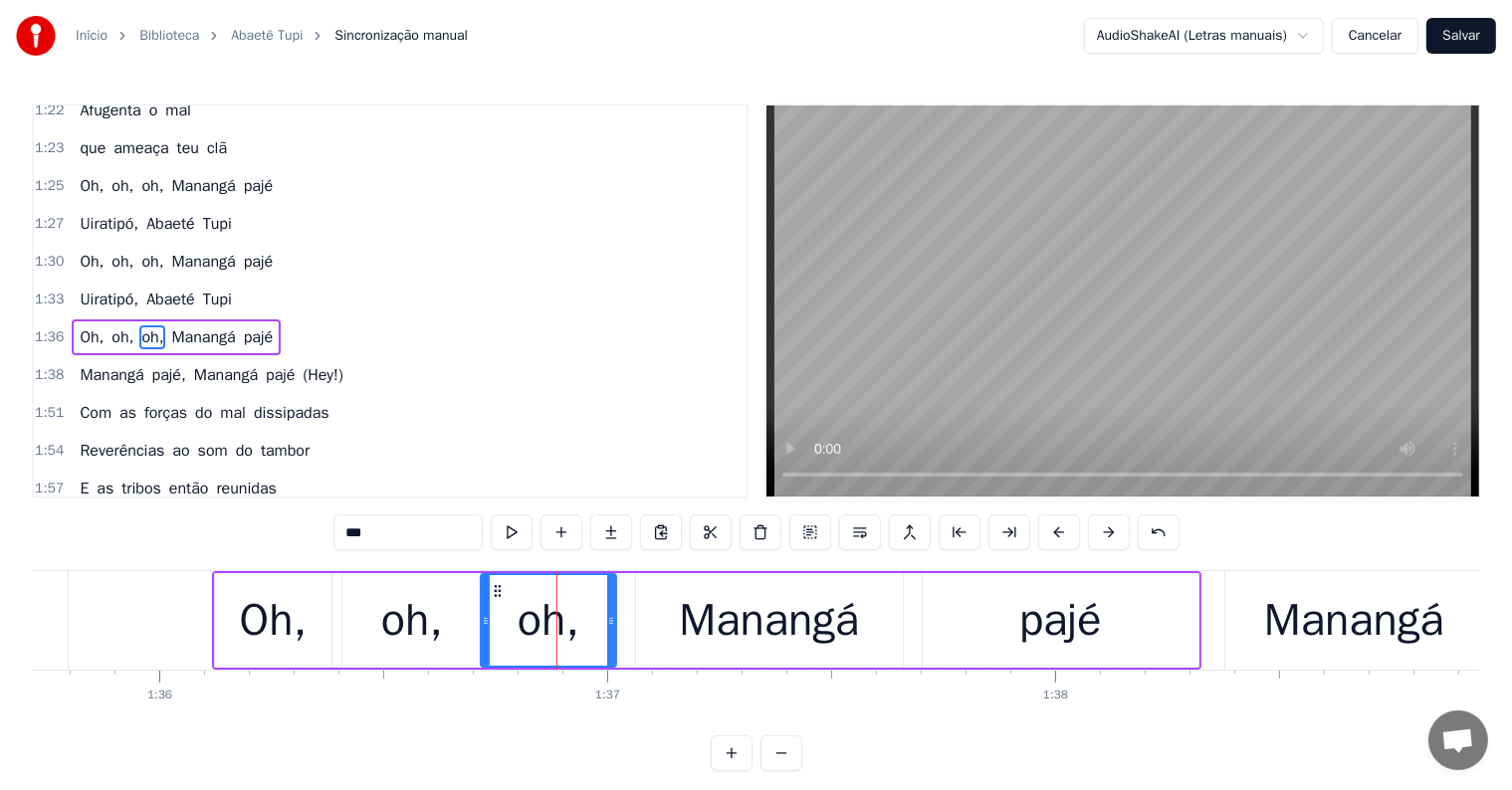 drag, startPoint x: 534, startPoint y: 616, endPoint x: 486, endPoint y: 616, distance: 48 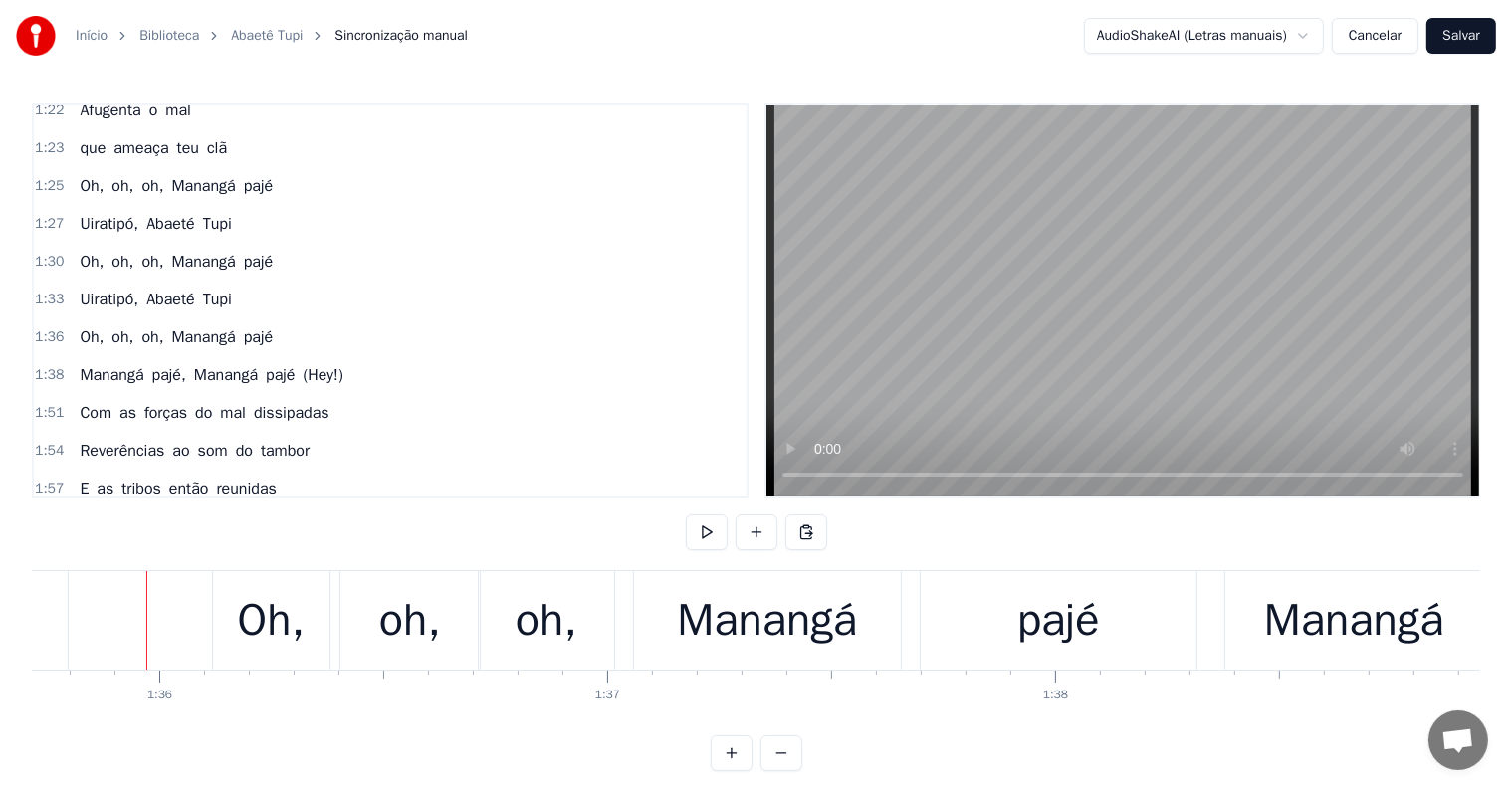 click on "Oh, oh, oh, Manangá pajé" at bounding box center [707, 620] 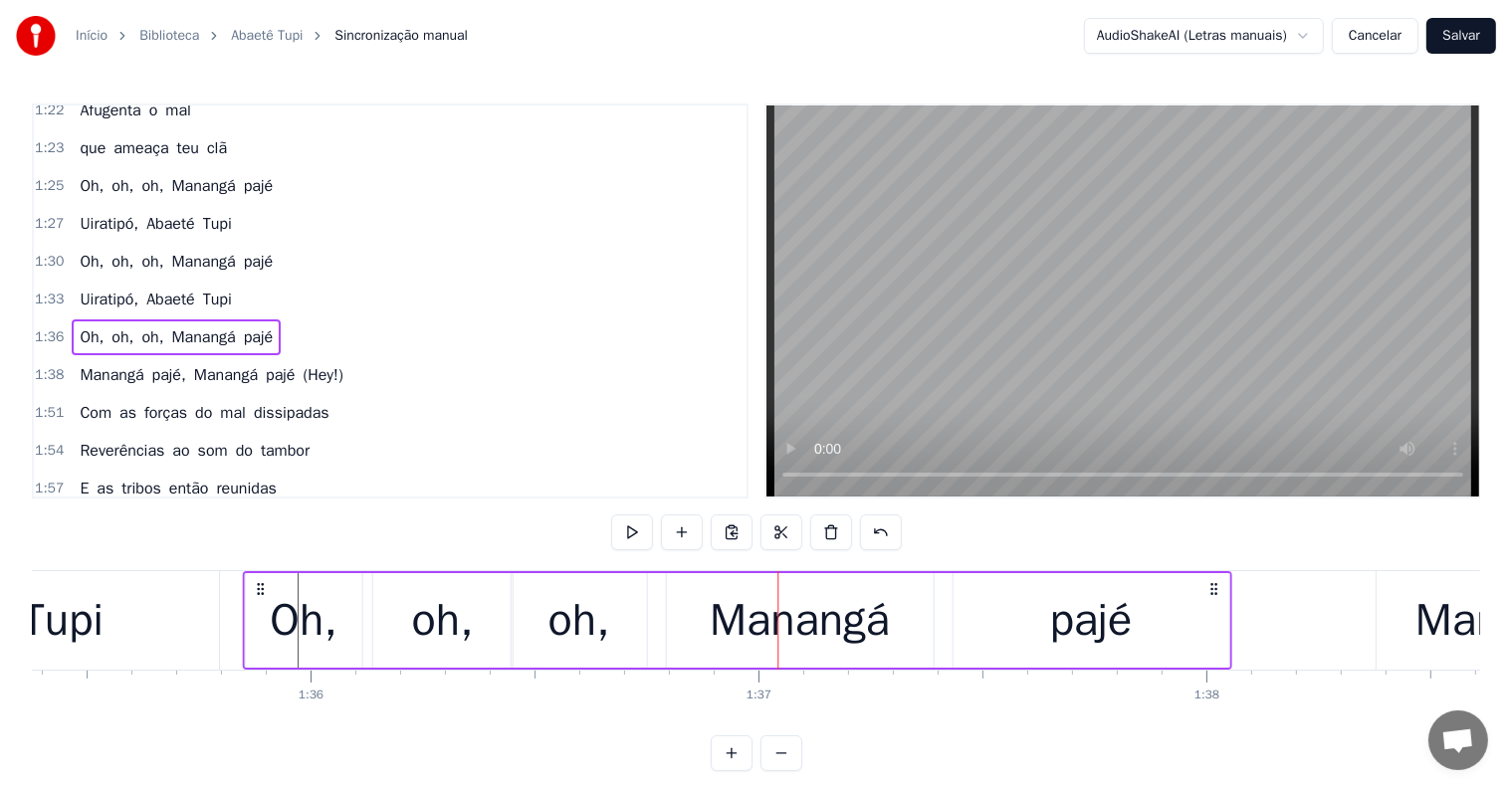 scroll, scrollTop: 0, scrollLeft: 42718, axis: horizontal 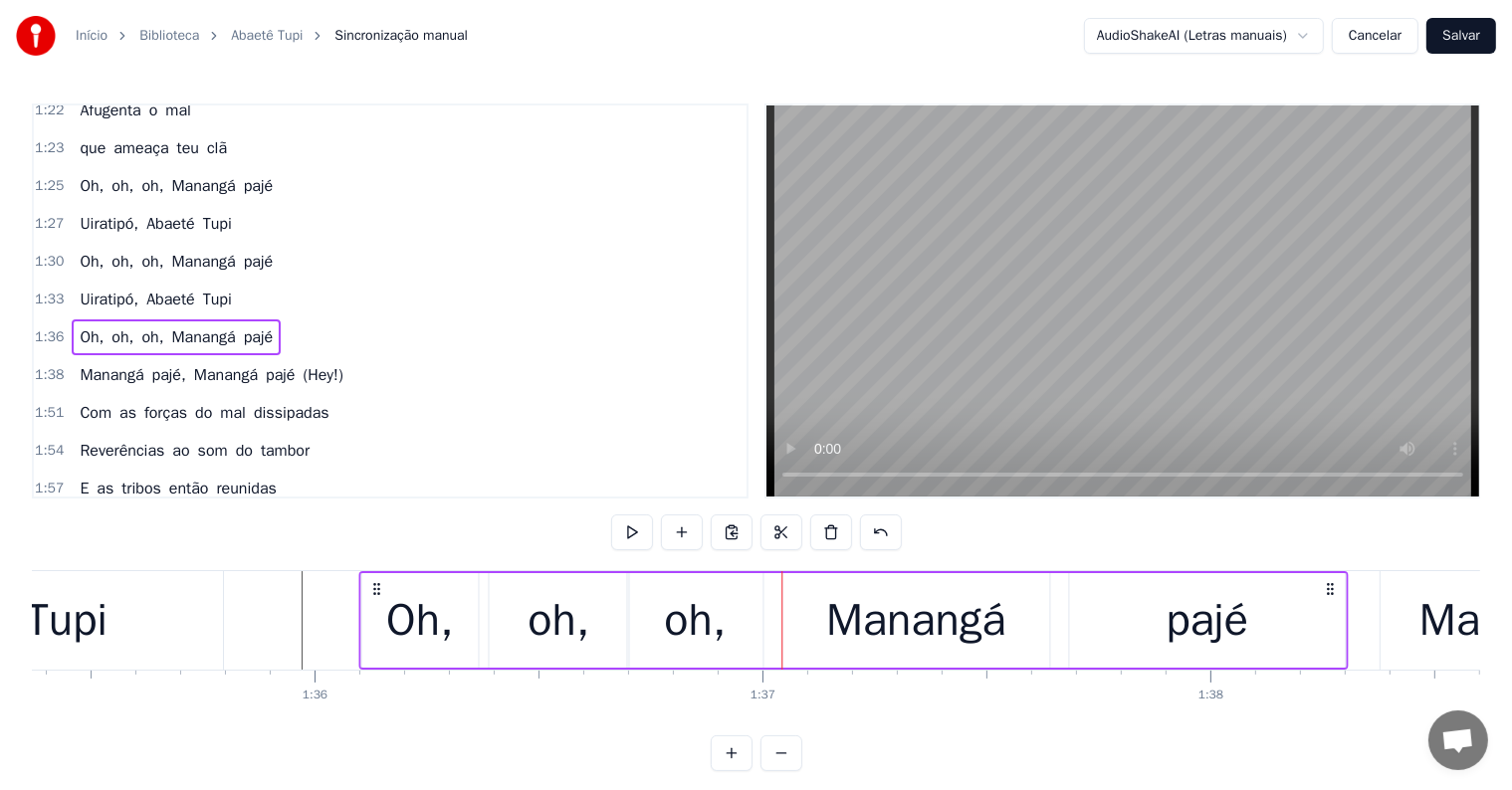 drag, startPoint x: 228, startPoint y: 585, endPoint x: 374, endPoint y: 585, distance: 146 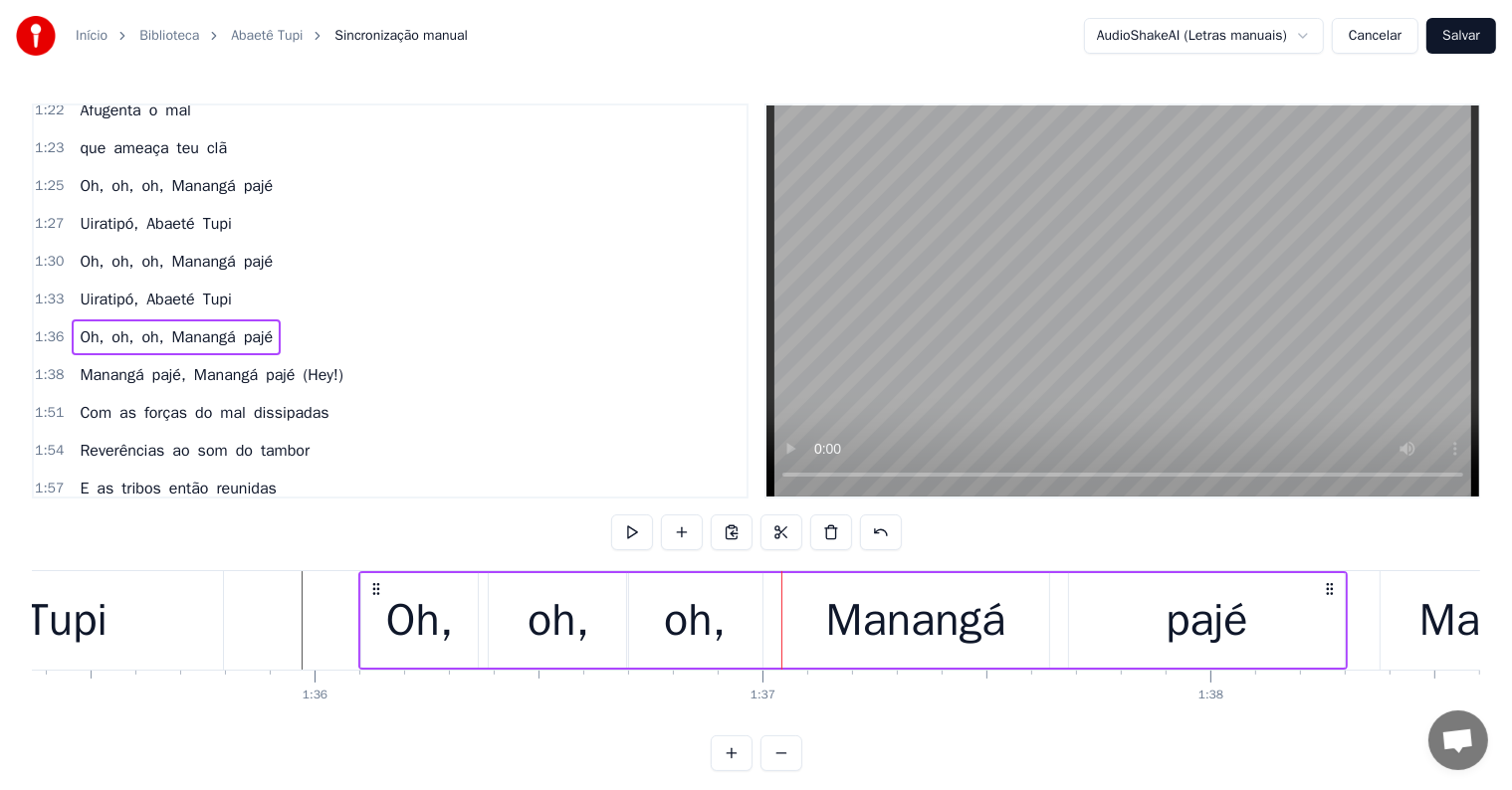 click on "Tupi" at bounding box center (67, 620) 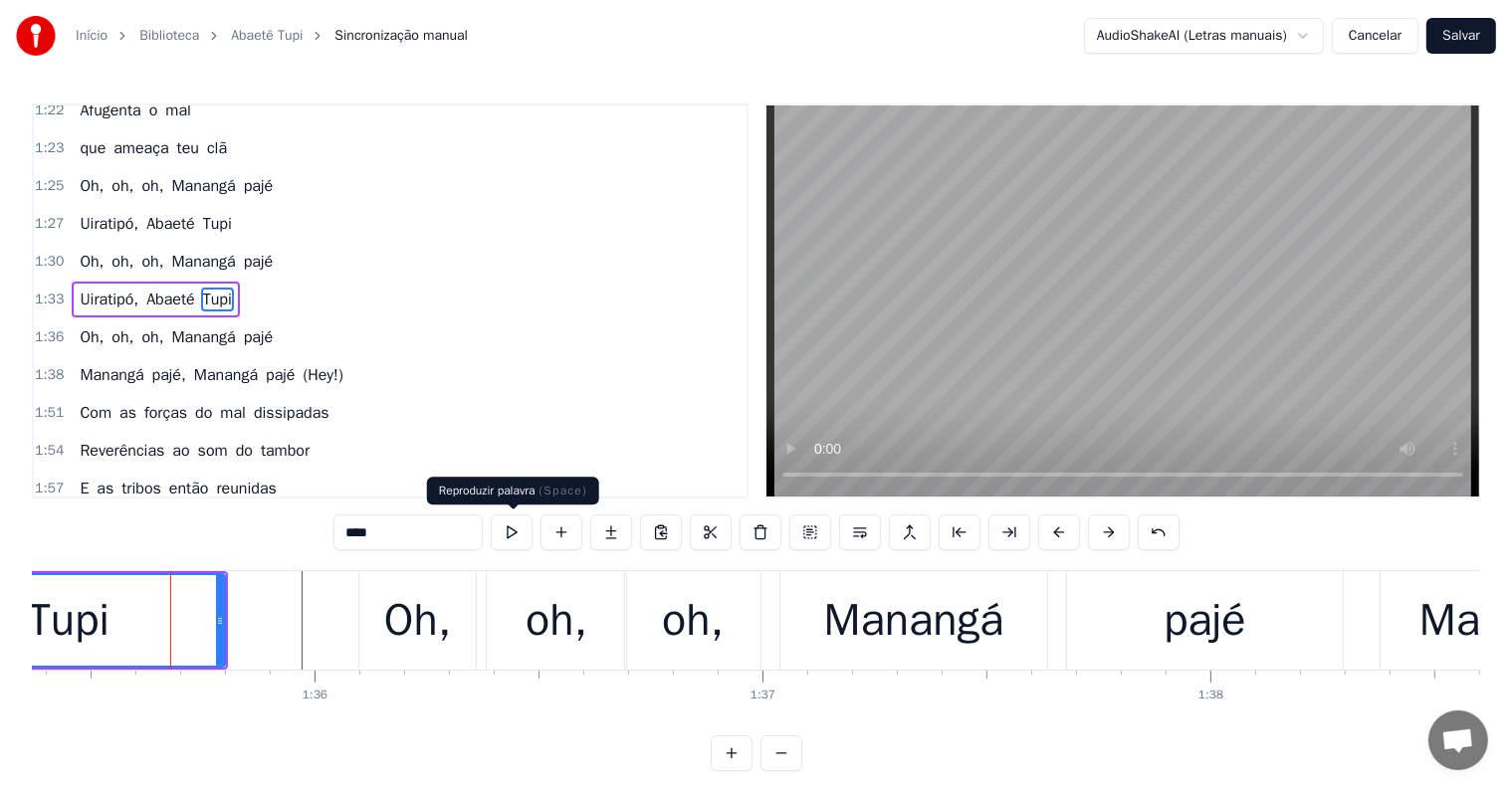 scroll, scrollTop: 848, scrollLeft: 0, axis: vertical 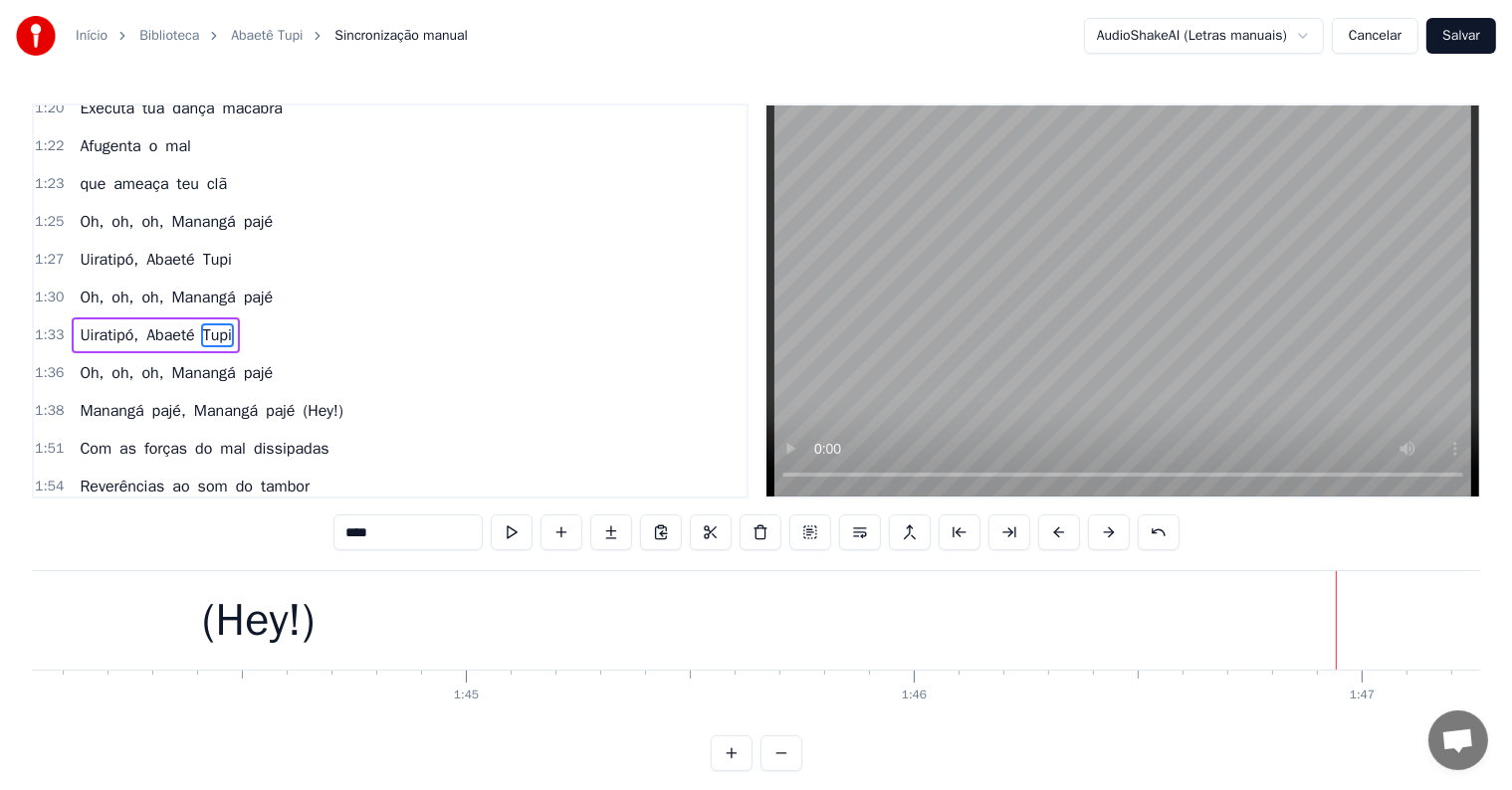 click on "(Hey!)" at bounding box center [259, 620] 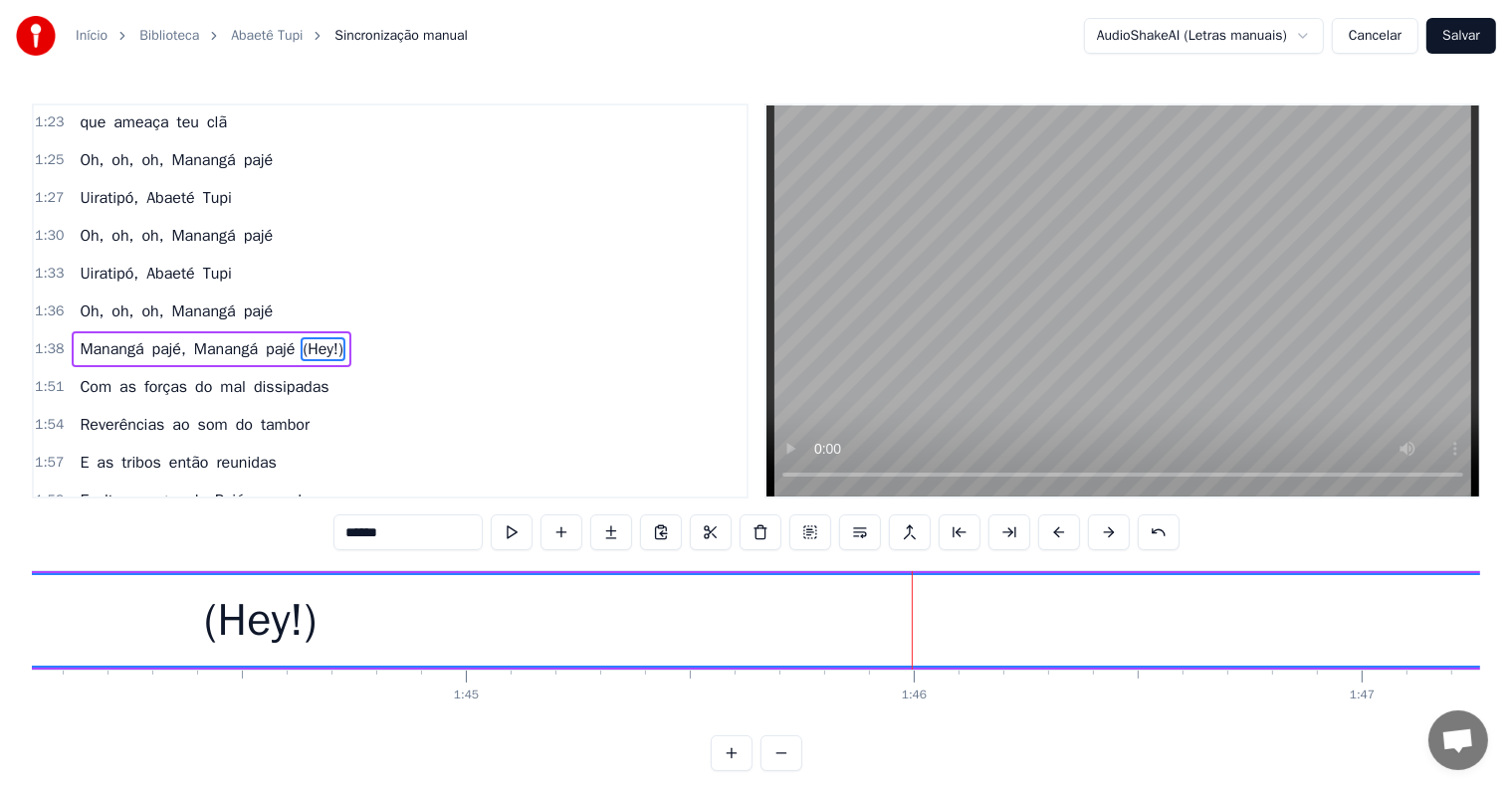 scroll, scrollTop: 920, scrollLeft: 0, axis: vertical 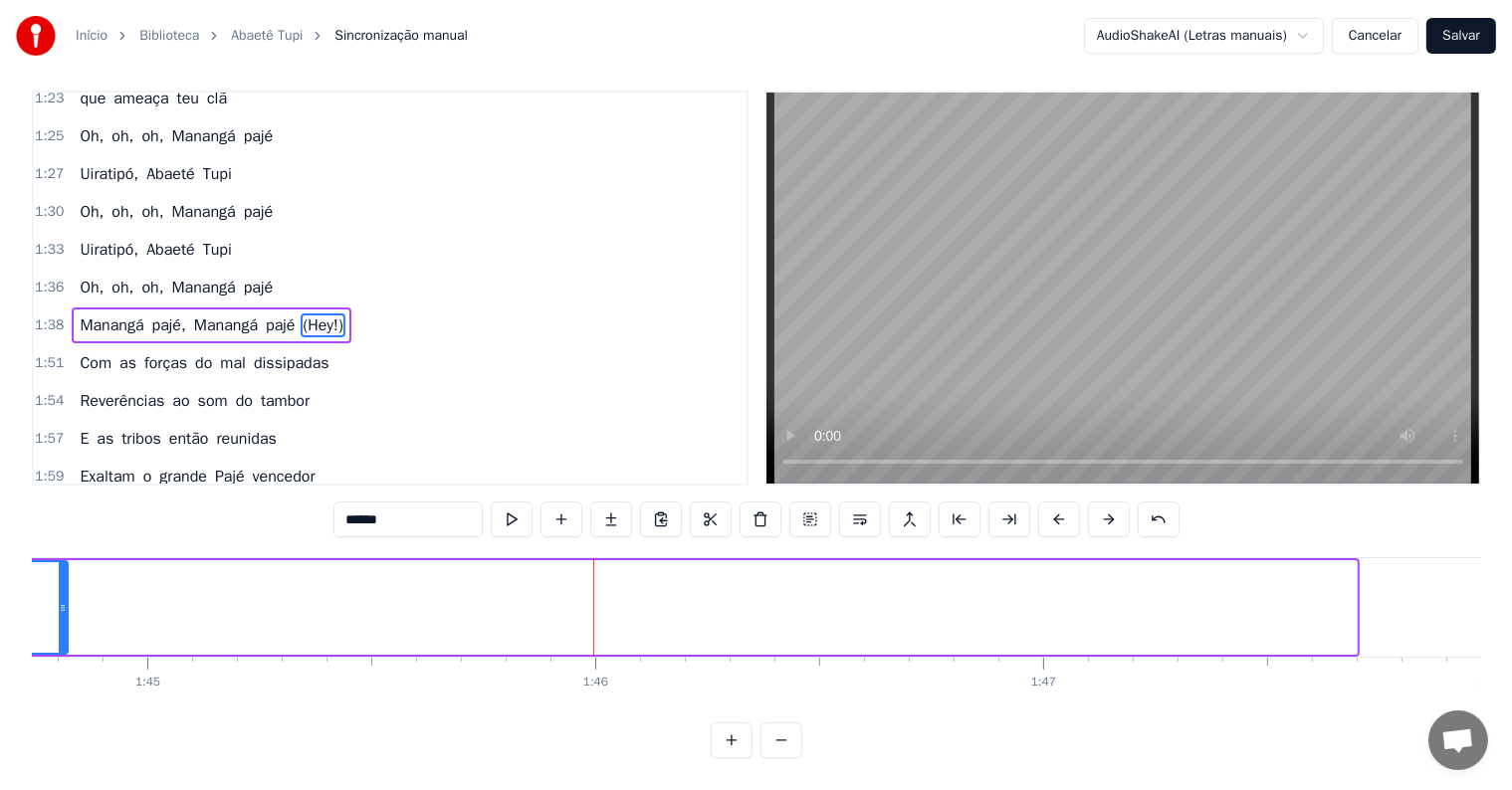 drag, startPoint x: 1354, startPoint y: 585, endPoint x: 52, endPoint y: 555, distance: 1302.346 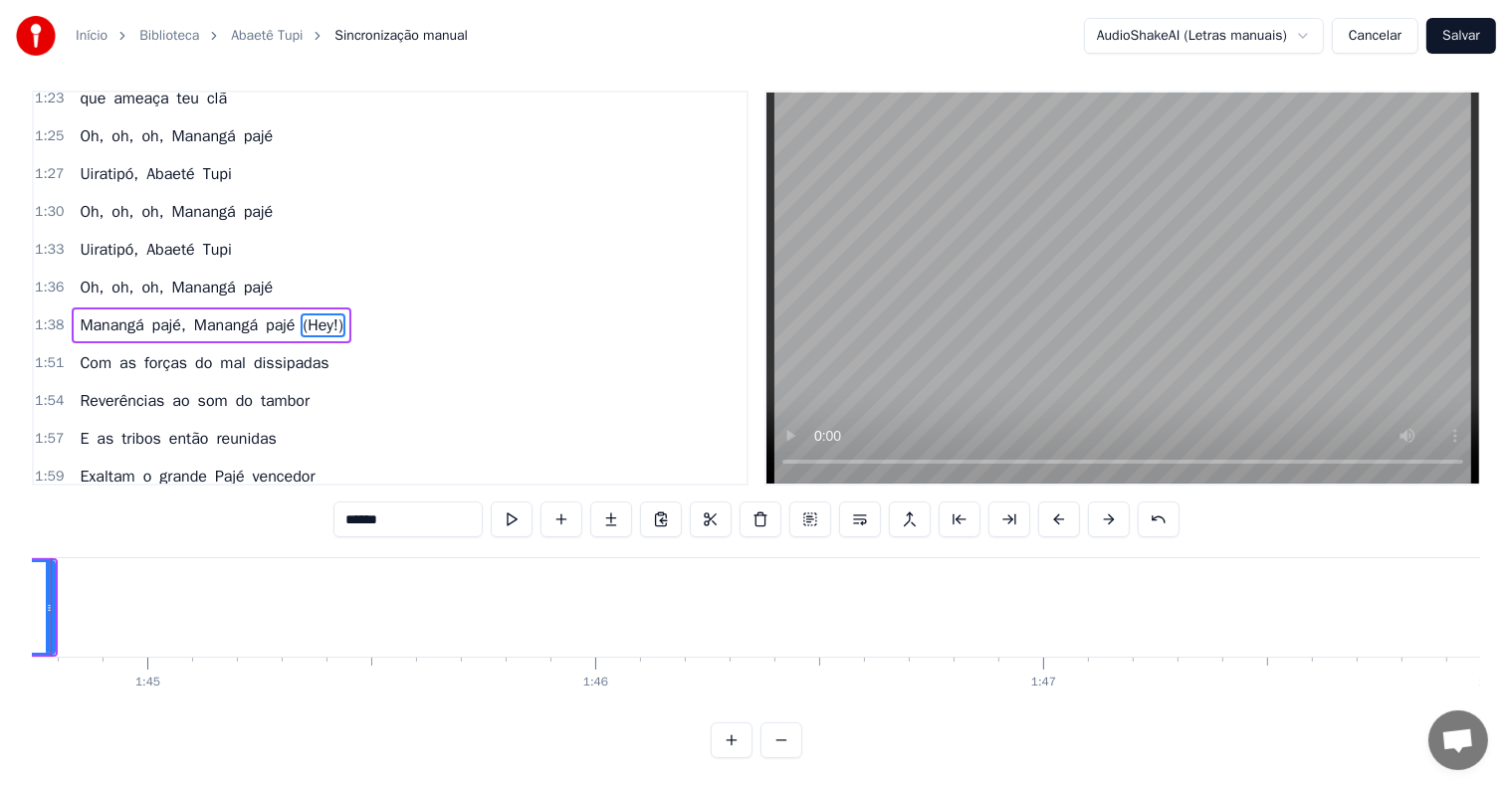 scroll, scrollTop: 1, scrollLeft: 0, axis: vertical 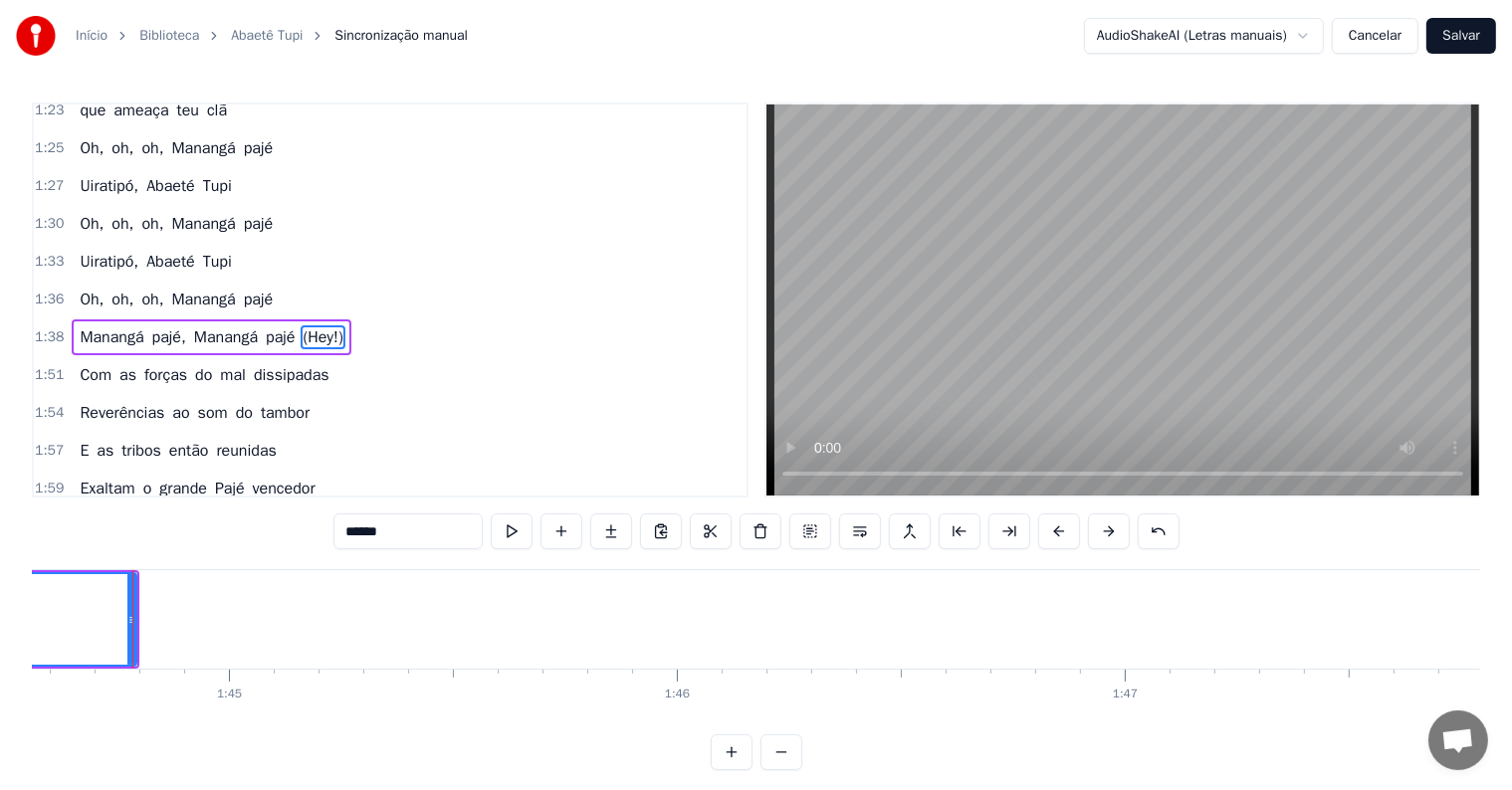 click on "(Hey!)" at bounding box center (-627, 619) 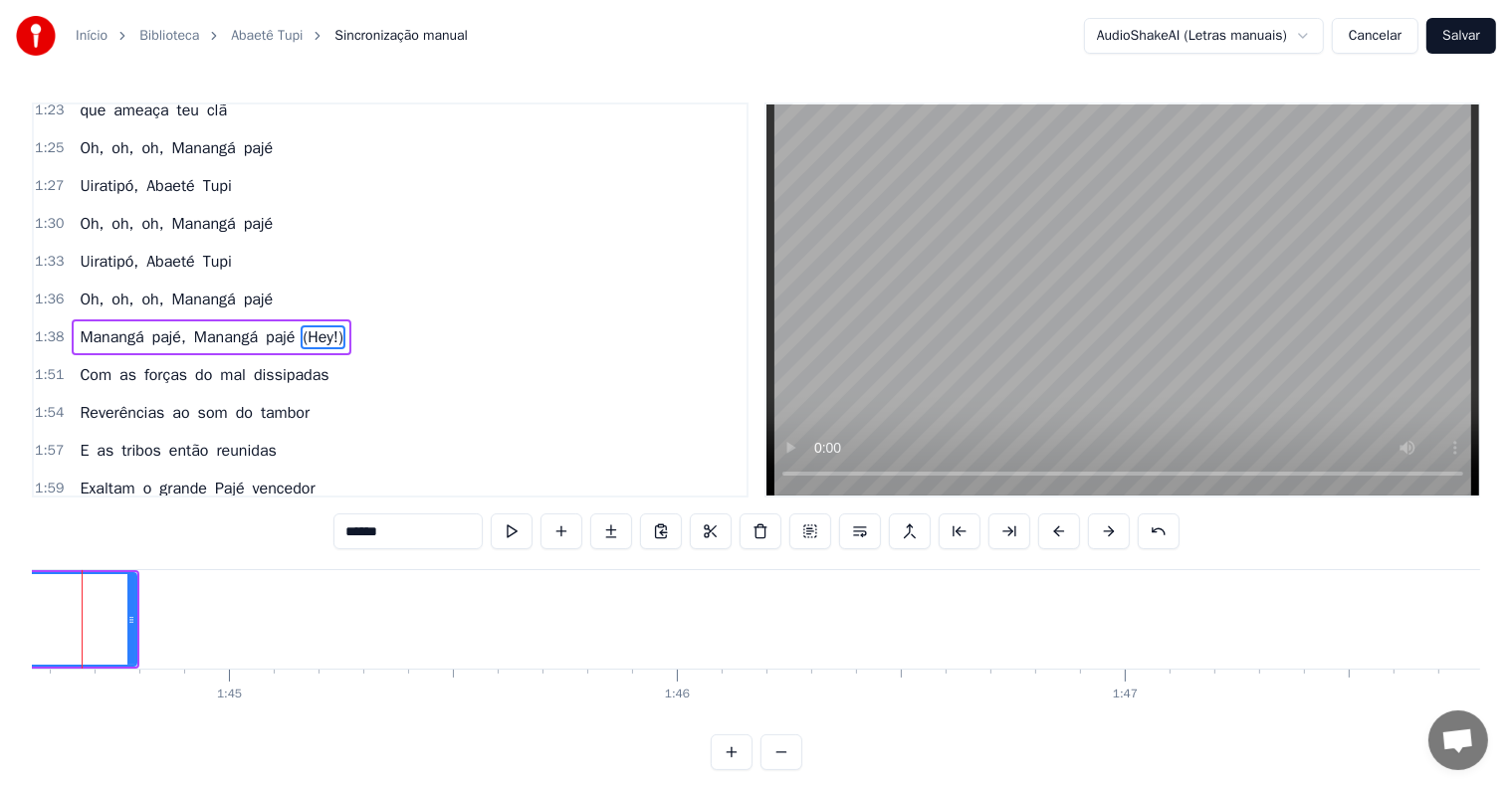 scroll, scrollTop: 0, scrollLeft: 0, axis: both 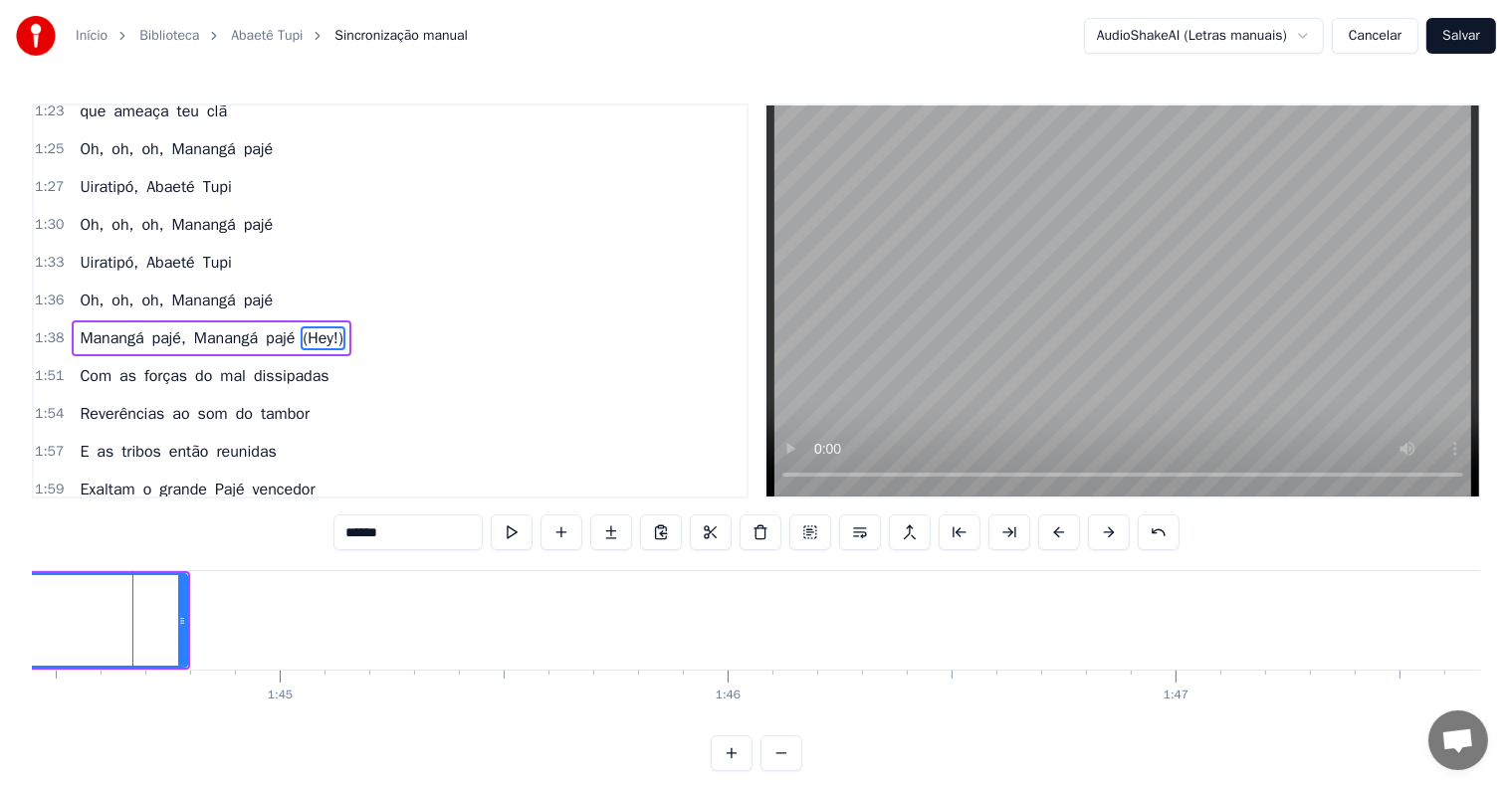 click on "(Hey!)" at bounding box center [-576, 620] 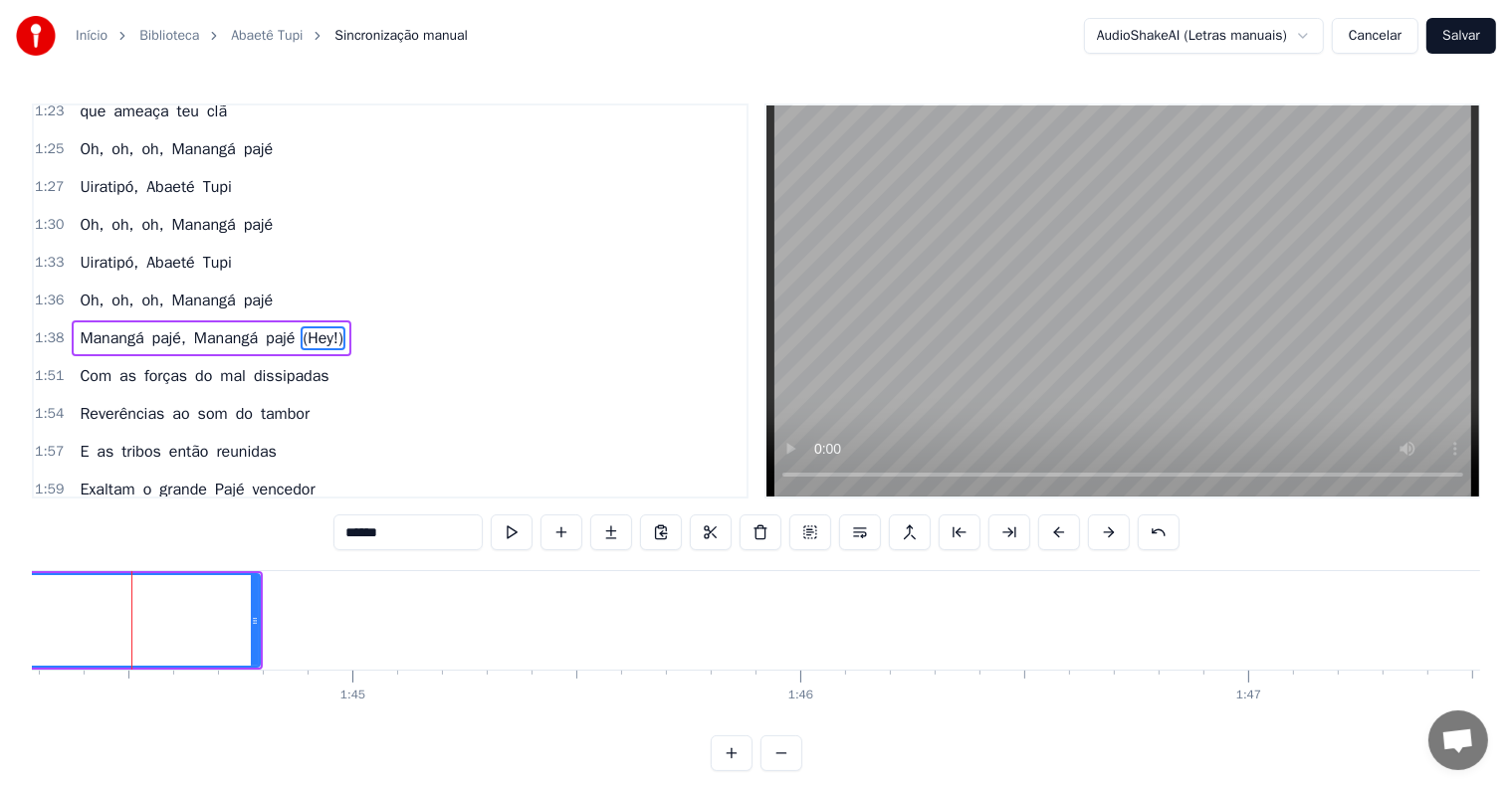 scroll, scrollTop: 0, scrollLeft: 45444, axis: horizontal 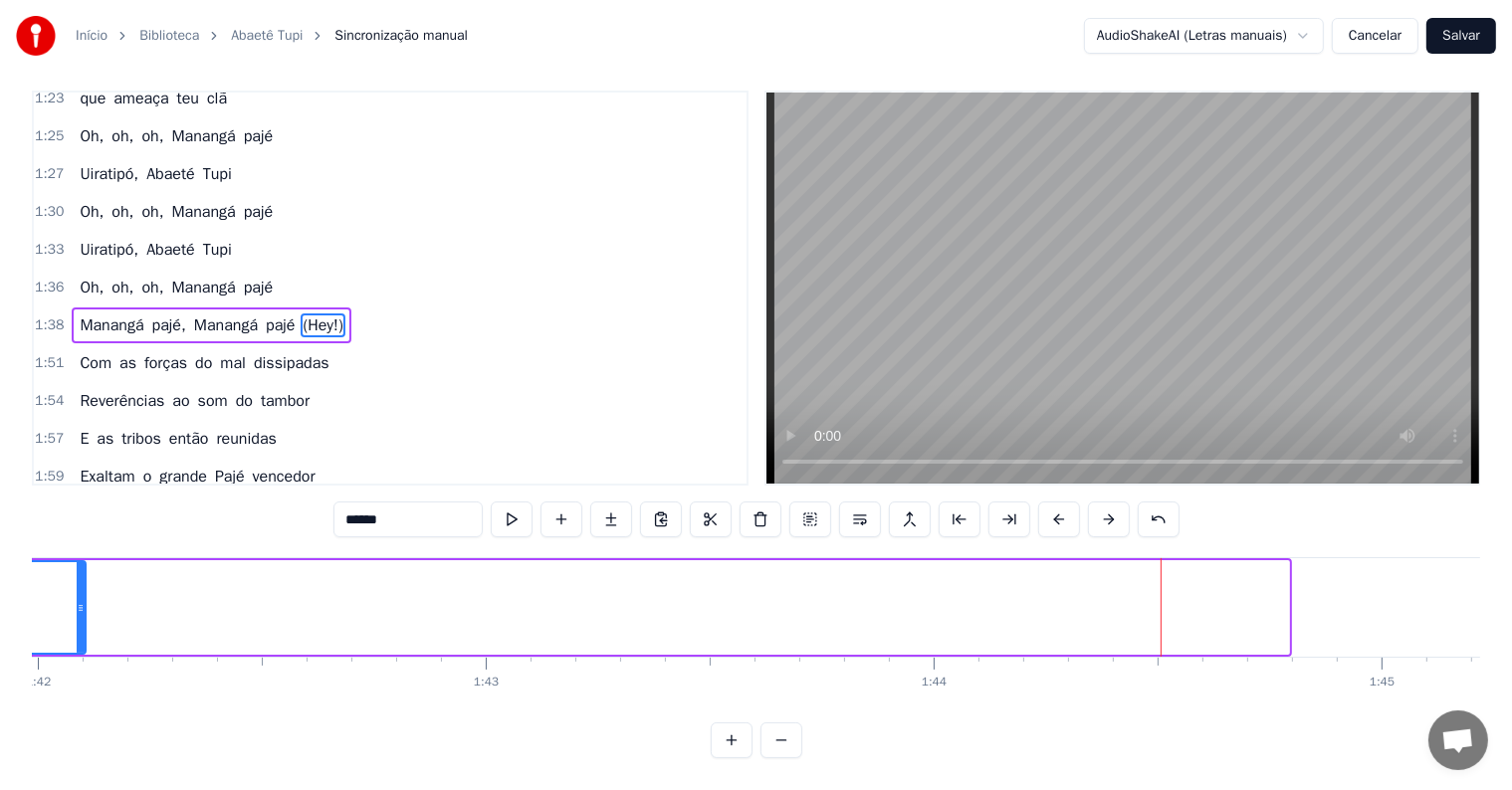 drag, startPoint x: 1284, startPoint y: 585, endPoint x: 81, endPoint y: 606, distance: 1203.1833 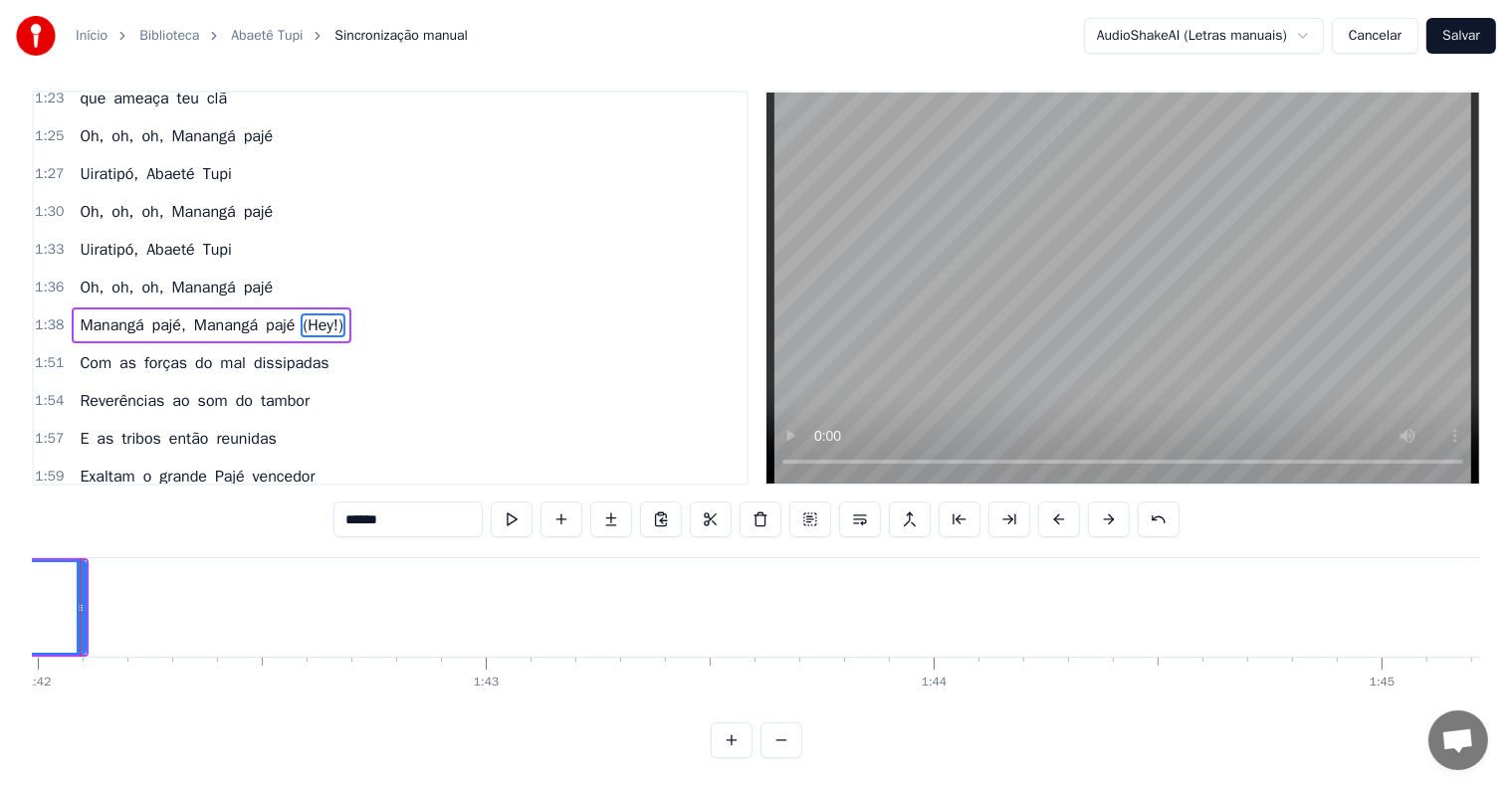 scroll, scrollTop: 0, scrollLeft: 0, axis: both 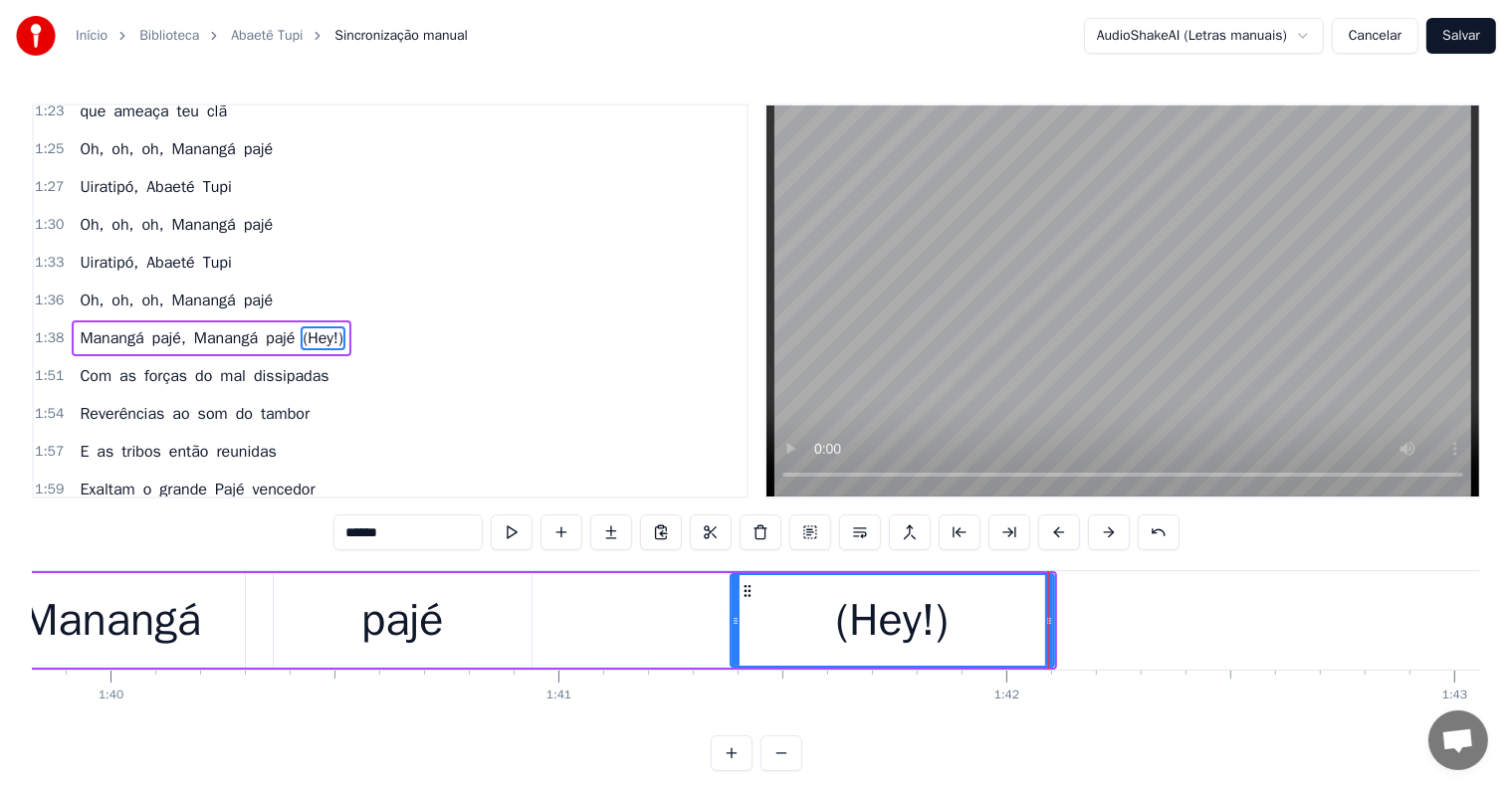 drag, startPoint x: 1047, startPoint y: 613, endPoint x: 979, endPoint y: 621, distance: 68.46897 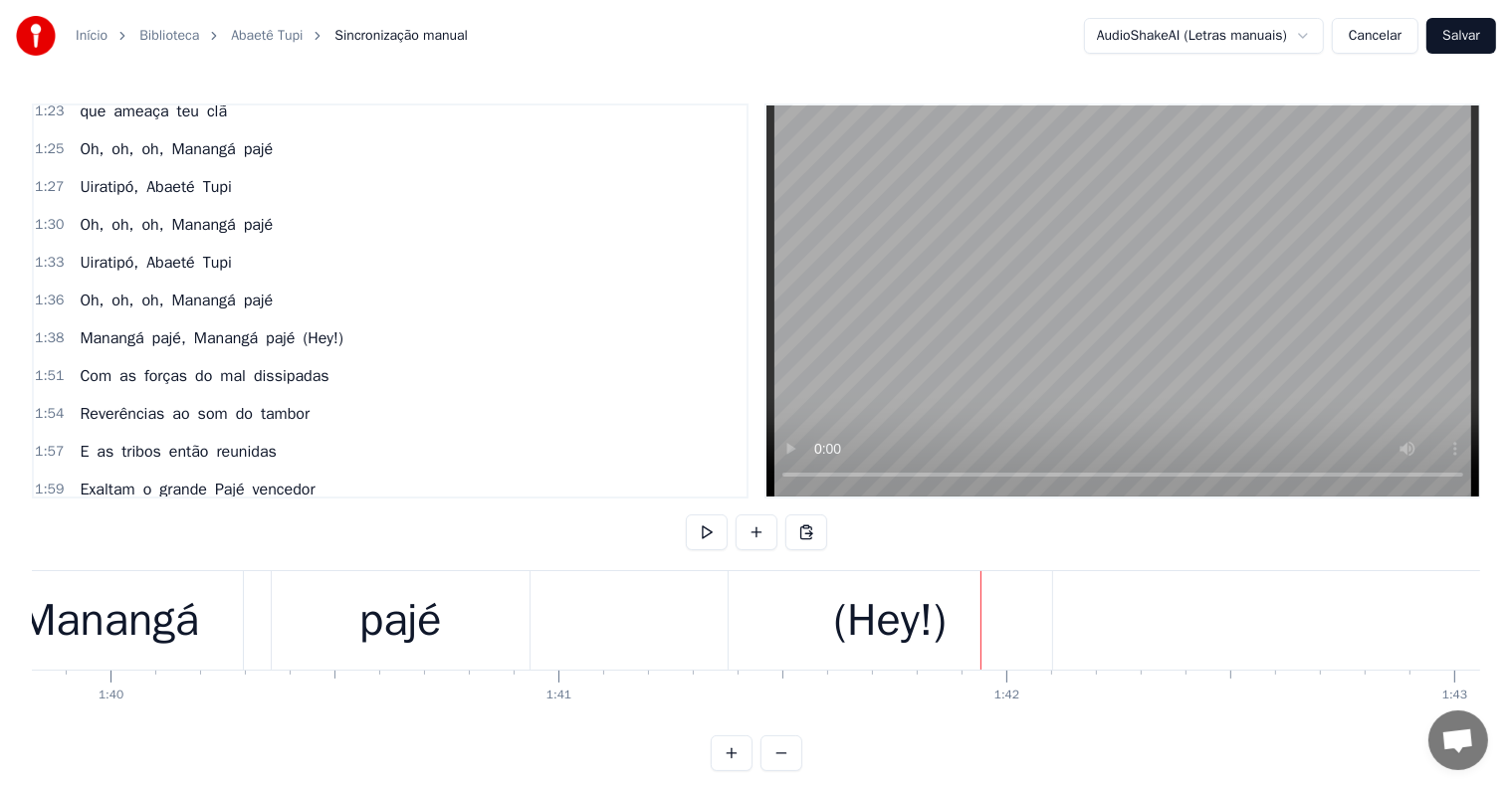 click at bounding box center (980, 620) 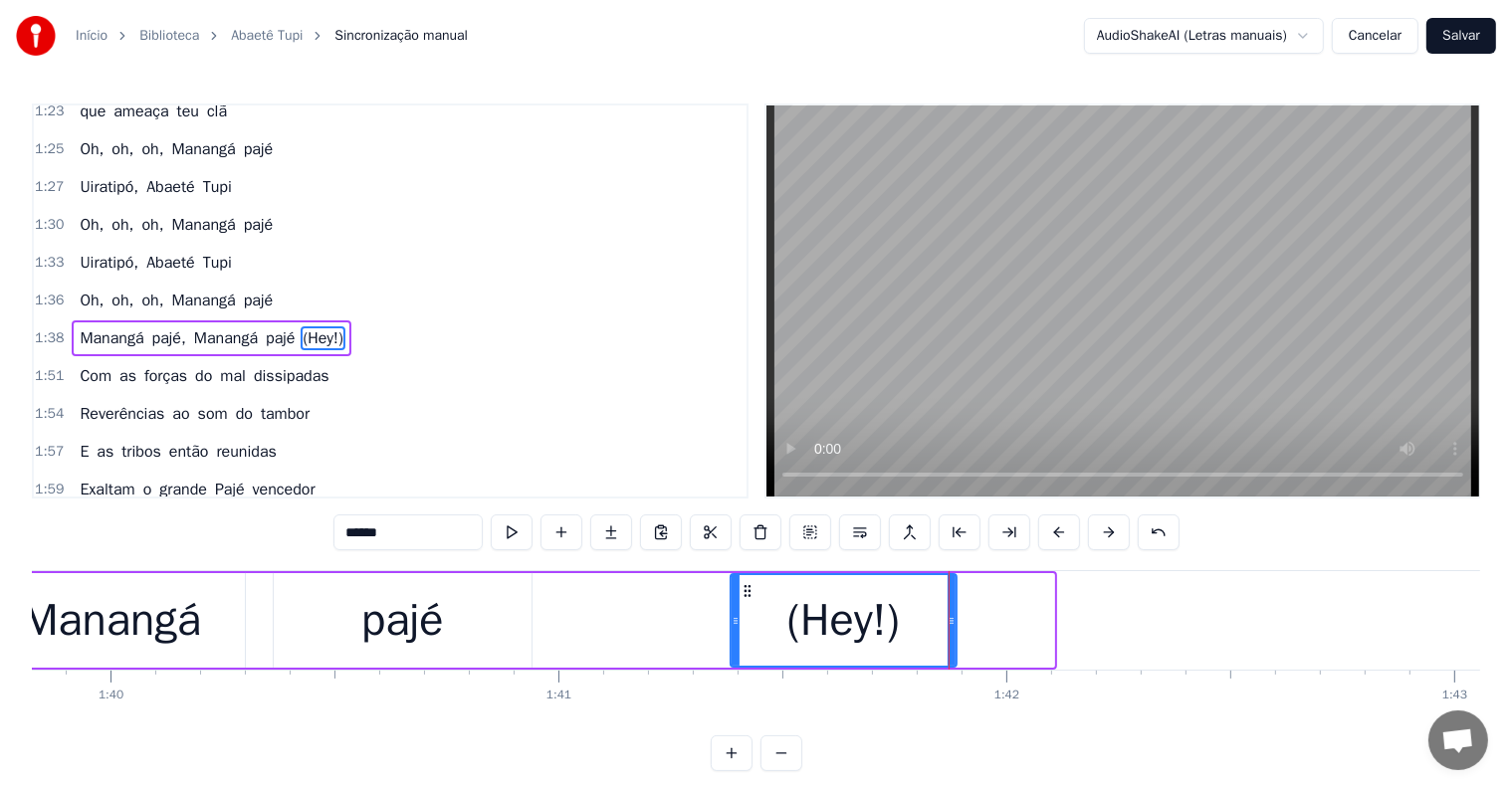 drag, startPoint x: 1049, startPoint y: 620, endPoint x: 952, endPoint y: 628, distance: 97.32934 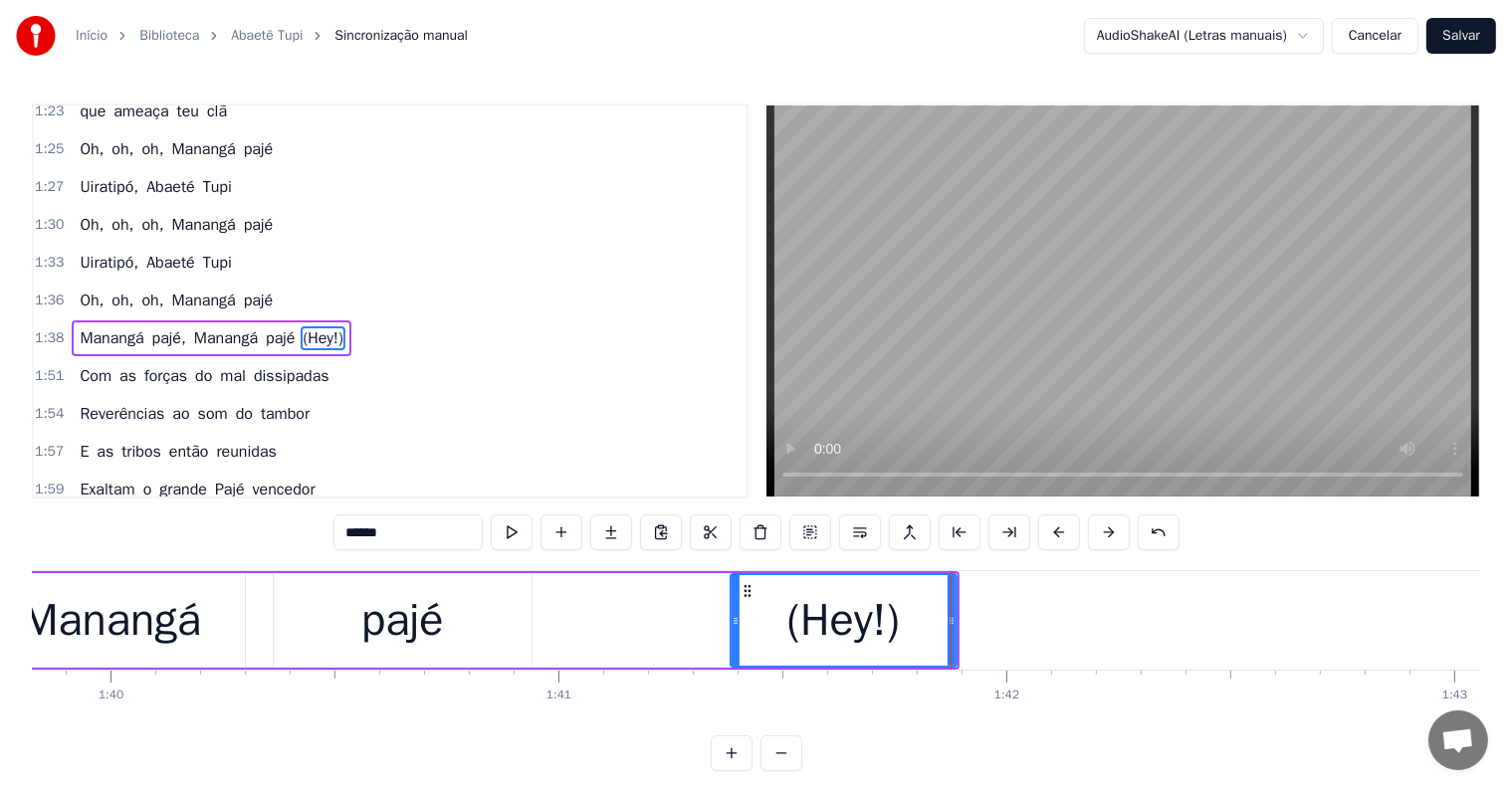 click on "pajé" at bounding box center (402, 620) 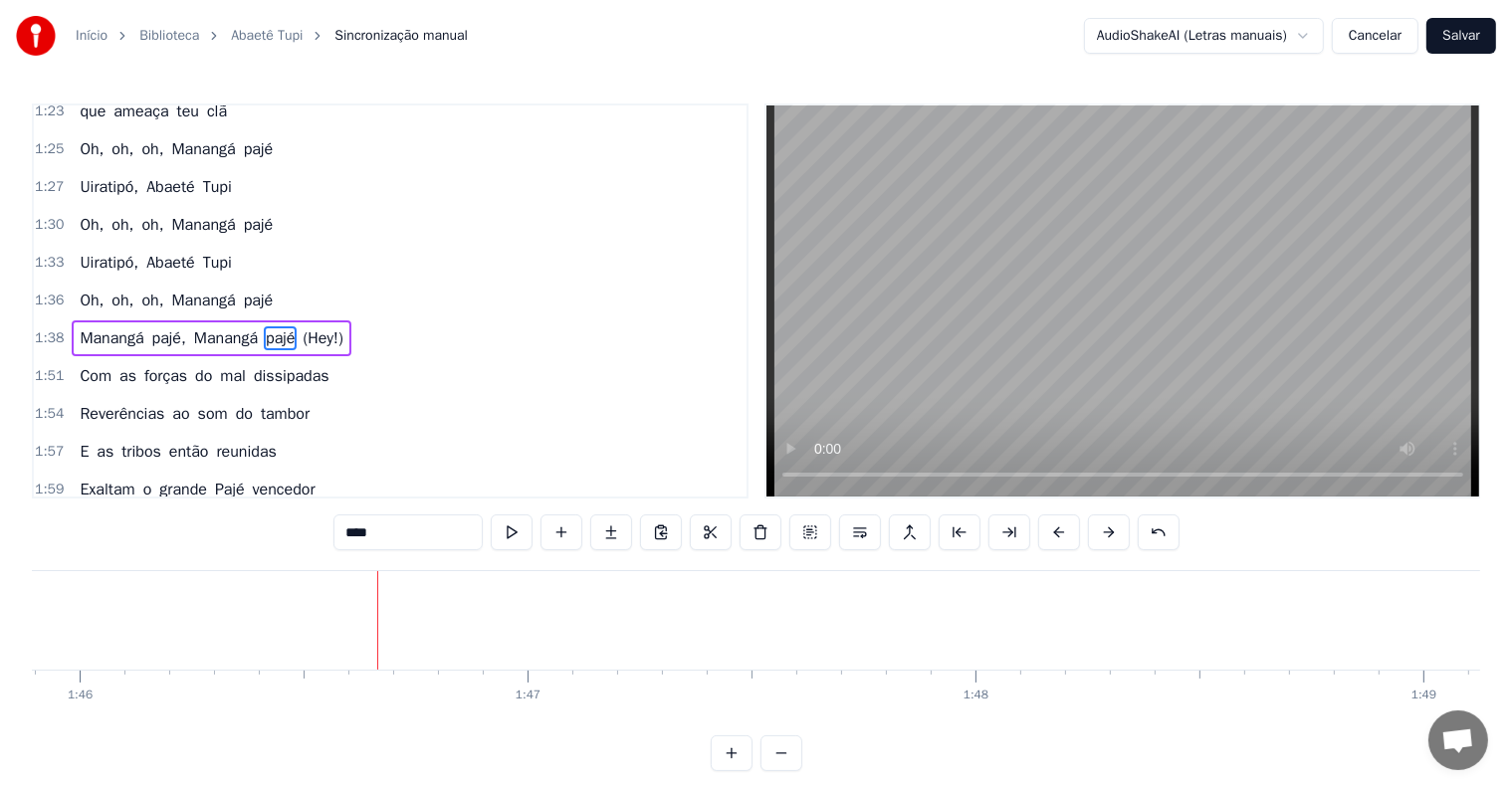 scroll, scrollTop: 0, scrollLeft: 47512, axis: horizontal 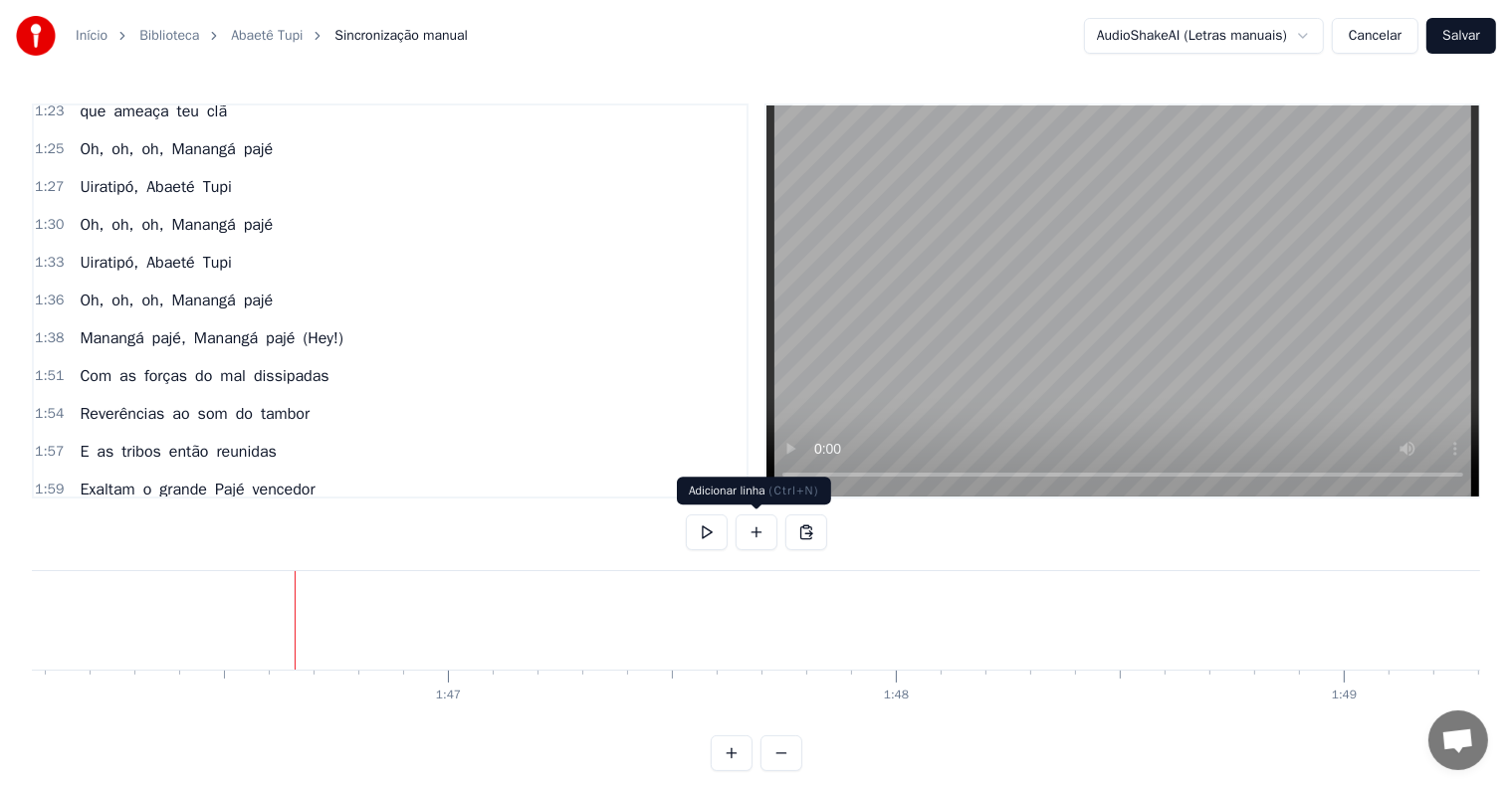 click at bounding box center [756, 532] 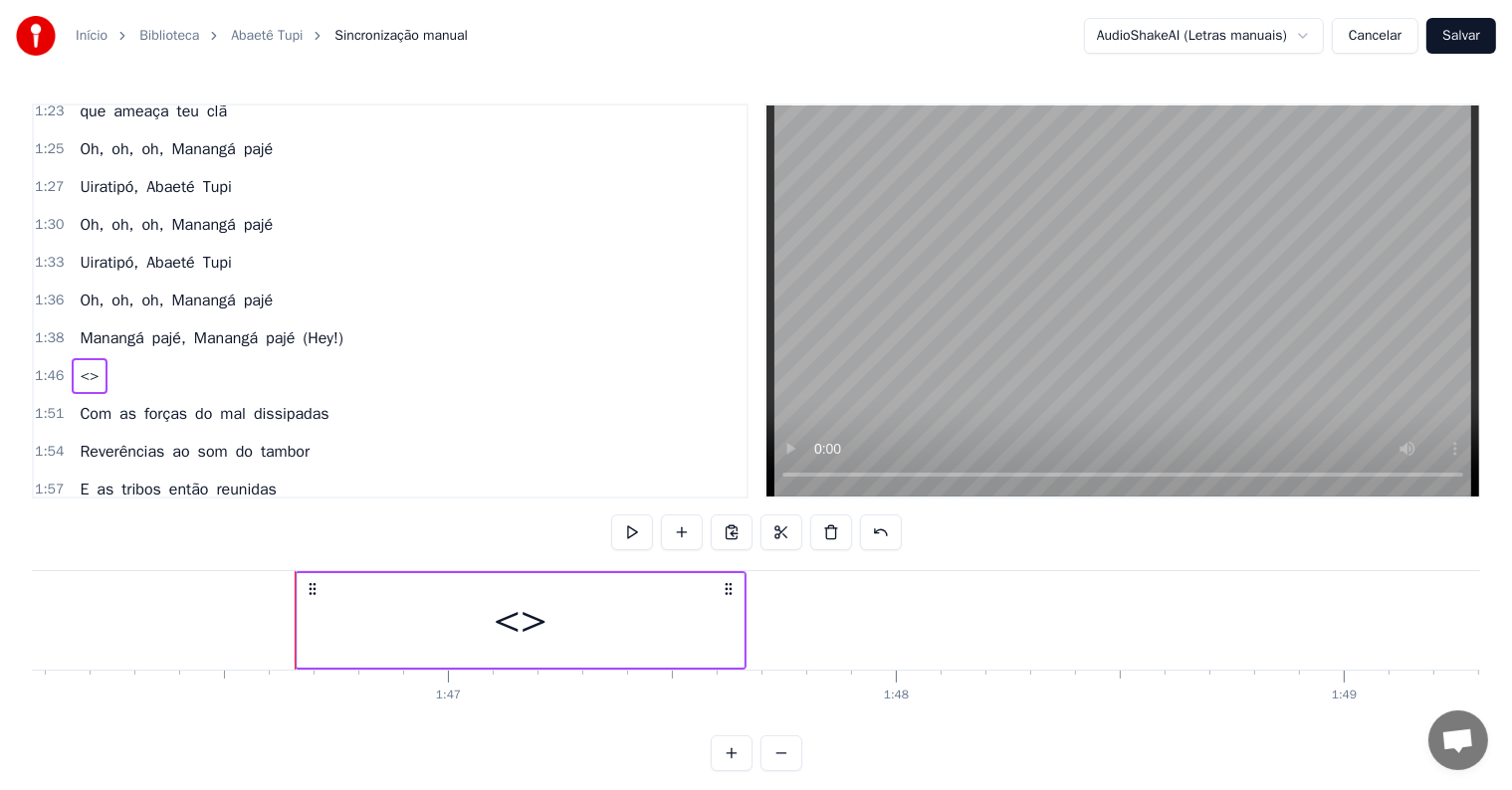click on "<>" at bounding box center (521, 620) 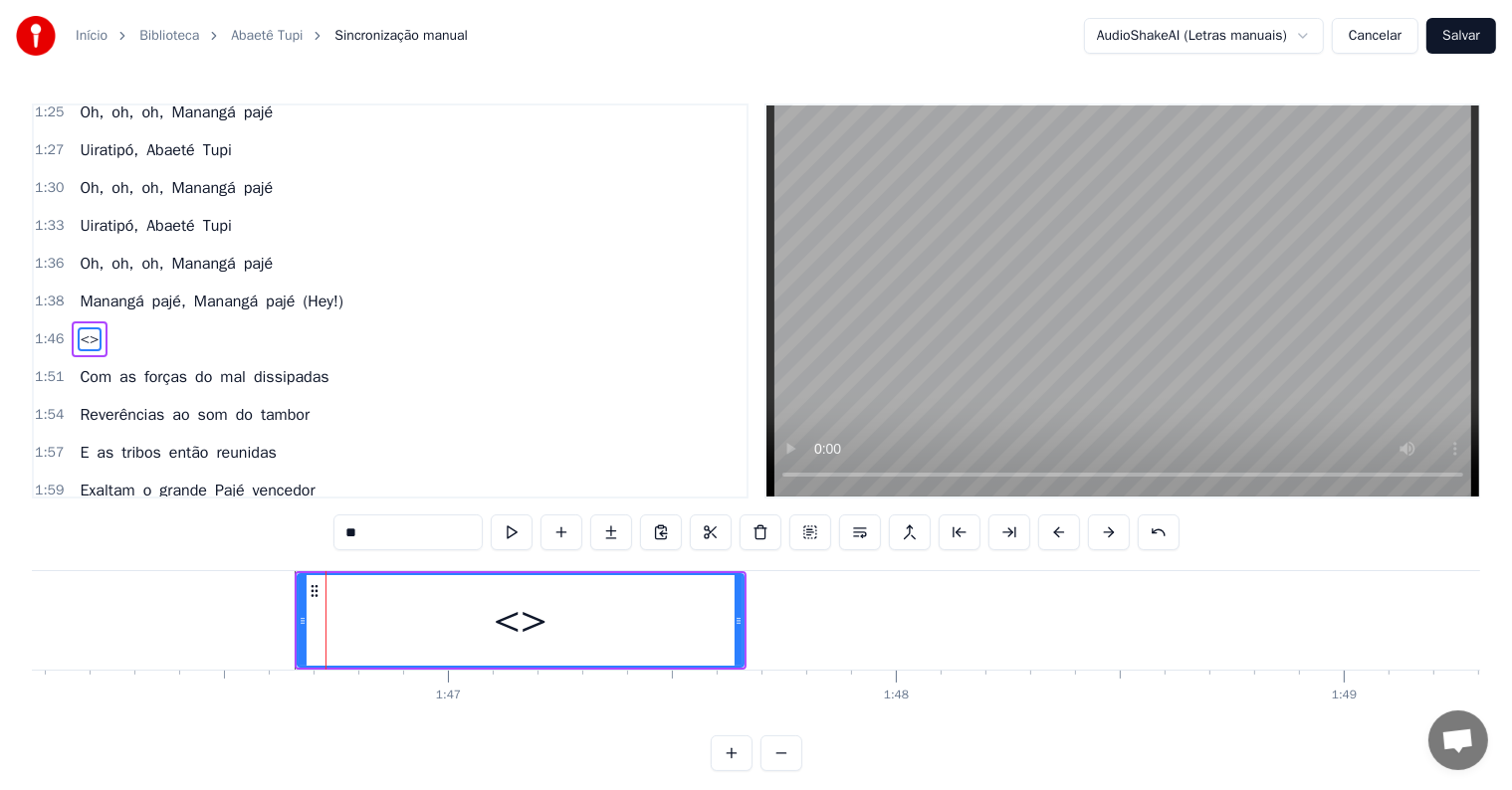 click on "**" at bounding box center [408, 532] 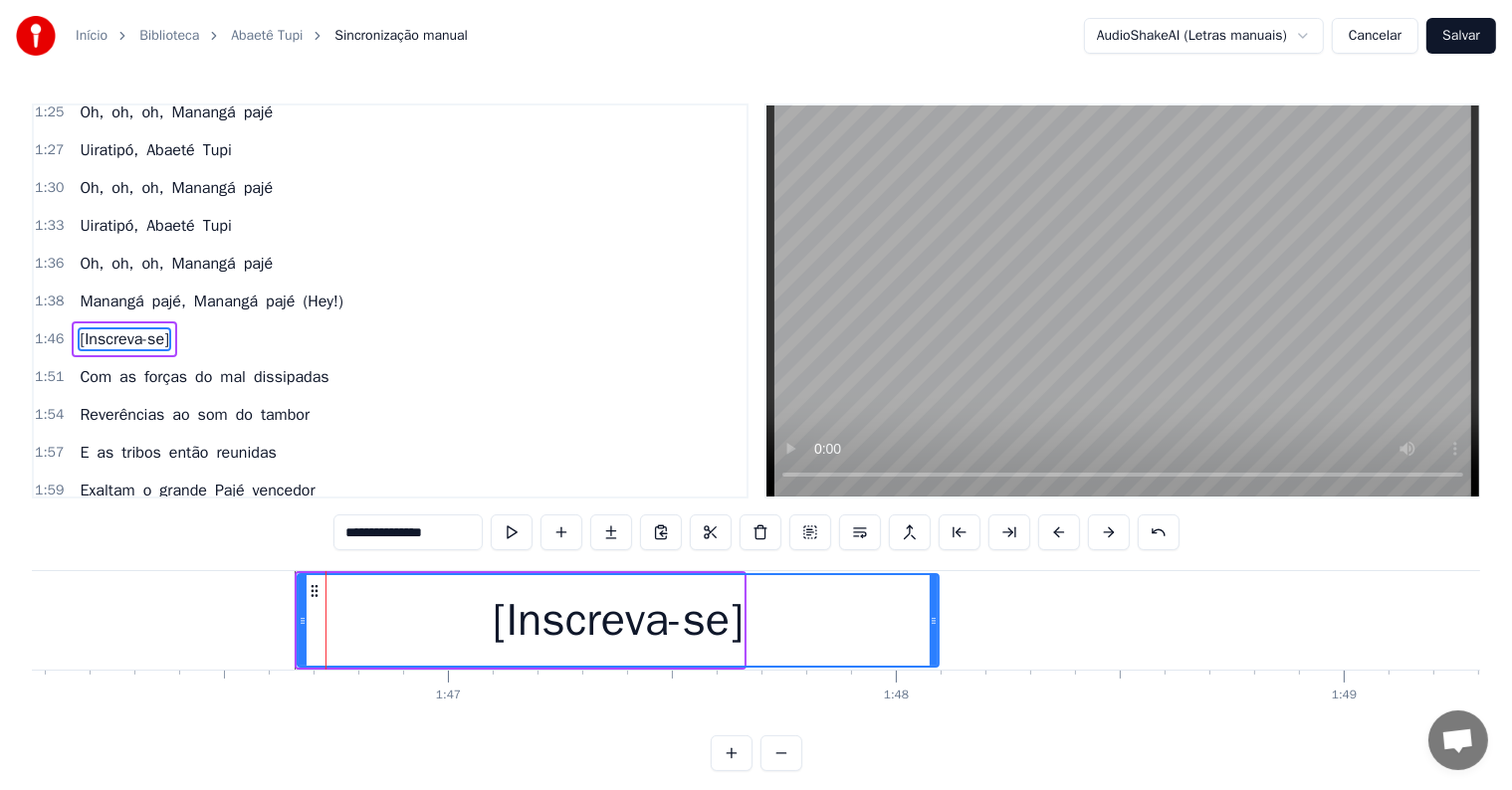 drag, startPoint x: 738, startPoint y: 621, endPoint x: 948, endPoint y: 623, distance: 210.00952 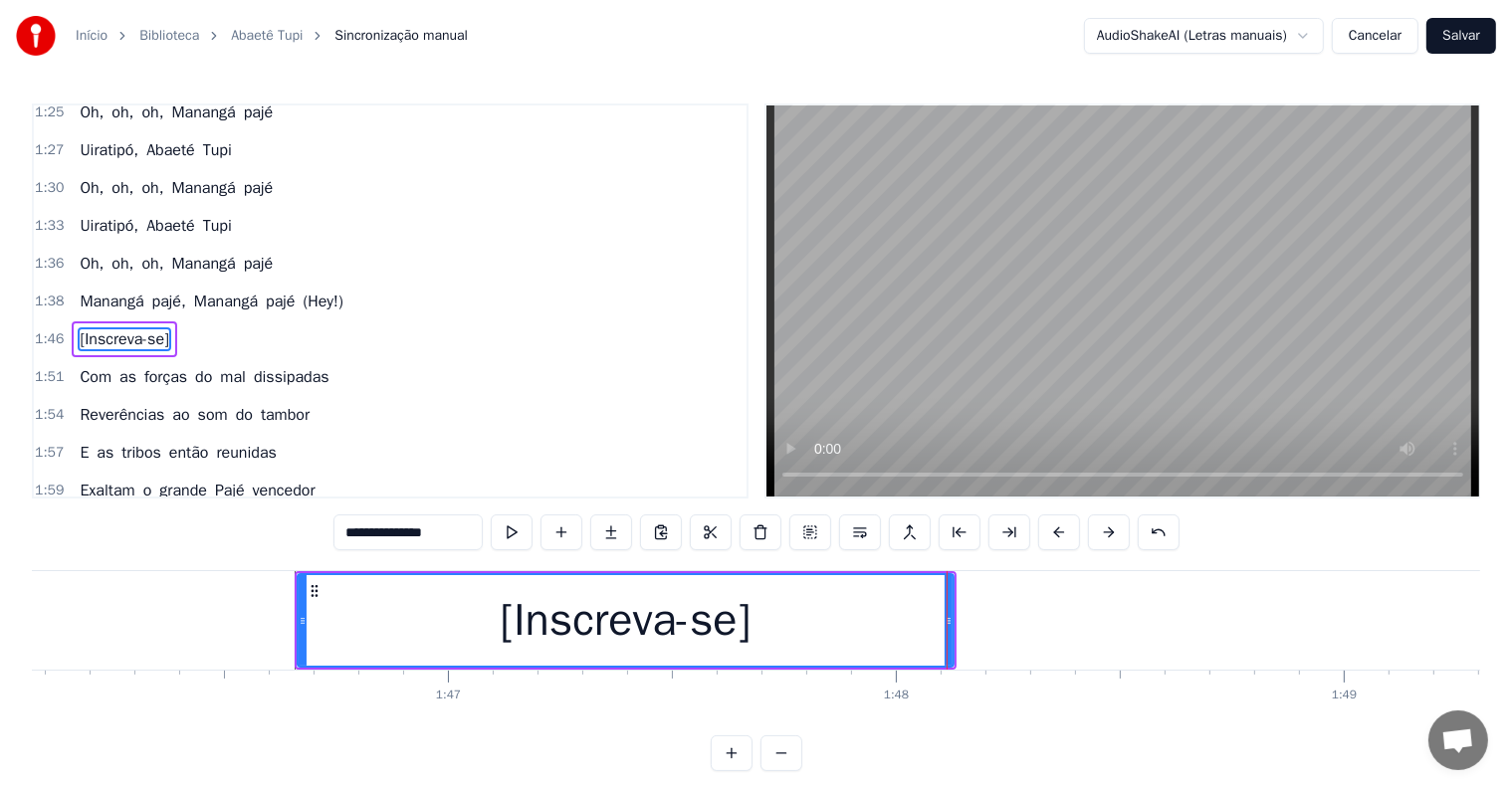type on "**********" 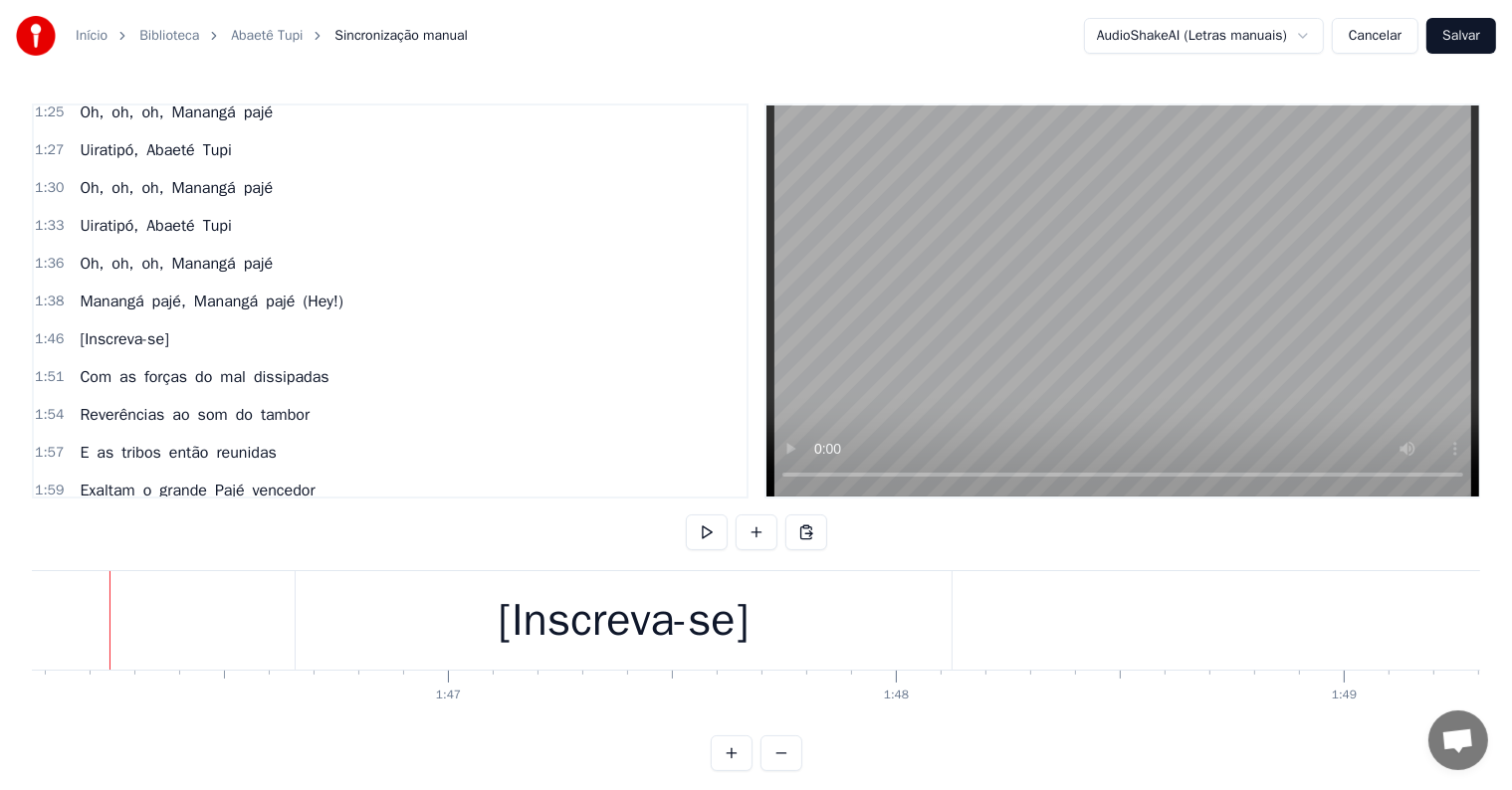 scroll, scrollTop: 0, scrollLeft: 47489, axis: horizontal 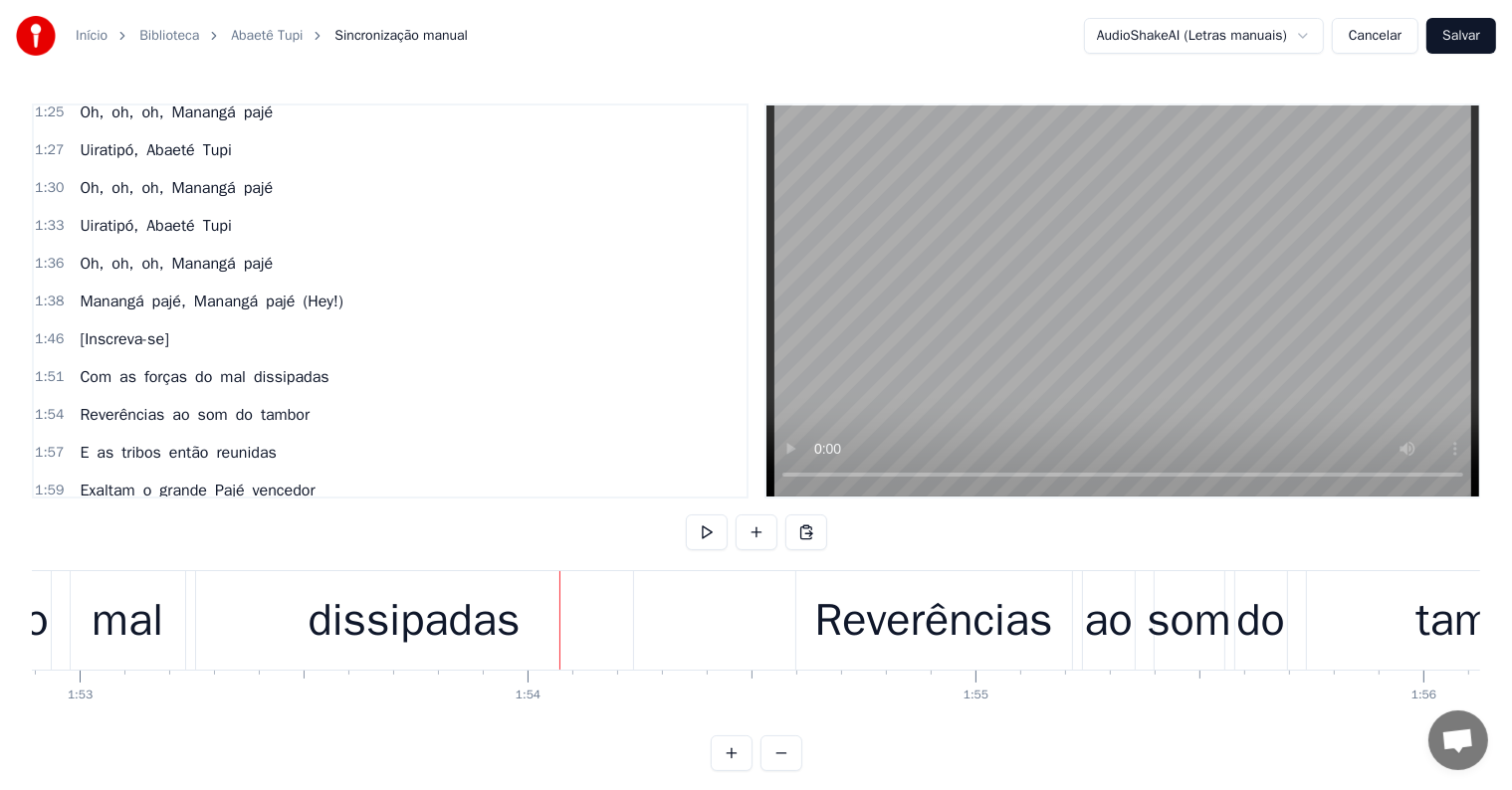 click on "dissipadas" at bounding box center (414, 621) 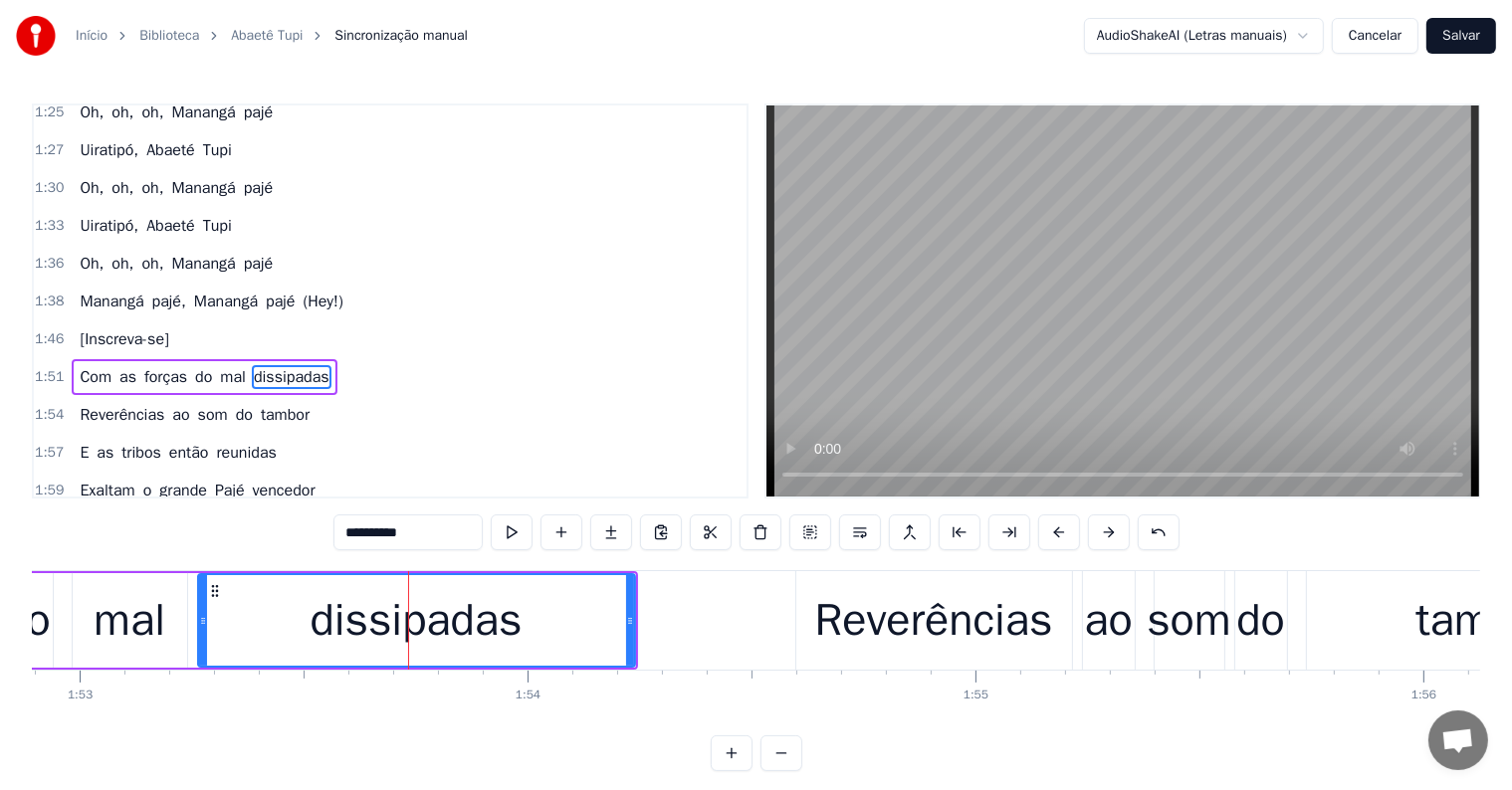 scroll, scrollTop: 994, scrollLeft: 0, axis: vertical 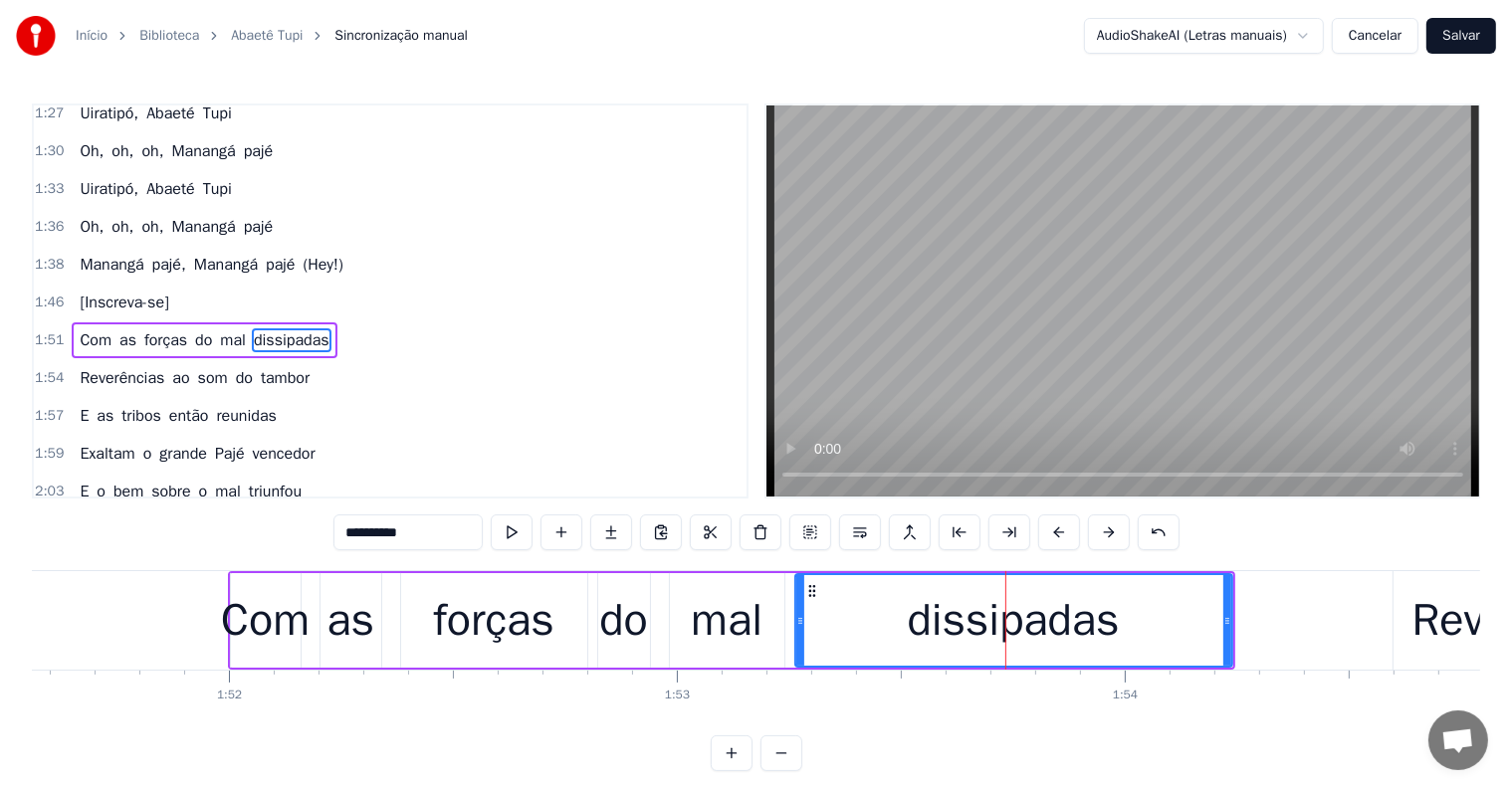 click on "mal" at bounding box center (727, 621) 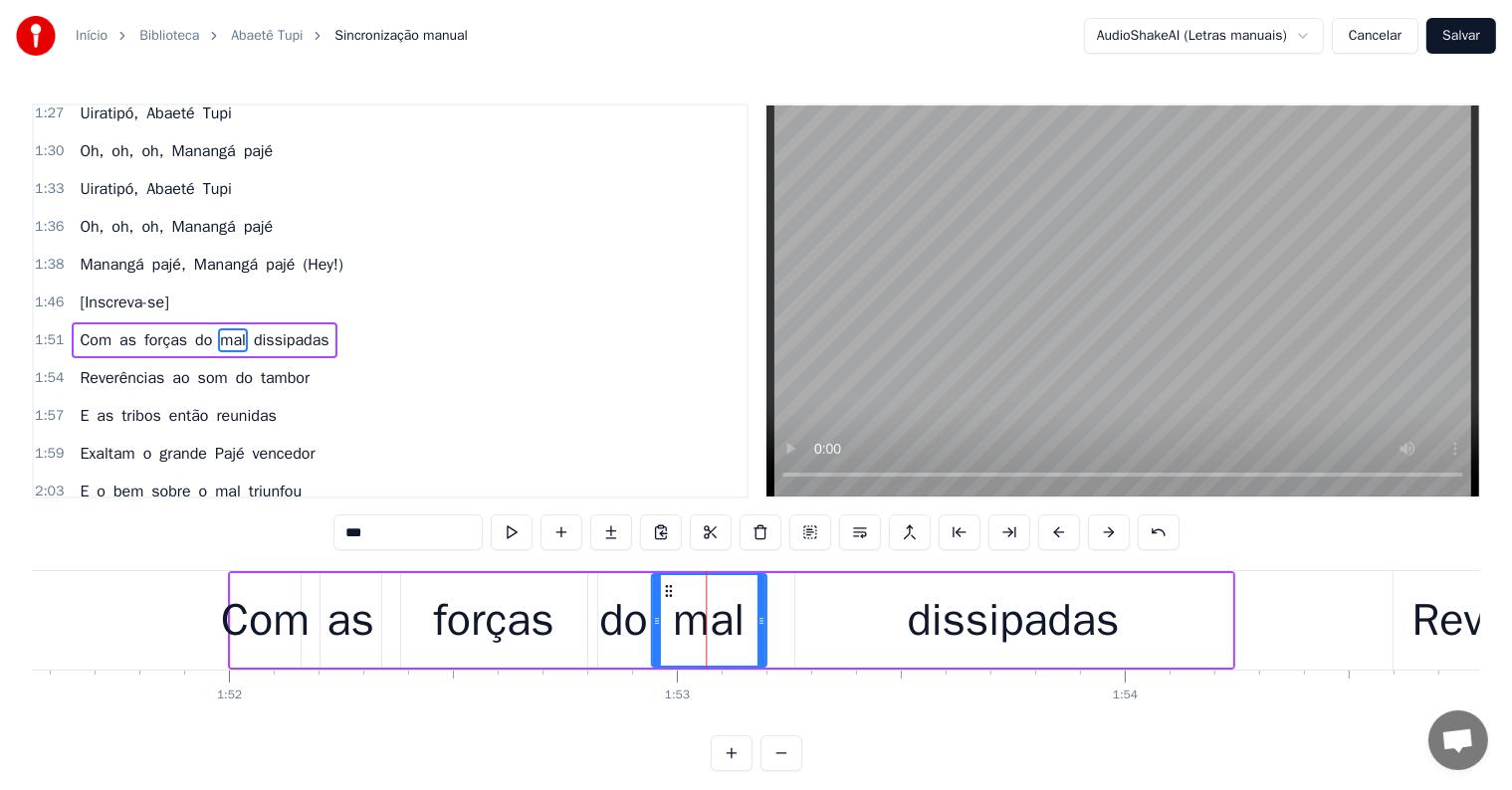 drag, startPoint x: 684, startPoint y: 587, endPoint x: 665, endPoint y: 592, distance: 19.646883 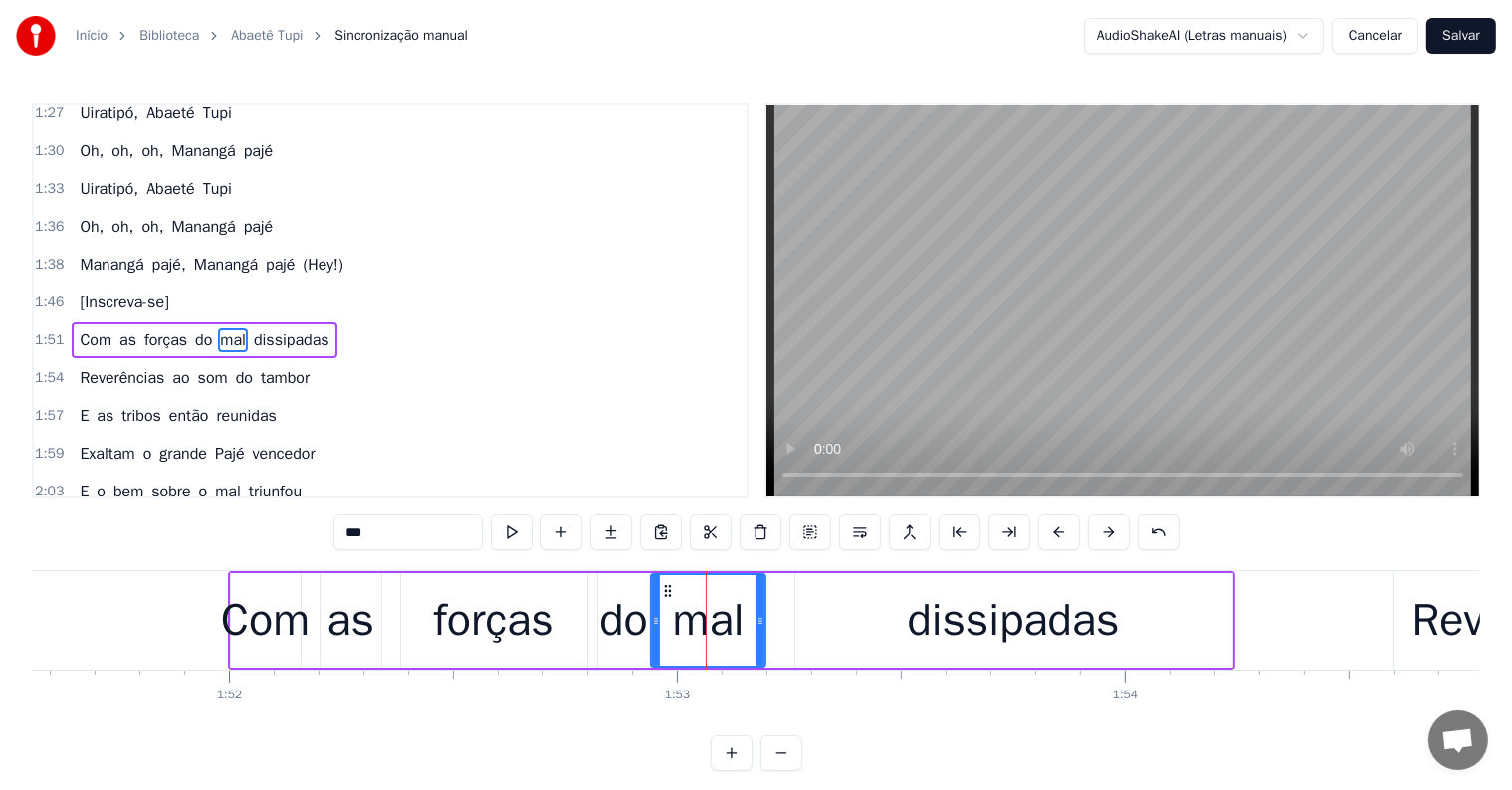 click on "Com as forças do mal dissipadas" at bounding box center (732, 620) 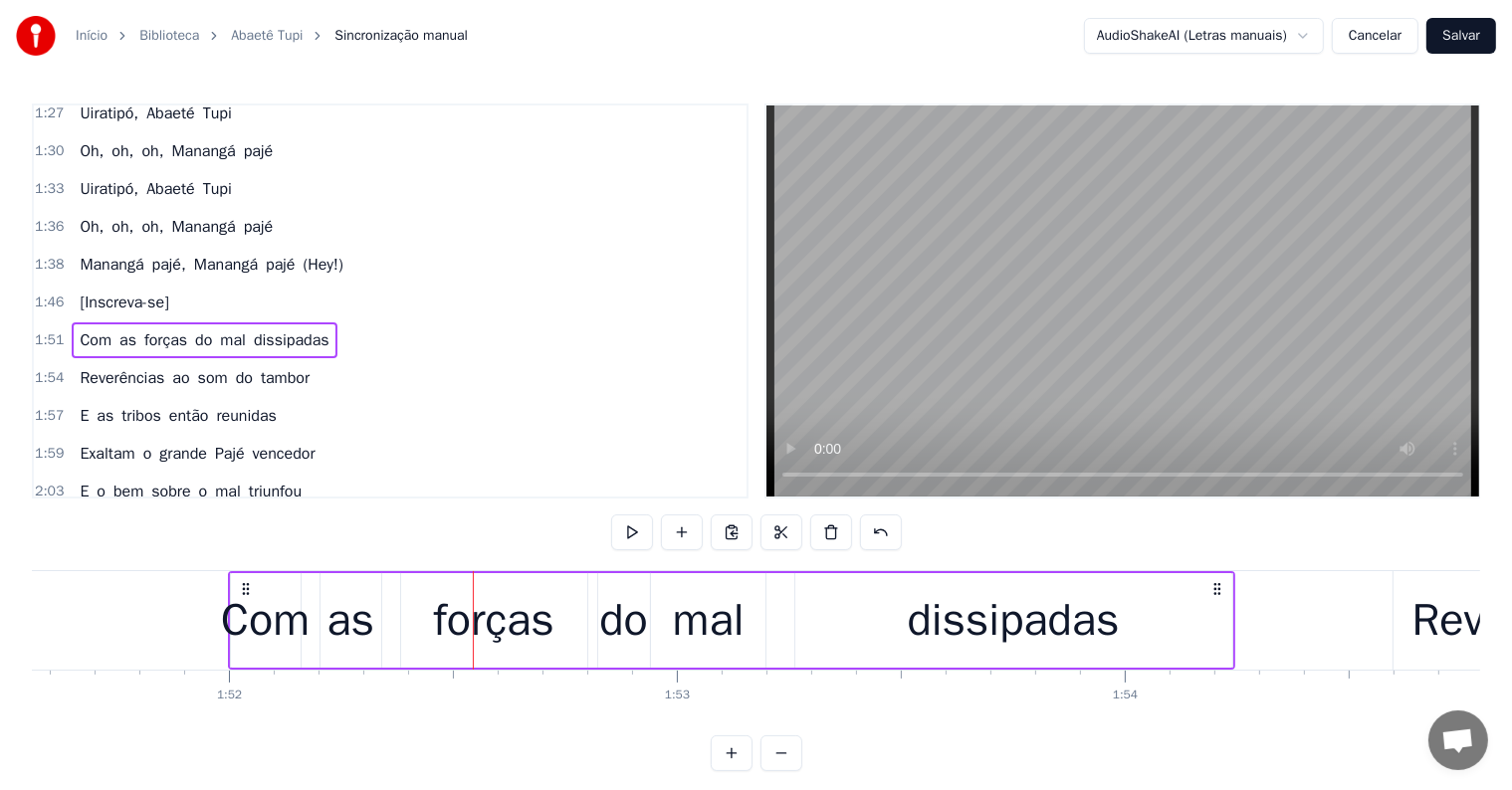 click on "do" at bounding box center (623, 621) 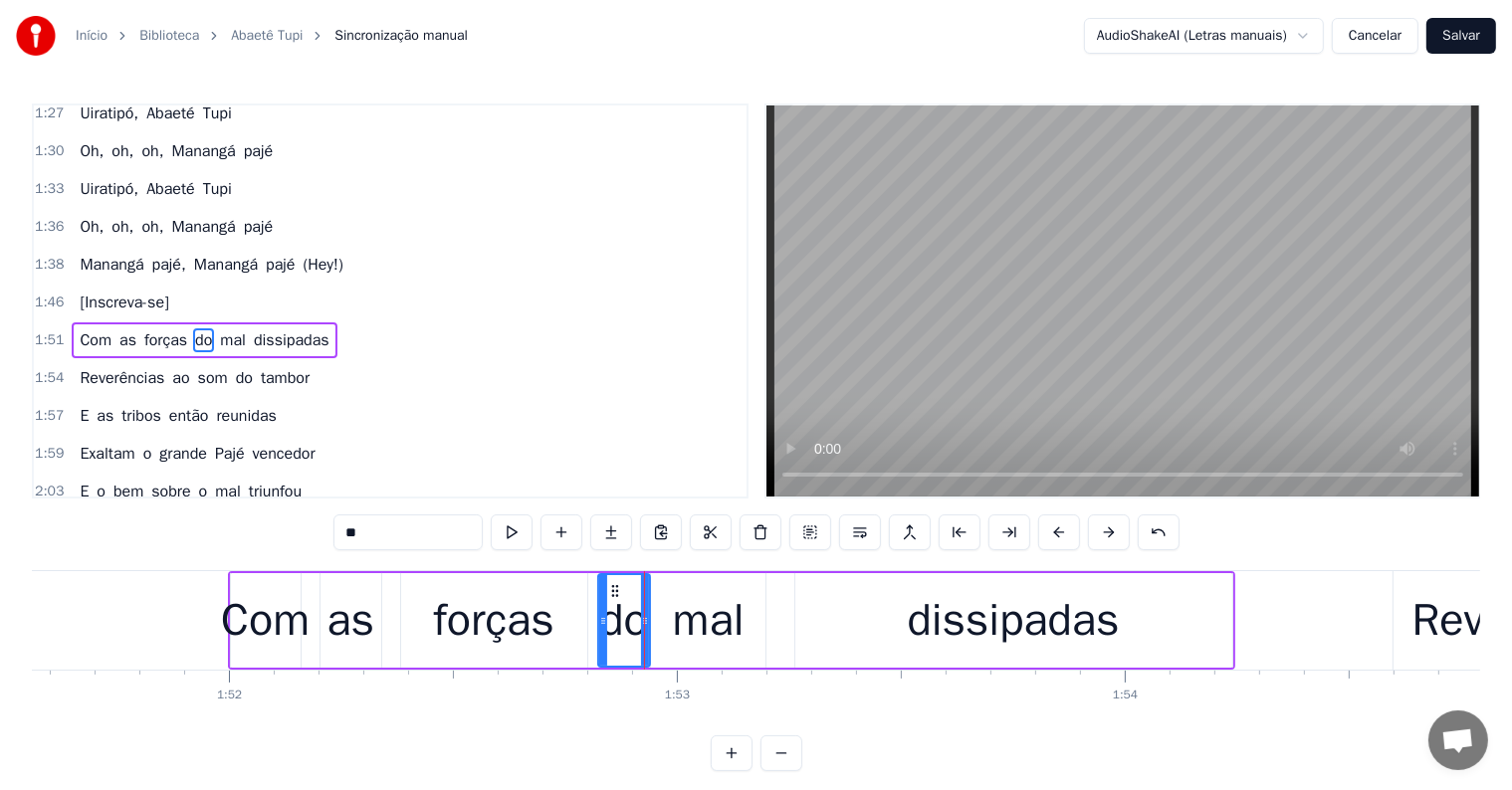 click on "mal" at bounding box center [709, 621] 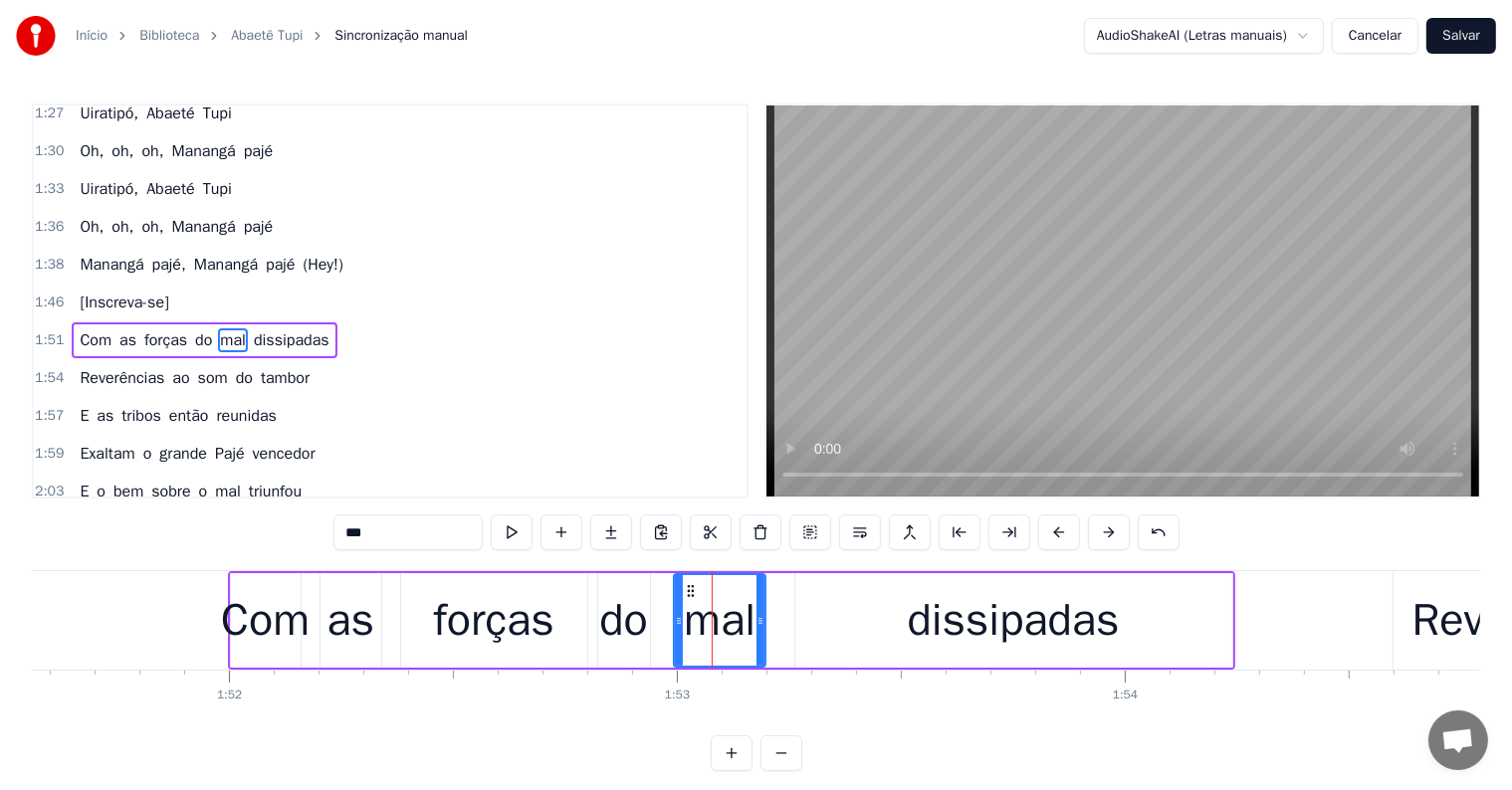 drag, startPoint x: 656, startPoint y: 619, endPoint x: 679, endPoint y: 622, distance: 23.194827 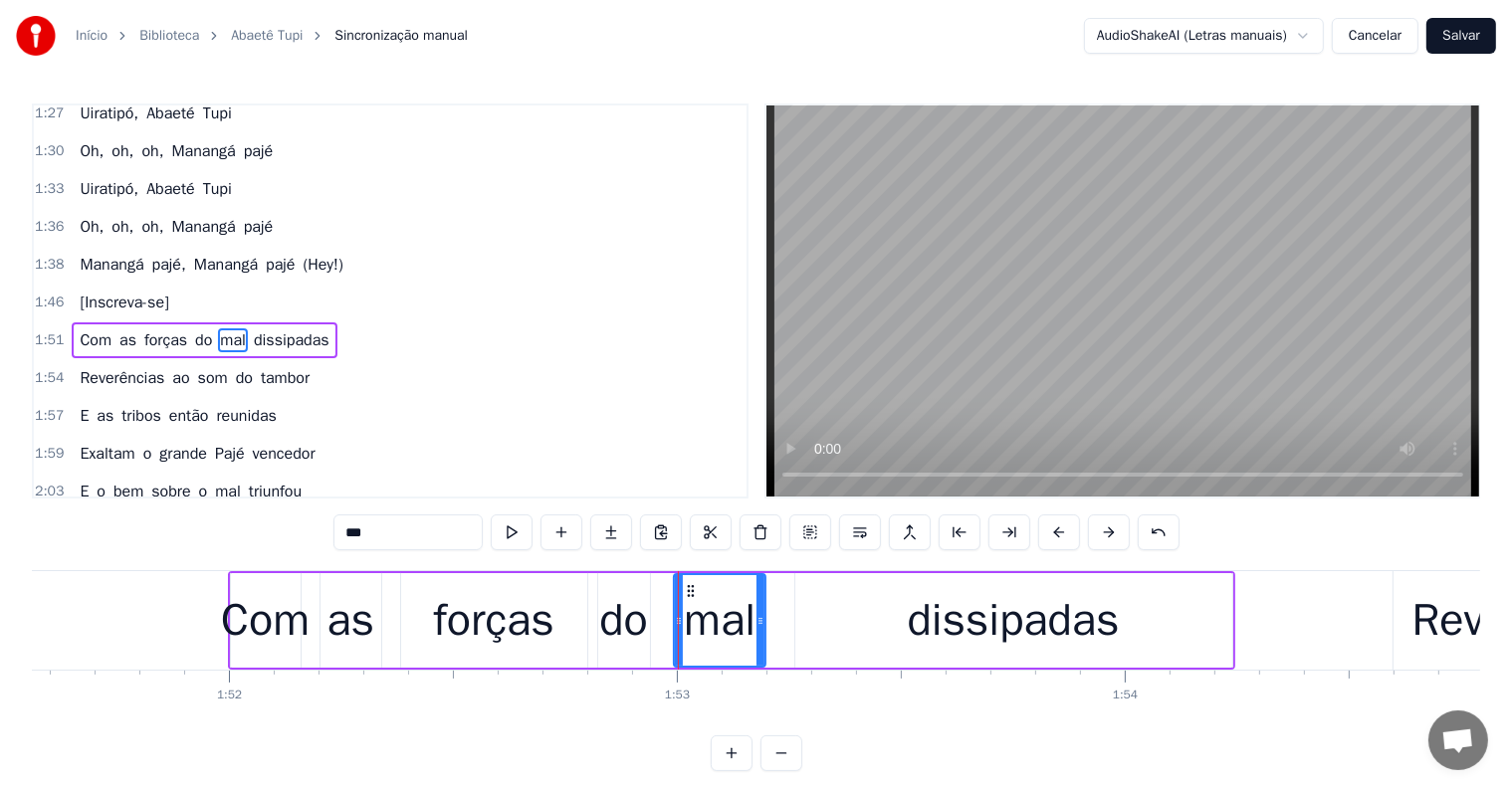click on "do" at bounding box center (623, 621) 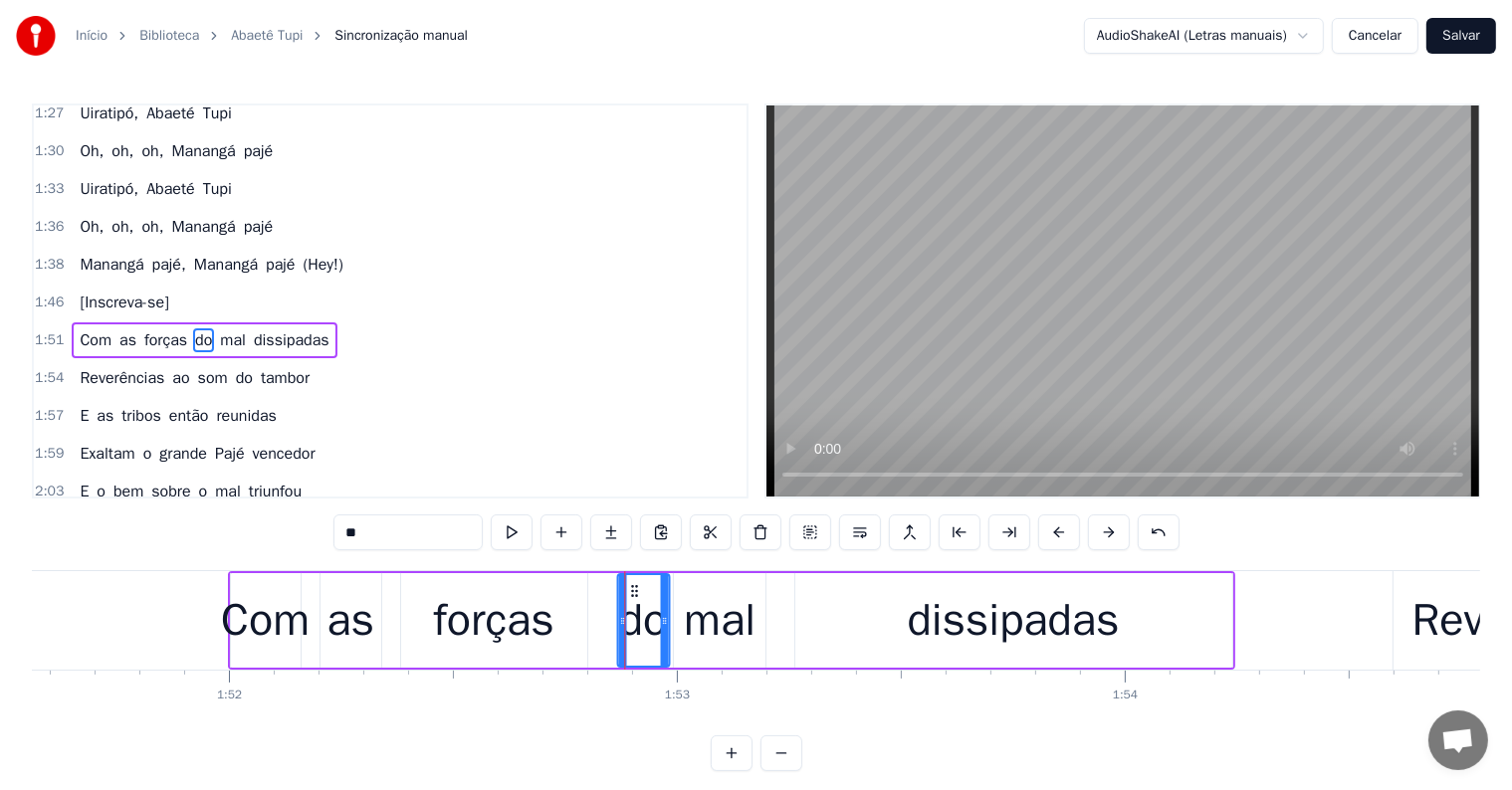 drag, startPoint x: 609, startPoint y: 589, endPoint x: 629, endPoint y: 592, distance: 20.22375 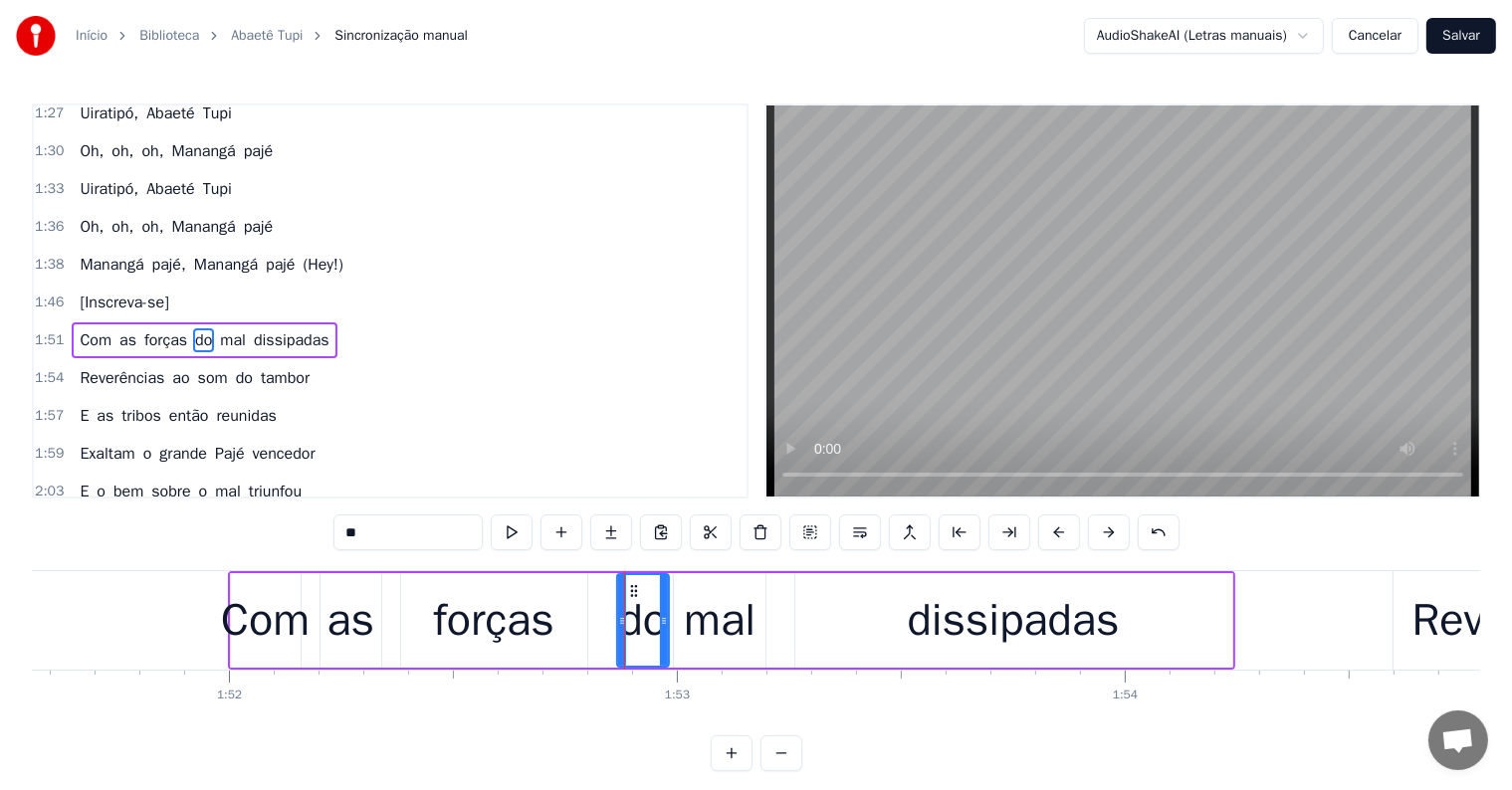 click on "forças" at bounding box center (493, 621) 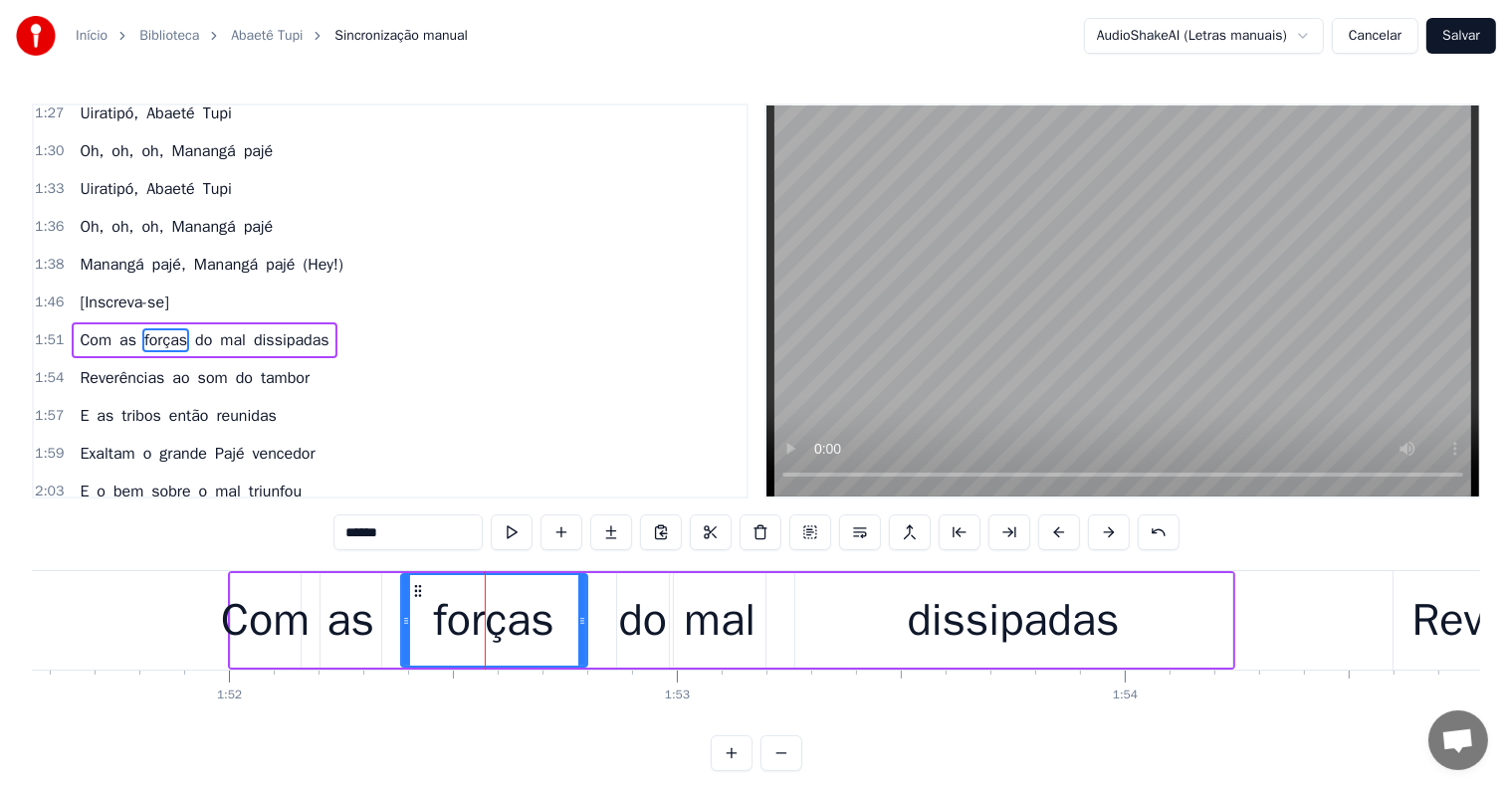 click on "do" at bounding box center (643, 621) 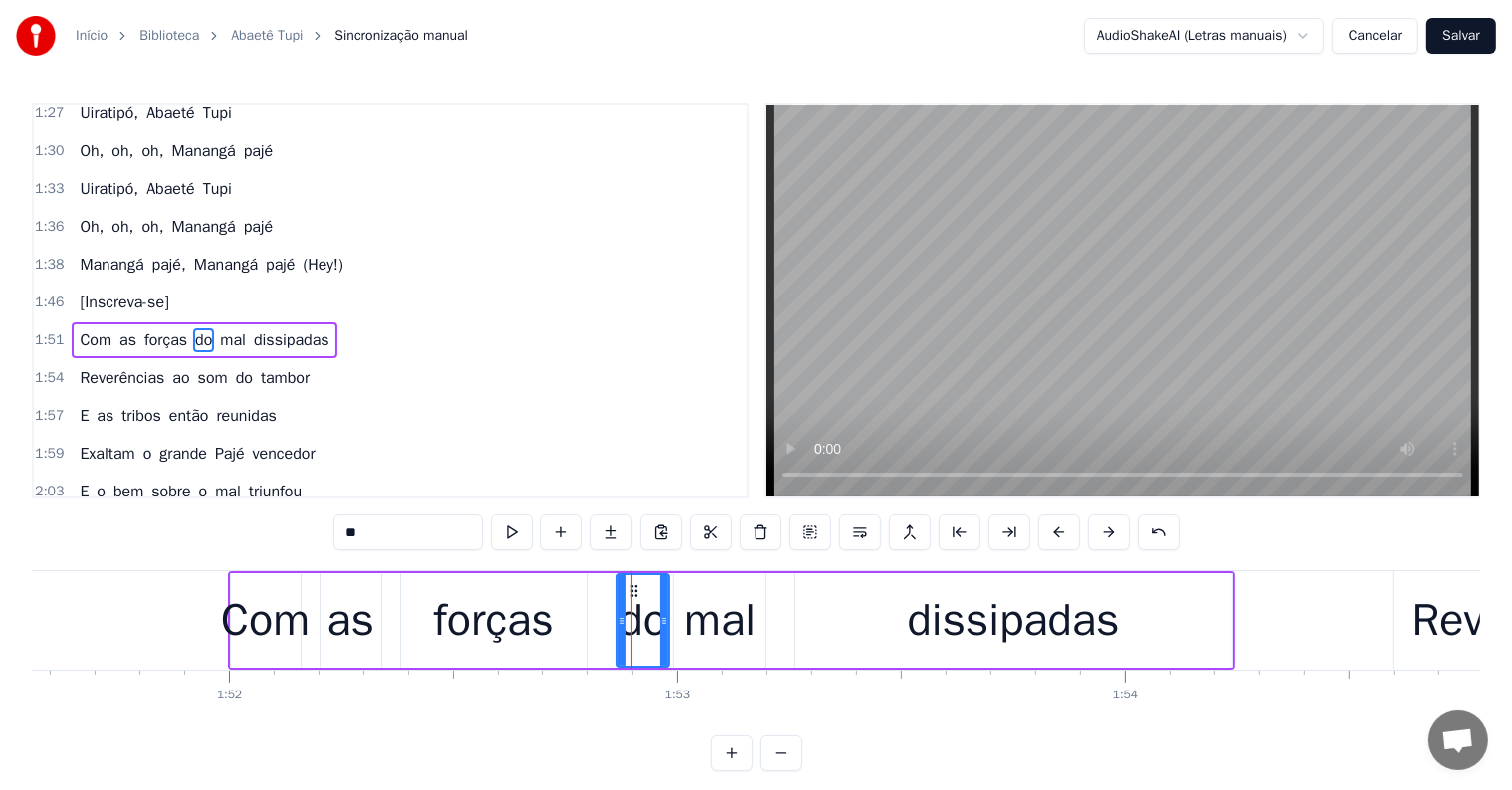 click on "**" at bounding box center [408, 532] 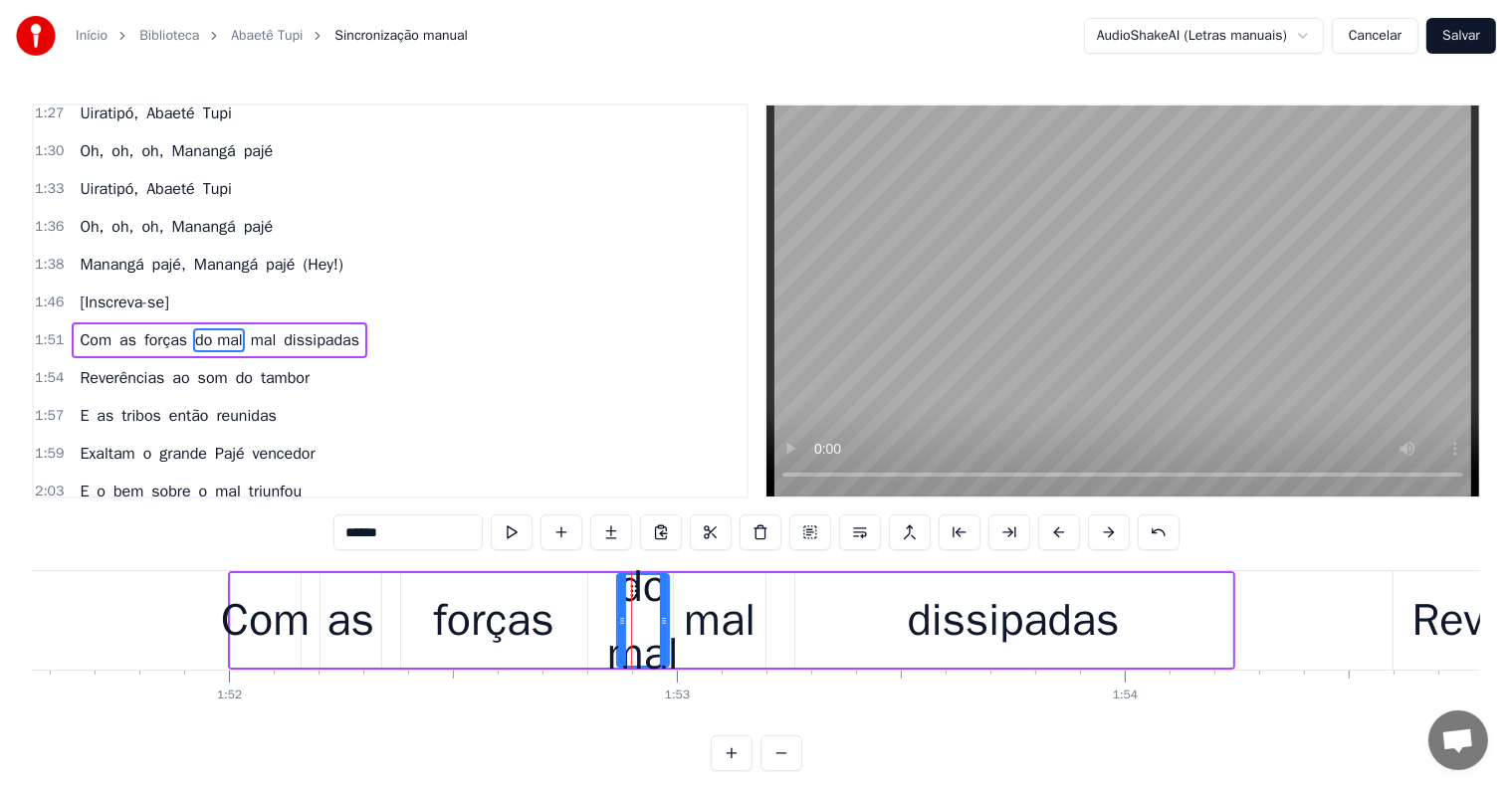 click on "mal" at bounding box center [720, 621] 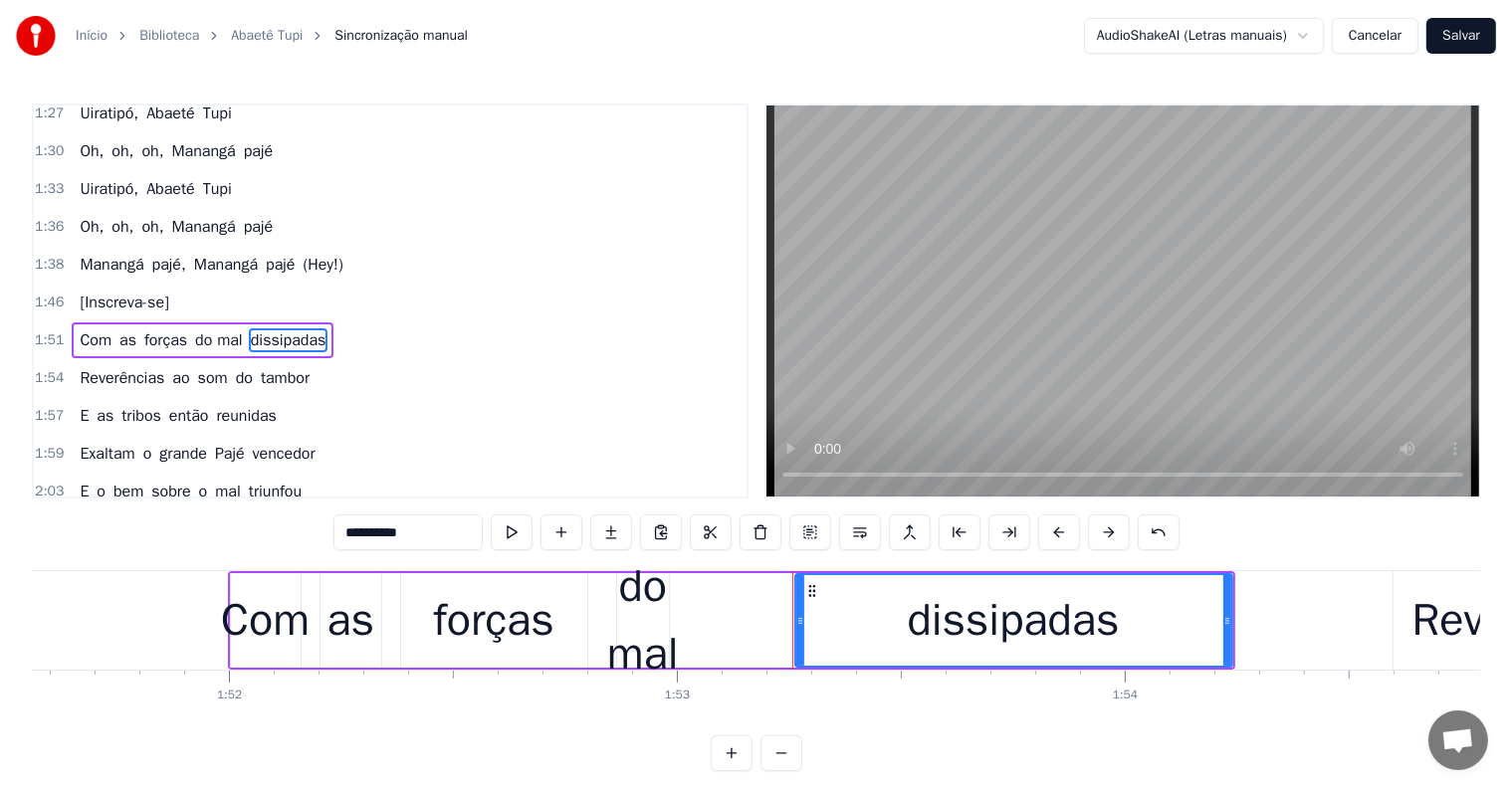 click on "do mal" at bounding box center (643, 620) 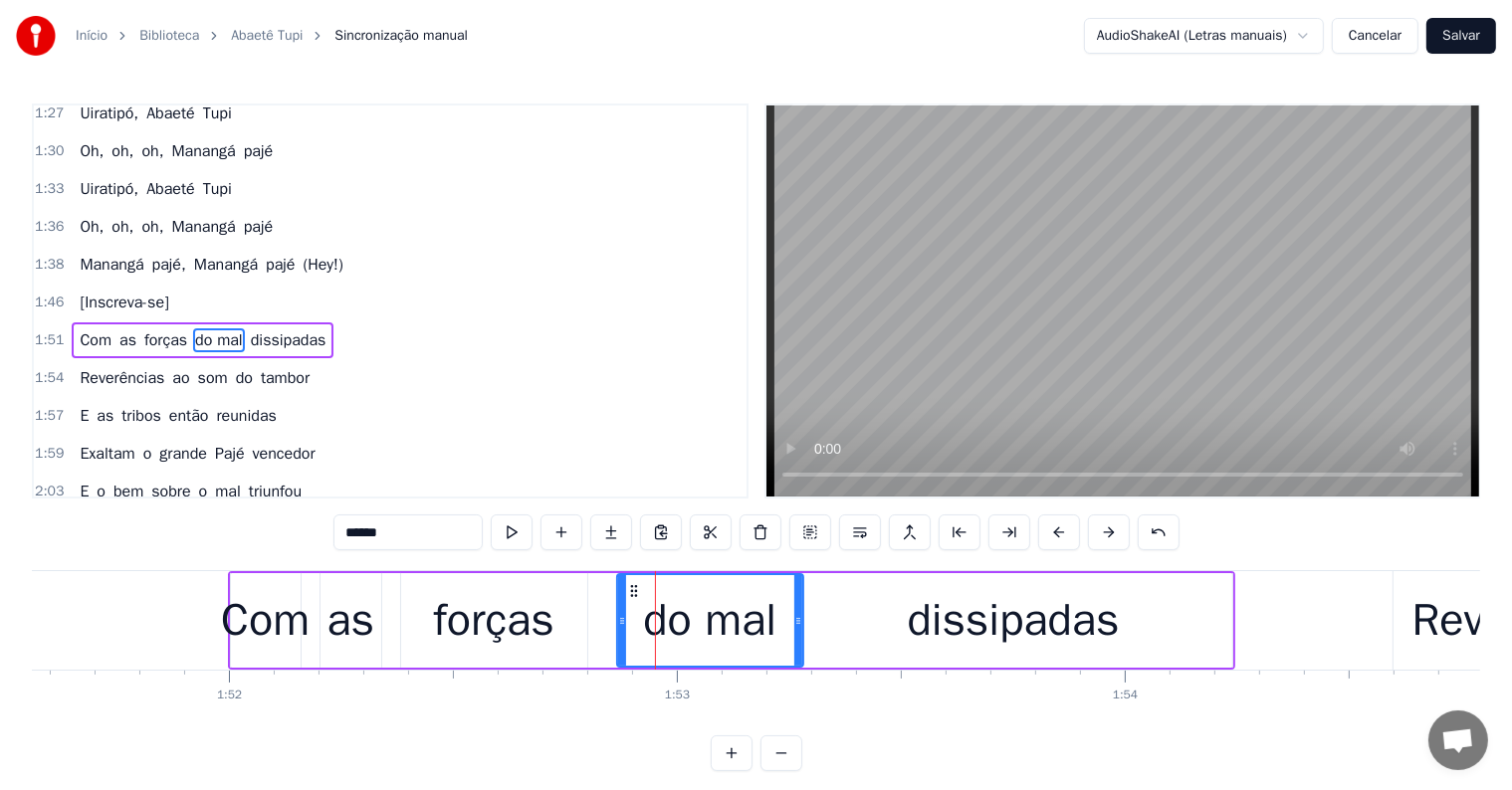 drag, startPoint x: 735, startPoint y: 620, endPoint x: 799, endPoint y: 625, distance: 64.195015 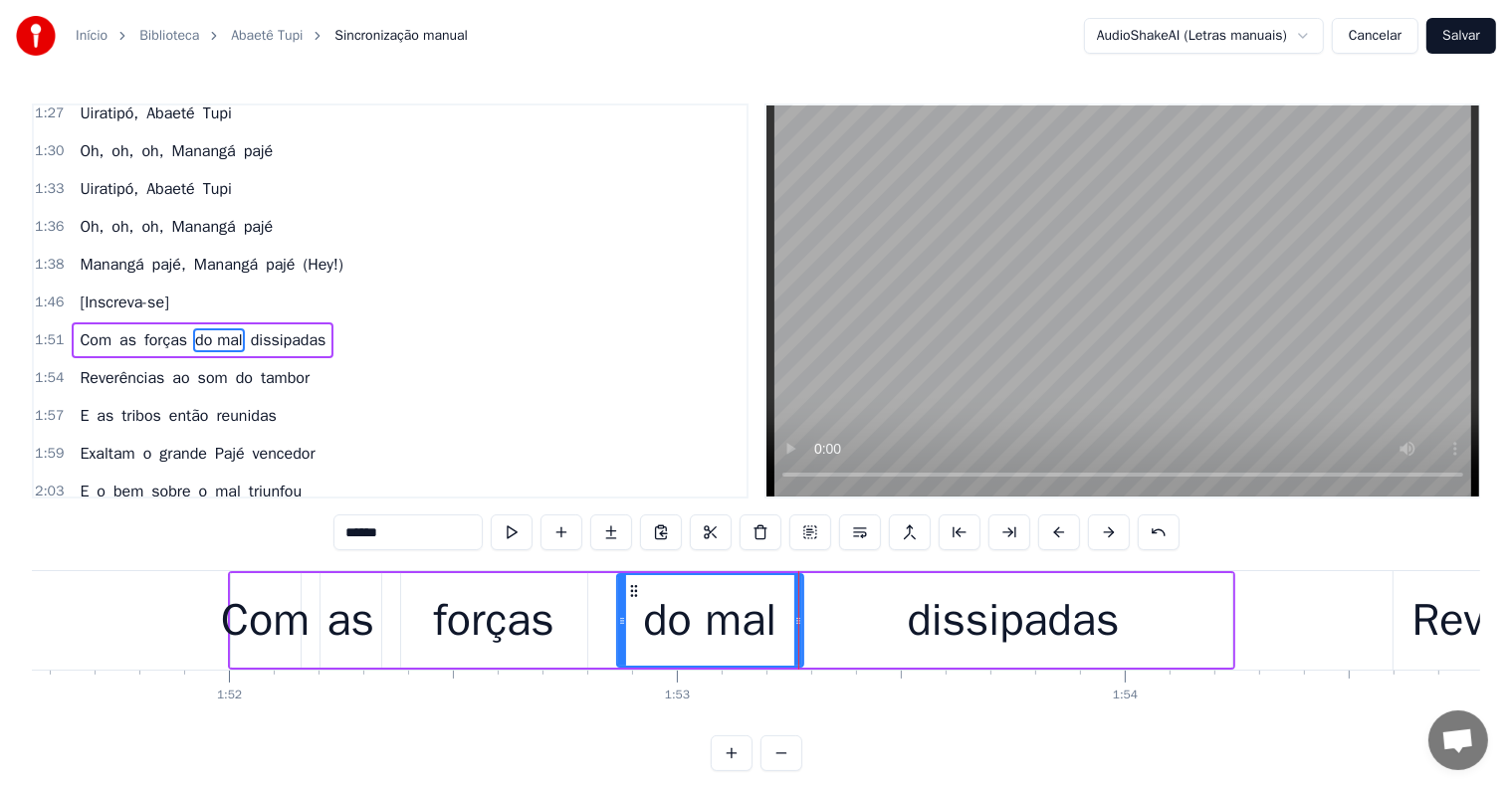 click on "do mal" at bounding box center (710, 621) 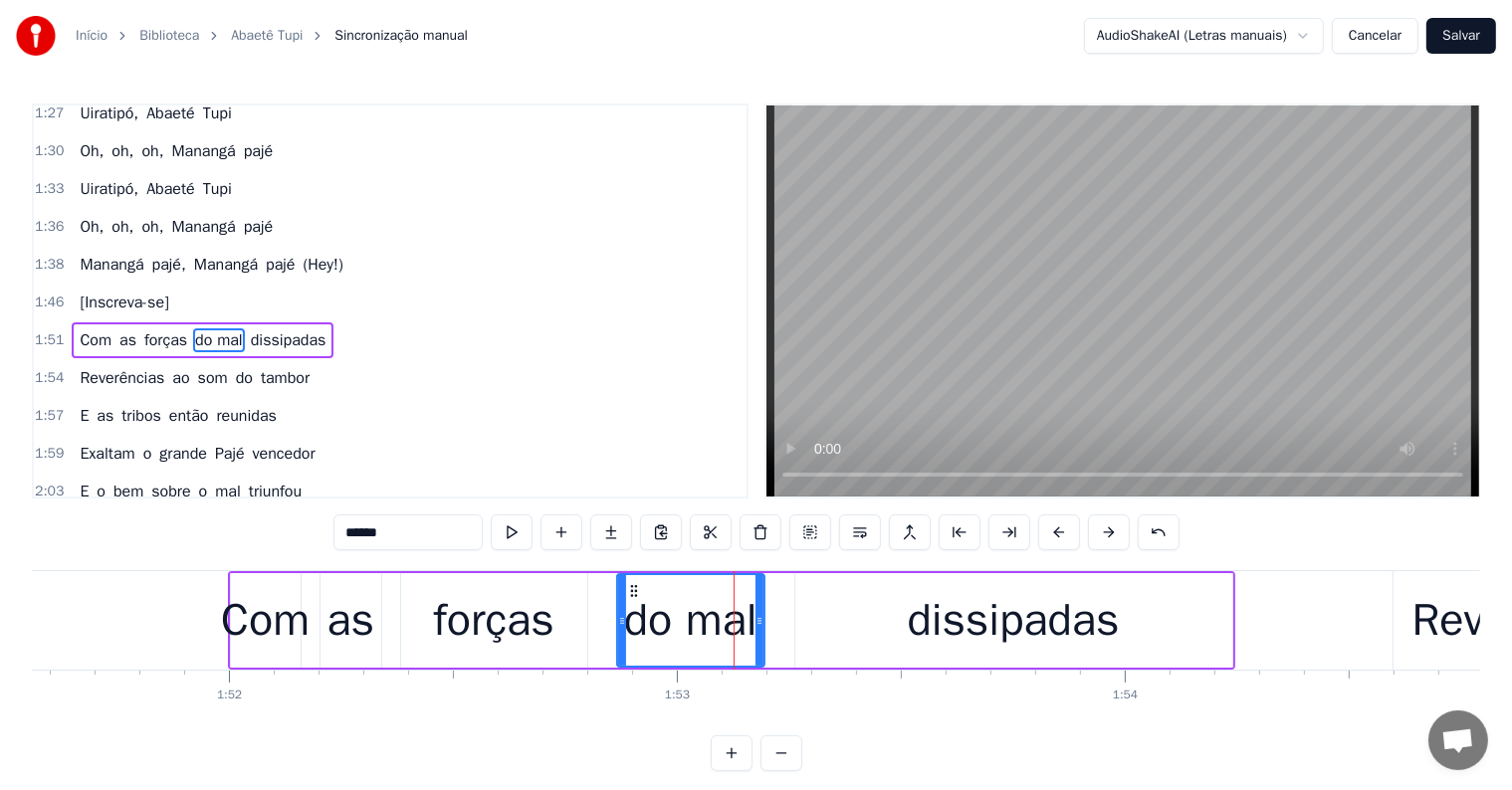 drag, startPoint x: 796, startPoint y: 617, endPoint x: 757, endPoint y: 617, distance: 39 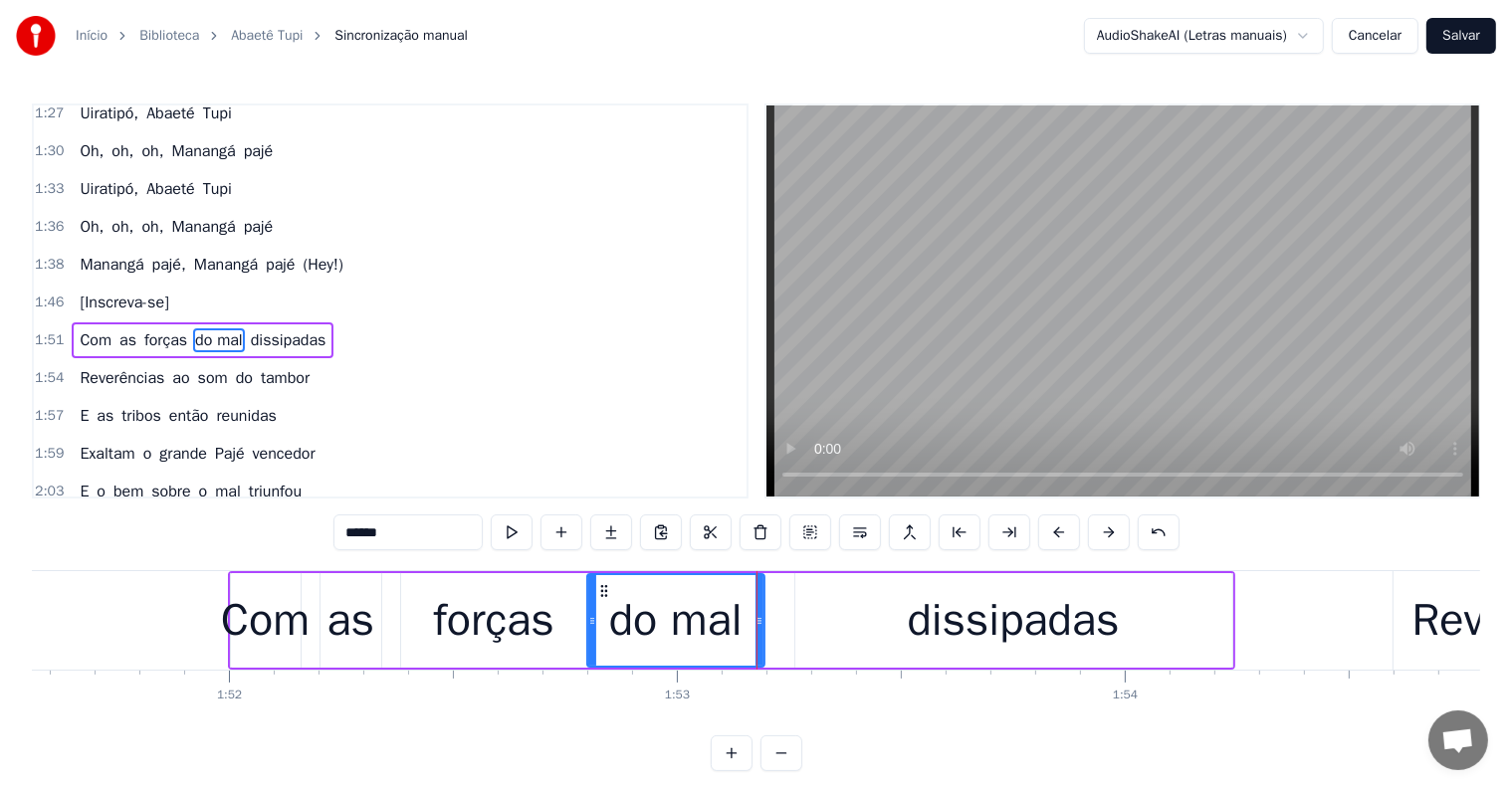 drag, startPoint x: 620, startPoint y: 611, endPoint x: 590, endPoint y: 611, distance: 30 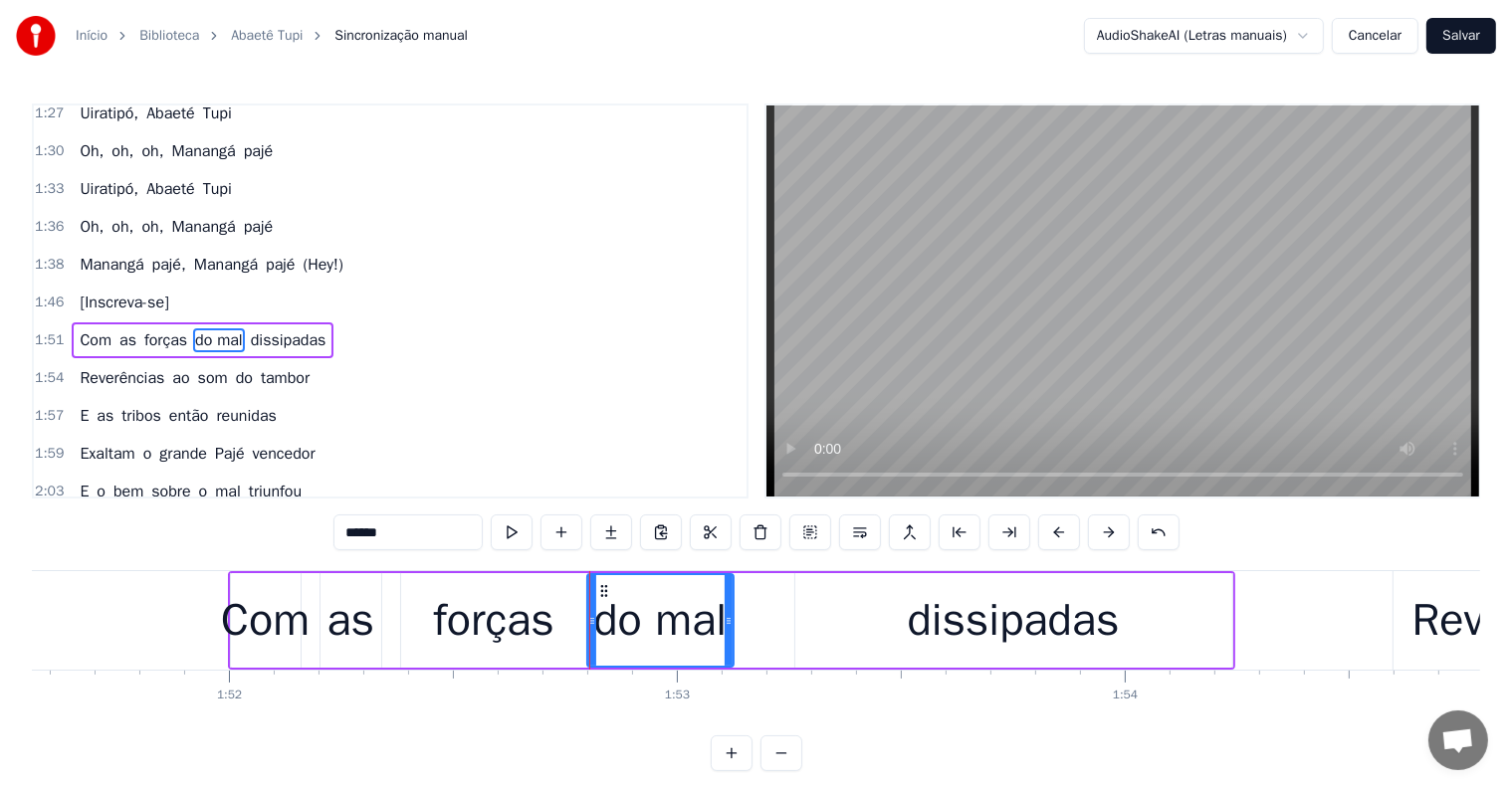 drag, startPoint x: 760, startPoint y: 621, endPoint x: 730, endPoint y: 623, distance: 30.06659 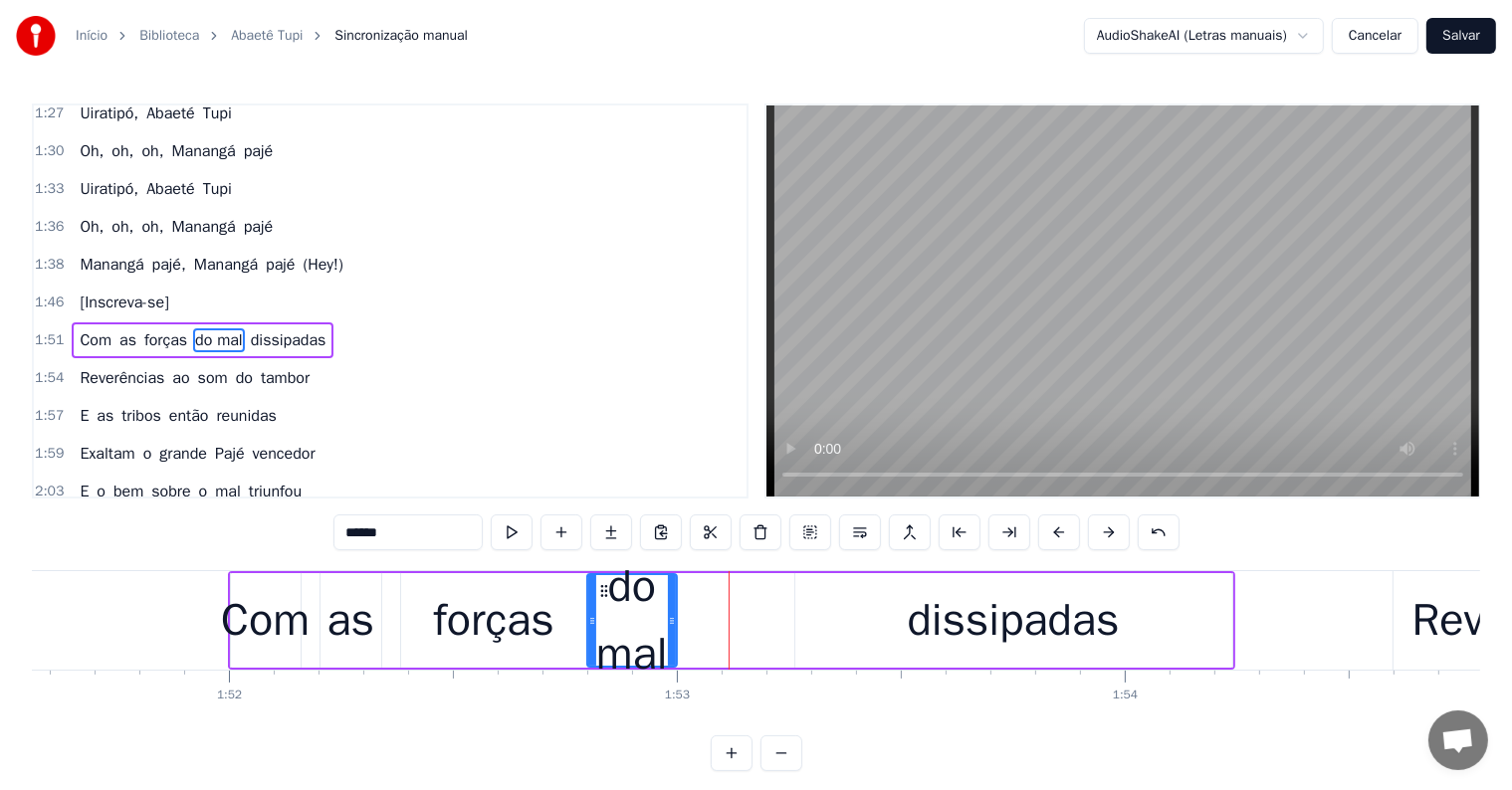 drag, startPoint x: 730, startPoint y: 623, endPoint x: 673, endPoint y: 630, distance: 57.428216 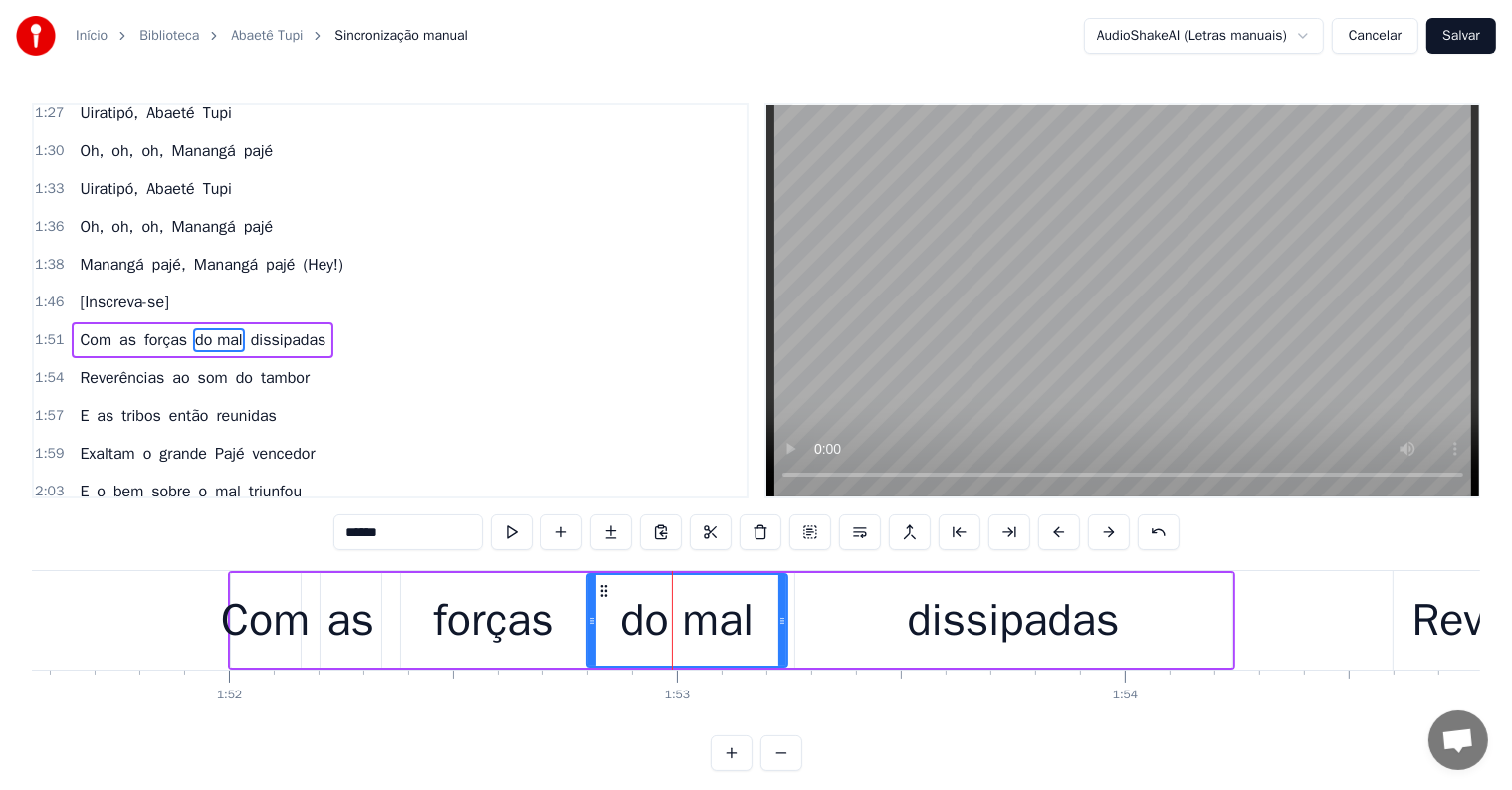 drag, startPoint x: 673, startPoint y: 630, endPoint x: 783, endPoint y: 633, distance: 110.040901 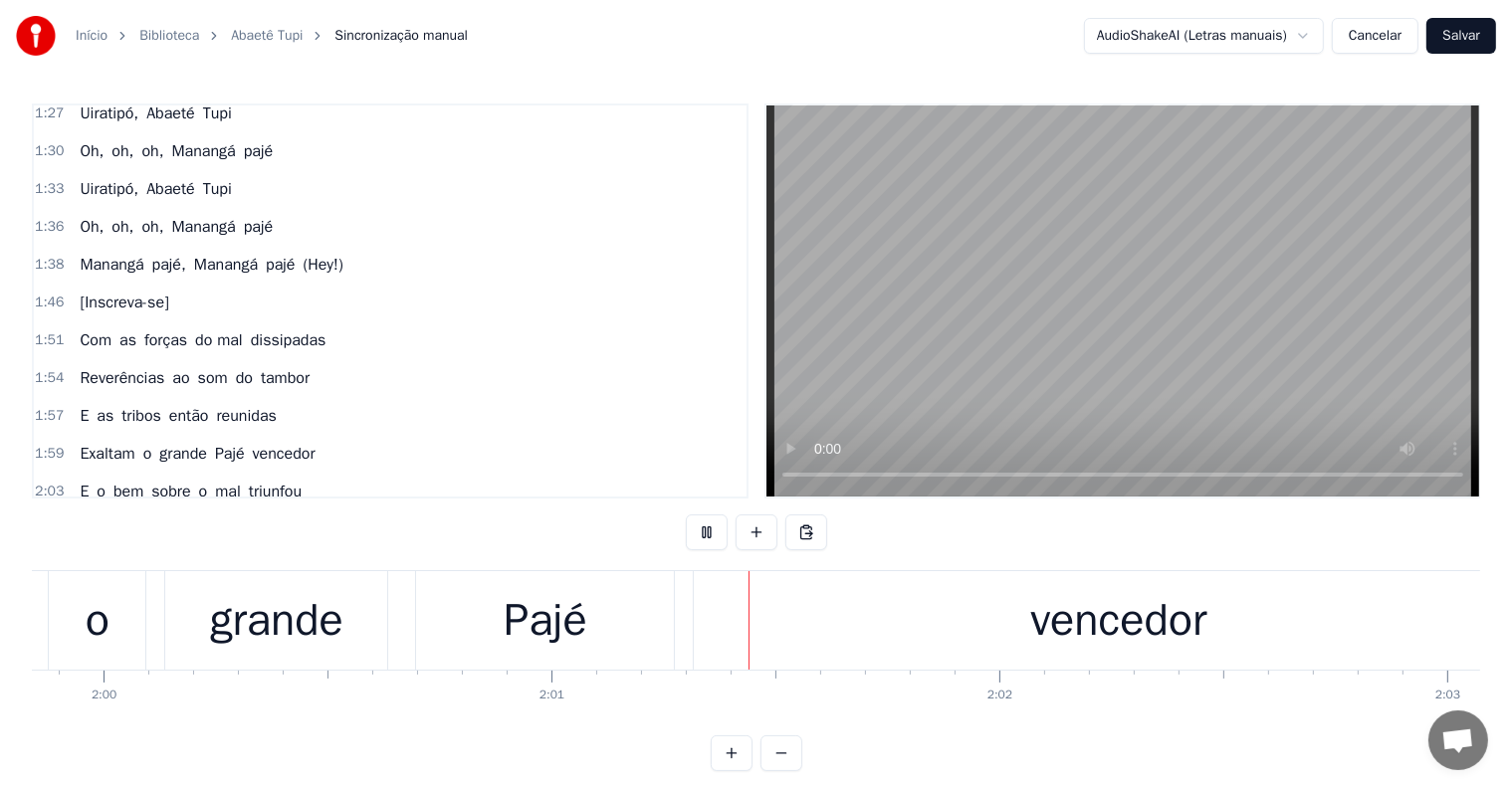scroll, scrollTop: 0, scrollLeft: 54010, axis: horizontal 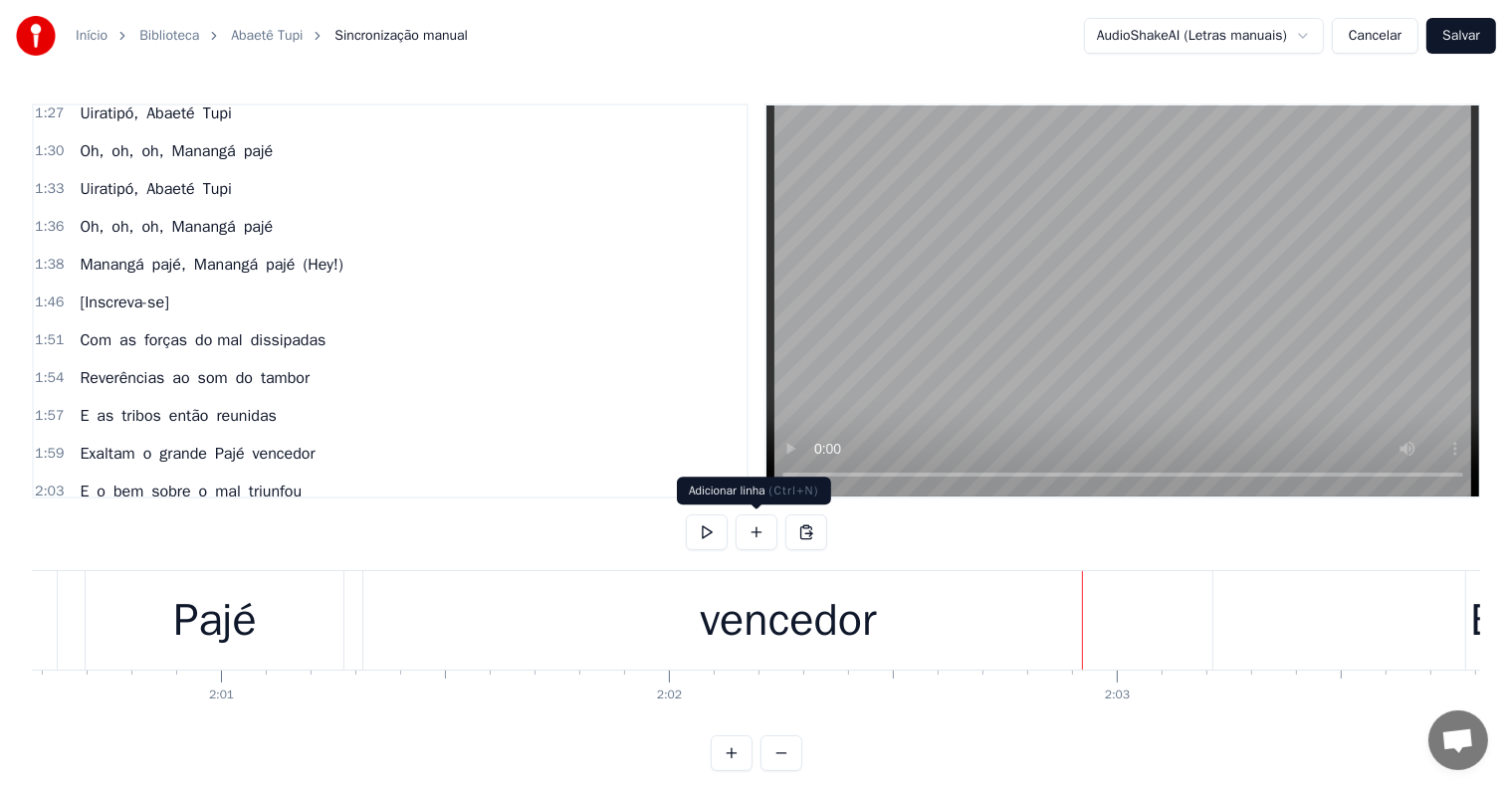 click on "vencedor" at bounding box center (787, 621) 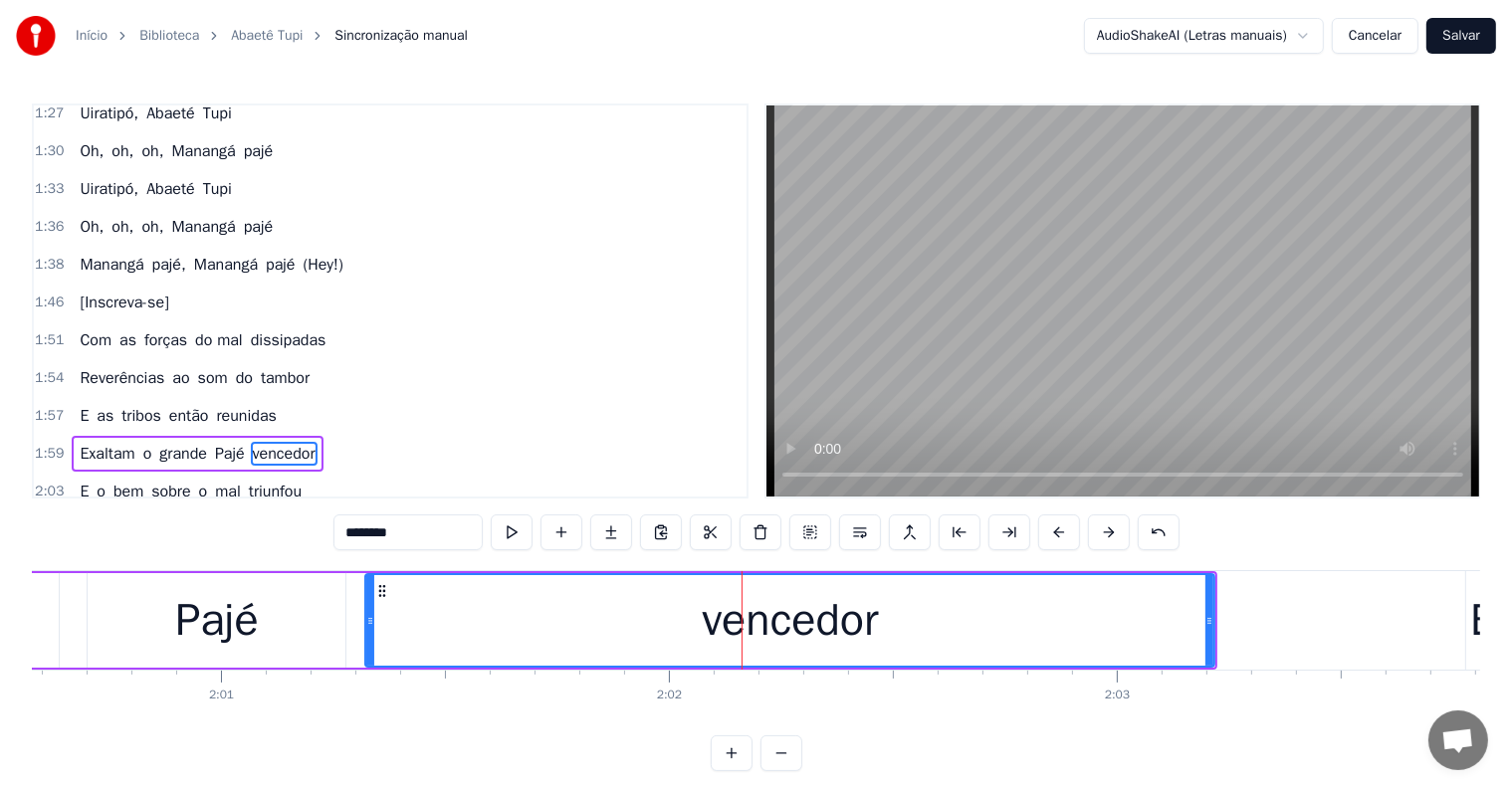 scroll, scrollTop: 1103, scrollLeft: 0, axis: vertical 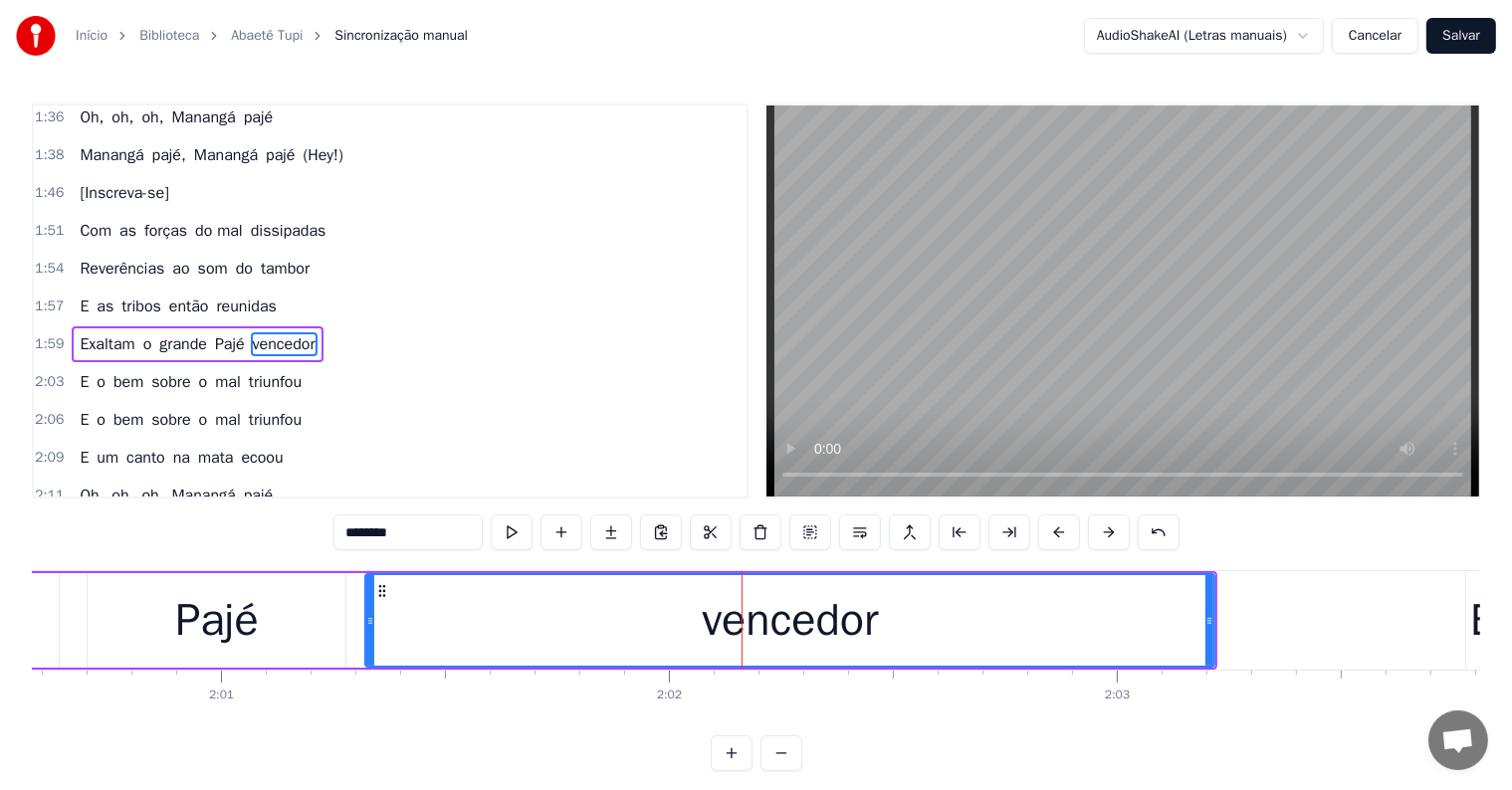 click on "Pajé" at bounding box center [216, 620] 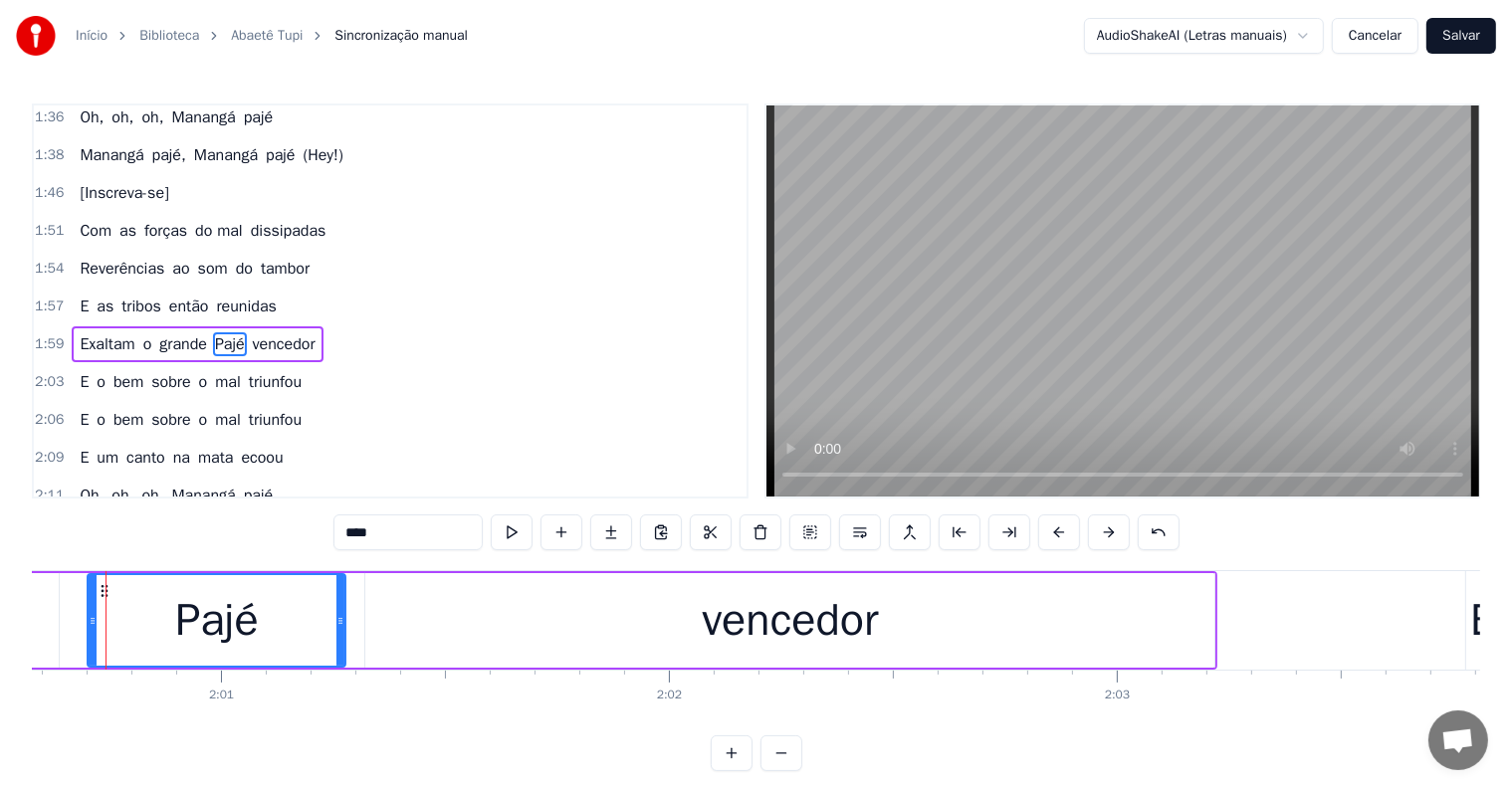 scroll, scrollTop: 0, scrollLeft: 53983, axis: horizontal 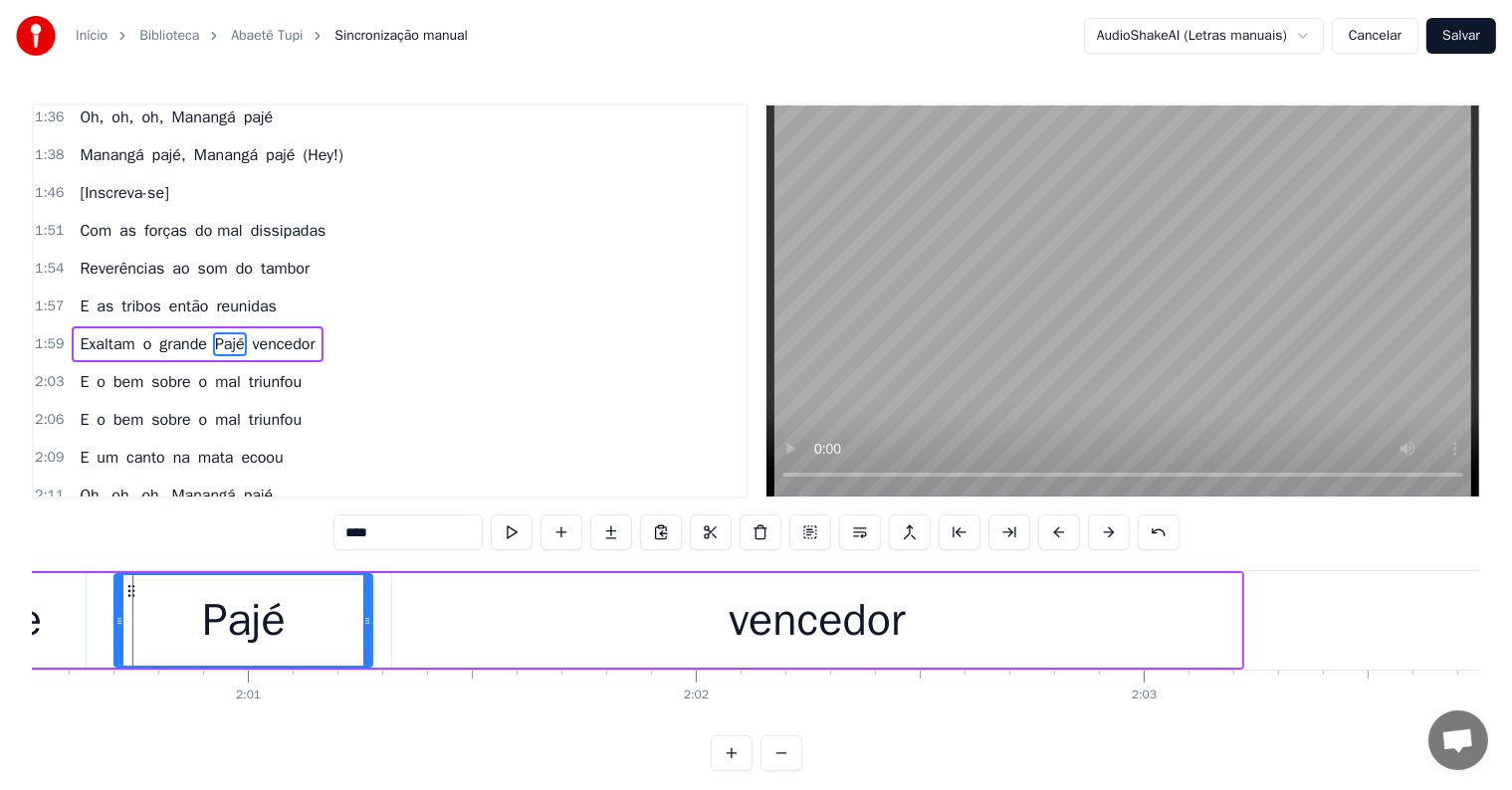 click on "grande" at bounding box center [-26, 620] 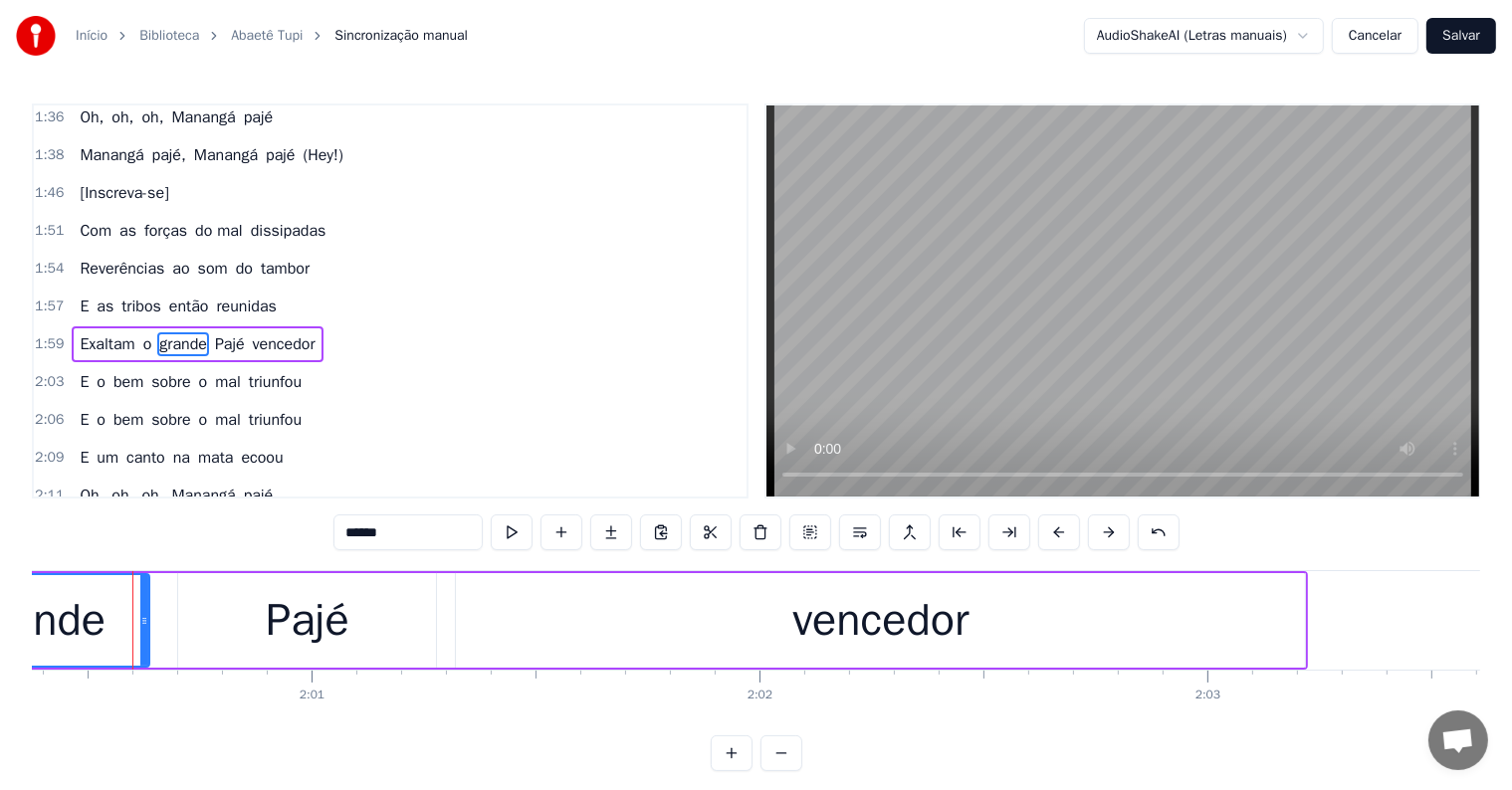 drag, startPoint x: 79, startPoint y: 619, endPoint x: 104, endPoint y: 619, distance: 25 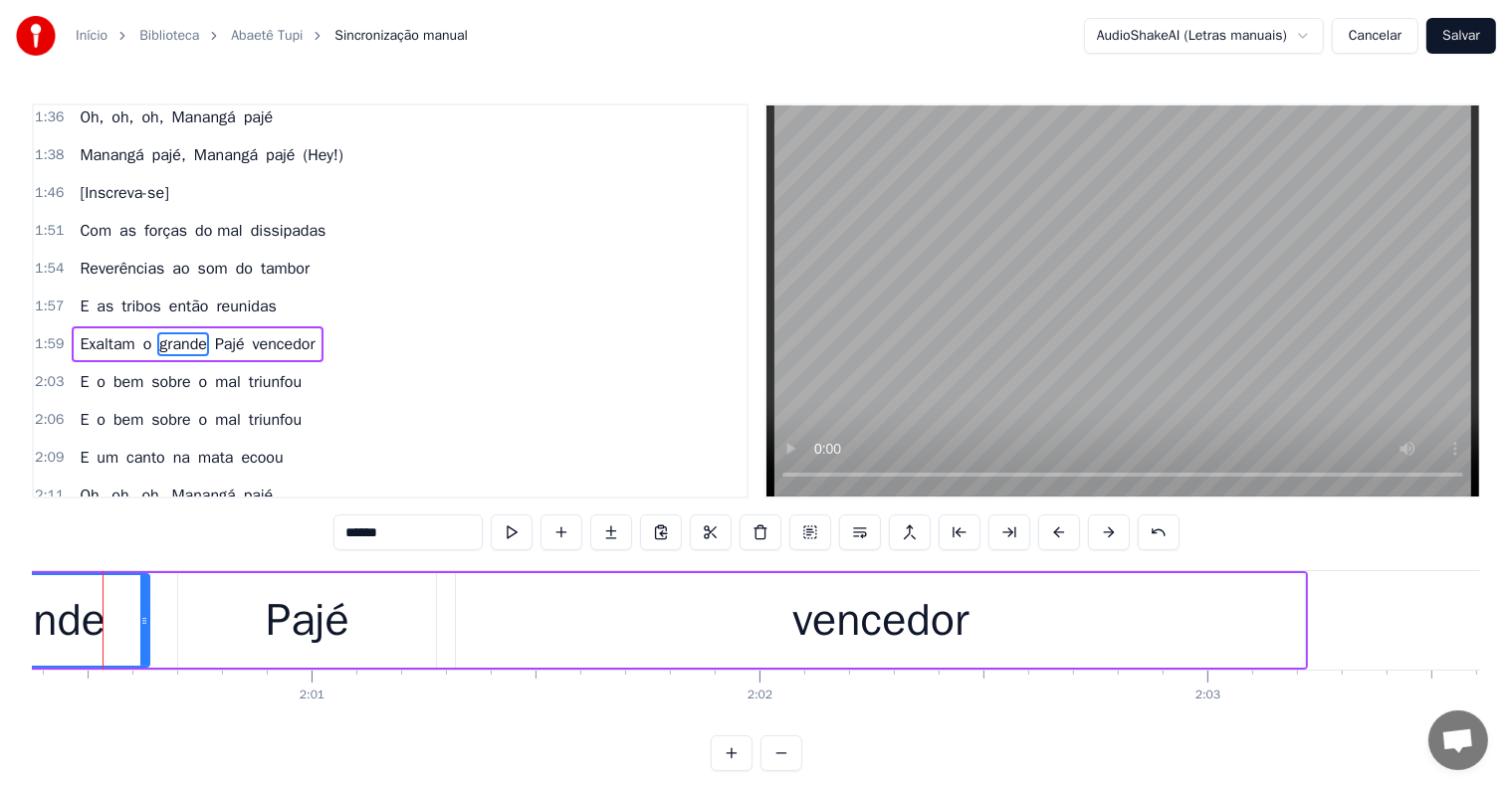 scroll, scrollTop: 0, scrollLeft: 53891, axis: horizontal 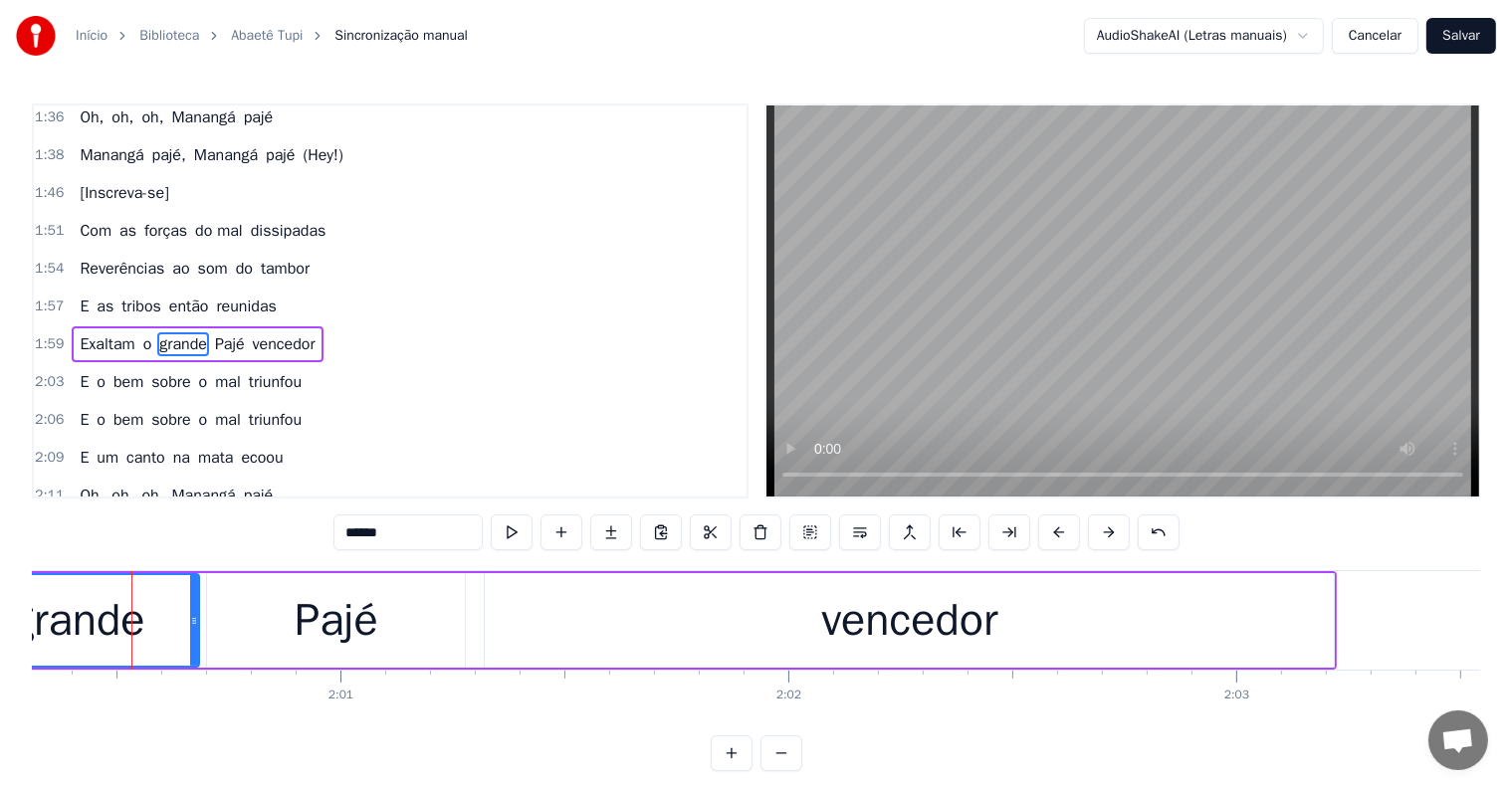 drag, startPoint x: 175, startPoint y: 621, endPoint x: 196, endPoint y: 623, distance: 21.095023 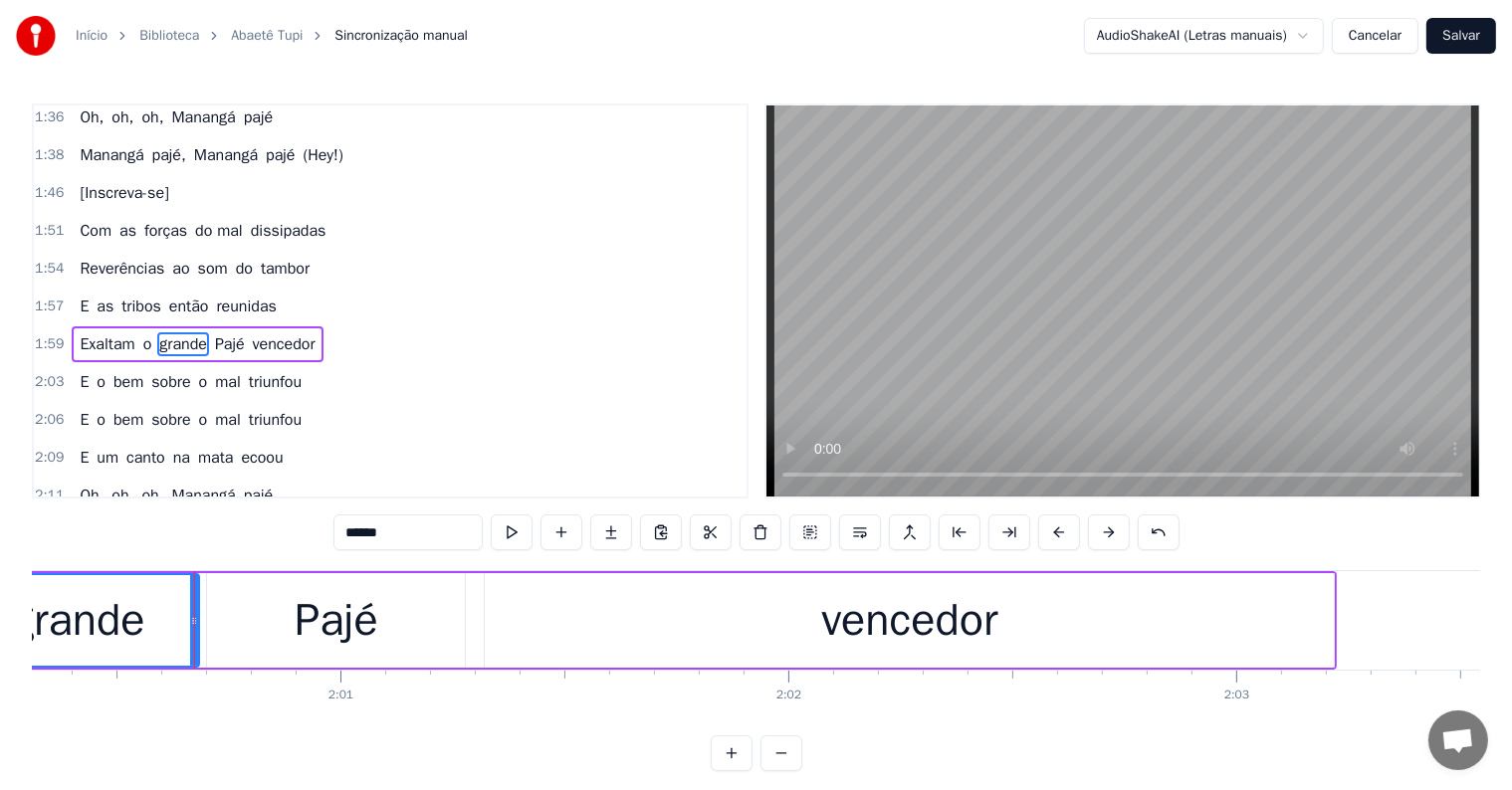 click on "grande" at bounding box center [79, 621] 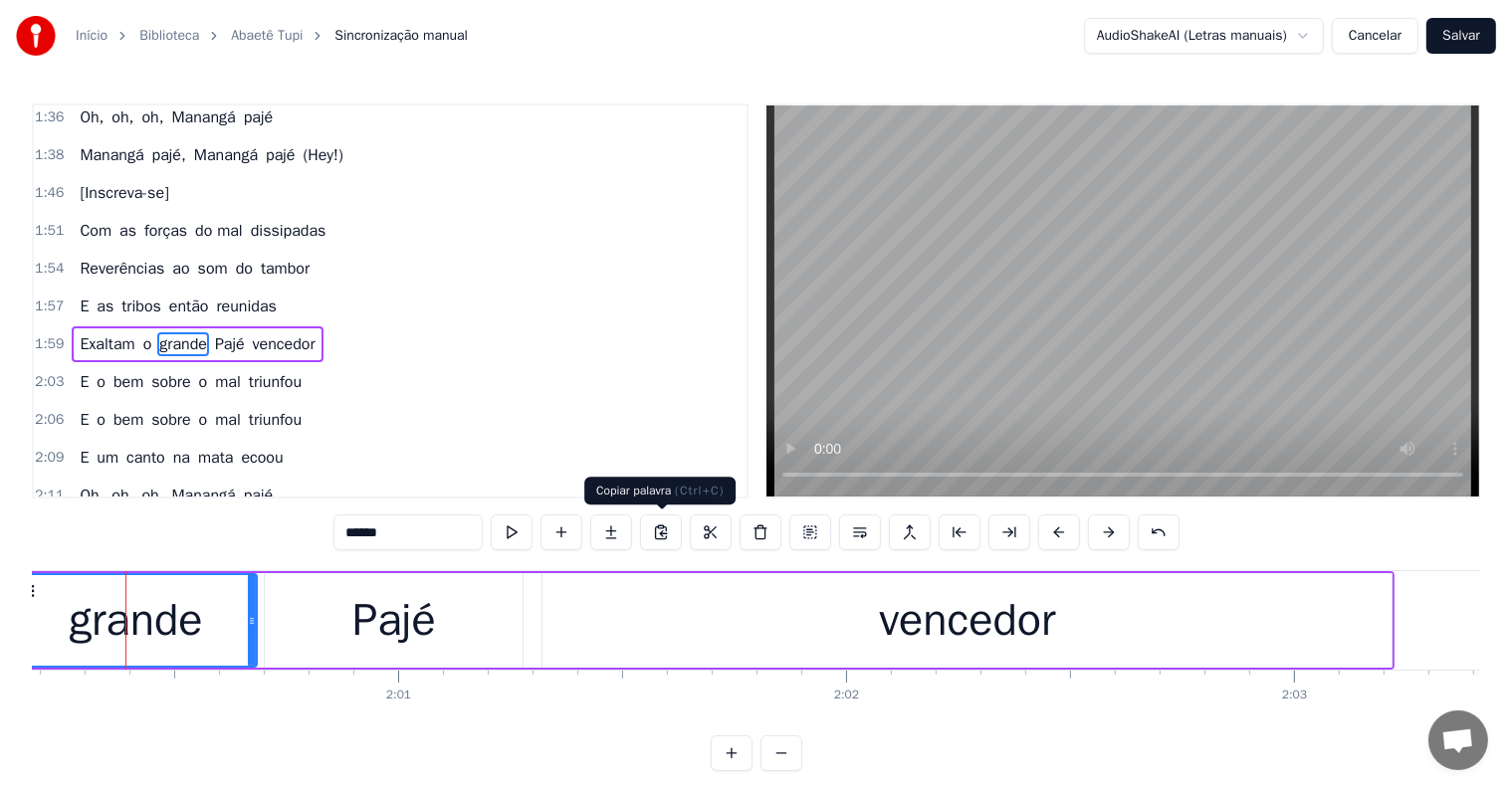 scroll, scrollTop: 0, scrollLeft: 53827, axis: horizontal 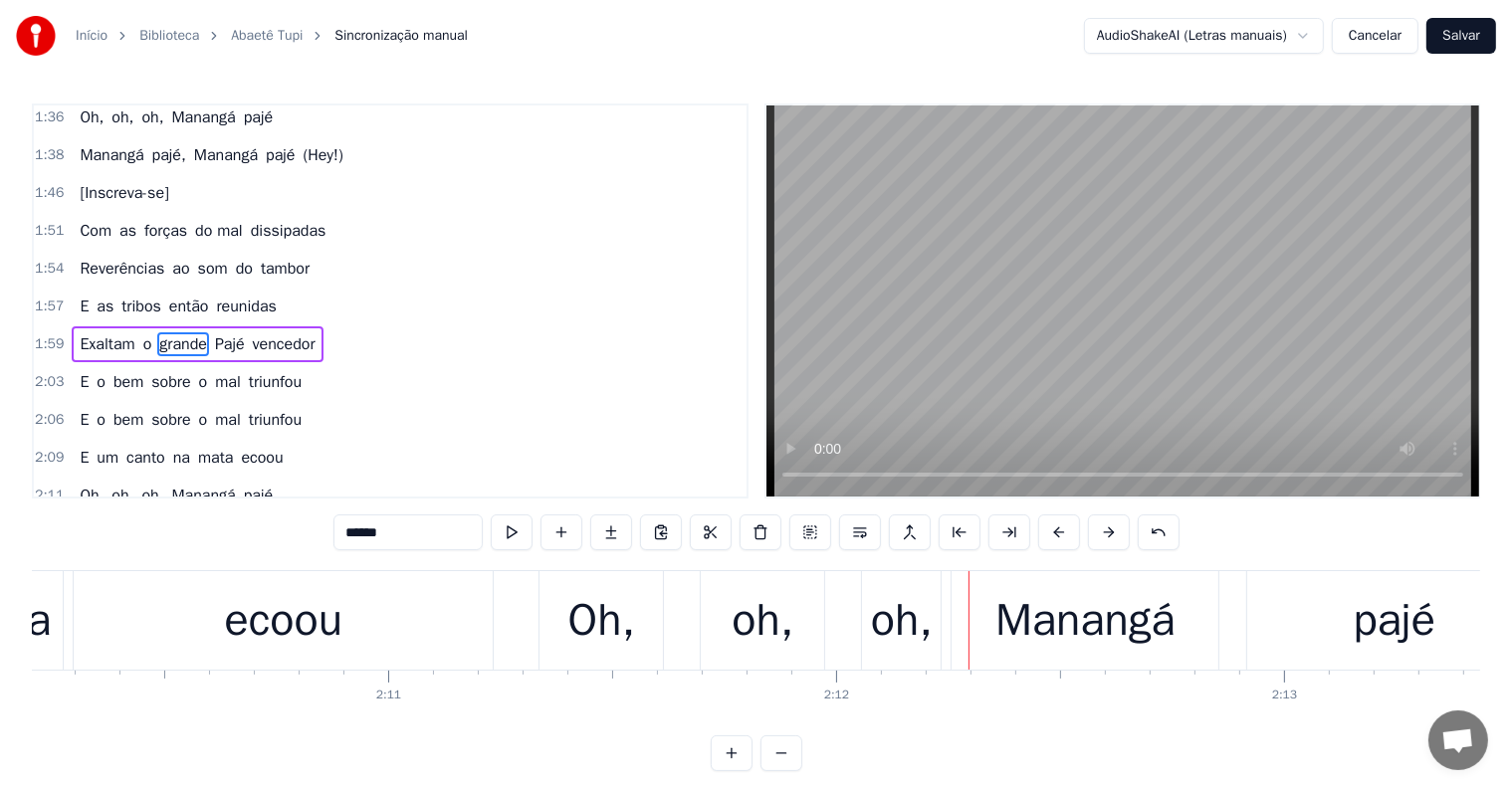 click on "Oh," at bounding box center [601, 621] 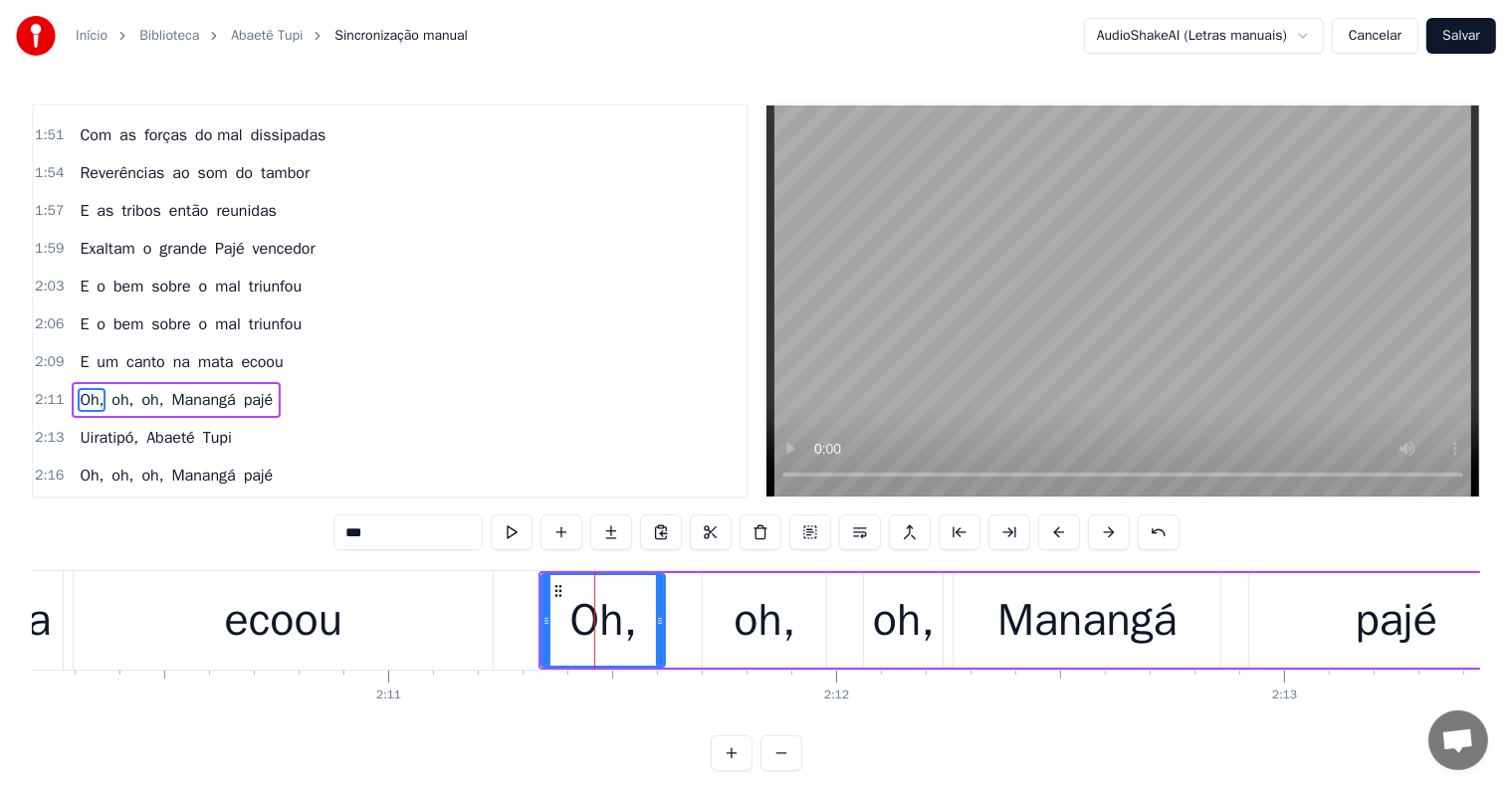 scroll, scrollTop: 1250, scrollLeft: 0, axis: vertical 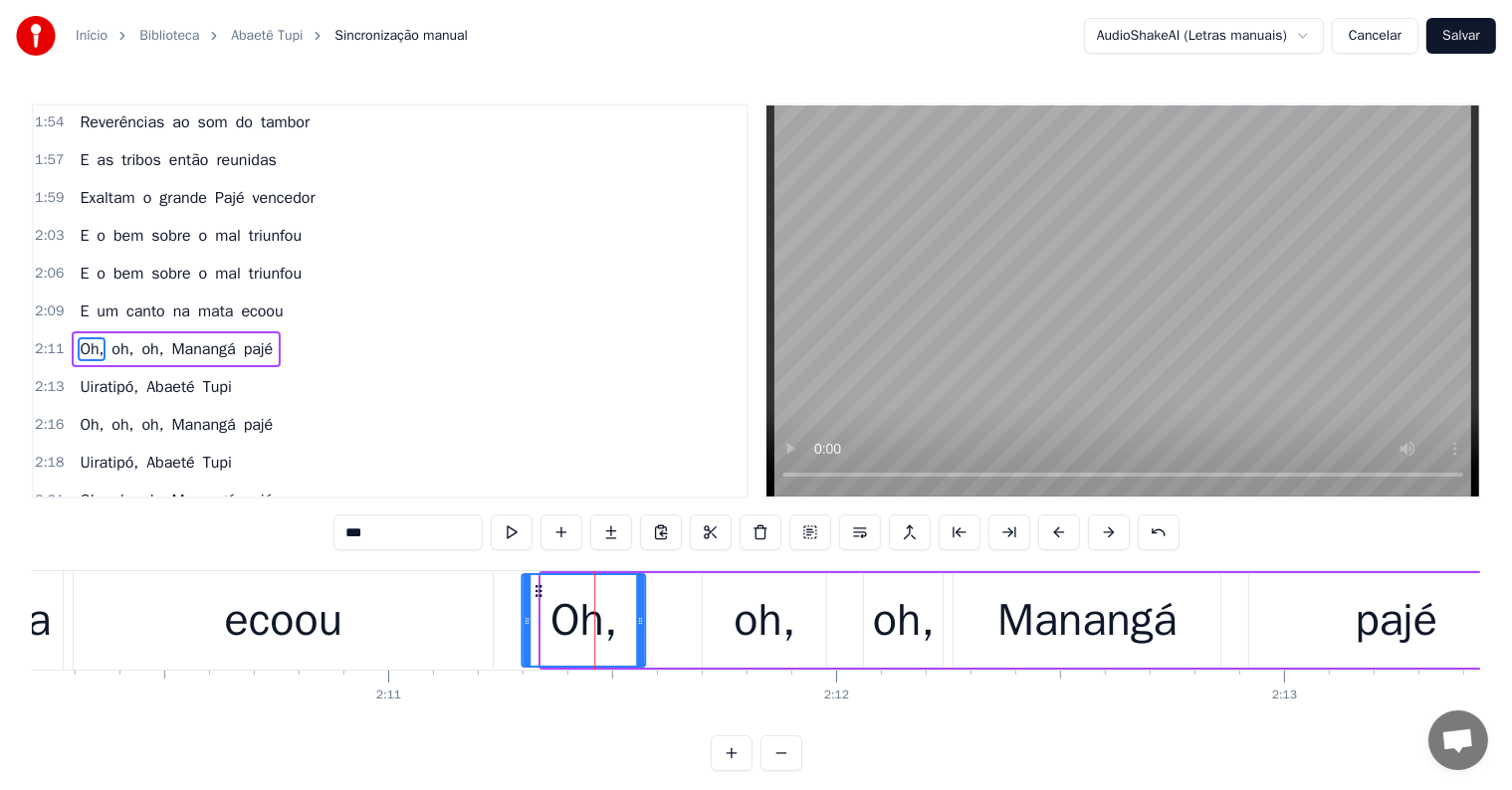 drag, startPoint x: 555, startPoint y: 586, endPoint x: 536, endPoint y: 589, distance: 19.23538 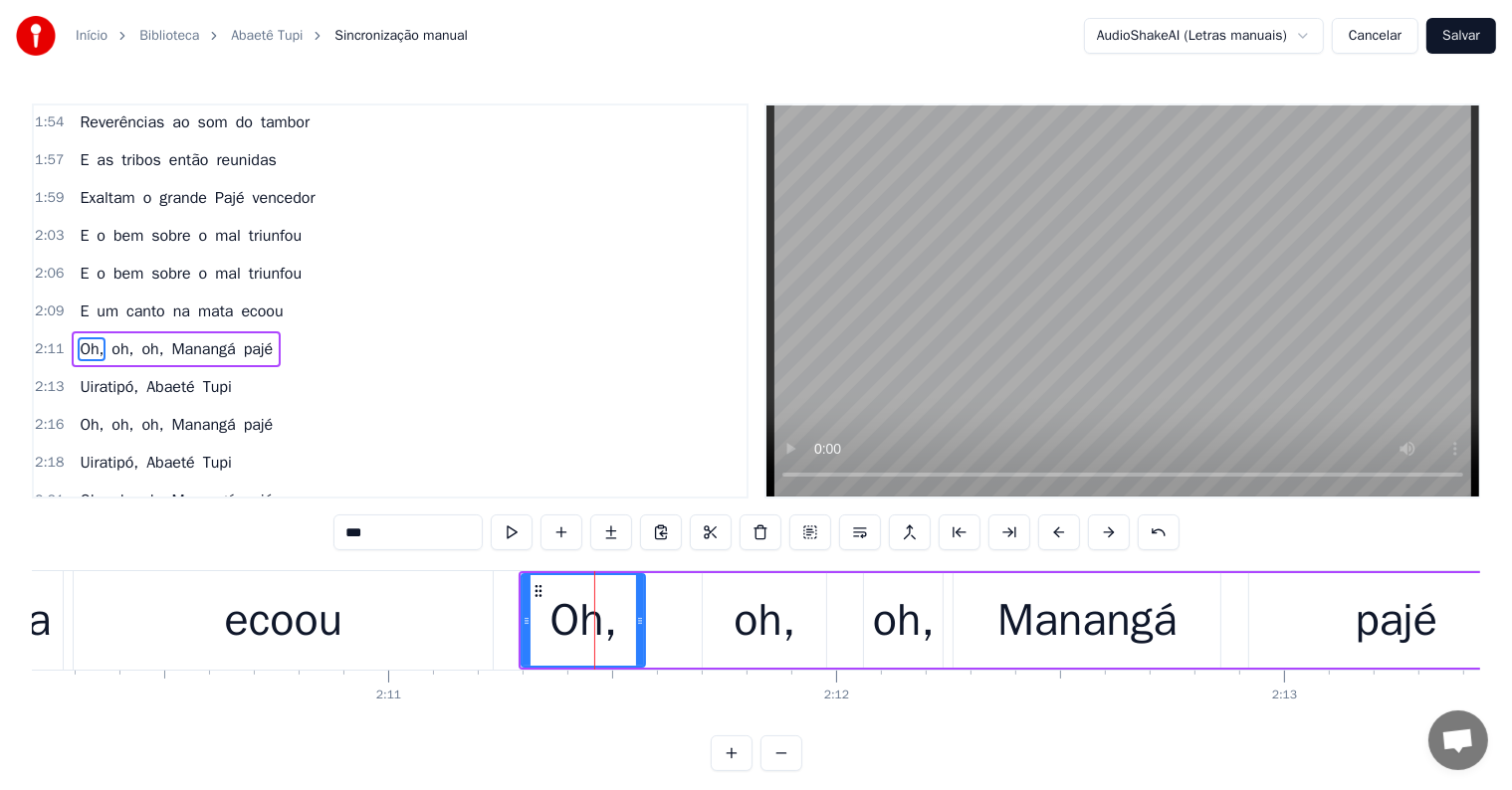 click on "oh," at bounding box center [764, 620] 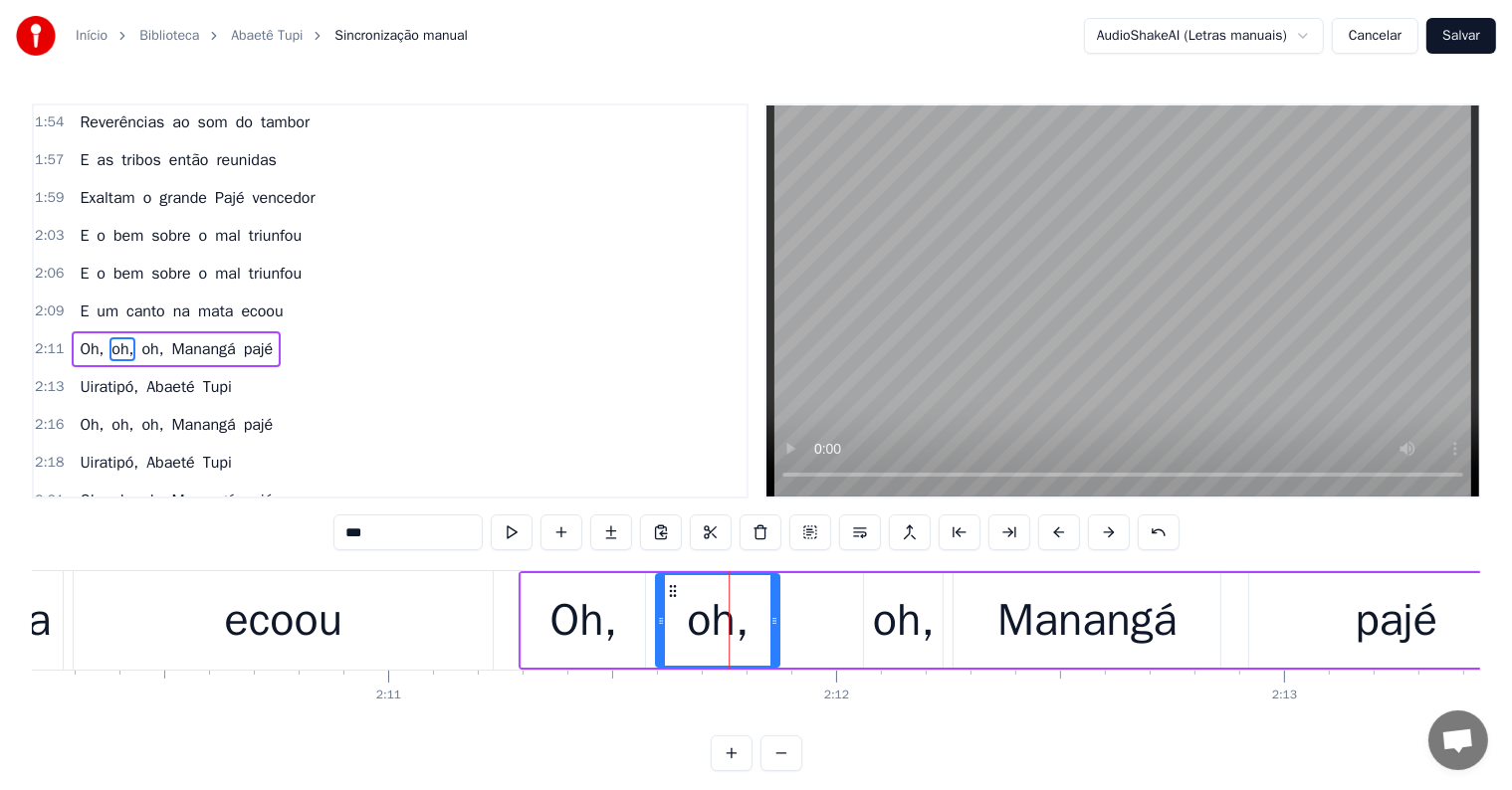 drag, startPoint x: 719, startPoint y: 589, endPoint x: 672, endPoint y: 590, distance: 47.010637 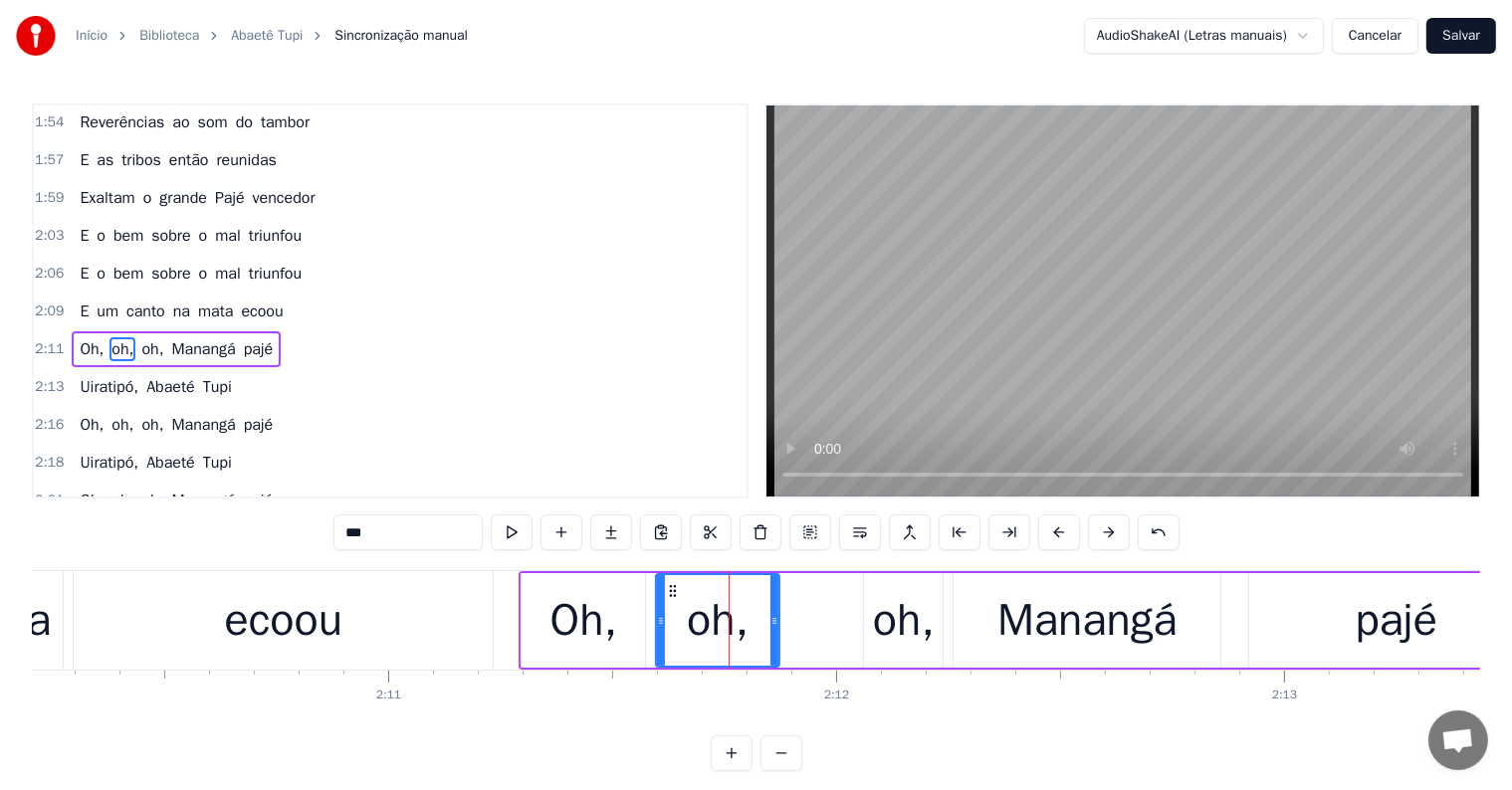 click on "oh," at bounding box center [904, 621] 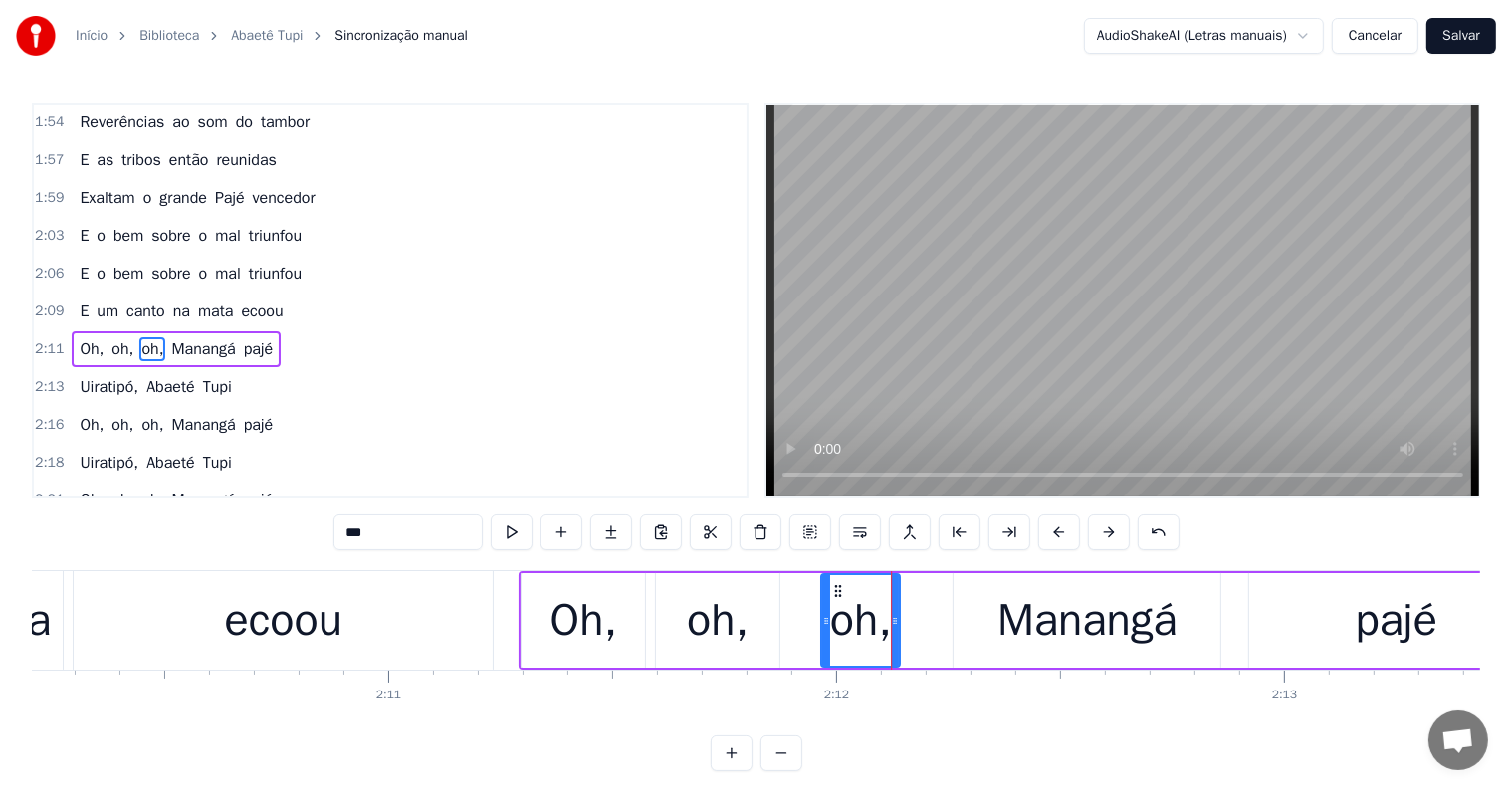 drag, startPoint x: 880, startPoint y: 589, endPoint x: 836, endPoint y: 592, distance: 44.102154 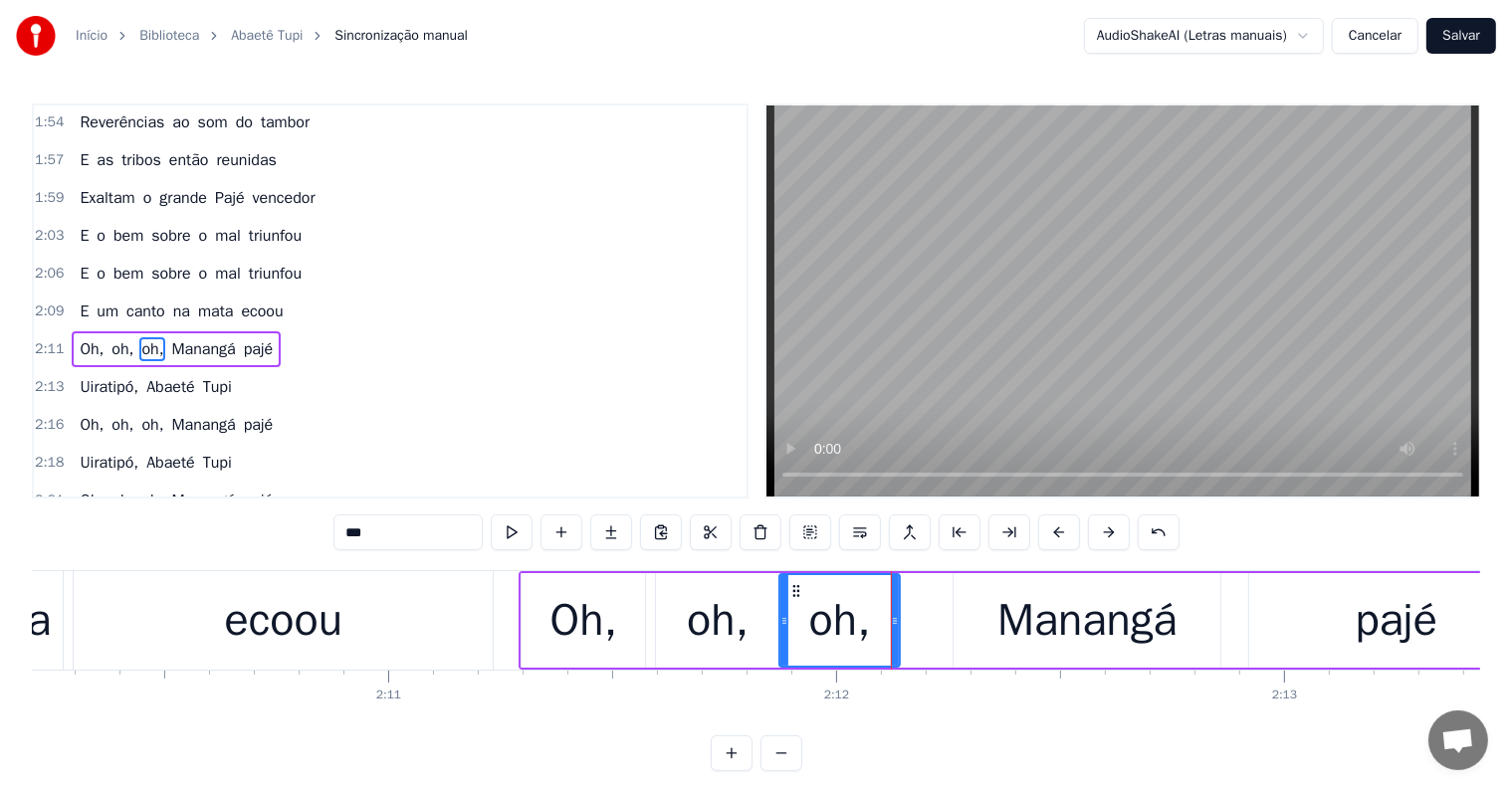 drag, startPoint x: 820, startPoint y: 618, endPoint x: 778, endPoint y: 618, distance: 42 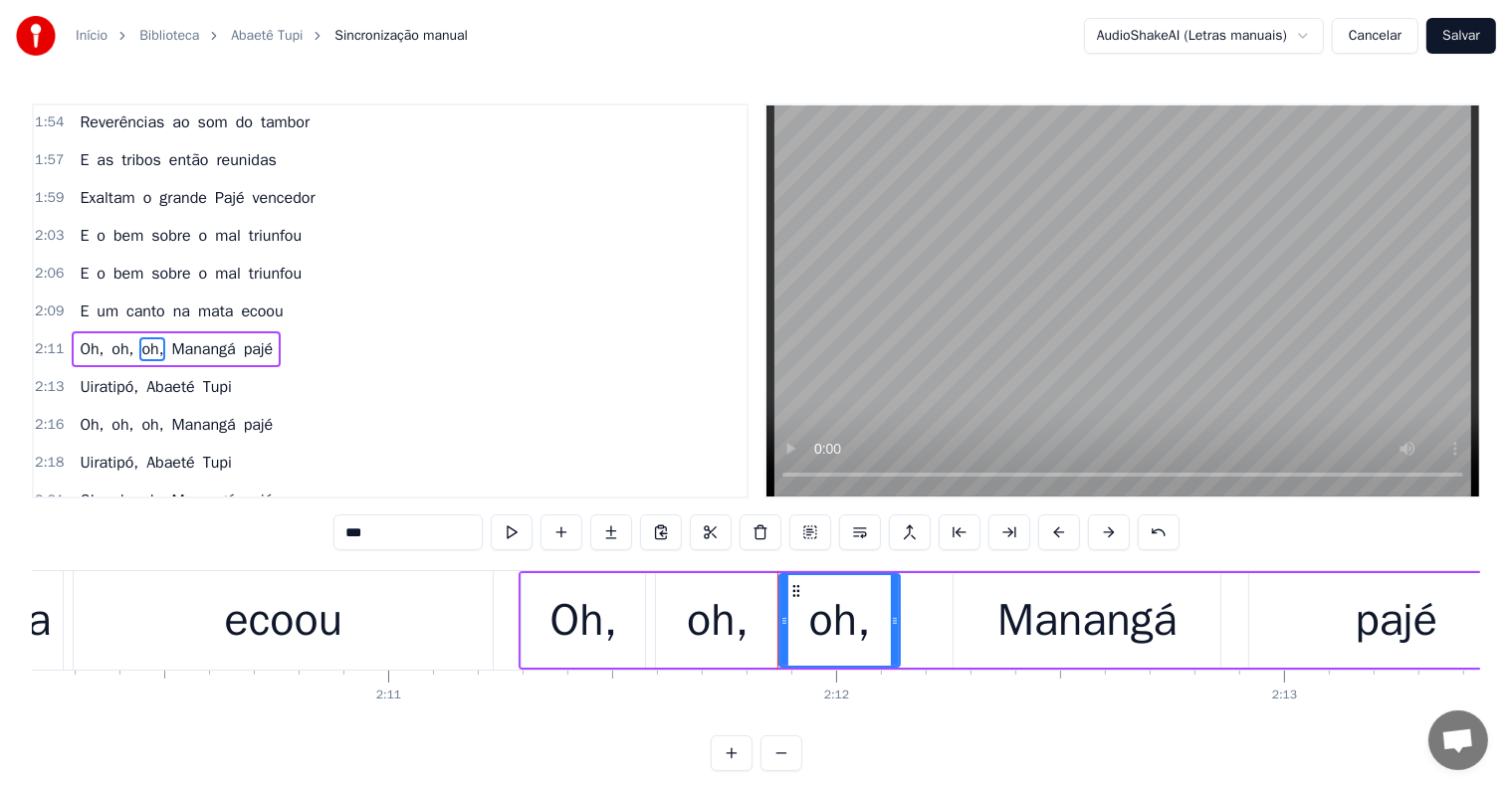 click on "ecoou" at bounding box center [284, 621] 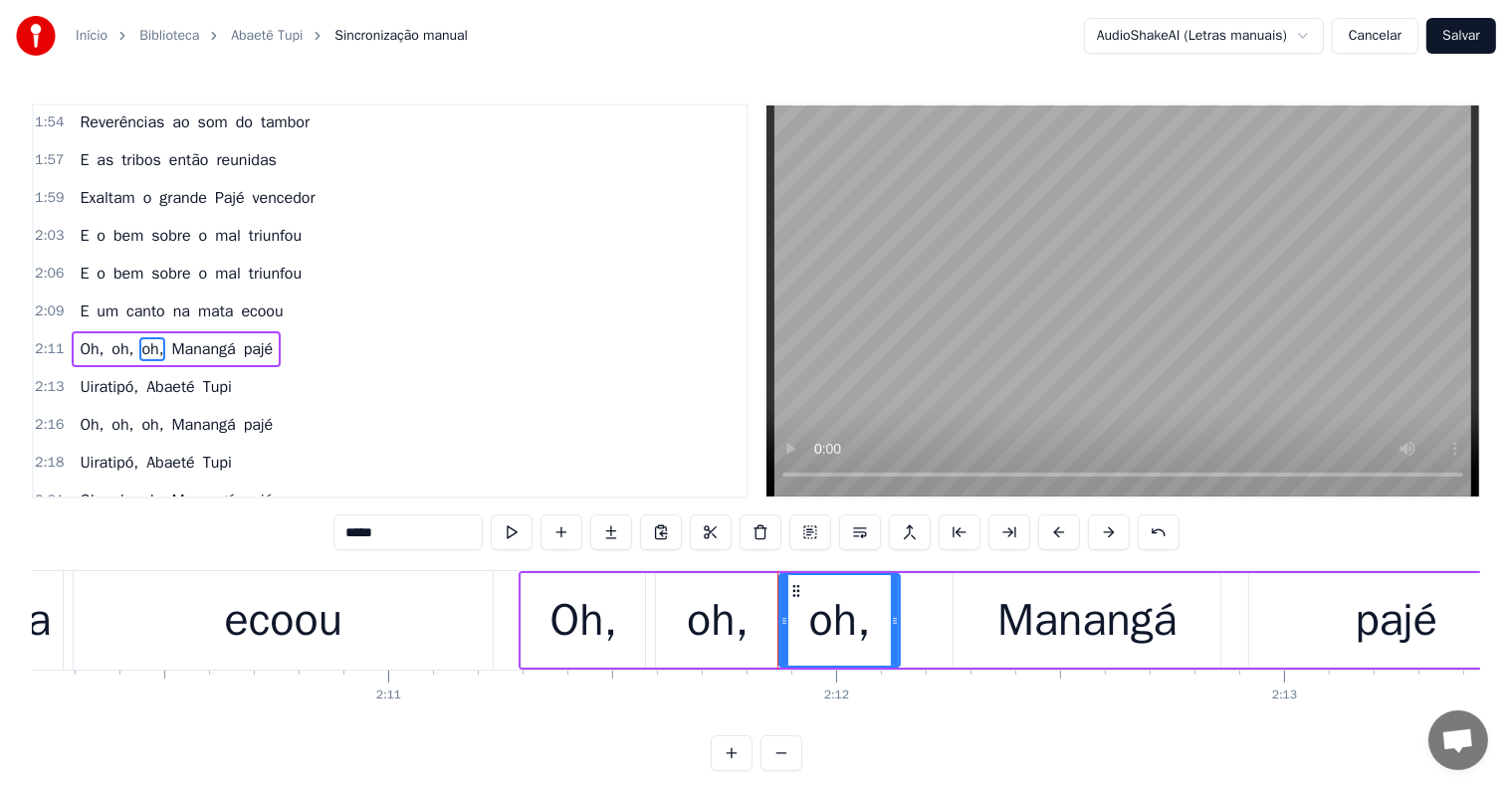 scroll, scrollTop: 1214, scrollLeft: 0, axis: vertical 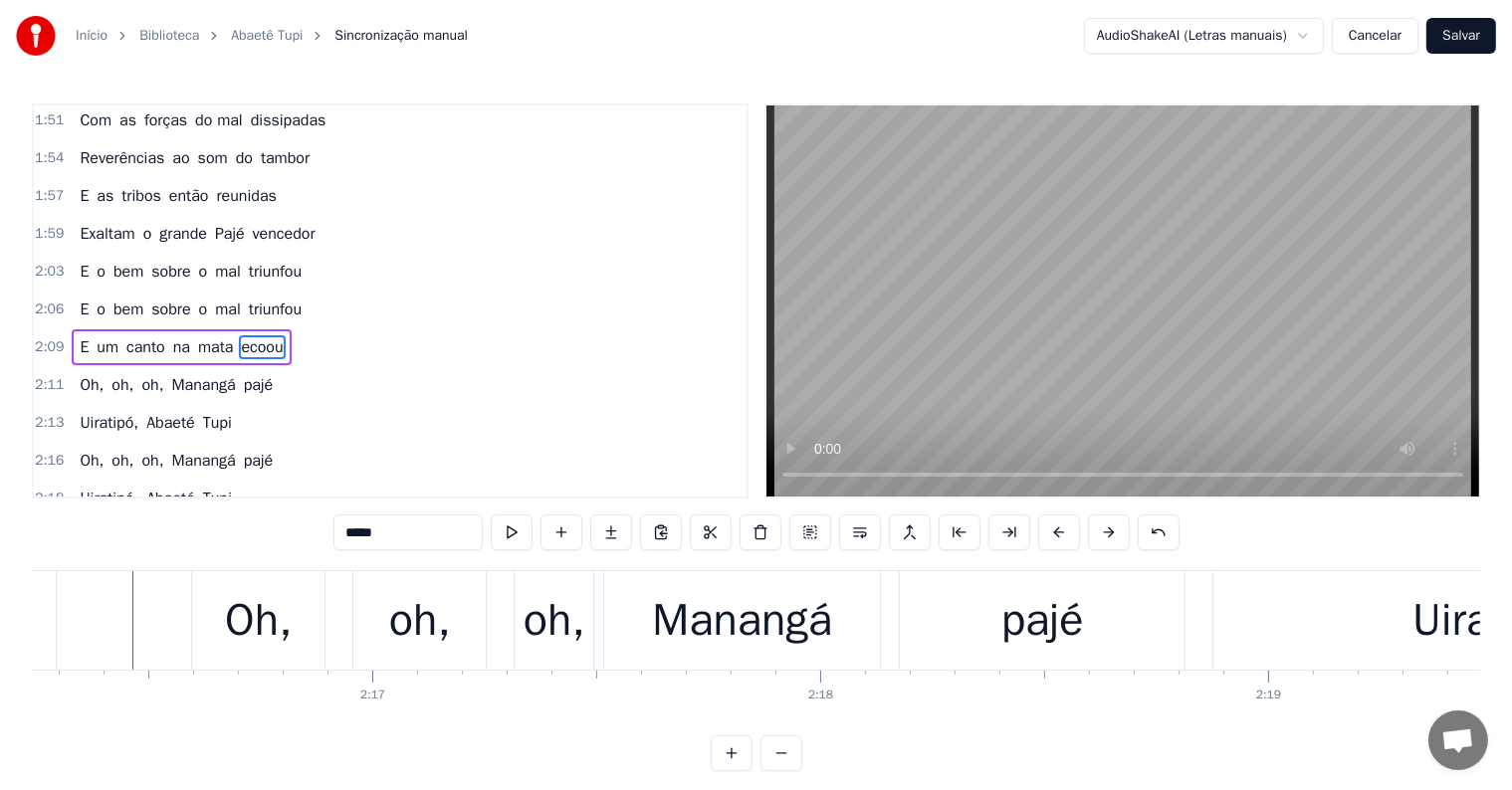 click on "Oh," at bounding box center [258, 621] 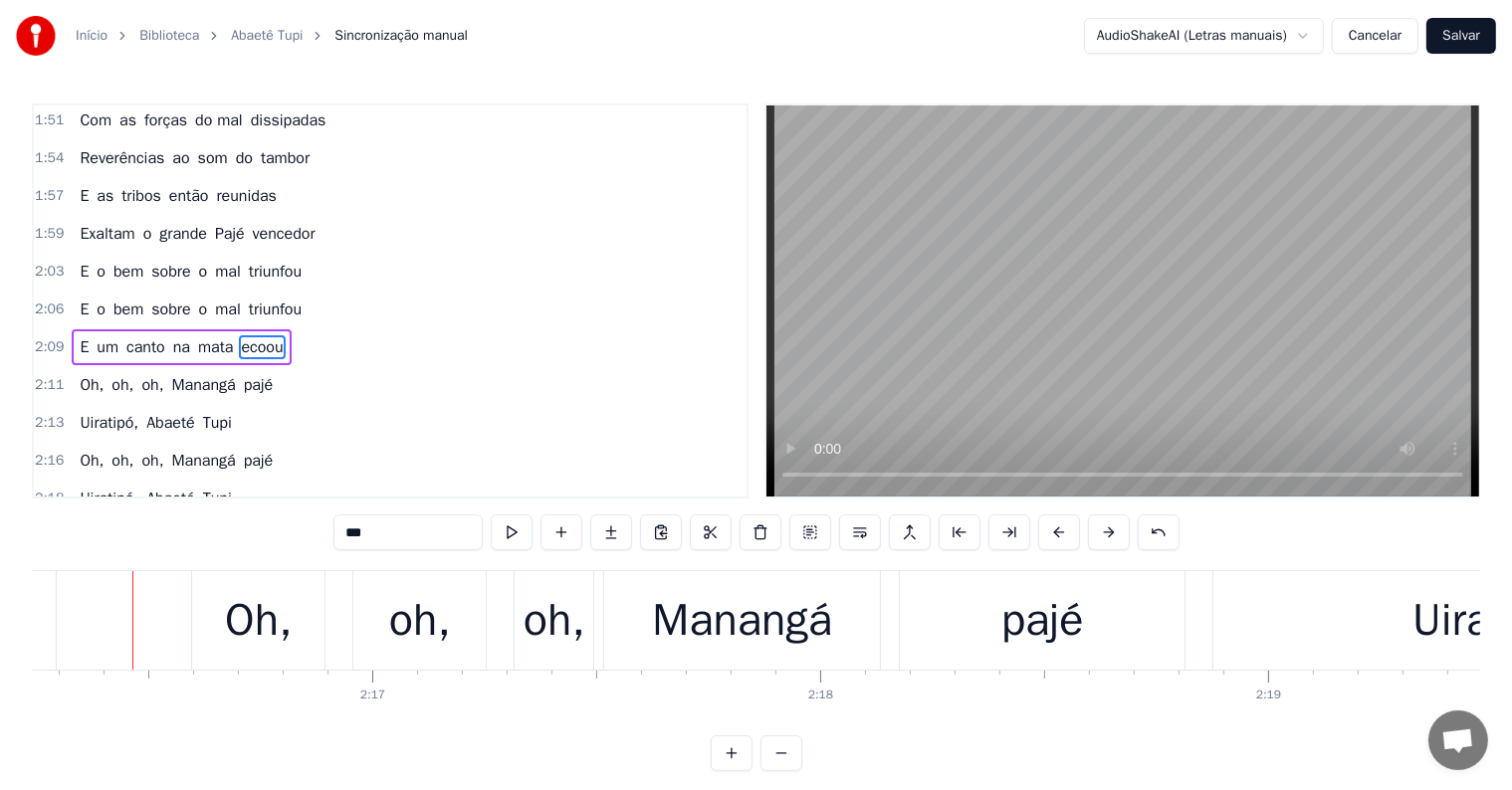 scroll, scrollTop: 1292, scrollLeft: 0, axis: vertical 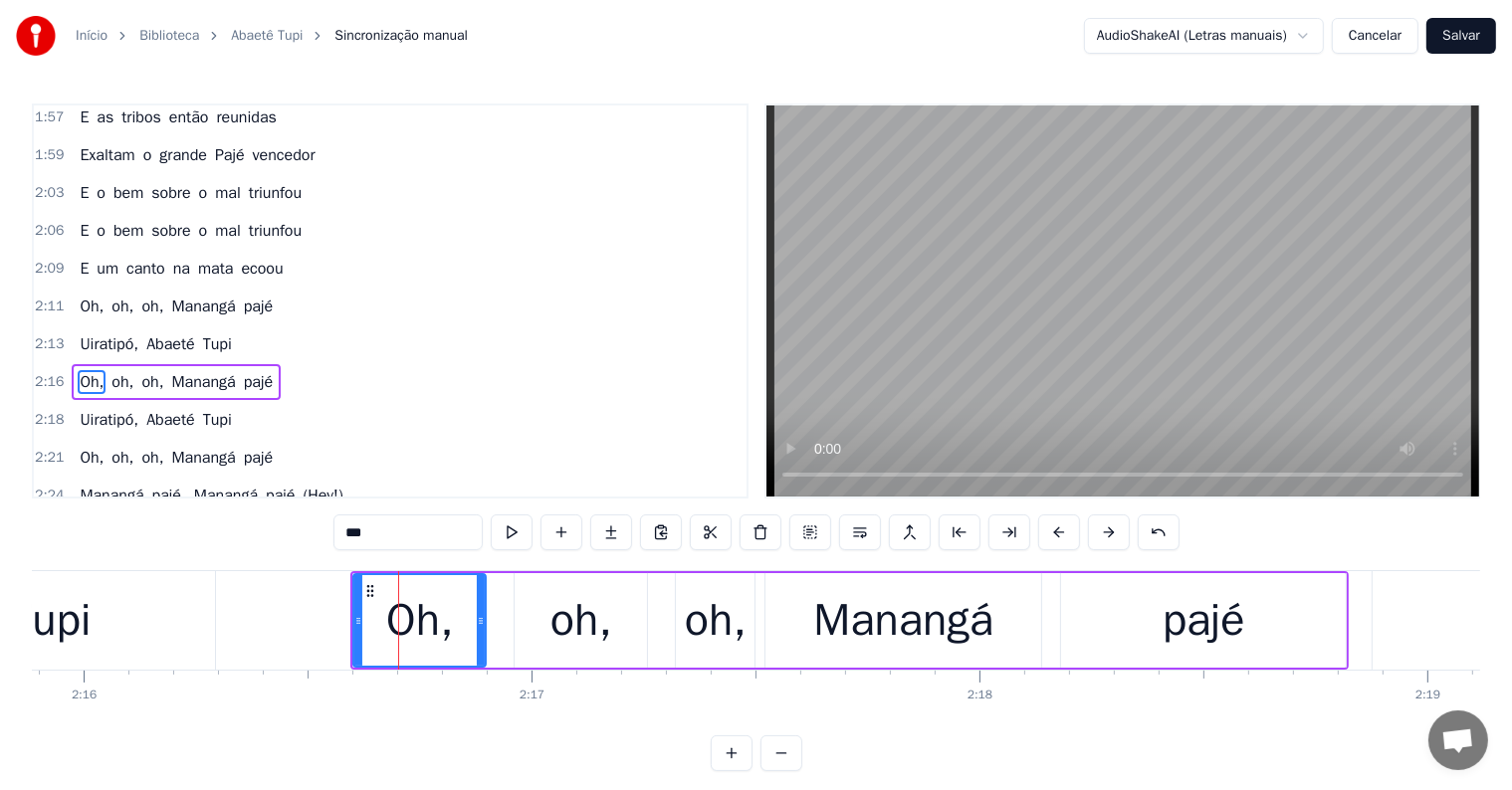 click on "Oh, oh, oh, Manangá pajé" at bounding box center (849, 620) 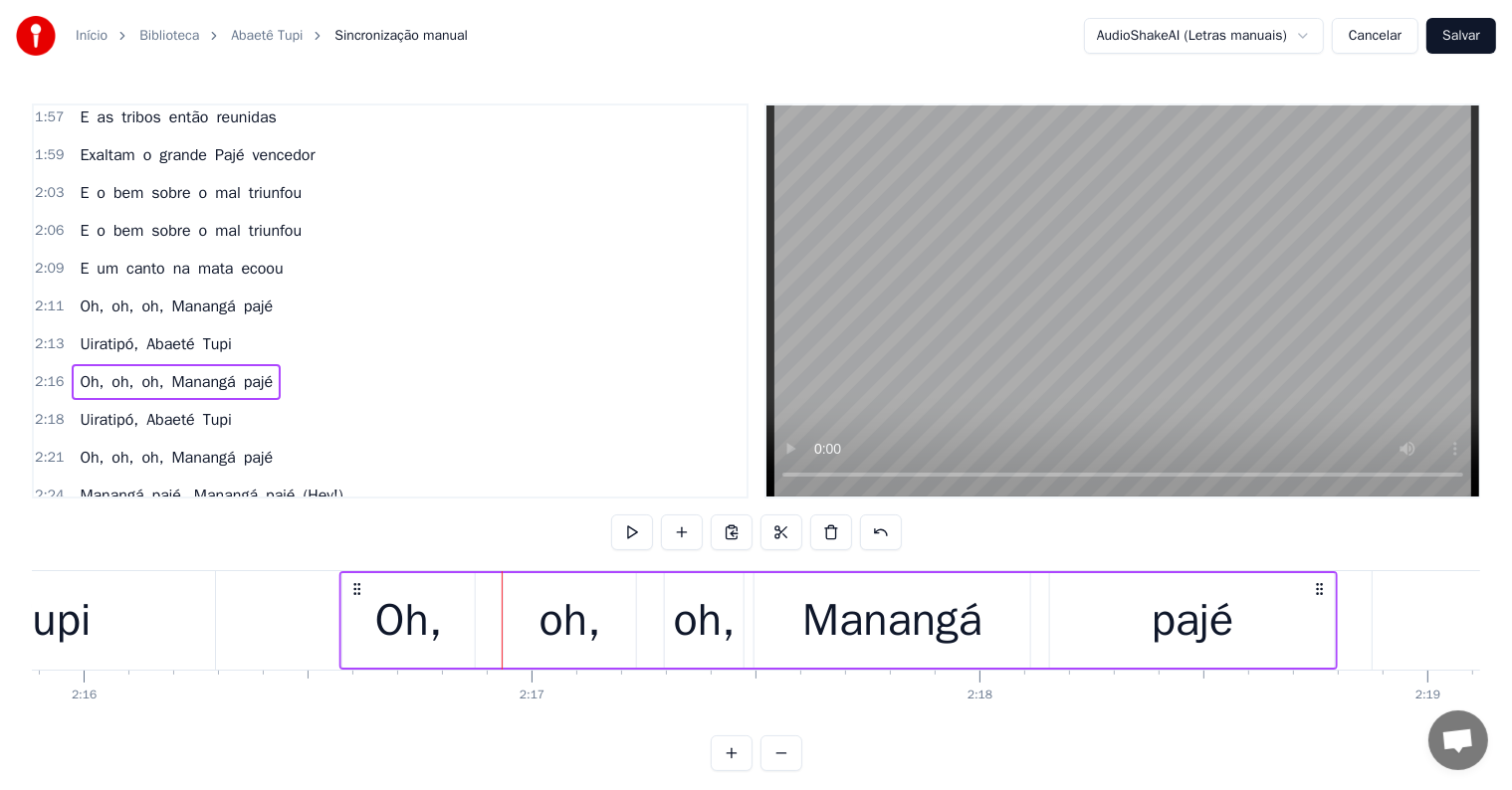 drag, startPoint x: 366, startPoint y: 585, endPoint x: 356, endPoint y: 587, distance: 10.198039 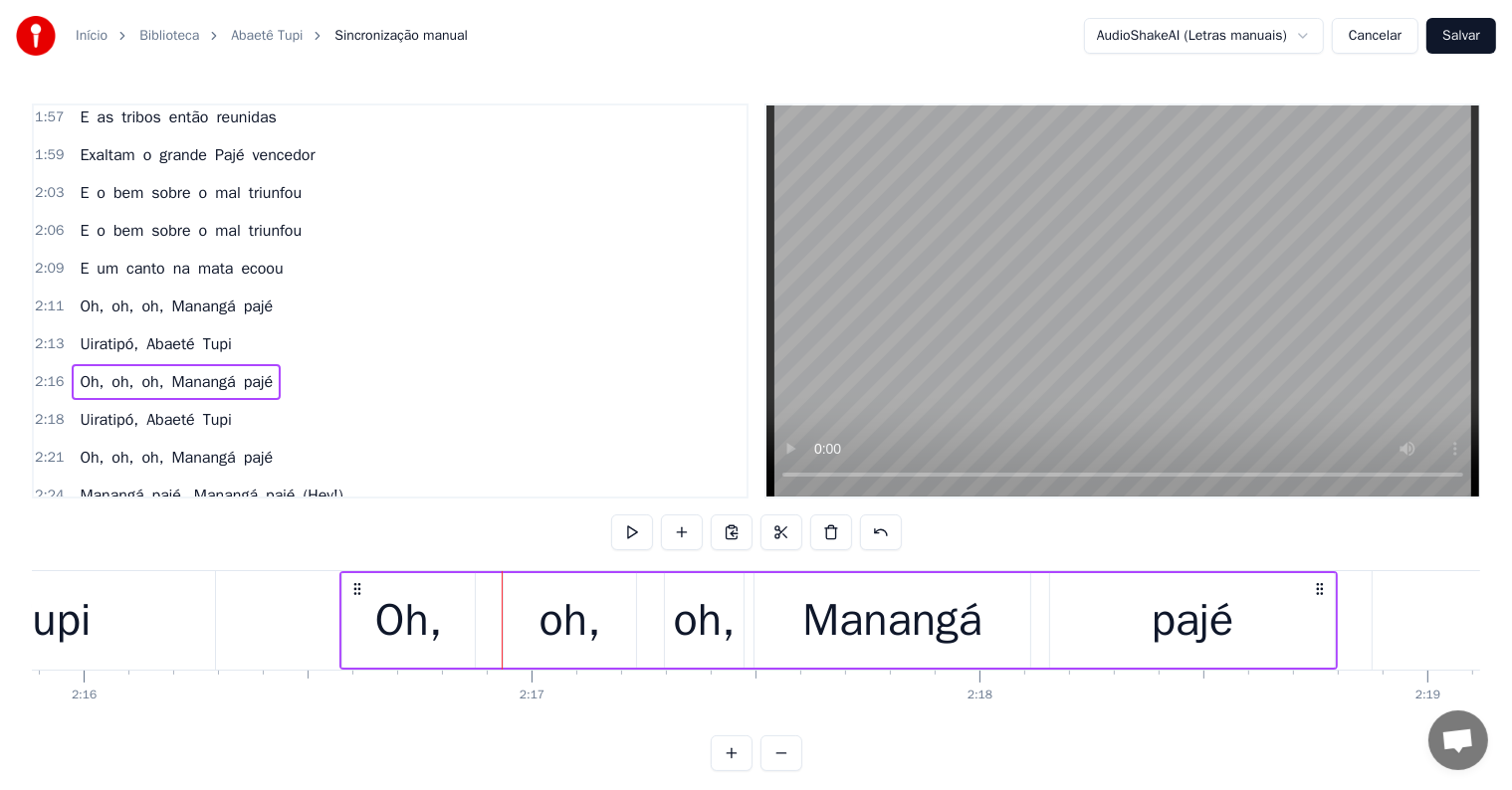 click on "Oh," at bounding box center (408, 620) 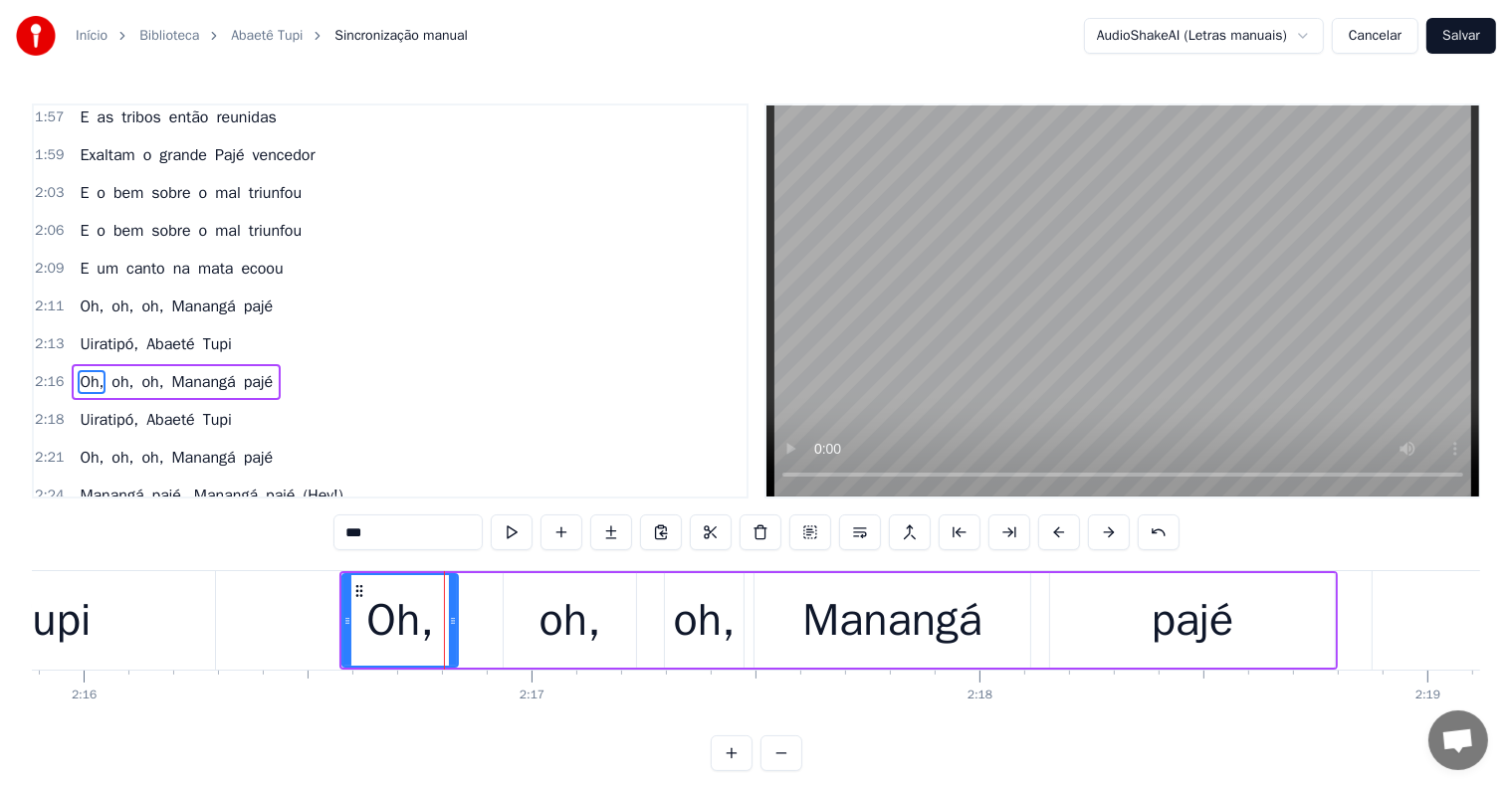 drag, startPoint x: 467, startPoint y: 622, endPoint x: 450, endPoint y: 622, distance: 17 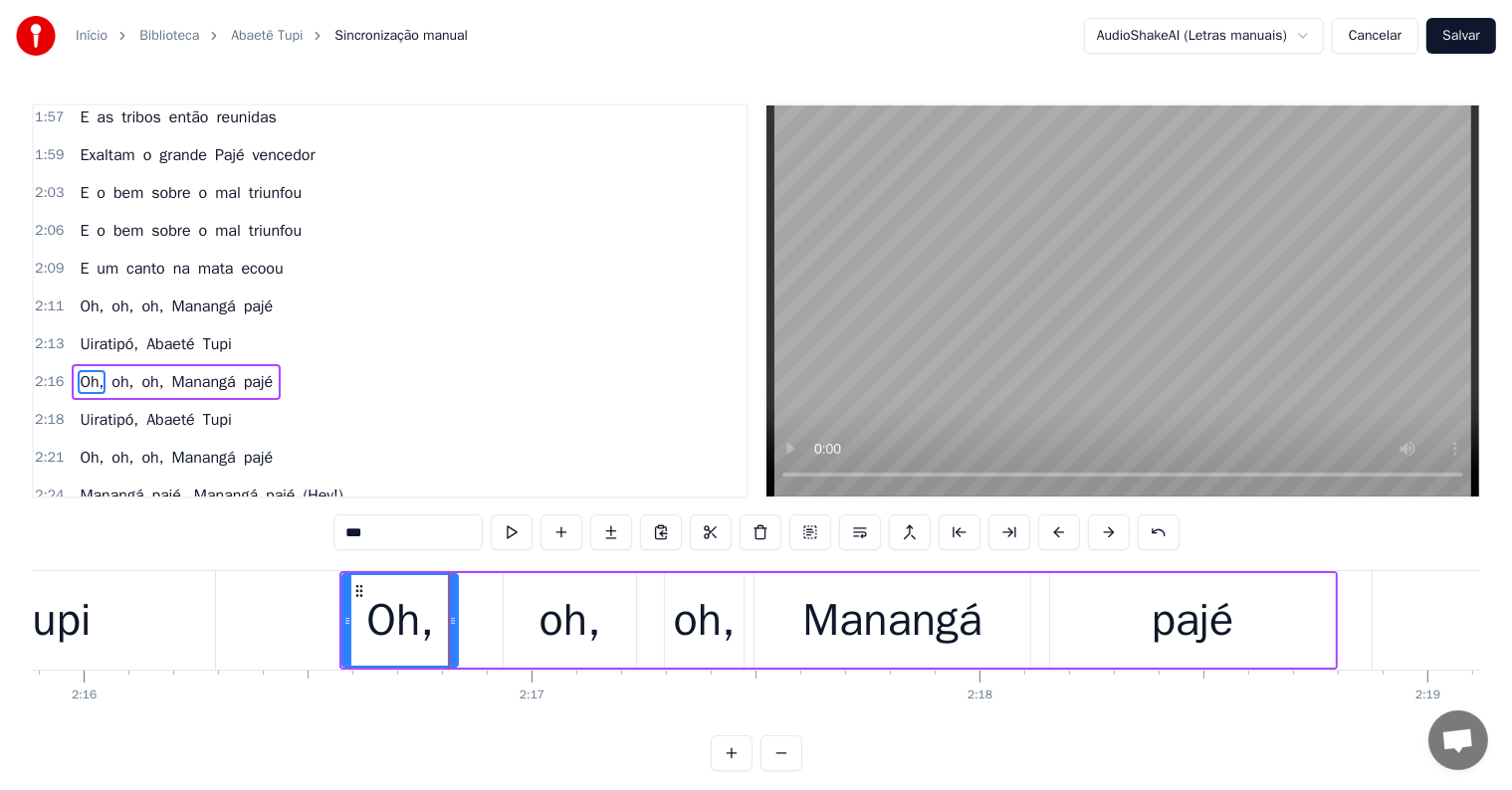 click on "oh," at bounding box center (569, 620) 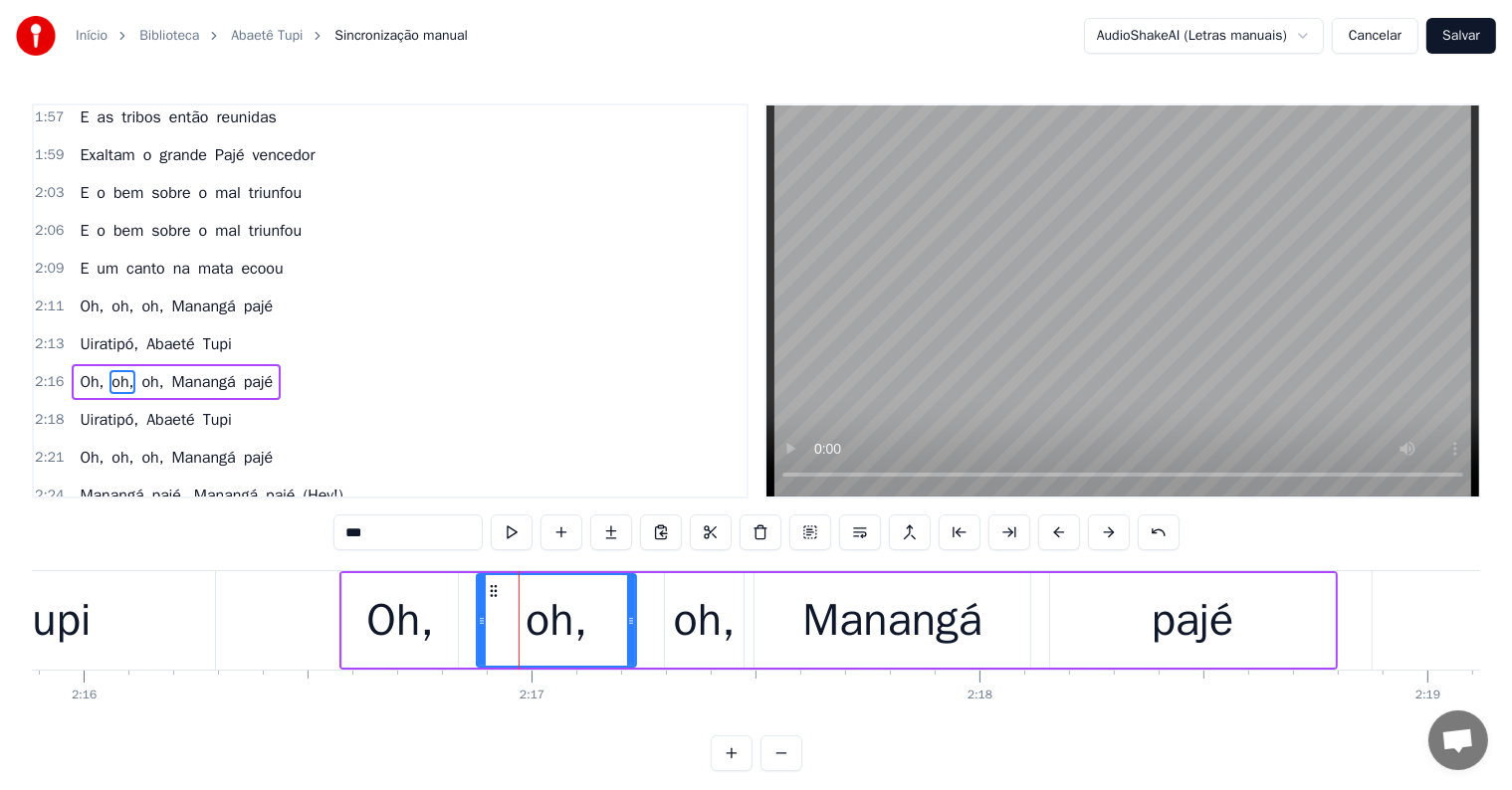 drag, startPoint x: 511, startPoint y: 617, endPoint x: 484, endPoint y: 617, distance: 27 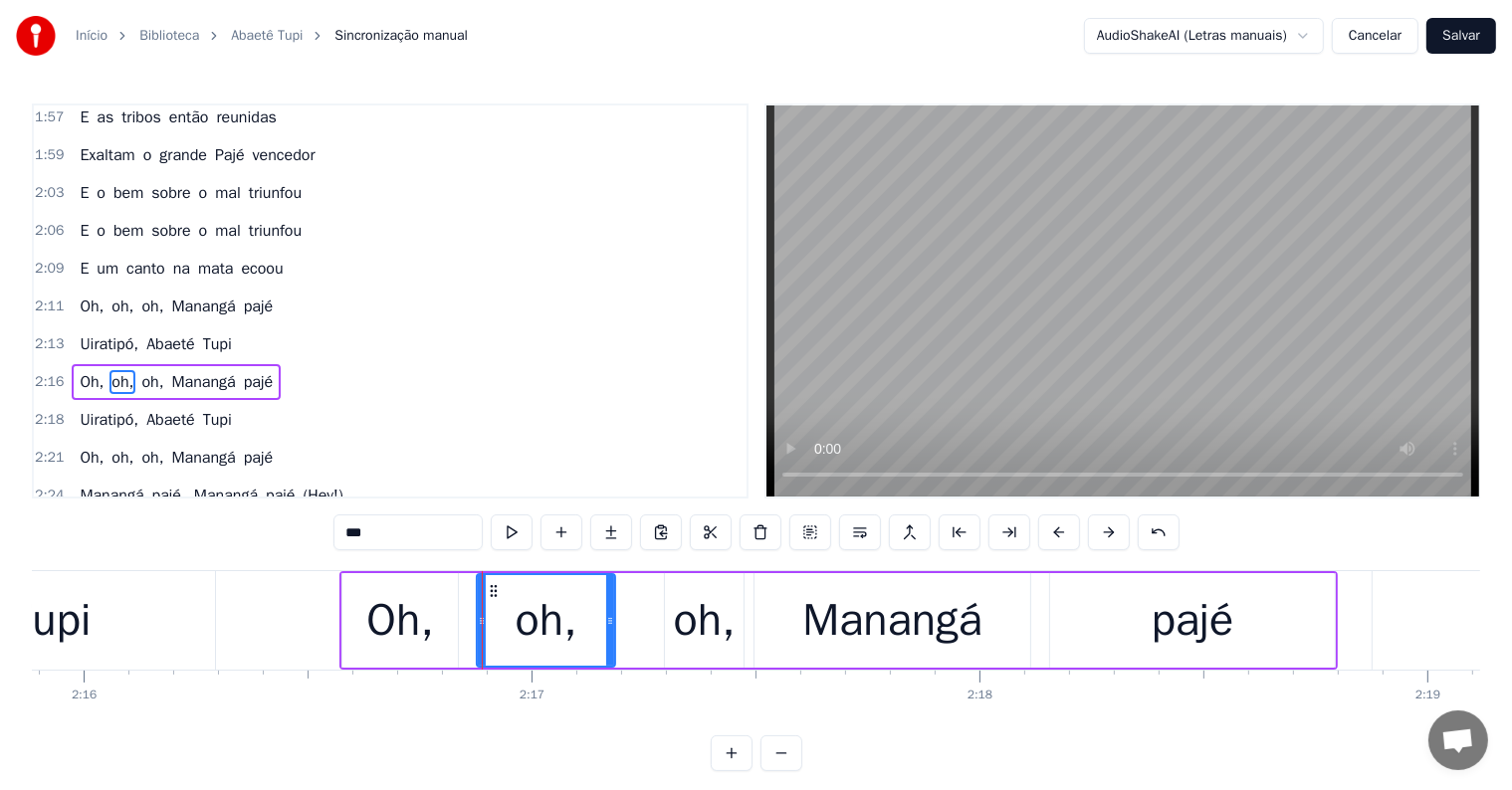 drag, startPoint x: 626, startPoint y: 618, endPoint x: 606, endPoint y: 625, distance: 21.18962 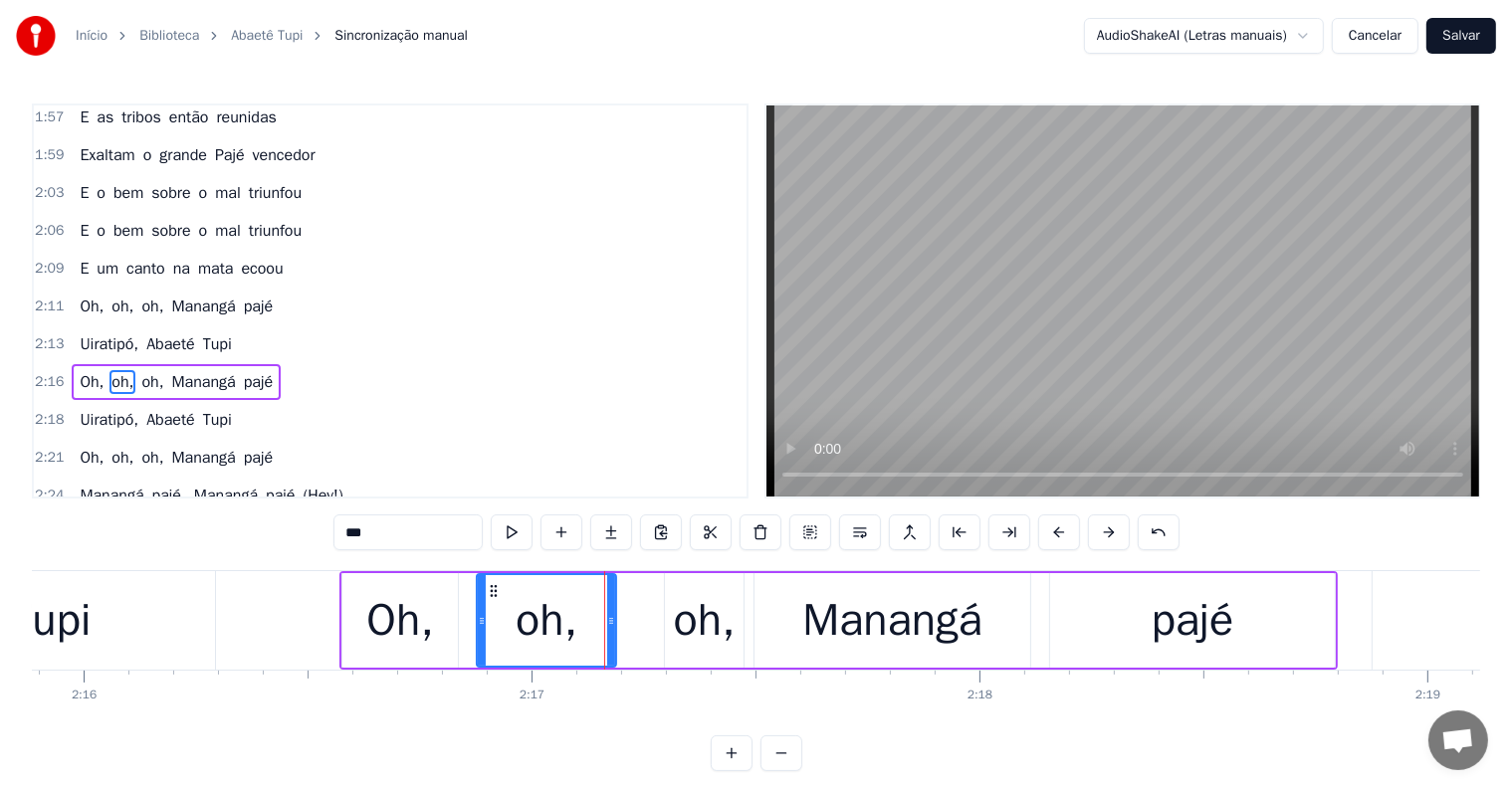 click on "oh," at bounding box center (705, 621) 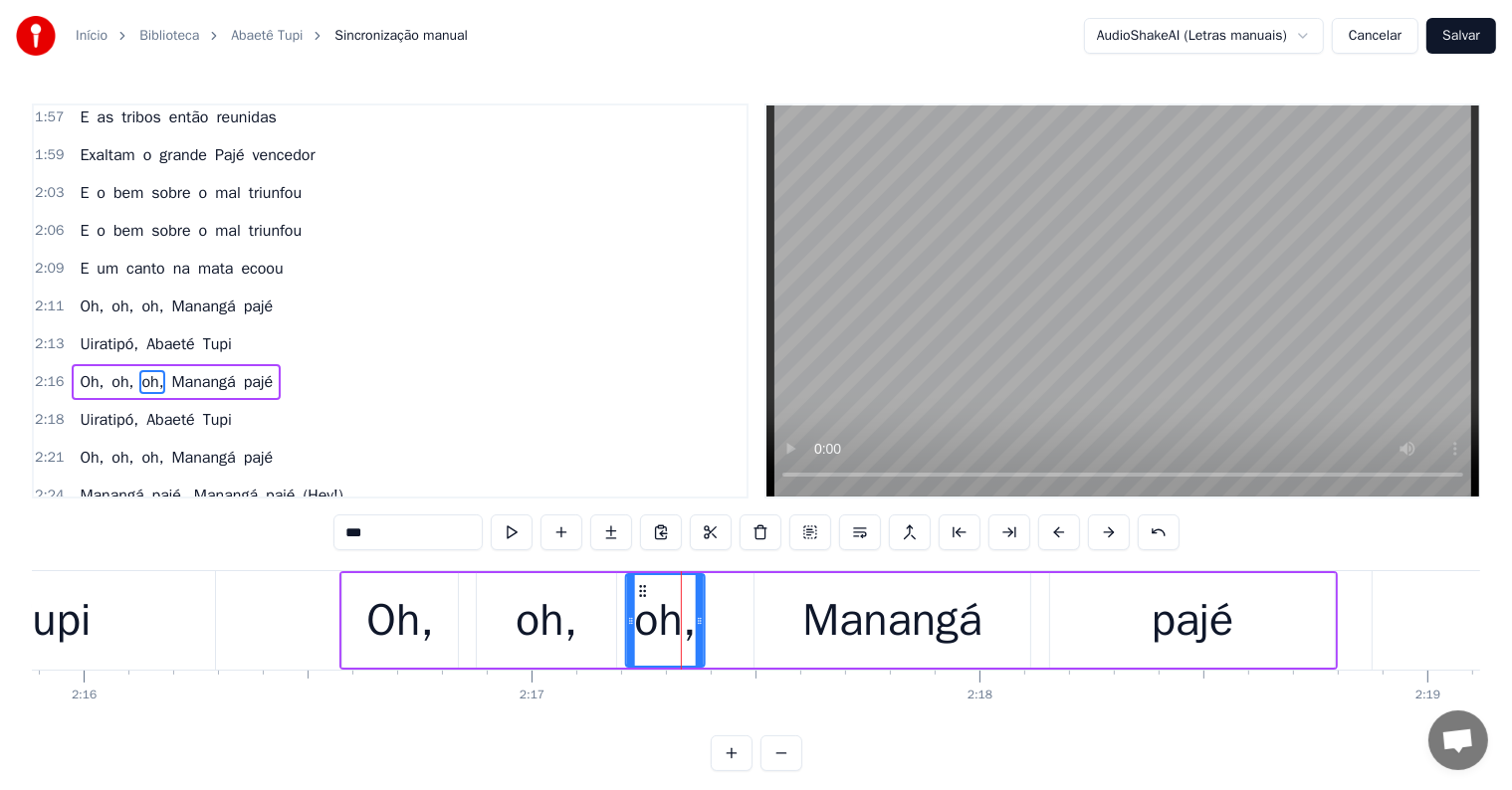 drag, startPoint x: 678, startPoint y: 585, endPoint x: 637, endPoint y: 593, distance: 41.773197 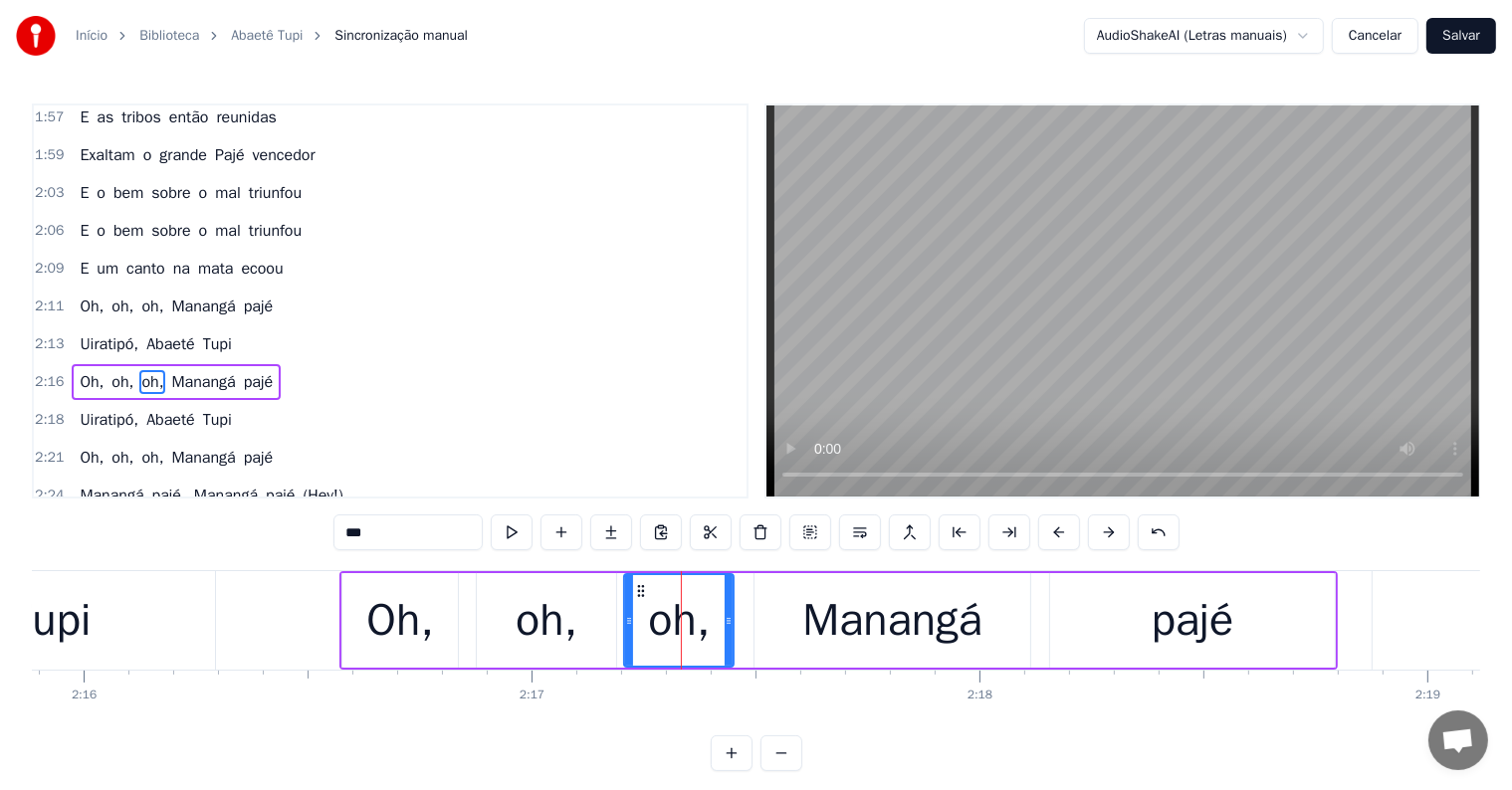 drag, startPoint x: 694, startPoint y: 620, endPoint x: 725, endPoint y: 621, distance: 31.016125 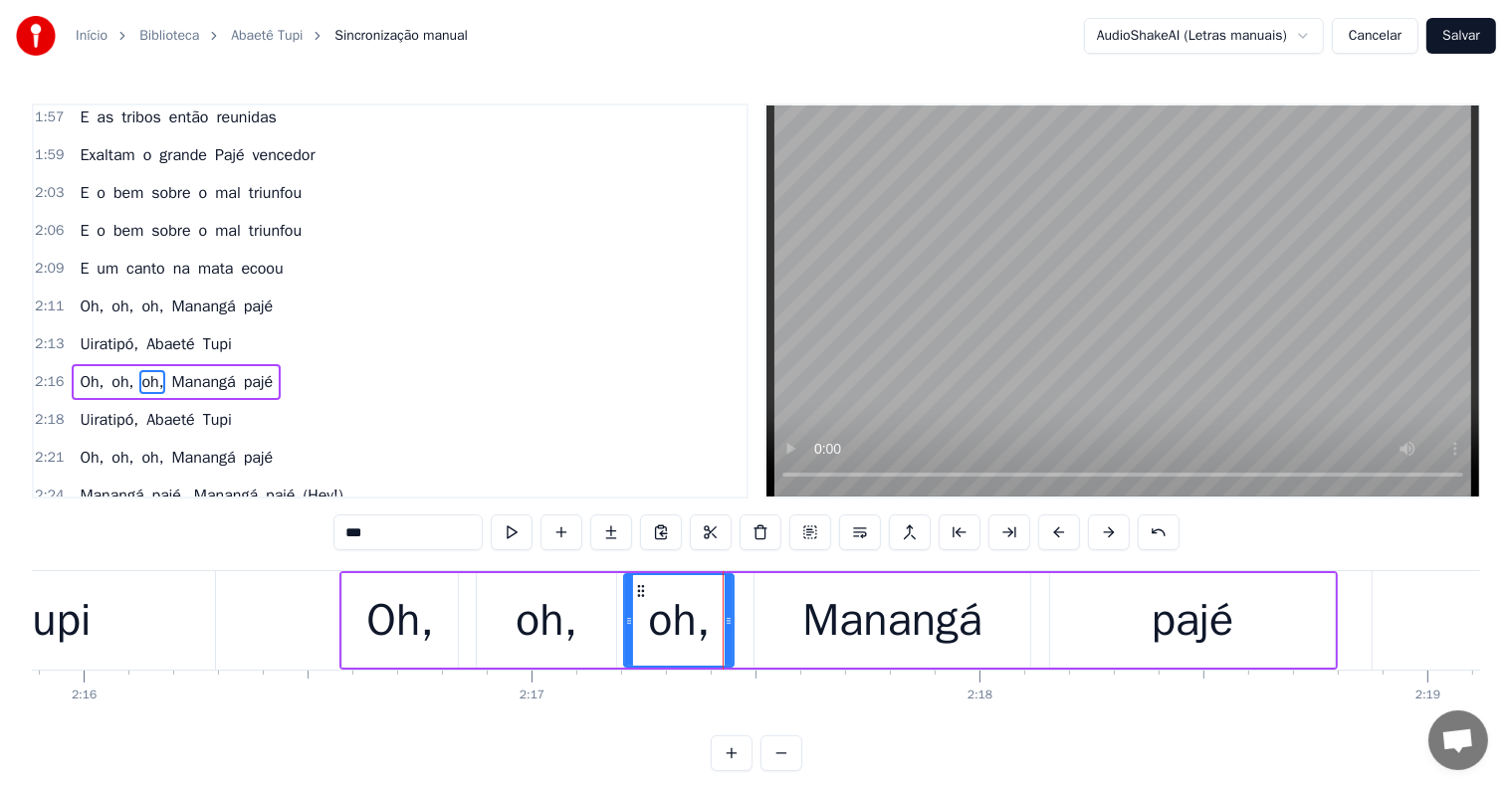 click on "Uiratipó, Abaeté Tupi" at bounding box center [-387, 620] 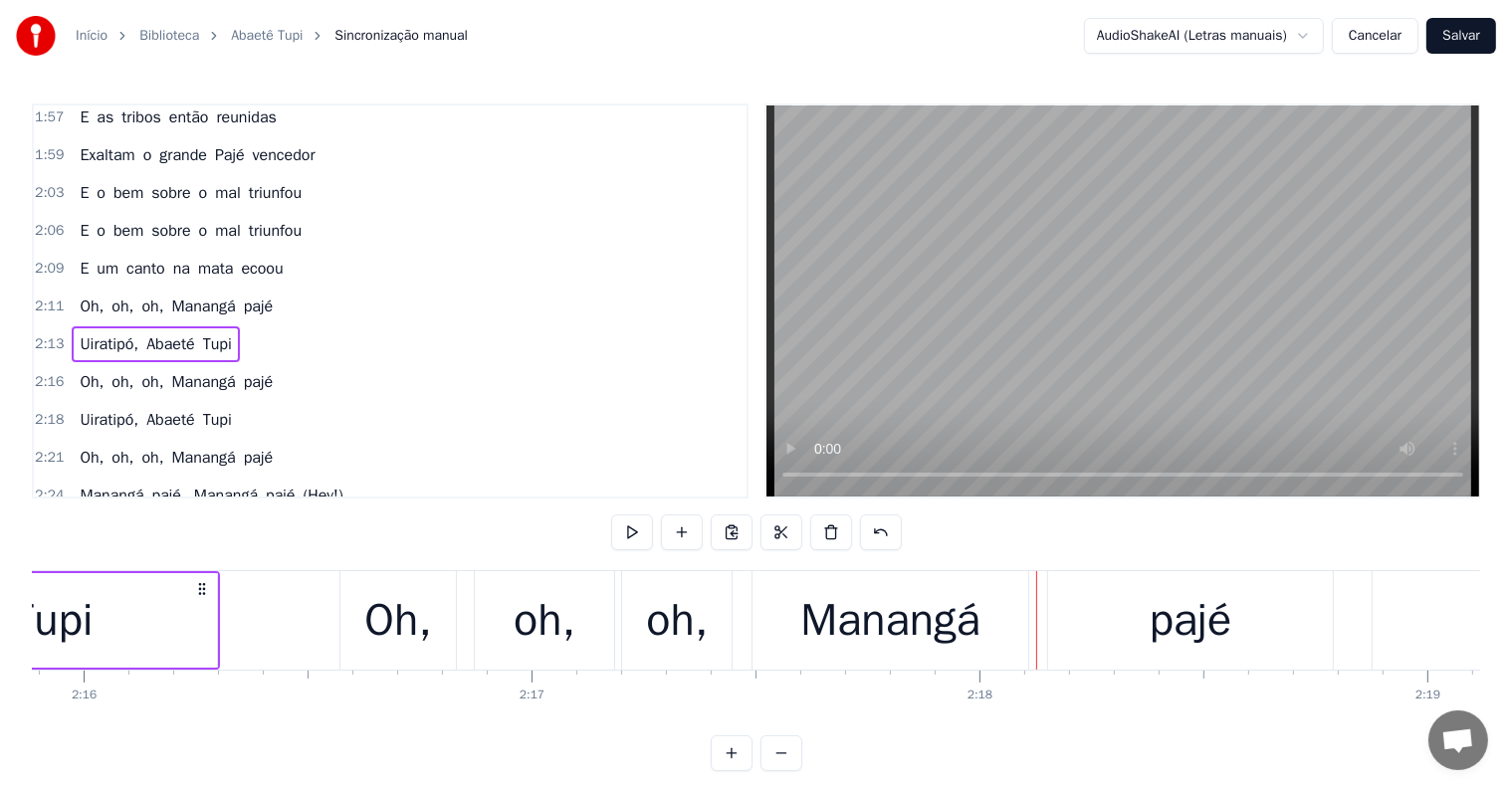 click on "oh," at bounding box center [544, 620] 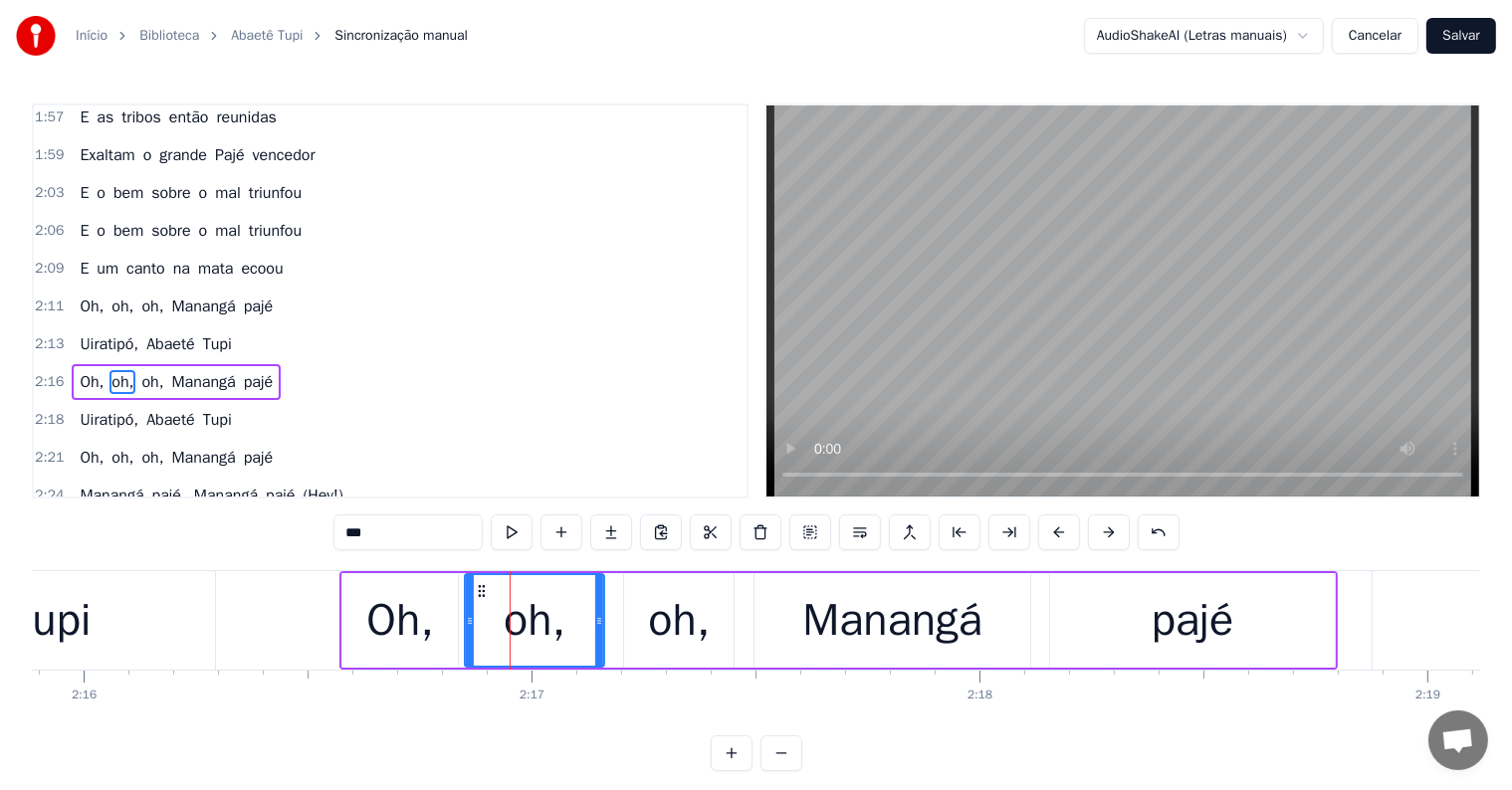 drag, startPoint x: 492, startPoint y: 588, endPoint x: 480, endPoint y: 587, distance: 12.0415946 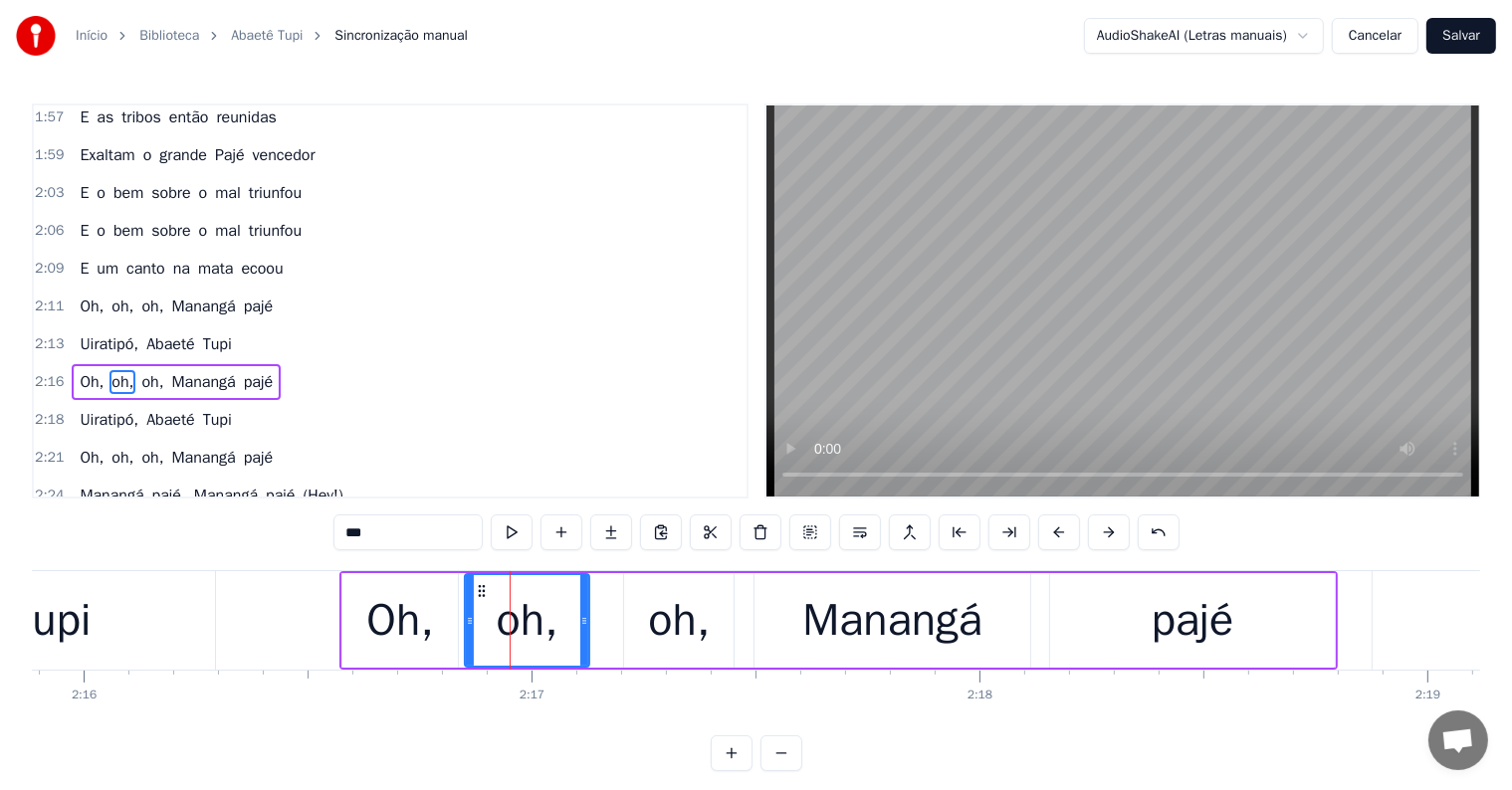 drag, startPoint x: 601, startPoint y: 621, endPoint x: 585, endPoint y: 621, distance: 16 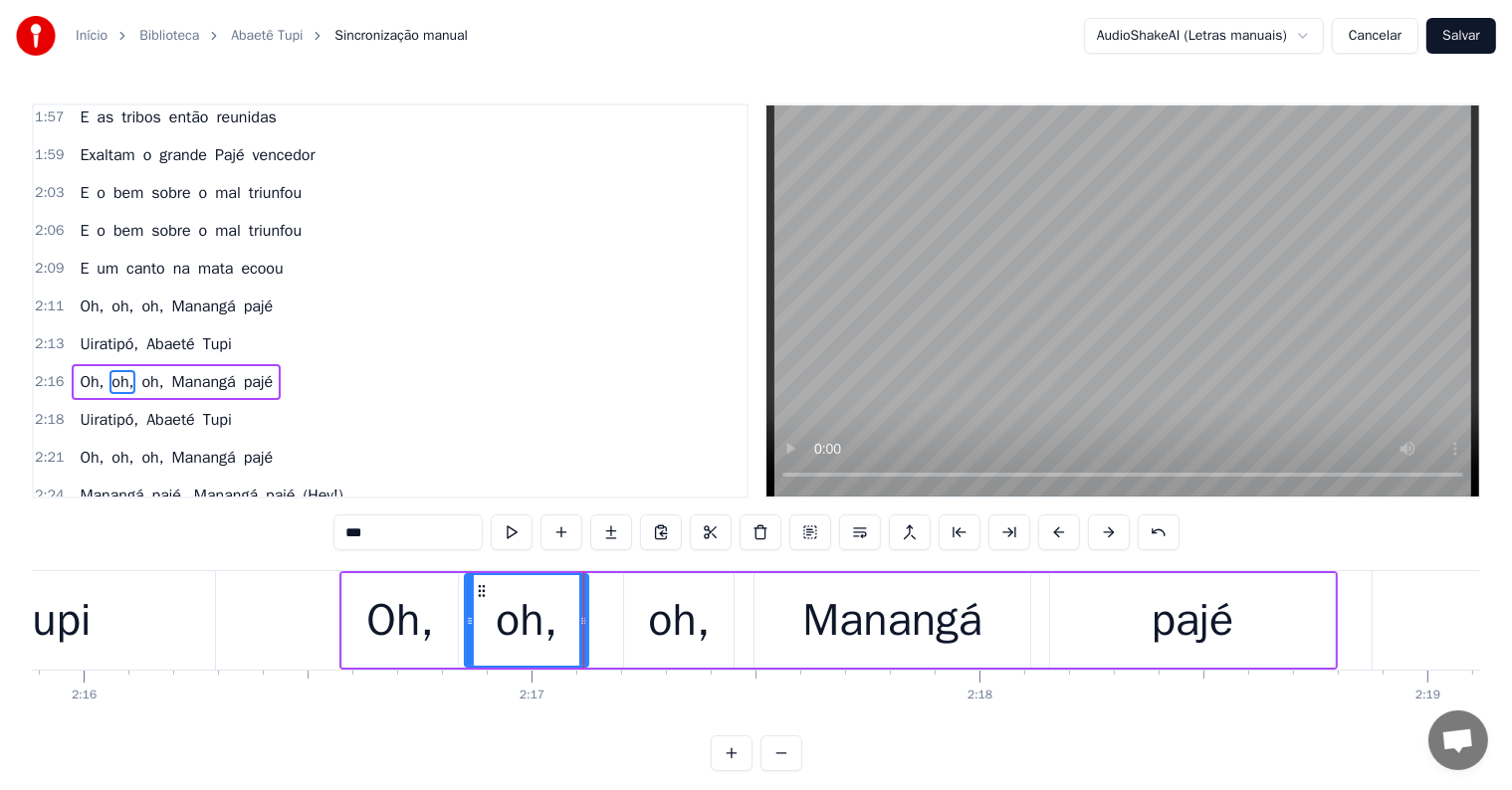 click on "oh," at bounding box center (679, 620) 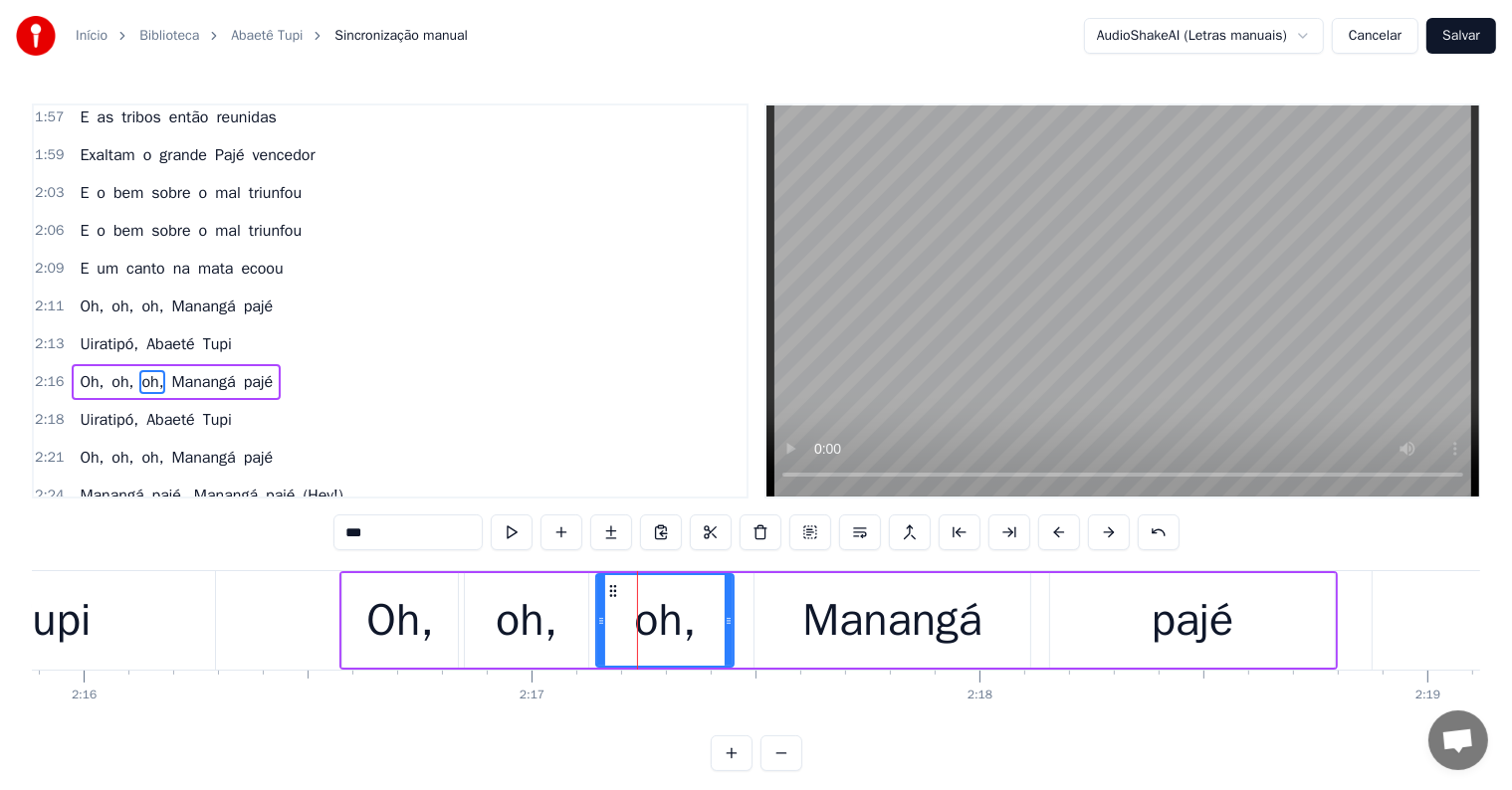 drag, startPoint x: 624, startPoint y: 624, endPoint x: 596, endPoint y: 624, distance: 28 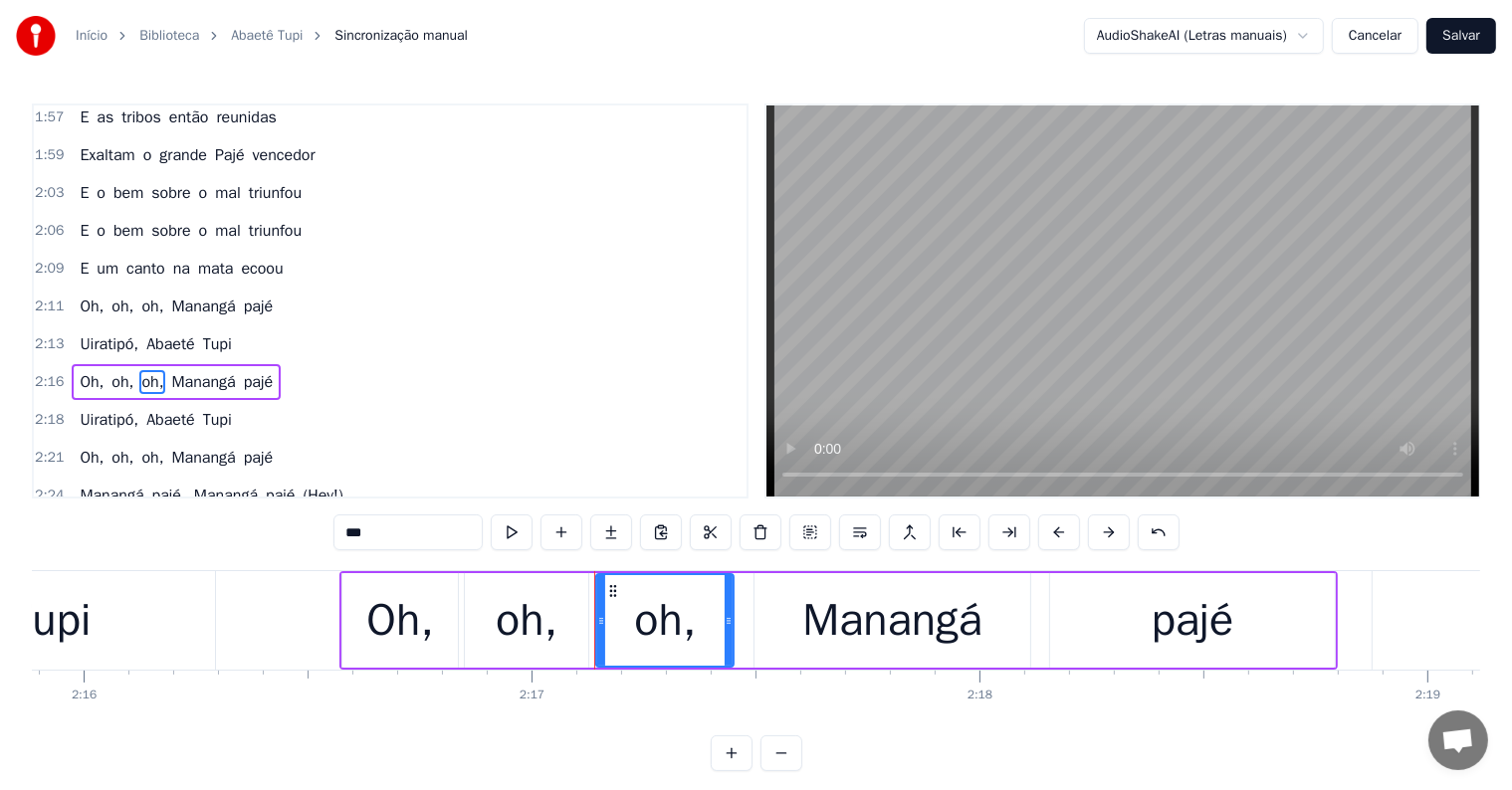 click on "Tupi" at bounding box center (50, 620) 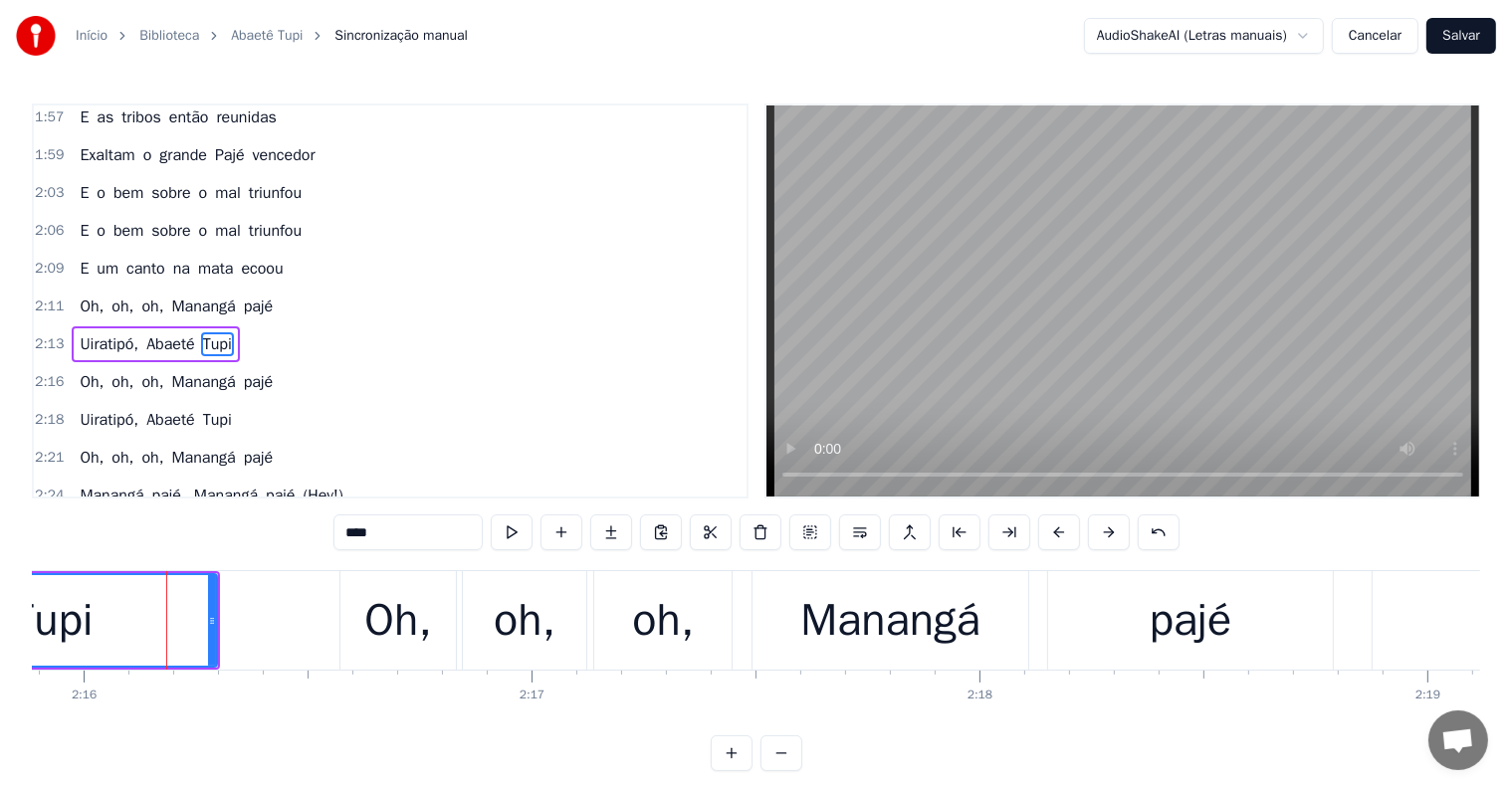 scroll, scrollTop: 1286, scrollLeft: 0, axis: vertical 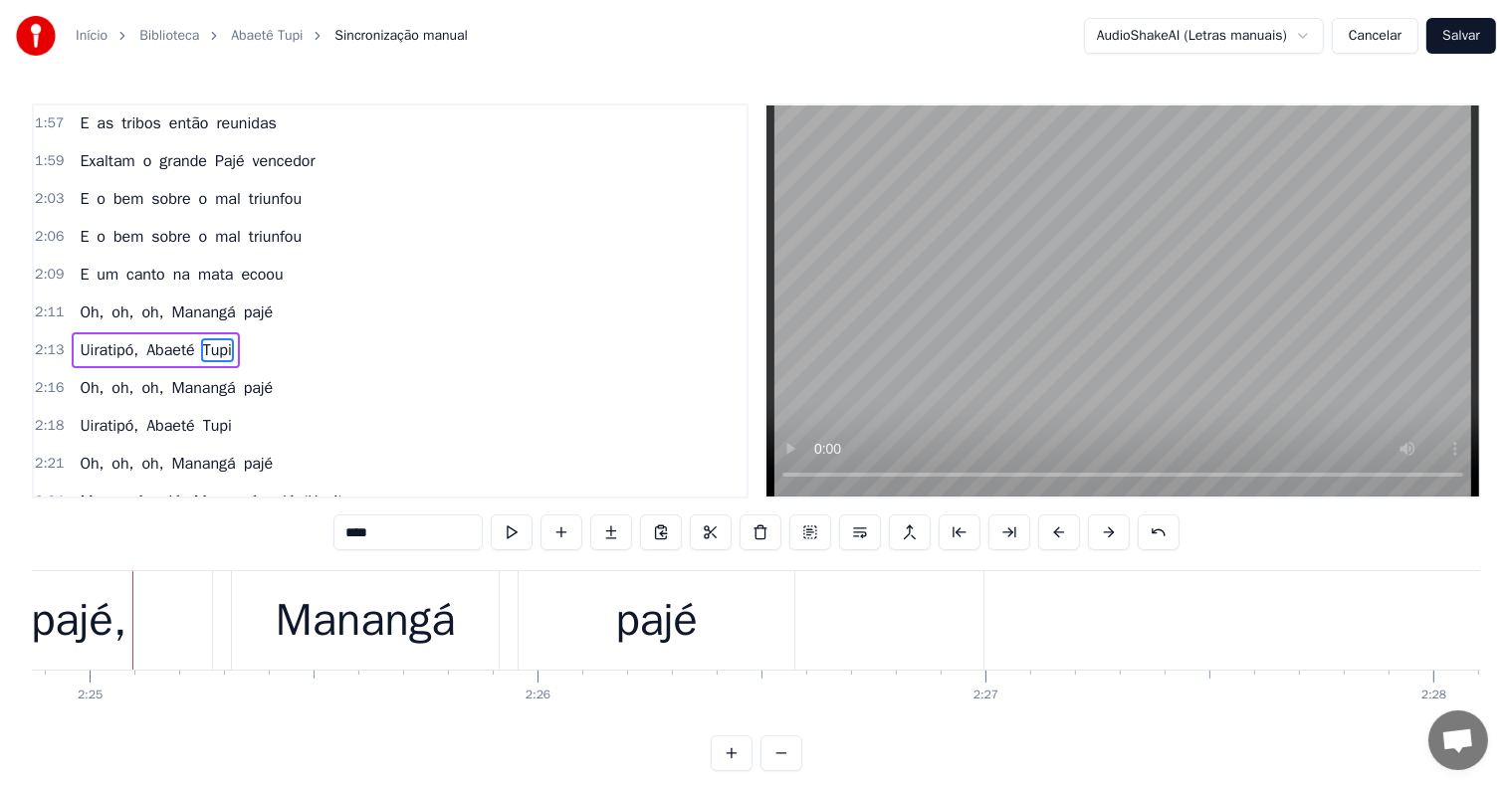 click on "oh," at bounding box center (152, 464) 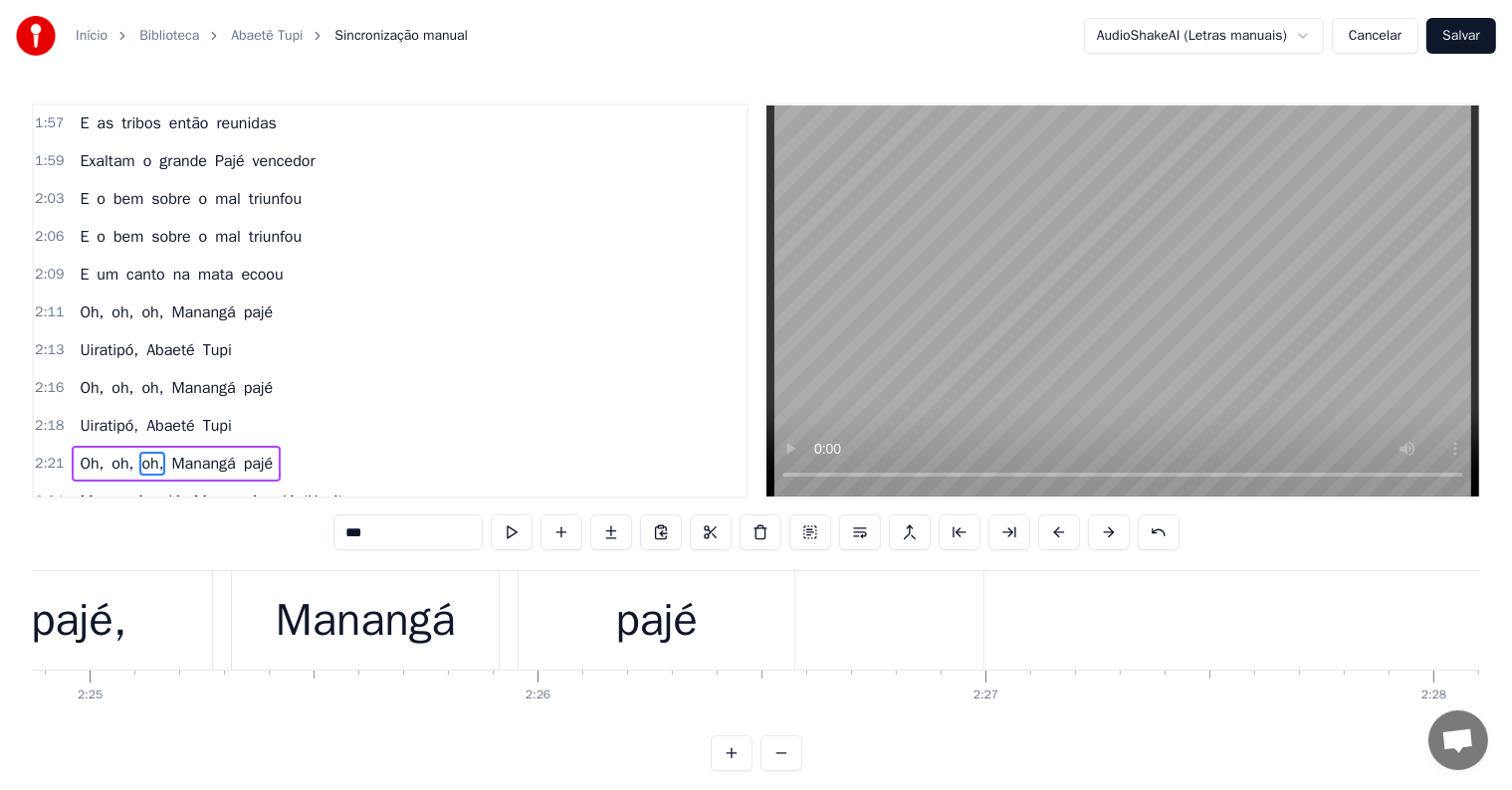 scroll, scrollTop: 5, scrollLeft: 0, axis: vertical 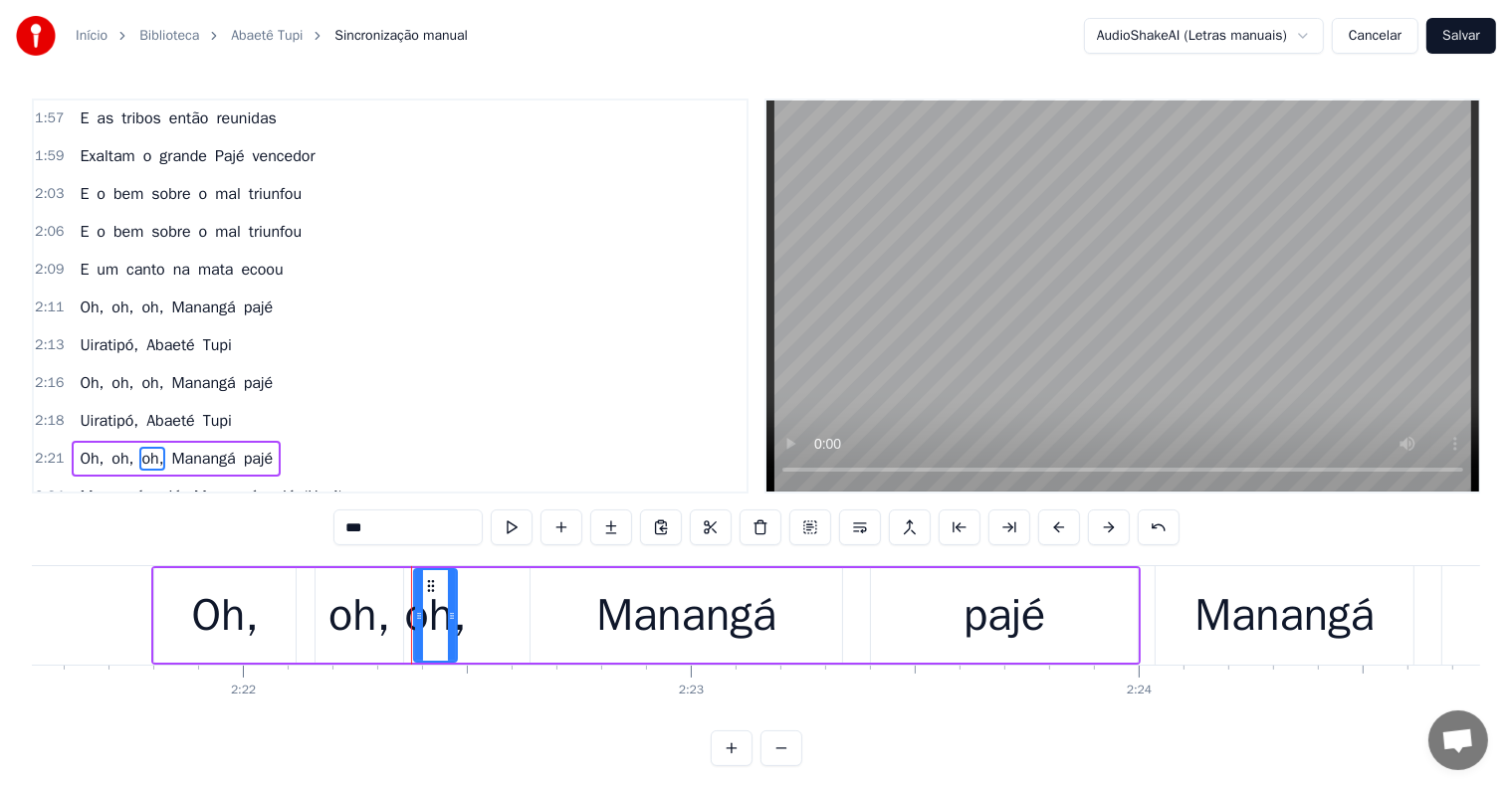drag, startPoint x: 488, startPoint y: 613, endPoint x: 510, endPoint y: 613, distance: 22 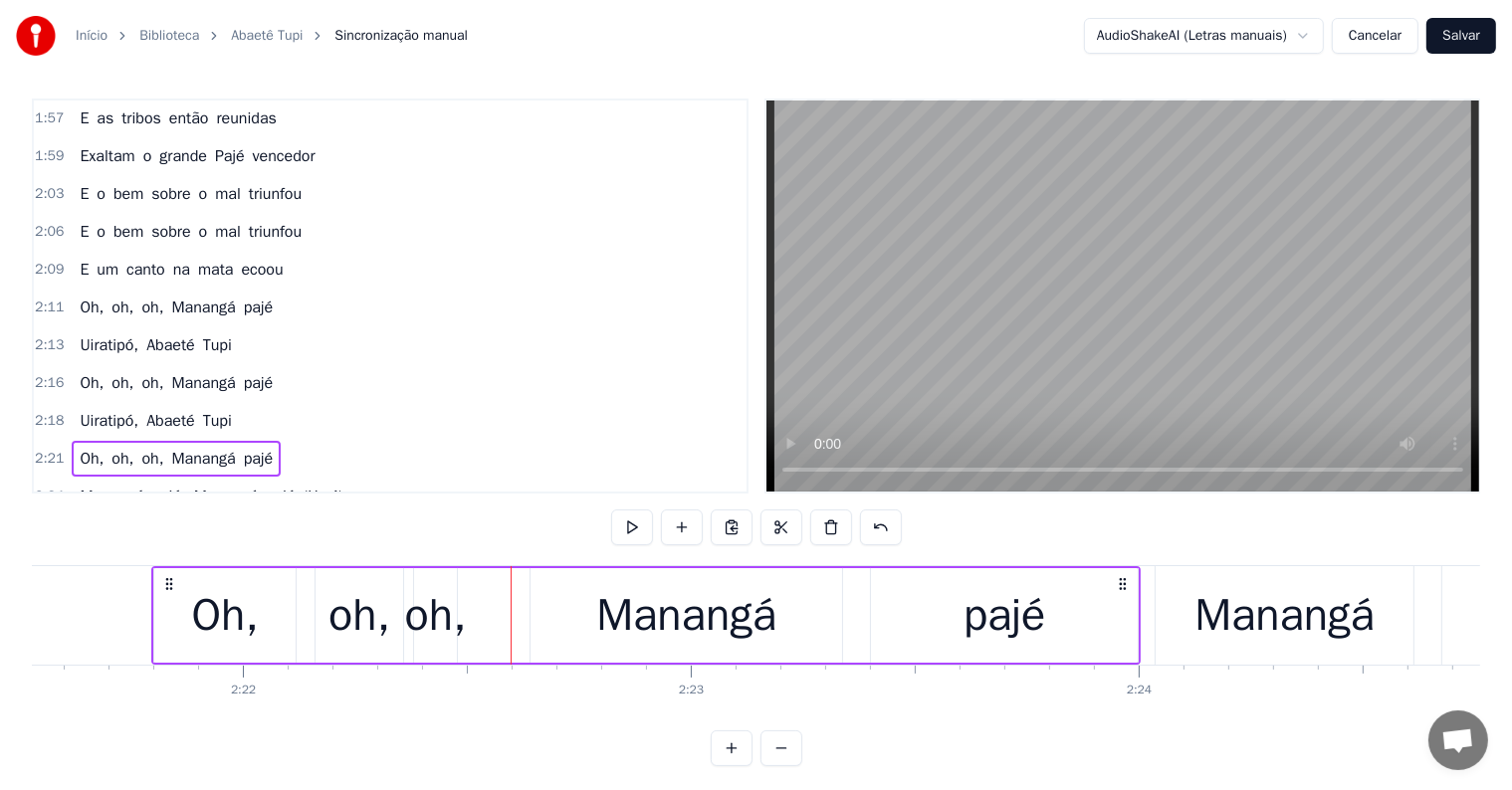 click on "oh," at bounding box center (436, 616) 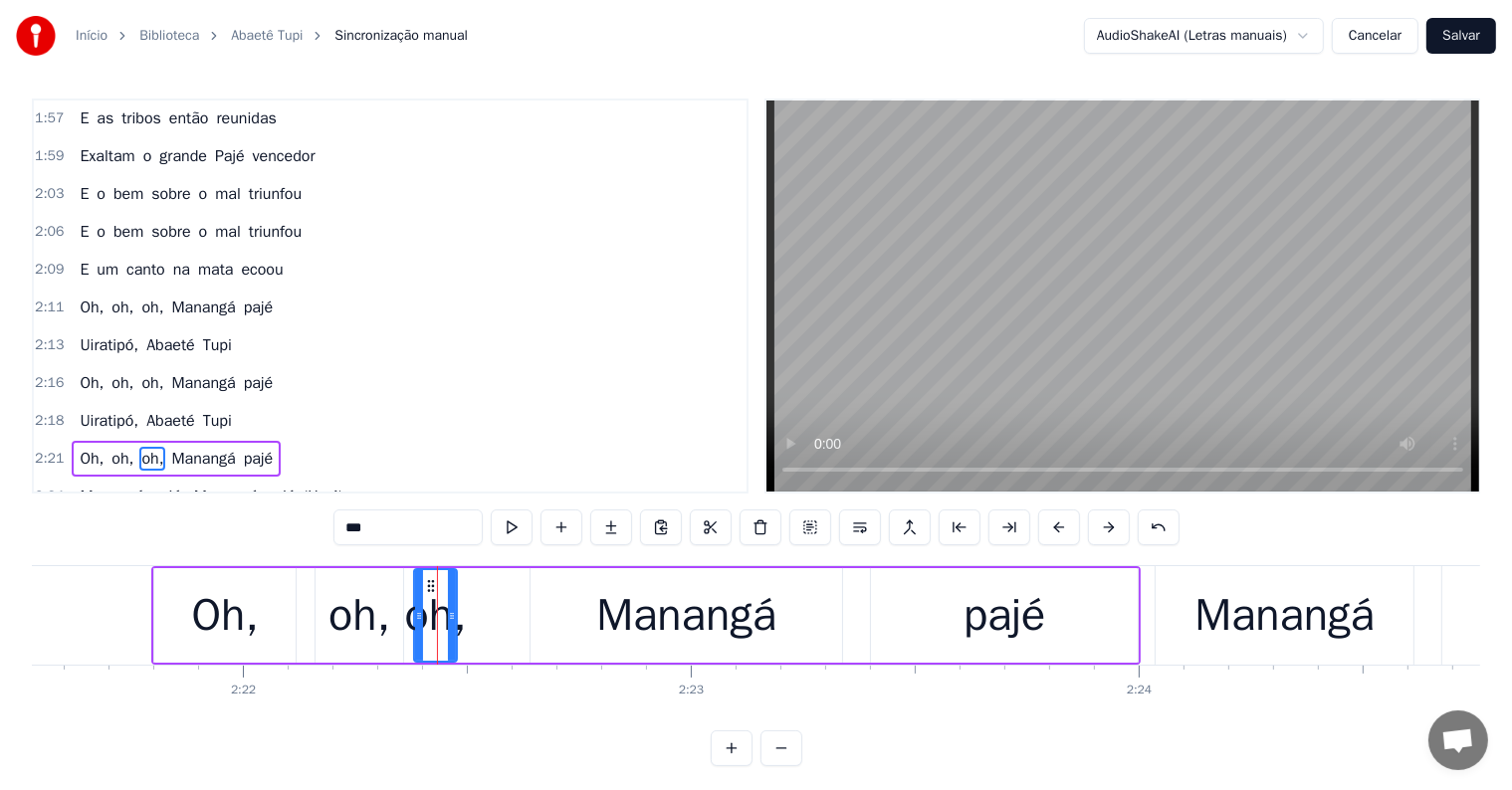 scroll, scrollTop: 9, scrollLeft: 0, axis: vertical 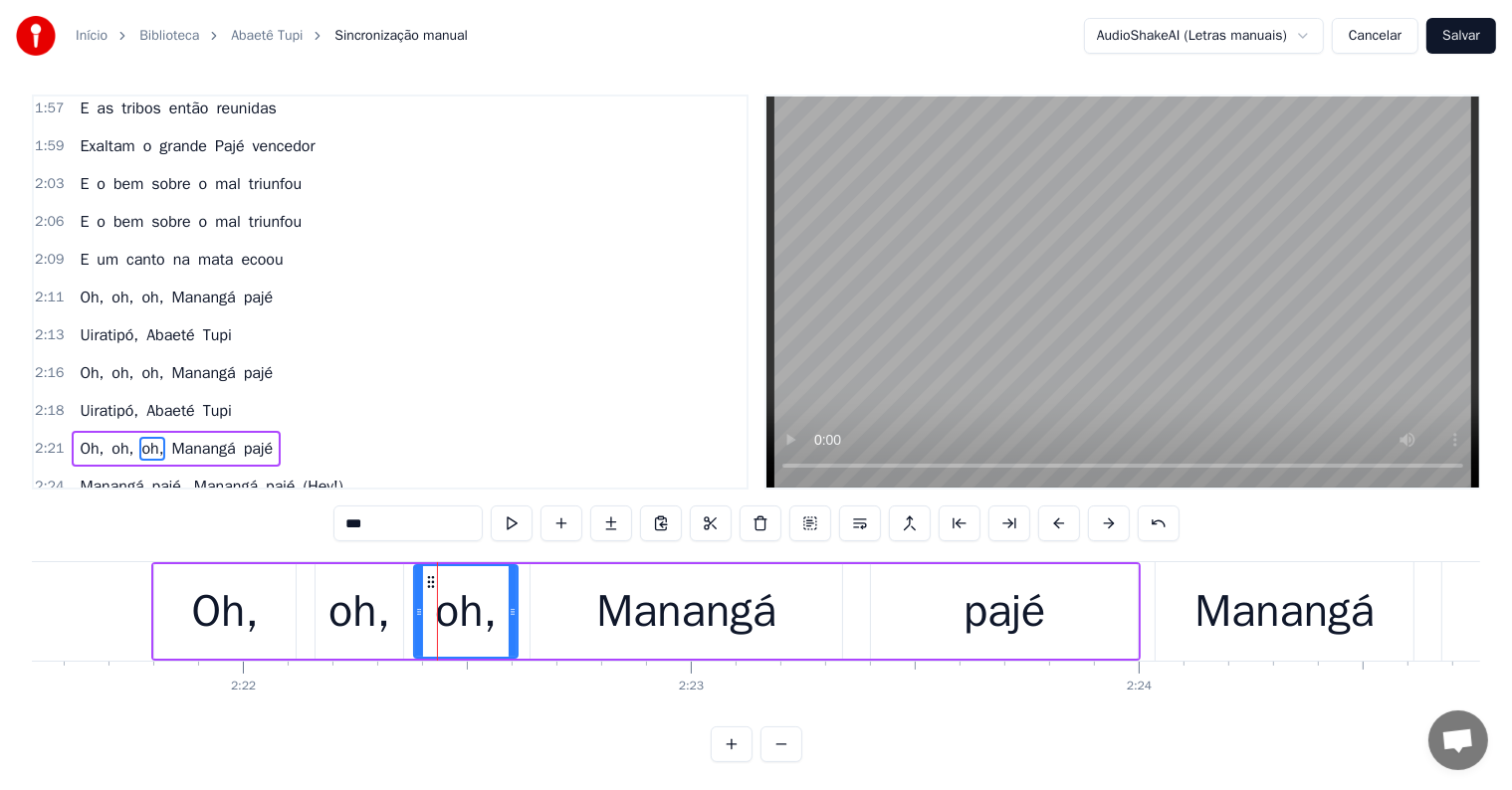 drag, startPoint x: 450, startPoint y: 609, endPoint x: 511, endPoint y: 613, distance: 61.13101 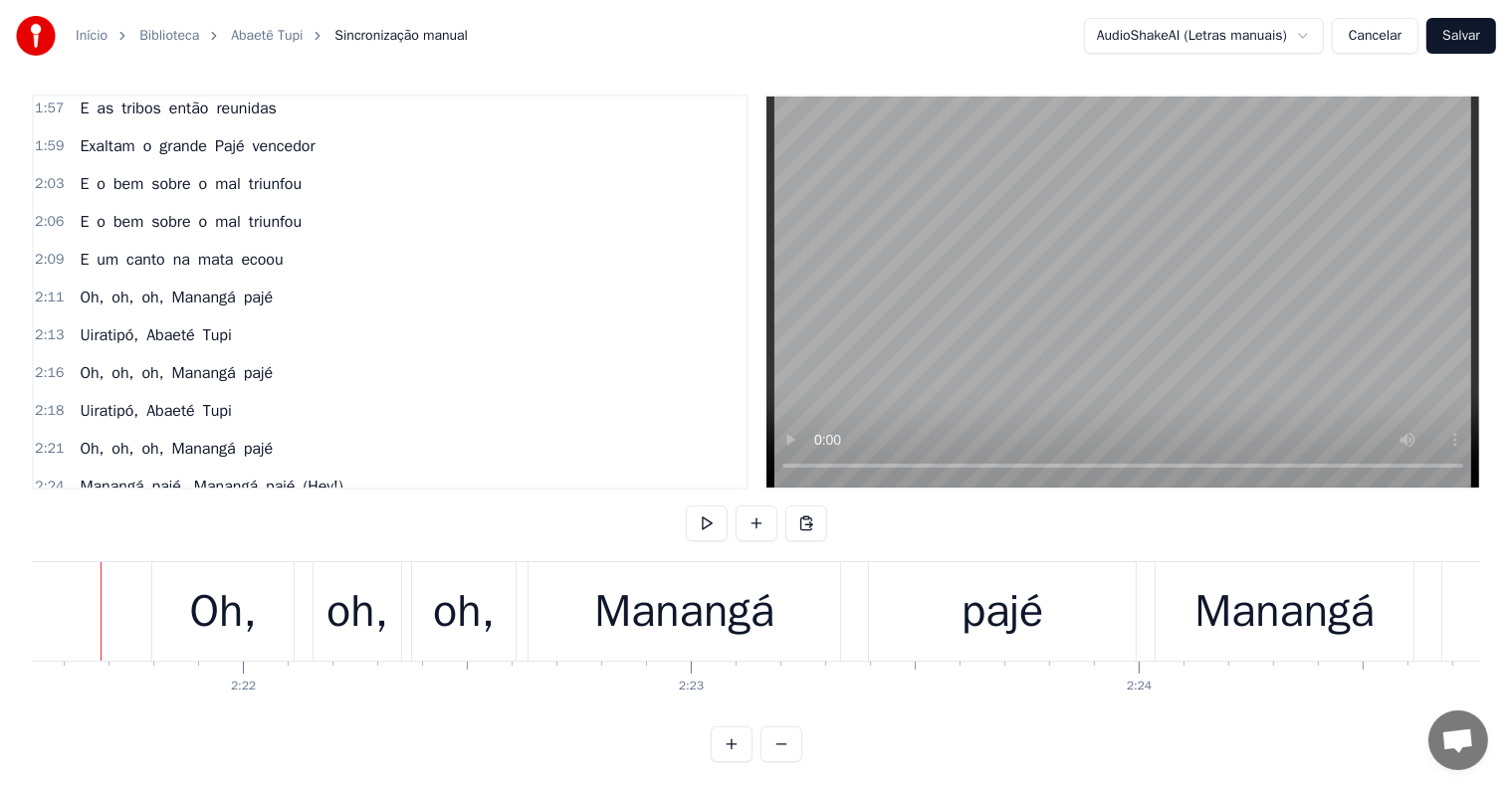 scroll, scrollTop: 0, scrollLeft: 63363, axis: horizontal 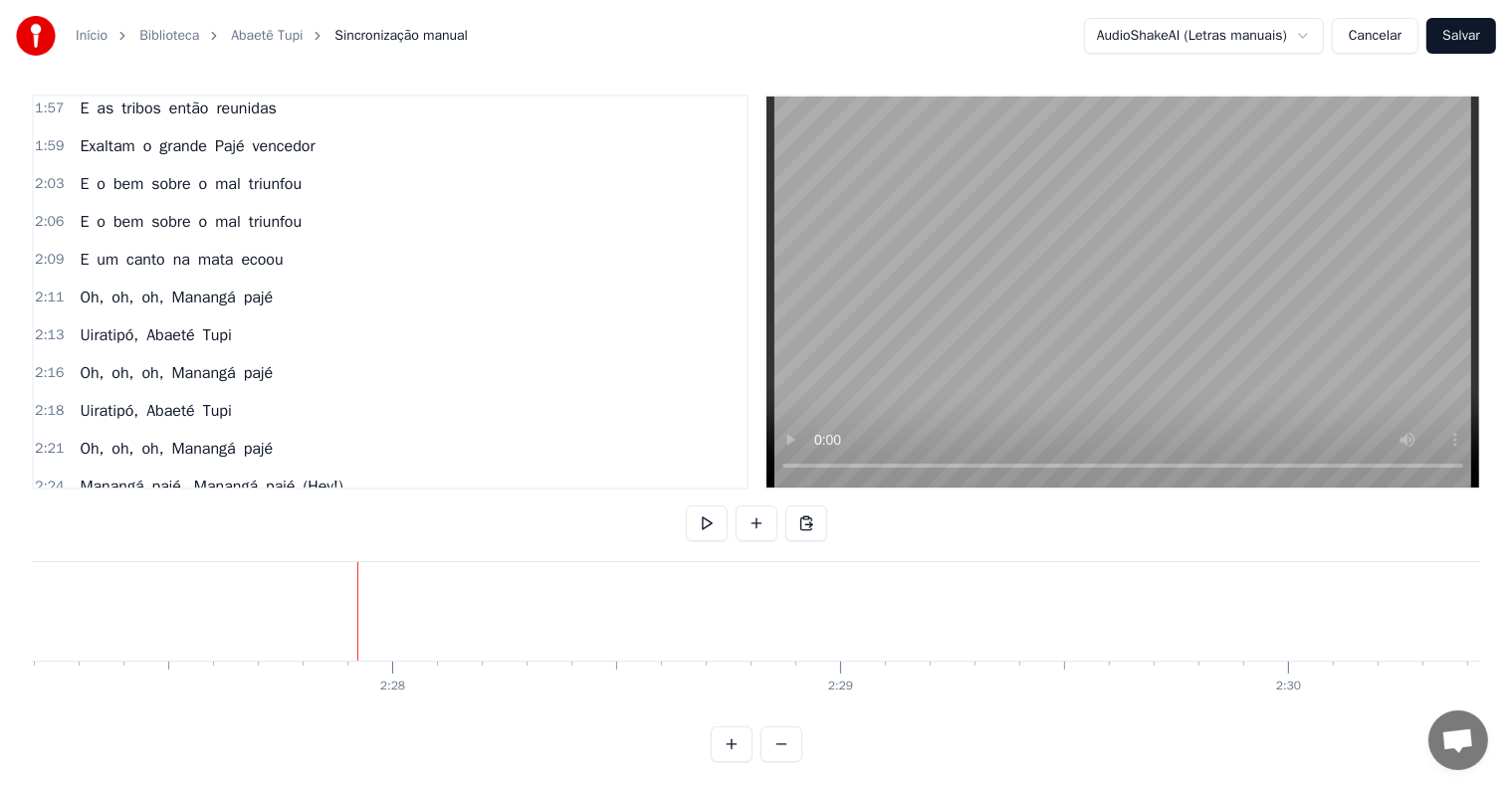 click on "(Hey!)" at bounding box center (4954, 611) 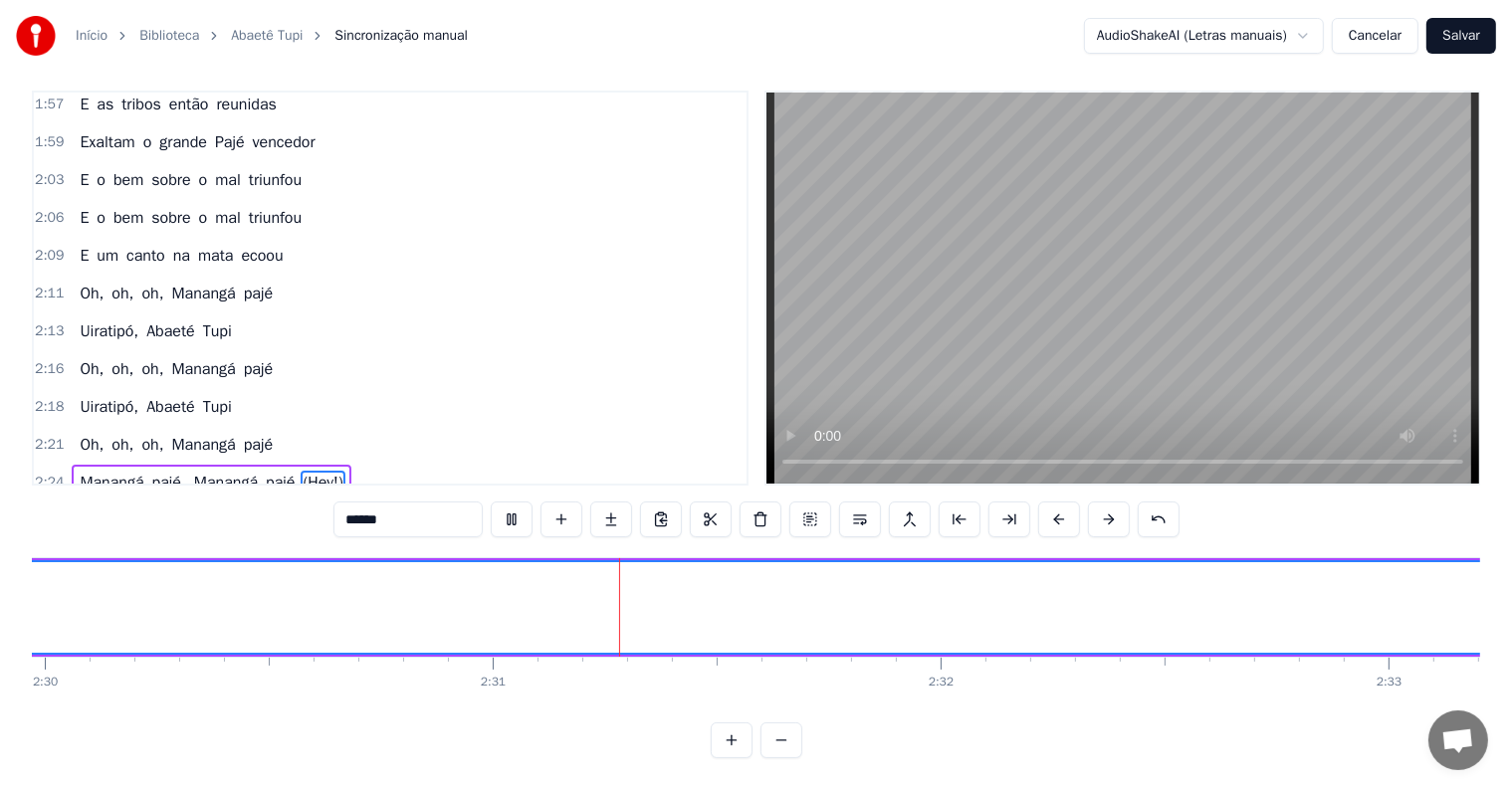 scroll, scrollTop: 0, scrollLeft: 67347, axis: horizontal 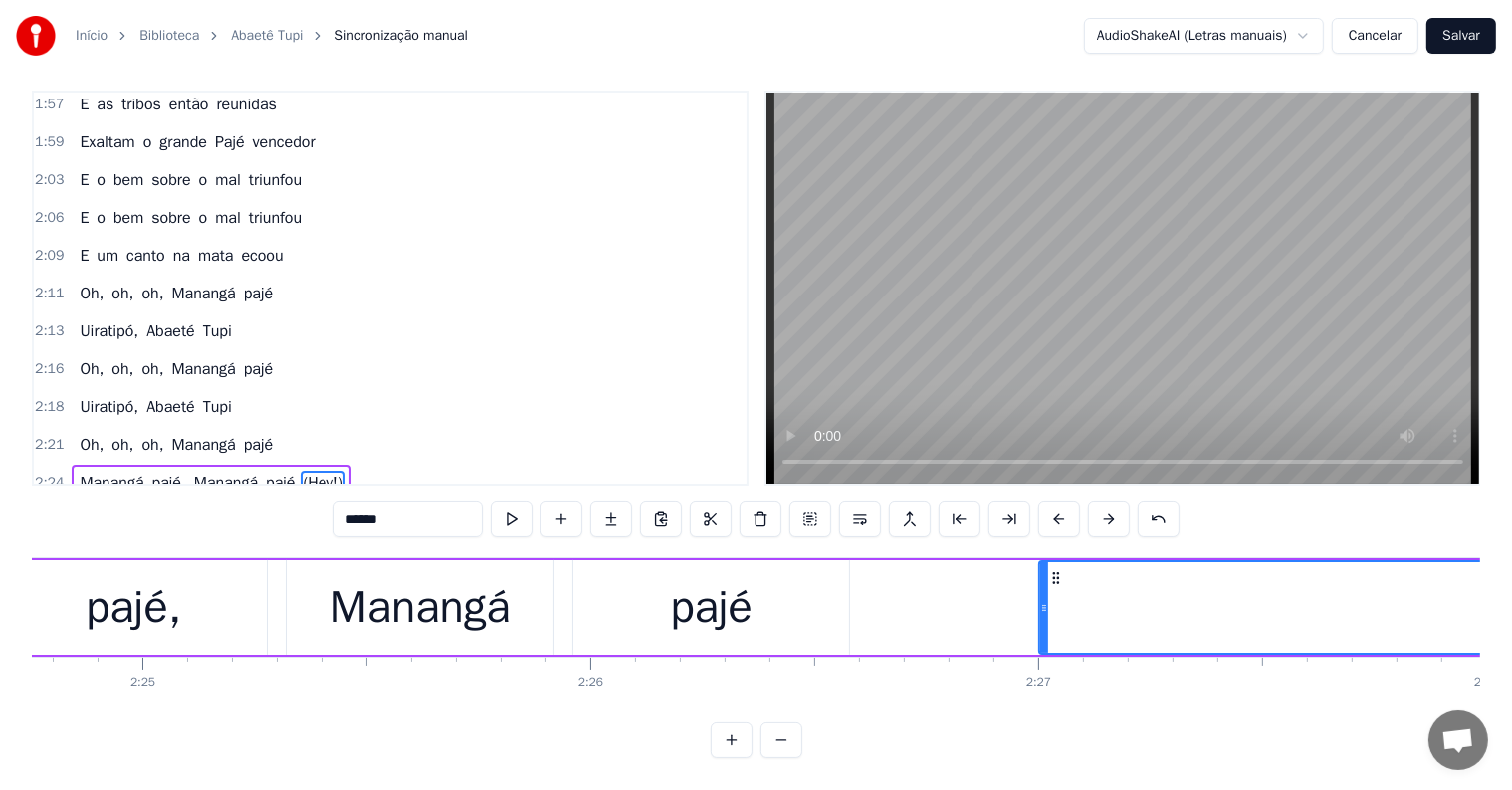 click on "(Hey!)" at bounding box center [6050, 607] 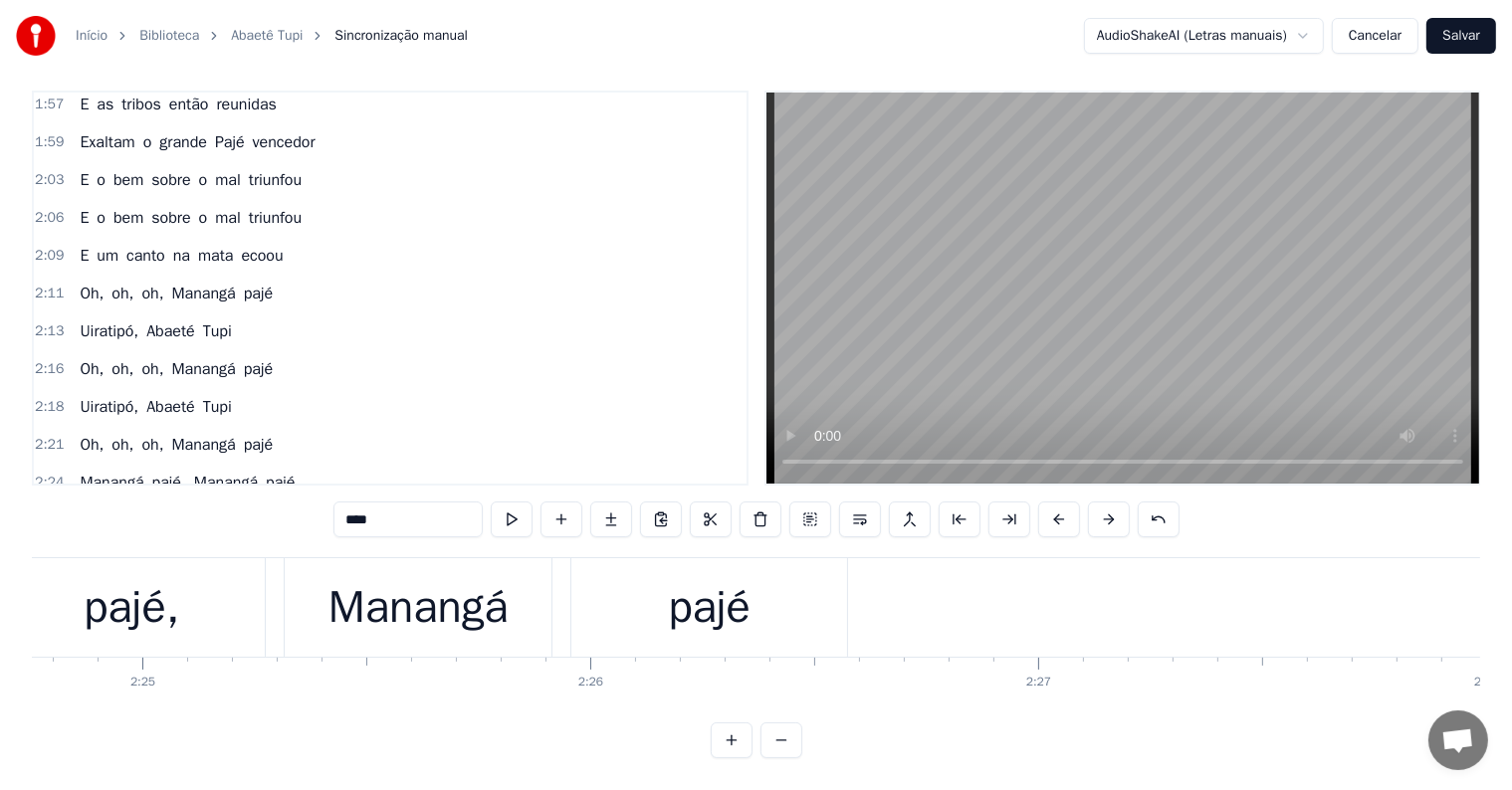 click on "pajé" at bounding box center (709, 607) 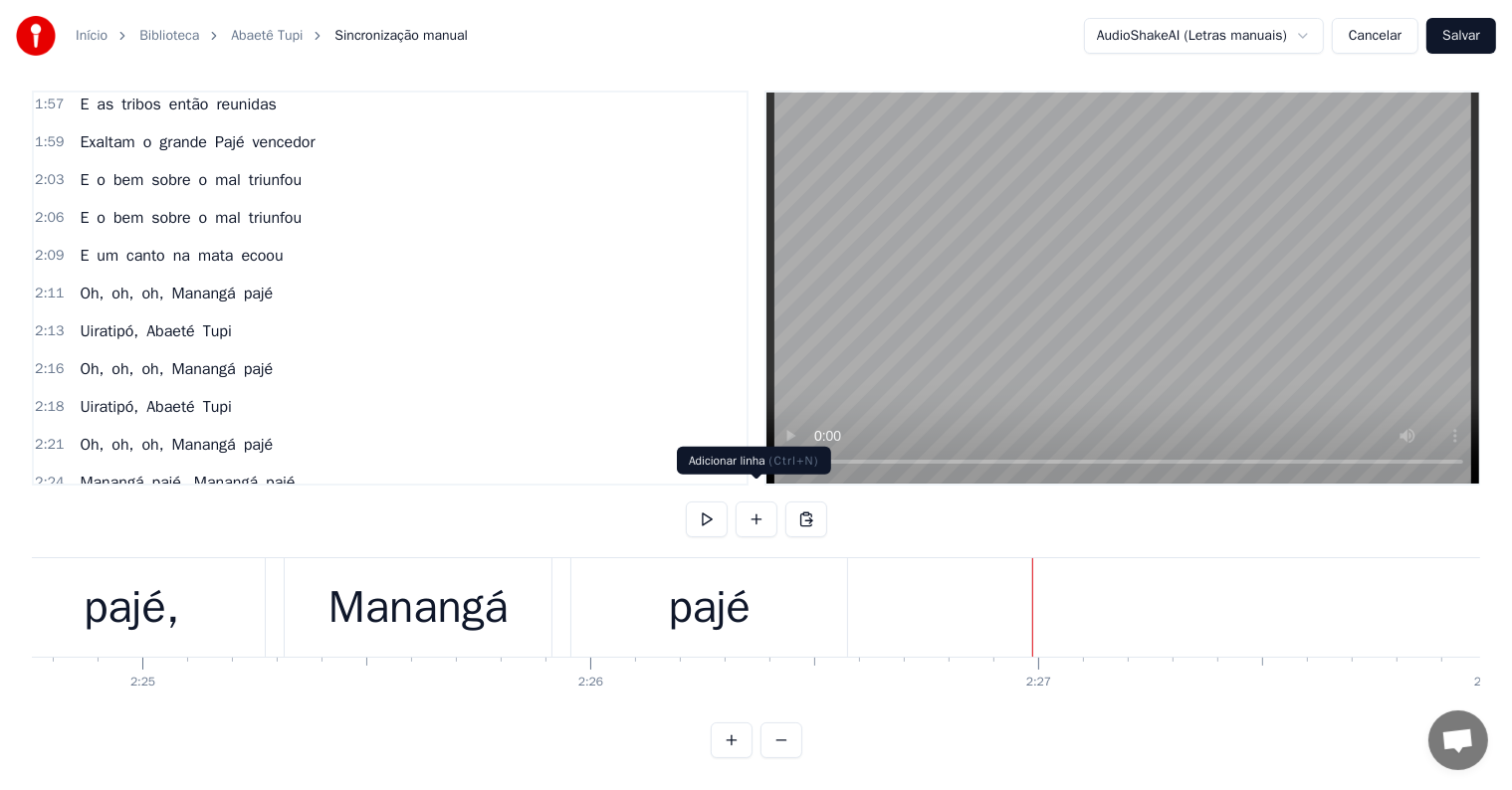 click at bounding box center (756, 519) 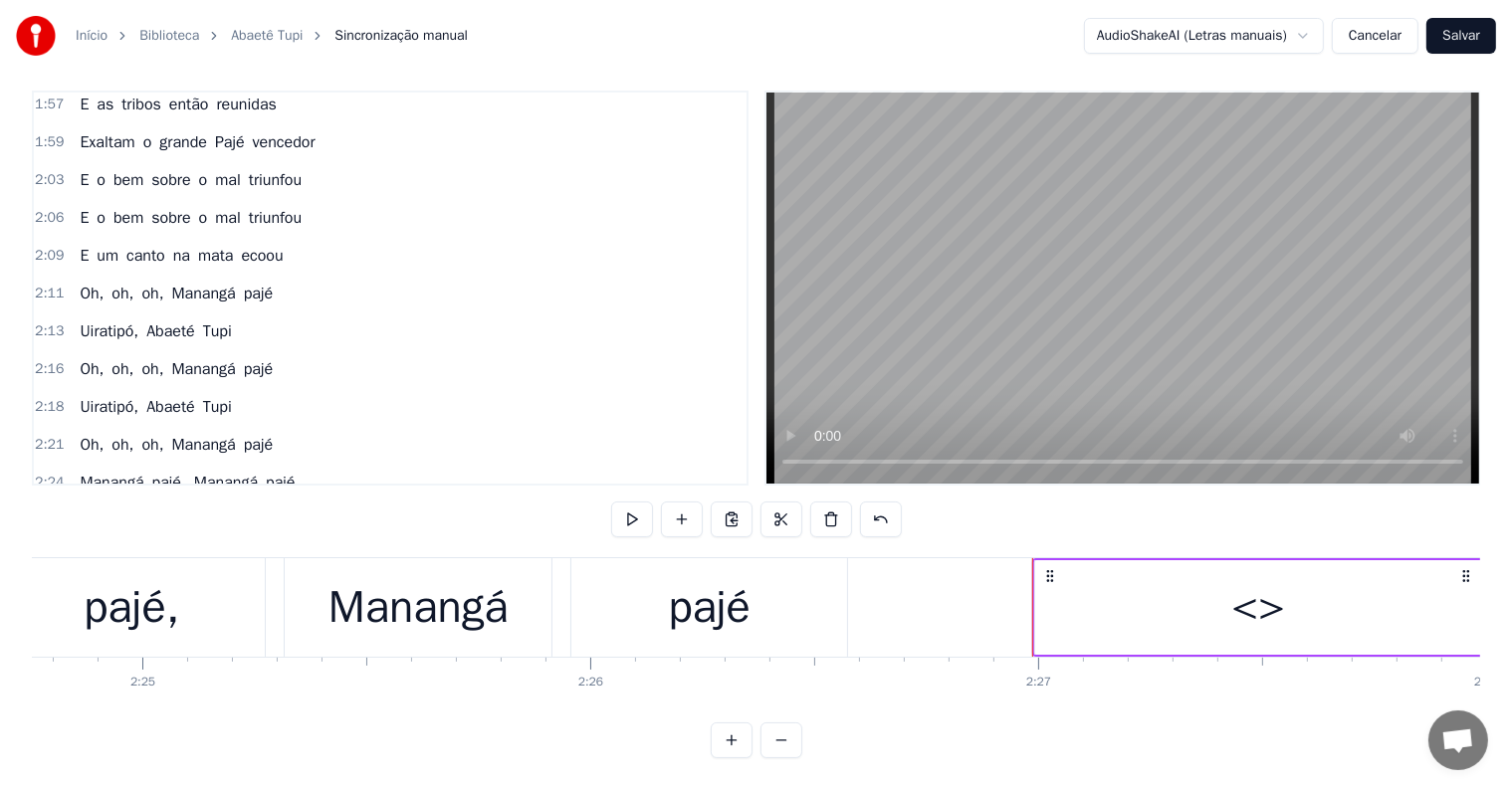 click on "<>" at bounding box center (1258, 607) 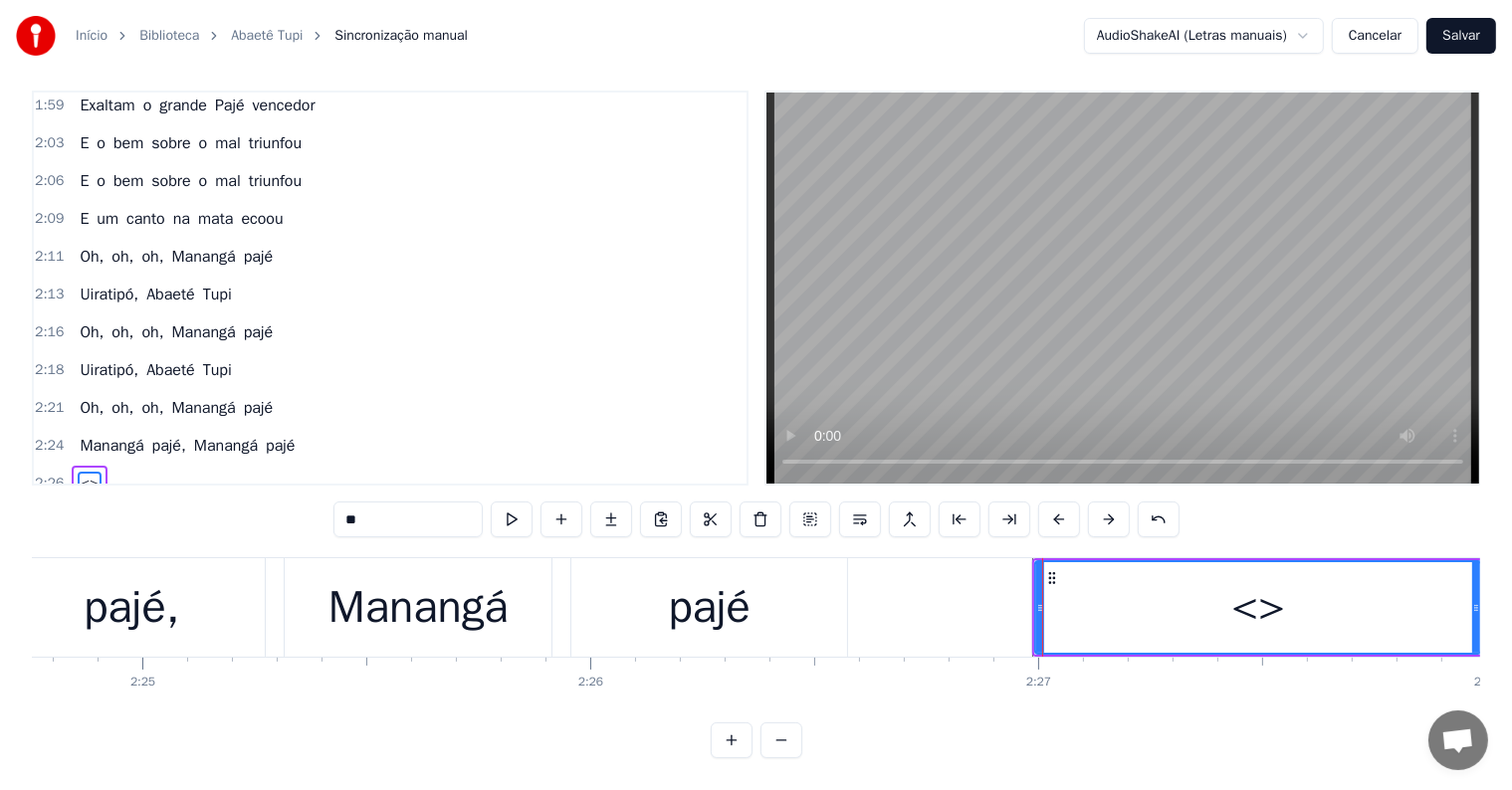 drag, startPoint x: 450, startPoint y: 494, endPoint x: 20, endPoint y: 415, distance: 437.19675 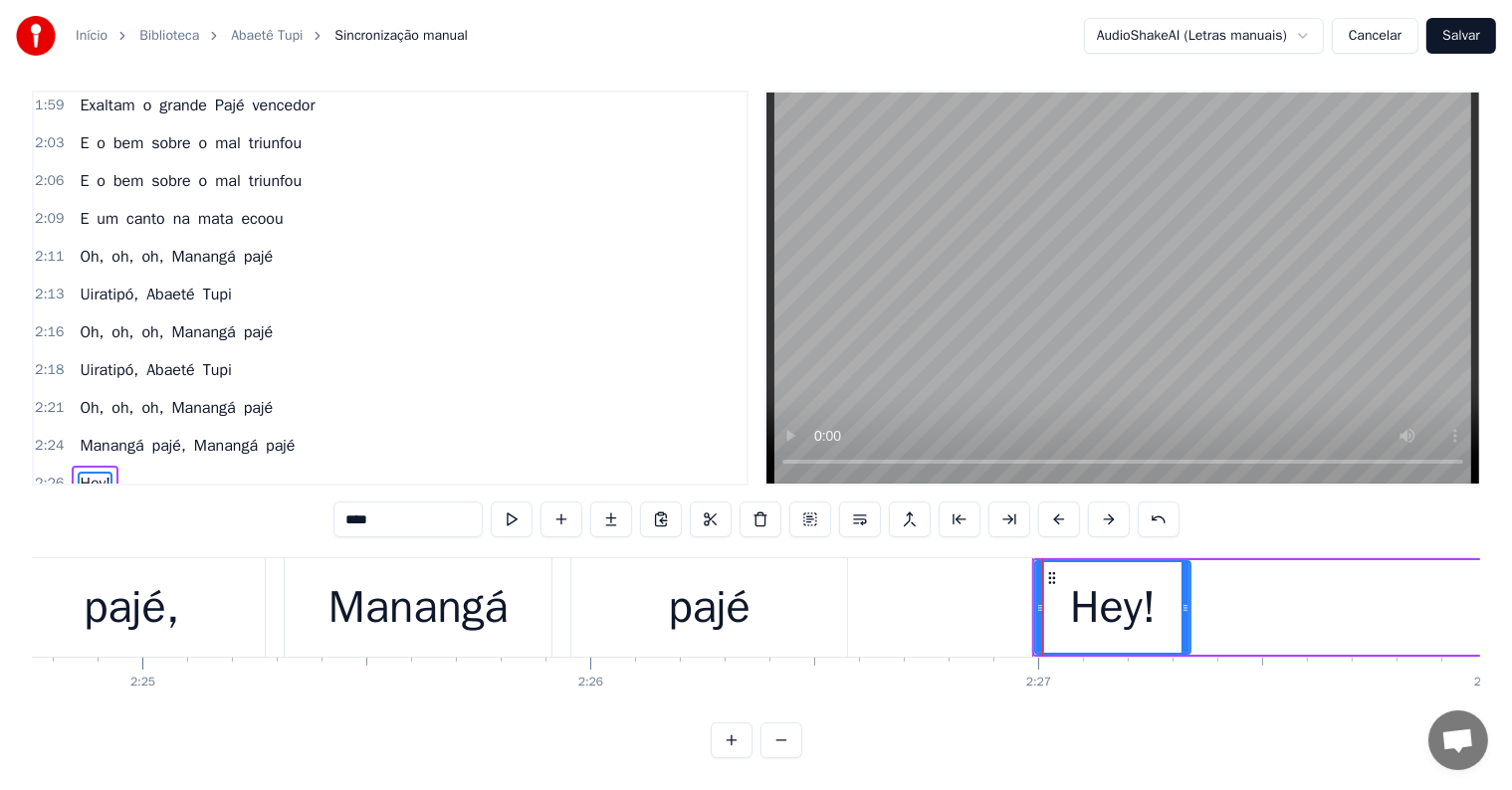 drag, startPoint x: 1473, startPoint y: 581, endPoint x: 1183, endPoint y: 598, distance: 290.49785 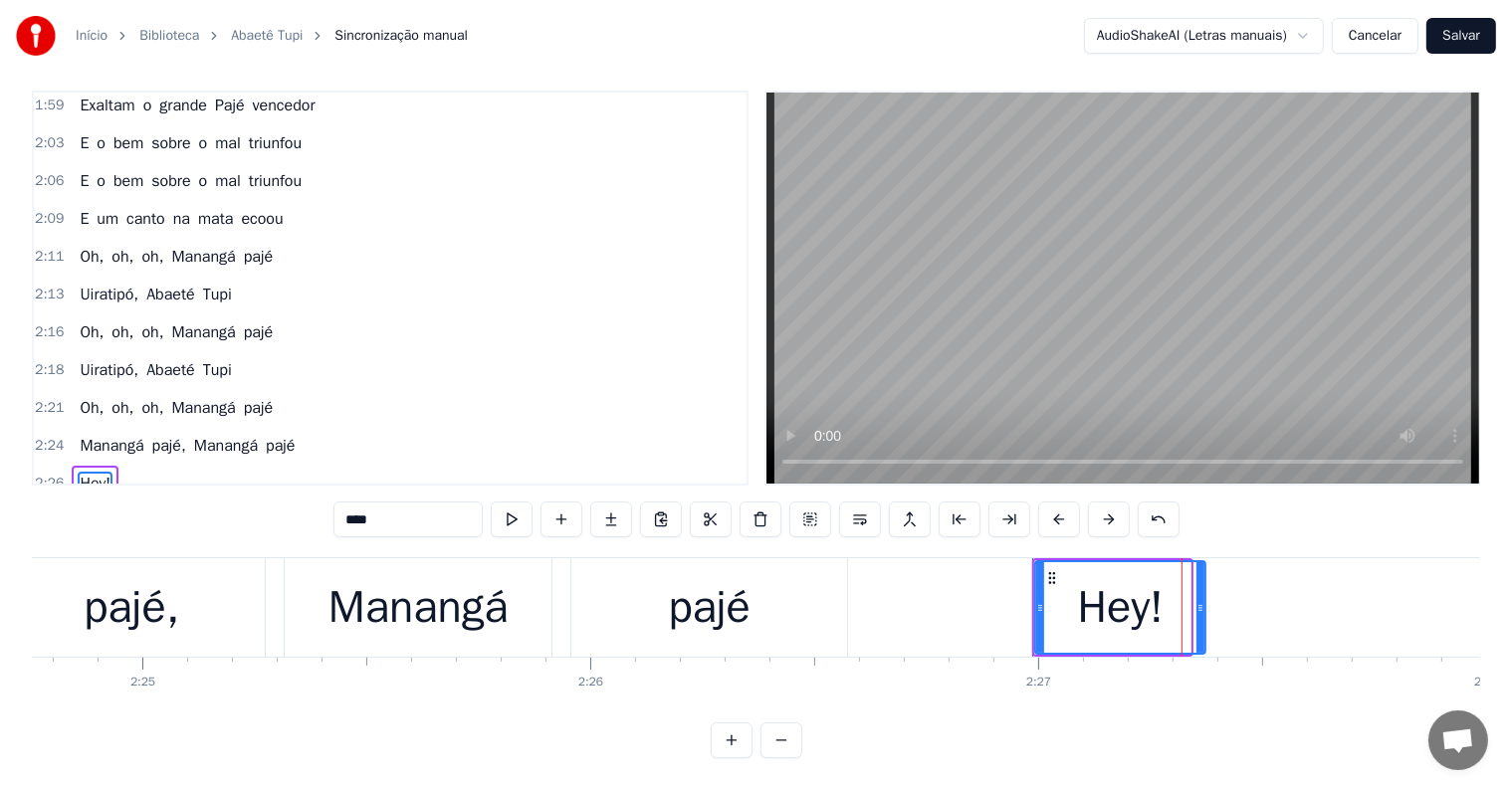 drag, startPoint x: 1188, startPoint y: 593, endPoint x: 1206, endPoint y: 595, distance: 18.11077 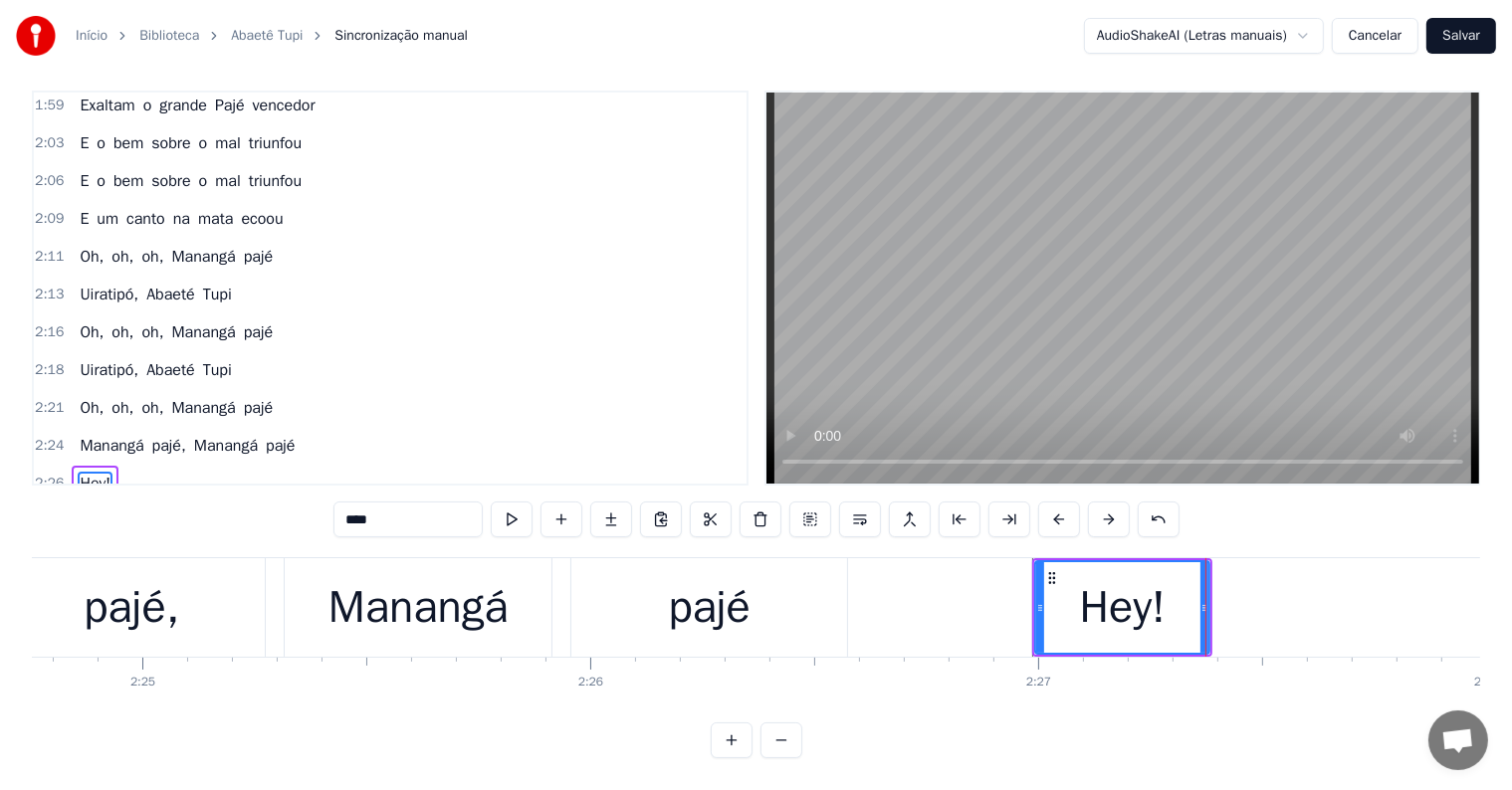 drag, startPoint x: 416, startPoint y: 575, endPoint x: 511, endPoint y: 554, distance: 97.29337 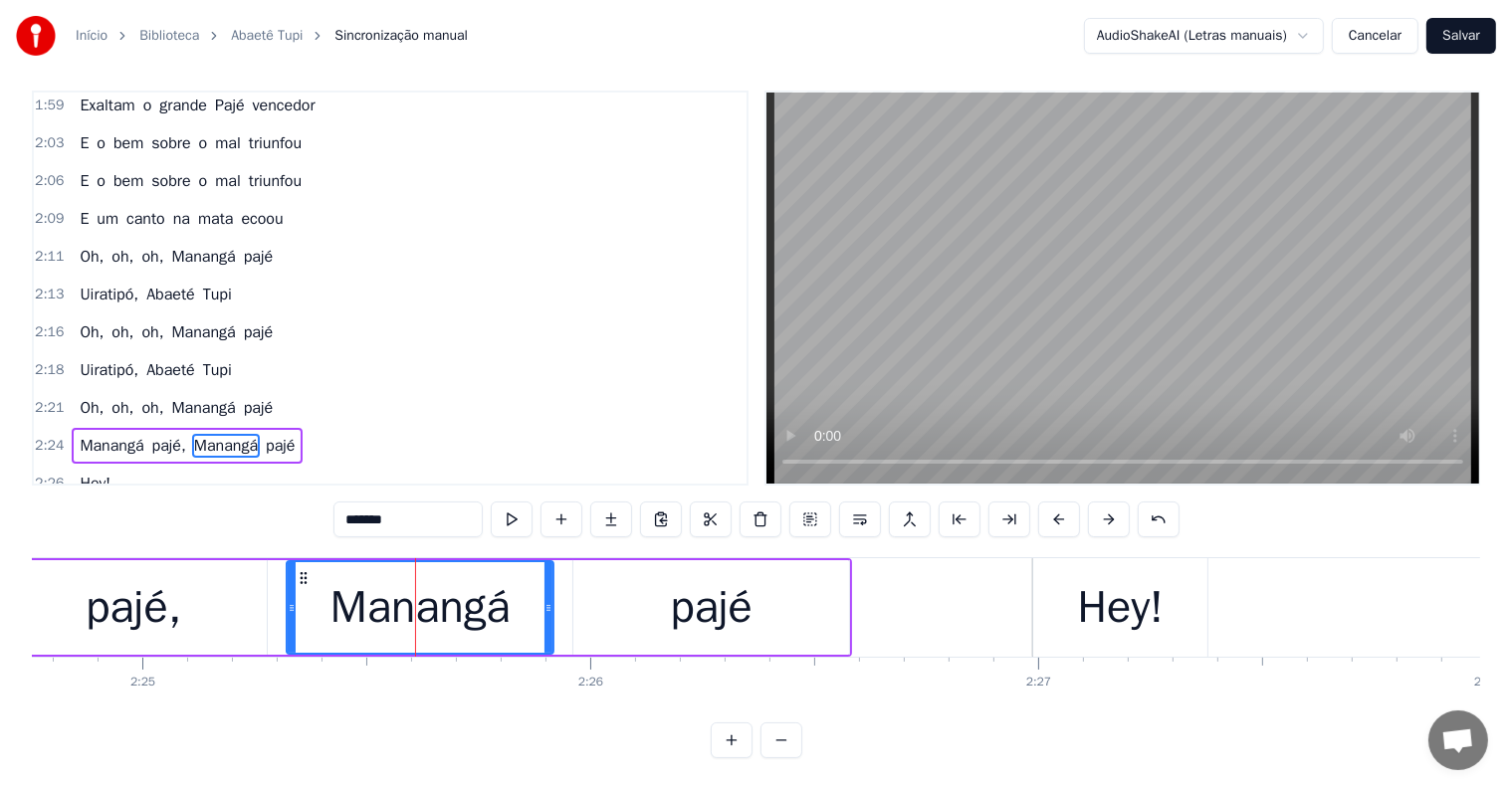 scroll, scrollTop: 9, scrollLeft: 0, axis: vertical 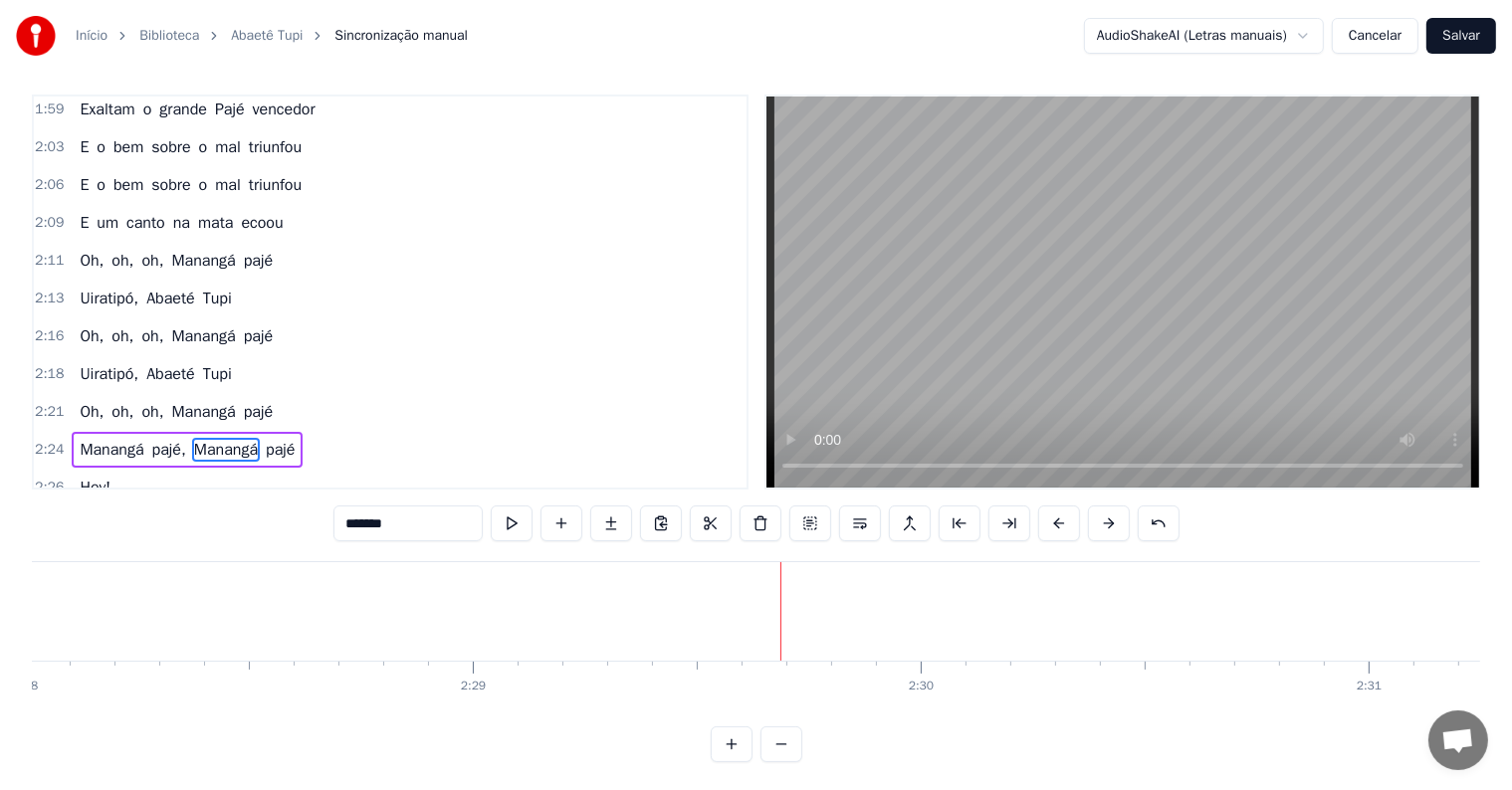 click on "pajé" at bounding box center (280, 450) 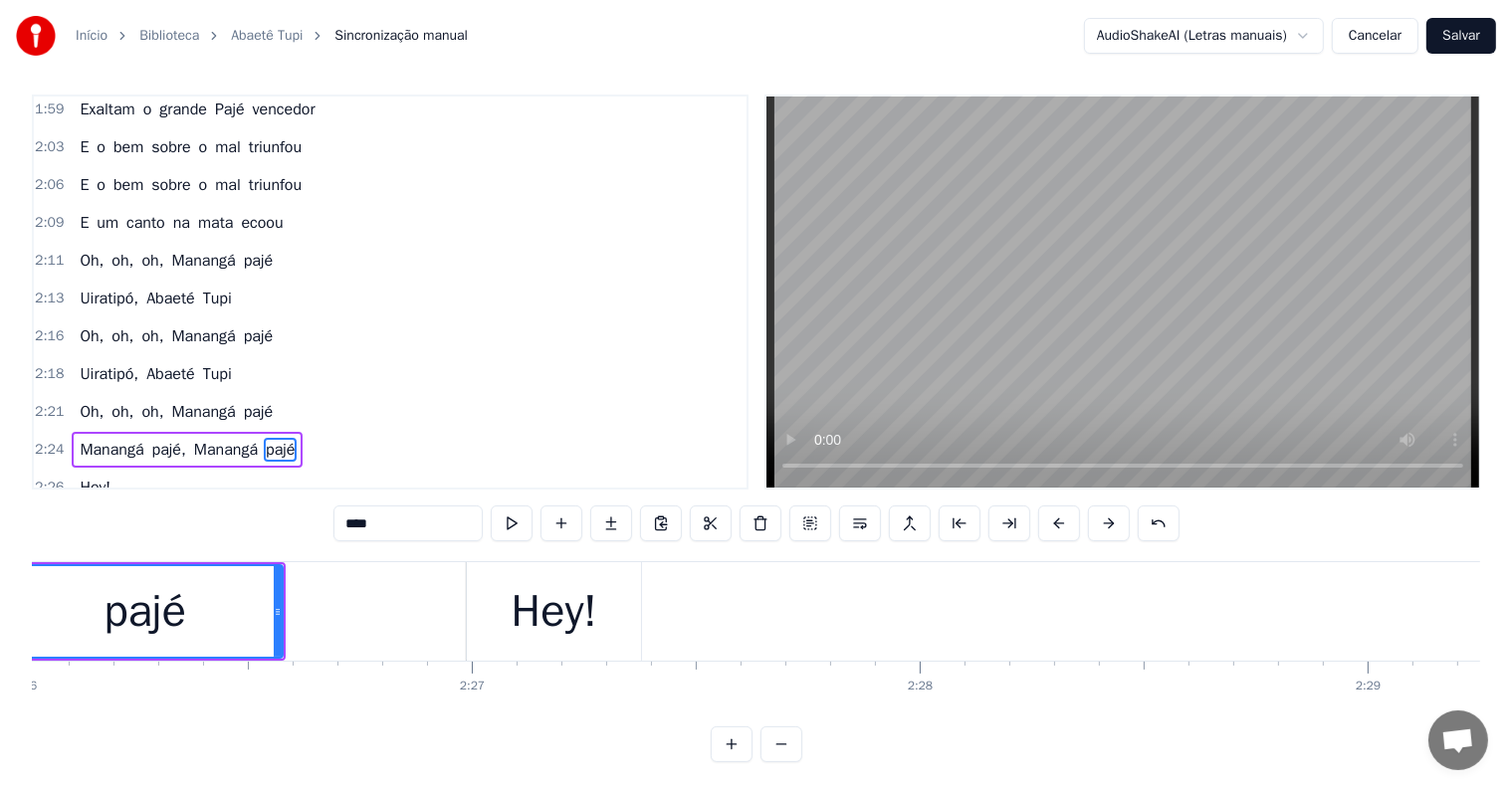 scroll, scrollTop: 0, scrollLeft: 65278, axis: horizontal 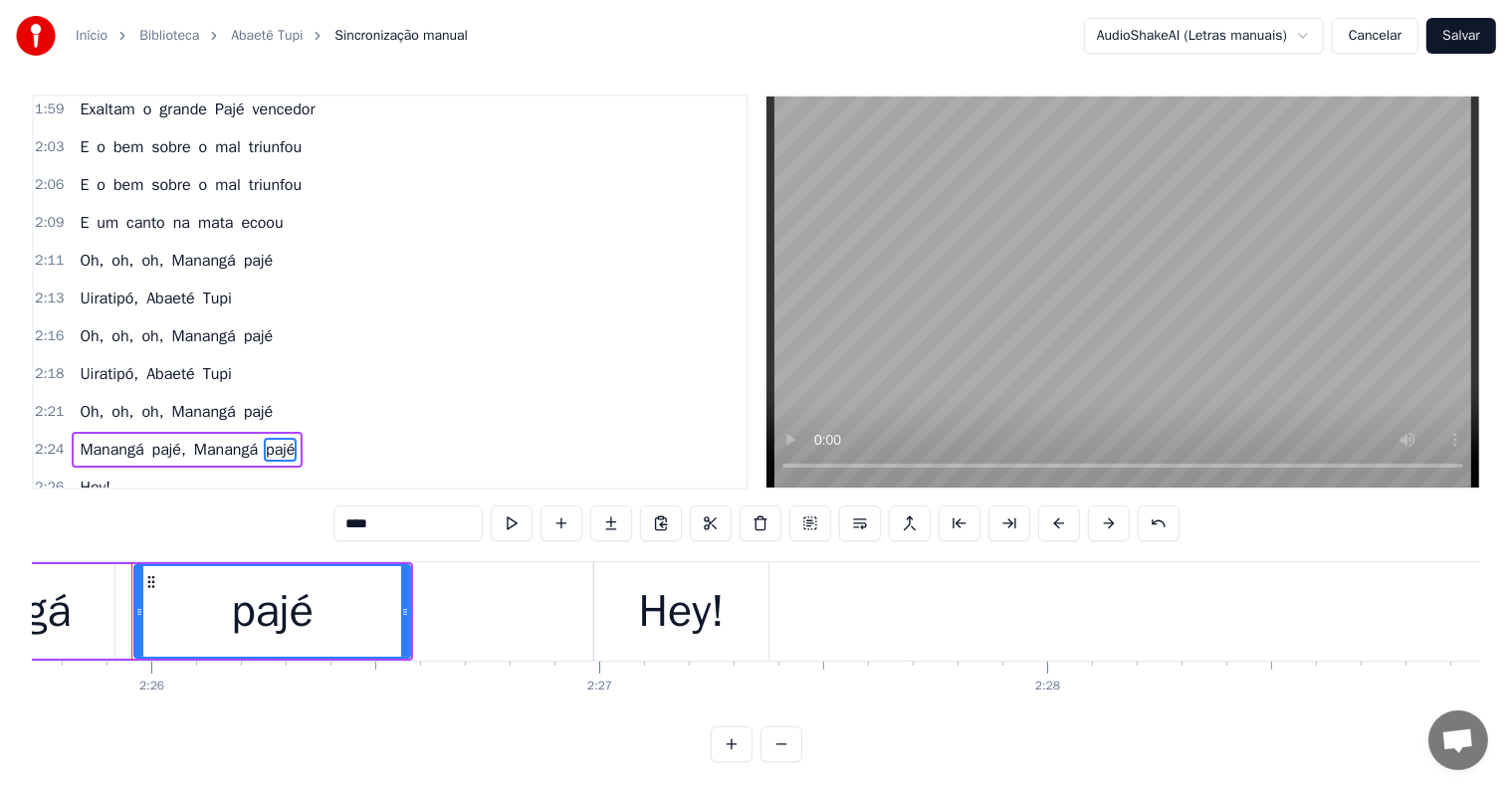 click on "Hey!" at bounding box center [681, 611] 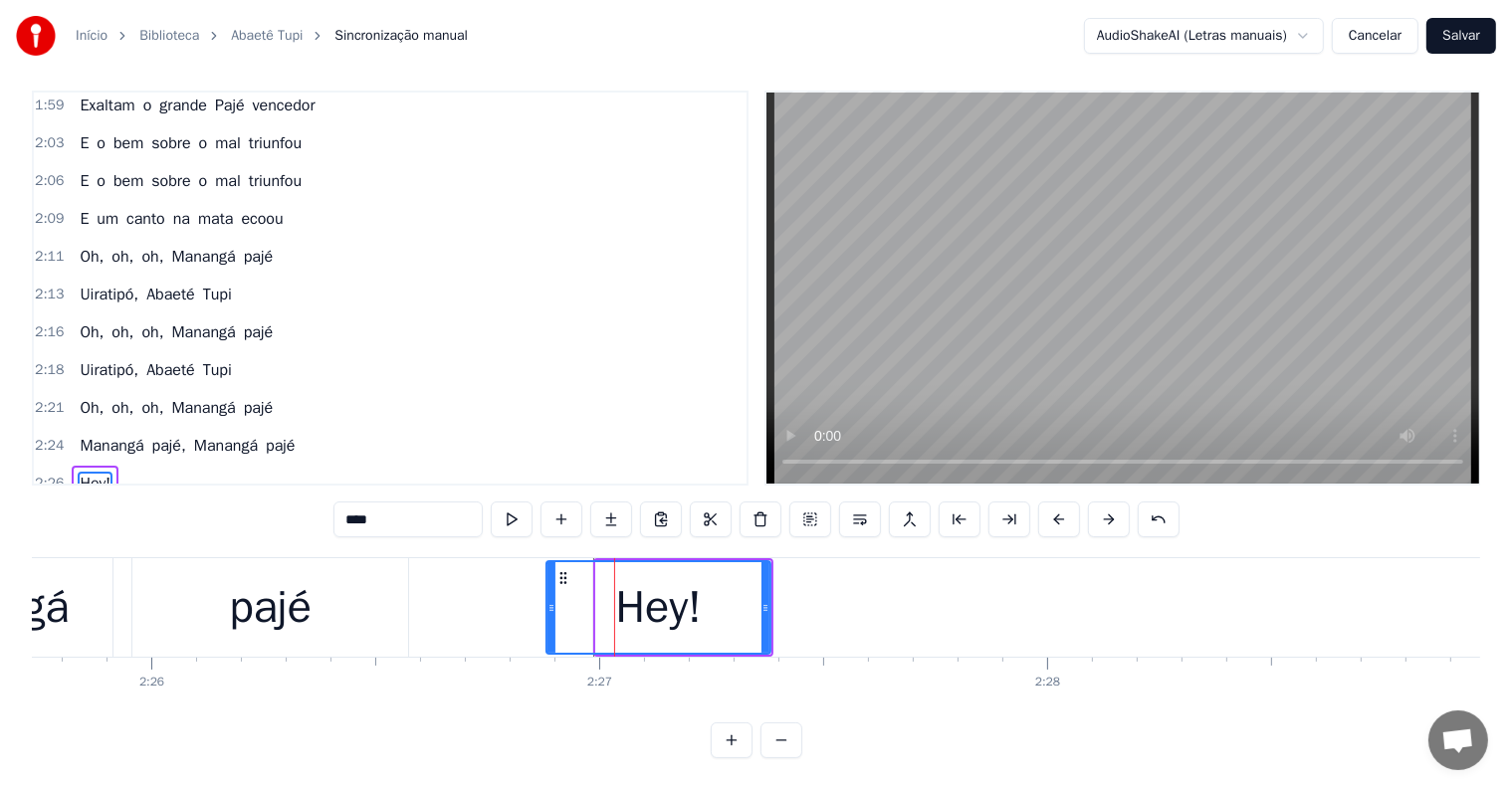 drag, startPoint x: 598, startPoint y: 589, endPoint x: 548, endPoint y: 589, distance: 50 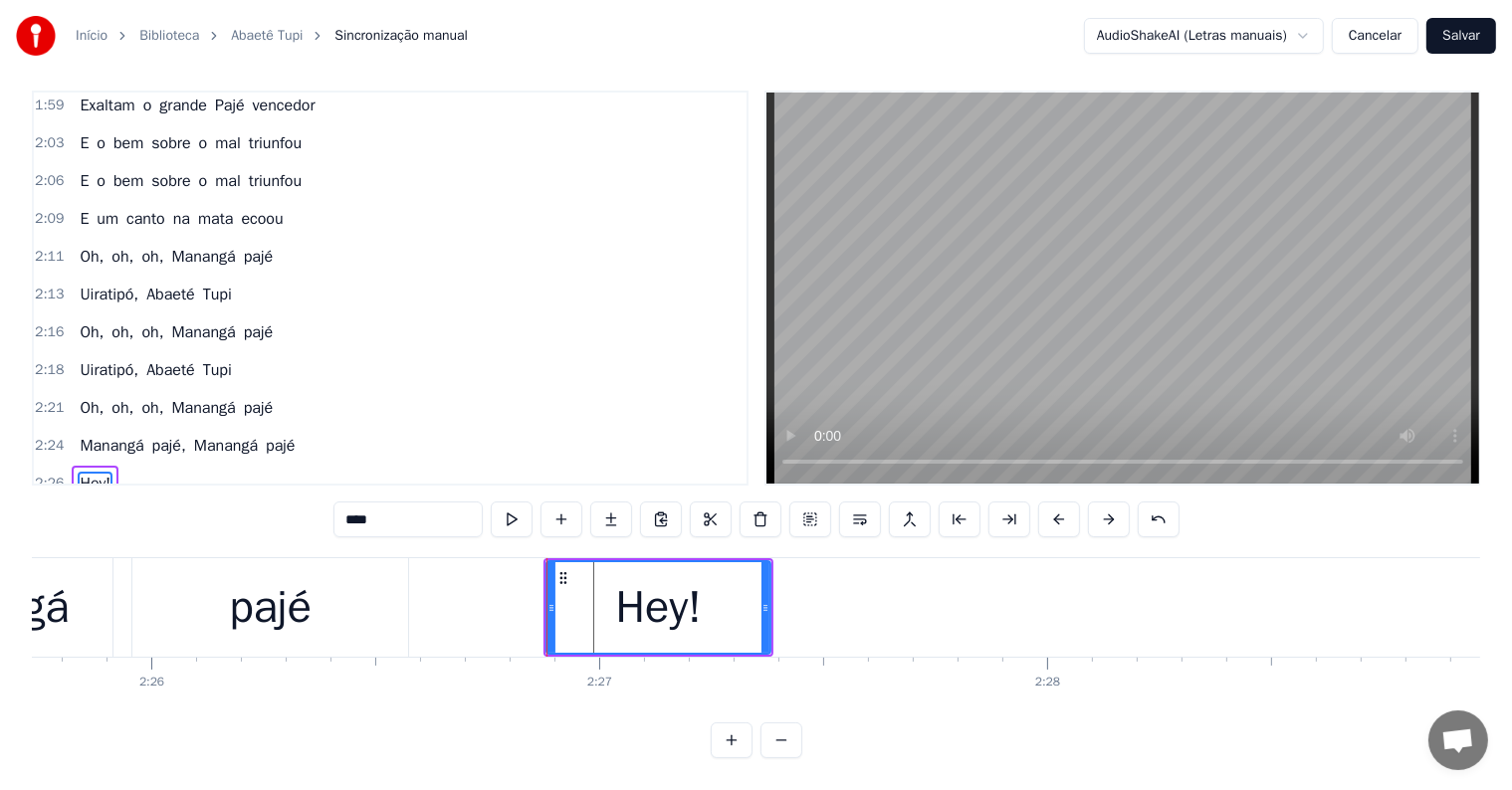 click on "pajé" at bounding box center [270, 607] 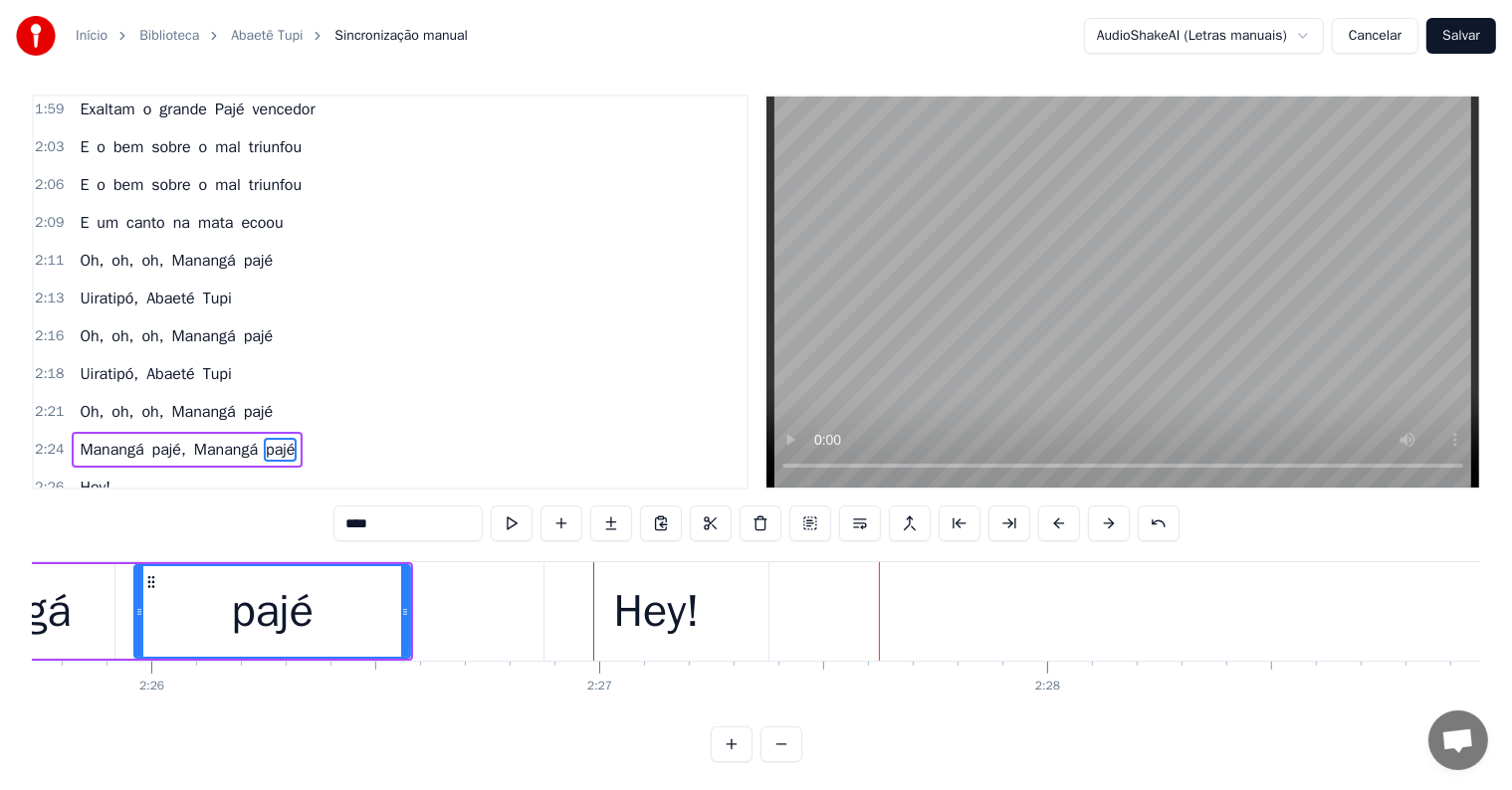 click on "Hey!" at bounding box center [657, 612] 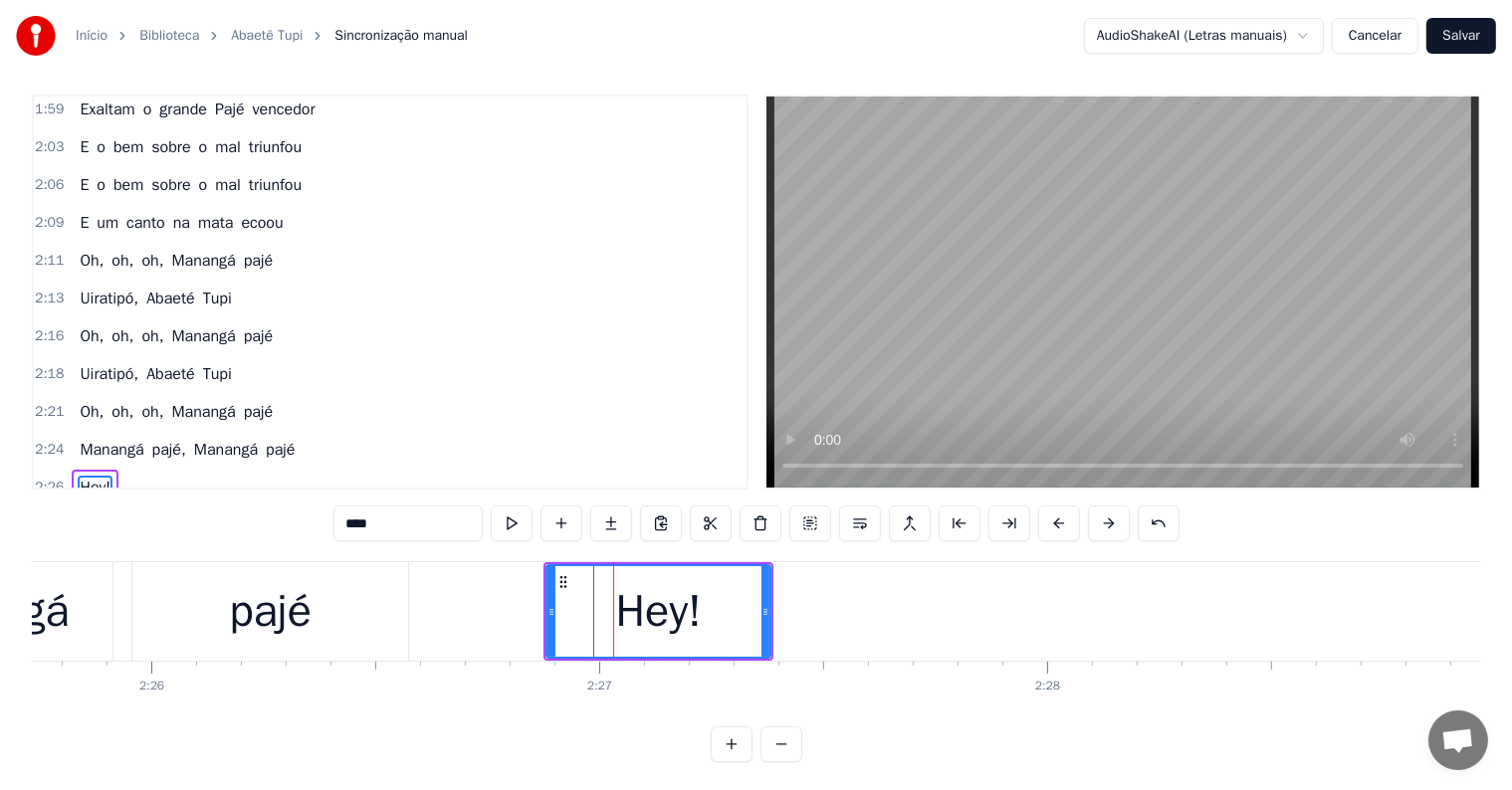 scroll, scrollTop: 30, scrollLeft: 0, axis: vertical 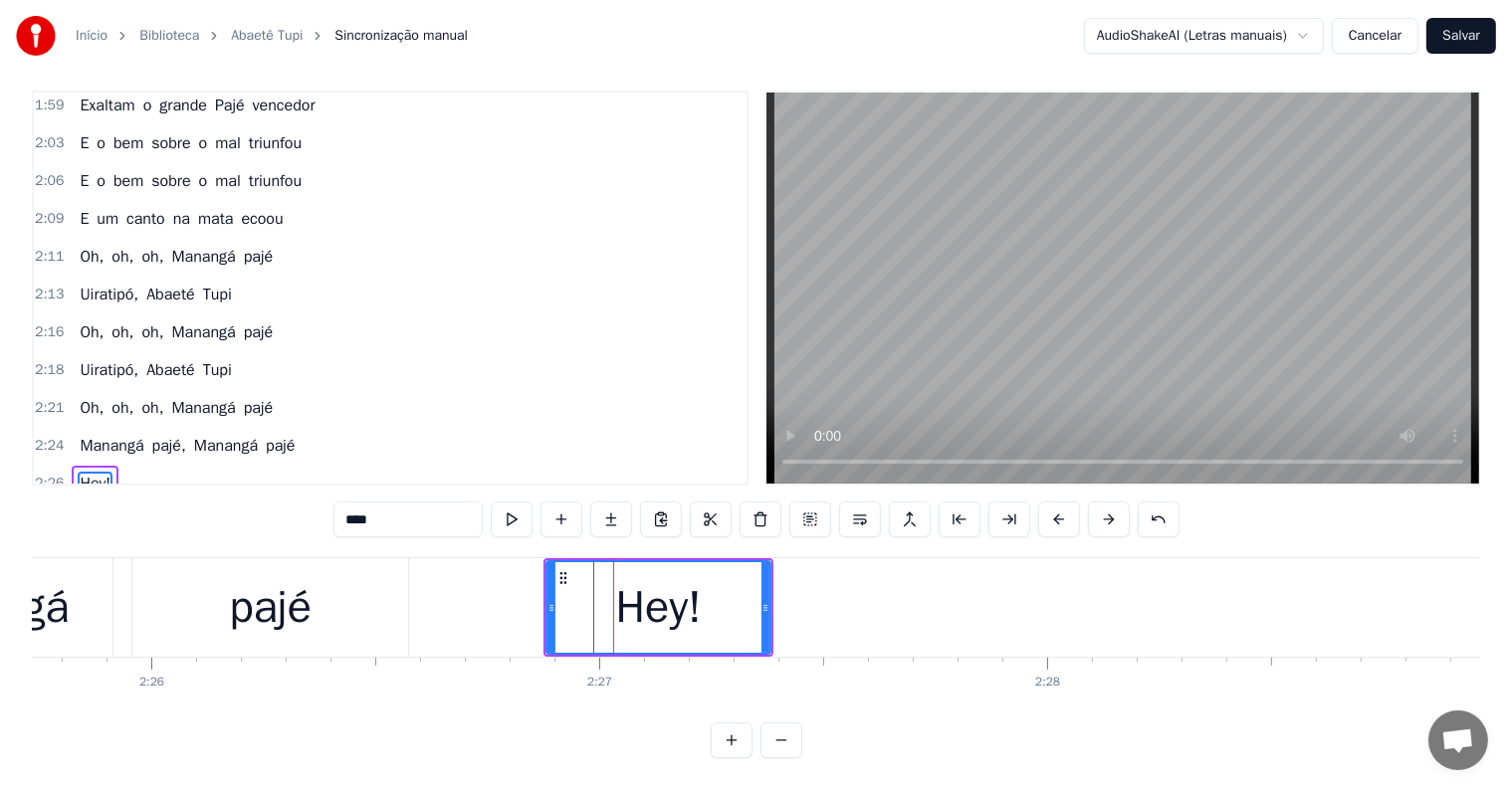 click on "****" at bounding box center [408, 519] 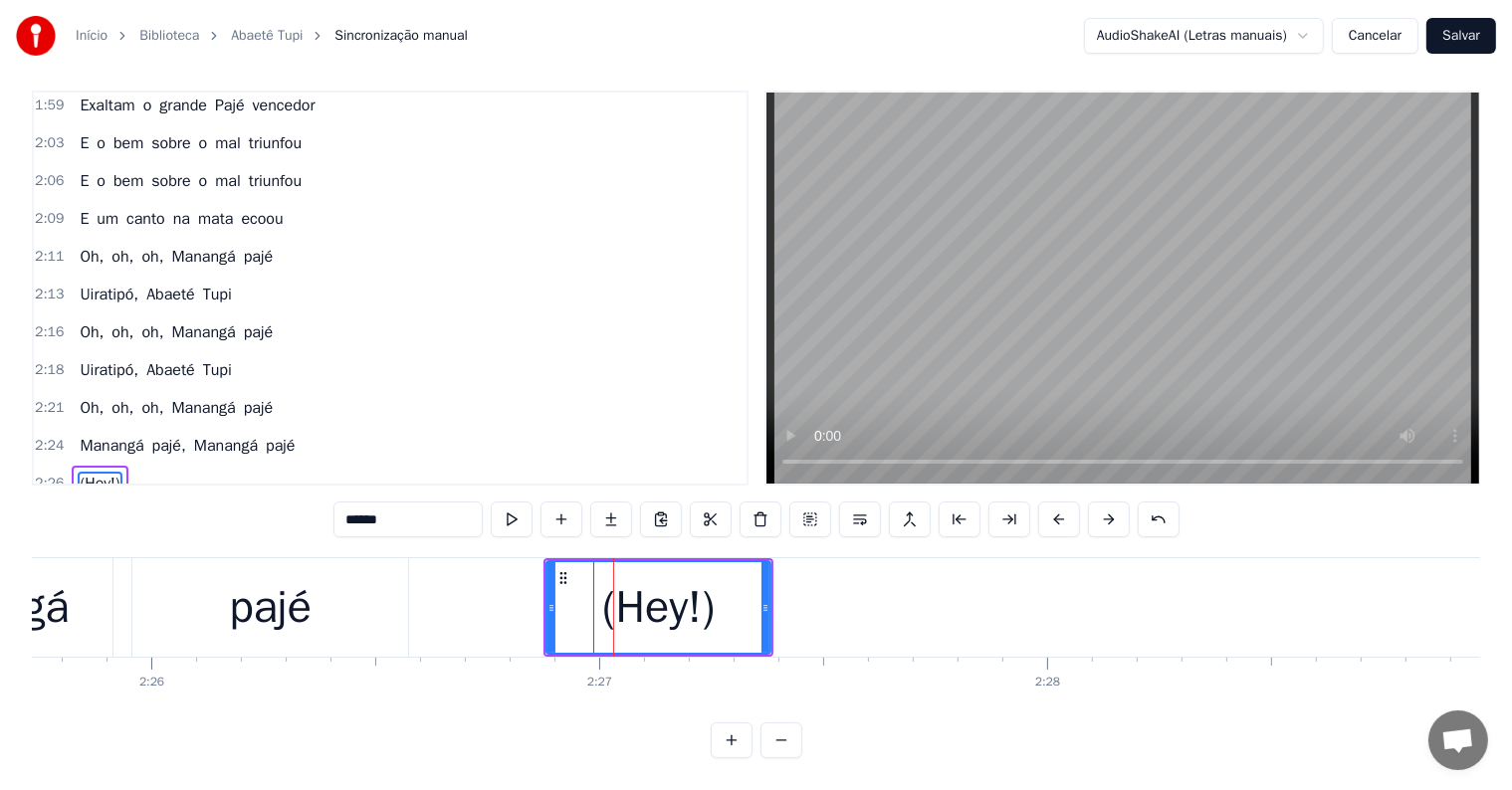 click on "pajé" at bounding box center [270, 607] 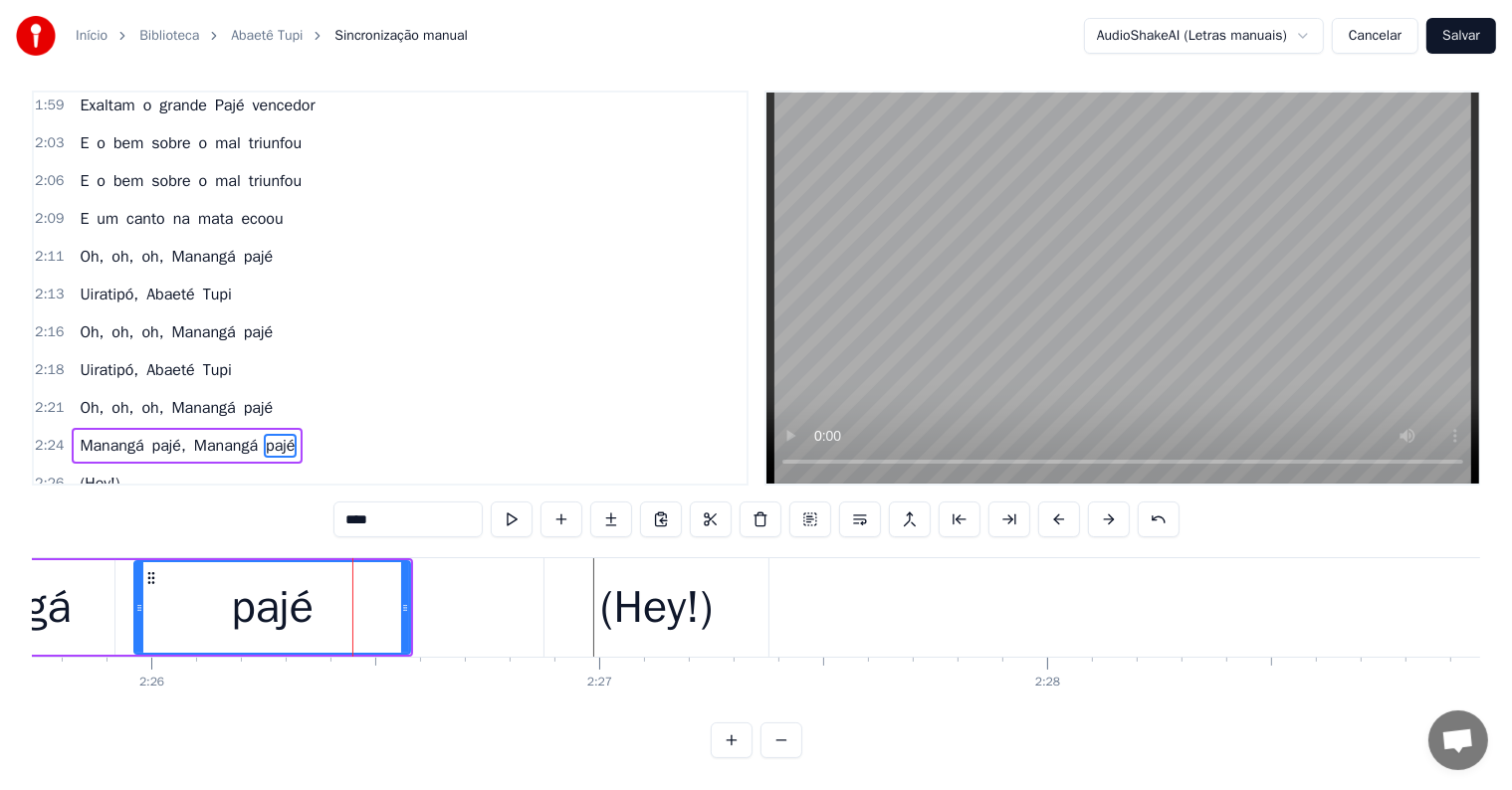scroll, scrollTop: 9, scrollLeft: 0, axis: vertical 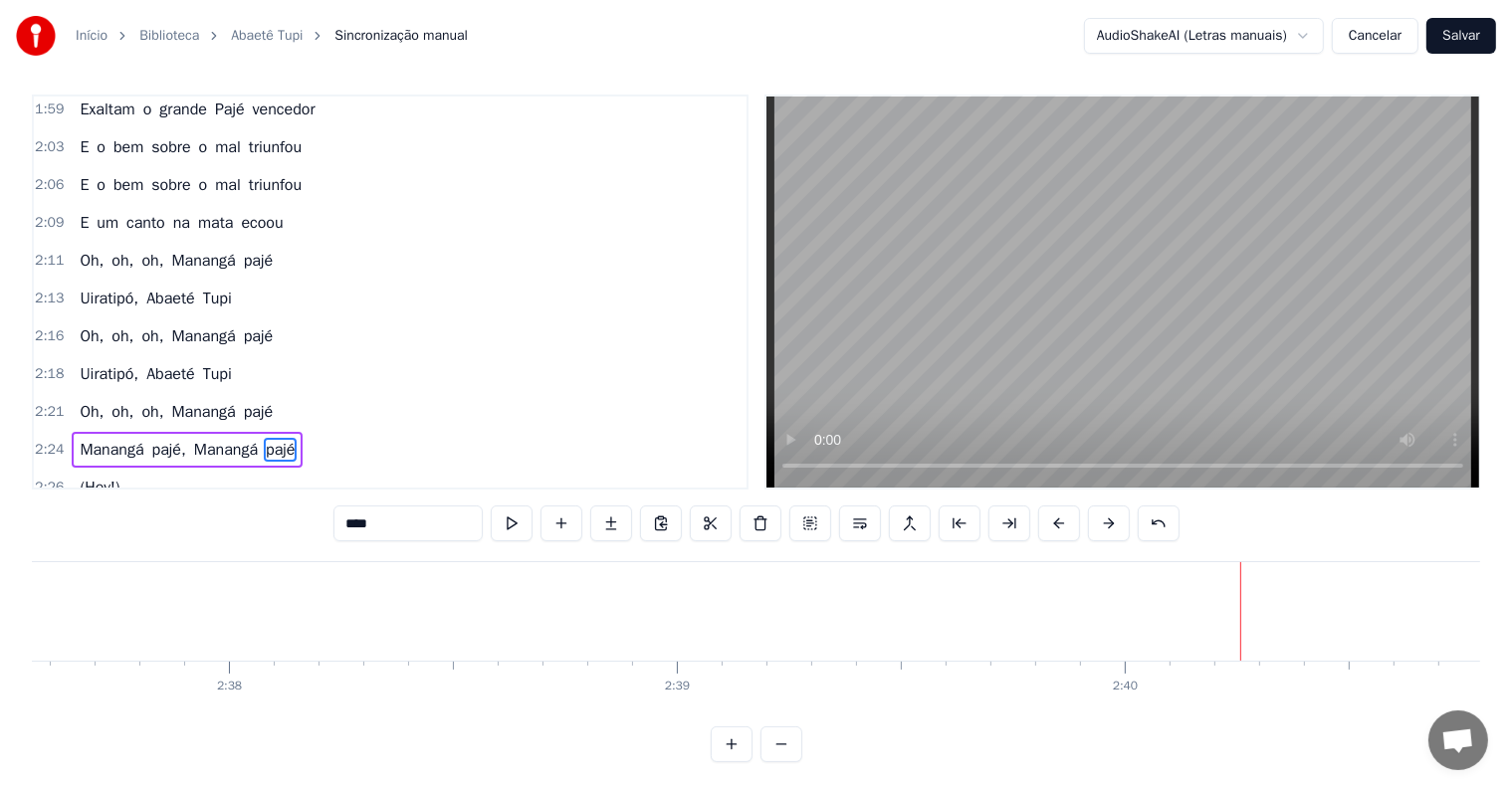 click at bounding box center (1240, 611) 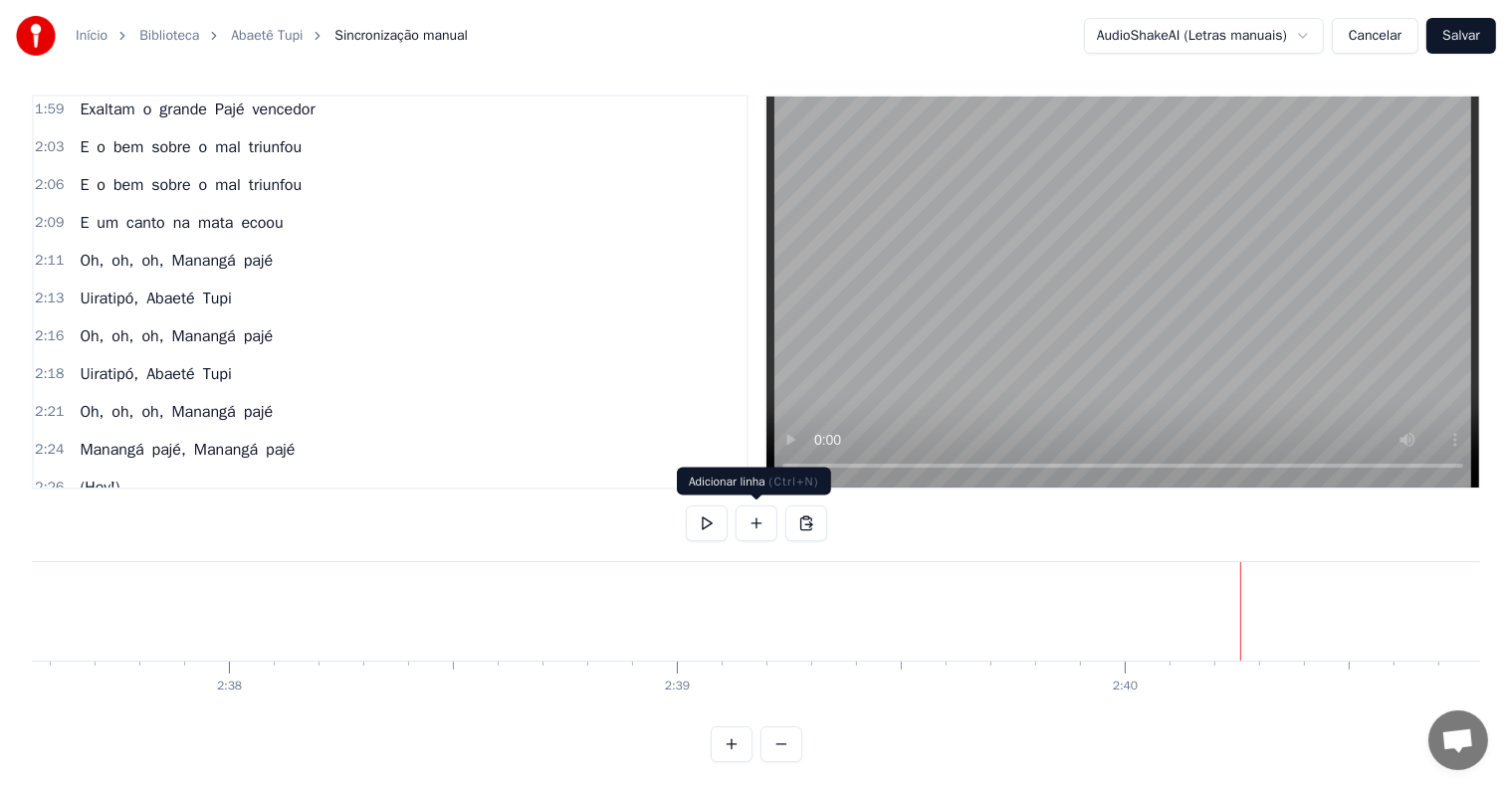 click at bounding box center (756, 523) 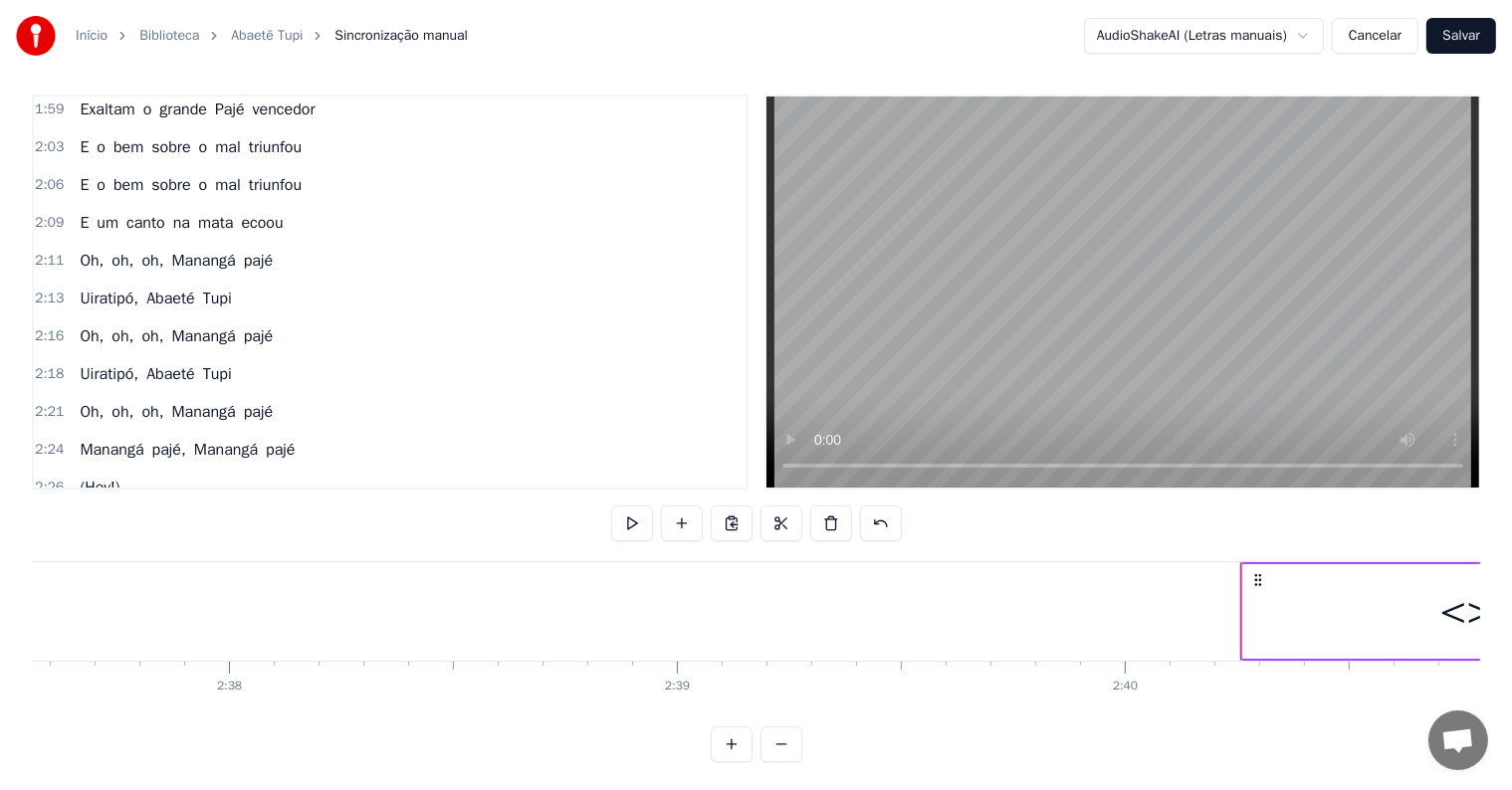 click on "<>" at bounding box center [1466, 611] 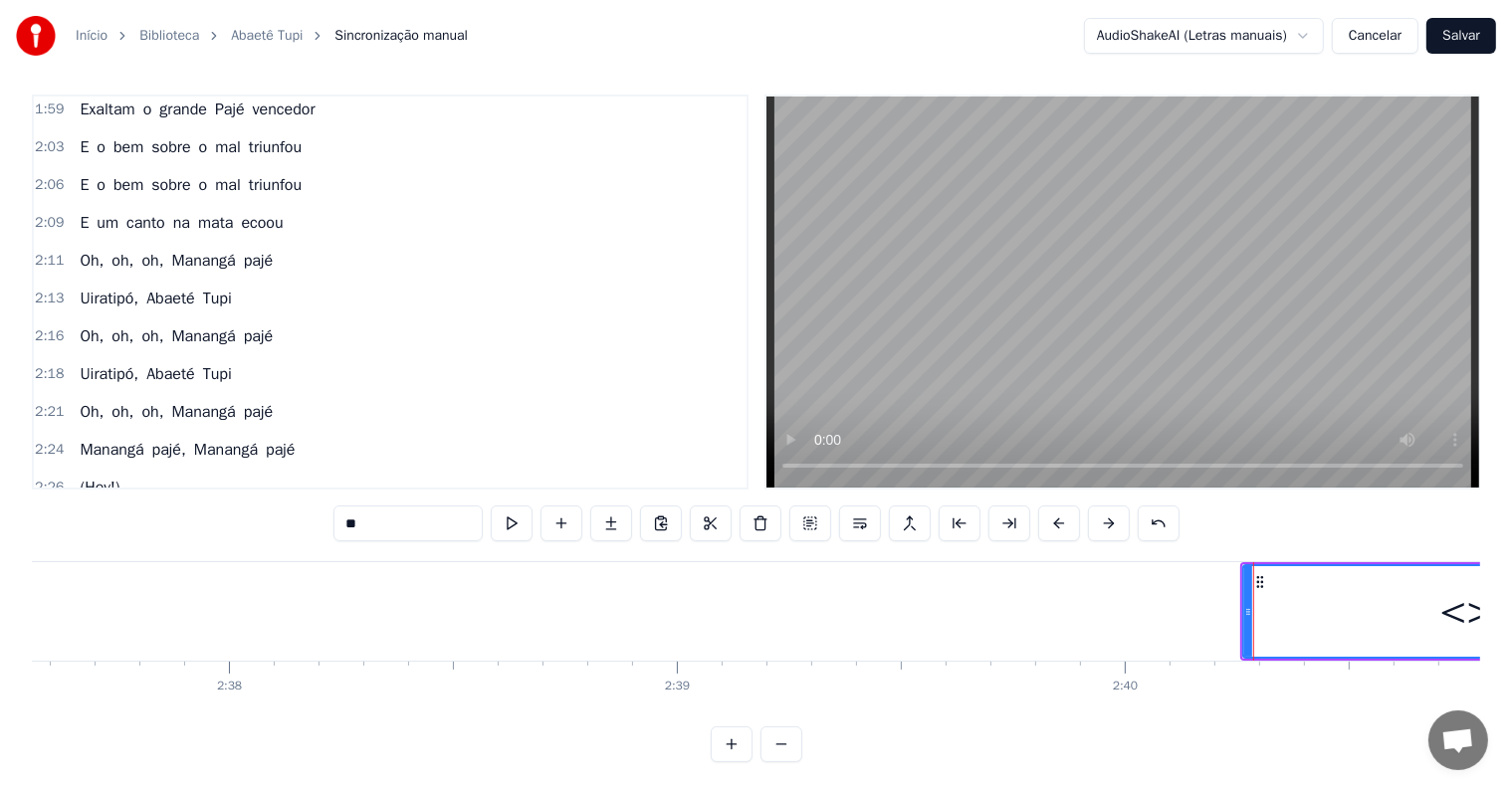 scroll, scrollTop: 30, scrollLeft: 0, axis: vertical 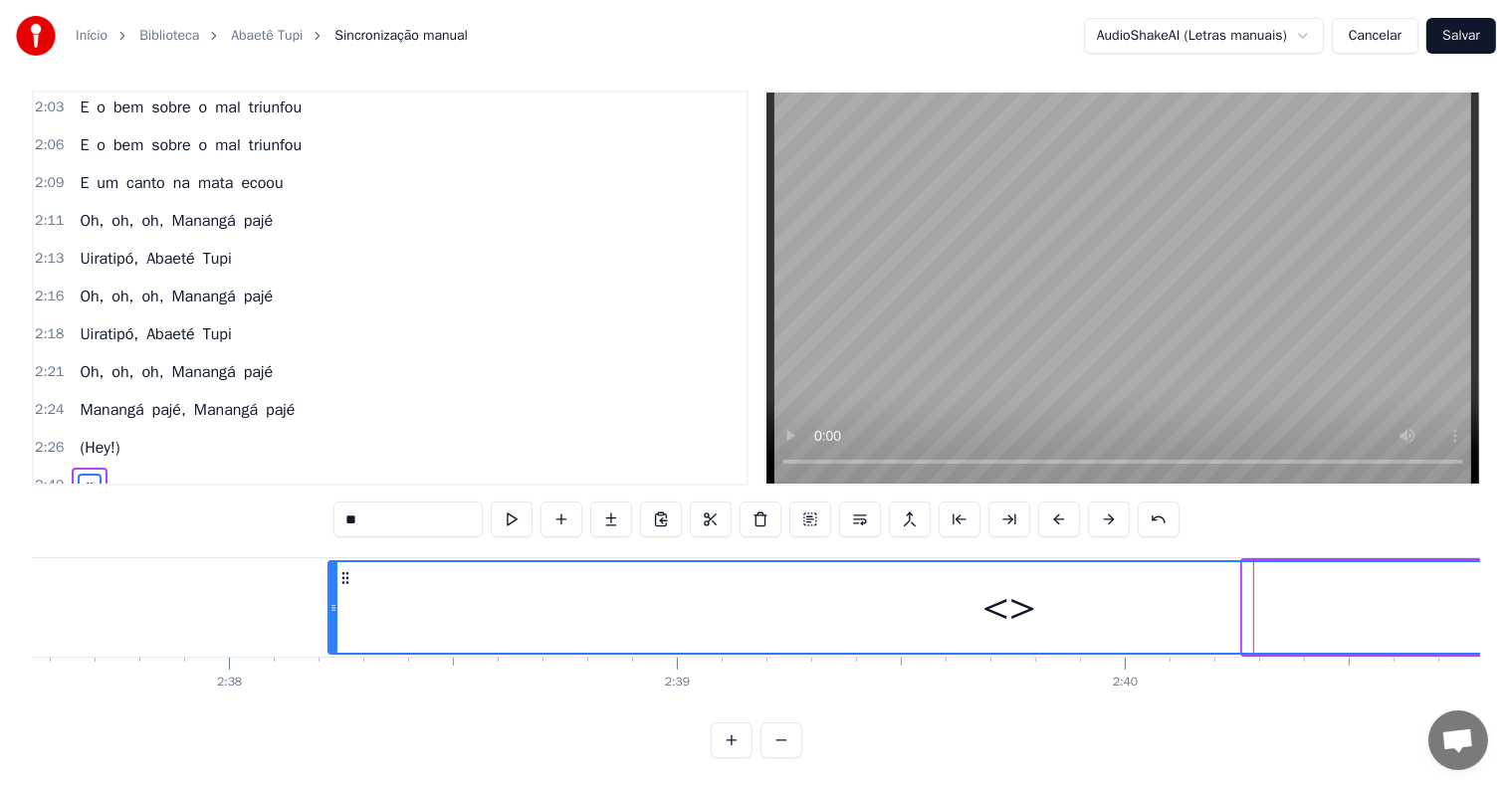 drag, startPoint x: 1247, startPoint y: 585, endPoint x: 280, endPoint y: 621, distance: 967.66988 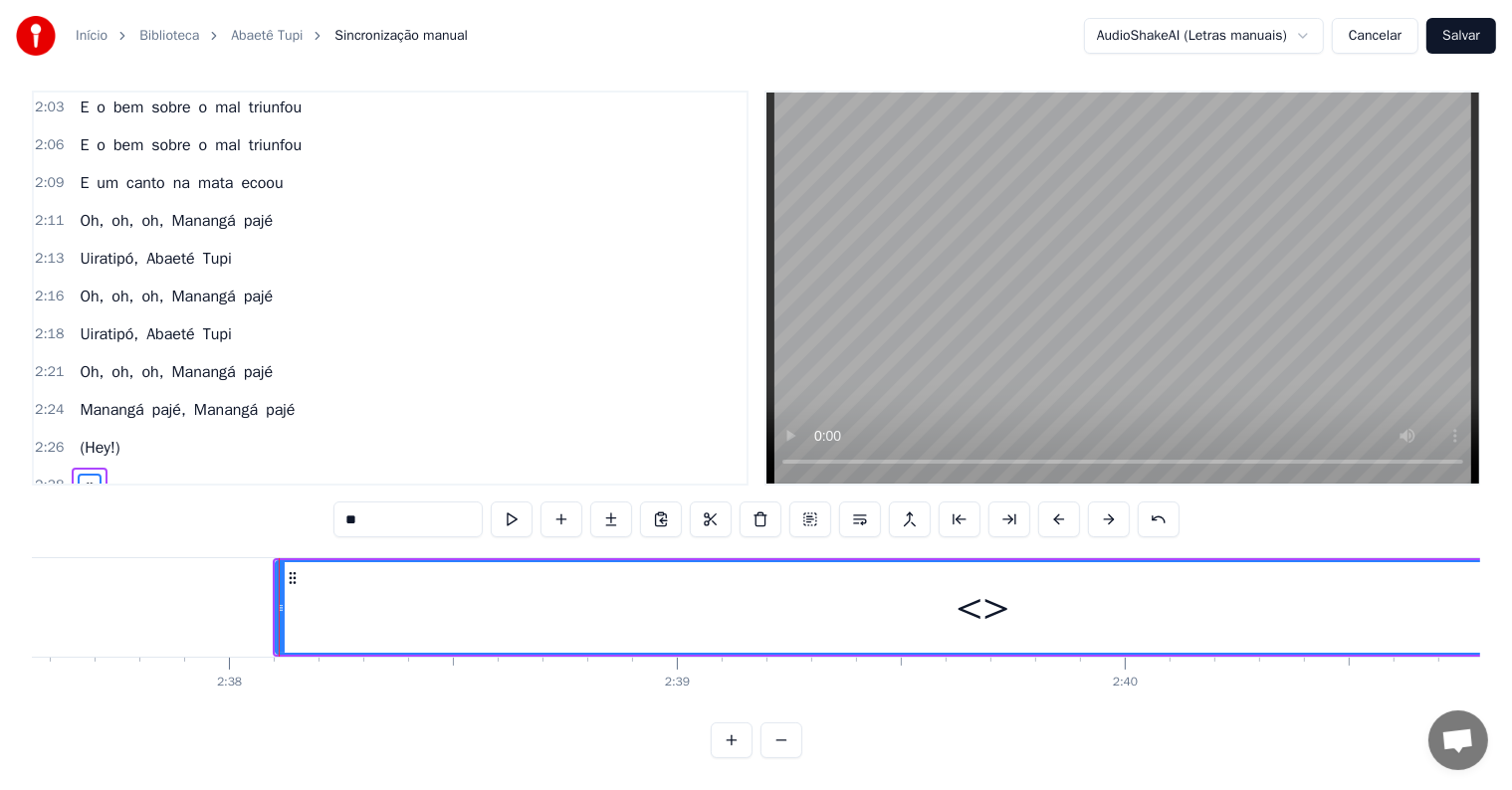 click on "<>" at bounding box center [982, 607] 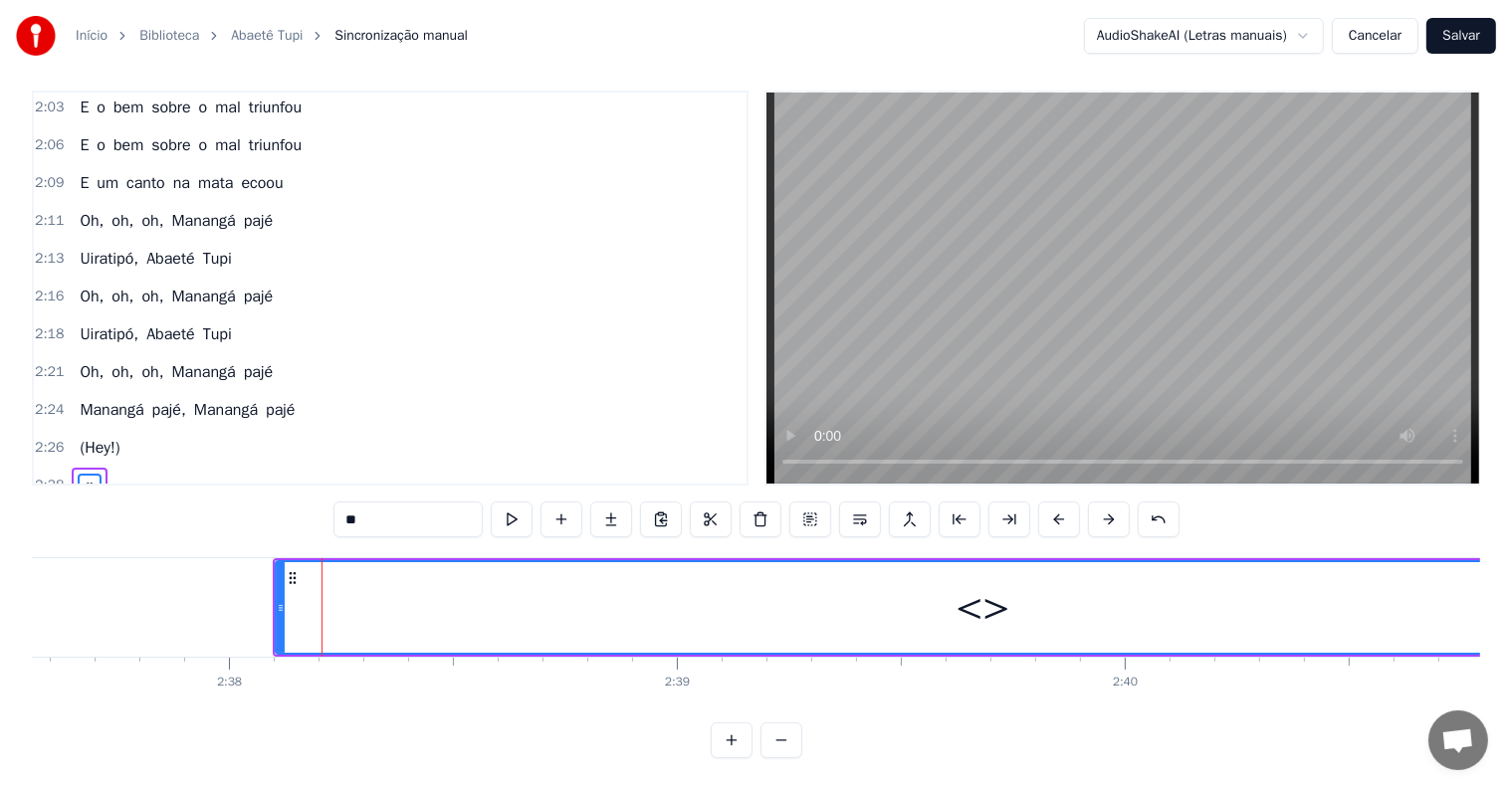 click on "<>" at bounding box center (982, 608) 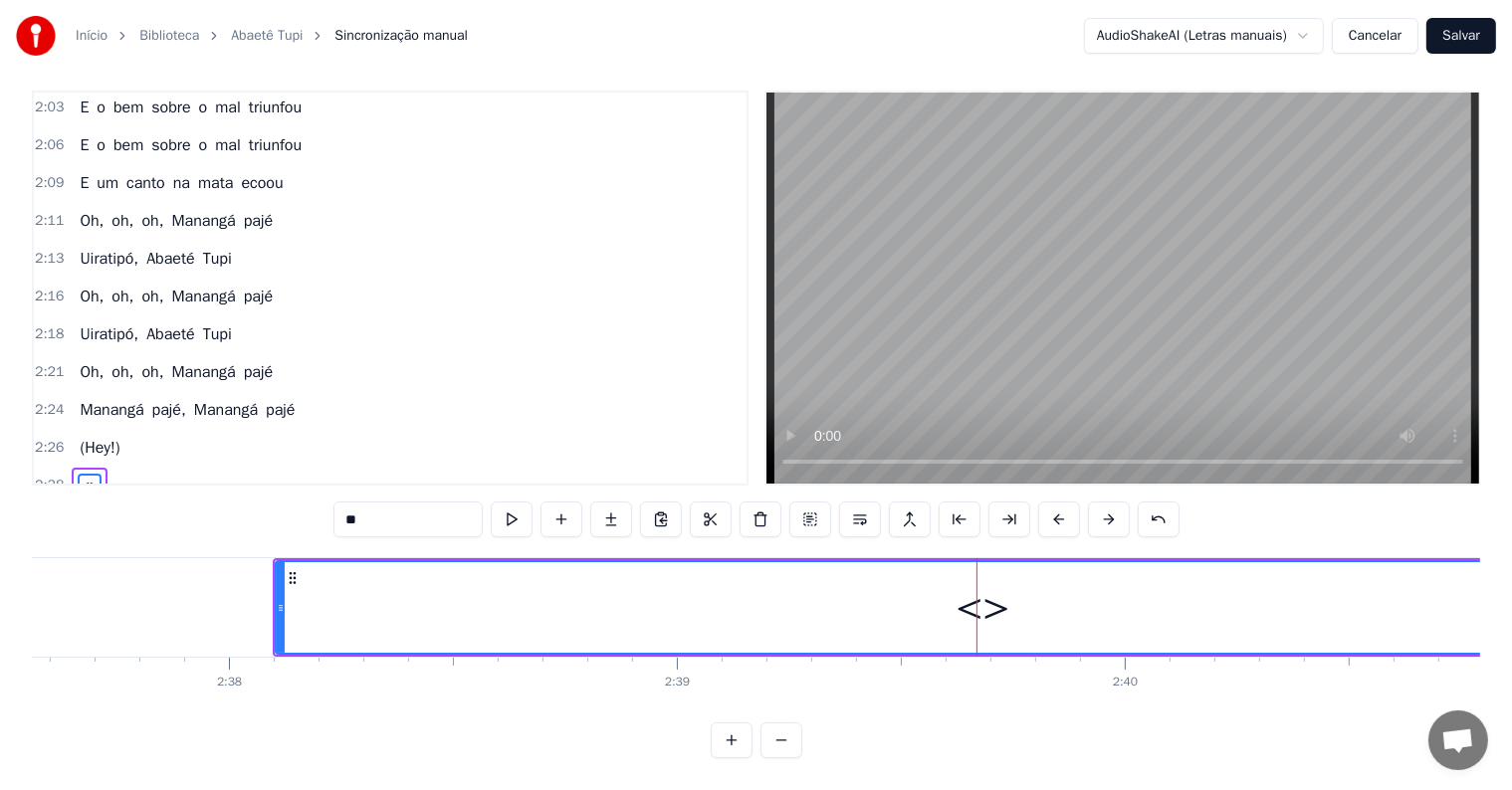 click on "**" at bounding box center (408, 519) 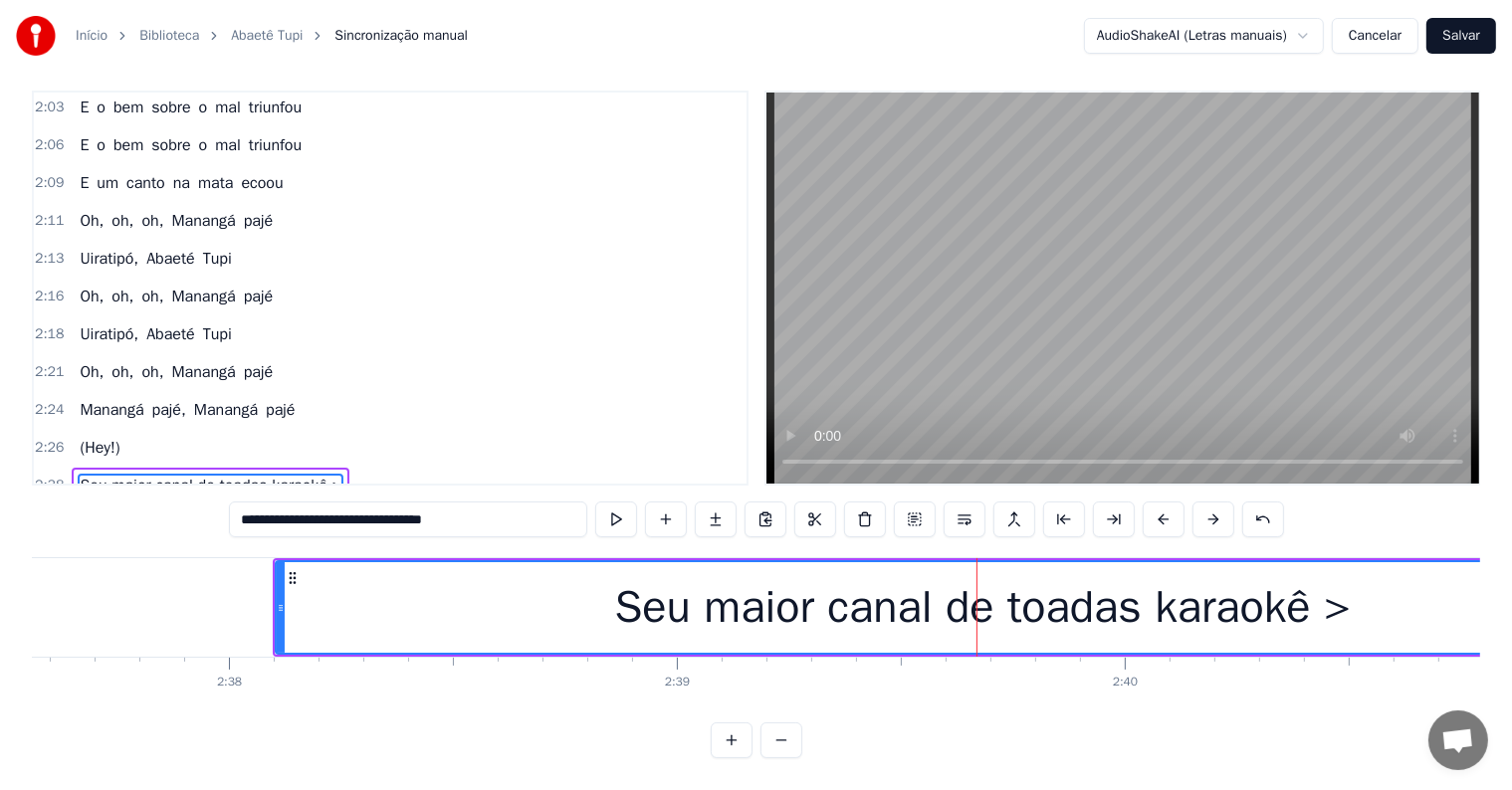 click on "**********" at bounding box center (408, 519) 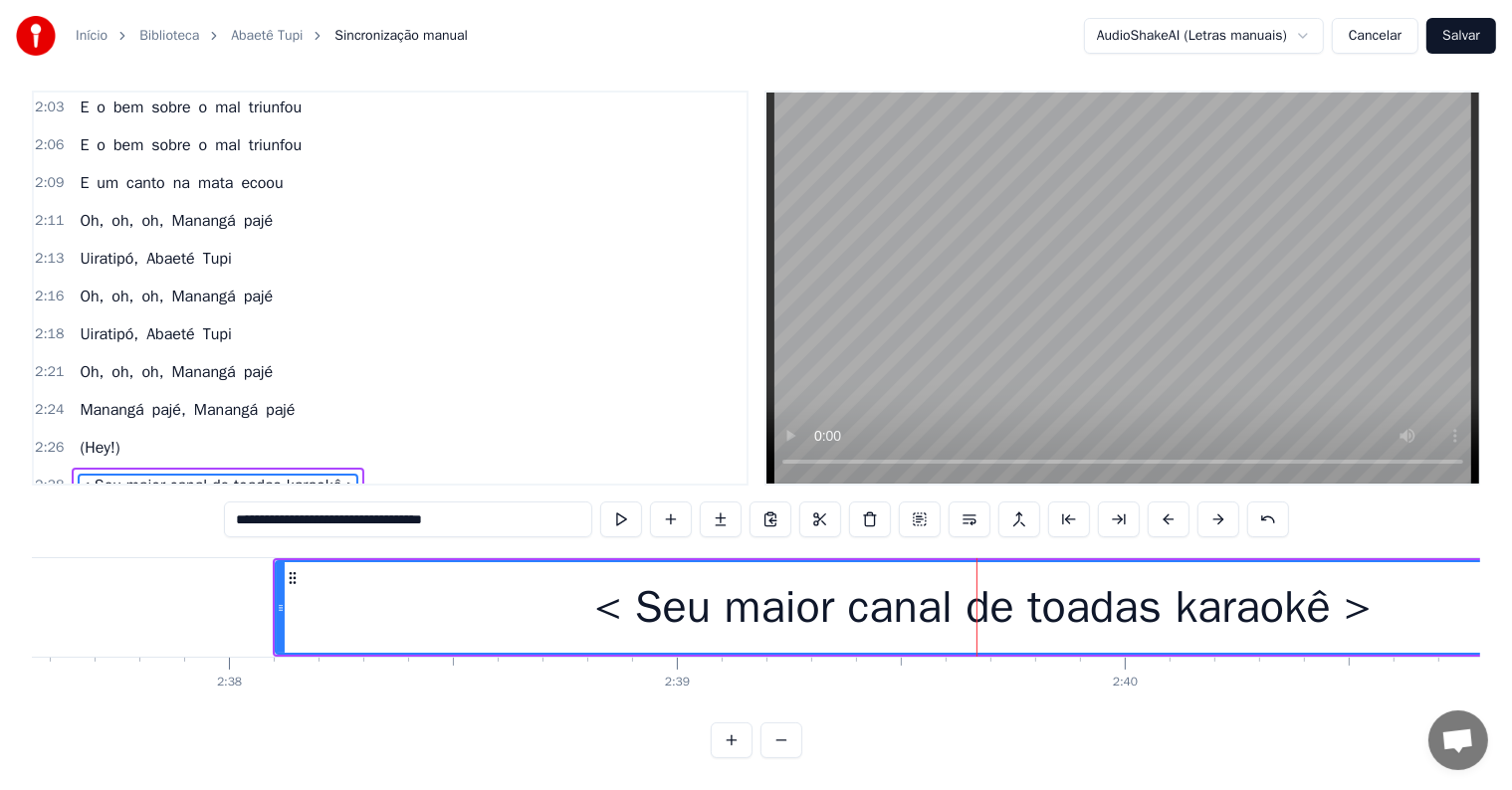 type on "**********" 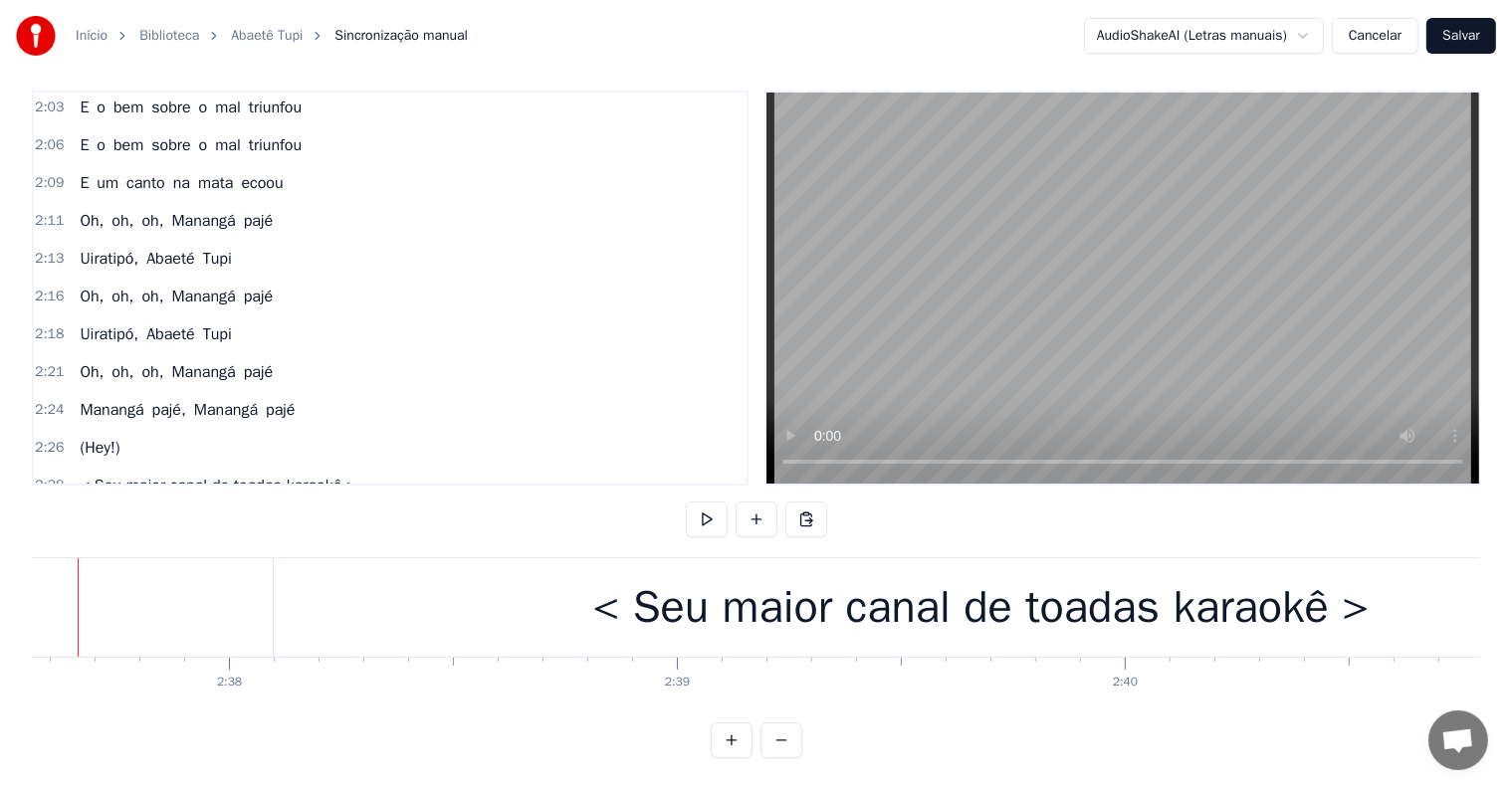 scroll, scrollTop: 0, scrollLeft: 70522, axis: horizontal 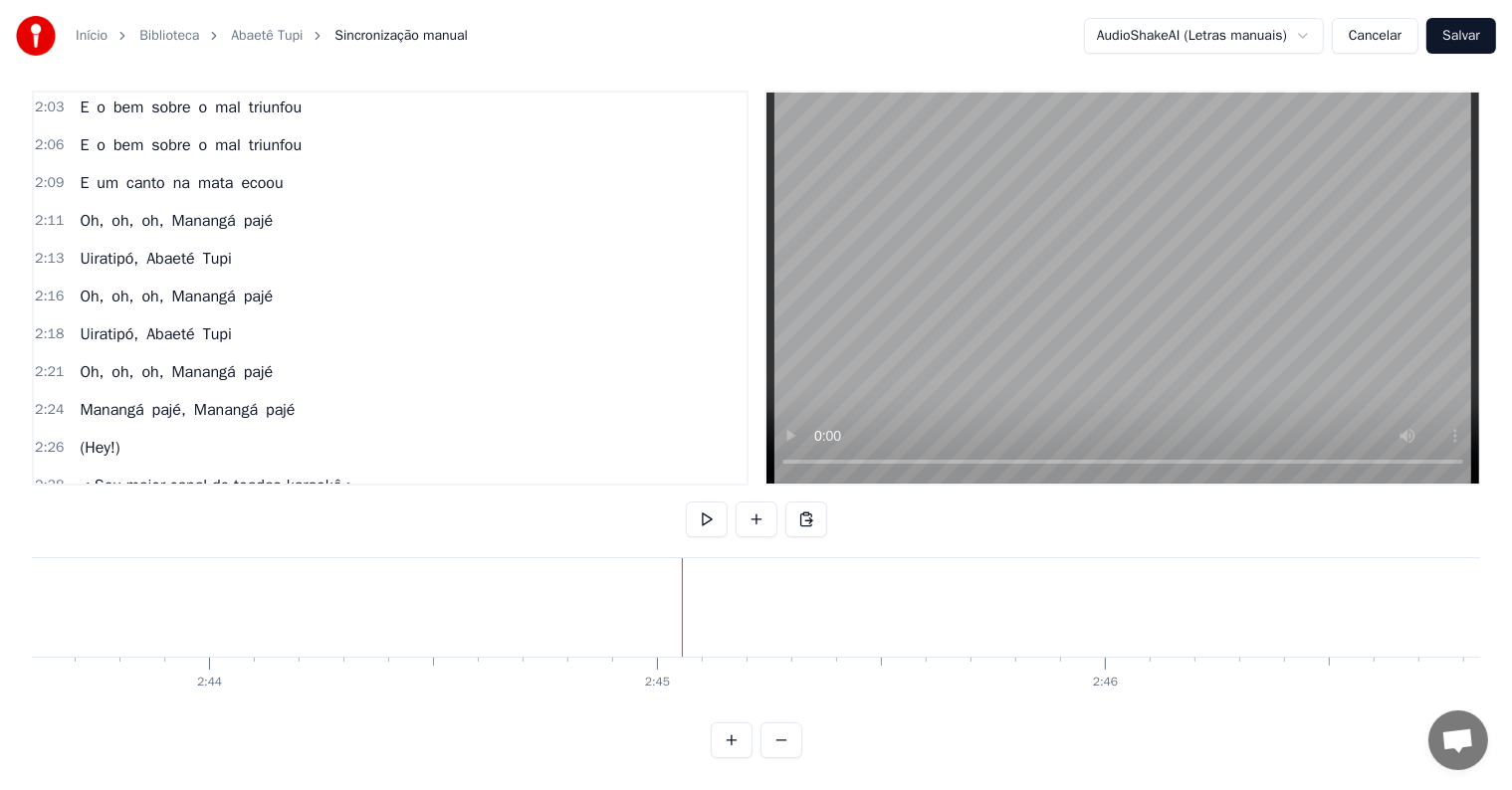 click at bounding box center (682, 607) 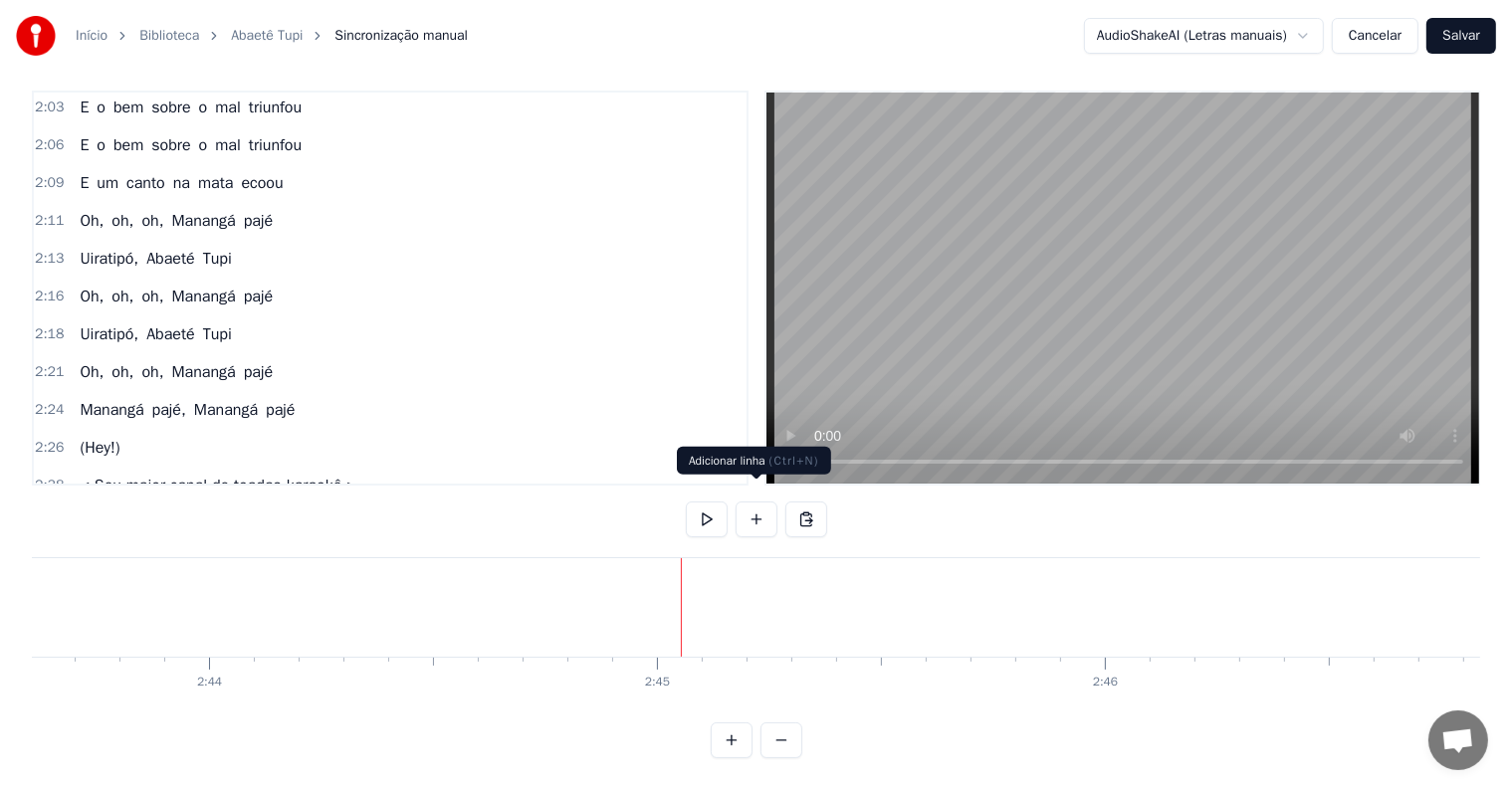 click at bounding box center [756, 519] 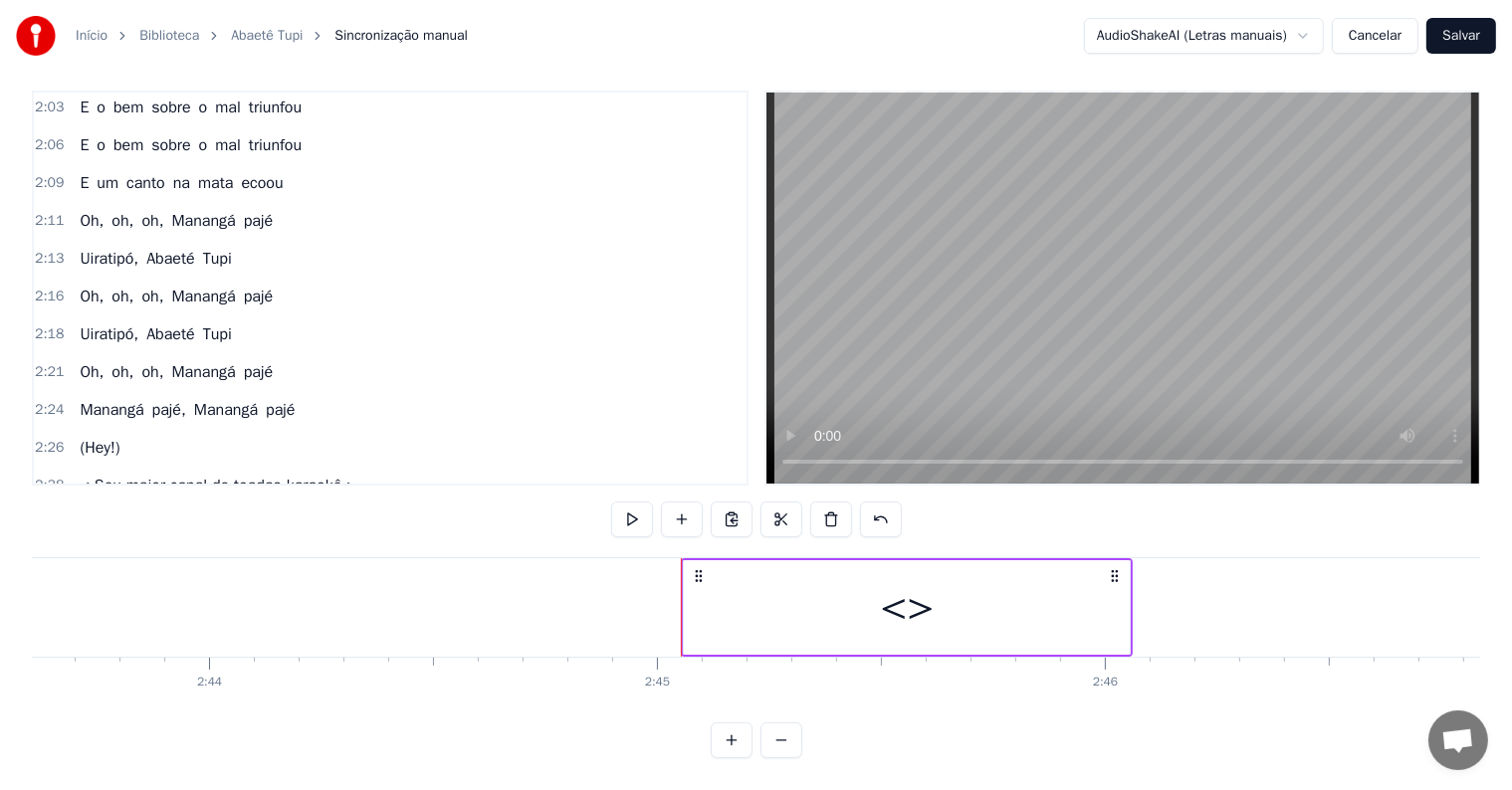 click on "<>" at bounding box center (907, 607) 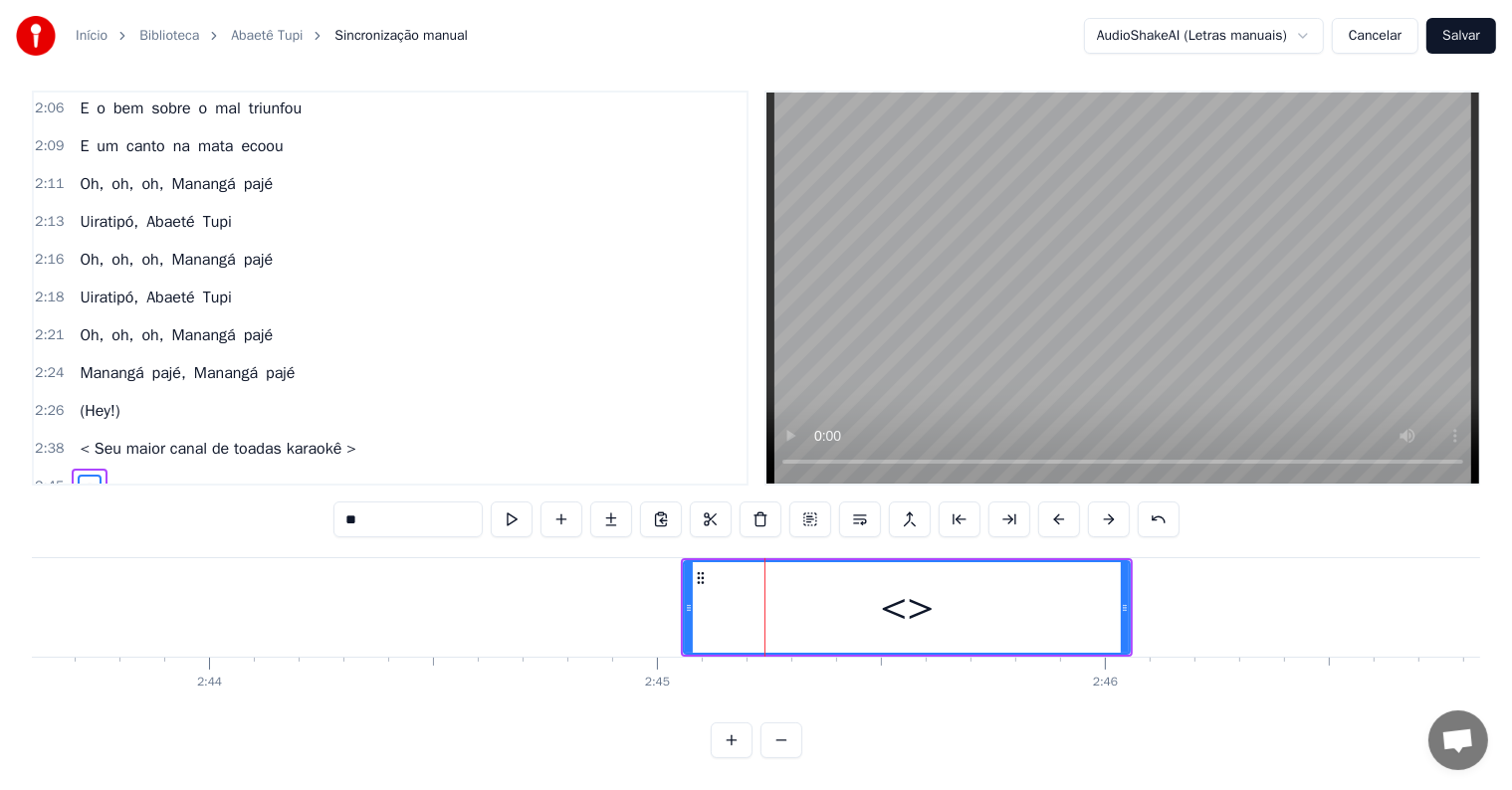 drag, startPoint x: 410, startPoint y: 498, endPoint x: 227, endPoint y: 490, distance: 183.17478 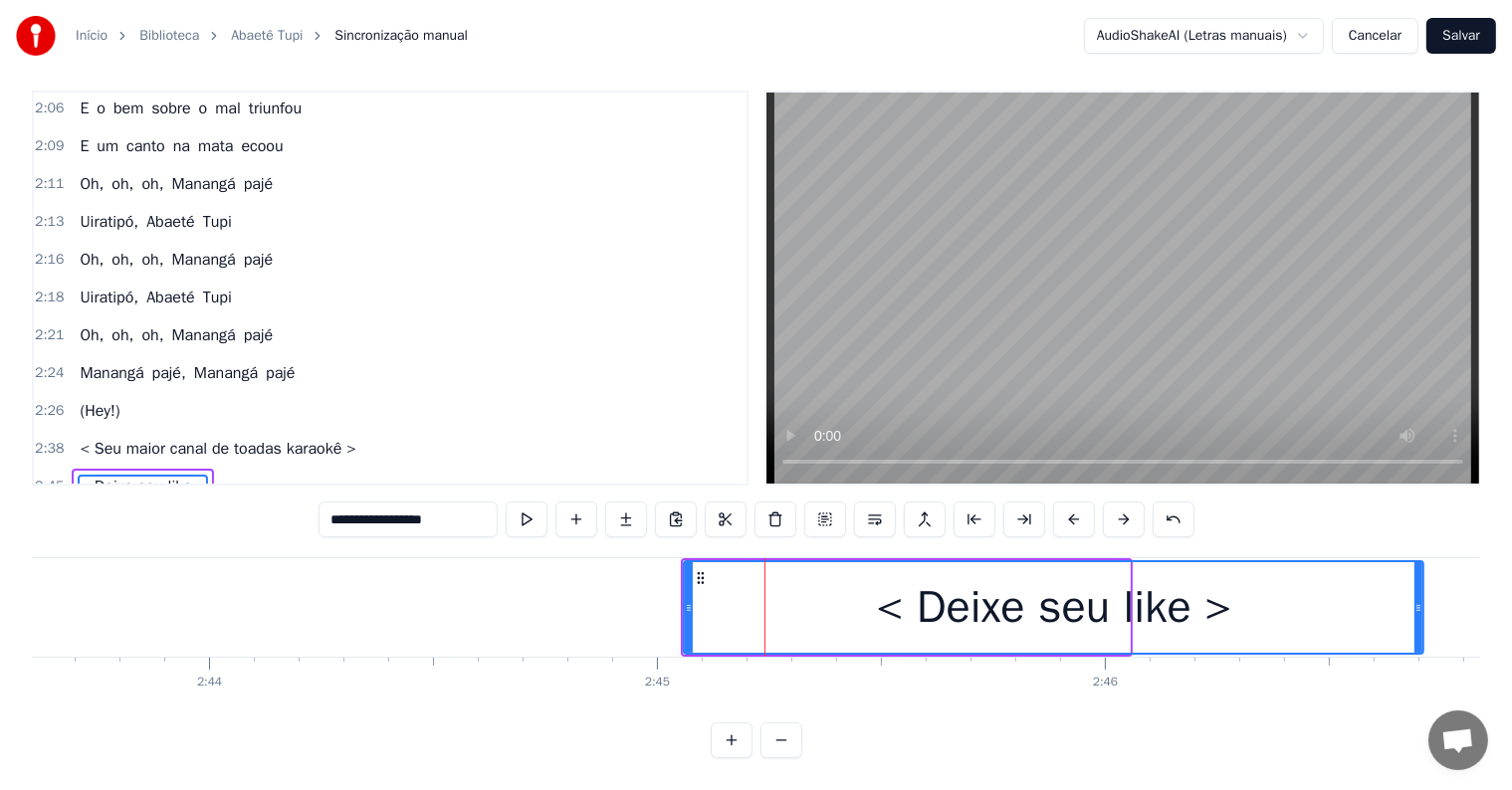 drag, startPoint x: 1123, startPoint y: 583, endPoint x: 1426, endPoint y: 583, distance: 303 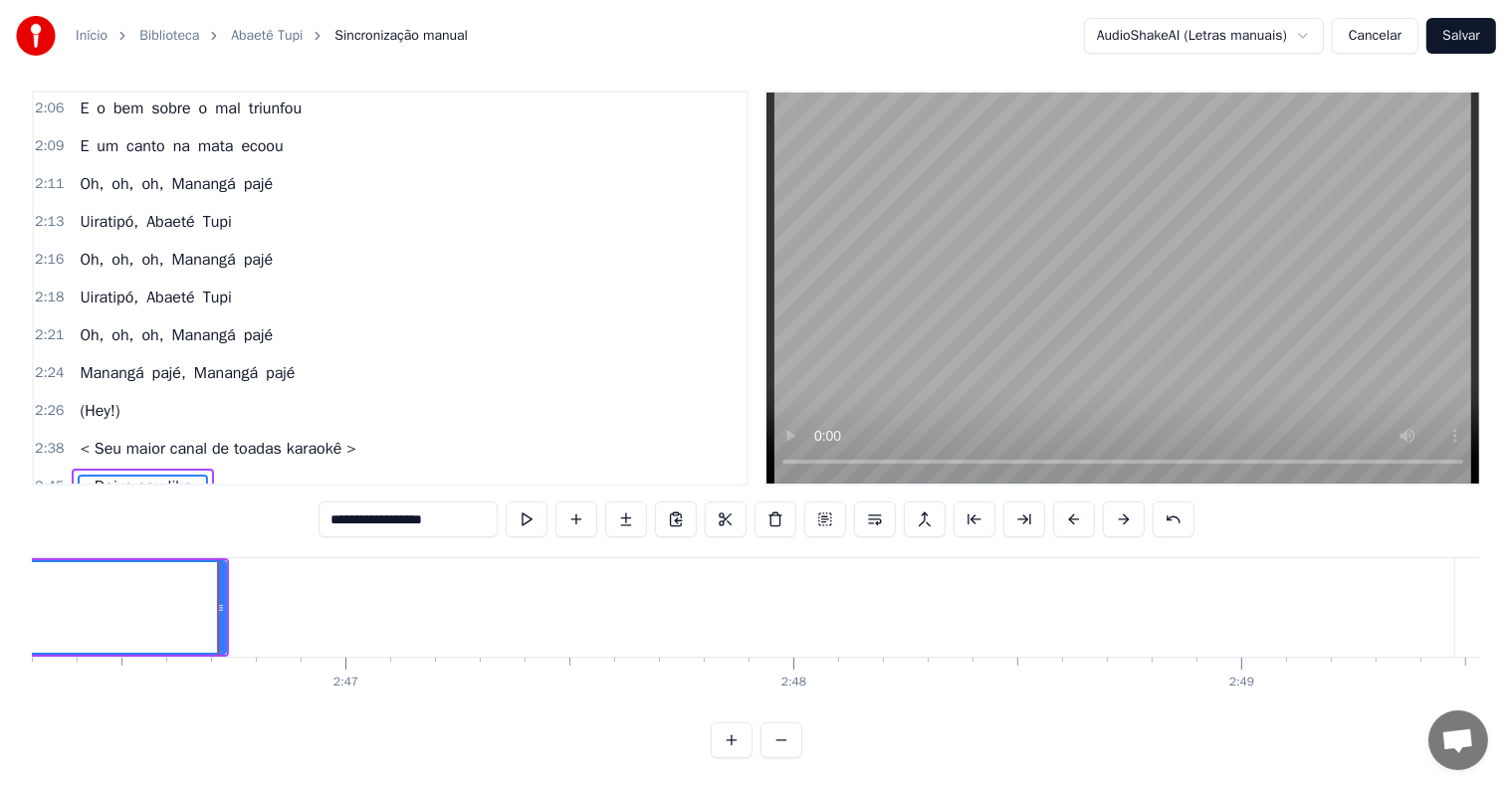 scroll, scrollTop: 0, scrollLeft: 74576, axis: horizontal 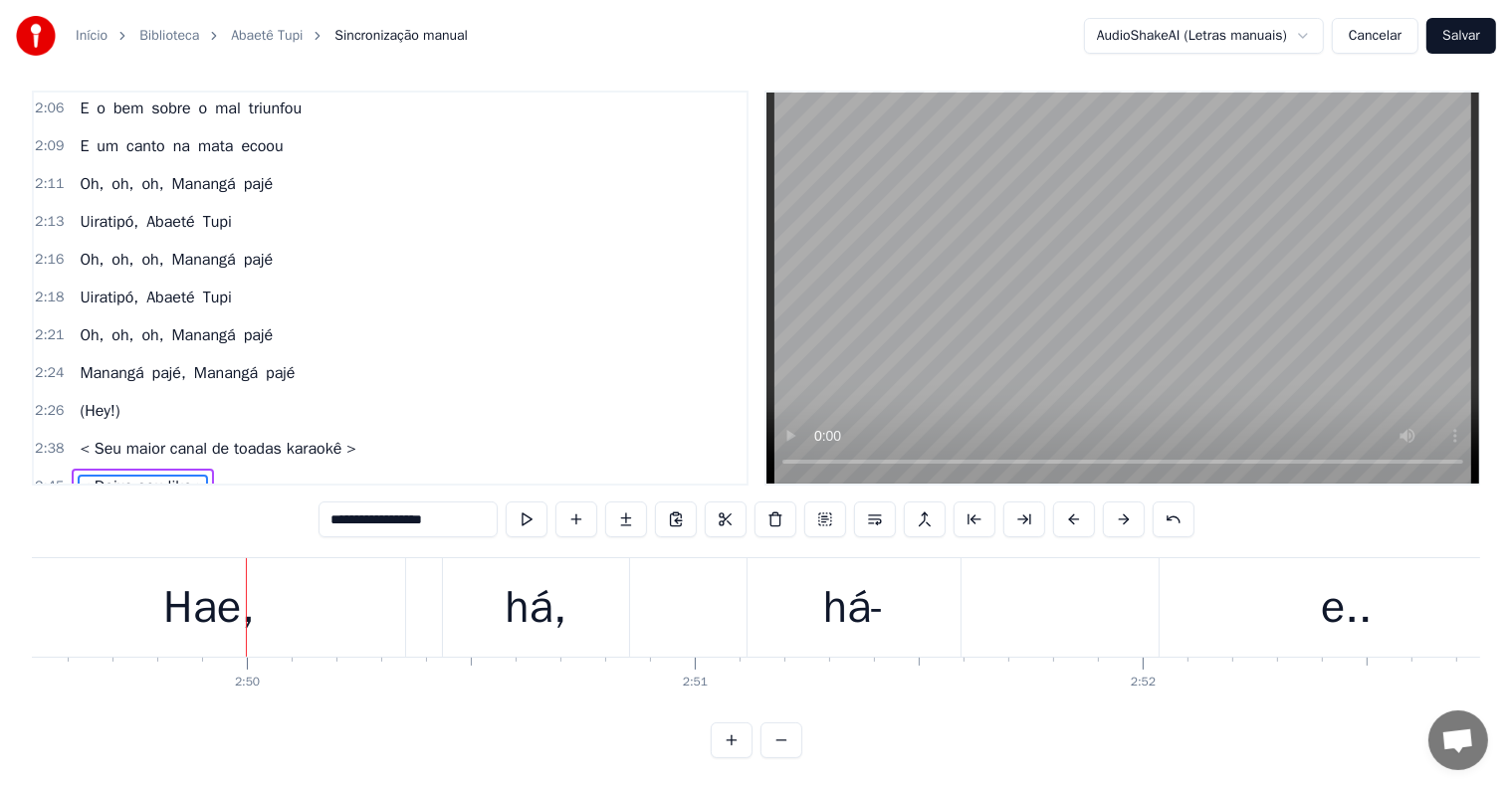 click on "há," at bounding box center [536, 607] 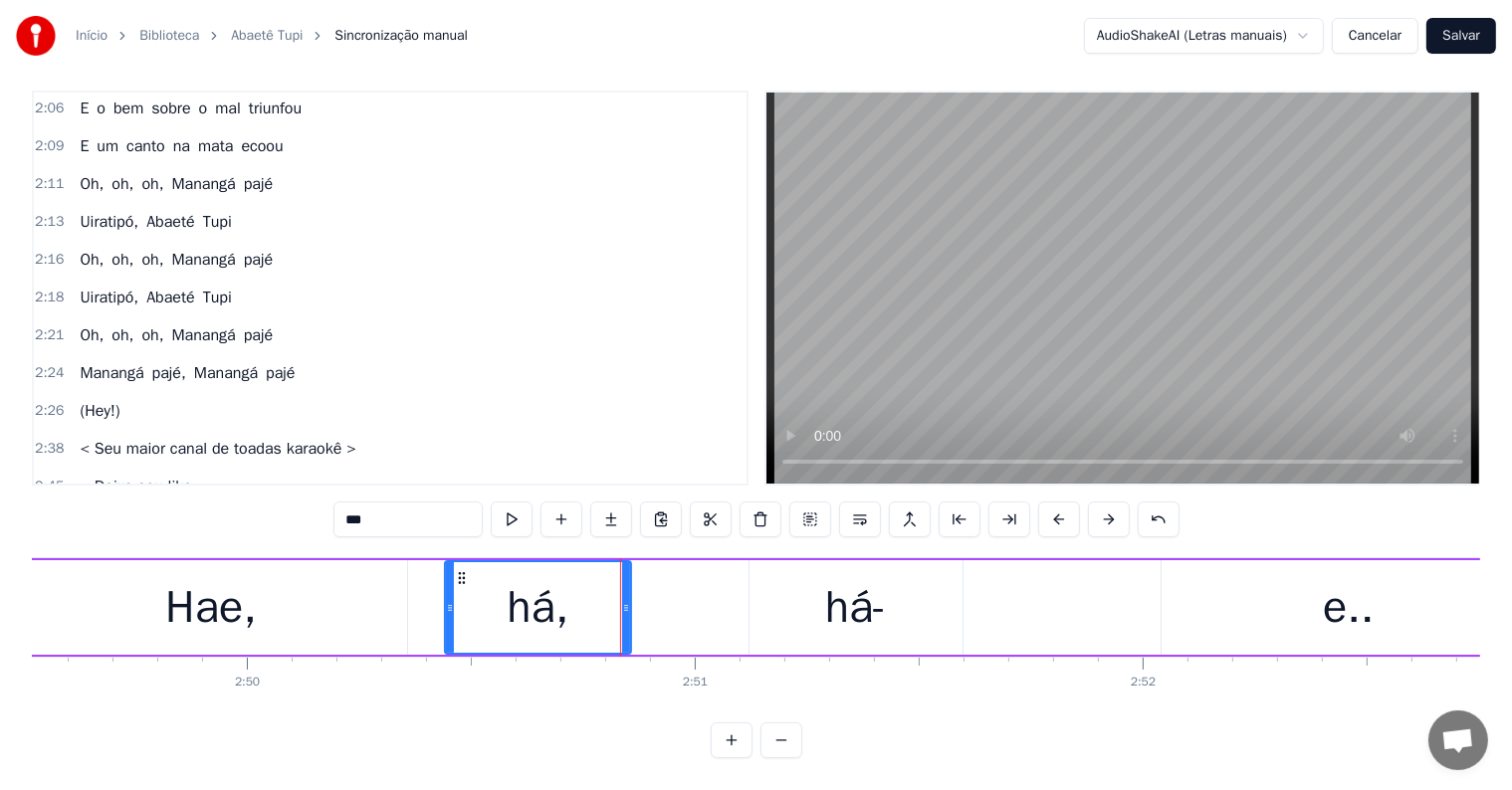 click on "Hae, há, há- e.." at bounding box center [775, 607] 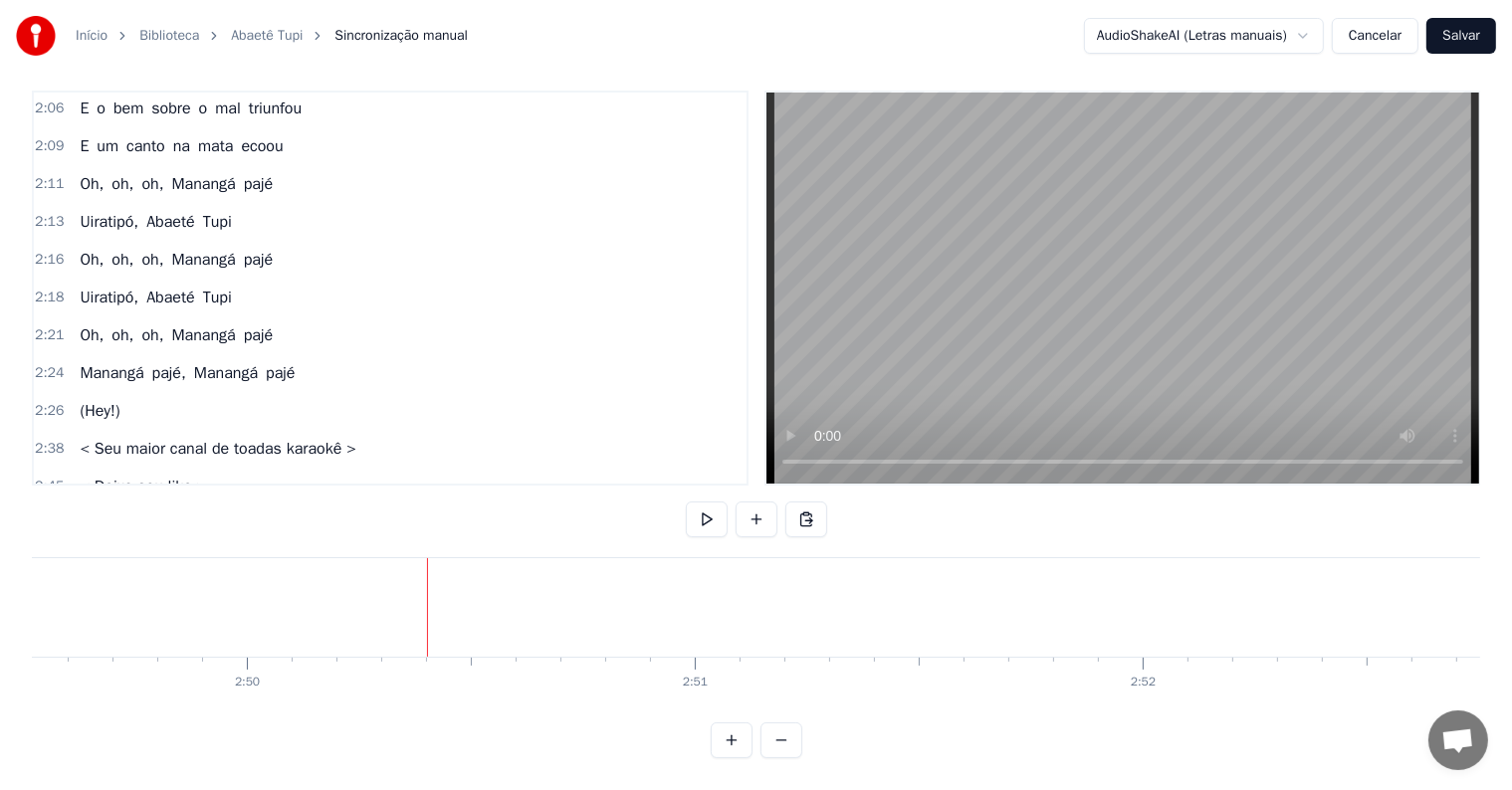 scroll, scrollTop: 1365, scrollLeft: 0, axis: vertical 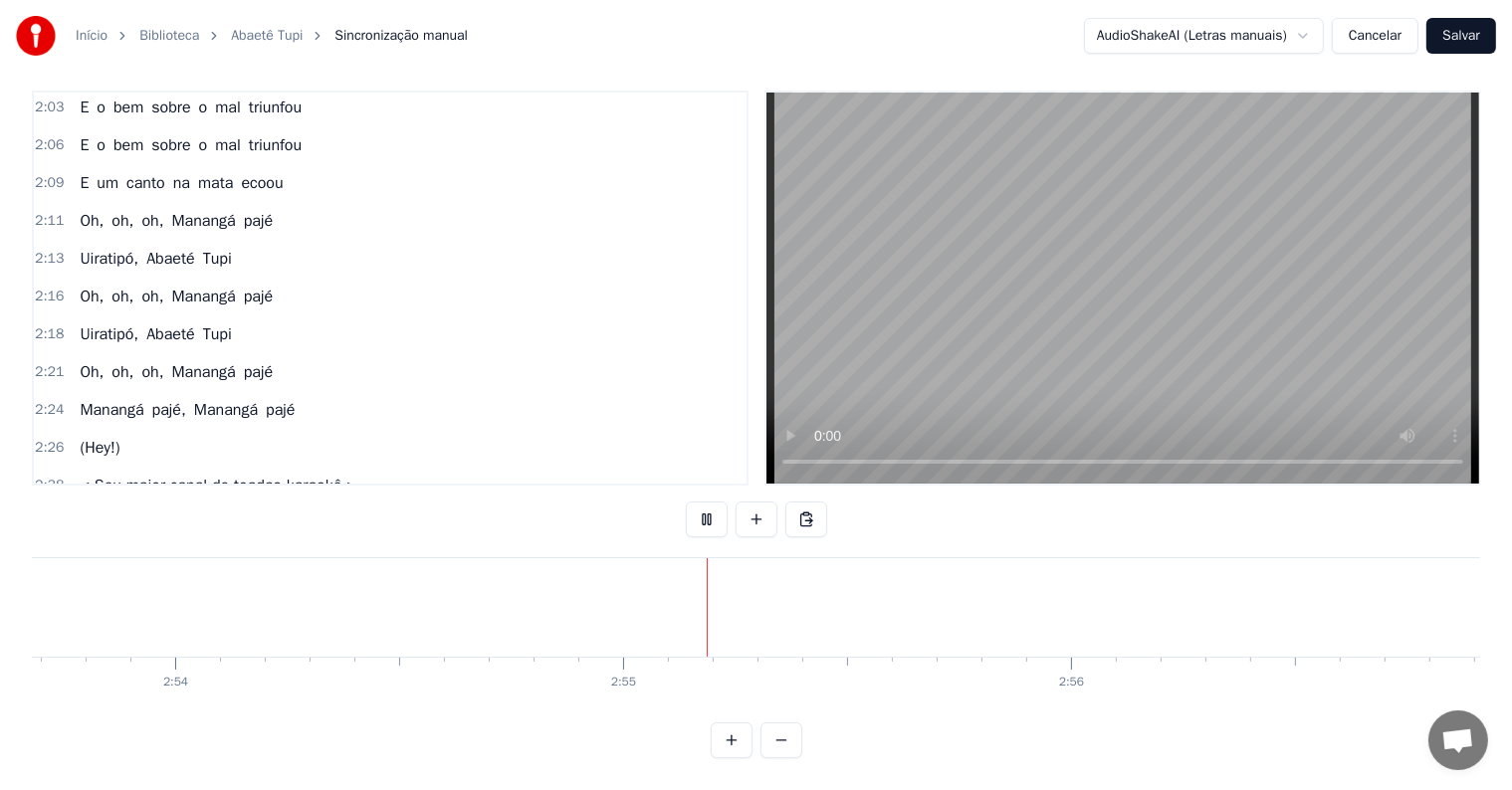 click on "Salvar" at bounding box center (1461, 36) 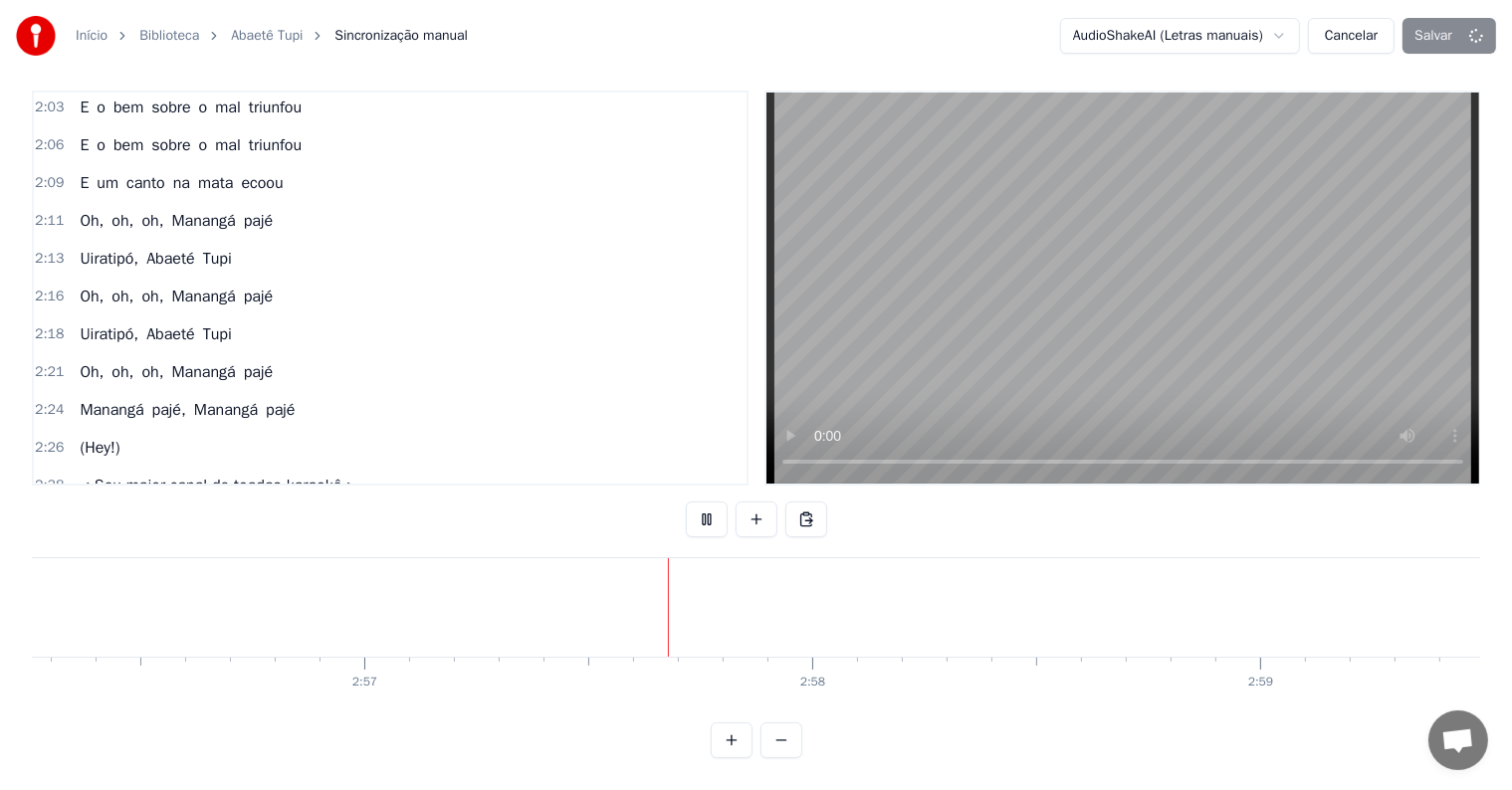 scroll, scrollTop: 0, scrollLeft: 79096, axis: horizontal 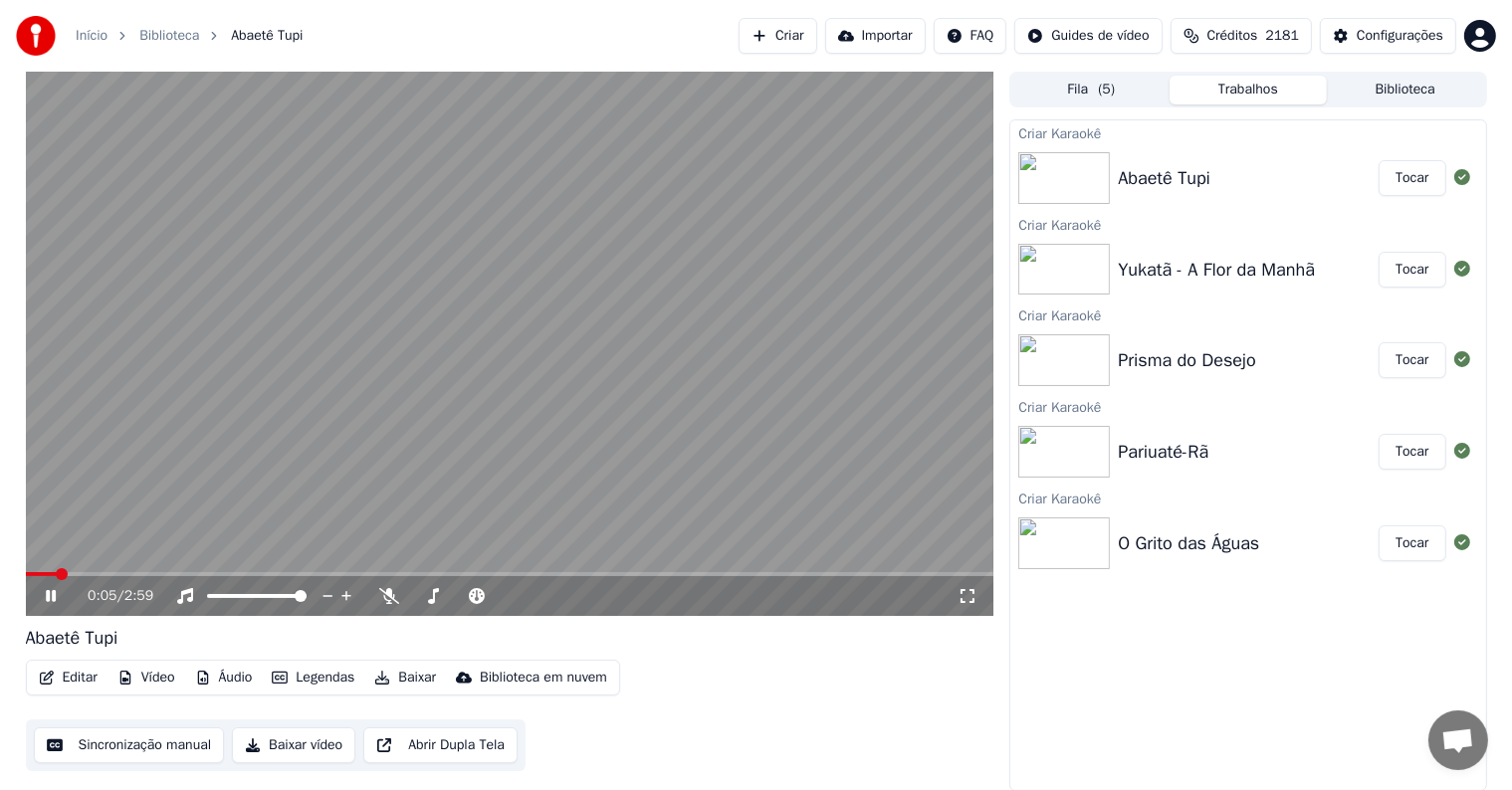 click at bounding box center [510, 343] 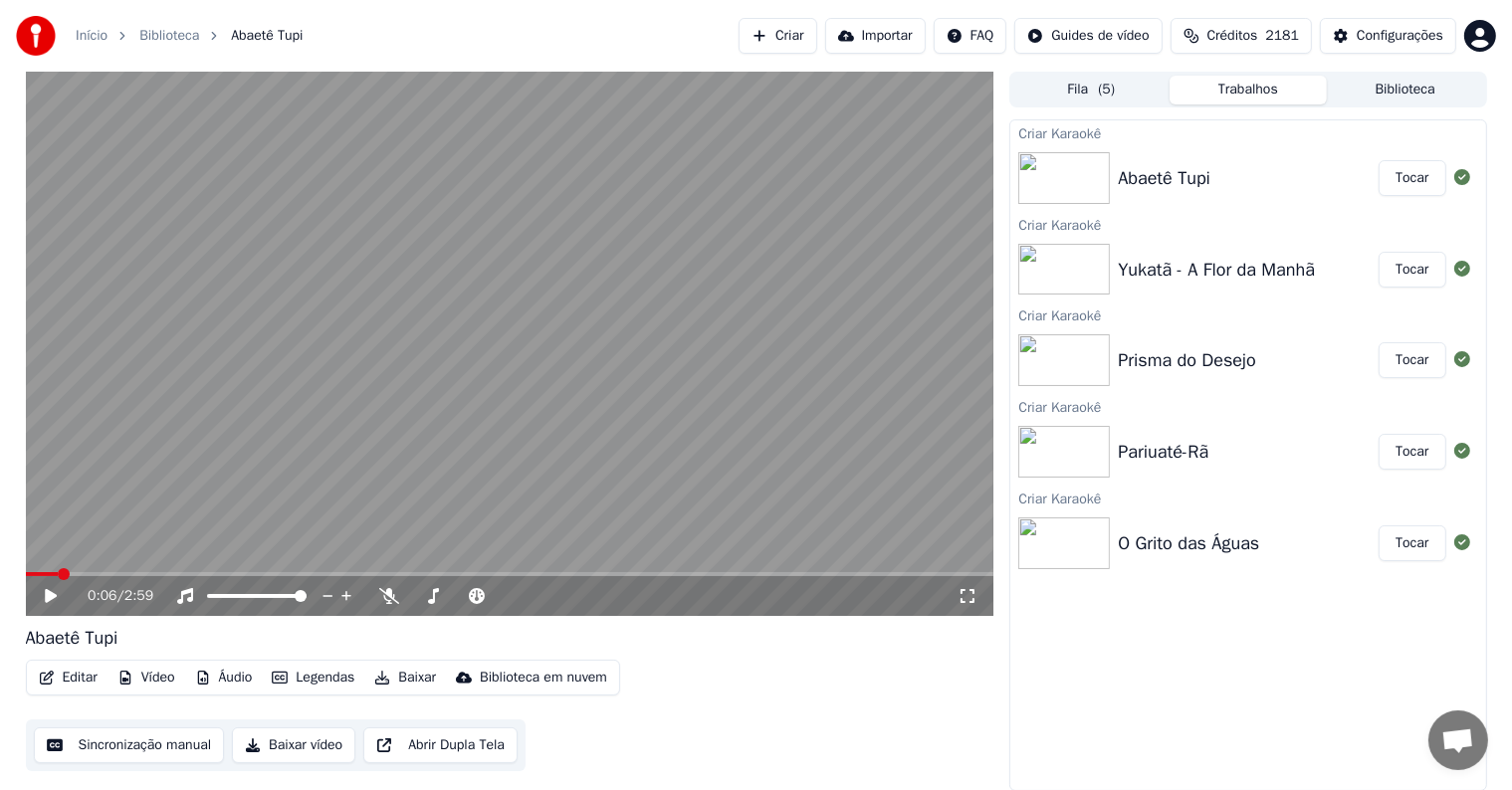 click on "Tocar" at bounding box center (1411, 543) 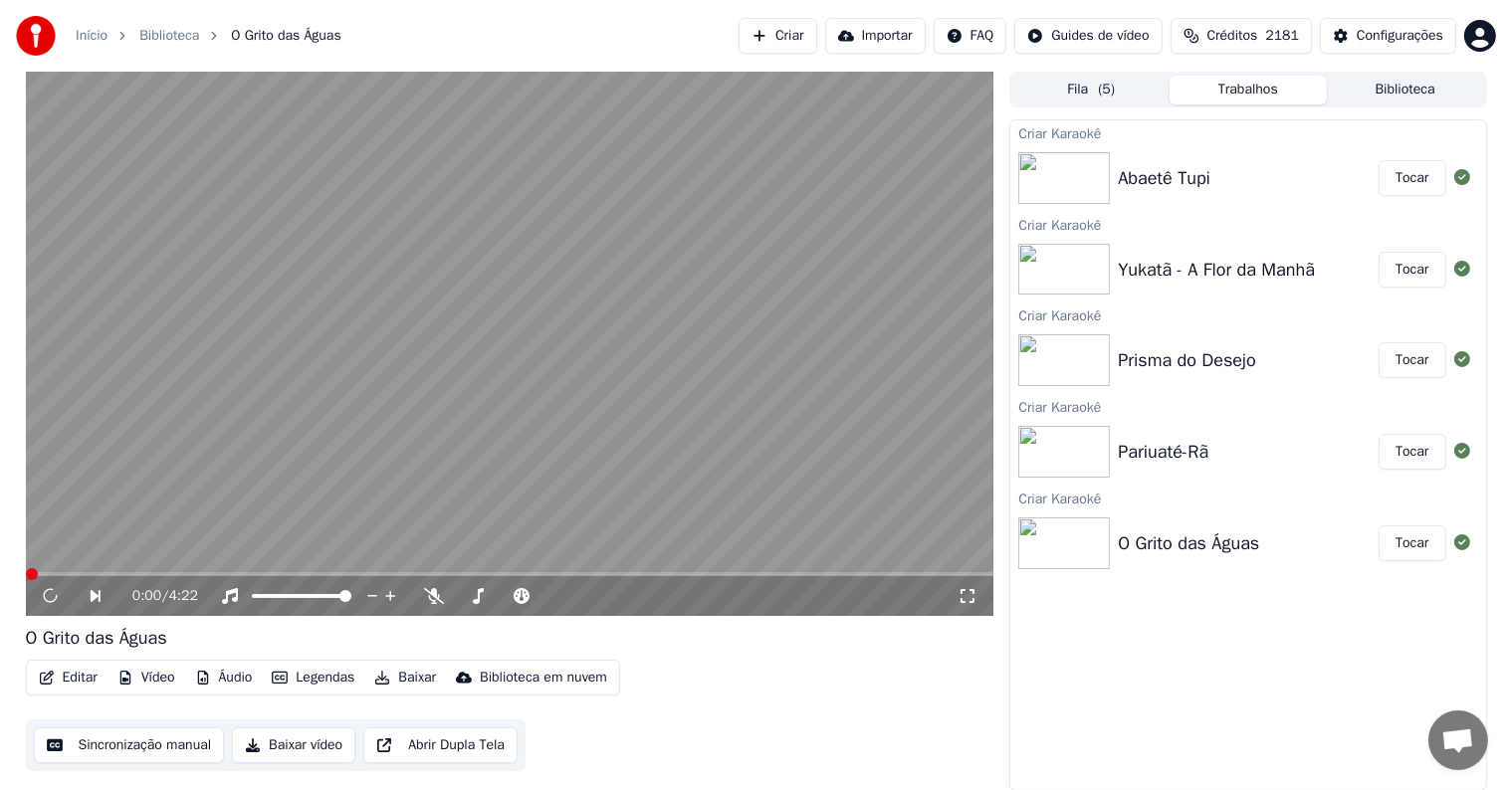 click on "Baixar" at bounding box center [405, 678] 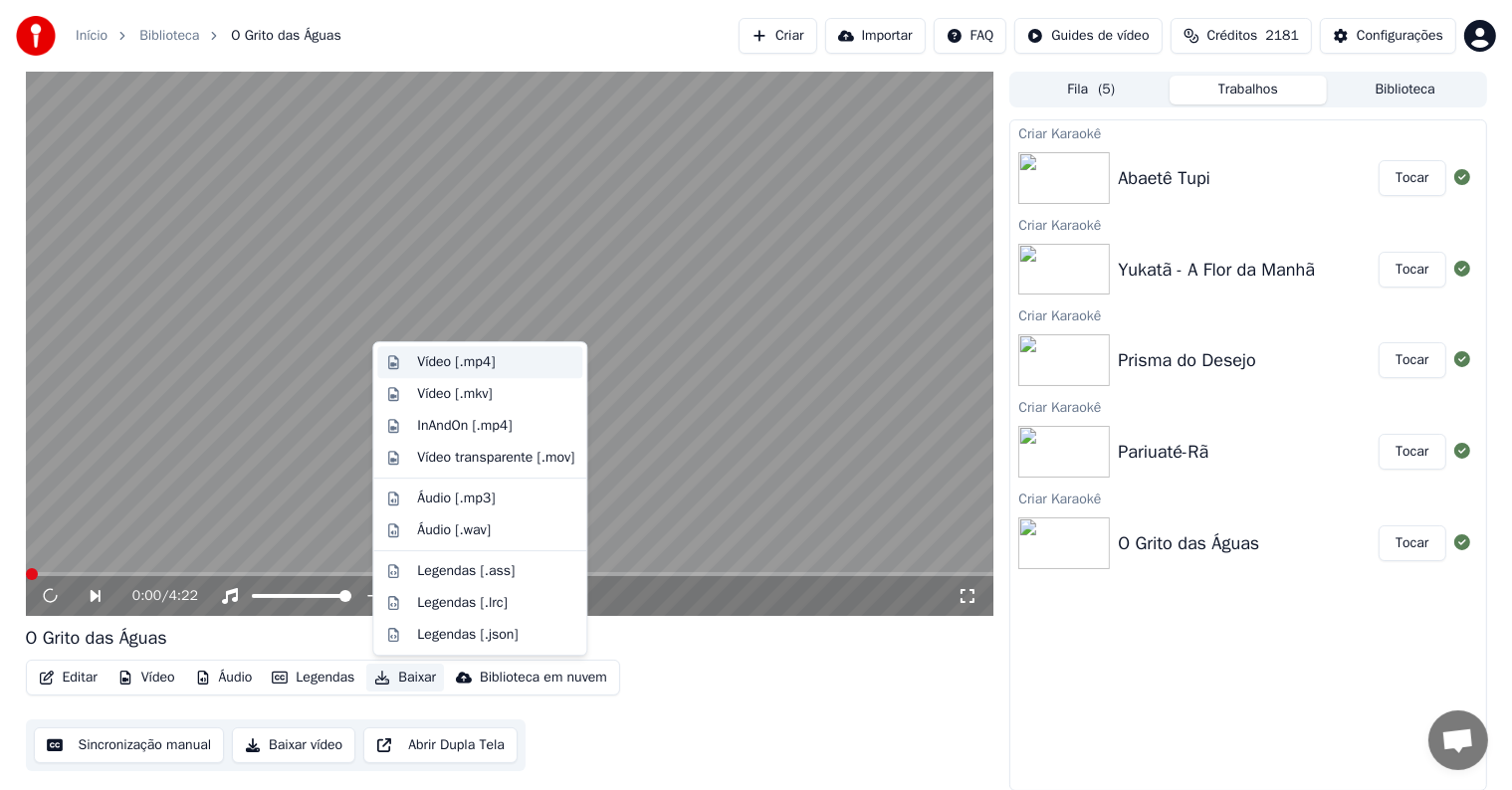 click on "Vídeo [.mp4]" at bounding box center (456, 362) 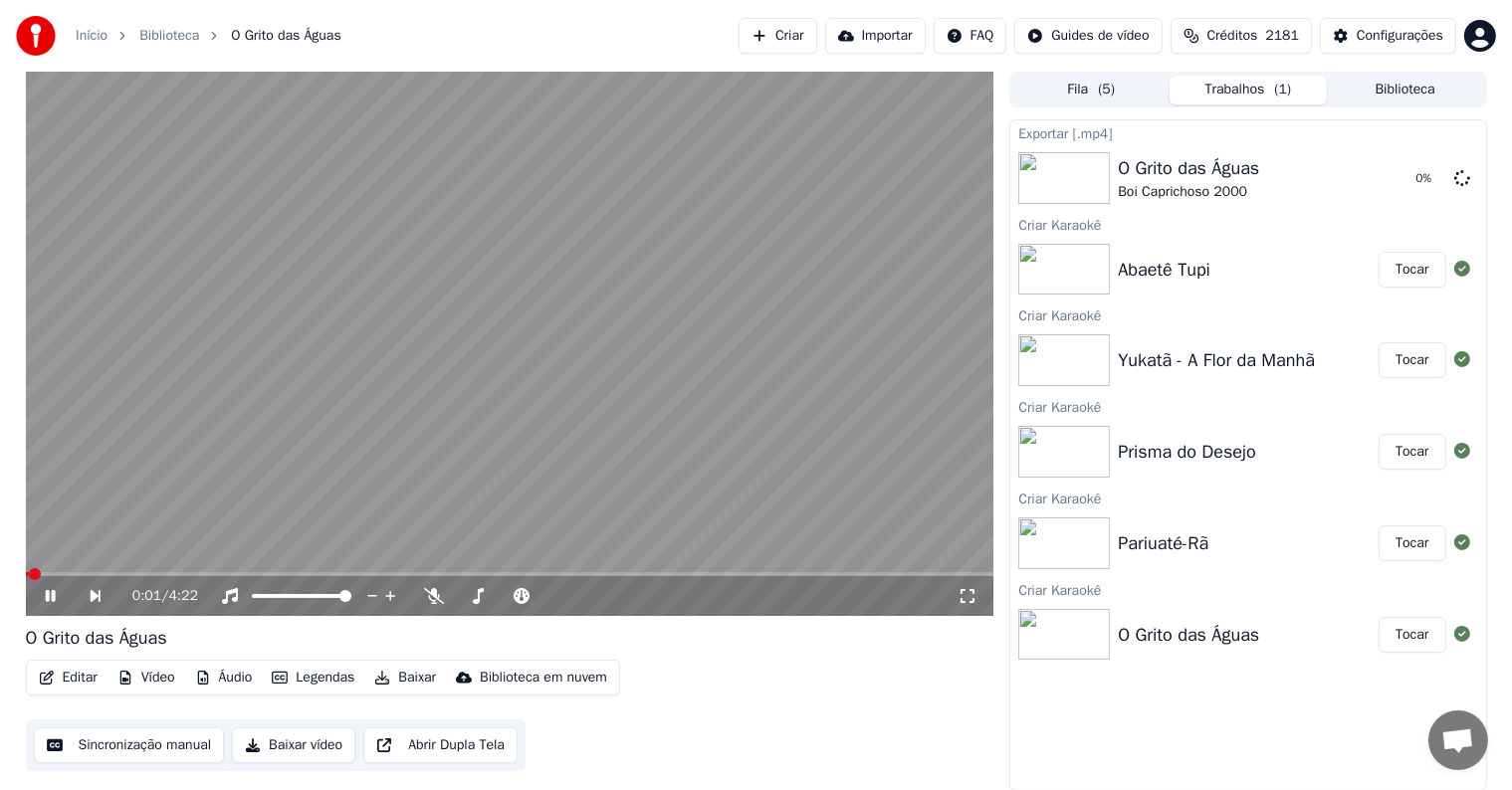 click on "Tocar" at bounding box center [1411, 543] 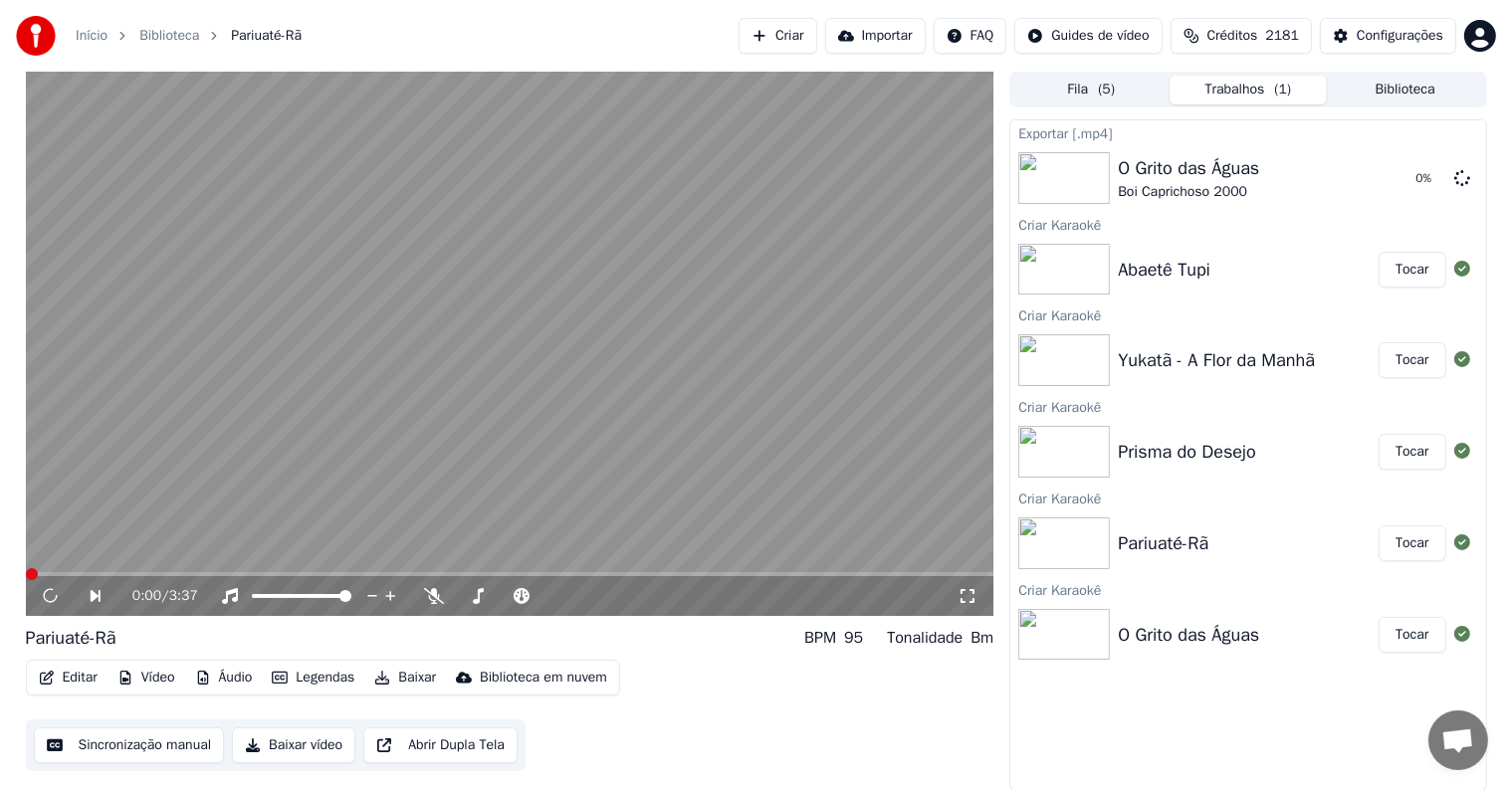 click on "Baixar" at bounding box center [405, 678] 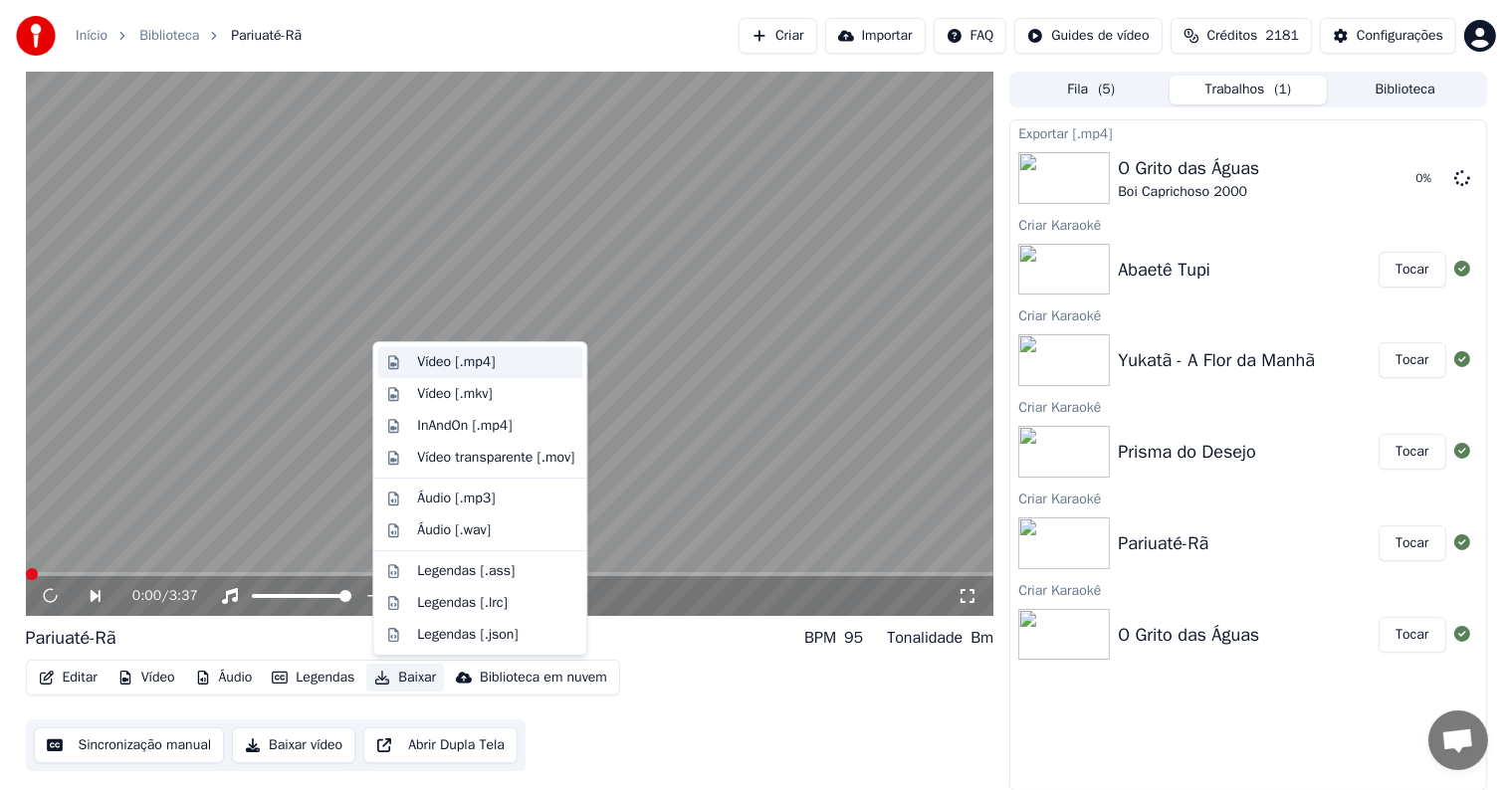 click on "Vídeo [.mp4]" at bounding box center [456, 362] 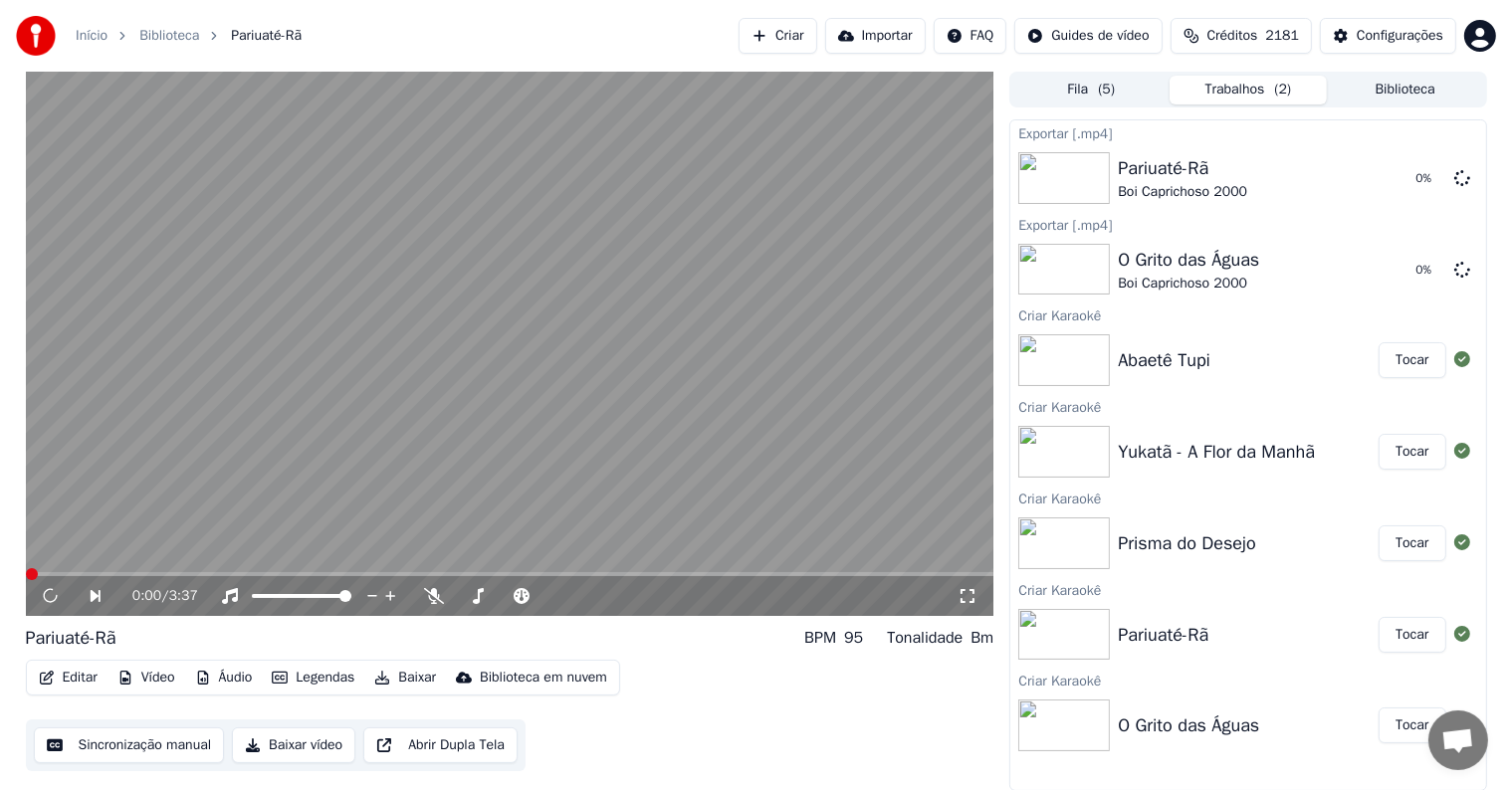 click on "Tocar" at bounding box center [1411, 543] 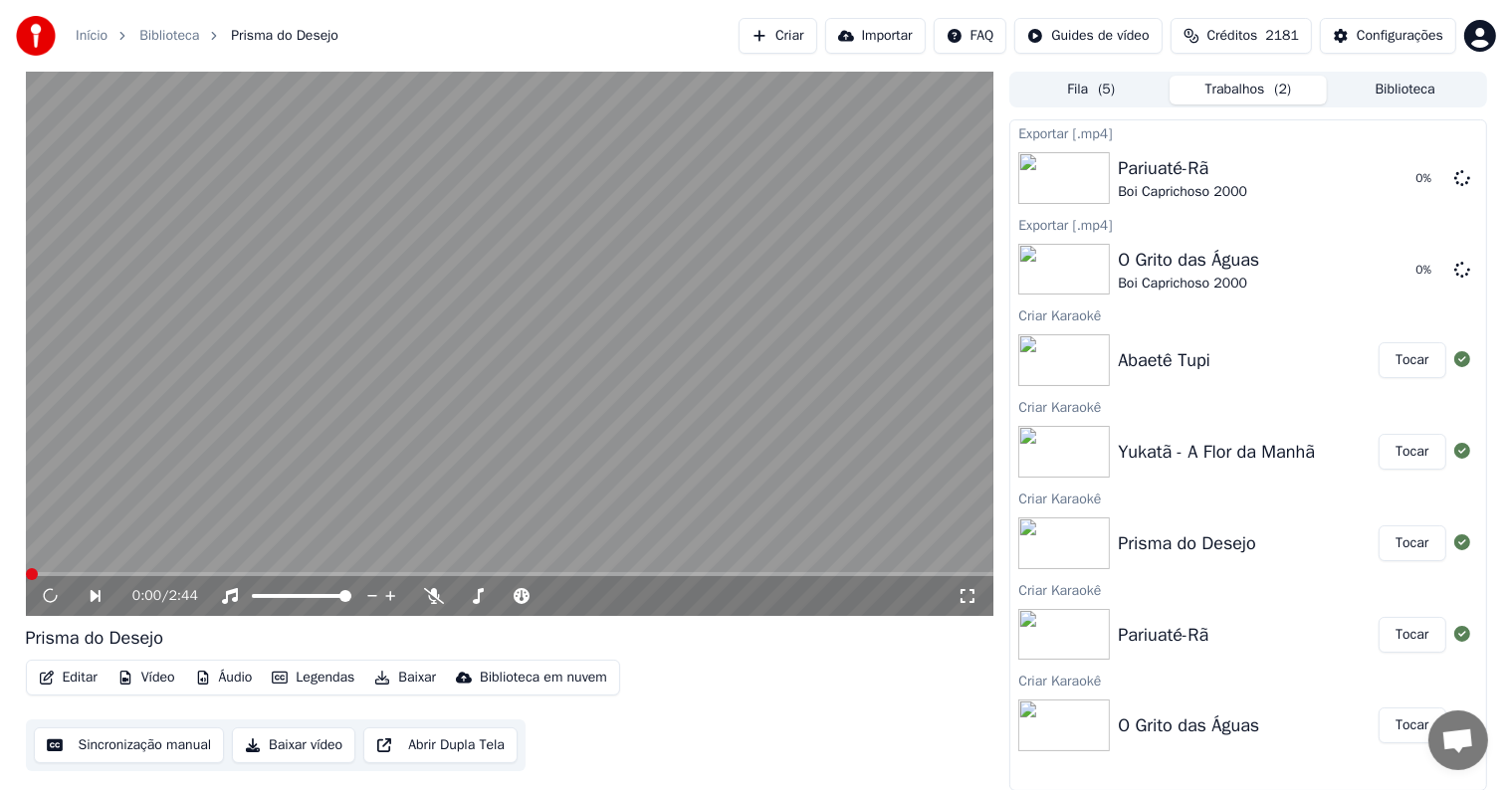 click on "Baixar" at bounding box center [405, 678] 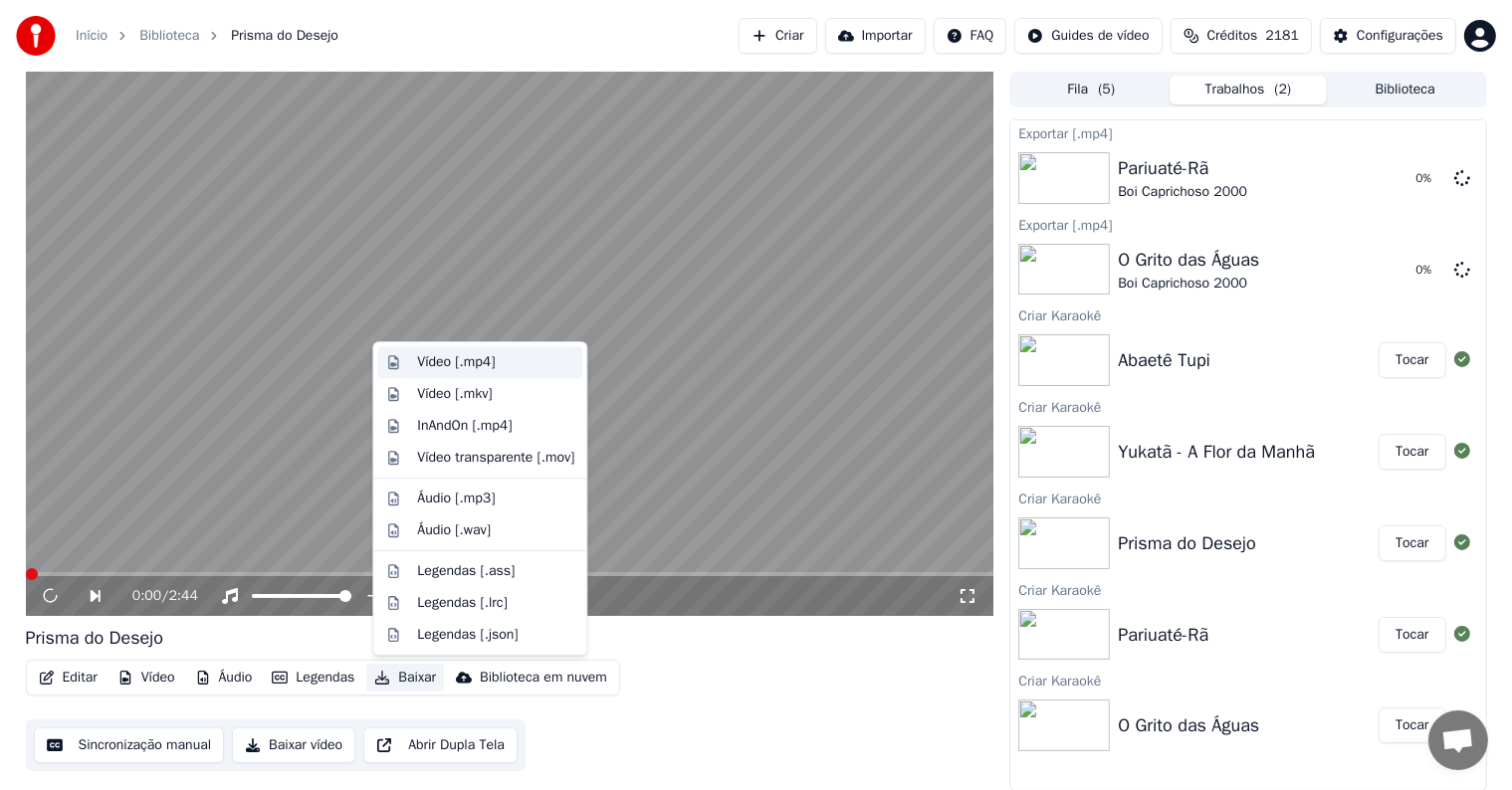 click on "Vídeo [.mp4]" at bounding box center [456, 362] 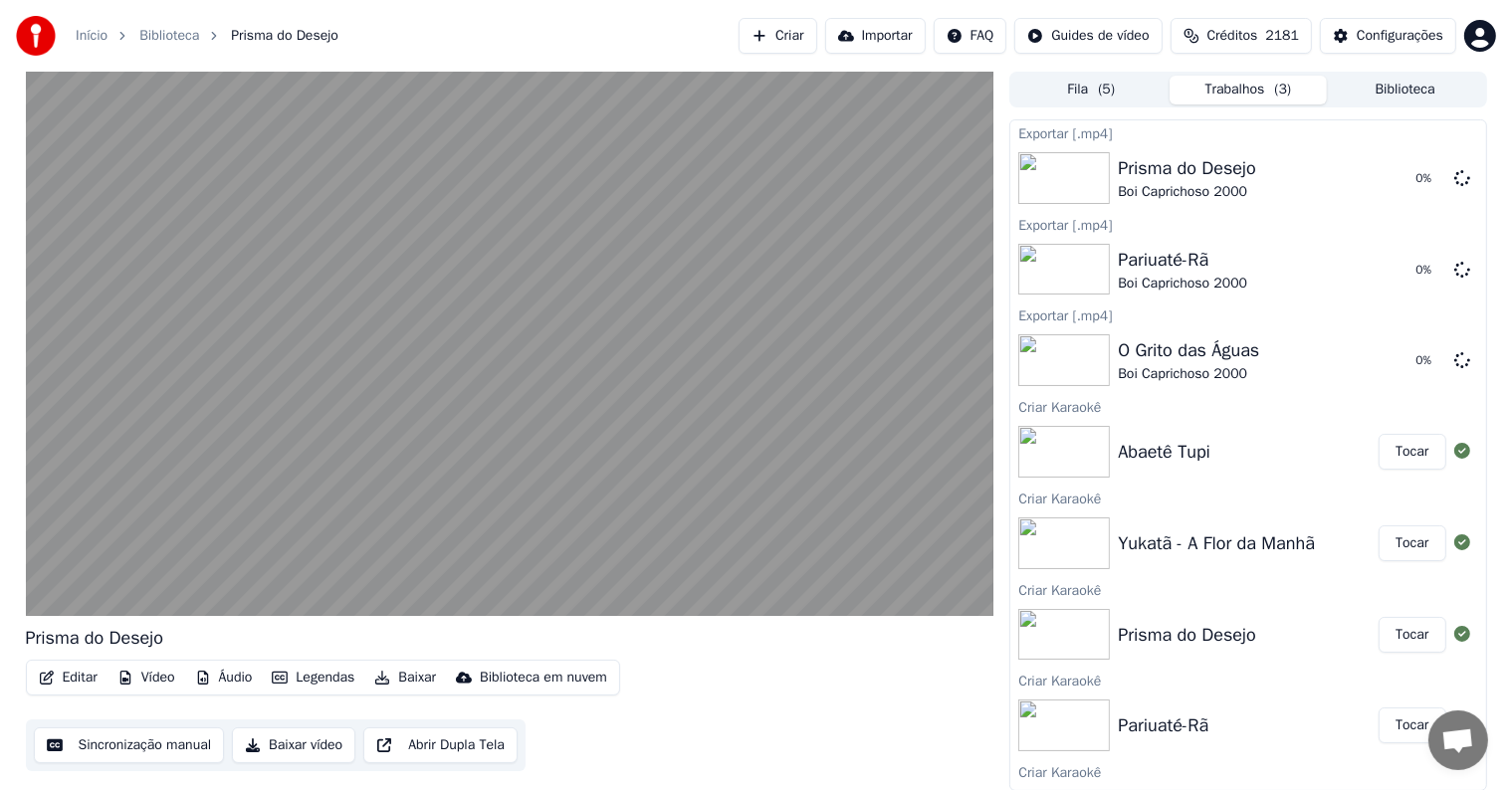 scroll, scrollTop: 60, scrollLeft: 0, axis: vertical 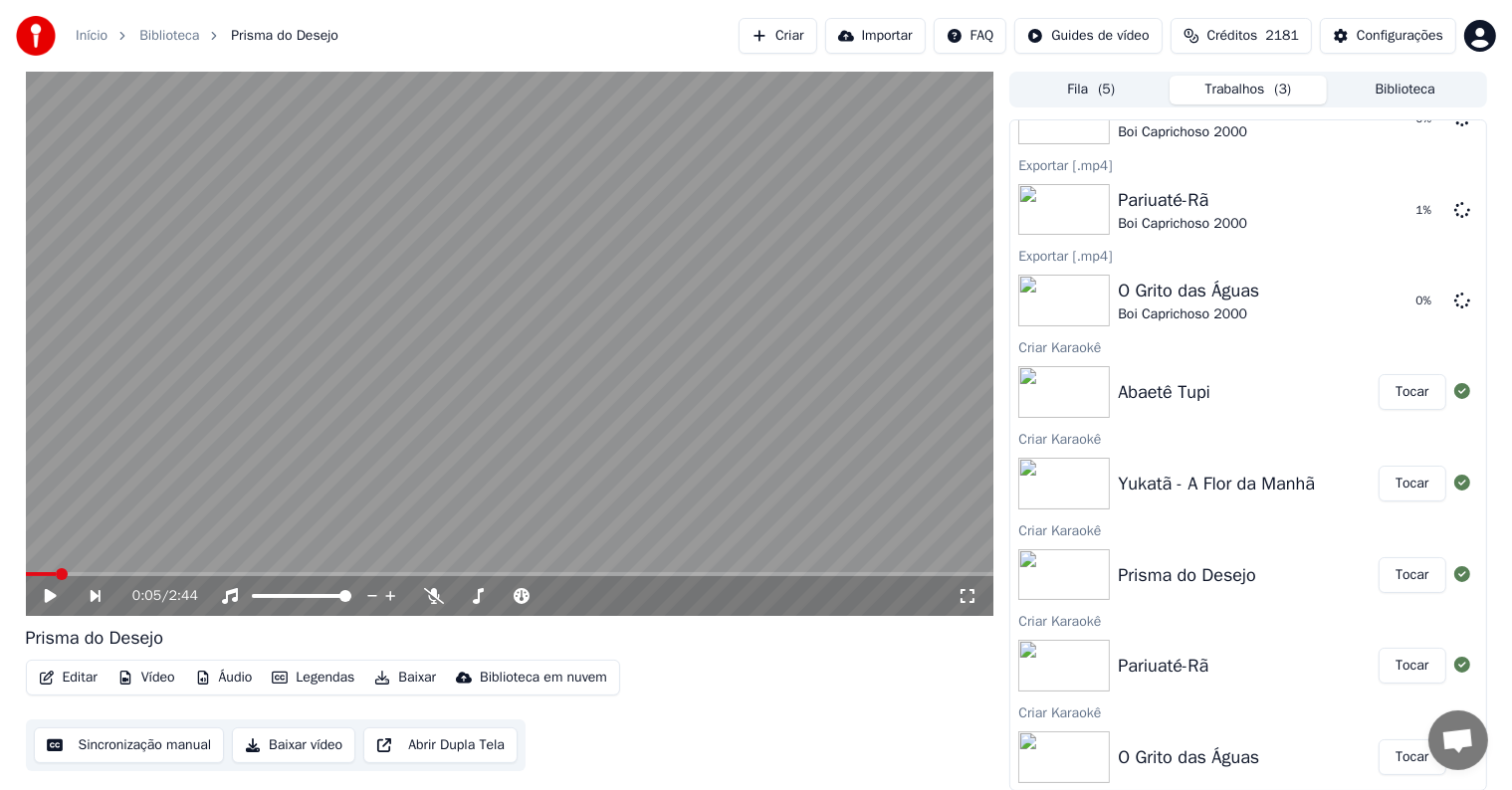 click on "Tocar" at bounding box center [1411, 484] 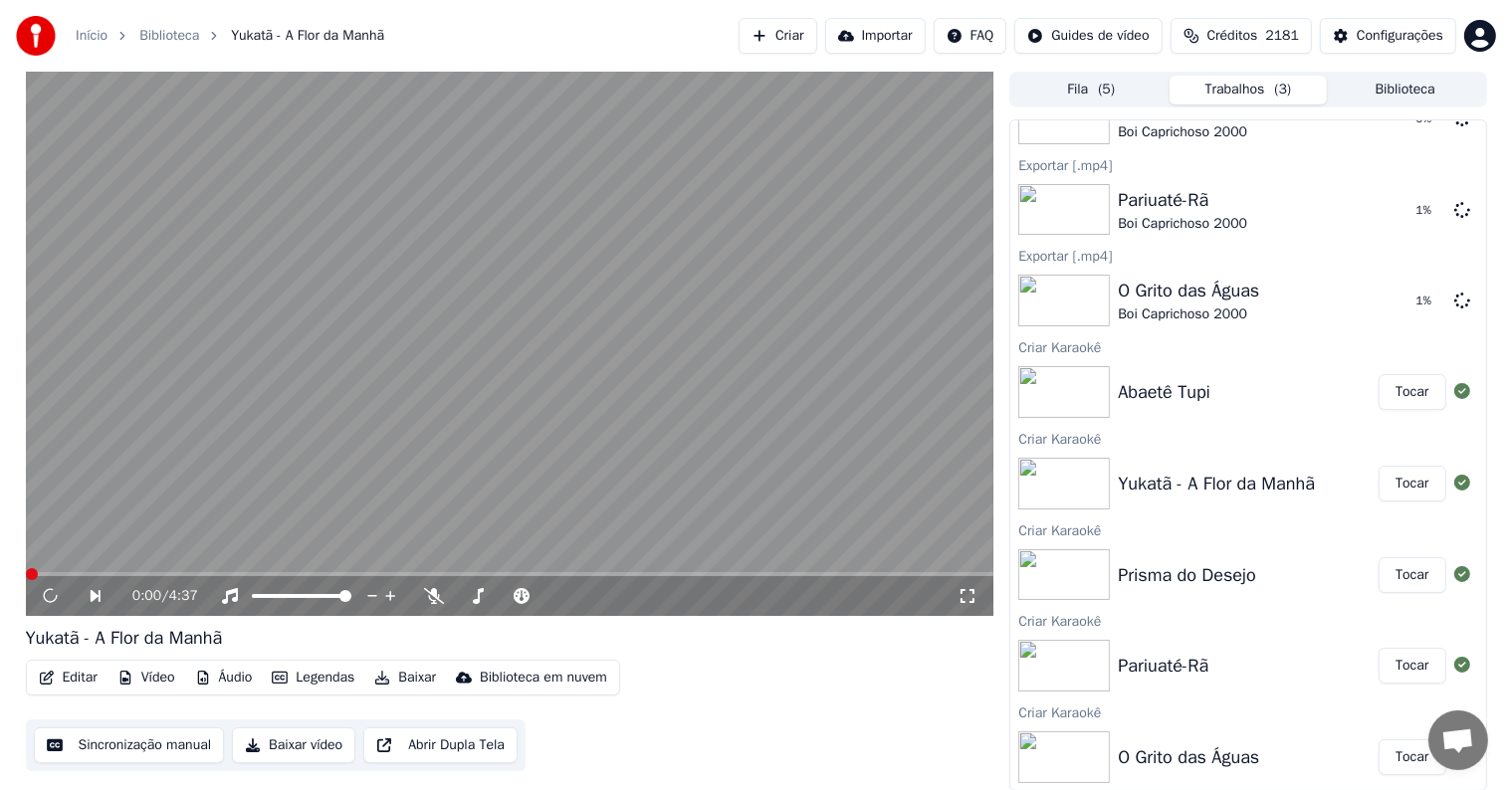click on "Baixar" at bounding box center (405, 678) 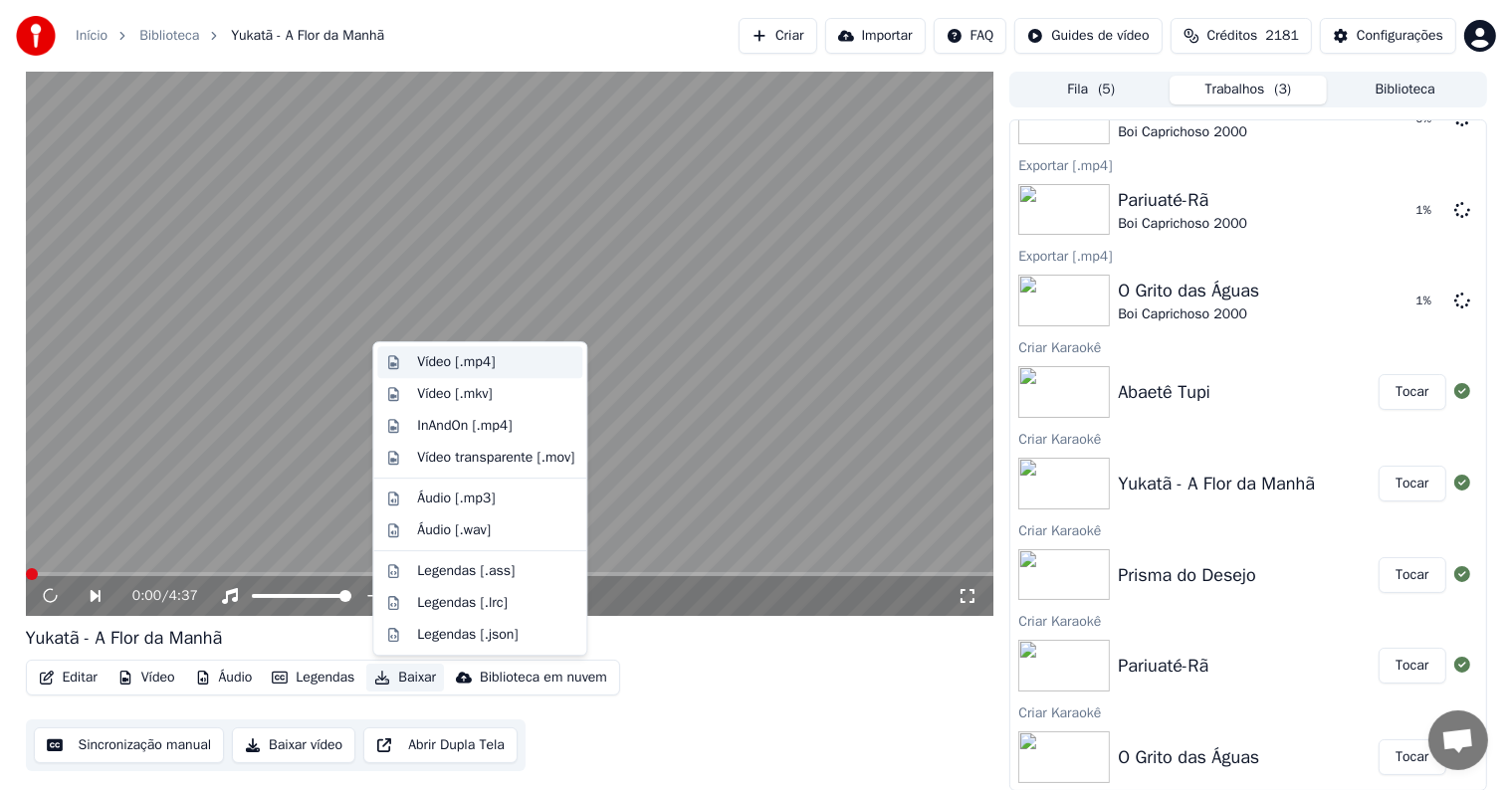 click on "Vídeo [.mp4]" at bounding box center (456, 362) 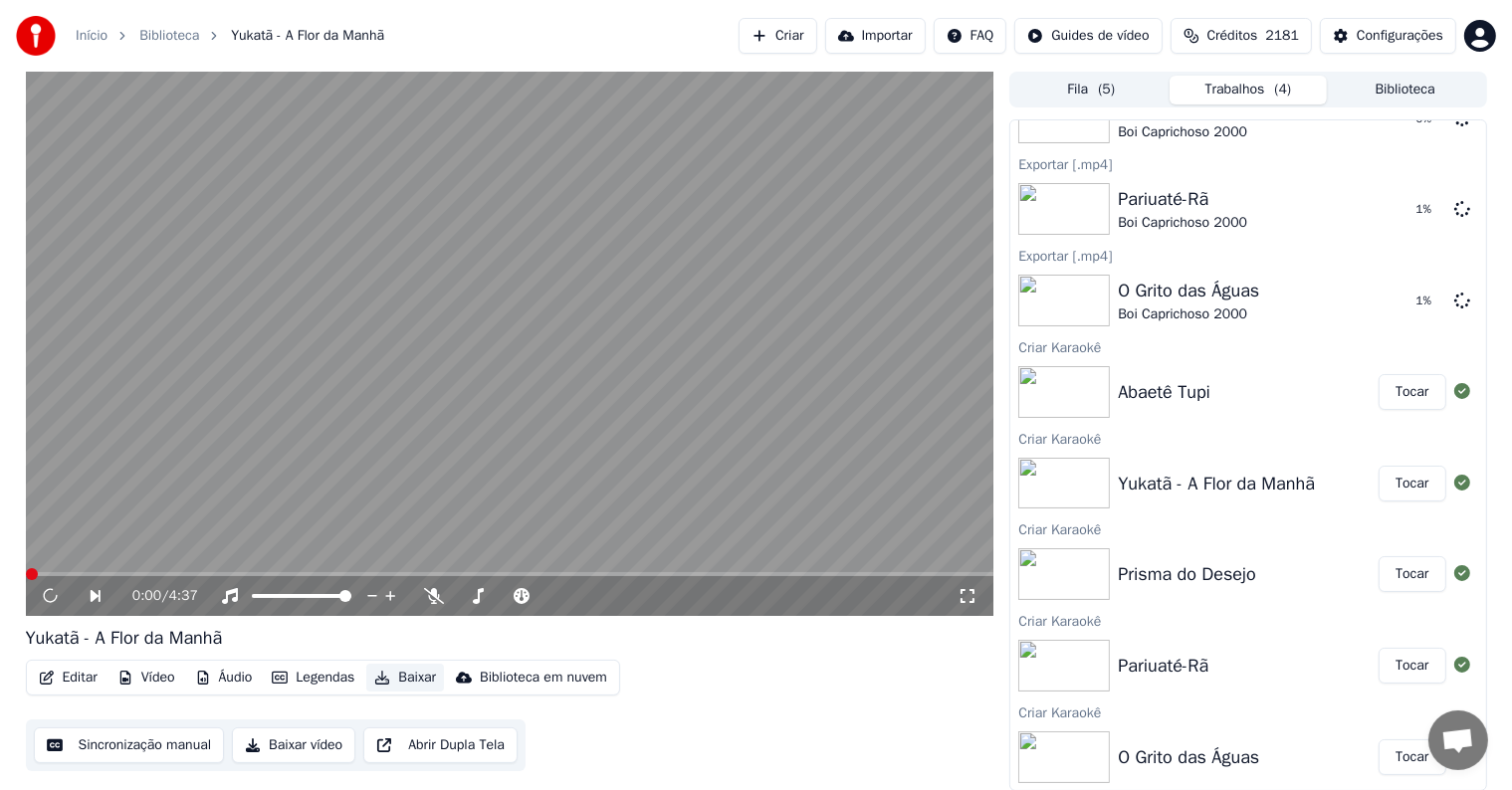 scroll, scrollTop: 14, scrollLeft: 0, axis: vertical 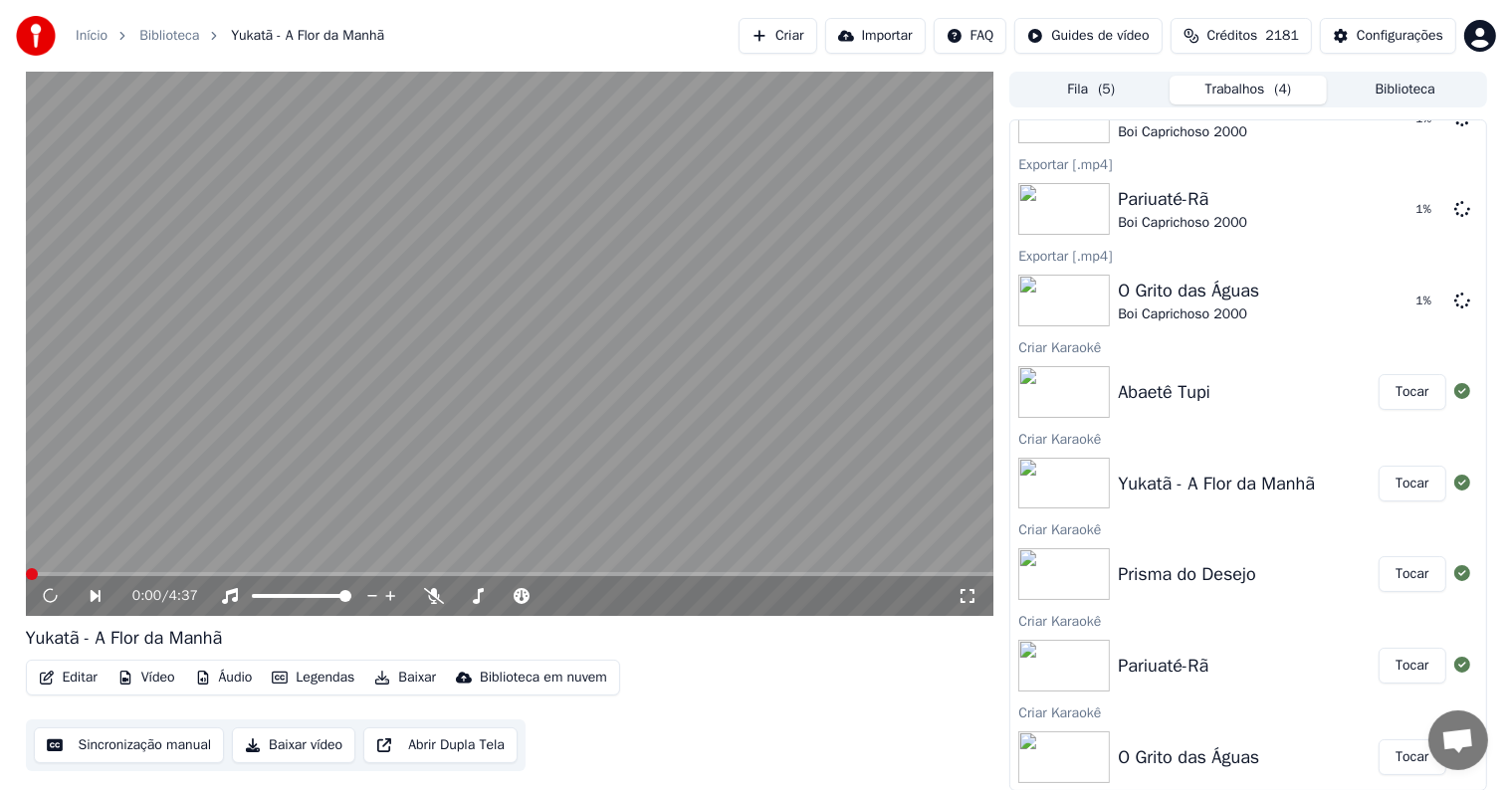 click on "Tocar" at bounding box center [1411, 392] 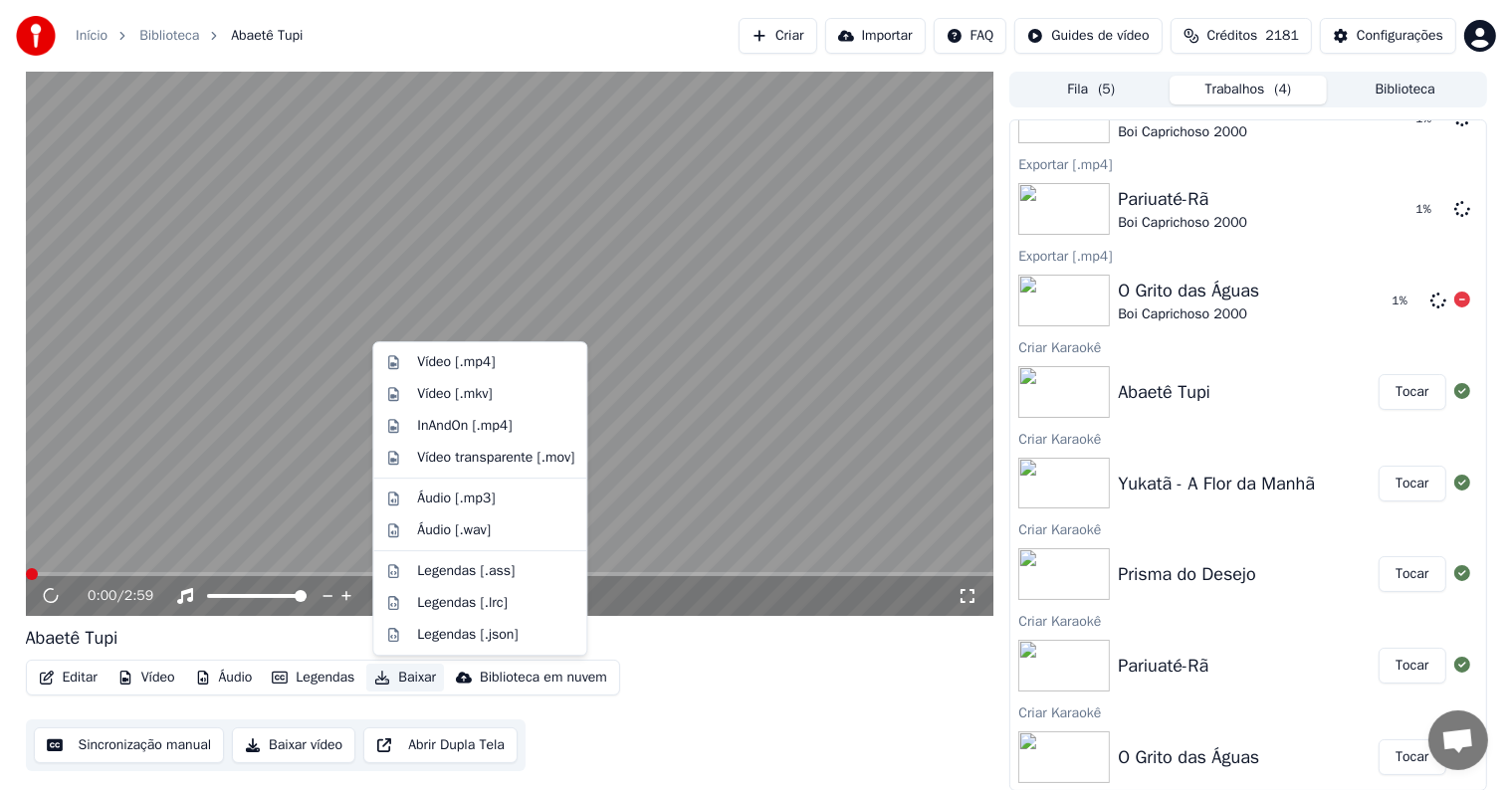 click on "Baixar" at bounding box center (405, 678) 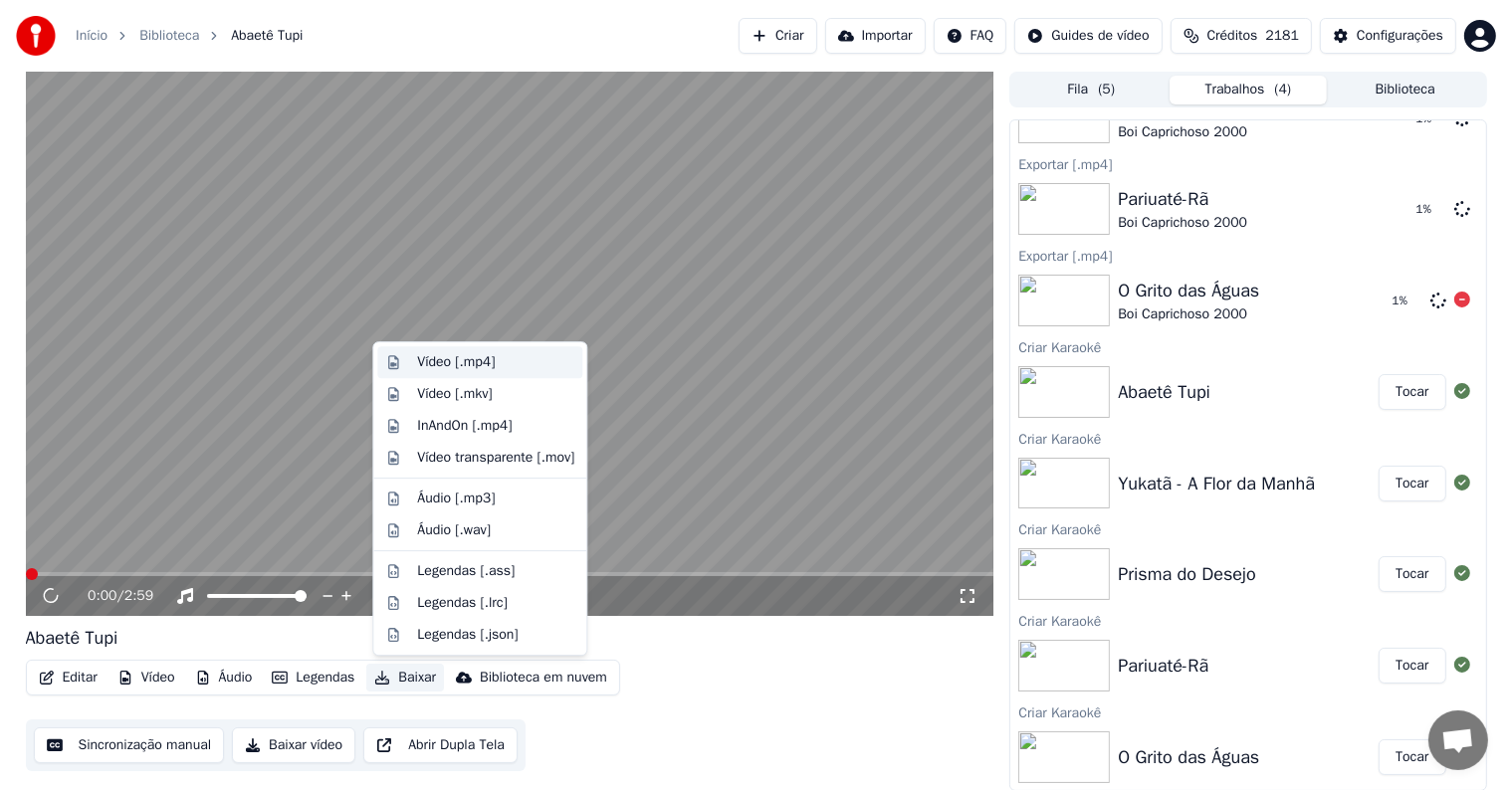 click on "Vídeo [.mp4]" at bounding box center (456, 362) 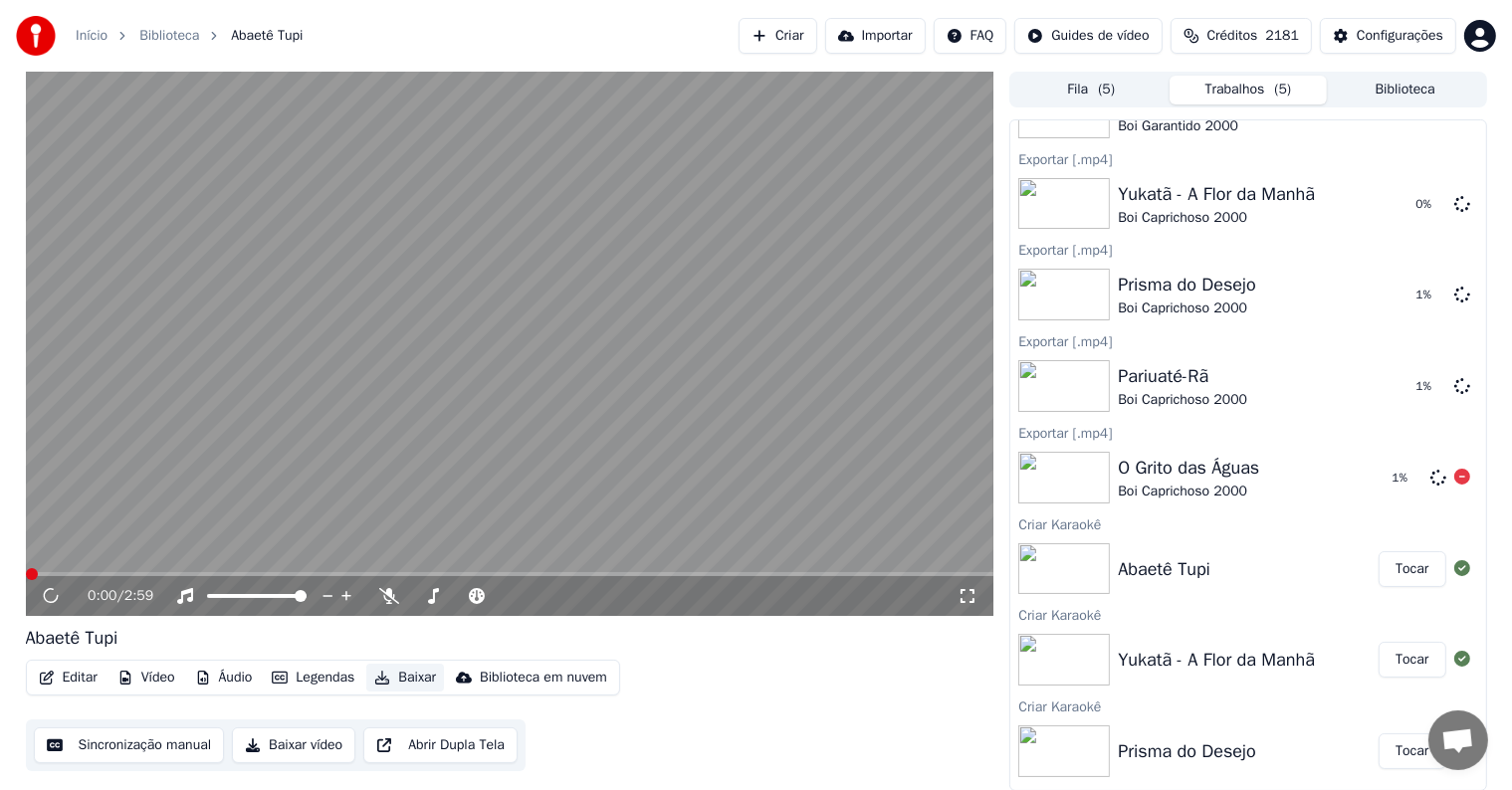 scroll, scrollTop: 0, scrollLeft: 0, axis: both 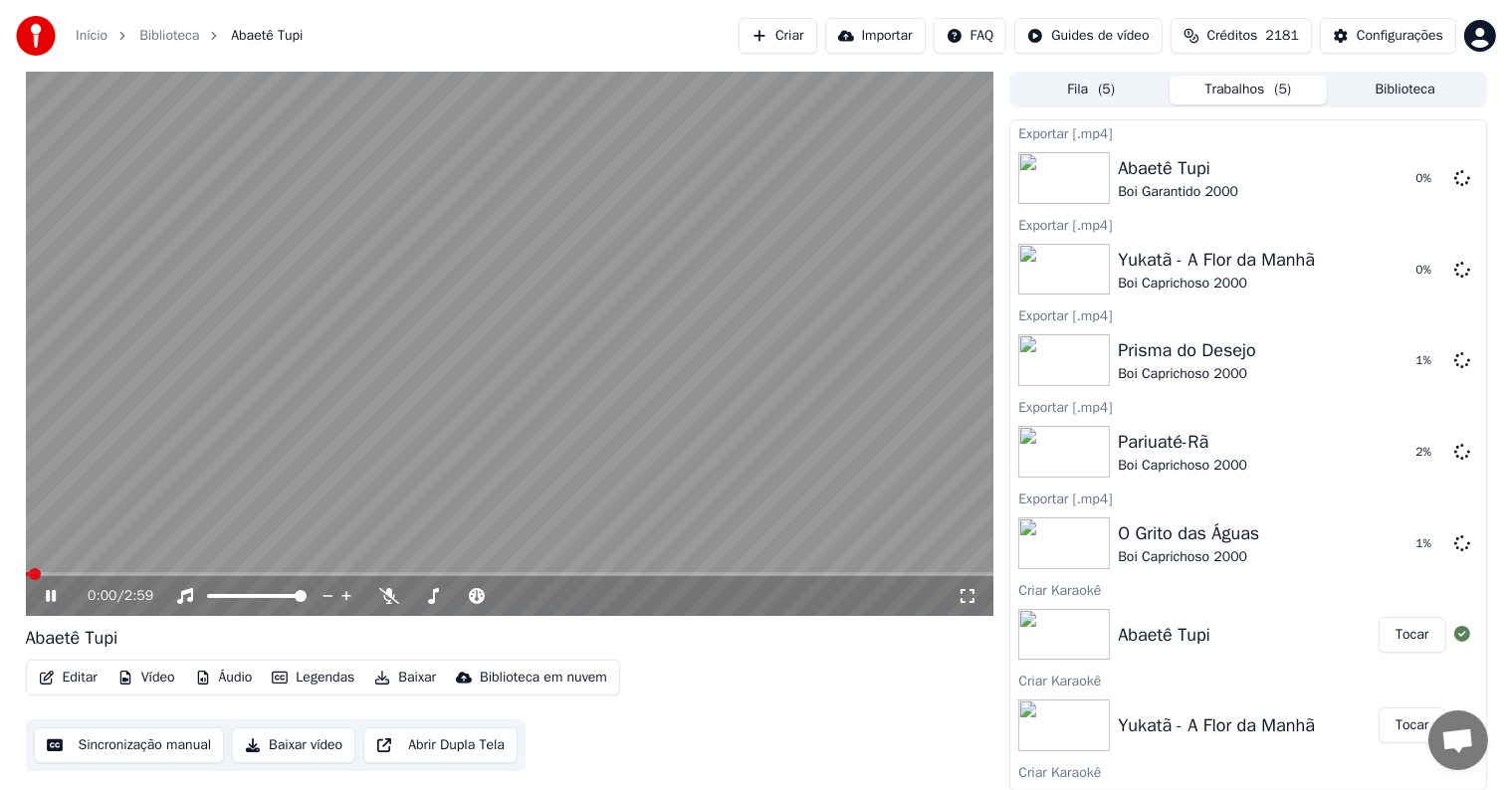 click 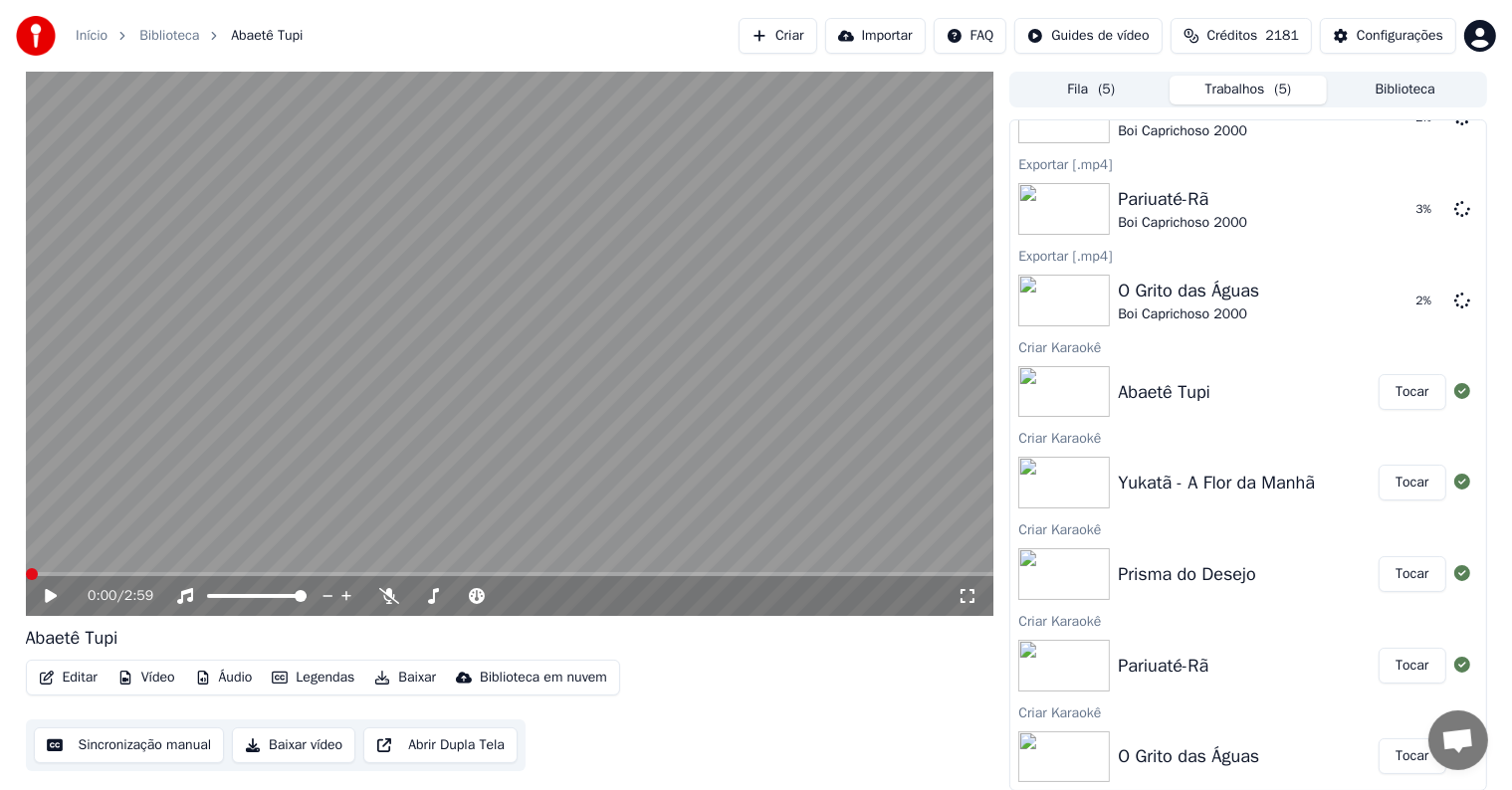 scroll, scrollTop: 0, scrollLeft: 0, axis: both 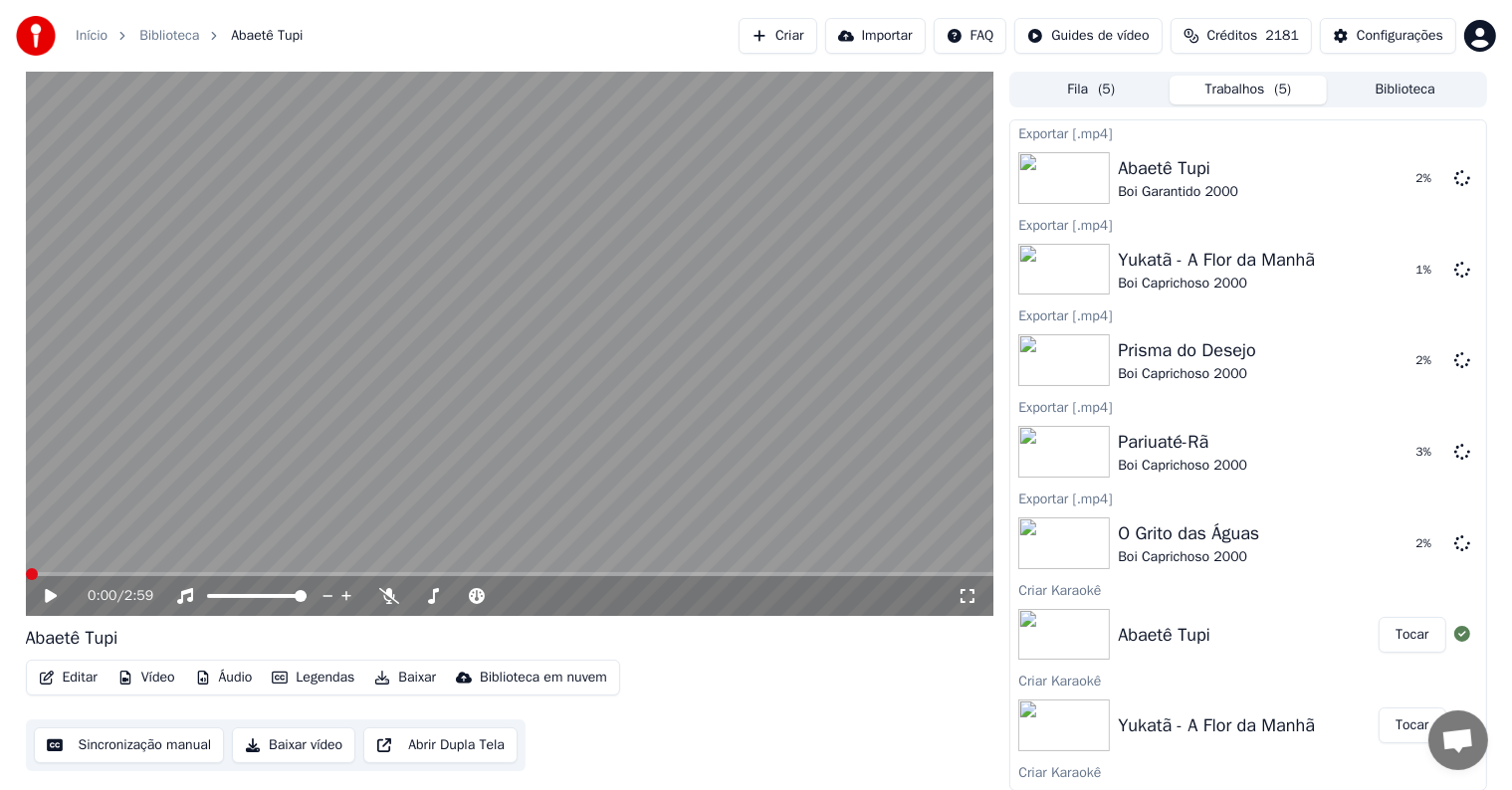 click on "Fila ( 5 )" at bounding box center [1091, 90] 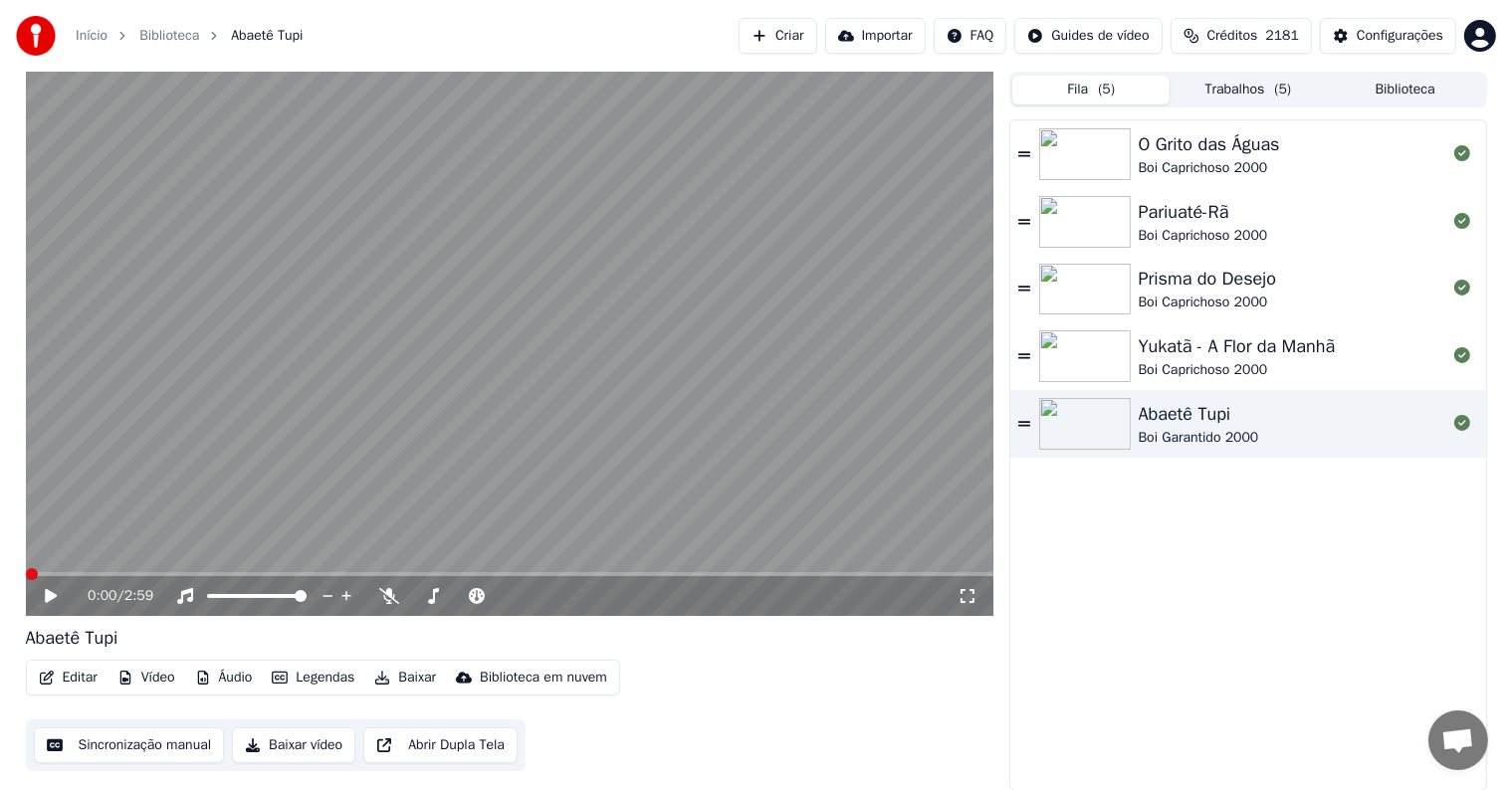 click on "Trabalhos ( 5 )" at bounding box center (1248, 90) 